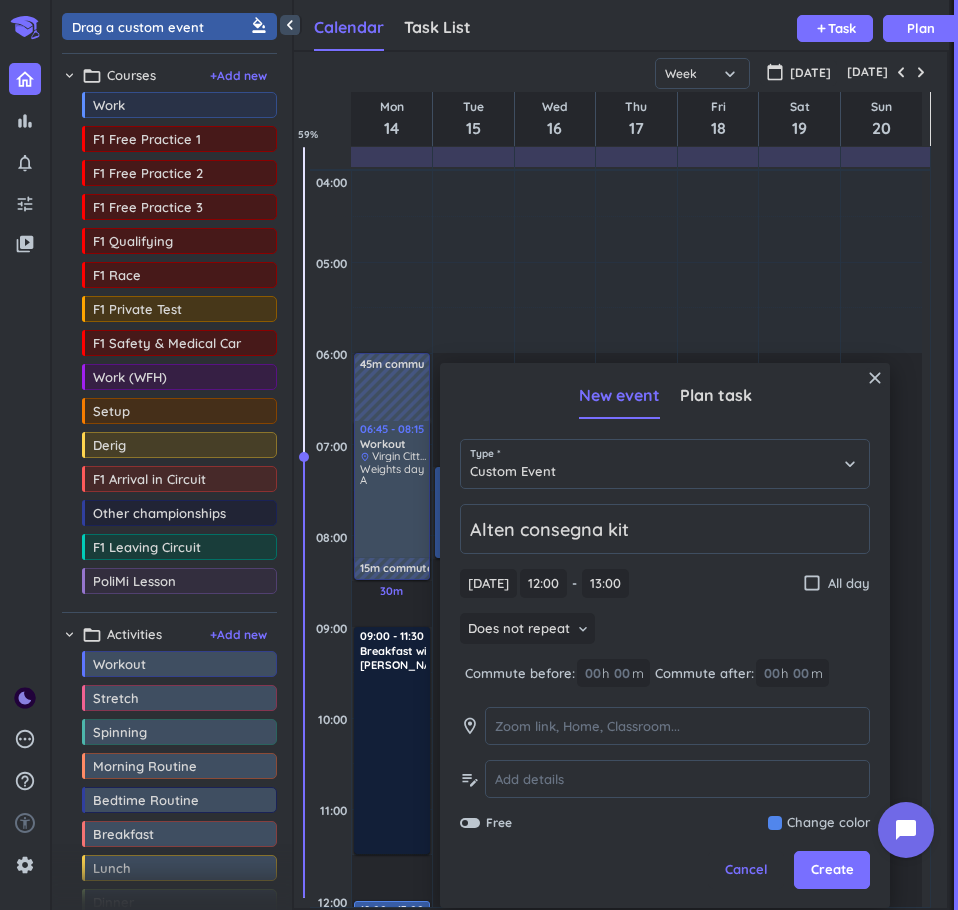 scroll, scrollTop: 0, scrollLeft: 0, axis: both 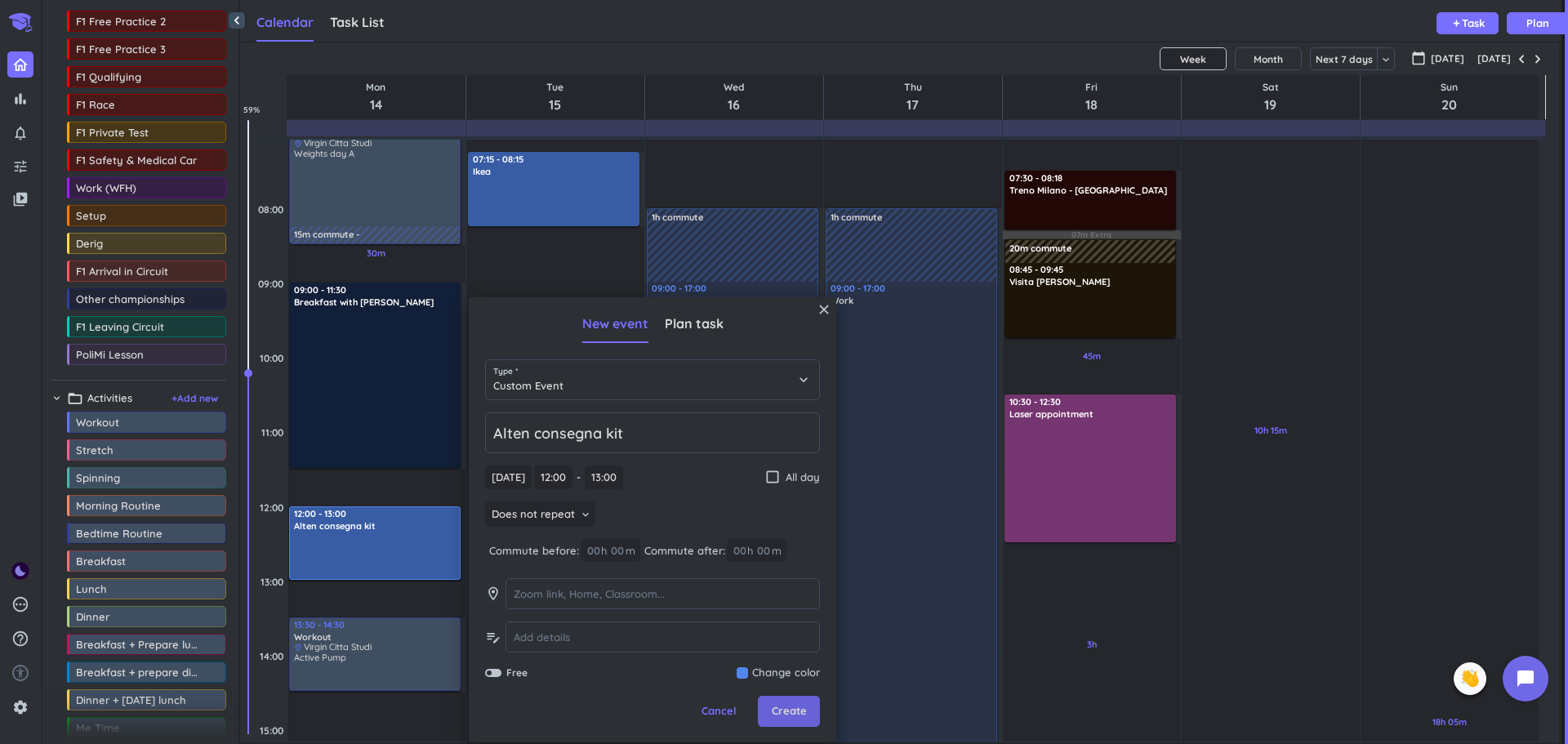 click on "Create" at bounding box center (789, 711) 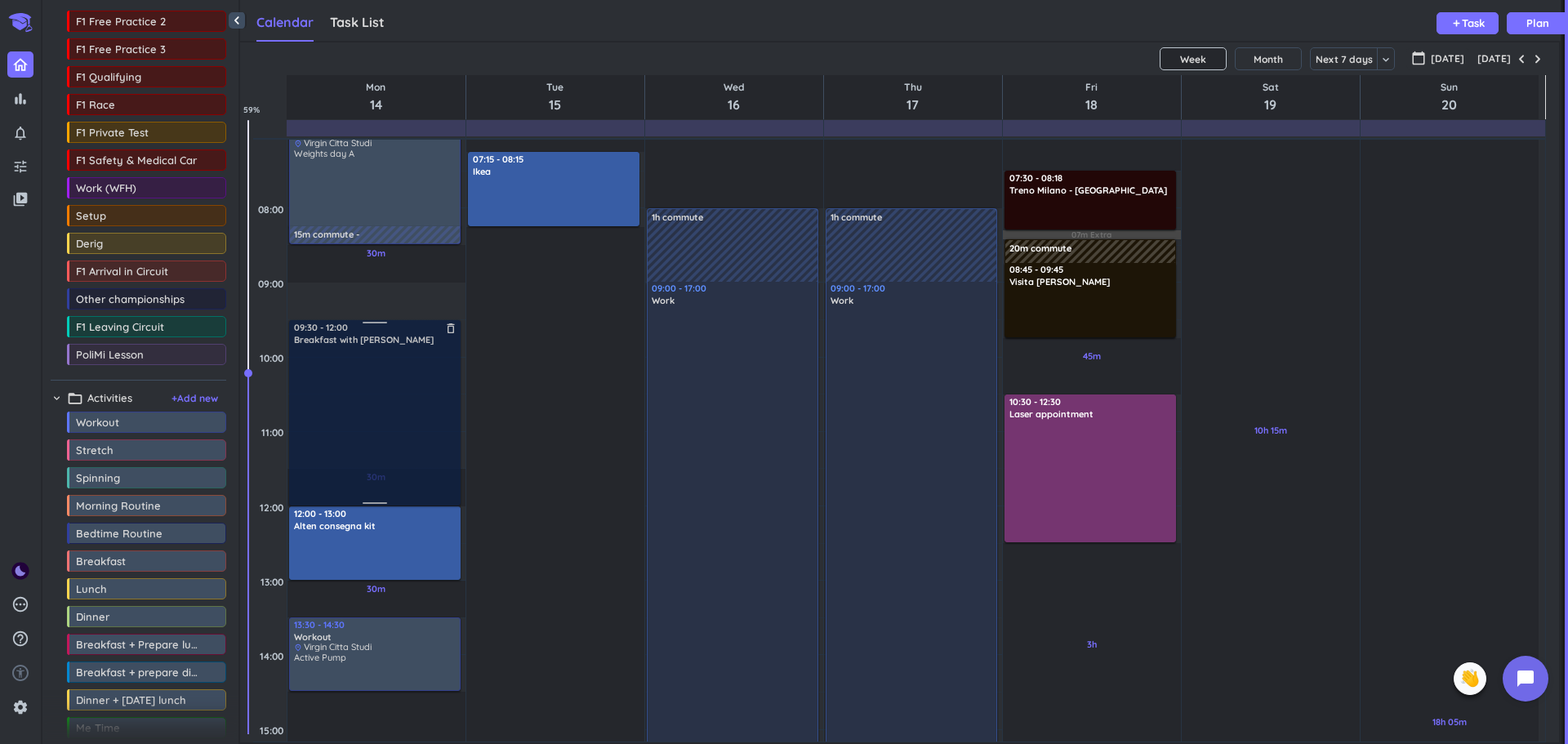 drag, startPoint x: 379, startPoint y: 340, endPoint x: 383, endPoint y: 381, distance: 41.19466 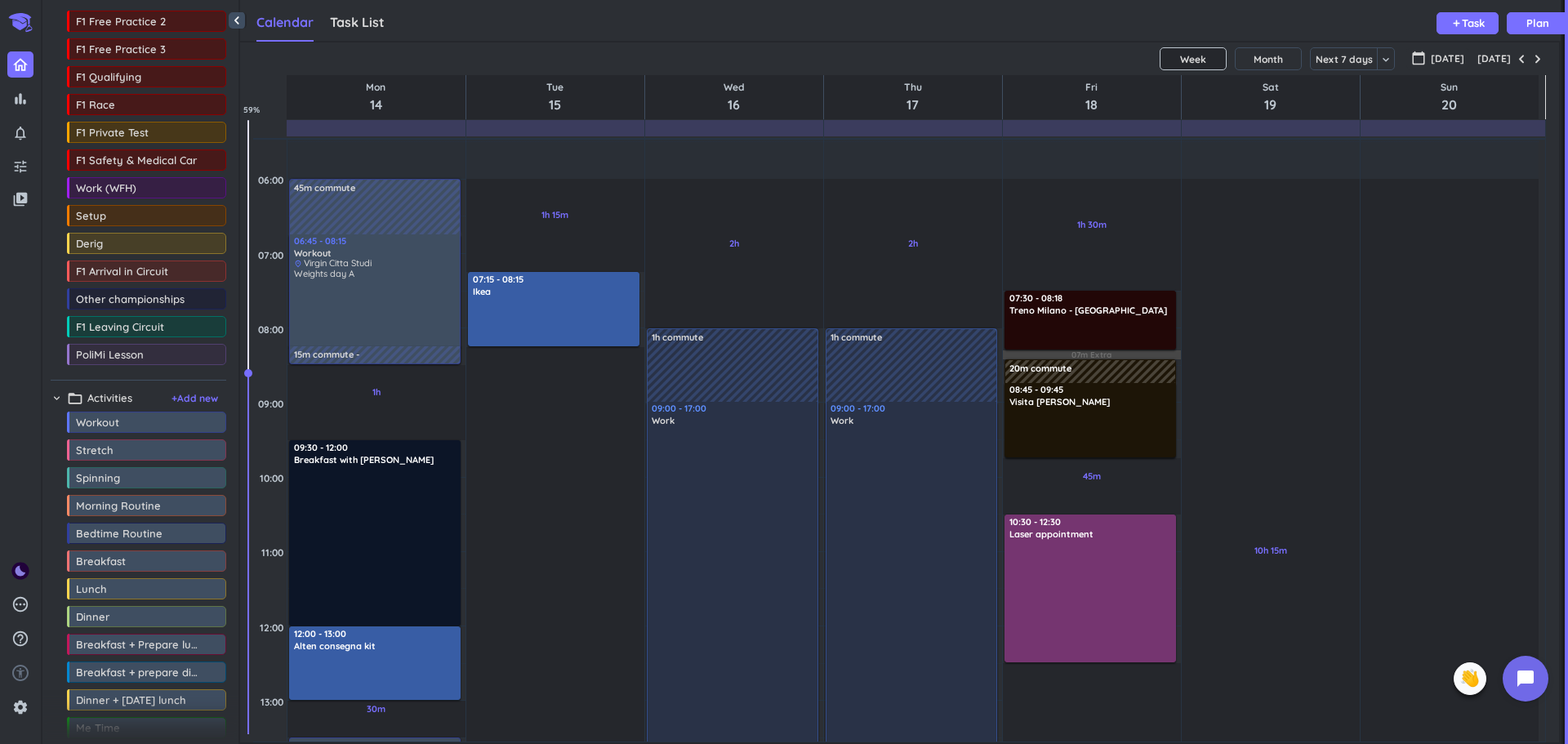 scroll, scrollTop: 107, scrollLeft: 0, axis: vertical 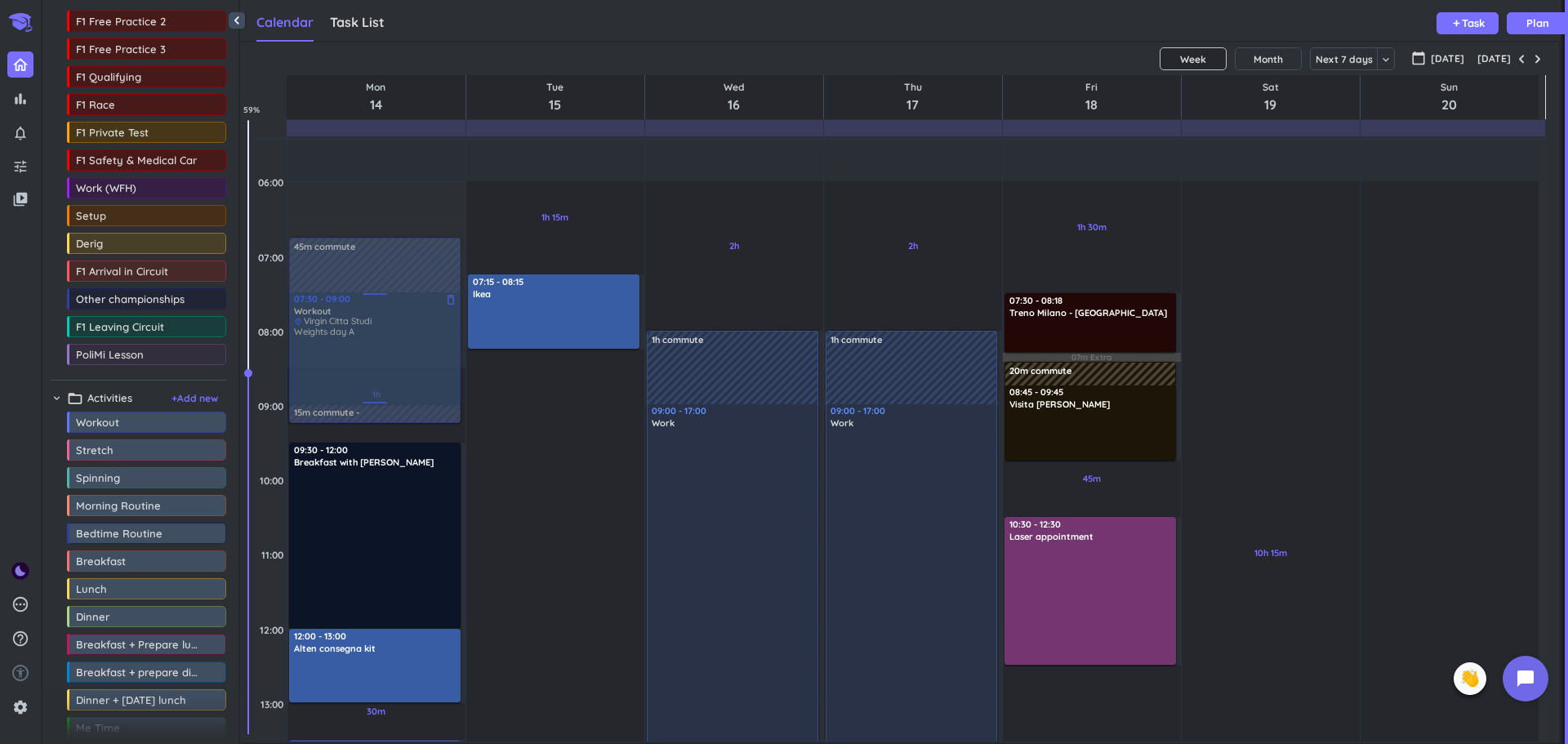 drag, startPoint x: 394, startPoint y: 295, endPoint x: 399, endPoint y: 333, distance: 38.32754 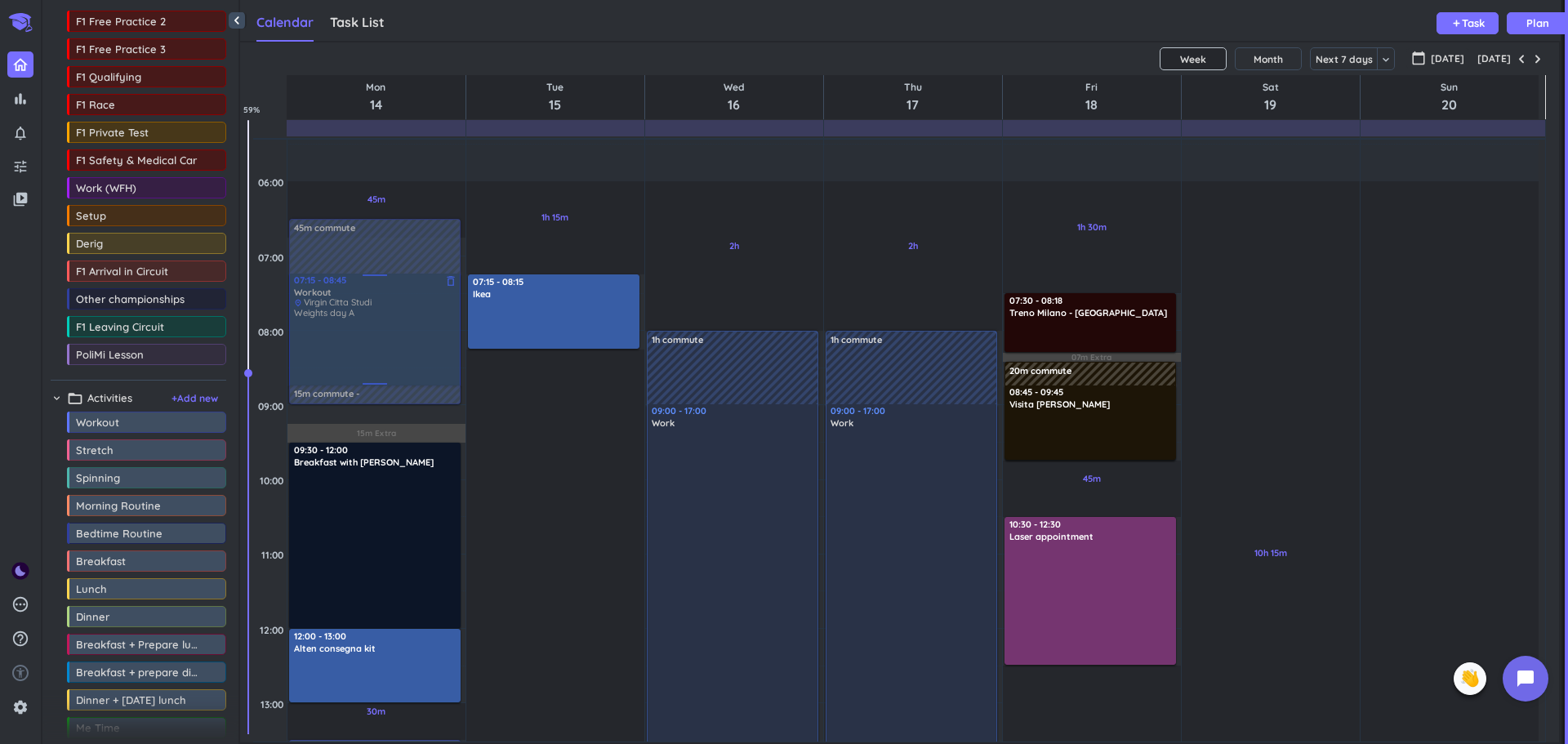 drag, startPoint x: 376, startPoint y: 333, endPoint x: 376, endPoint y: 300, distance: 33 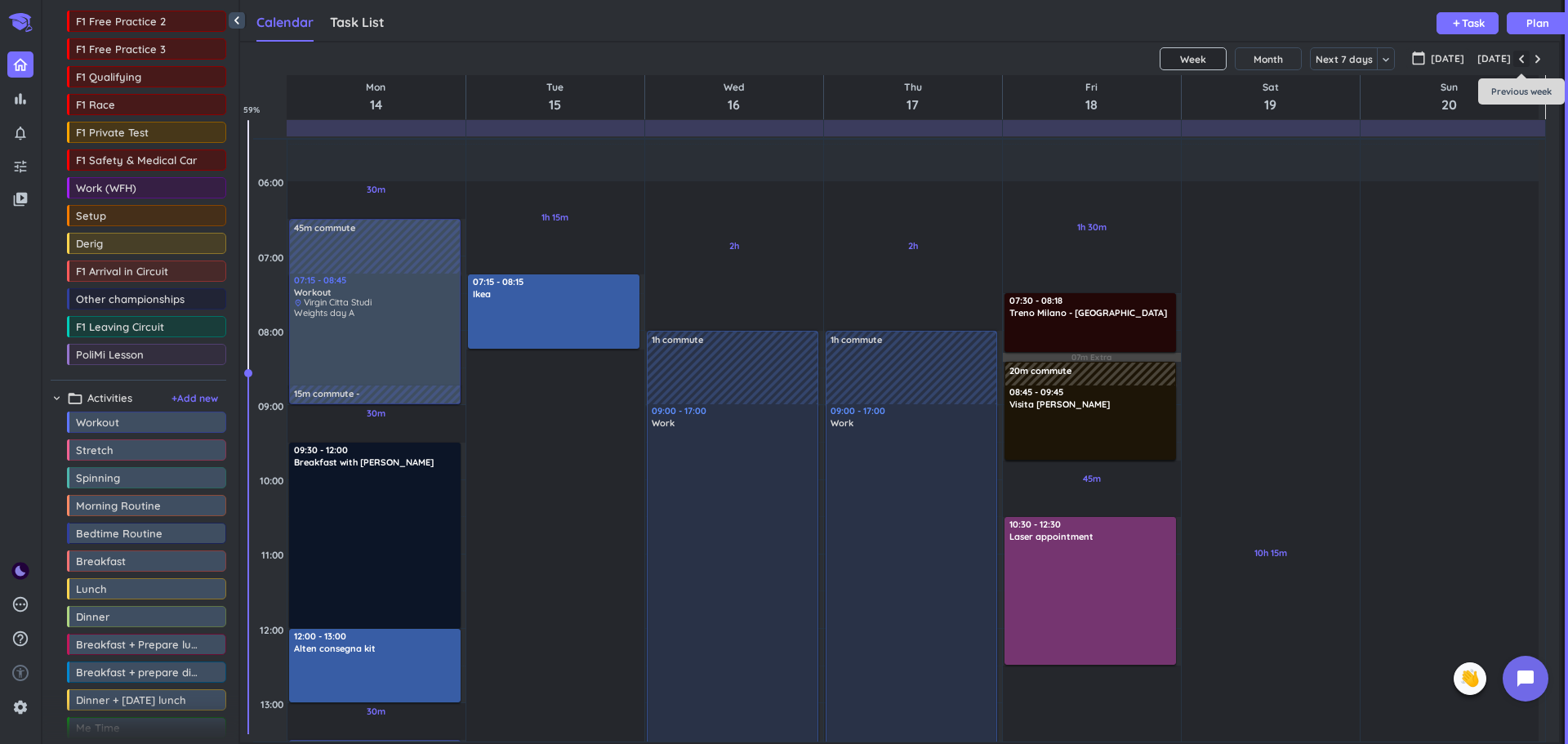 click at bounding box center (1521, 59) 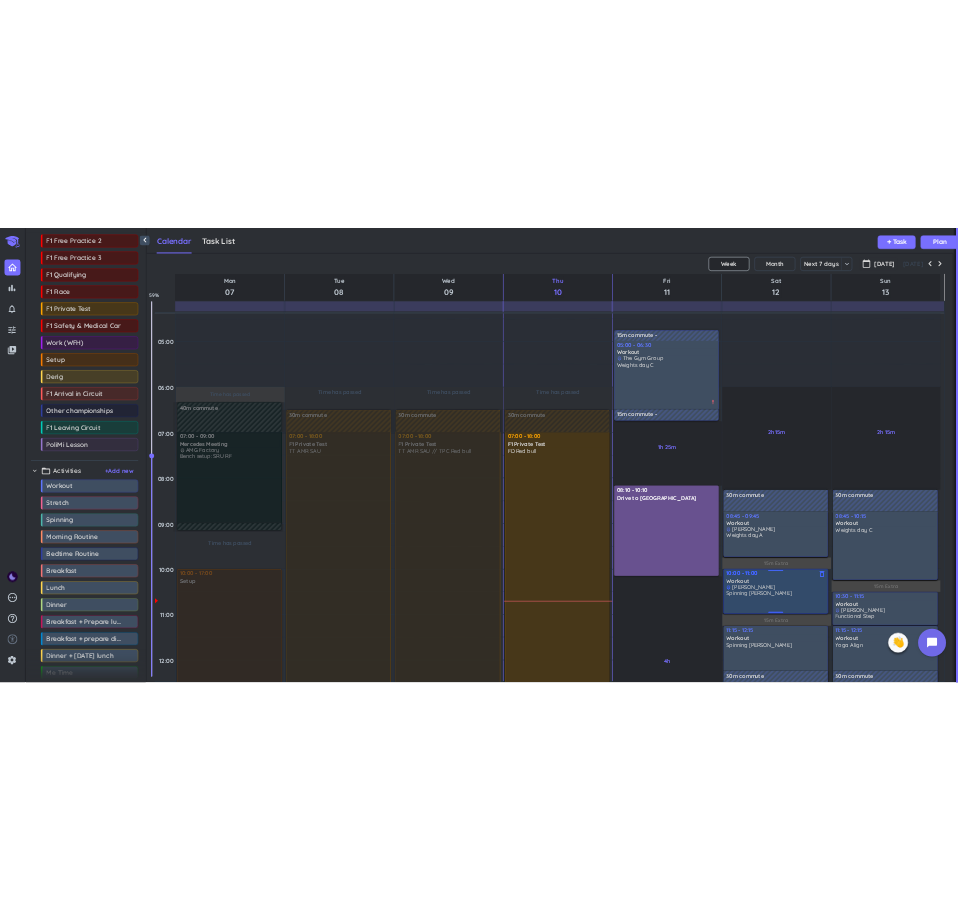 scroll, scrollTop: 0, scrollLeft: 0, axis: both 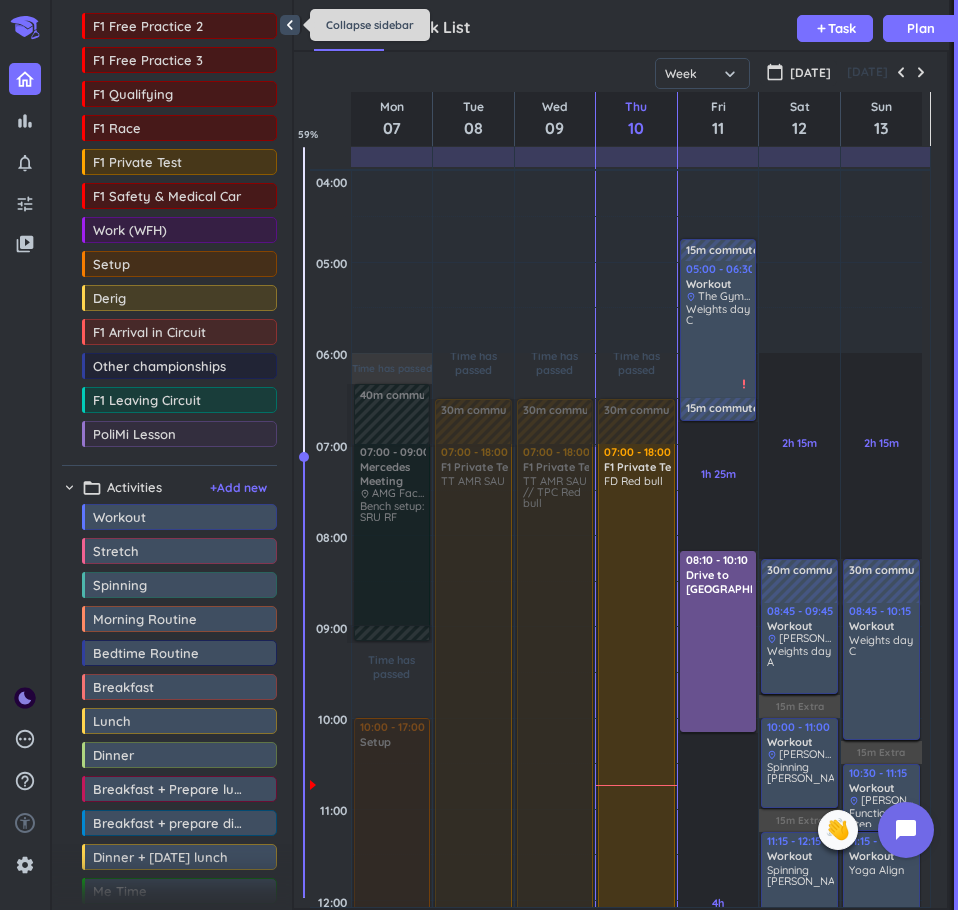 click on "chevron_left" at bounding box center (290, 25) 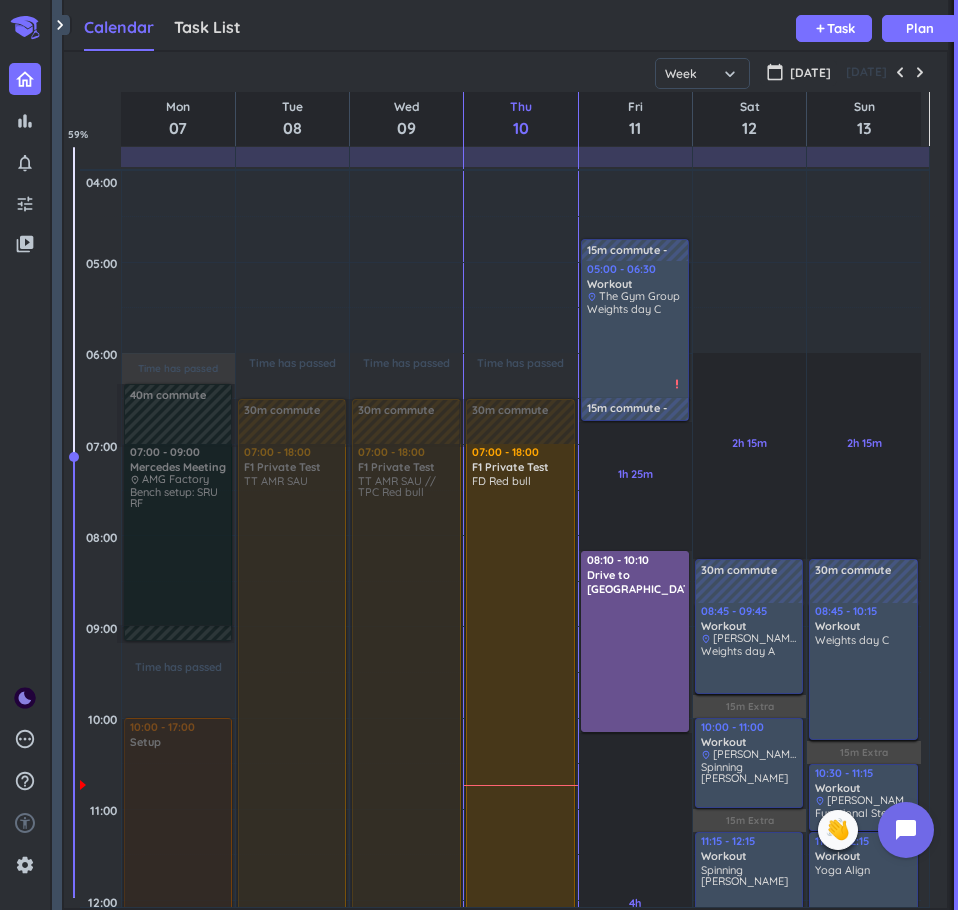 scroll, scrollTop: 9, scrollLeft: 9, axis: both 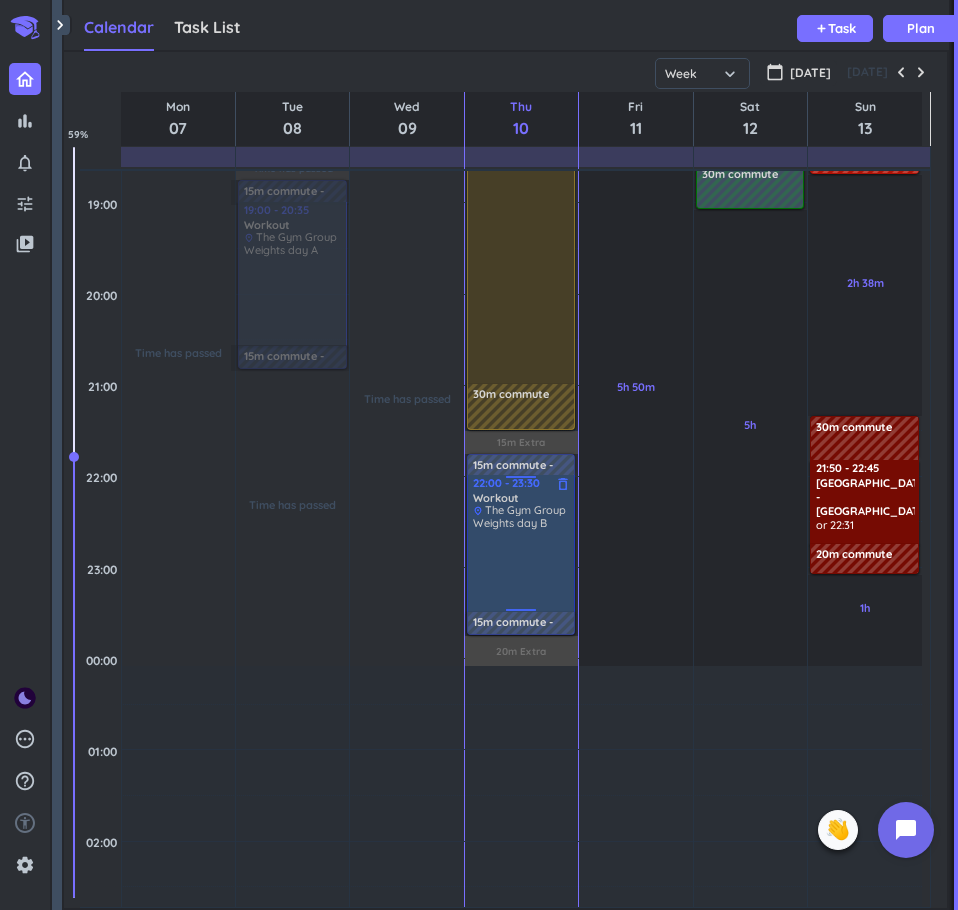 click on "Weights day B" at bounding box center (510, 523) 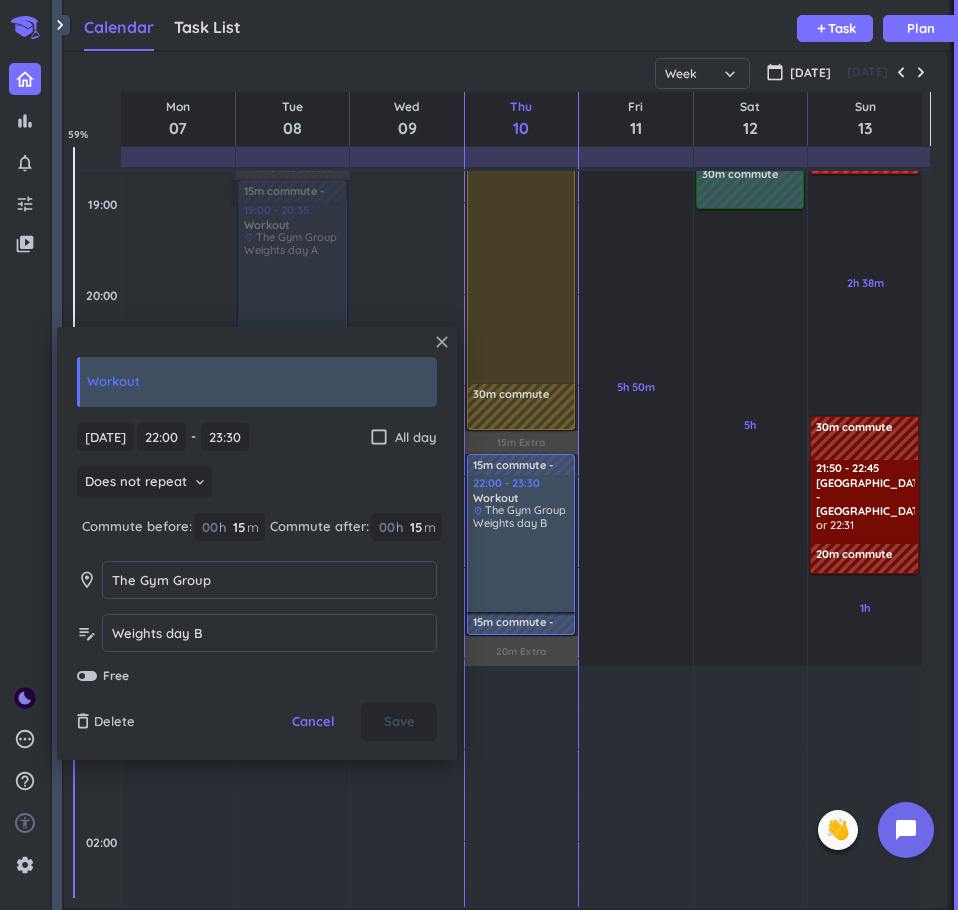 click on "close" at bounding box center [442, 342] 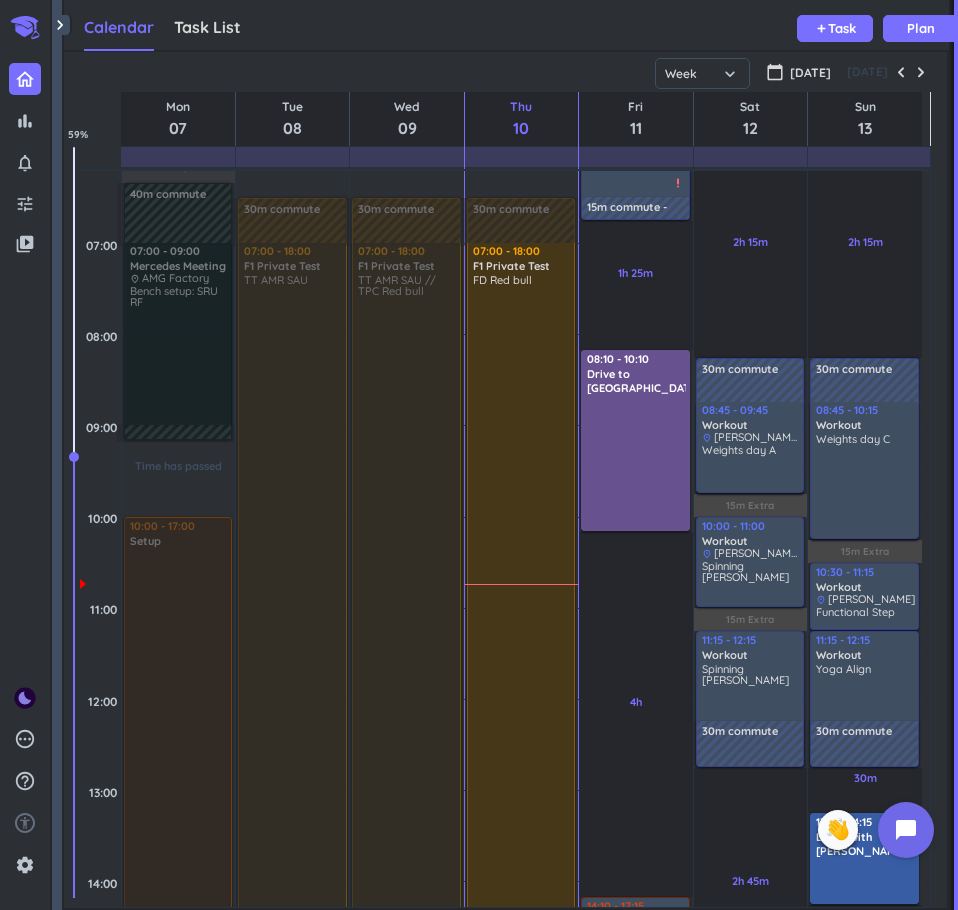 scroll, scrollTop: 0, scrollLeft: 0, axis: both 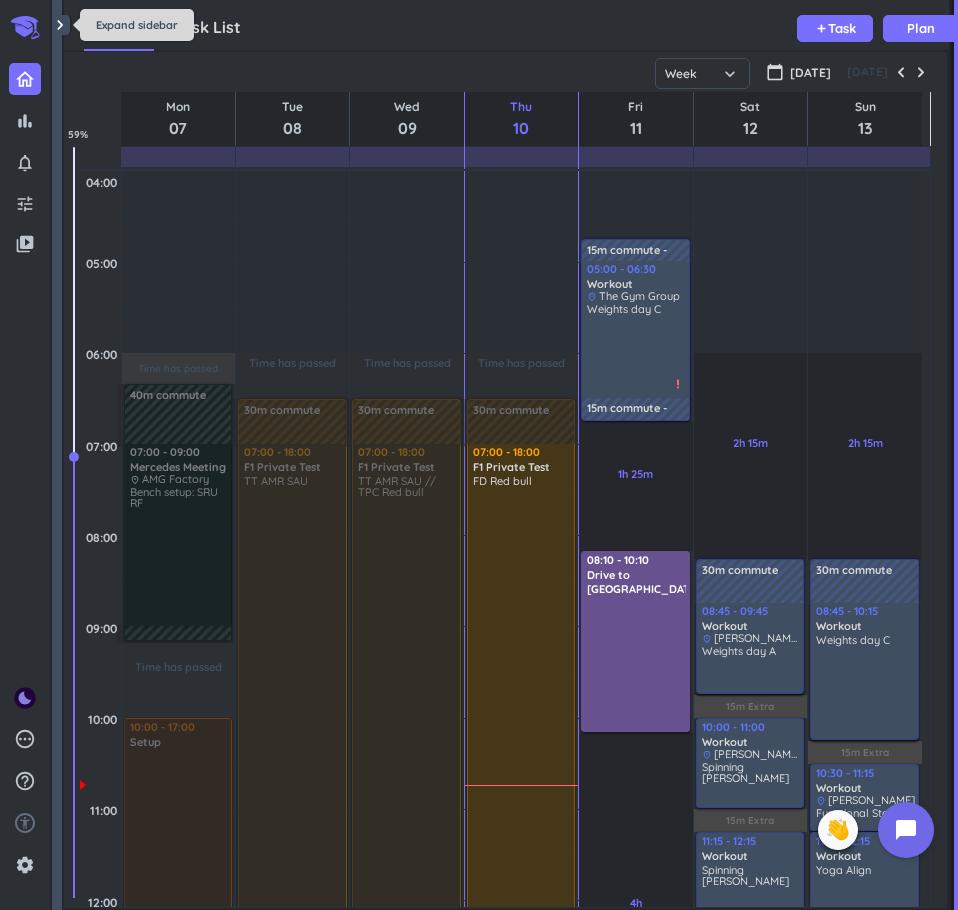 click on "chevron_right" at bounding box center [60, 25] 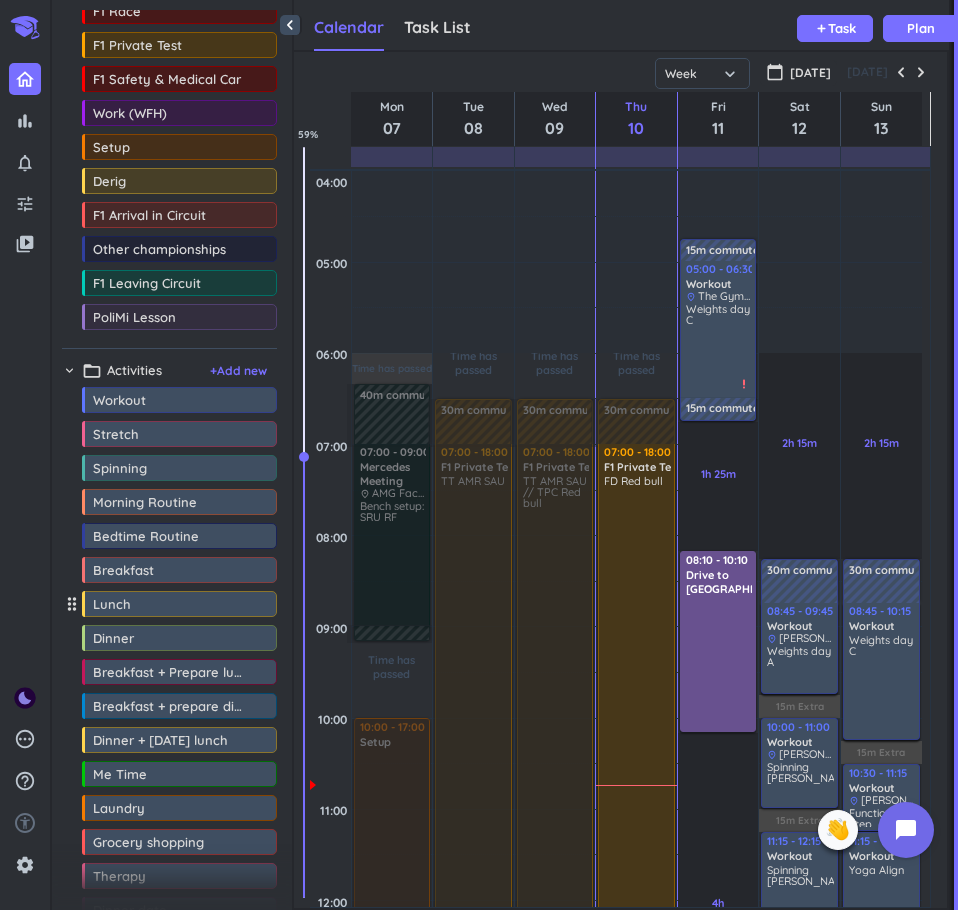 scroll, scrollTop: 42, scrollLeft: 647, axis: both 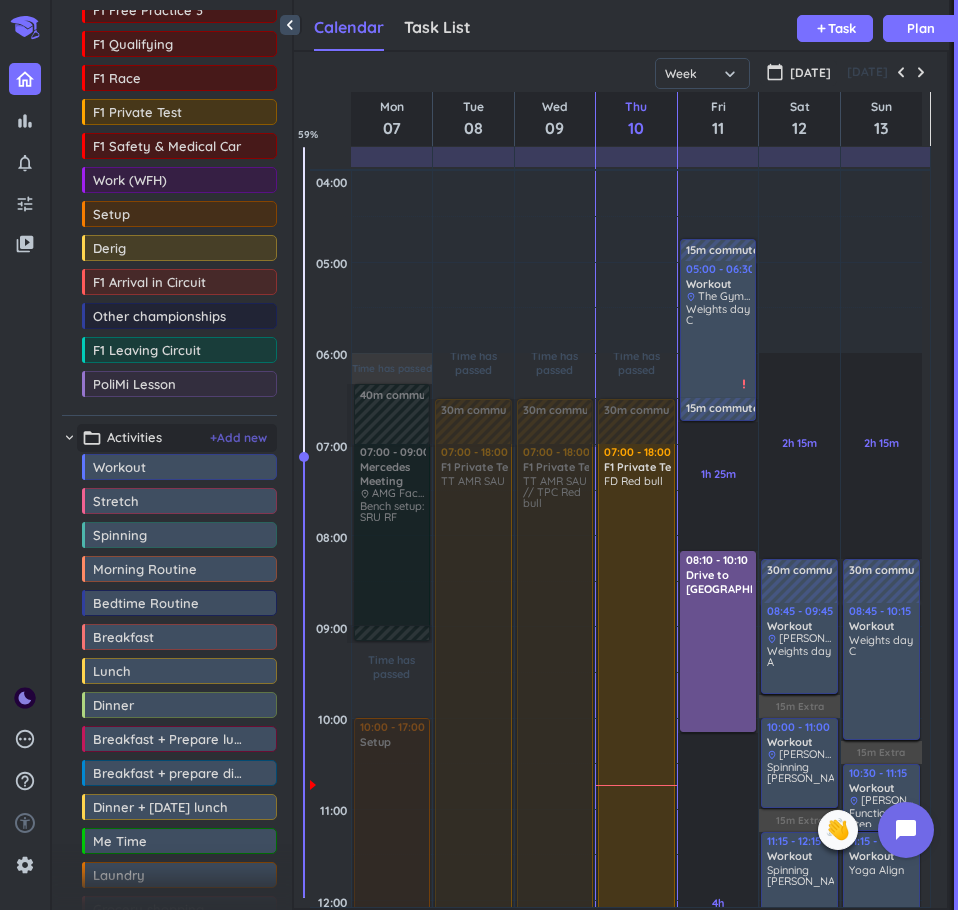 click on "+  Add new" at bounding box center (238, 438) 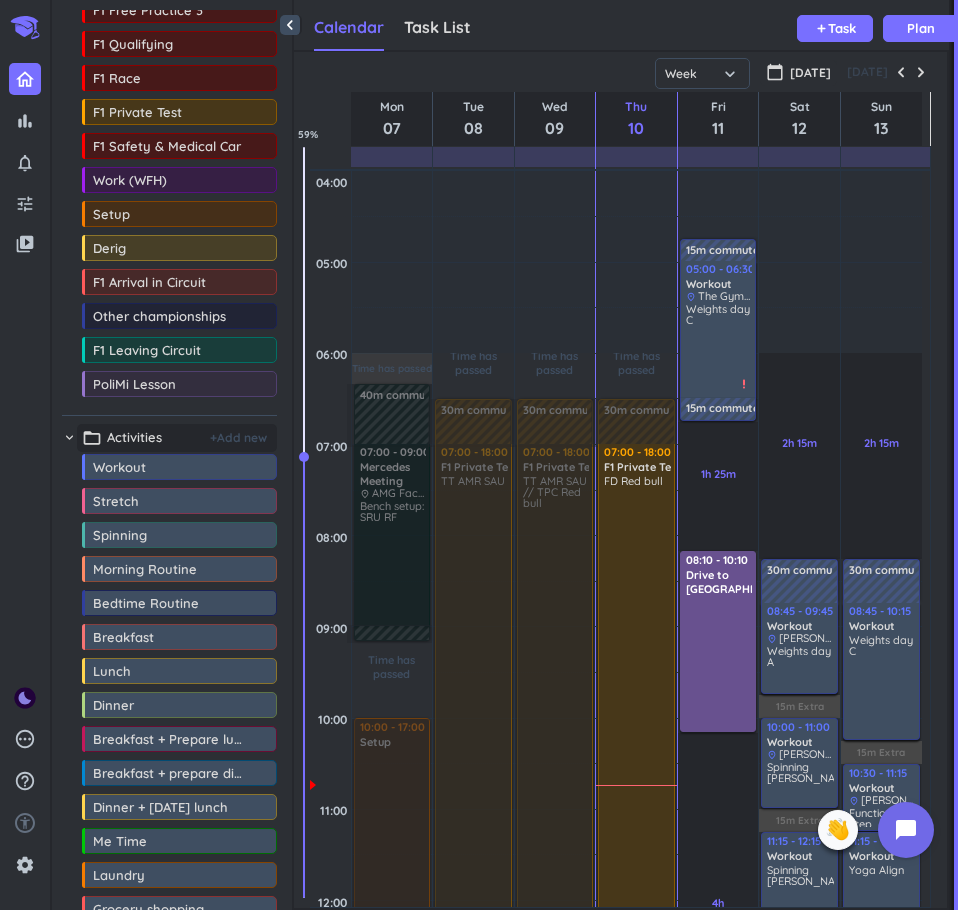 scroll, scrollTop: 606, scrollLeft: 0, axis: vertical 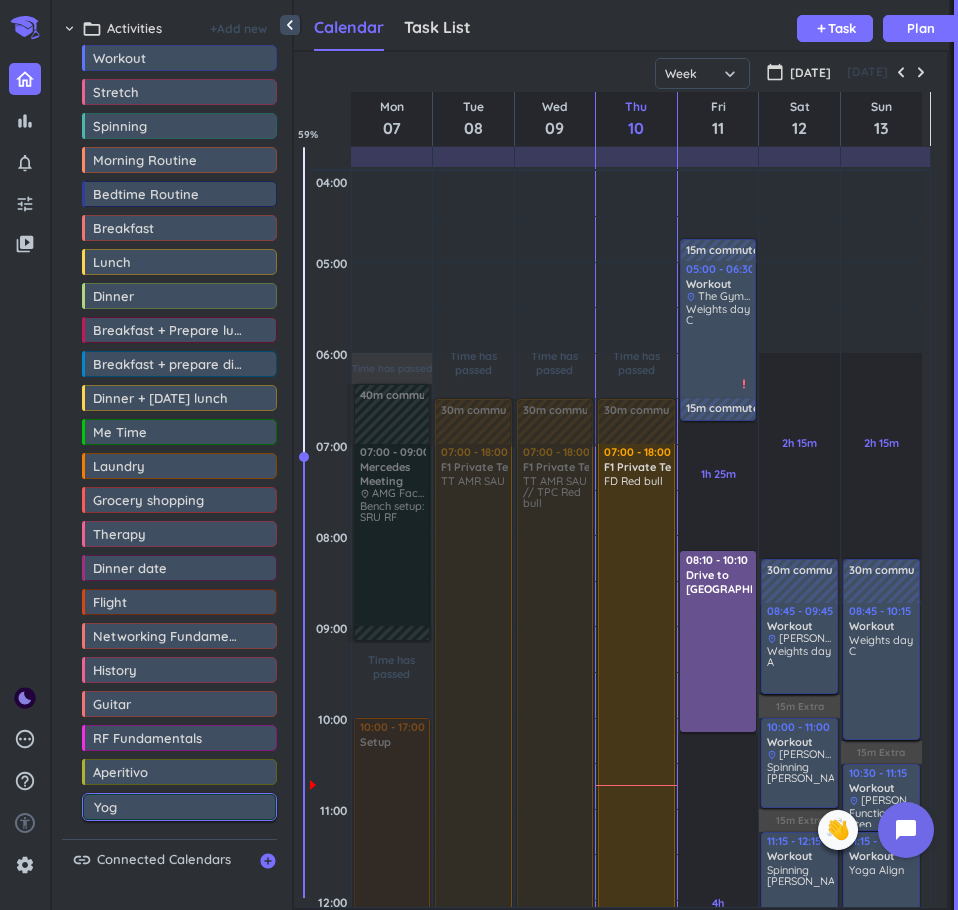 type on "Yoga" 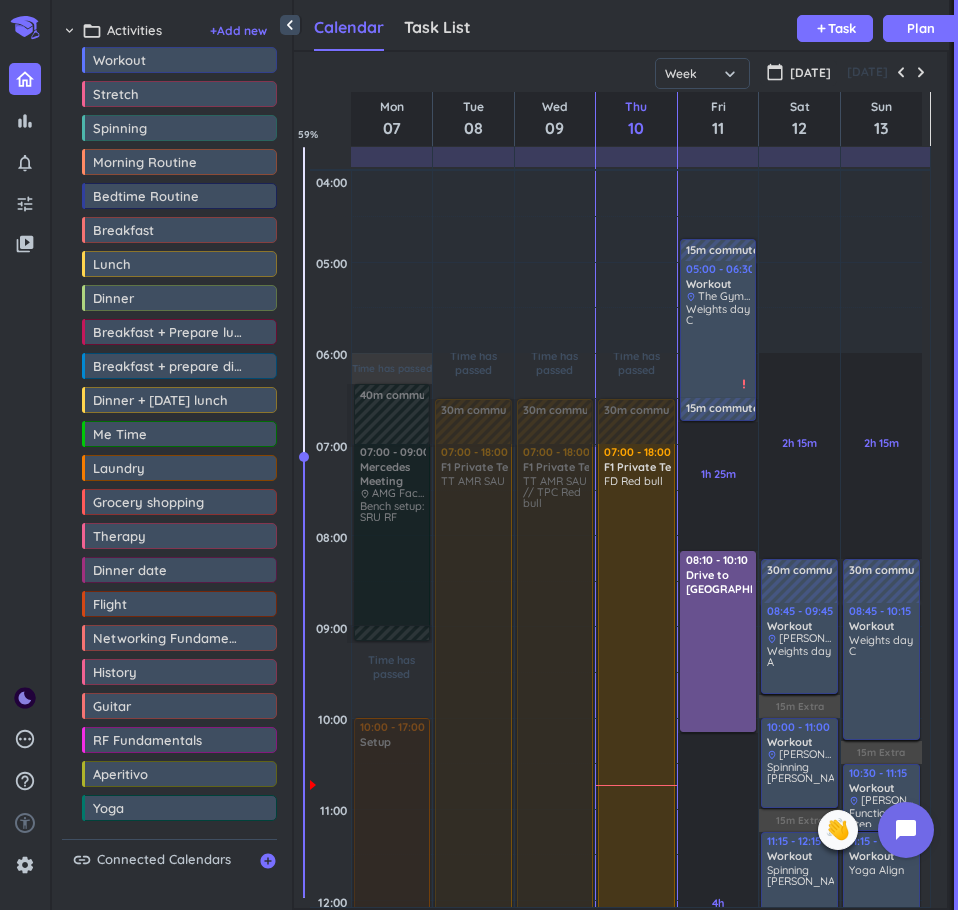 scroll, scrollTop: 604, scrollLeft: 0, axis: vertical 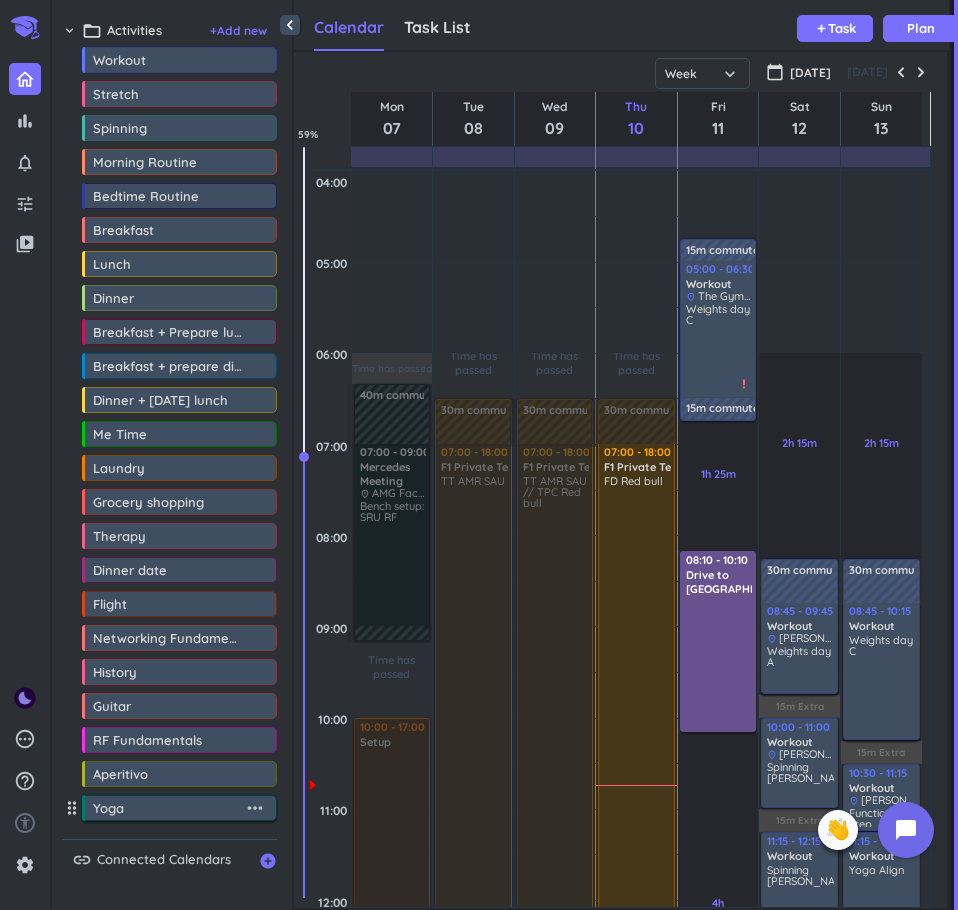 click on "Yoga" at bounding box center [168, 808] 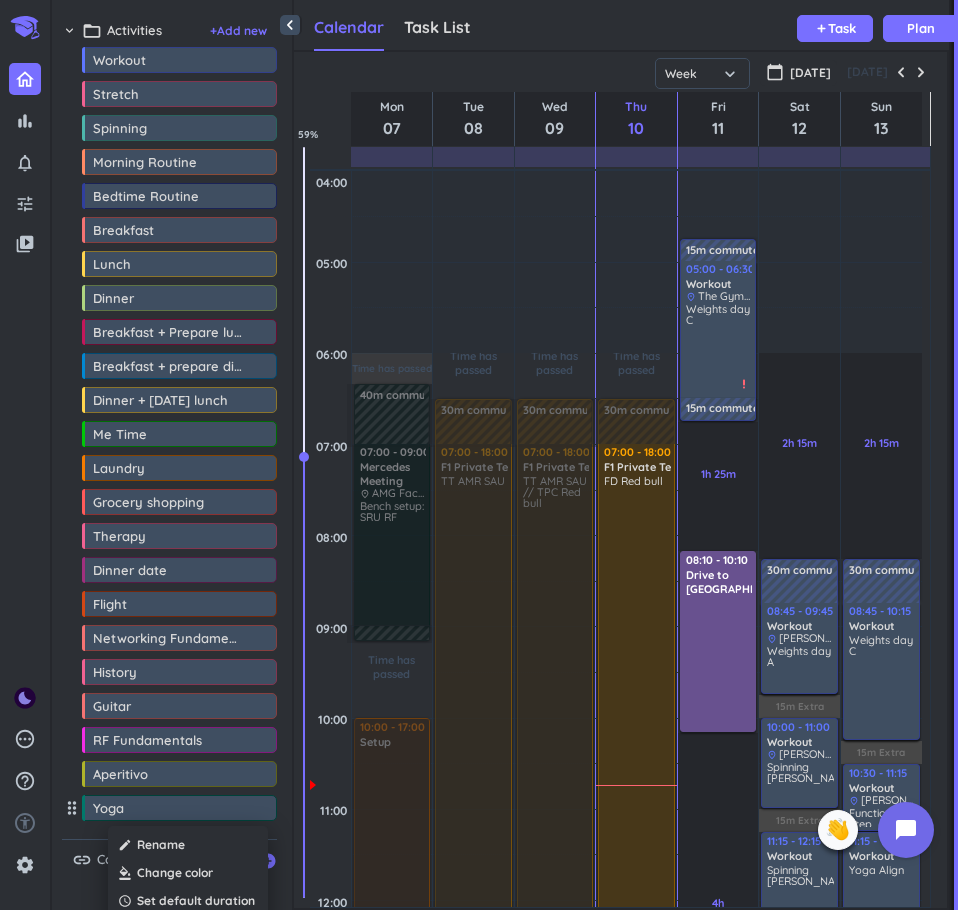 scroll, scrollTop: 606, scrollLeft: 0, axis: vertical 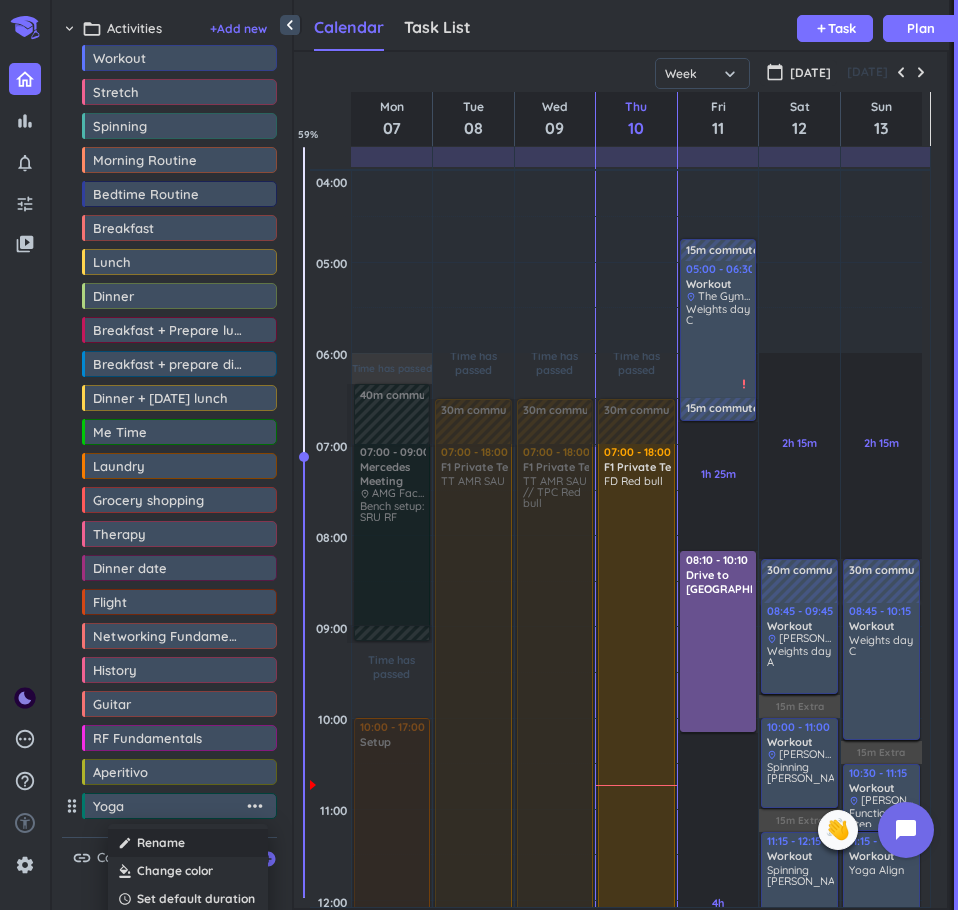 click on "Rename" at bounding box center (161, 843) 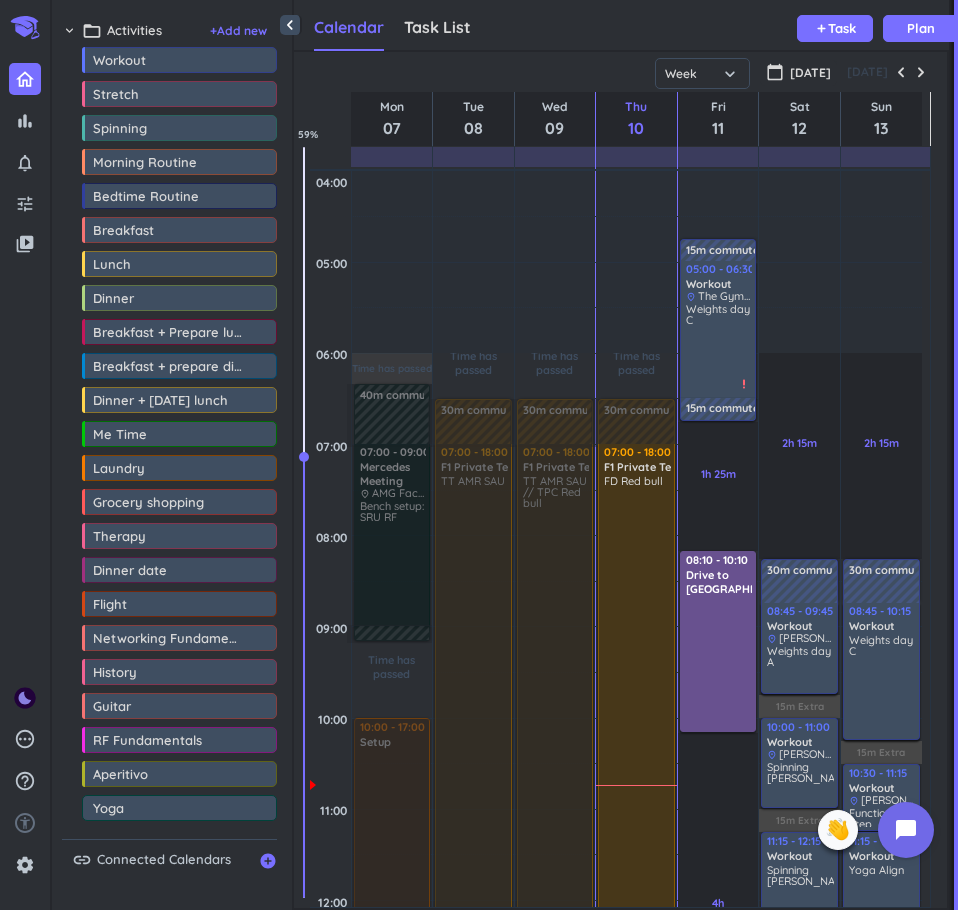 scroll, scrollTop: 604, scrollLeft: 0, axis: vertical 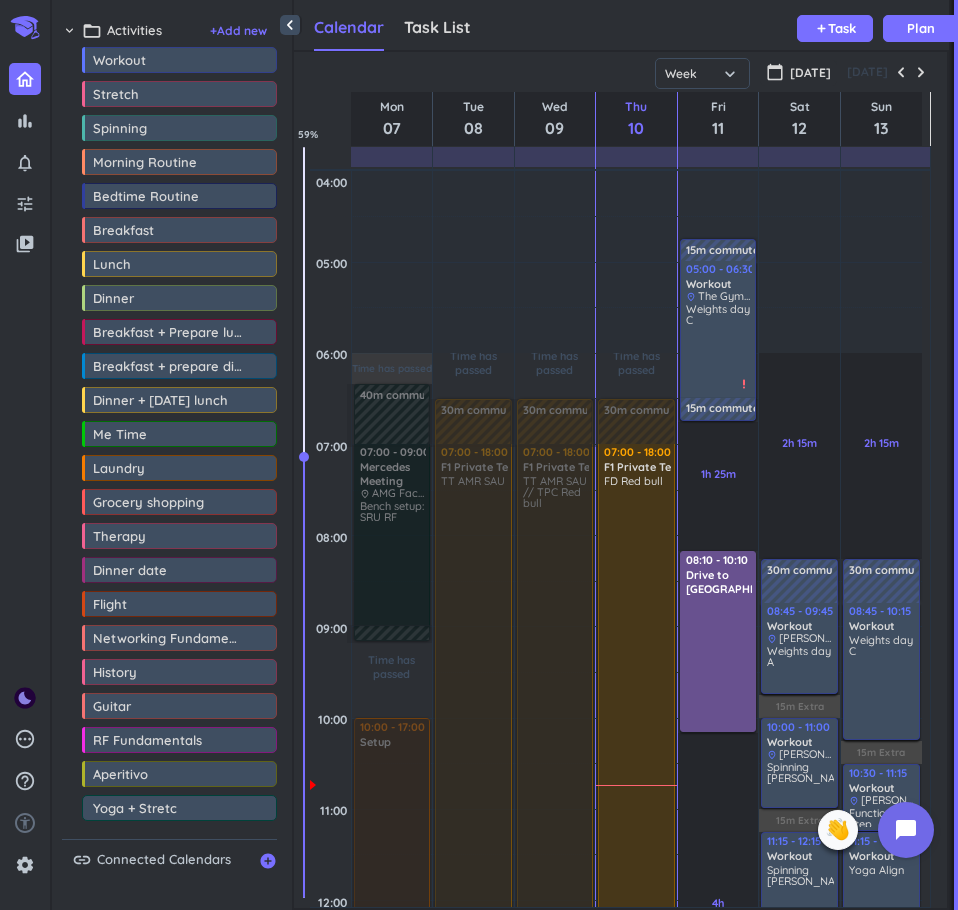 type on "Yoga + Stretch" 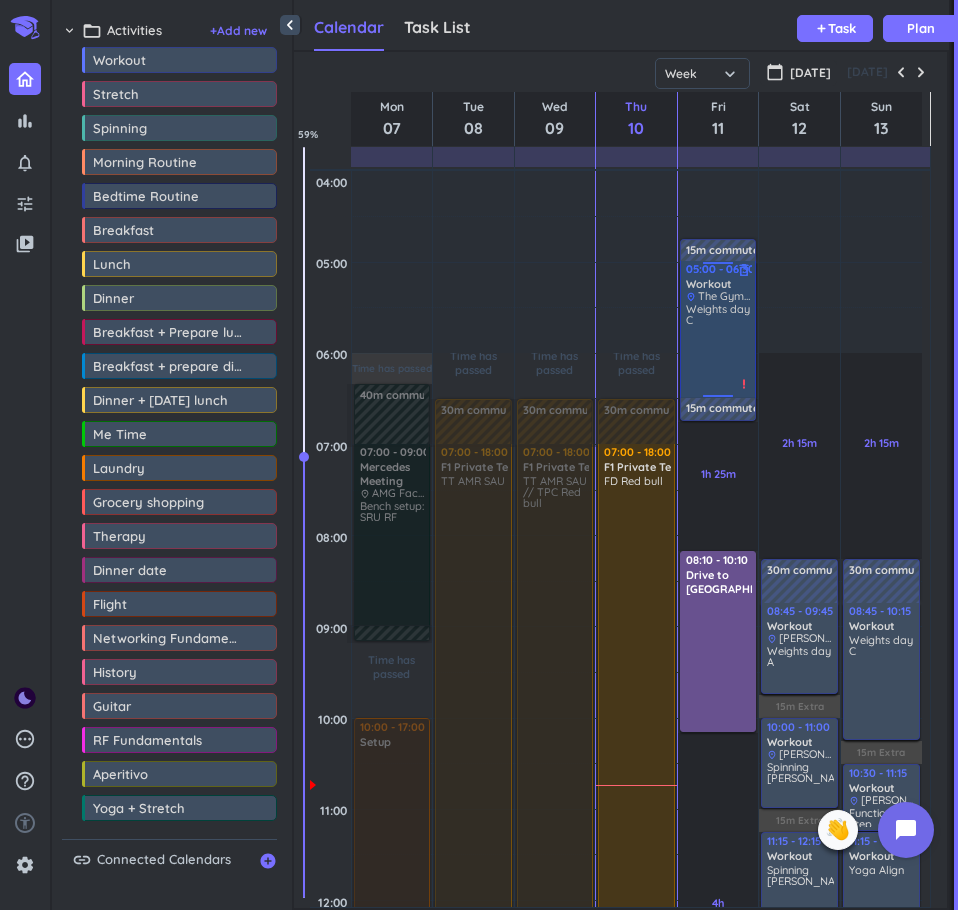 click on "Weights day C" at bounding box center (718, 314) 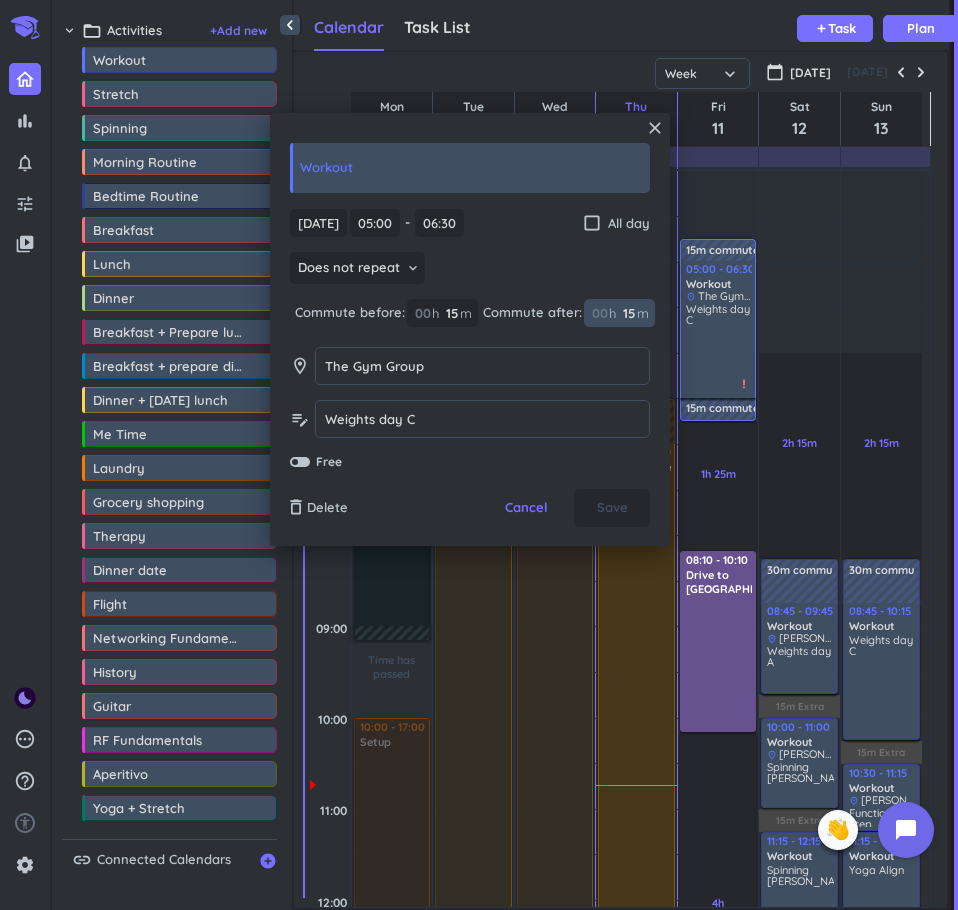 click on "15" at bounding box center (627, 313) 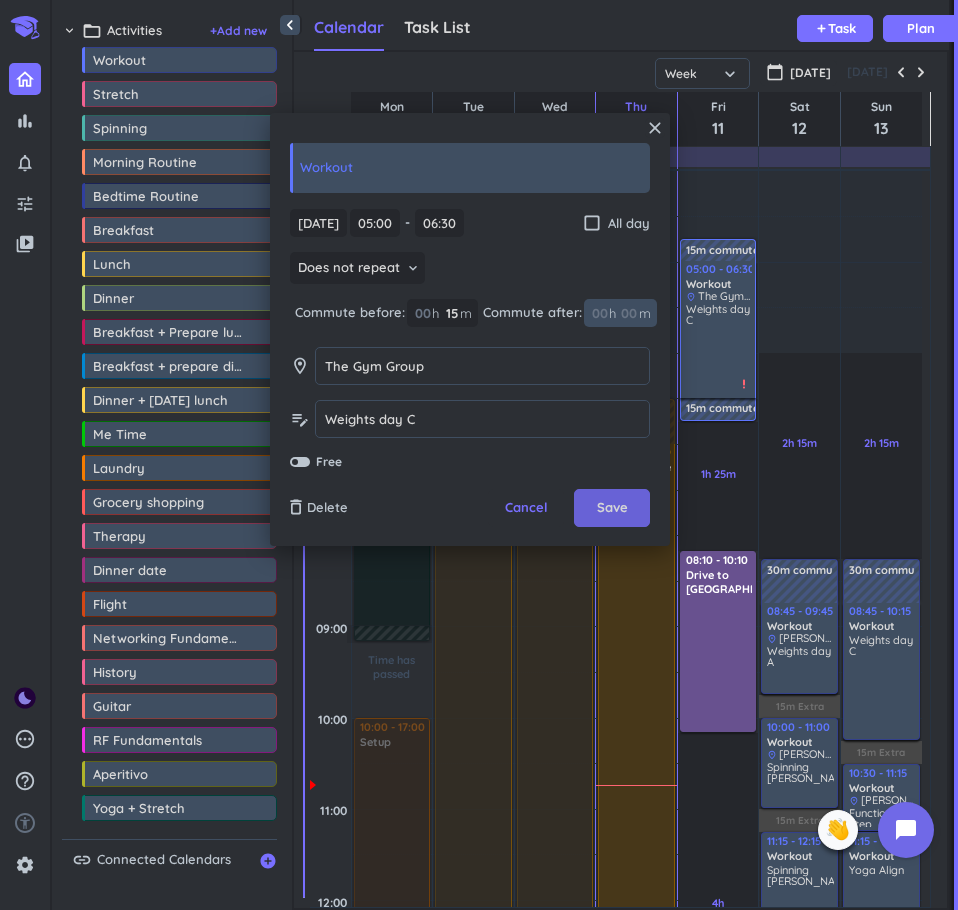 type 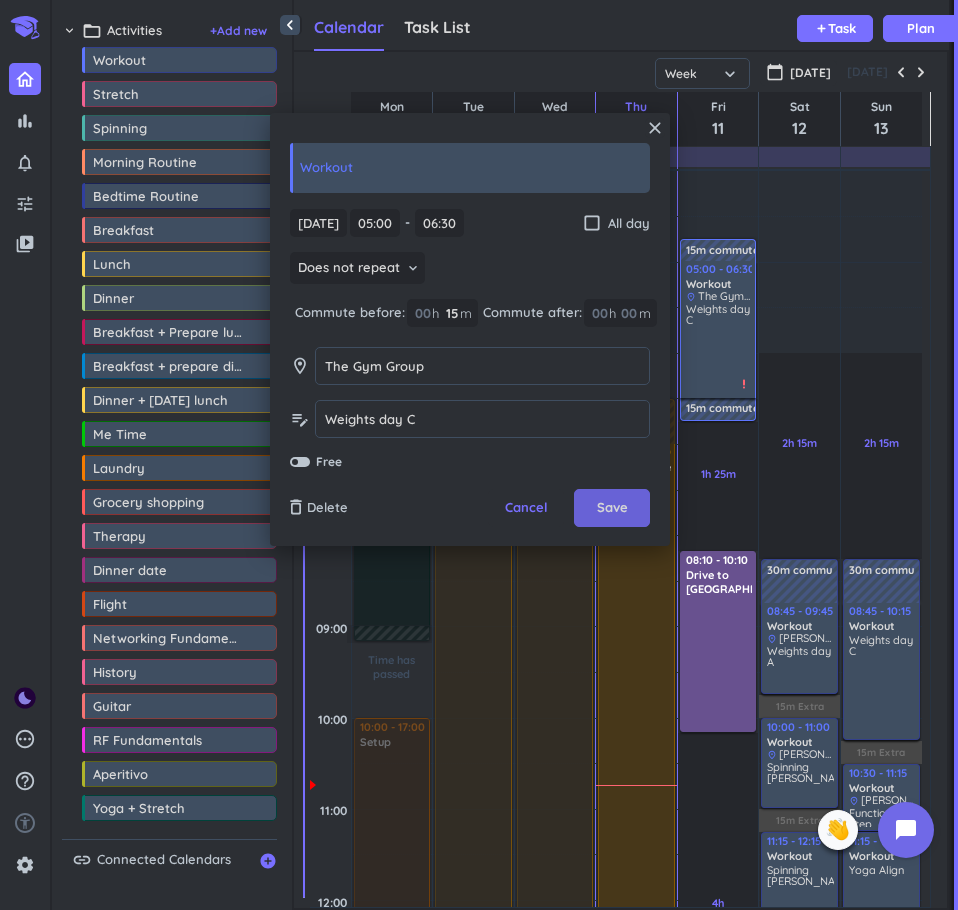click on "Save" at bounding box center (612, 508) 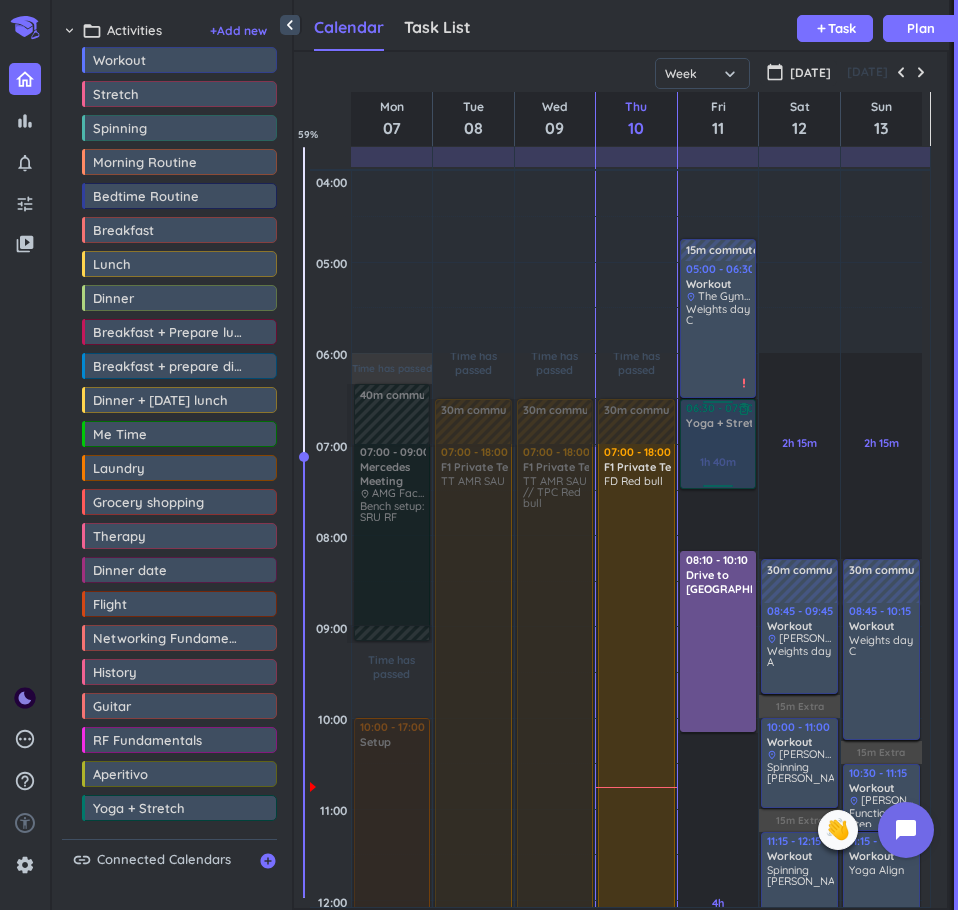 drag, startPoint x: 116, startPoint y: 806, endPoint x: 743, endPoint y: 399, distance: 747.5145 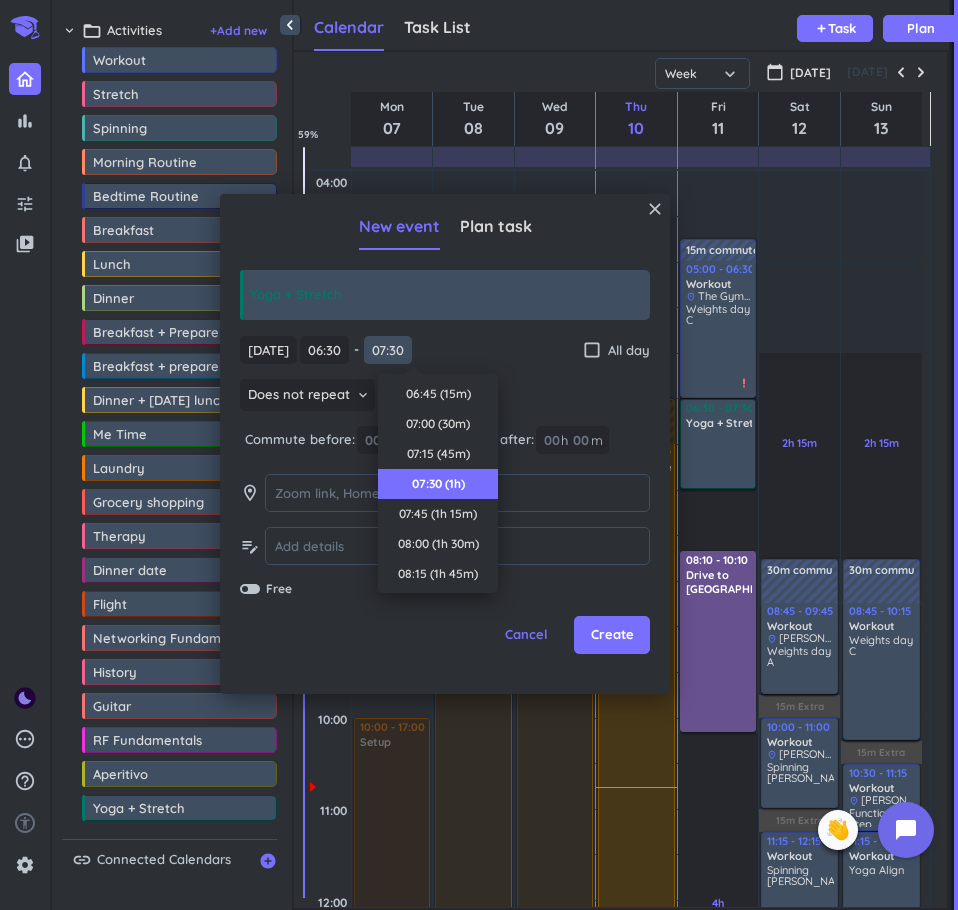 click on "07:30" at bounding box center (388, 350) 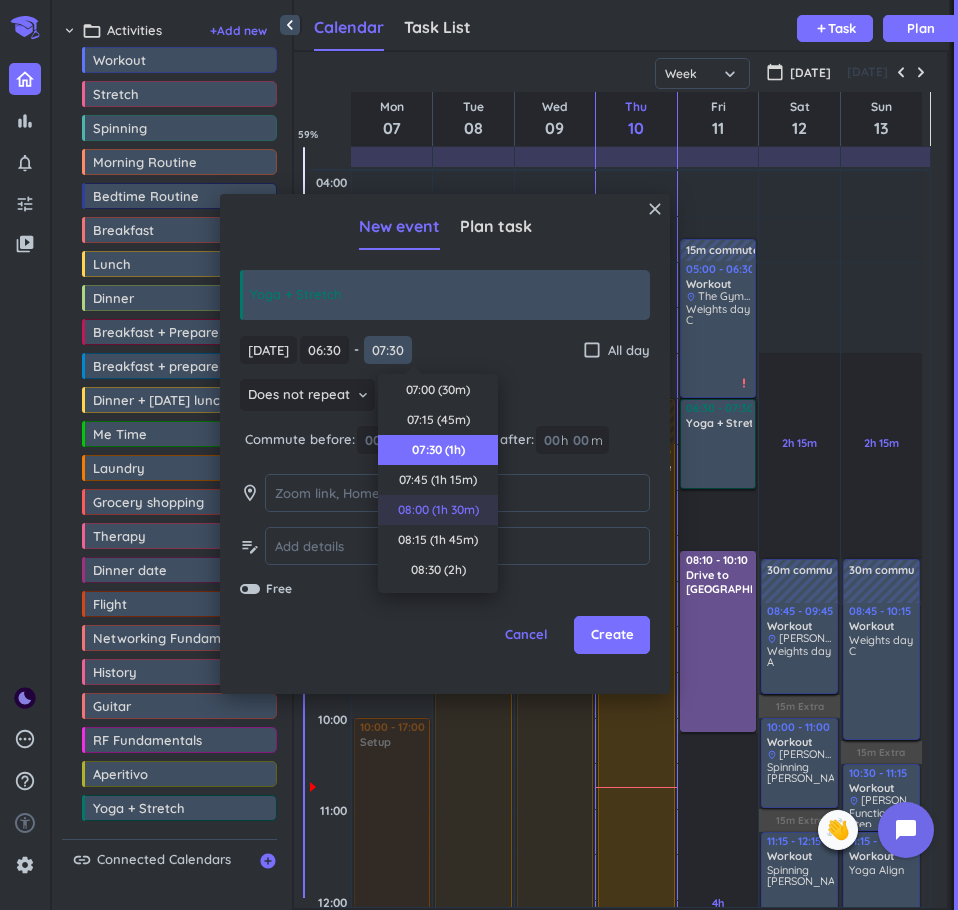 scroll, scrollTop: 0, scrollLeft: 0, axis: both 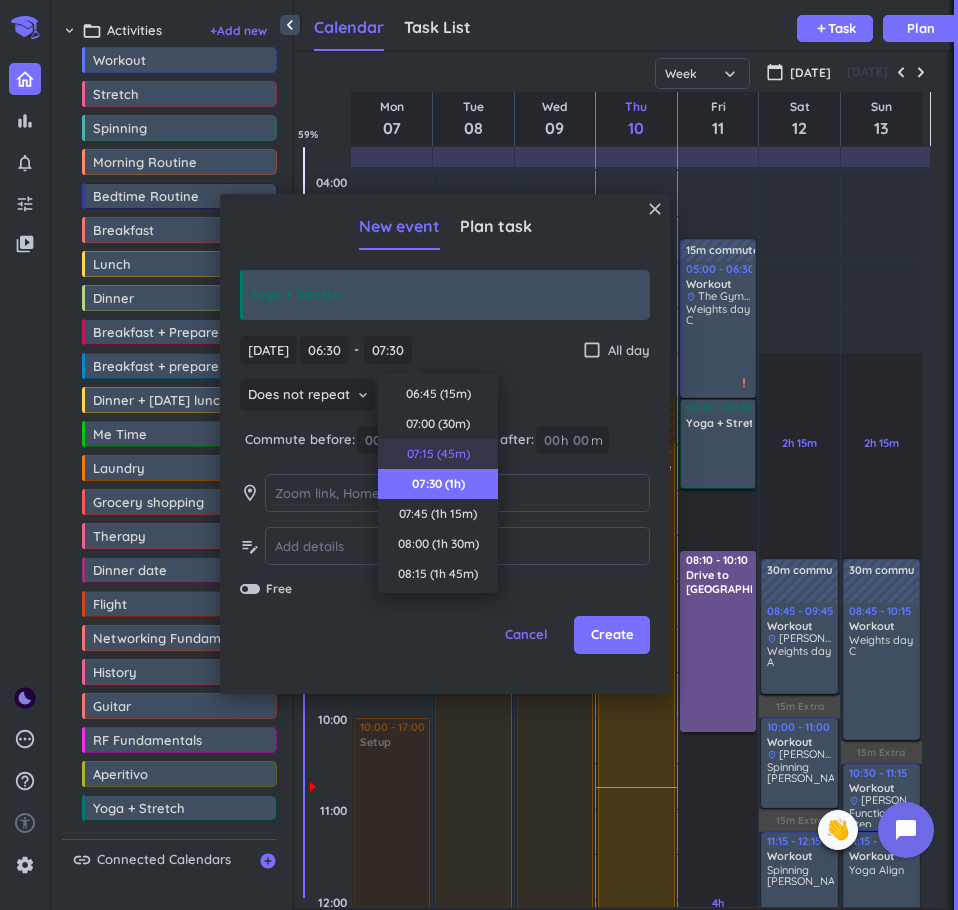 click on "07:15 (45m)" at bounding box center (438, 454) 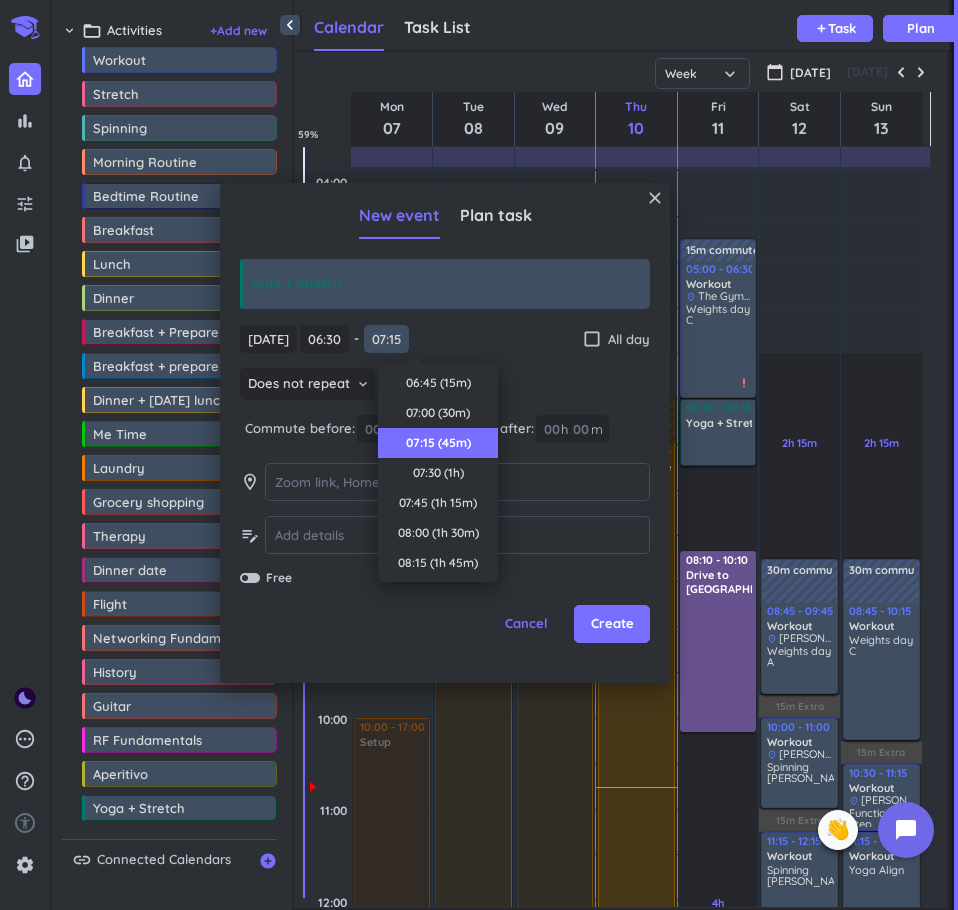 click on "07:15" at bounding box center (386, 339) 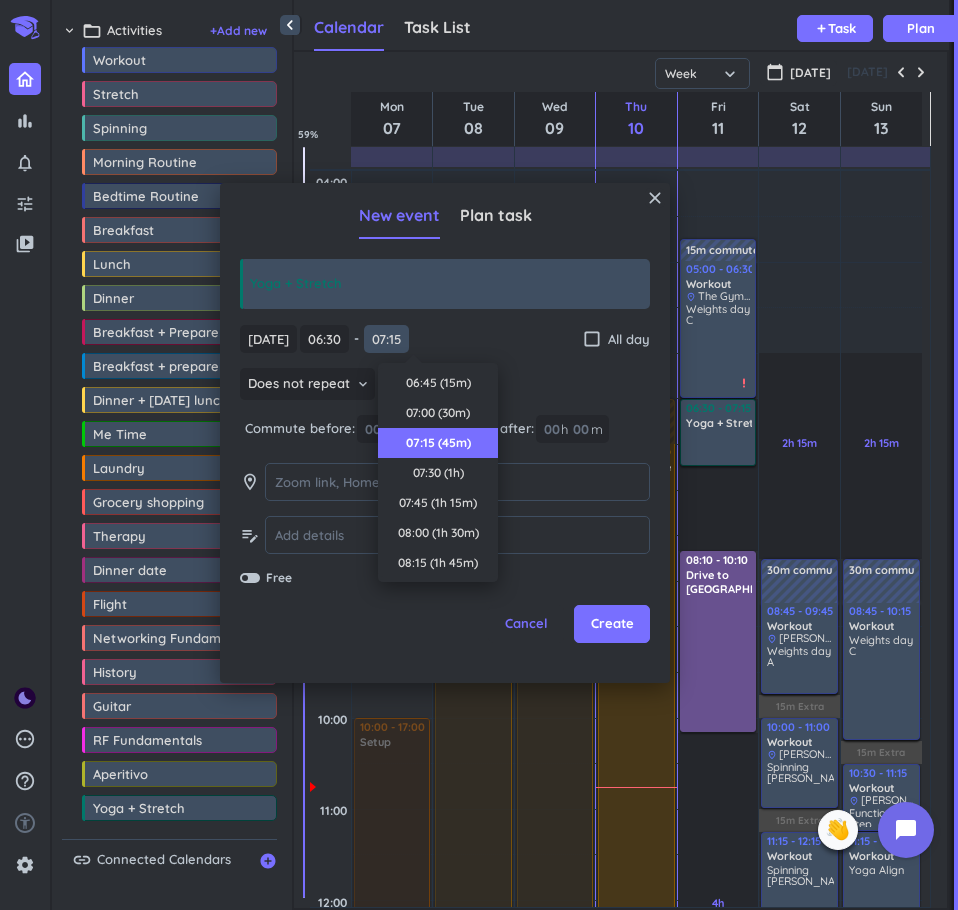 scroll, scrollTop: 60, scrollLeft: 0, axis: vertical 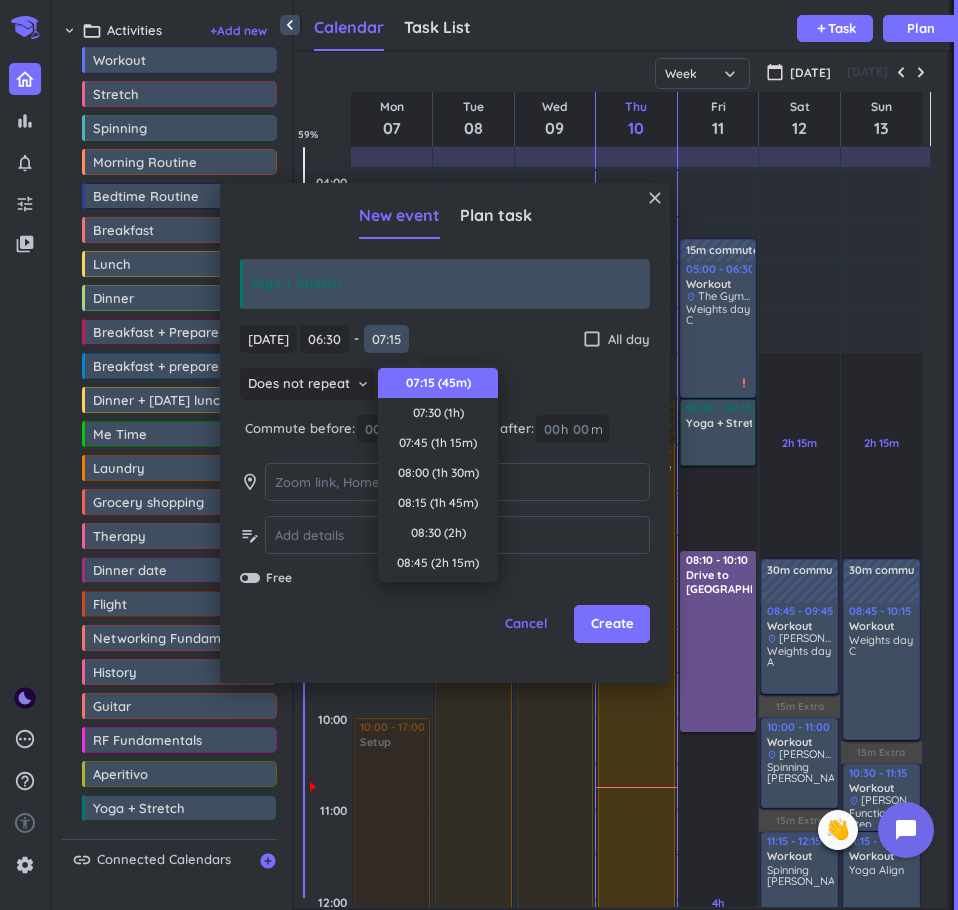 click on "07:15" at bounding box center [386, 339] 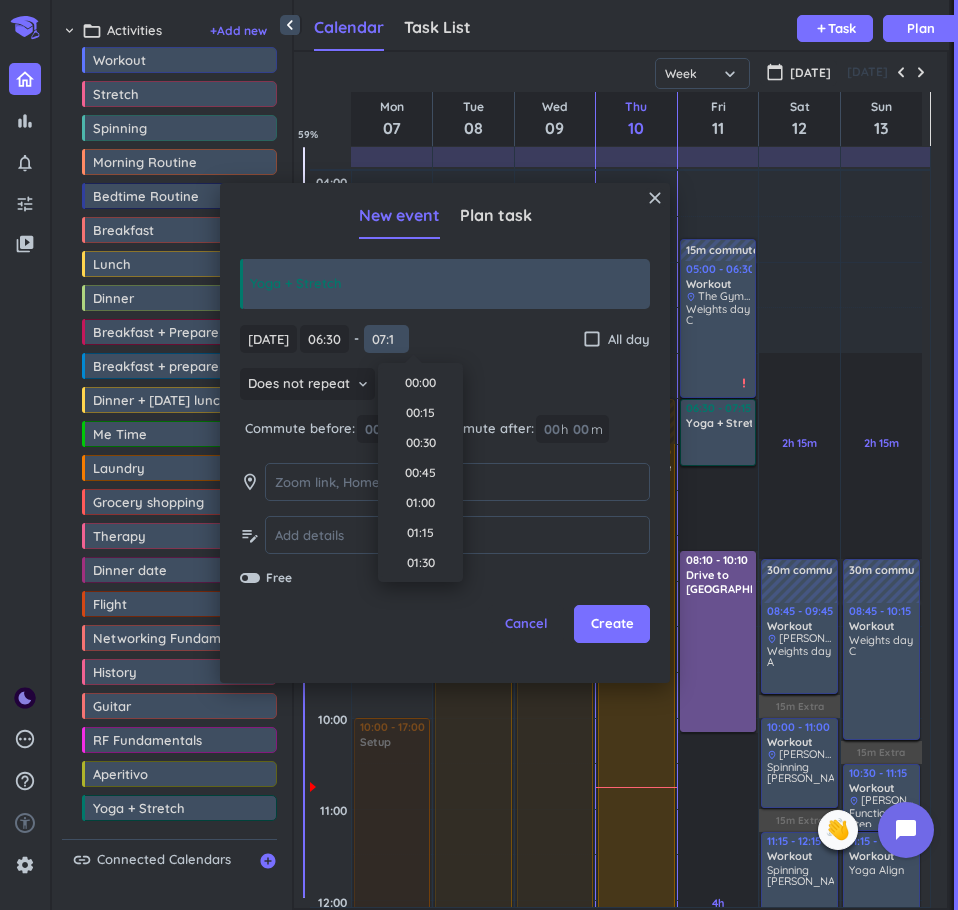 scroll, scrollTop: 751, scrollLeft: 0, axis: vertical 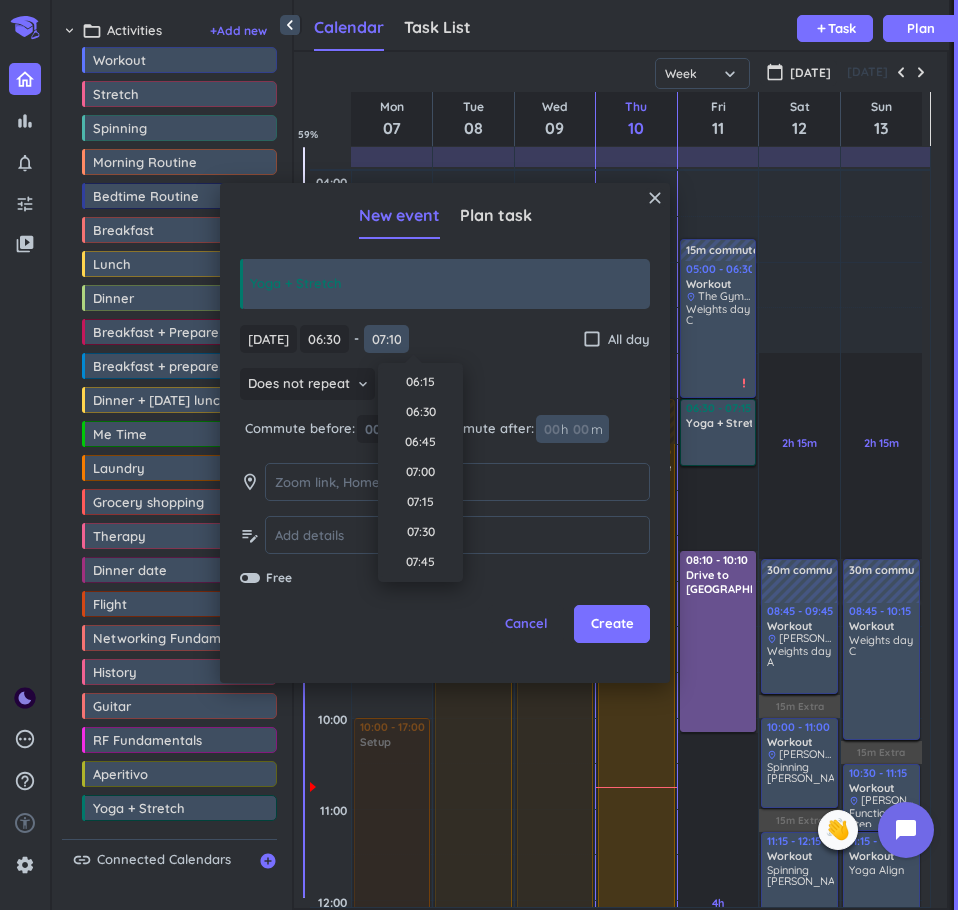 type on "07:10" 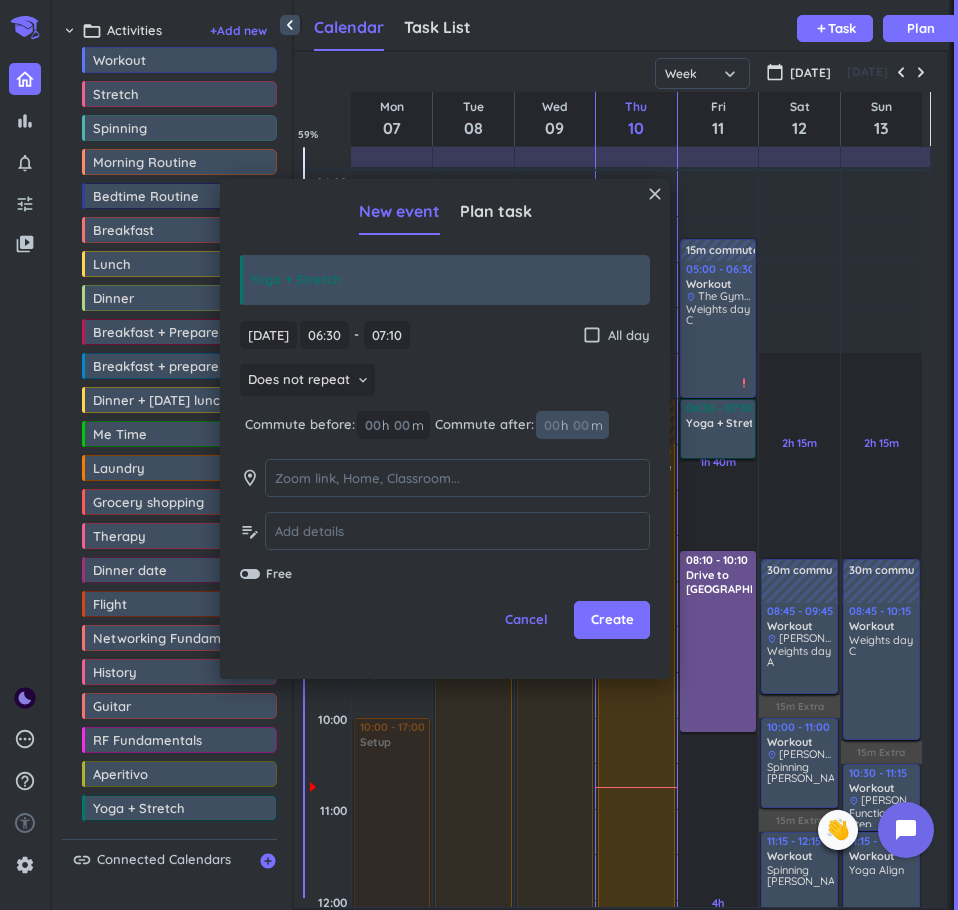 click at bounding box center [580, 425] 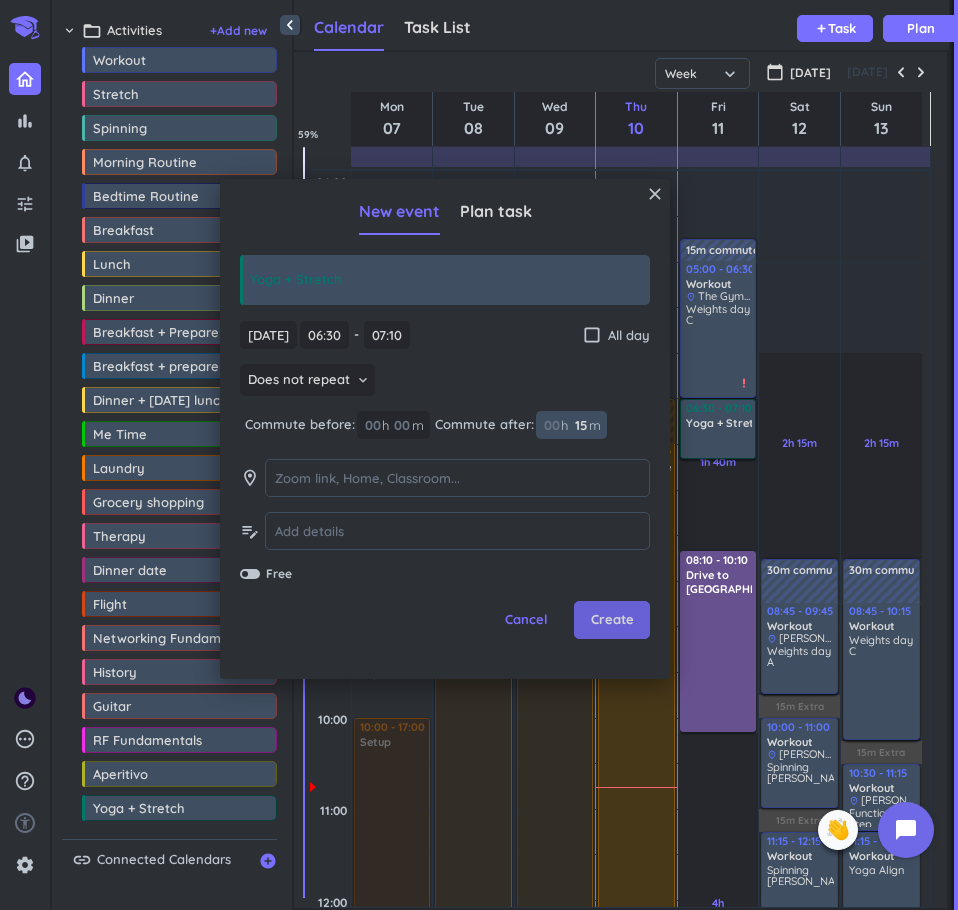 type on "15" 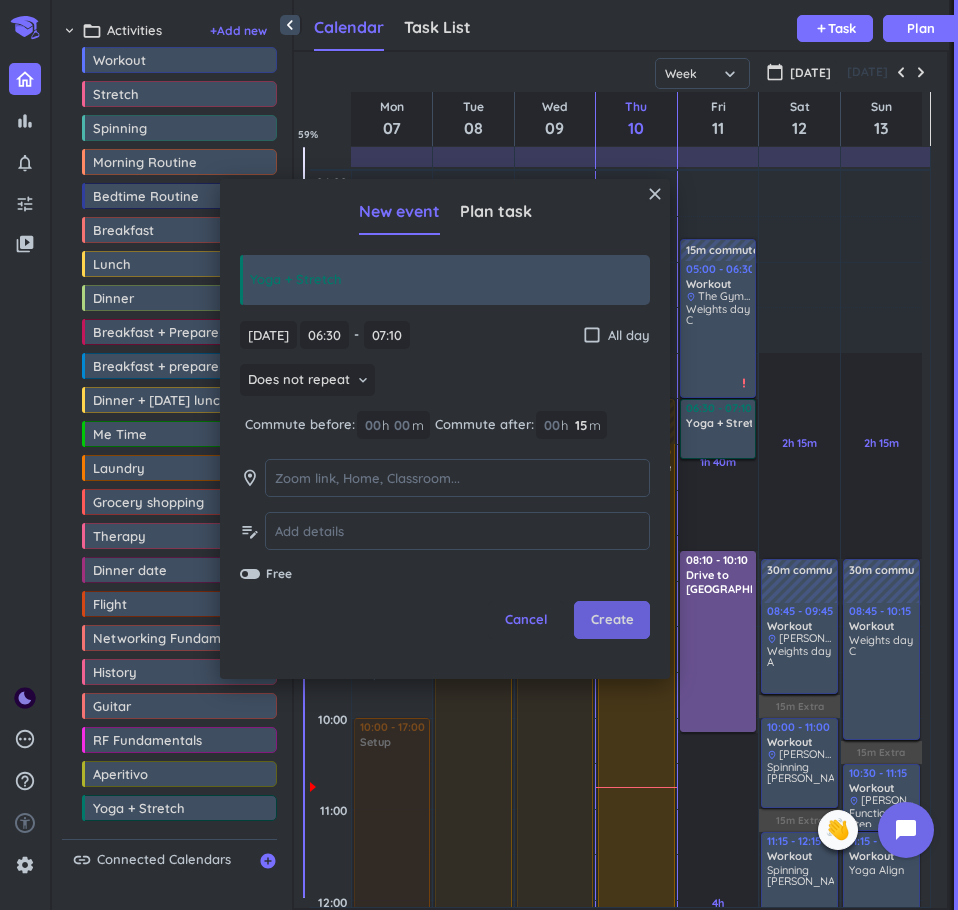 click on "Create" at bounding box center [612, 620] 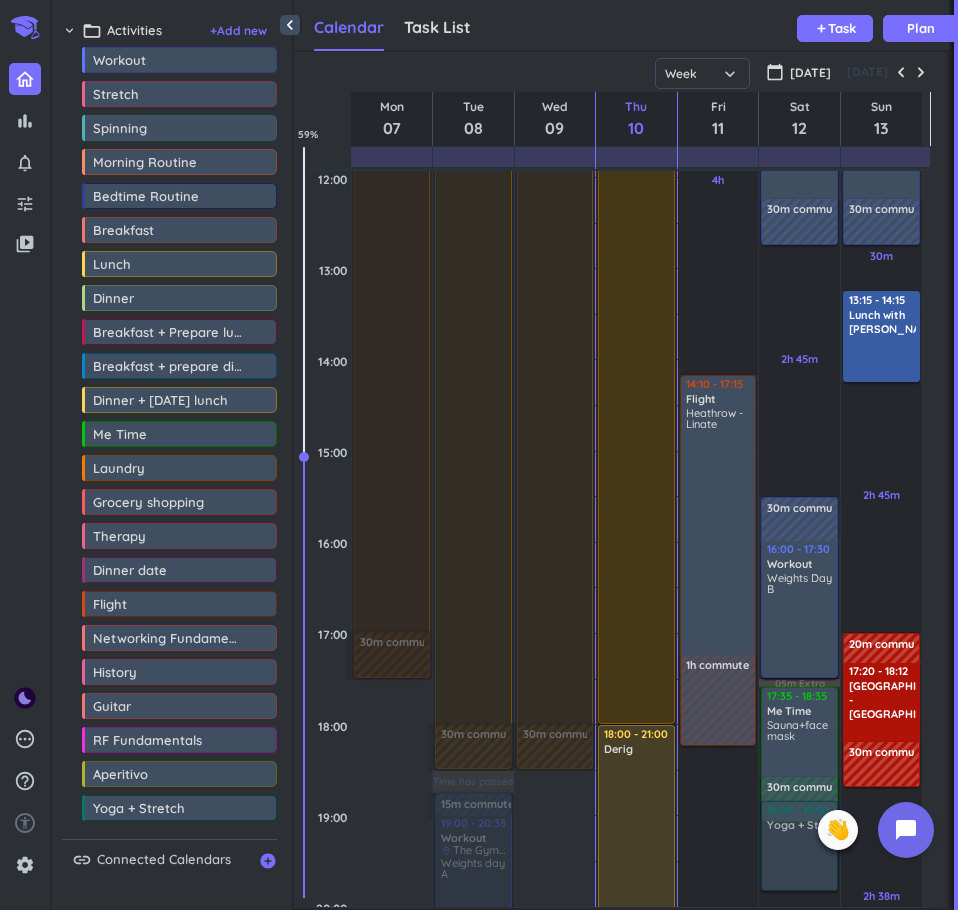 scroll, scrollTop: 743, scrollLeft: 0, axis: vertical 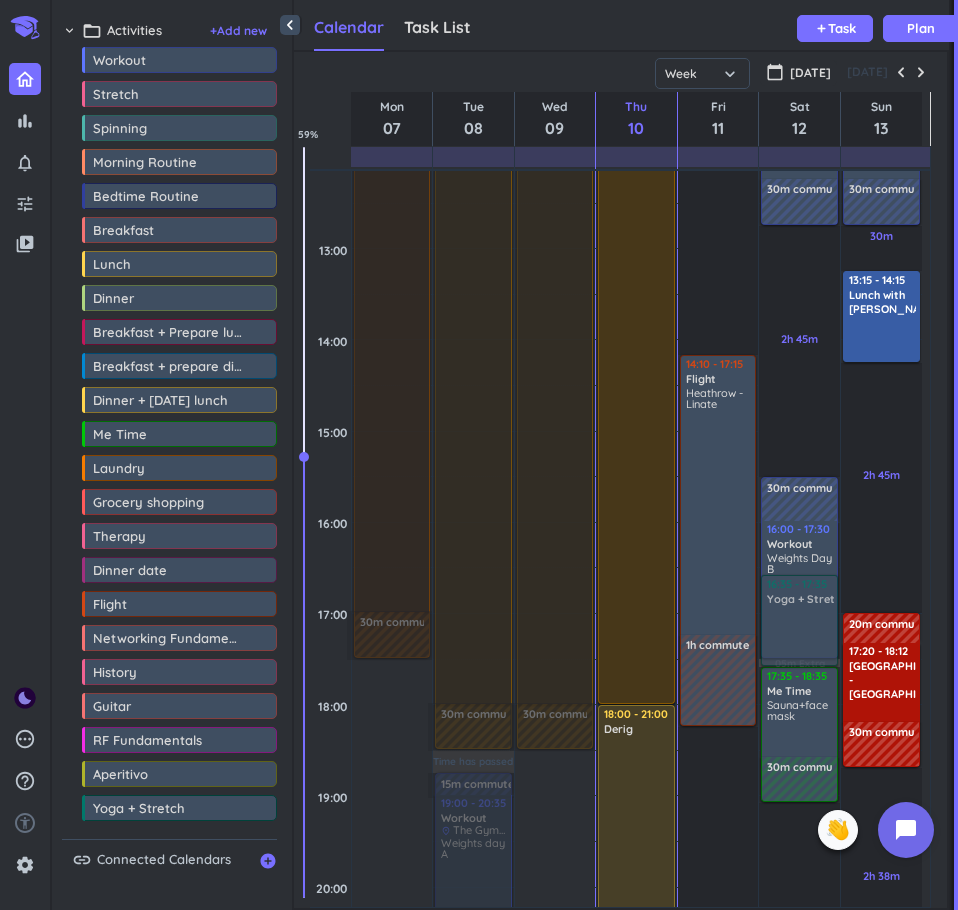 drag, startPoint x: 116, startPoint y: 808, endPoint x: 816, endPoint y: 576, distance: 737.4442 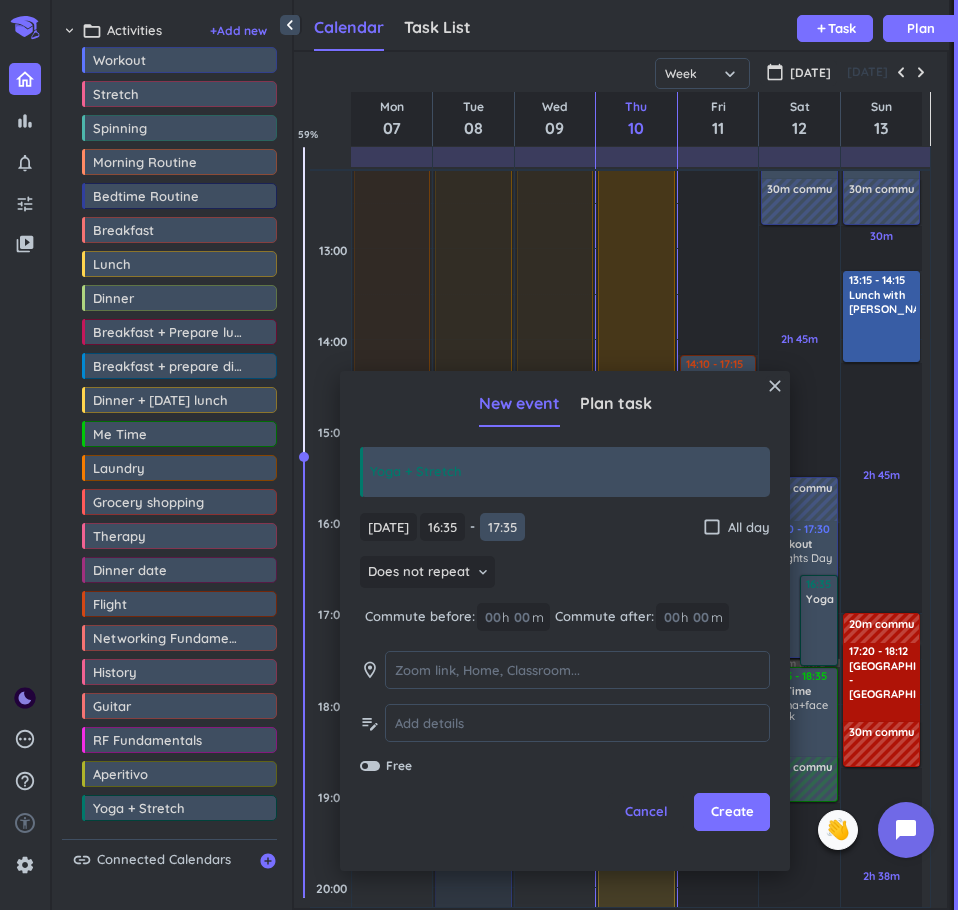 click on "17:35" at bounding box center [502, 527] 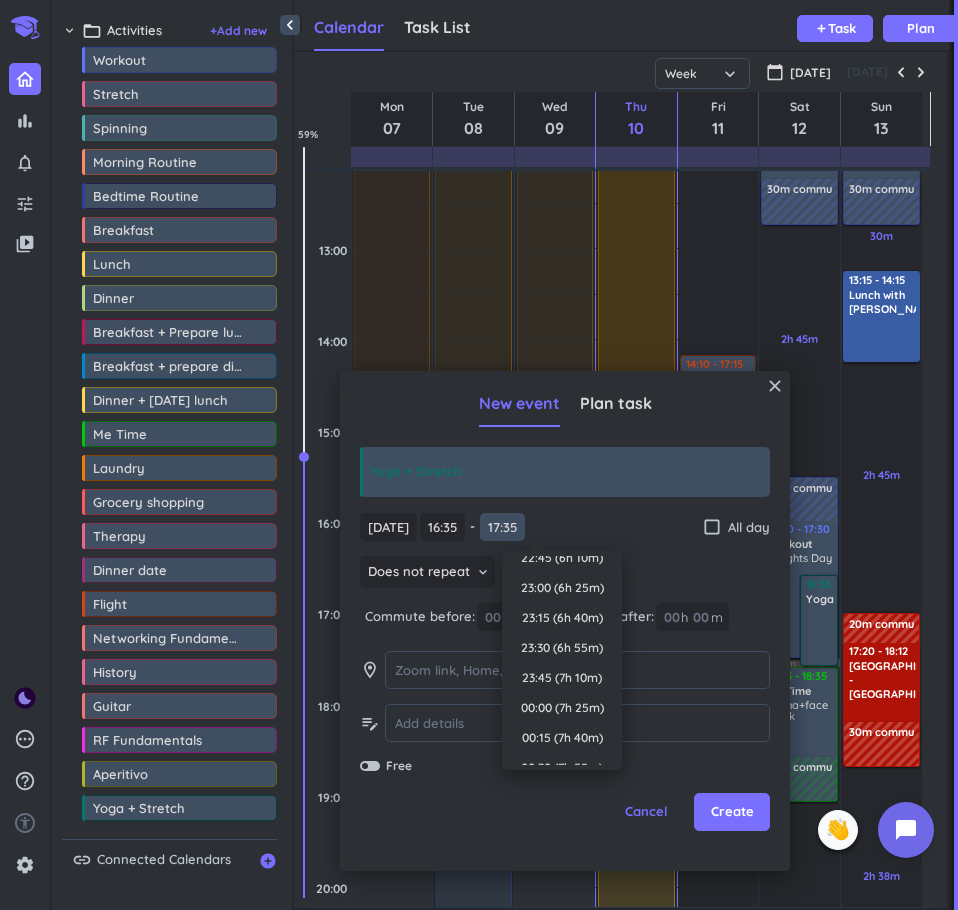 scroll, scrollTop: 0, scrollLeft: 0, axis: both 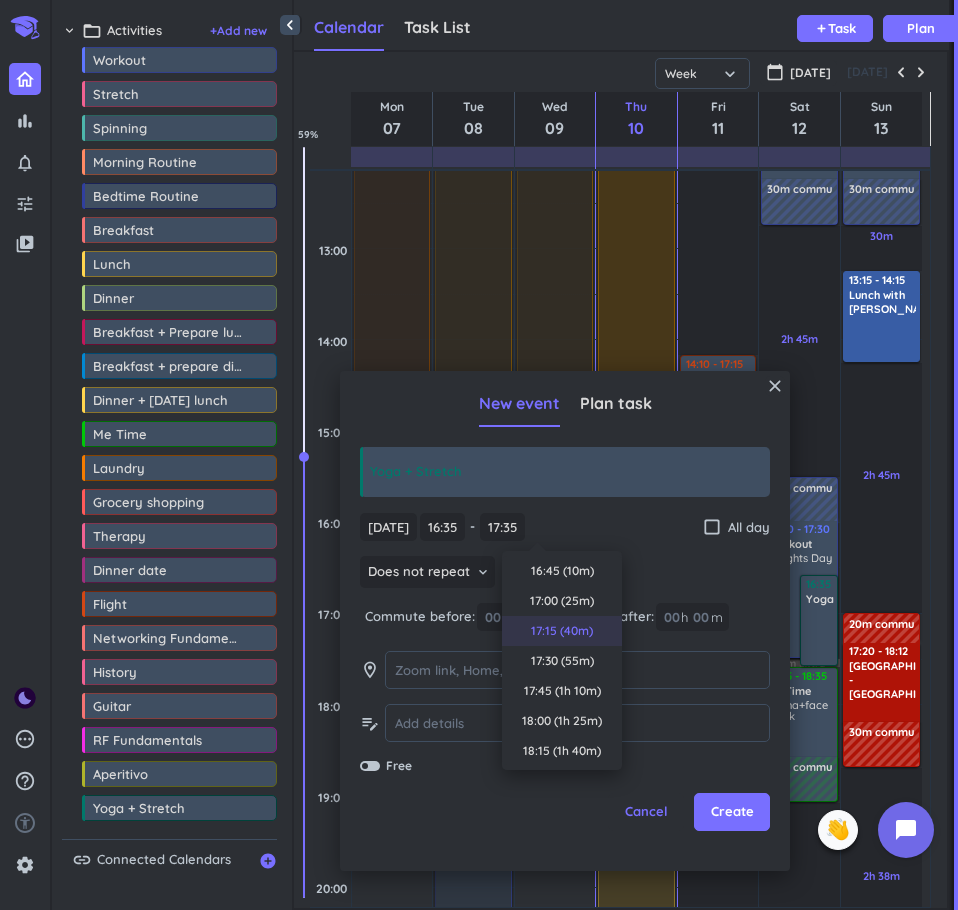 click on "17:15 (40m)" at bounding box center (562, 631) 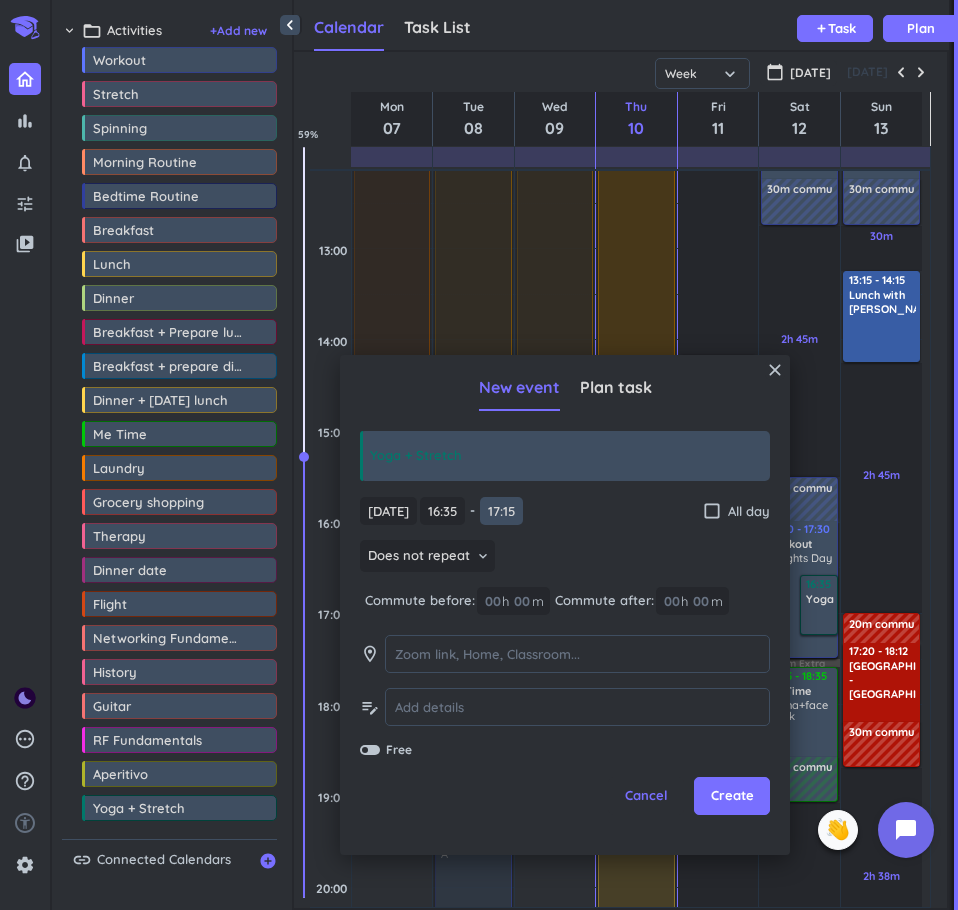 click on "17:15" at bounding box center (501, 511) 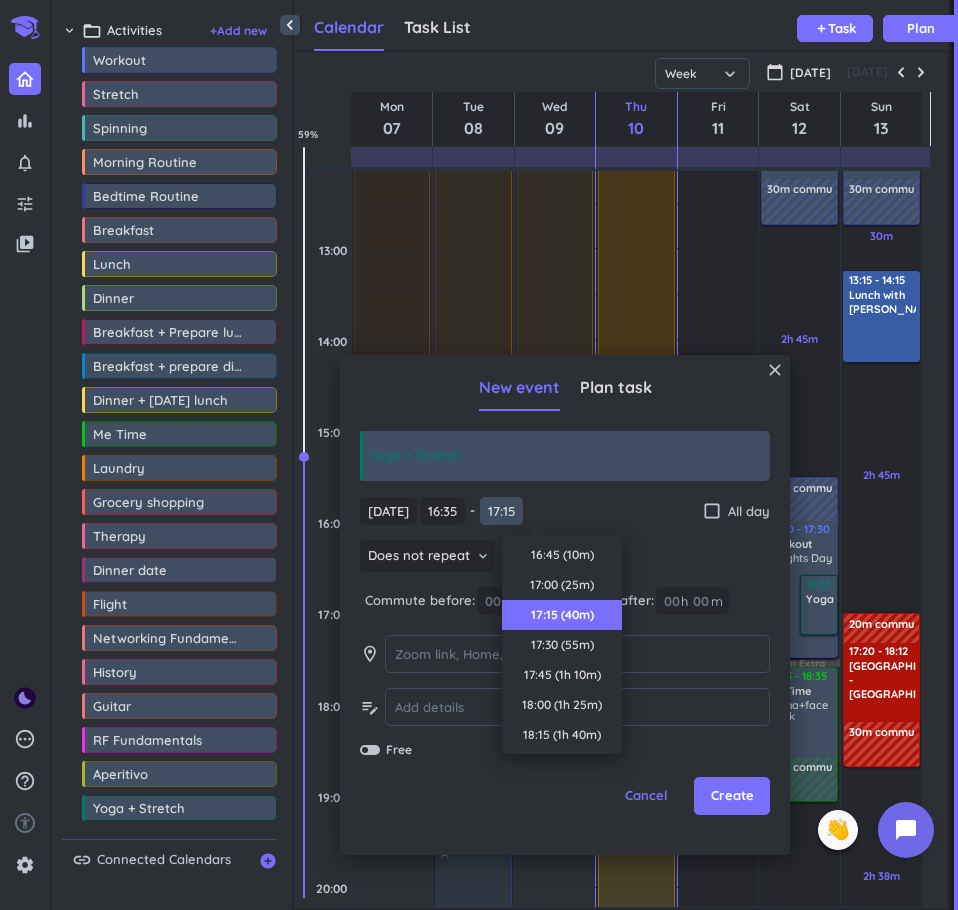 scroll, scrollTop: 60, scrollLeft: 0, axis: vertical 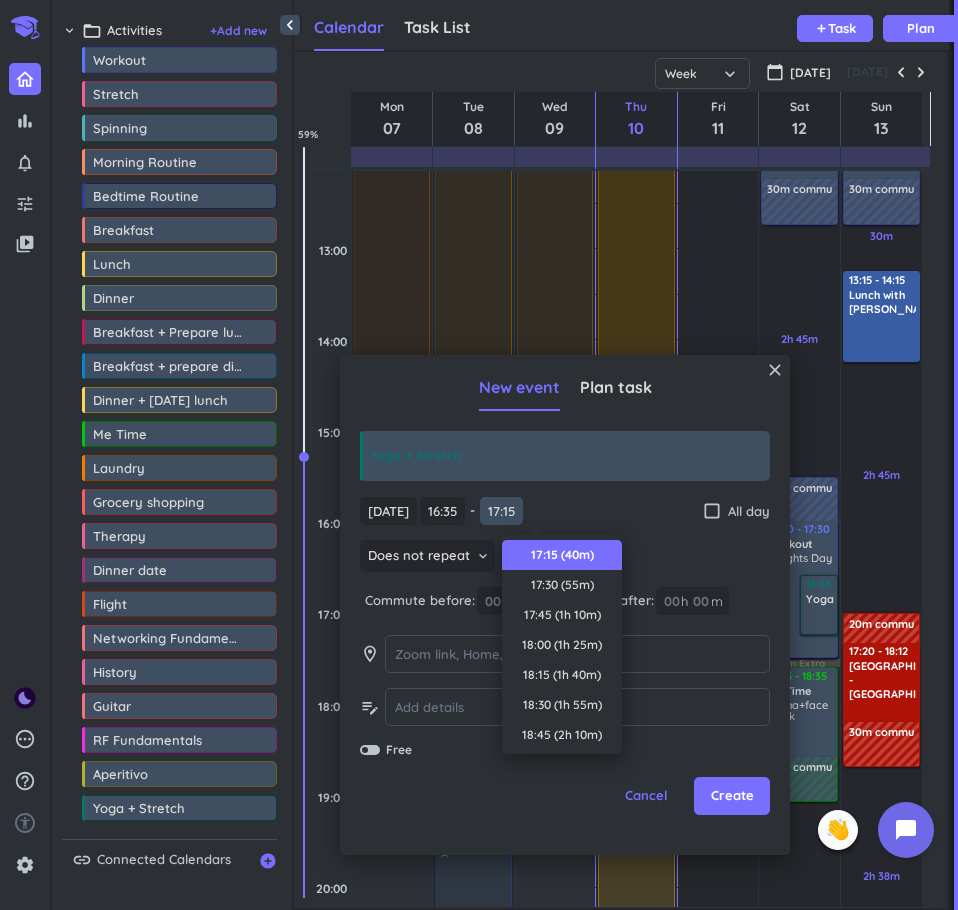 click on "17:15" at bounding box center [501, 511] 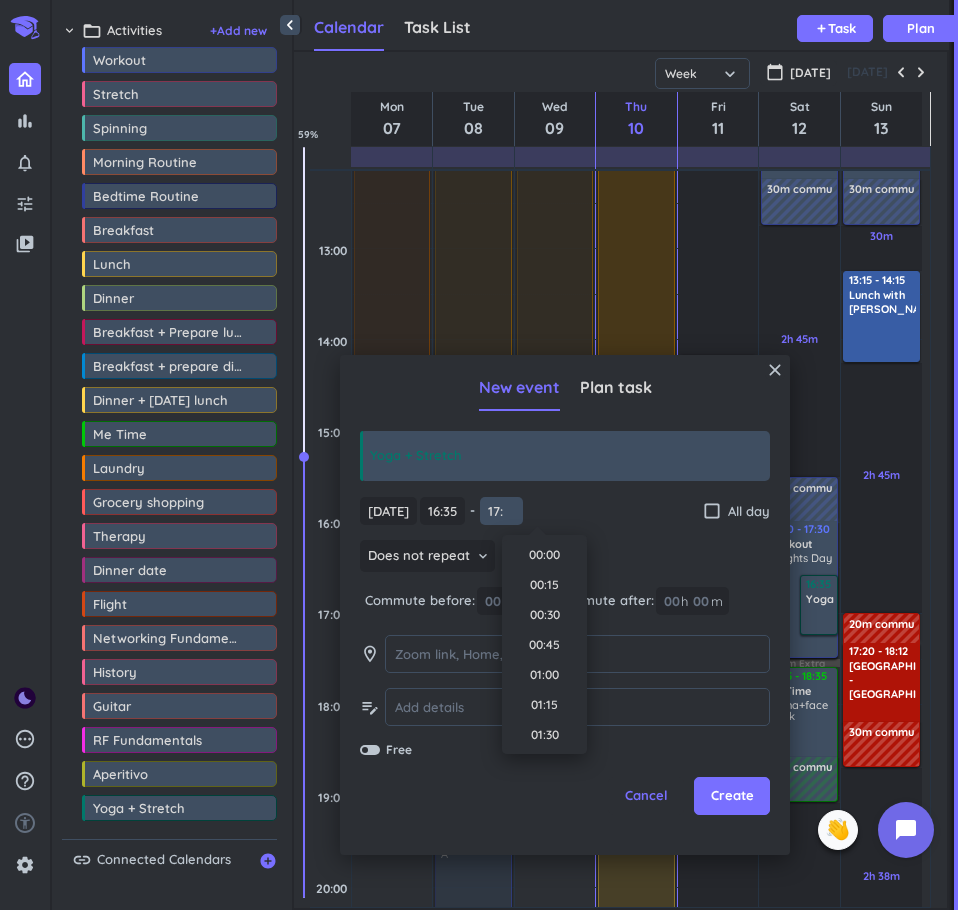 scroll, scrollTop: 1951, scrollLeft: 0, axis: vertical 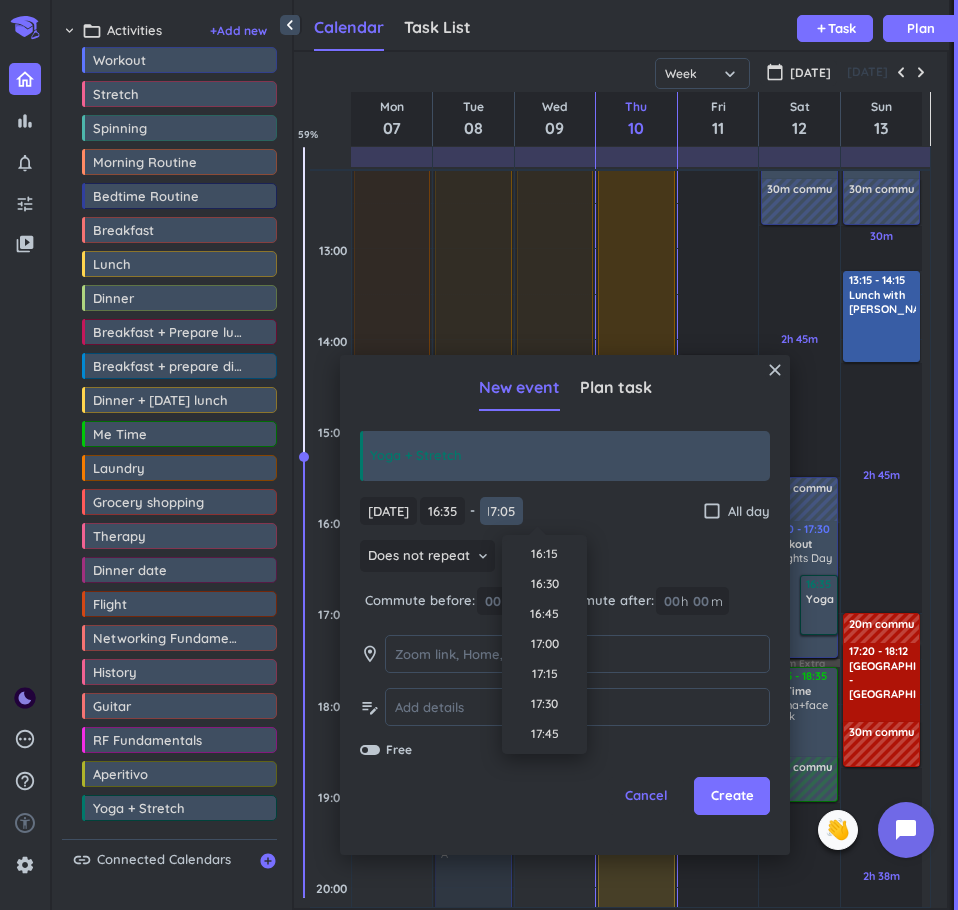 type on "17:05" 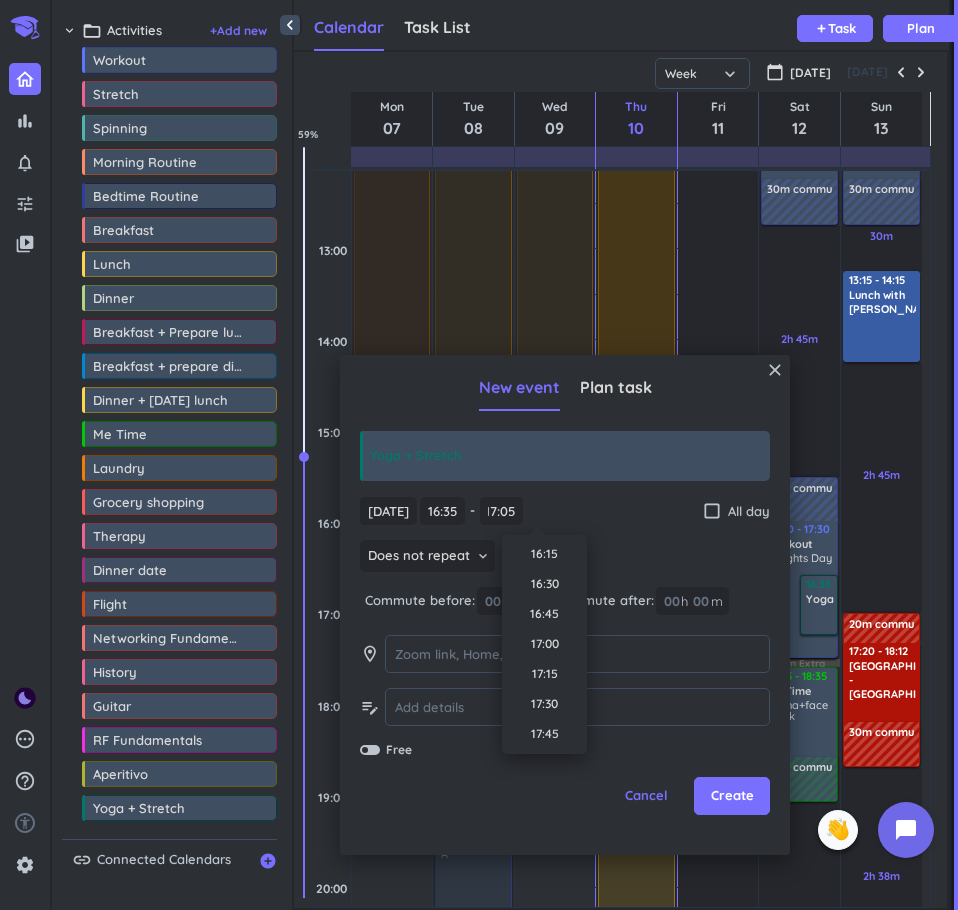 click on "[DATE] [DATE]   16:35 16:35 - 17:15 17:05 check_box_outline_blank All day" at bounding box center (565, 511) 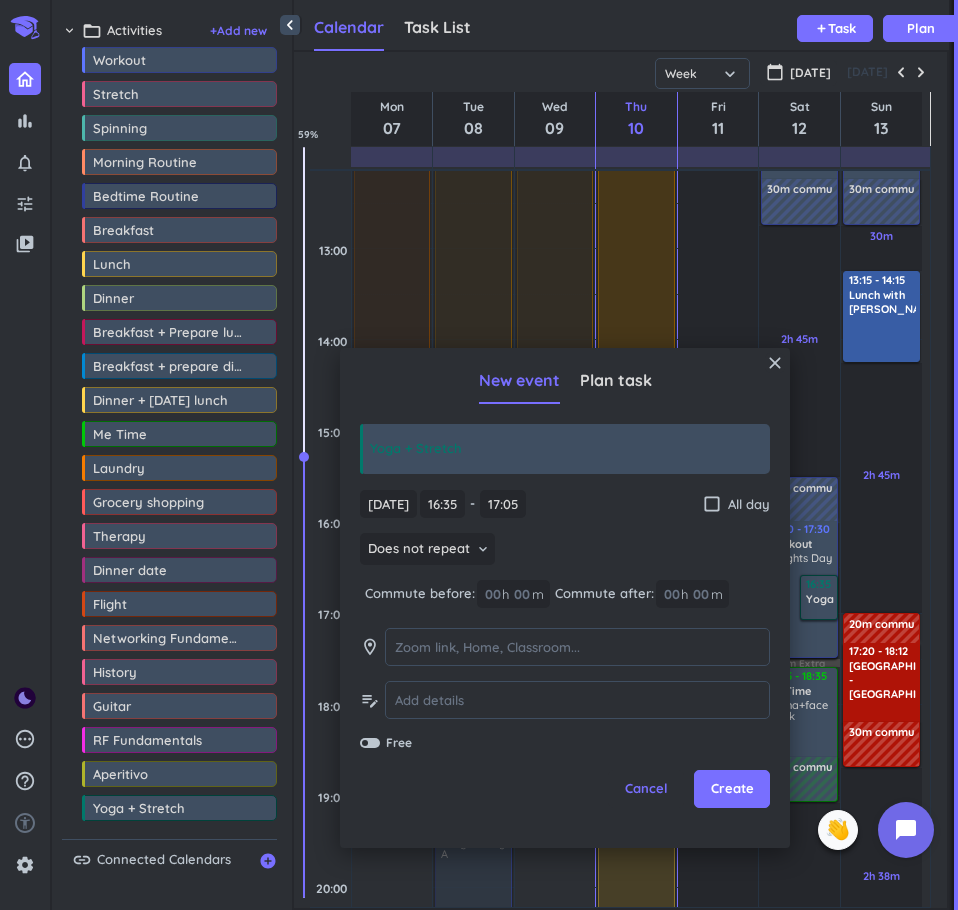 scroll, scrollTop: 0, scrollLeft: 0, axis: both 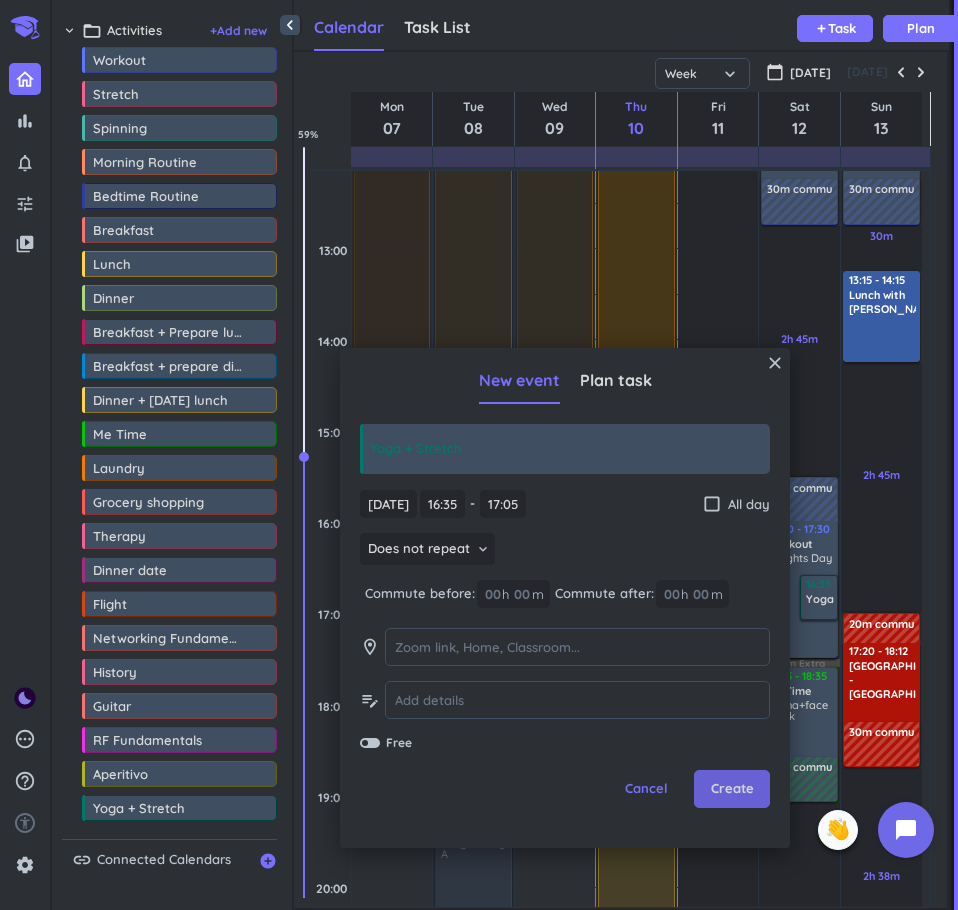 click on "Create" at bounding box center (732, 789) 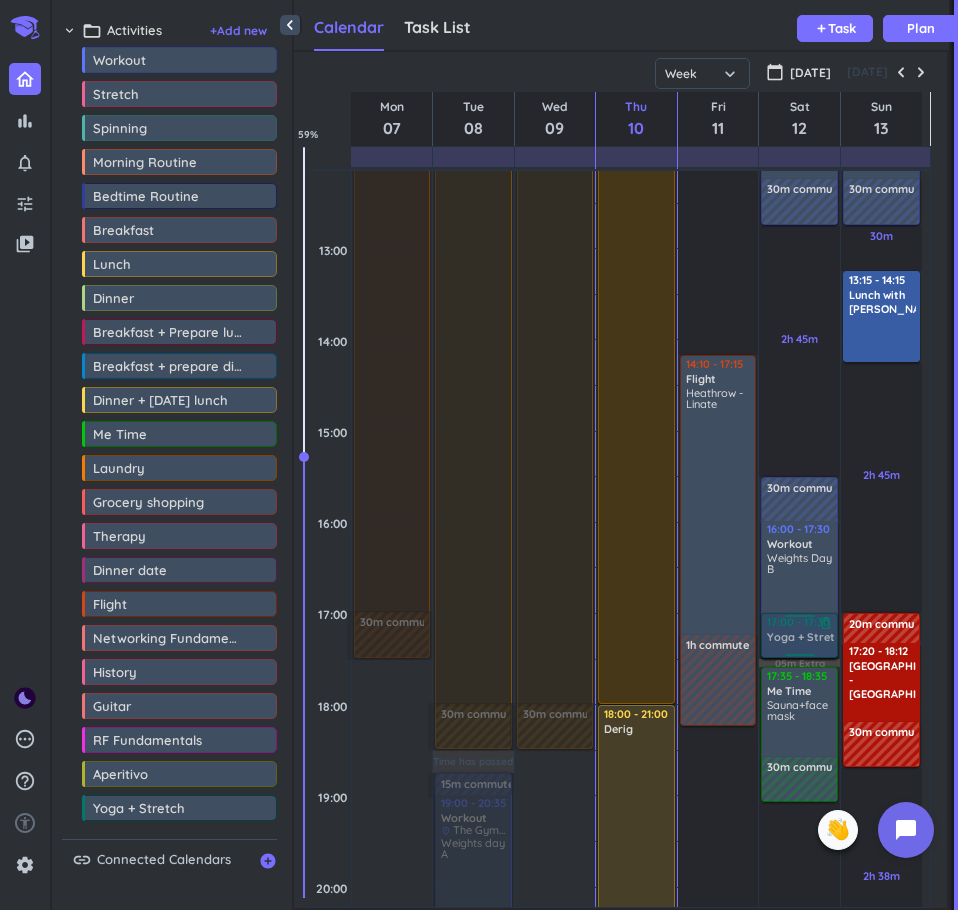 drag, startPoint x: 811, startPoint y: 597, endPoint x: 822, endPoint y: 638, distance: 42.44997 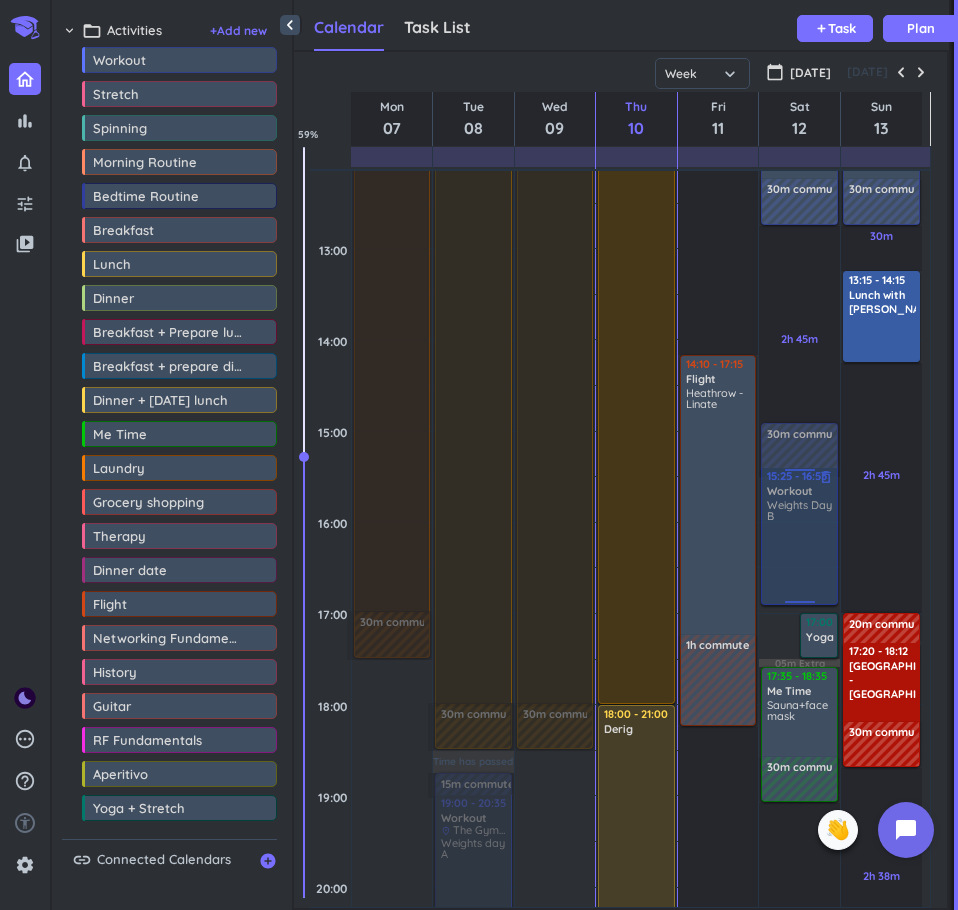 drag, startPoint x: 810, startPoint y: 581, endPoint x: 807, endPoint y: 516, distance: 65.06919 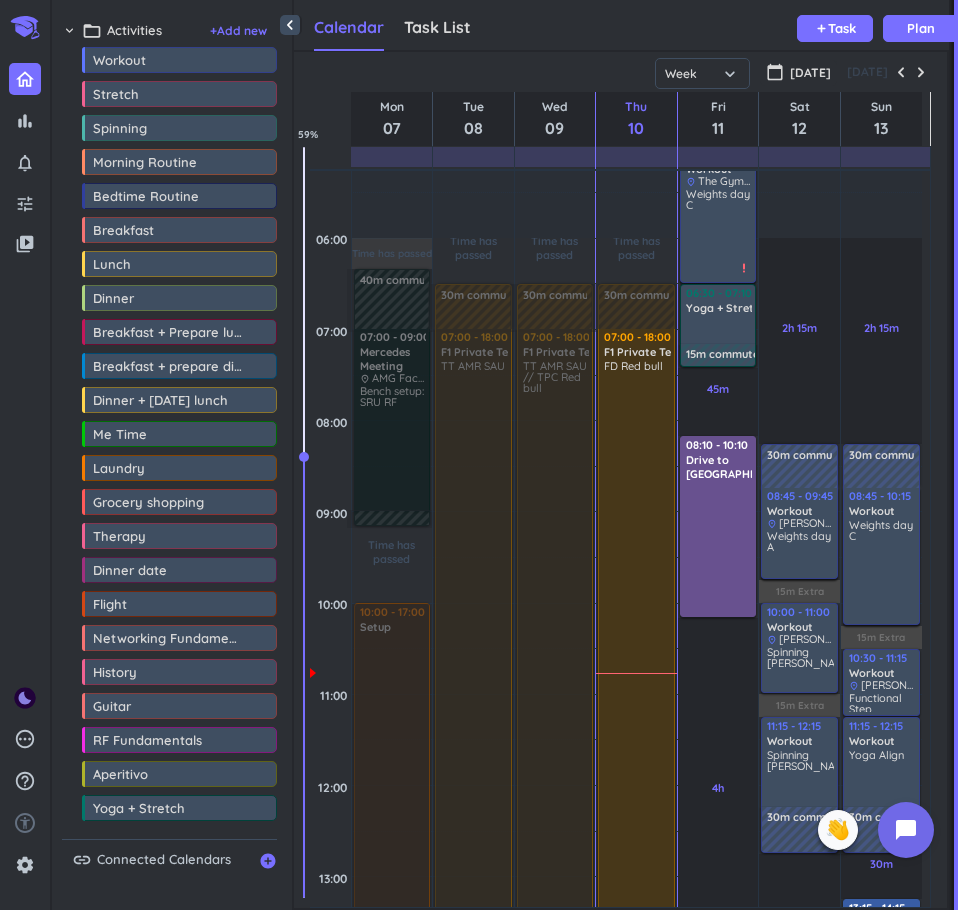 scroll, scrollTop: 113, scrollLeft: 0, axis: vertical 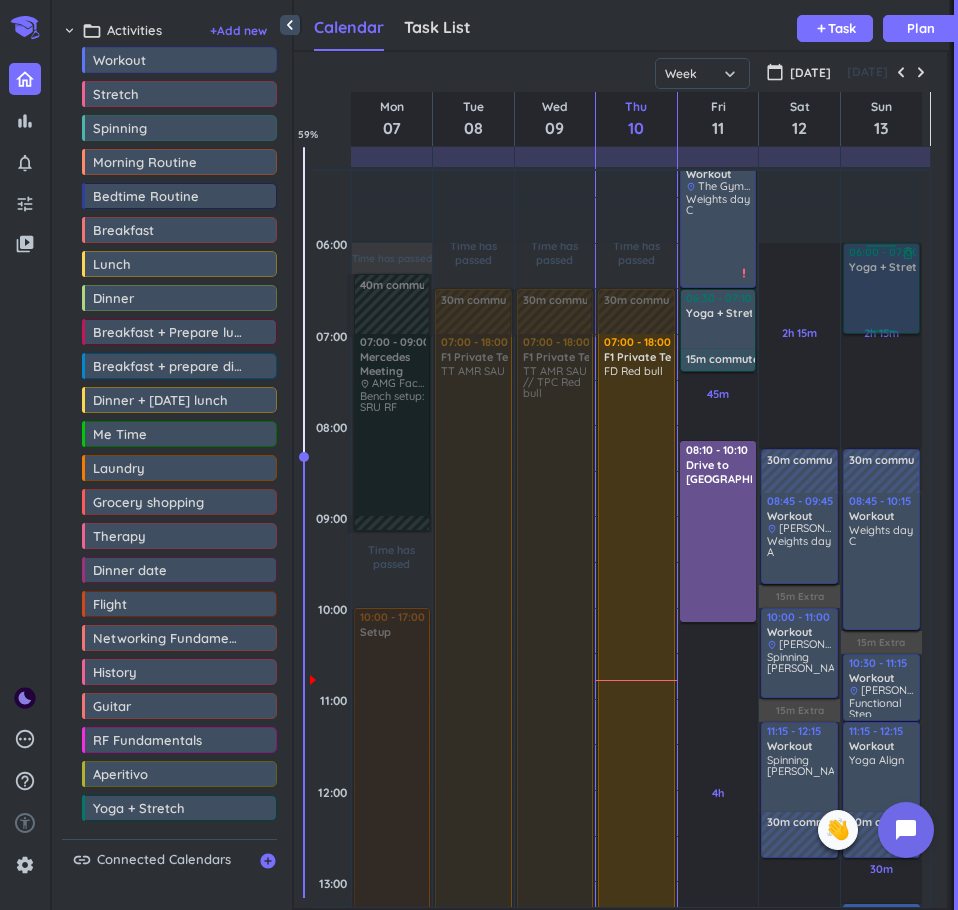 drag, startPoint x: 147, startPoint y: 809, endPoint x: 892, endPoint y: 246, distance: 933.8062 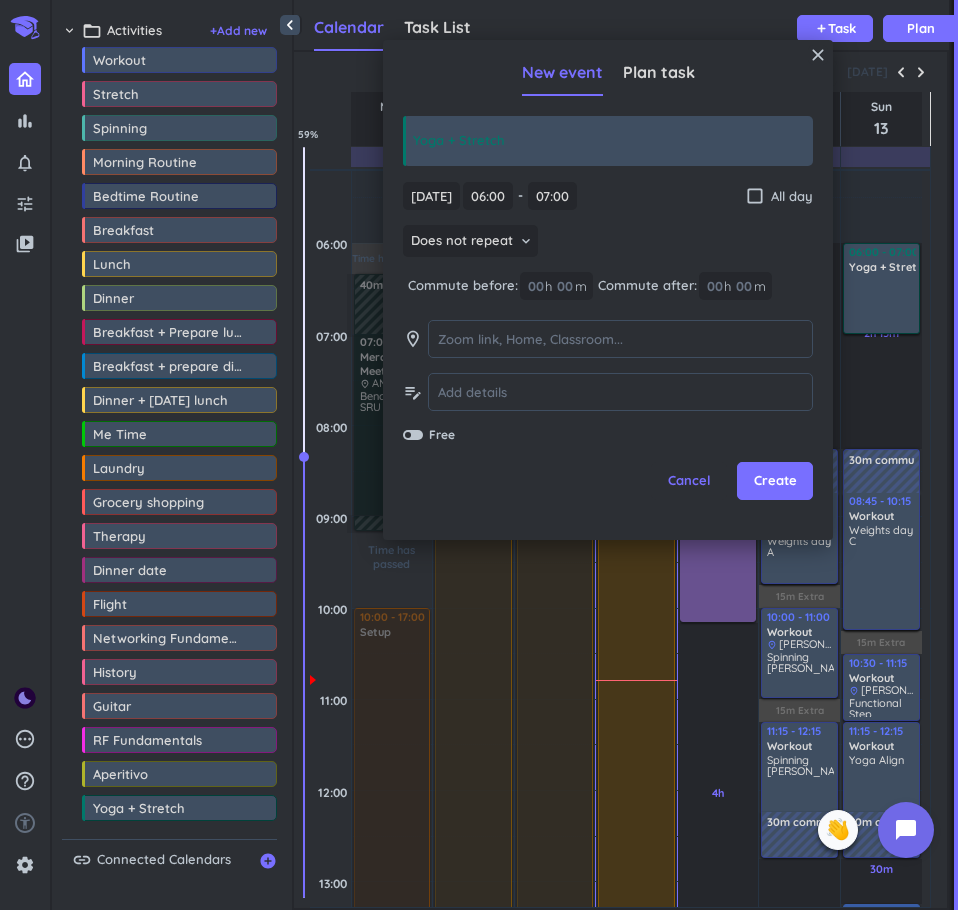 scroll, scrollTop: 109, scrollLeft: 0, axis: vertical 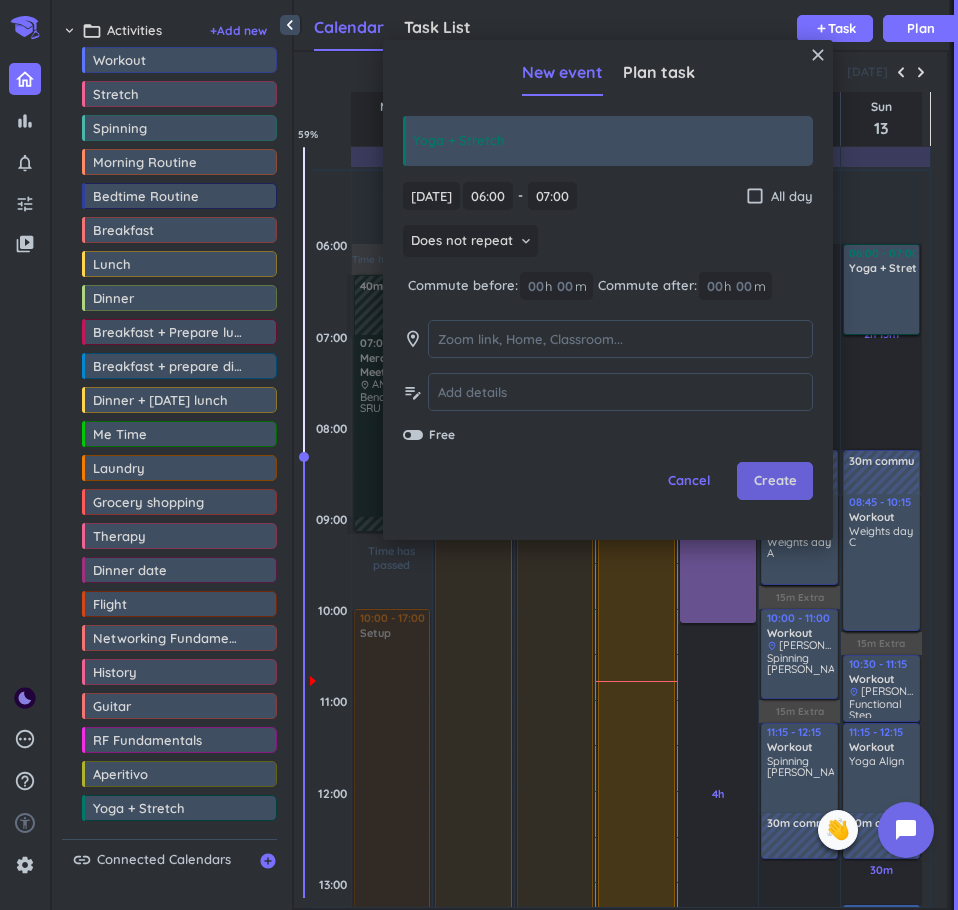 click on "Create" at bounding box center (775, 481) 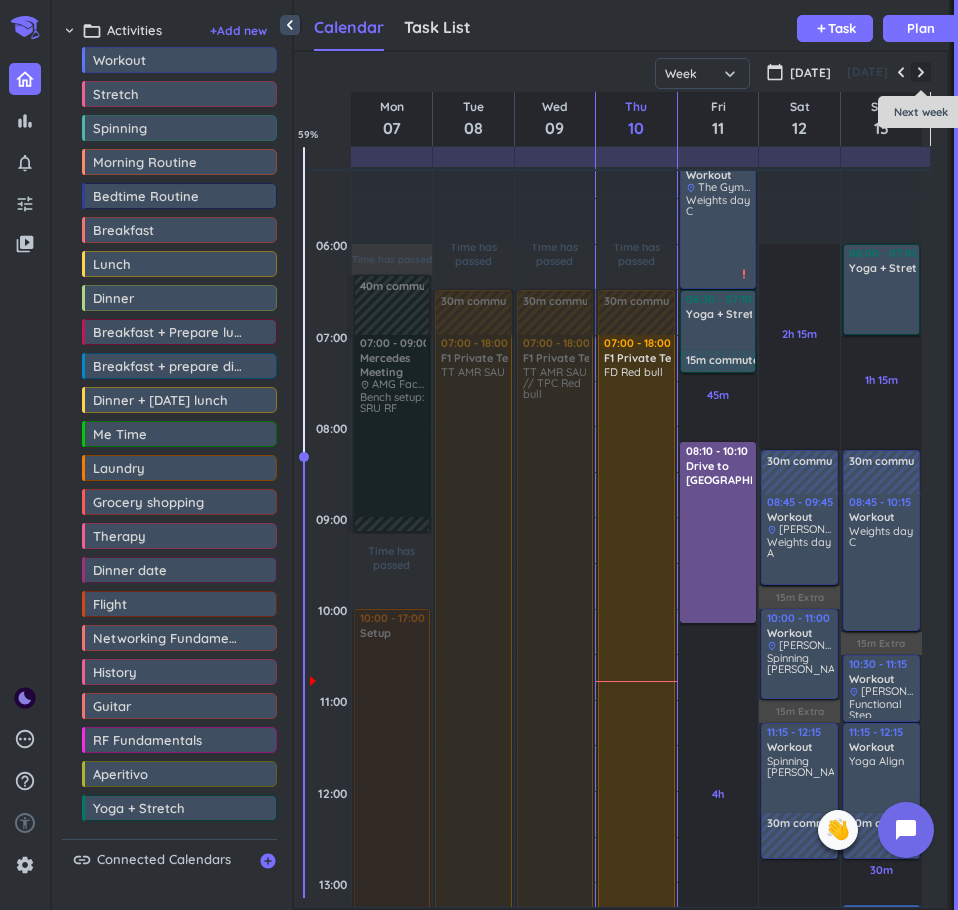 click at bounding box center [921, 72] 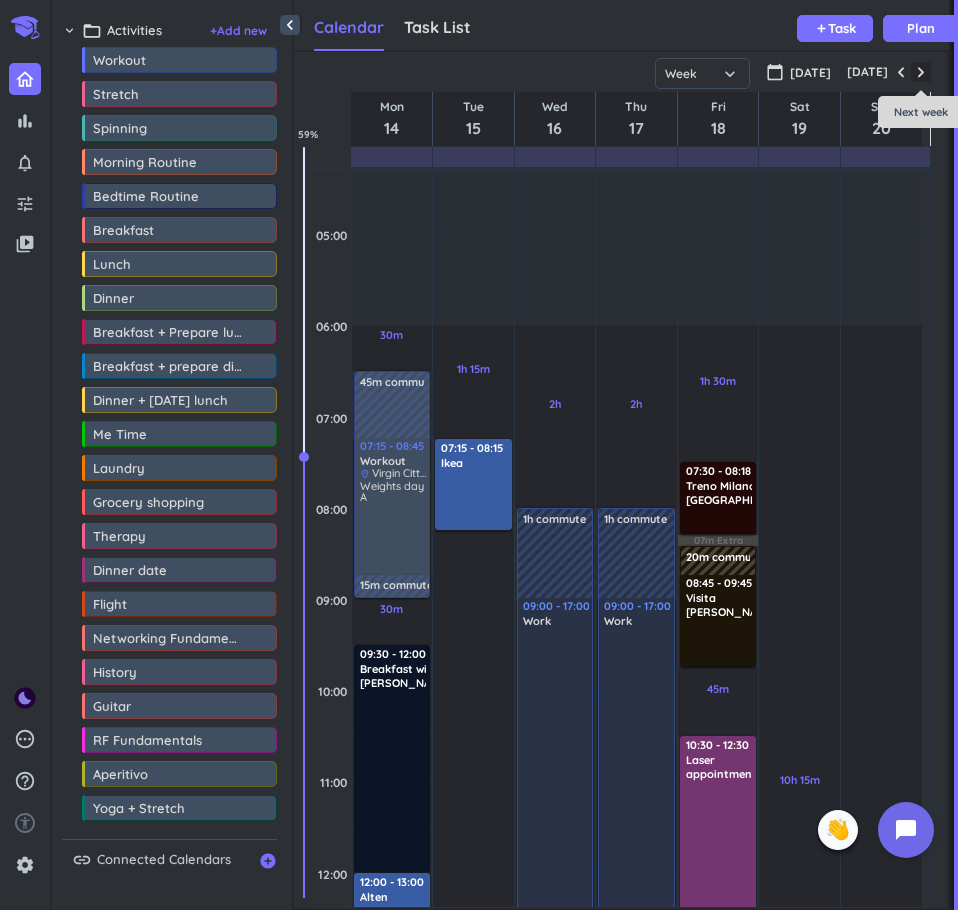 scroll, scrollTop: 27, scrollLeft: 0, axis: vertical 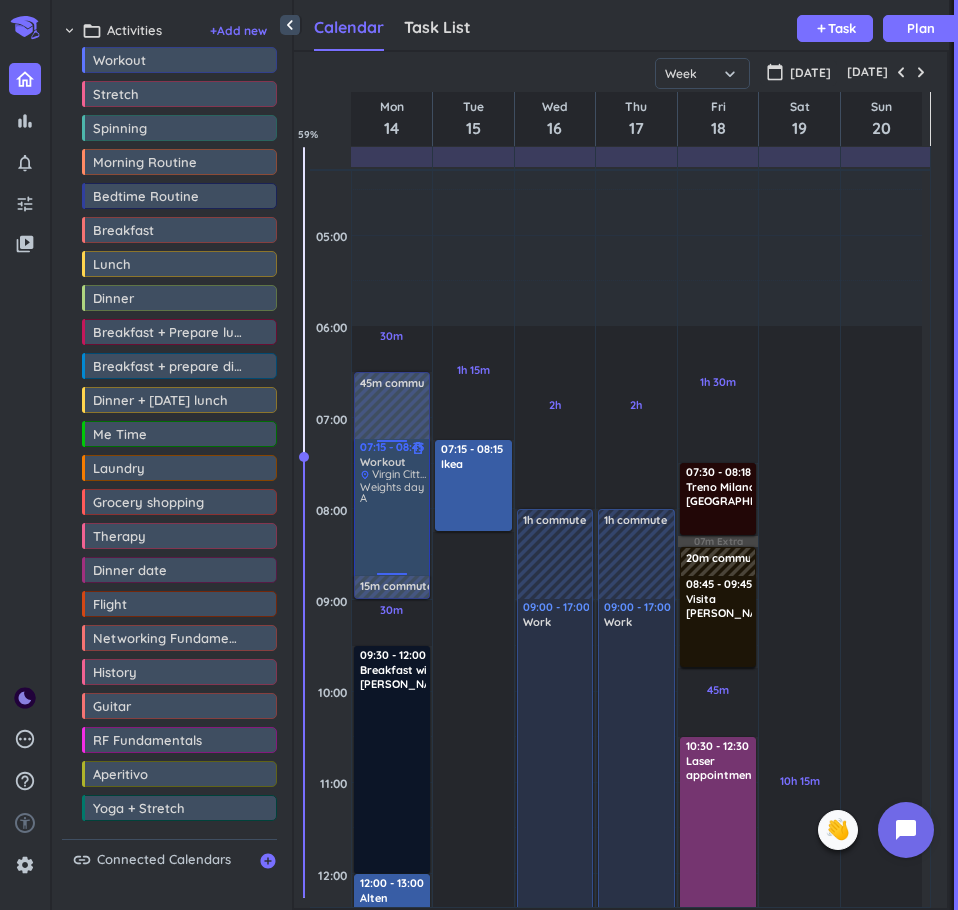 click on "Weights day A" at bounding box center [393, 527] 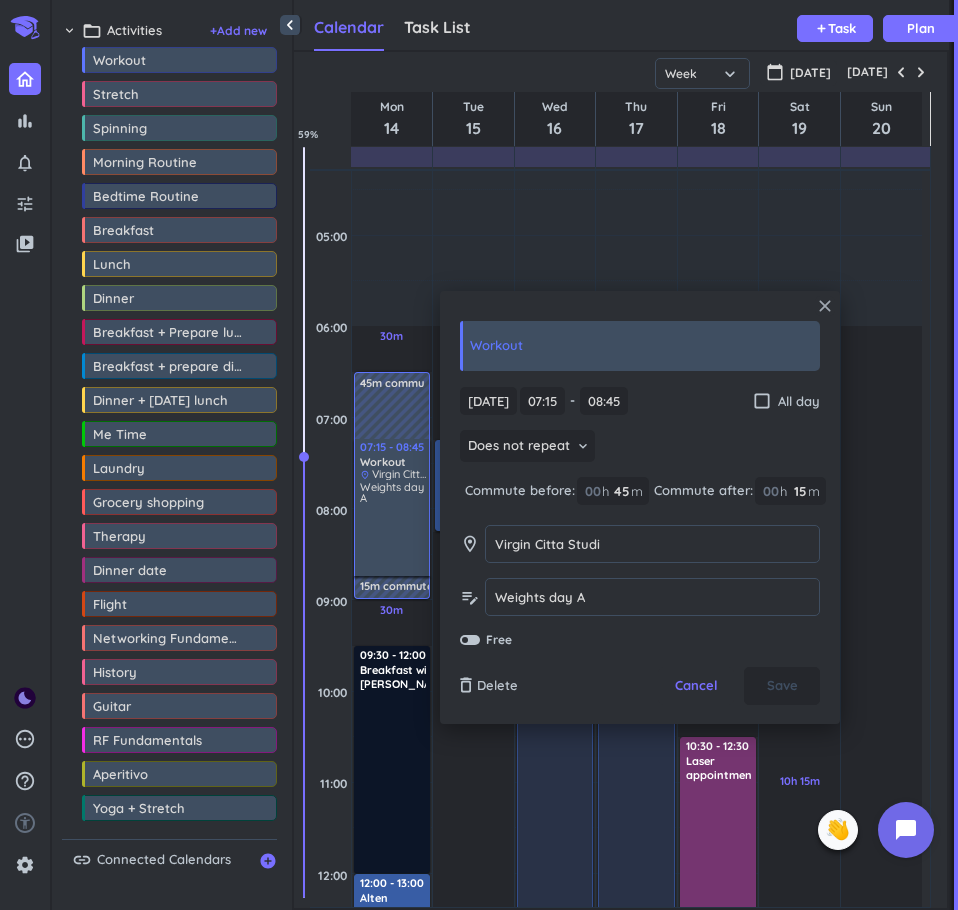 click on "close" at bounding box center [825, 306] 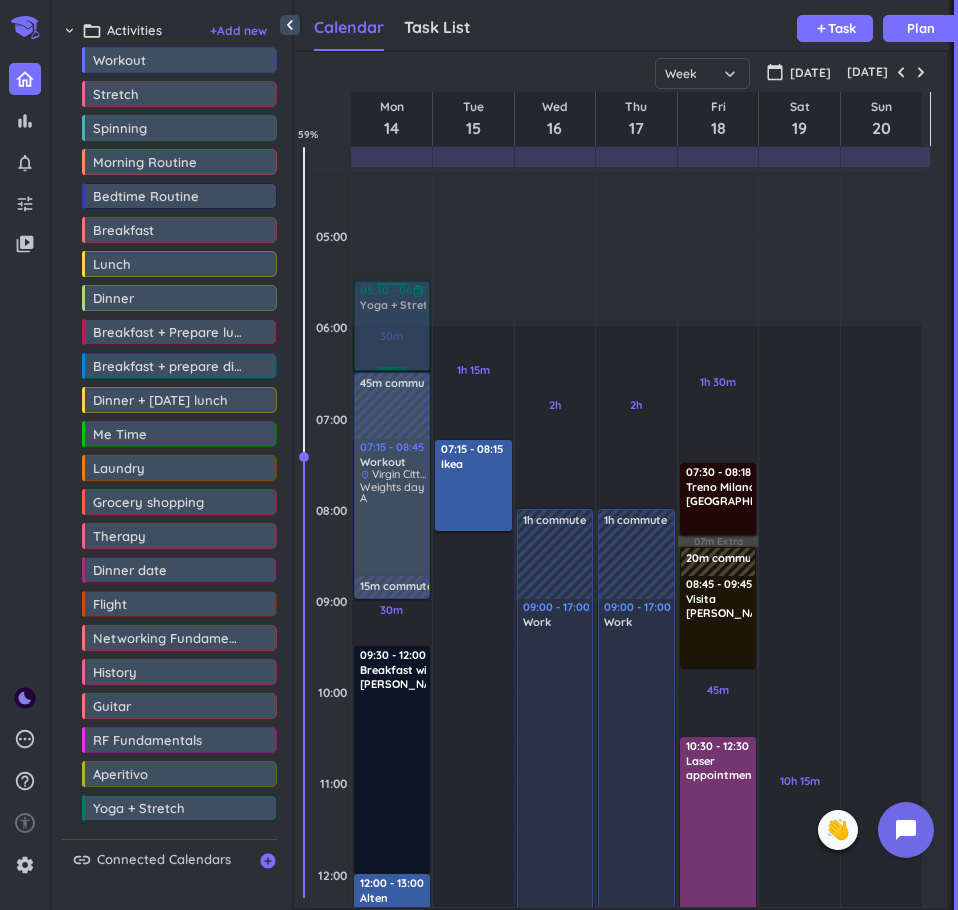 drag, startPoint x: 134, startPoint y: 812, endPoint x: 411, endPoint y: 283, distance: 597.1348 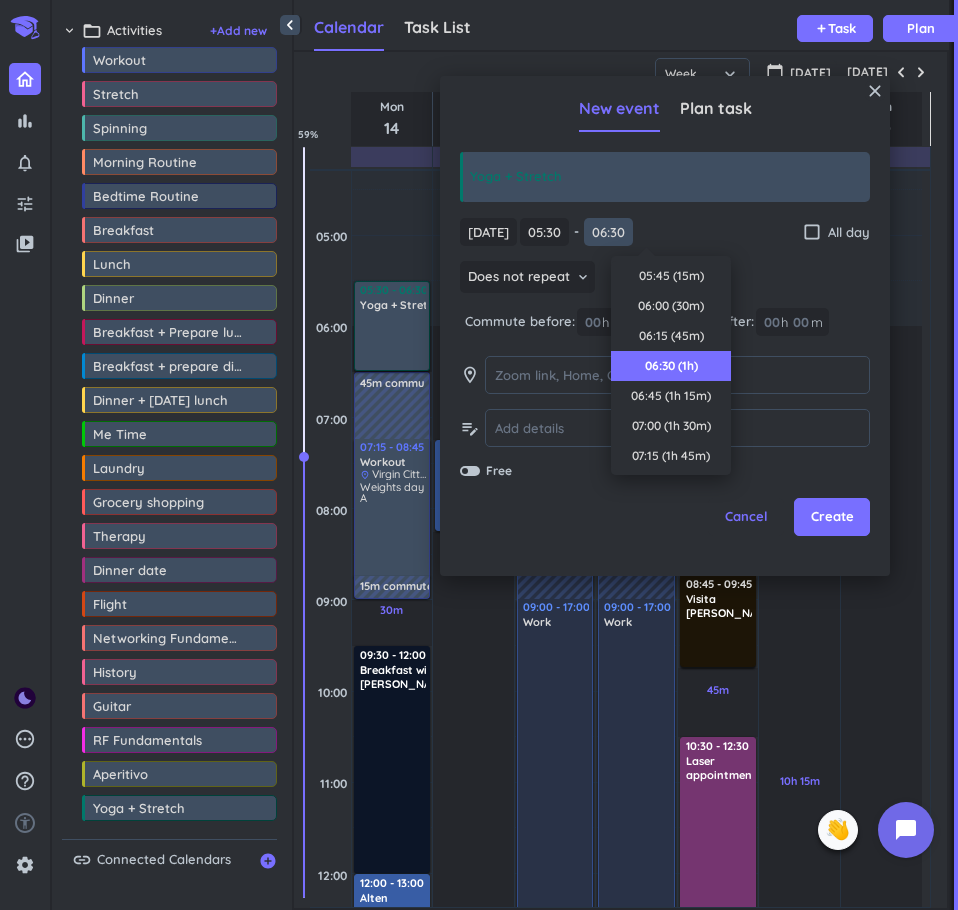 click on "06:30" at bounding box center [608, 232] 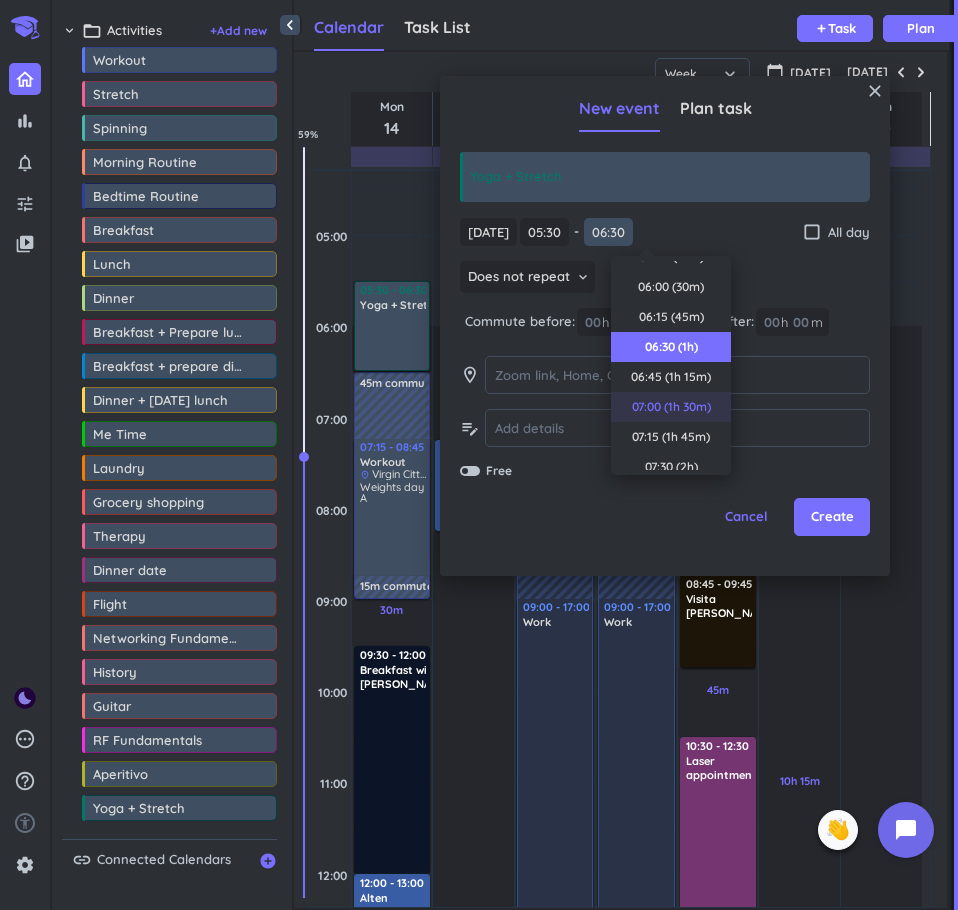 scroll, scrollTop: 0, scrollLeft: 0, axis: both 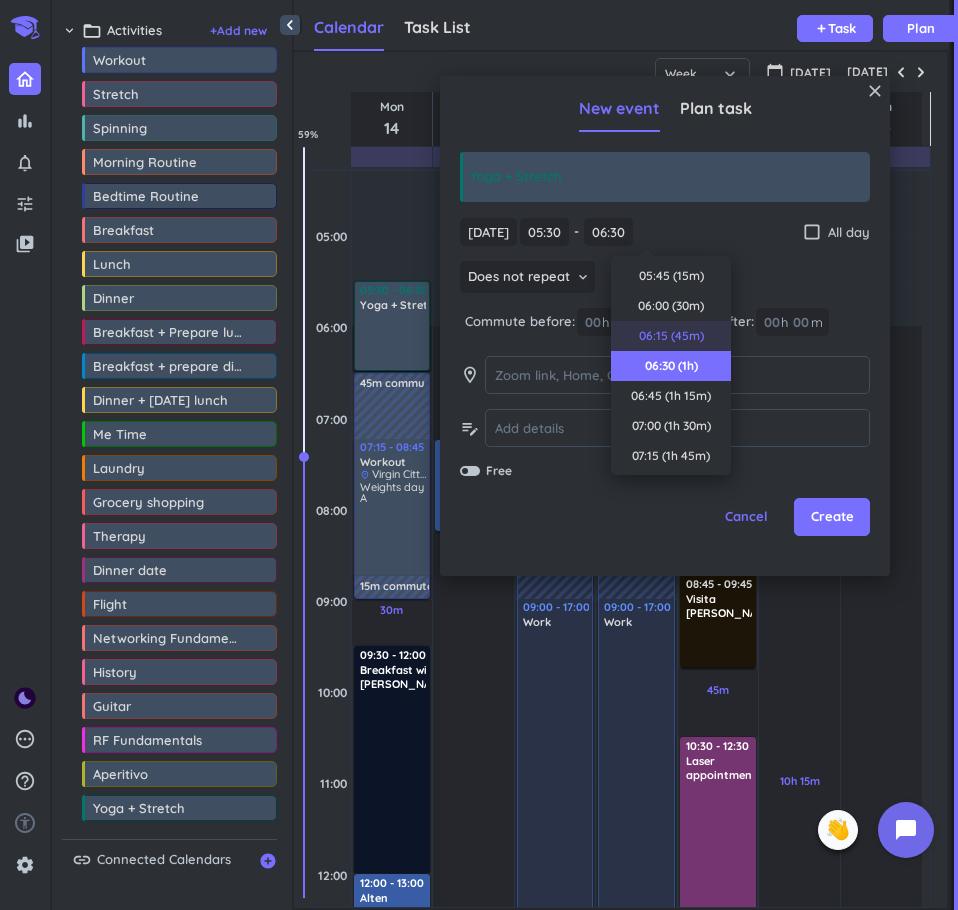 click on "06:15 (45m)" at bounding box center [671, 336] 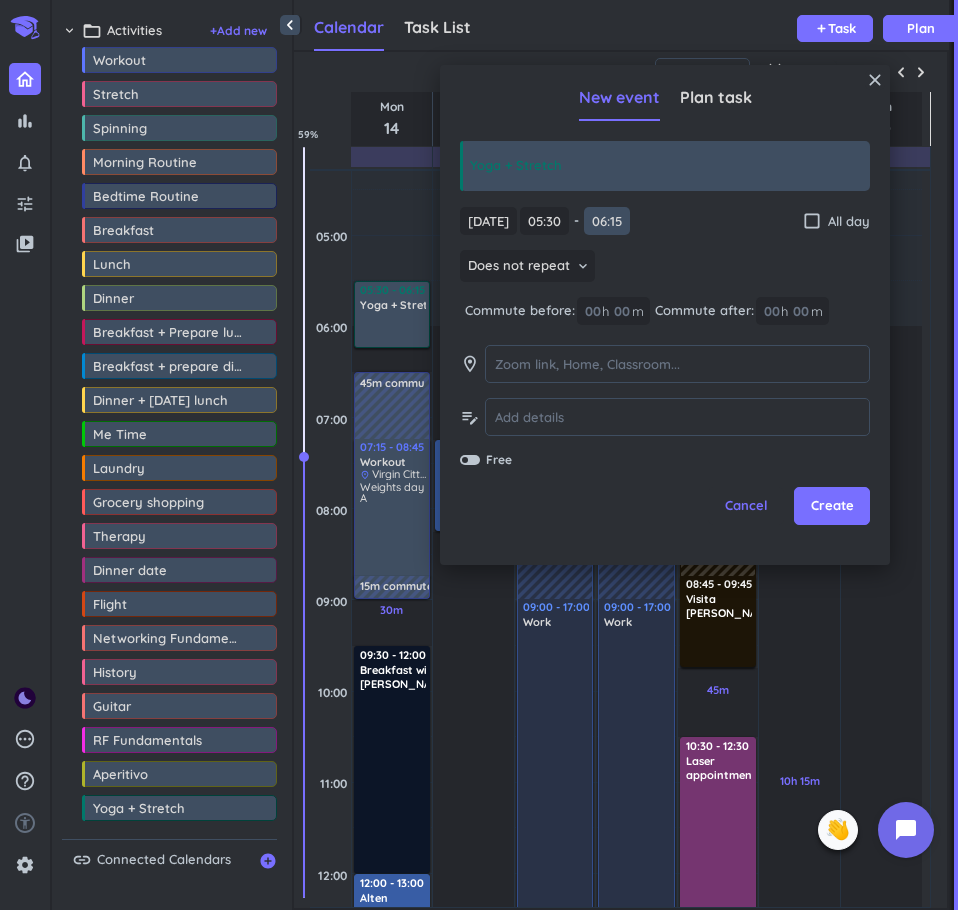 click on "06:15" at bounding box center (607, 221) 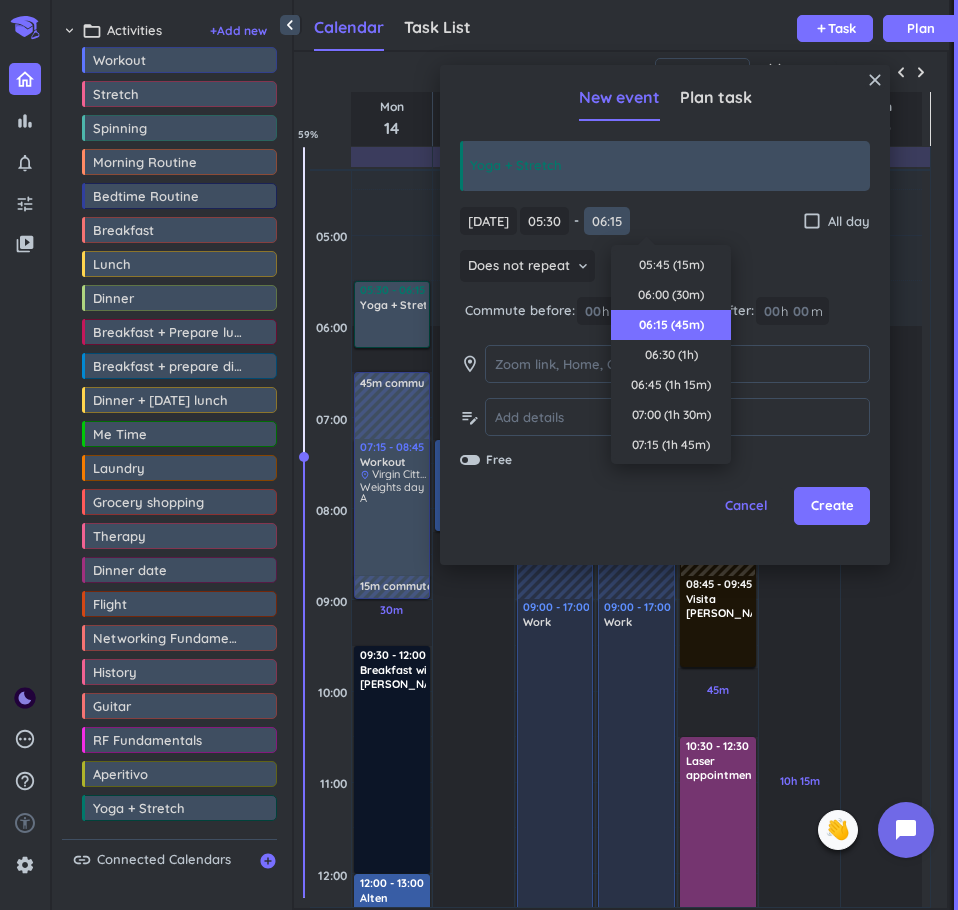 scroll, scrollTop: 60, scrollLeft: 0, axis: vertical 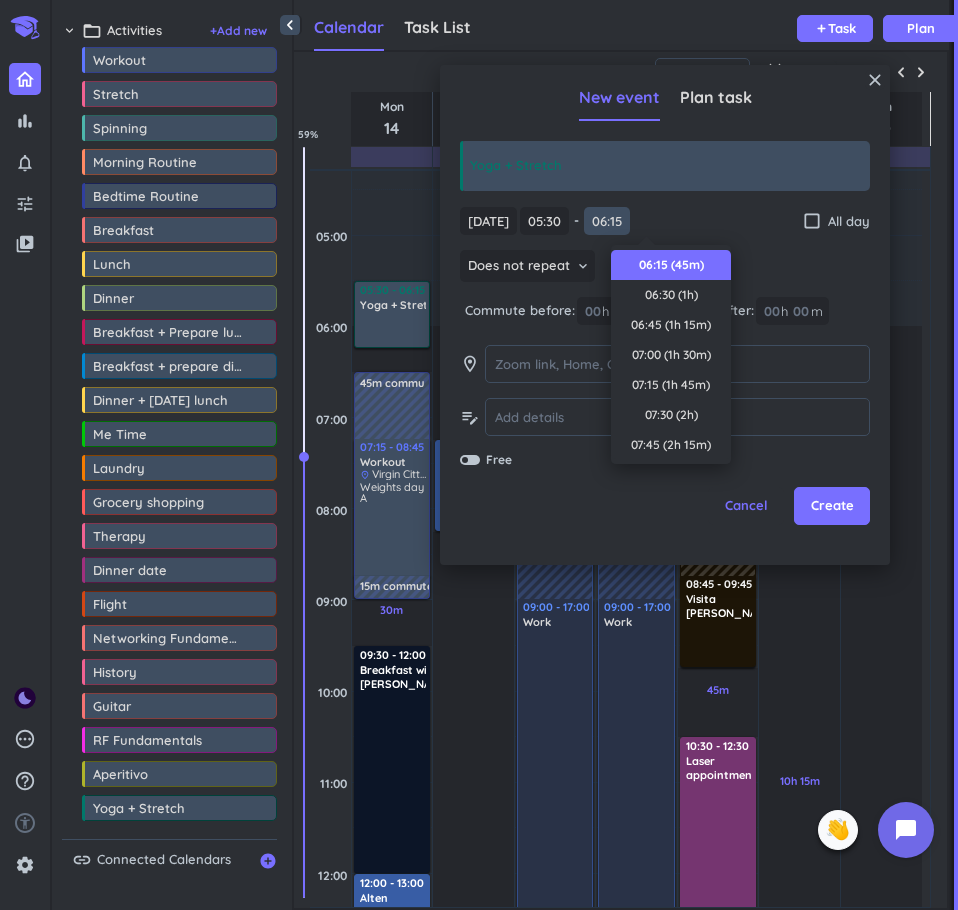 click on "06:15" at bounding box center (607, 221) 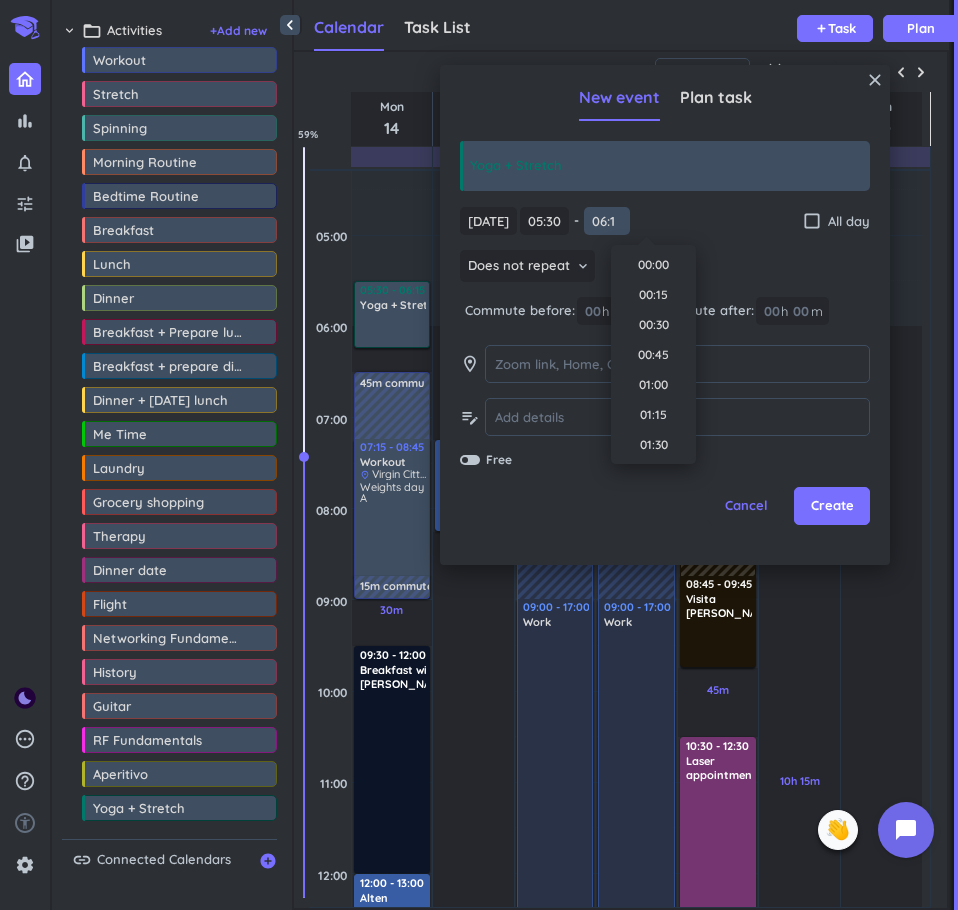 scroll, scrollTop: 631, scrollLeft: 0, axis: vertical 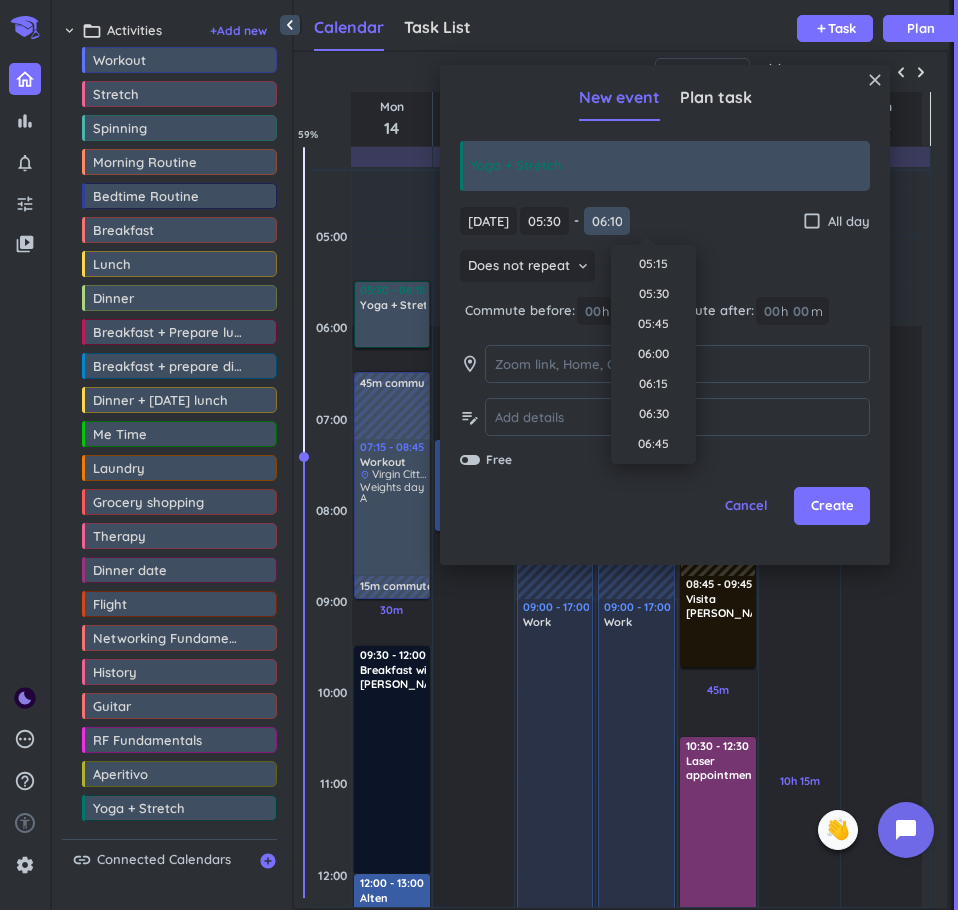 type on "06:10" 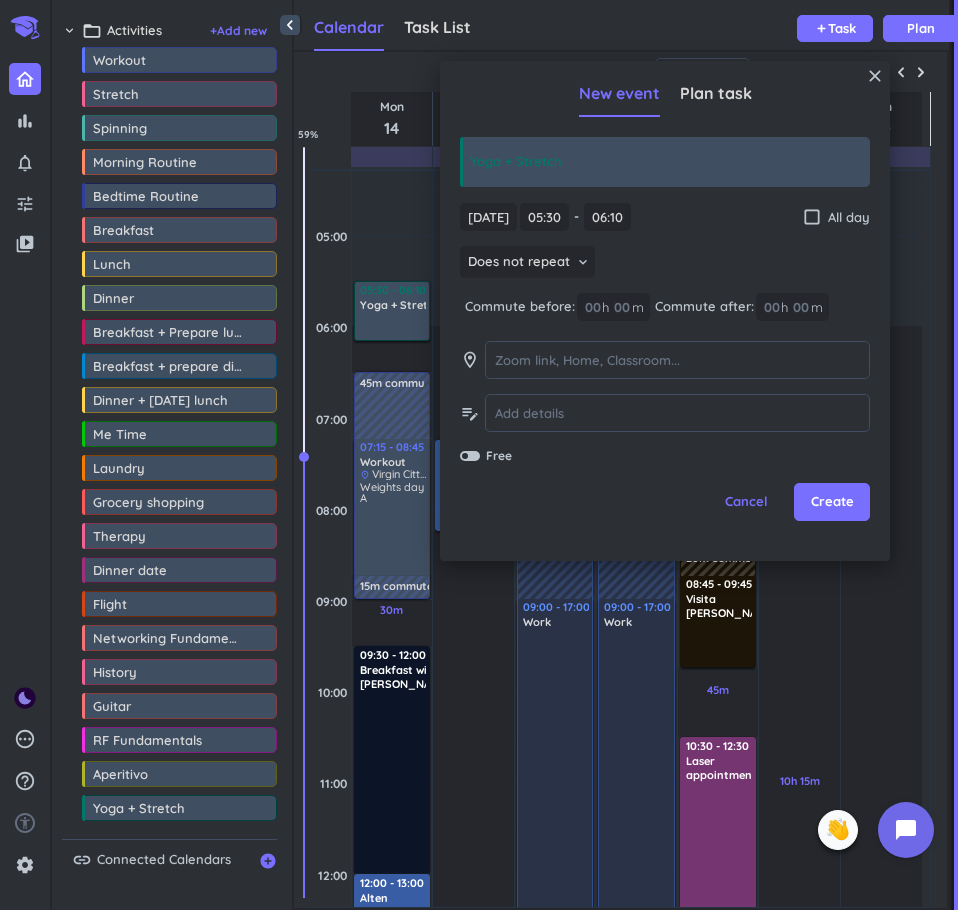click on "[DATE] [DATE]   05:30 05:30 - 06:10 06:10 check_box_outline_blank All day" at bounding box center (665, 217) 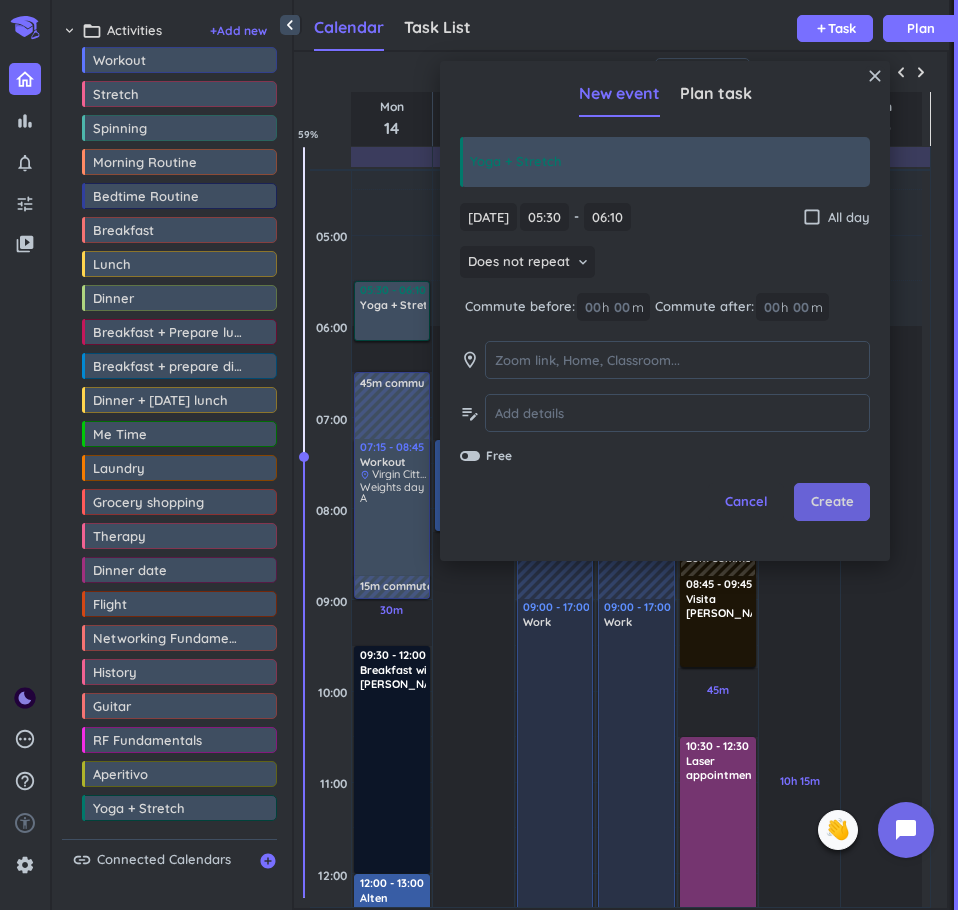 click on "Create" at bounding box center (832, 502) 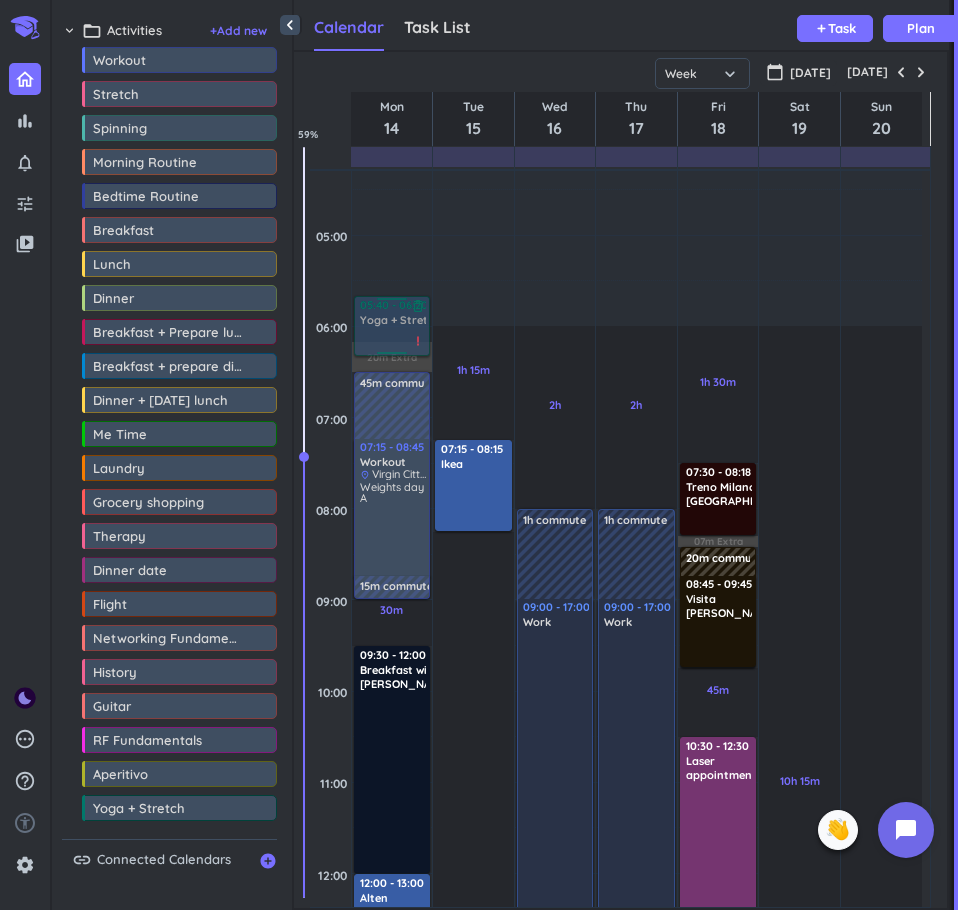 drag, startPoint x: 821, startPoint y: 489, endPoint x: 391, endPoint y: 314, distance: 464.2467 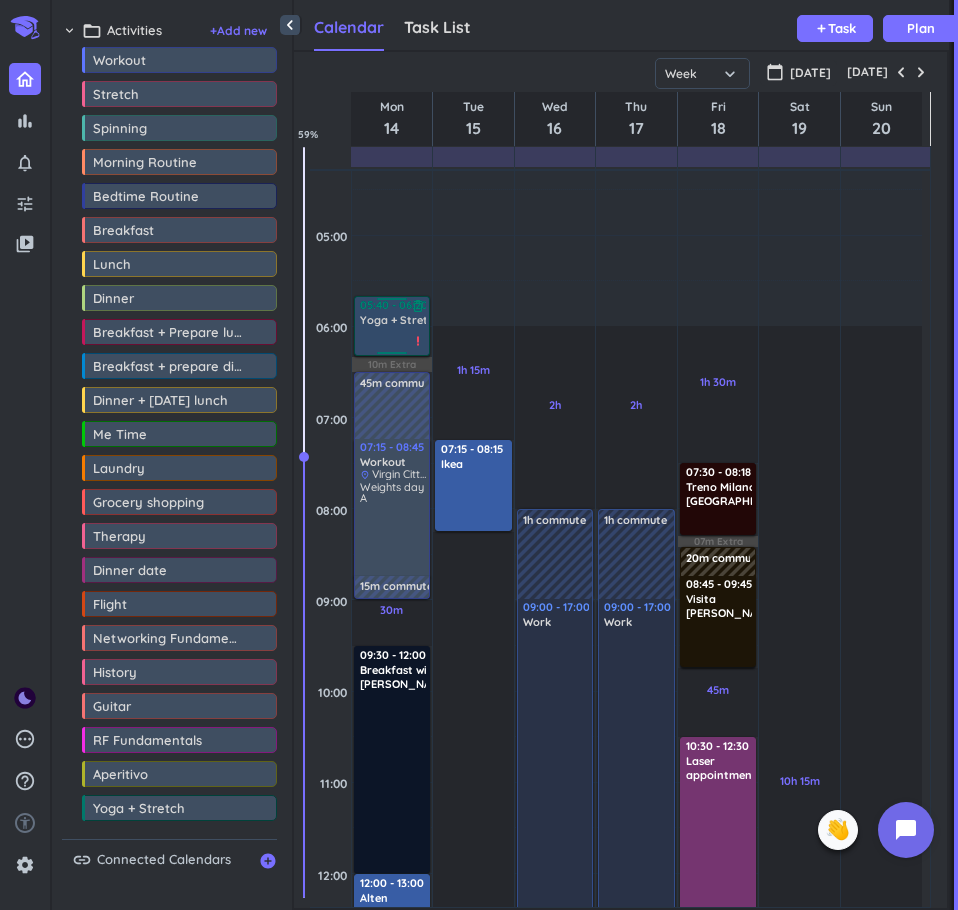 click on "Yoga + Stretch" at bounding box center (400, 320) 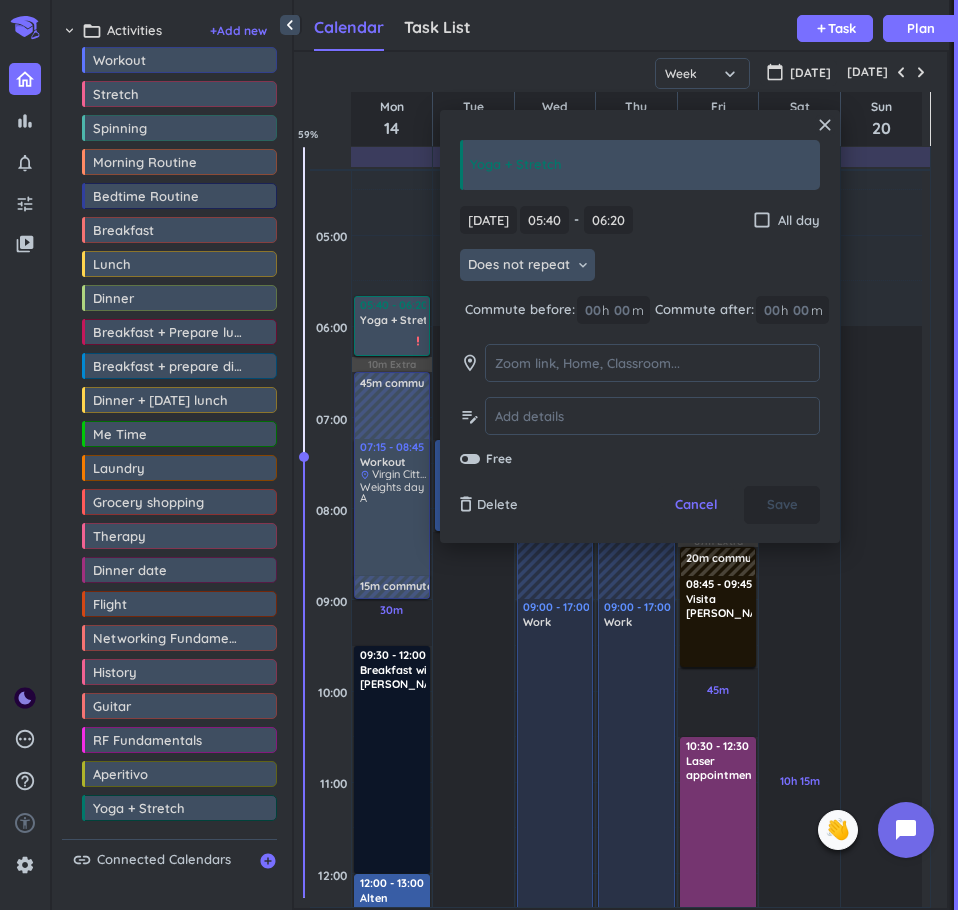 click on "Does not repeat keyboard_arrow_down" at bounding box center [527, 265] 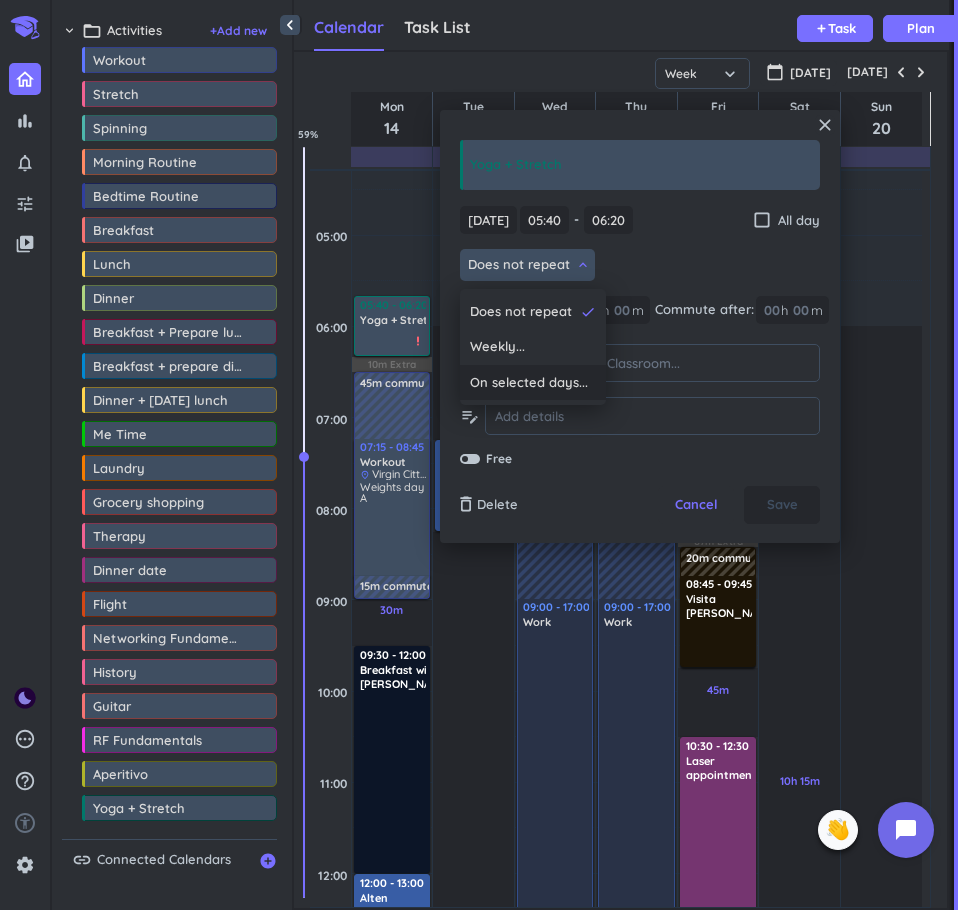 click on "On selected days..." at bounding box center [529, 383] 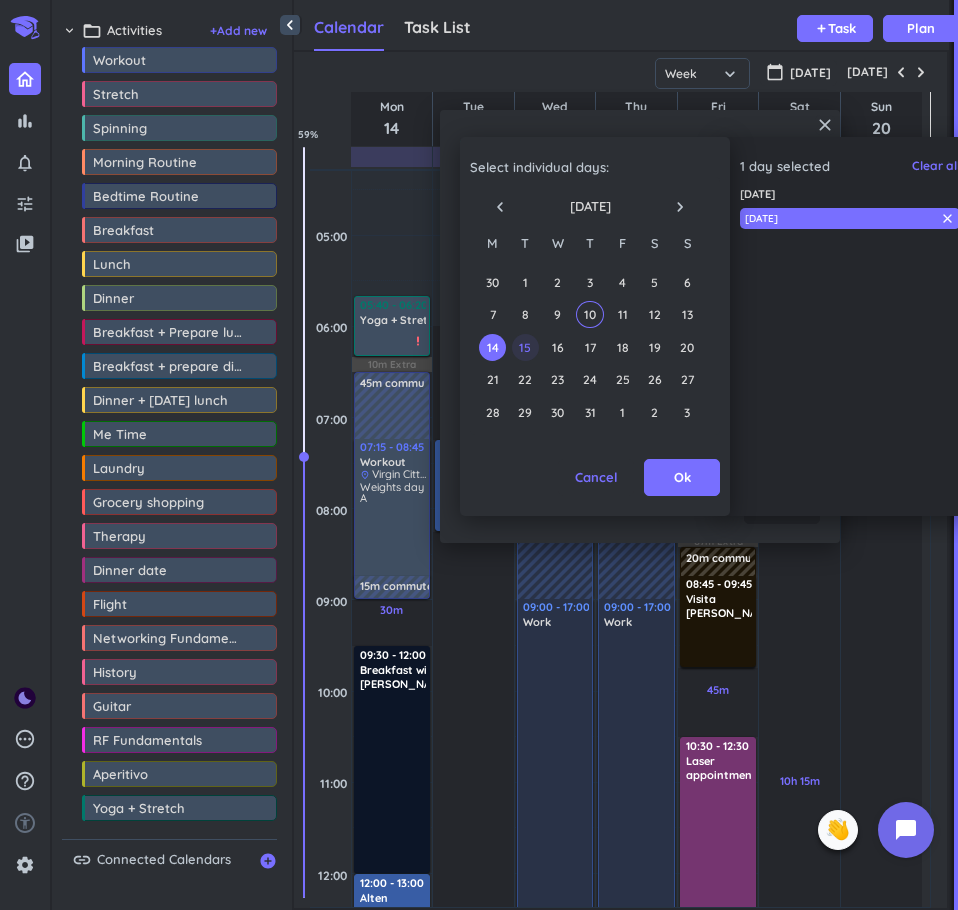 click on "15" at bounding box center (525, 347) 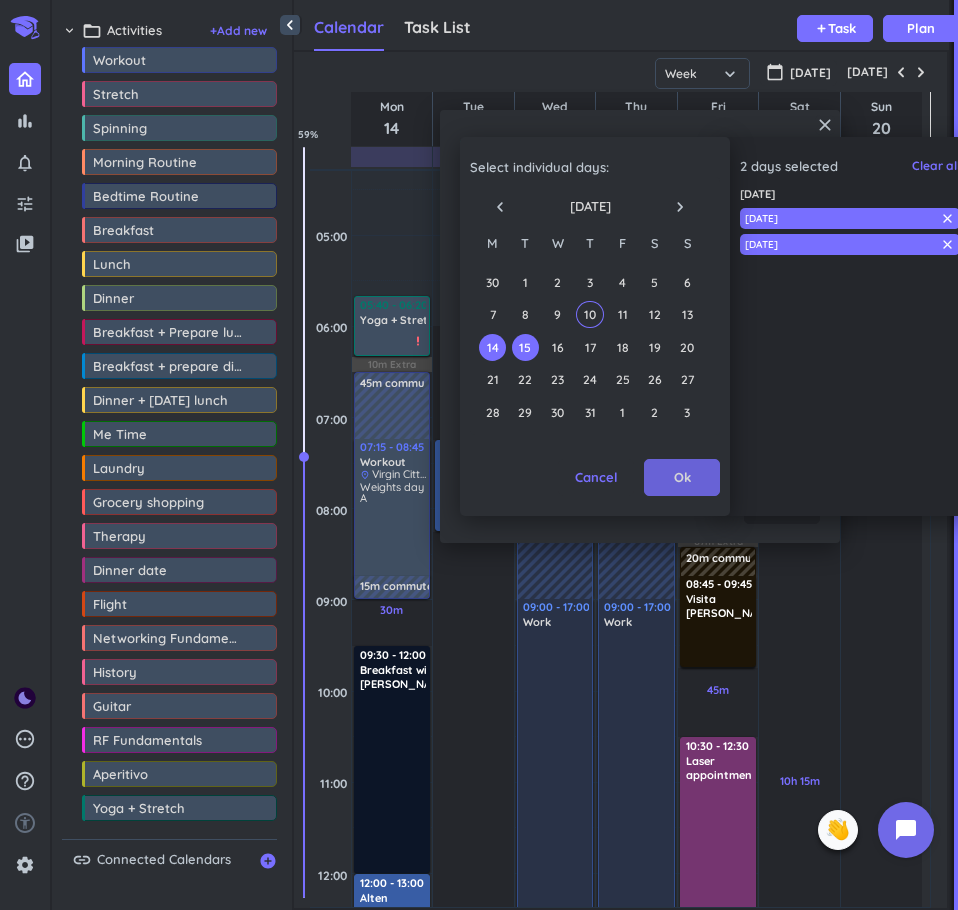 click on "Ok" at bounding box center (682, 478) 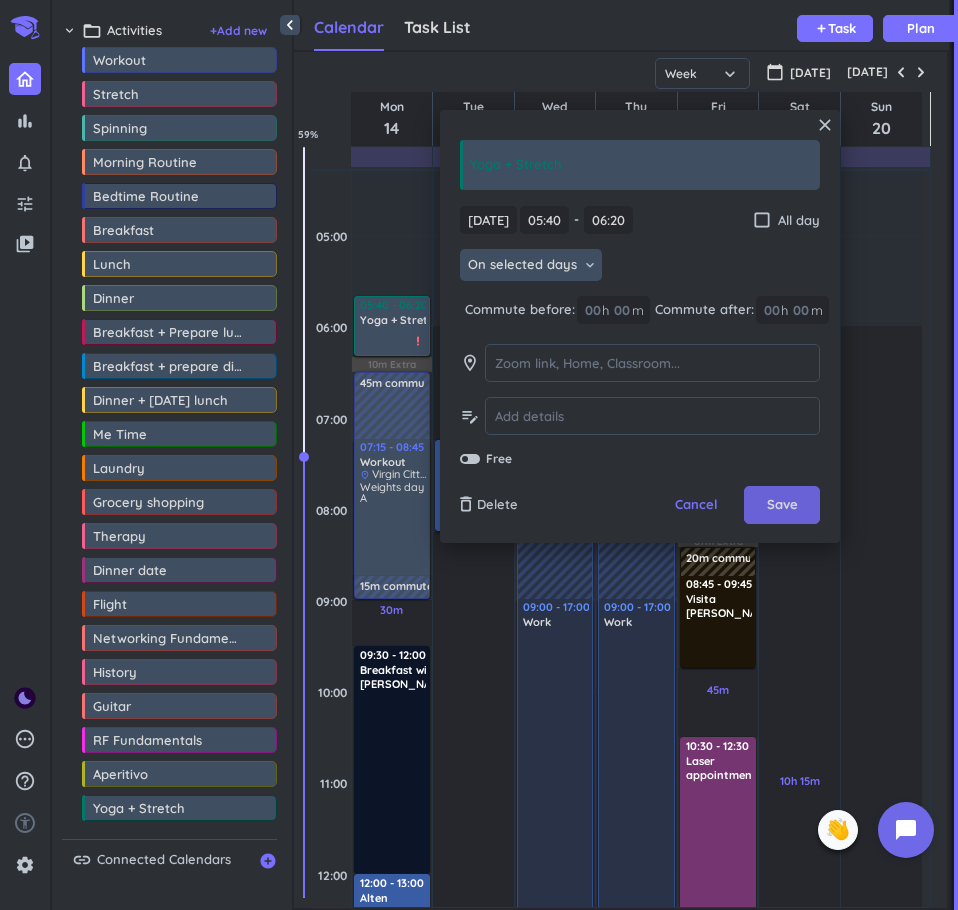 click on "Save" at bounding box center [782, 505] 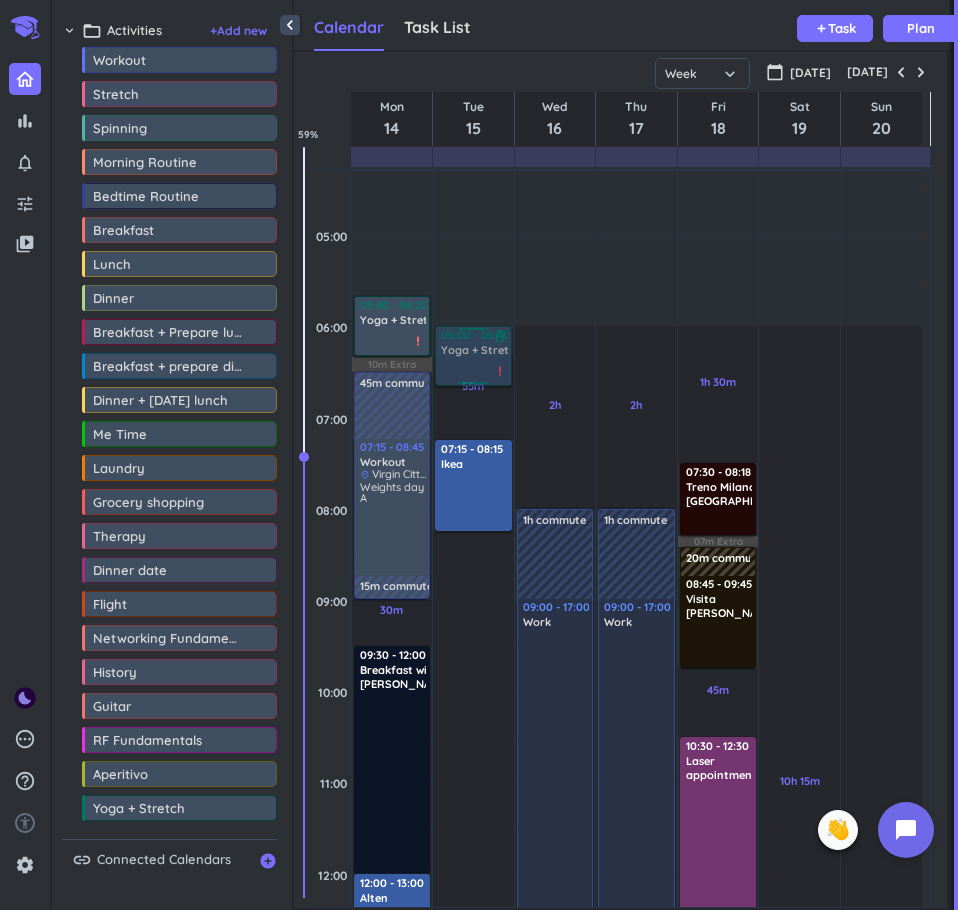 drag, startPoint x: 473, startPoint y: 321, endPoint x: 487, endPoint y: 365, distance: 46.173584 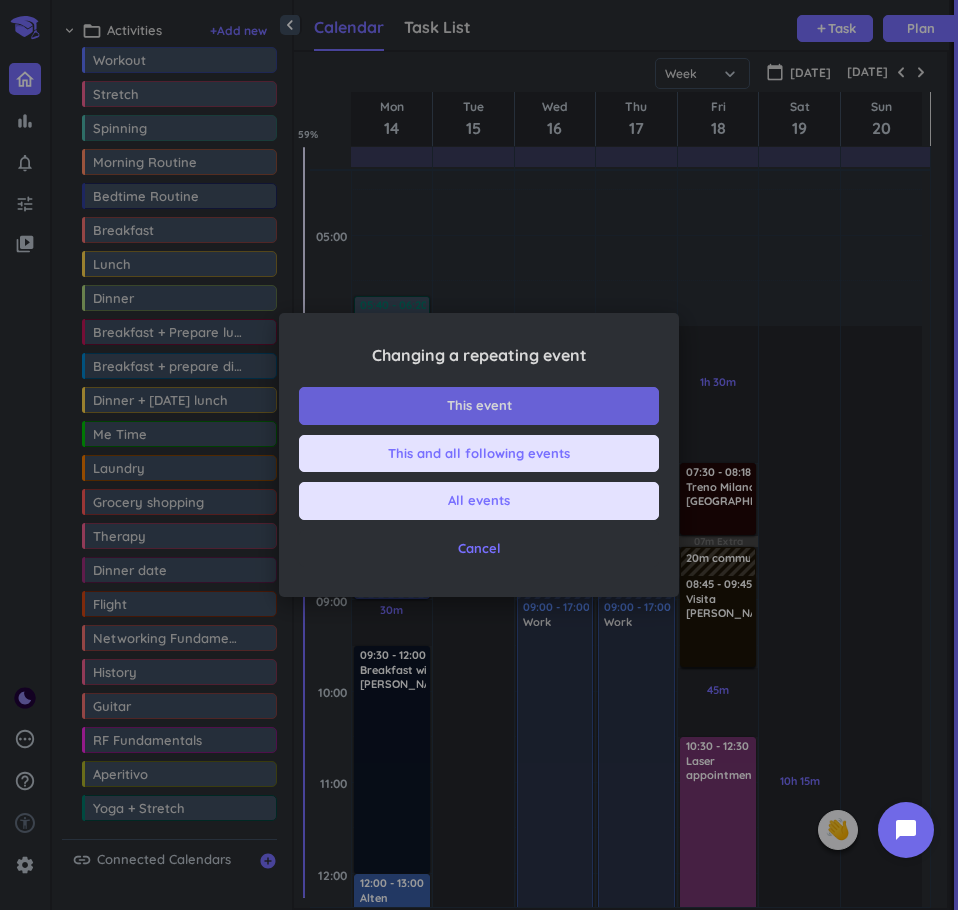 click on "This event" at bounding box center [479, 406] 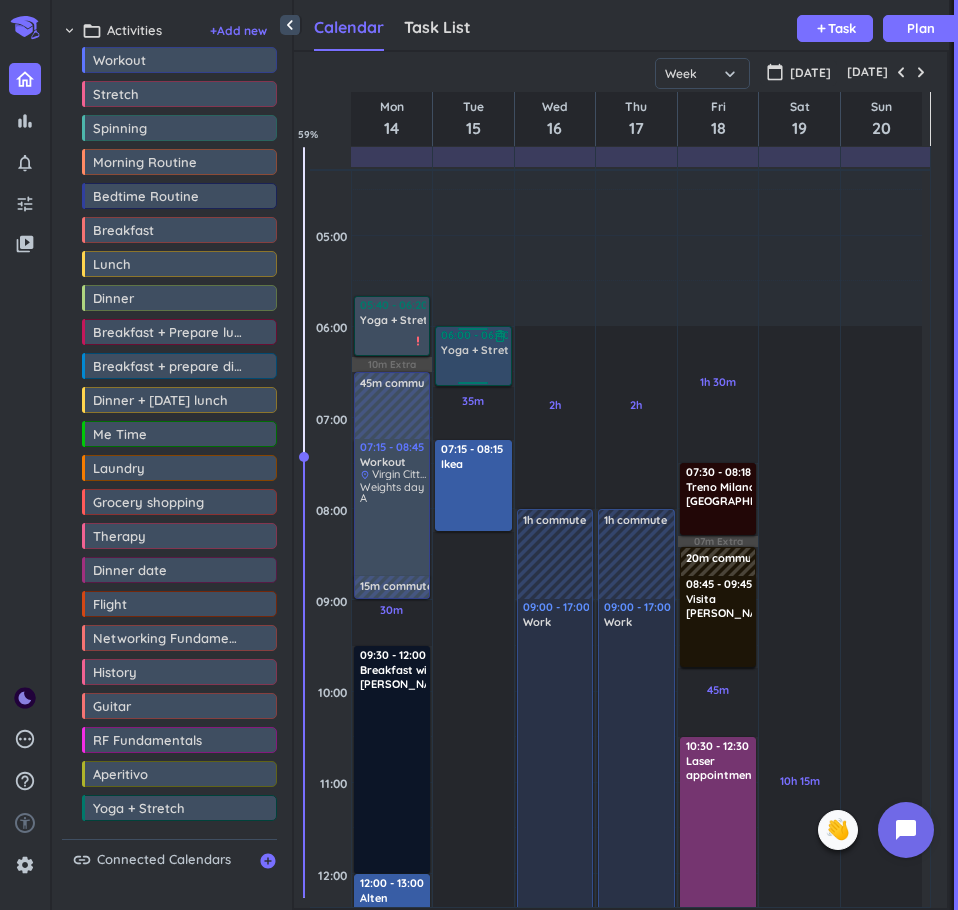 click on "Yoga + Stretch" at bounding box center [481, 350] 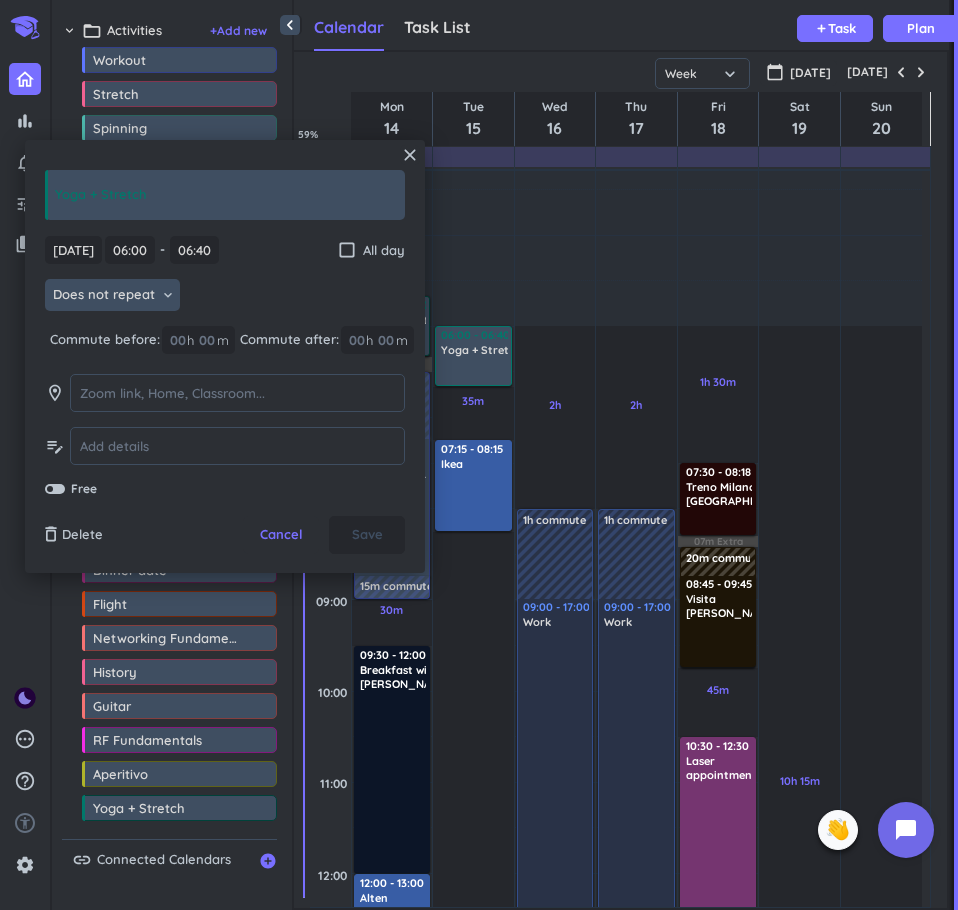 click on "Does not repeat keyboard_arrow_down" at bounding box center [112, 295] 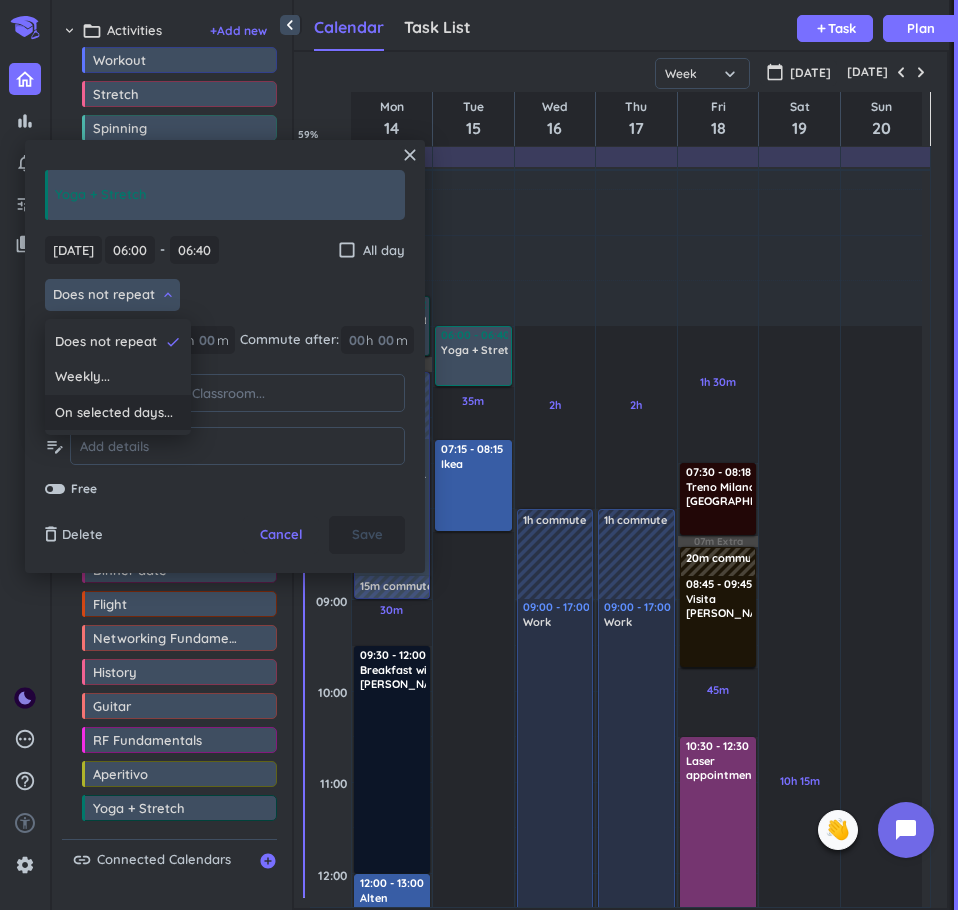 click on "On selected days..." at bounding box center [114, 413] 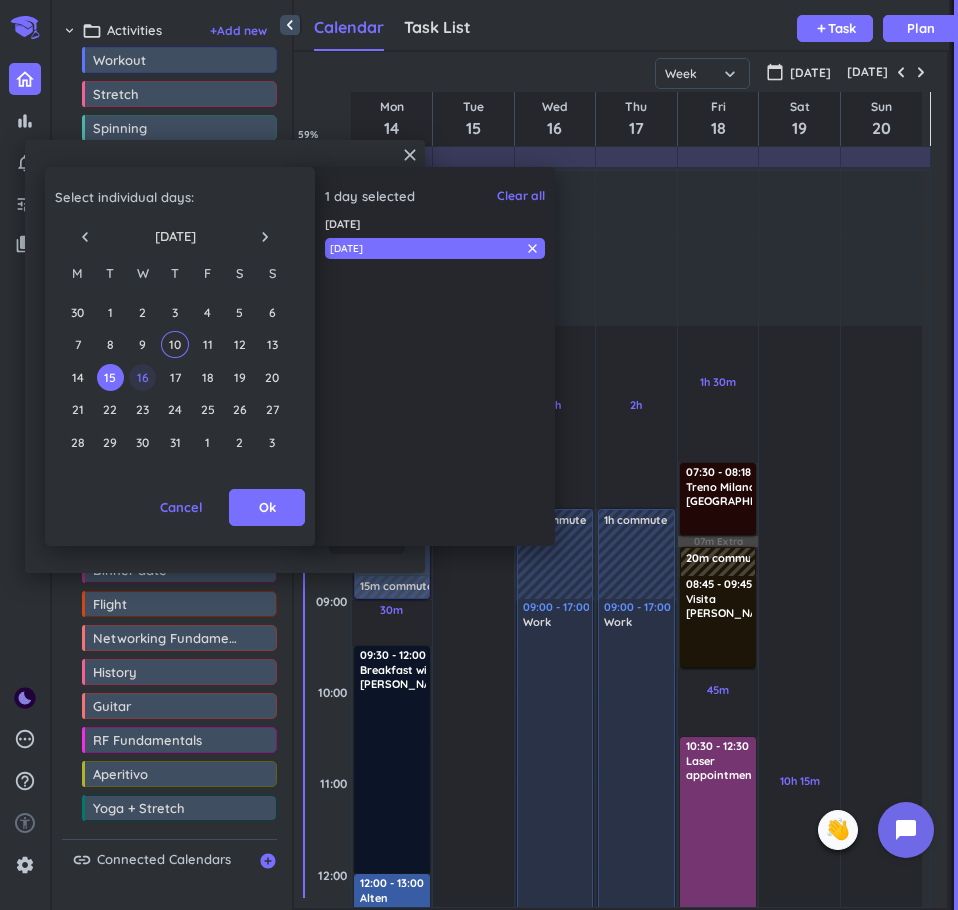 click on "16" at bounding box center (142, 377) 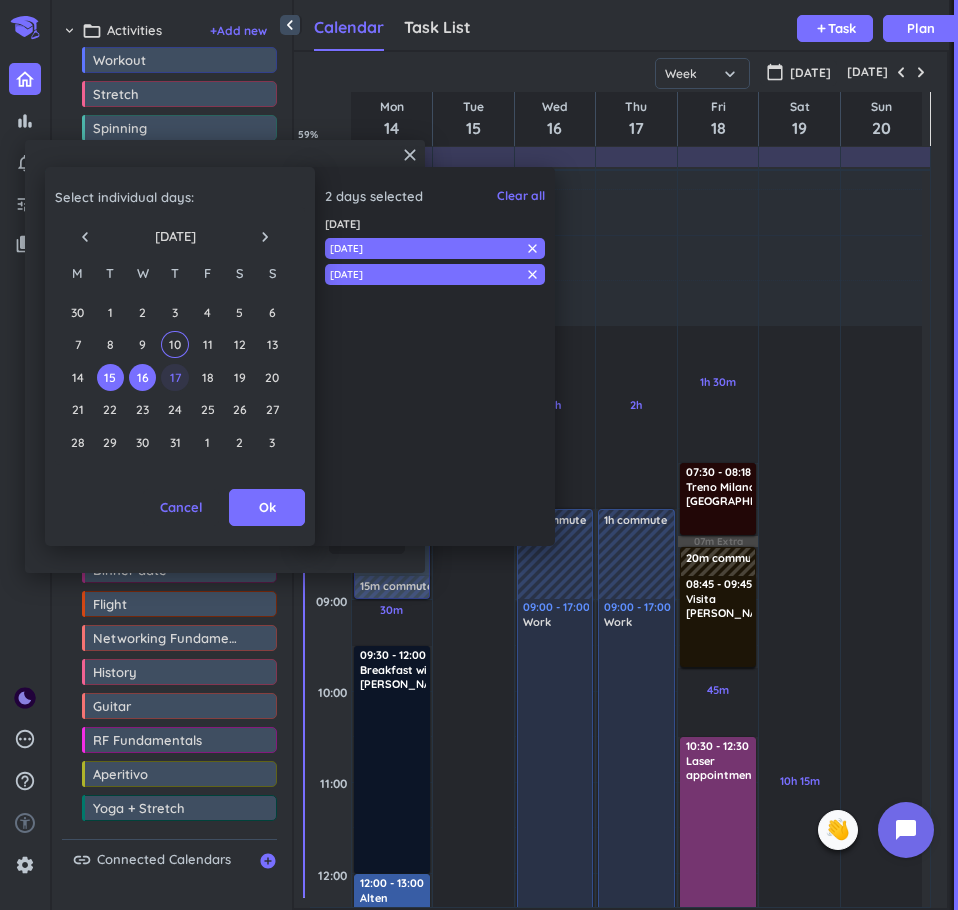 click on "17" at bounding box center [174, 377] 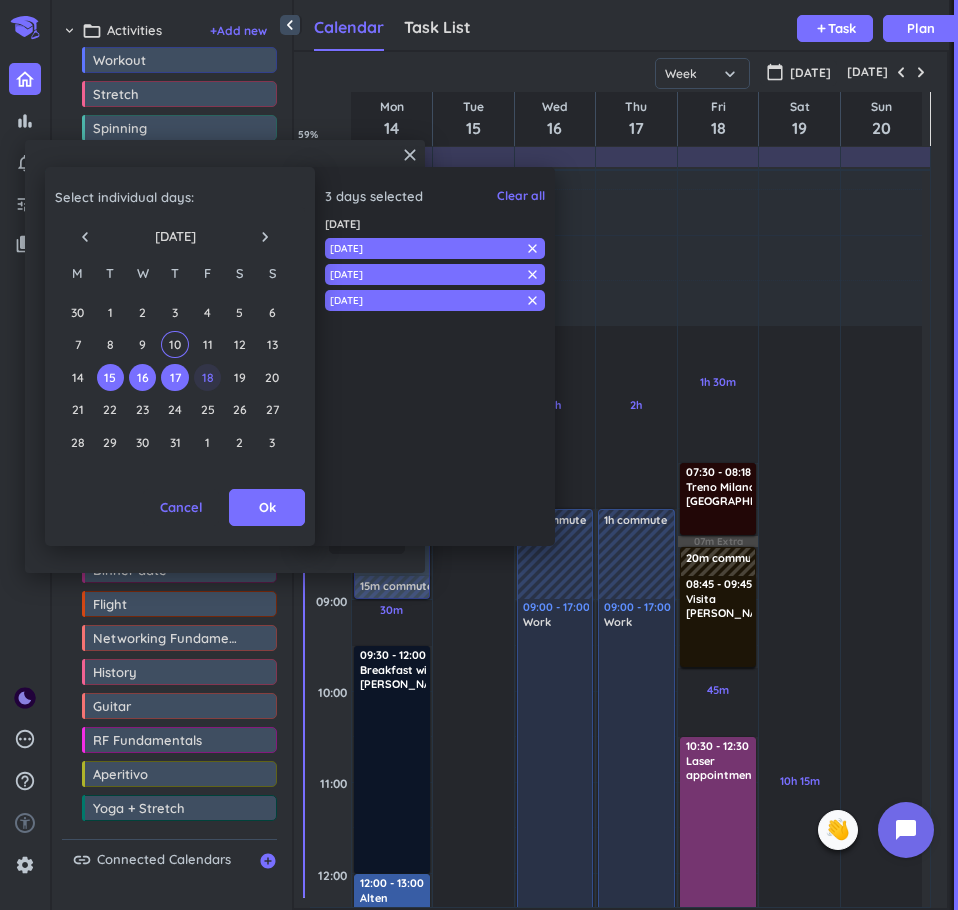 click on "18" at bounding box center [207, 377] 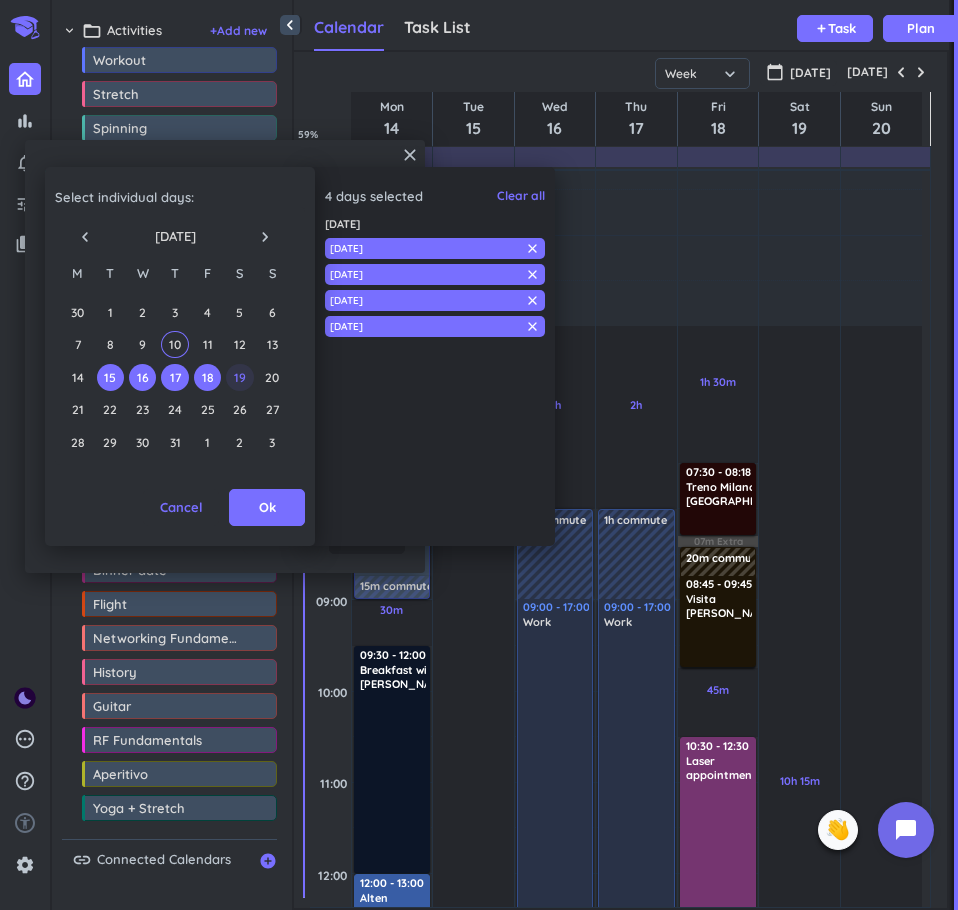 click on "19" at bounding box center [239, 377] 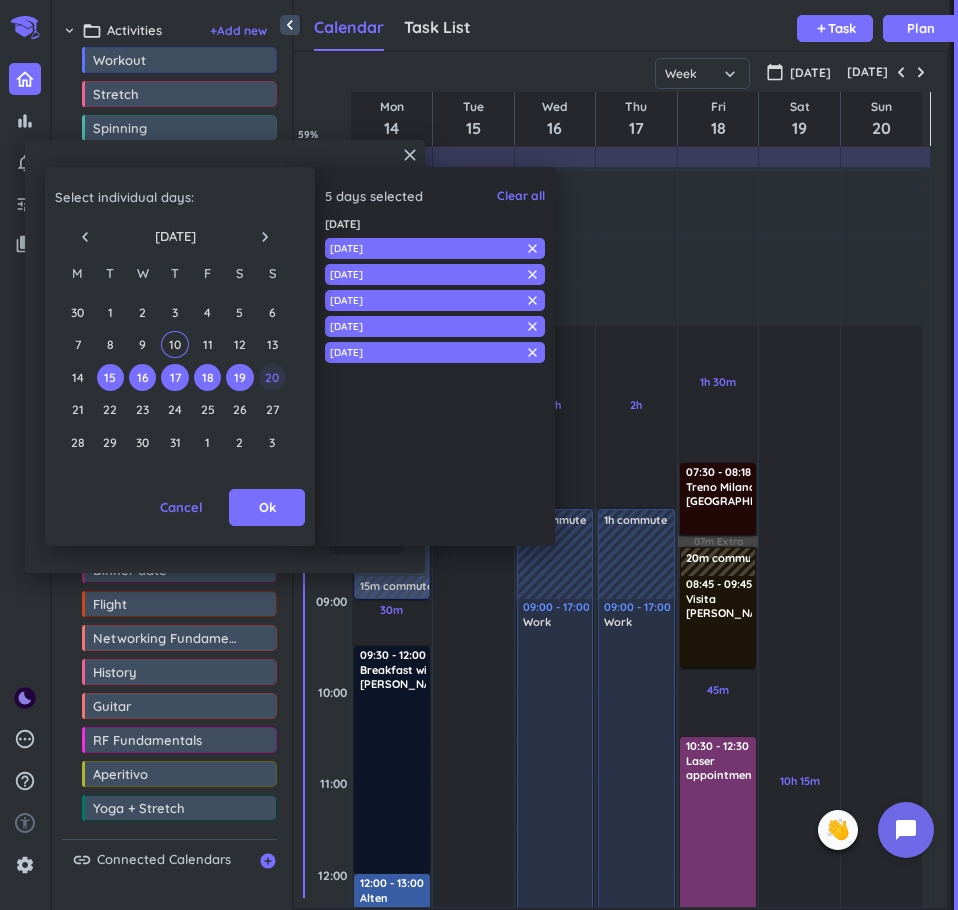click on "20" at bounding box center [272, 377] 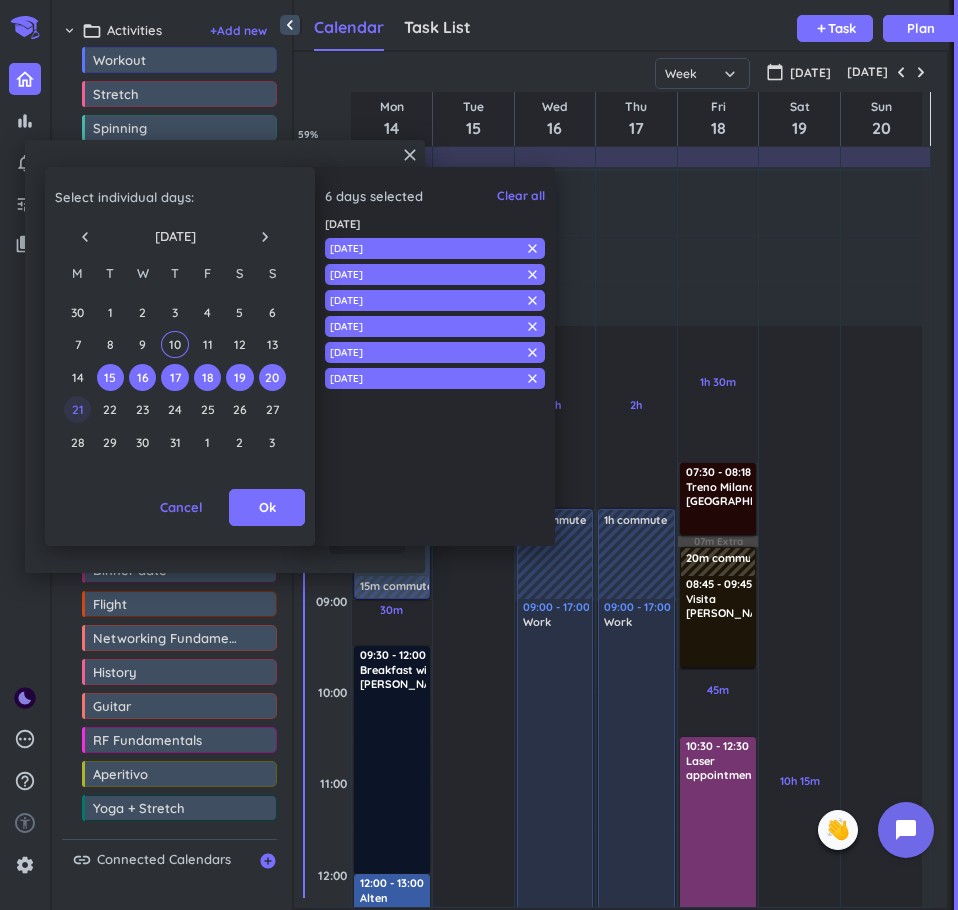 click on "21" at bounding box center [77, 409] 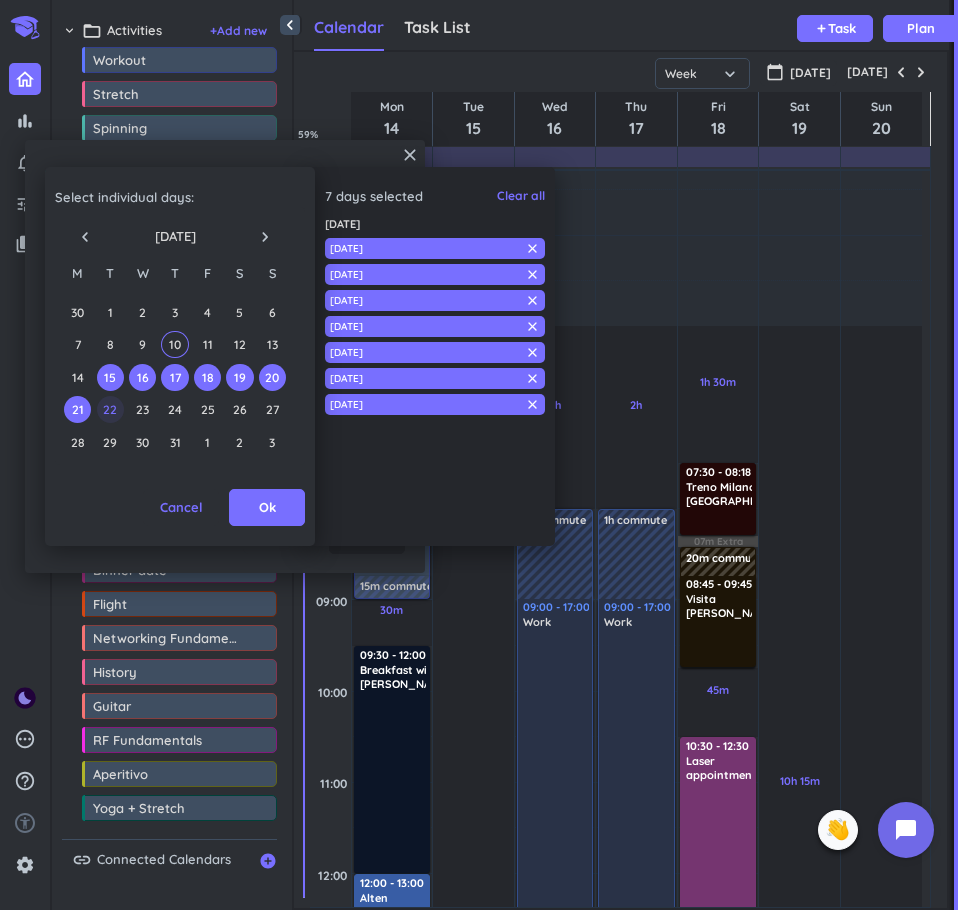click on "22" at bounding box center [110, 409] 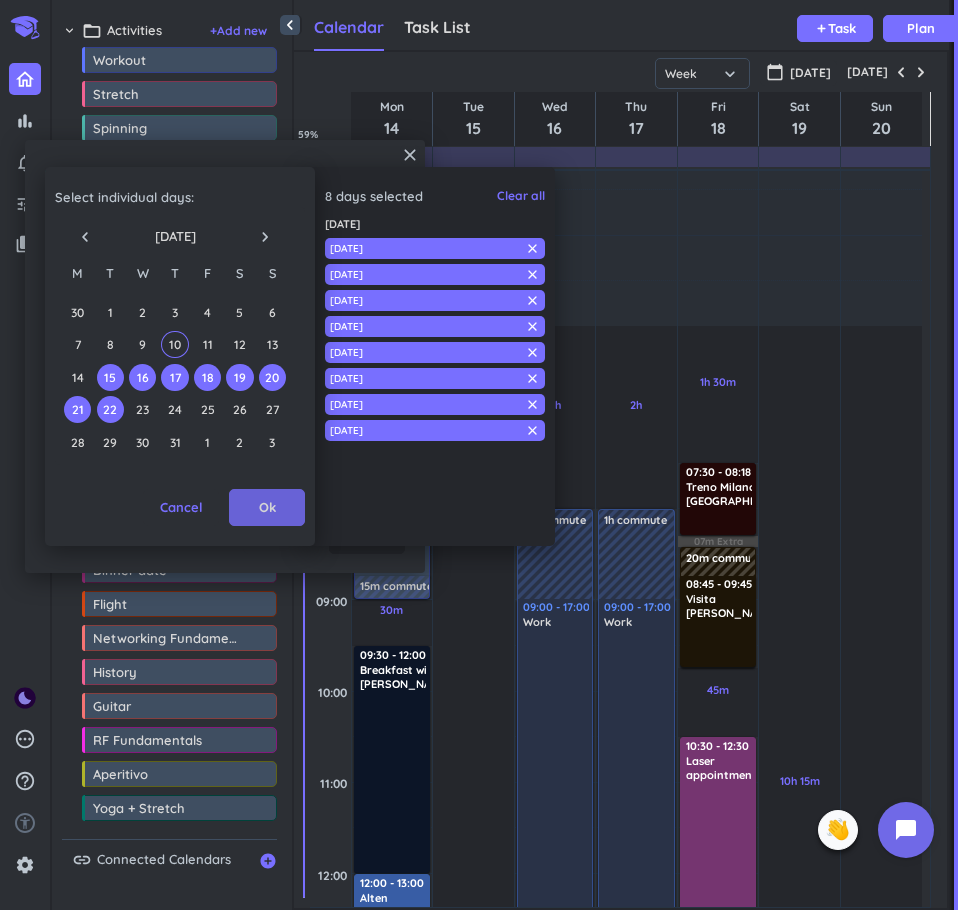 click on "Ok" at bounding box center (267, 508) 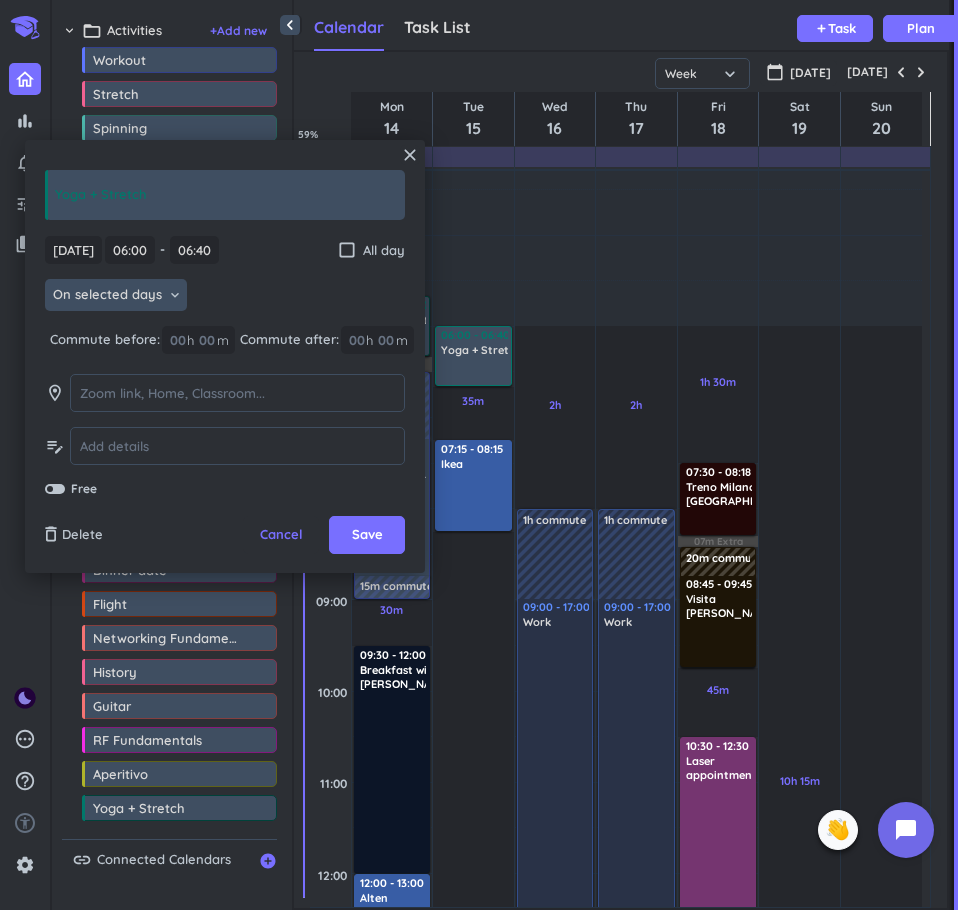 click on "On selected days" at bounding box center [107, 295] 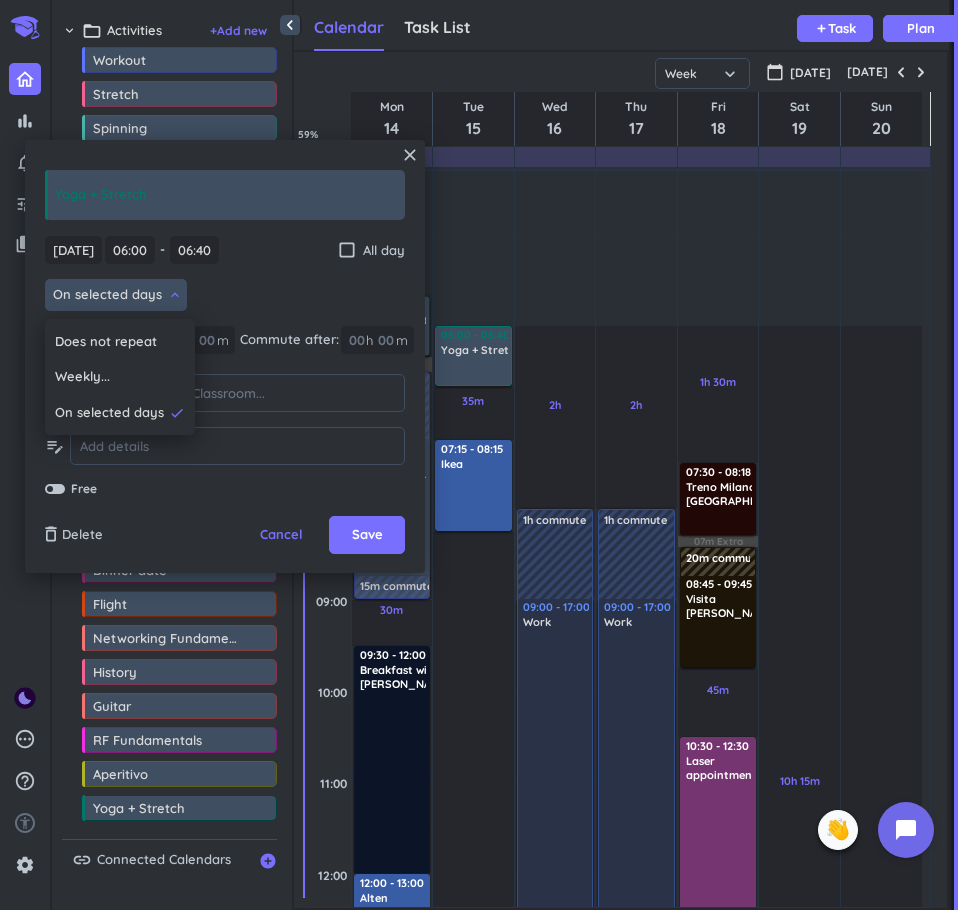 click at bounding box center [225, 356] 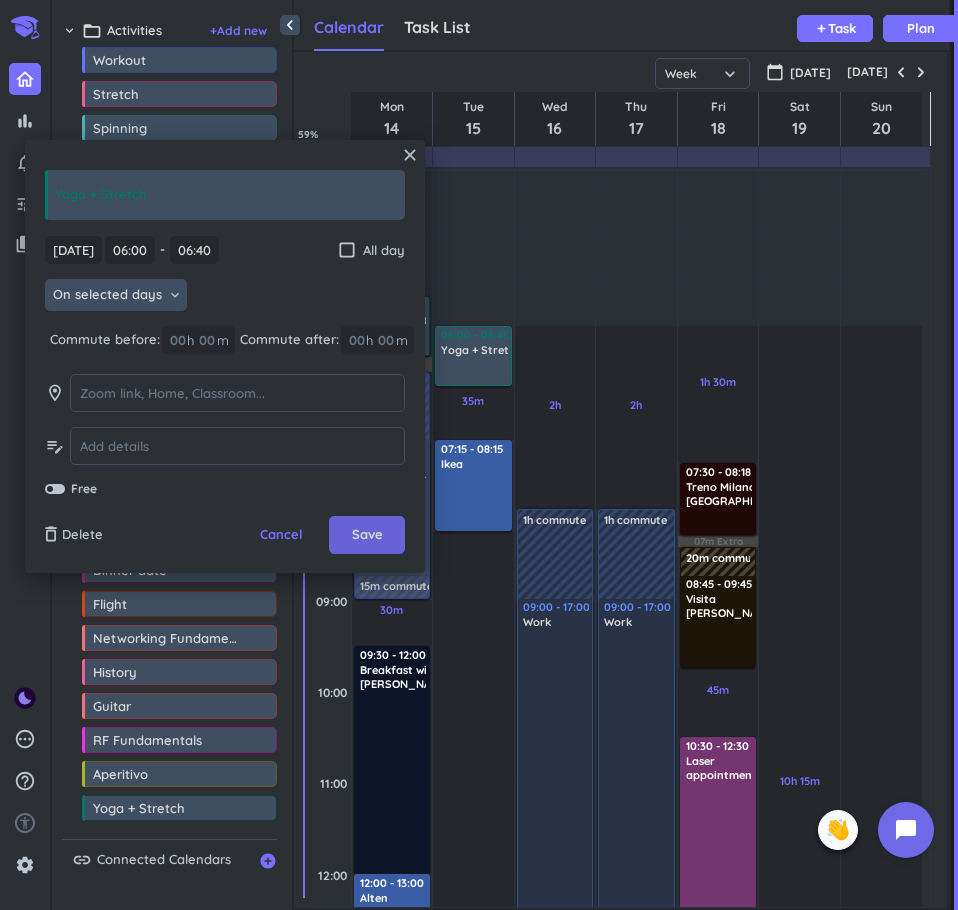 click on "Save" at bounding box center [367, 535] 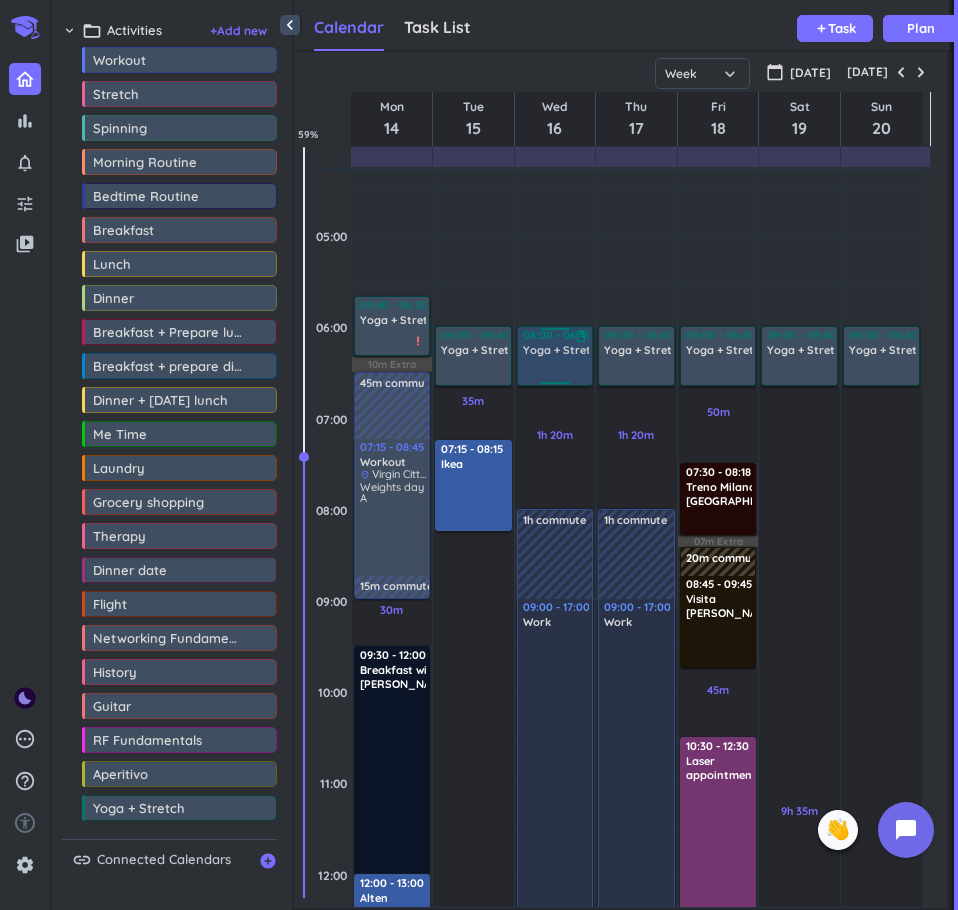 click on "06:00 - 06:40 Yoga + Stretch delete_outline" at bounding box center [555, 356] 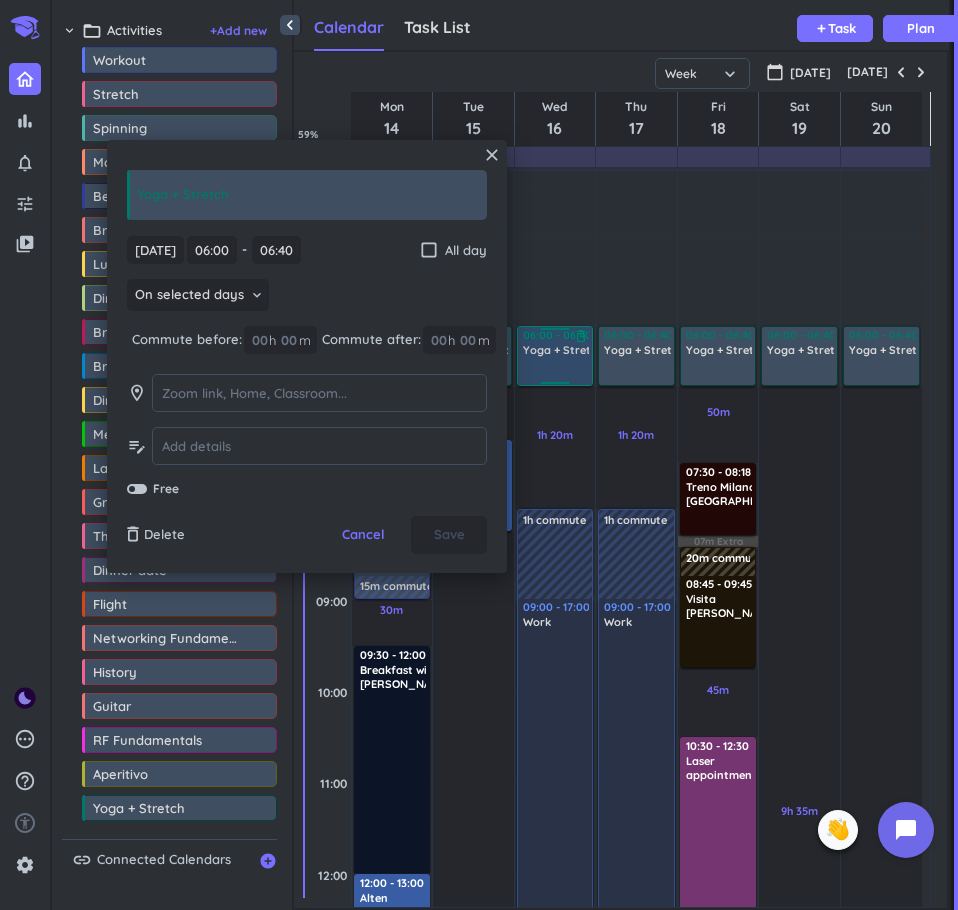 click on "06:00 - 06:40" at bounding box center [556, 335] 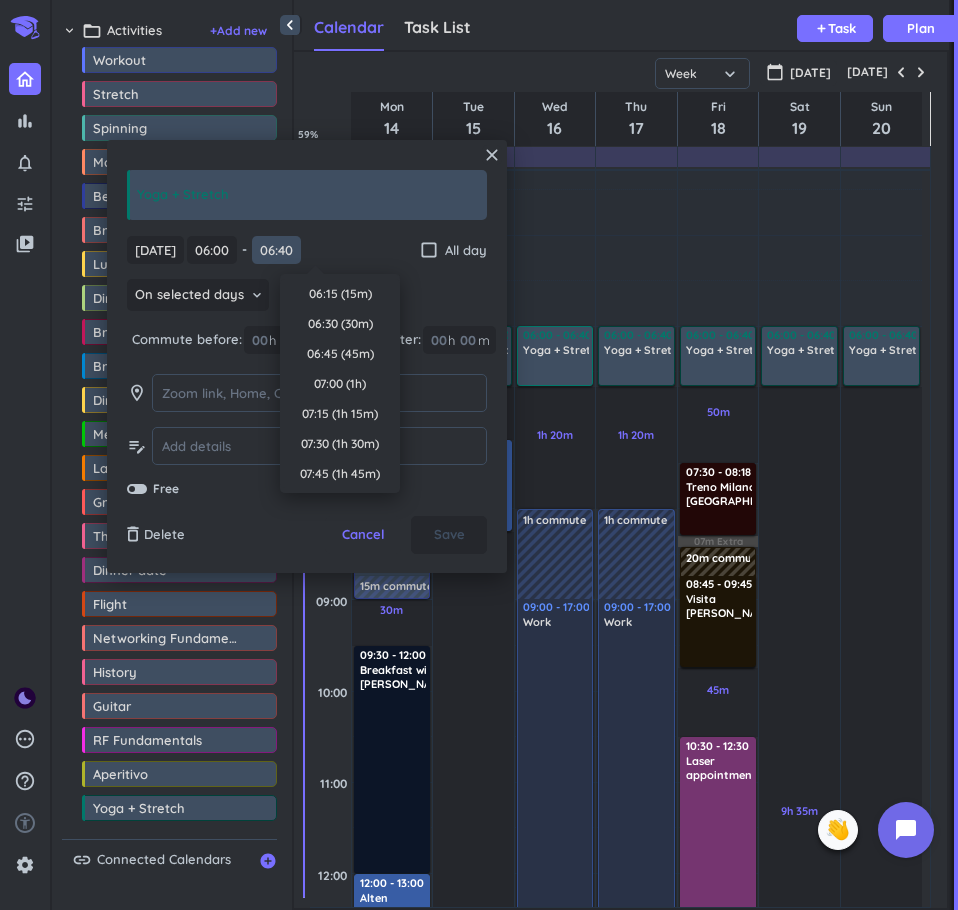 click on "06:40" at bounding box center [276, 250] 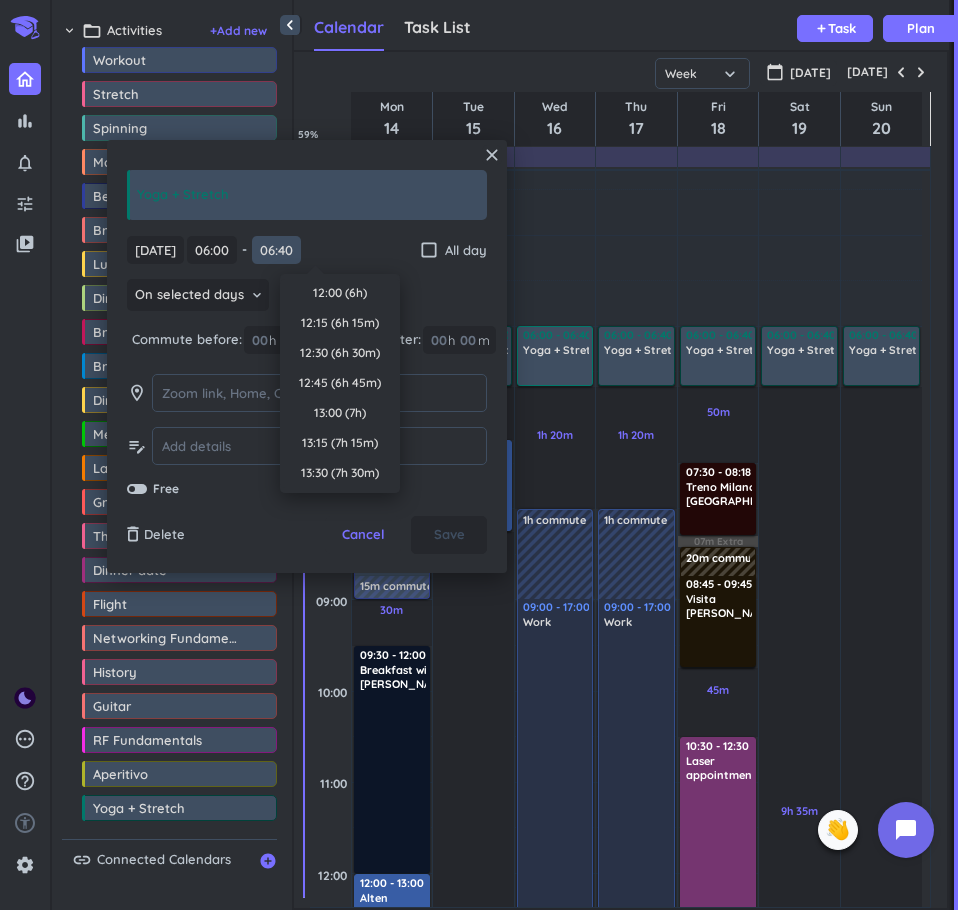 click on "06:40" at bounding box center (276, 250) 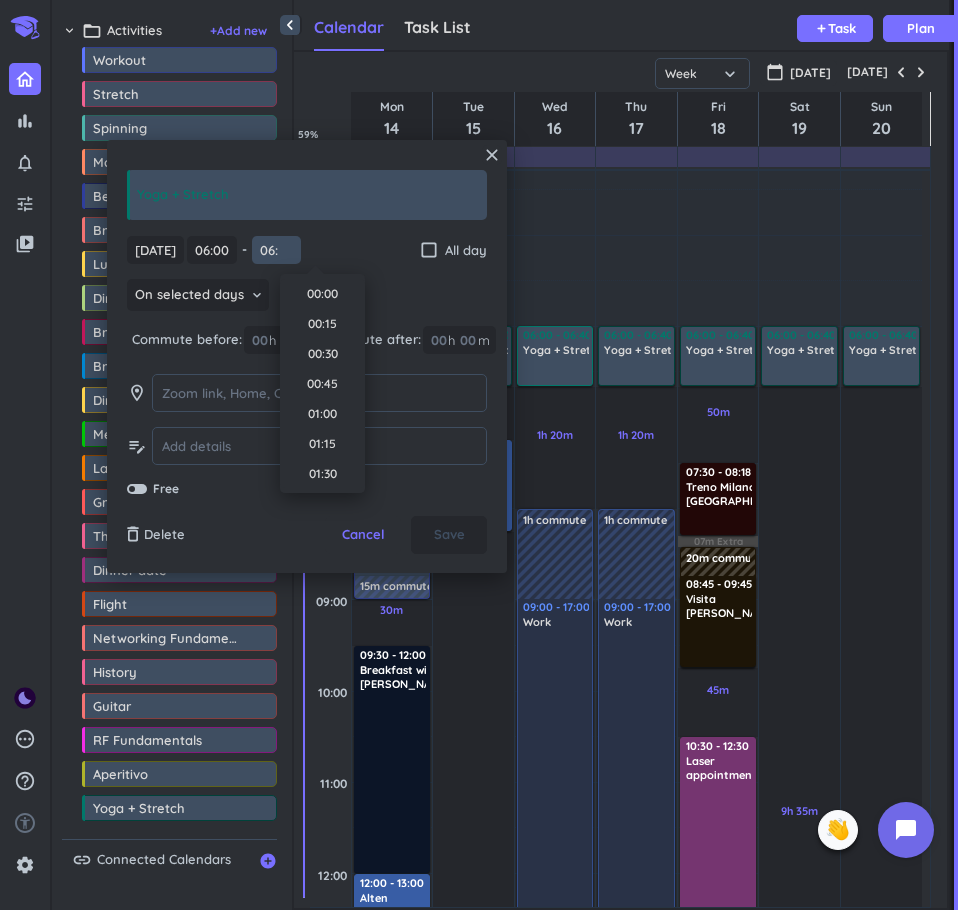 scroll, scrollTop: 631, scrollLeft: 0, axis: vertical 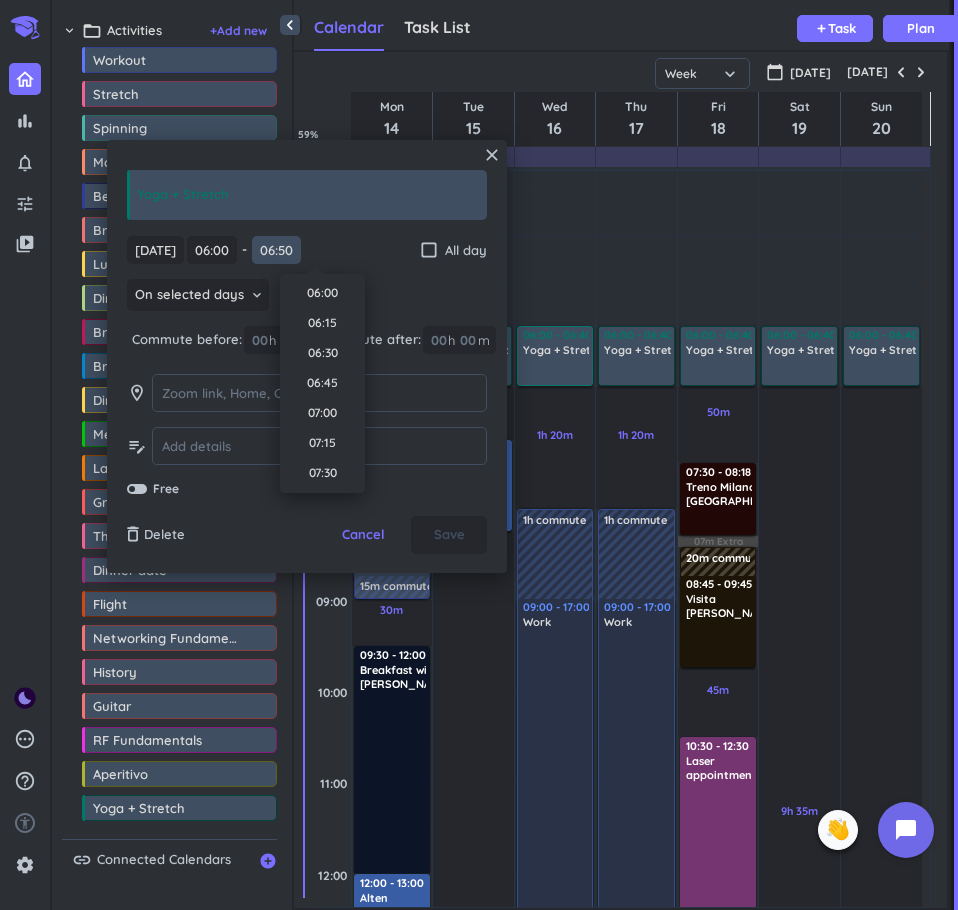 type on "06:50" 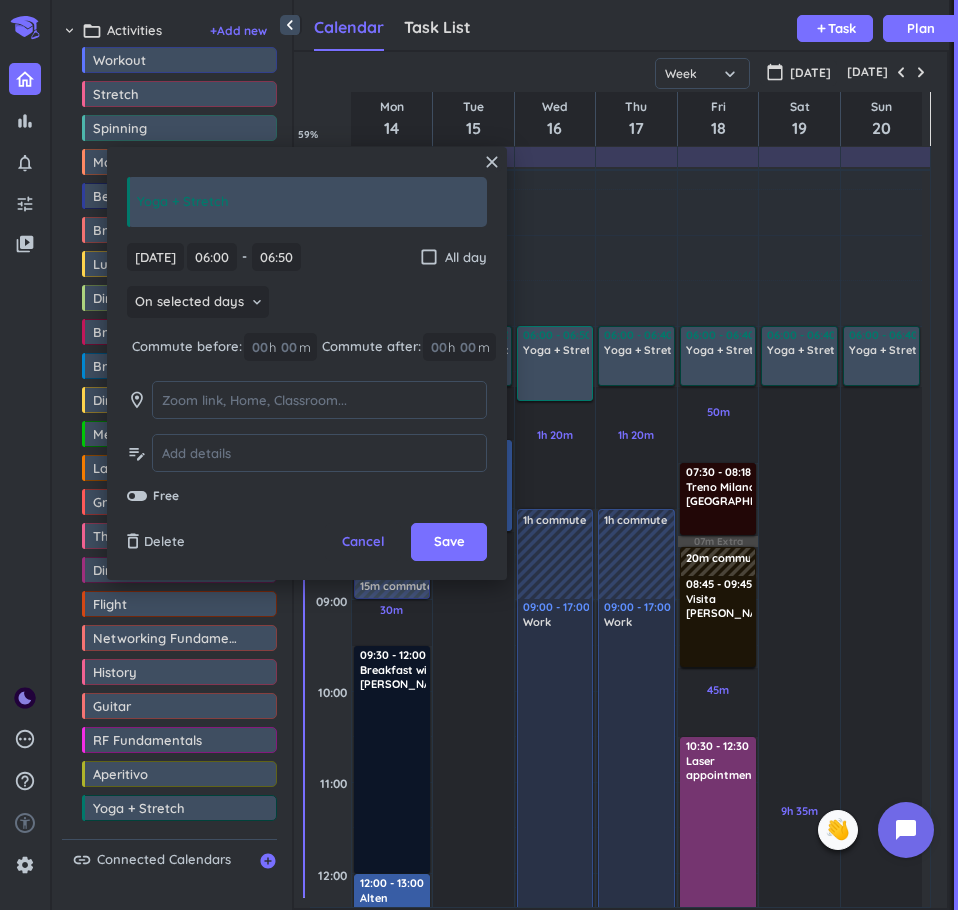 click on "close Yoga + Stretch [DATE] [DATE]   06:00 06:00 - 06:50 06:50 check_box_outline_blank All day On selected days keyboard_arrow_down Commute before: 00 h 00 m Commute after: 00 h 00 m room edit_note Free delete_outline Delete Cancel Save" at bounding box center [307, 363] 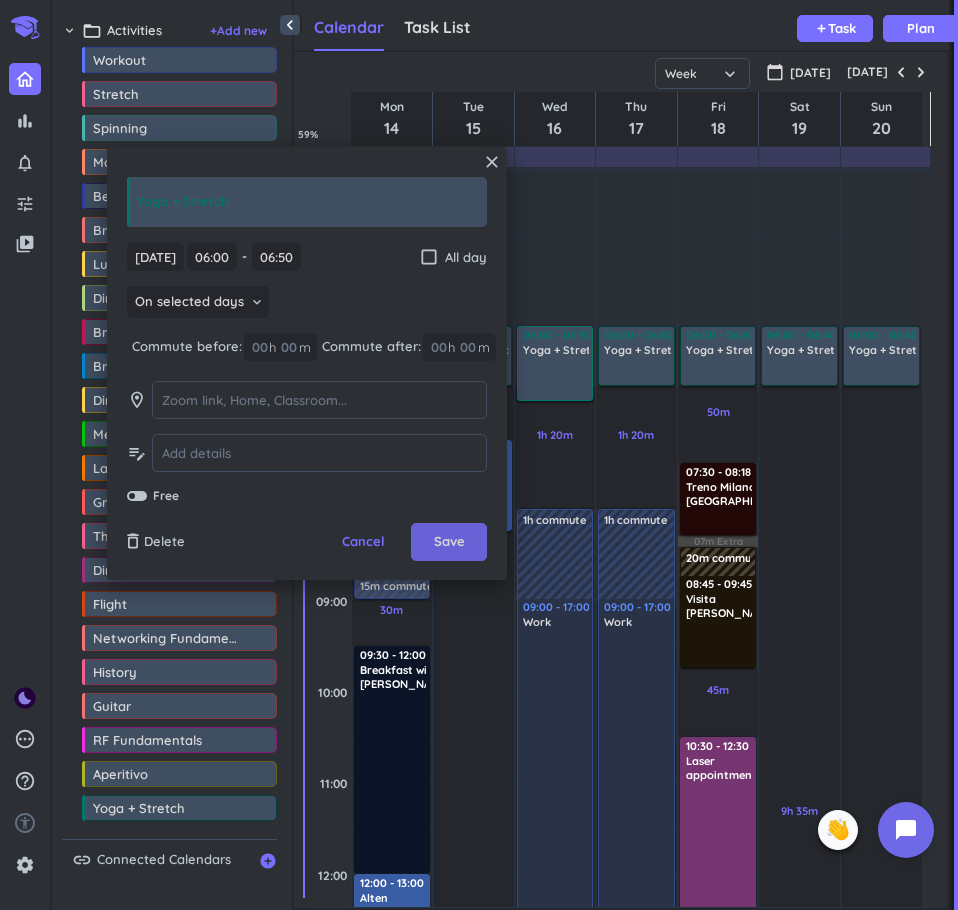 click on "Save" at bounding box center [449, 542] 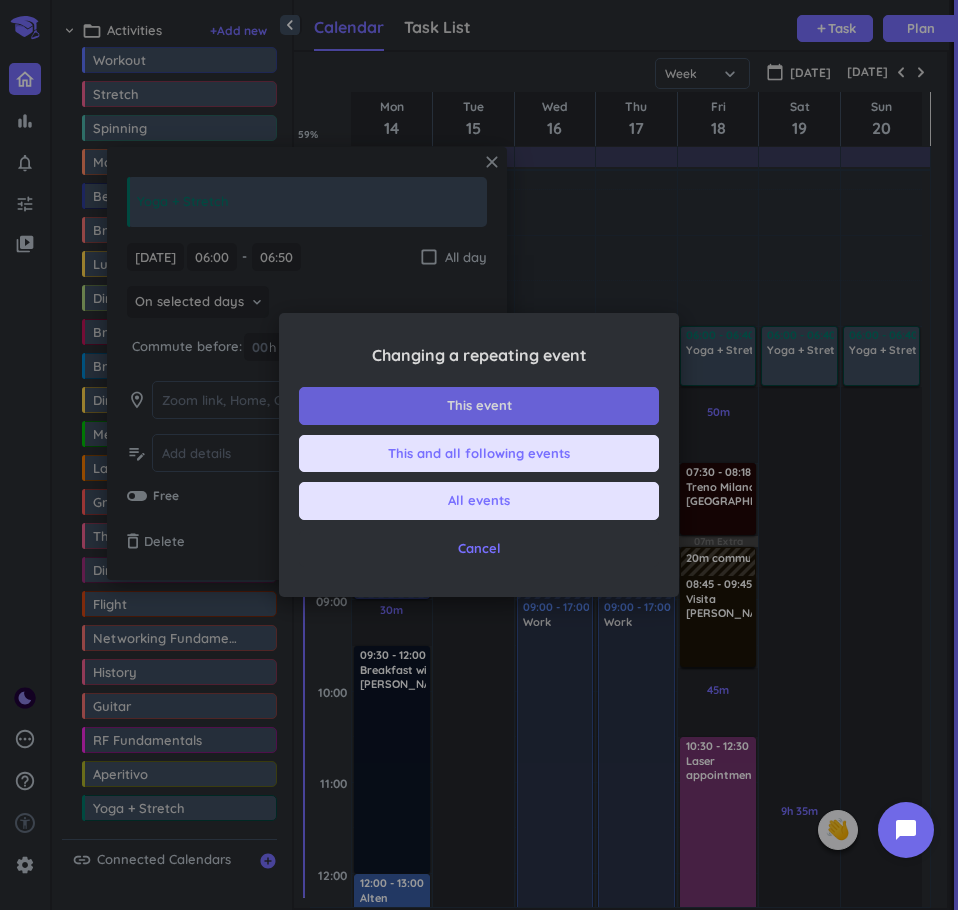 click on "This event" at bounding box center (479, 406) 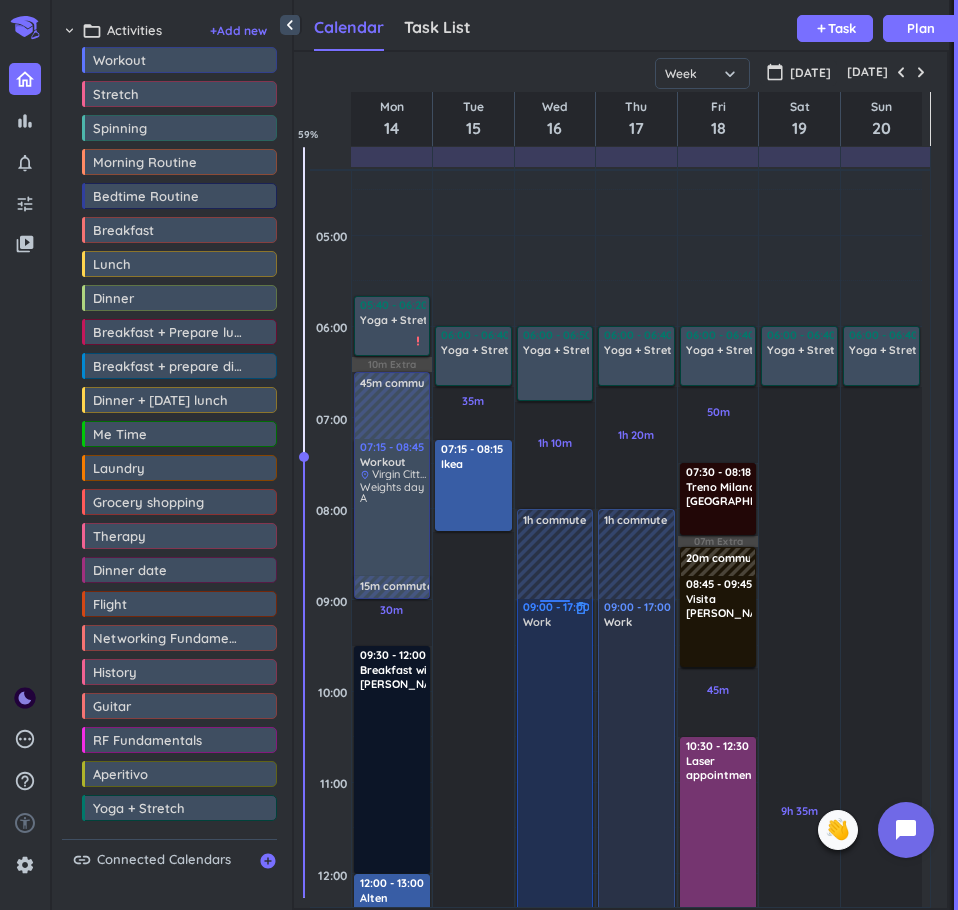 click at bounding box center [556, 978] 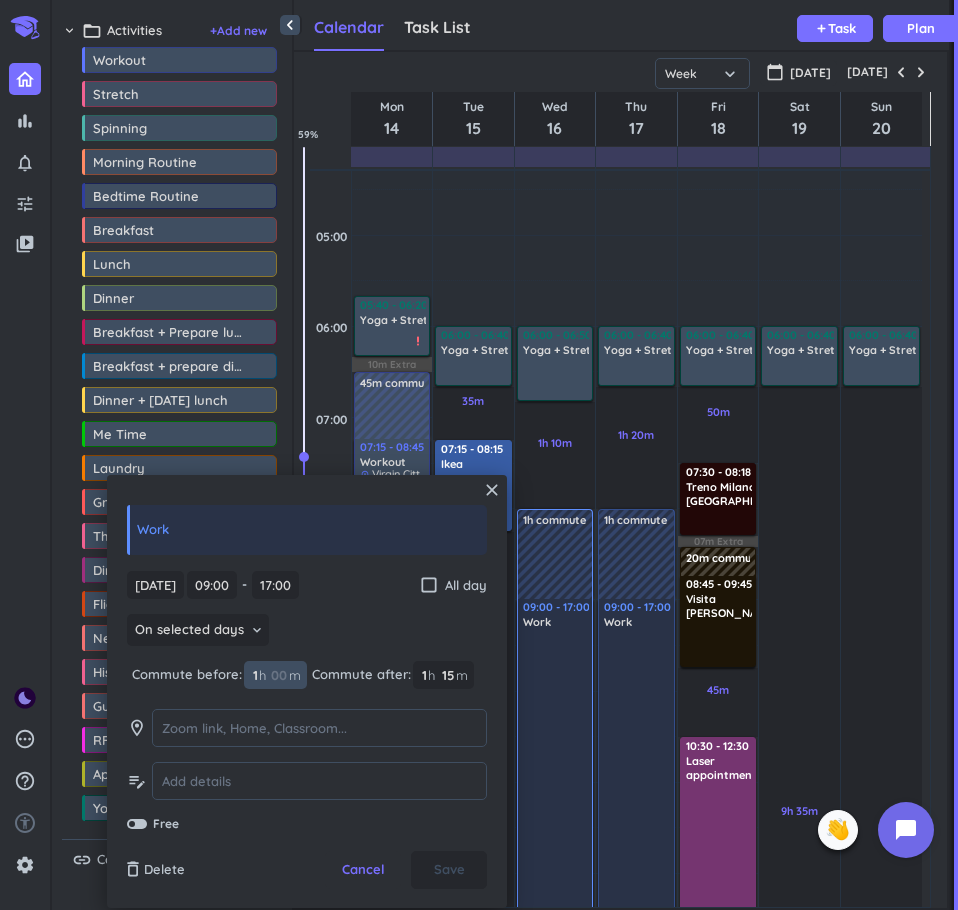 click at bounding box center [278, 675] 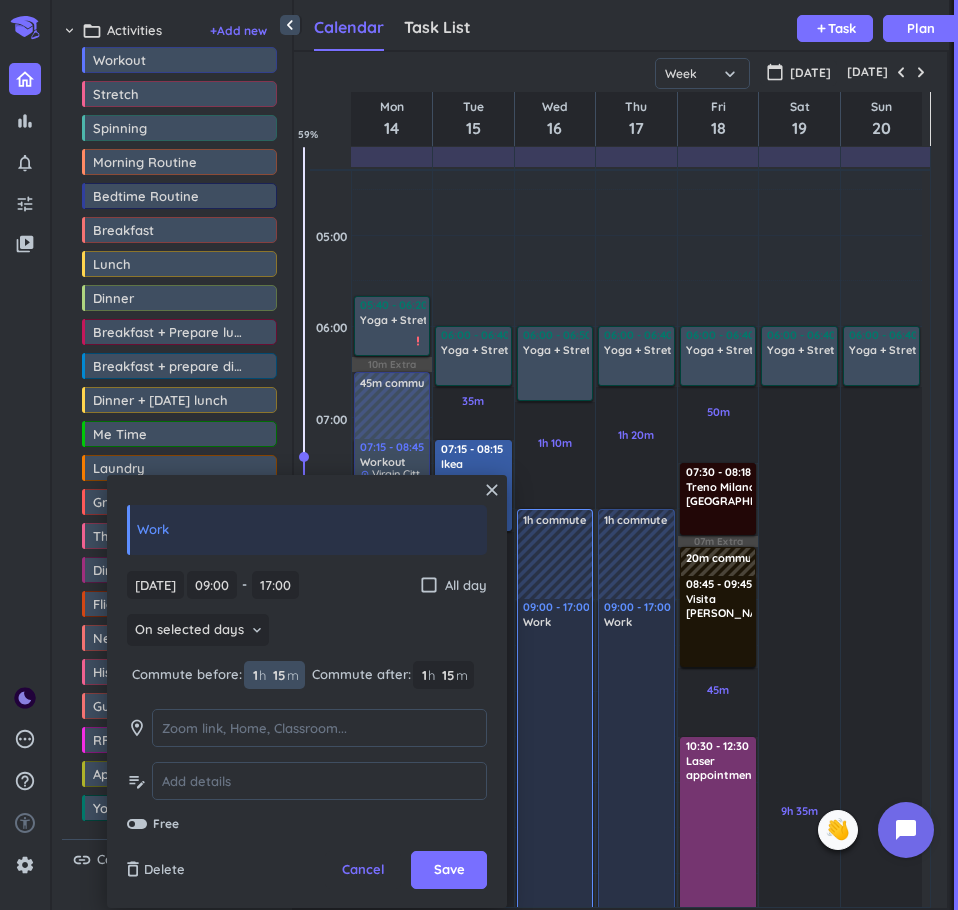 type on "15" 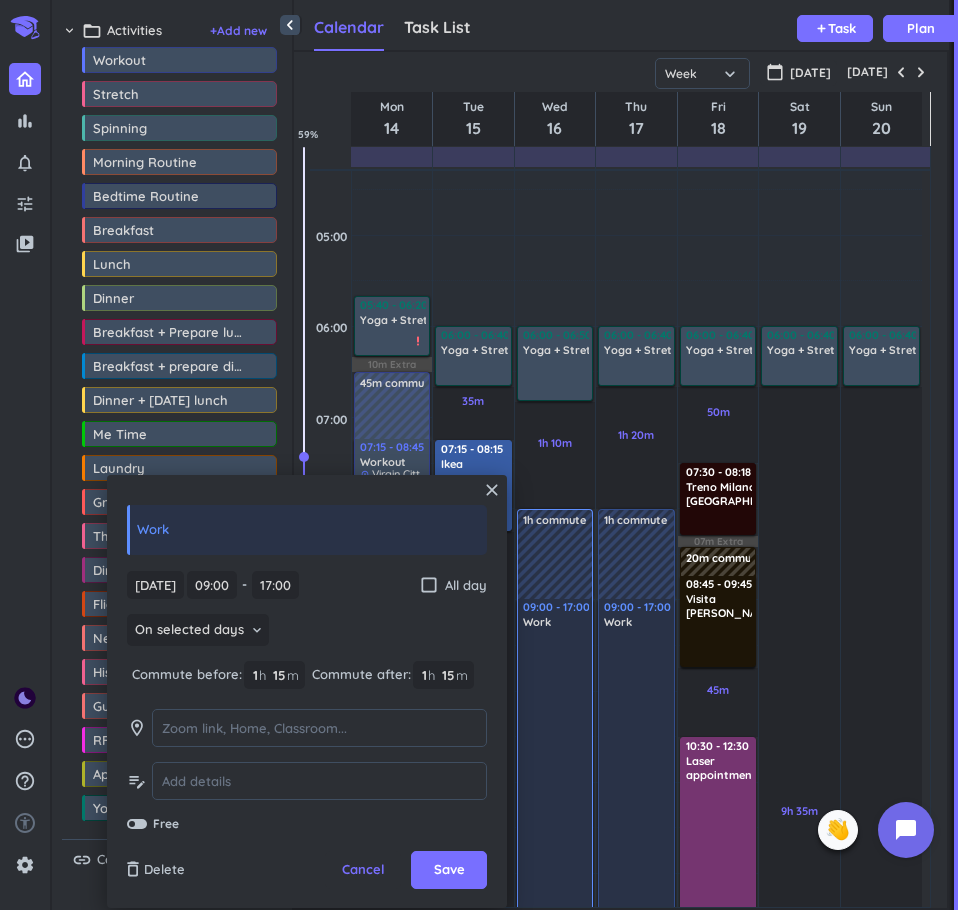 click on "close Work [DATE] [DATE]   09:00 09:00 - 17:00 17:00 check_box_outline_blank All day On selected days keyboard_arrow_down Commute before: 1 1 00 h 15 15 00 m Commute after: 1 1 00 h 15 15 00 m room edit_note Free delete_outline Delete Cancel Save" at bounding box center [307, 691] 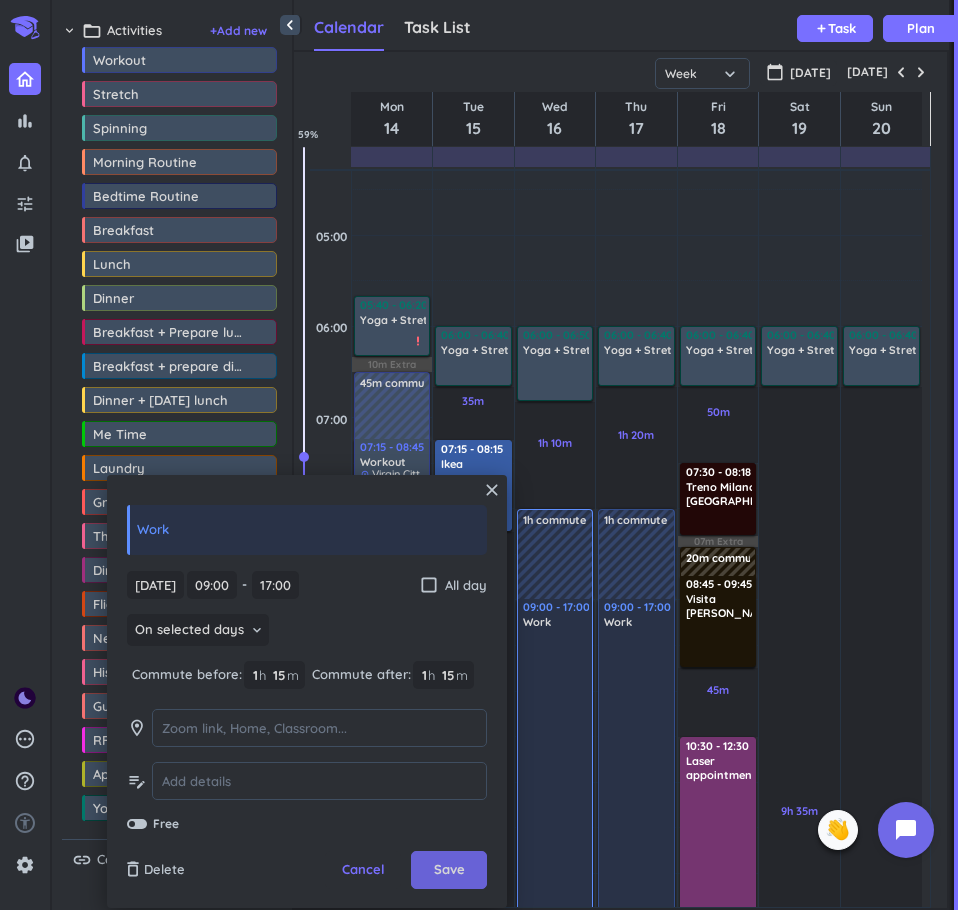 click on "Save" at bounding box center [449, 870] 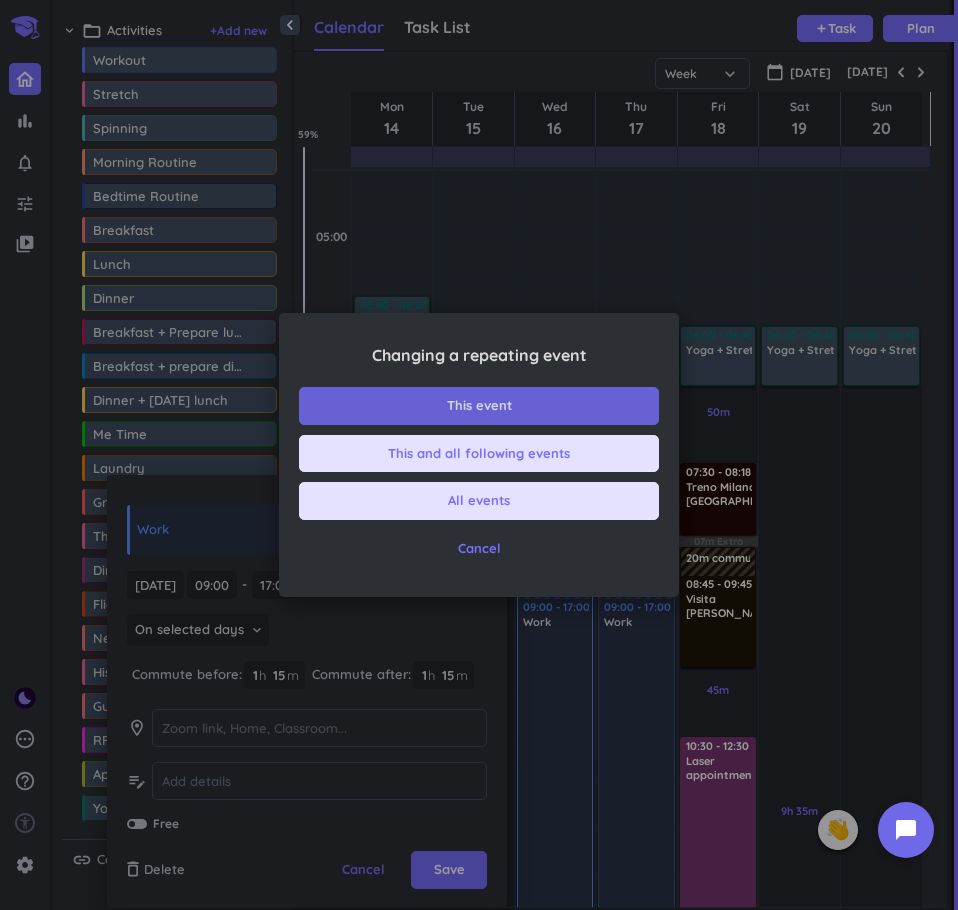 click on "This event" at bounding box center (479, 406) 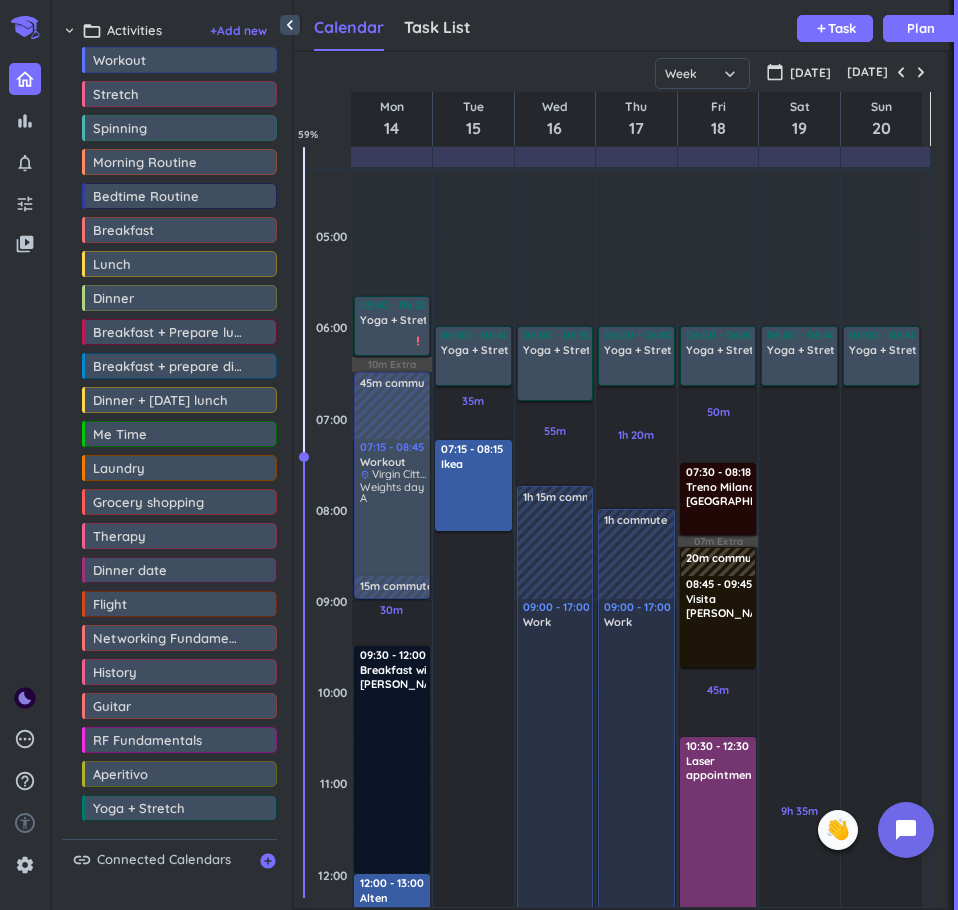 click at bounding box center (637, 978) 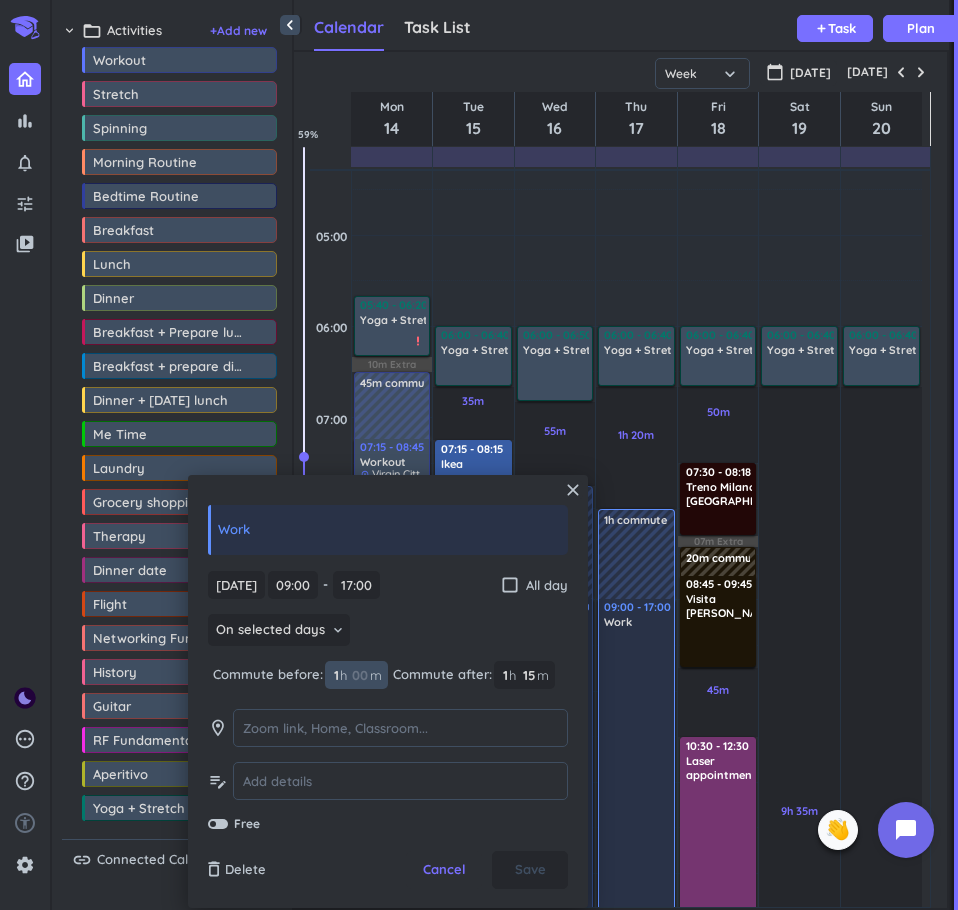 click at bounding box center (359, 675) 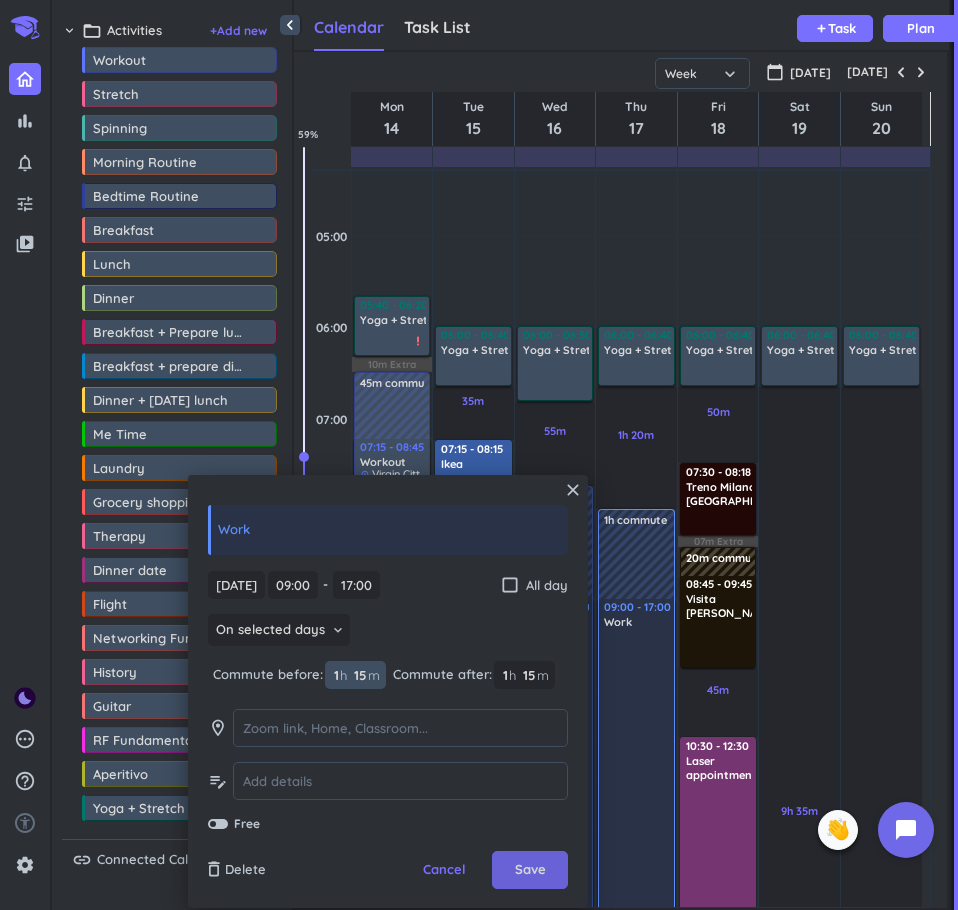 type on "15" 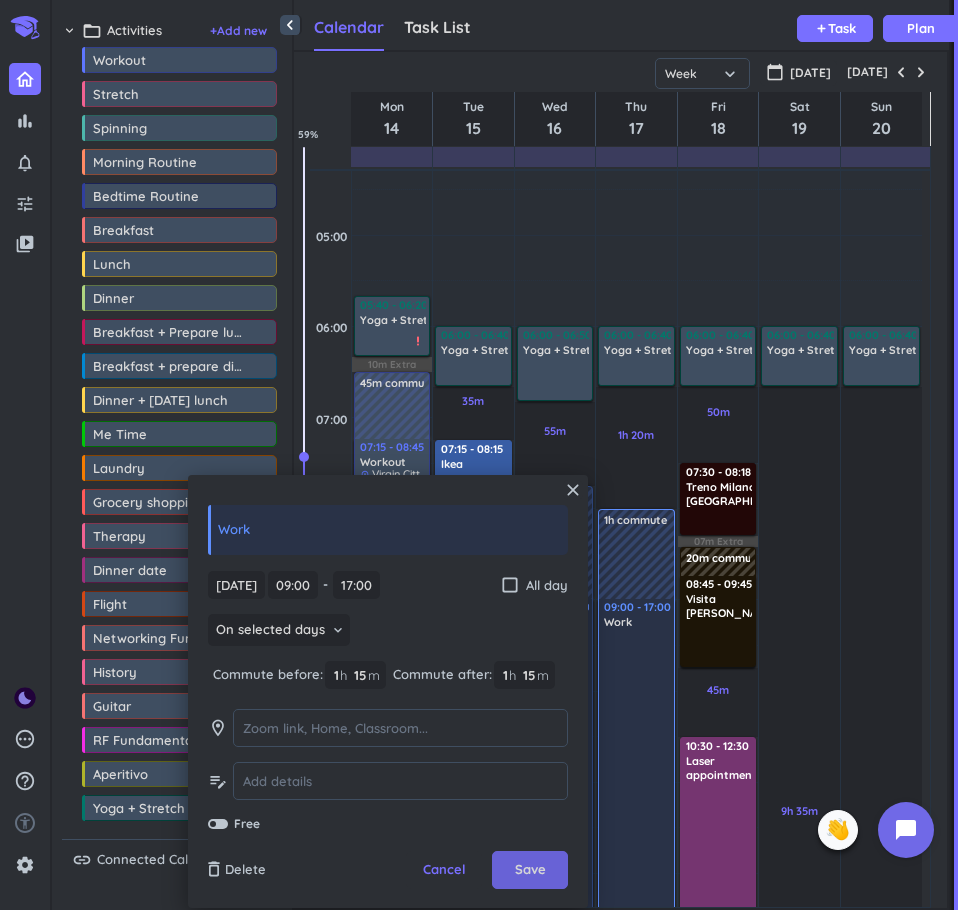 click on "Save" at bounding box center (530, 870) 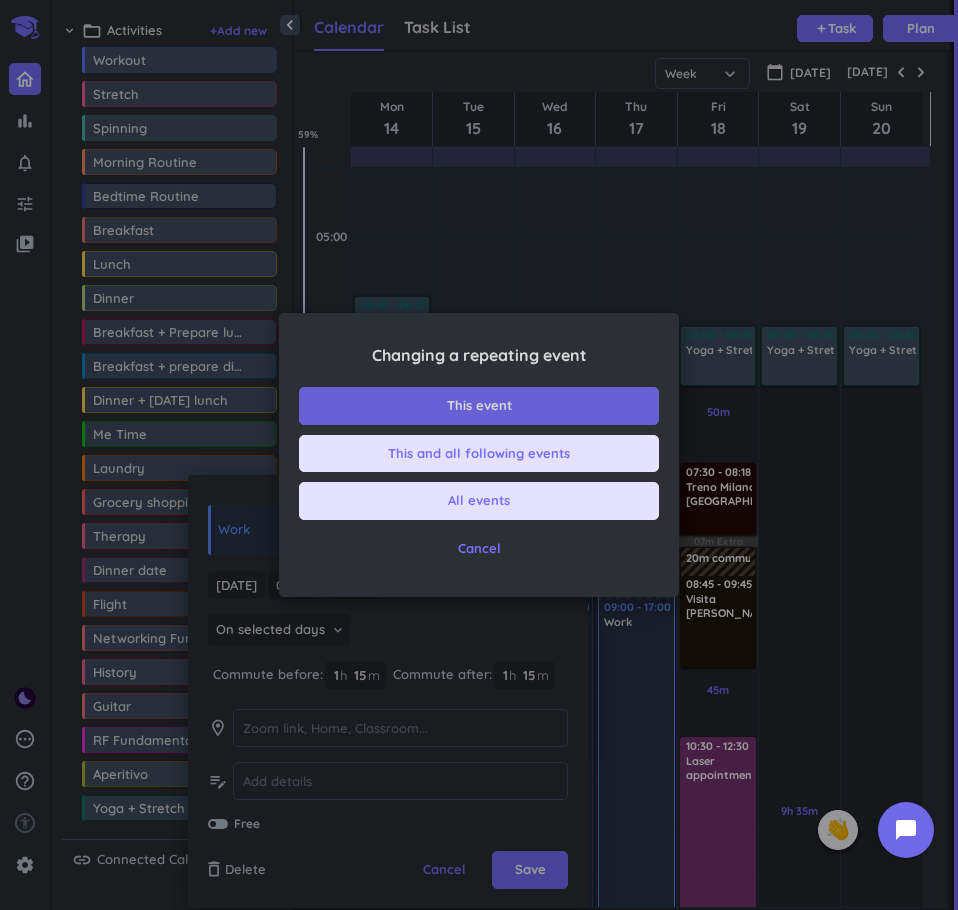 click on "This event" at bounding box center (479, 406) 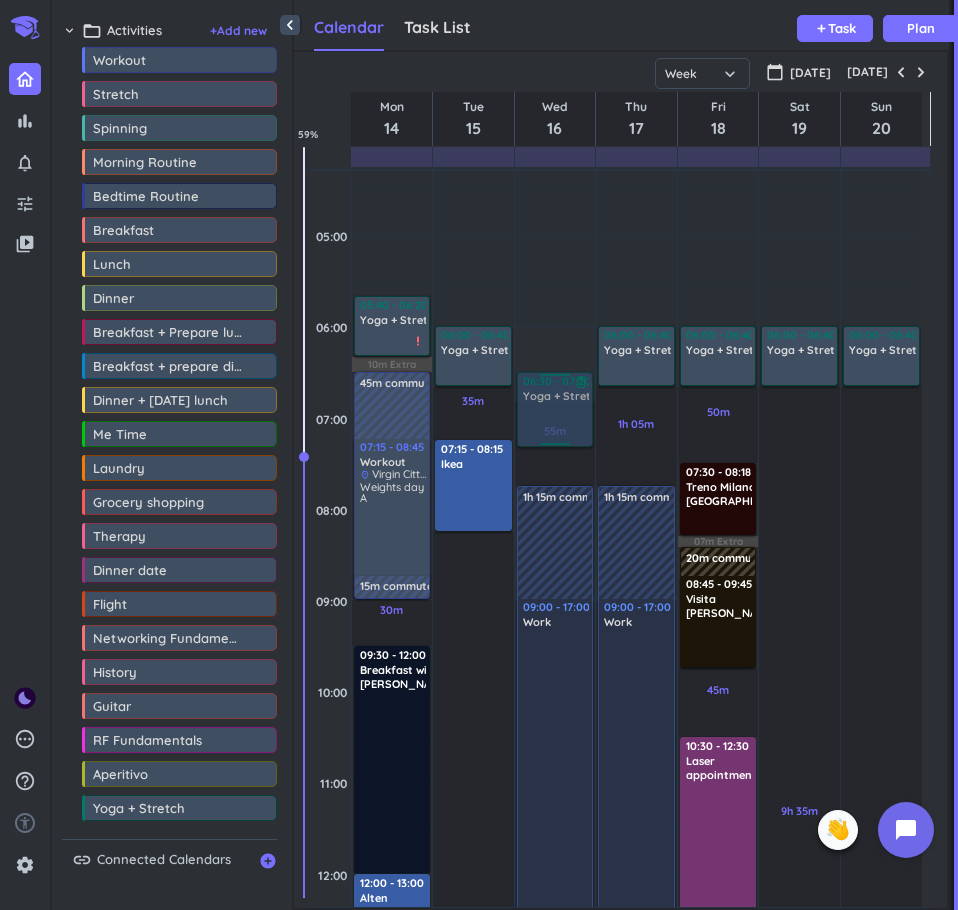 drag, startPoint x: 560, startPoint y: 365, endPoint x: 567, endPoint y: 430, distance: 65.37584 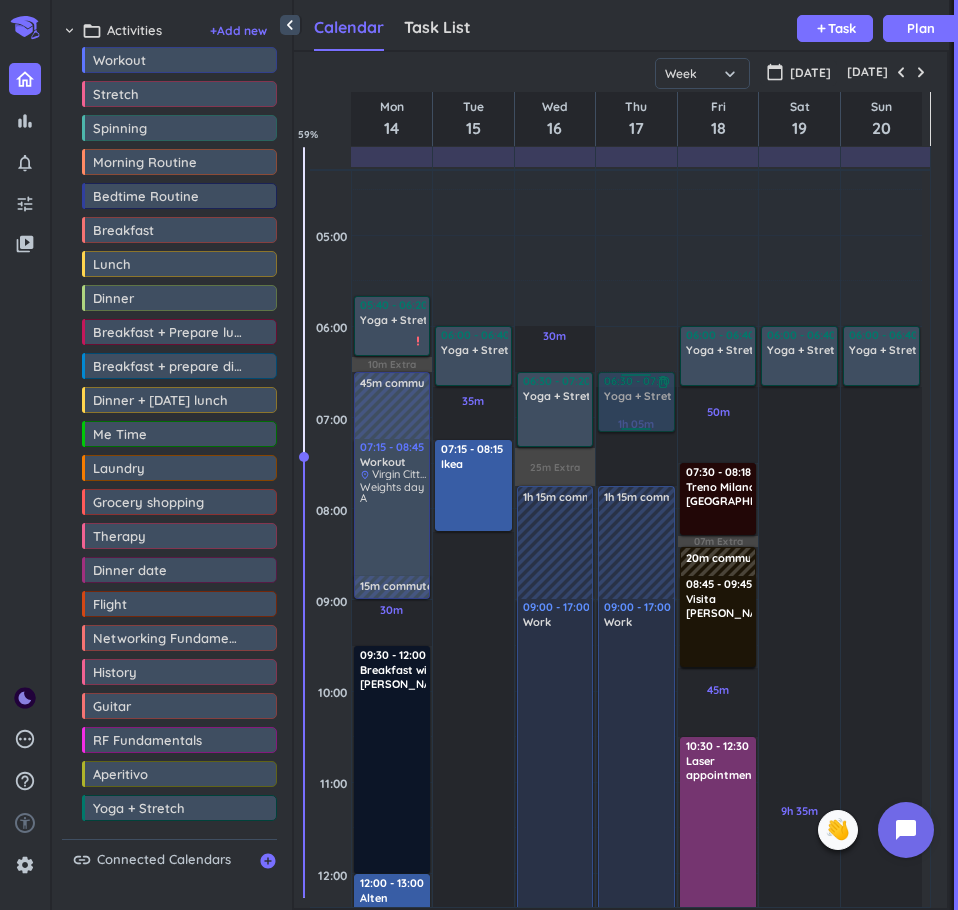 drag, startPoint x: 639, startPoint y: 353, endPoint x: 651, endPoint y: 402, distance: 50.447994 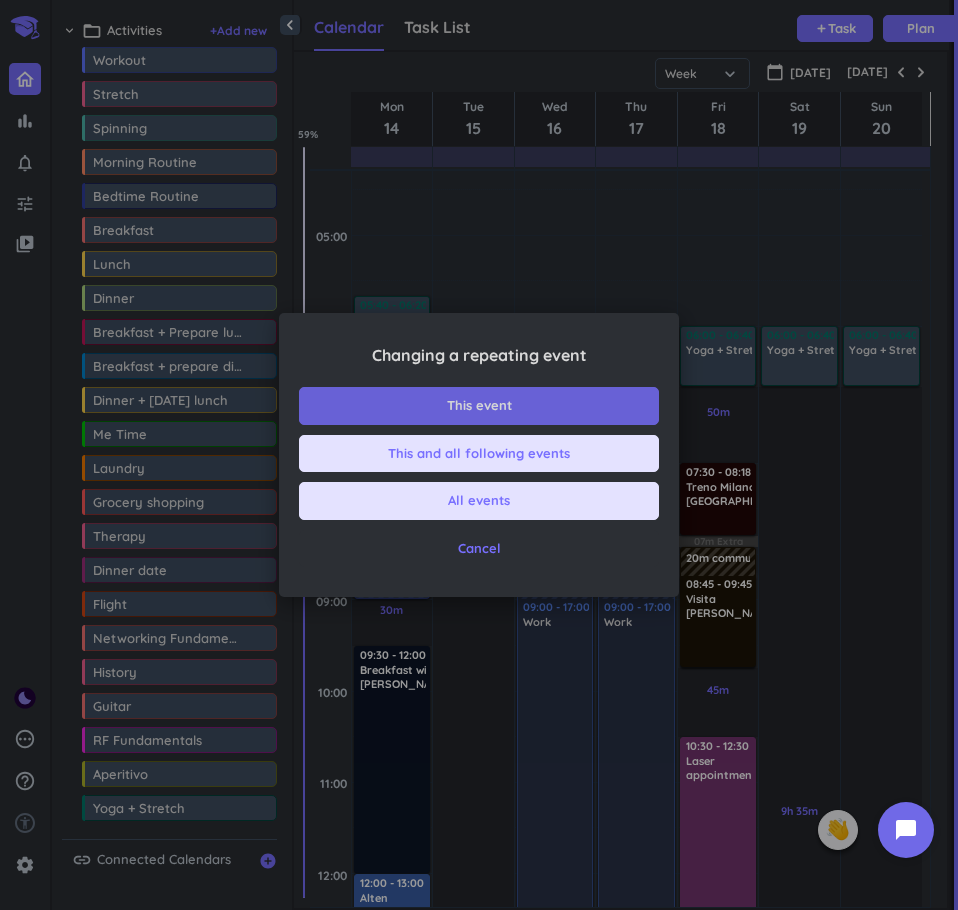 click on "This event" at bounding box center (479, 406) 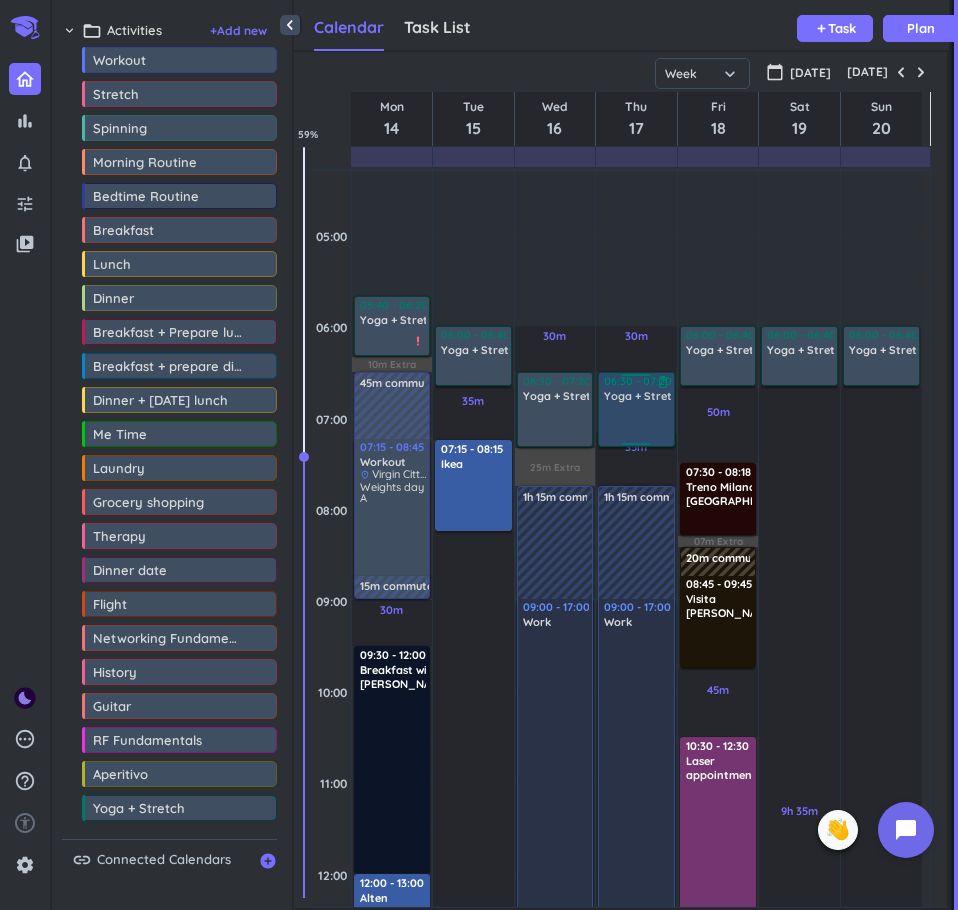 drag, startPoint x: 626, startPoint y: 429, endPoint x: 629, endPoint y: 444, distance: 15.297058 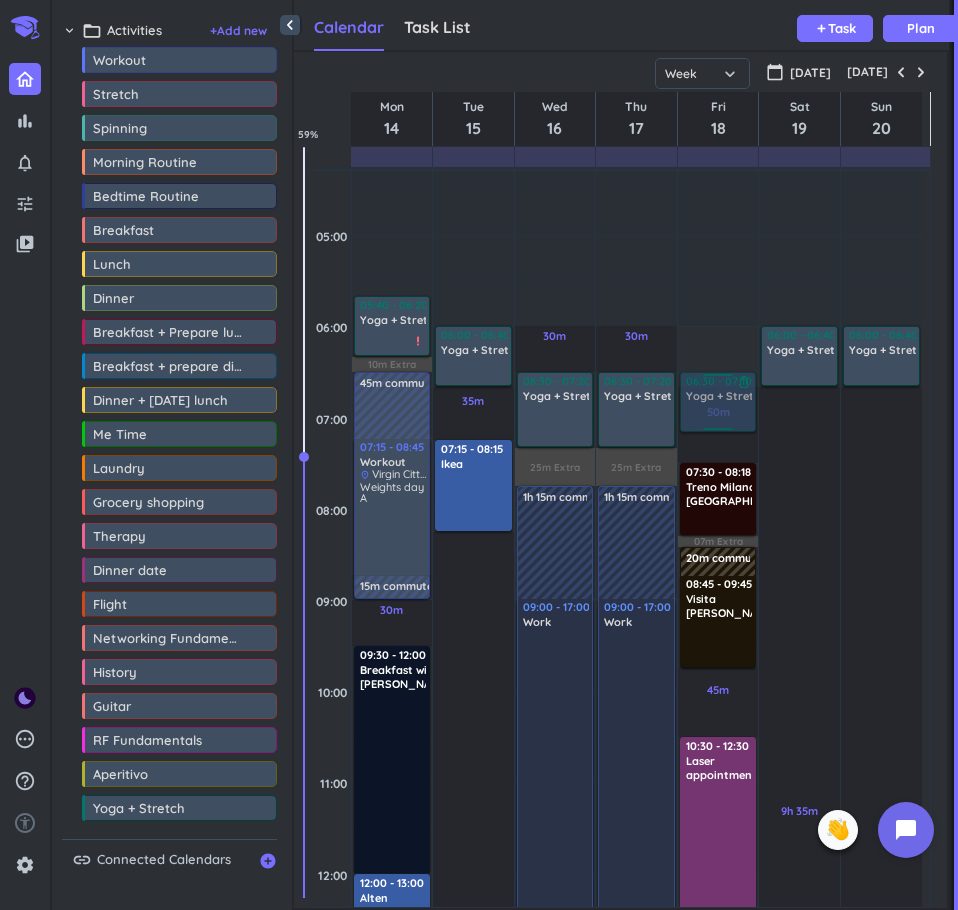 drag, startPoint x: 709, startPoint y: 347, endPoint x: 714, endPoint y: 388, distance: 41.303753 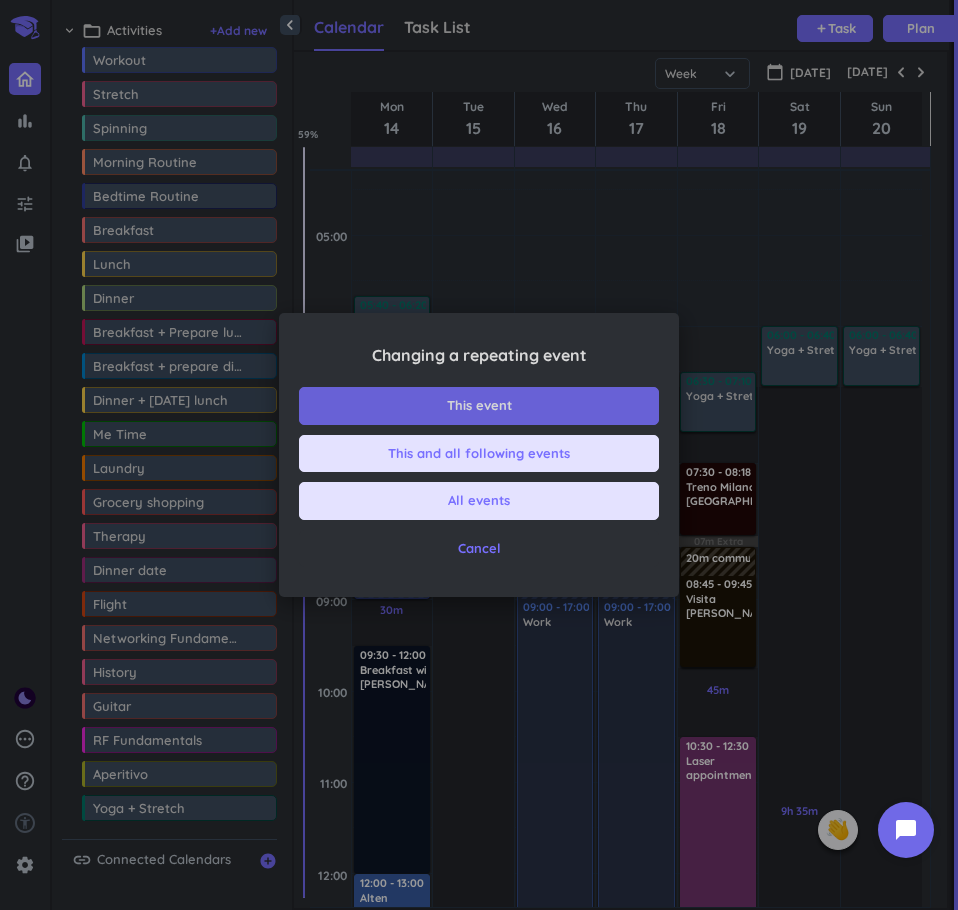 click on "This event" at bounding box center (479, 406) 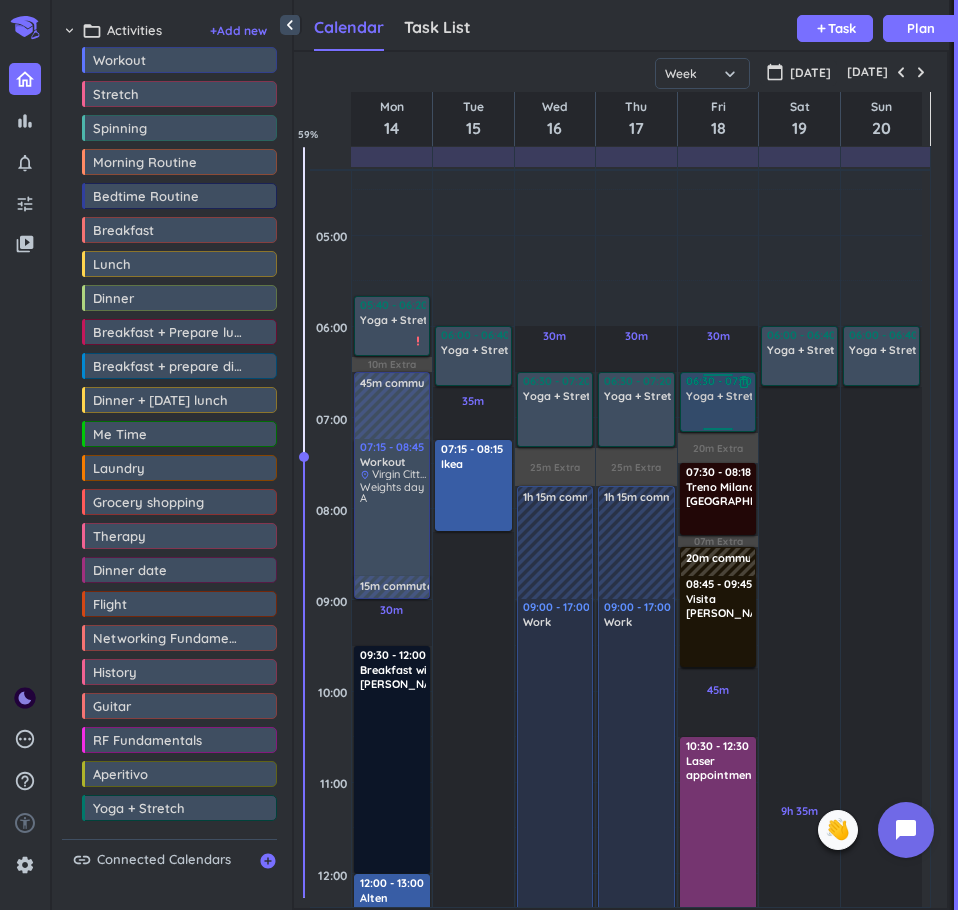 click on "Yoga + Stretch" at bounding box center (726, 396) 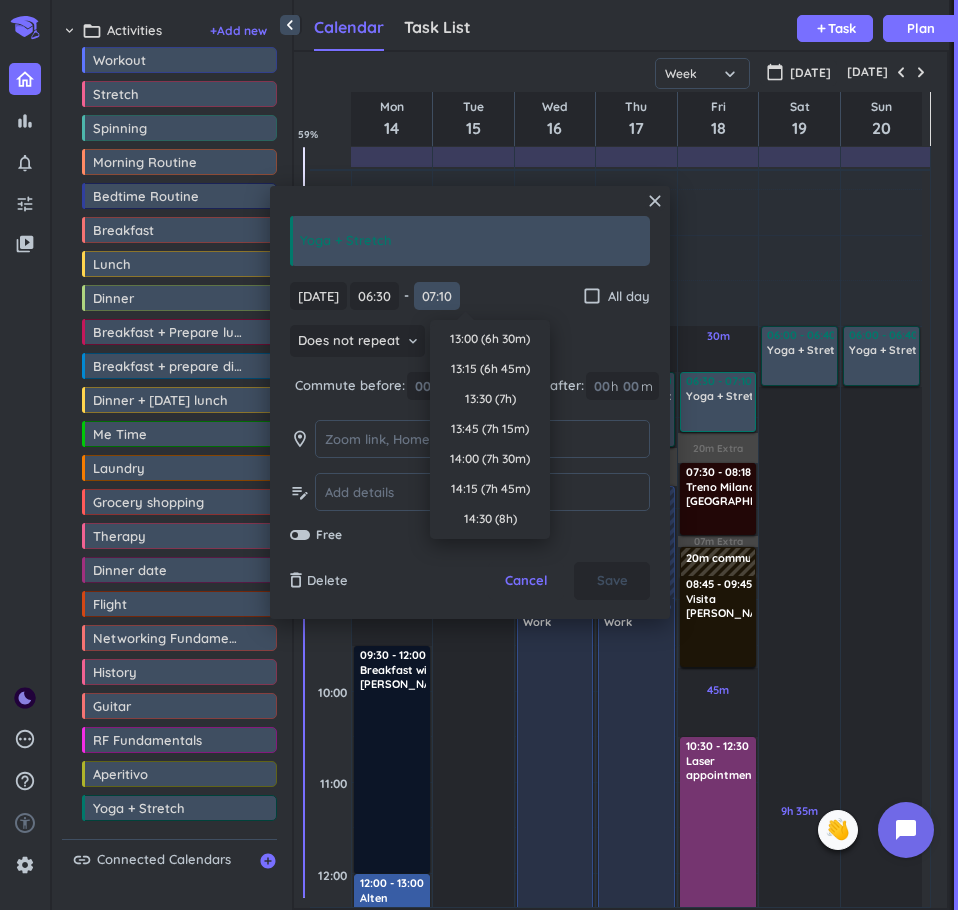click on "07:10" at bounding box center (437, 296) 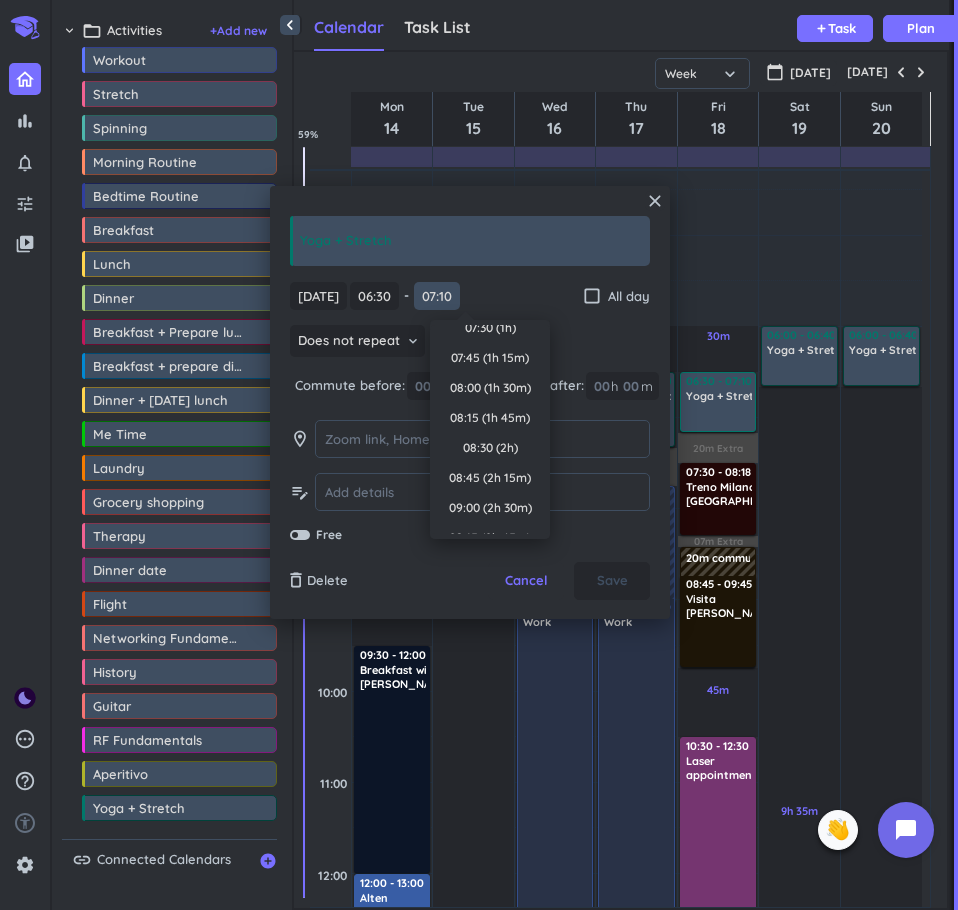 scroll, scrollTop: 0, scrollLeft: 0, axis: both 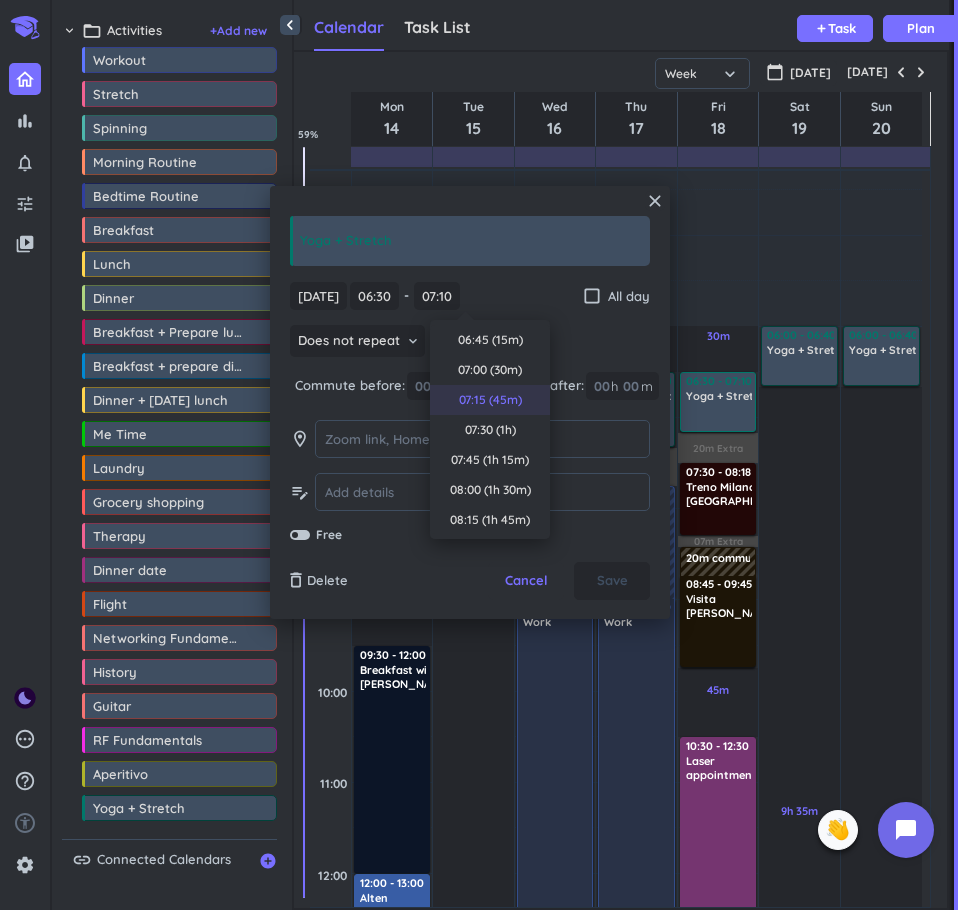 click on "07:15 (45m)" at bounding box center [490, 400] 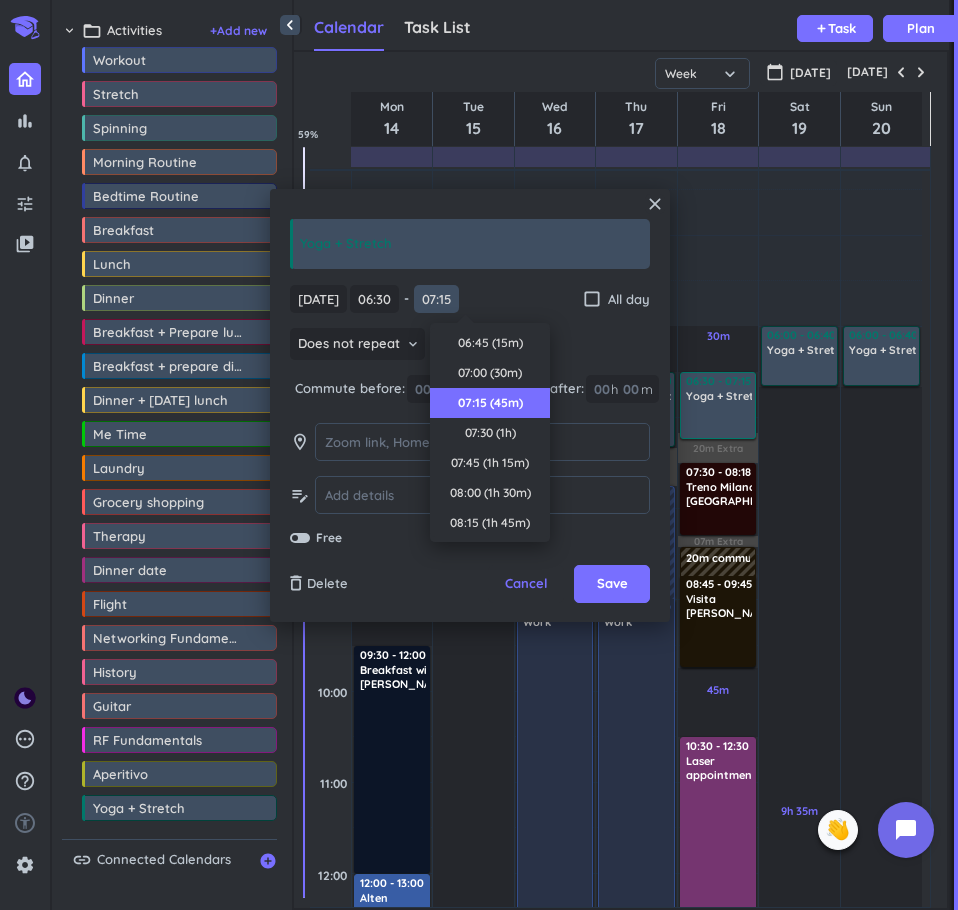 click on "07:15" at bounding box center (436, 299) 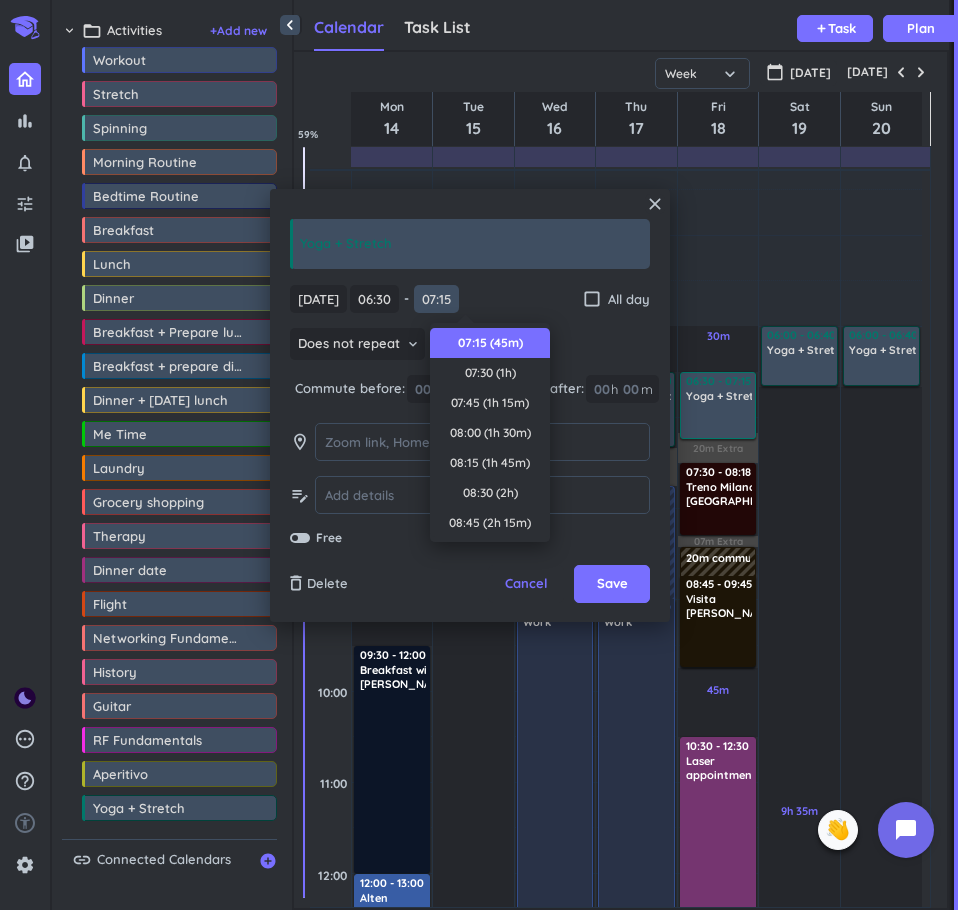 click on "07:15" at bounding box center (436, 299) 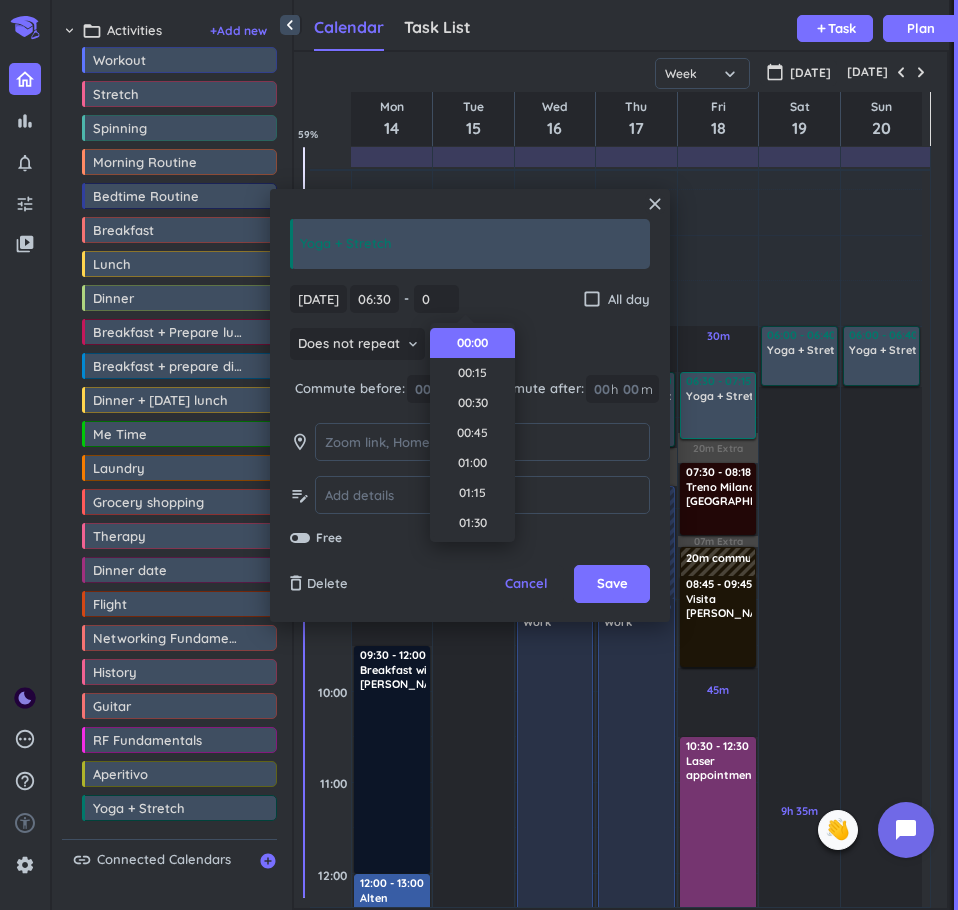 click on "[DATE] [DATE]   06:30 06:30 - 07:15 0 check_box_outline_blank All day" at bounding box center (470, 299) 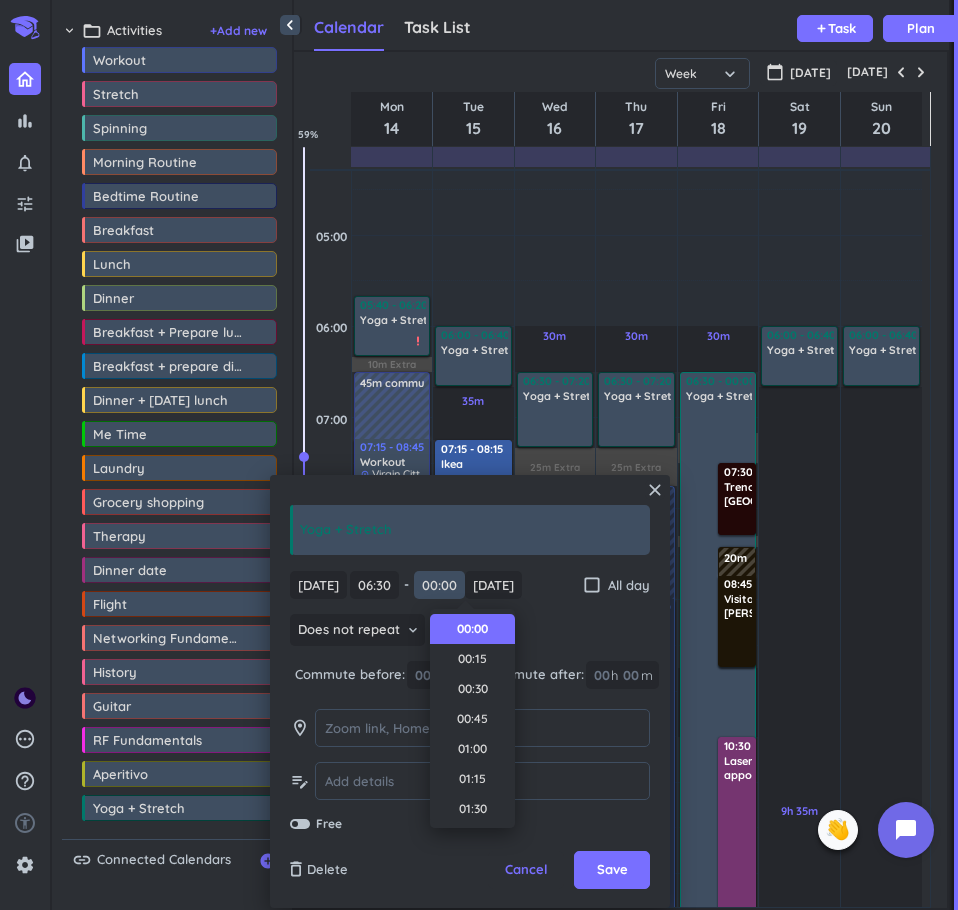 click on "00:00" at bounding box center (439, 585) 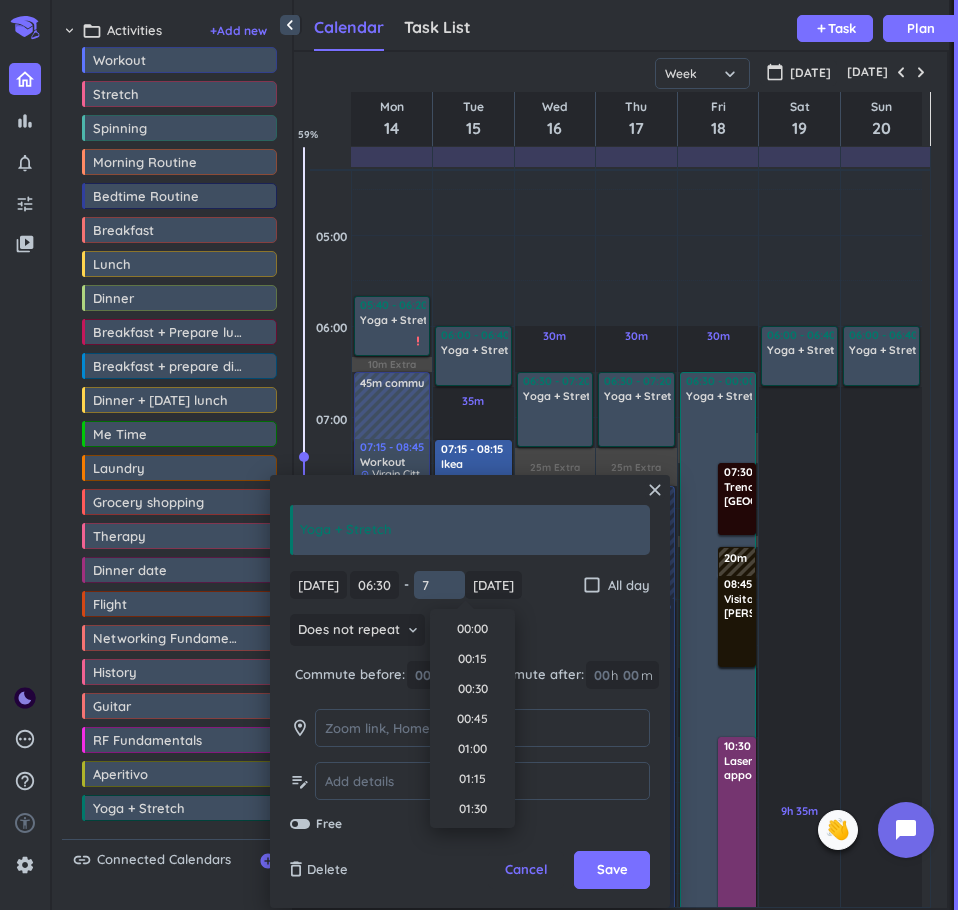 scroll, scrollTop: 751, scrollLeft: 0, axis: vertical 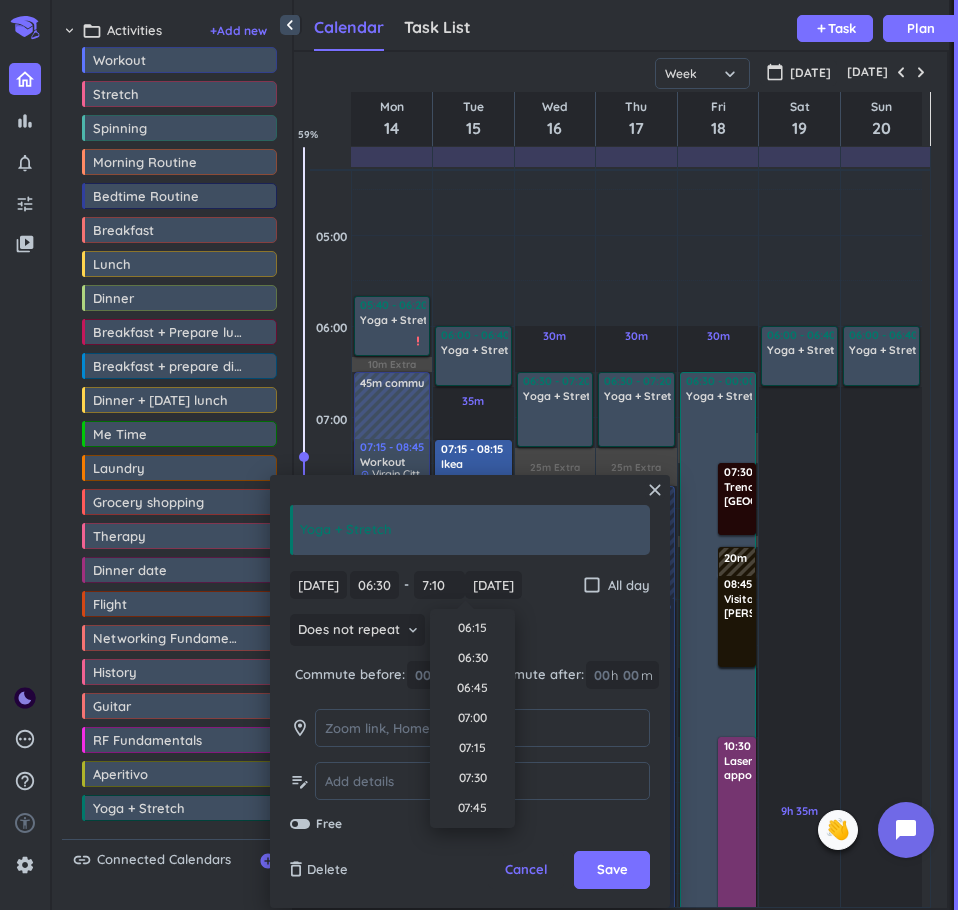 click on "Does not repeat keyboard_arrow_down" at bounding box center (470, 632) 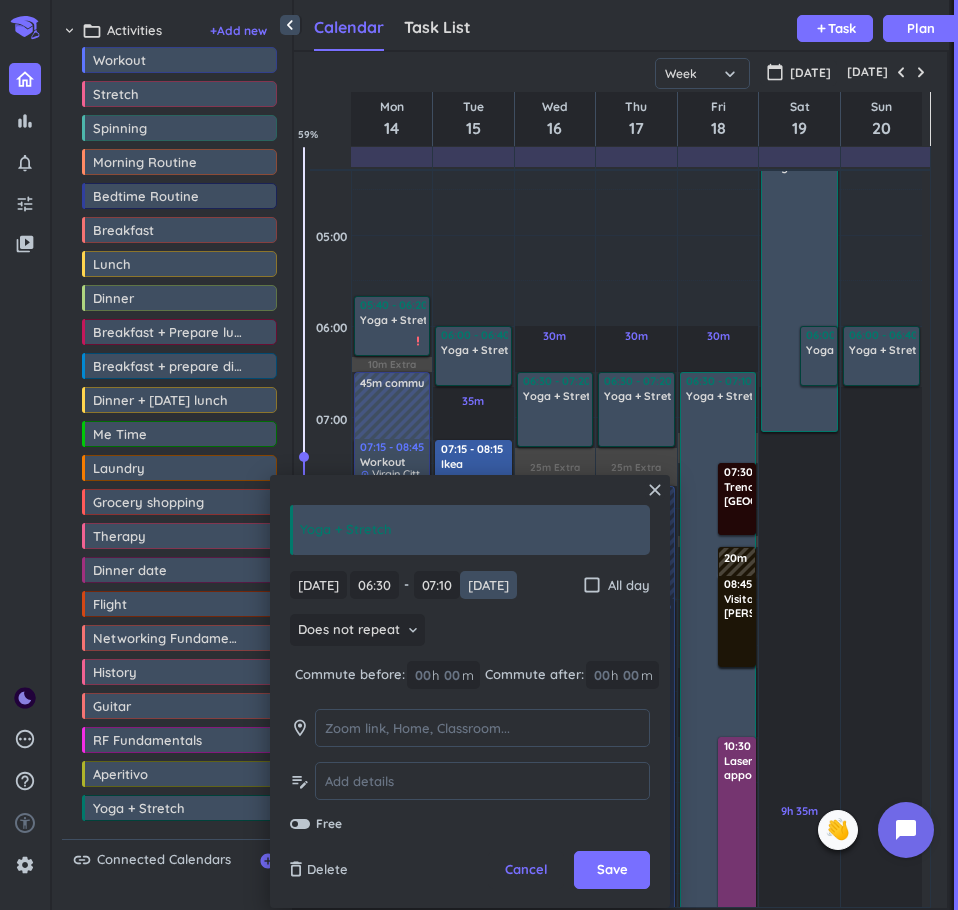 click on "[DATE]" at bounding box center [488, 585] 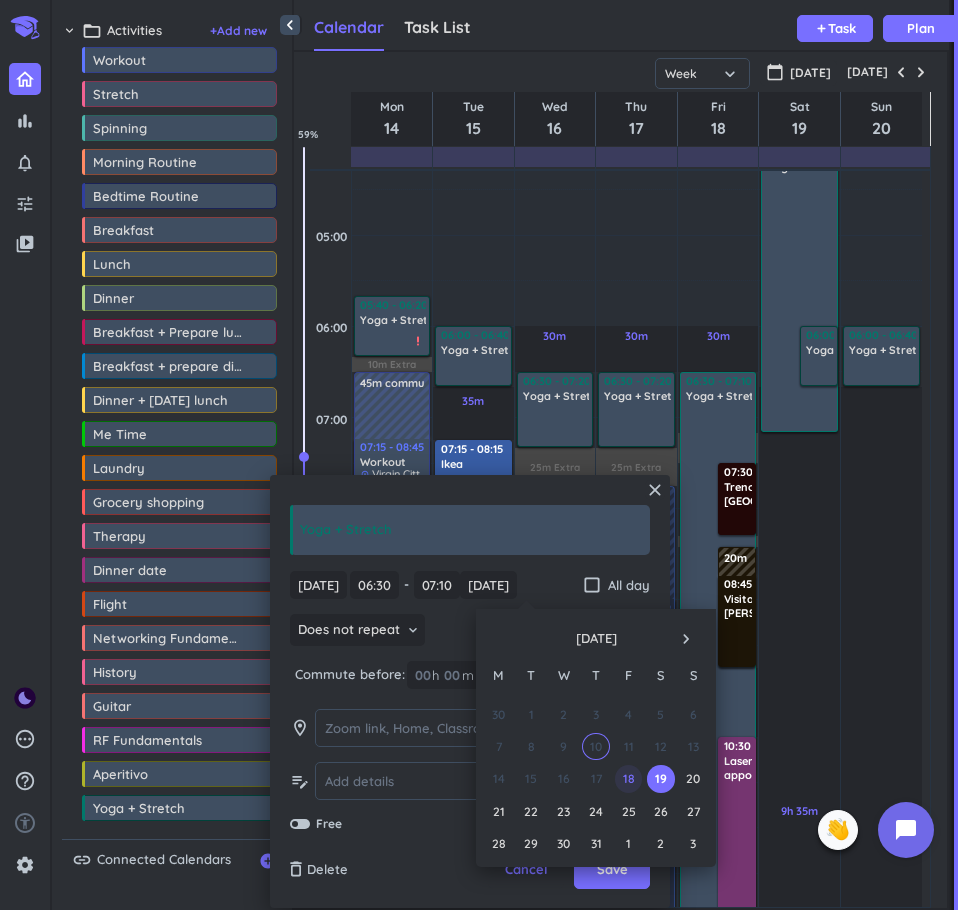 click on "18" at bounding box center [628, 778] 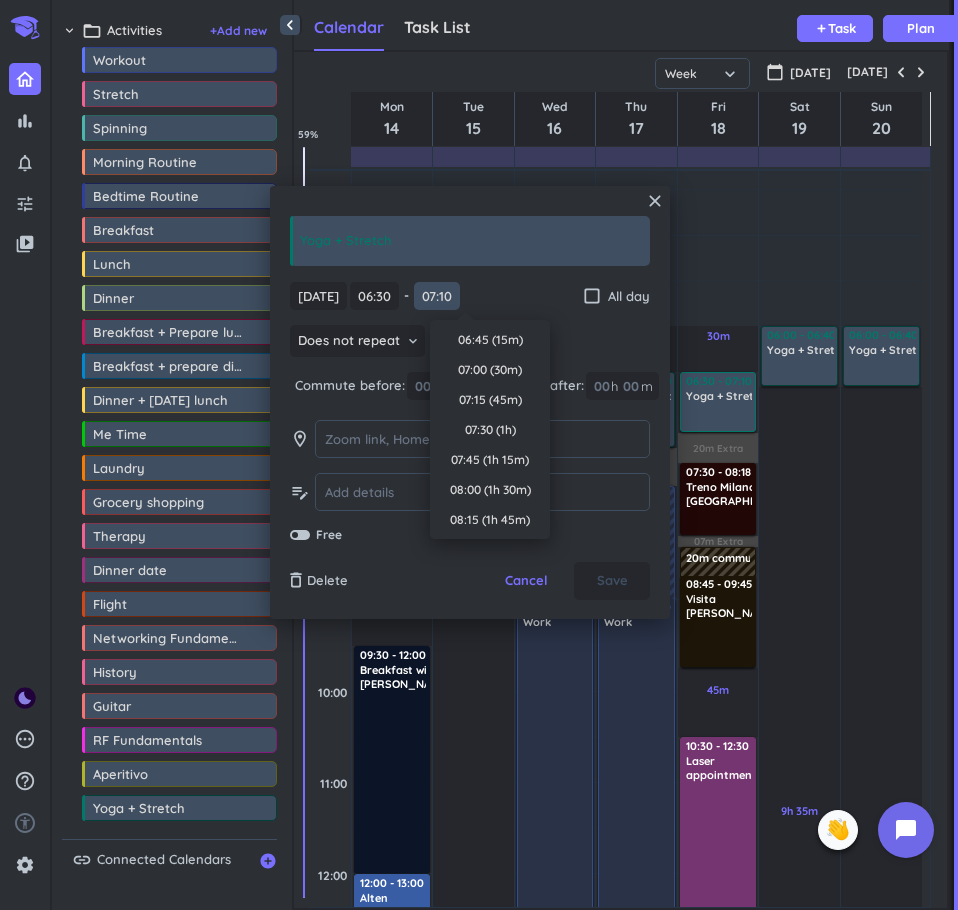 scroll, scrollTop: 751, scrollLeft: 0, axis: vertical 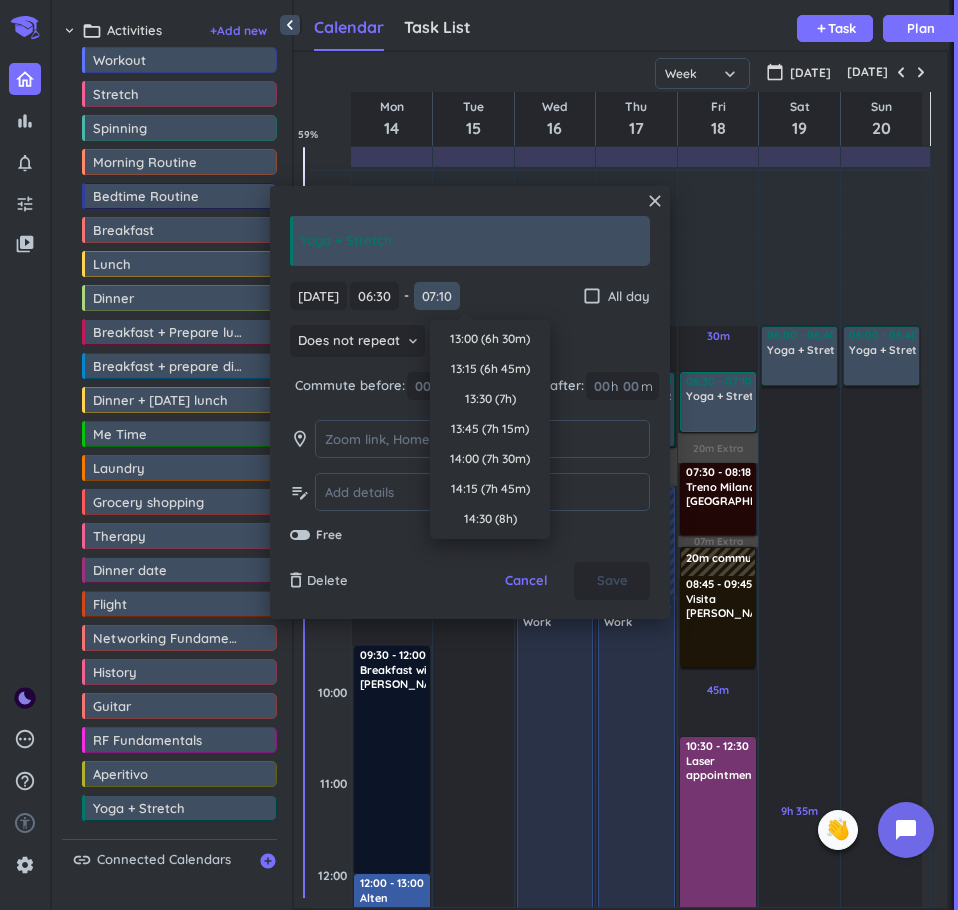 click on "07:10" at bounding box center (437, 296) 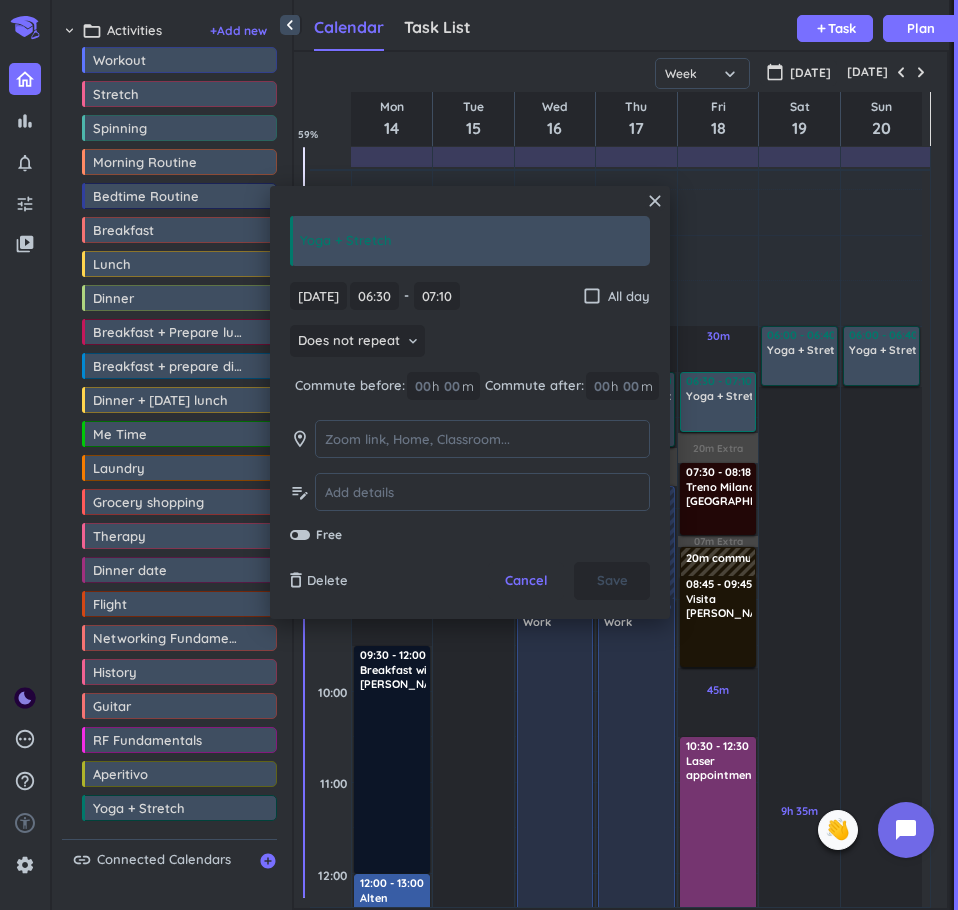 click on "[DATE] [DATE]   06:30 06:30 - 07:10 07:10 check_box_outline_blank All day" at bounding box center (470, 296) 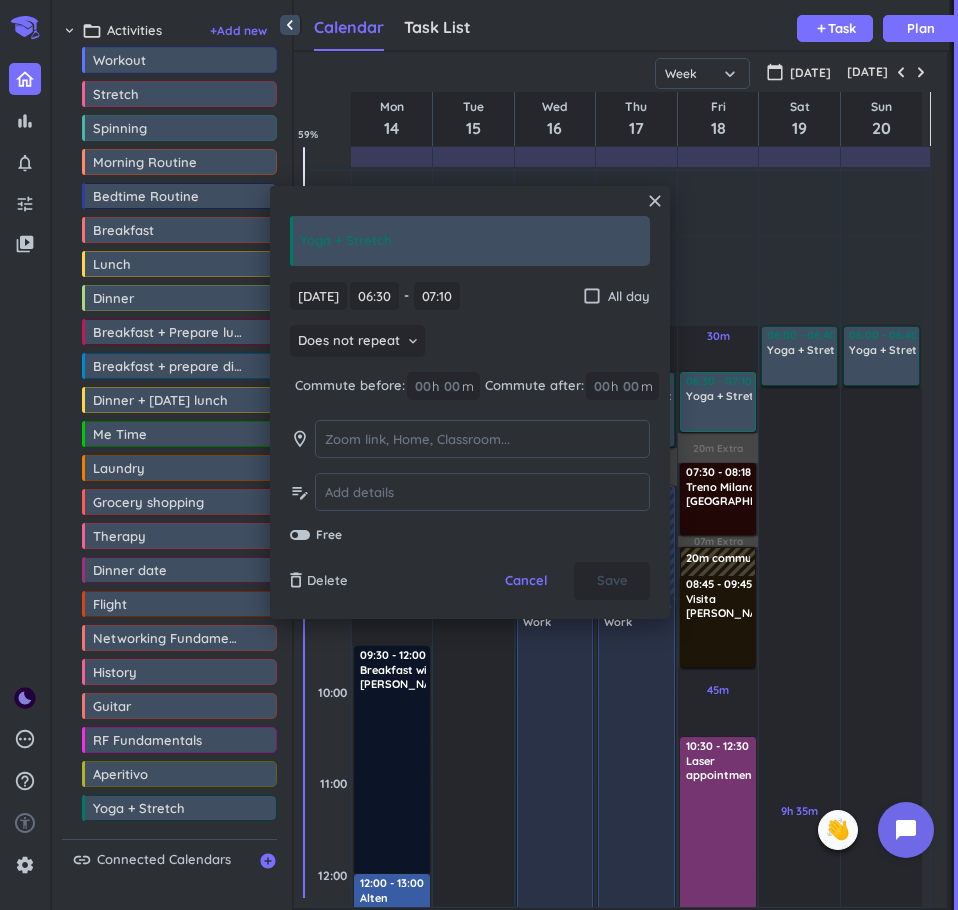 click on "[DATE] [DATE]   06:30 06:30 - 07:10 07:10 check_box_outline_blank All day Does not repeat keyboard_arrow_down Commute before: 00 h 00 m Commute after: 00 h 00 m room edit_note Free" at bounding box center [470, 413] 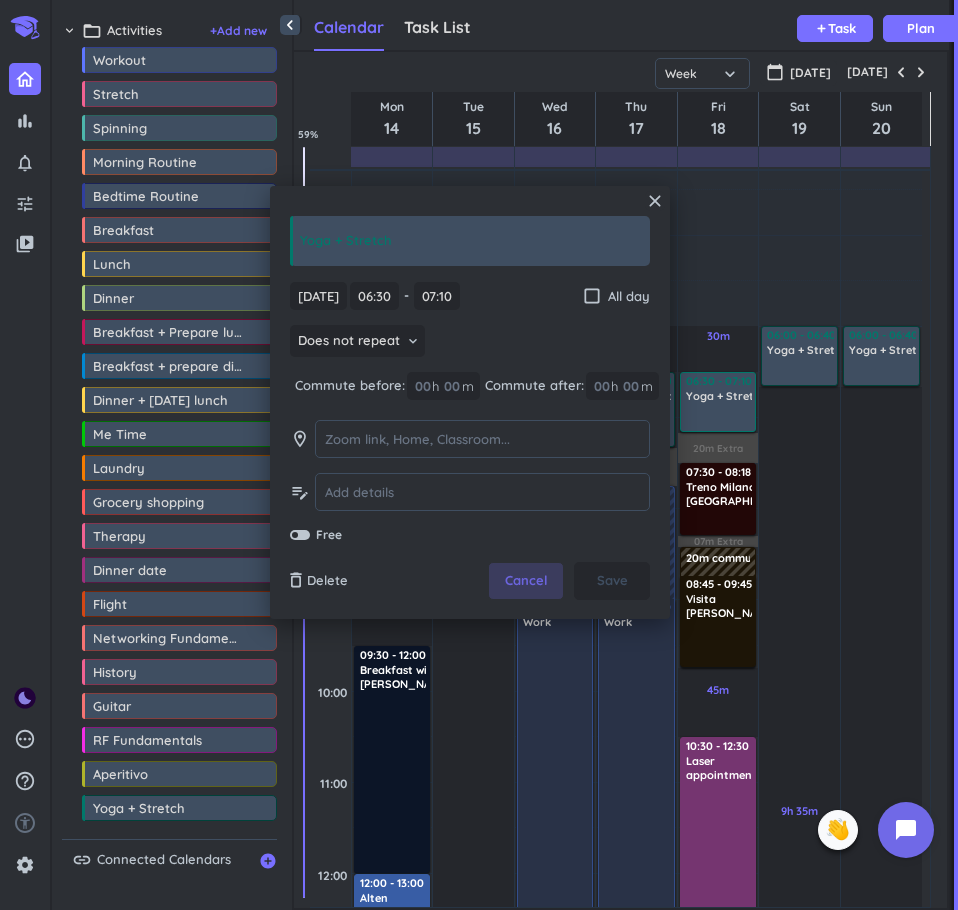 click on "Cancel Save" at bounding box center [569, 581] 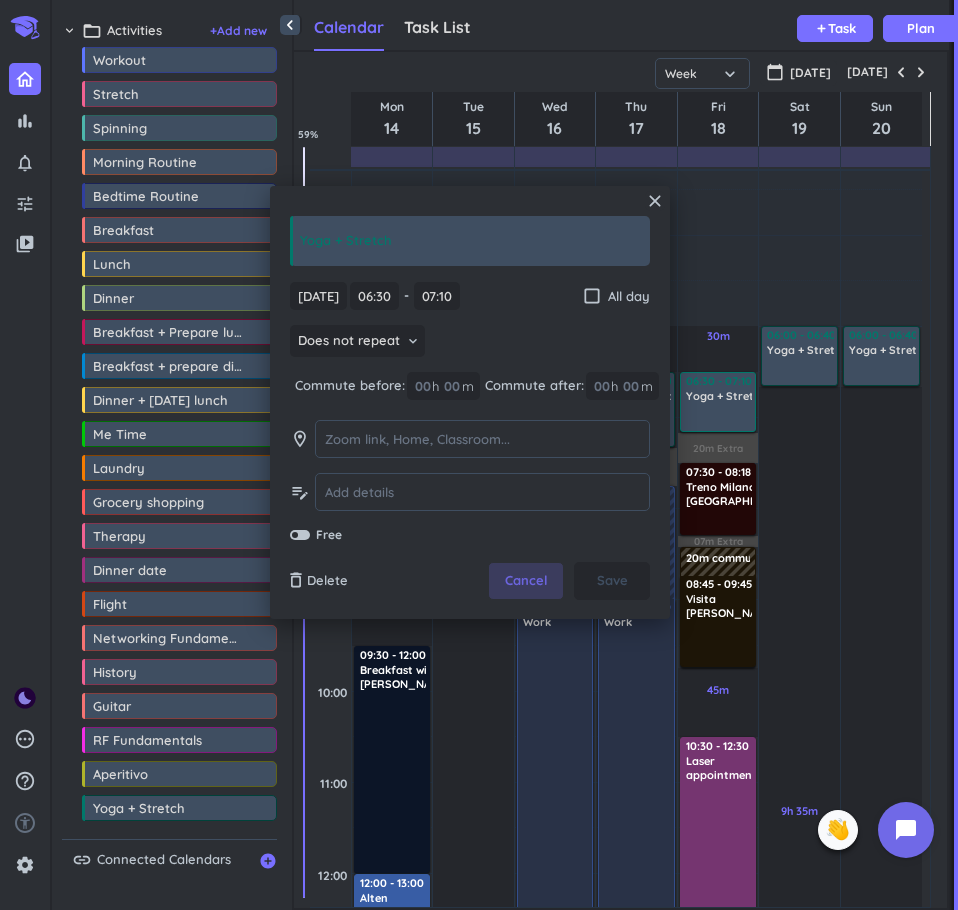 click on "Cancel" at bounding box center (526, 581) 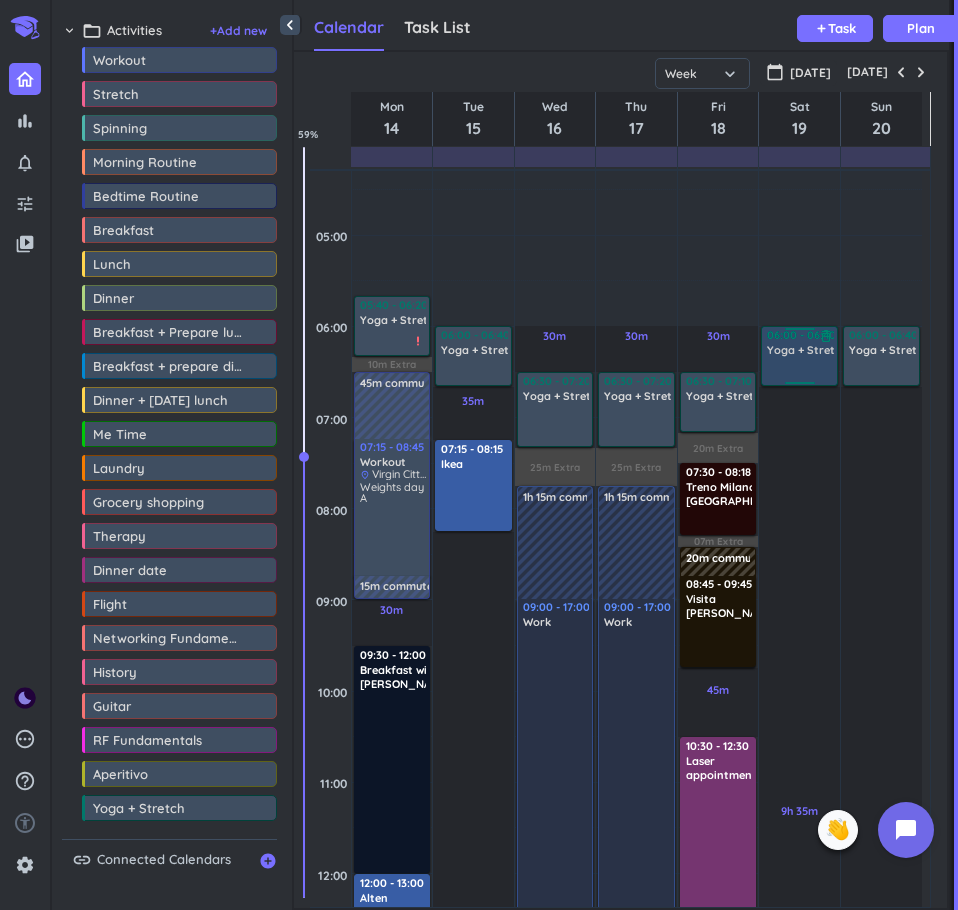 click on "Yoga + Stretch" at bounding box center (807, 350) 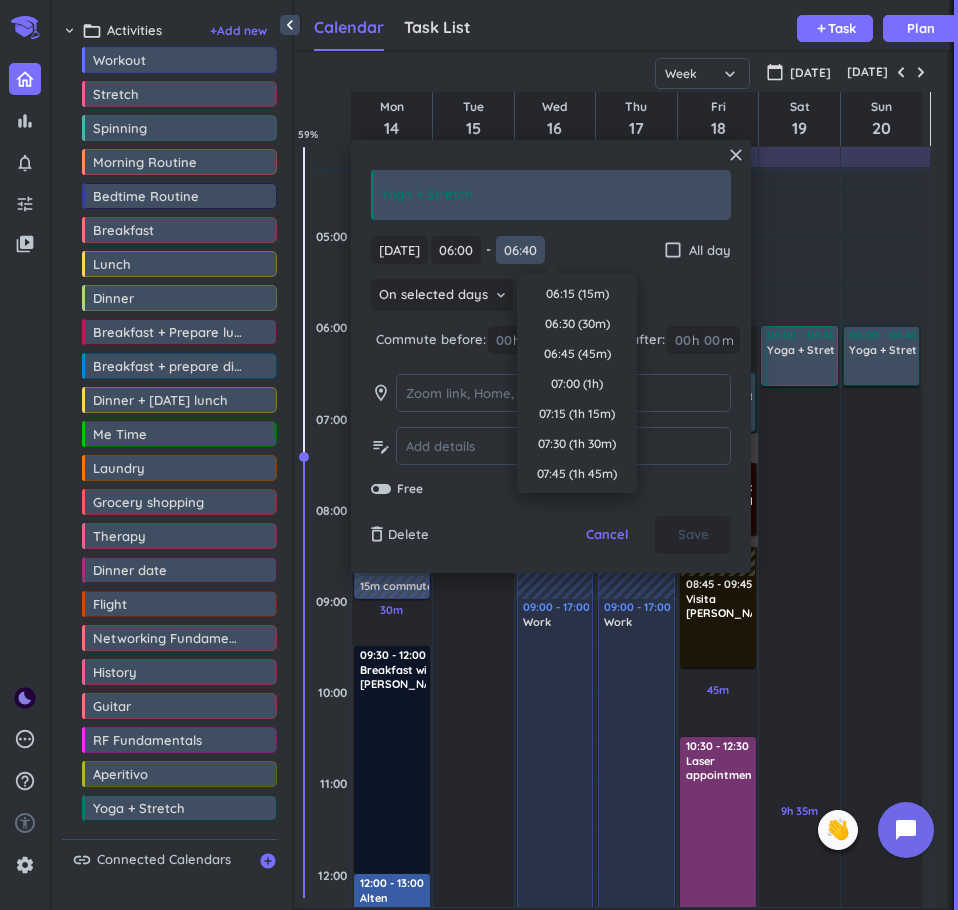 scroll, scrollTop: 691, scrollLeft: 0, axis: vertical 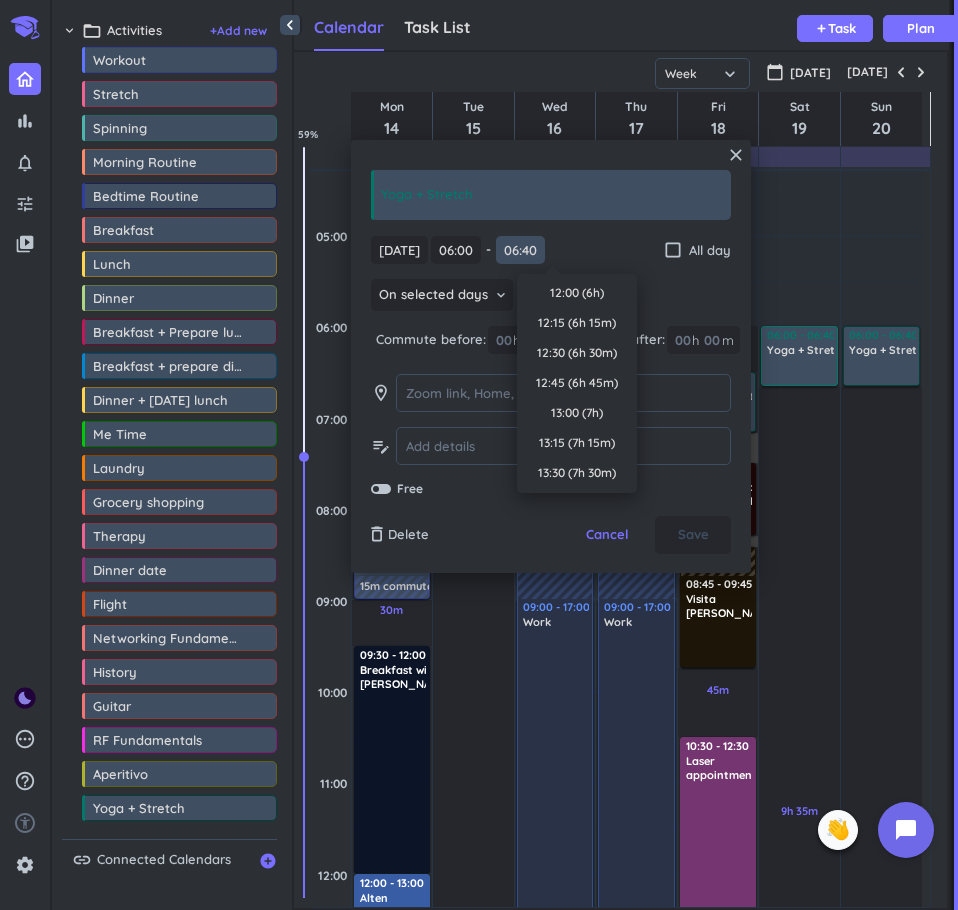 click on "06:40" at bounding box center [520, 250] 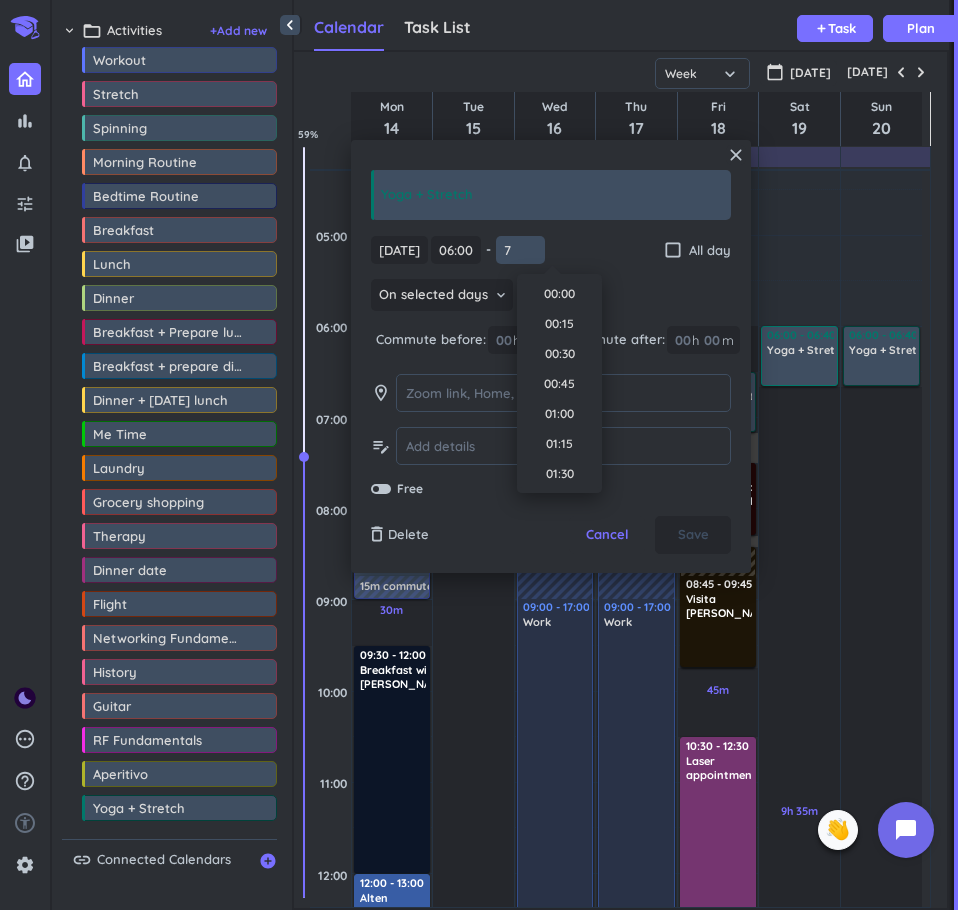 scroll, scrollTop: 751, scrollLeft: 0, axis: vertical 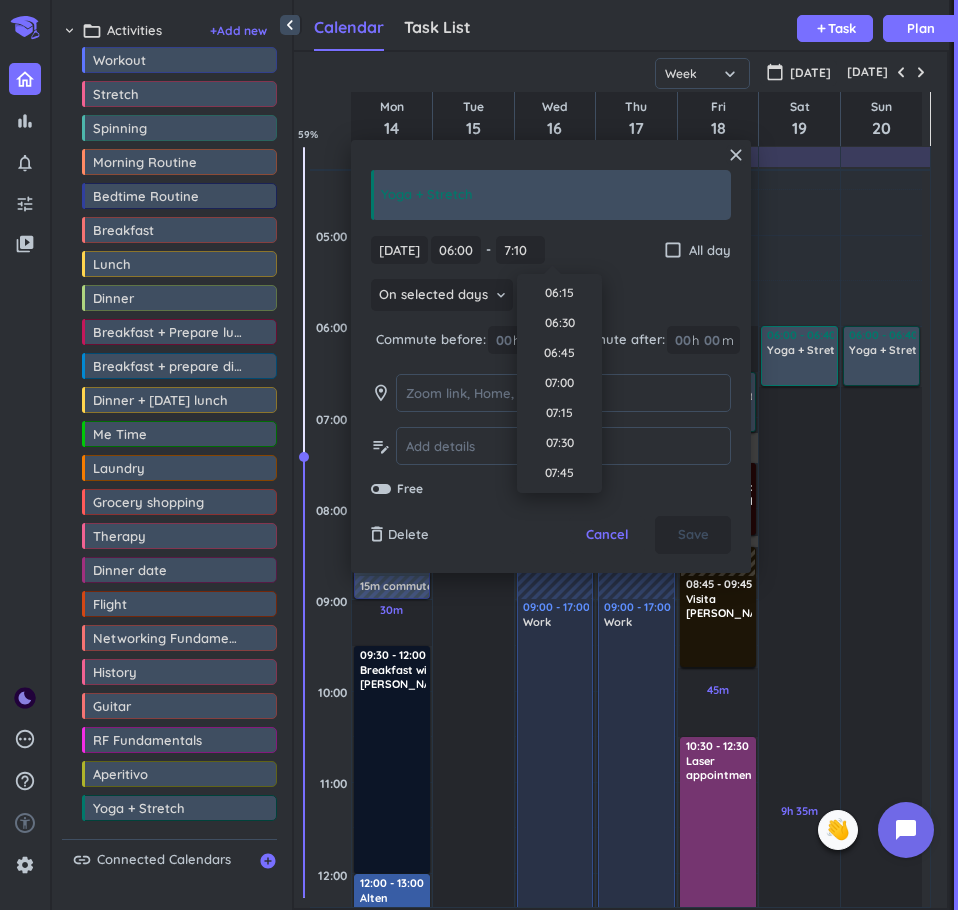 type on "07:10" 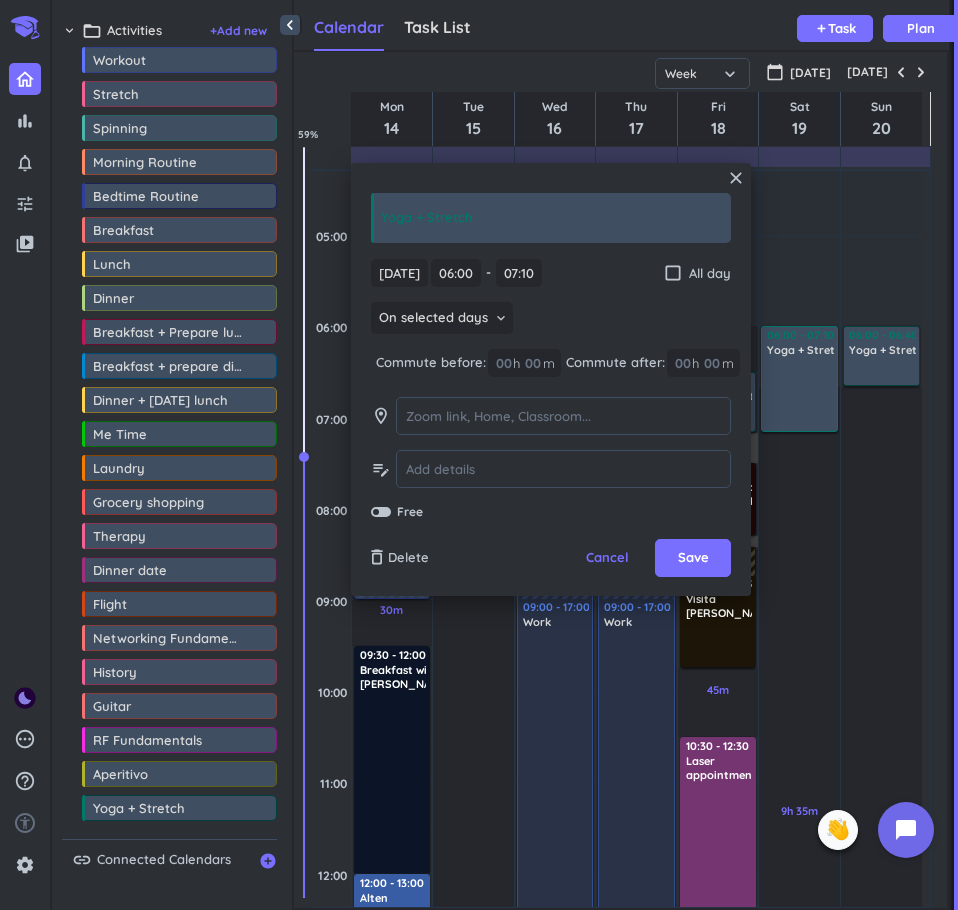 click on "On selected days keyboard_arrow_down" at bounding box center (551, 320) 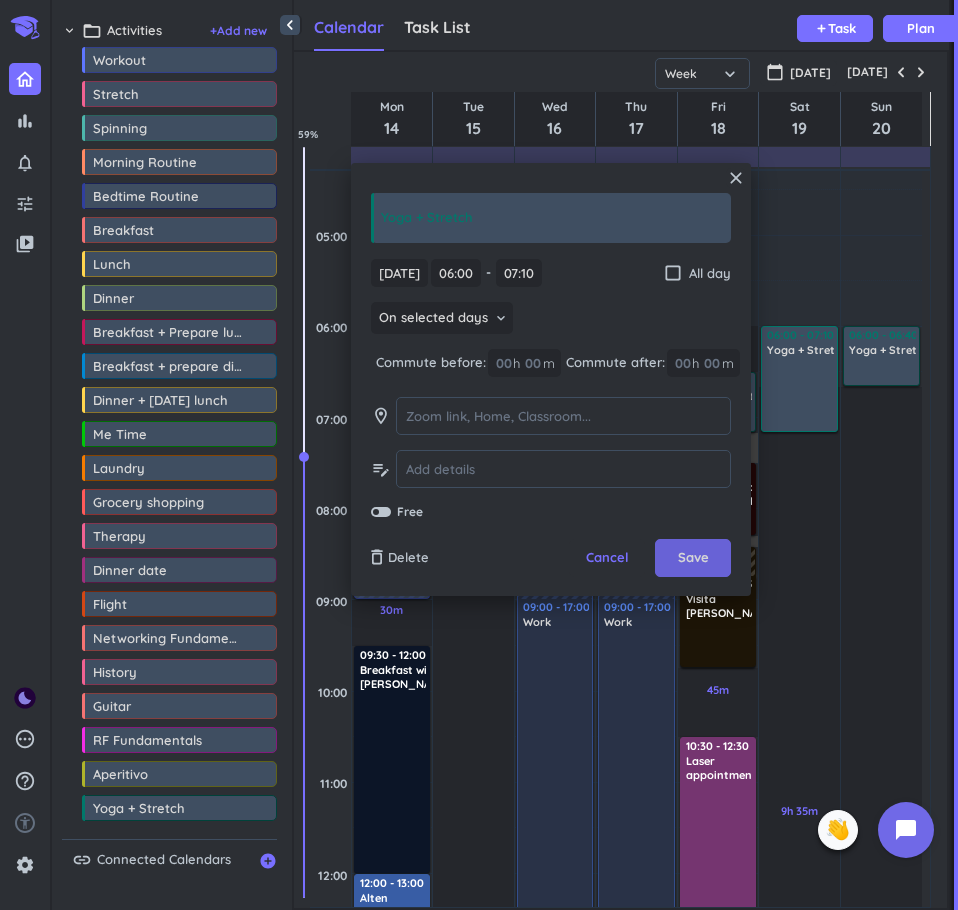click on "Save" at bounding box center (693, 558) 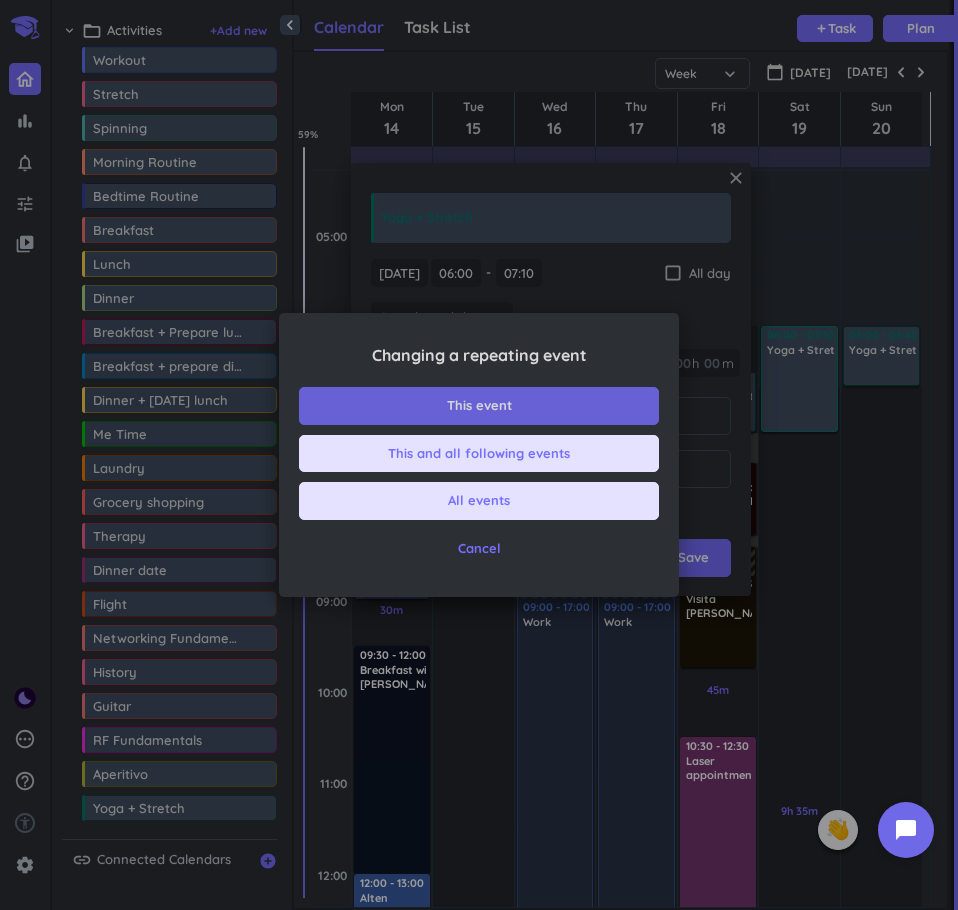 click on "This event" at bounding box center [479, 406] 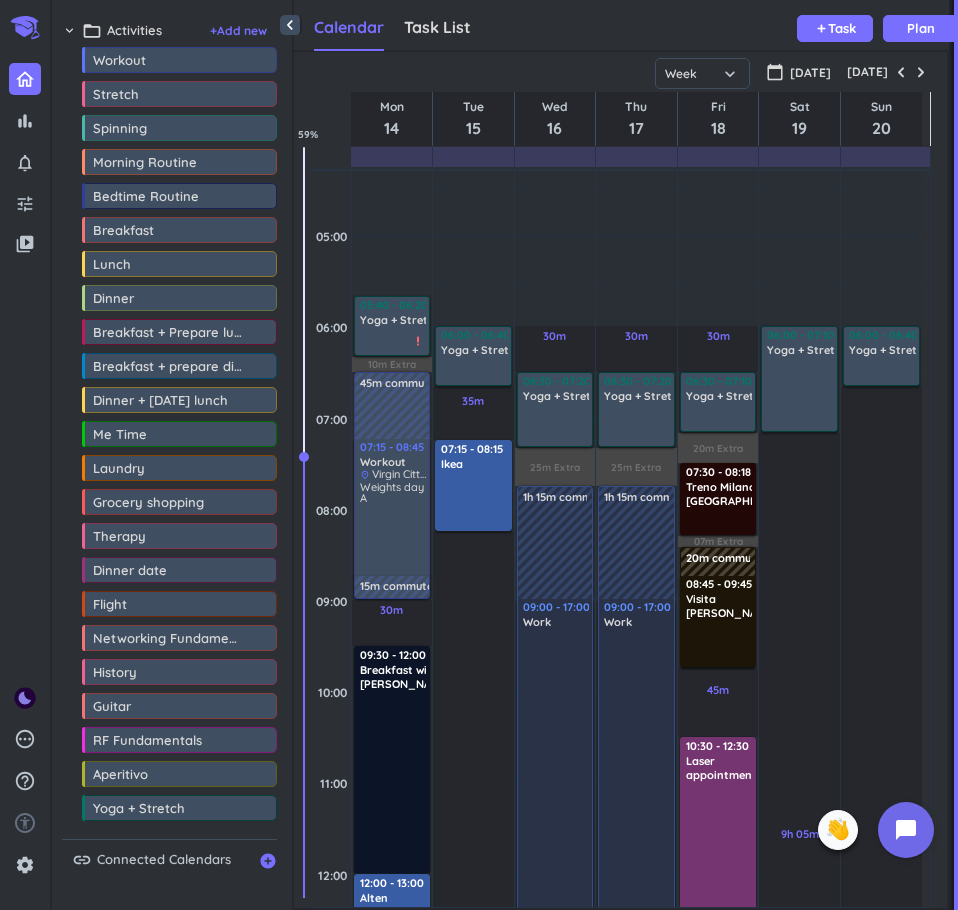 click at bounding box center [800, 393] 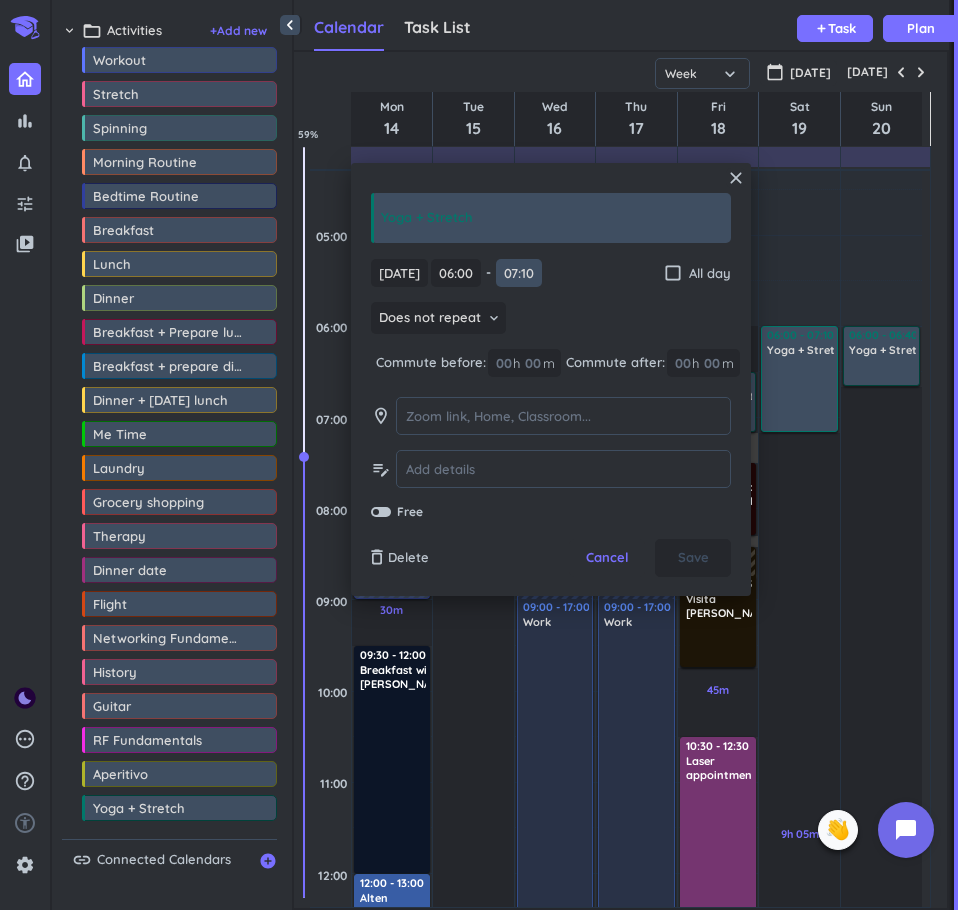 click on "07:10" at bounding box center (519, 273) 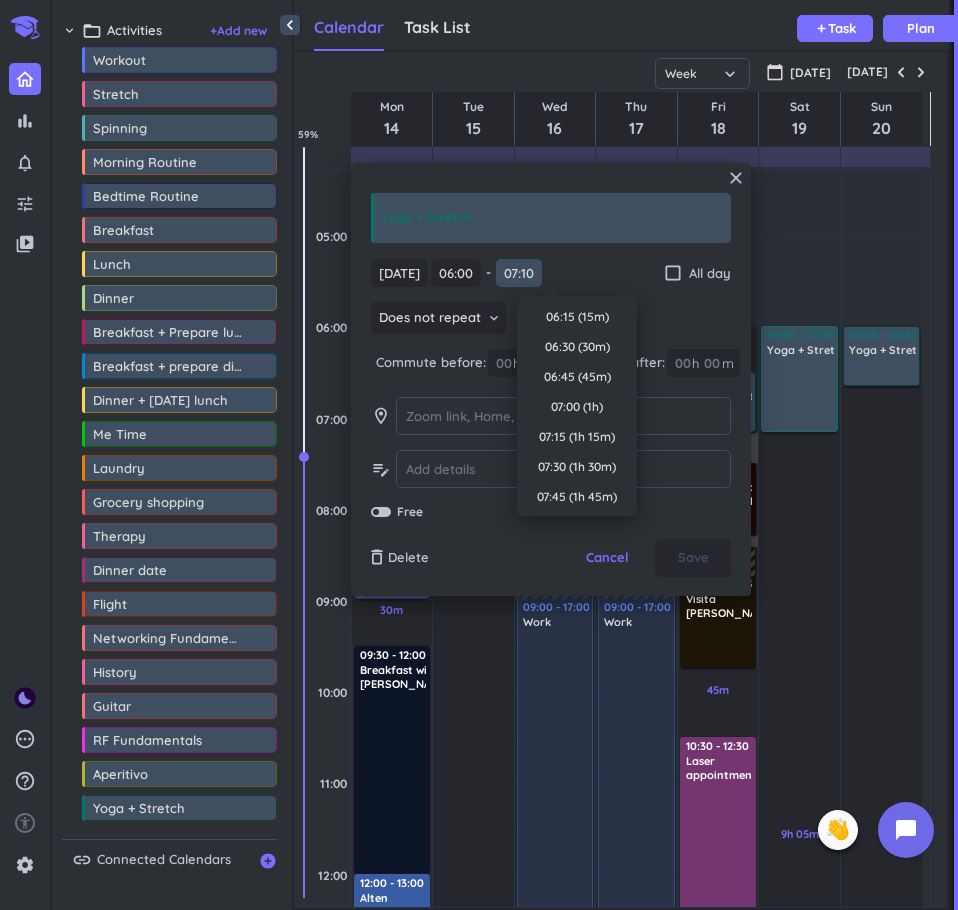 scroll, scrollTop: 751, scrollLeft: 0, axis: vertical 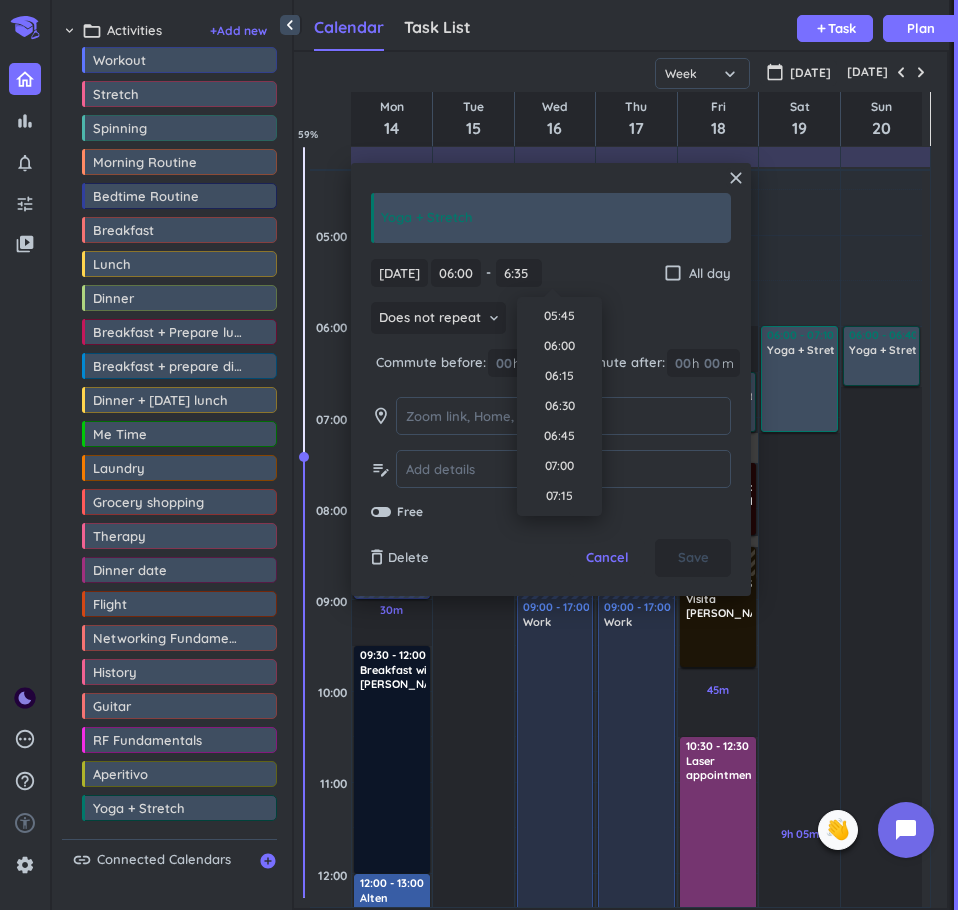 click on "Time 00:00 00:15 00:30 00:45 01:00 01:15 01:30 01:45 02:00 02:15 02:30 02:45 03:00 03:15 03:30 03:45 04:00 04:15 04:30 04:45 05:00 05:15 05:30 05:45 06:00 06:15 06:30 06:45 07:00 07:15 07:30 07:45 08:00 08:15 08:30 08:45 09:00 09:15 09:30 09:45 10:00 10:15 10:30 10:45 11:00 11:15 11:30 11:45 12:00 12:15 12:30 12:45 13:00 13:15 13:30 13:45 14:00 14:15 14:30 14:45 15:00 15:15 15:30 15:45 16:00 16:15 16:30 16:45 17:00 17:15 17:30 17:45 18:00 18:15 18:30 18:45 19:00 19:15 19:30 19:45 20:00 20:15 20:30 20:45 21:00 21:15 21:30 21:45 22:00 22:15 22:30 22:45 23:00 23:15 23:30 23:45" at bounding box center (559, 406) 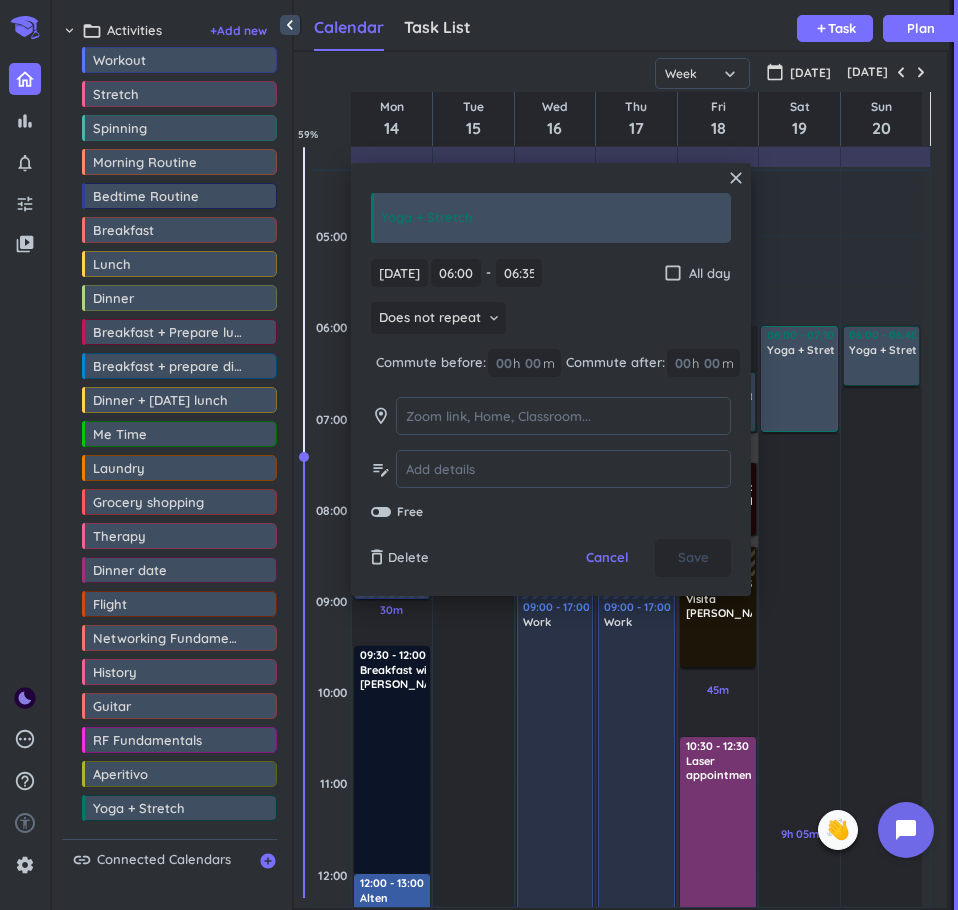 click on "Does not repeat keyboard_arrow_down" at bounding box center (551, 320) 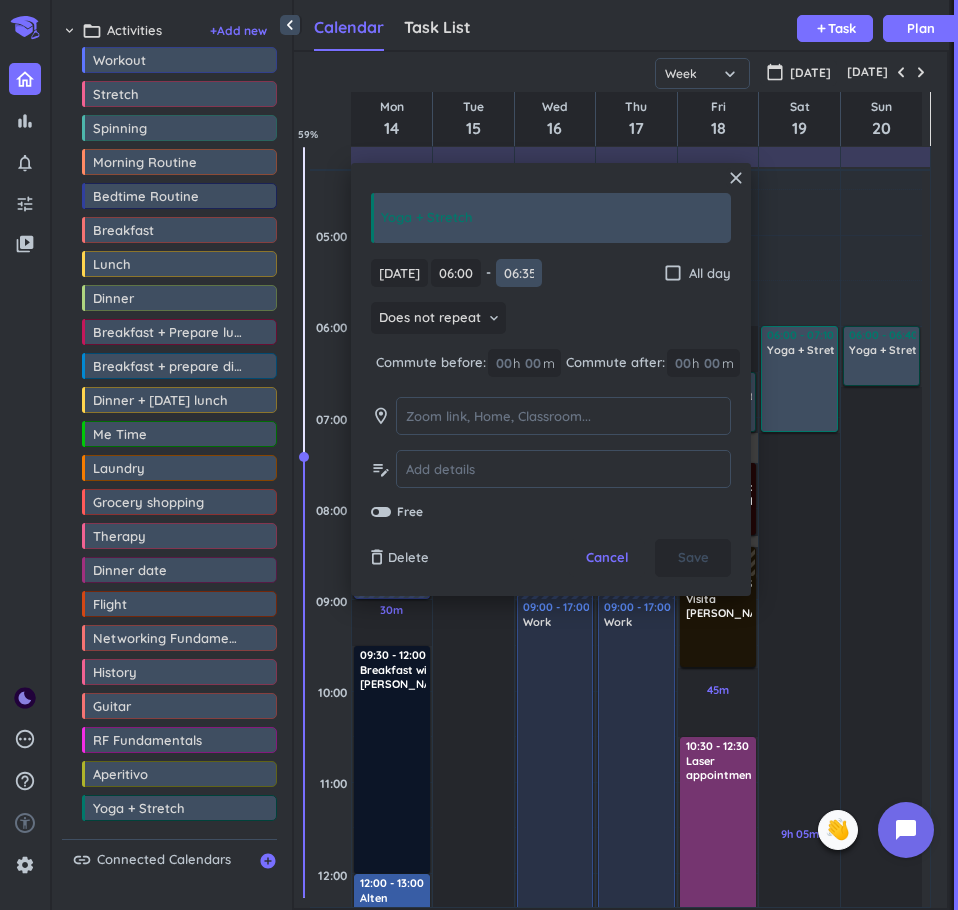 click on "06:35" at bounding box center (519, 273) 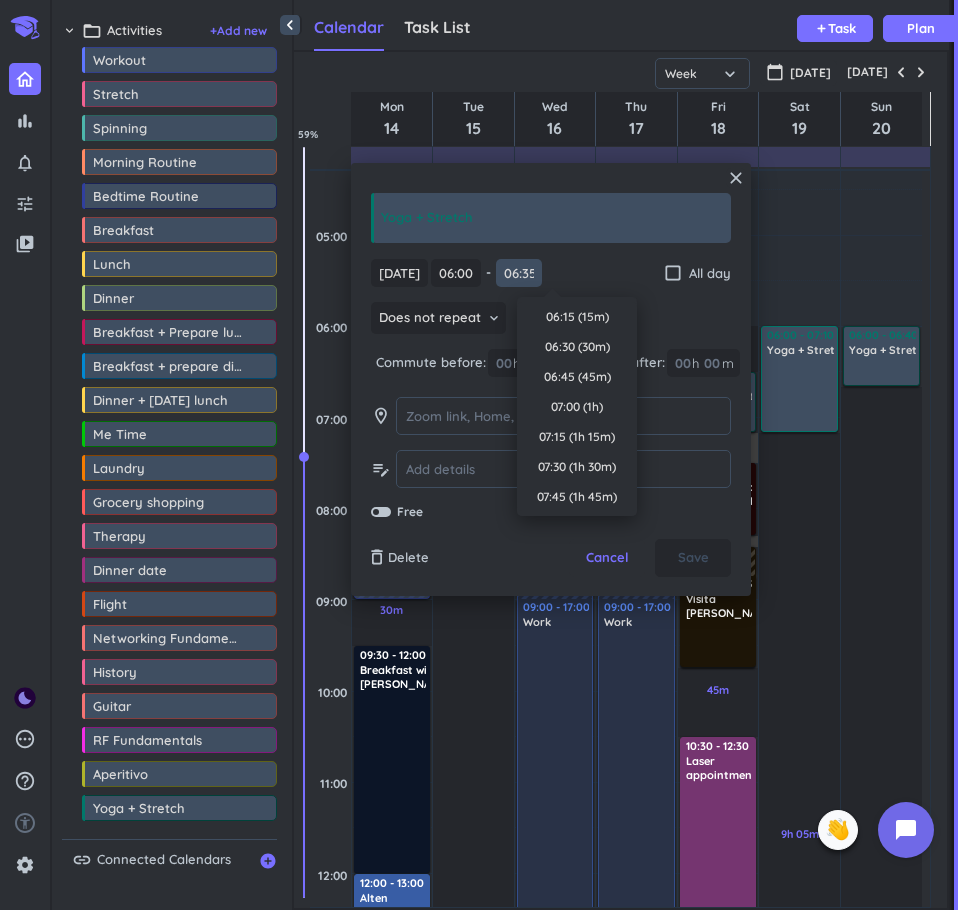 scroll, scrollTop: 691, scrollLeft: 0, axis: vertical 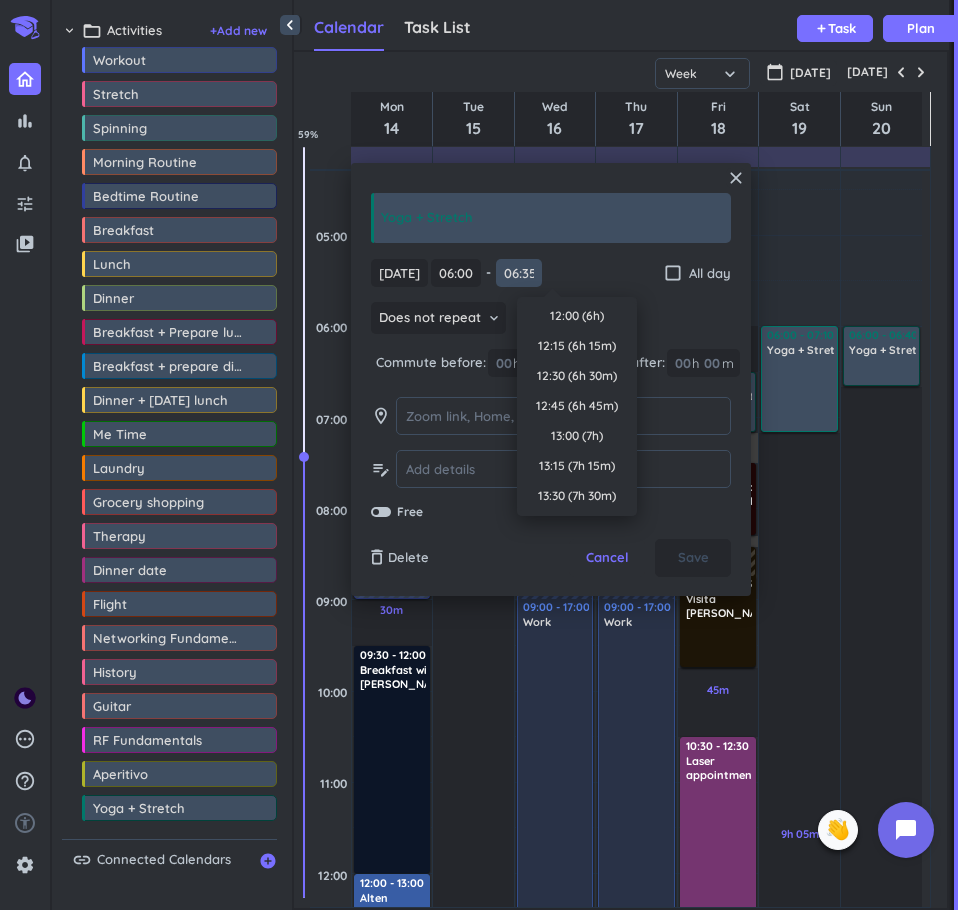 click on "06:35" at bounding box center (519, 273) 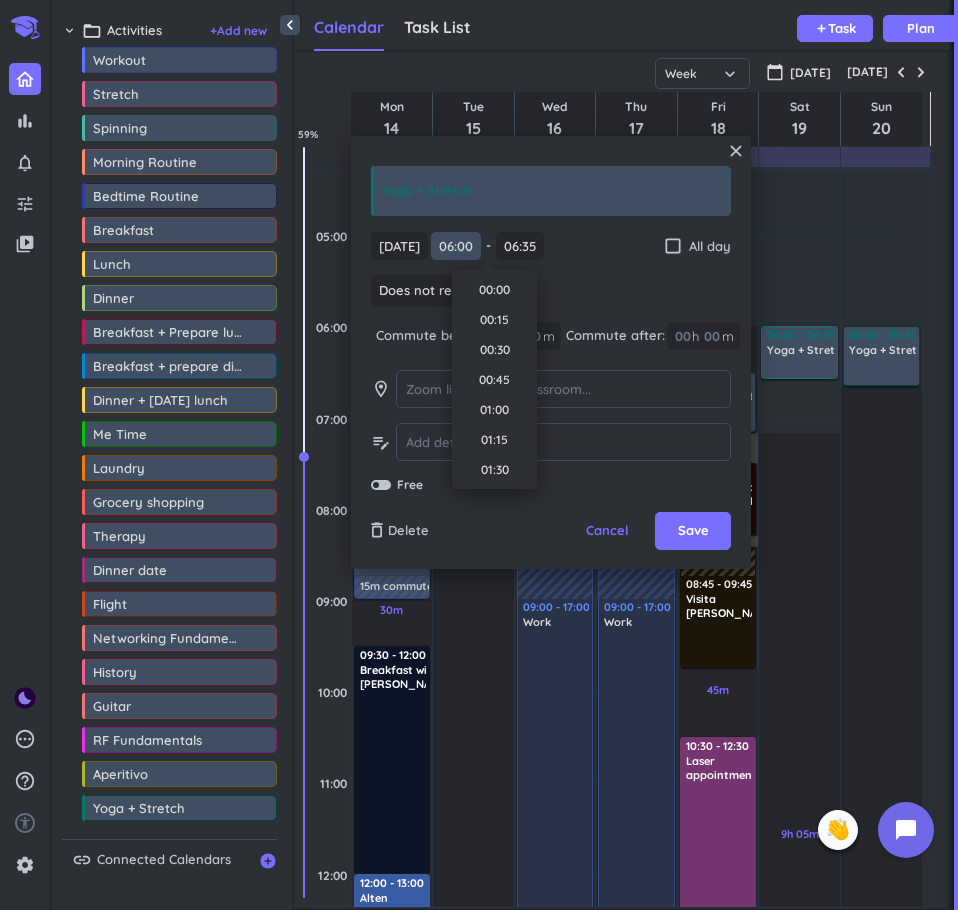 click on "[DATE] [DATE]   06:00 06:00 - 06:35 06:35 check_box_outline_blank All day Does not repeat keyboard_arrow_down Commute before: 00 h 00 m Commute after: 00 h 00 m room edit_note Free" at bounding box center [551, 363] 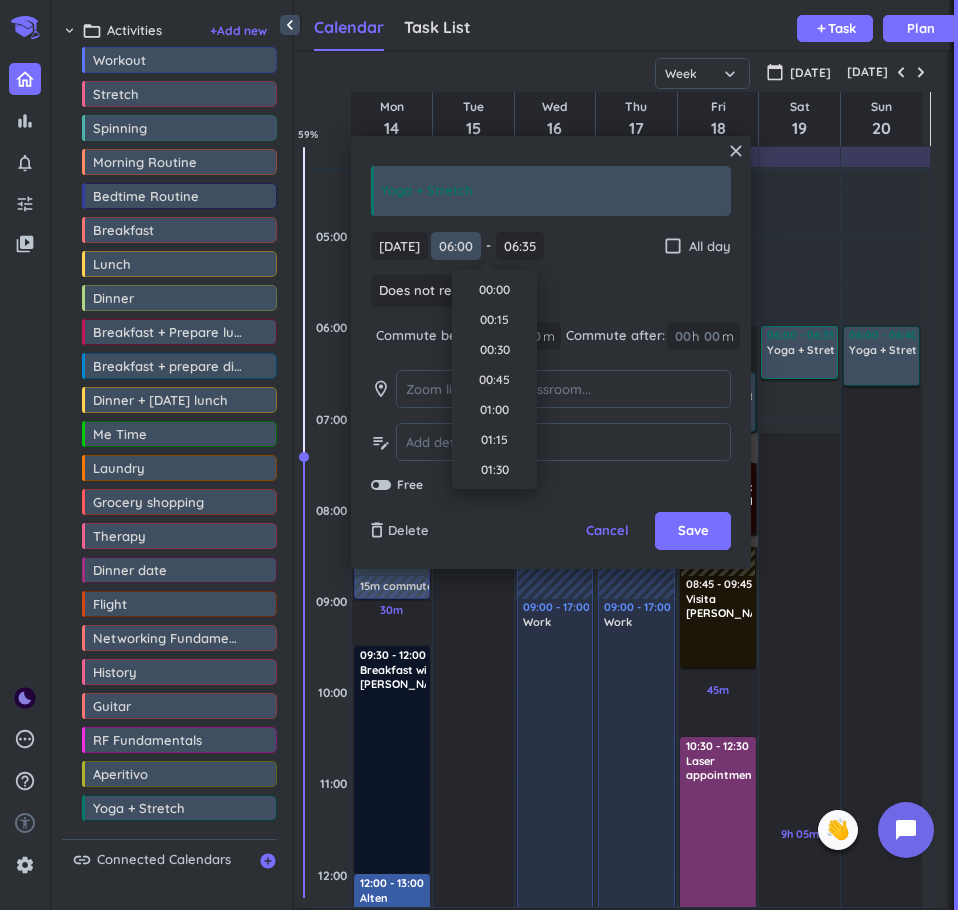 scroll, scrollTop: 631, scrollLeft: 0, axis: vertical 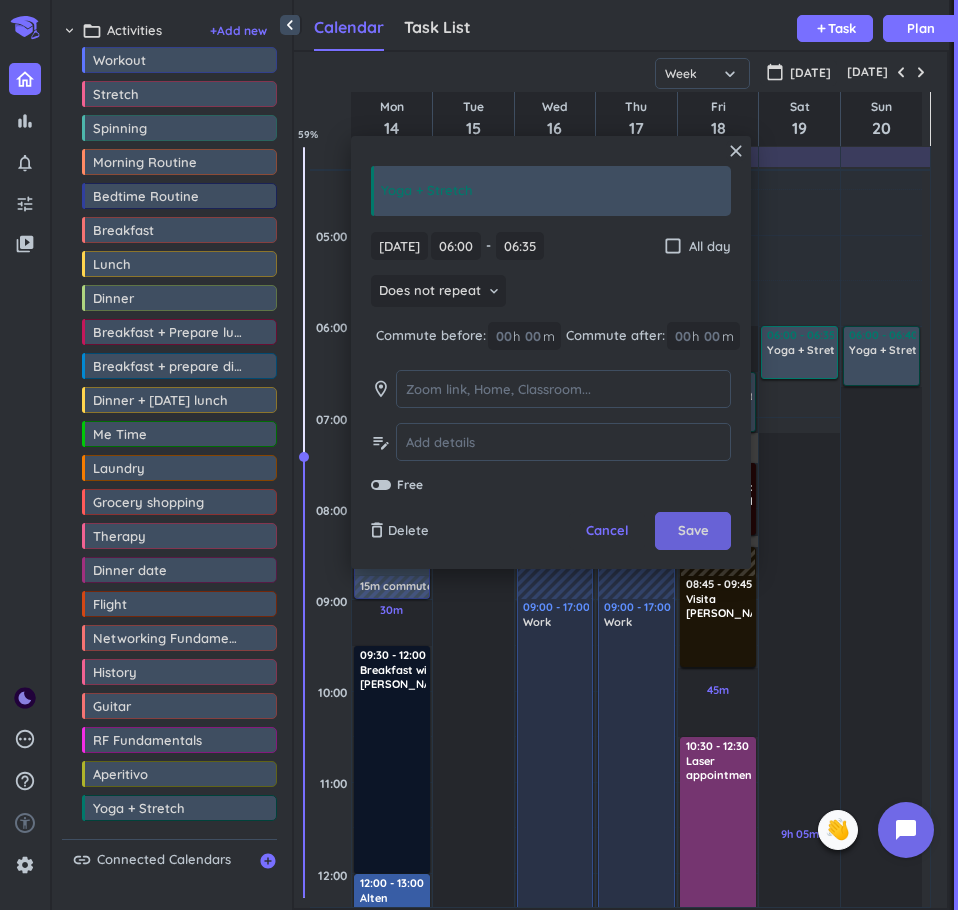 click on "Save" at bounding box center [693, 531] 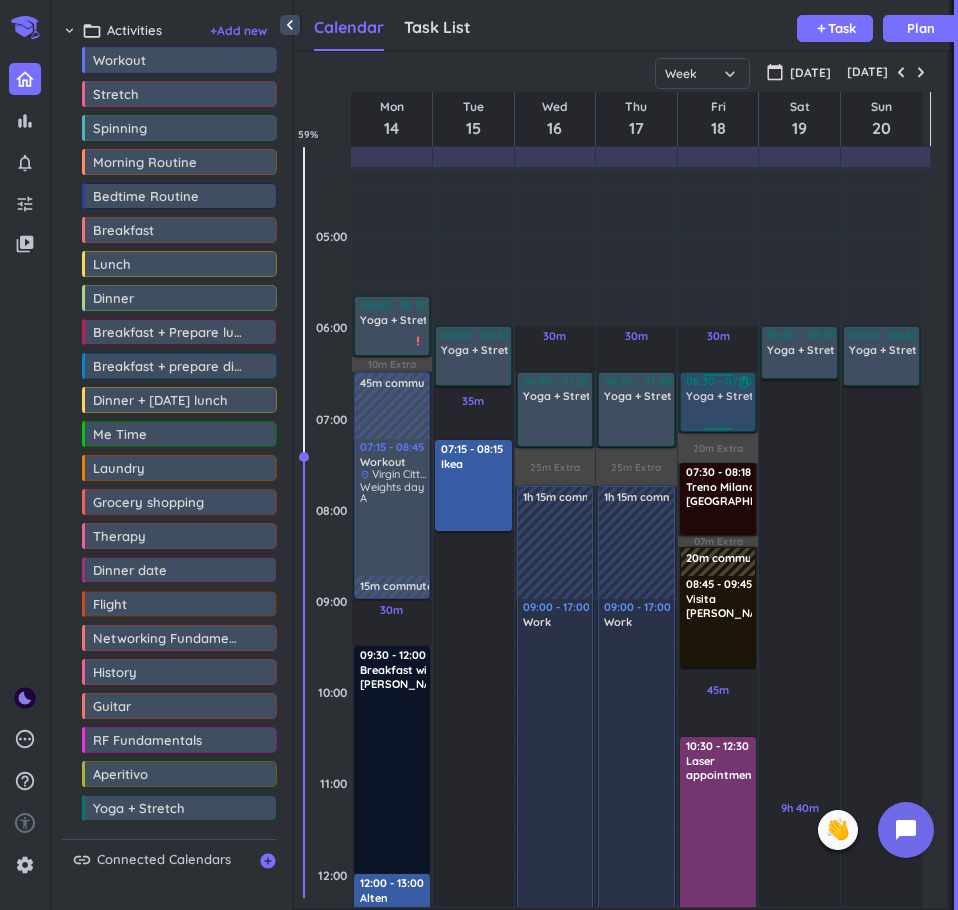 click at bounding box center (719, 416) 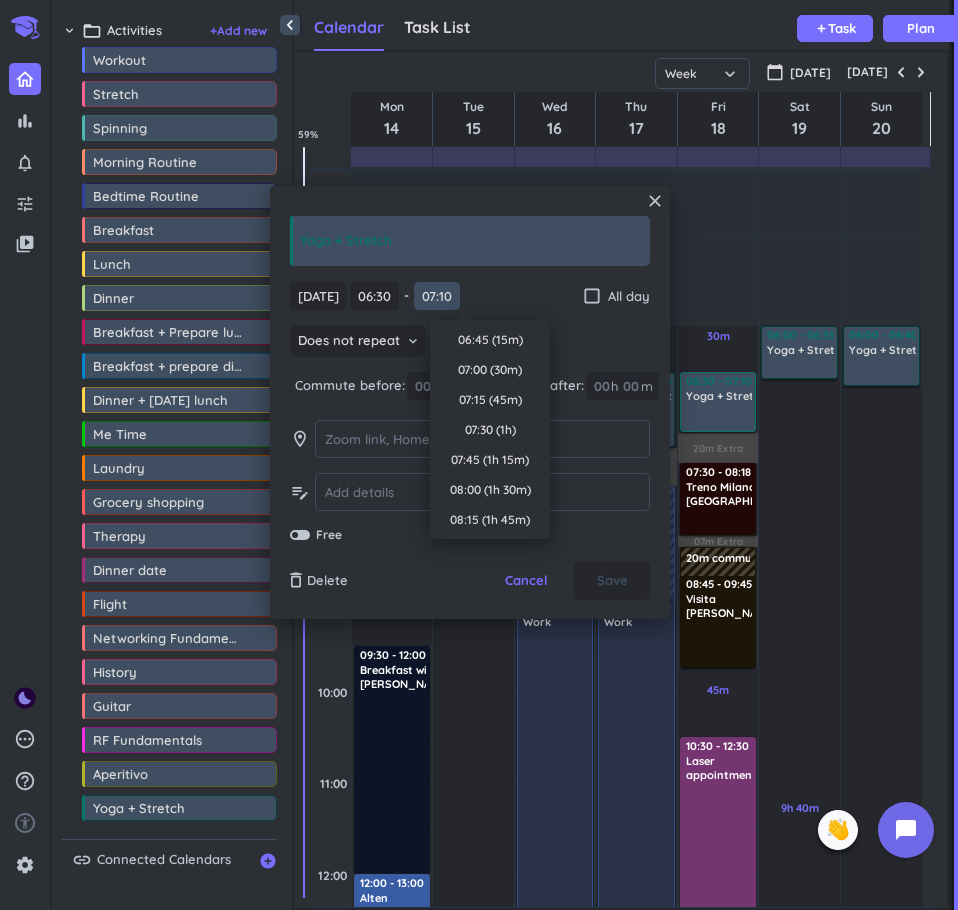 scroll, scrollTop: 751, scrollLeft: 0, axis: vertical 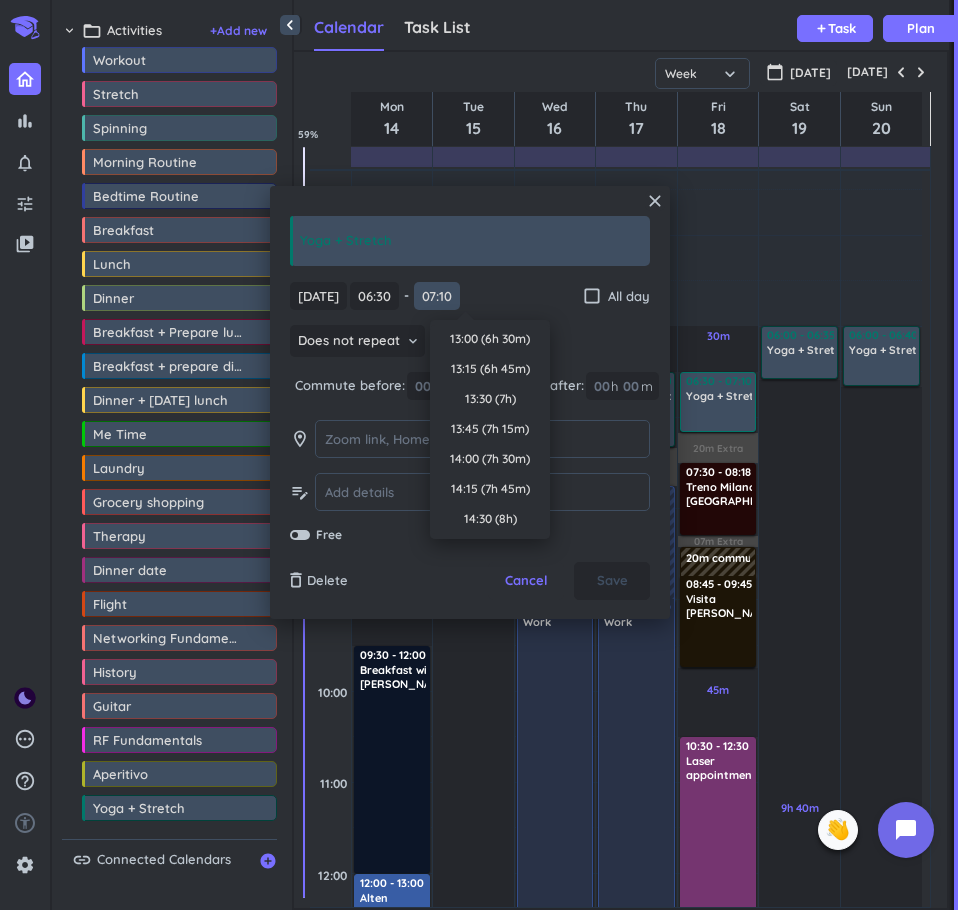 click on "07:10" at bounding box center [437, 296] 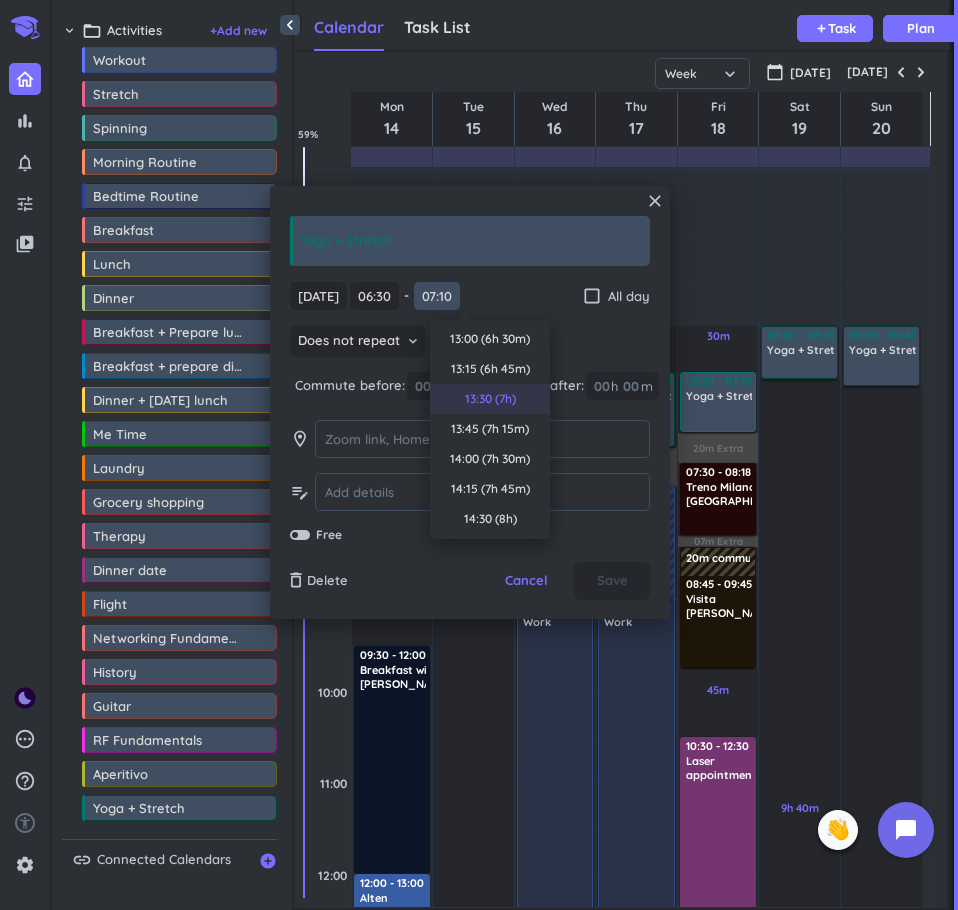 scroll, scrollTop: 0, scrollLeft: 0, axis: both 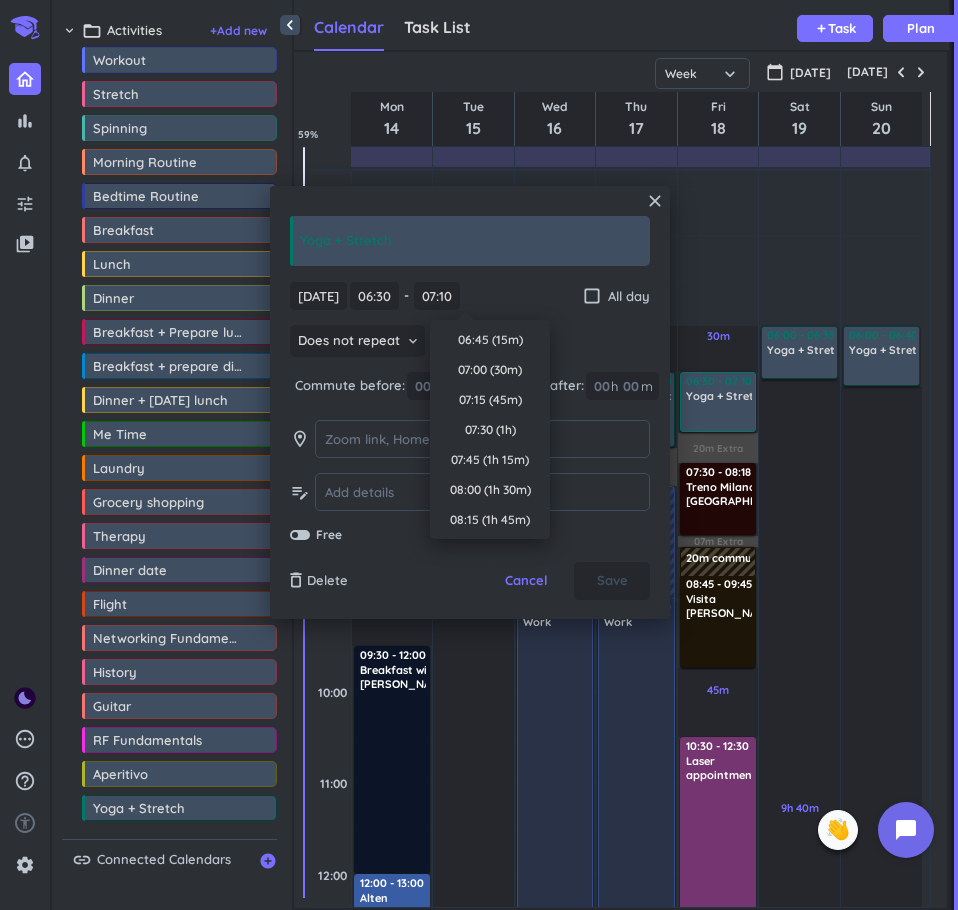 click on "[DATE] [DATE]   06:30 06:30 - 07:10 07:10 check_box_outline_blank All day Does not repeat keyboard_arrow_down Commute before: 00 h 00 m Commute after: 00 h 00 m room edit_note Free" at bounding box center (470, 413) 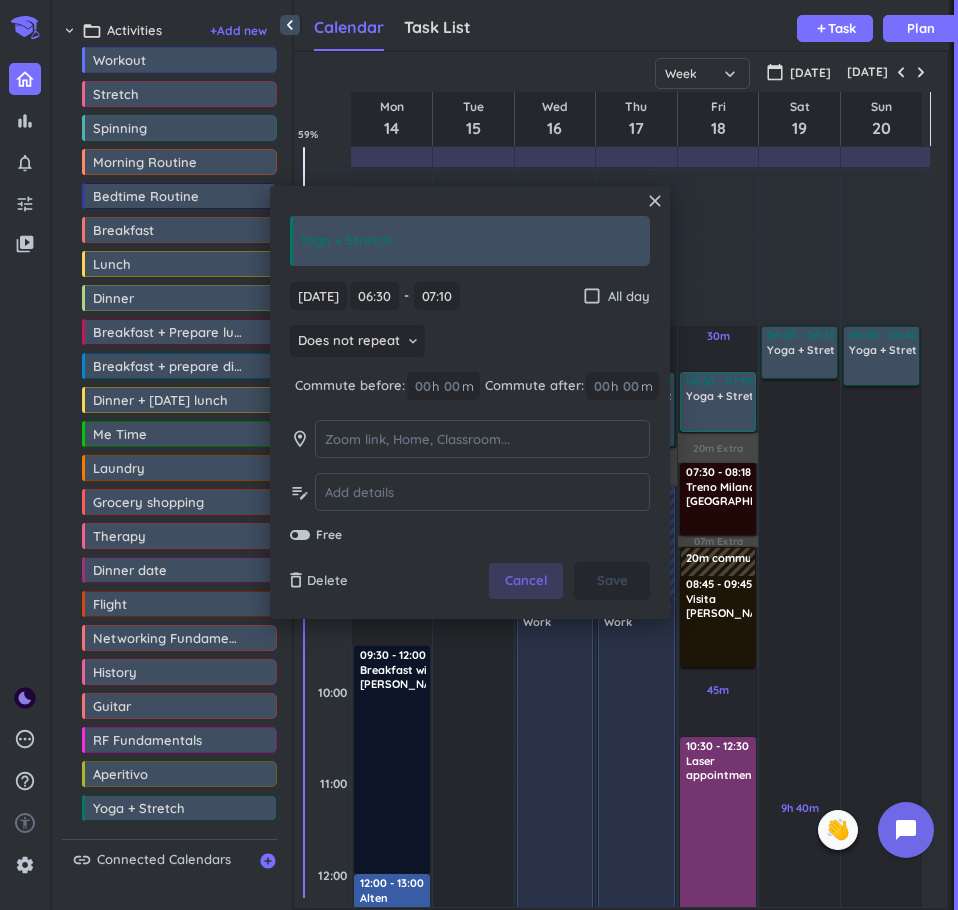 click on "Cancel" at bounding box center [526, 581] 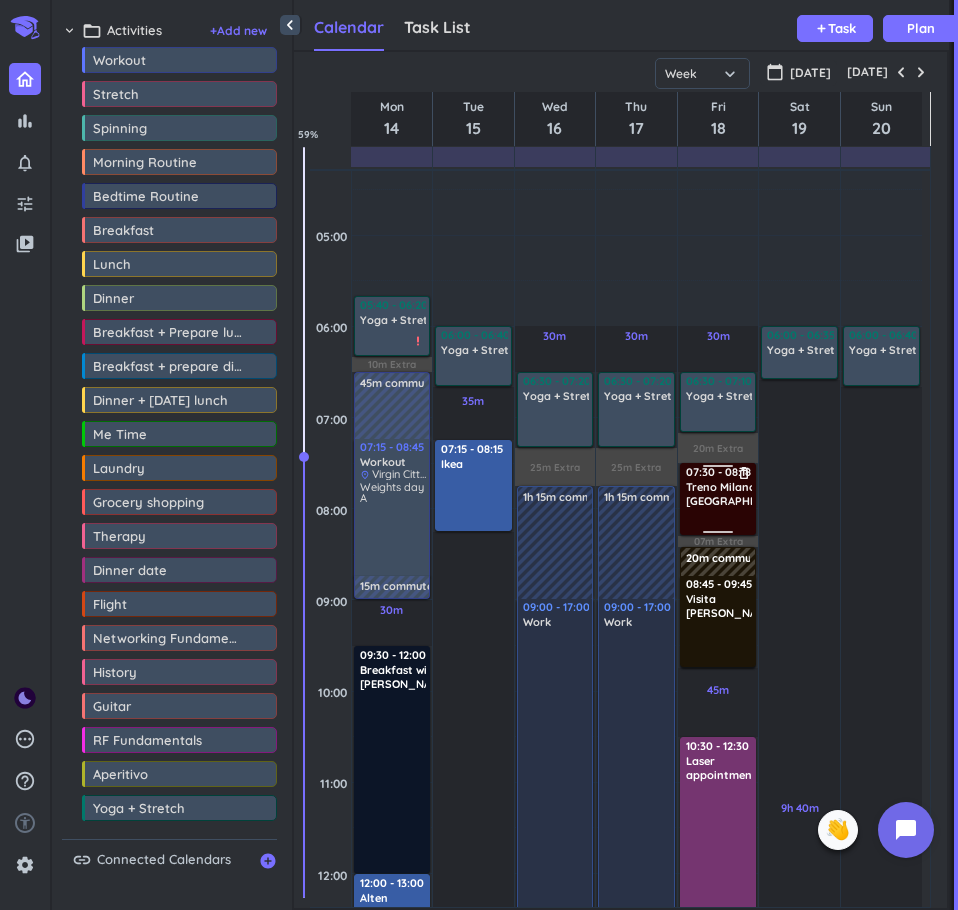 click on "Treno Milano - [GEOGRAPHIC_DATA]" at bounding box center (742, 494) 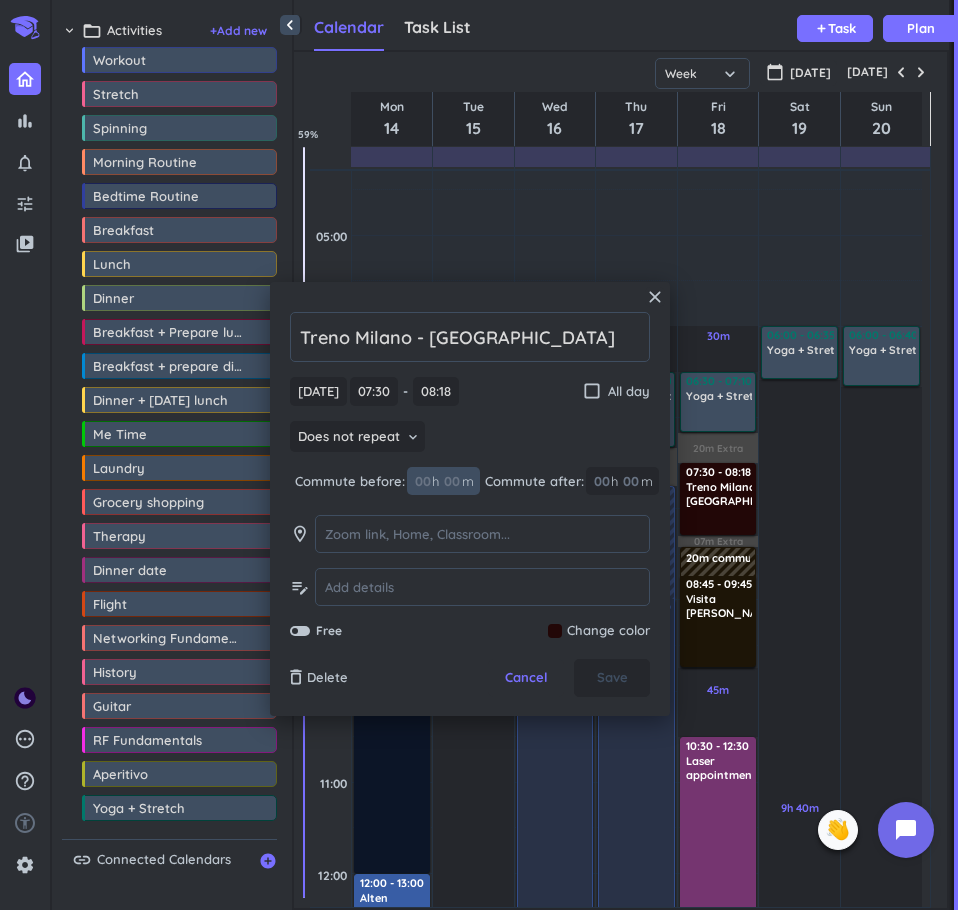 click at bounding box center (451, 481) 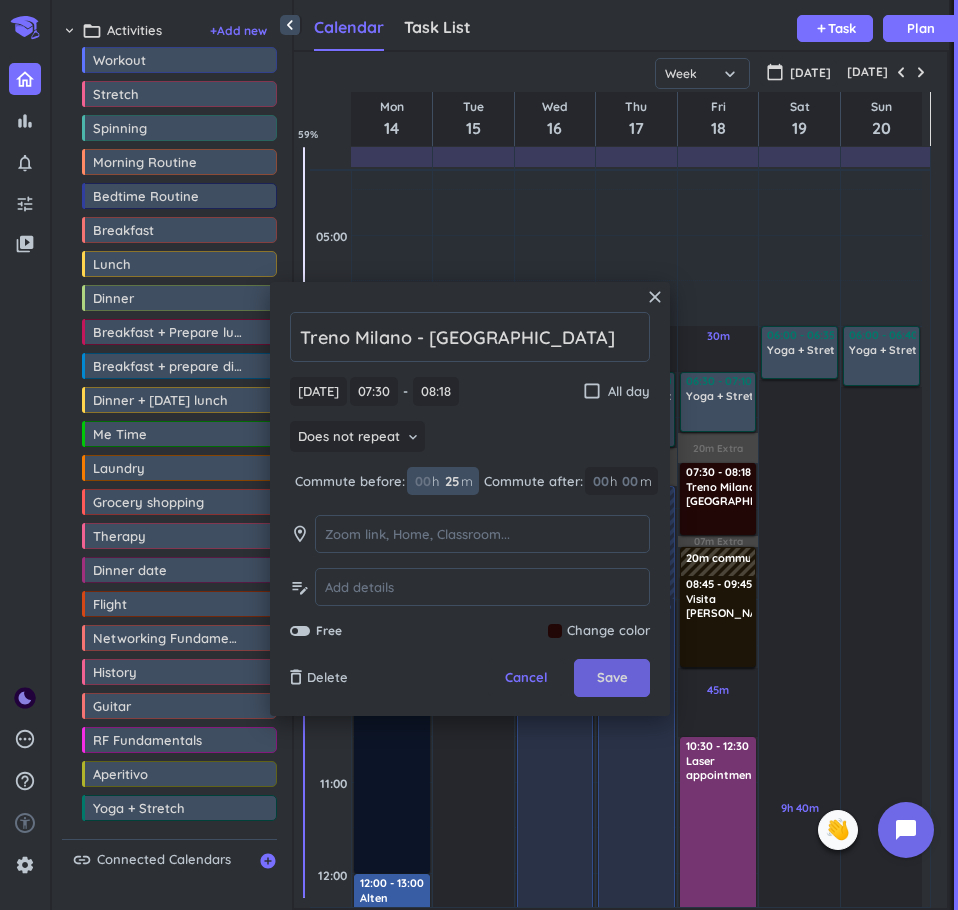 type on "25" 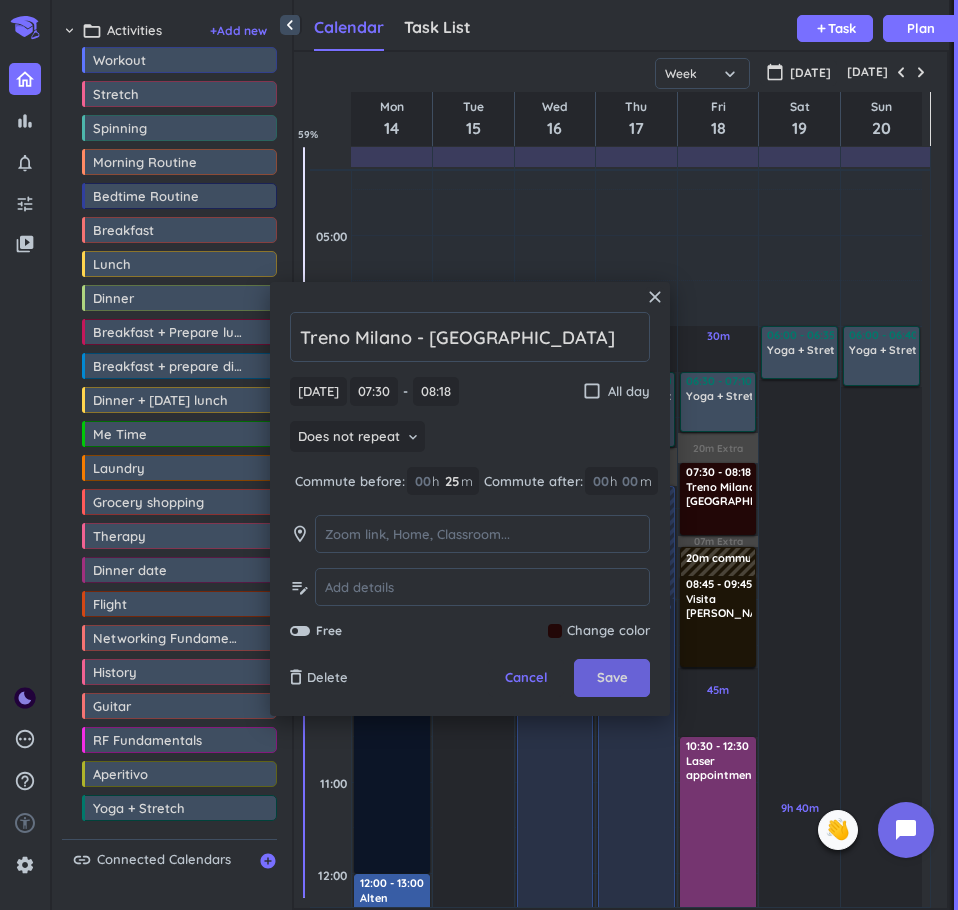 click on "Save" at bounding box center [612, 678] 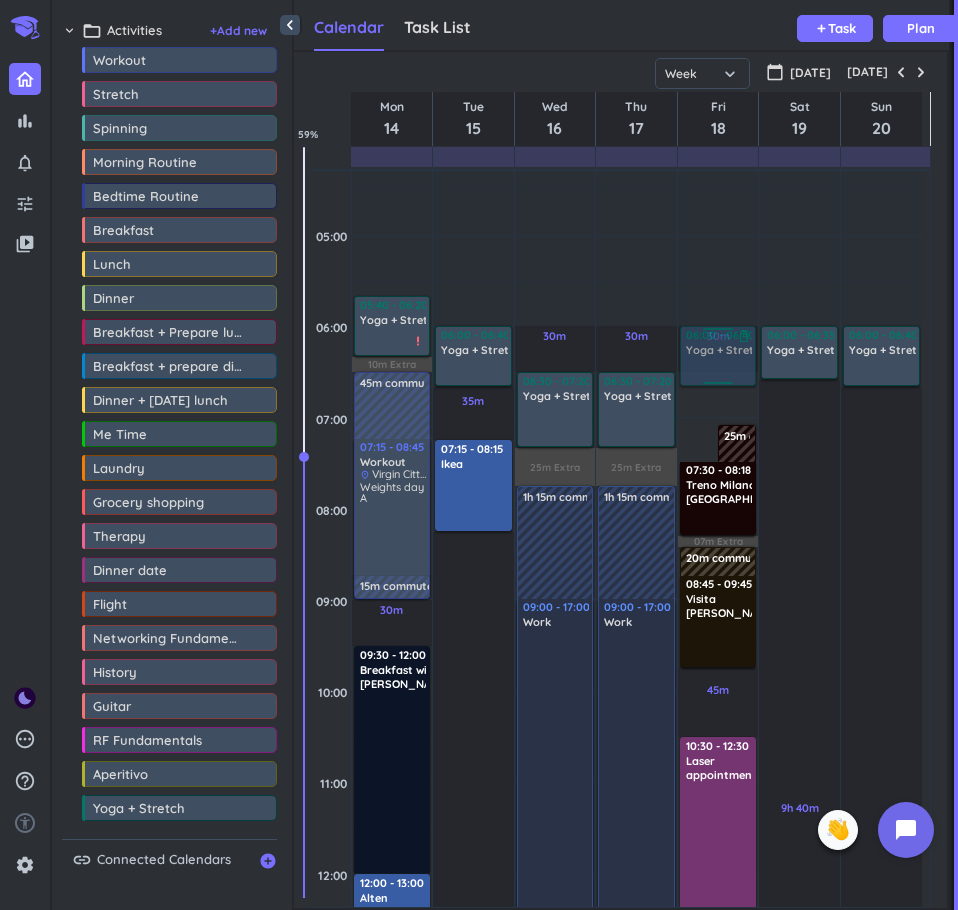 drag, startPoint x: 702, startPoint y: 395, endPoint x: 715, endPoint y: 353, distance: 43.965897 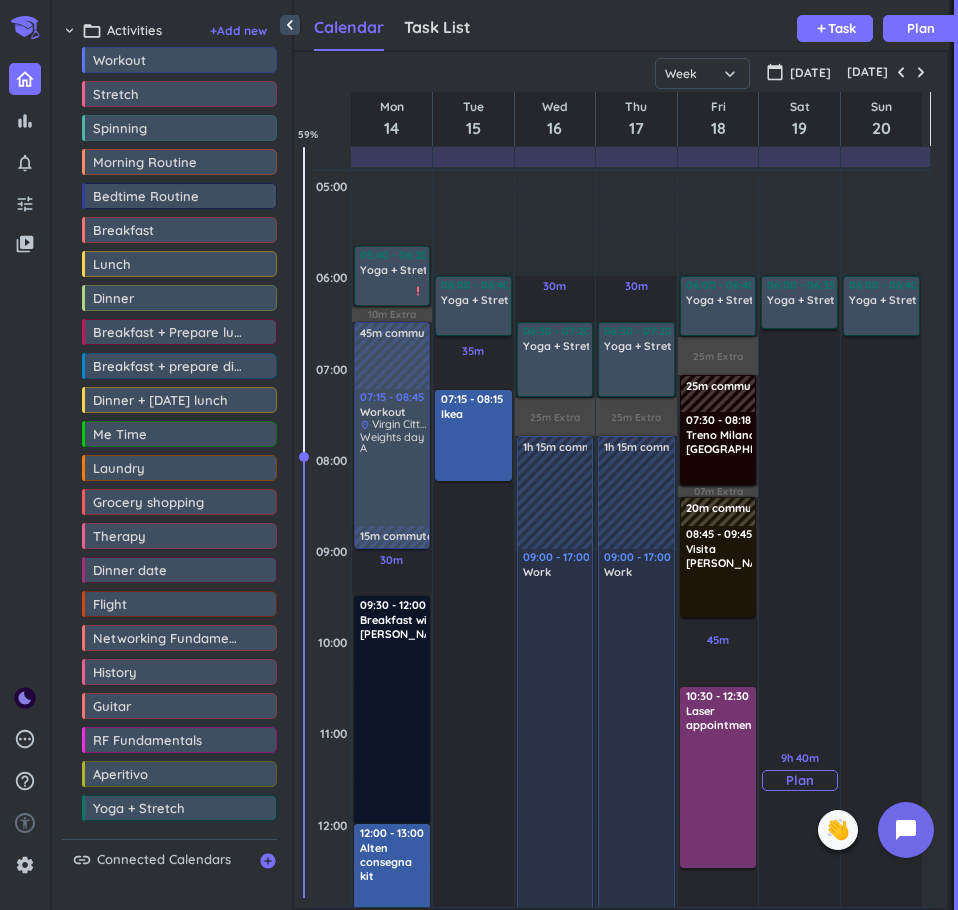 scroll, scrollTop: 0, scrollLeft: 0, axis: both 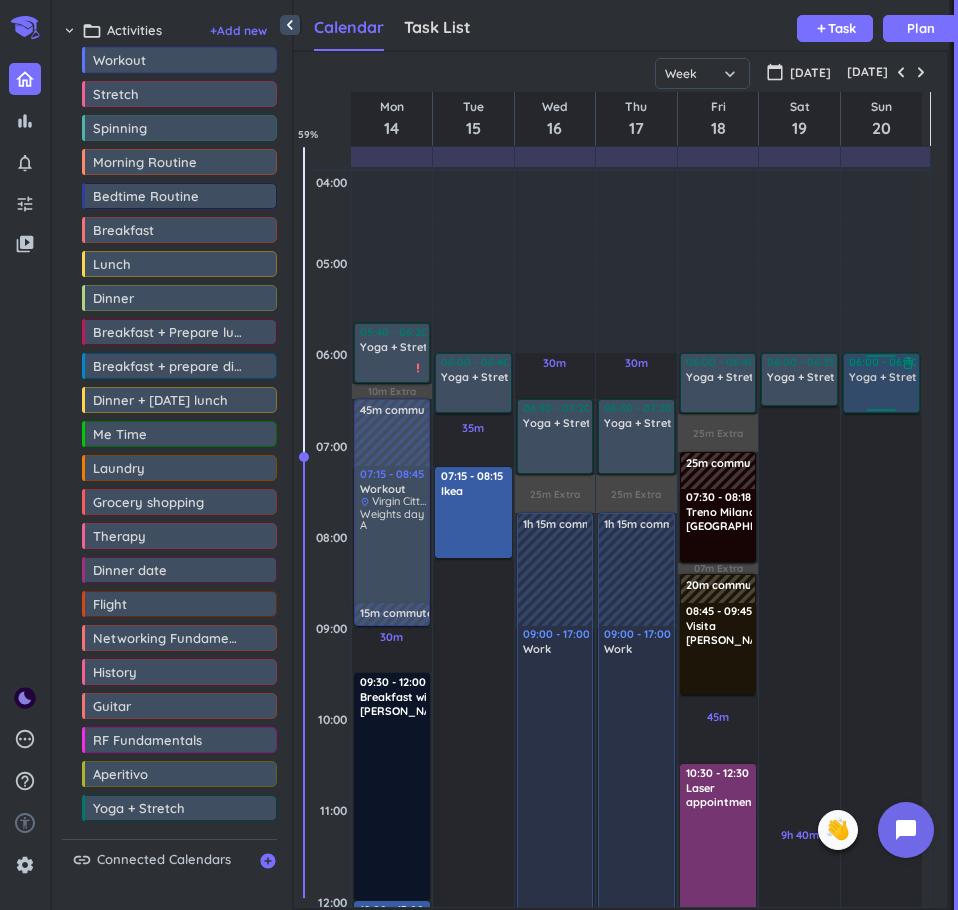 click on "Yoga + Stretch" at bounding box center (889, 377) 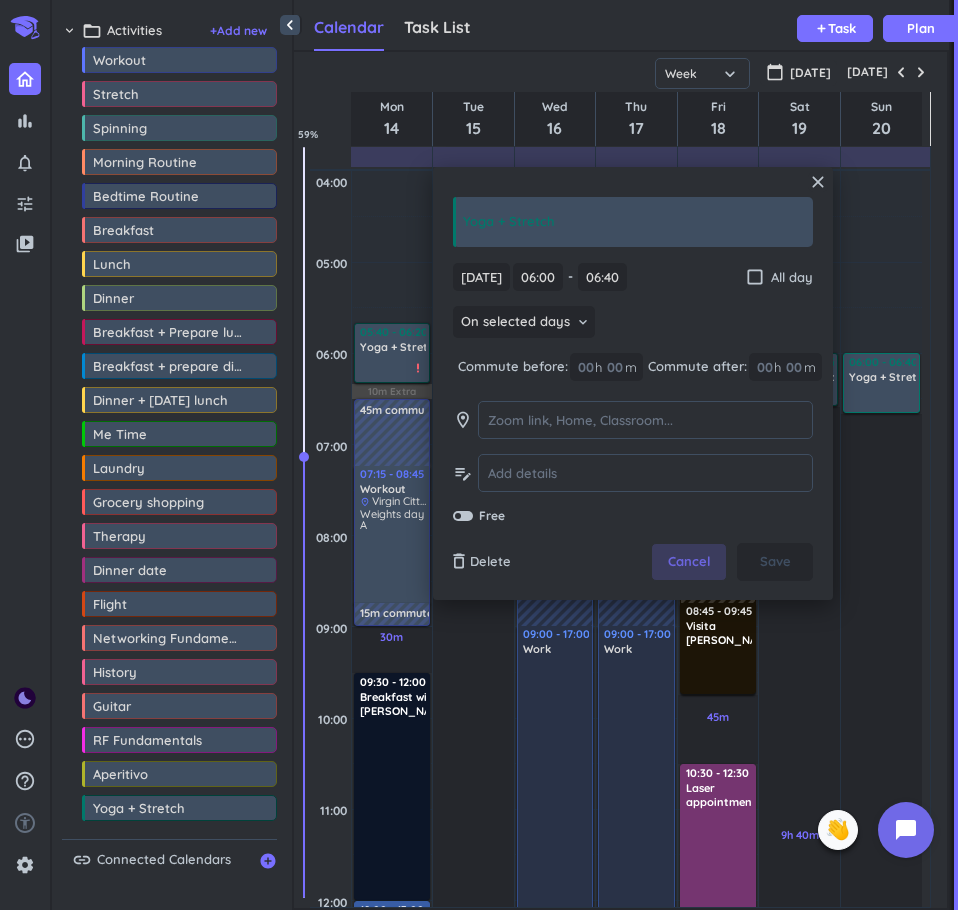 click on "Cancel" at bounding box center [689, 562] 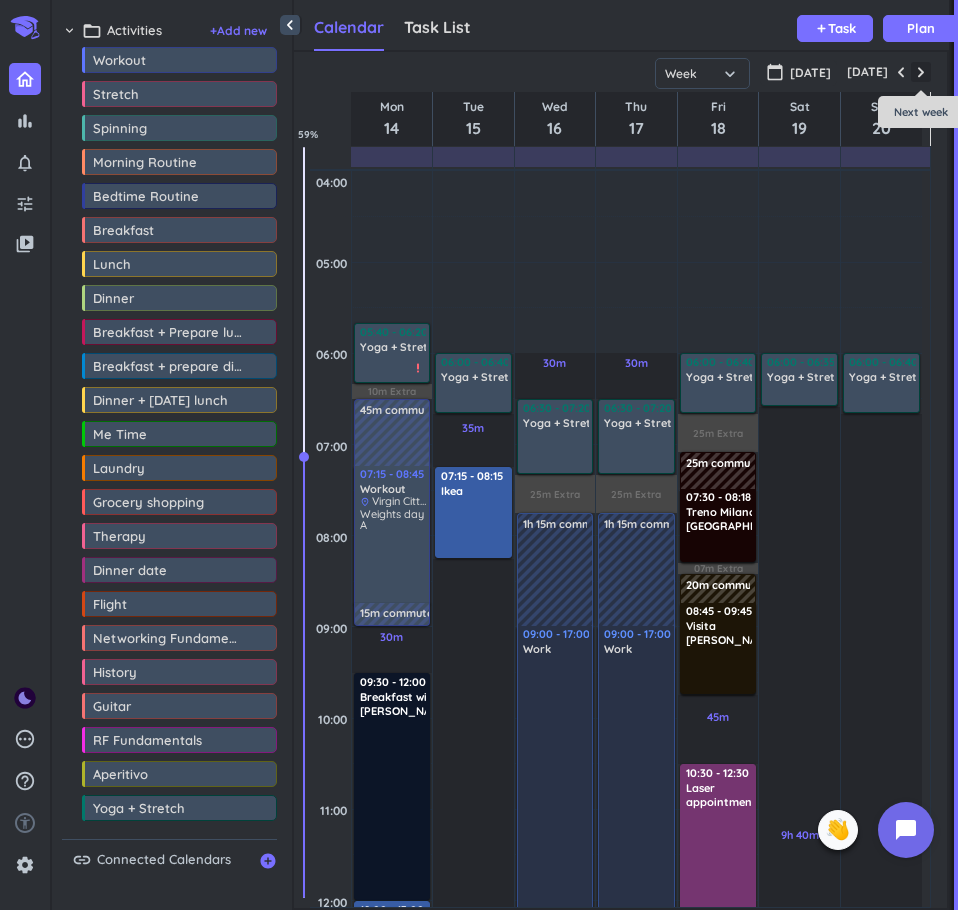 click at bounding box center [921, 72] 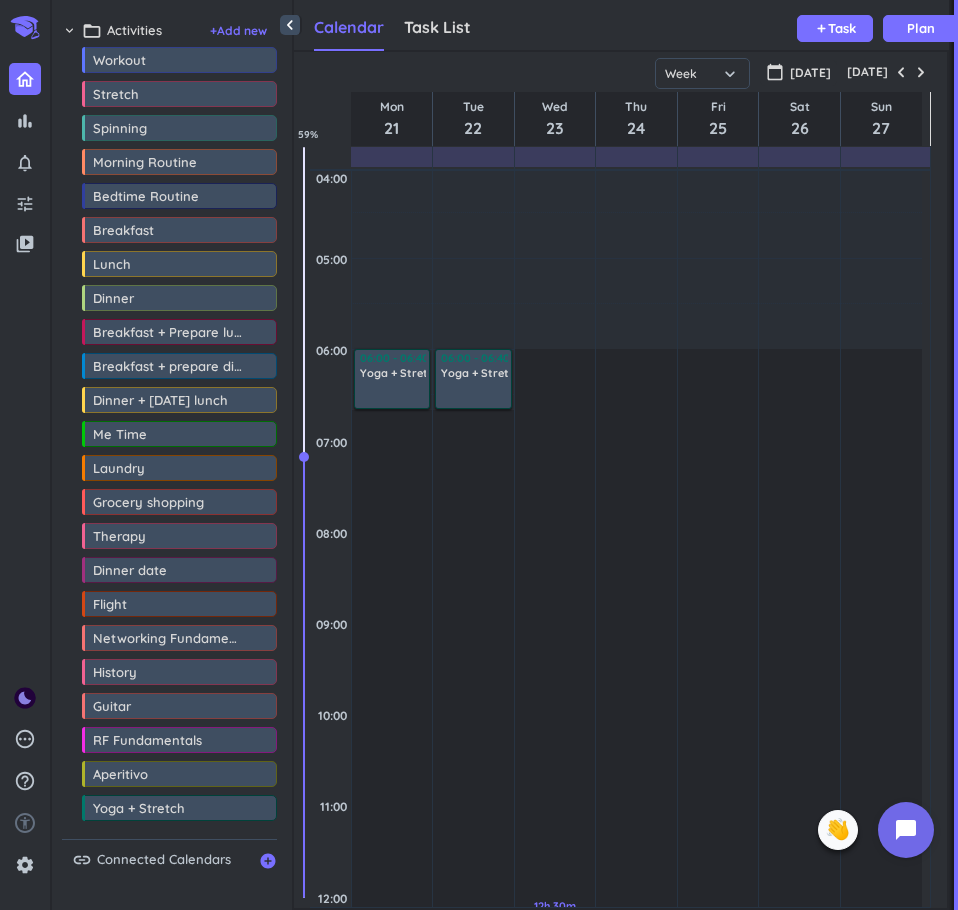 scroll, scrollTop: 3, scrollLeft: 0, axis: vertical 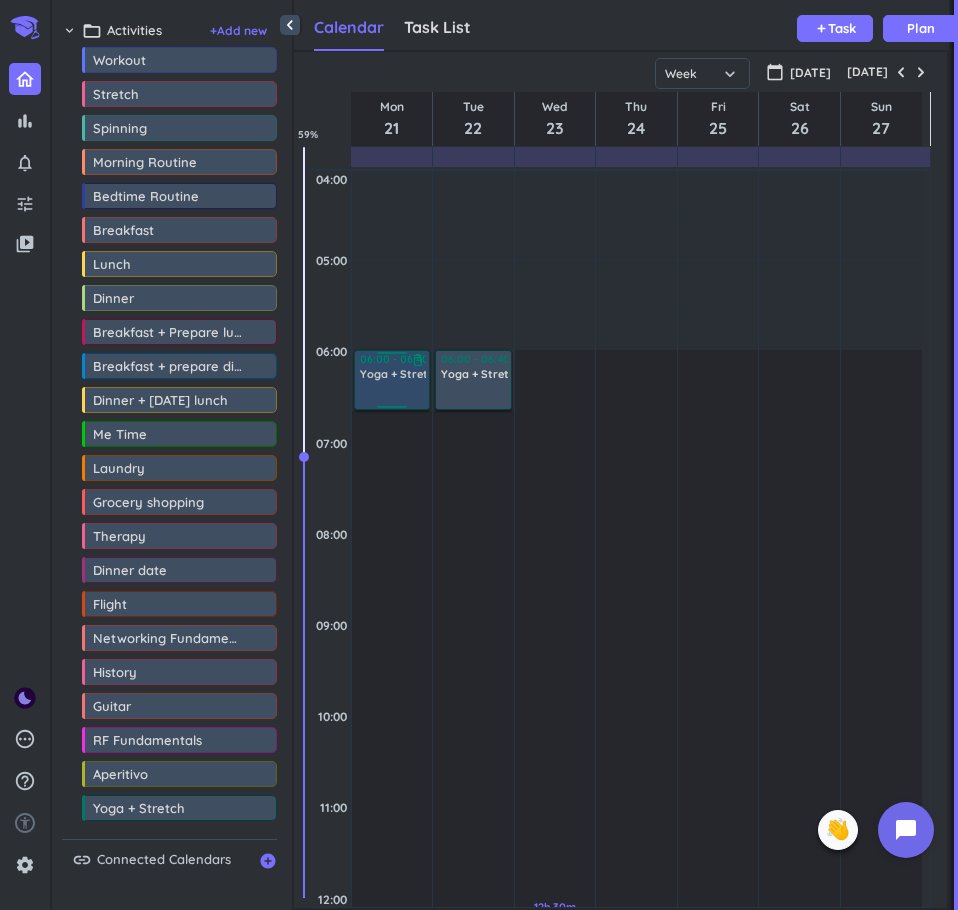 click on "Yoga + Stretch" at bounding box center (400, 374) 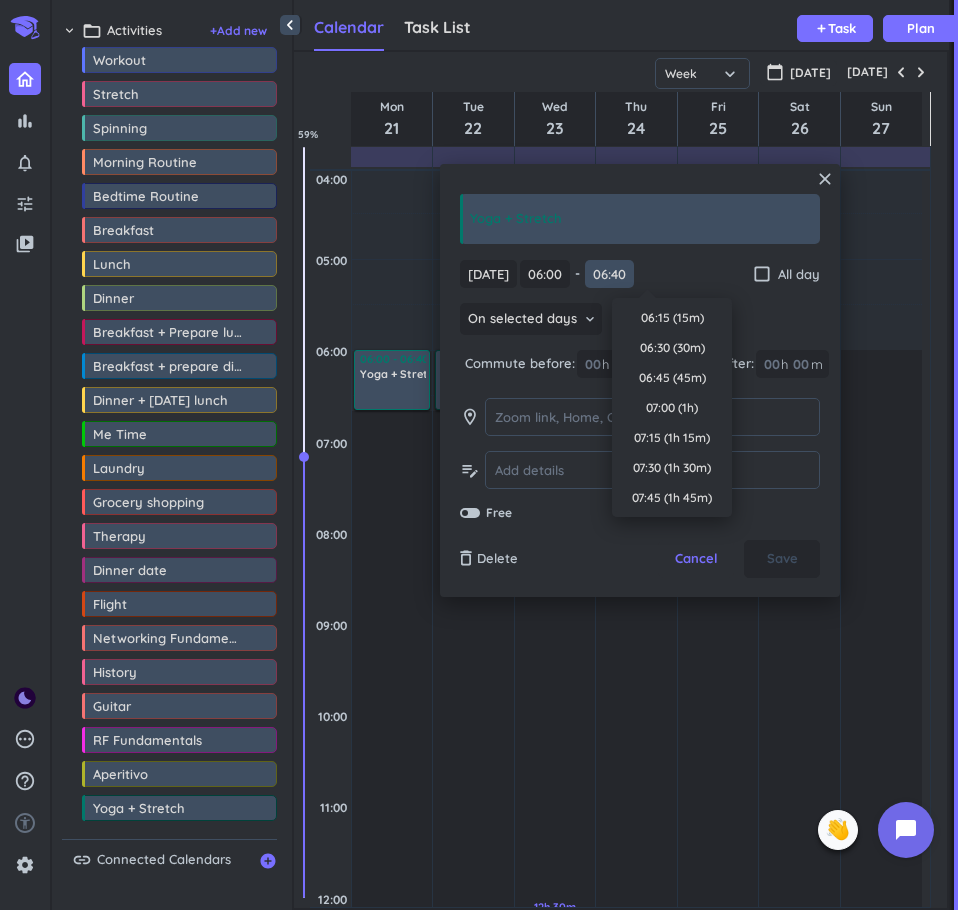 click on "06:40" at bounding box center (609, 274) 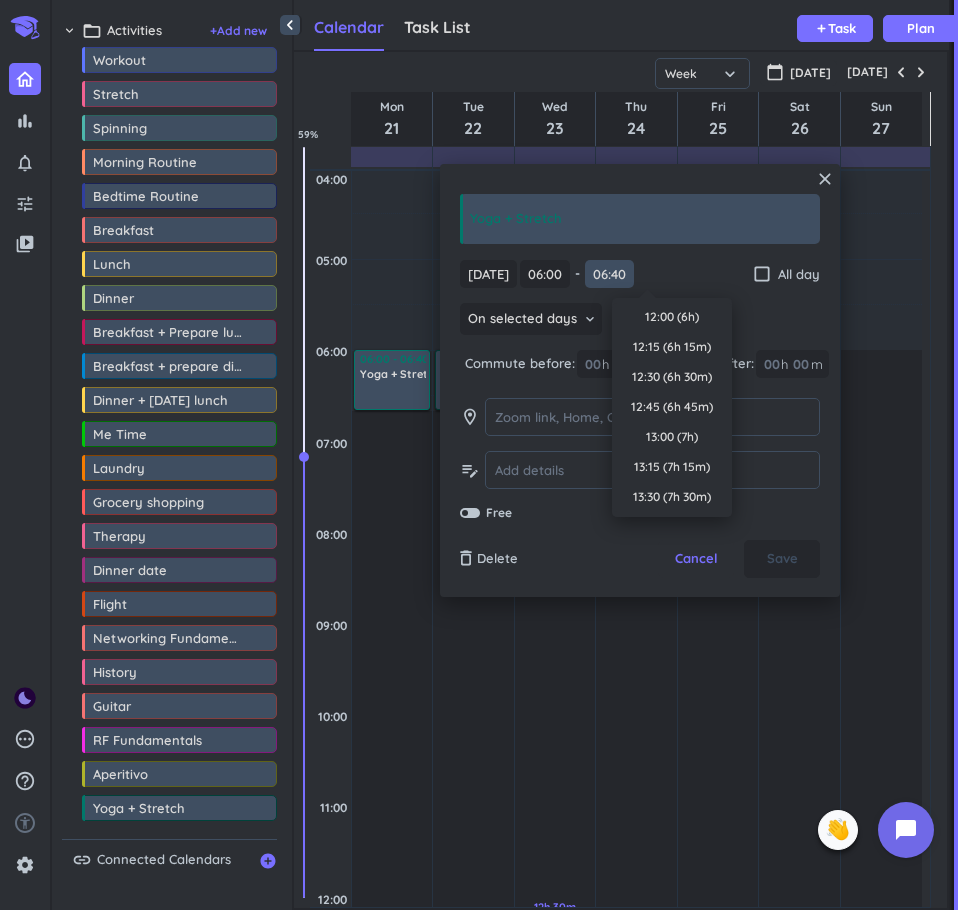 click on "06:40" at bounding box center [609, 274] 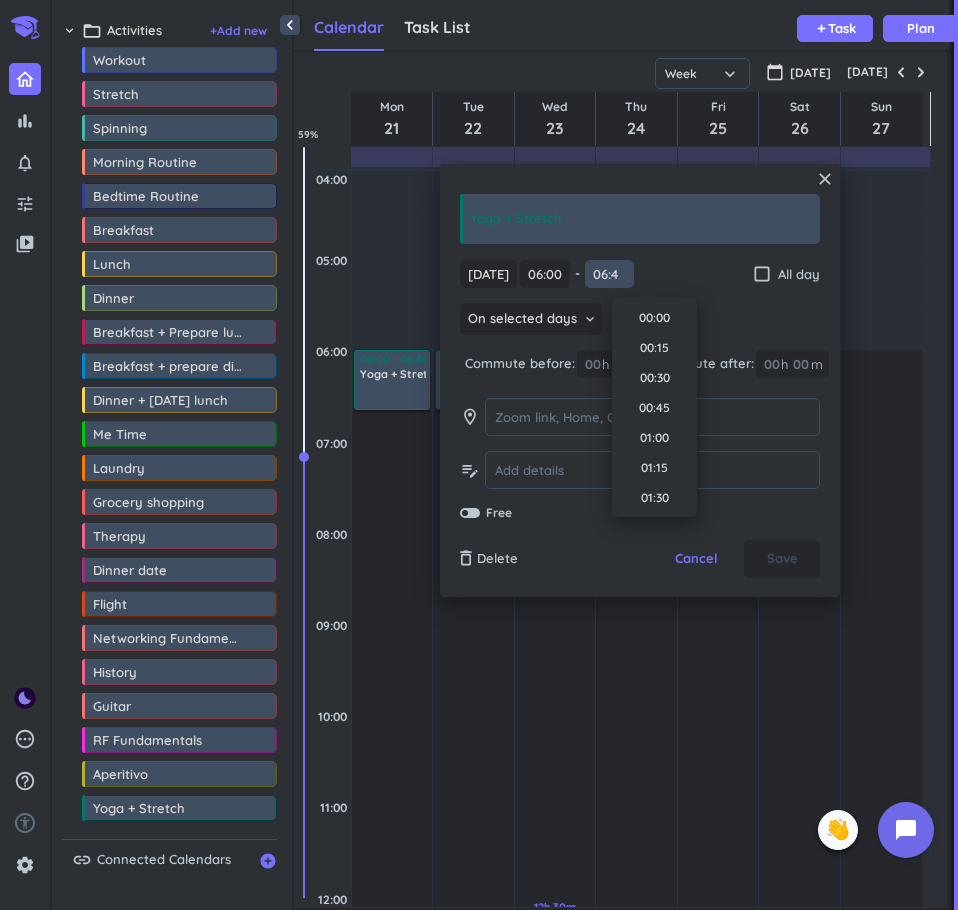 scroll, scrollTop: 631, scrollLeft: 0, axis: vertical 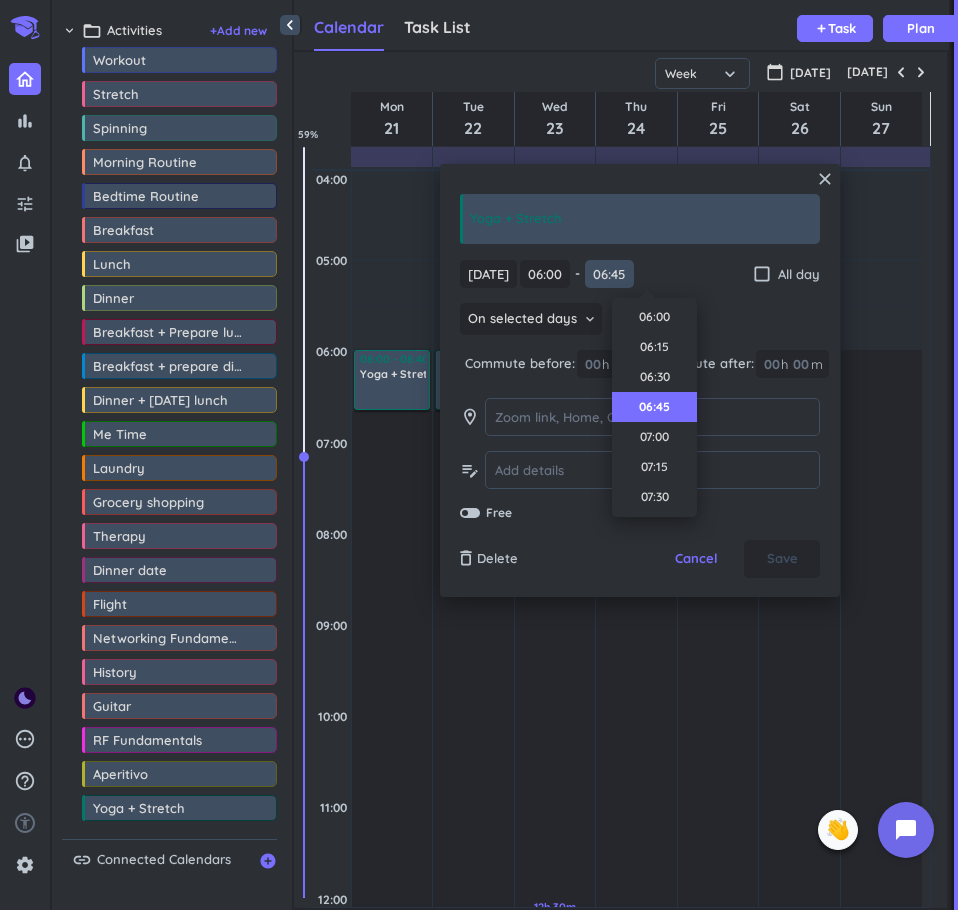 type on "06:45" 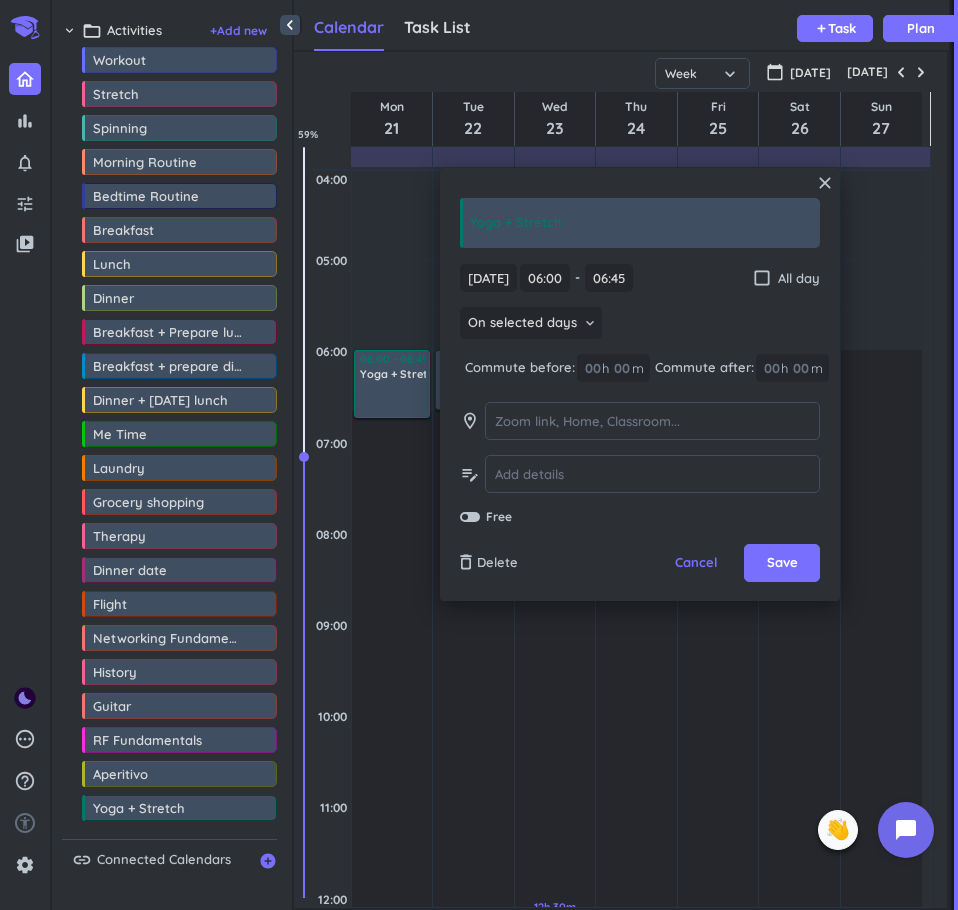 click on "[DATE] [DATE]   06:00 06:00 - 06:45 06:45 check_box_outline_blank All day" at bounding box center (640, 278) 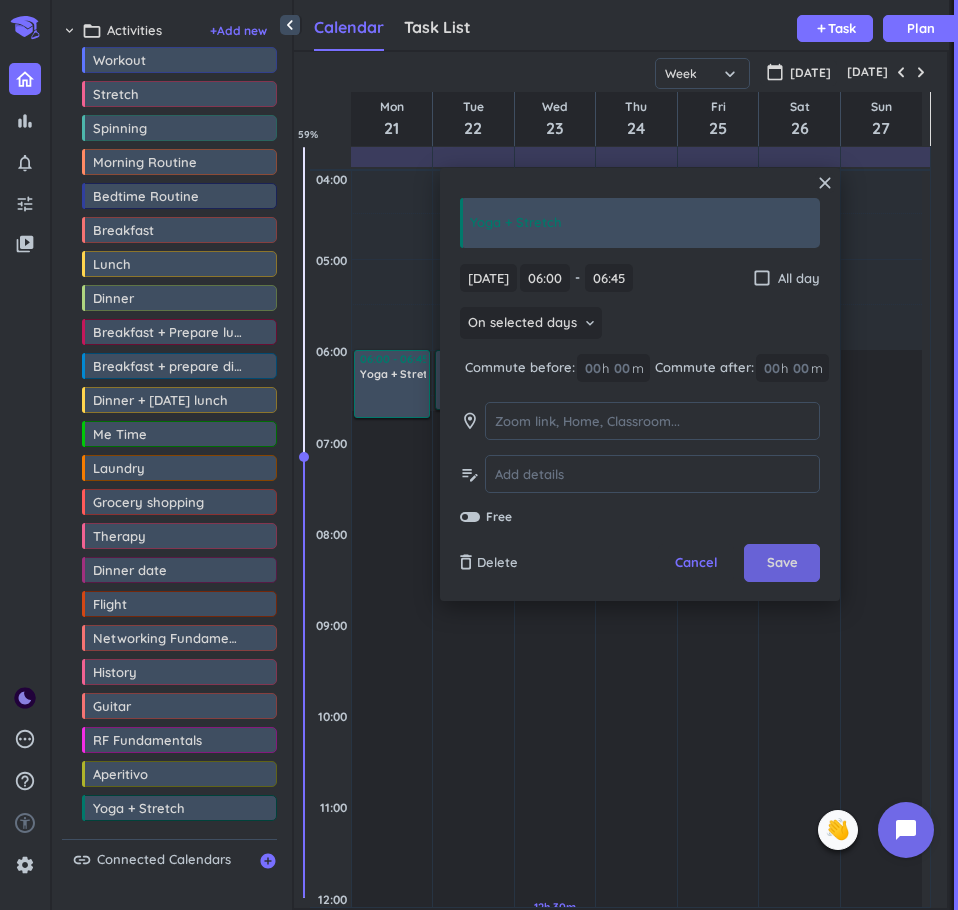 click on "Save" at bounding box center (782, 563) 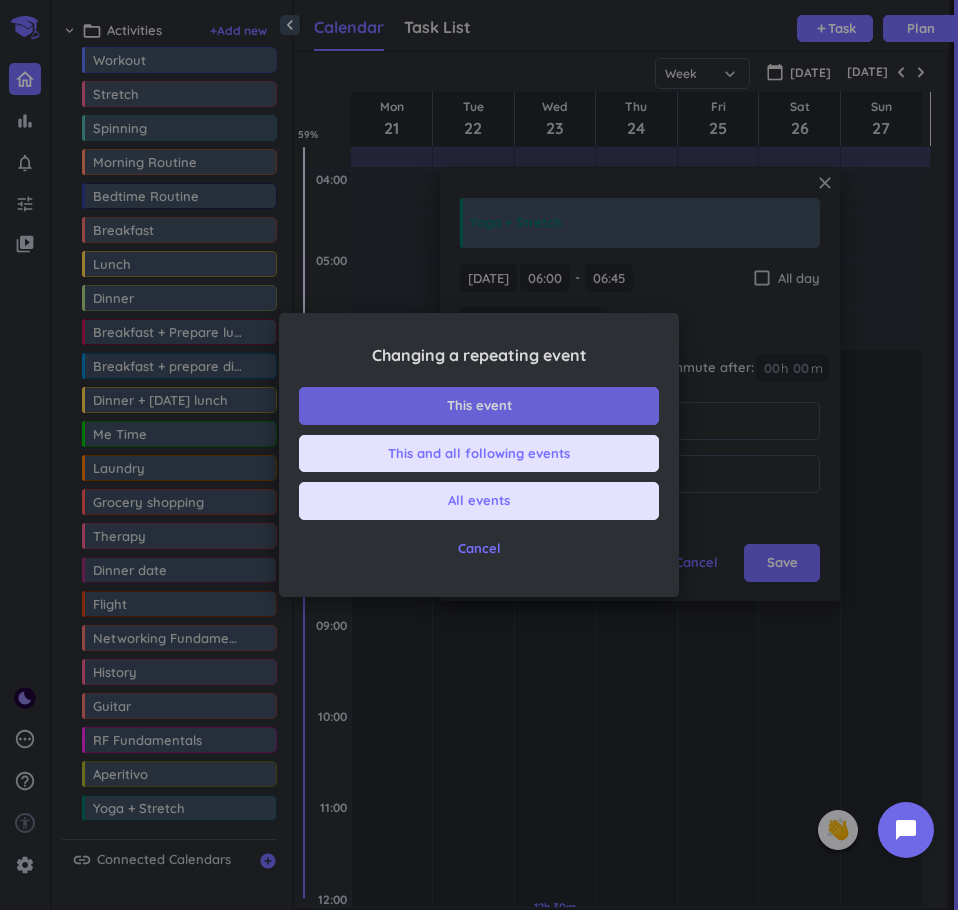 click on "This event" at bounding box center [479, 406] 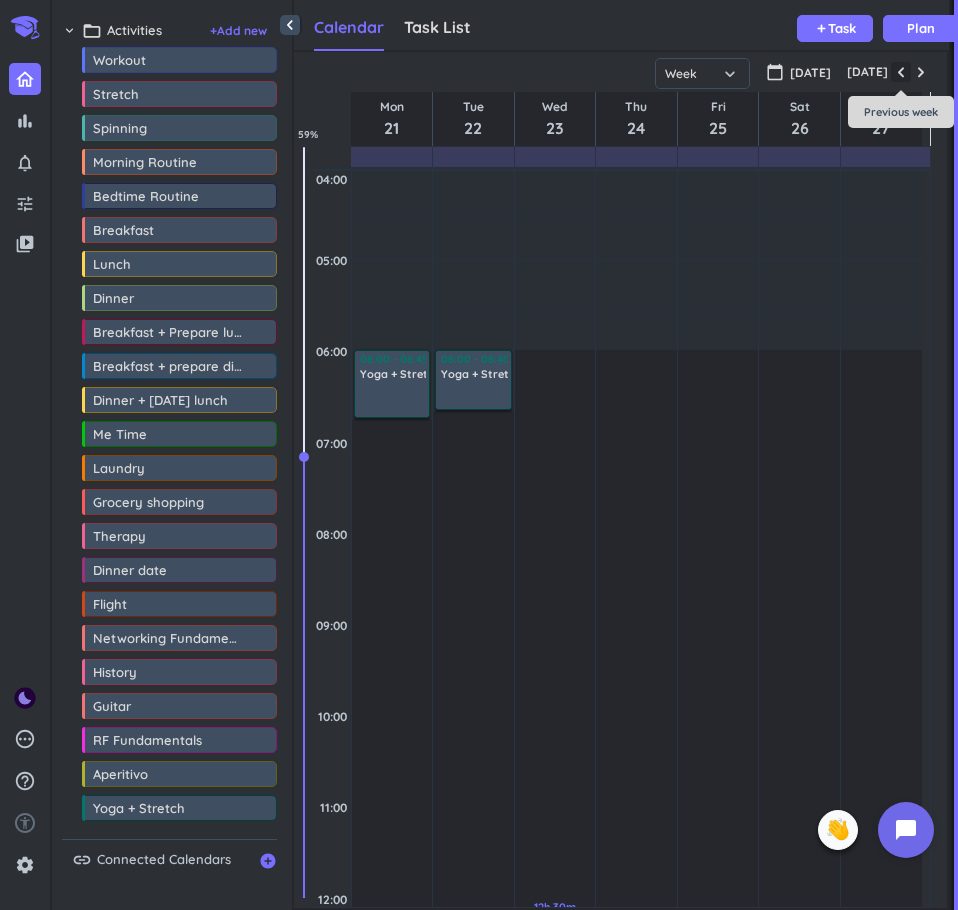 click at bounding box center (901, 72) 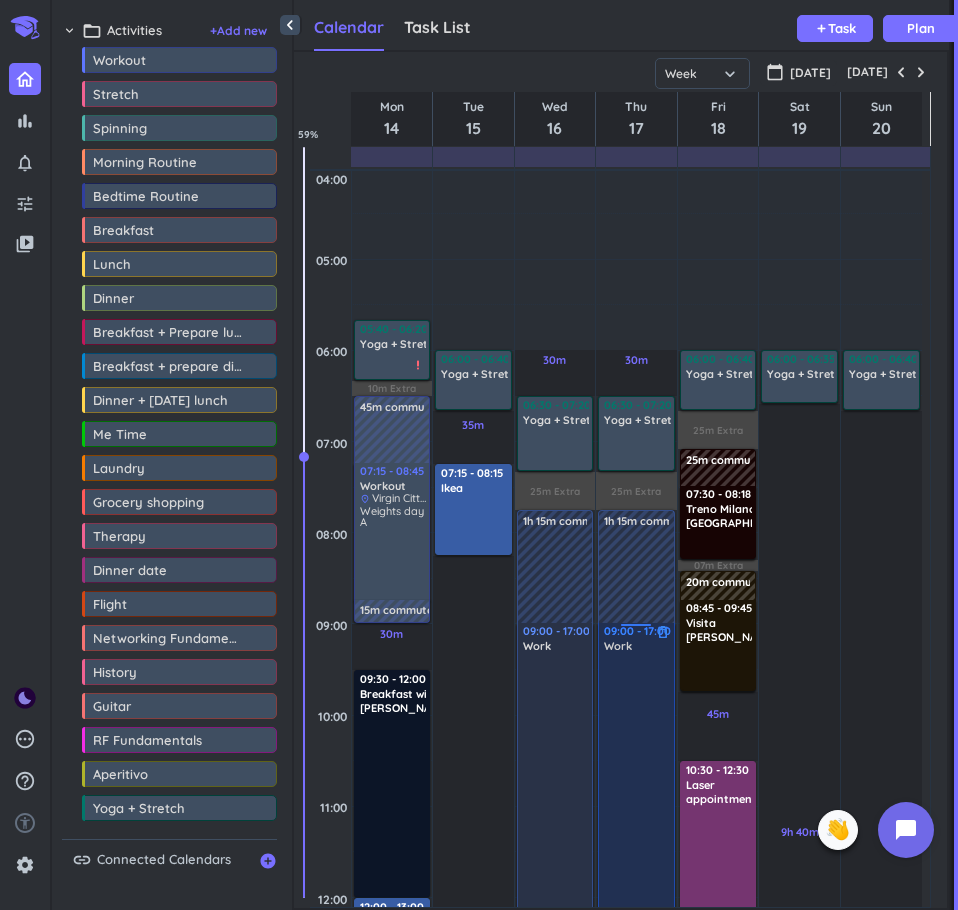 scroll, scrollTop: 184, scrollLeft: 0, axis: vertical 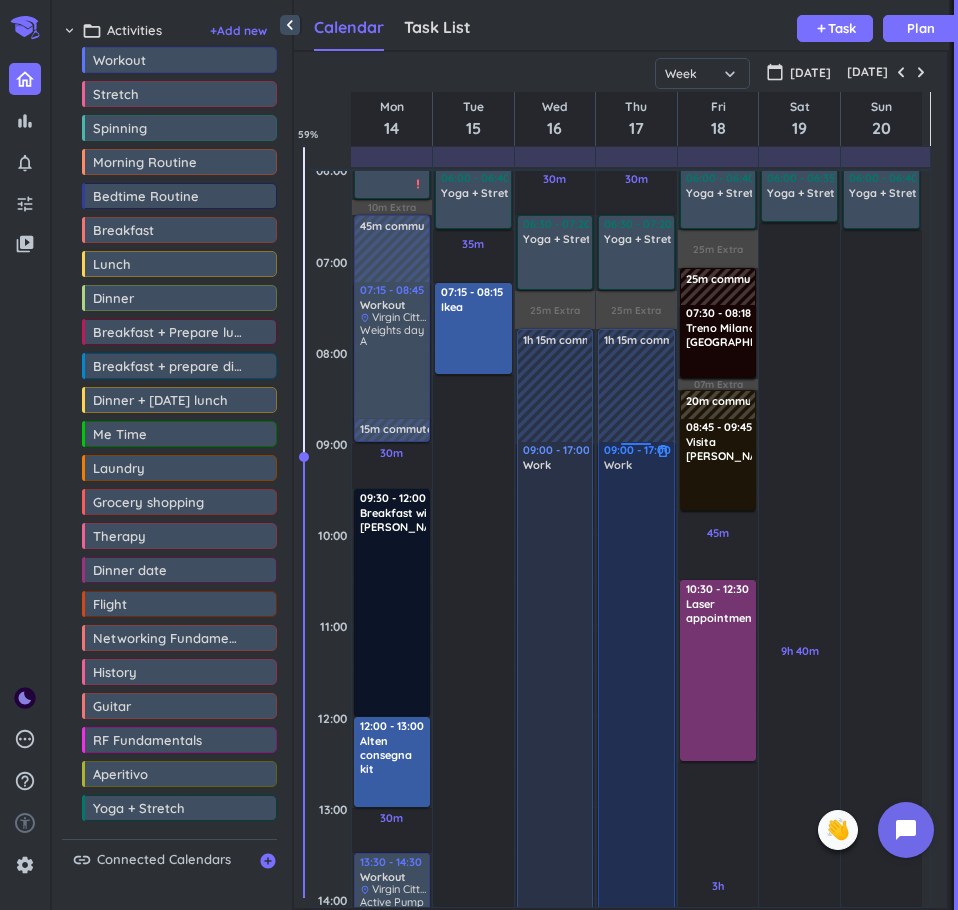 click at bounding box center (637, 821) 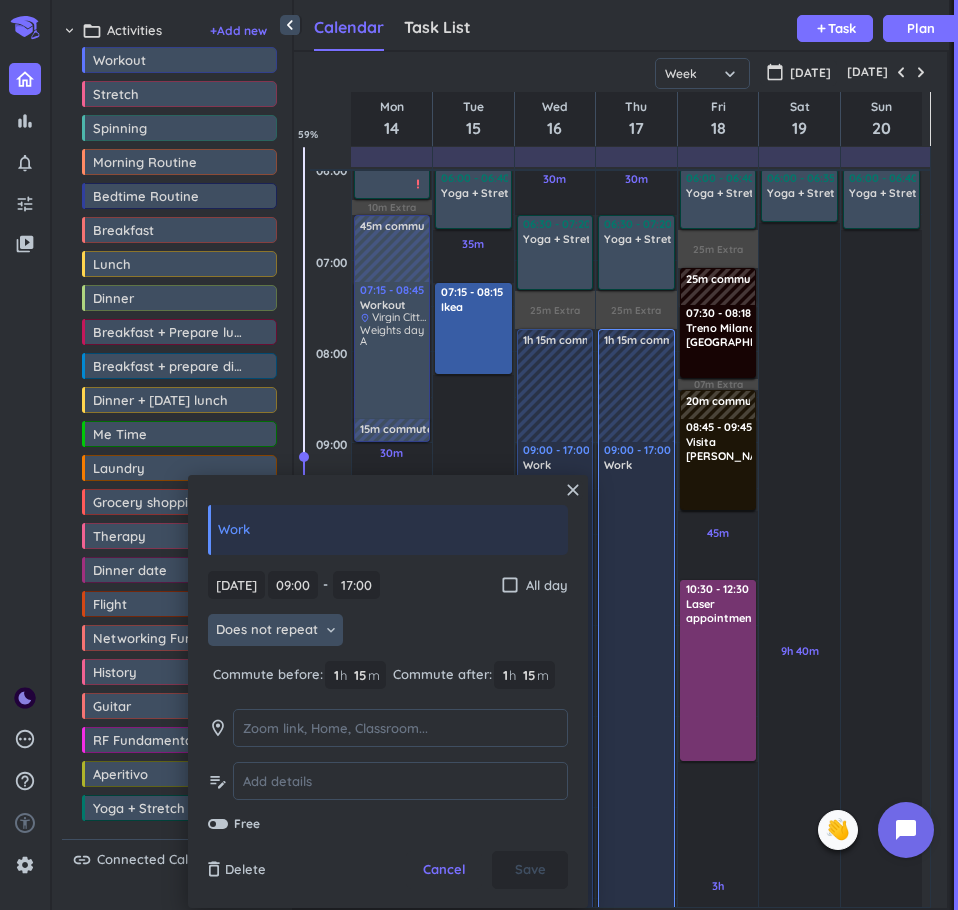 click on "Does not repeat" at bounding box center (267, 630) 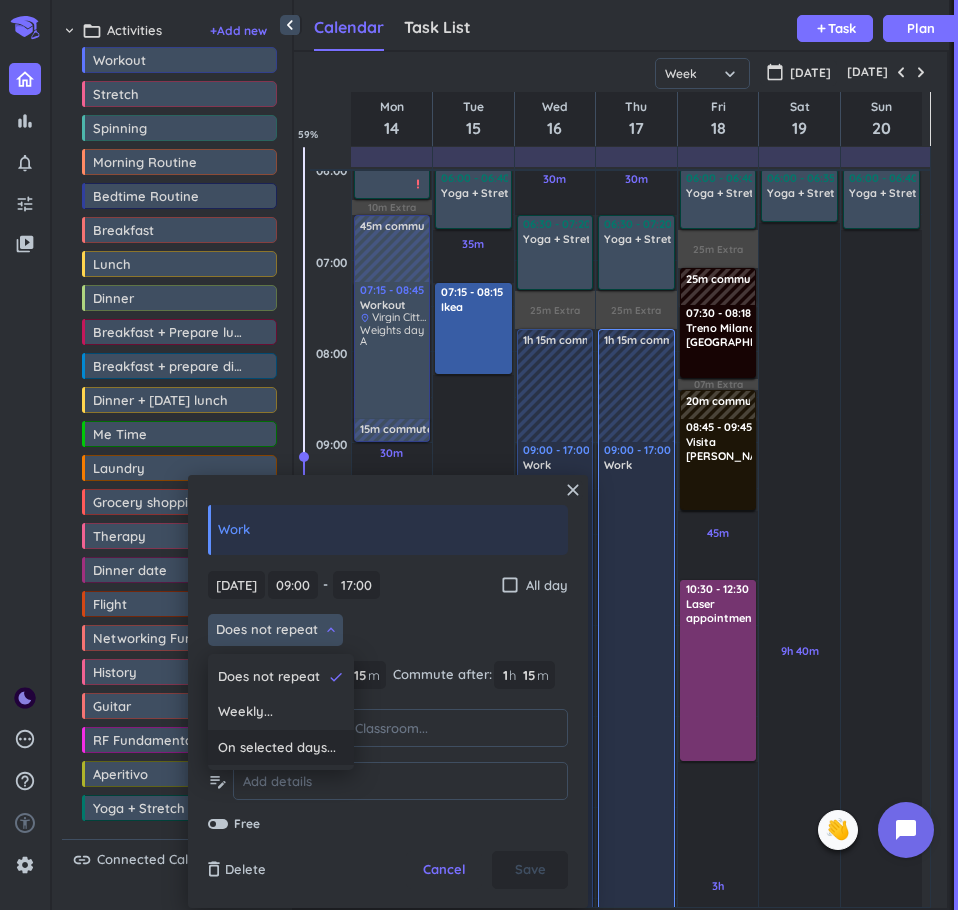 click on "On selected days..." at bounding box center [281, 748] 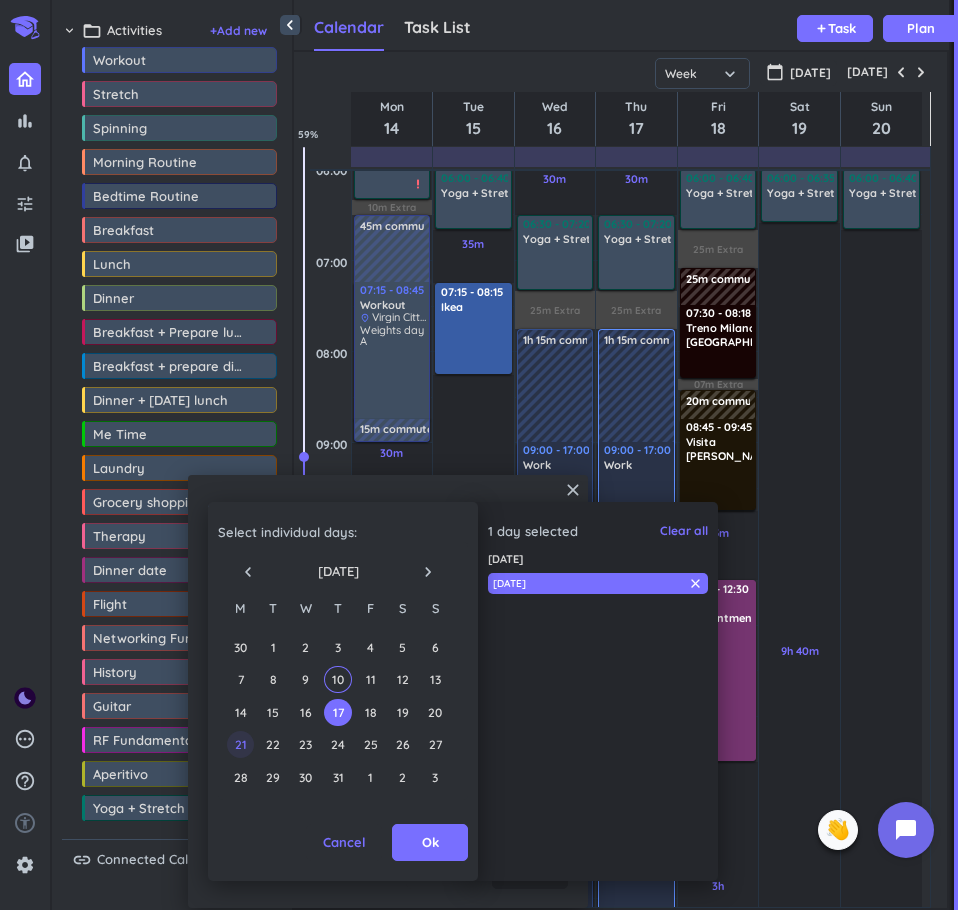 click on "21" at bounding box center [240, 744] 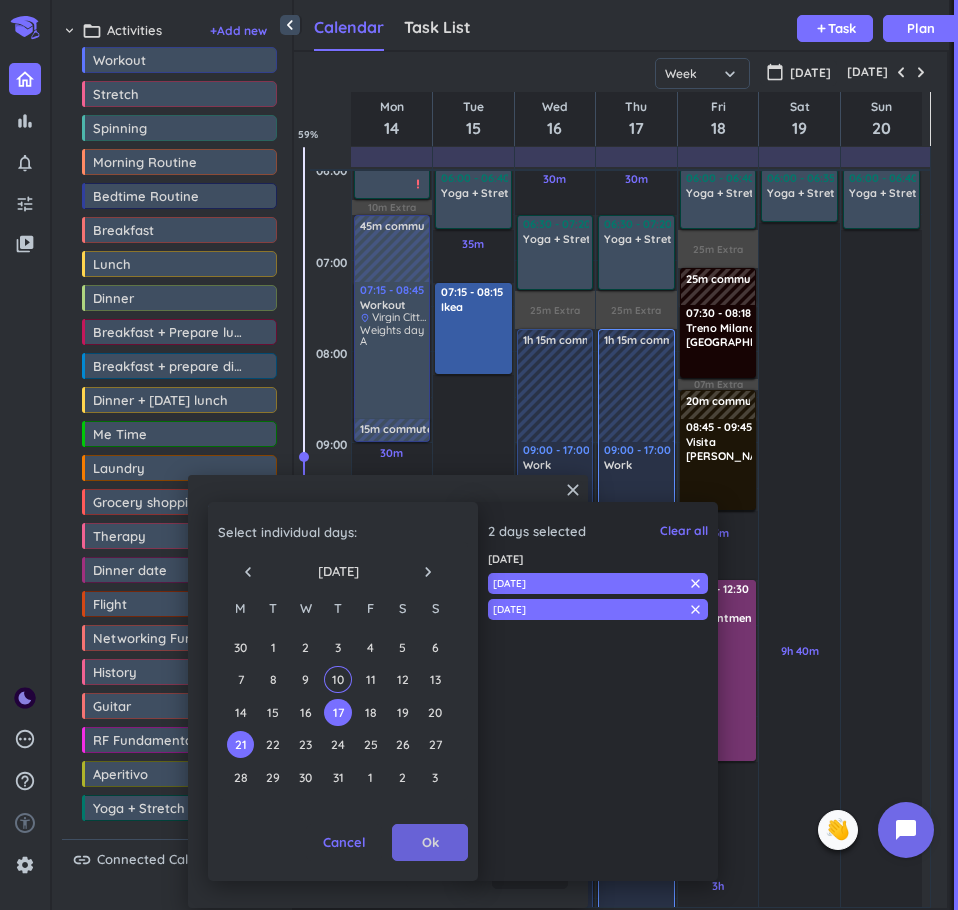 click on "Ok" at bounding box center (430, 843) 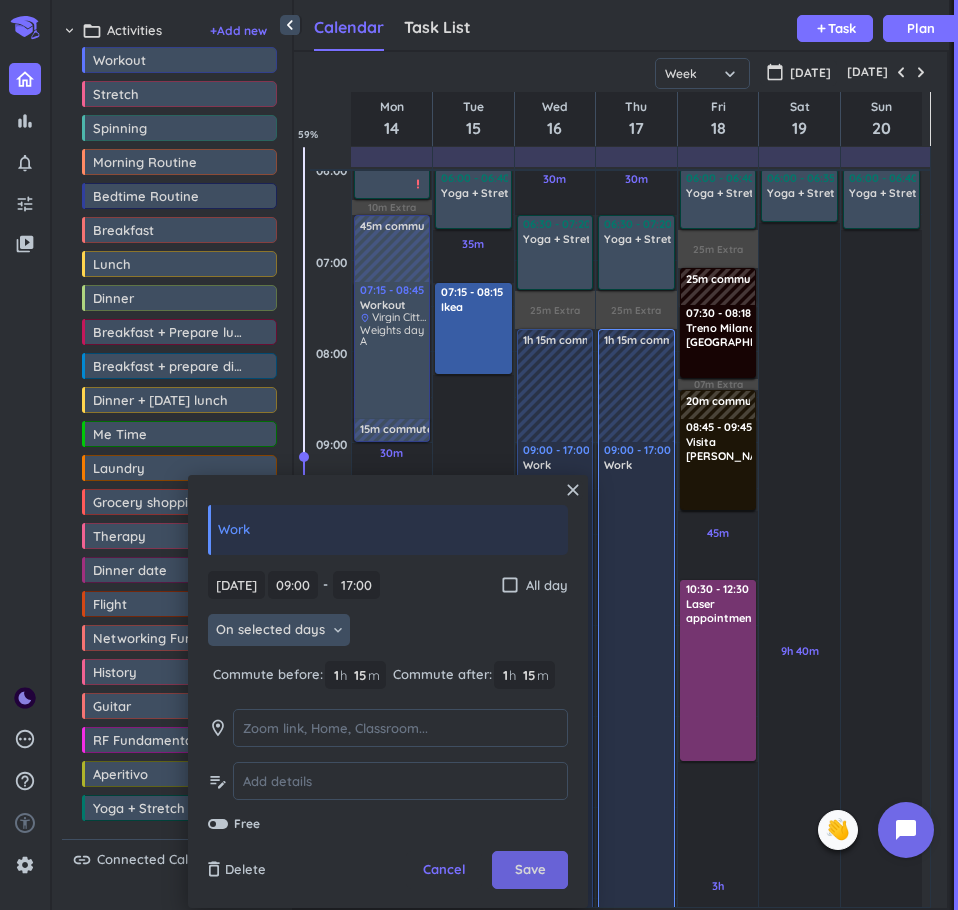click on "Save" at bounding box center (530, 870) 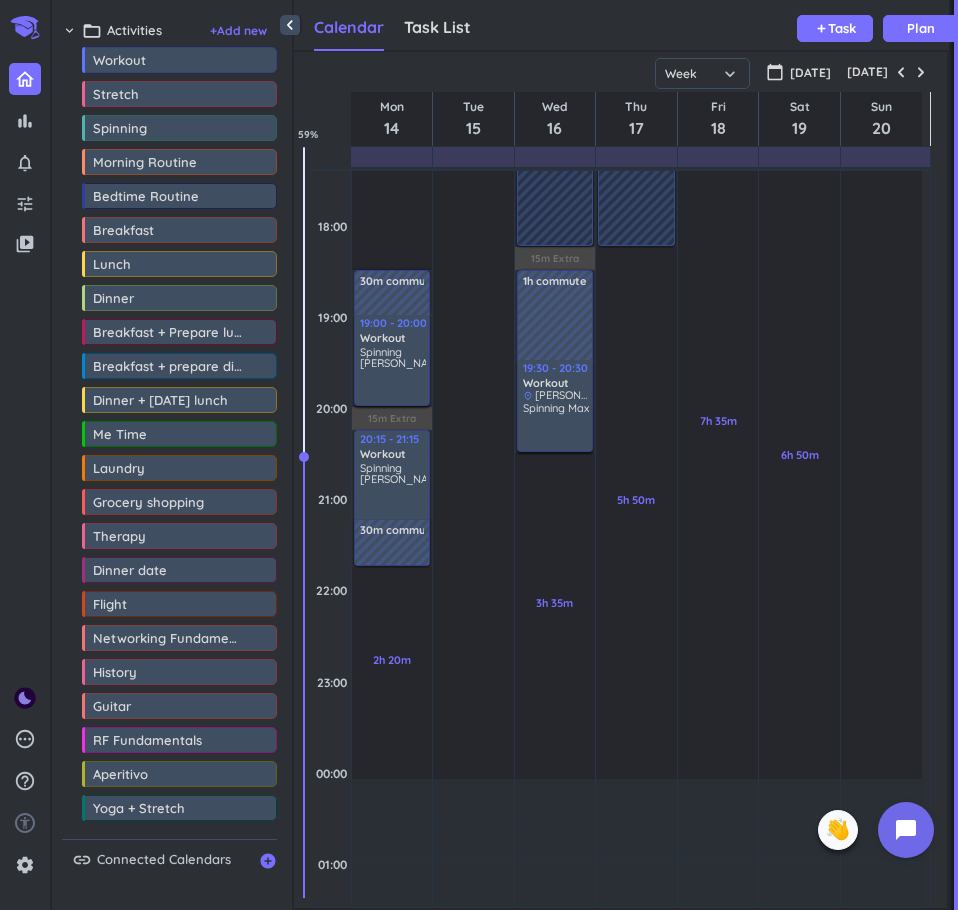 scroll, scrollTop: 1224, scrollLeft: 0, axis: vertical 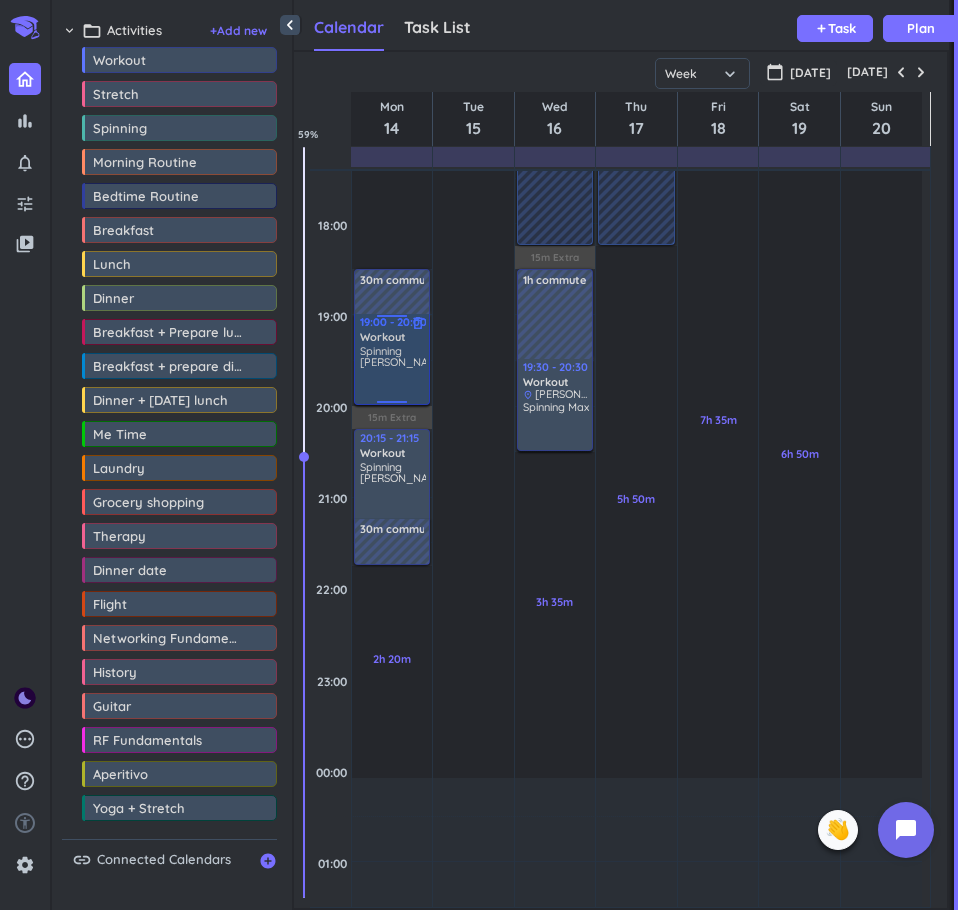 click on "Spinning [PERSON_NAME]" at bounding box center [393, 373] 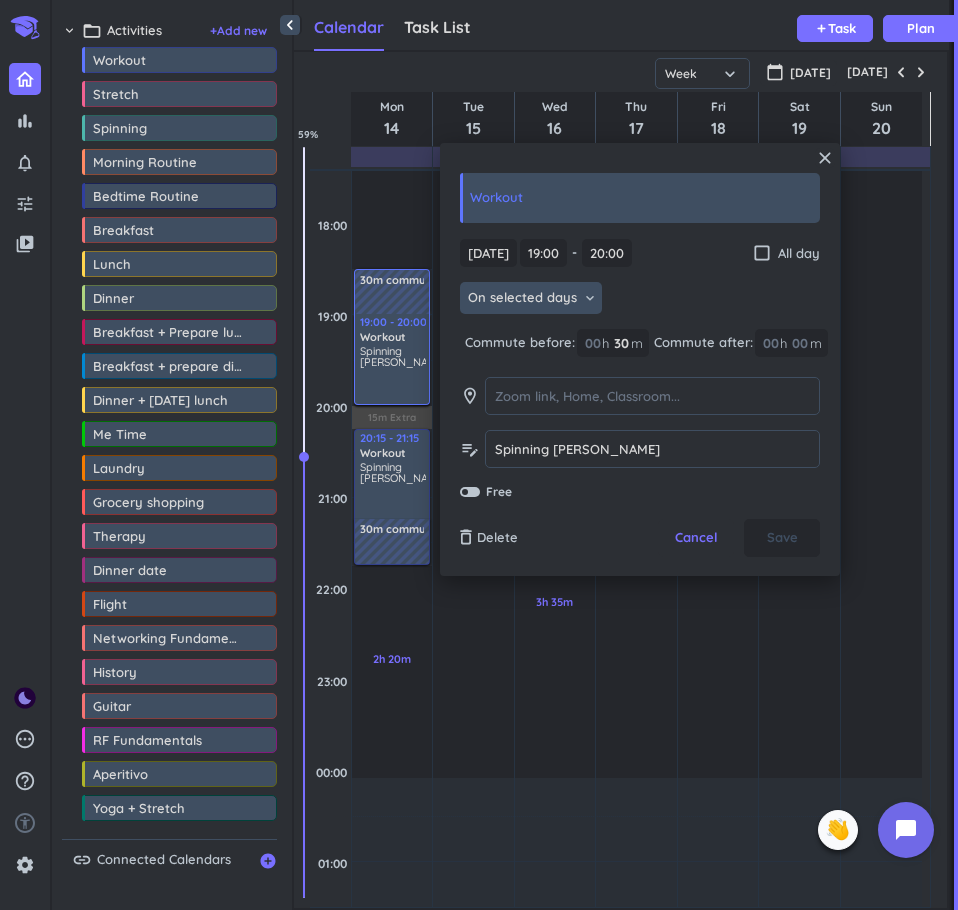 click on "On selected days" at bounding box center (522, 298) 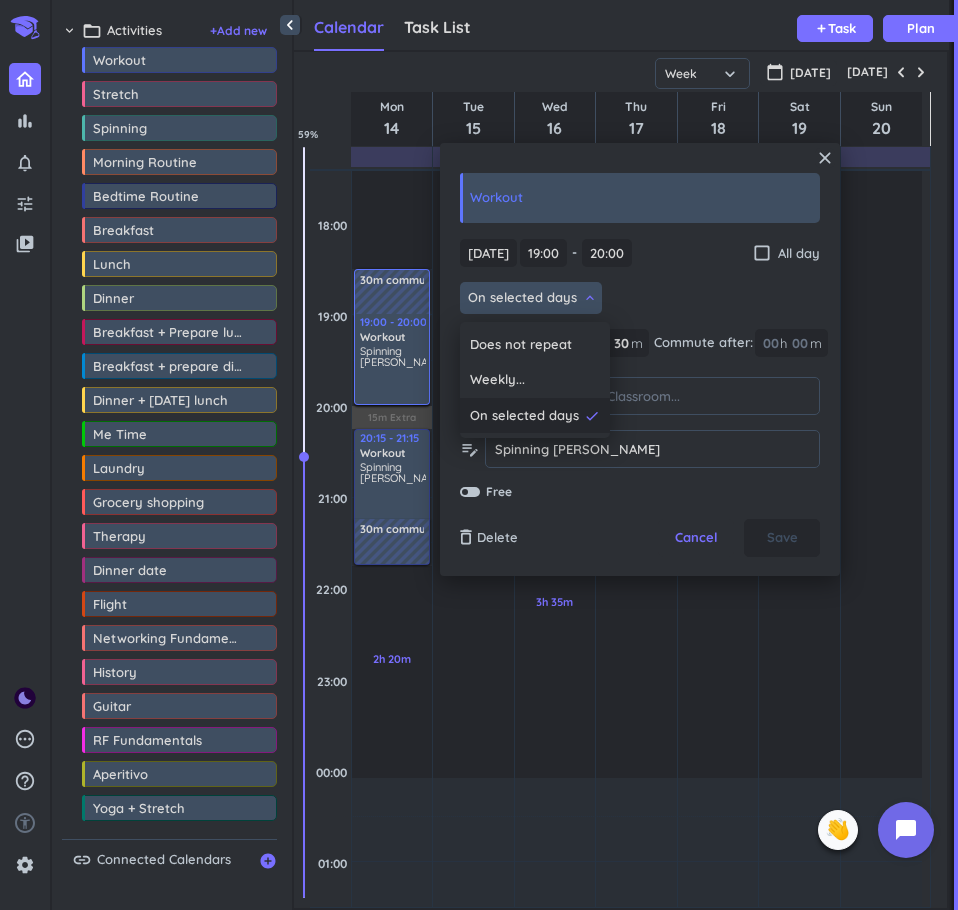 click on "On selected days" at bounding box center [524, 416] 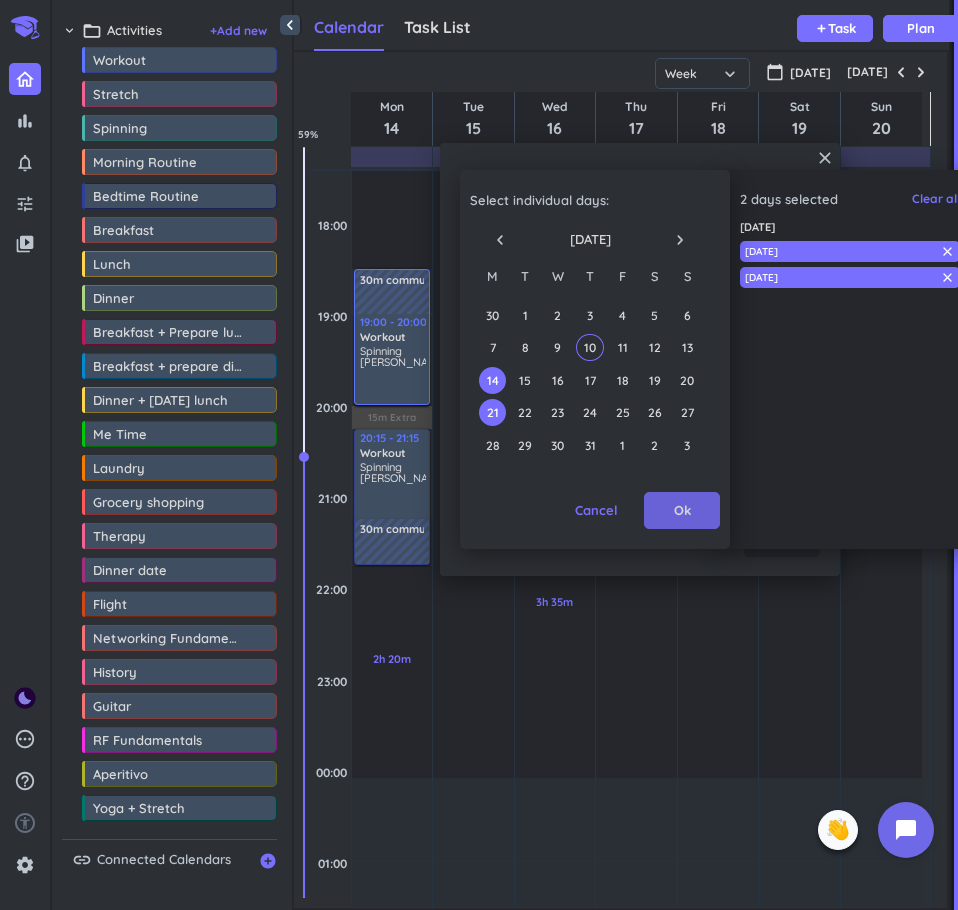 click on "Ok" at bounding box center (682, 511) 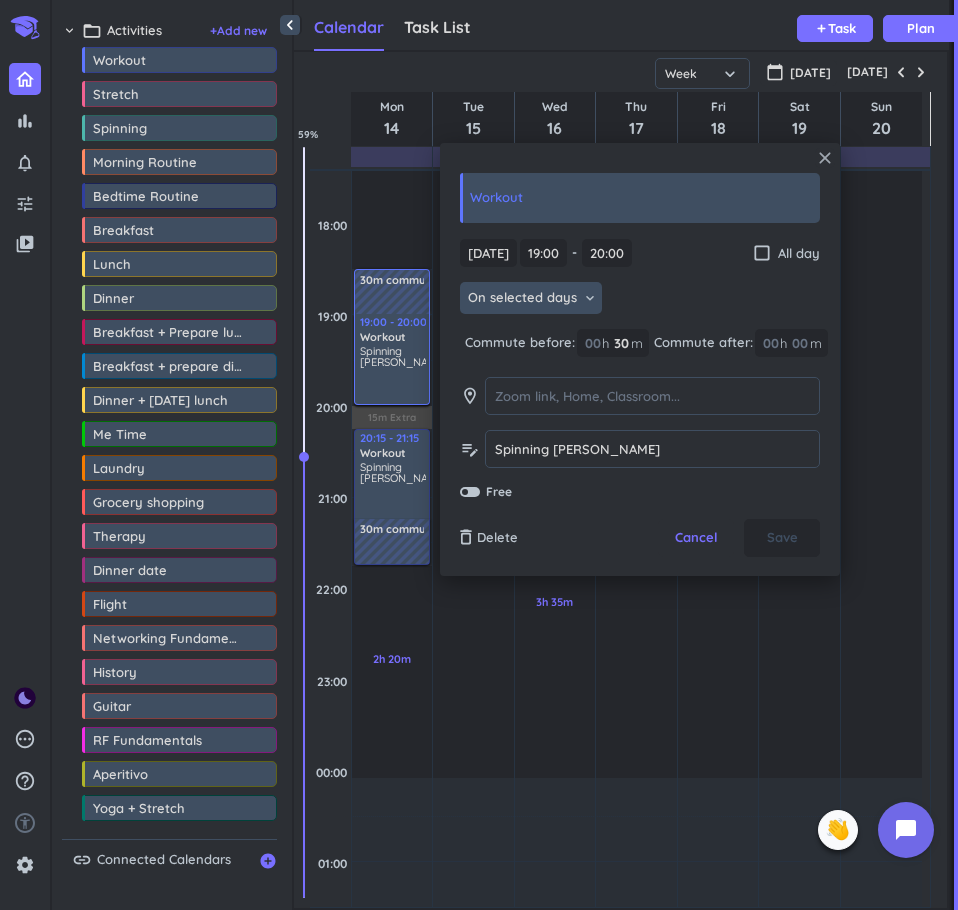 click on "close" at bounding box center [825, 158] 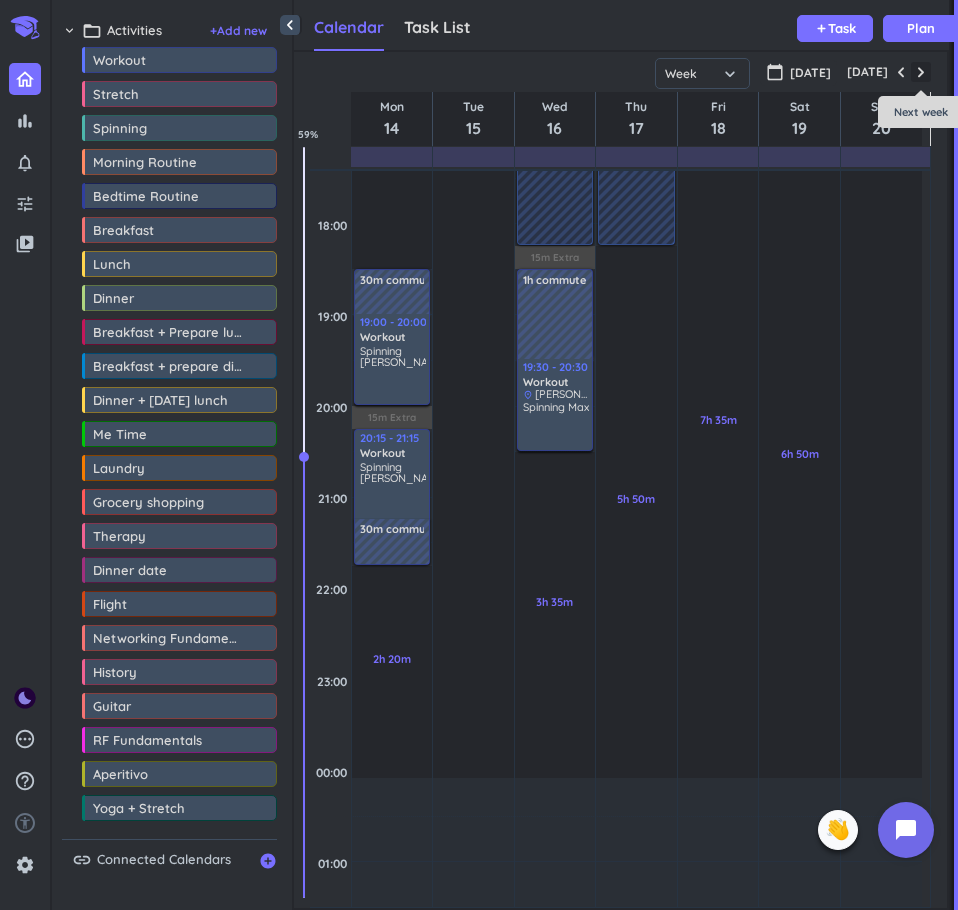 click at bounding box center [921, 72] 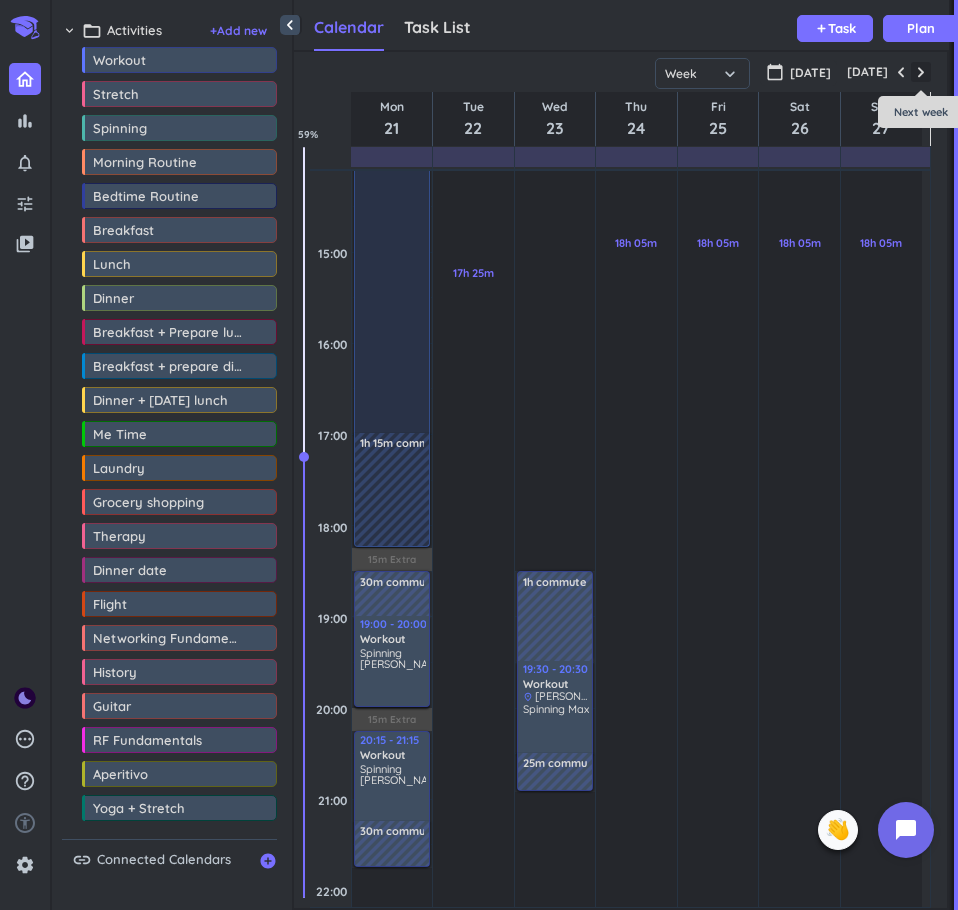 scroll, scrollTop: 901, scrollLeft: 0, axis: vertical 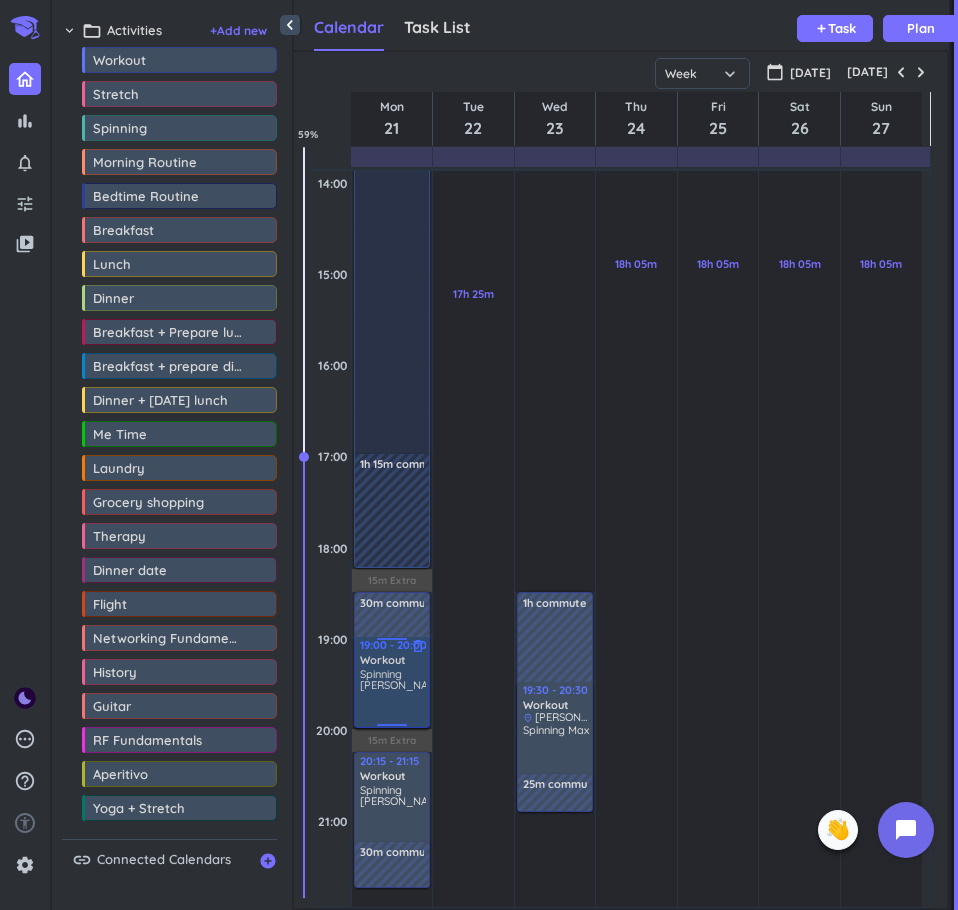 click on "Workout" at bounding box center [383, 660] 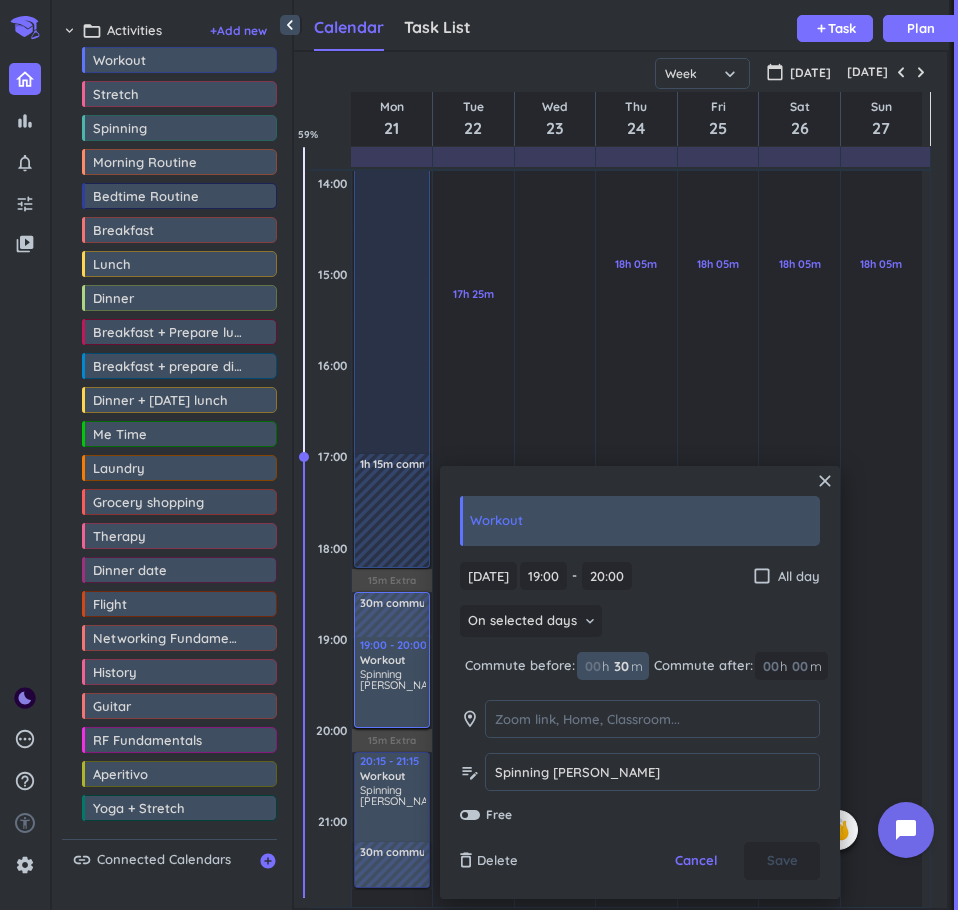click on "30" at bounding box center (620, 666) 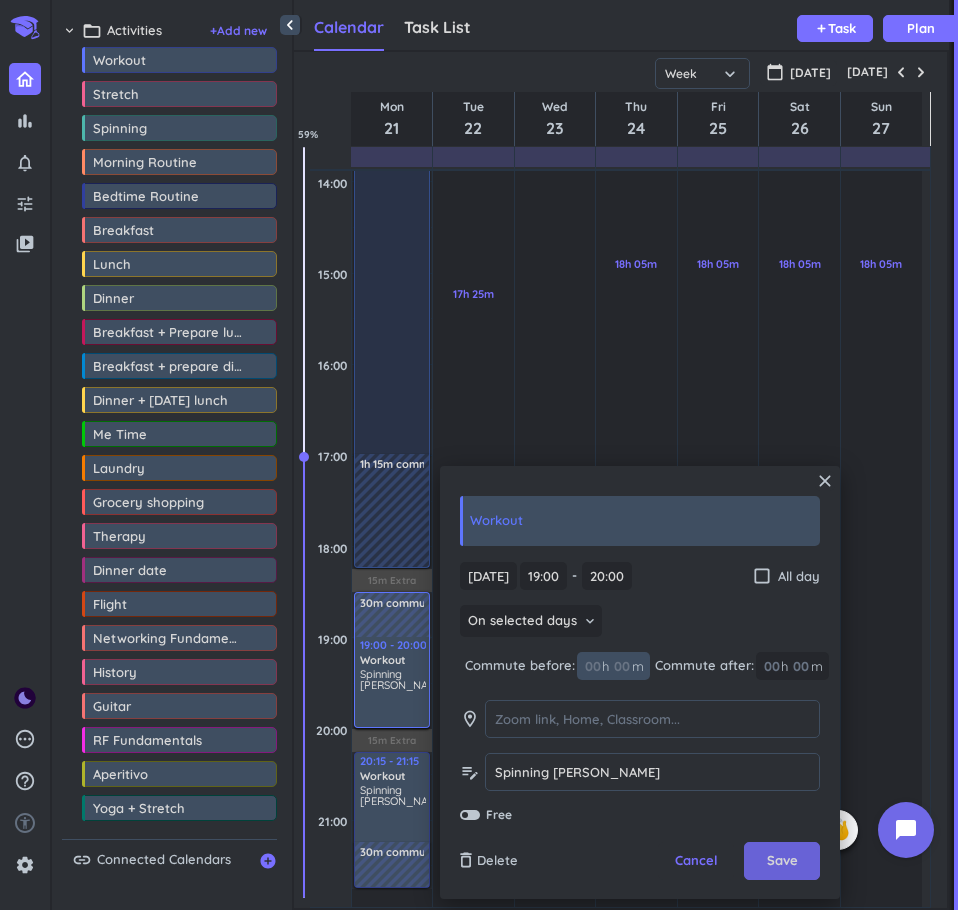 type 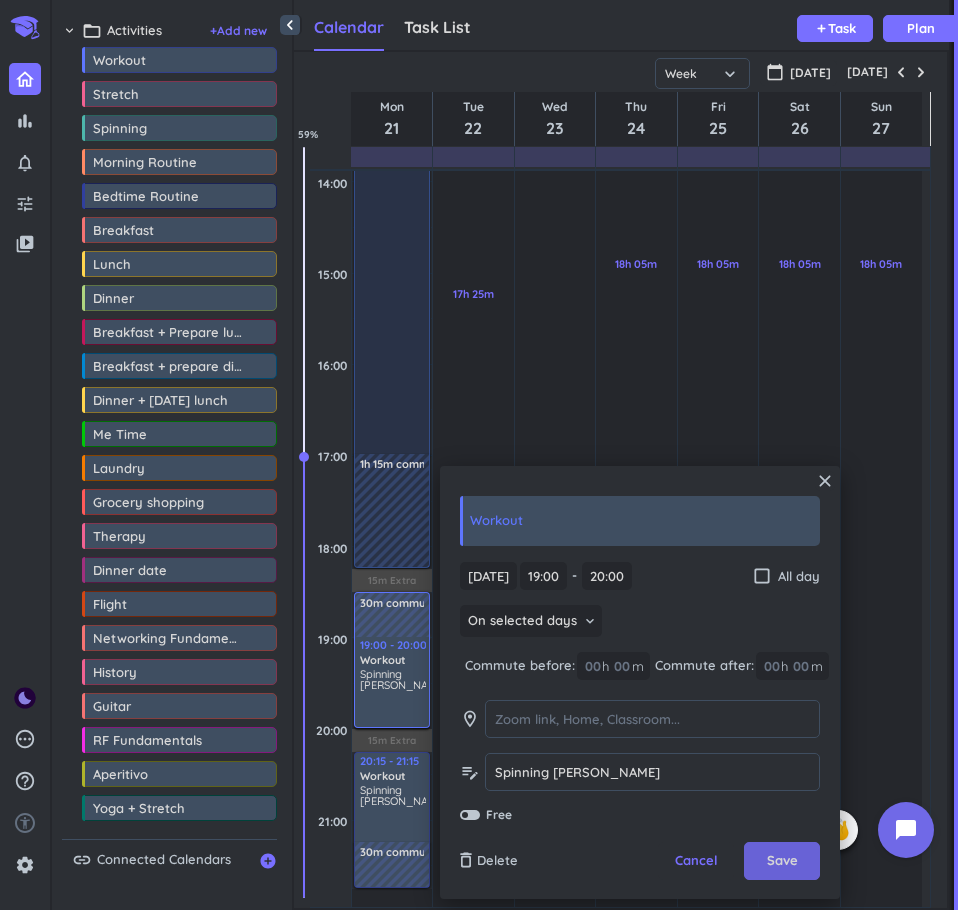 click on "Save" at bounding box center [782, 861] 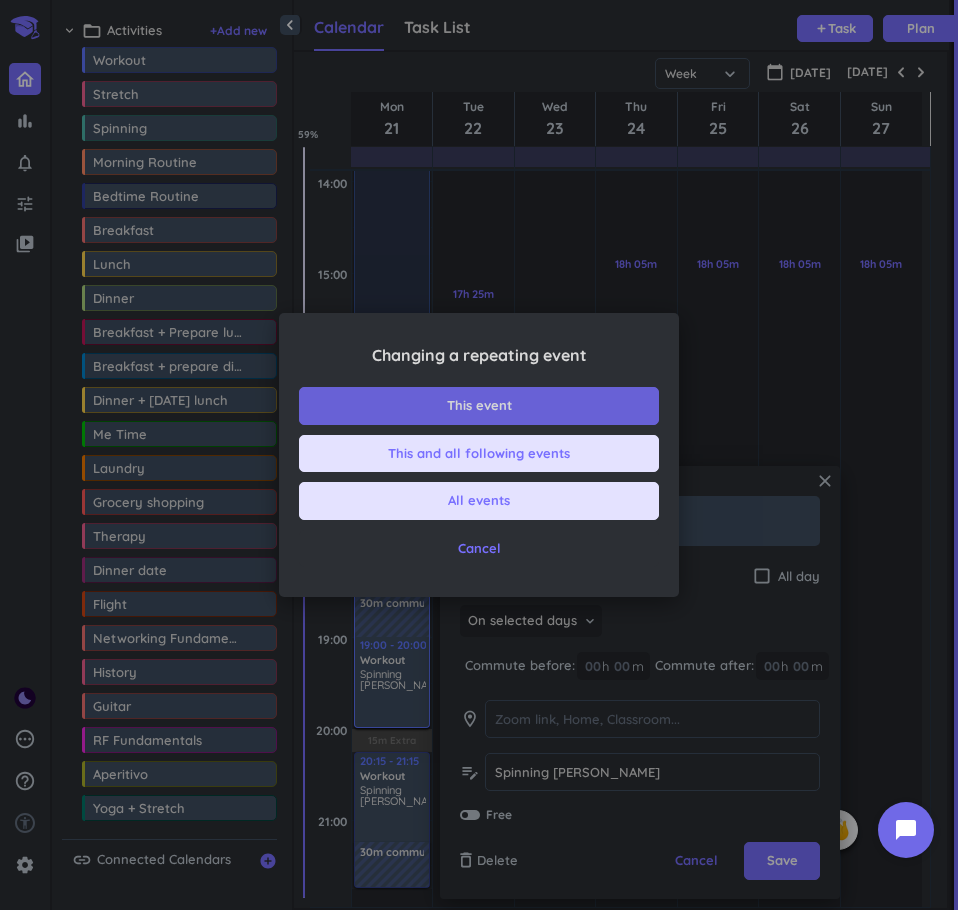 click on "This event" at bounding box center (479, 406) 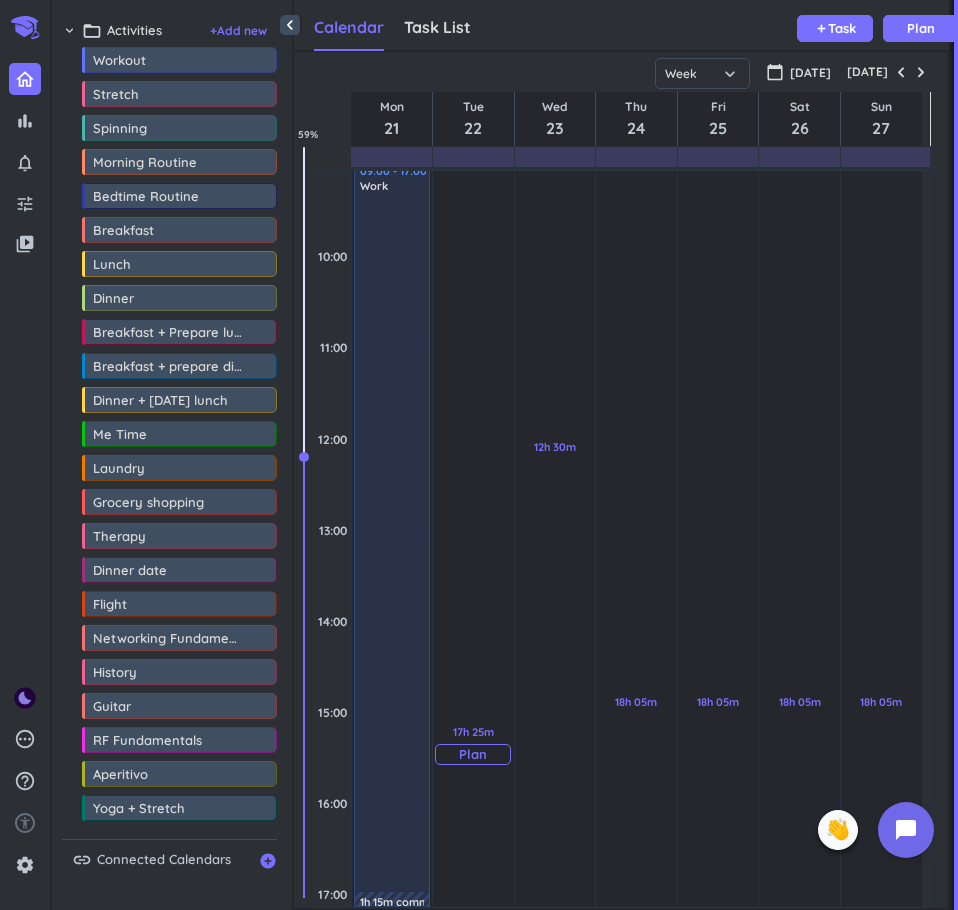 scroll, scrollTop: 362, scrollLeft: 0, axis: vertical 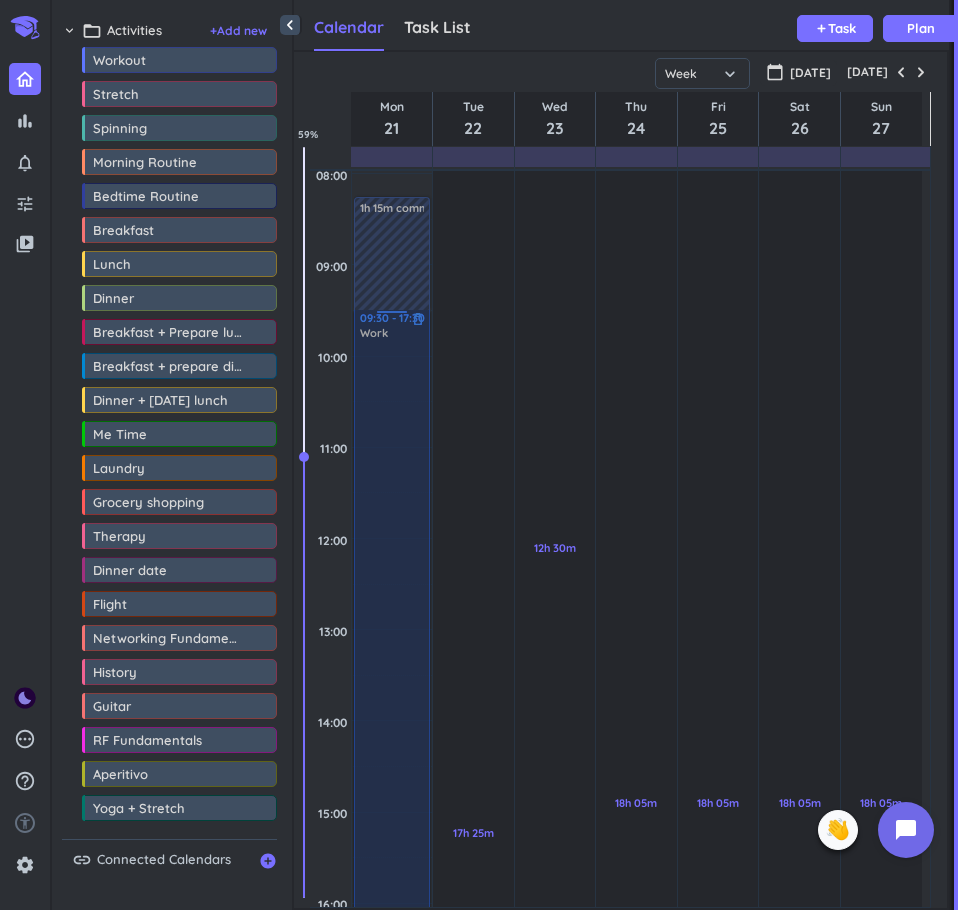 drag, startPoint x: 395, startPoint y: 367, endPoint x: 394, endPoint y: 402, distance: 35.014282 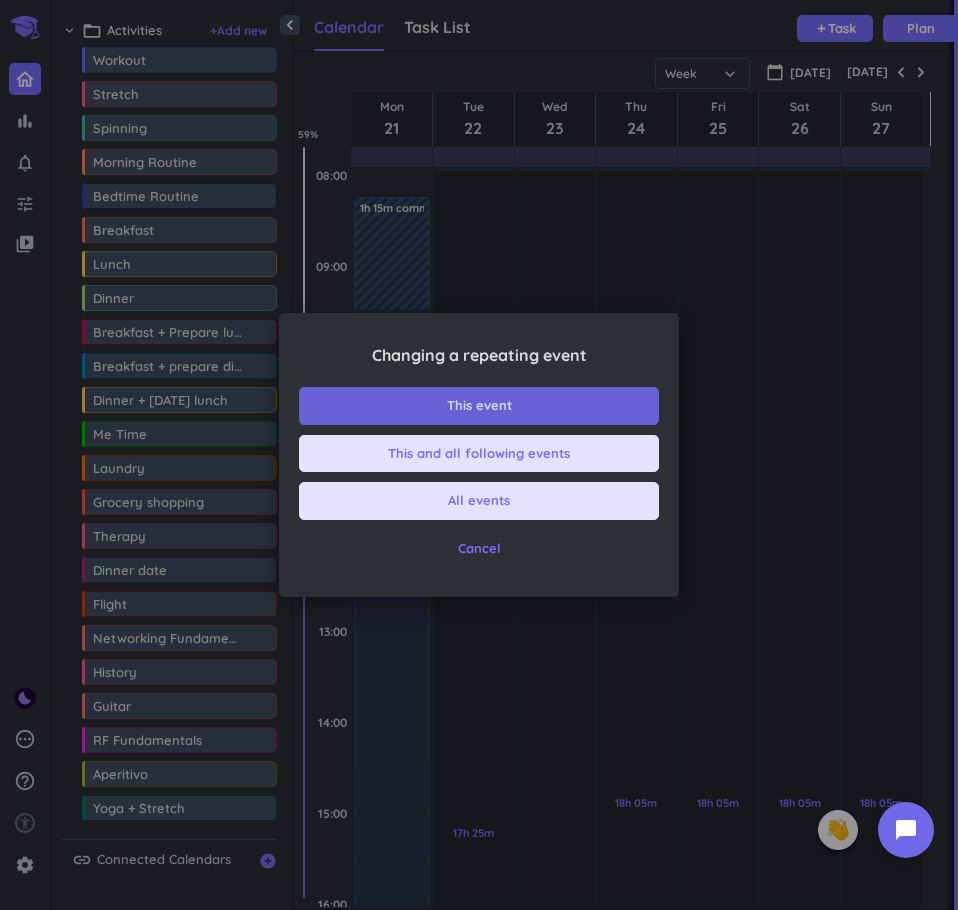 click on "This event" at bounding box center (479, 406) 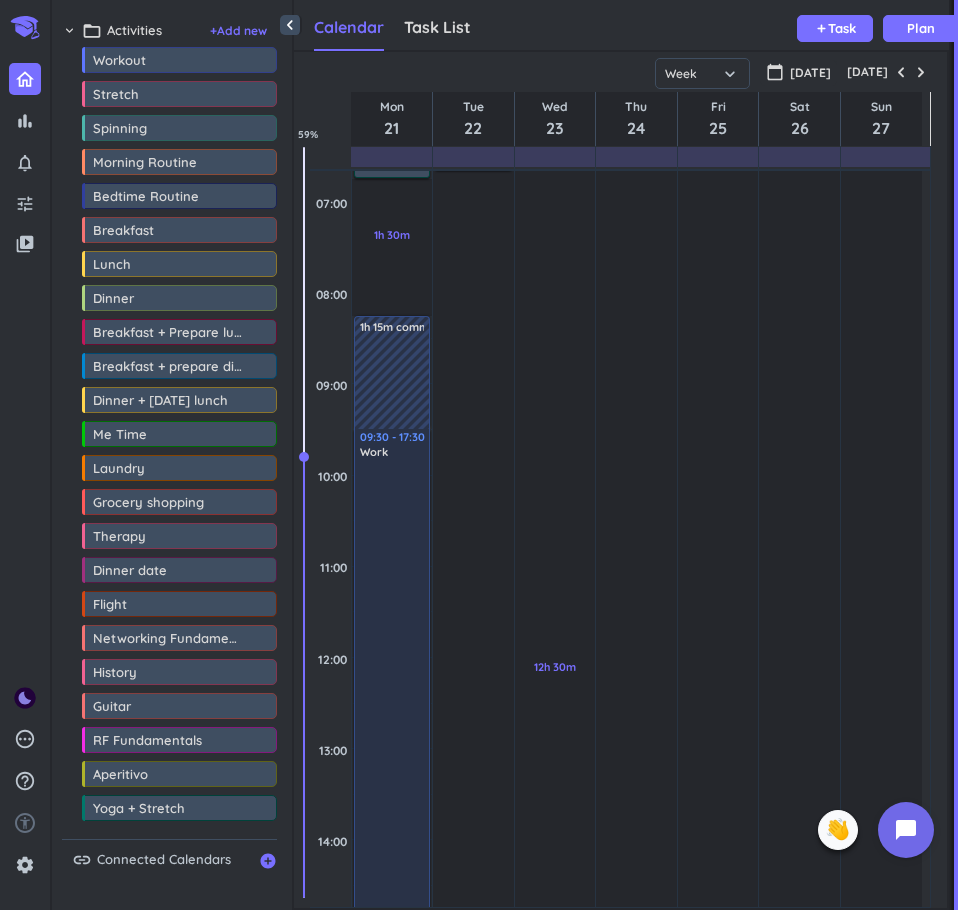 scroll, scrollTop: 241, scrollLeft: 0, axis: vertical 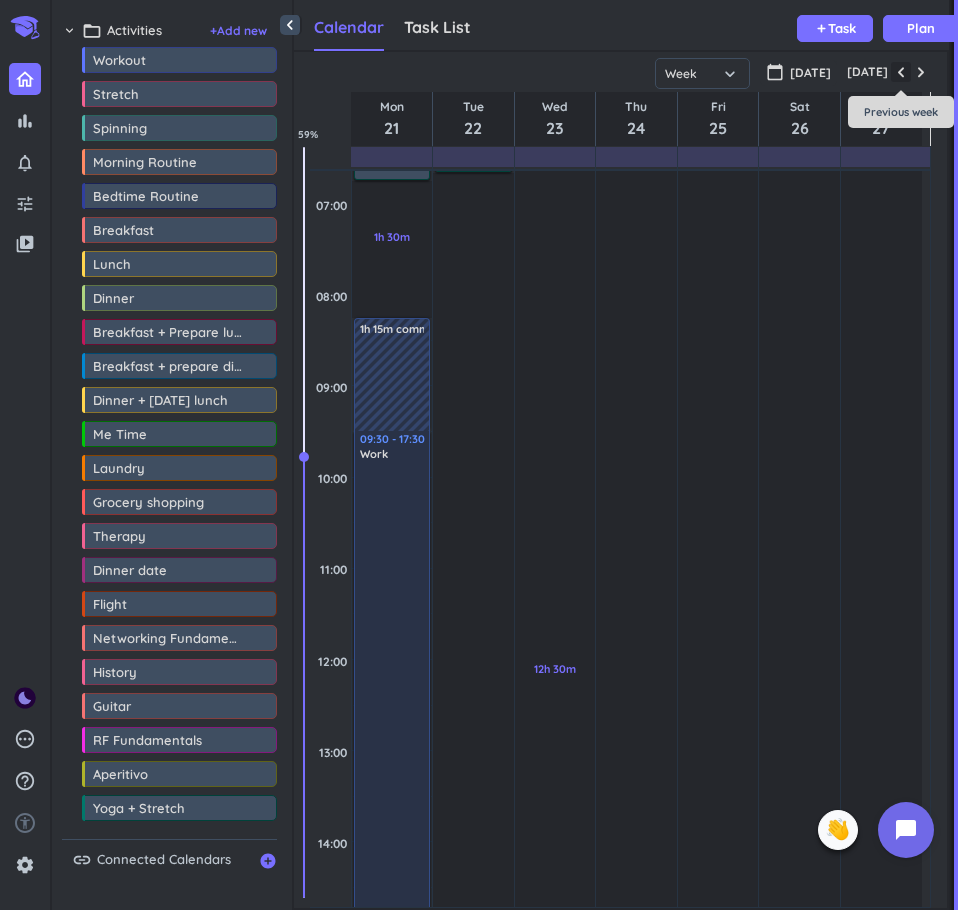 click at bounding box center [901, 72] 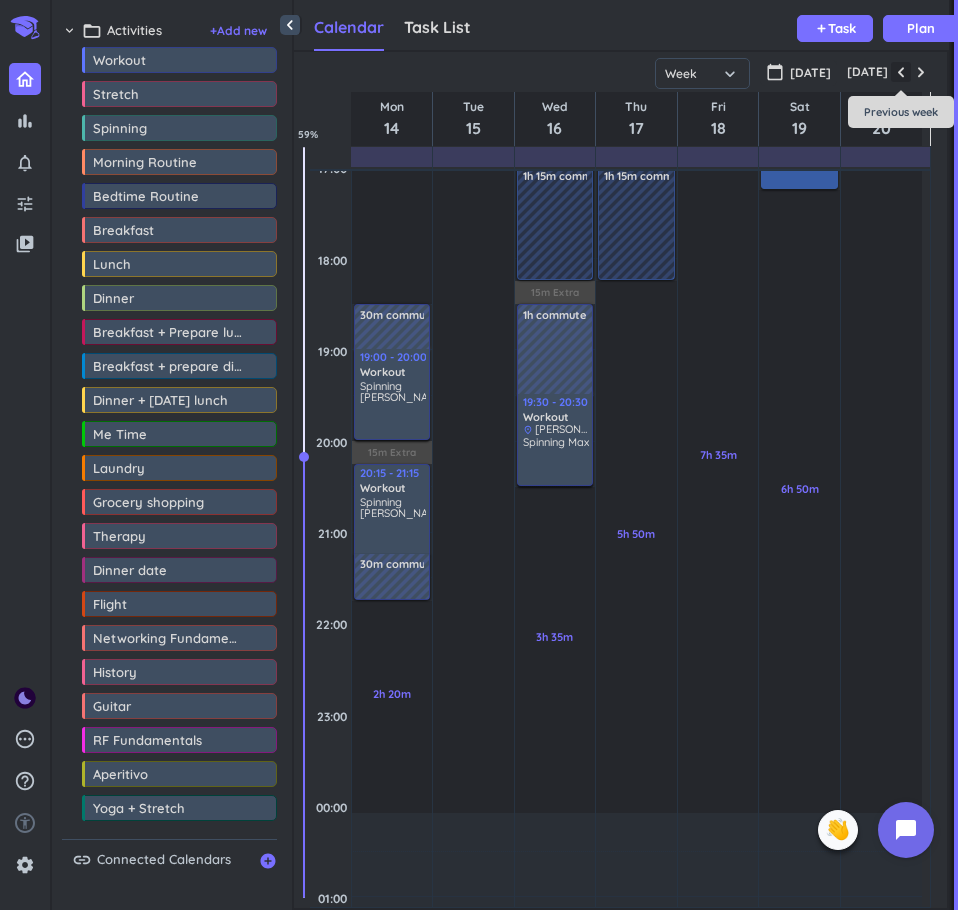 scroll, scrollTop: 1127, scrollLeft: 0, axis: vertical 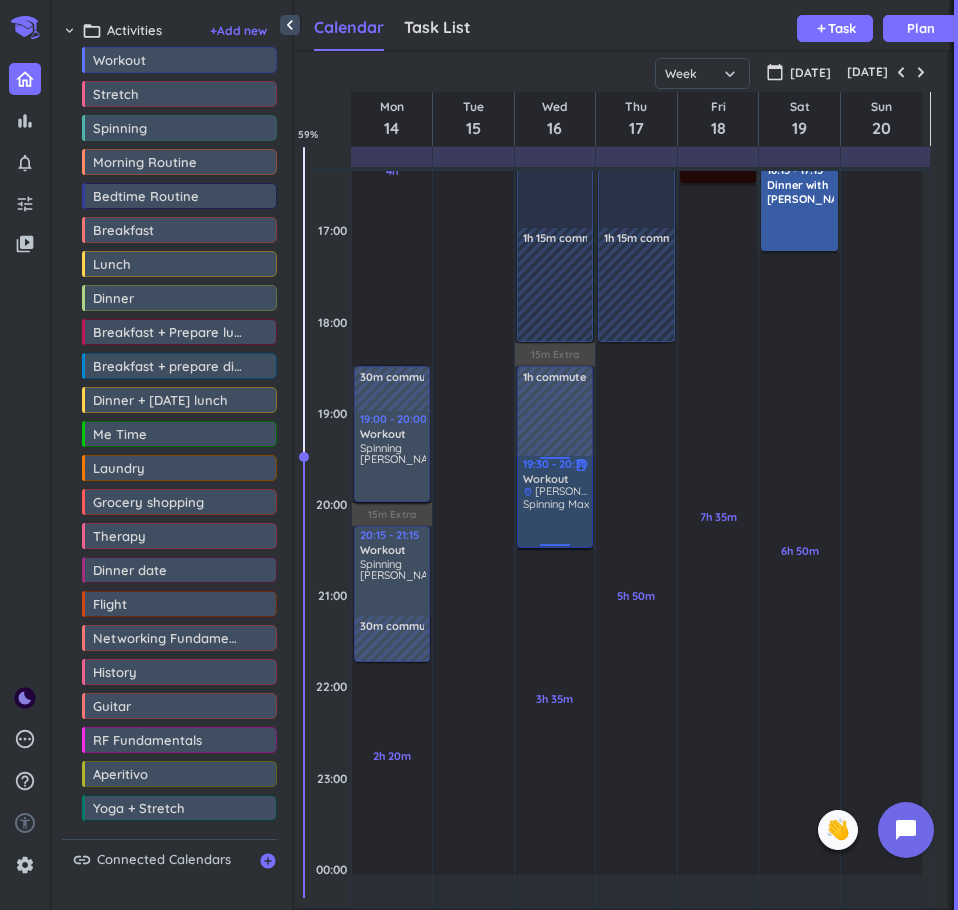 click on "Workout" at bounding box center (546, 479) 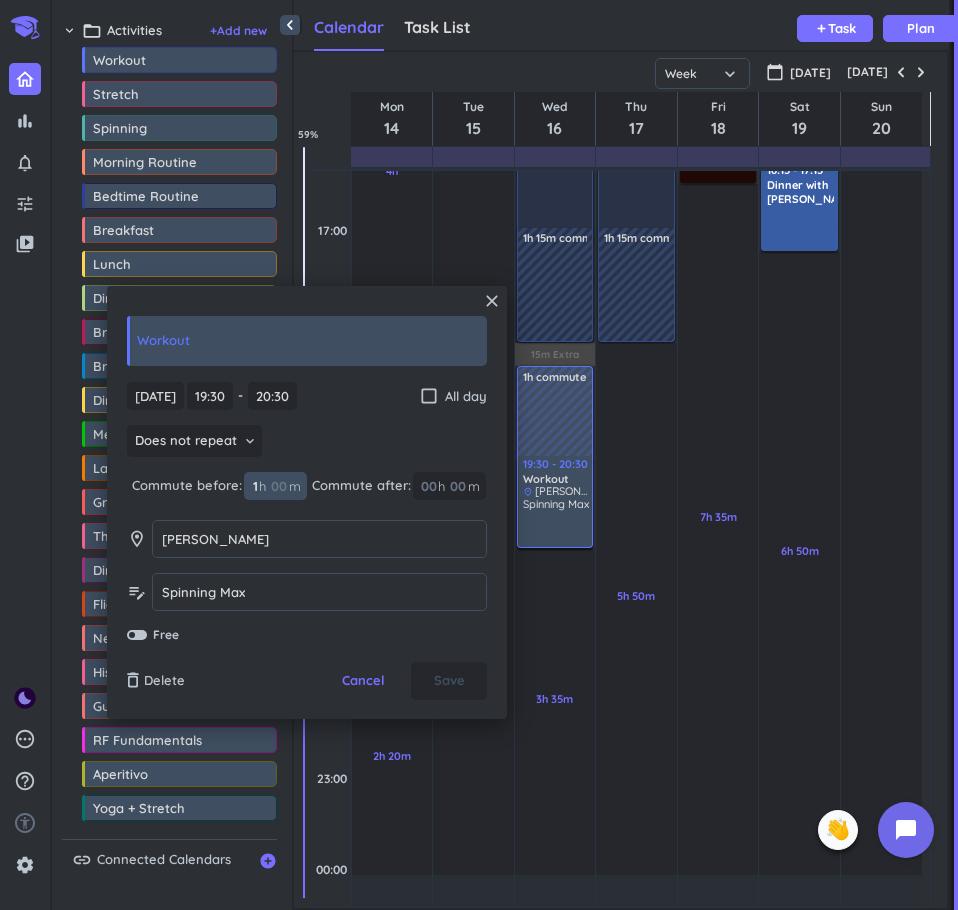 click on "1 1 00" at bounding box center [259, 486] 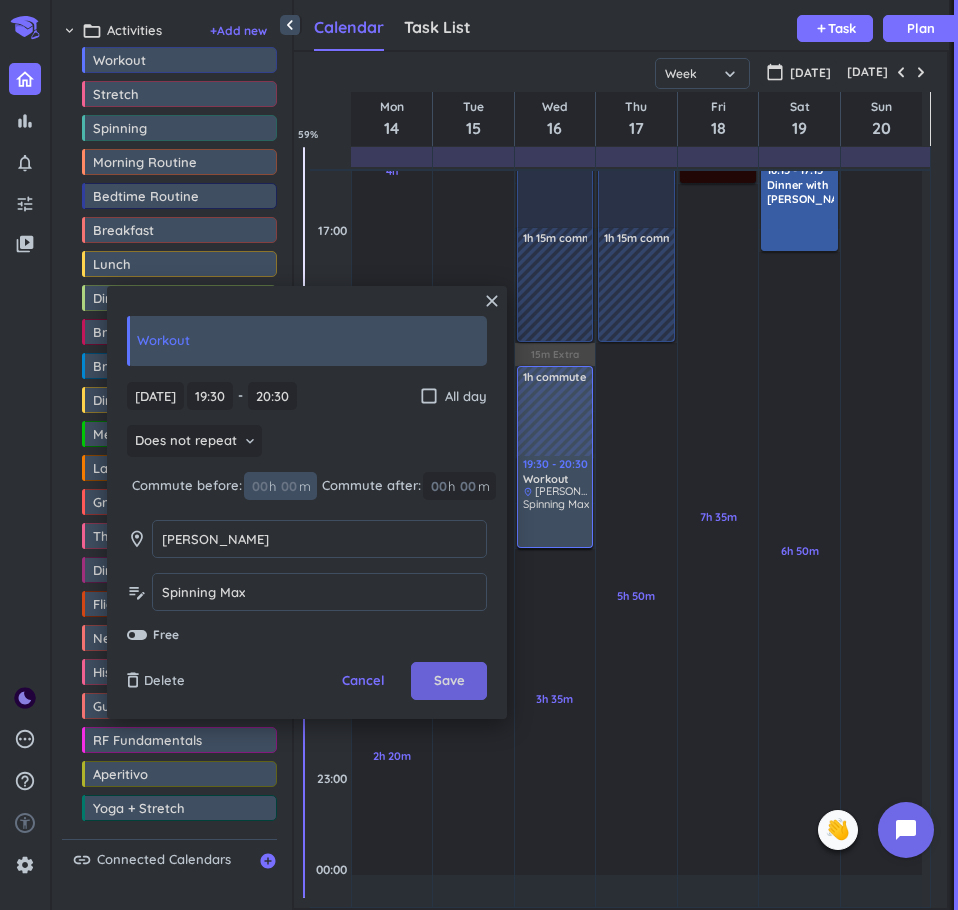 type 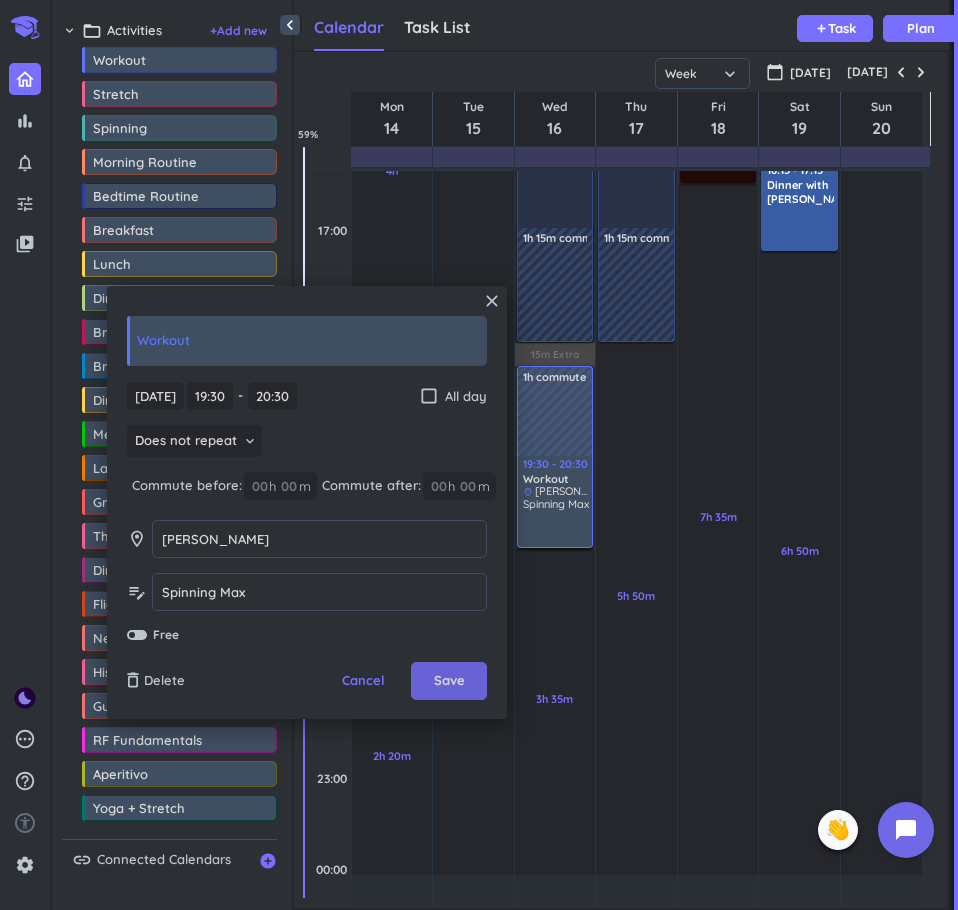click on "Save" at bounding box center (449, 681) 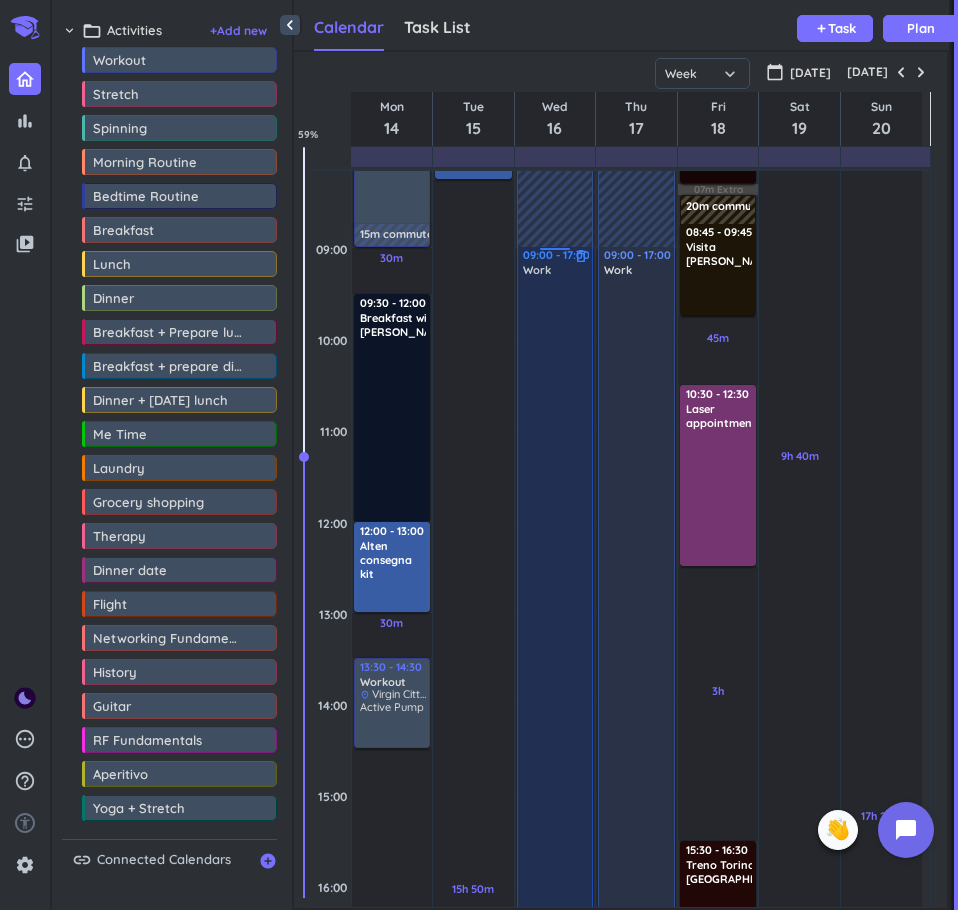 scroll, scrollTop: 326, scrollLeft: 0, axis: vertical 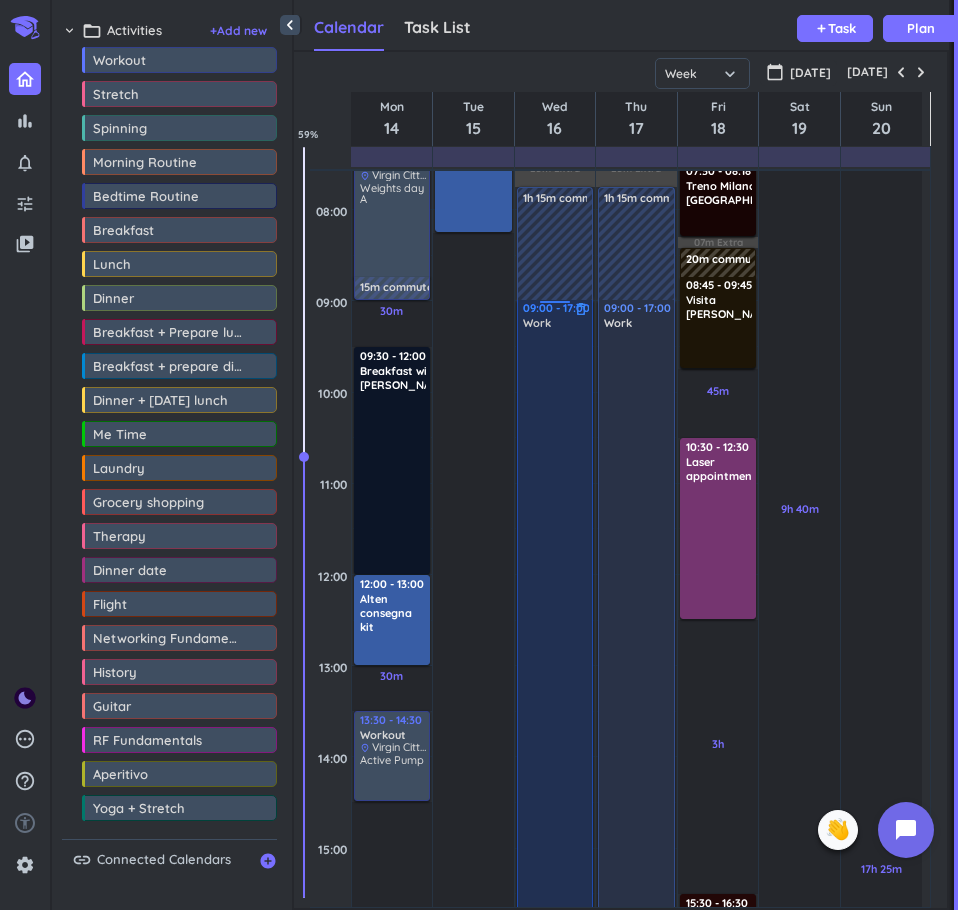click at bounding box center (556, 679) 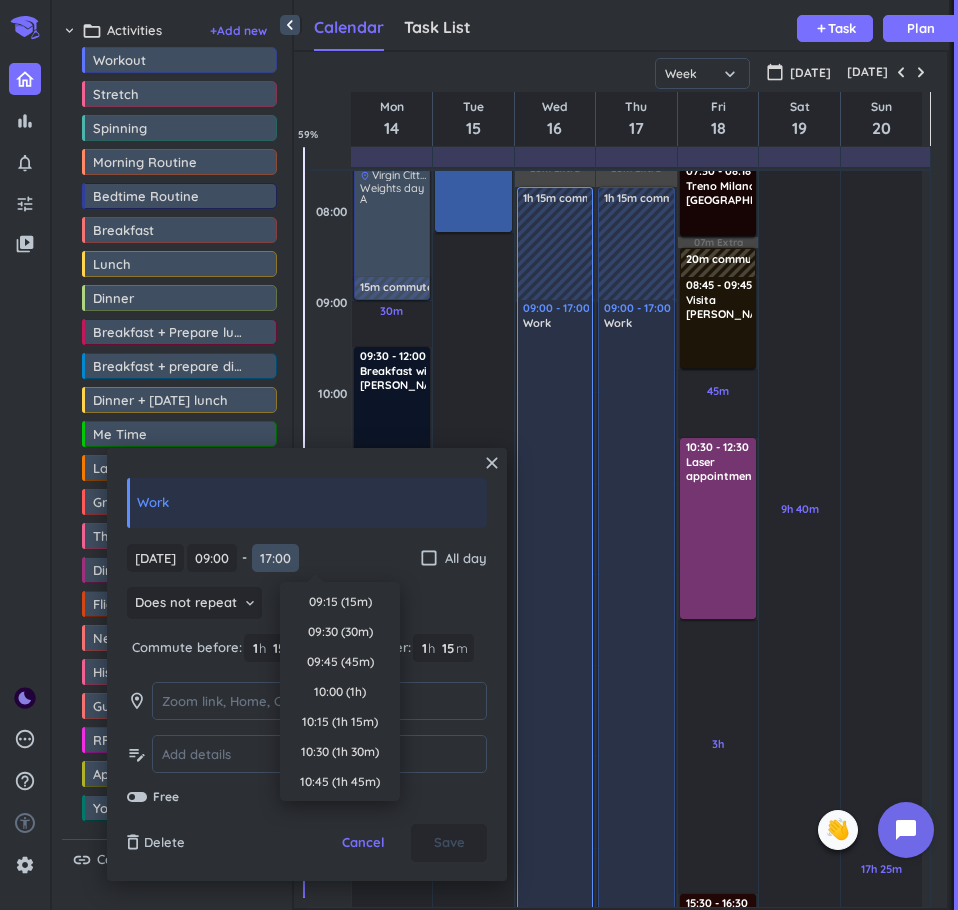 click on "17:00" at bounding box center [275, 558] 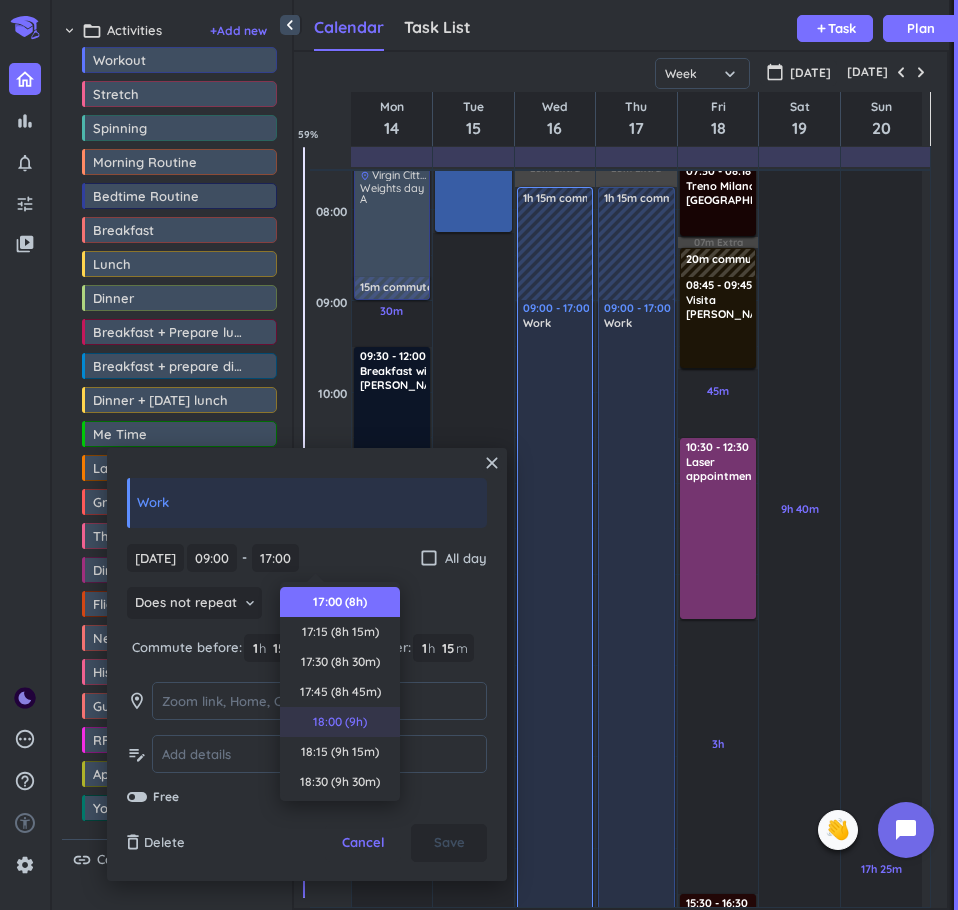click on "18:00 (9h)" at bounding box center [340, 722] 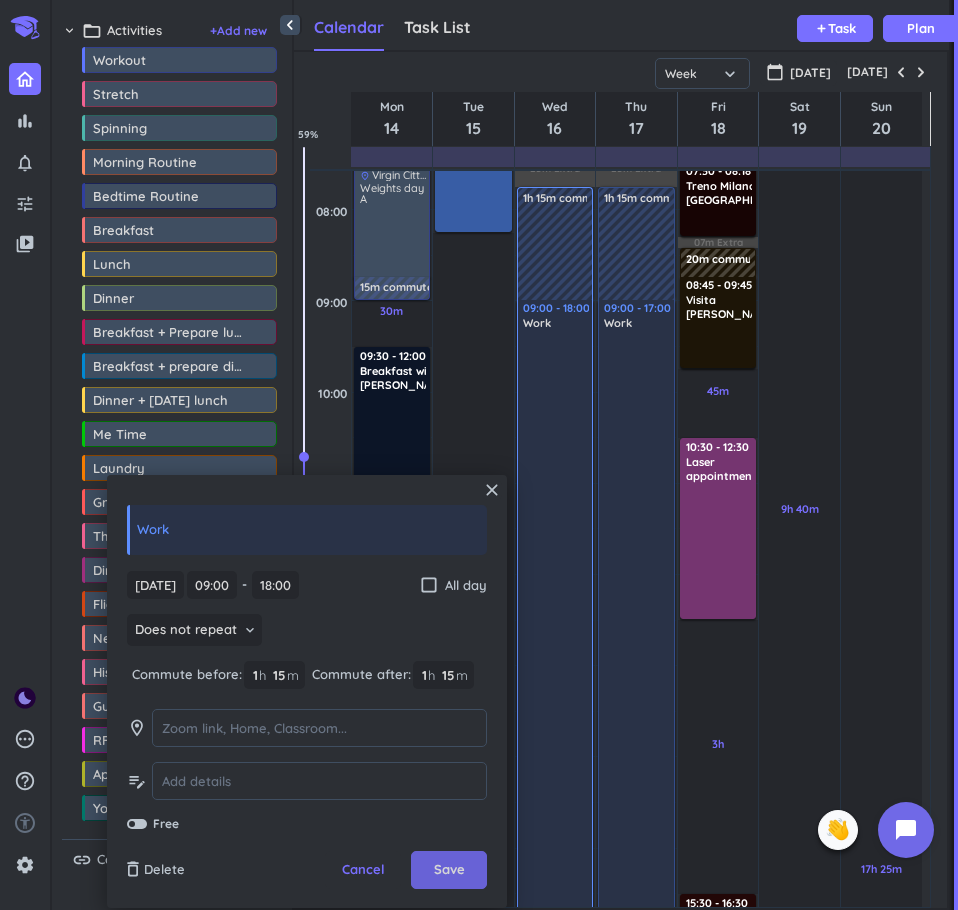 click on "Save" at bounding box center (449, 870) 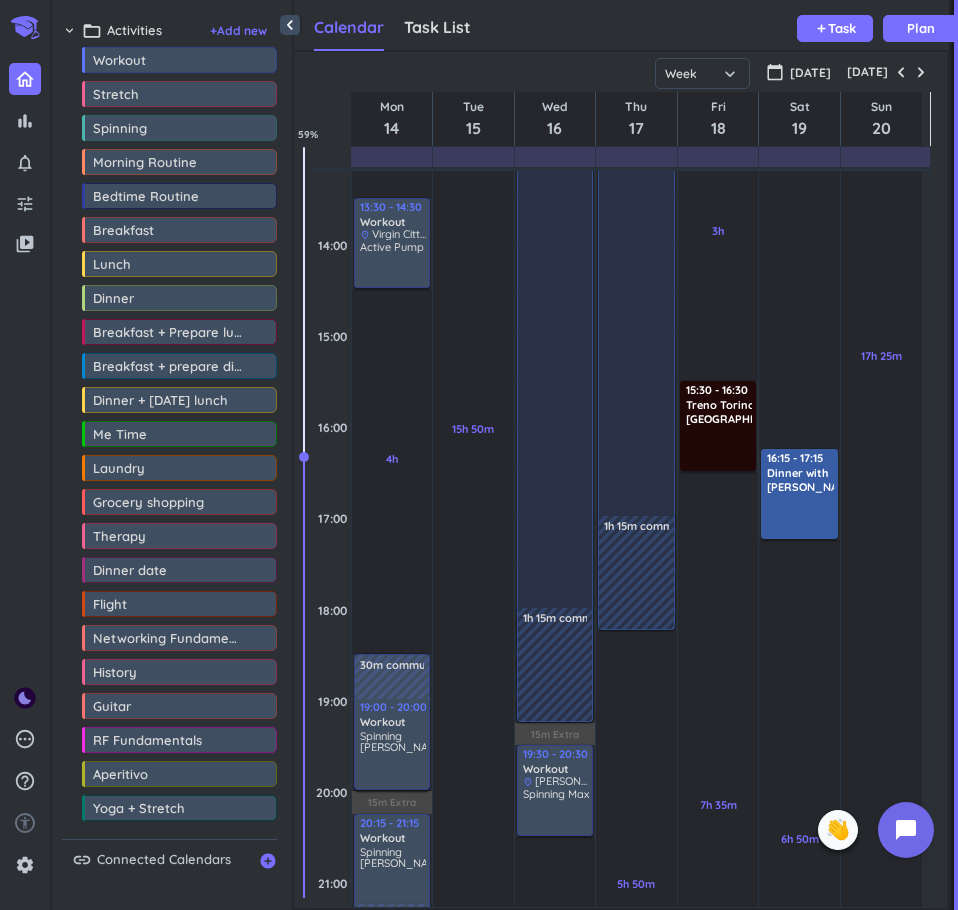 scroll, scrollTop: 838, scrollLeft: 0, axis: vertical 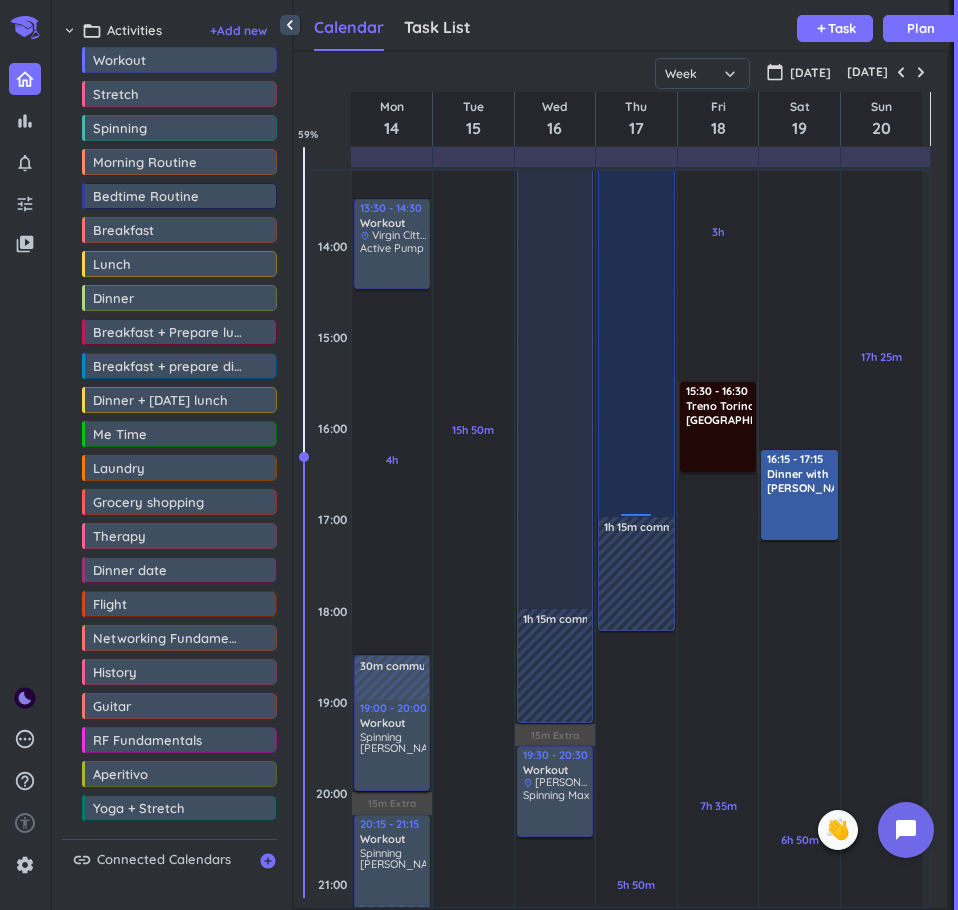 click at bounding box center (637, 167) 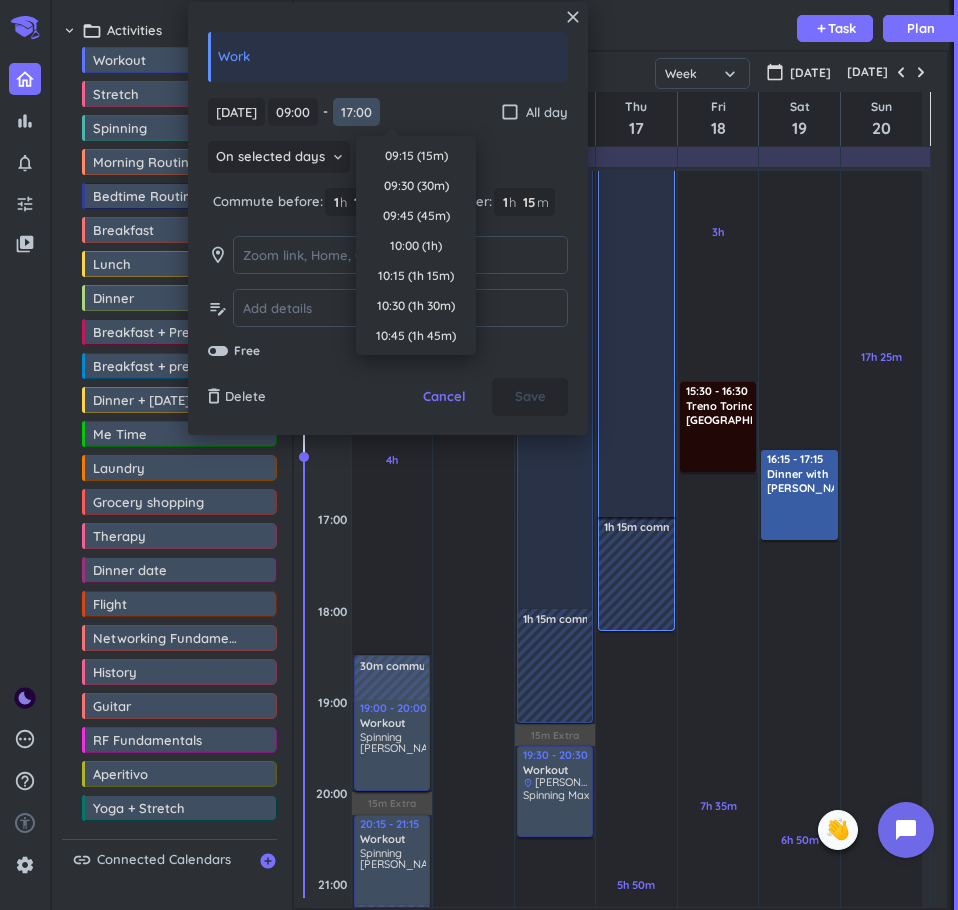 click on "17:00" at bounding box center (356, 112) 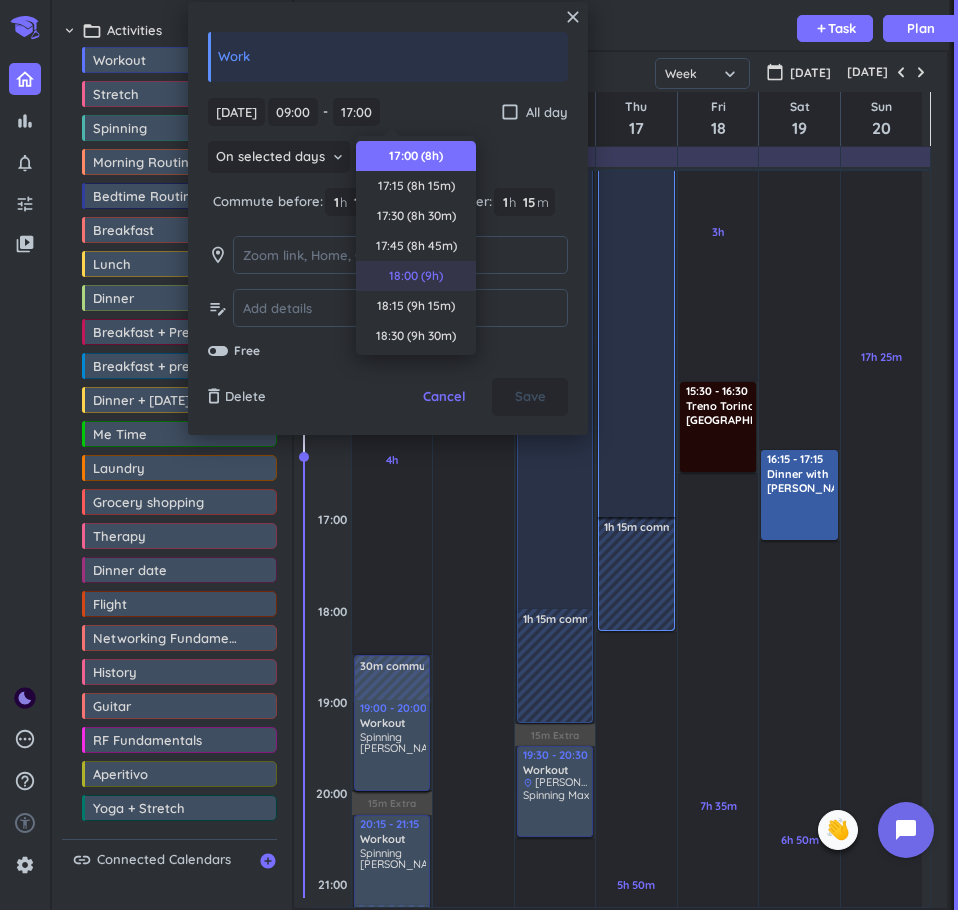 click on "18:00 (9h)" at bounding box center (416, 276) 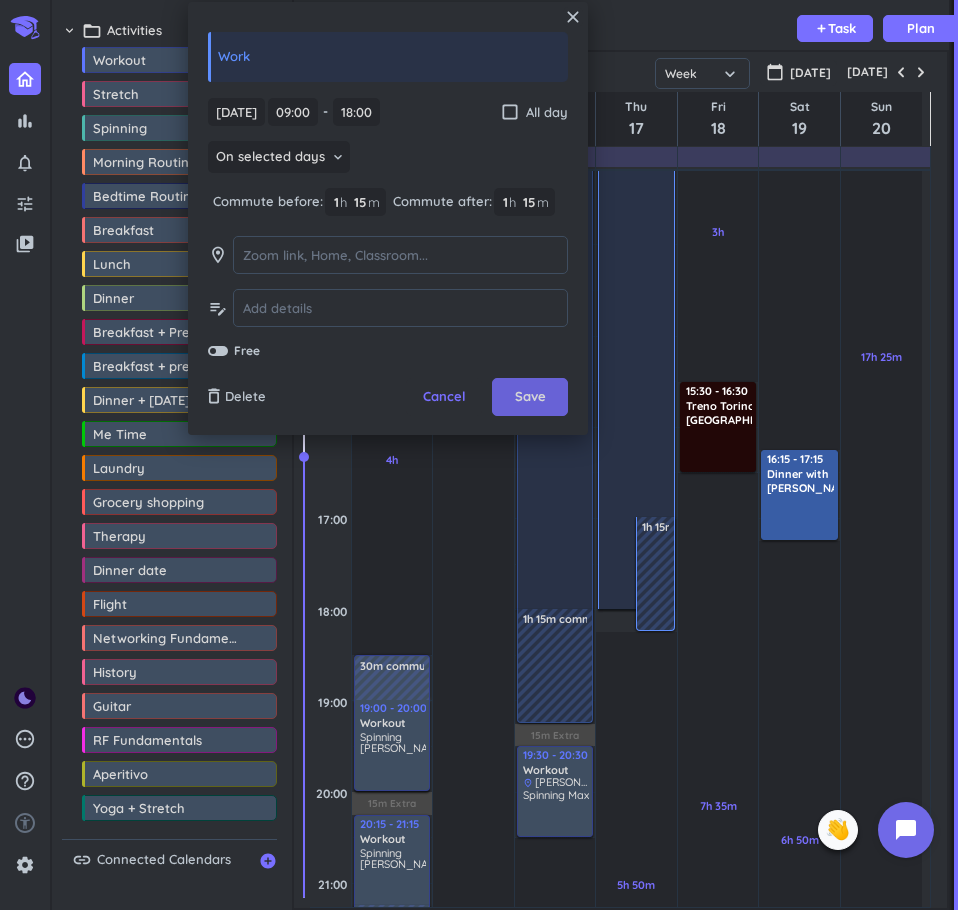 click on "Save" at bounding box center [530, 397] 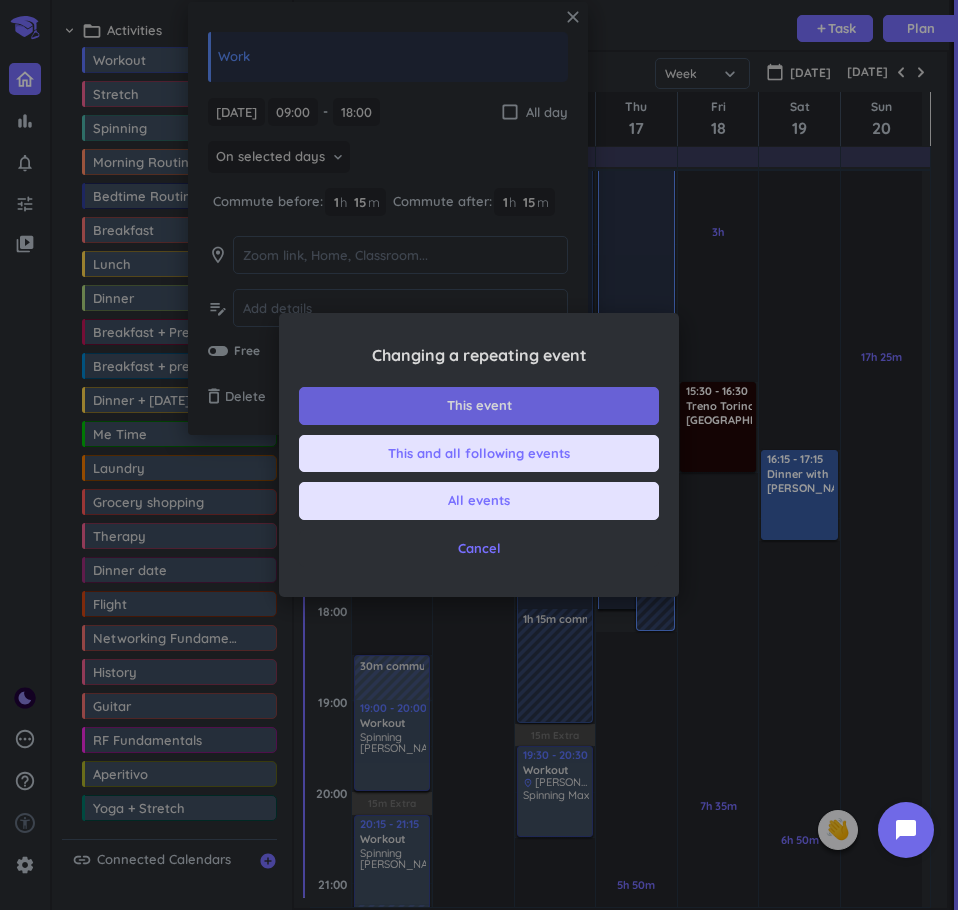 click on "This event" at bounding box center [479, 406] 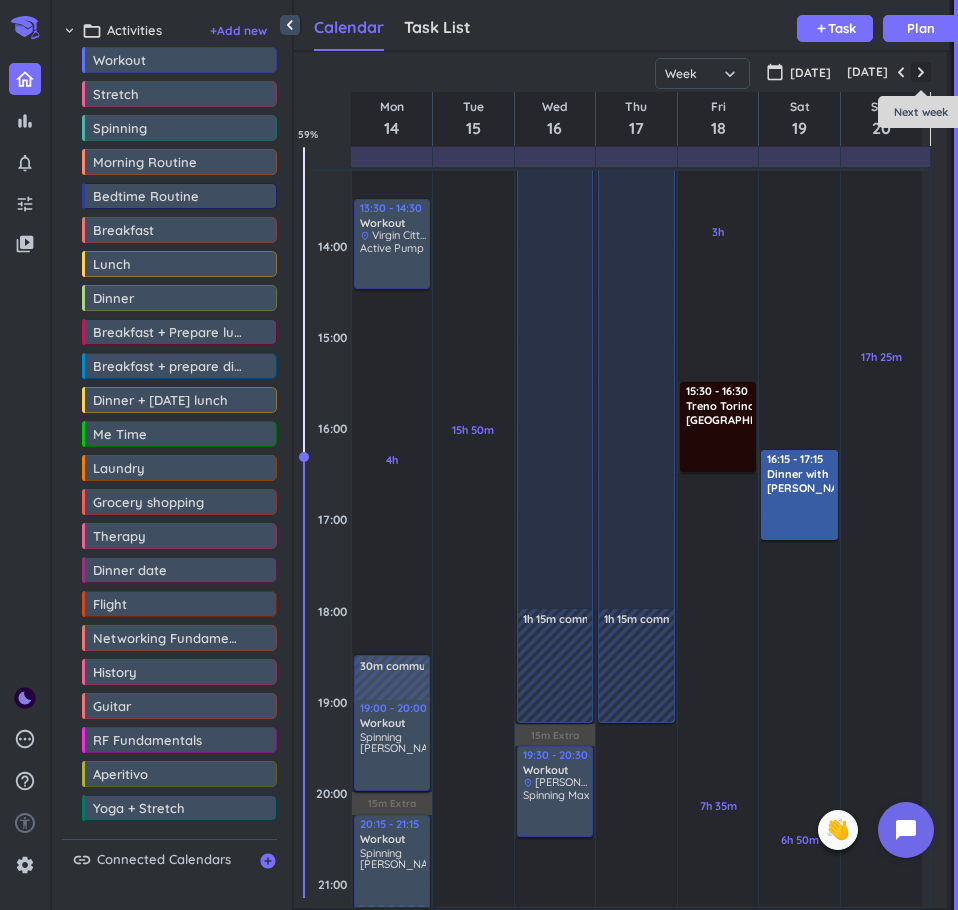 click at bounding box center (921, 72) 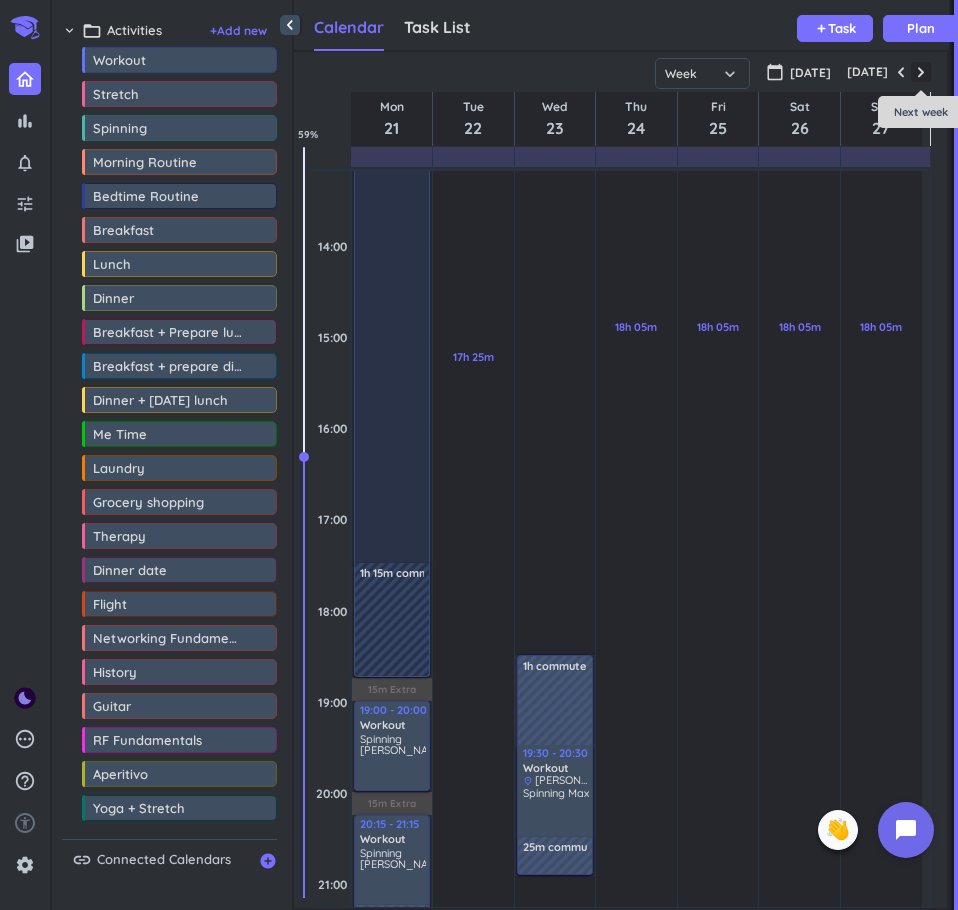 scroll, scrollTop: 184, scrollLeft: 0, axis: vertical 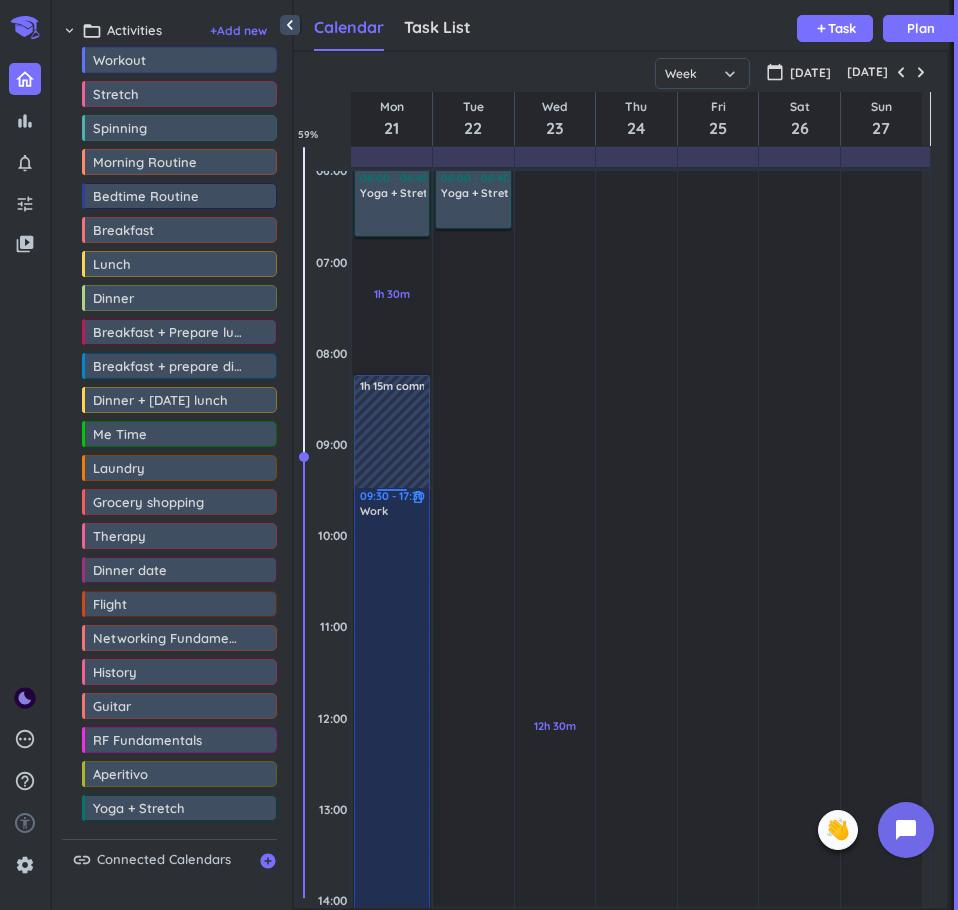 click at bounding box center (393, 867) 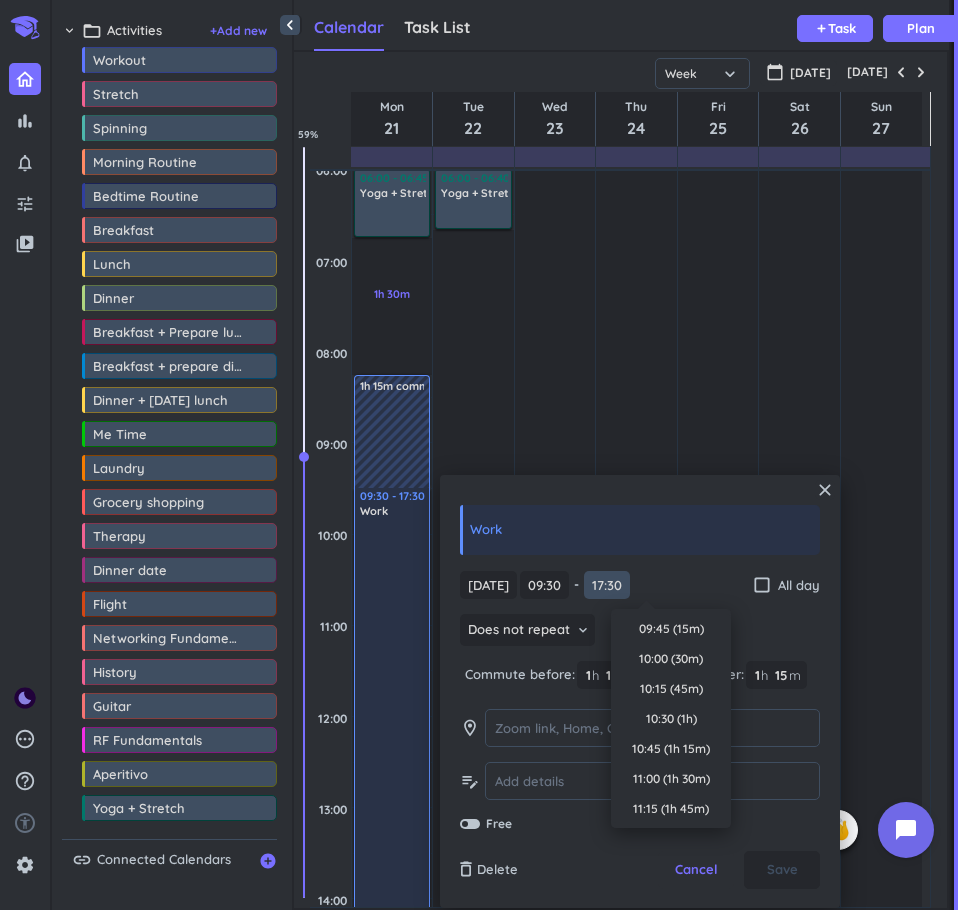 scroll, scrollTop: 930, scrollLeft: 0, axis: vertical 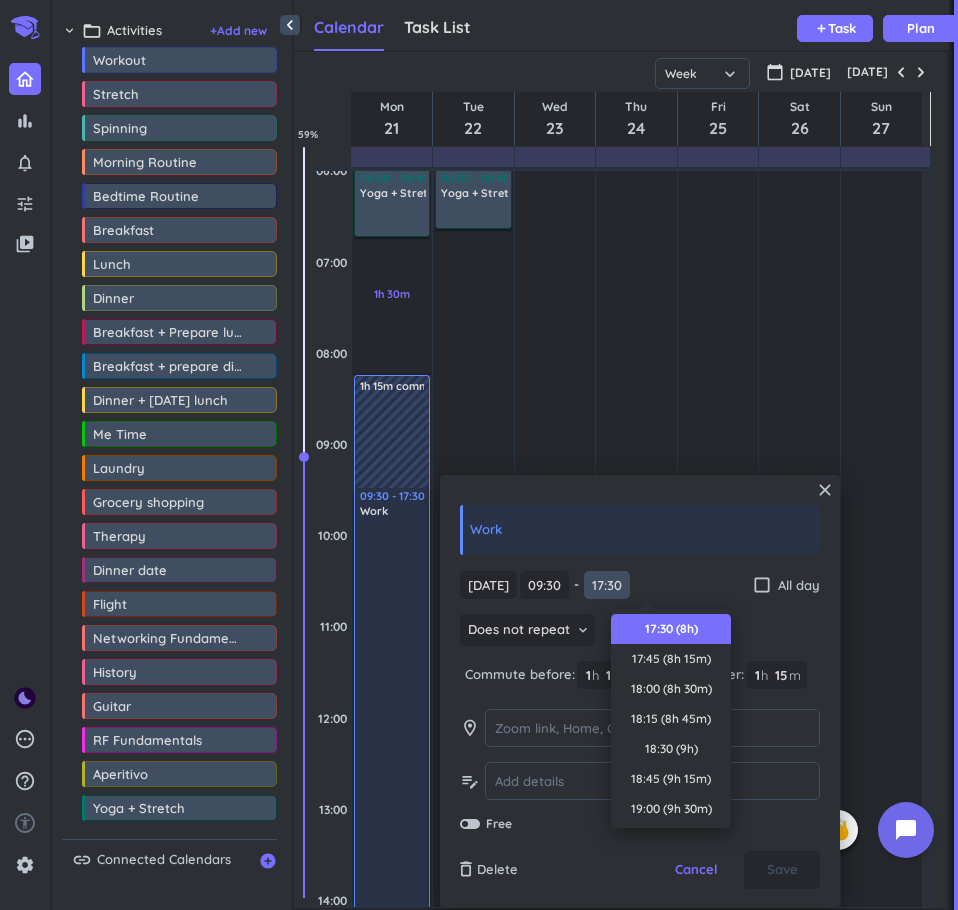click on "17:30" at bounding box center [607, 585] 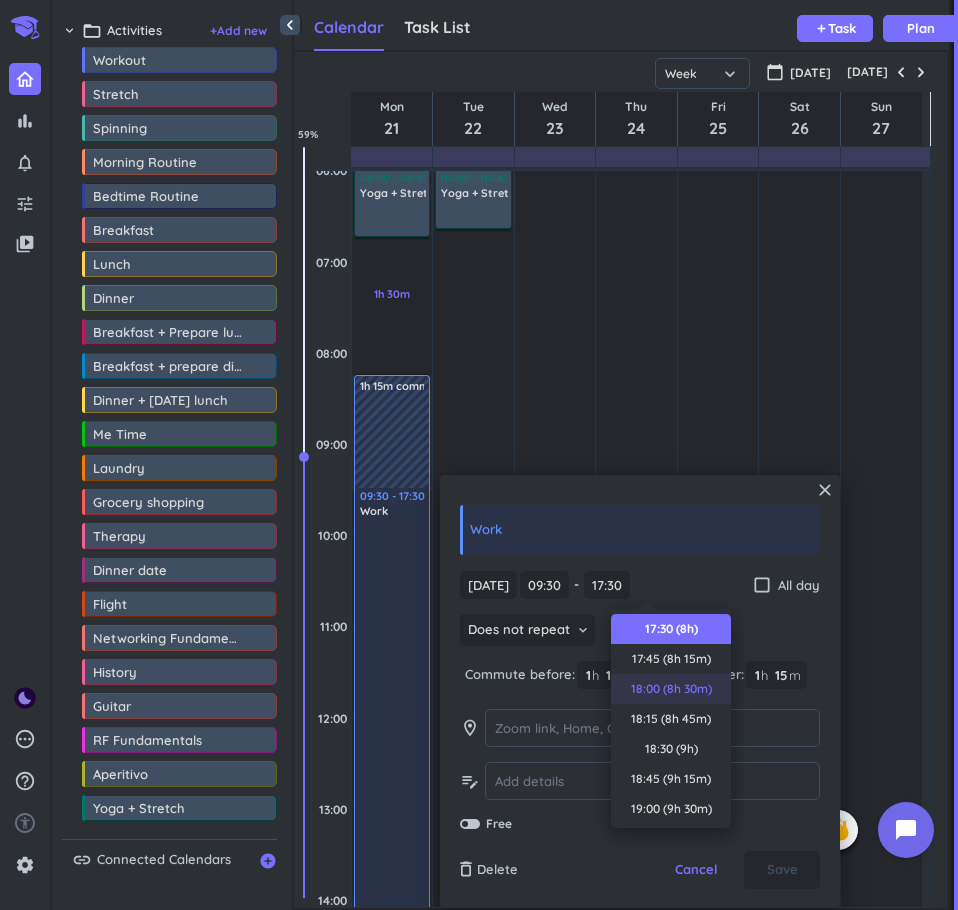 click on "18:00 (8h 30m)" at bounding box center [671, 689] 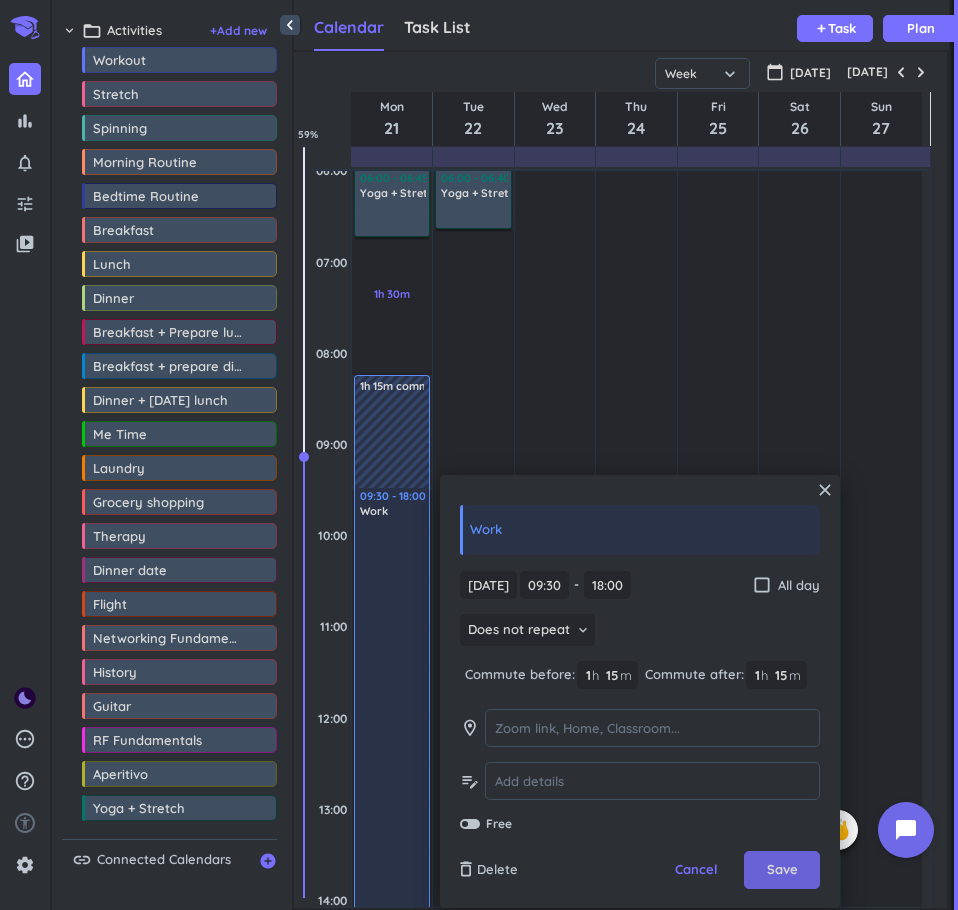 click on "Save" at bounding box center [782, 870] 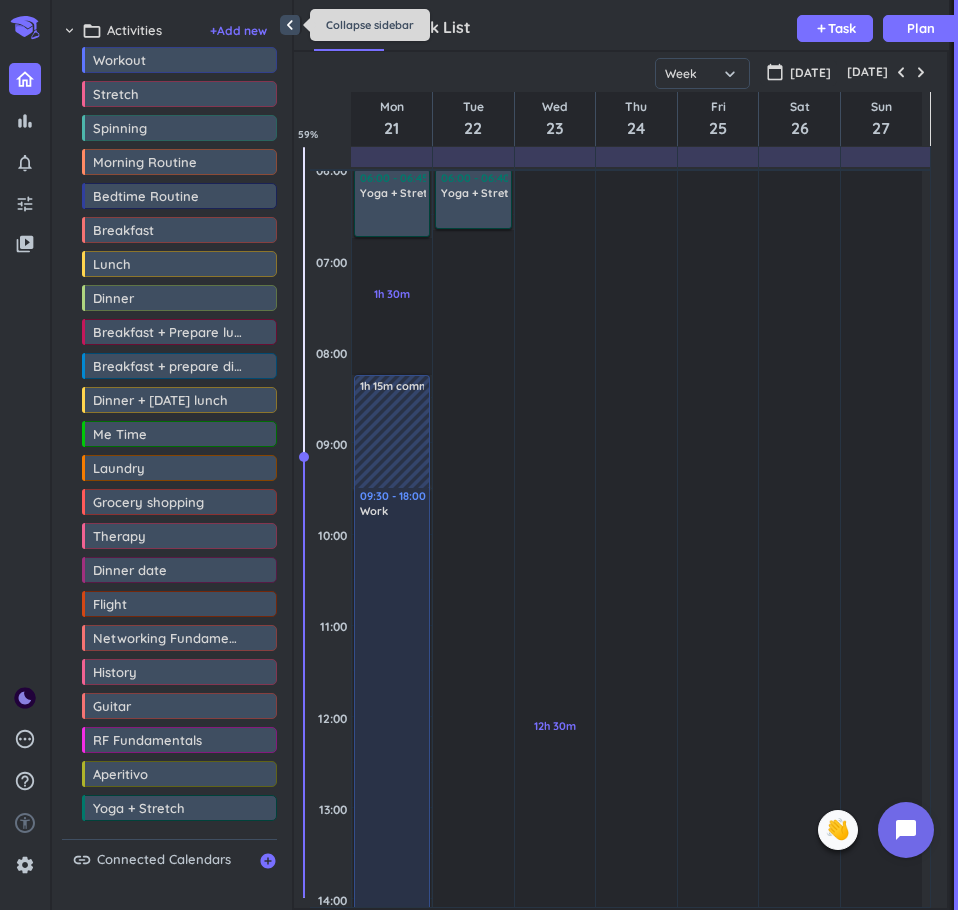 click on "chevron_left" at bounding box center (290, 25) 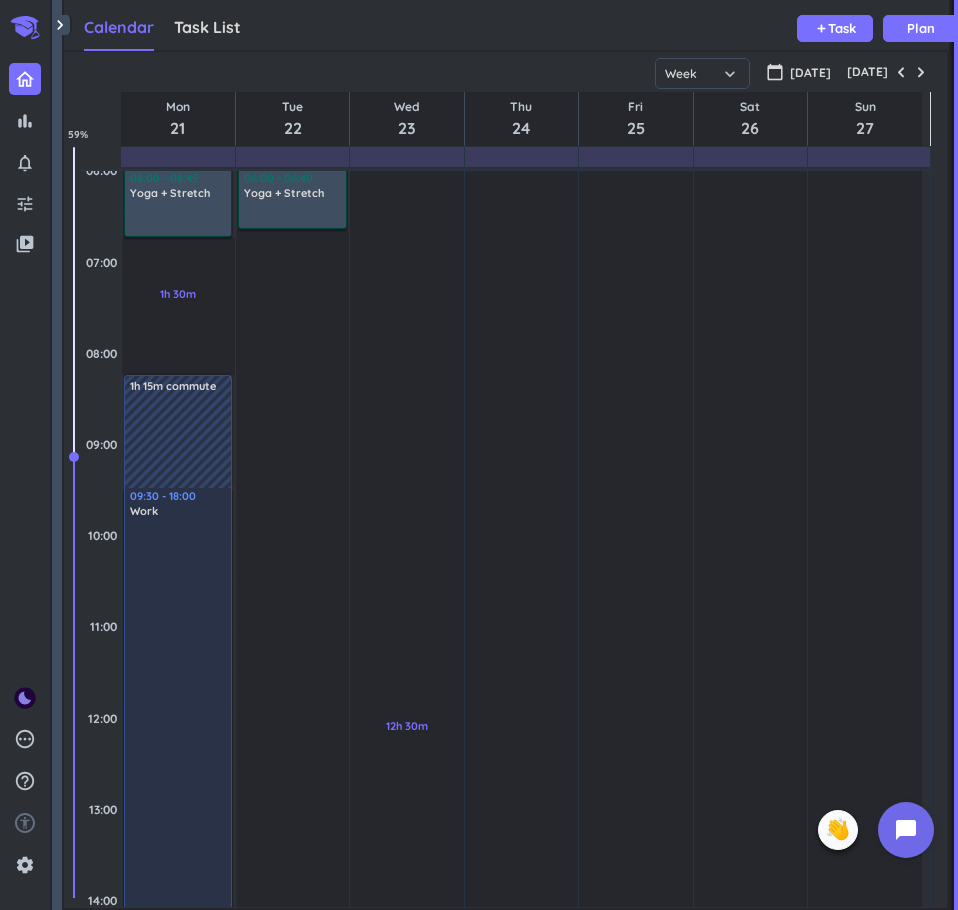 scroll, scrollTop: 9, scrollLeft: 9, axis: both 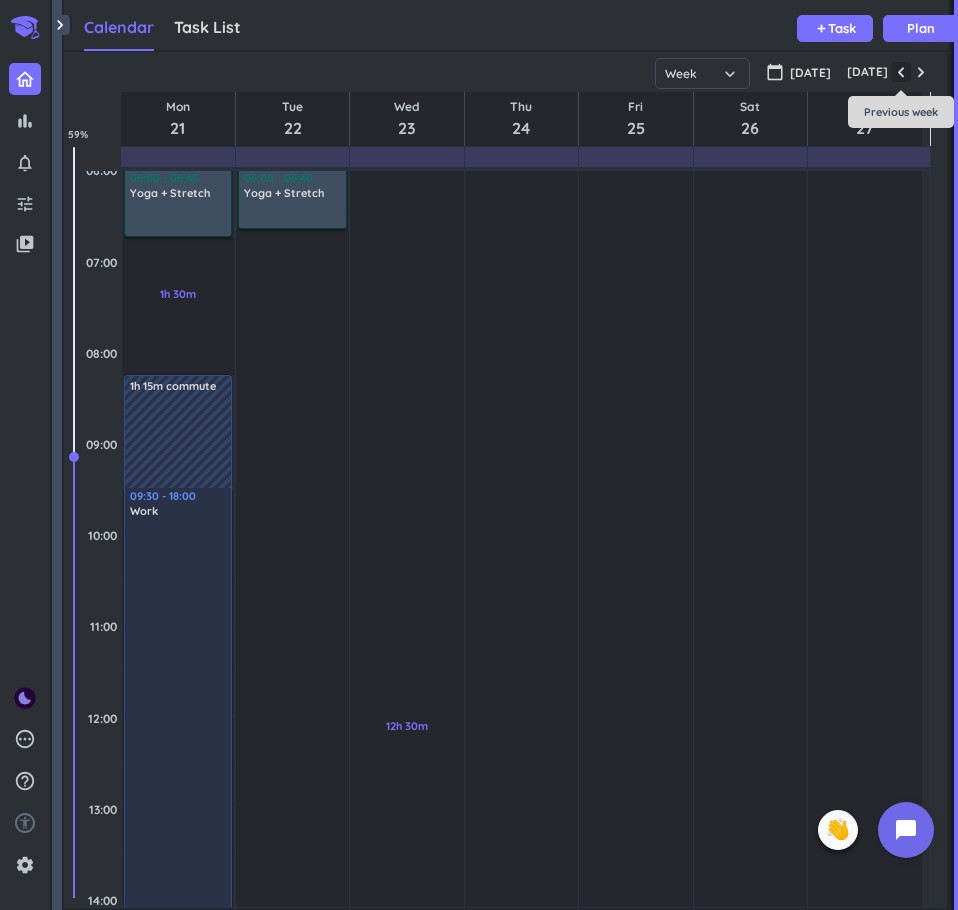 click at bounding box center [901, 72] 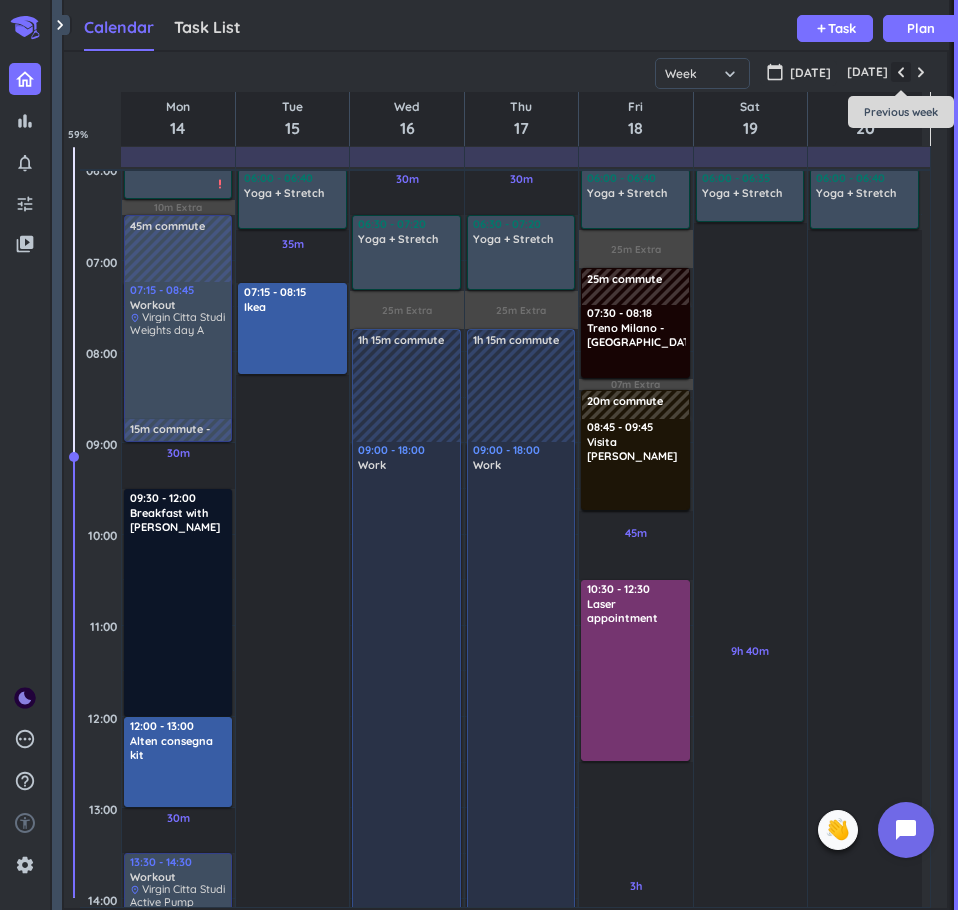 click at bounding box center [901, 72] 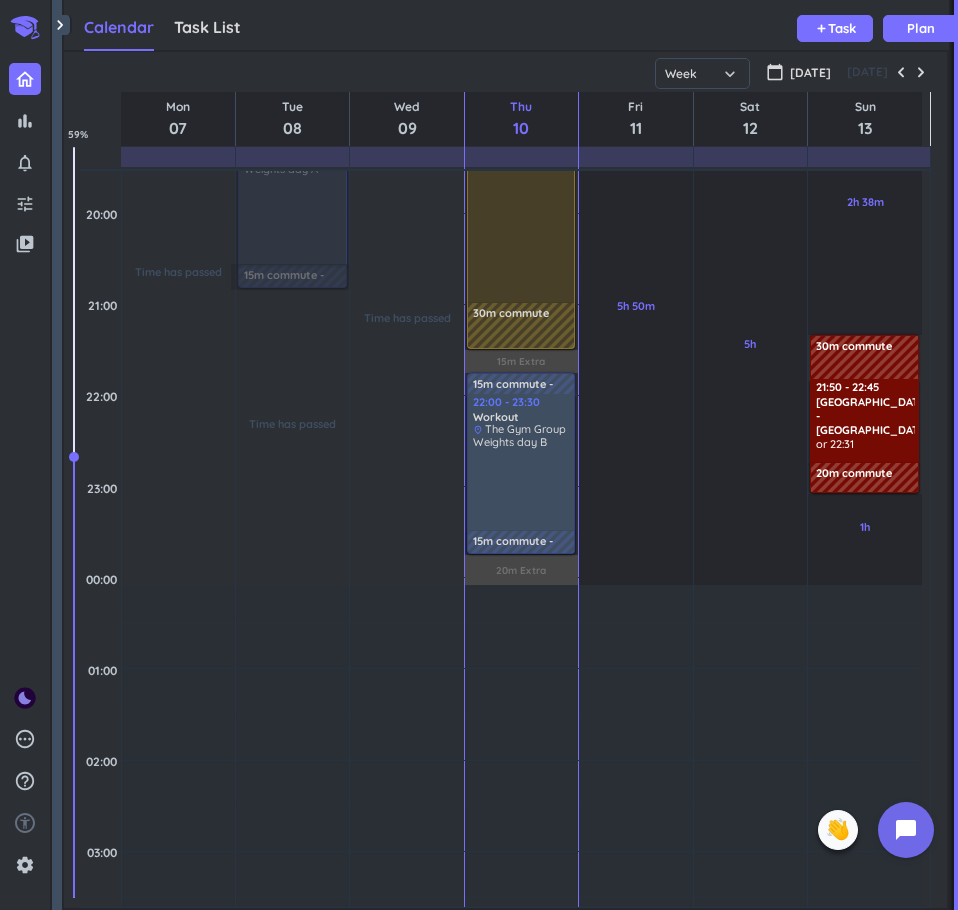 scroll, scrollTop: 1453, scrollLeft: 0, axis: vertical 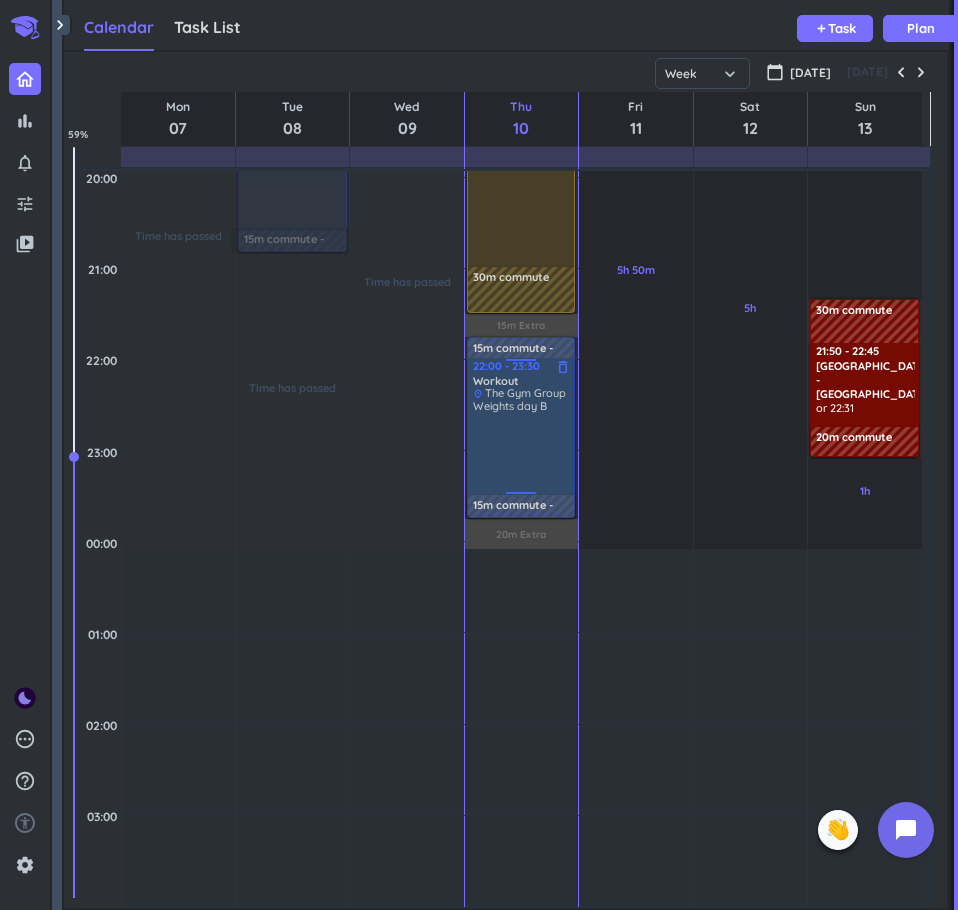 click on "Weights day B" at bounding box center [522, 446] 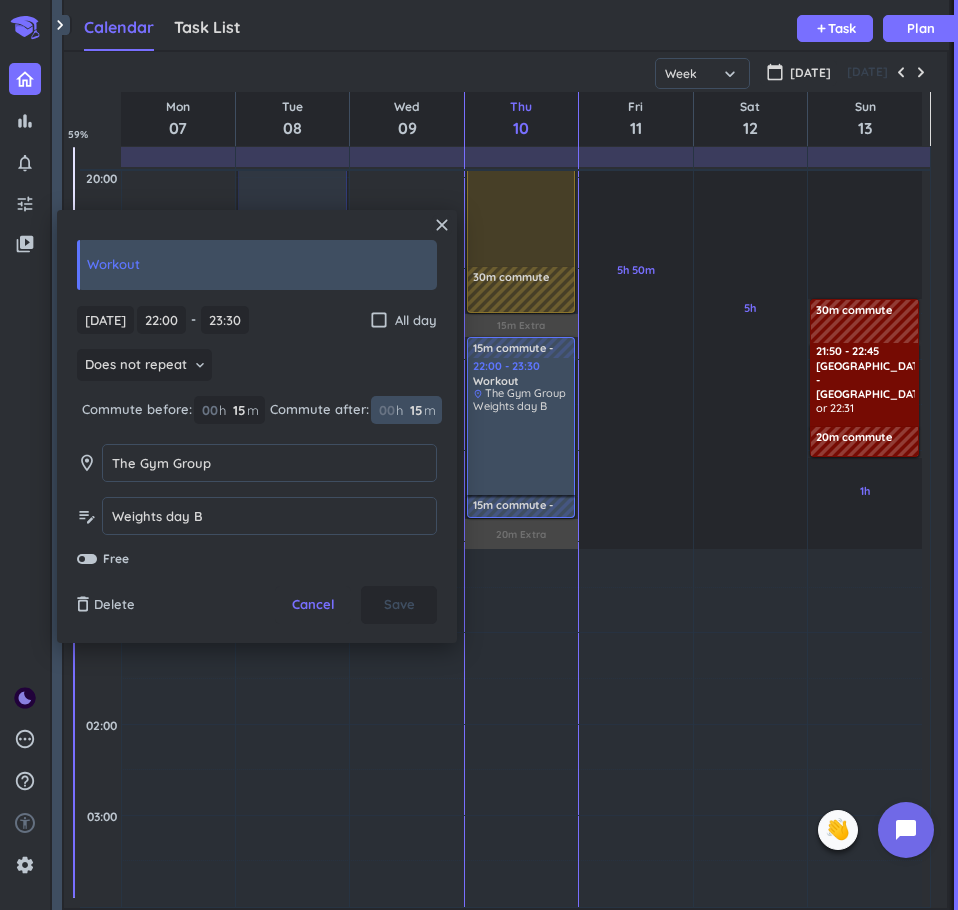 click on "15" at bounding box center (414, 410) 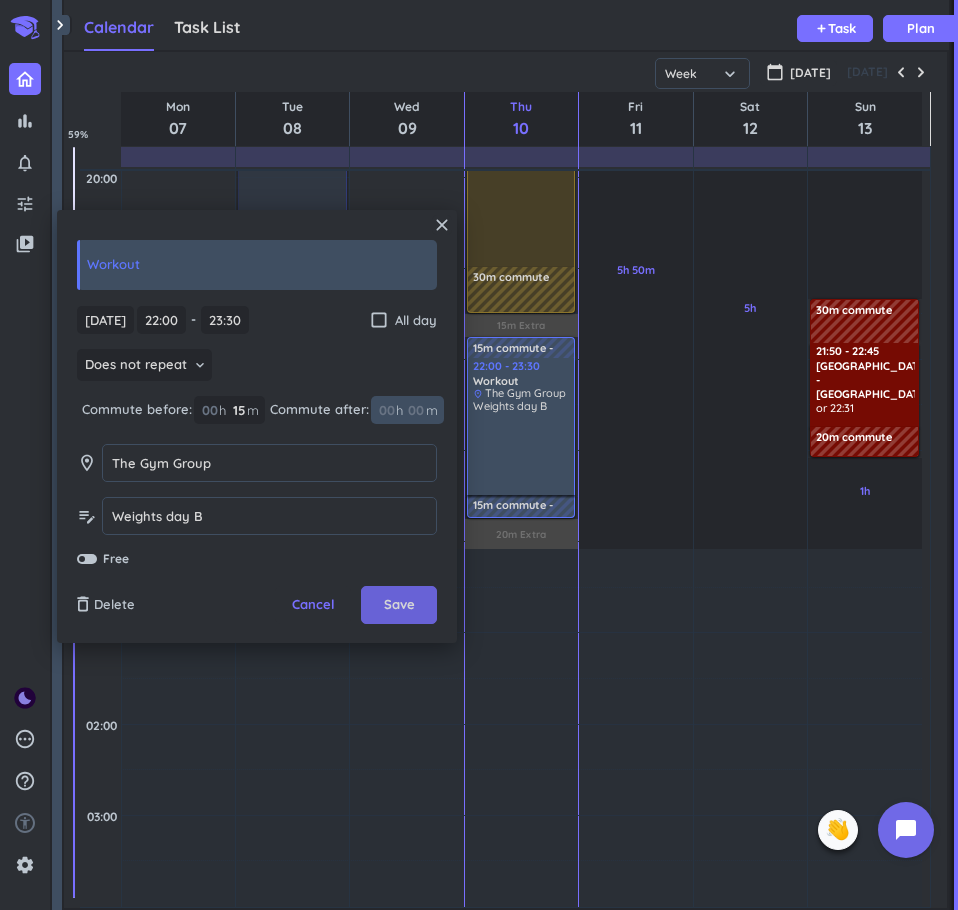 type 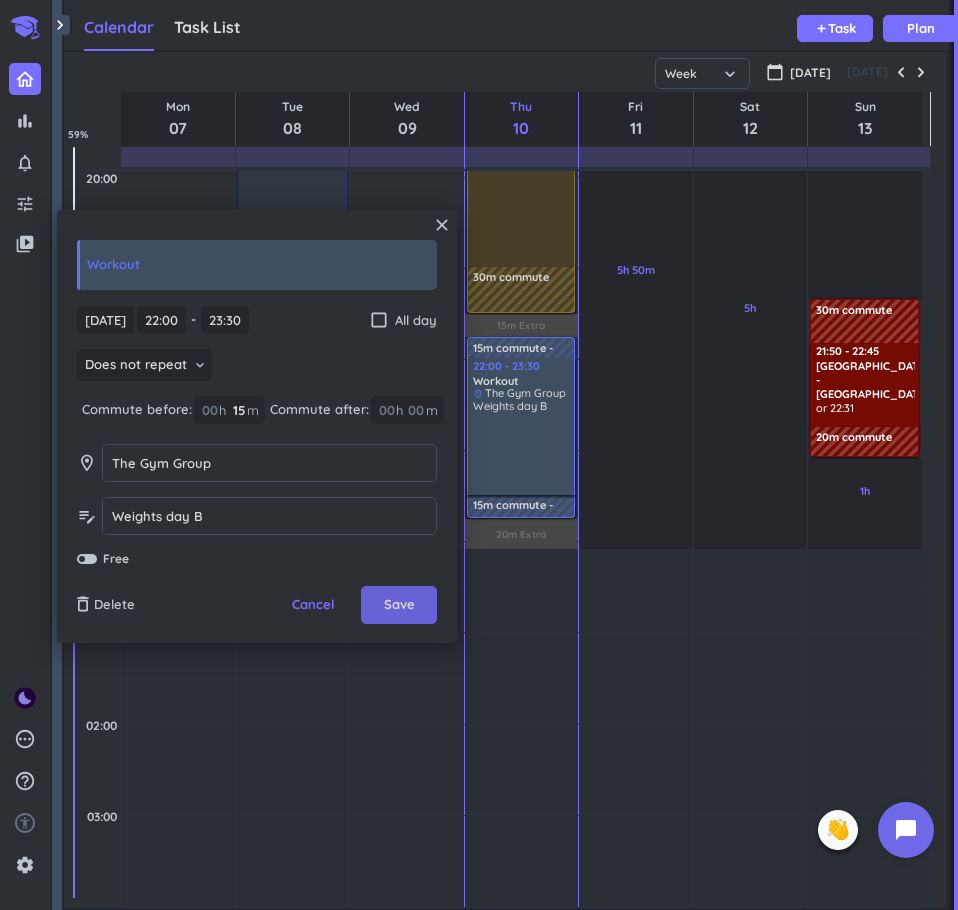 click on "Save" at bounding box center (399, 605) 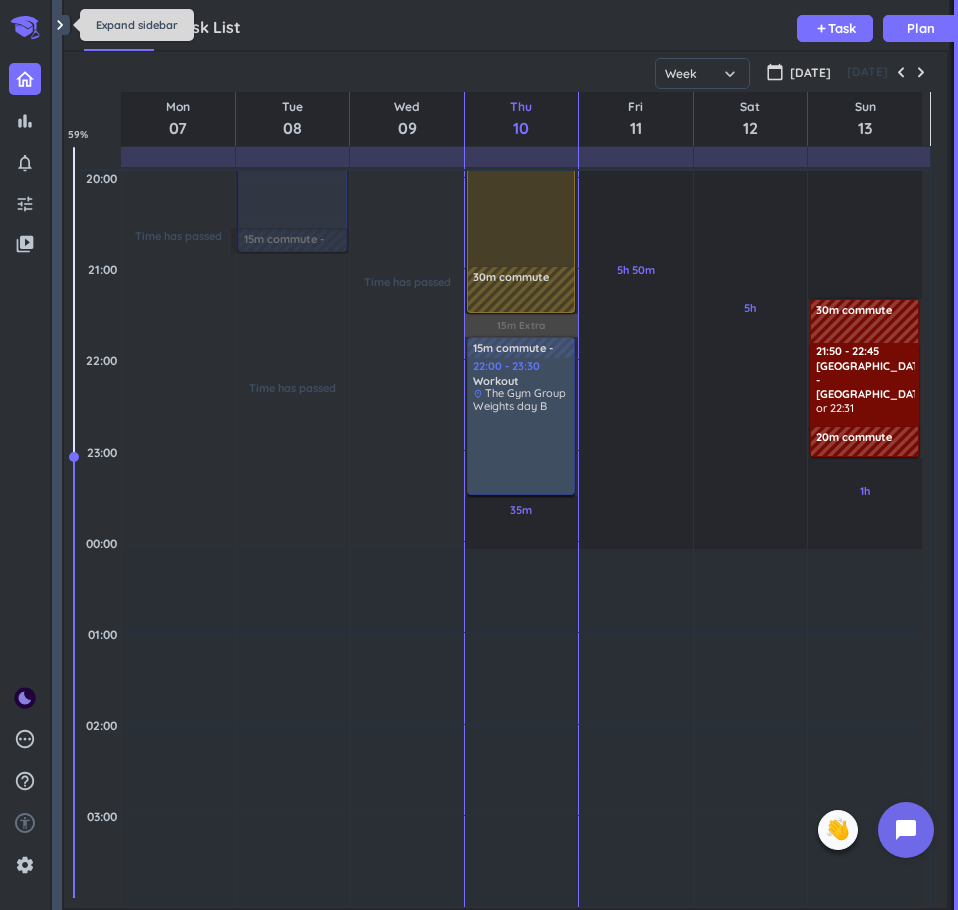 click on "chevron_right" at bounding box center (60, 25) 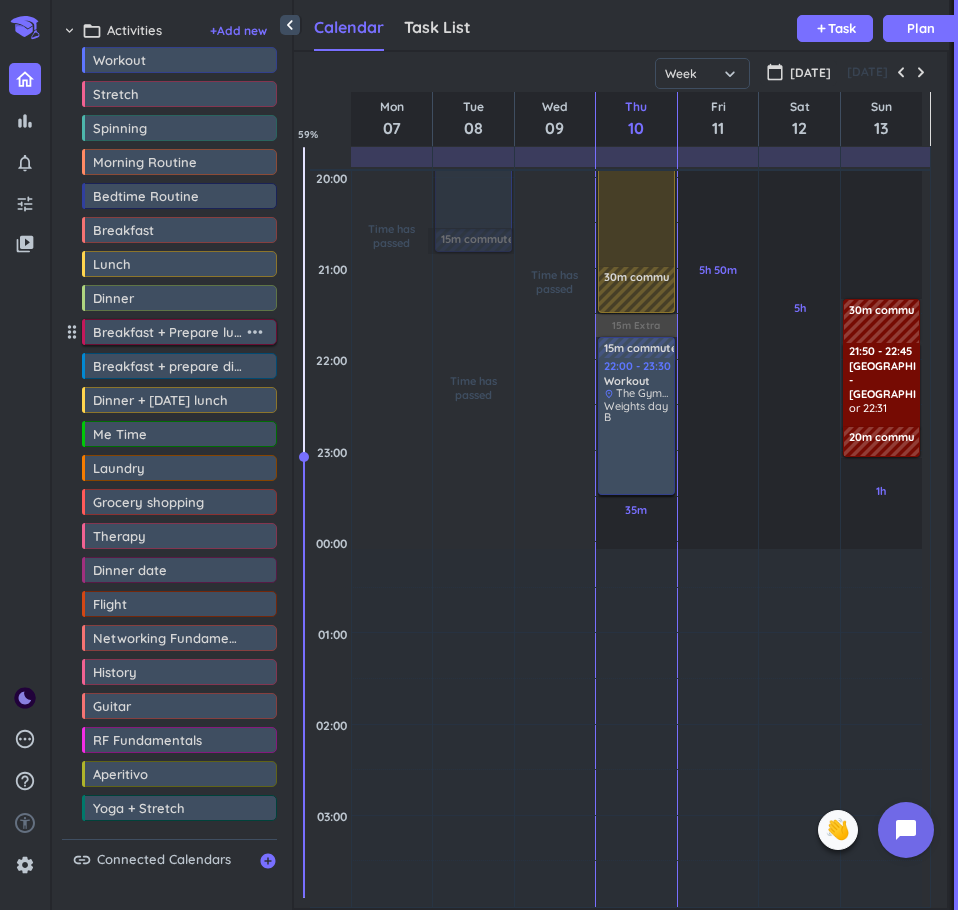 scroll, scrollTop: 42, scrollLeft: 647, axis: both 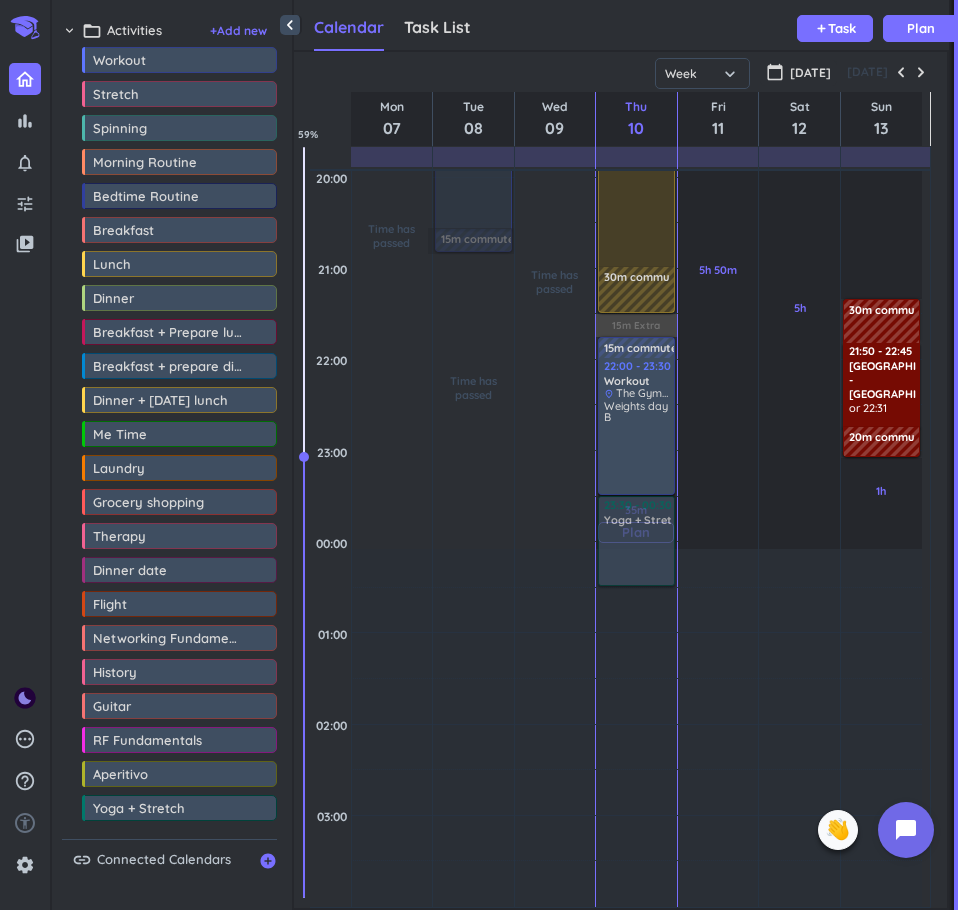 drag, startPoint x: 131, startPoint y: 812, endPoint x: 638, endPoint y: 503, distance: 593.7424 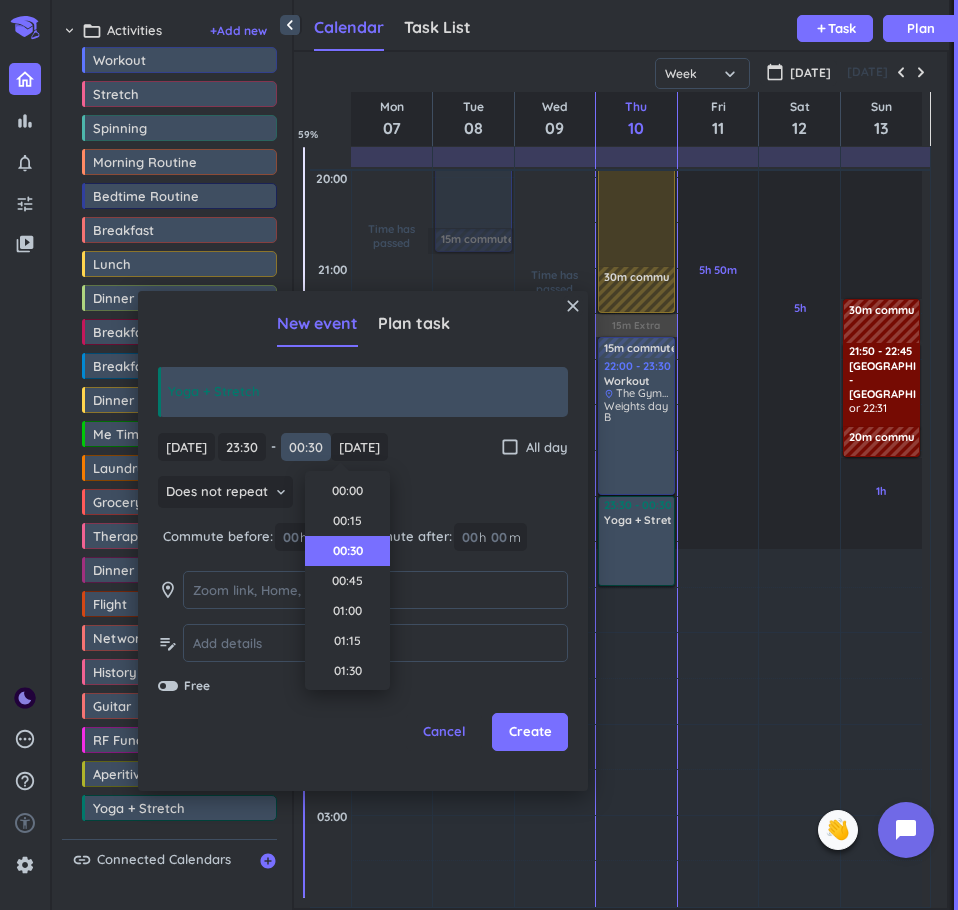 click on "00:30" at bounding box center (306, 447) 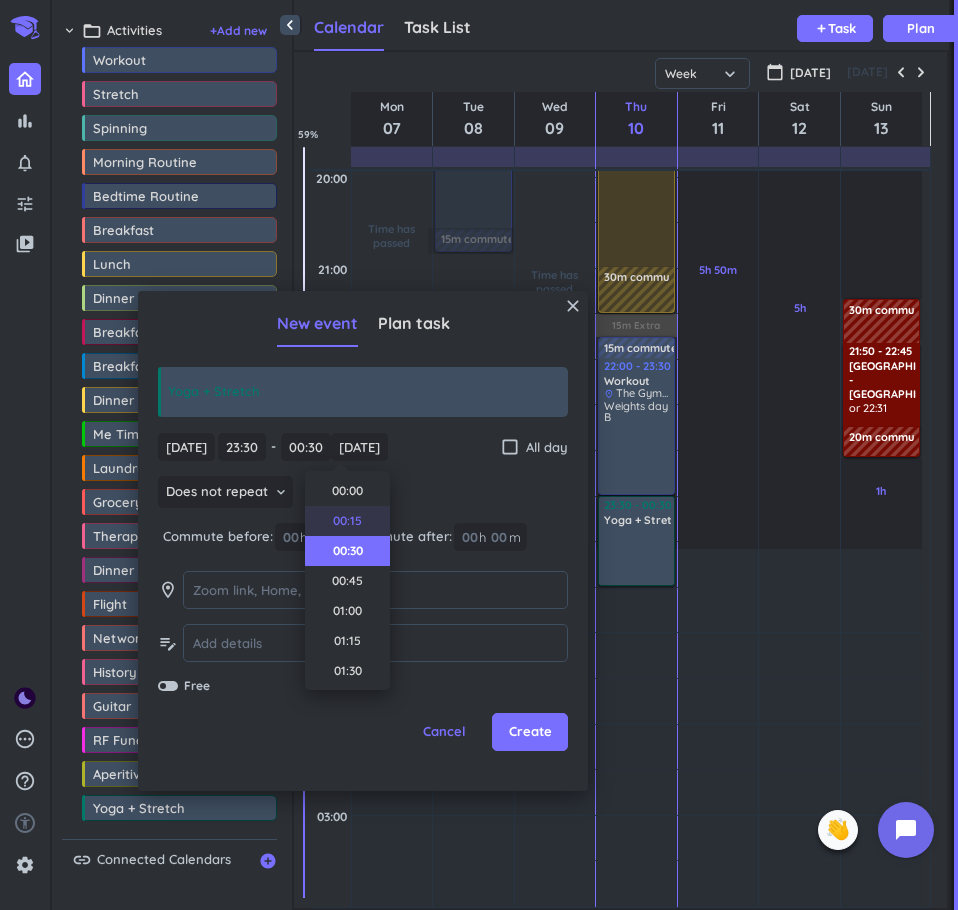 click on "00:15" at bounding box center [347, 521] 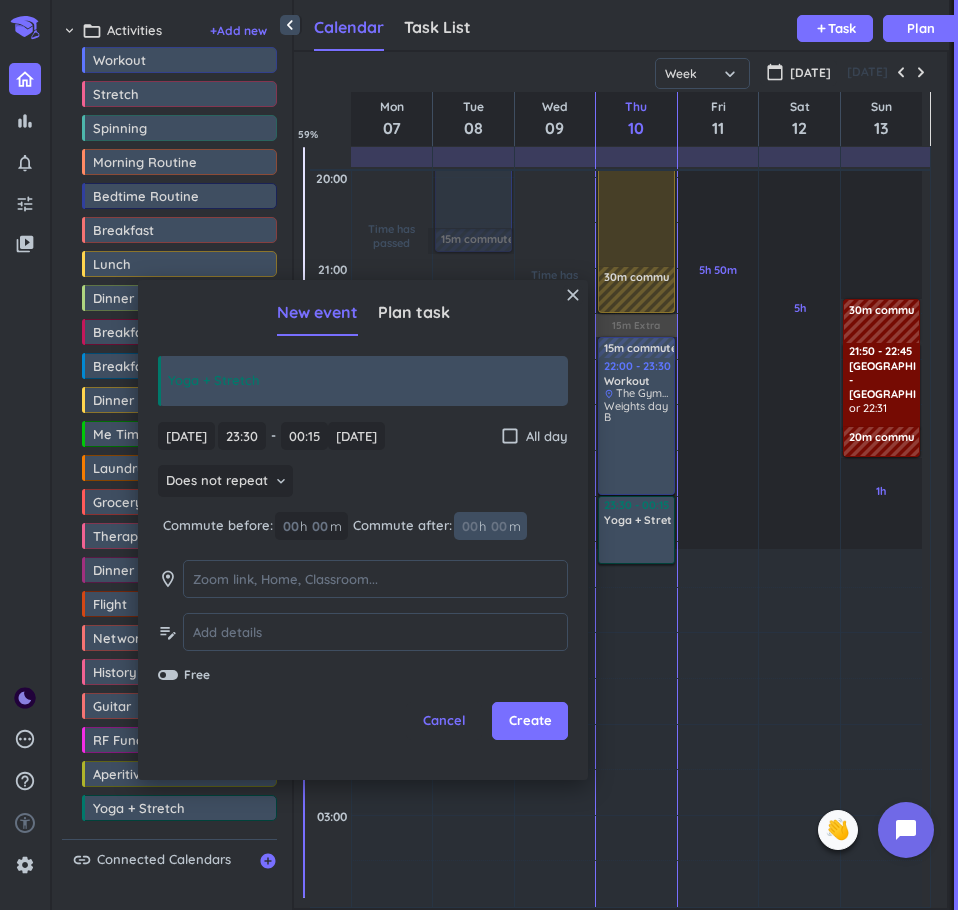 click at bounding box center (498, 526) 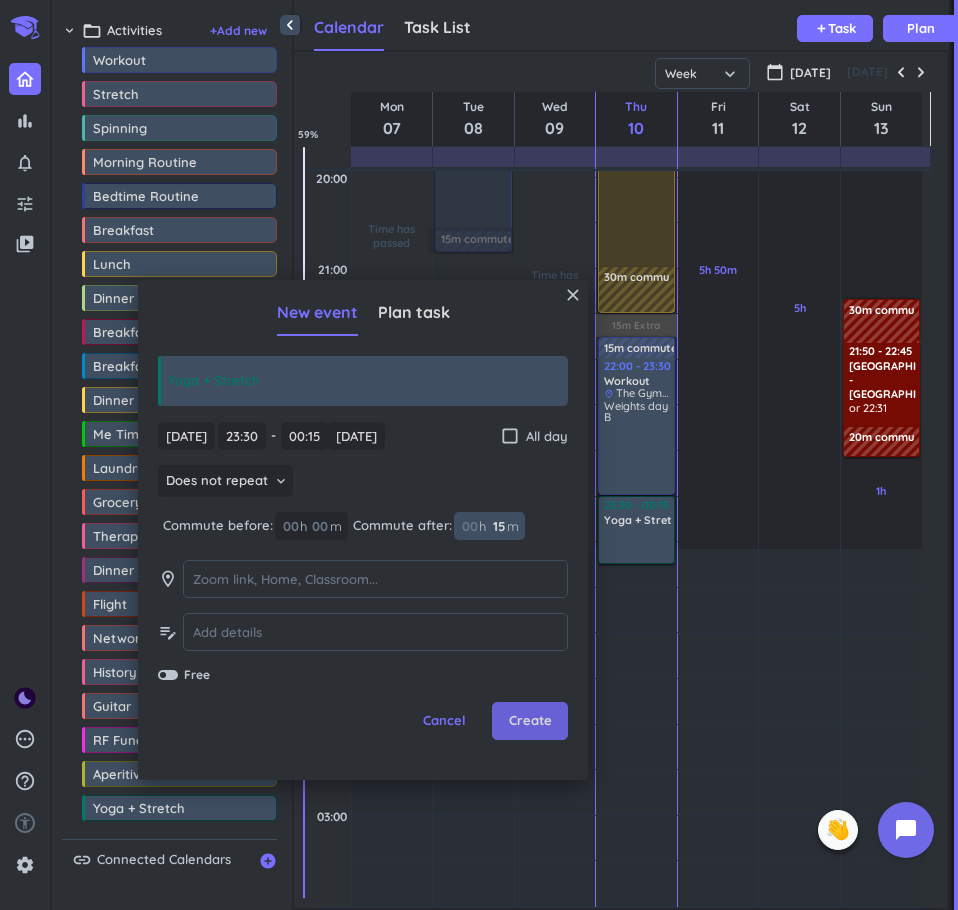 type on "15" 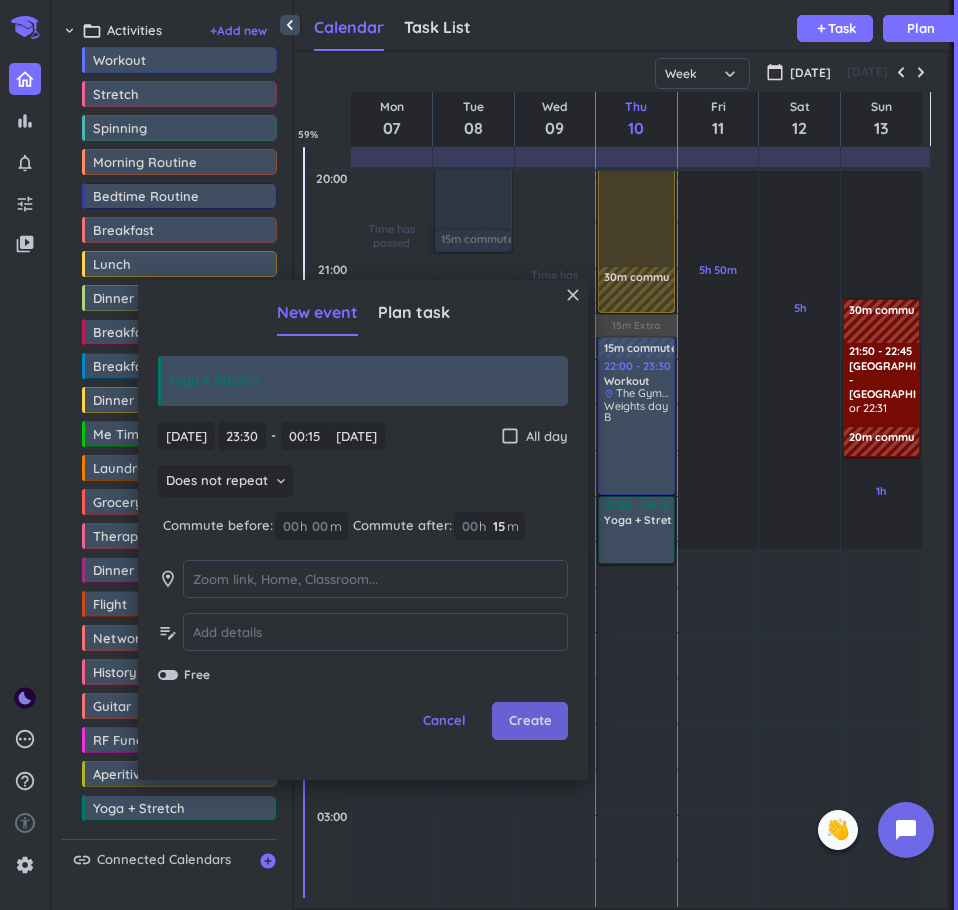 click on "Create" at bounding box center (530, 721) 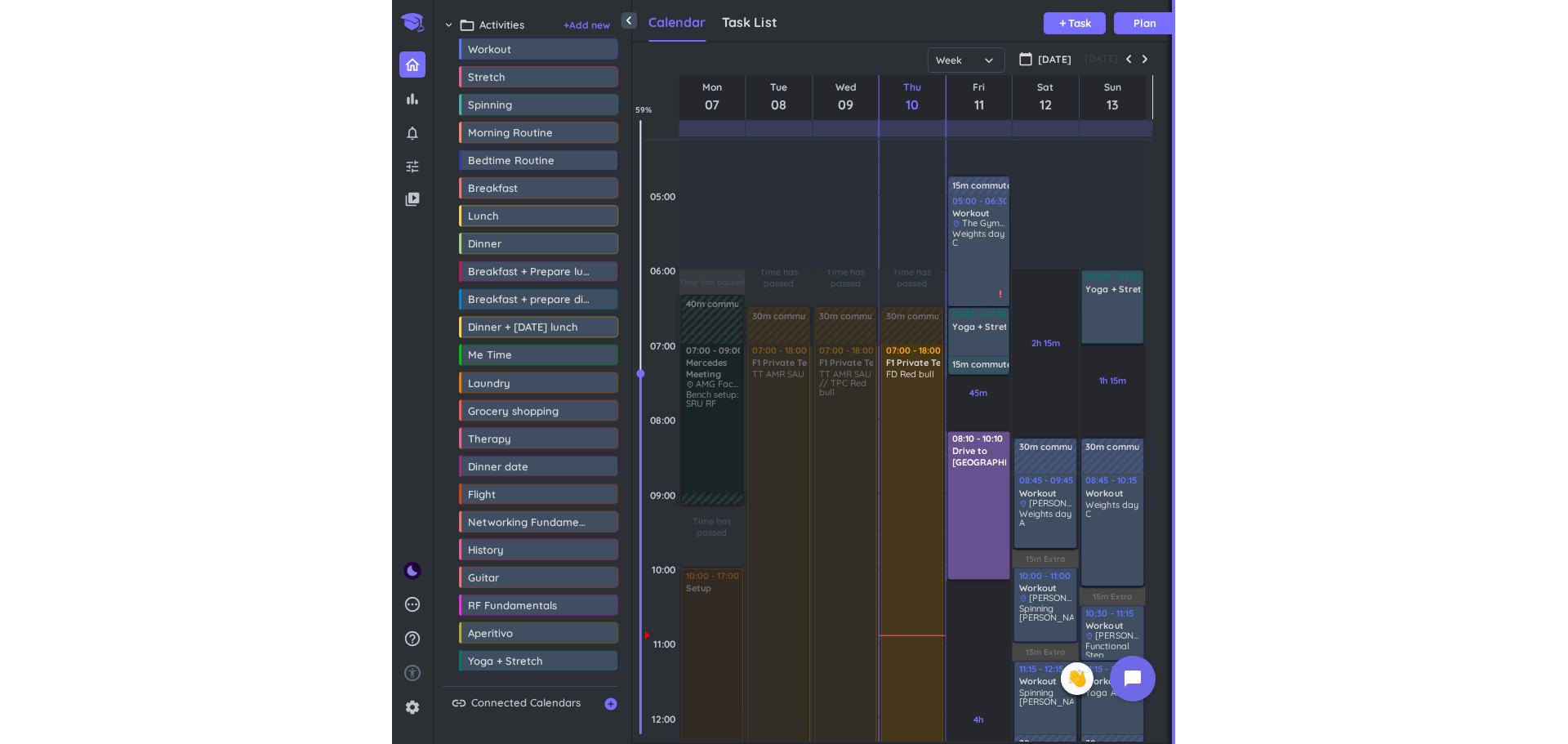 scroll, scrollTop: 18, scrollLeft: 0, axis: vertical 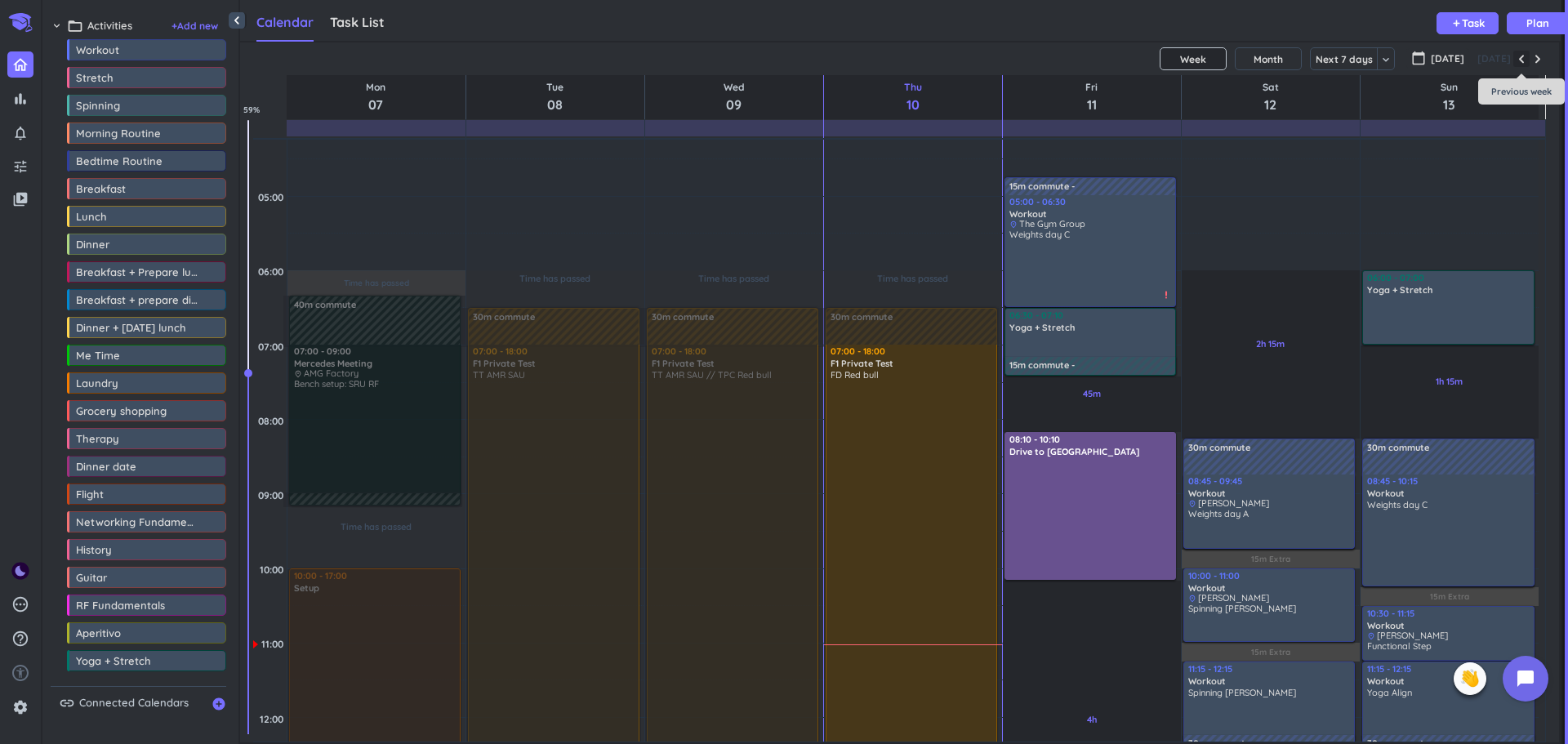 click at bounding box center (1521, 59) 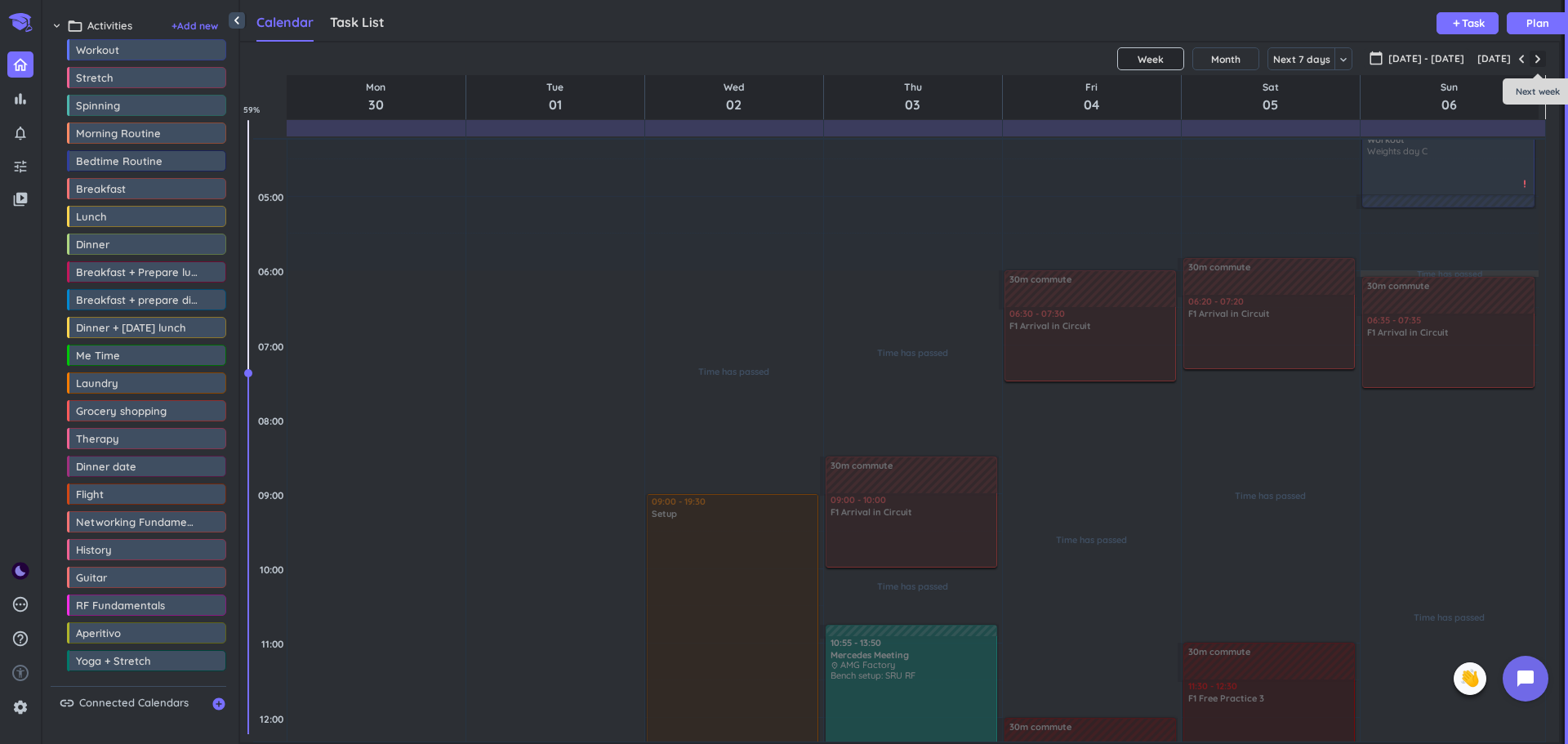 scroll, scrollTop: 150, scrollLeft: 0, axis: vertical 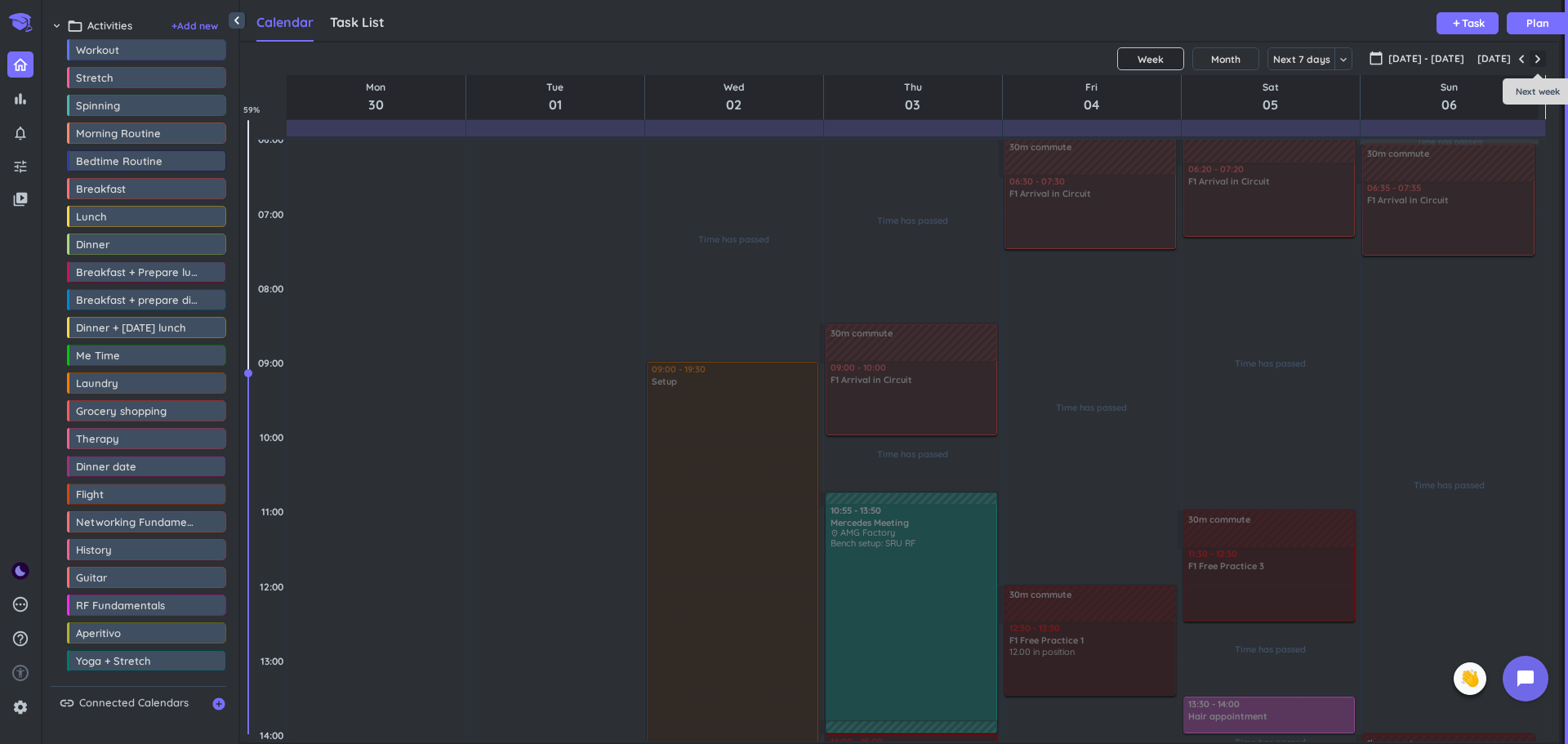 click at bounding box center (1538, 59) 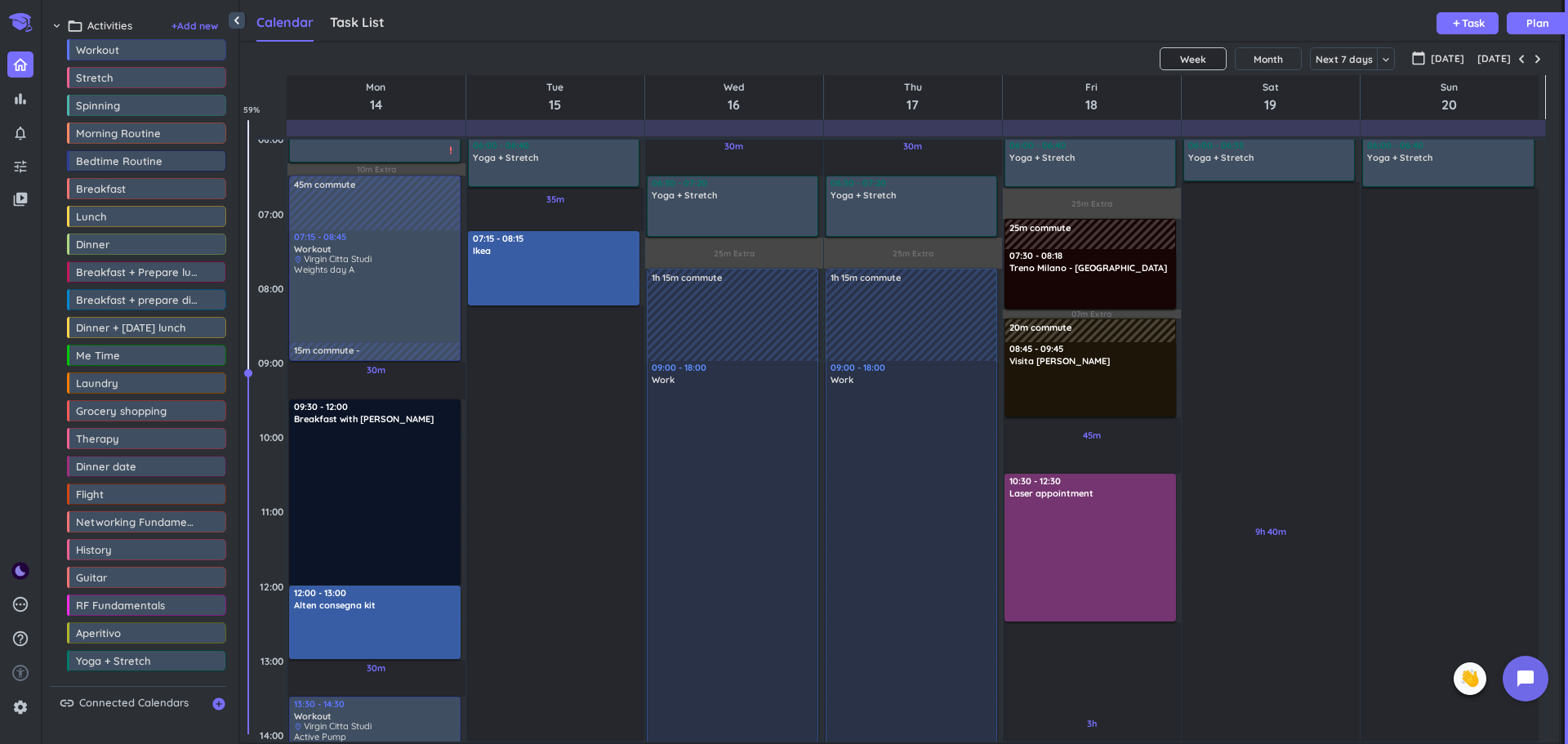 scroll, scrollTop: 0, scrollLeft: 0, axis: both 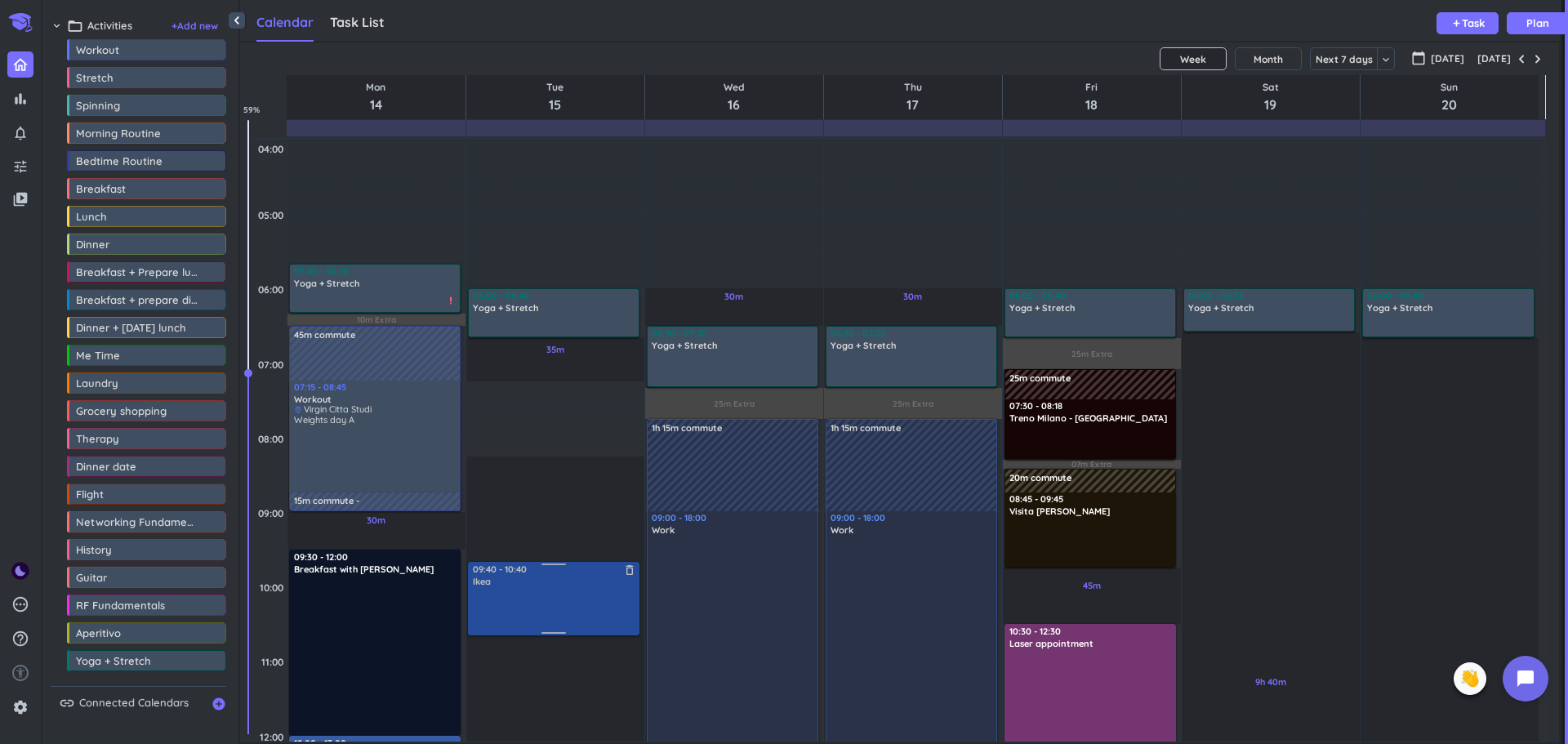 drag, startPoint x: 528, startPoint y: 407, endPoint x: 533, endPoint y: 575, distance: 168.0744 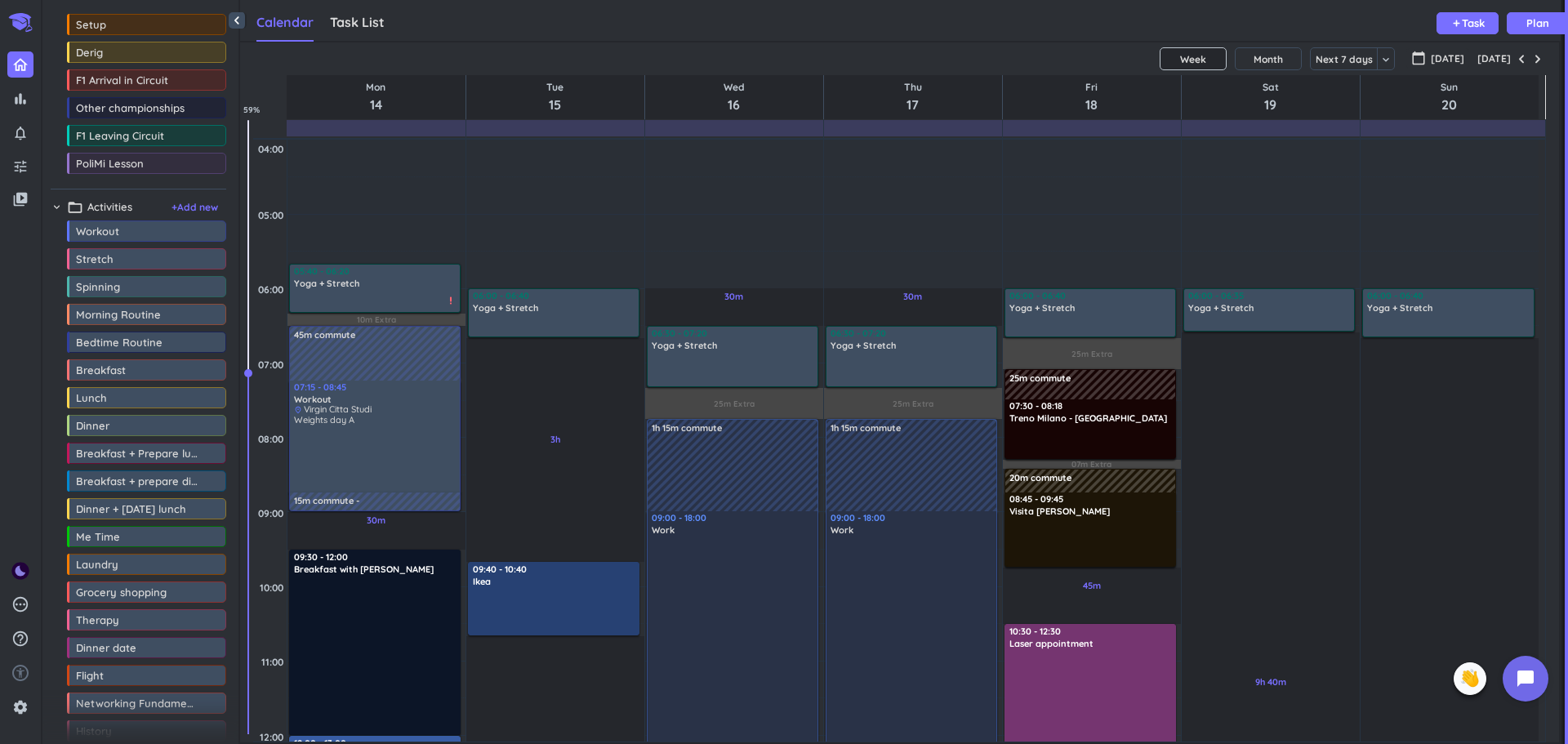 scroll, scrollTop: 310, scrollLeft: 0, axis: vertical 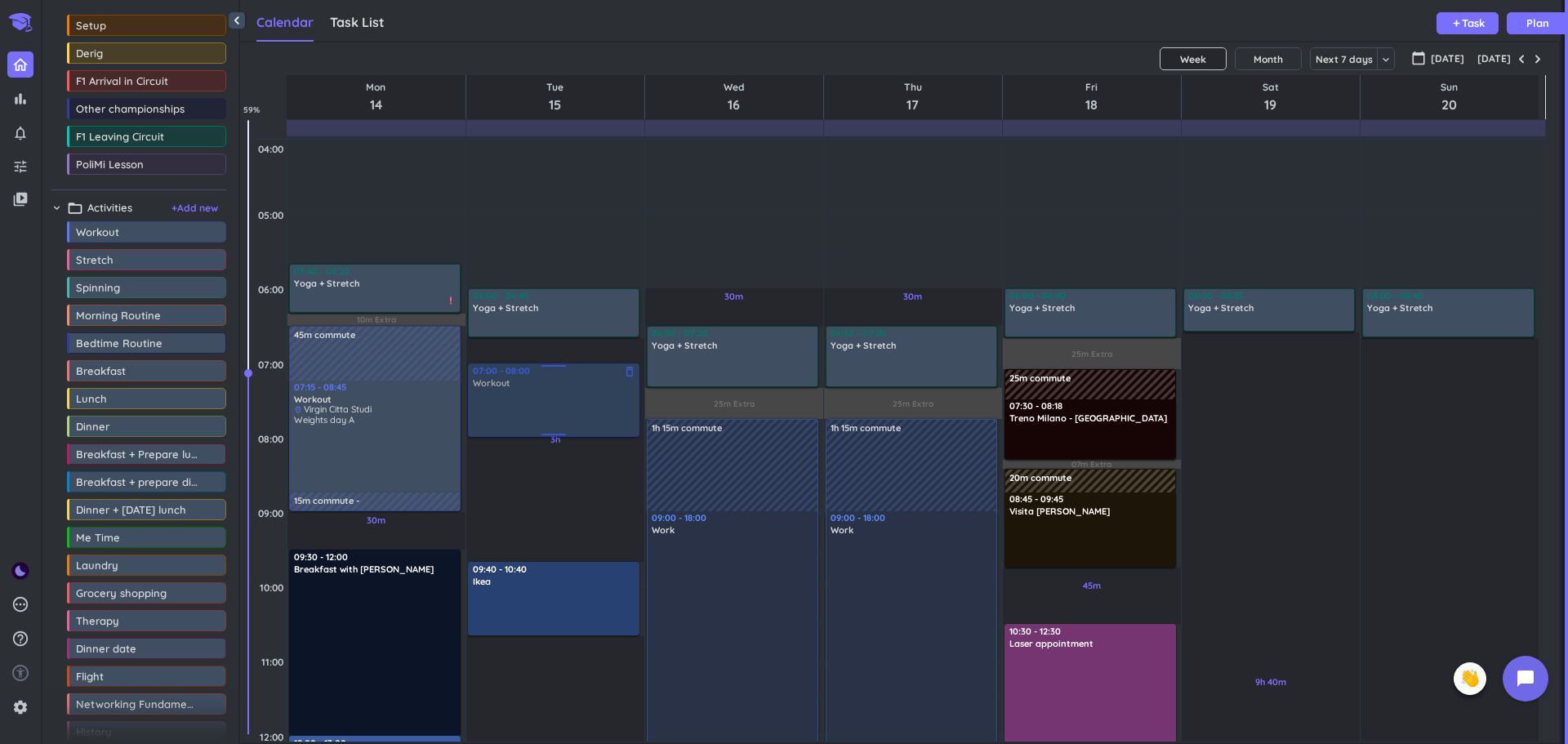 drag, startPoint x: 96, startPoint y: 231, endPoint x: 545, endPoint y: 367, distance: 469.145 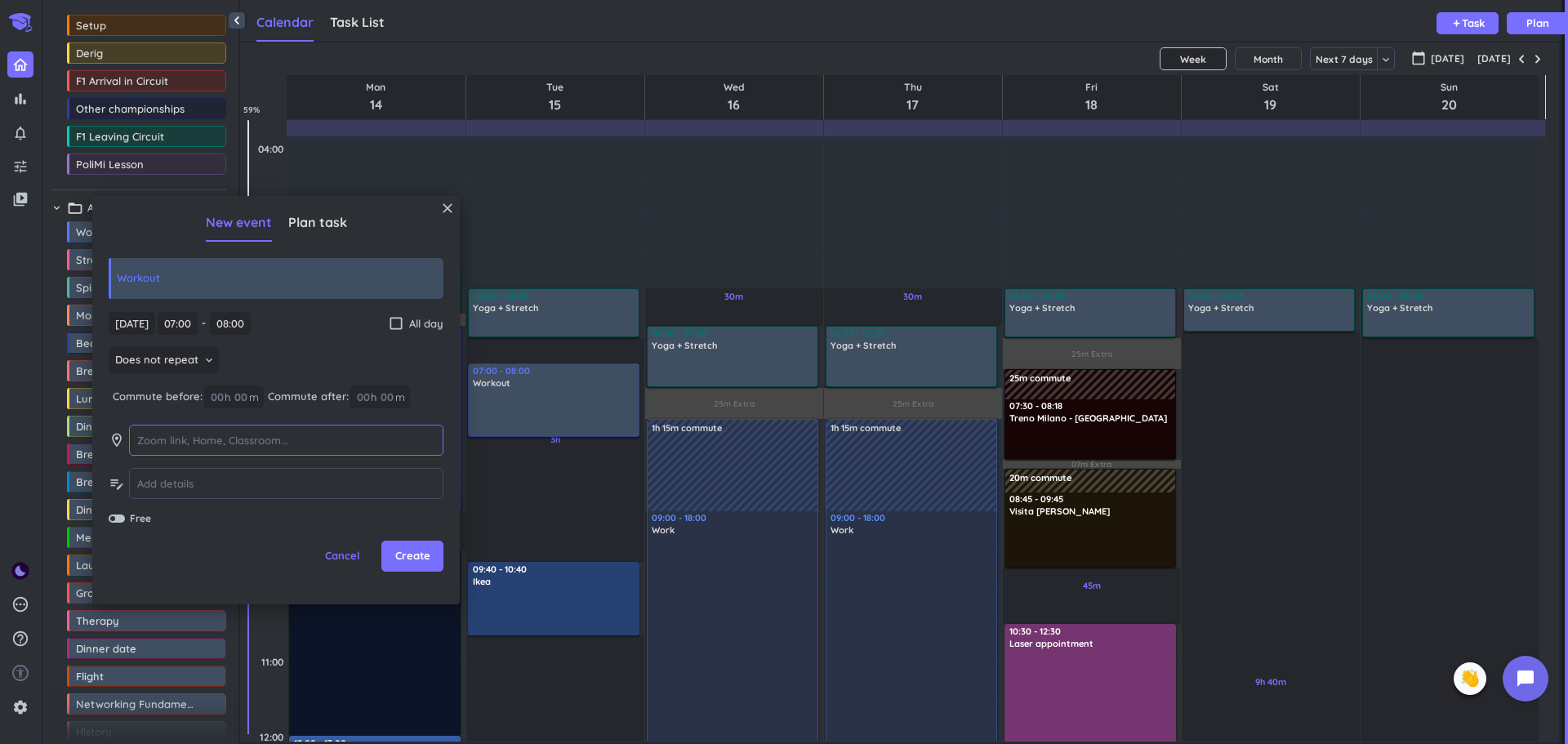 click at bounding box center (286, 440) 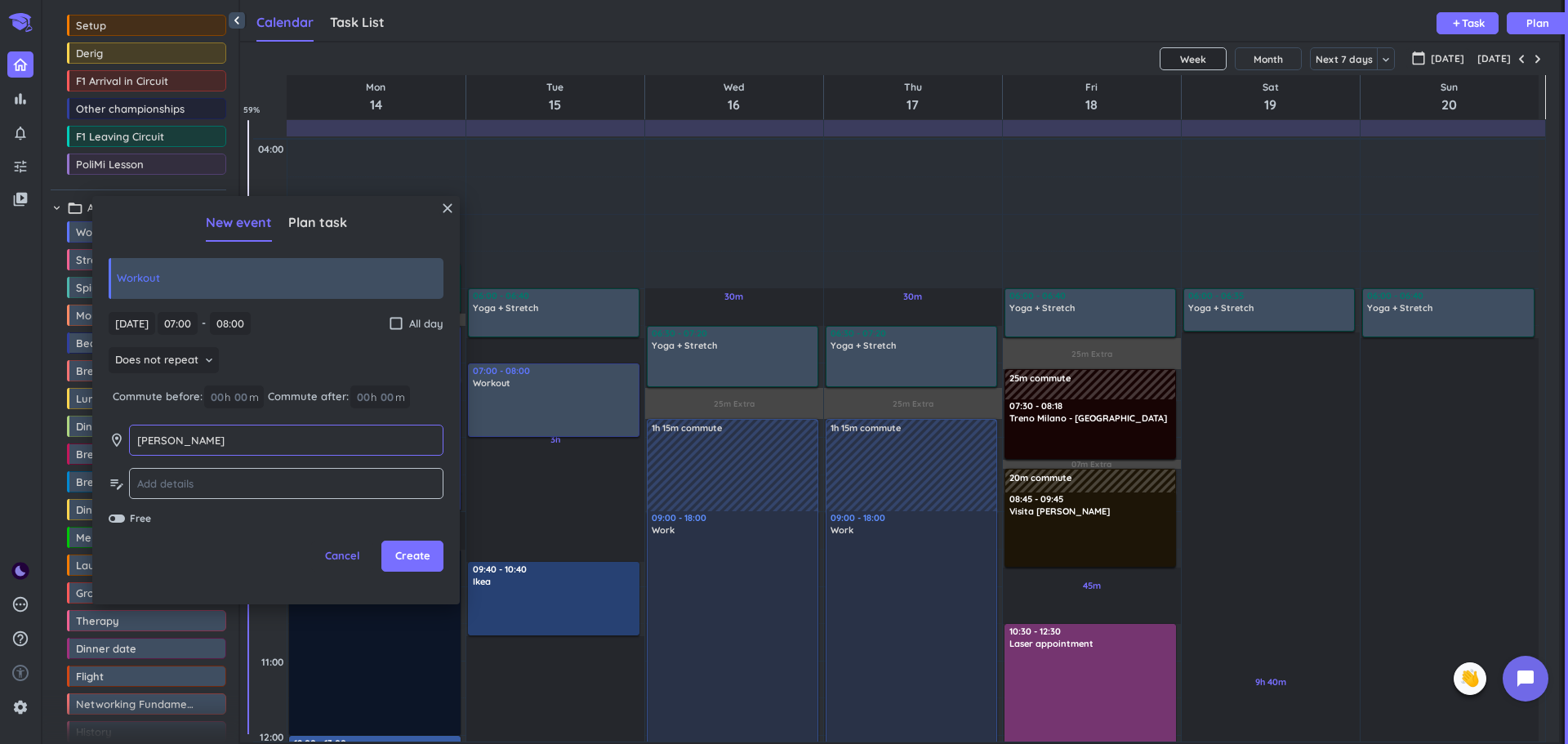 type on "[PERSON_NAME]" 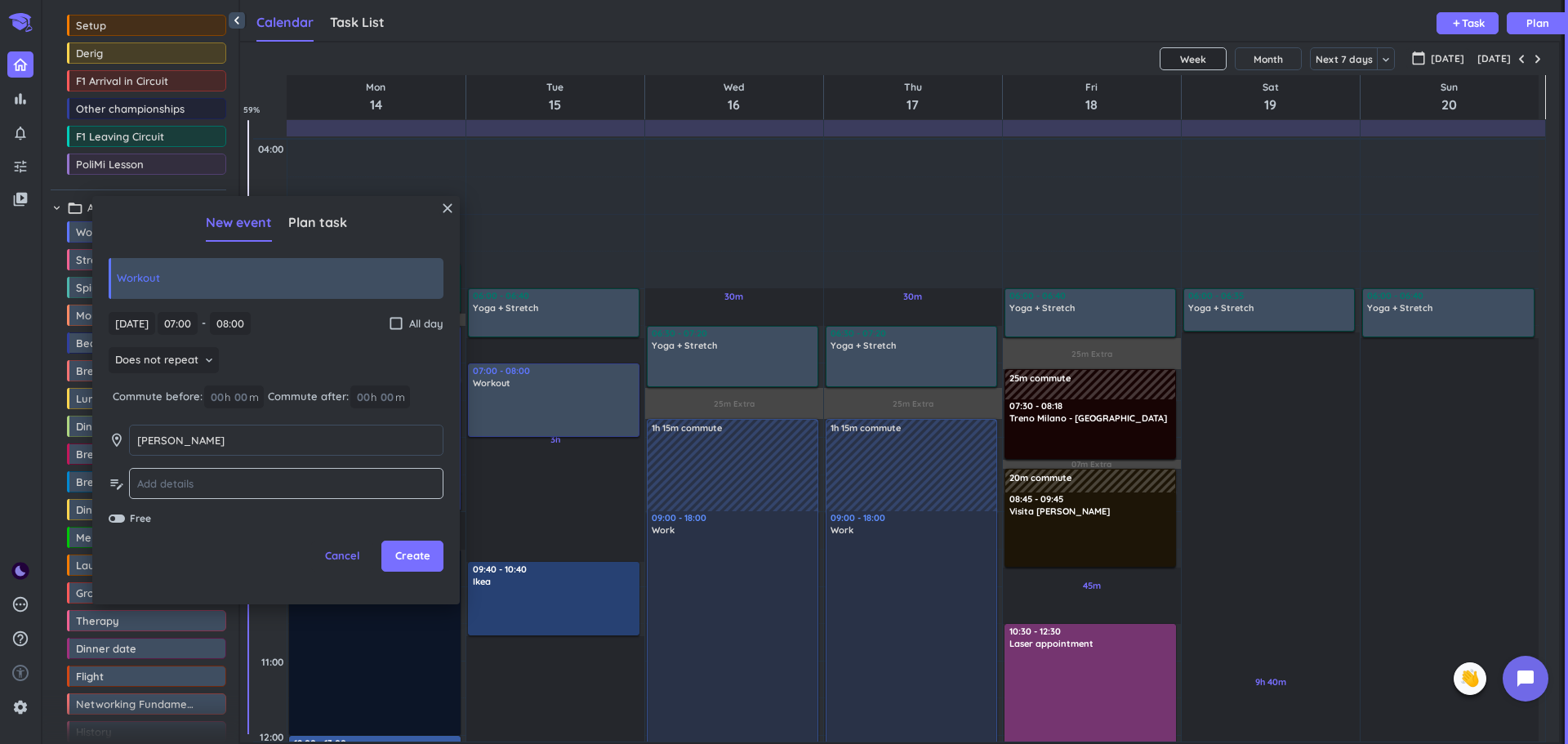 click 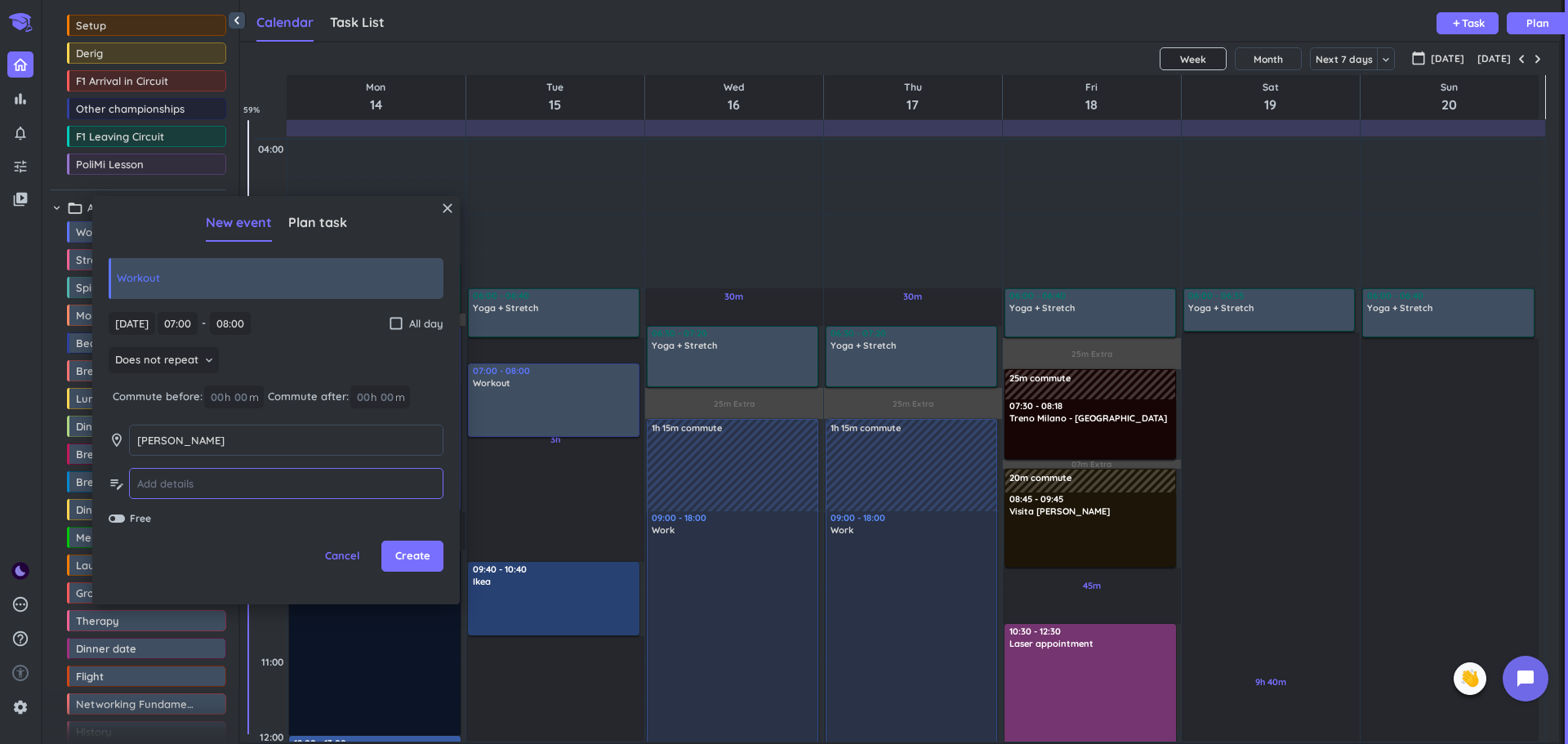 click at bounding box center [286, 483] 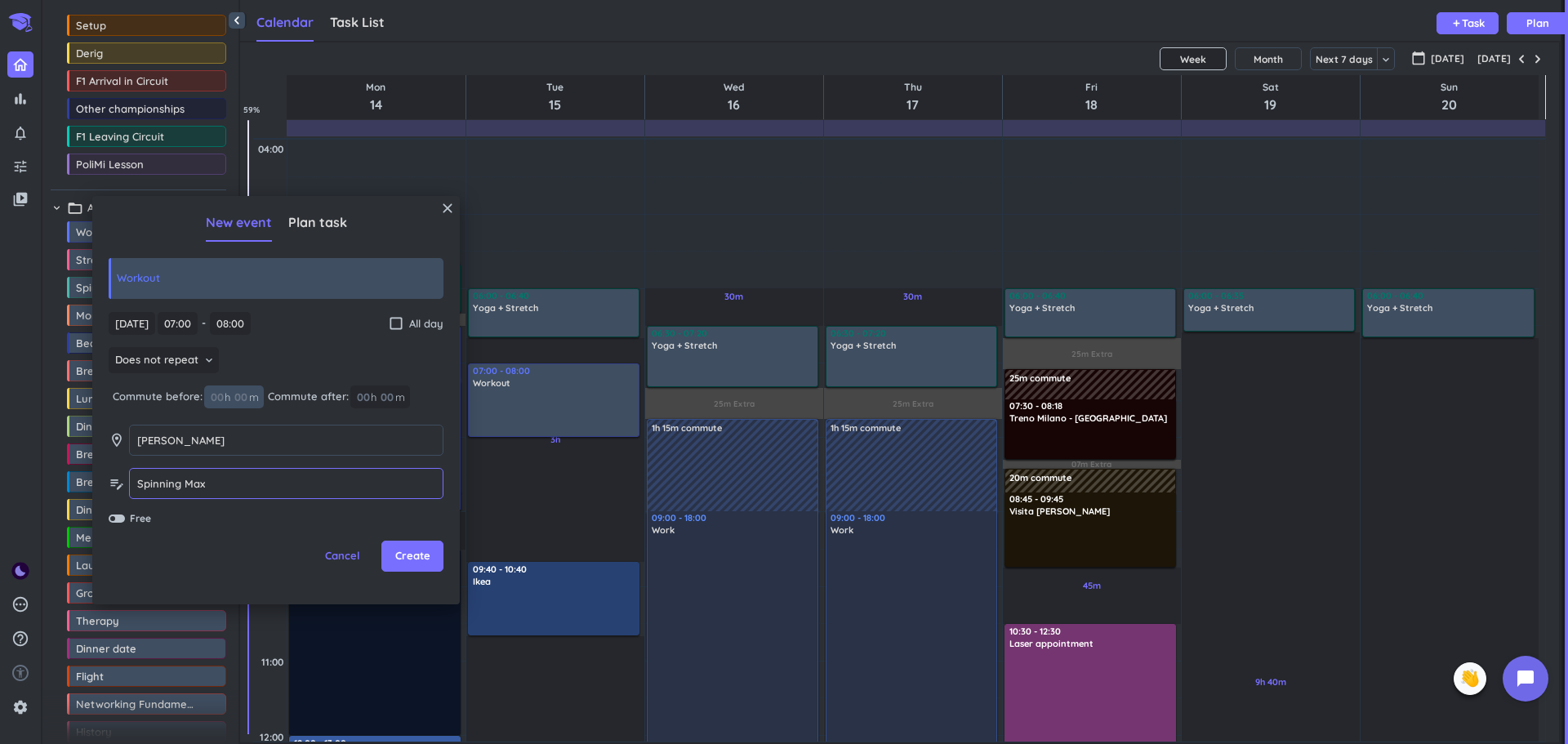 type on "Spinning Max" 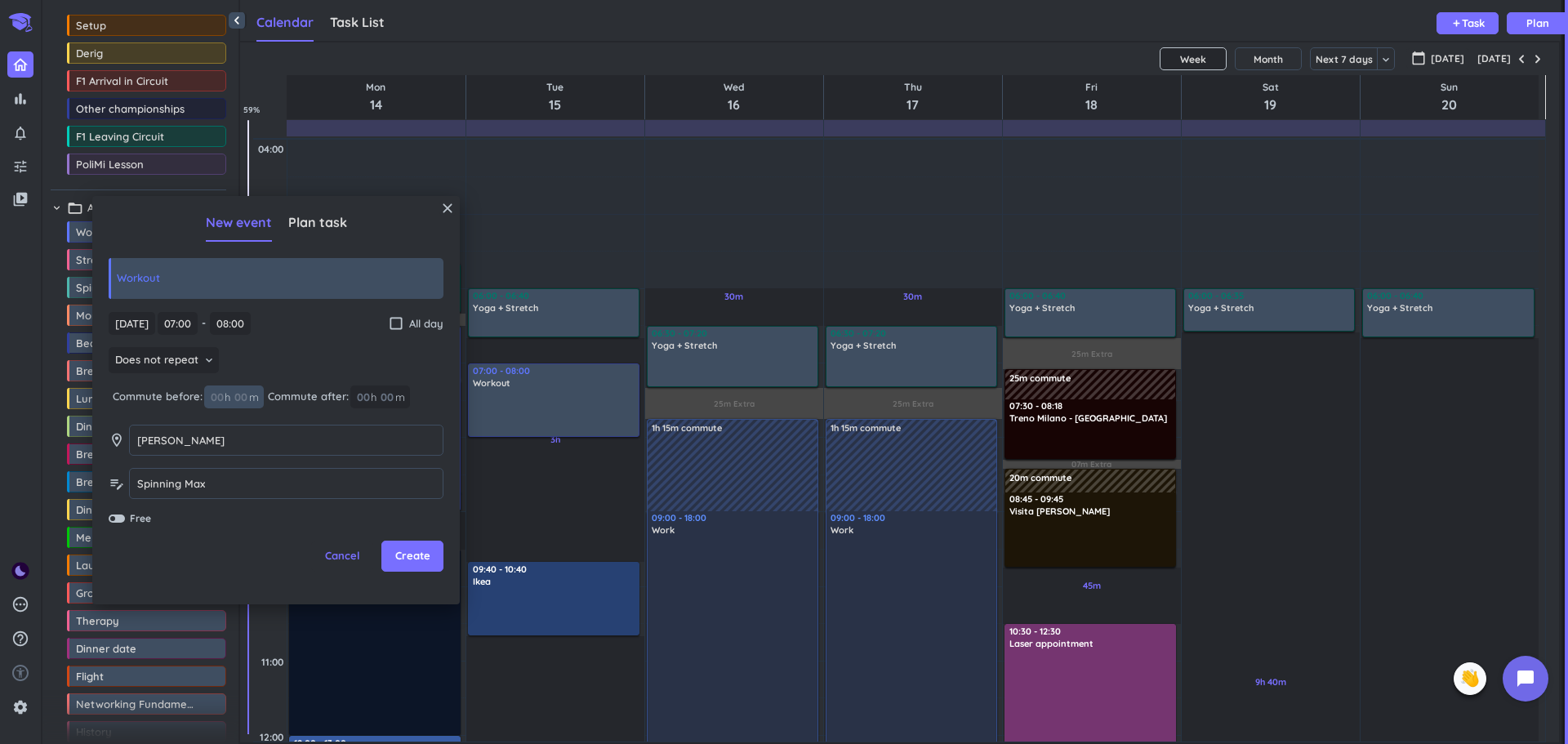 click at bounding box center [240, 397] 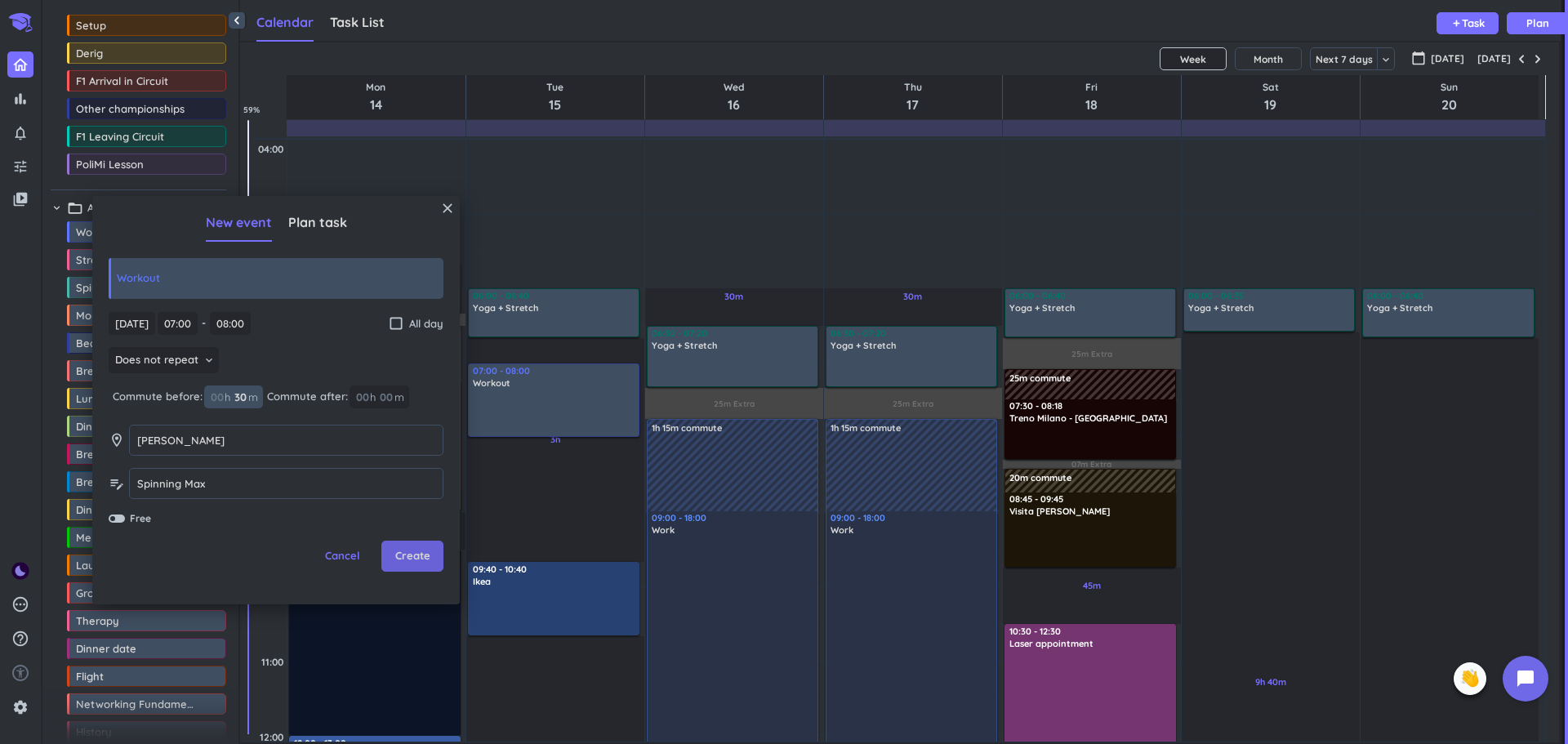 type on "30" 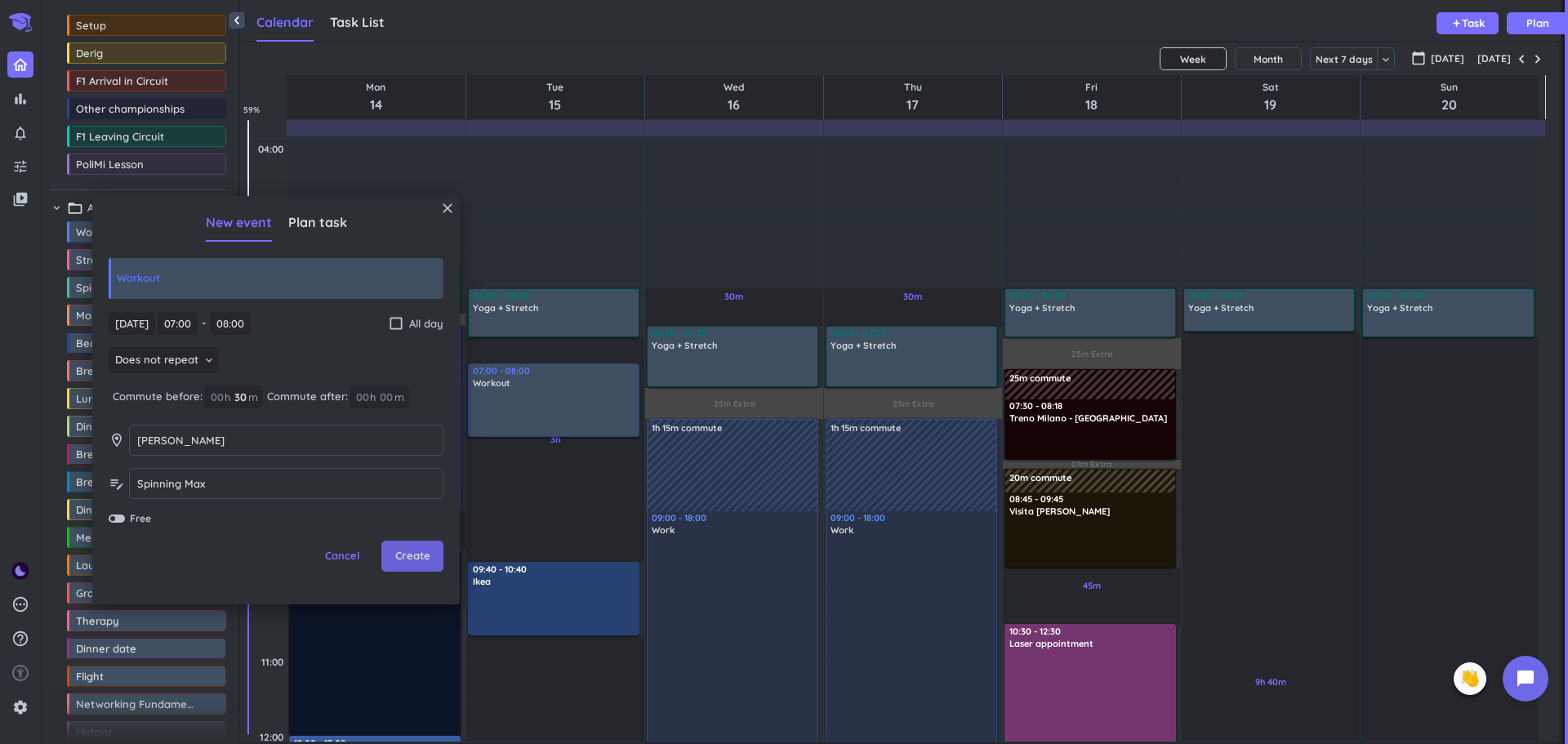 click on "Create" at bounding box center [412, 556] 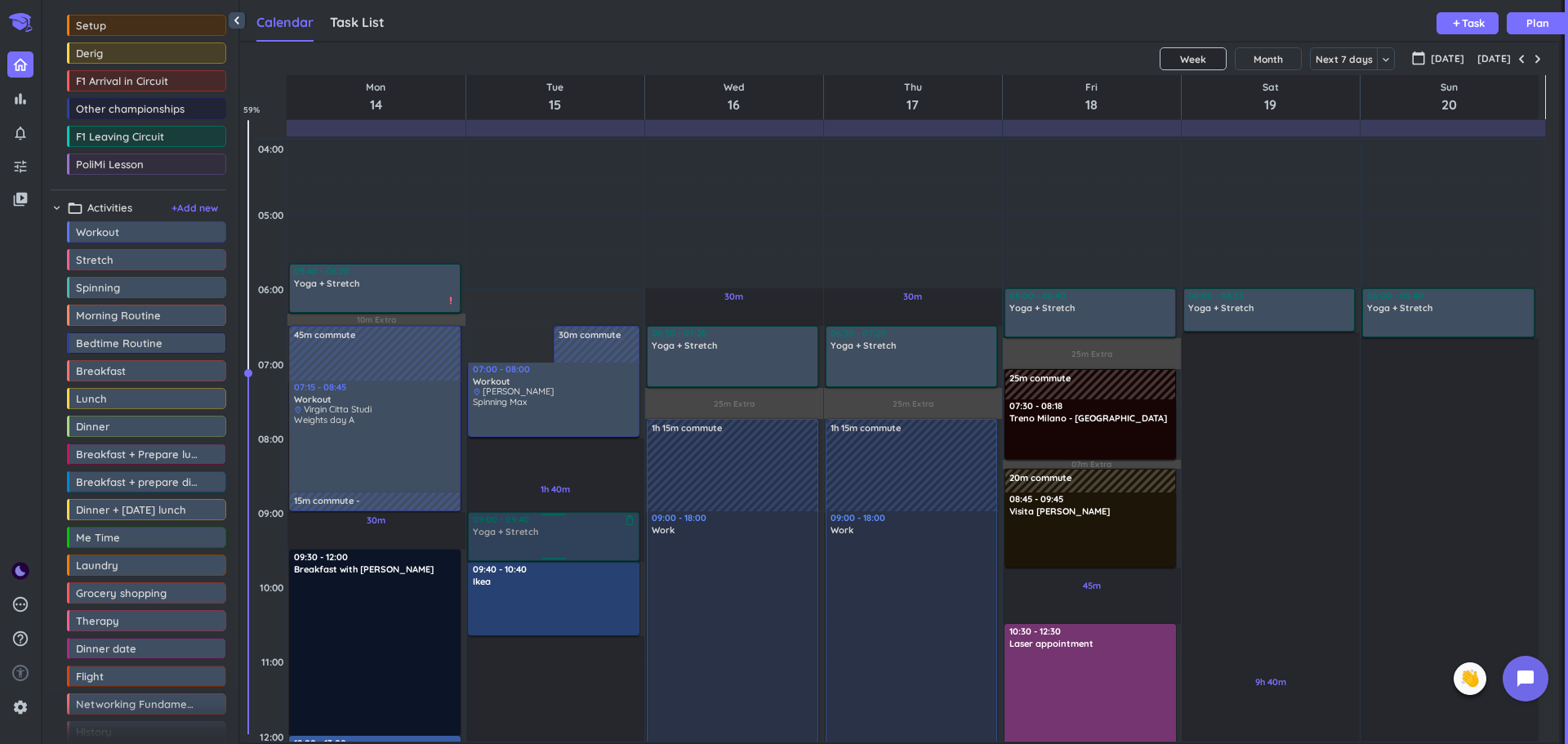 drag, startPoint x: 509, startPoint y: 311, endPoint x: 534, endPoint y: 537, distance: 227.37854 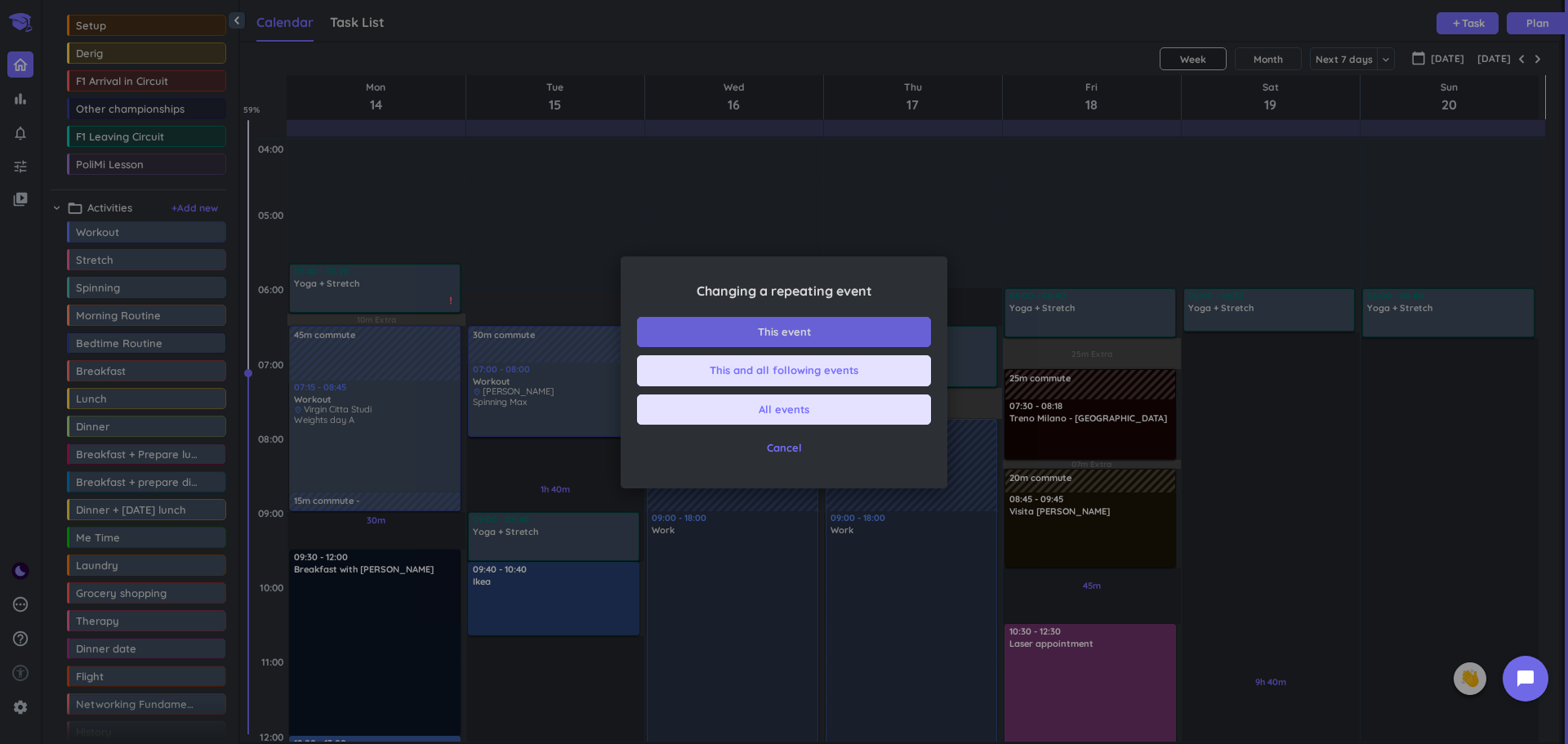 click on "This event" at bounding box center [784, 332] 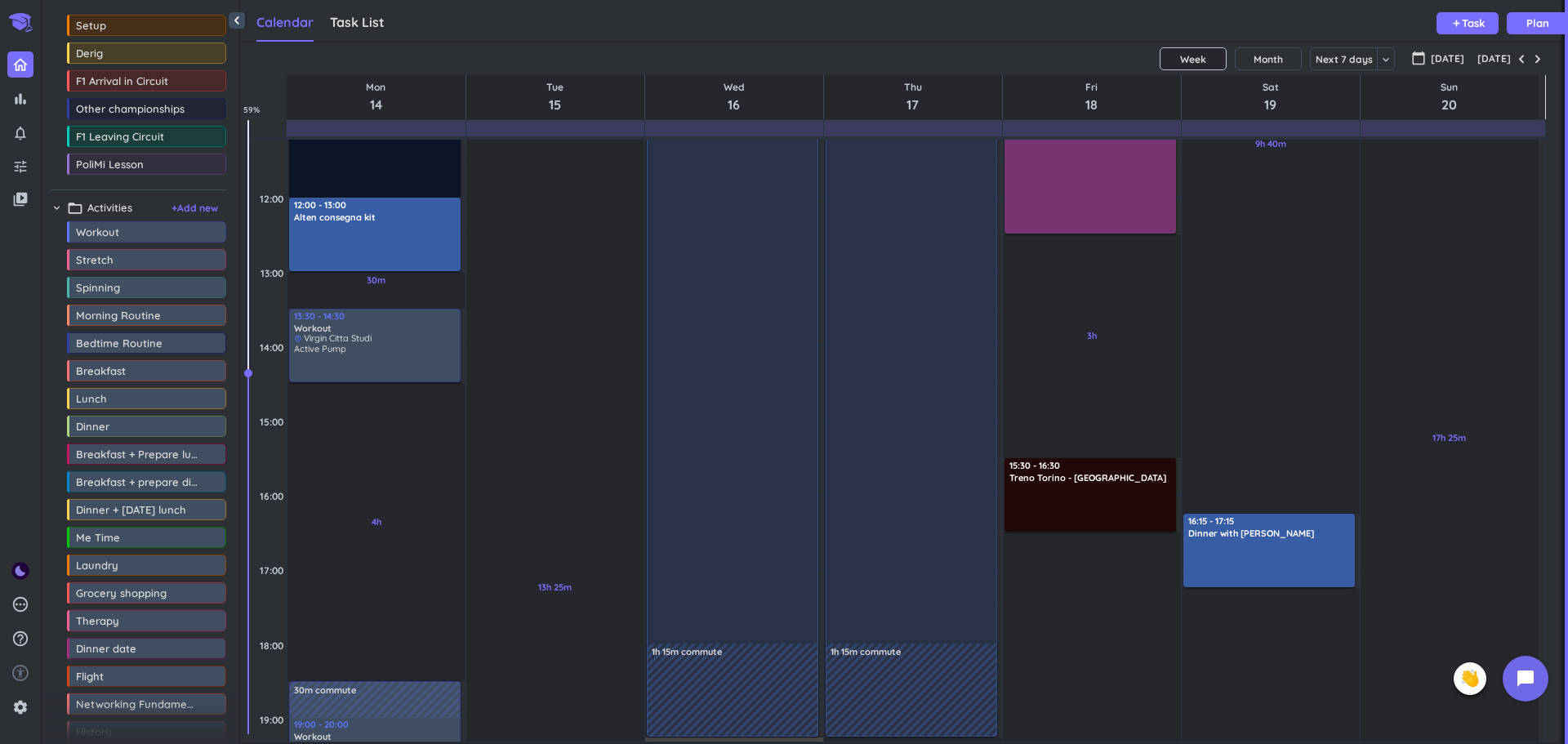 scroll, scrollTop: 539, scrollLeft: 0, axis: vertical 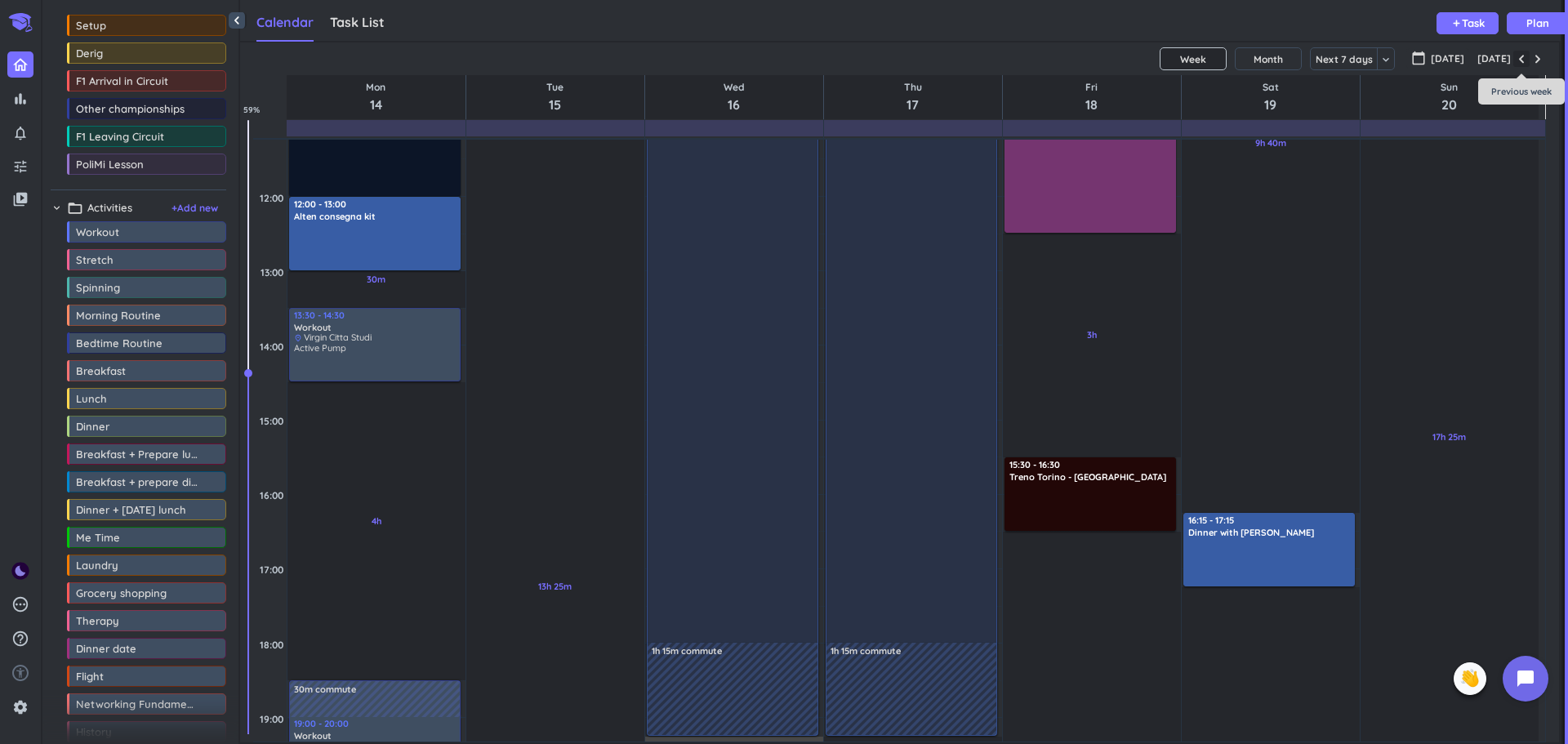 click at bounding box center (1521, 59) 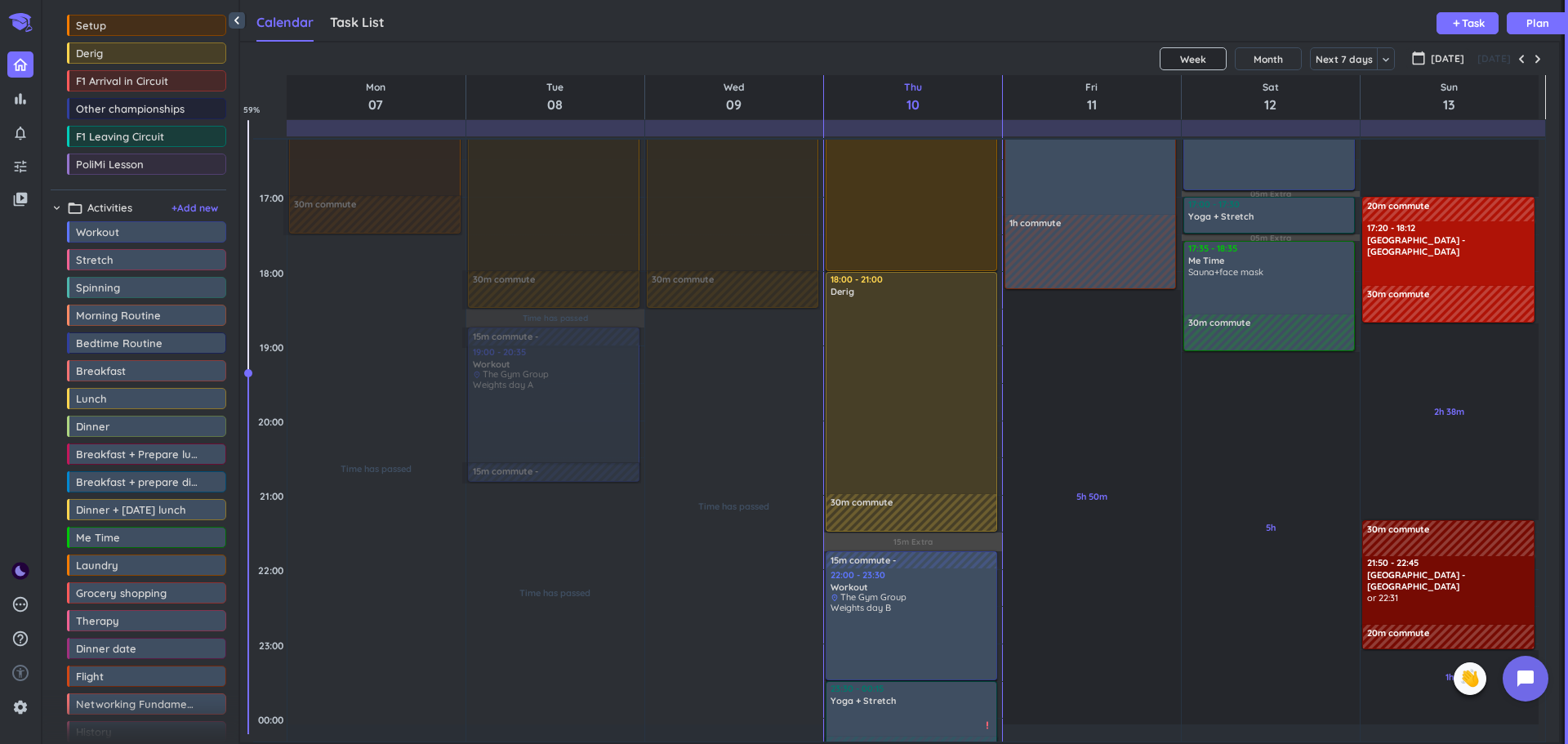 scroll, scrollTop: 911, scrollLeft: 0, axis: vertical 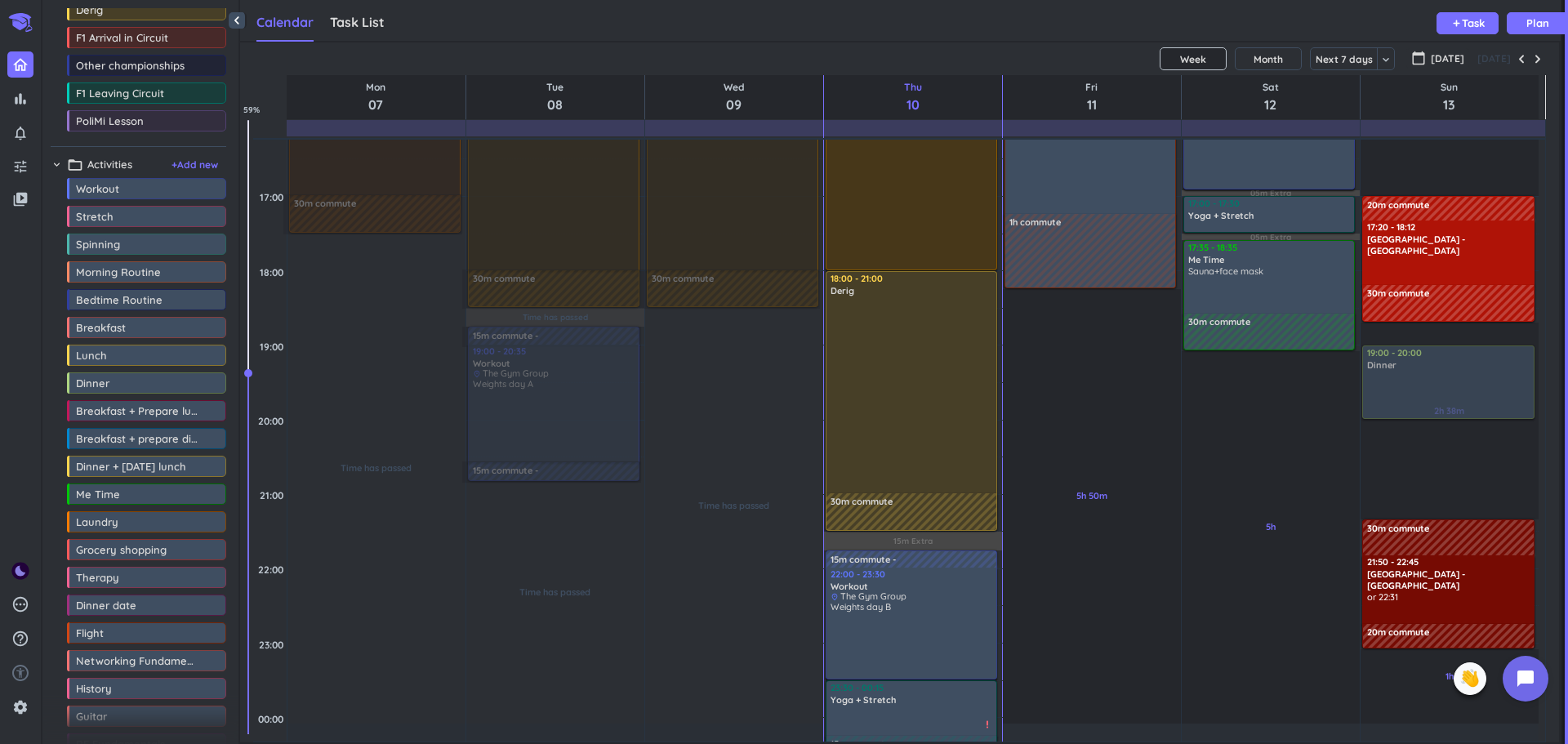 drag, startPoint x: 92, startPoint y: 384, endPoint x: 1468, endPoint y: 351, distance: 1376.3957 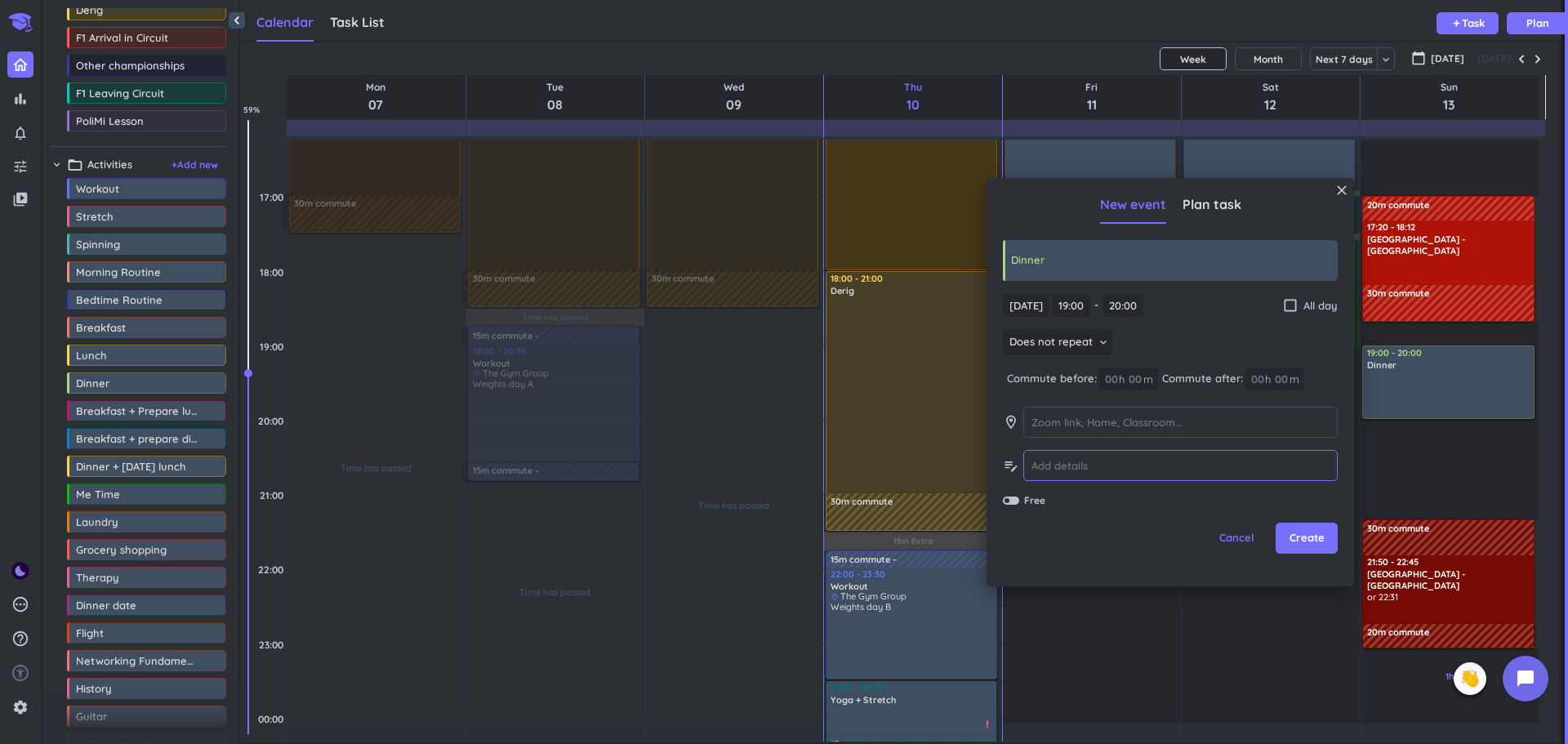 click at bounding box center (1180, 466) 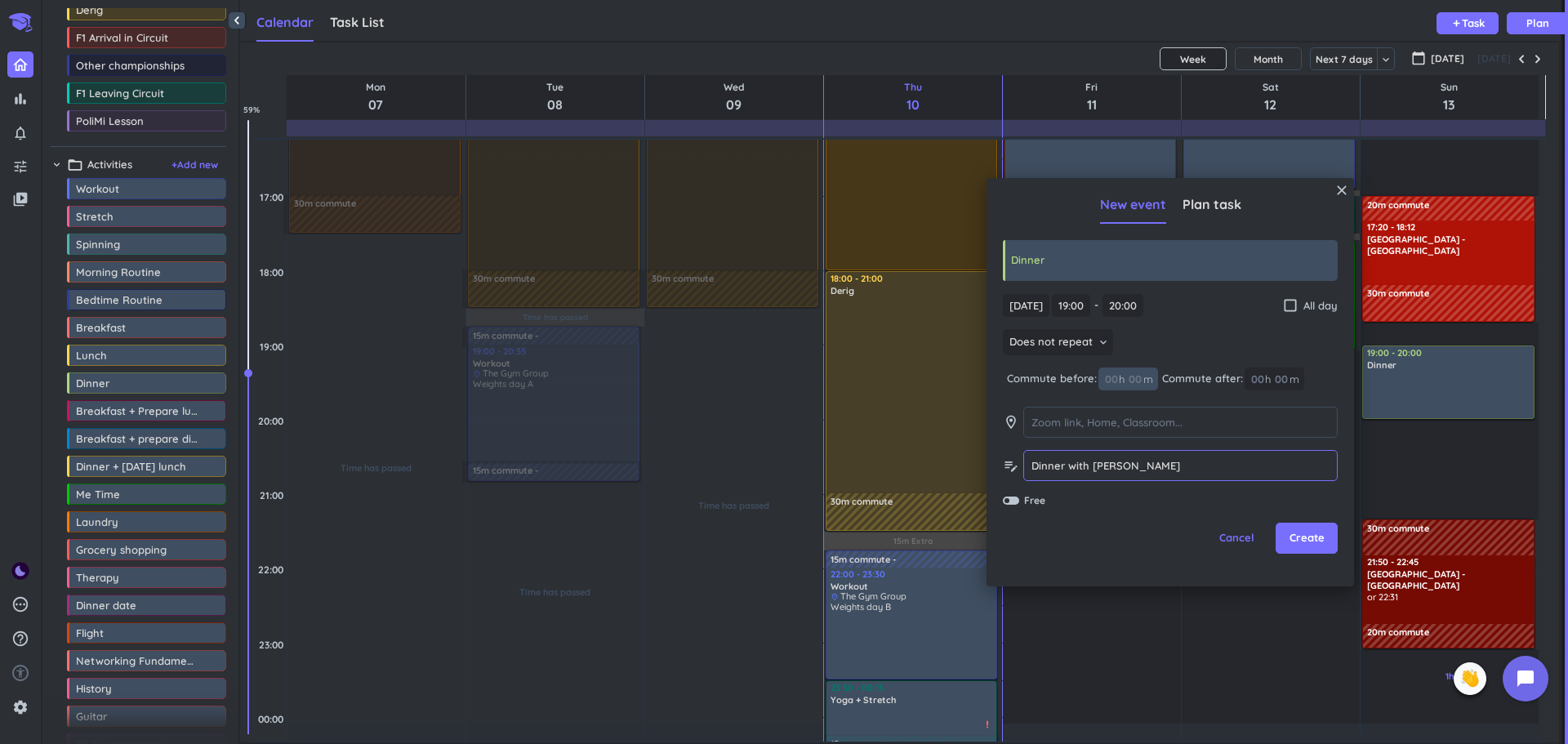 type on "Dinner with [PERSON_NAME]" 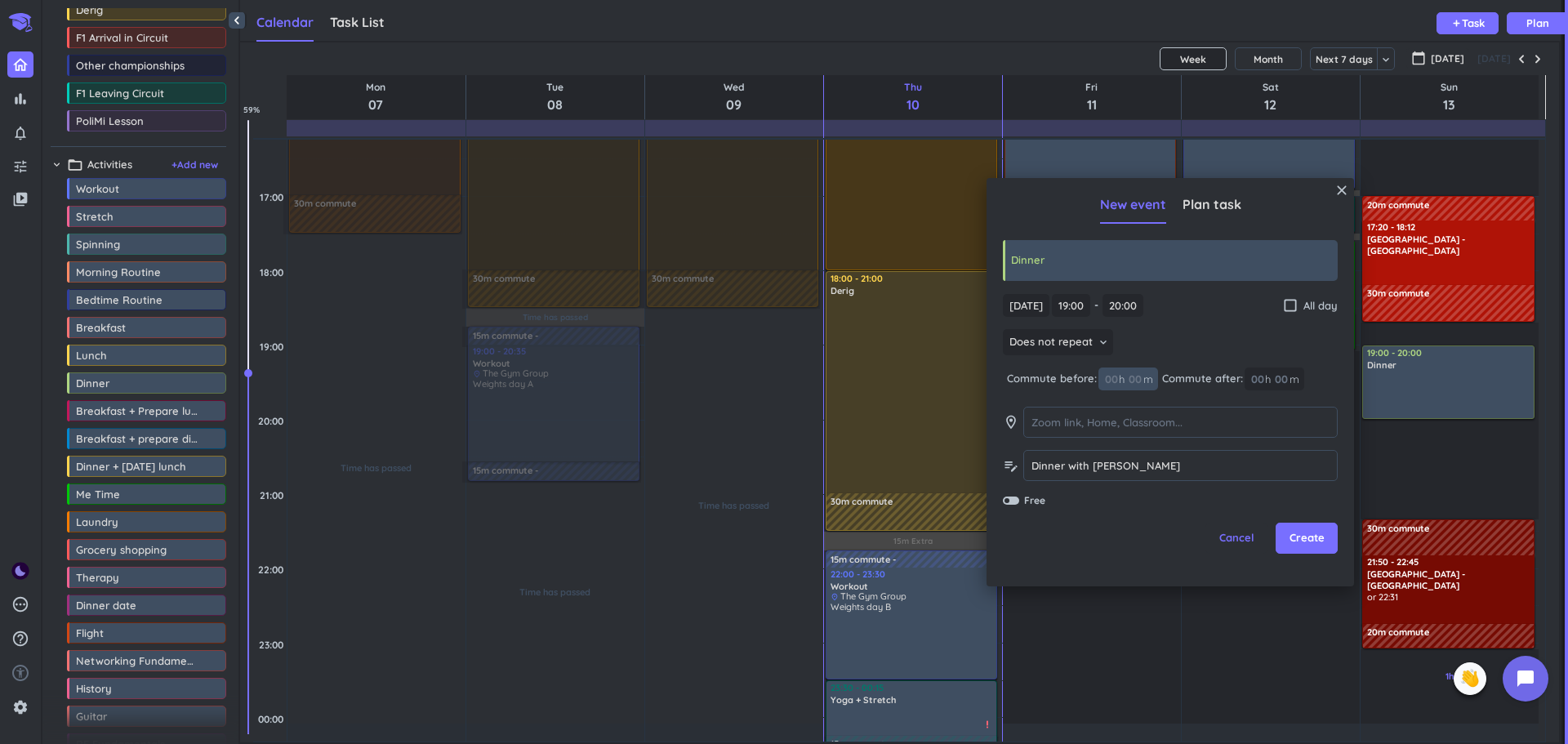 click at bounding box center [1134, 379] 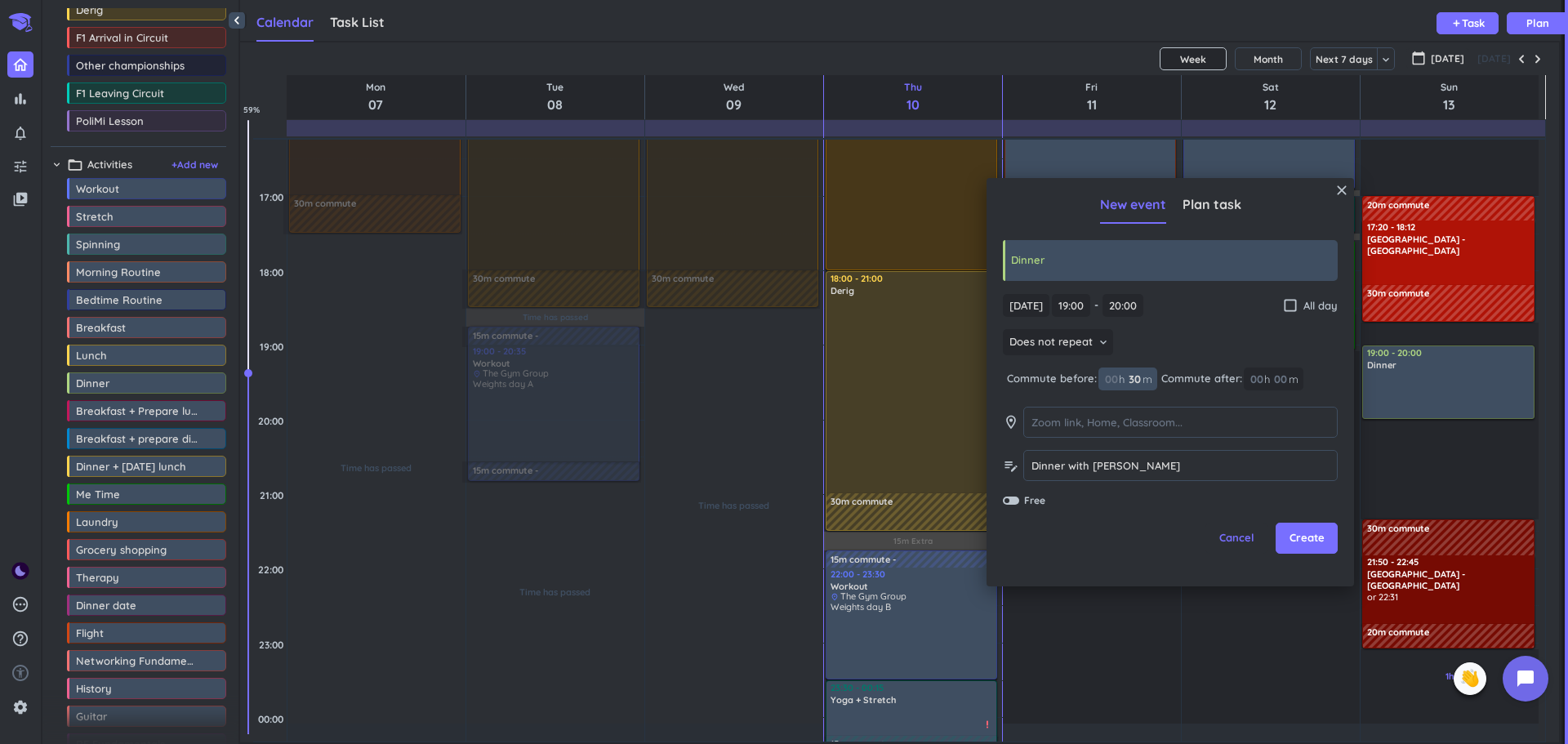 type on "30" 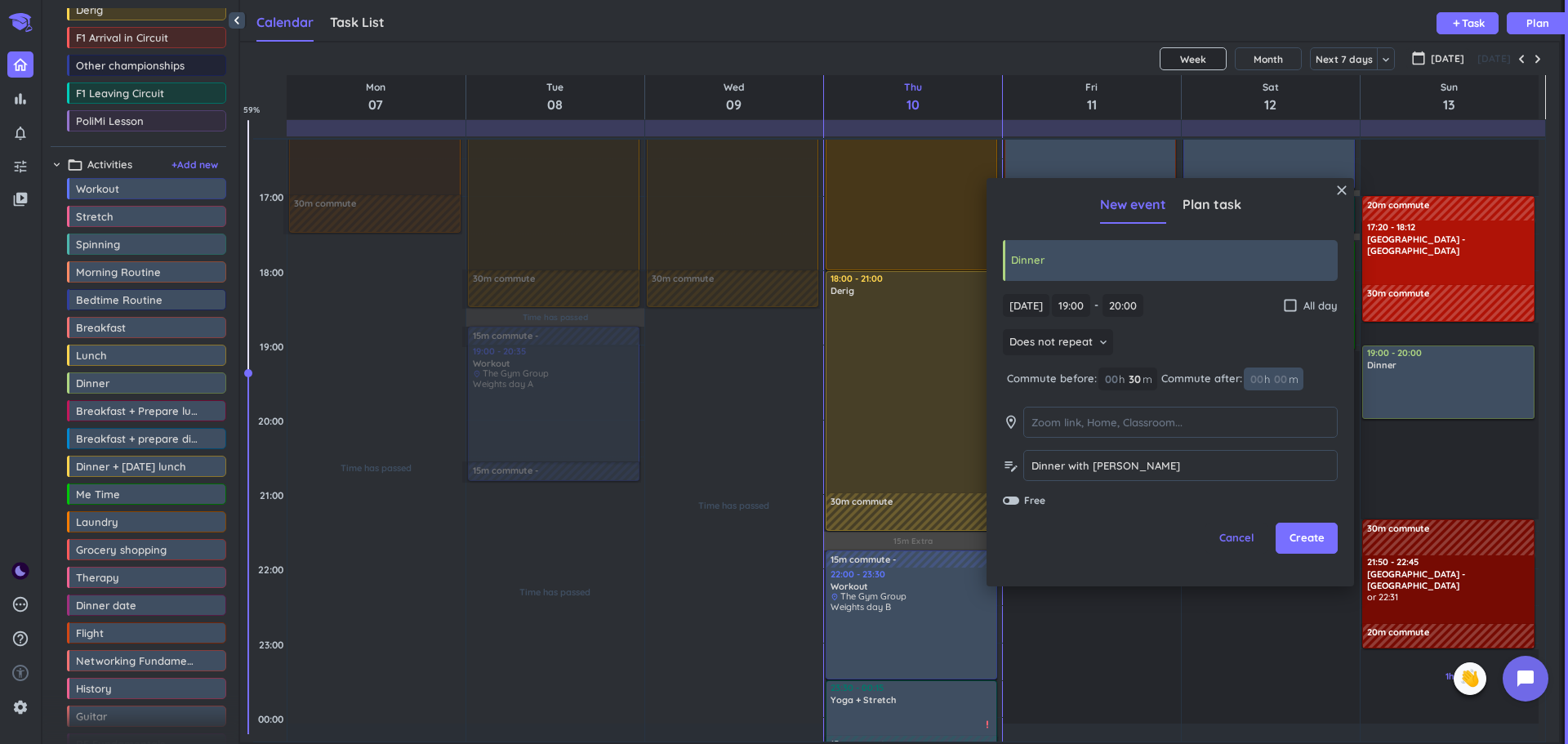 click at bounding box center (1280, 379) 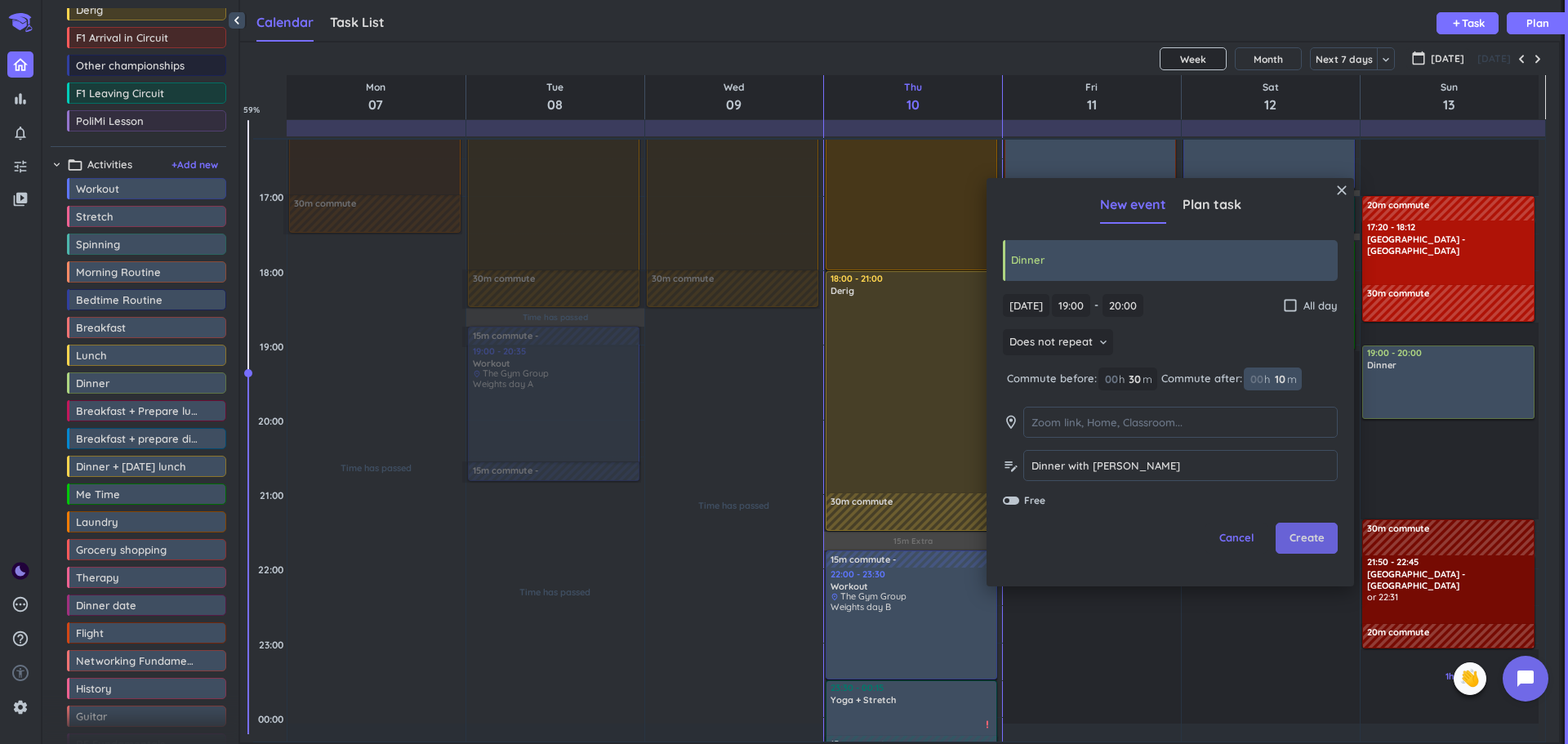 type on "10" 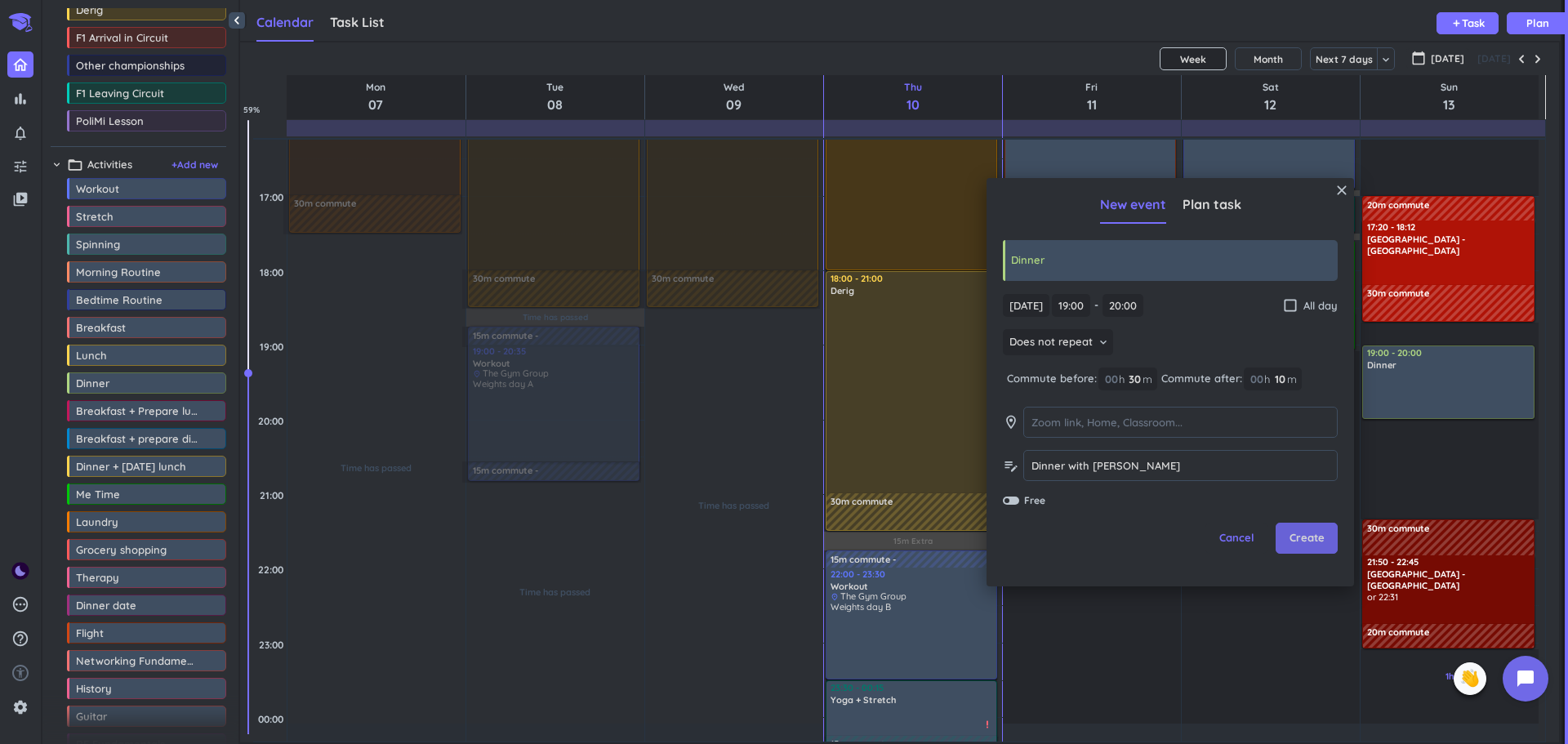 click on "Create" at bounding box center [1307, 538] 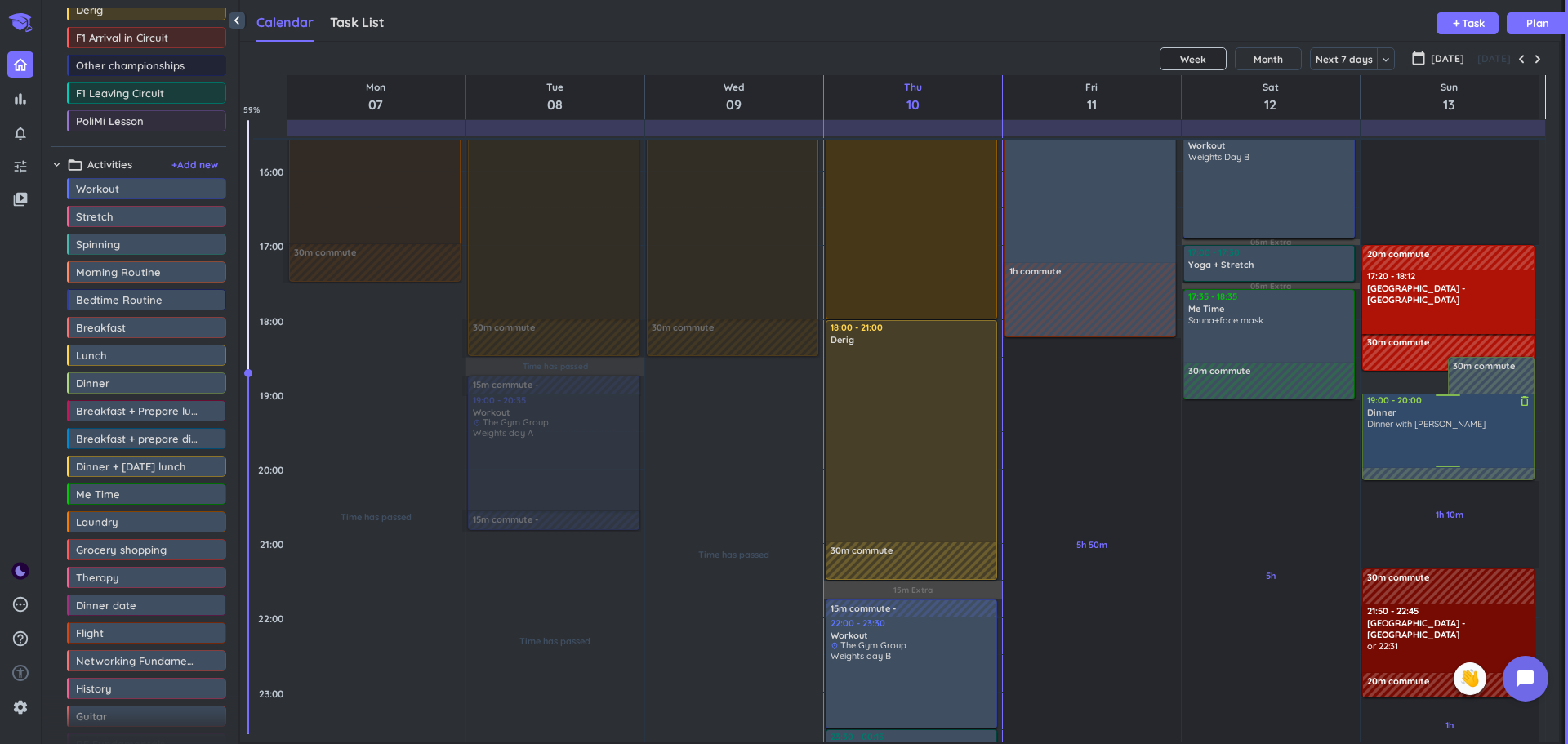 scroll, scrollTop: 862, scrollLeft: 0, axis: vertical 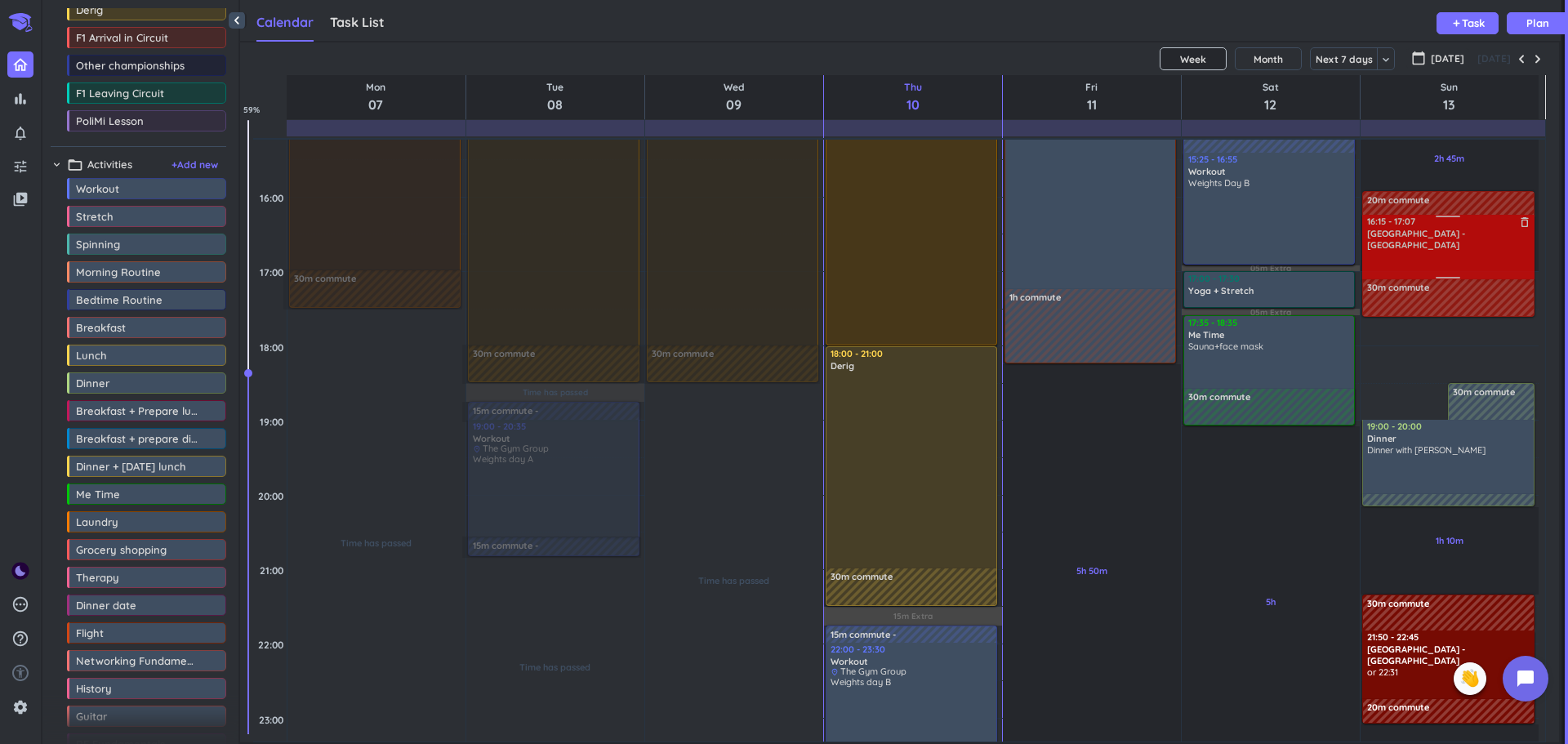 drag, startPoint x: 1401, startPoint y: 287, endPoint x: 1430, endPoint y: 216, distance: 76.6942 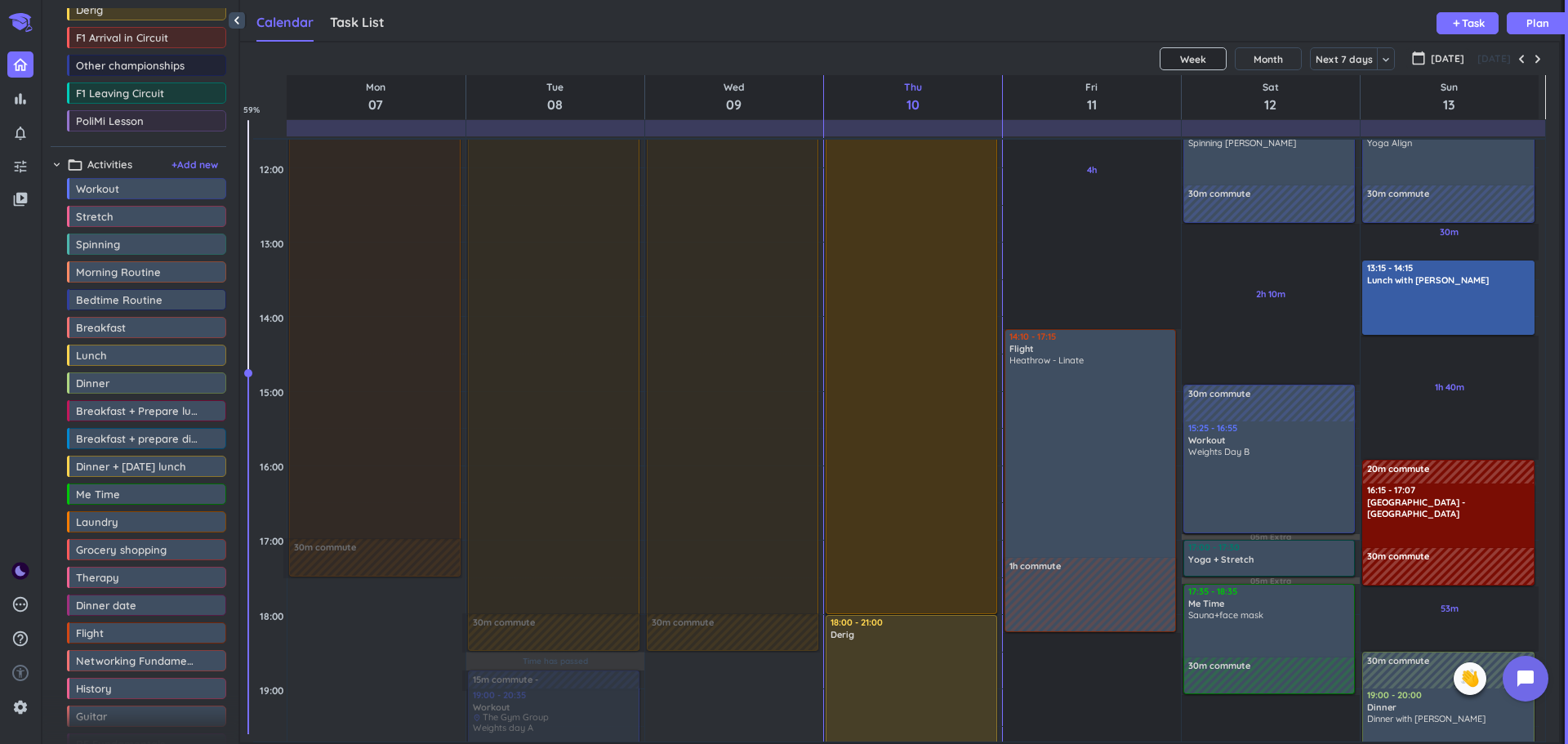 scroll, scrollTop: 559, scrollLeft: 0, axis: vertical 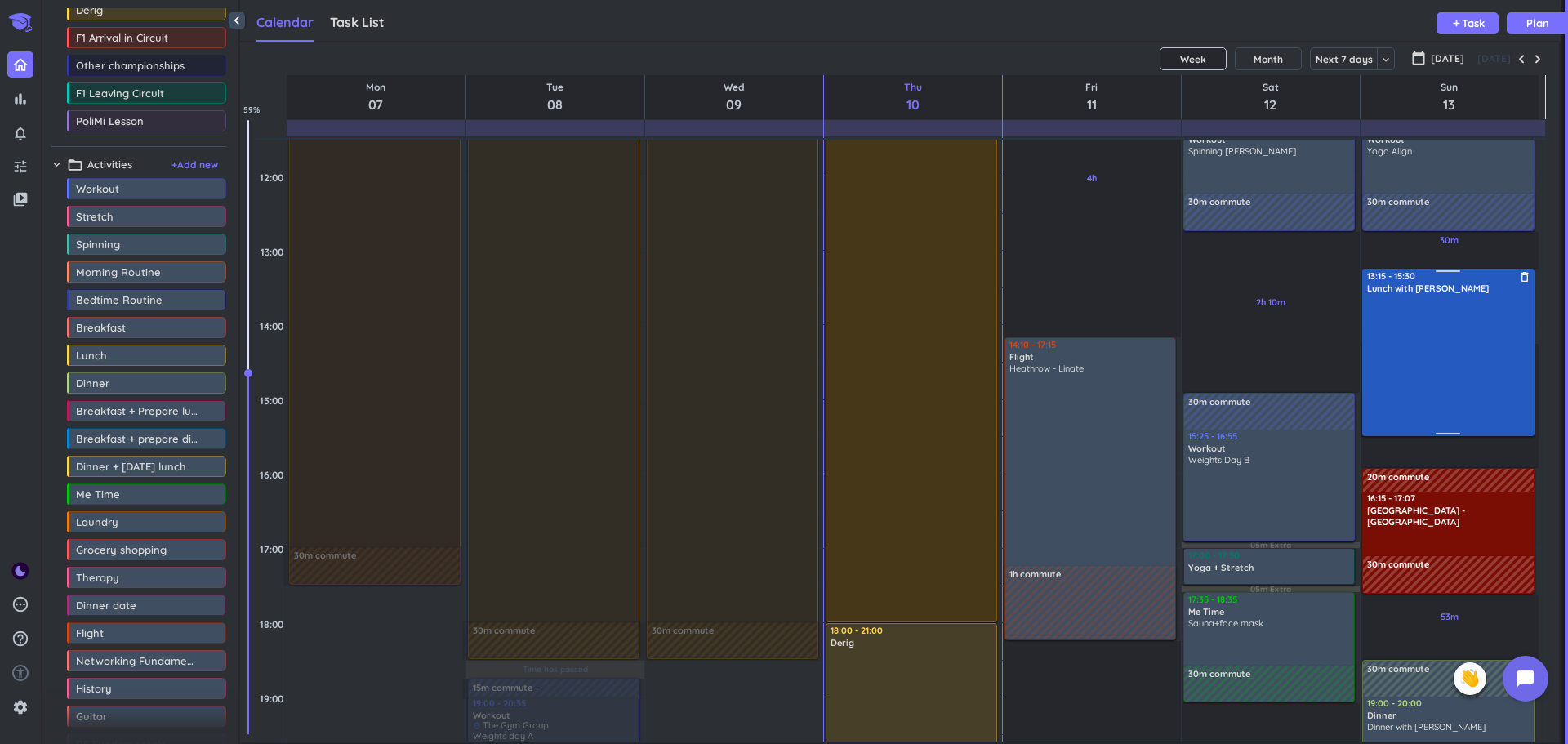 drag, startPoint x: 1439, startPoint y: 341, endPoint x: 1449, endPoint y: 432, distance: 91.5478 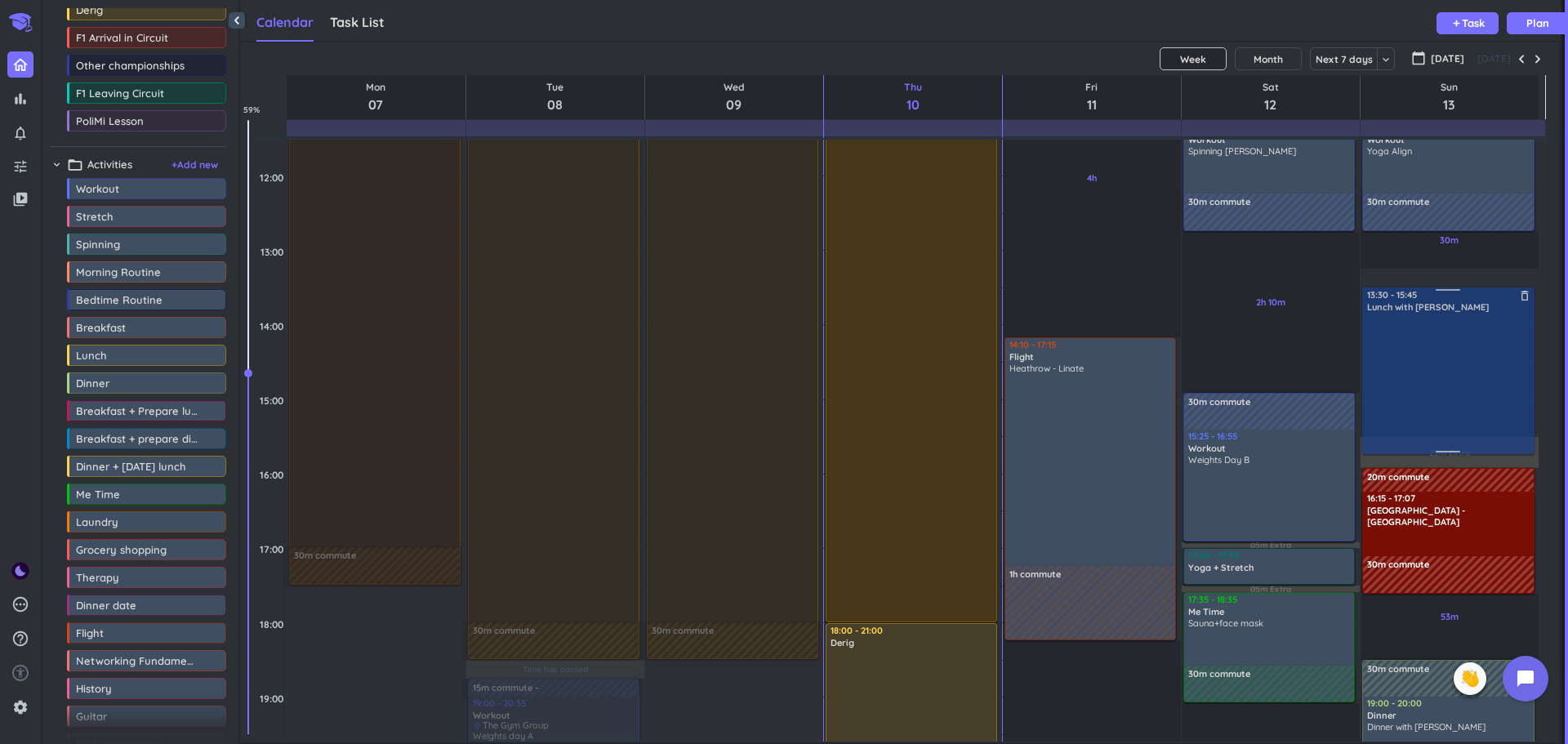 drag, startPoint x: 1436, startPoint y: 336, endPoint x: 1436, endPoint y: 346, distance: 10 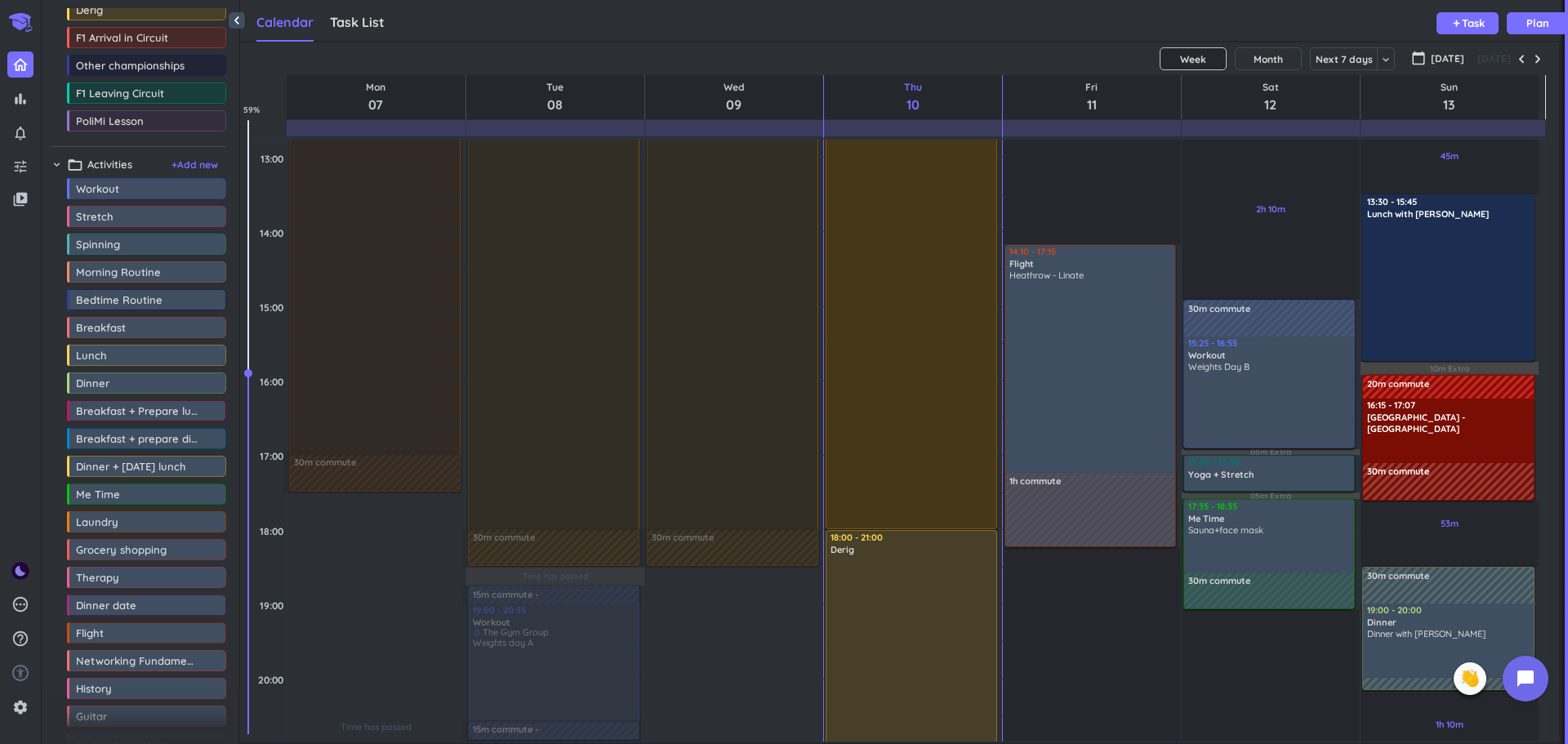 scroll, scrollTop: 655, scrollLeft: 0, axis: vertical 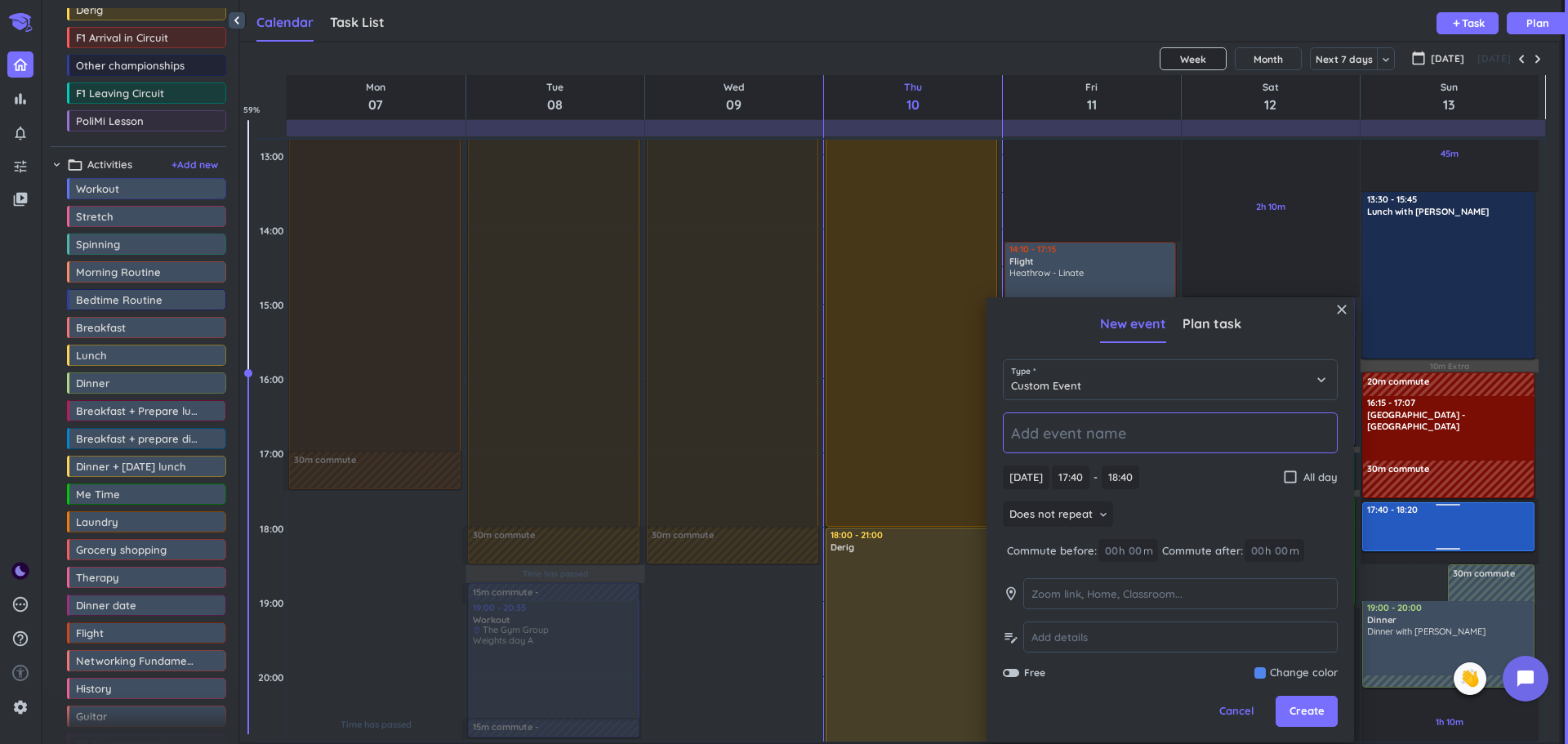 drag, startPoint x: 1433, startPoint y: 572, endPoint x: 1427, endPoint y: 551, distance: 21.84033 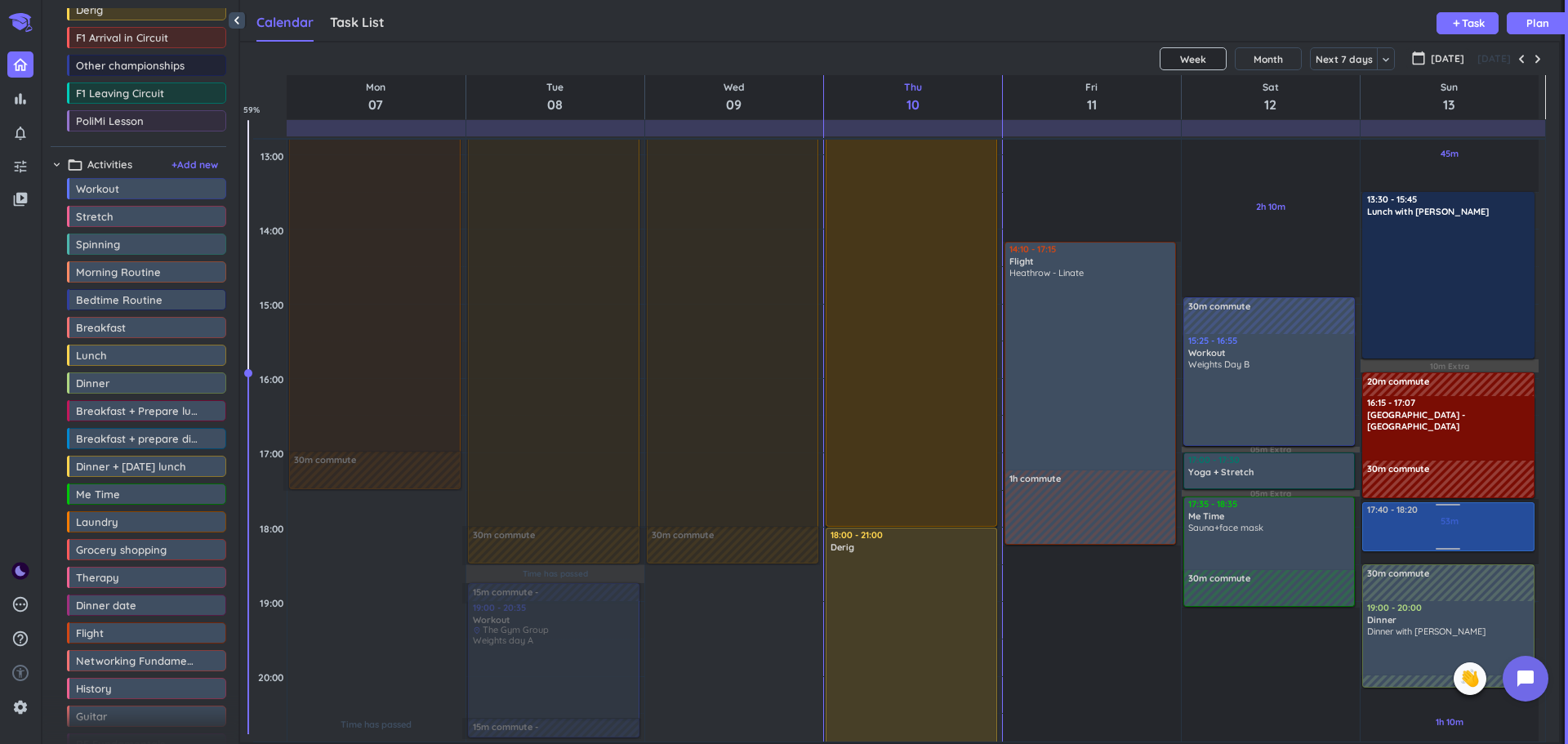 click on "1h 15m Past due Plan 45m Past due Plan 53m Past due Plan 1h 10m Past due Plan 1h  Past due Plan 15m Extra 10m Extra Adjust Awake Time Adjust Awake Time 06:00 - 07:00 Yoga + Stretch delete_outline 30m commute 08:45 - 10:15 Workout delete_outline Weights day C 10:30 - 11:15 Workout delete_outline place Virgin Maciachini Functional Step 11:15 - 12:15 Workout delete_outline Yoga Align 30m commute 13:30 - 15:45 Lunch with [PERSON_NAME] 20m commute 16:15 - 17:07 [GEOGRAPHIC_DATA] - [GEOGRAPHIC_DATA] delete_outline 30m commute 17:40 - 18:20 30m commute 19:00 - 20:00 Dinner delete_outline Dinner with [PERSON_NAME] 30m commute 21:50 - 22:45 [GEOGRAPHIC_DATA] - [GEOGRAPHIC_DATA] delete_outline or 22:31  20m commute 17:40 - 18:20" at bounding box center [1450, 378] 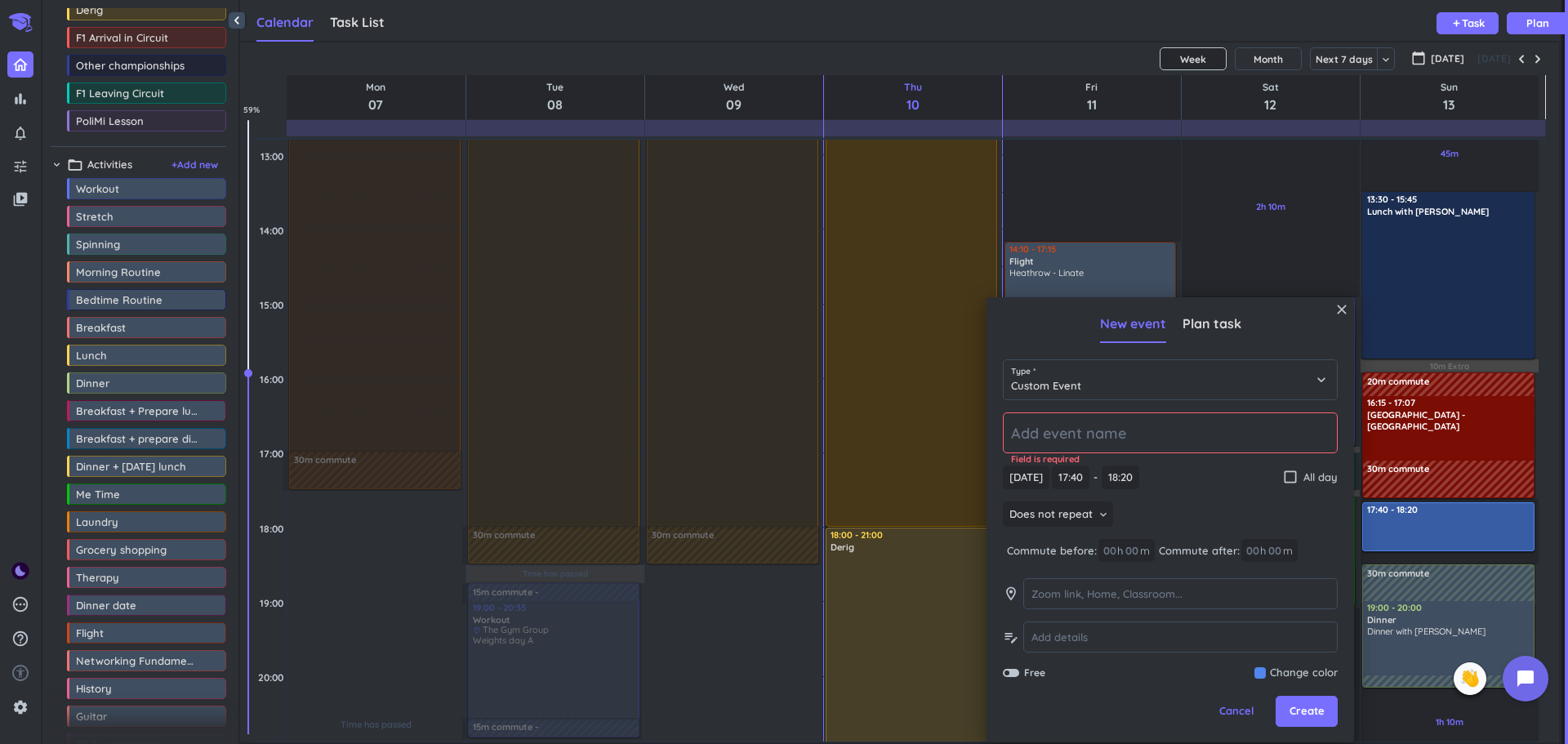 click 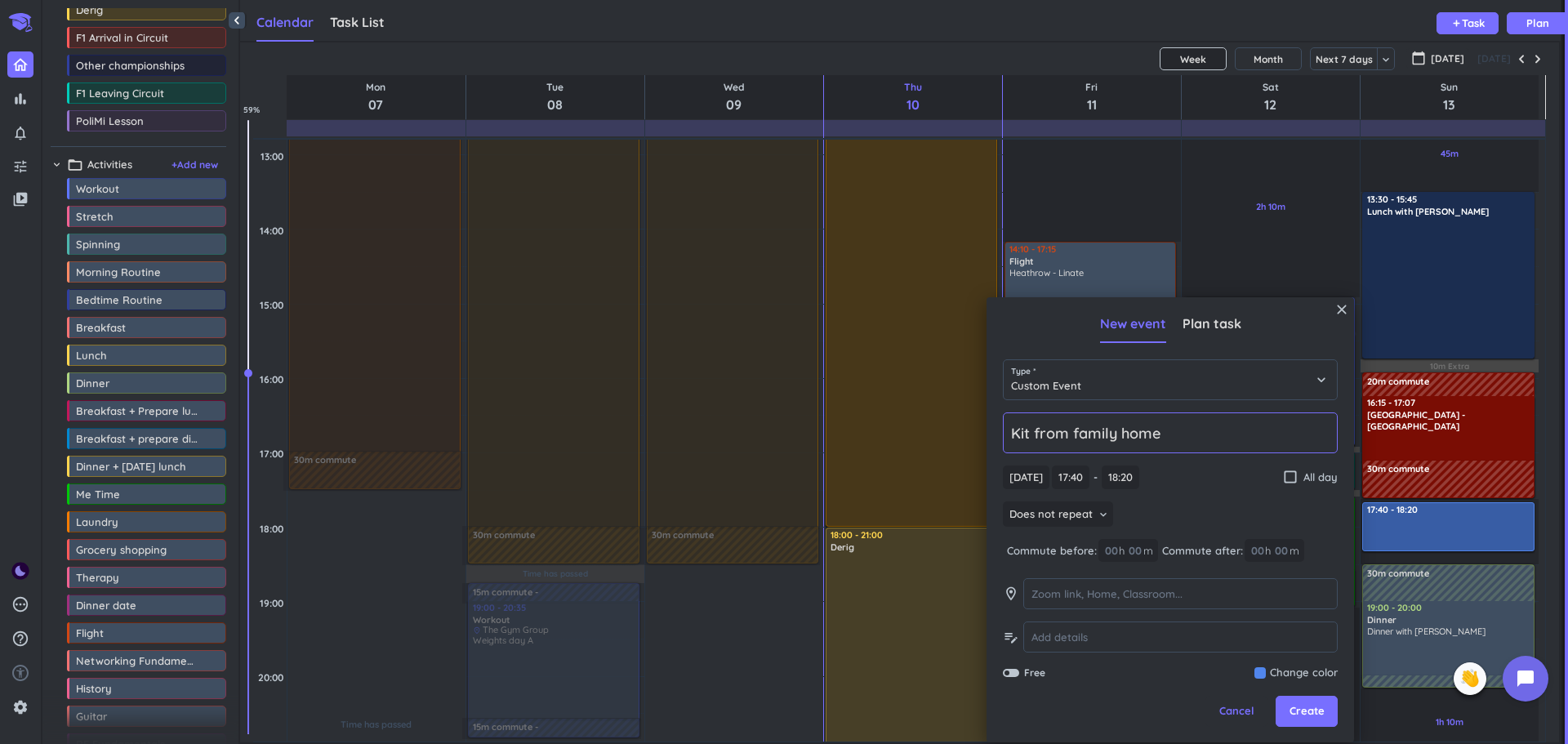 type on "Kit from family home" 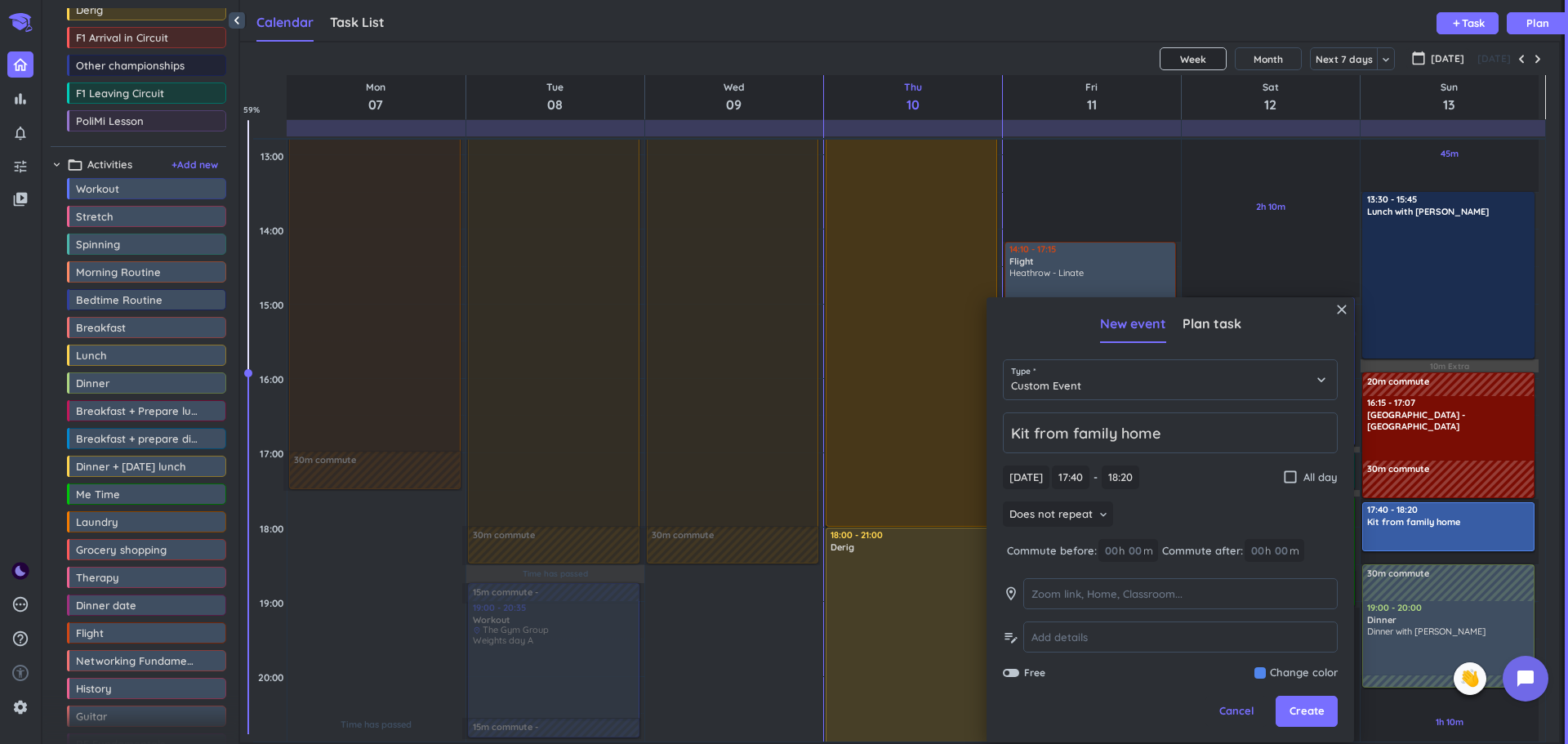 click at bounding box center [1296, 673] 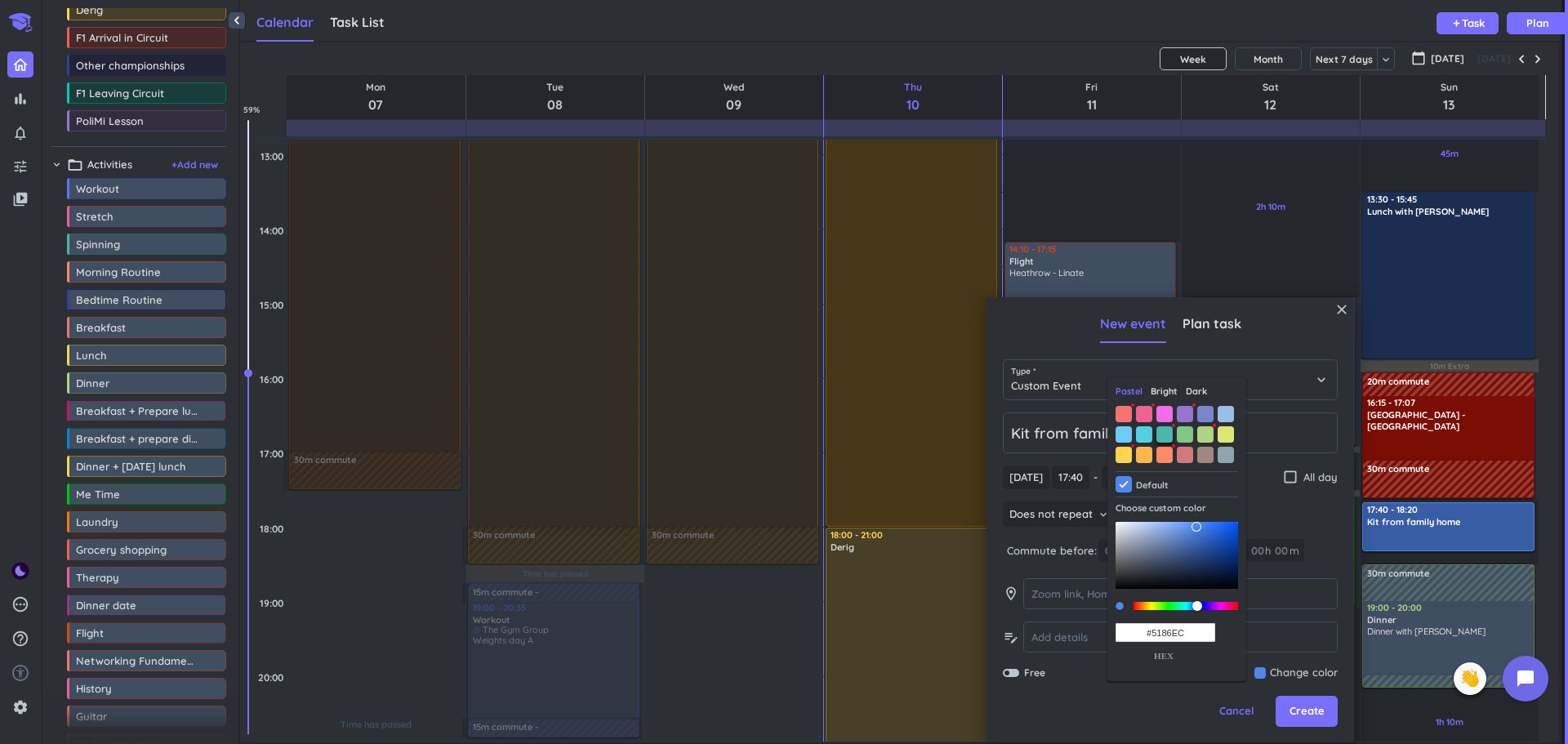 click at bounding box center (1165, 434) 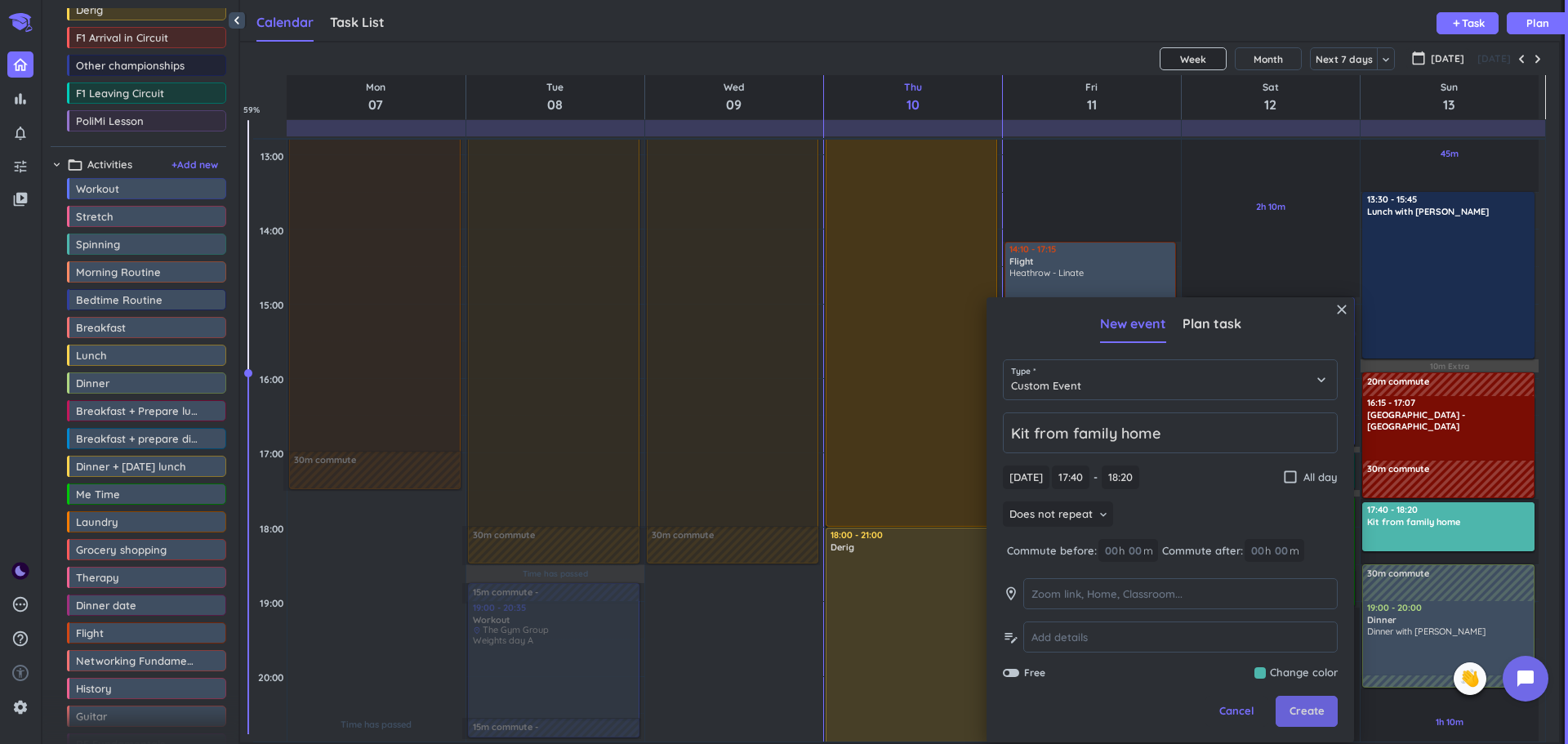 click on "Create" at bounding box center (1307, 711) 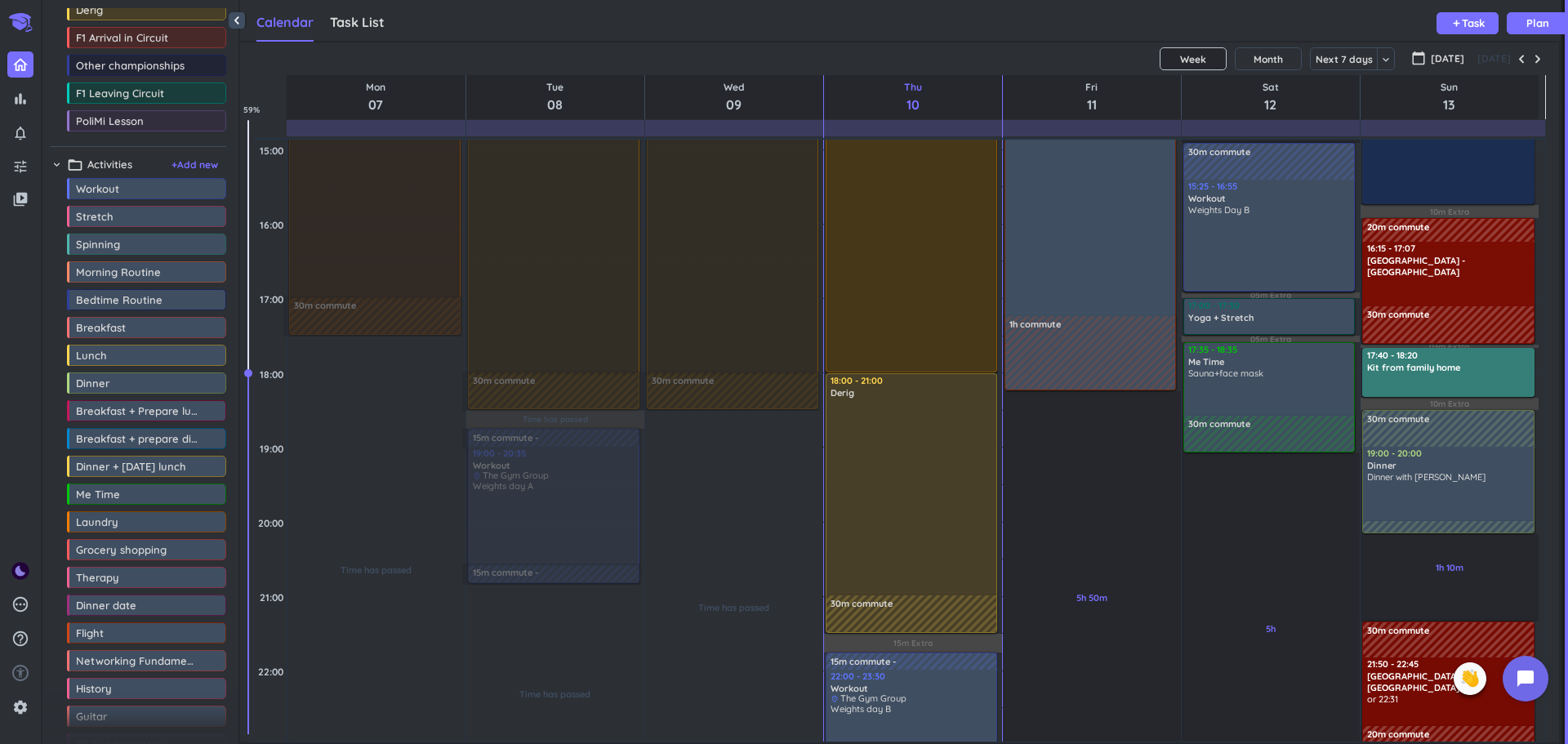 scroll, scrollTop: 813, scrollLeft: 0, axis: vertical 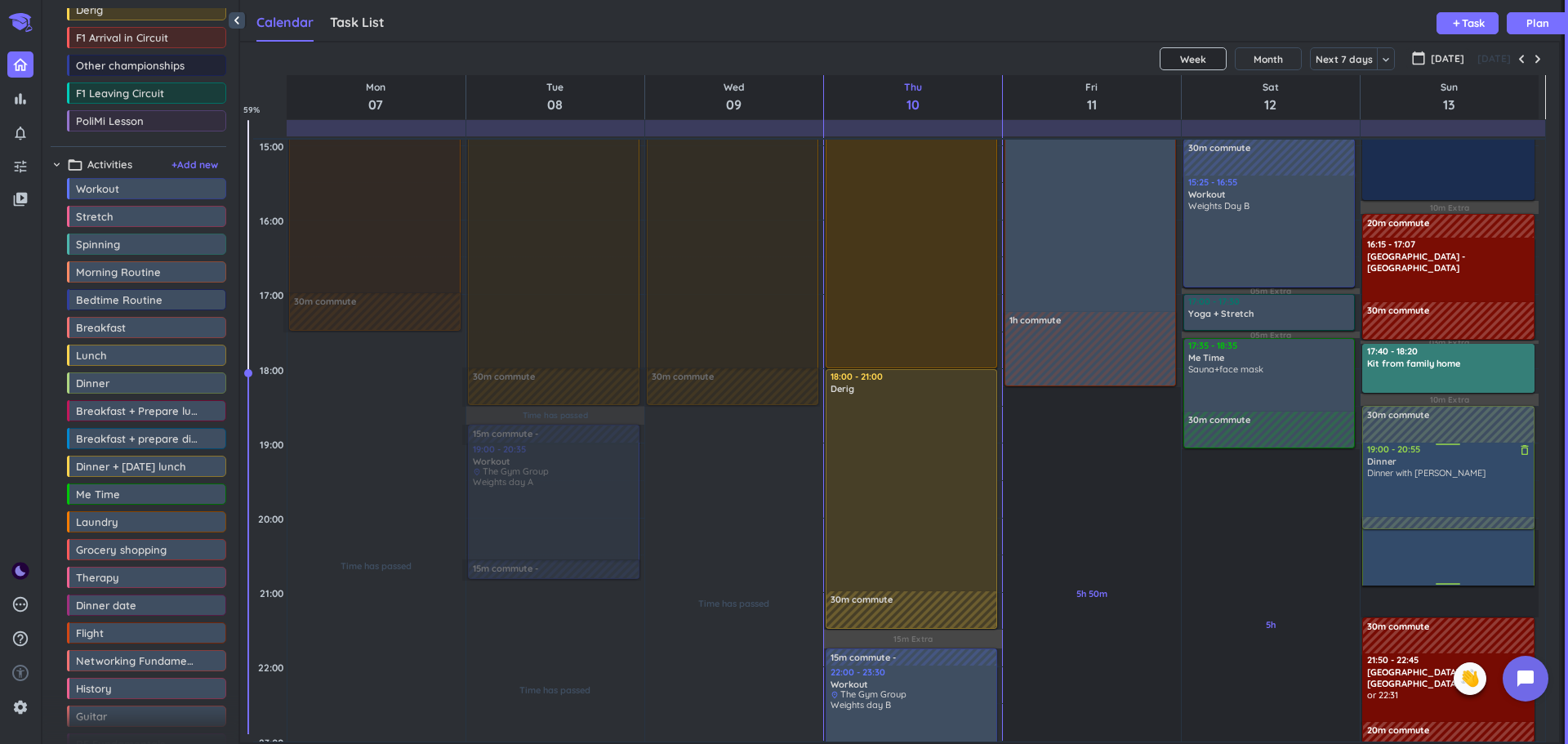 drag, startPoint x: 1444, startPoint y: 515, endPoint x: 1446, endPoint y: 584, distance: 69.02898 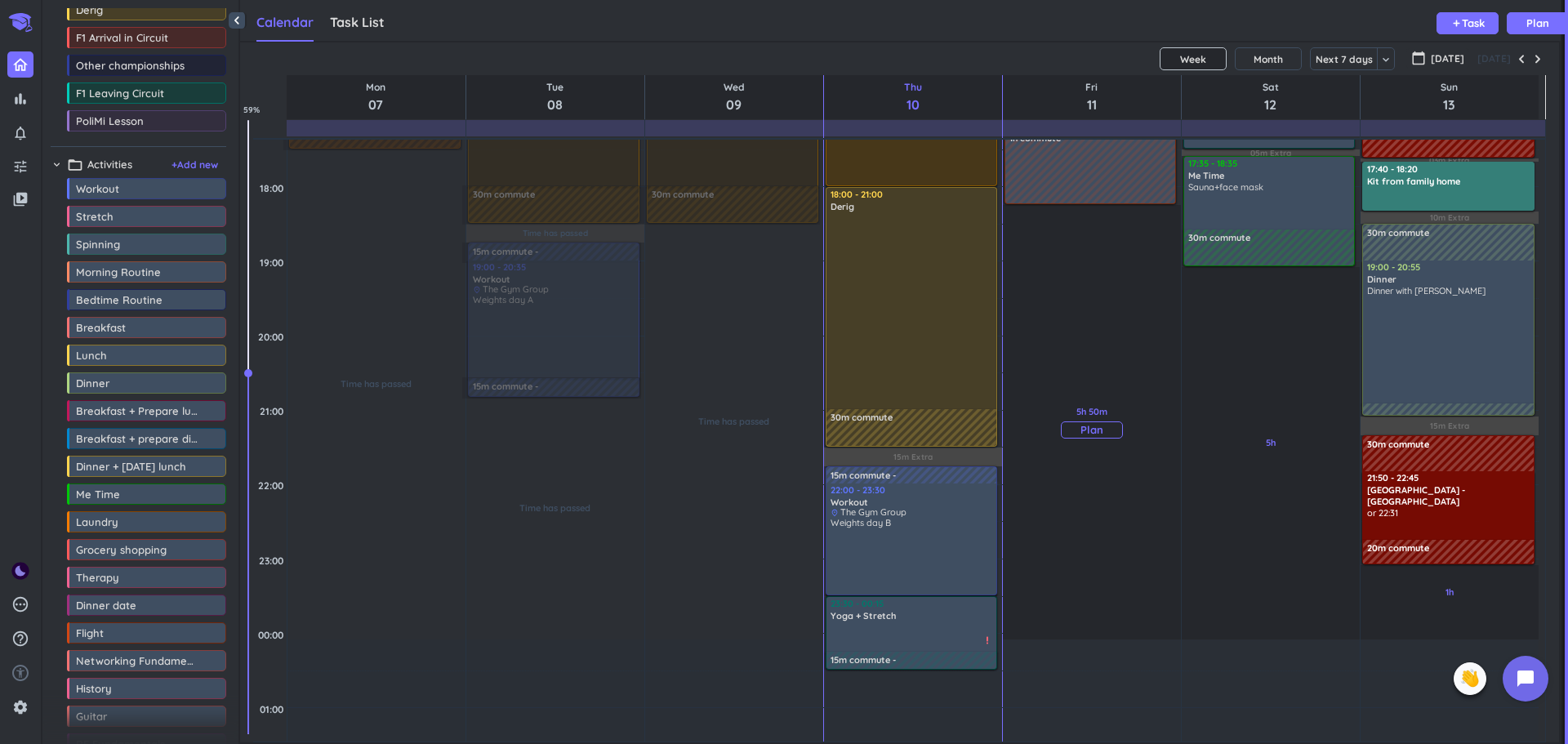 scroll, scrollTop: 996, scrollLeft: 0, axis: vertical 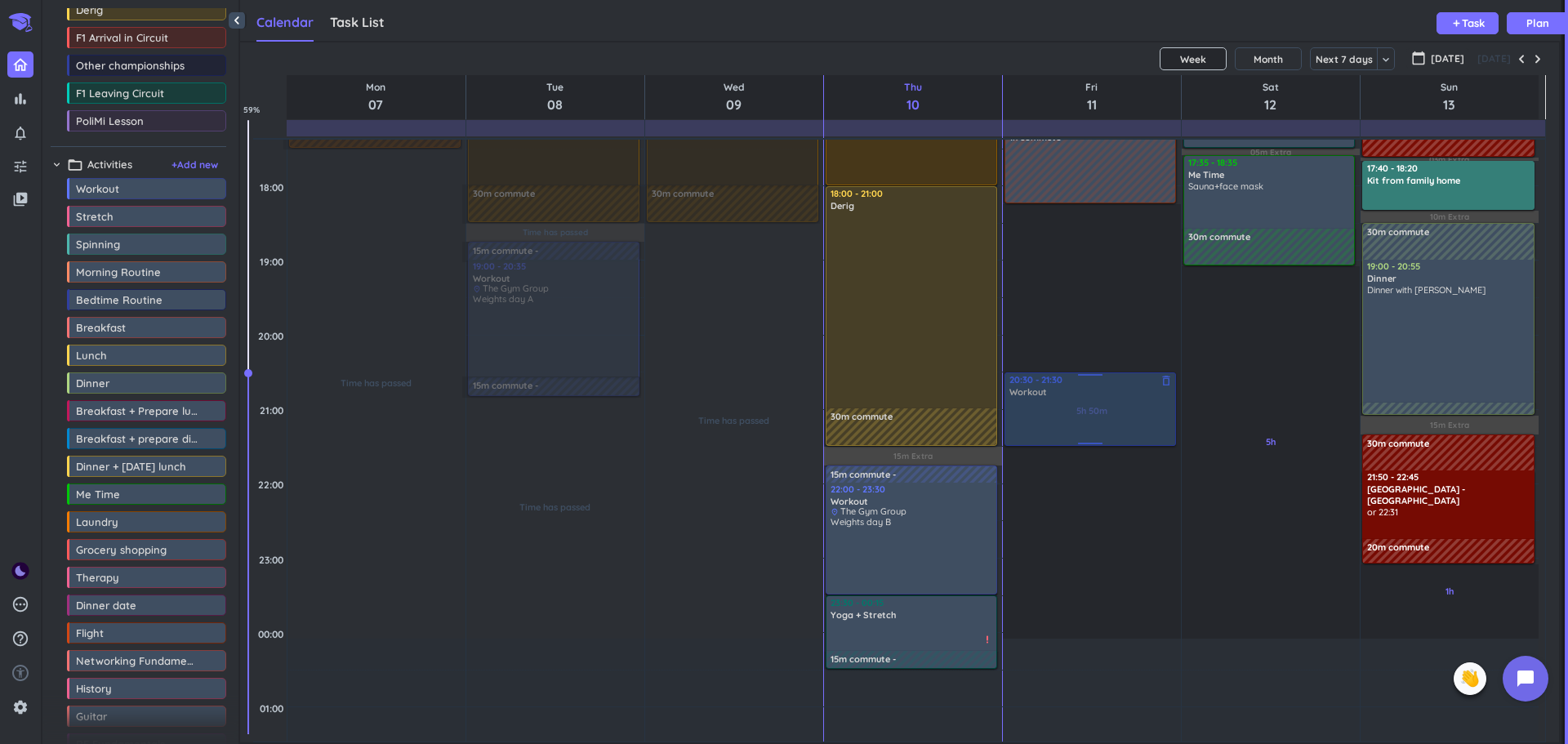 drag, startPoint x: 108, startPoint y: 193, endPoint x: 1114, endPoint y: 376, distance: 1022.5092 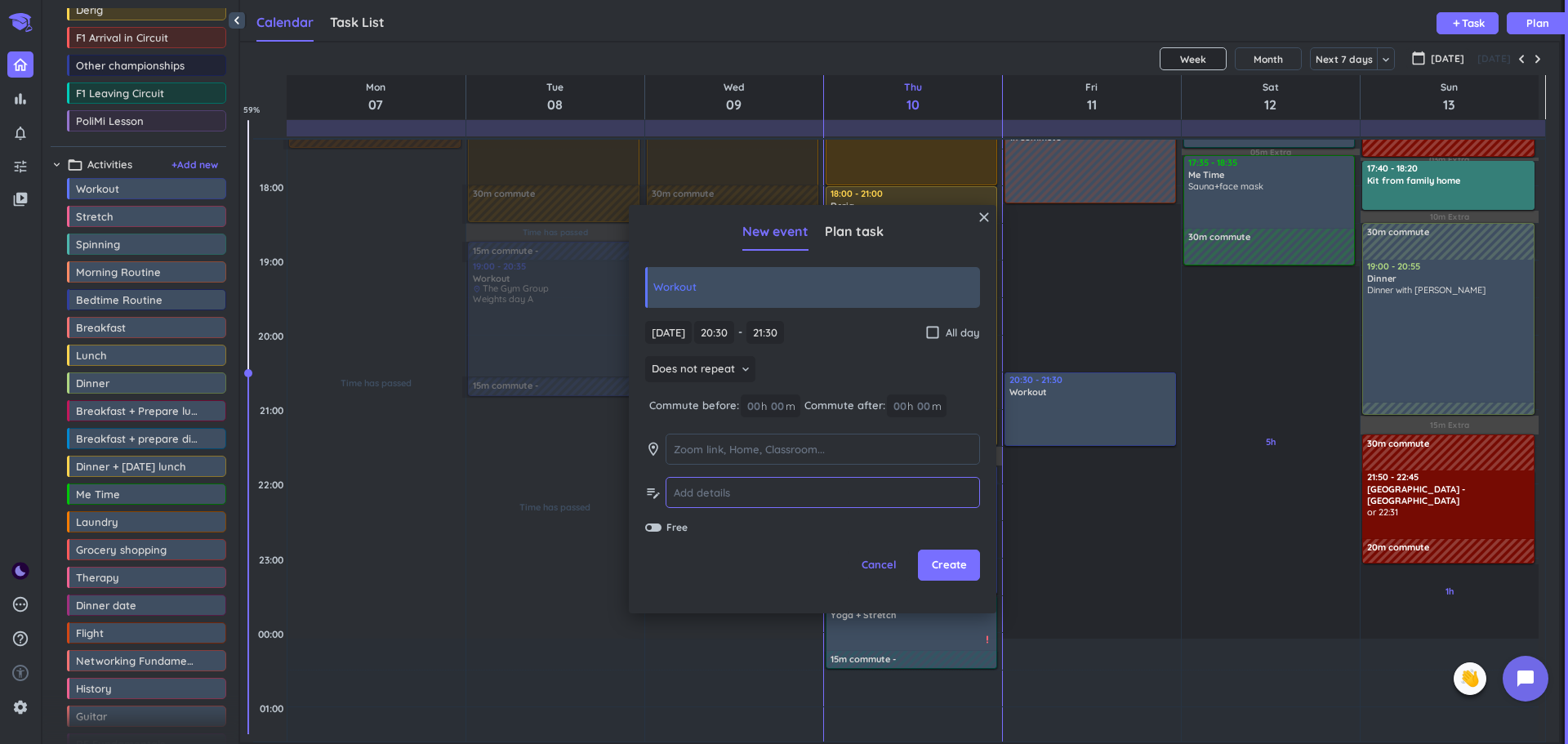 click at bounding box center [822, 492] 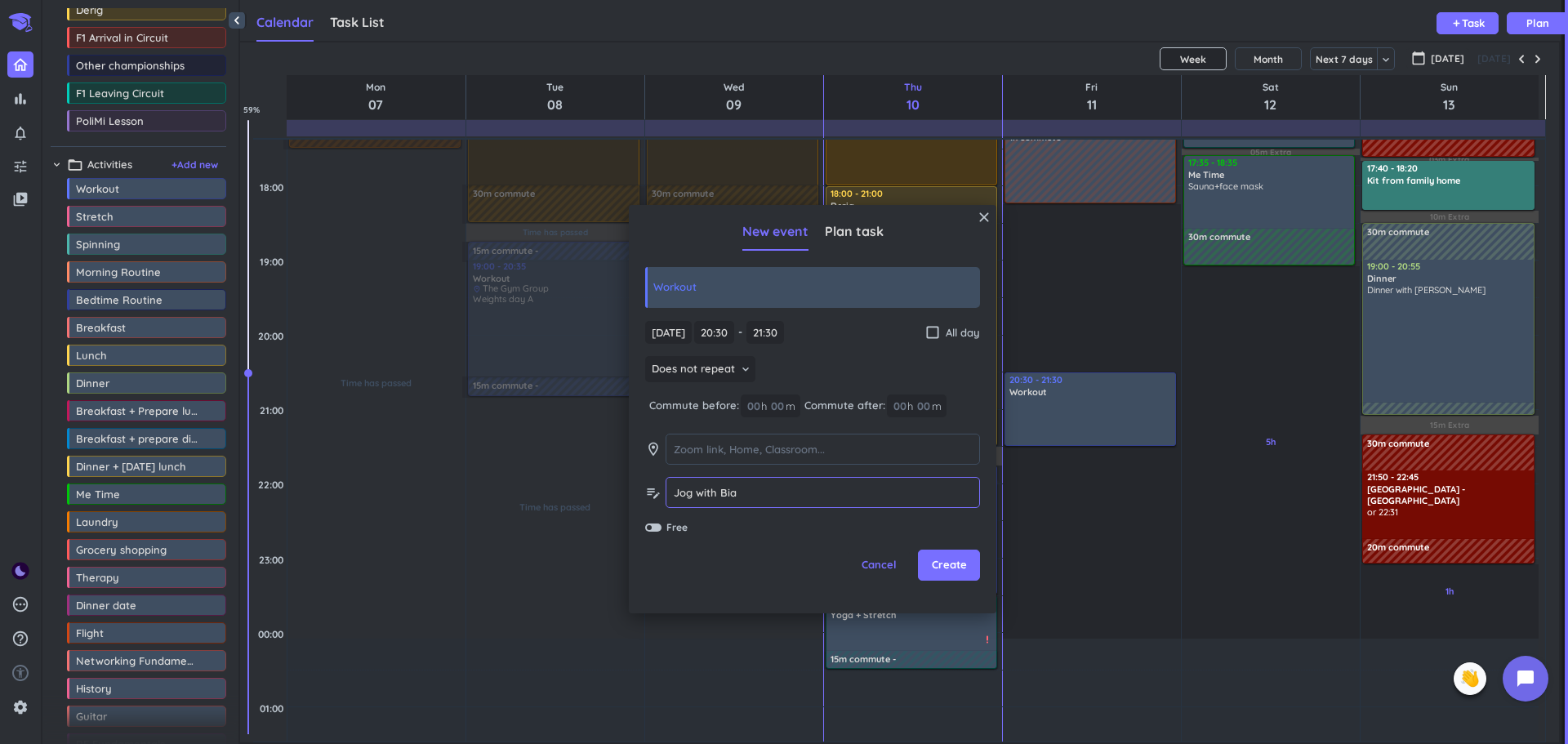drag, startPoint x: 715, startPoint y: 488, endPoint x: 666, endPoint y: 493, distance: 49.254441 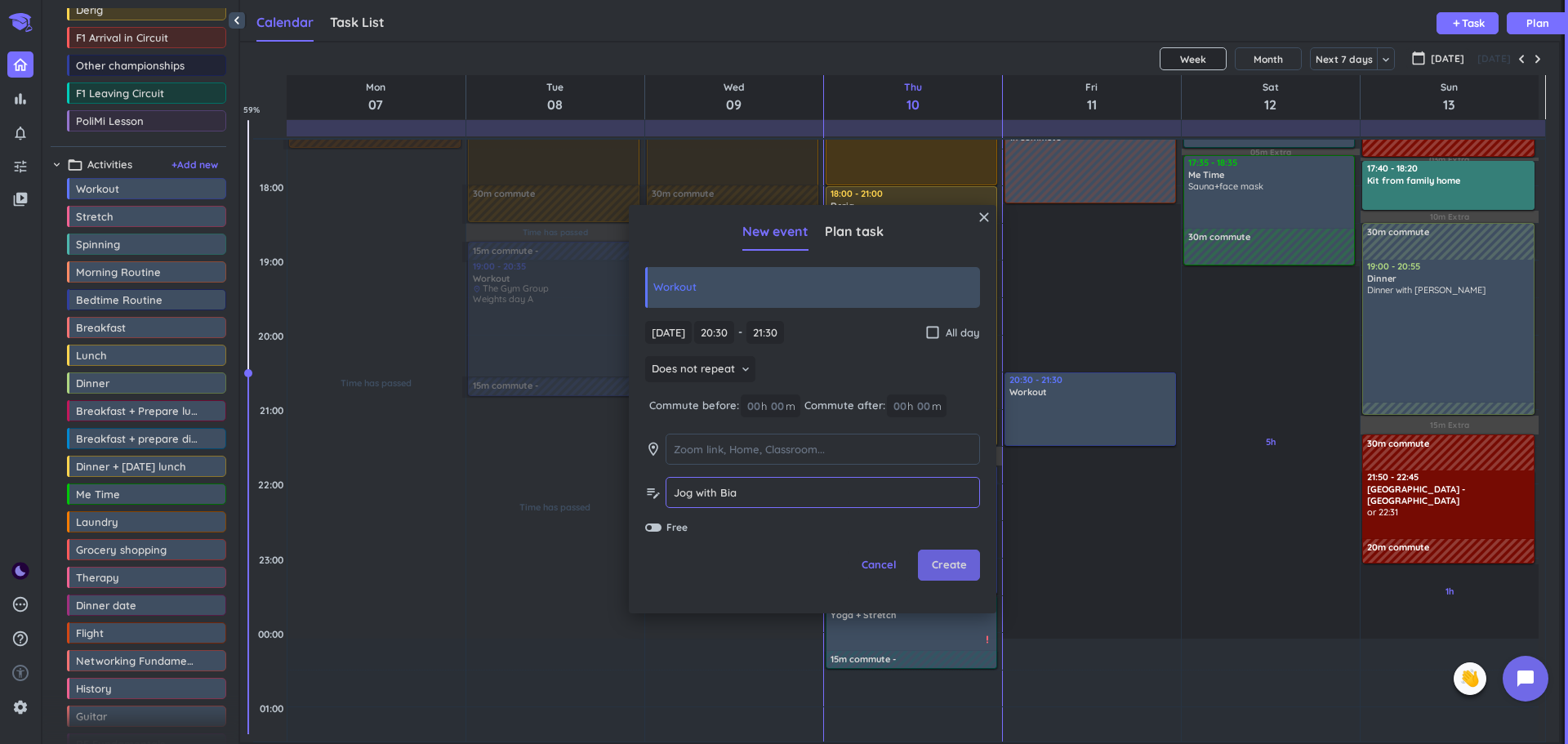 type on "Jog with Bia" 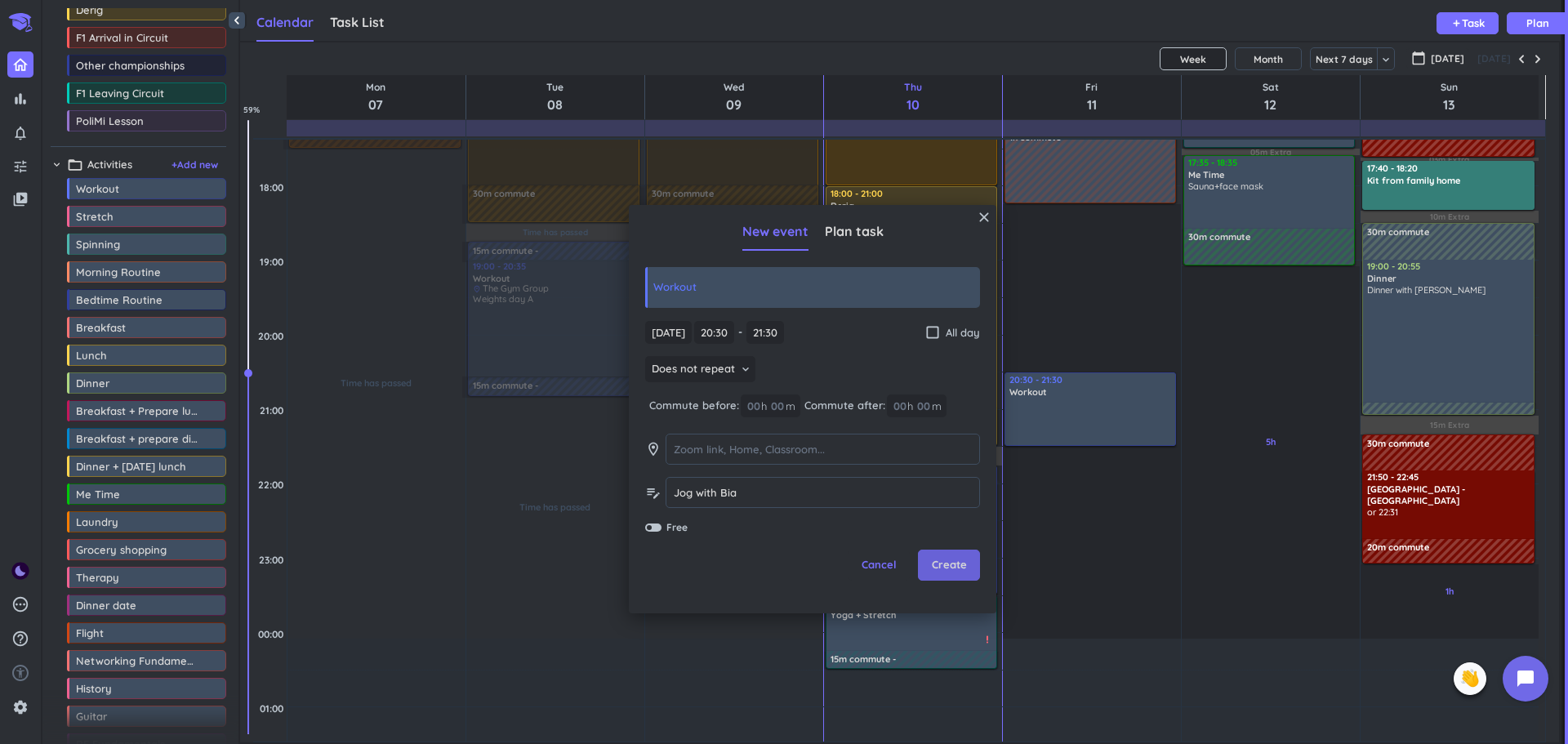 click on "Create" at bounding box center [949, 565] 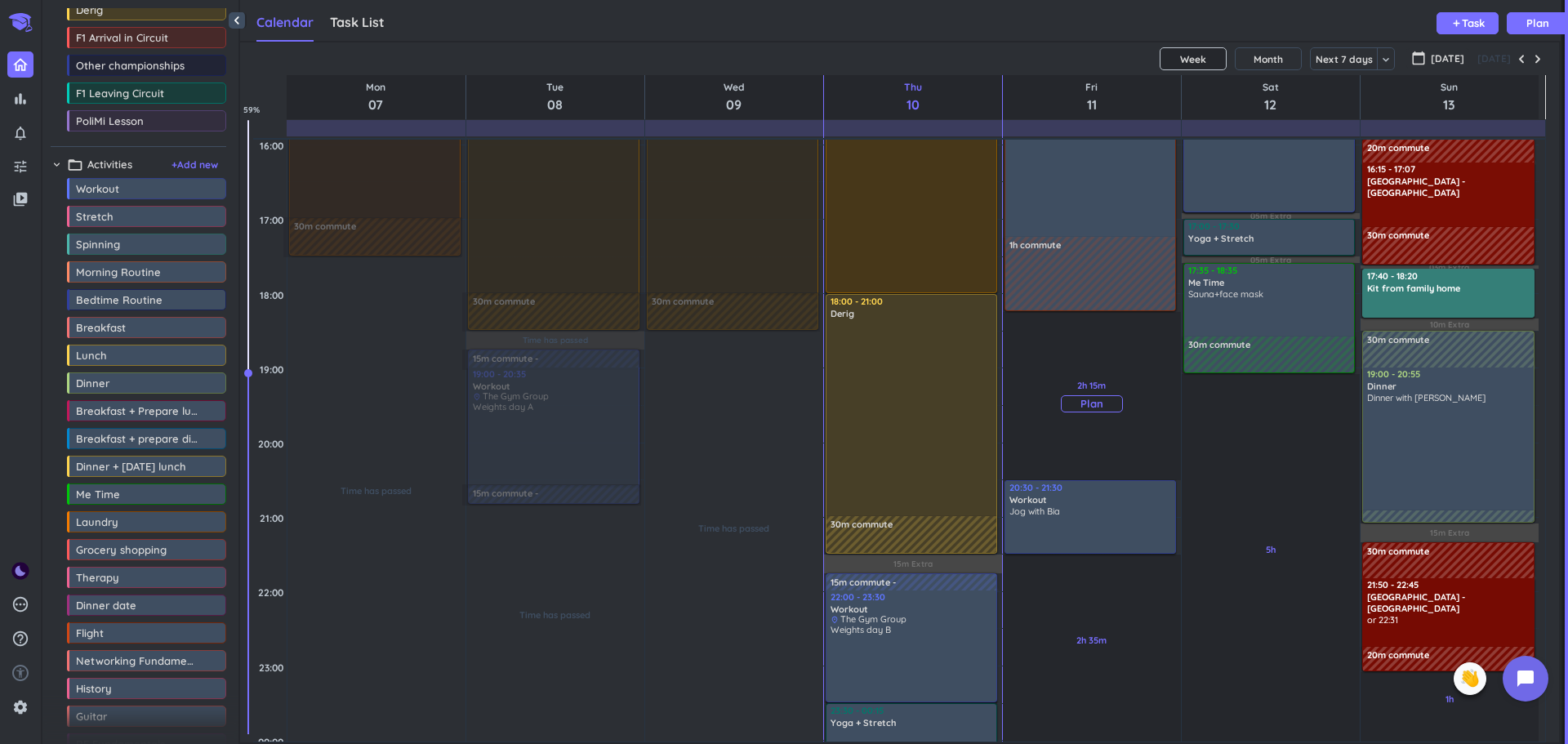 scroll, scrollTop: 868, scrollLeft: 0, axis: vertical 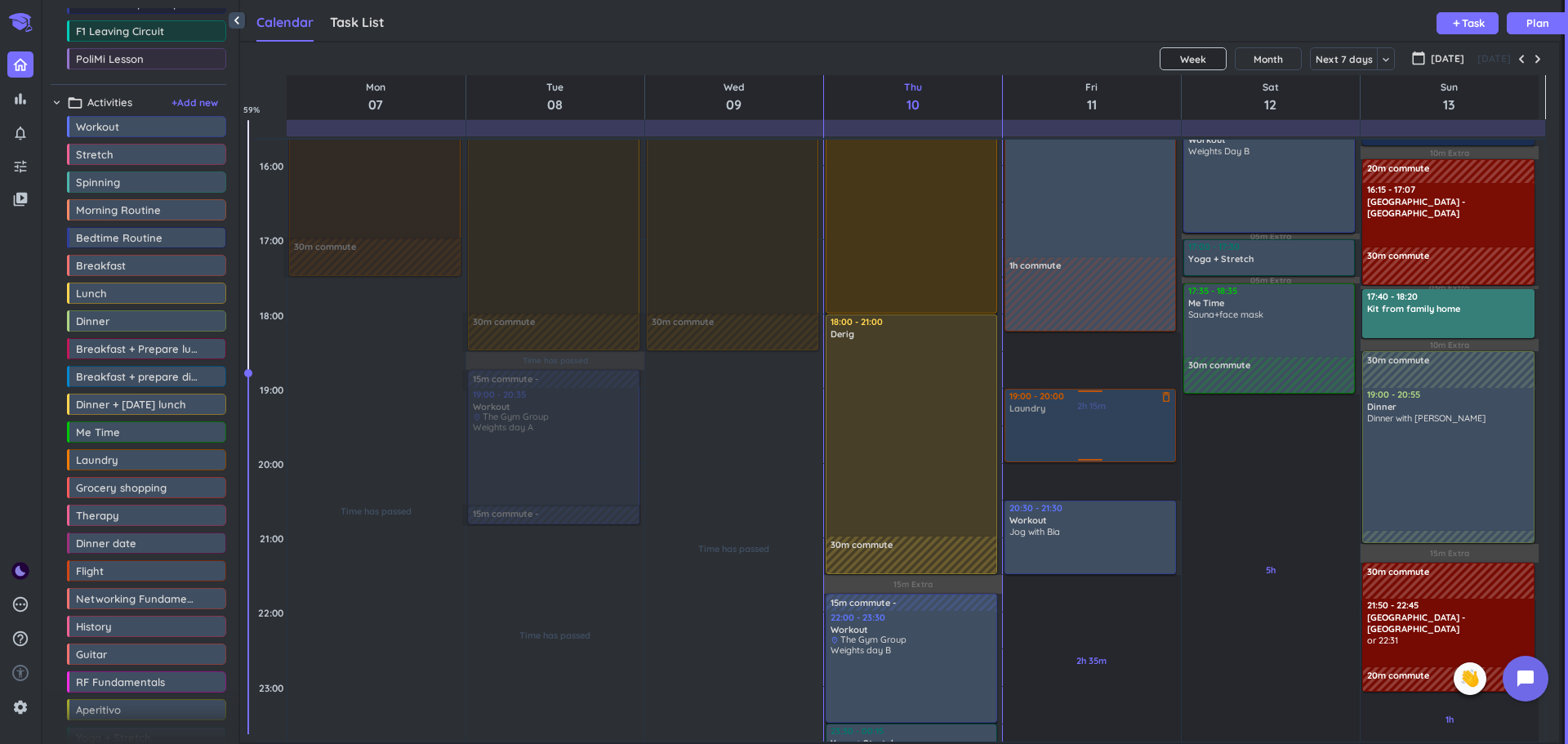 drag, startPoint x: 97, startPoint y: 459, endPoint x: 1065, endPoint y: 391, distance: 970.3855 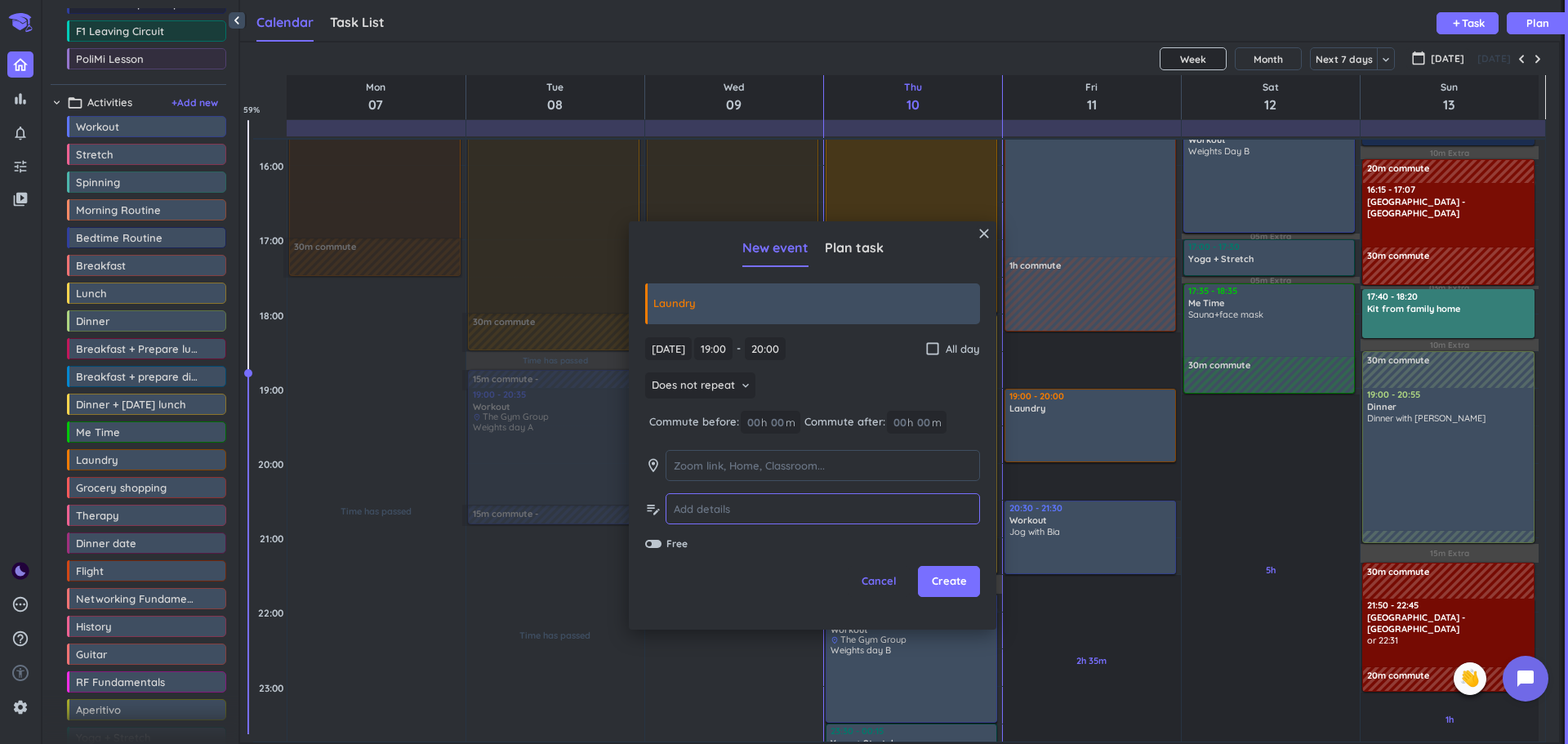 click at bounding box center [822, 509] 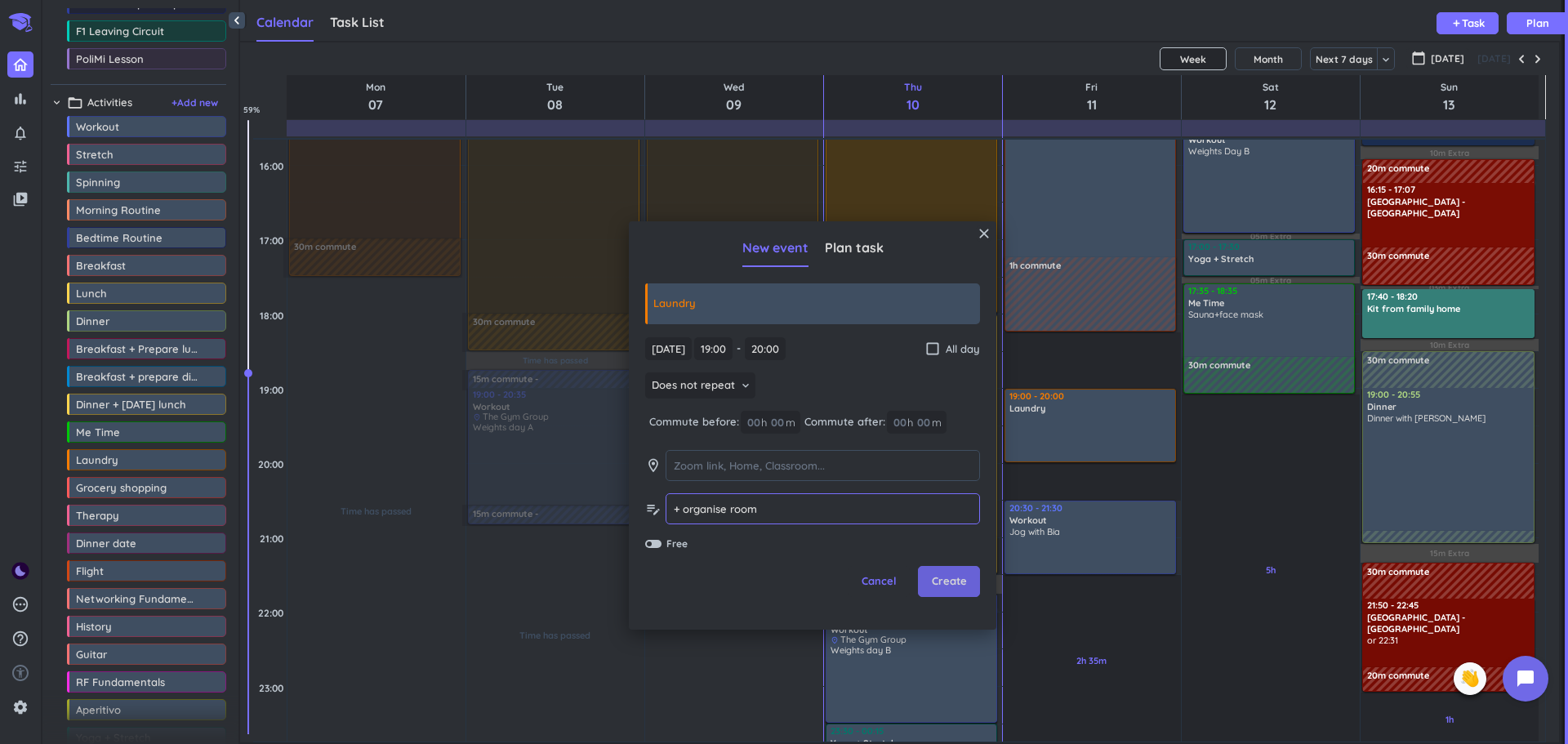type on "+ organise room" 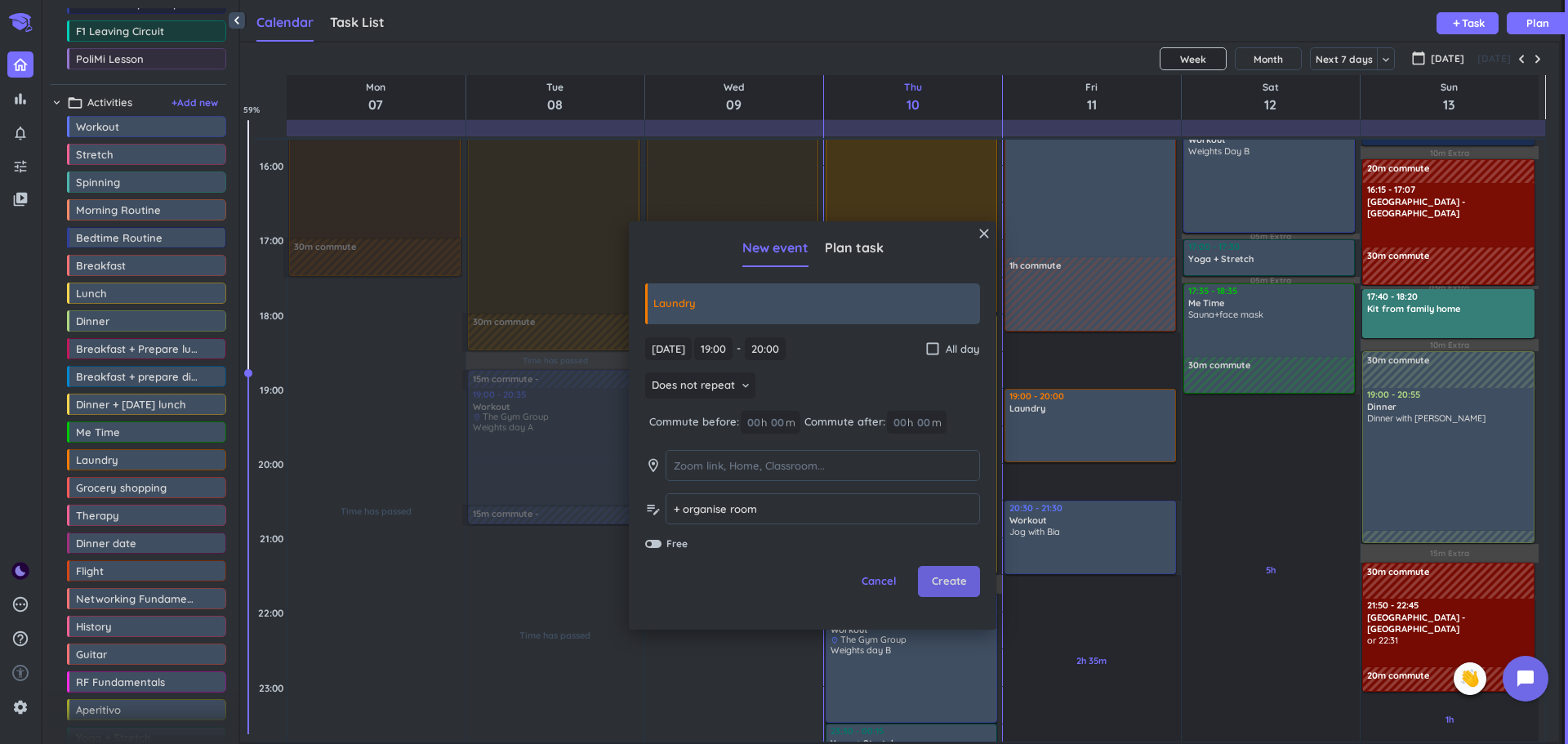 click on "Create" at bounding box center (949, 581) 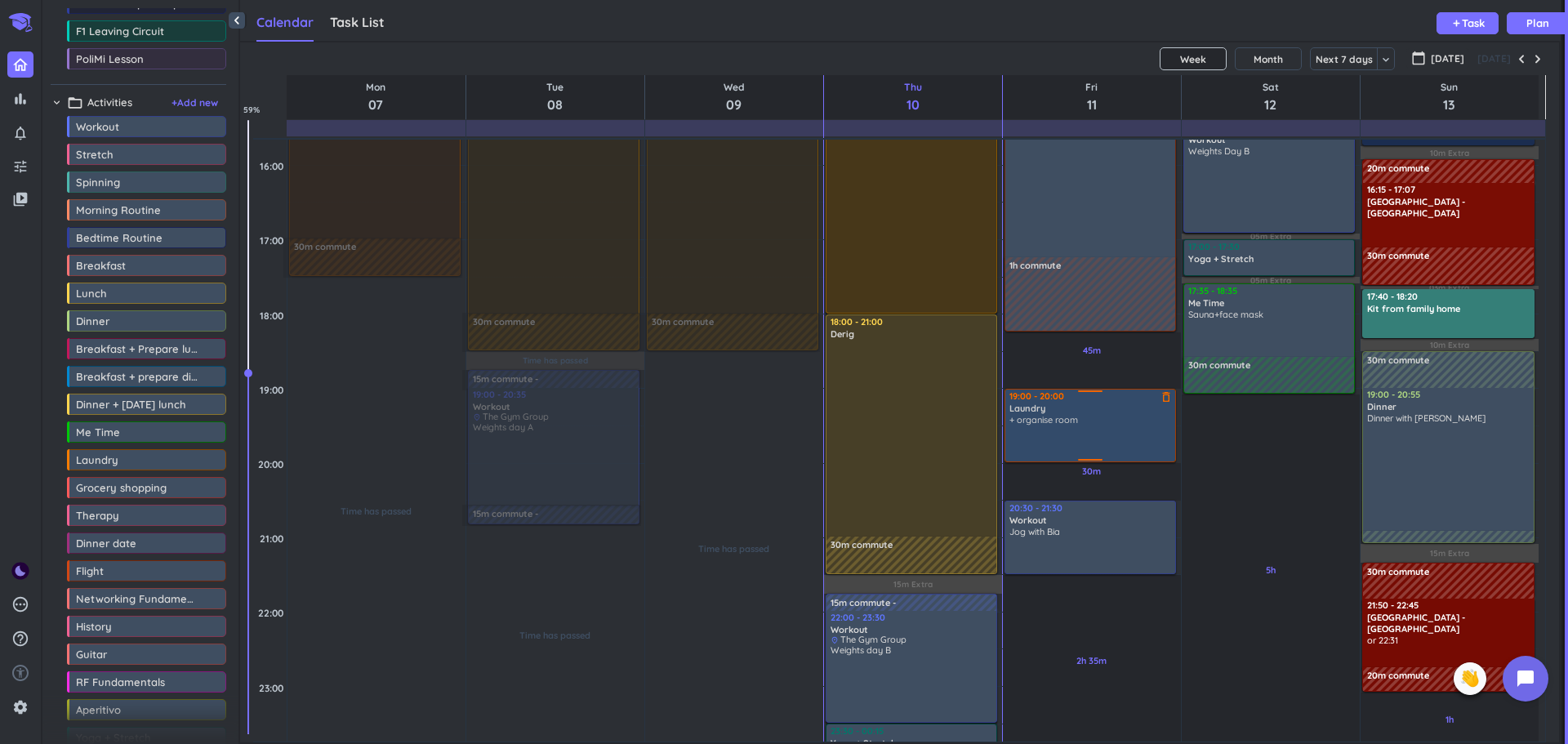 click on "+ organise room" at bounding box center (1091, 437) 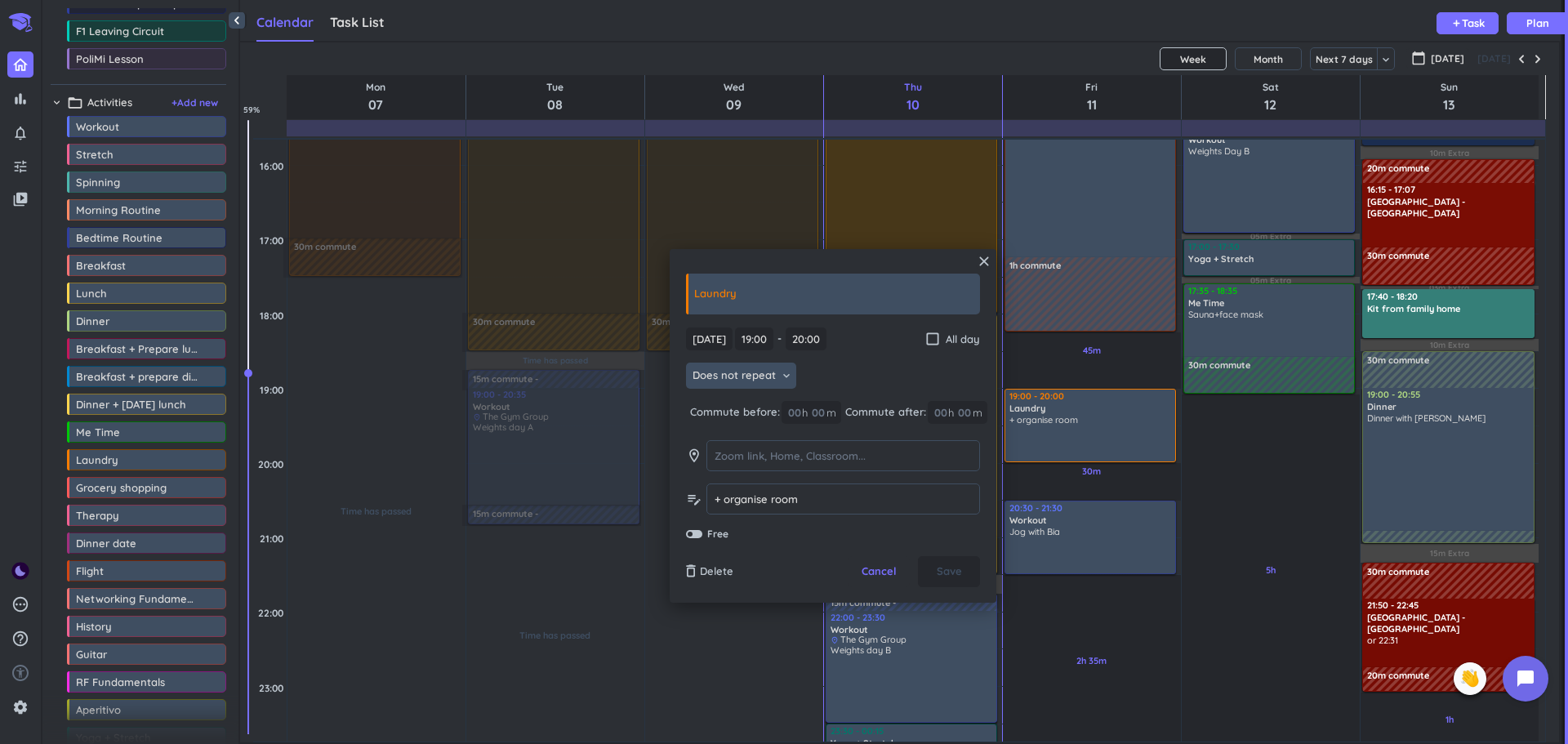 click on "Does not repeat" at bounding box center (734, 376) 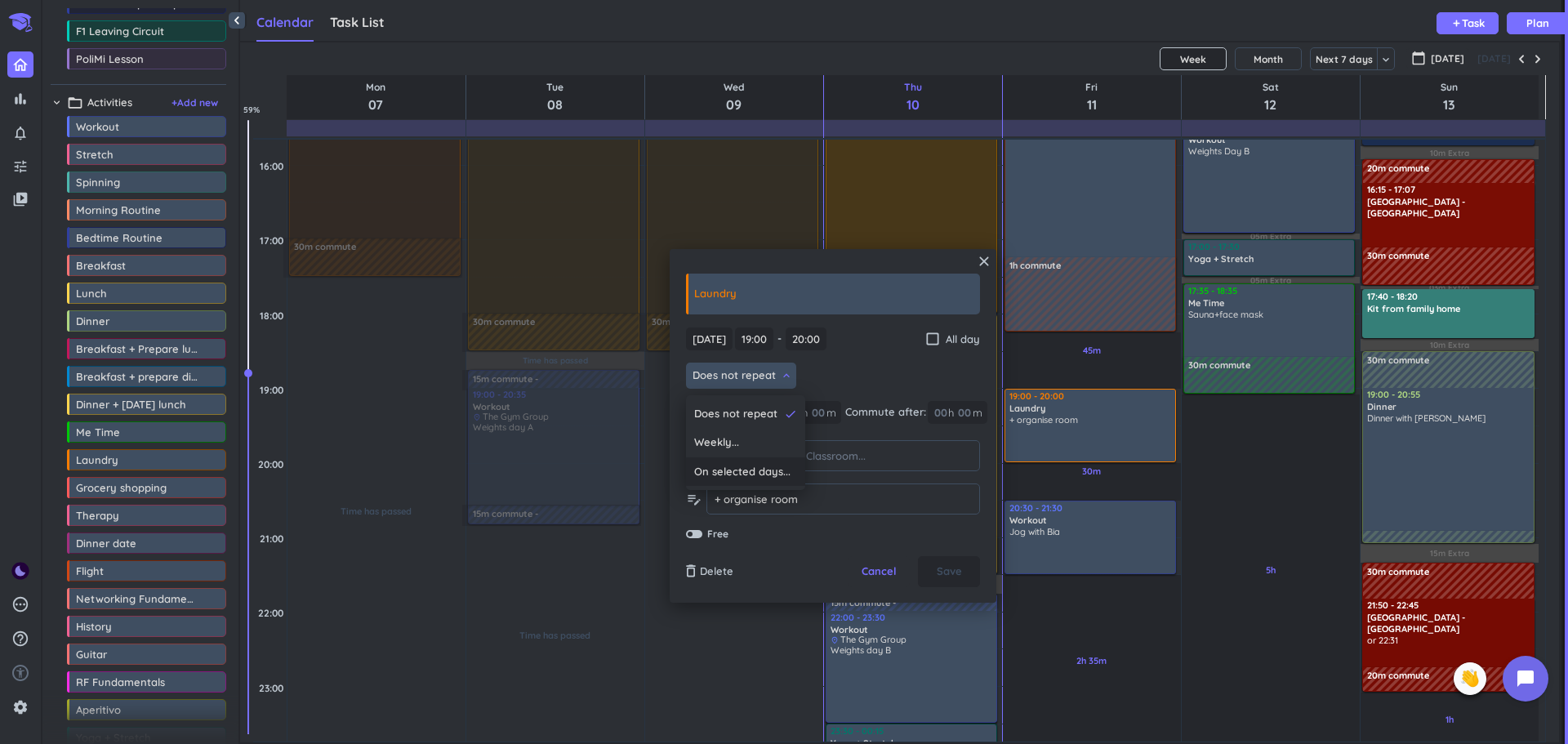 click on "On selected days..." at bounding box center (742, 472) 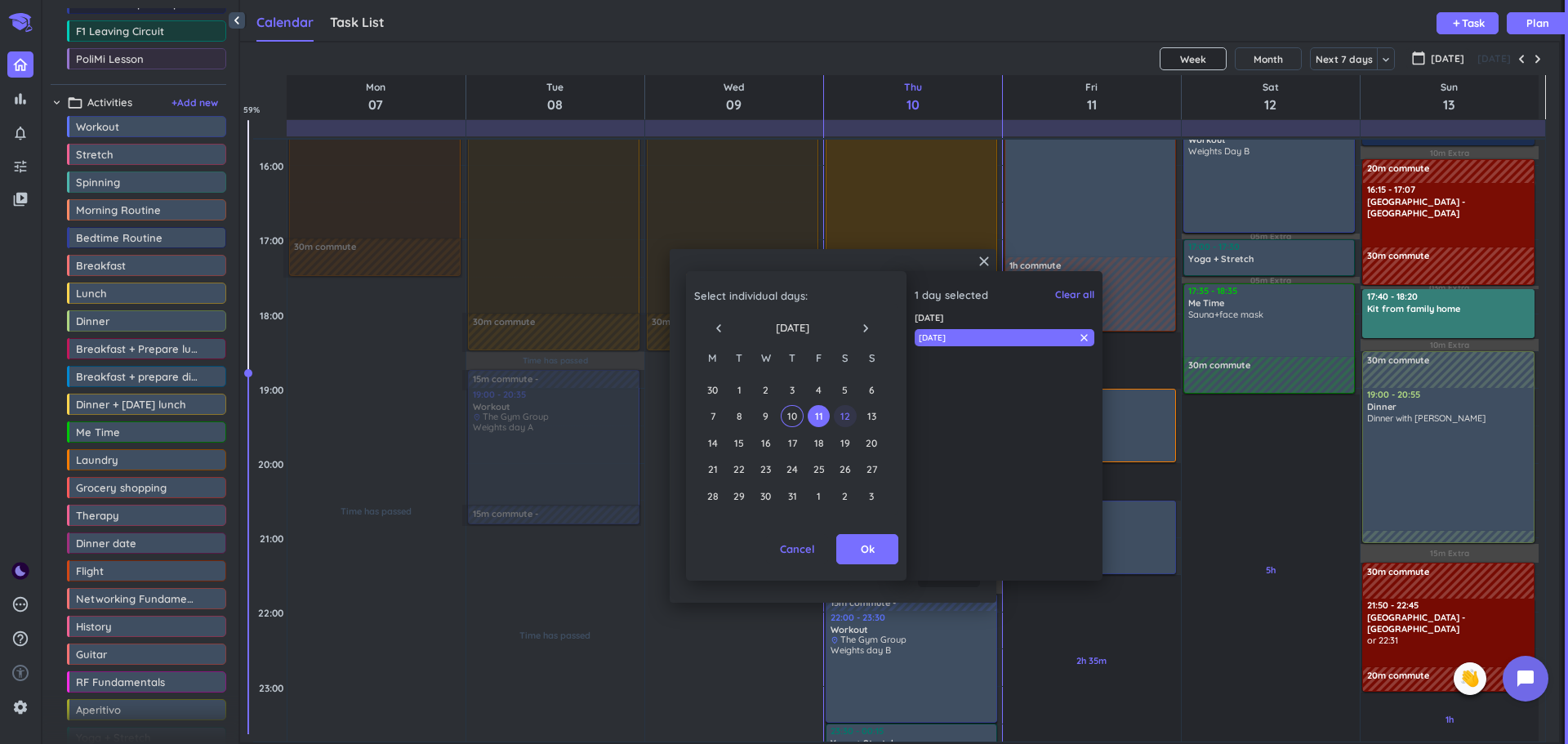 click on "12" at bounding box center (844, 416) 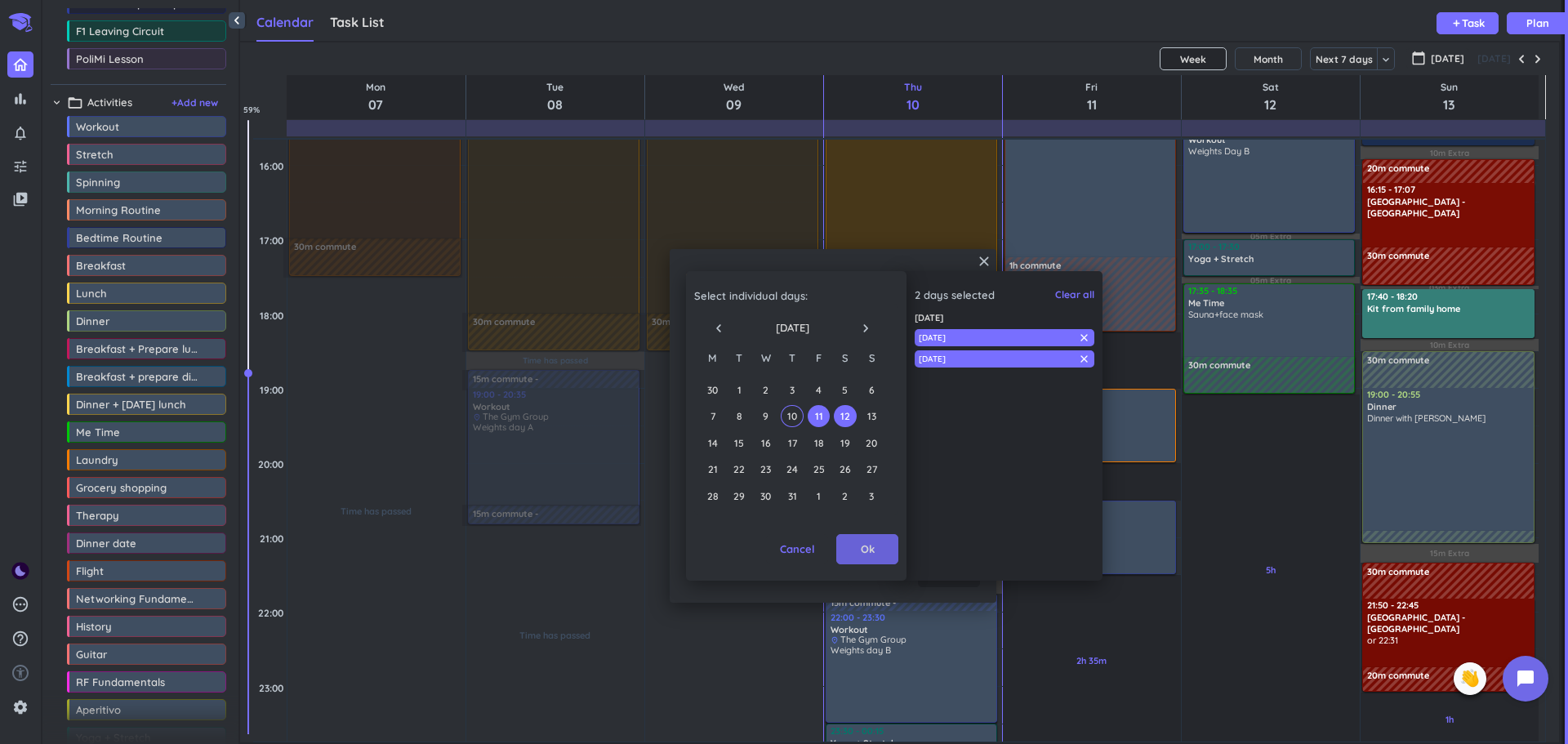 click on "Ok" at bounding box center [867, 550] 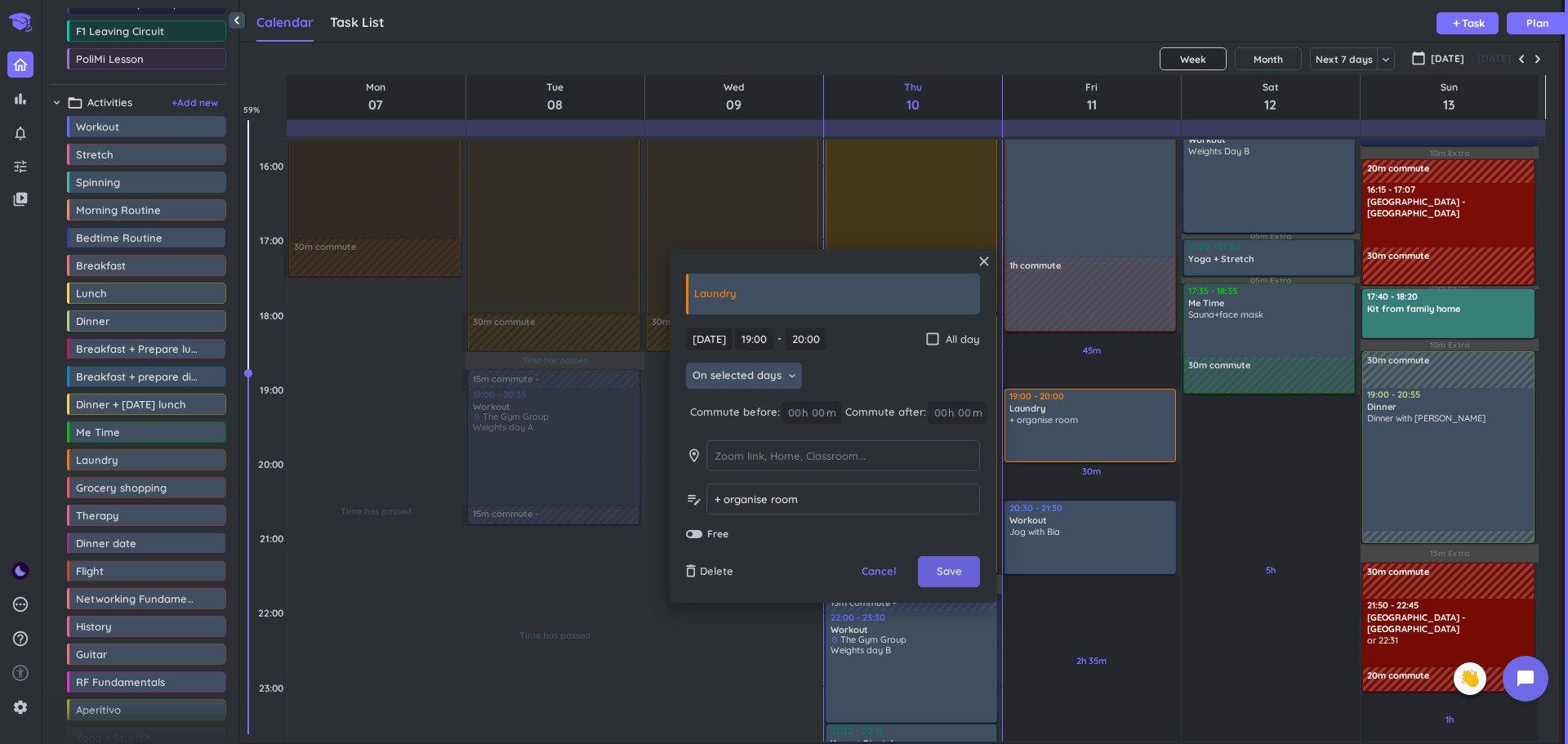 click on "Save" at bounding box center (949, 572) 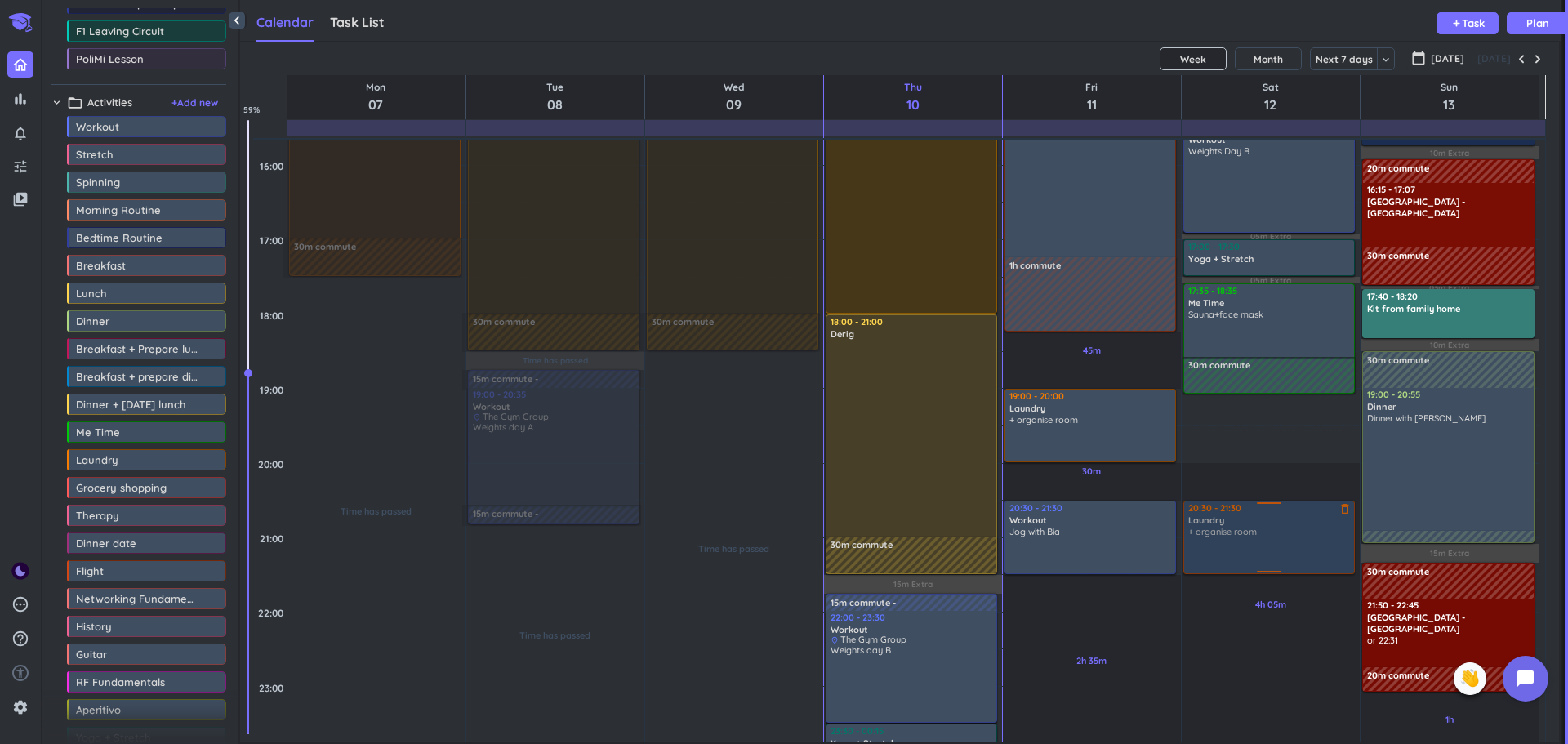 drag, startPoint x: 1303, startPoint y: 415, endPoint x: 1285, endPoint y: 537, distance: 123.32072 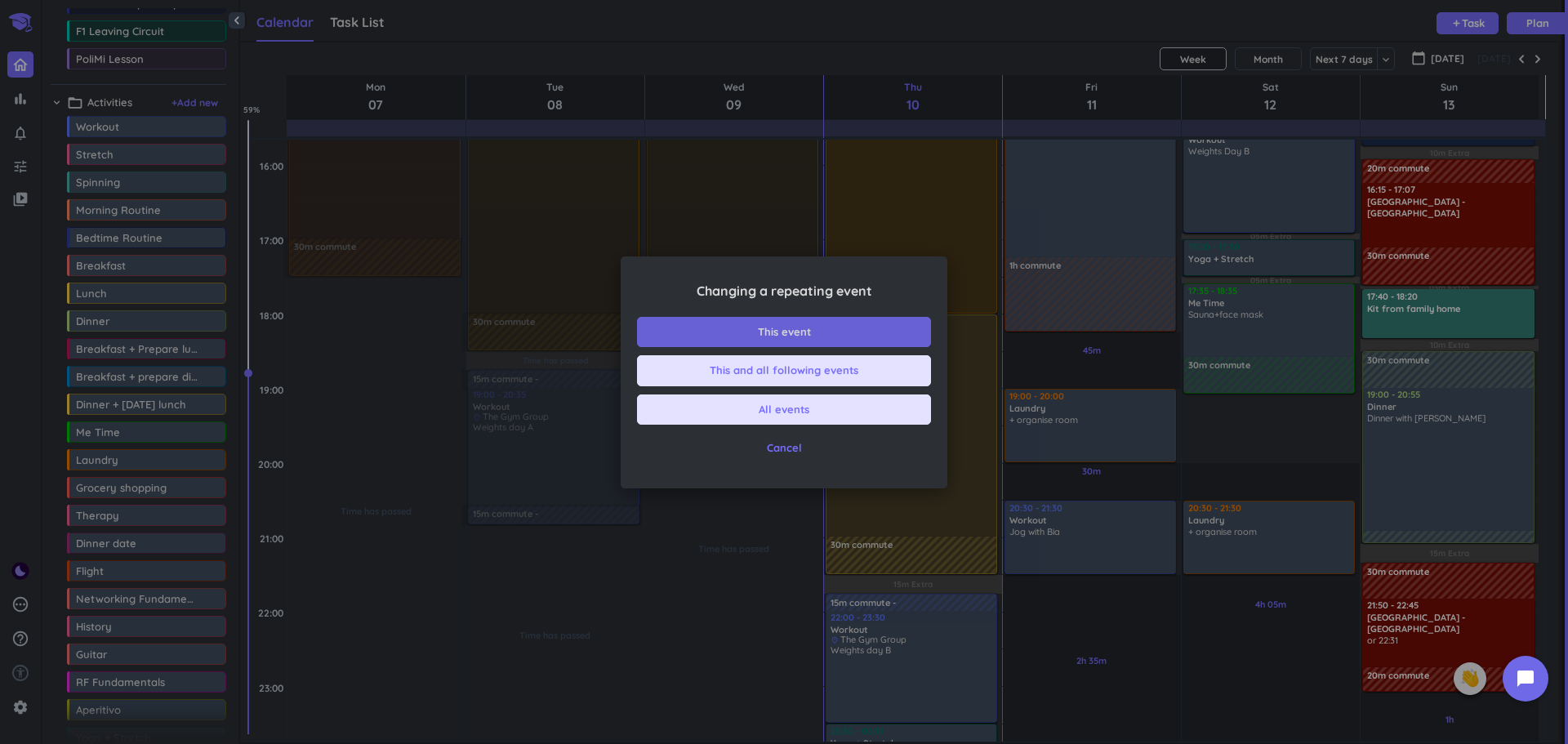 click on "This event" at bounding box center [784, 332] 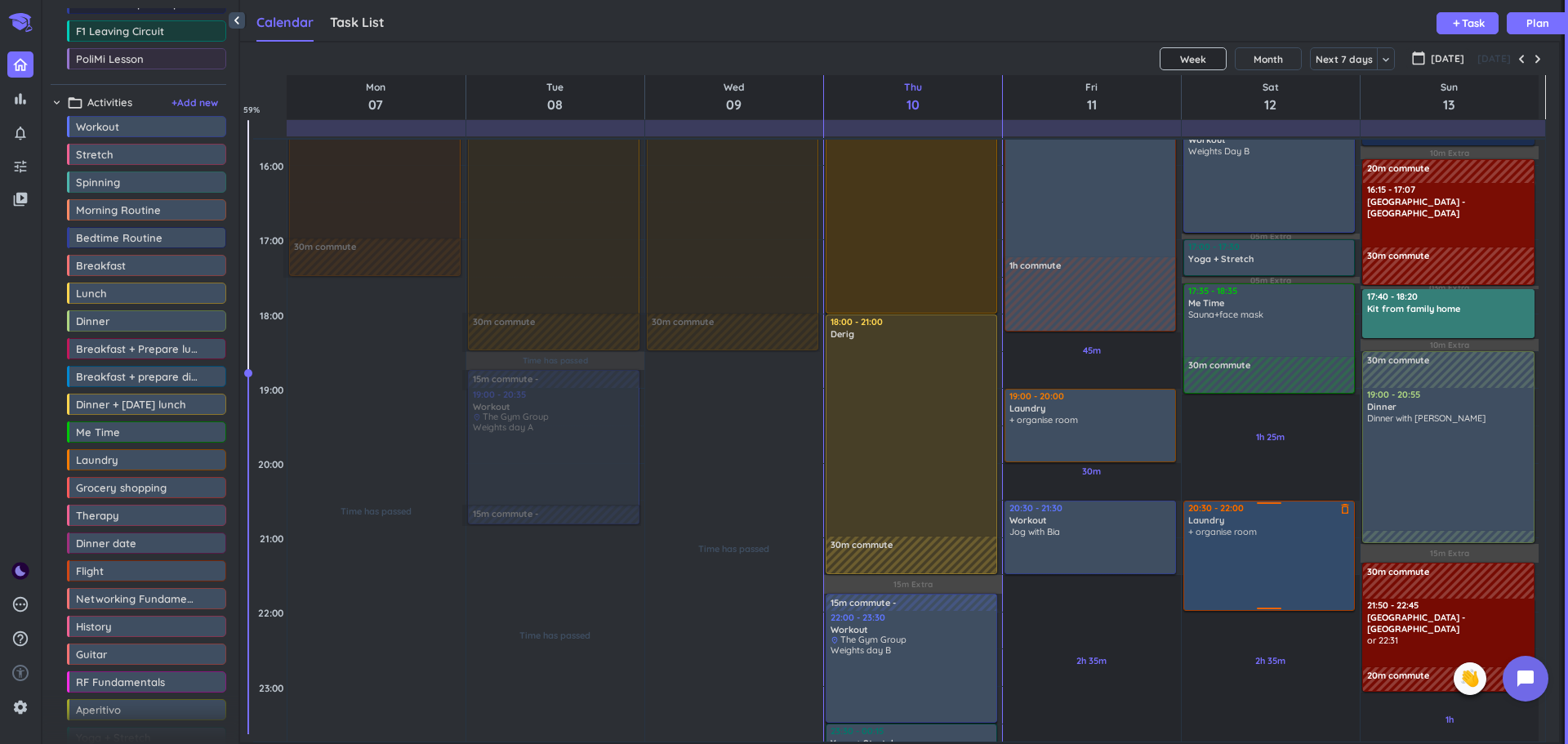 drag, startPoint x: 1265, startPoint y: 572, endPoint x: 1273, endPoint y: 610, distance: 38.832976 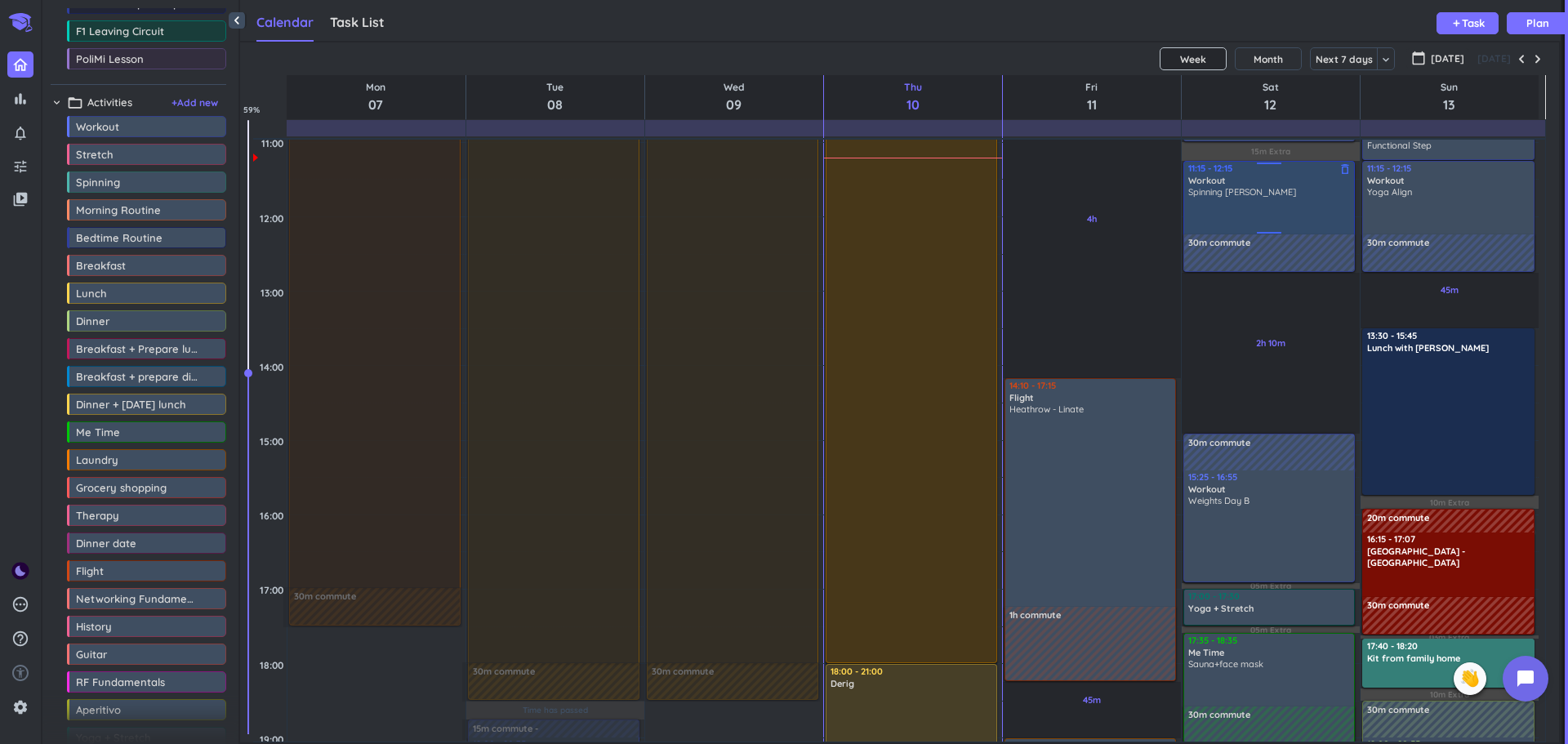 scroll, scrollTop: 519, scrollLeft: 0, axis: vertical 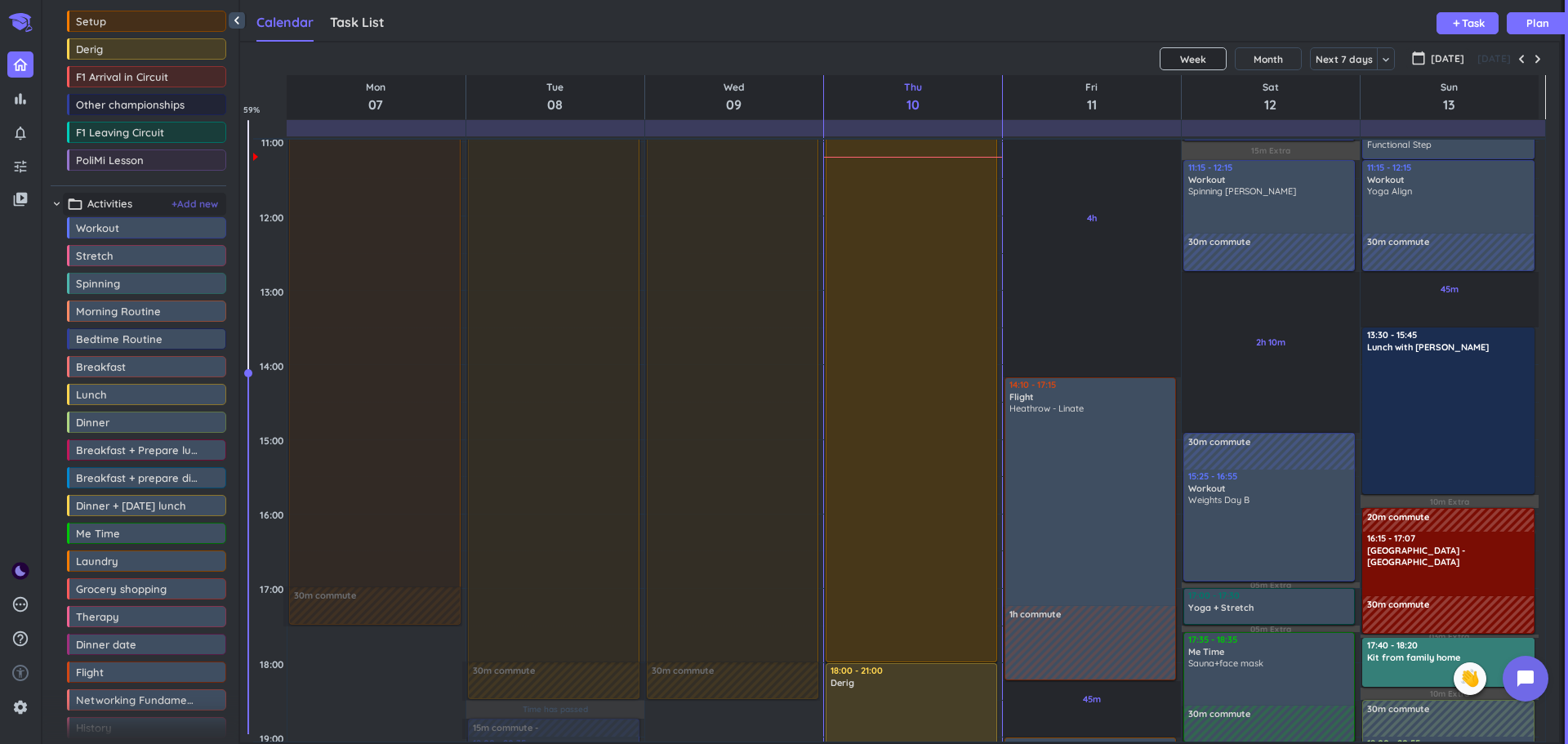 click on "+  Add new" at bounding box center [194, 204] 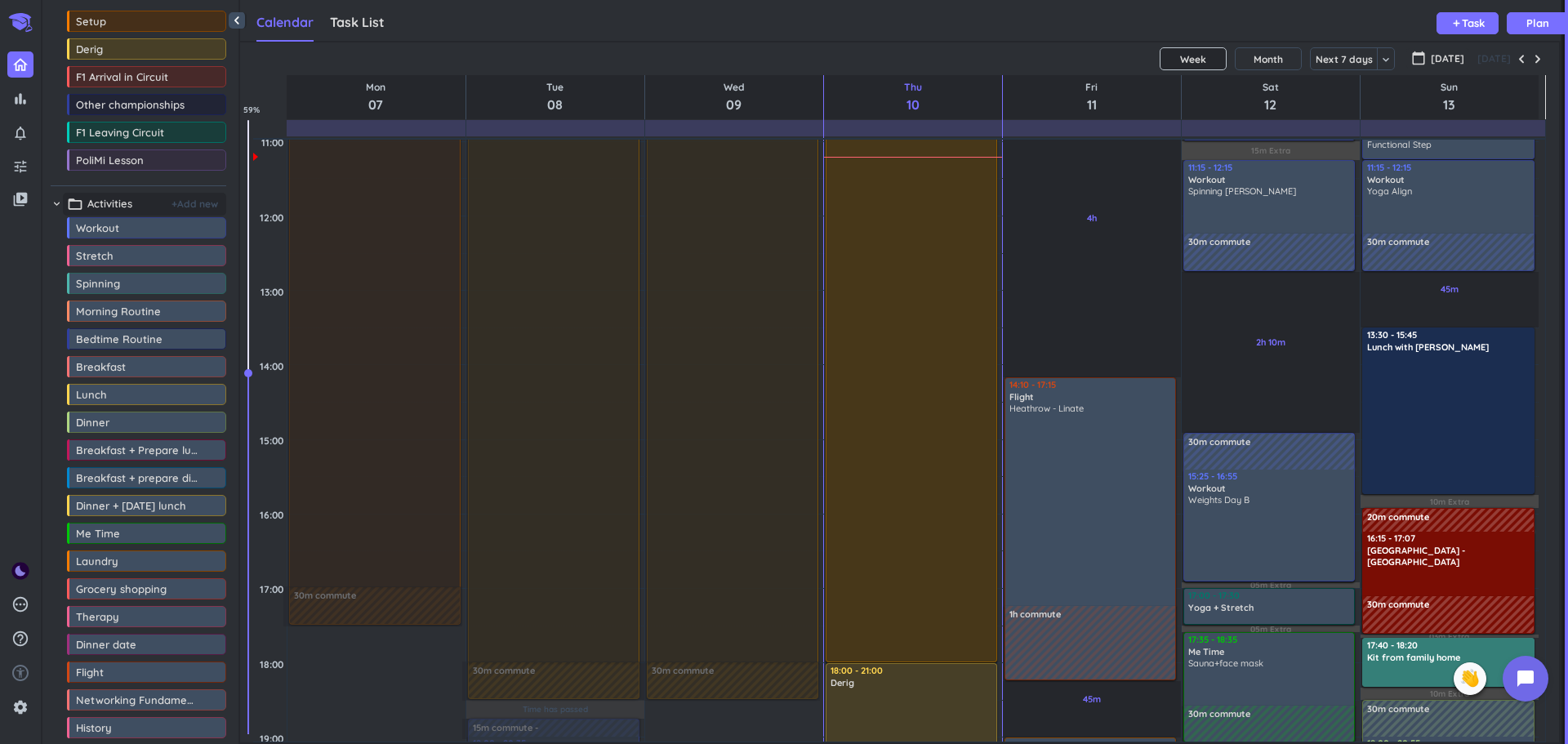 scroll, scrollTop: 522, scrollLeft: 0, axis: vertical 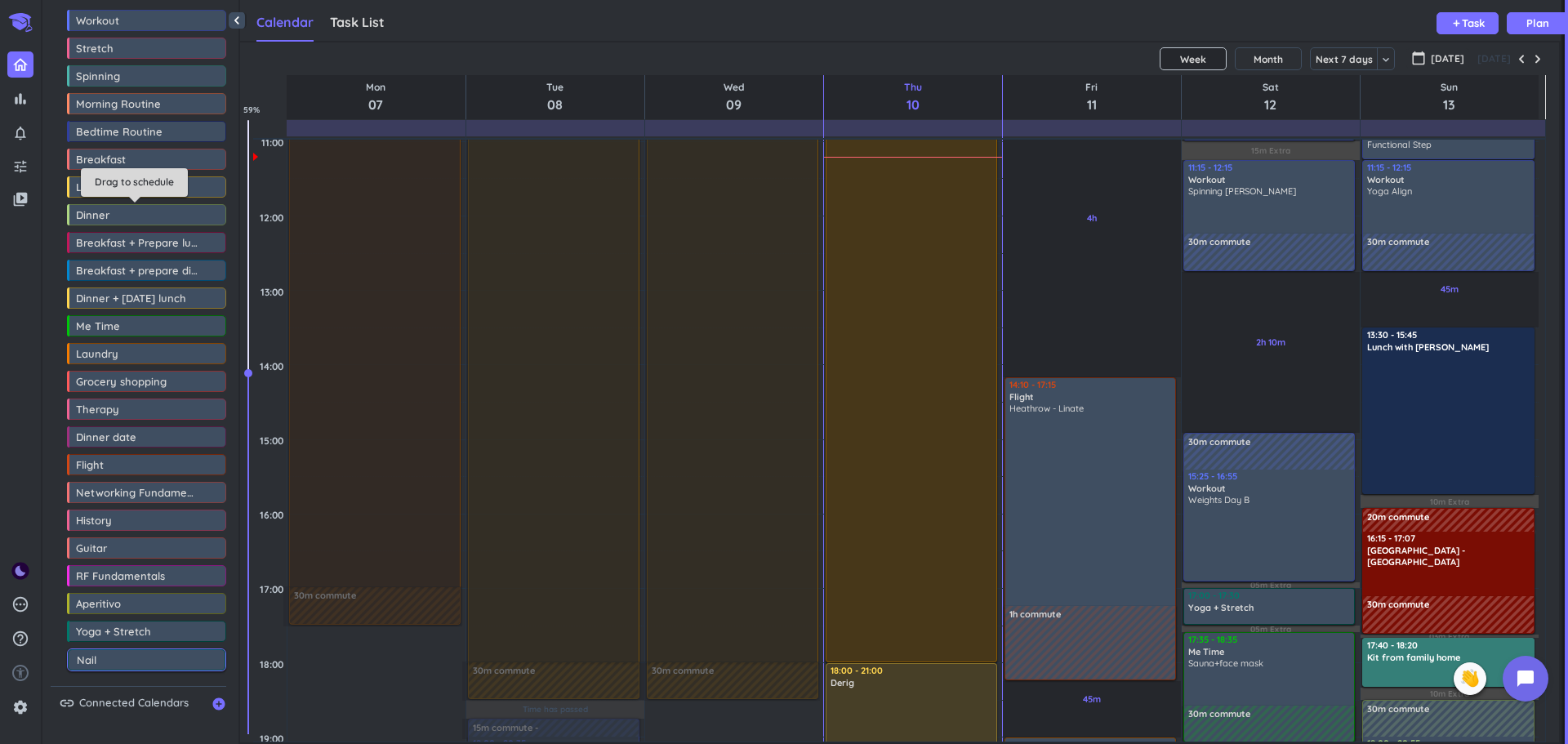 type on "Nails" 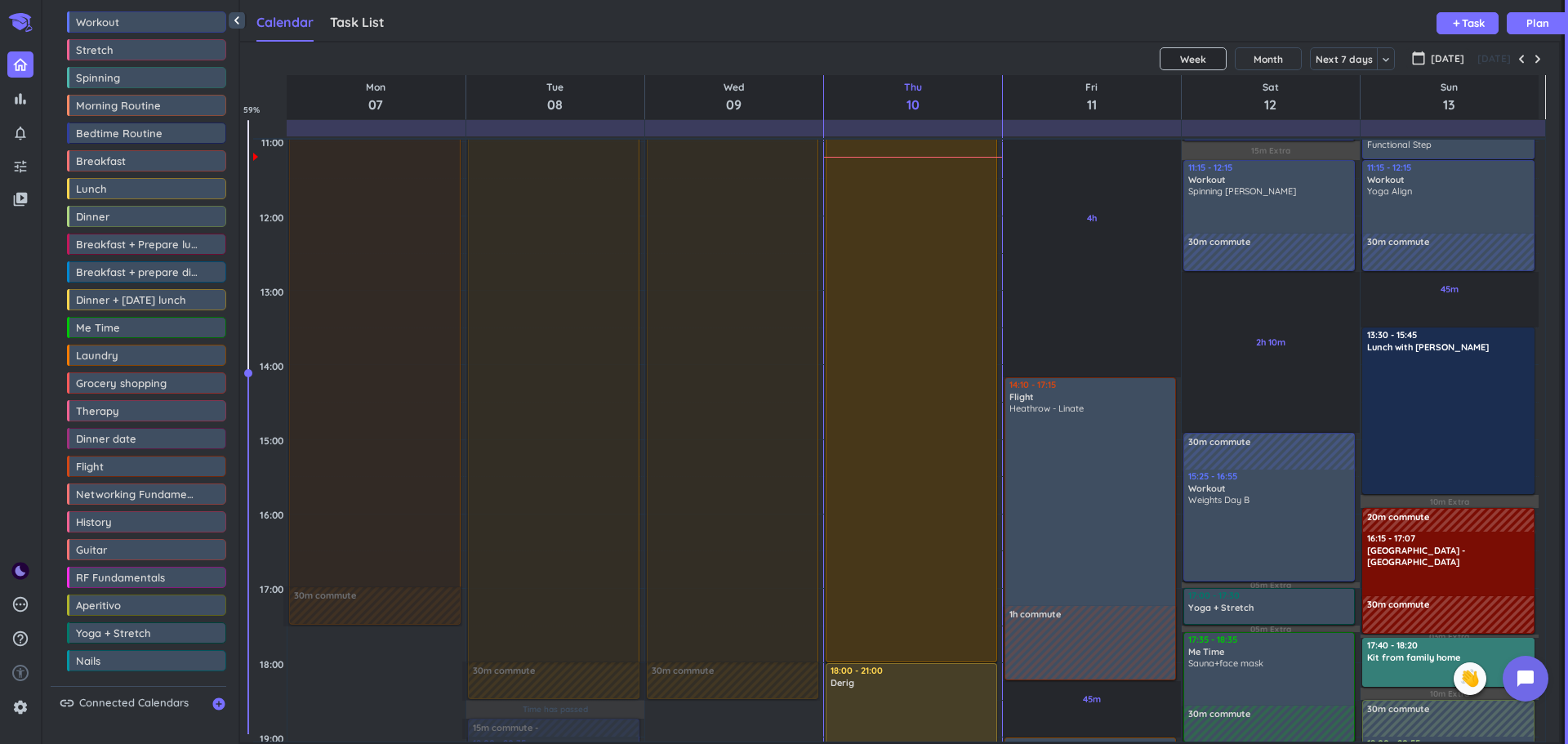 scroll, scrollTop: 520, scrollLeft: 0, axis: vertical 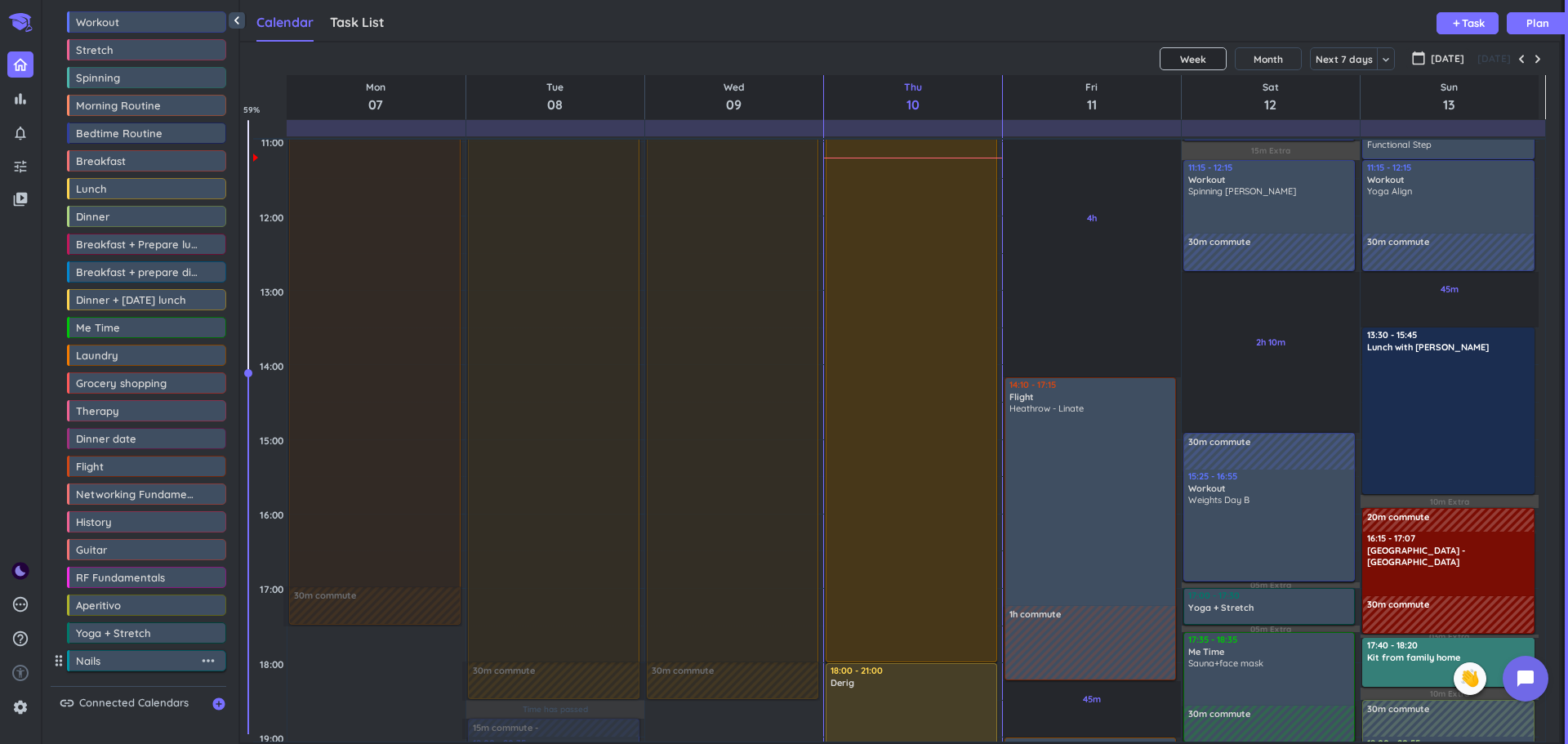 click on "more_horiz" at bounding box center (208, 661) 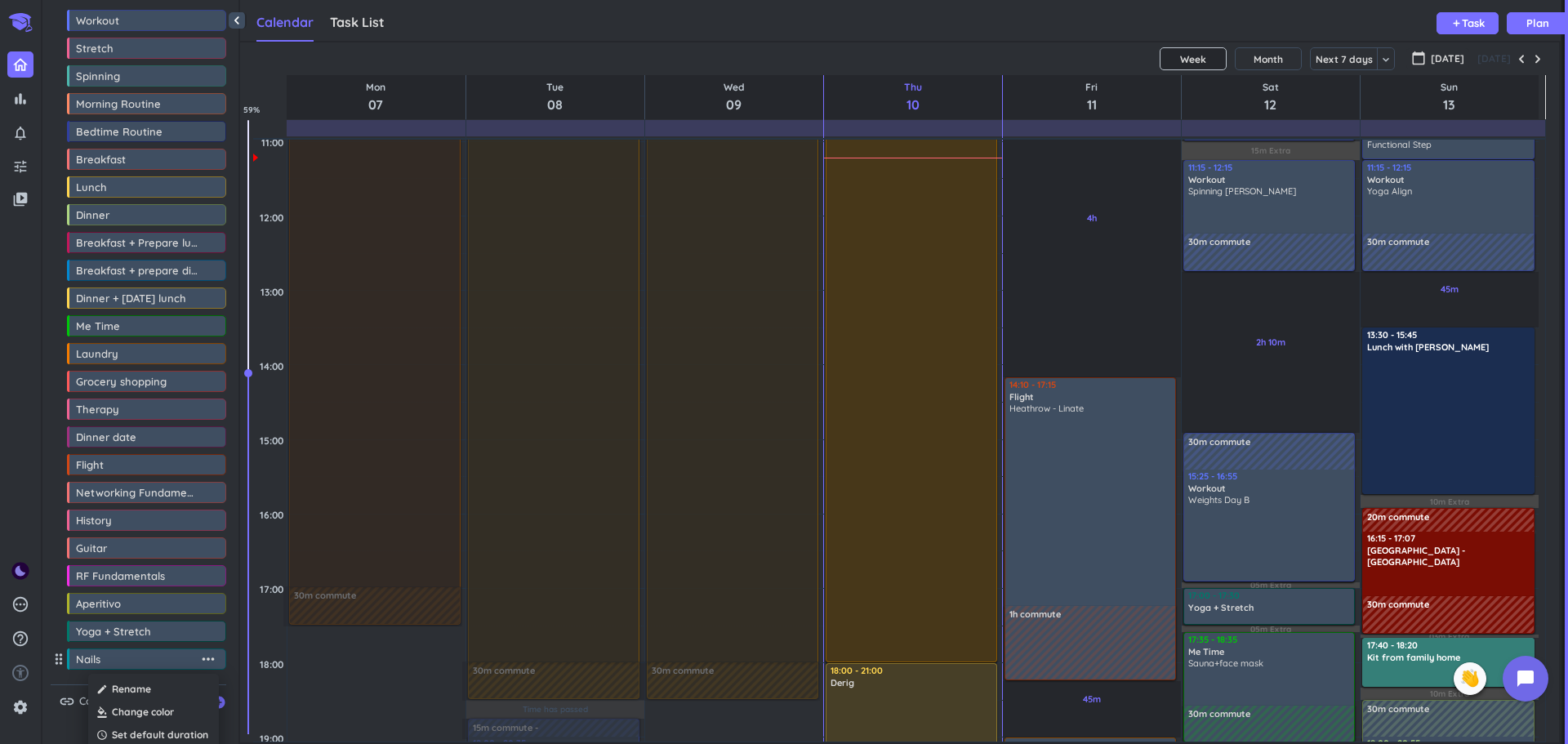click at bounding box center [154, 712] 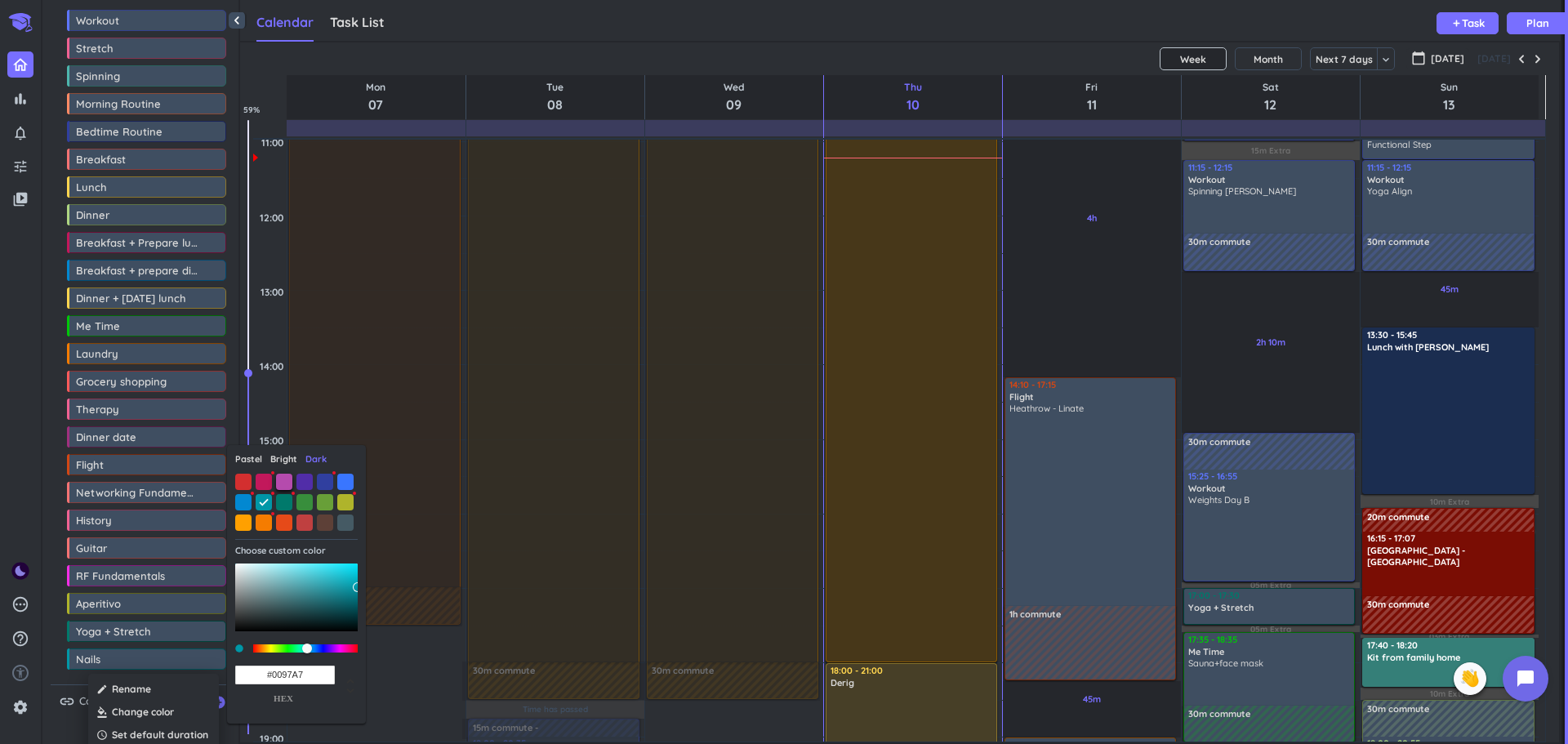 click at bounding box center [284, 482] 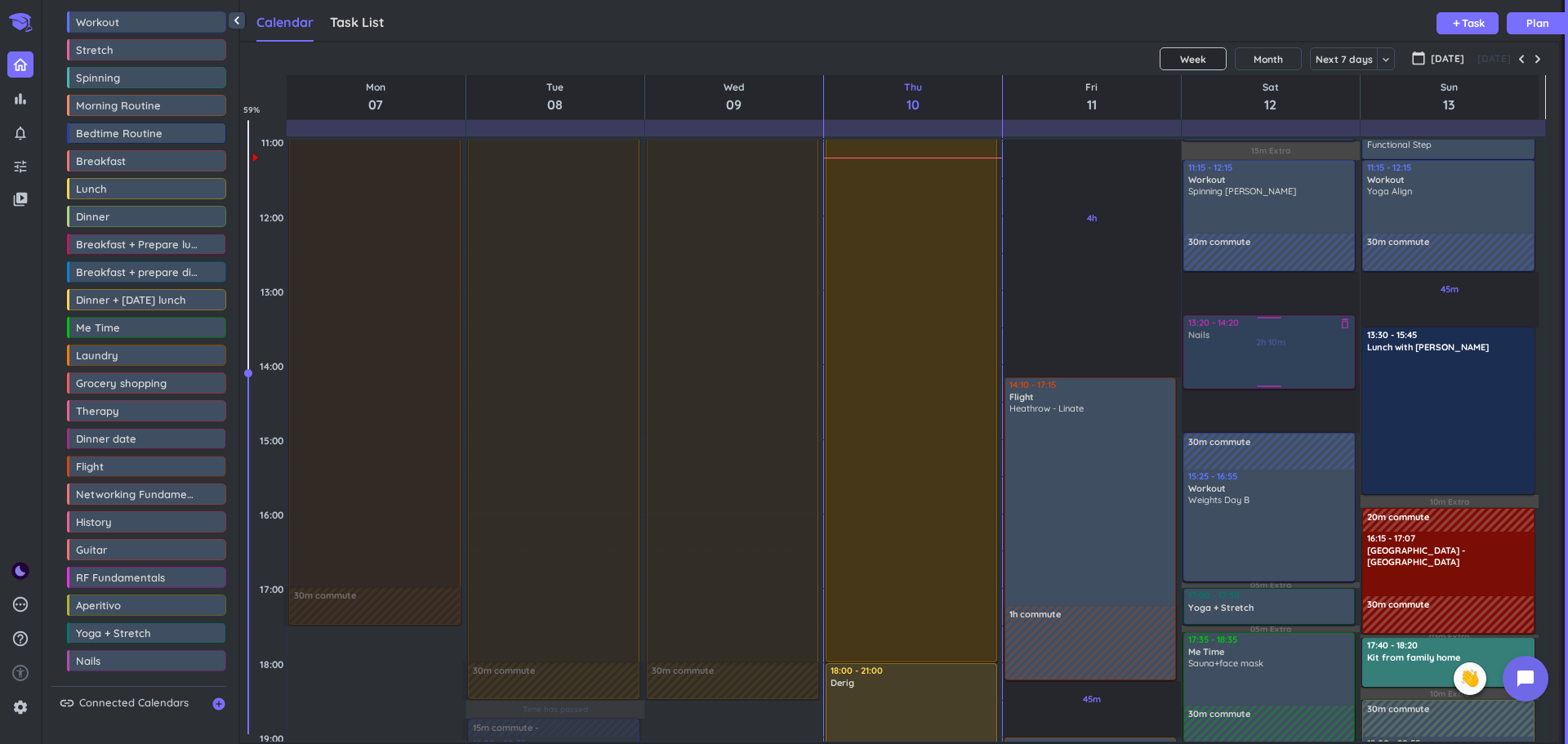 drag, startPoint x: 105, startPoint y: 660, endPoint x: 1254, endPoint y: 319, distance: 1198.5333 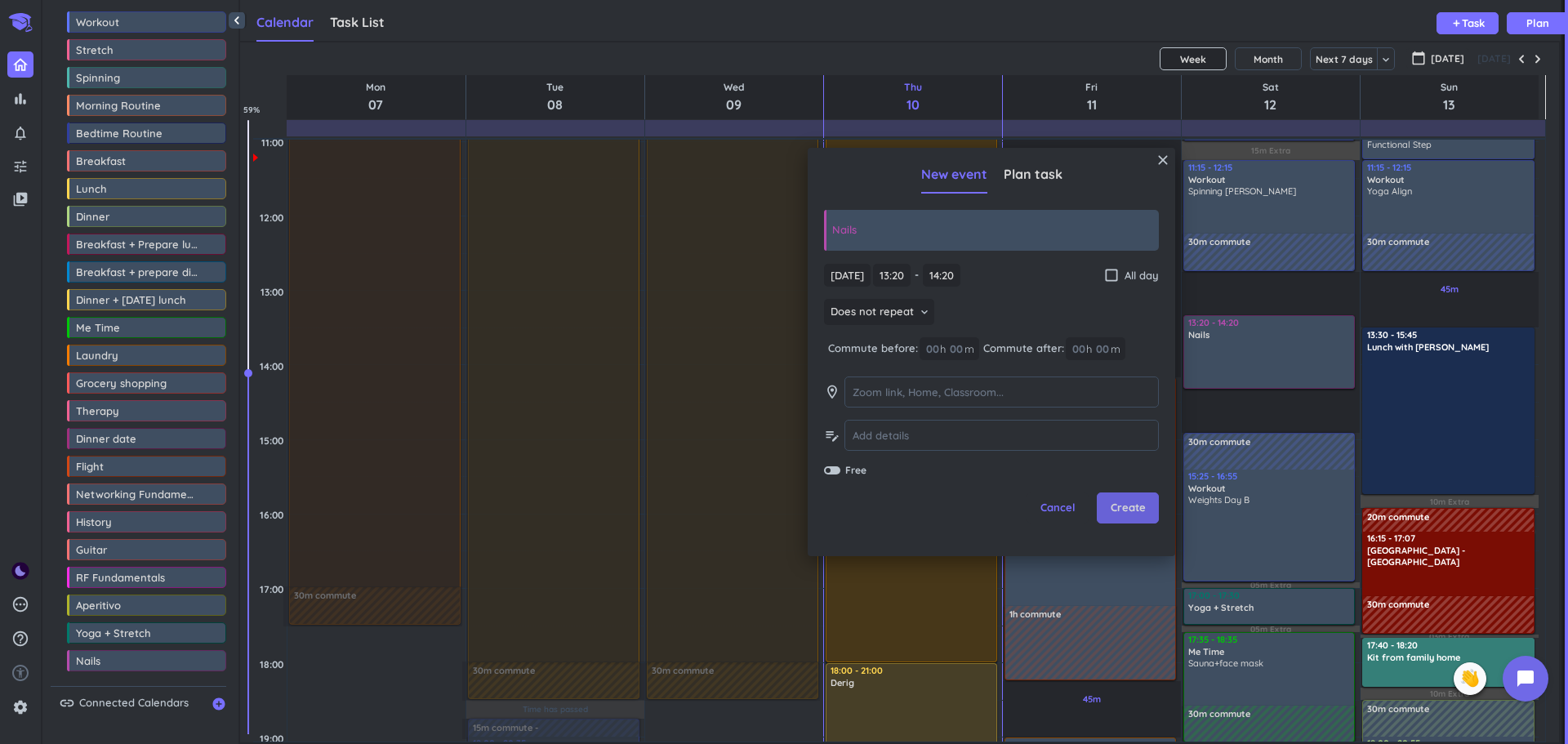click on "Create" at bounding box center (1128, 508) 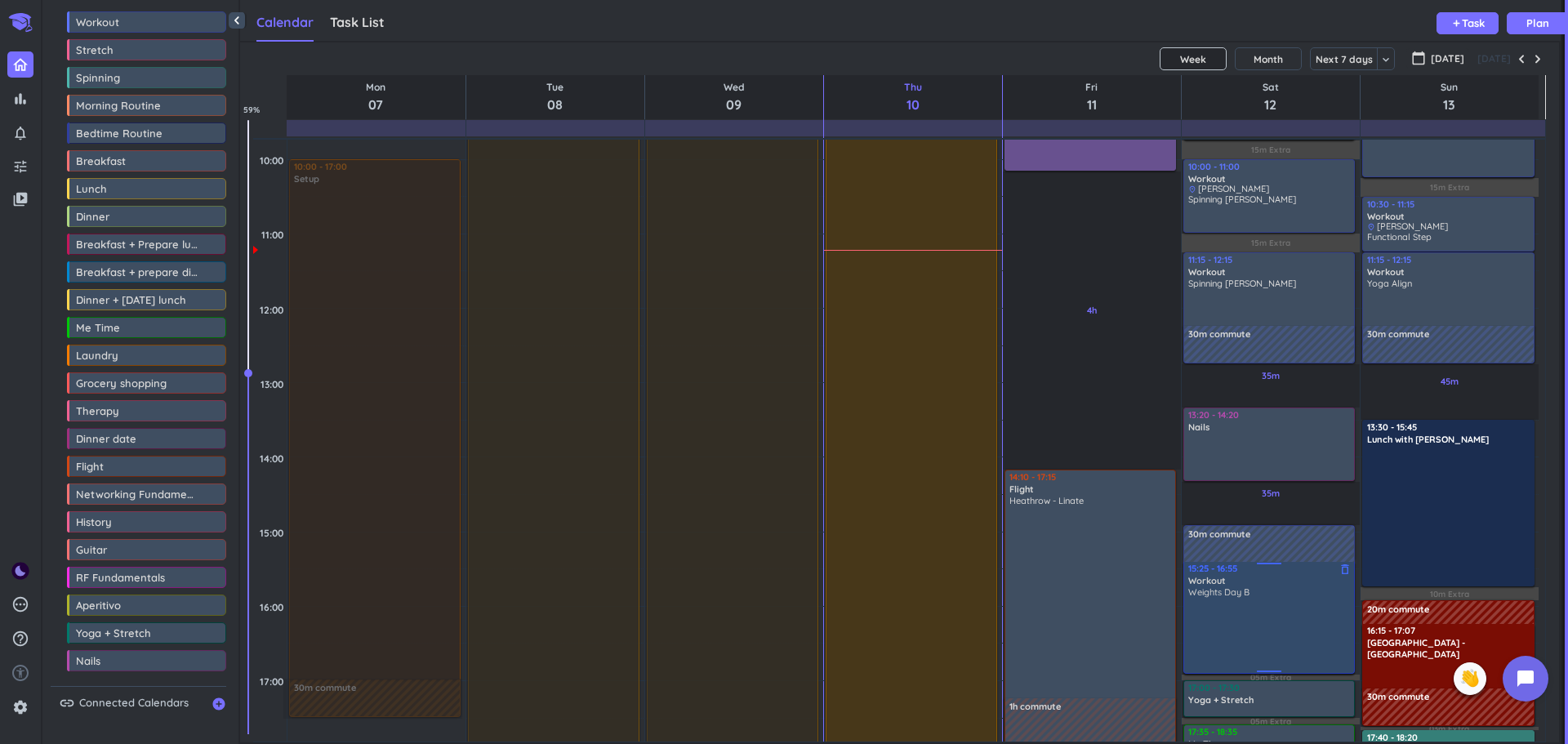 scroll, scrollTop: 425, scrollLeft: 0, axis: vertical 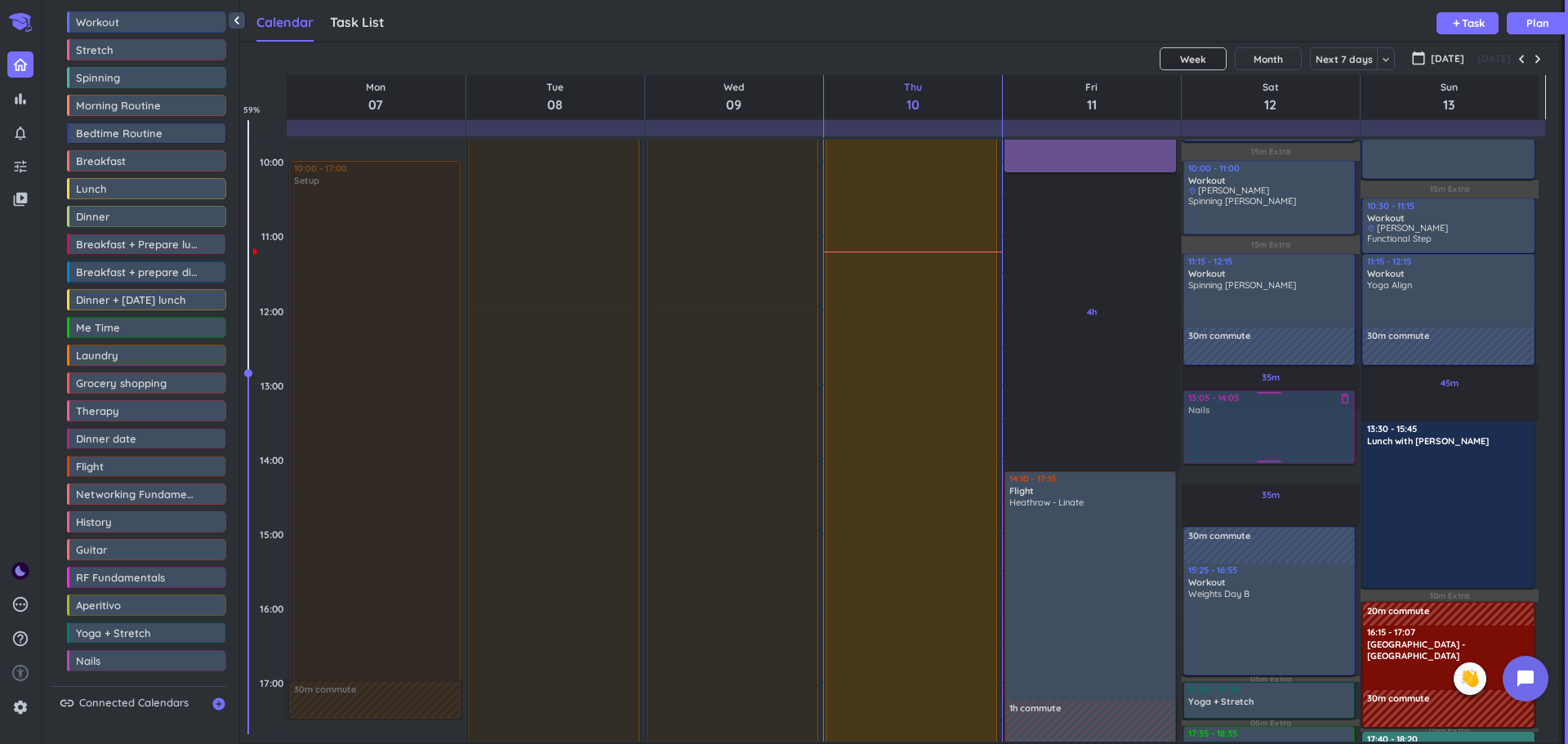 drag, startPoint x: 1243, startPoint y: 442, endPoint x: 1244, endPoint y: 429, distance: 13.0384 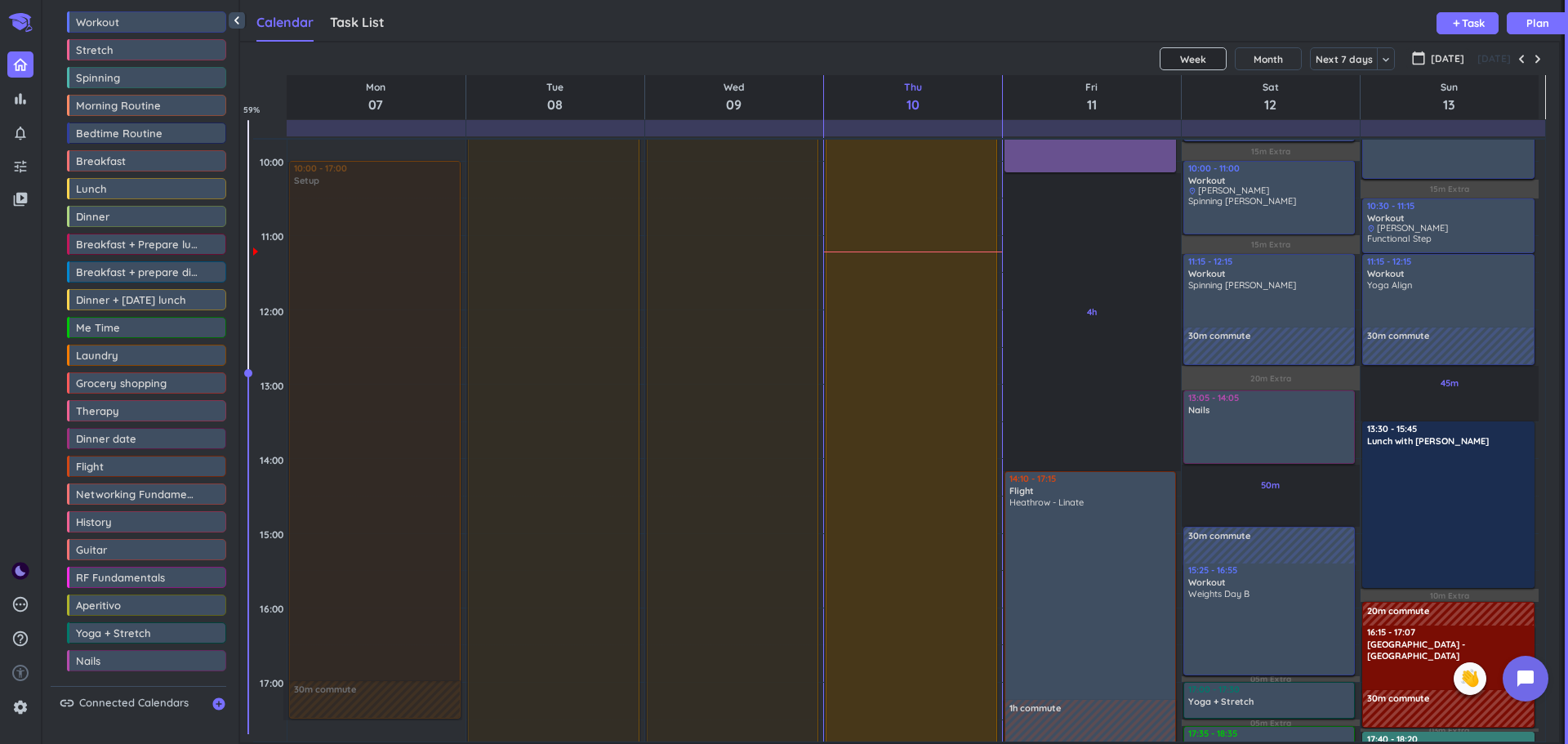 click on "Spinning [PERSON_NAME]" at bounding box center [1270, 303] 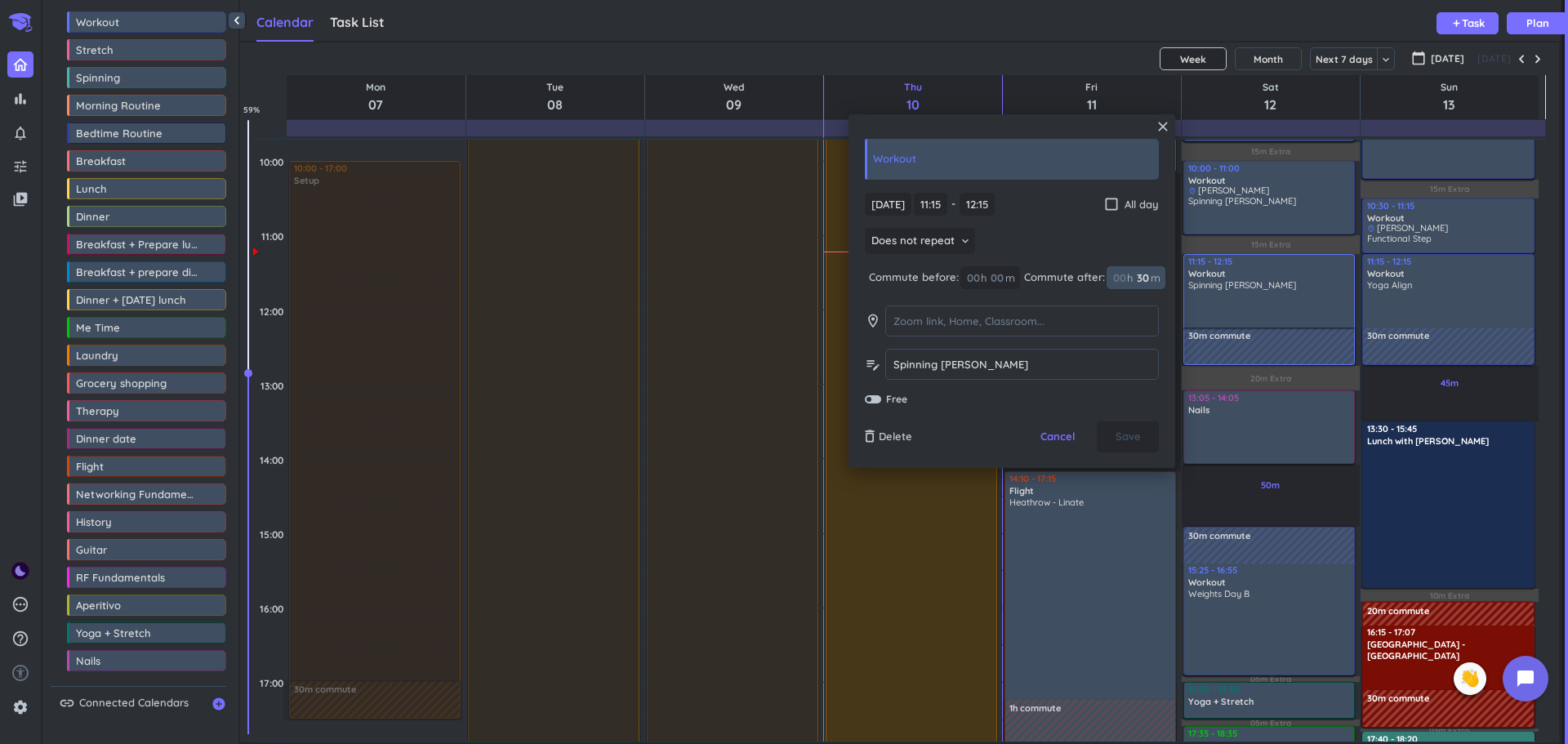 click on "30" at bounding box center [1142, 278] 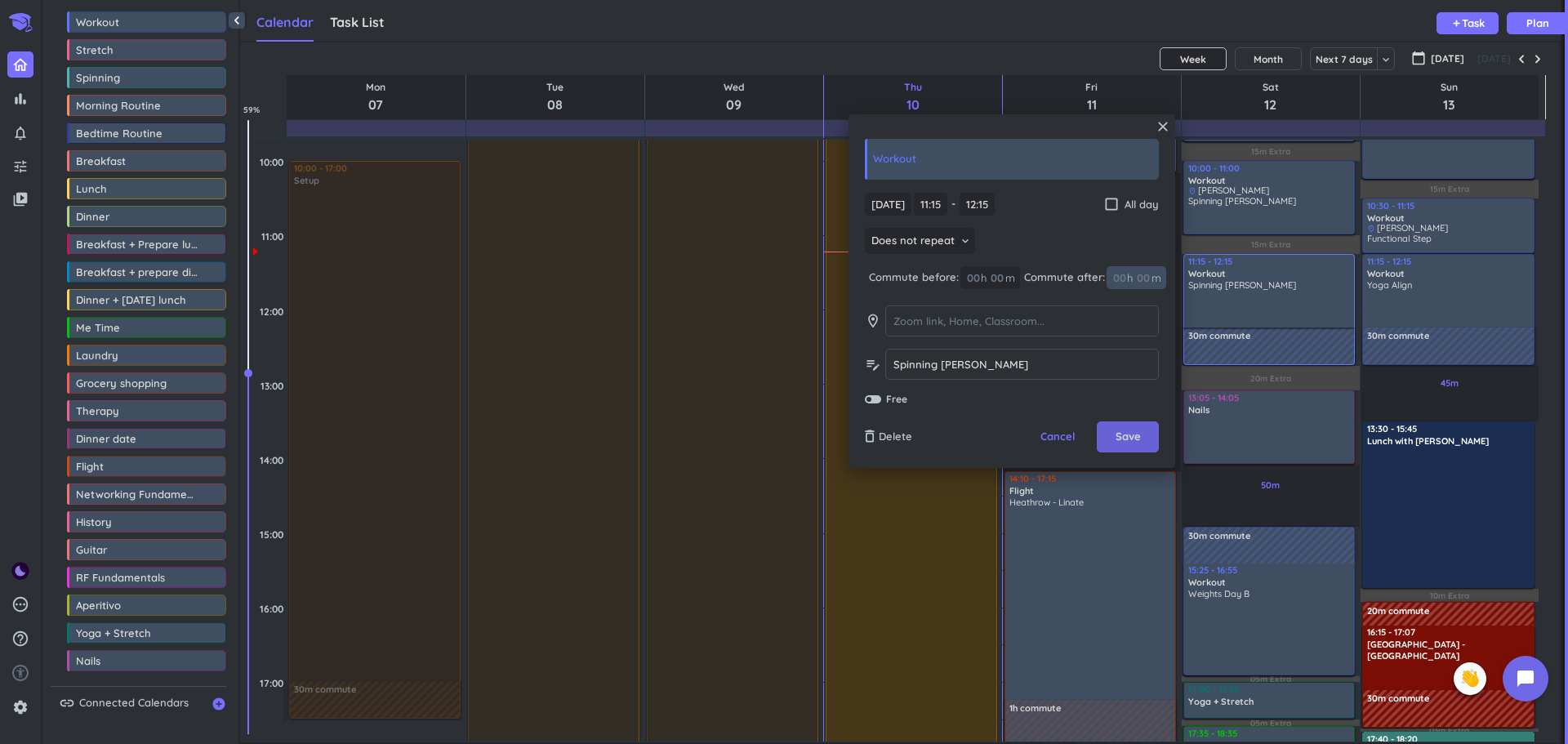 type 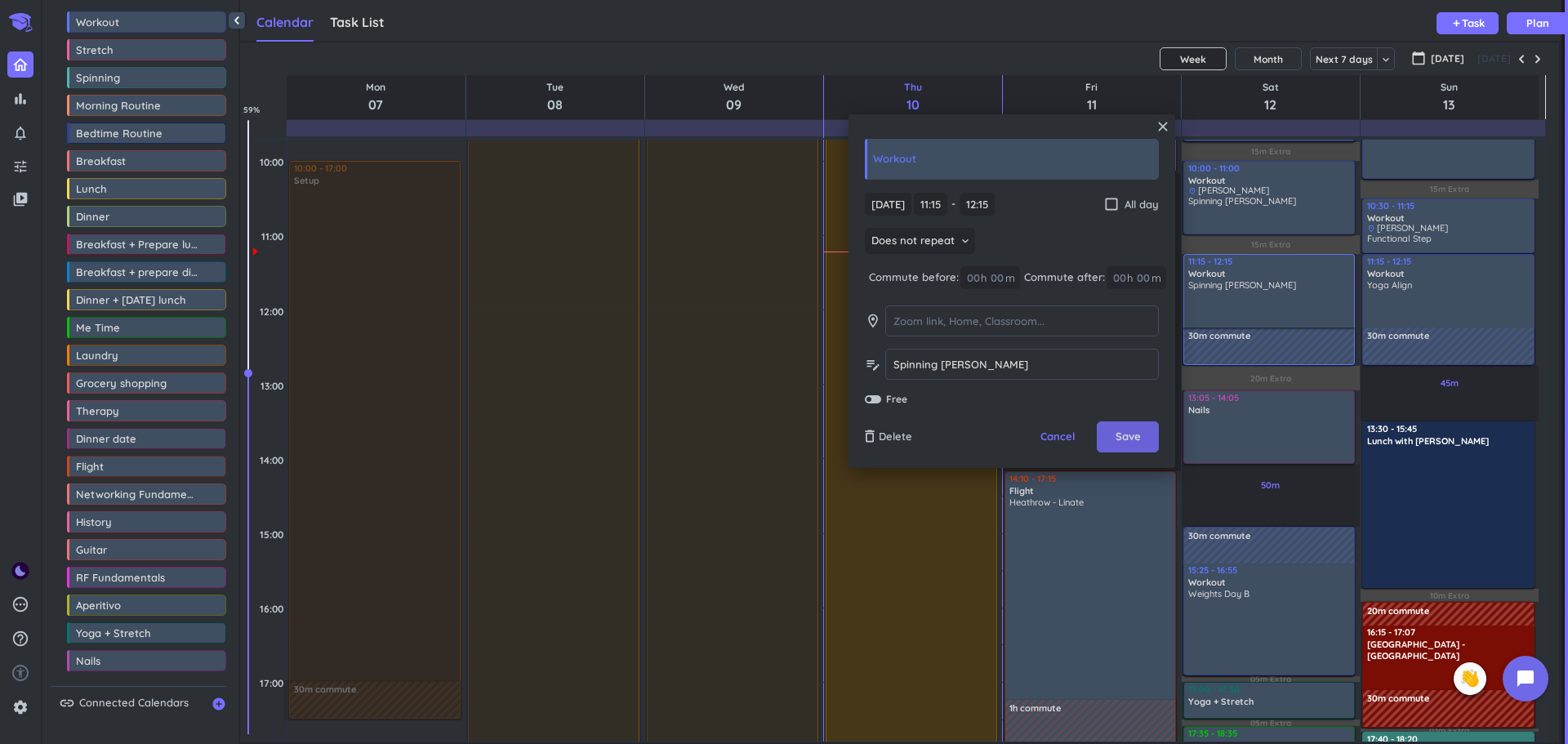 click on "Save" at bounding box center (1128, 437) 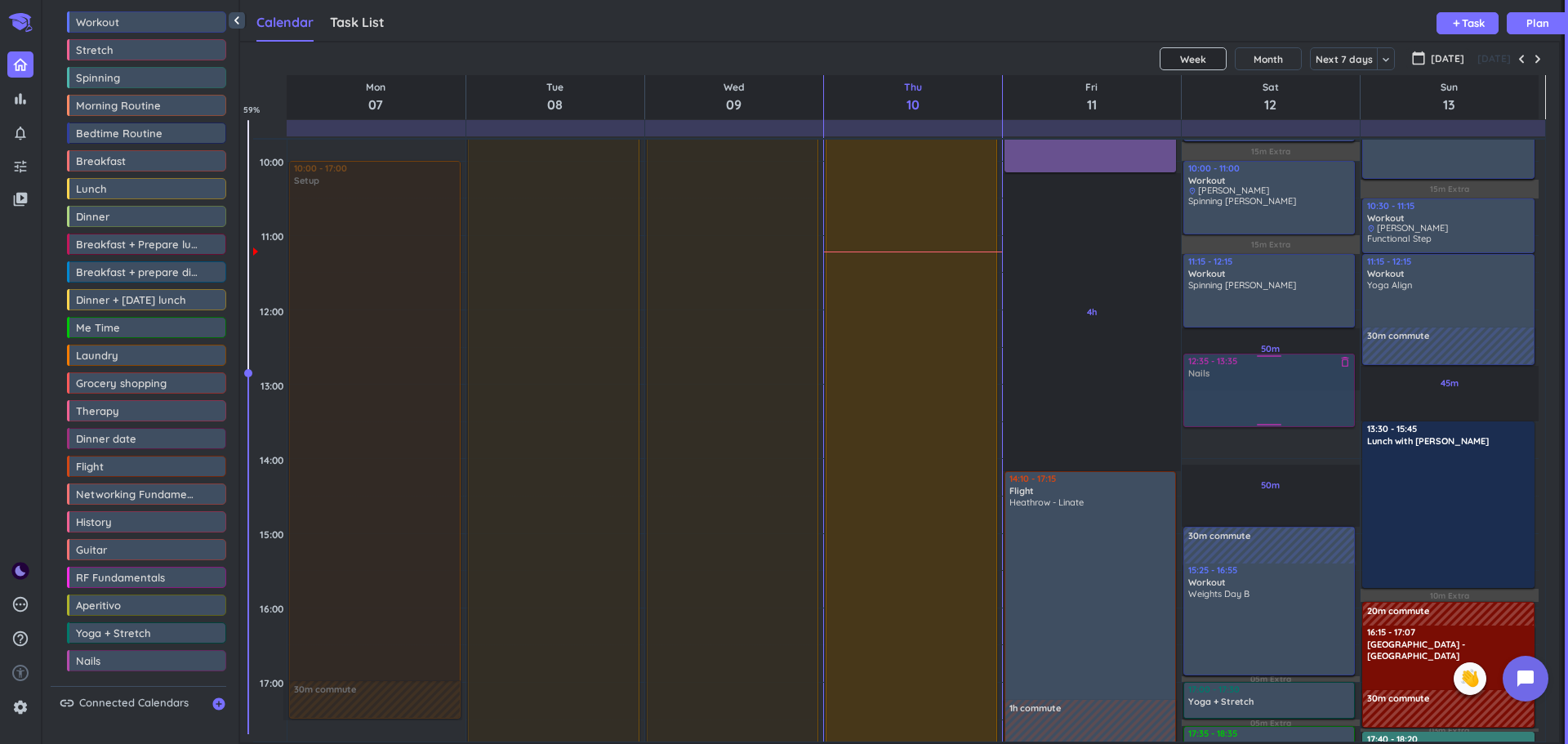 drag, startPoint x: 1258, startPoint y: 421, endPoint x: 1266, endPoint y: 393, distance: 29.12044 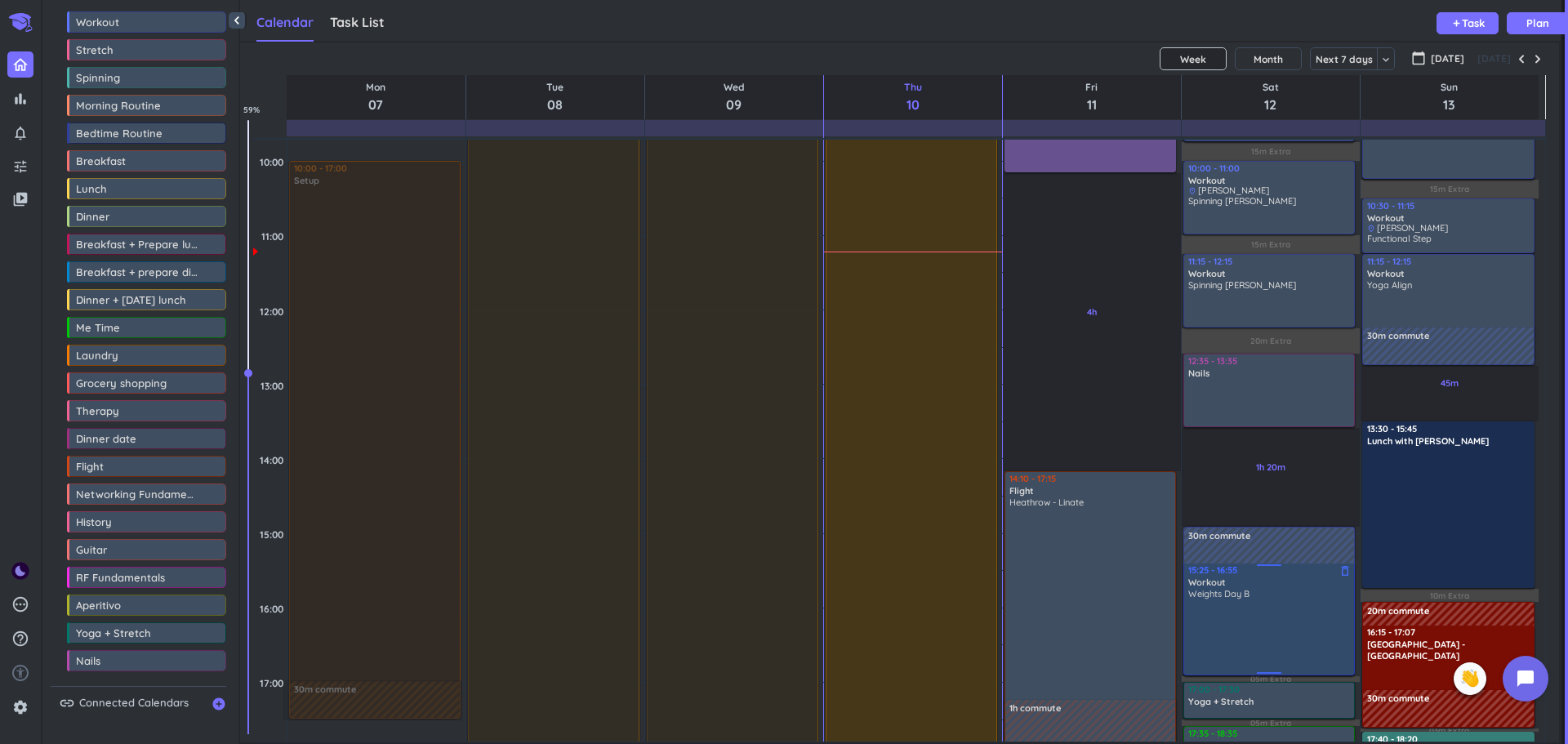 click on "Weights Day B" at bounding box center (1270, 630) 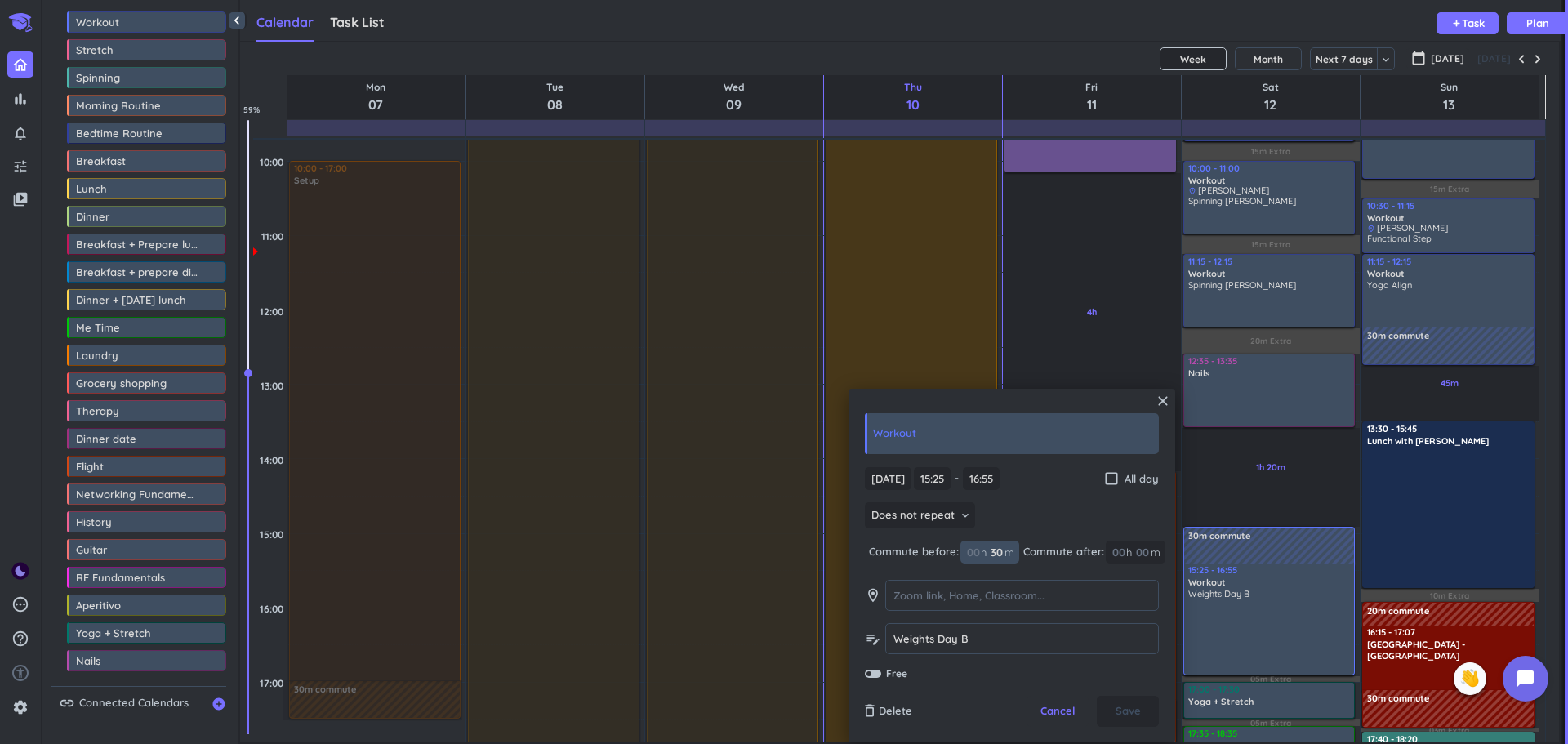 click on "30 30 00" at bounding box center (1001, 552) 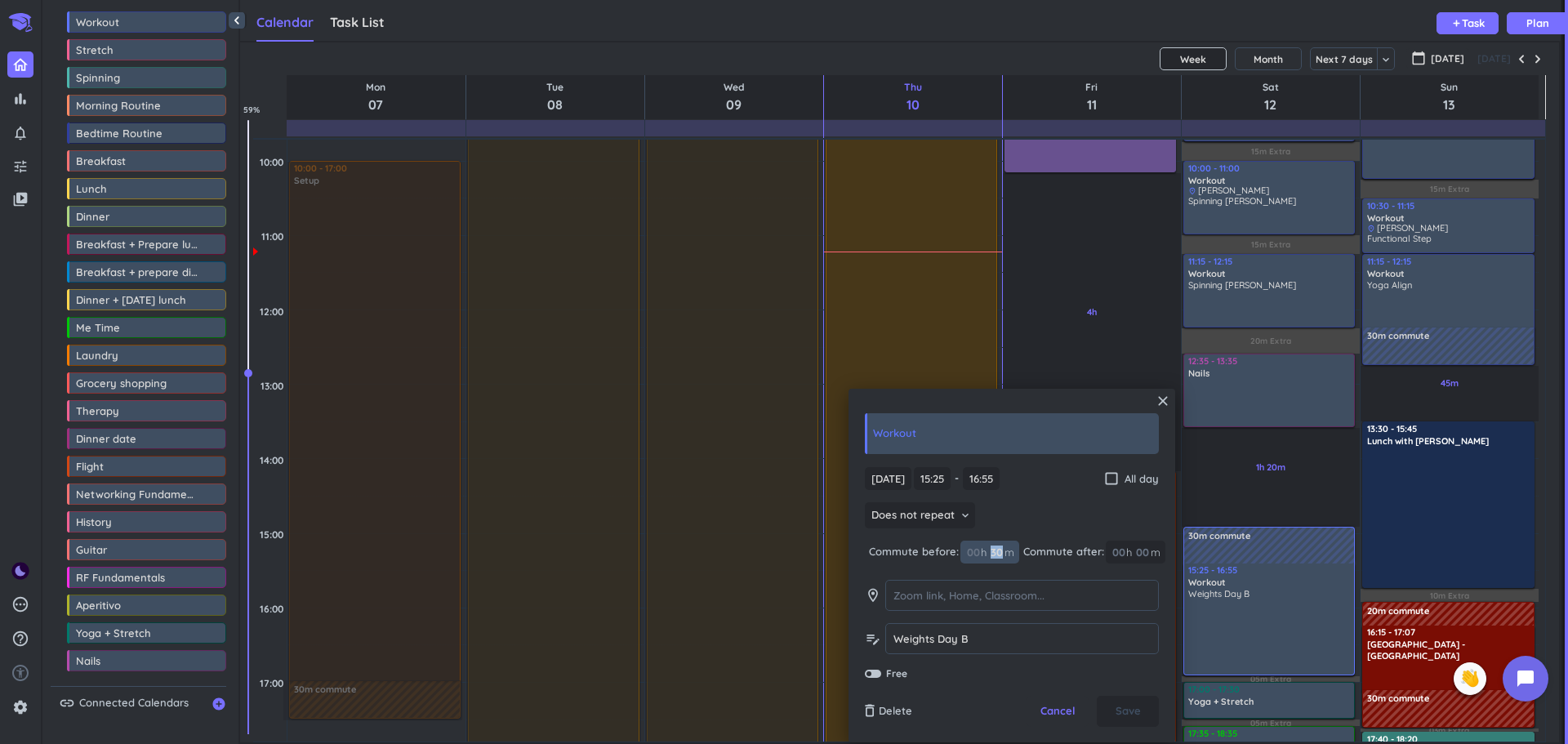 click on "30 30 00" at bounding box center (1001, 552) 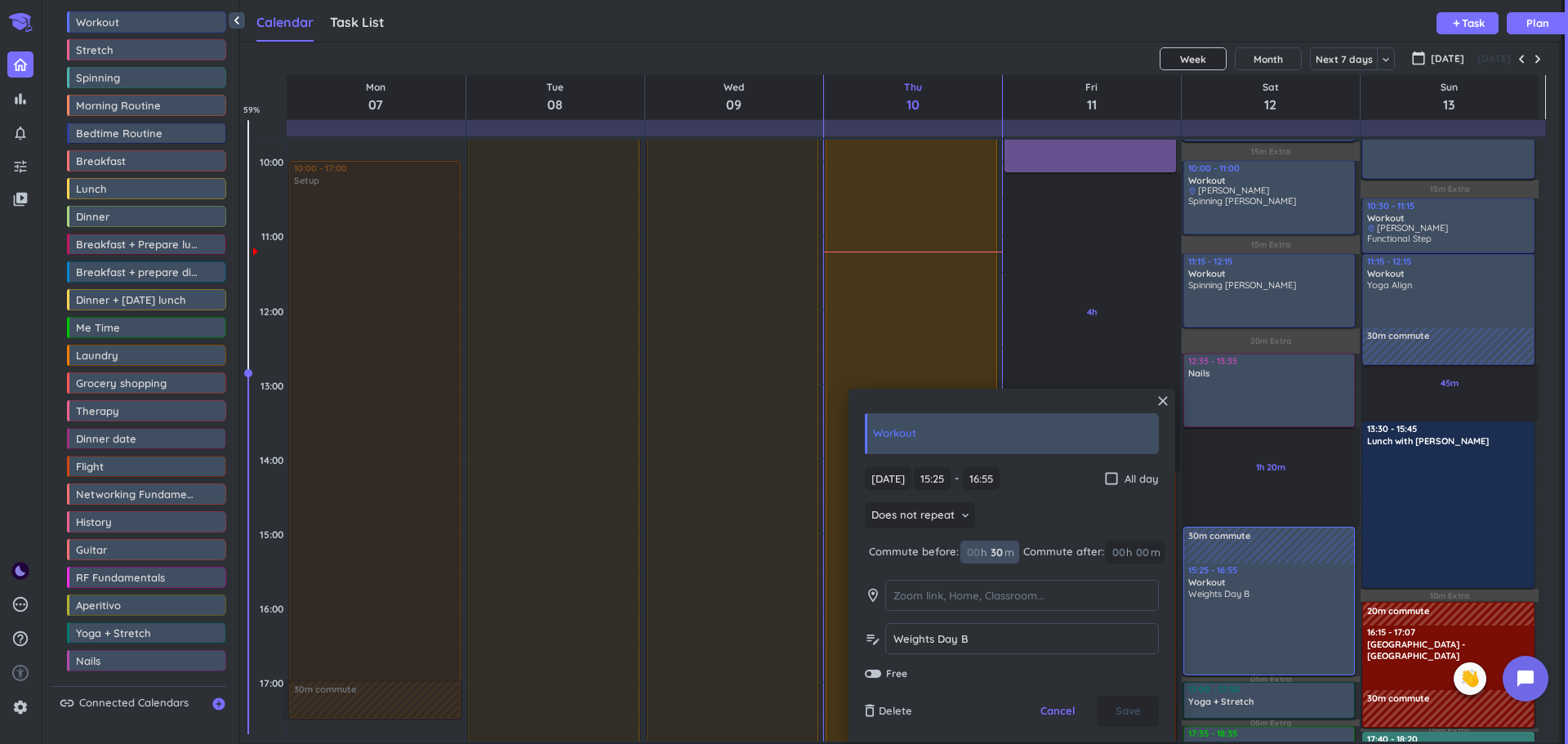 click on "30" at bounding box center [996, 552] 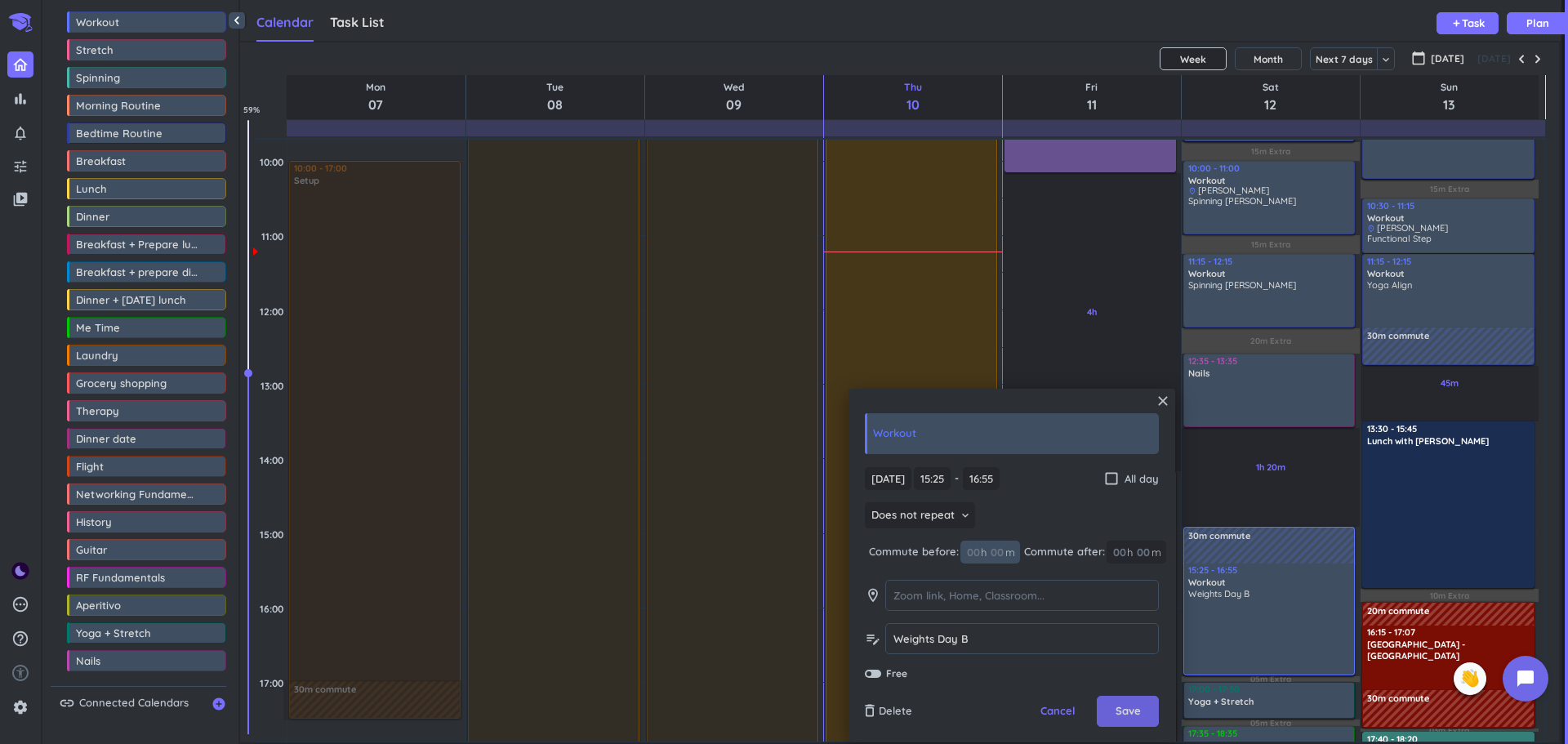 type 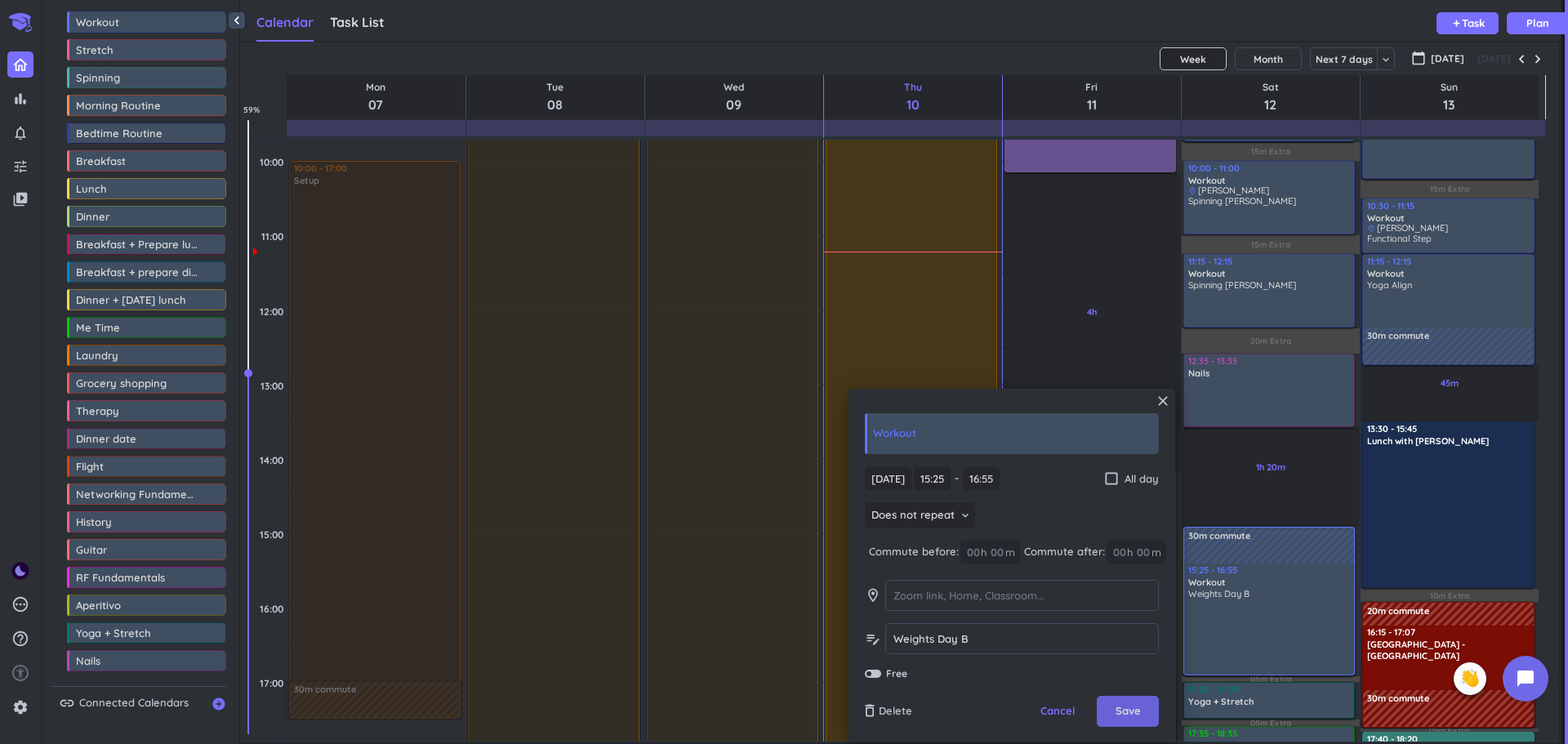 click on "Save" at bounding box center [1128, 711] 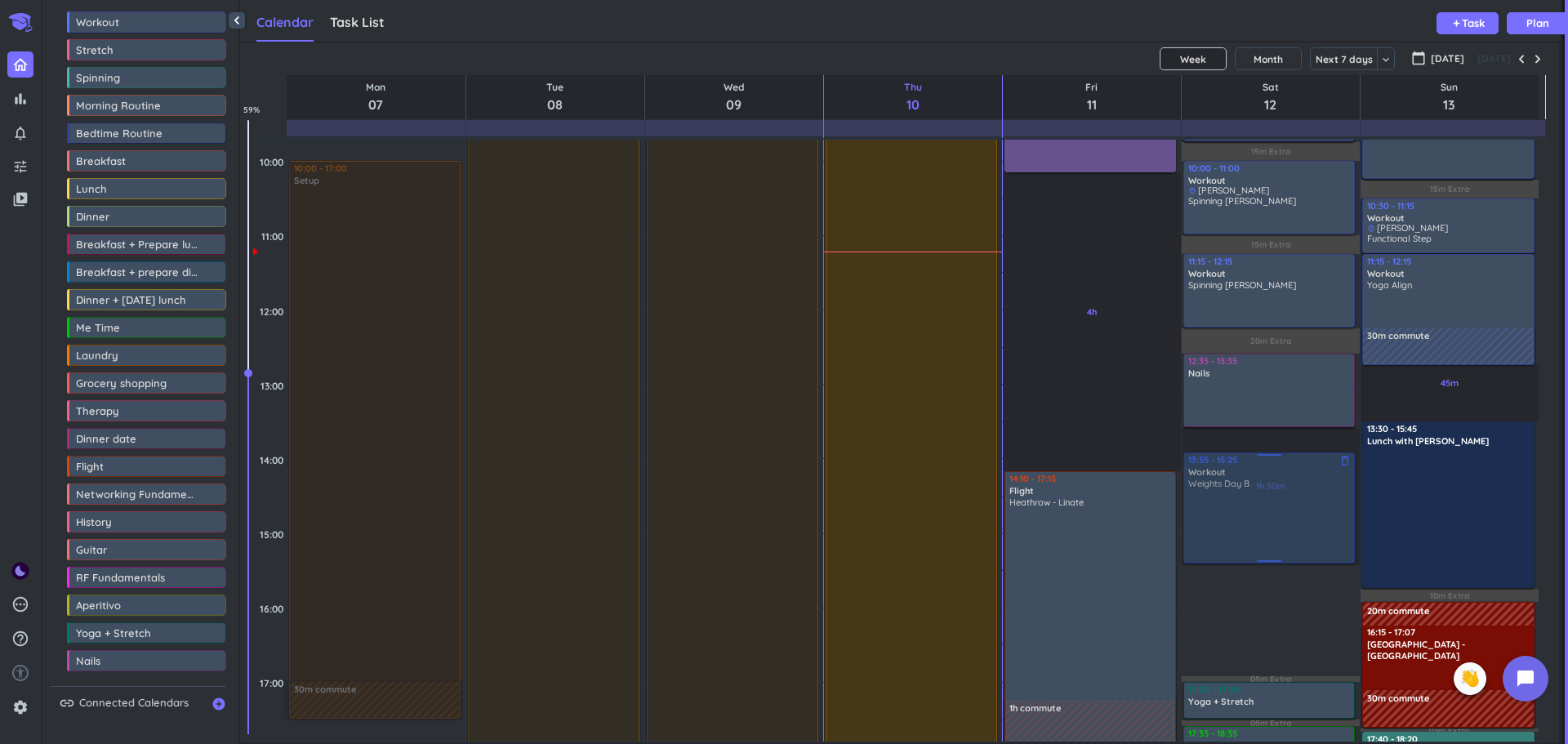 drag, startPoint x: 1251, startPoint y: 601, endPoint x: 1267, endPoint y: 500, distance: 102.2595 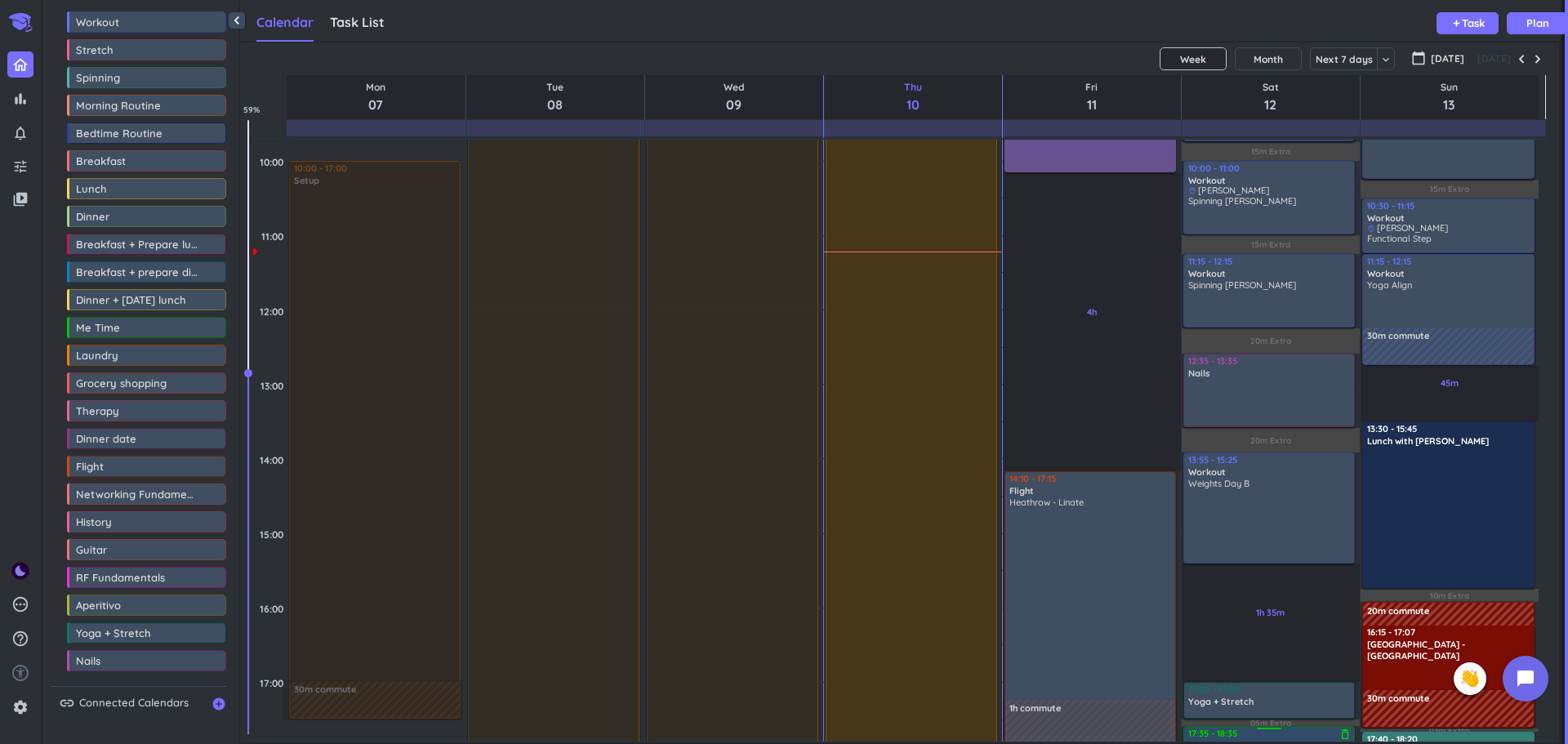 scroll, scrollTop: 479, scrollLeft: 0, axis: vertical 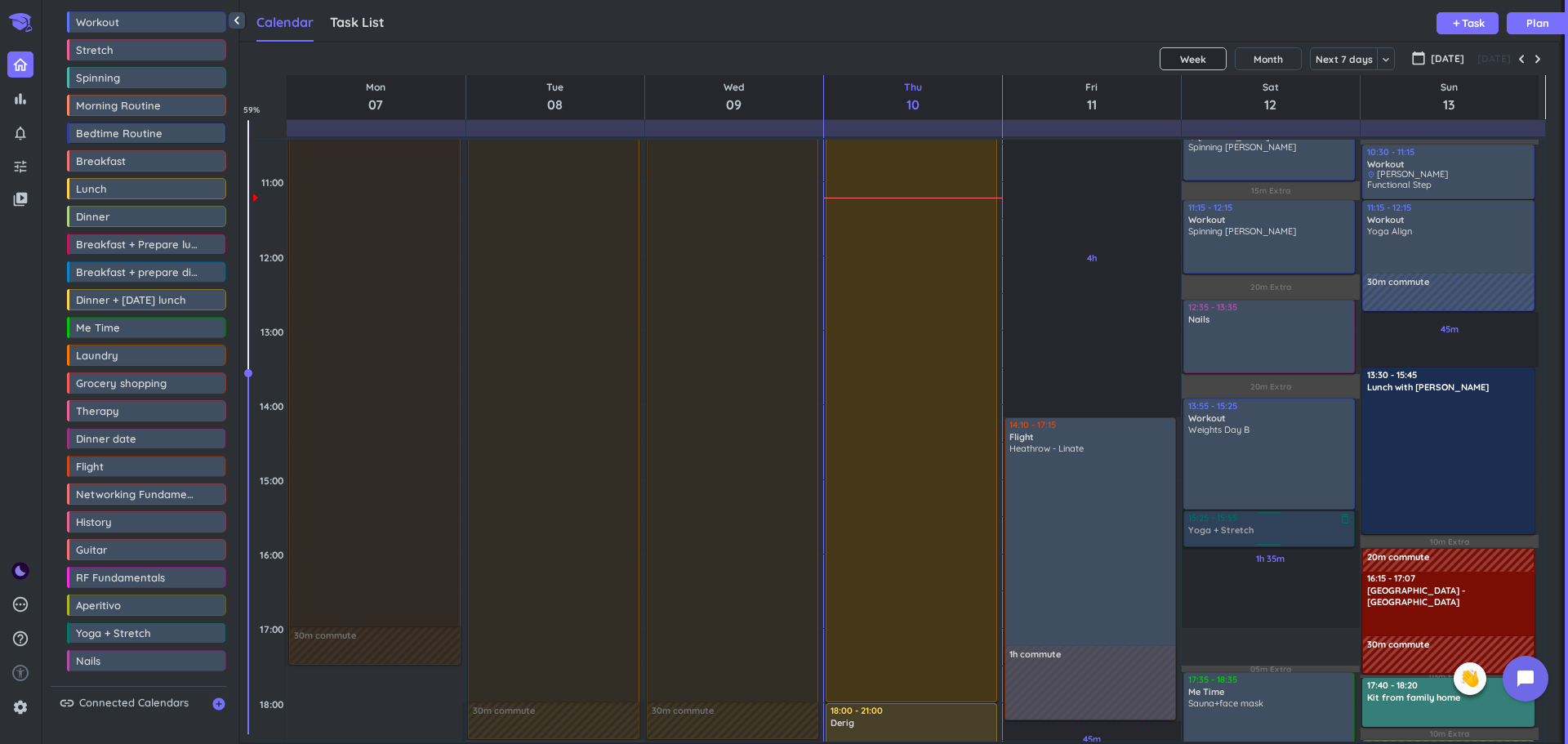 drag, startPoint x: 1256, startPoint y: 641, endPoint x: 1262, endPoint y: 522, distance: 119.15116 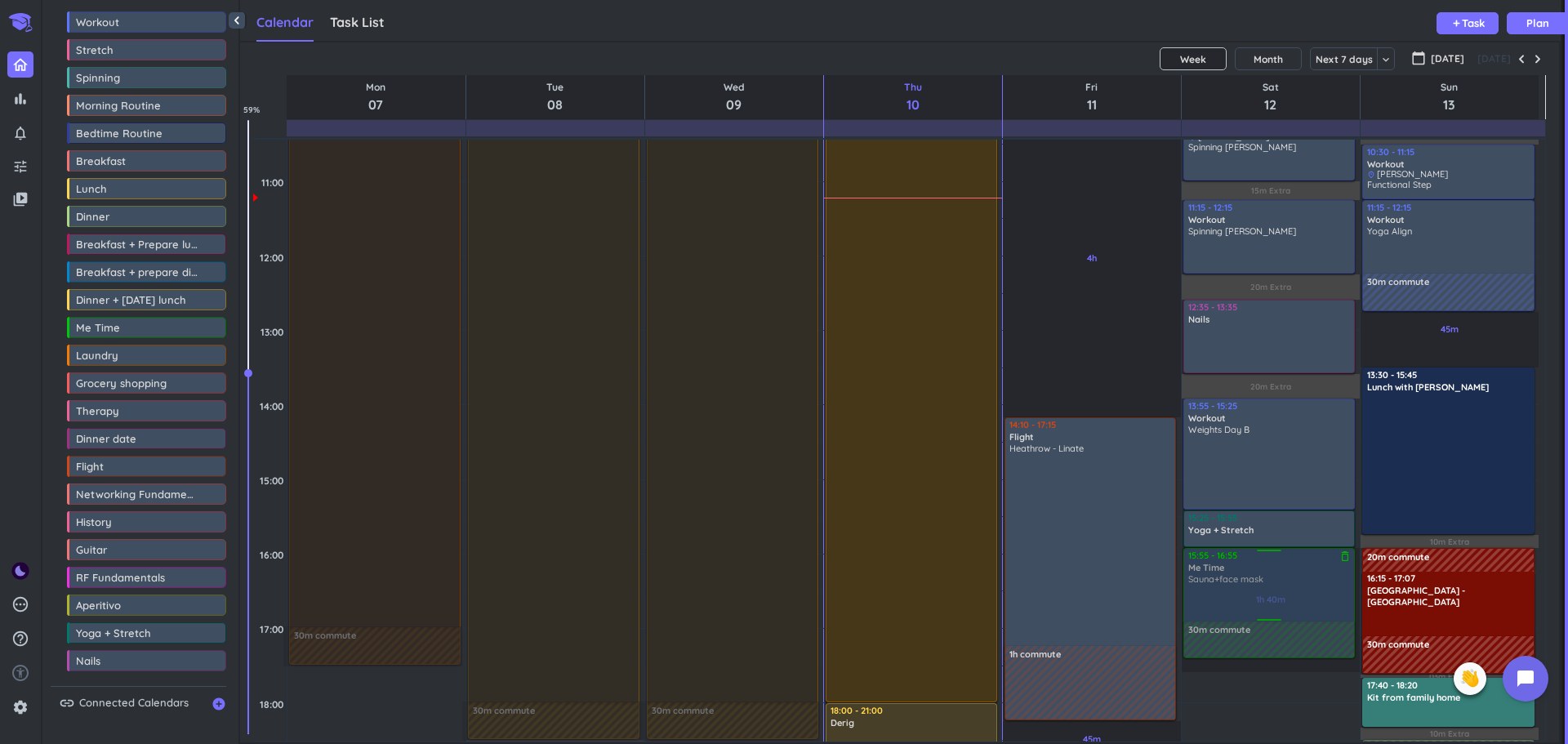 drag, startPoint x: 1254, startPoint y: 688, endPoint x: 1272, endPoint y: 587, distance: 102.59142 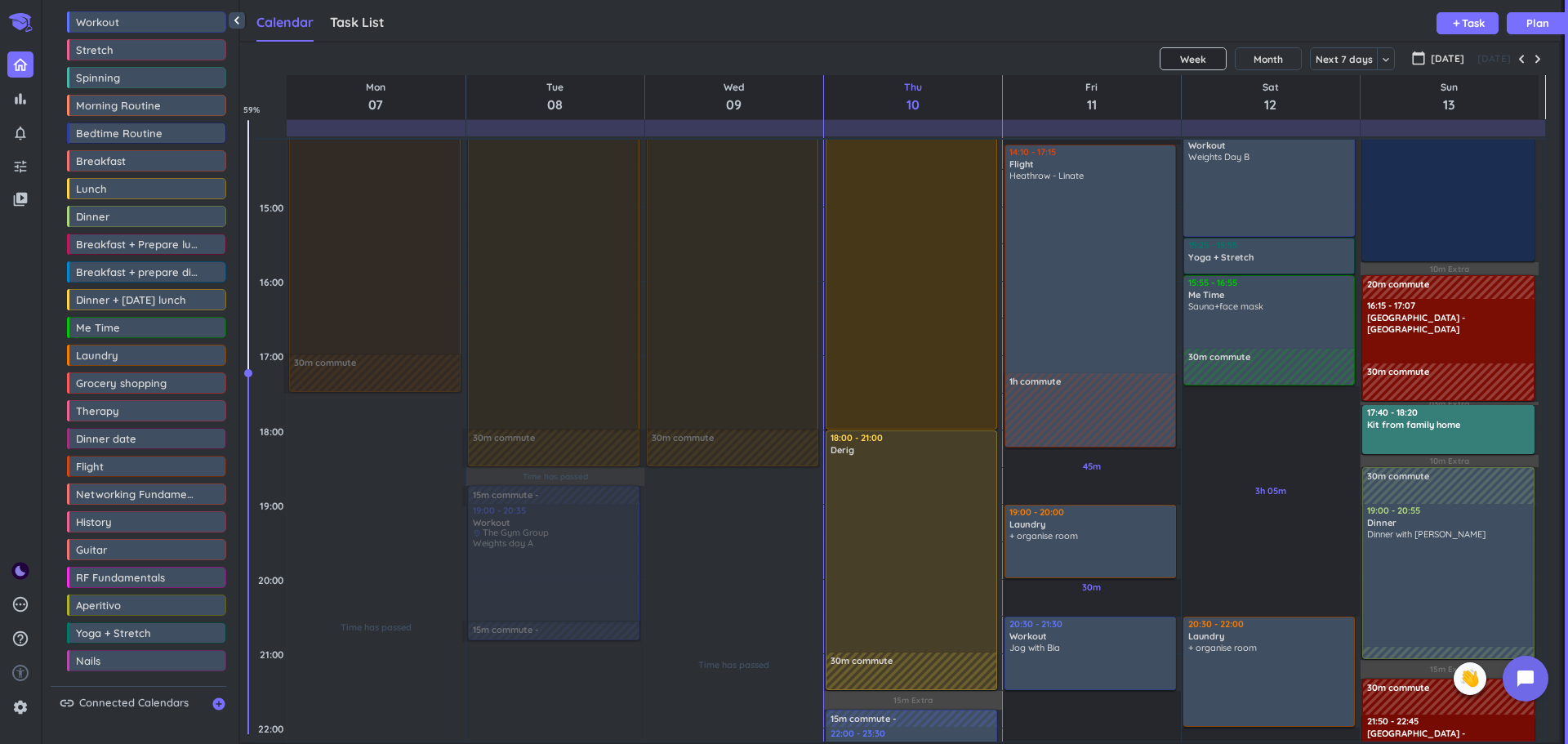 scroll, scrollTop: 754, scrollLeft: 0, axis: vertical 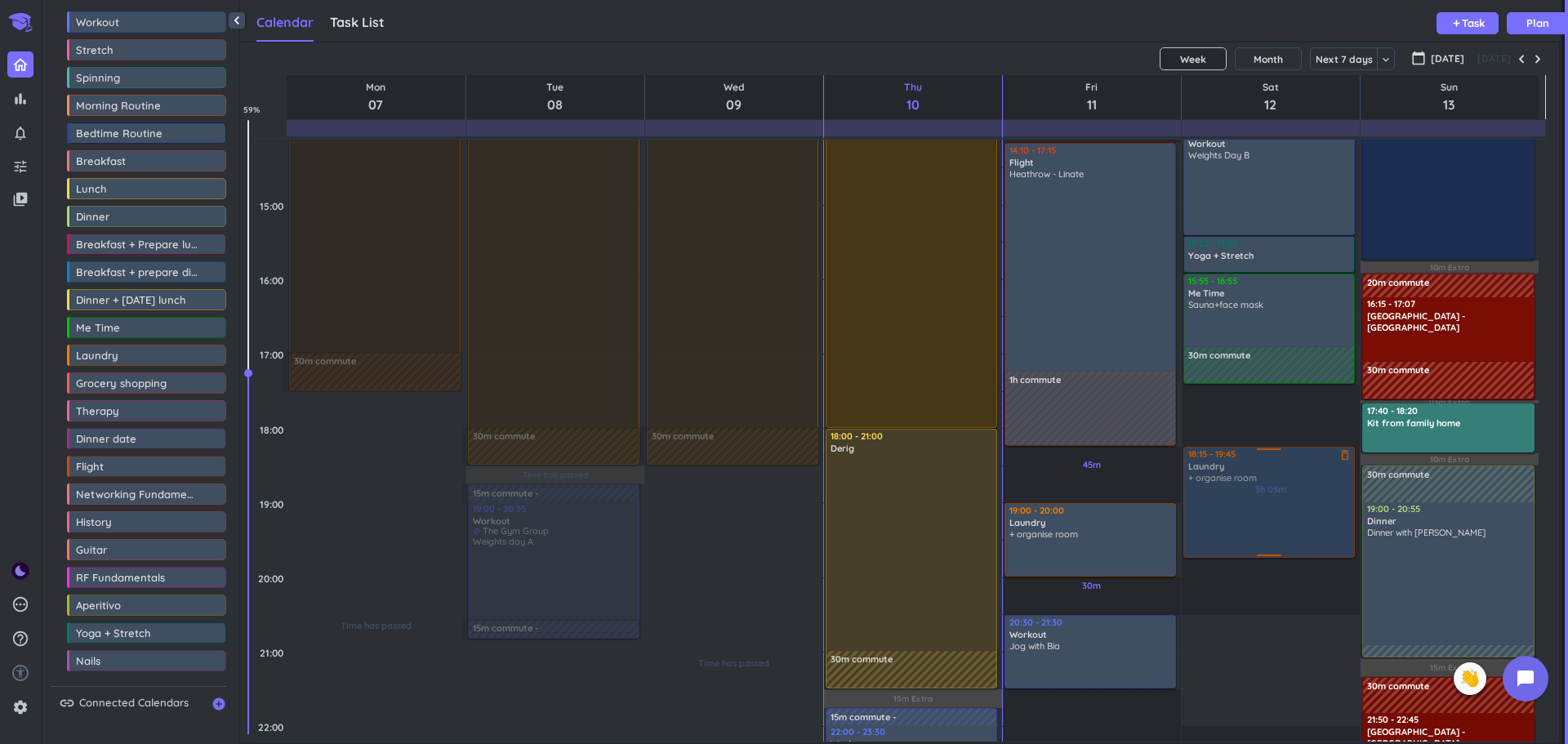 drag, startPoint x: 1238, startPoint y: 662, endPoint x: 1239, endPoint y: 486, distance: 176.00284 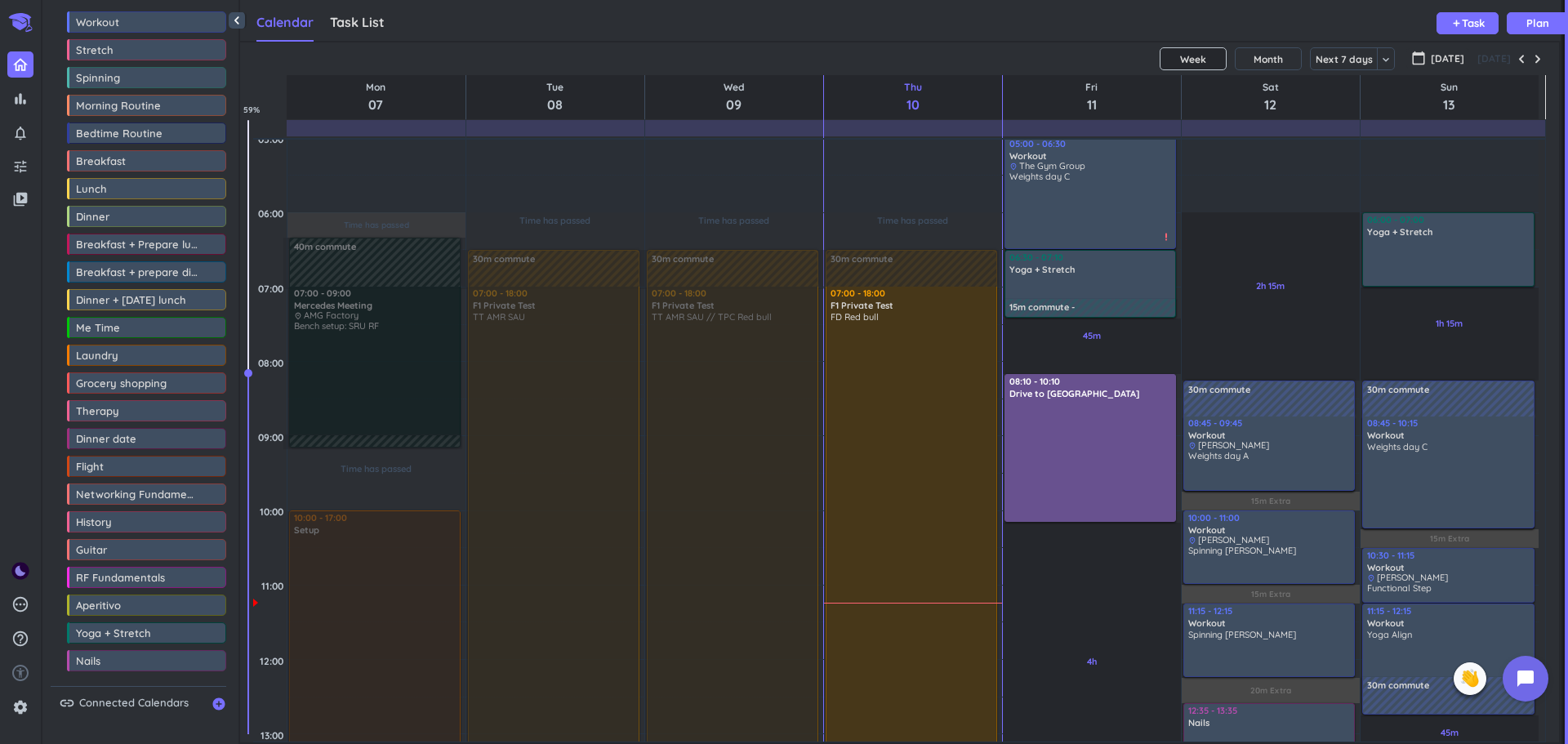 scroll, scrollTop: 78, scrollLeft: 0, axis: vertical 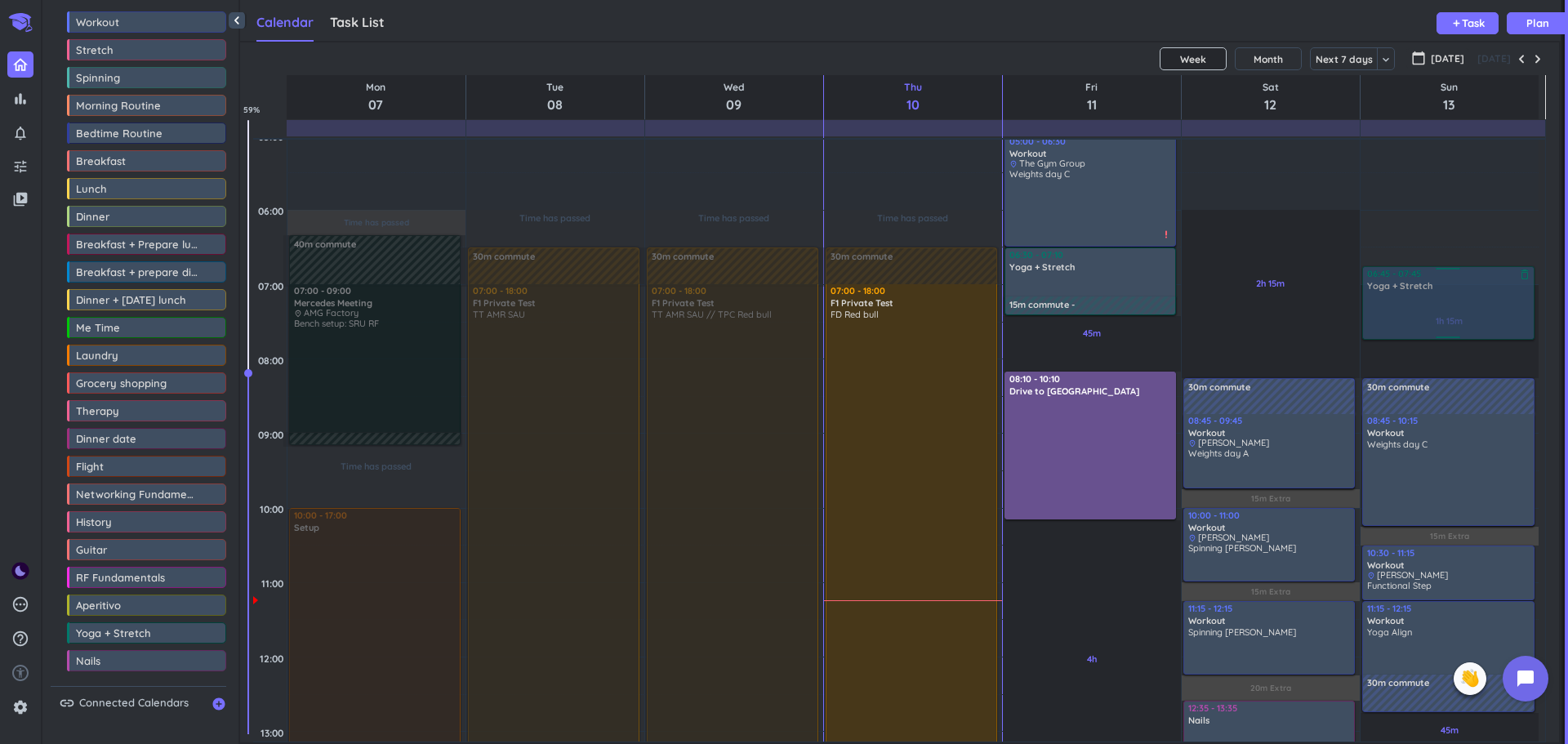 drag, startPoint x: 1439, startPoint y: 246, endPoint x: 1436, endPoint y: 315, distance: 69.06519 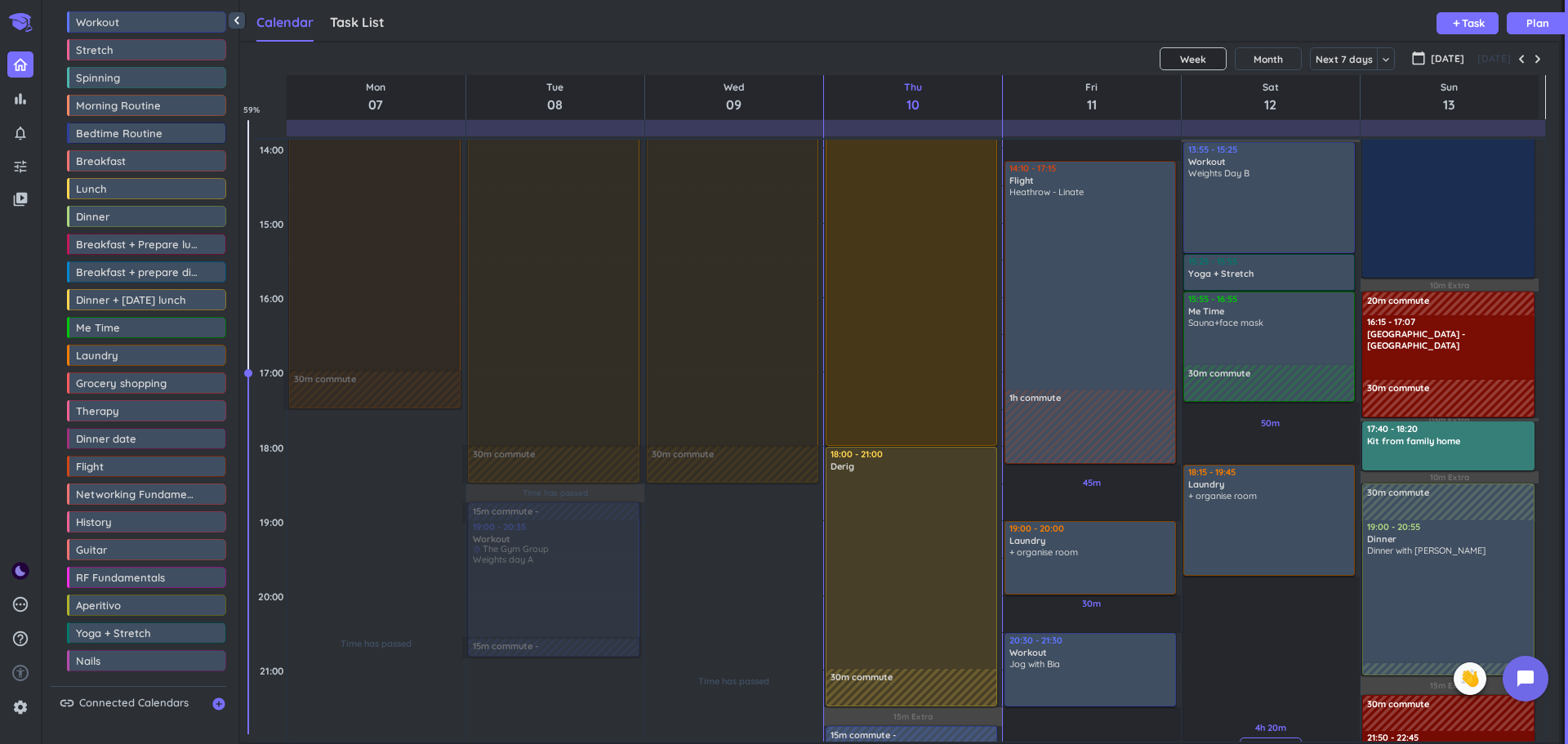scroll, scrollTop: 733, scrollLeft: 0, axis: vertical 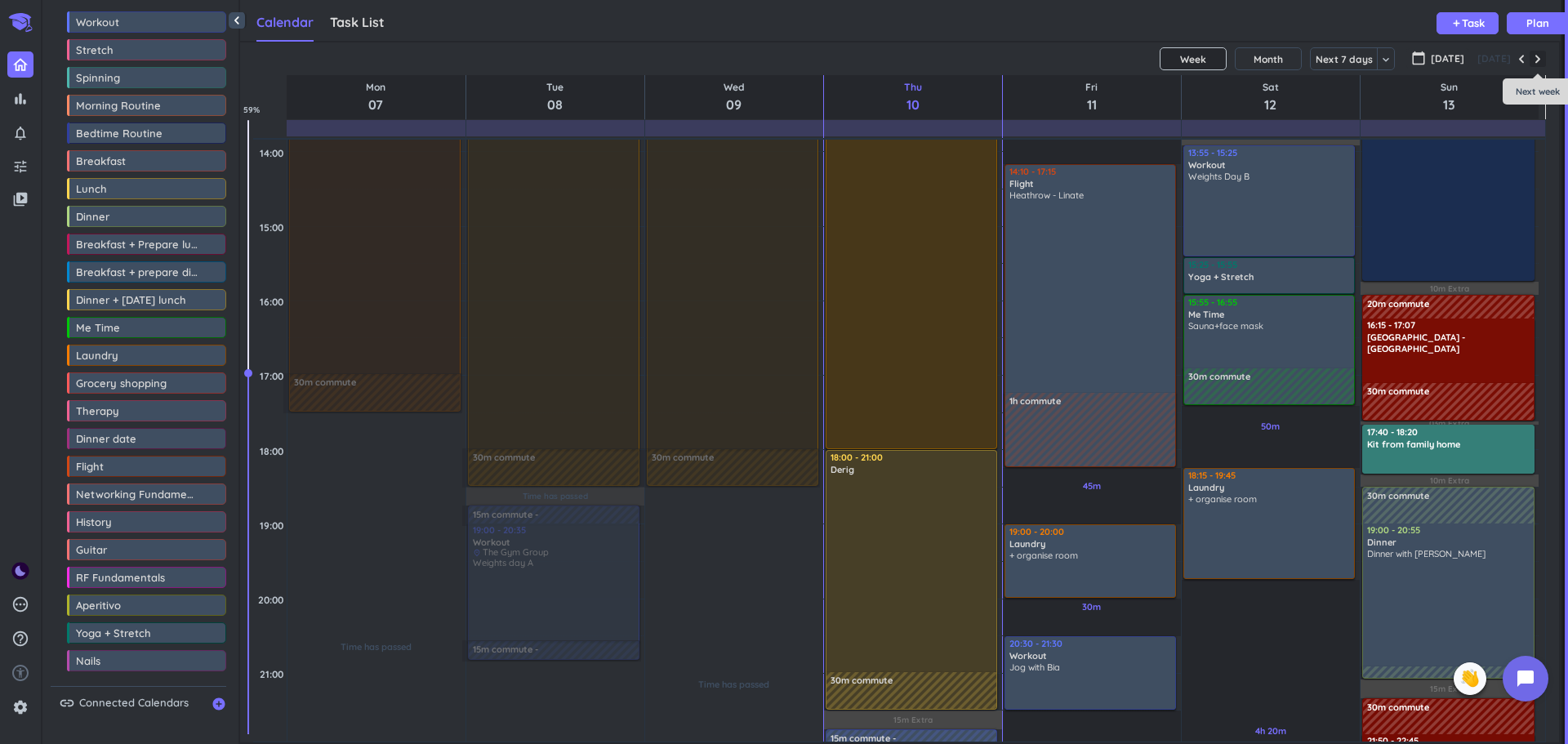 click at bounding box center [1538, 59] 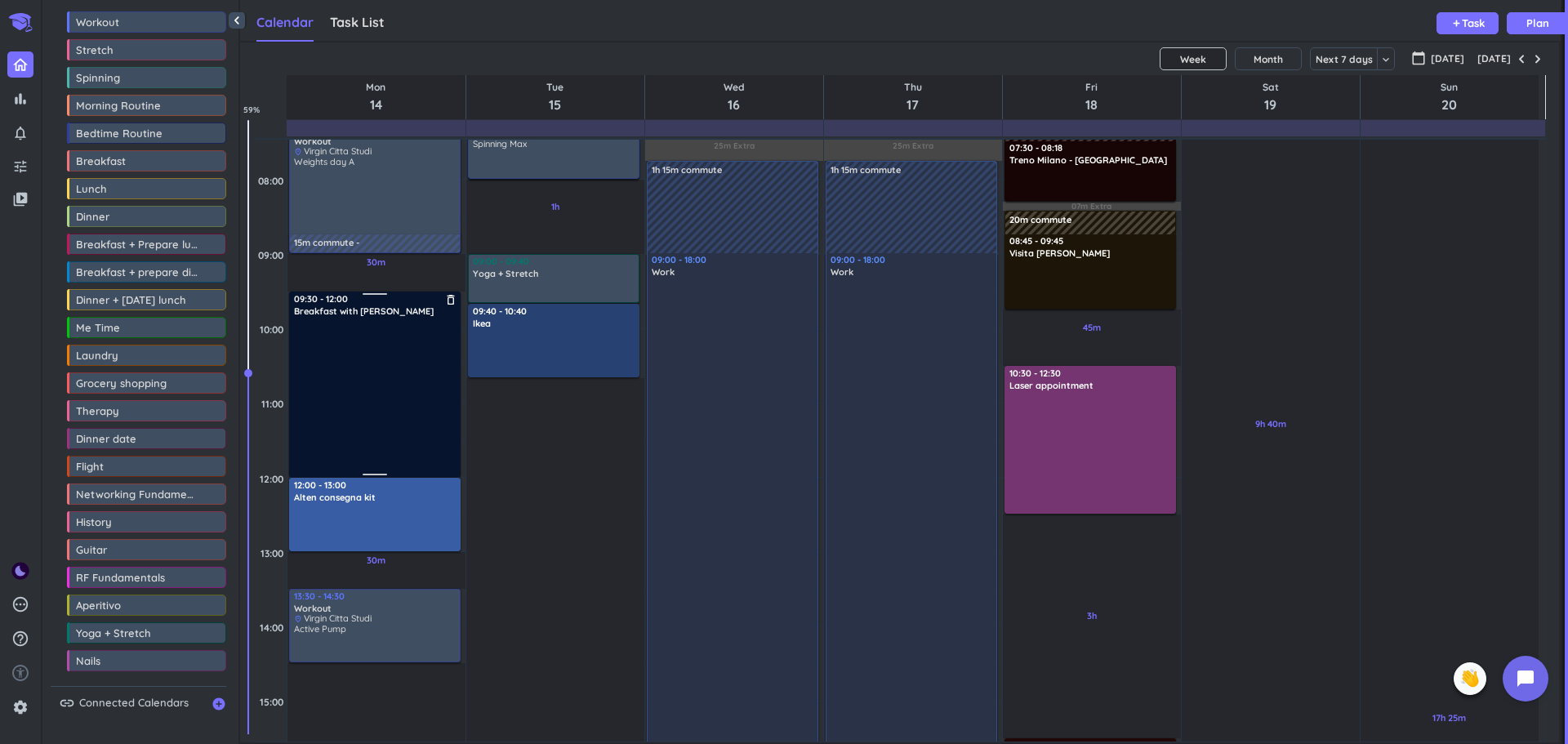 scroll, scrollTop: 258, scrollLeft: 0, axis: vertical 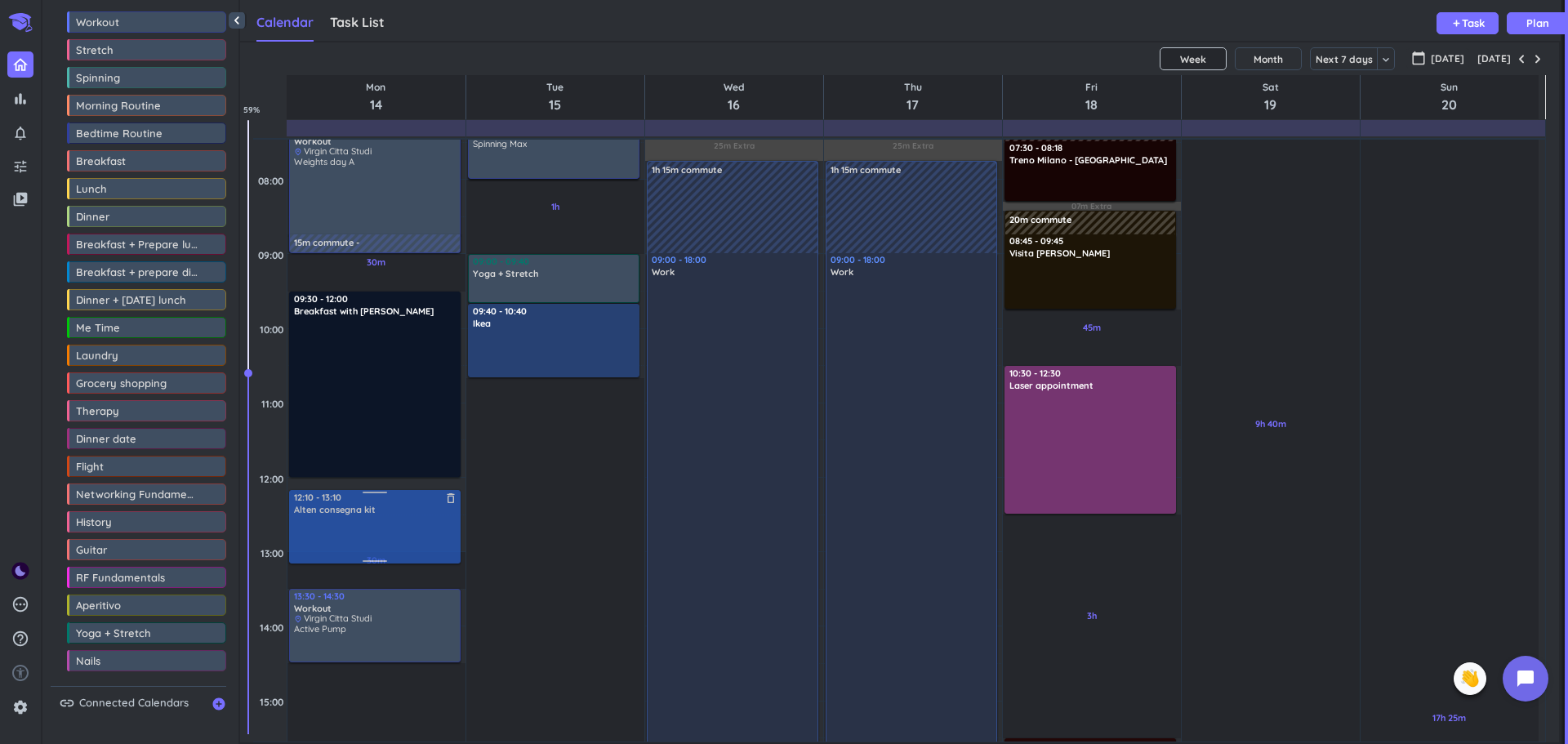 drag, startPoint x: 359, startPoint y: 510, endPoint x: 362, endPoint y: 537, distance: 27.16616 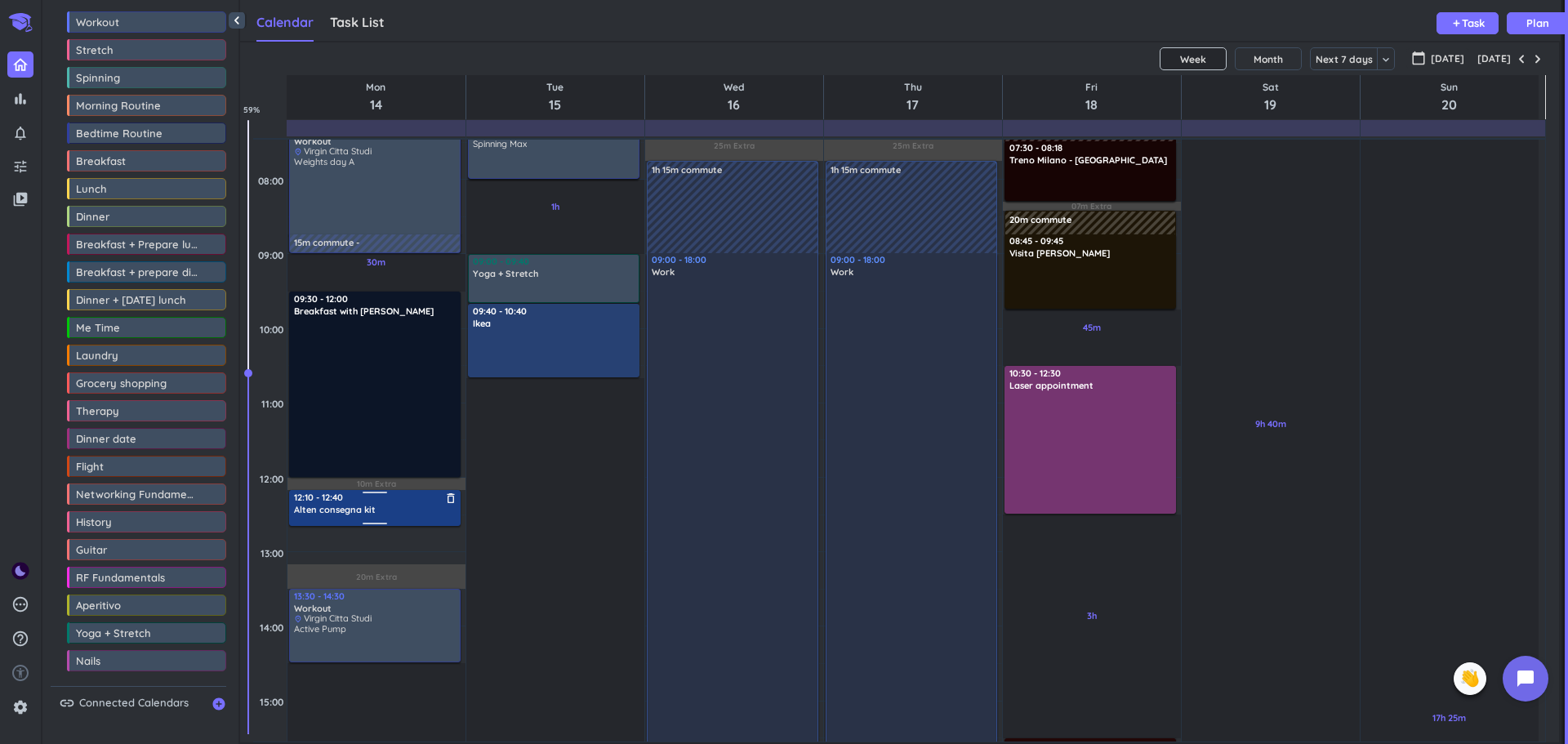 drag, startPoint x: 367, startPoint y: 562, endPoint x: 363, endPoint y: 524, distance: 38.209946 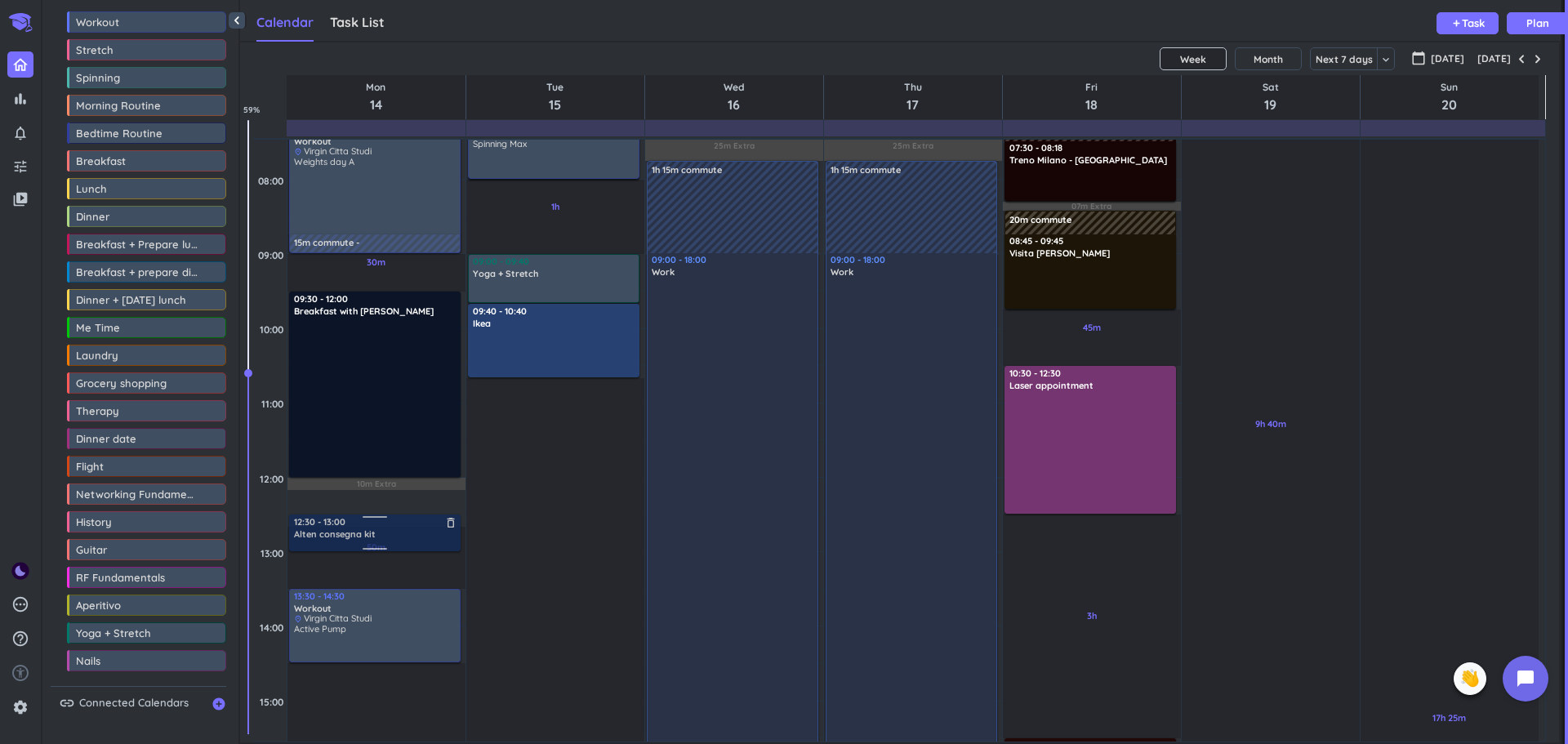 drag, startPoint x: 405, startPoint y: 504, endPoint x: 390, endPoint y: 519, distance: 21.213203 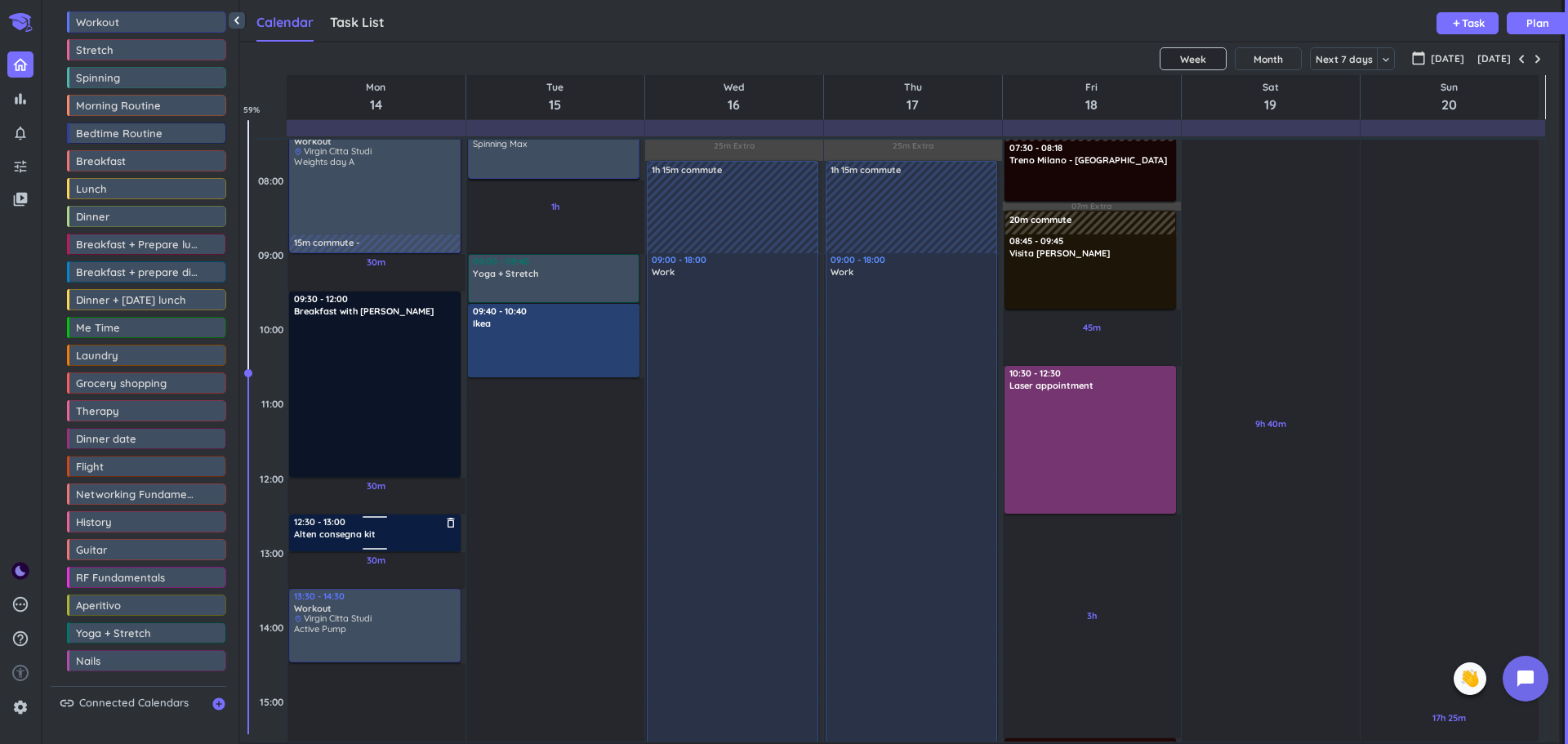 click on "12:30 - 13:00 [PERSON_NAME] consegna kit delete_outline" at bounding box center (376, 532) 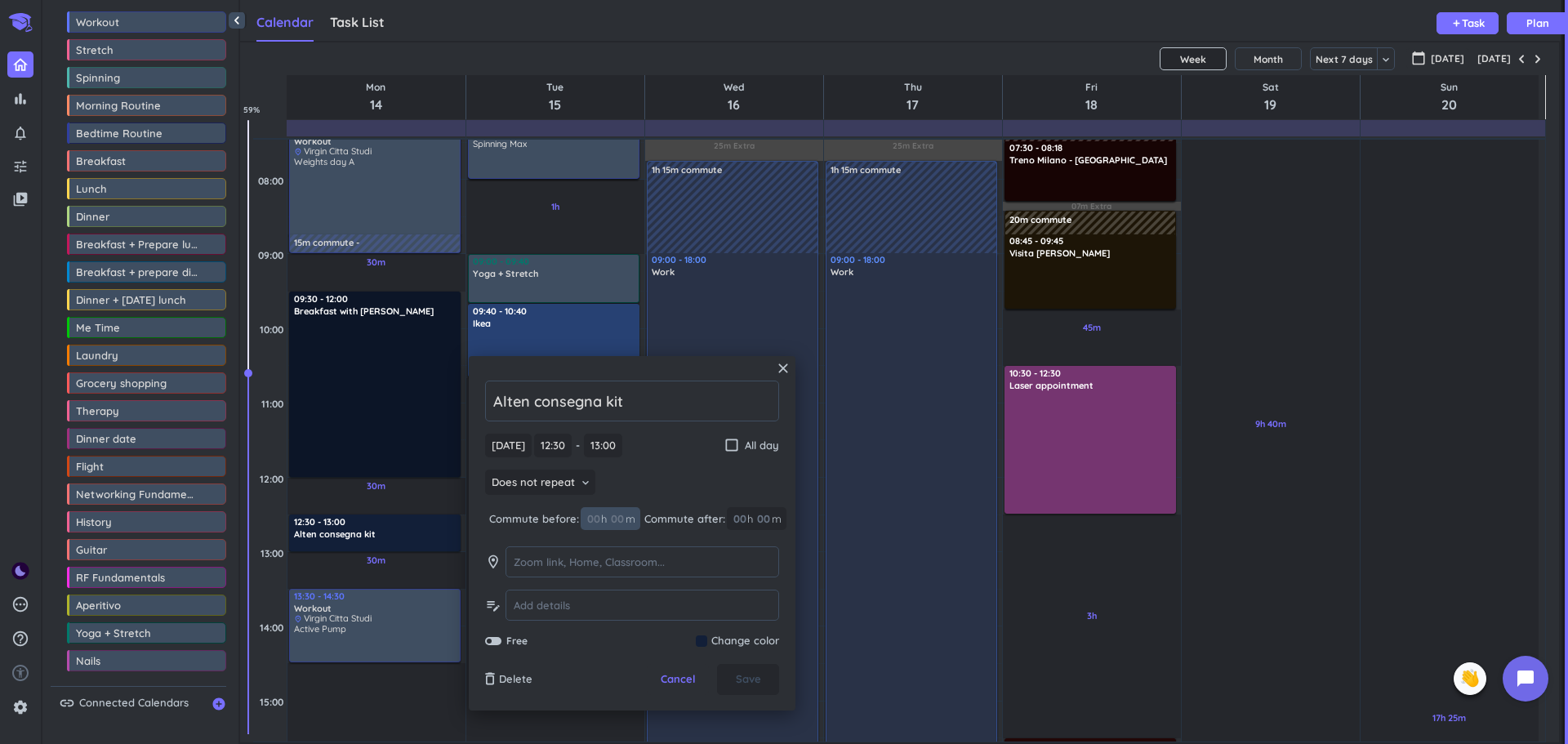 click at bounding box center [617, 519] 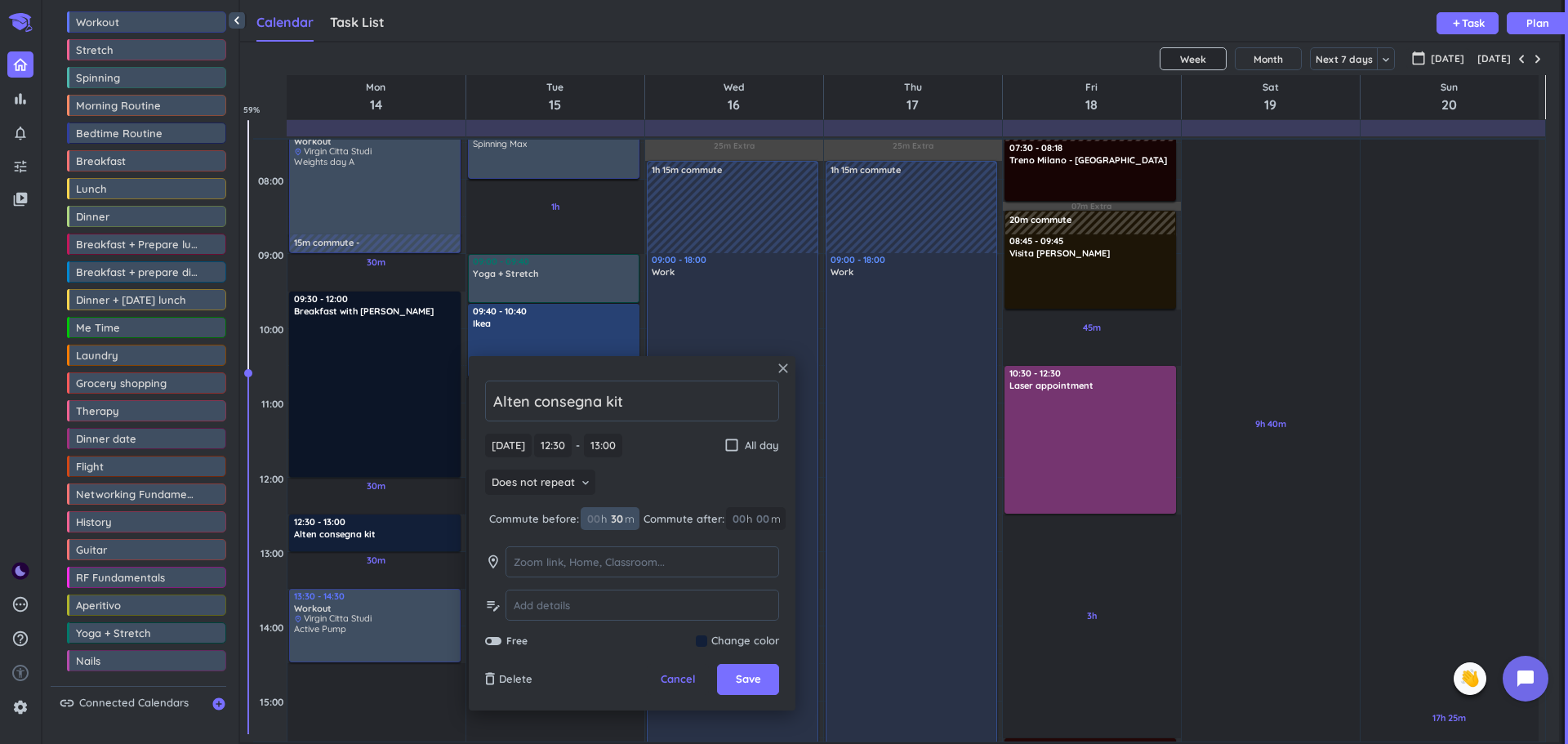 type on "30" 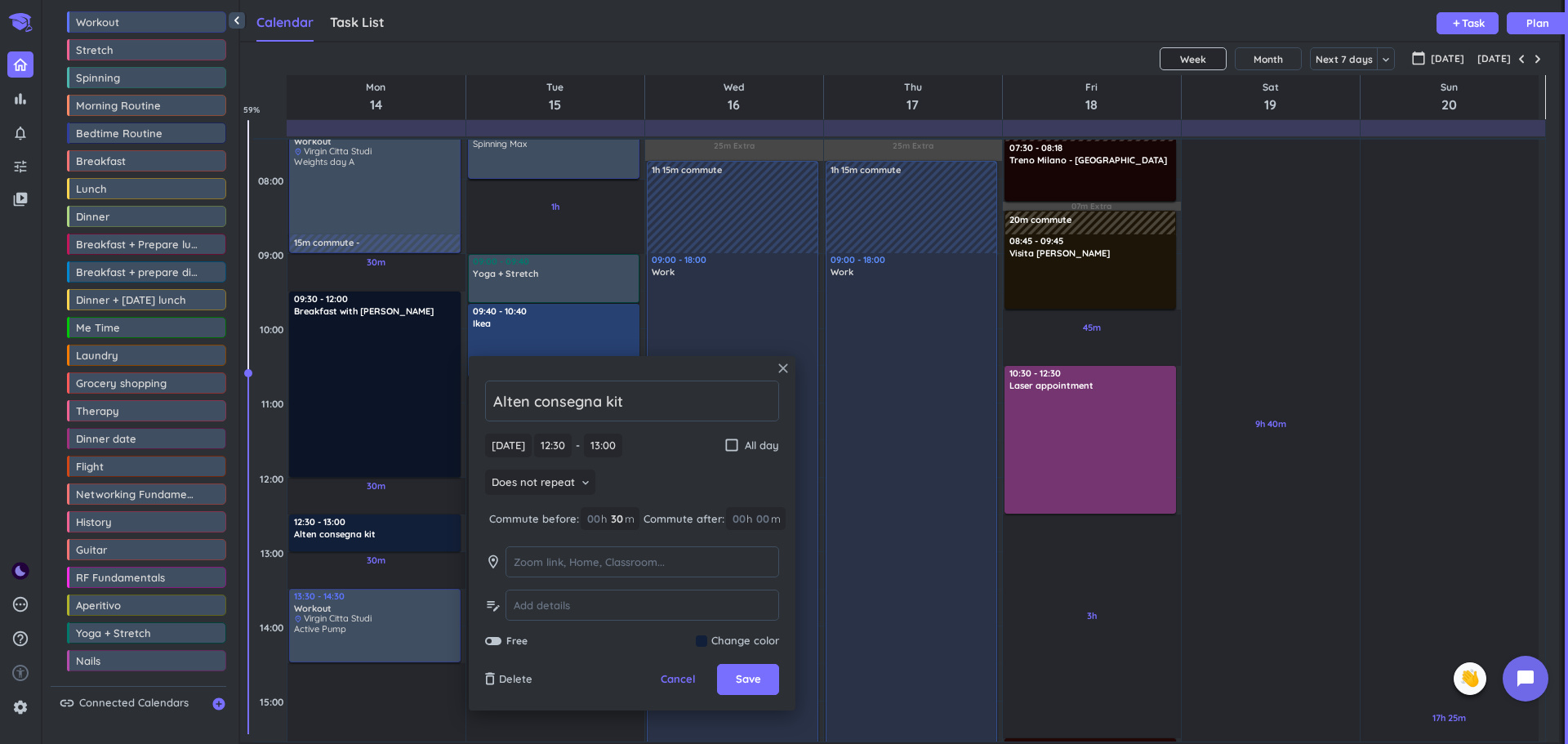 click on "close" at bounding box center [783, 368] 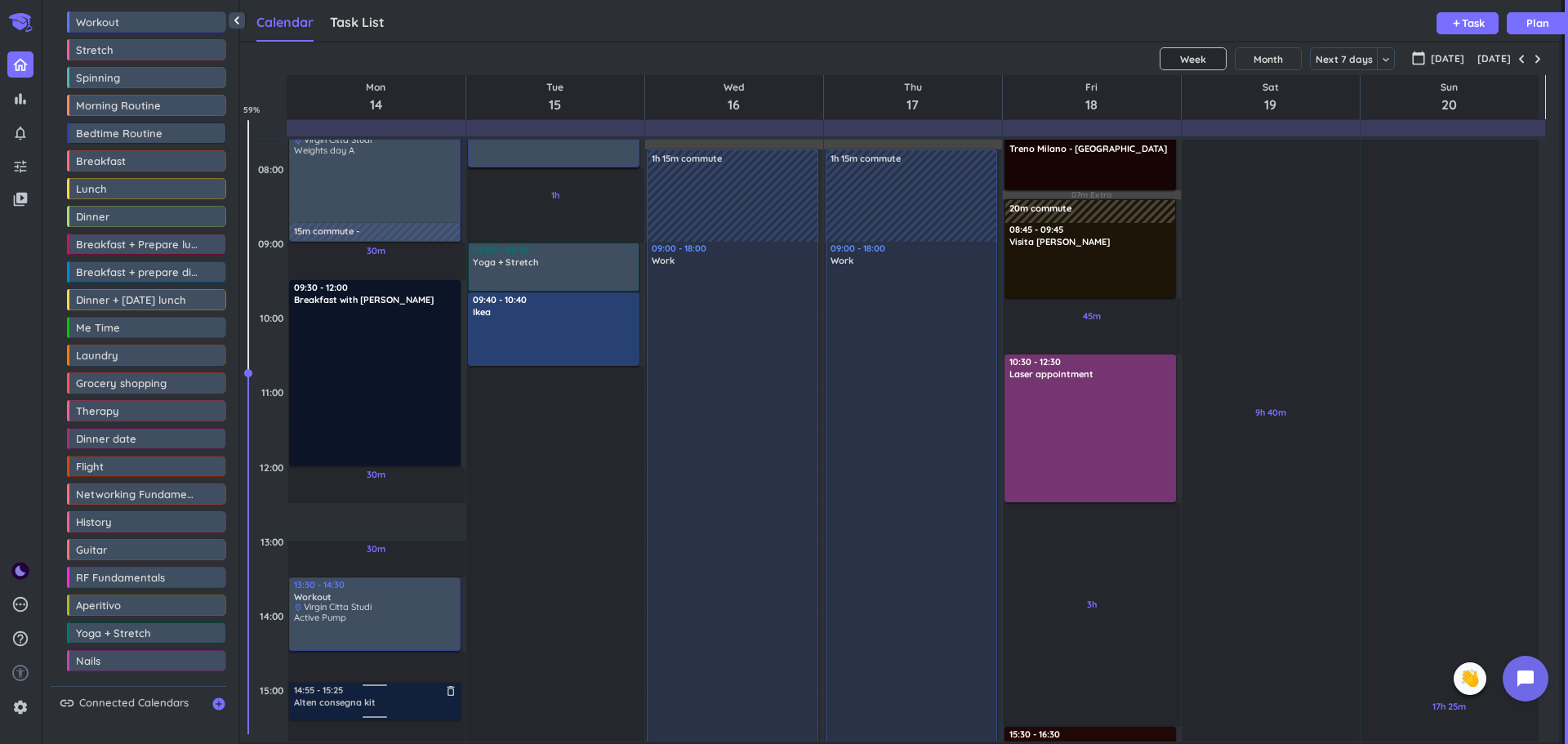 scroll, scrollTop: 272, scrollLeft: 0, axis: vertical 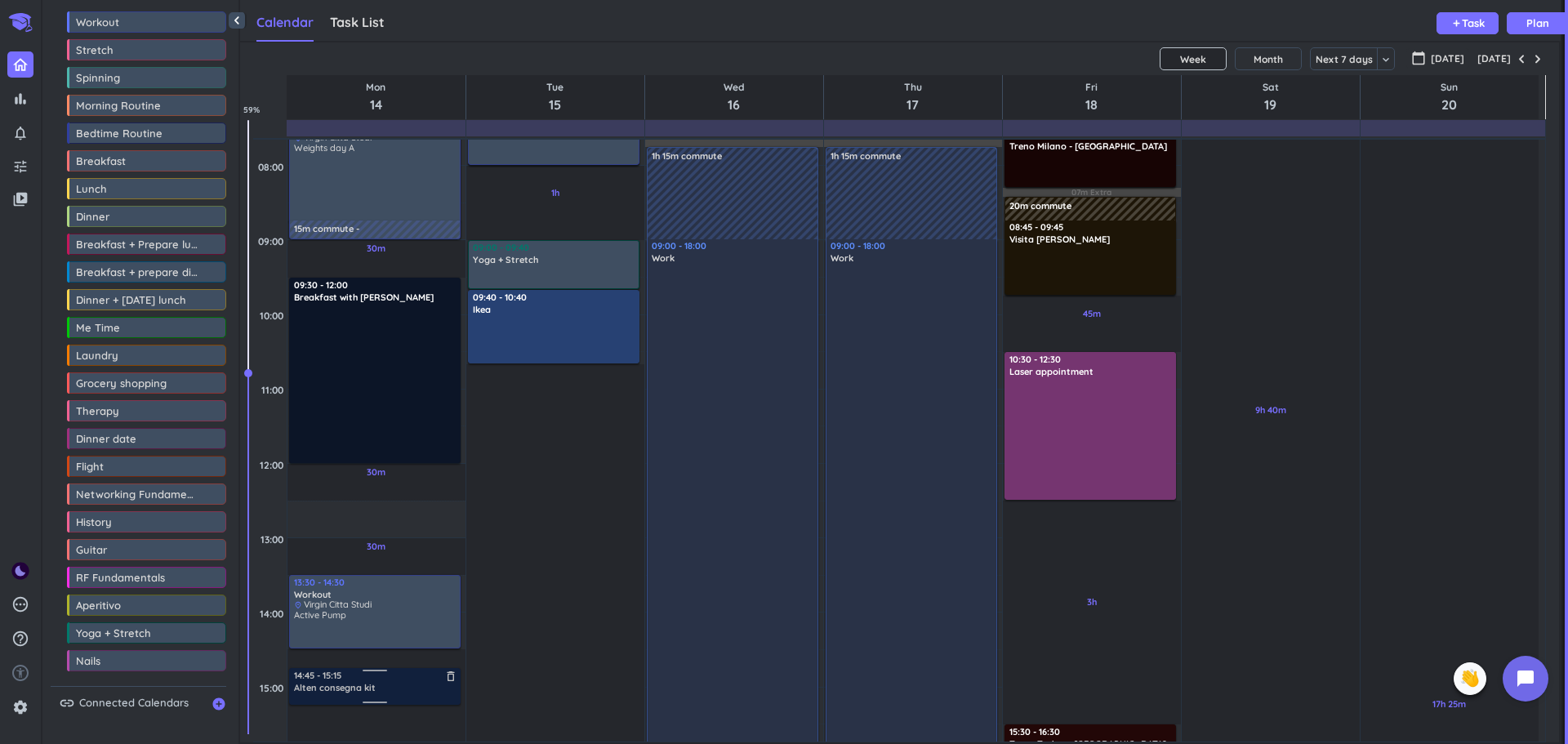drag, startPoint x: 370, startPoint y: 527, endPoint x: 376, endPoint y: 669, distance: 142.1267 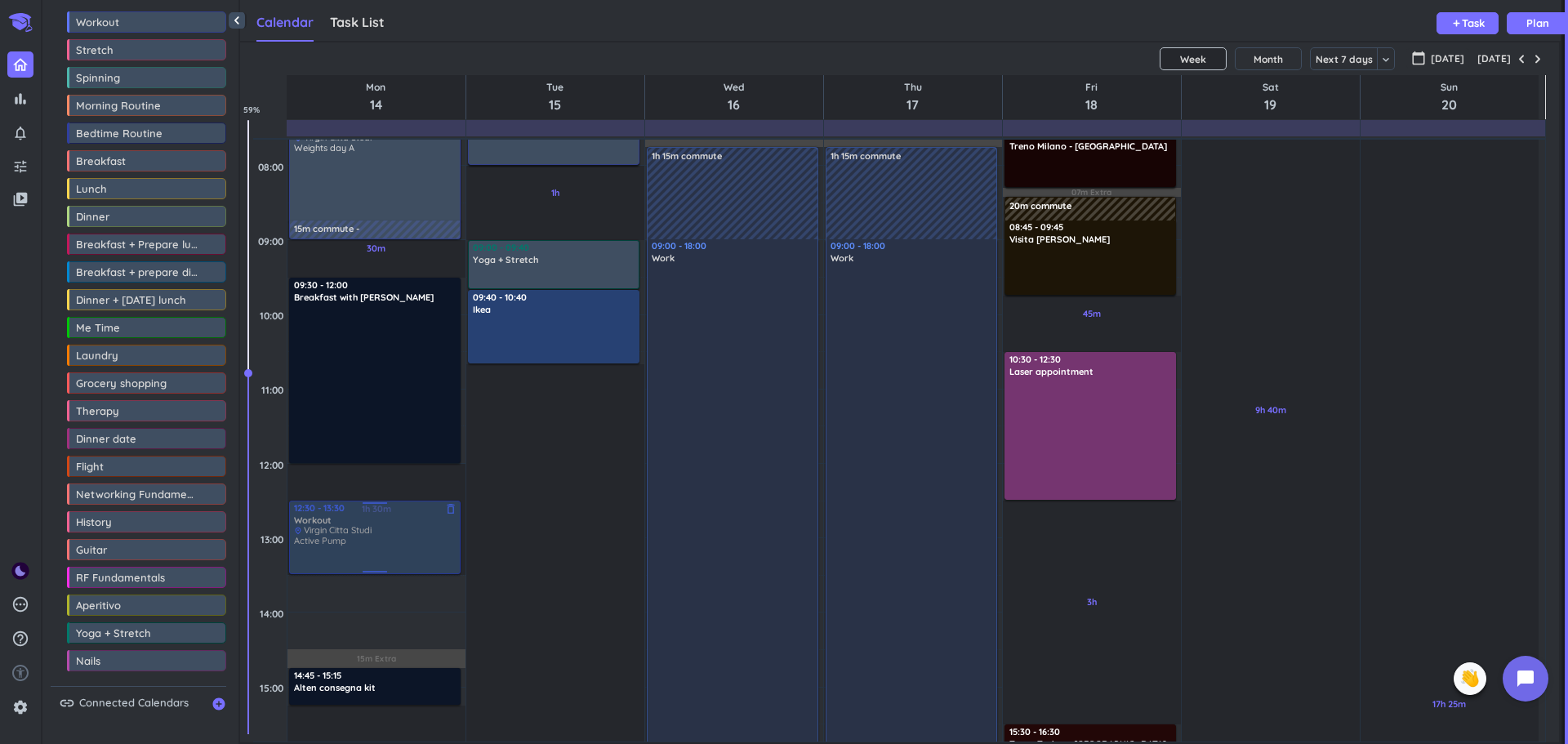 drag, startPoint x: 376, startPoint y: 602, endPoint x: 381, endPoint y: 538, distance: 64.19502 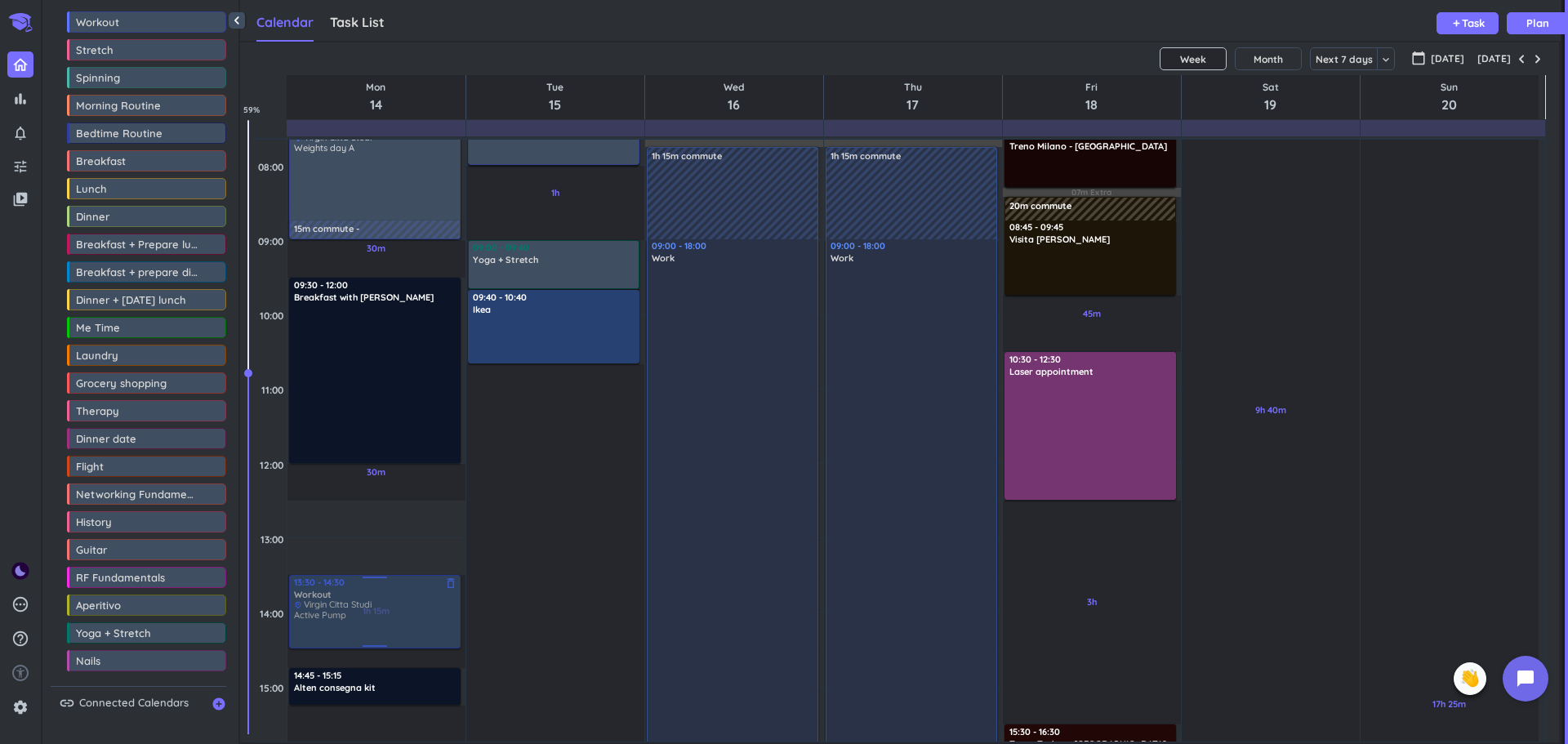 drag, startPoint x: 372, startPoint y: 535, endPoint x: 385, endPoint y: 623, distance: 88.95504 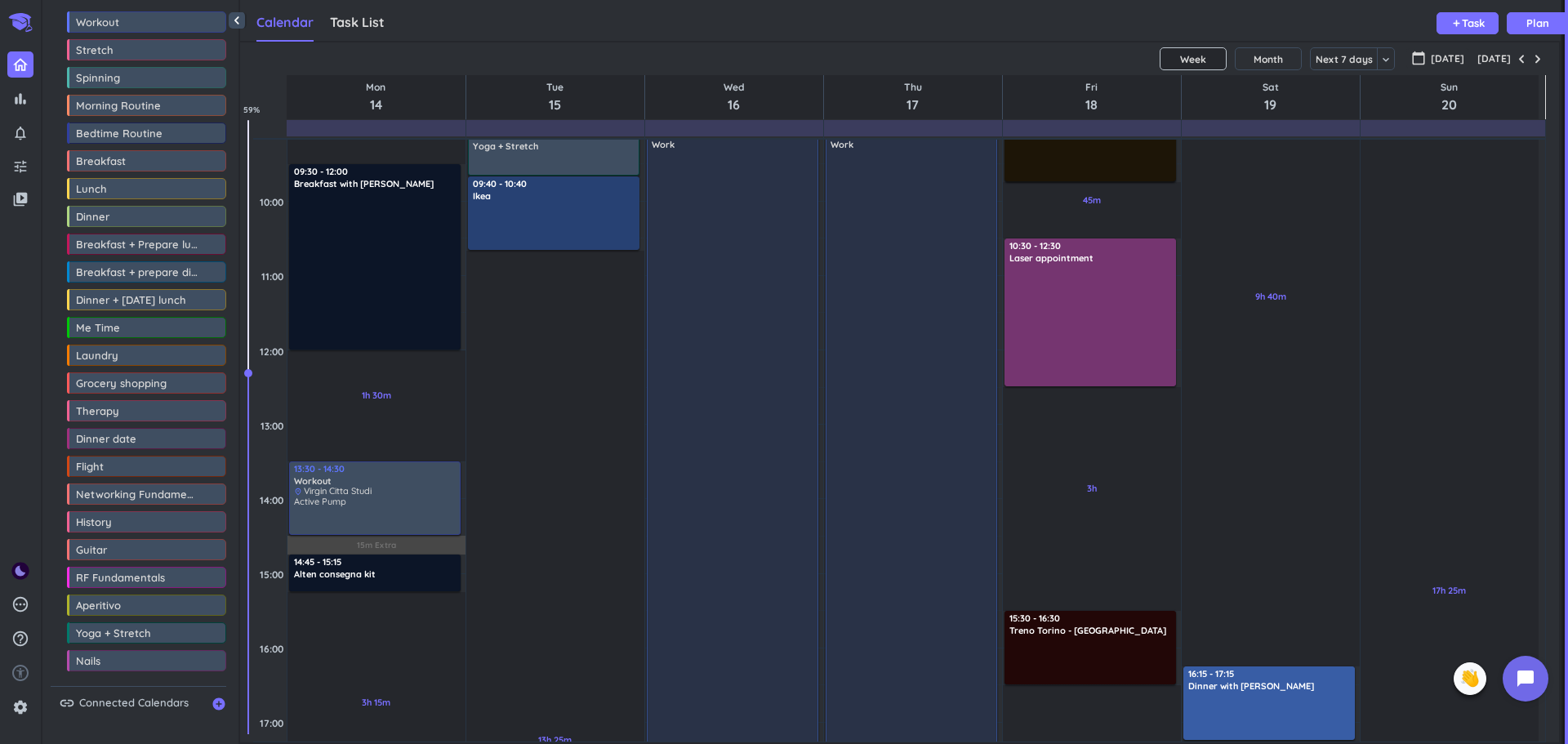 scroll, scrollTop: 399, scrollLeft: 0, axis: vertical 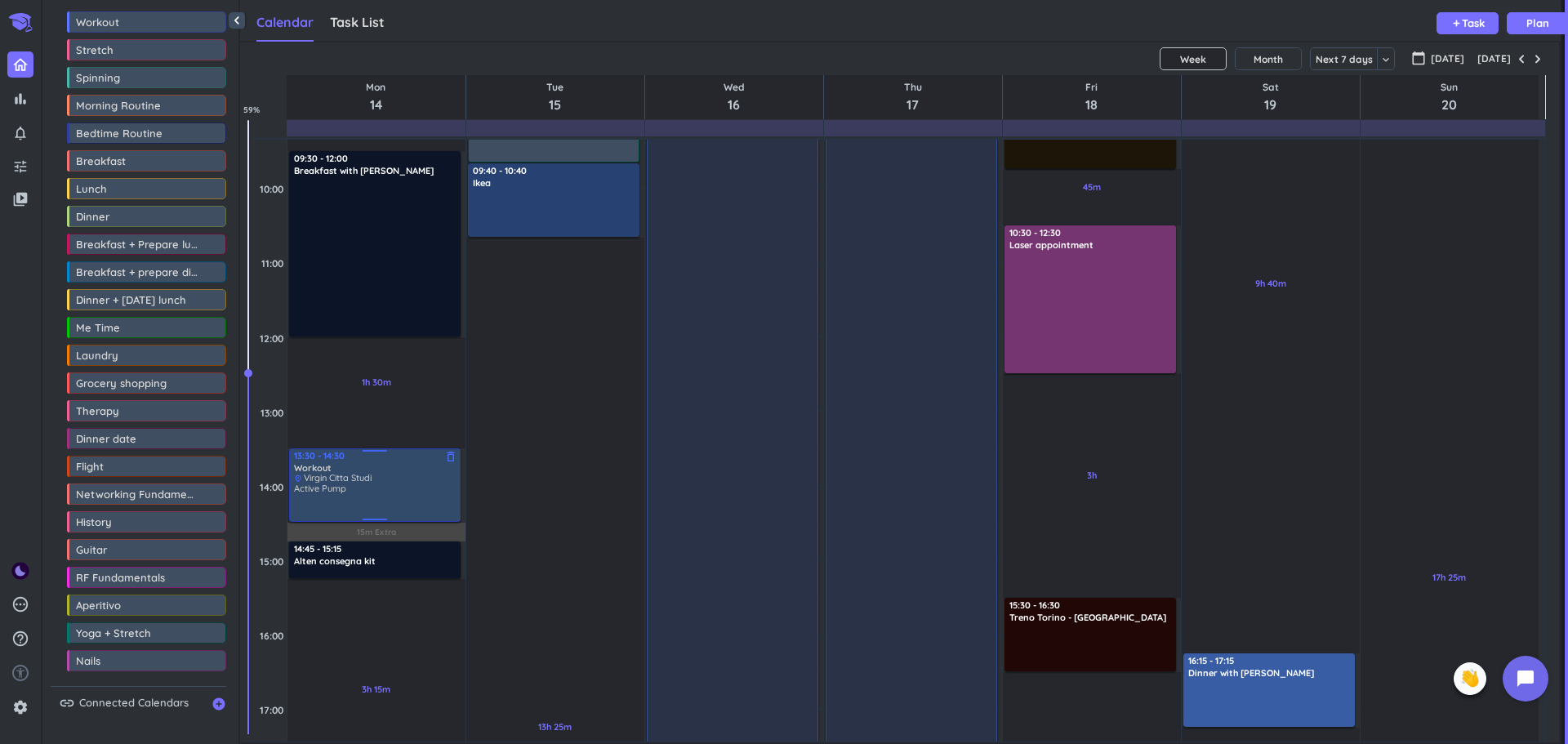 click on "13:30 - 14:30" at bounding box center (376, 456) 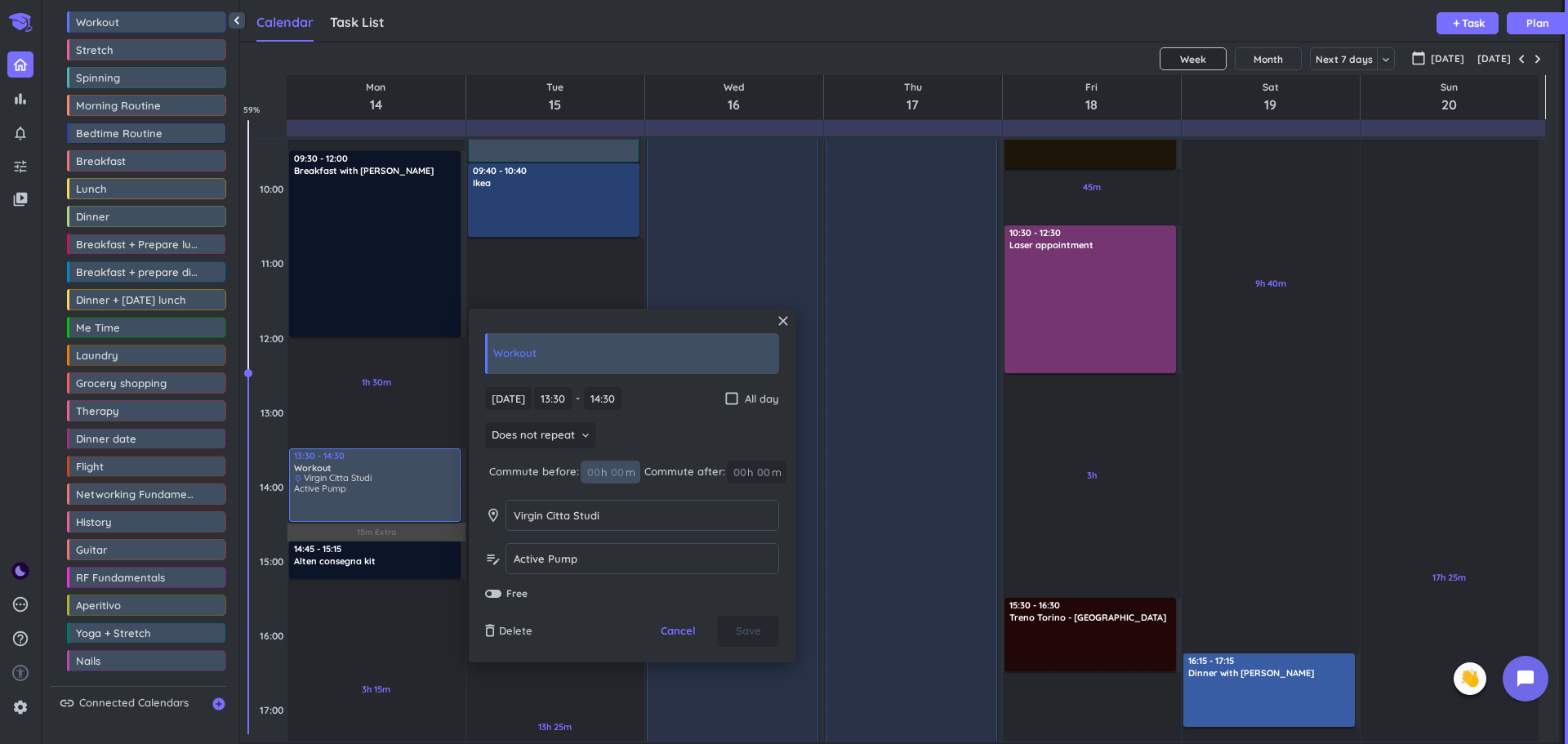 click at bounding box center (617, 472) 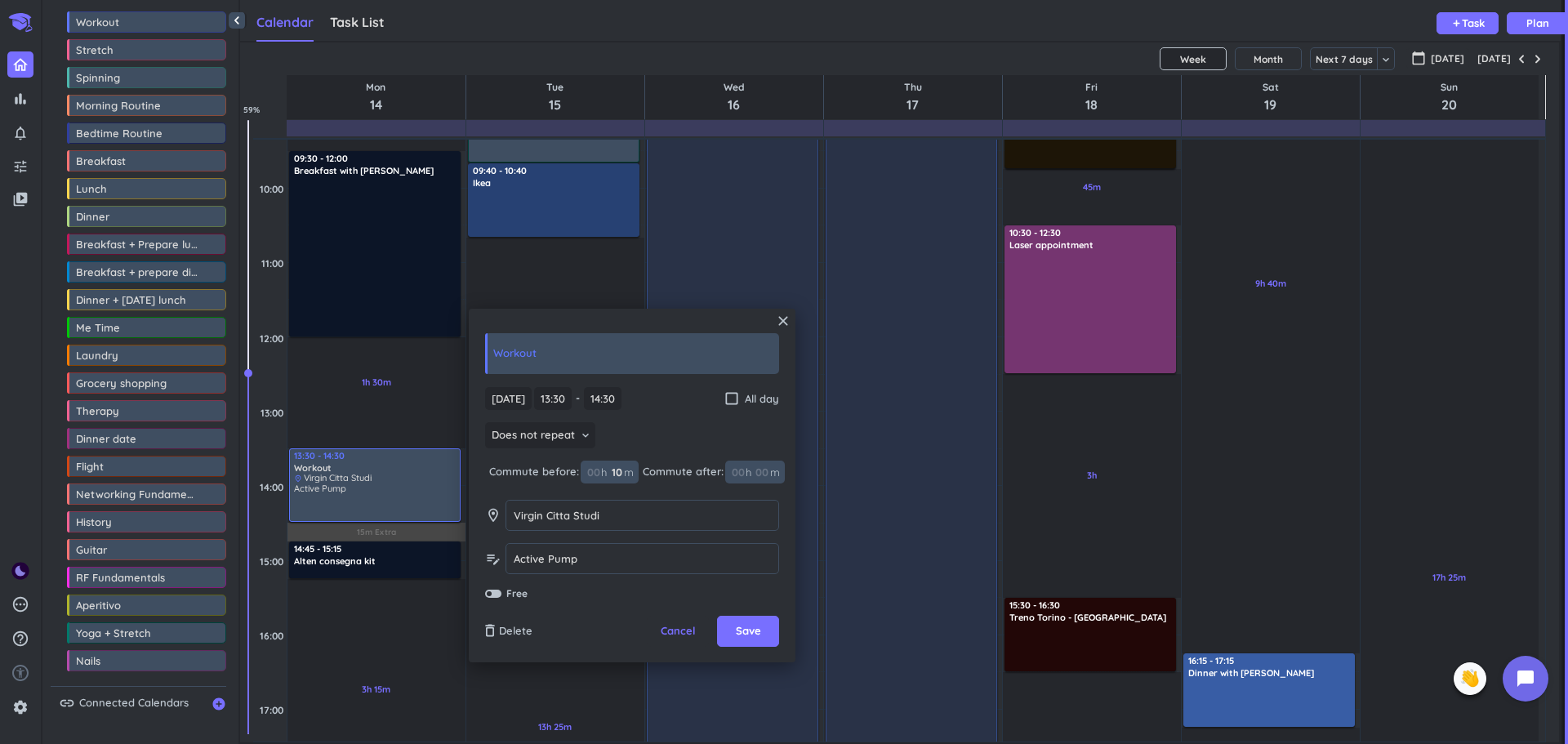 type on "10" 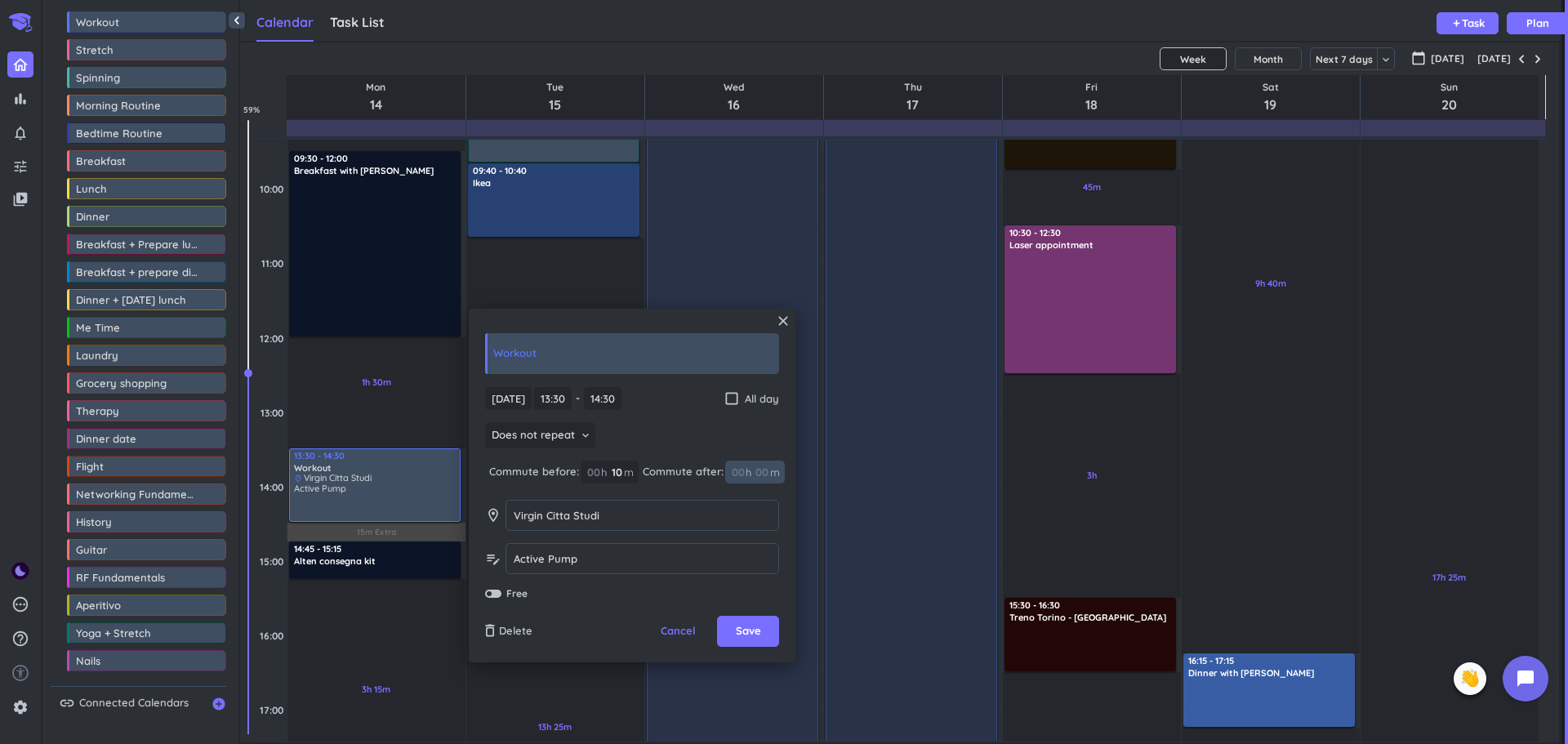 click at bounding box center [761, 472] 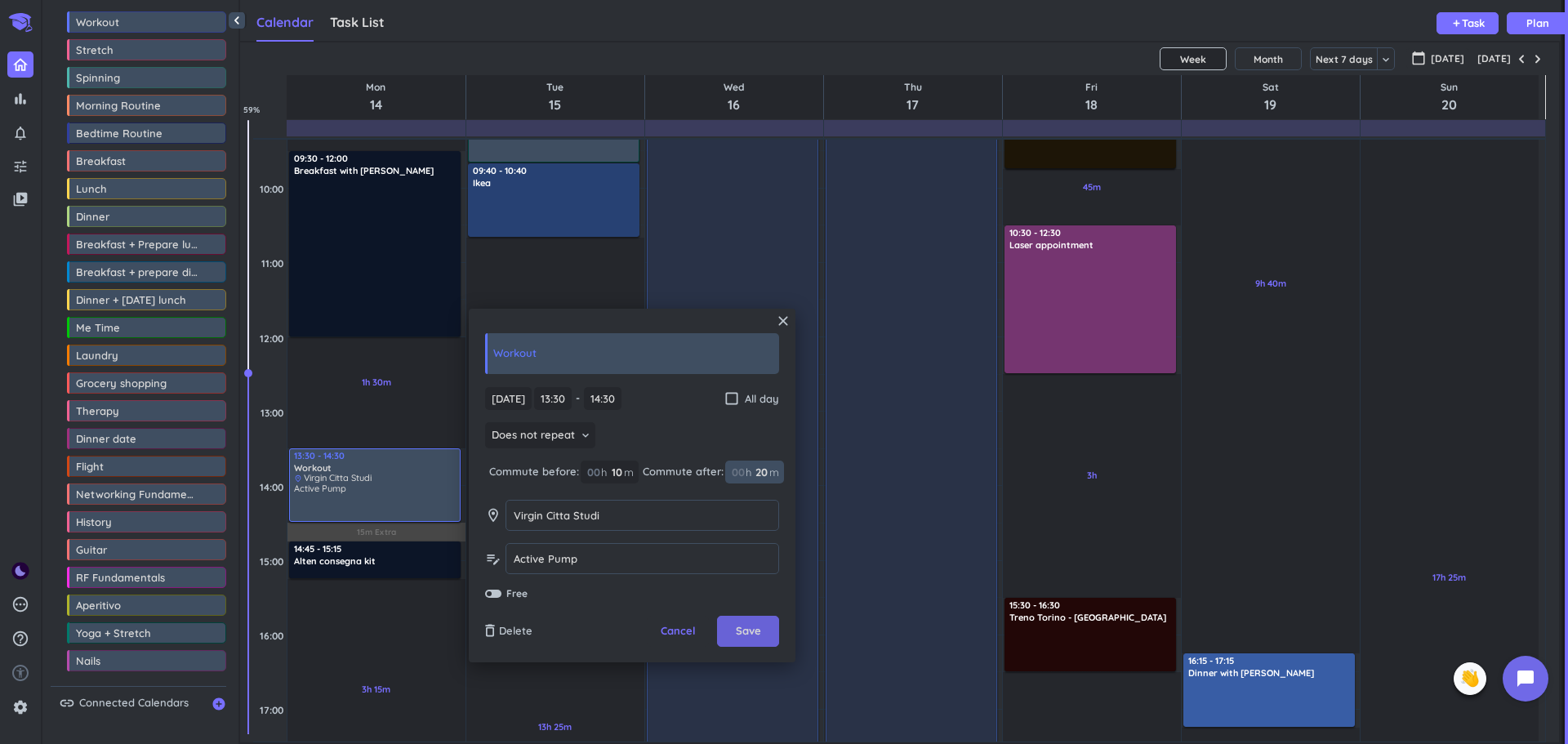 type on "20" 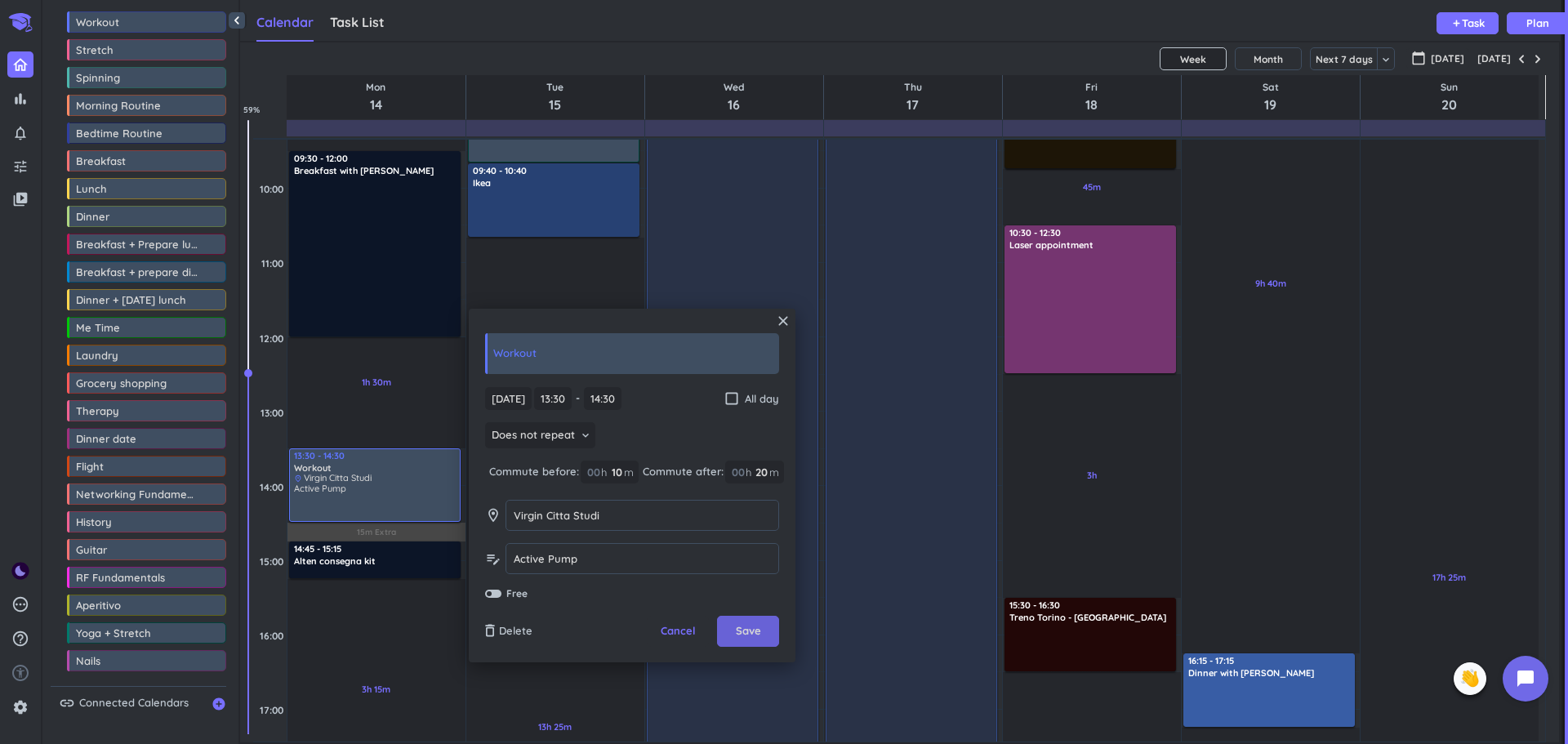 click on "Save" at bounding box center (748, 631) 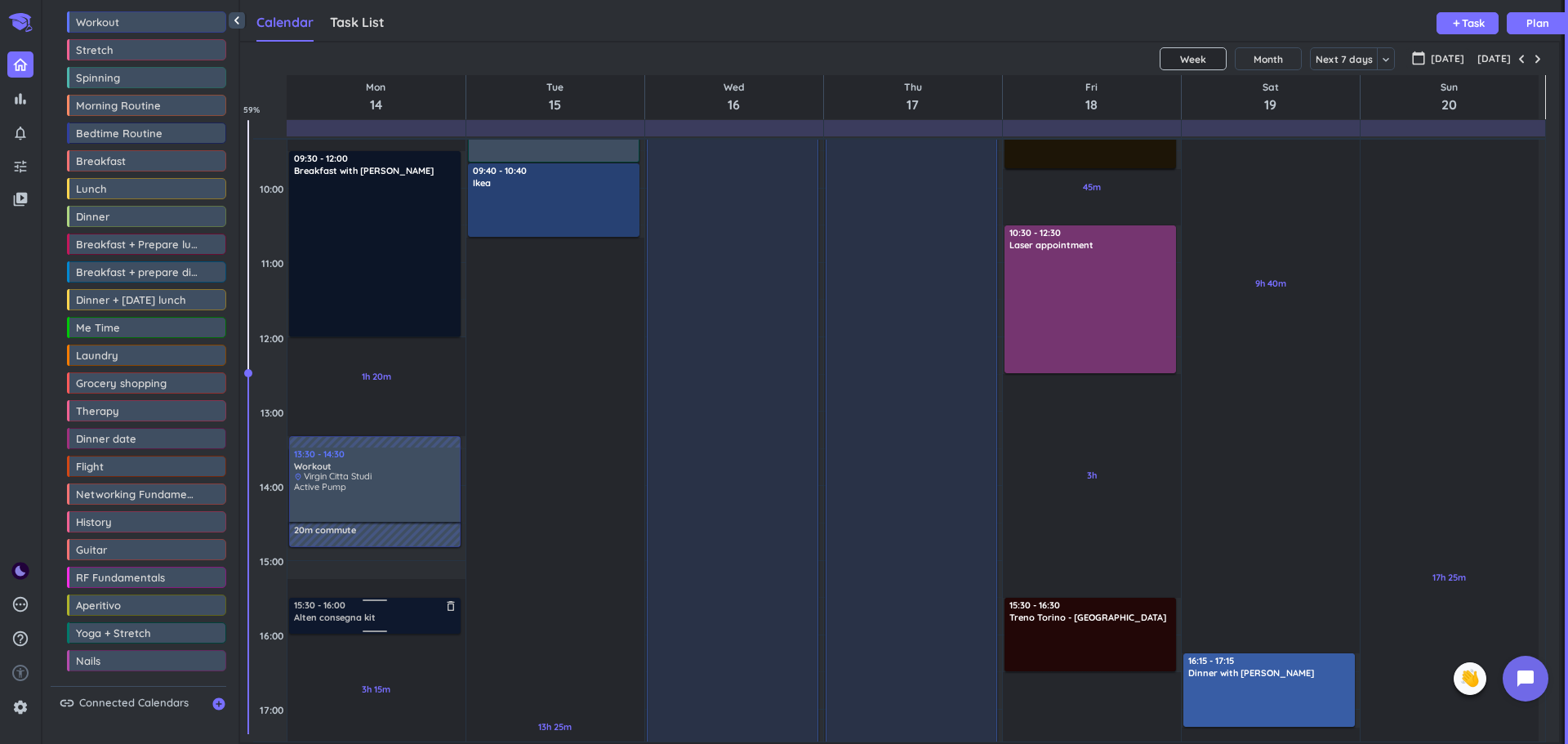 drag, startPoint x: 411, startPoint y: 554, endPoint x: 410, endPoint y: 611, distance: 57.00877 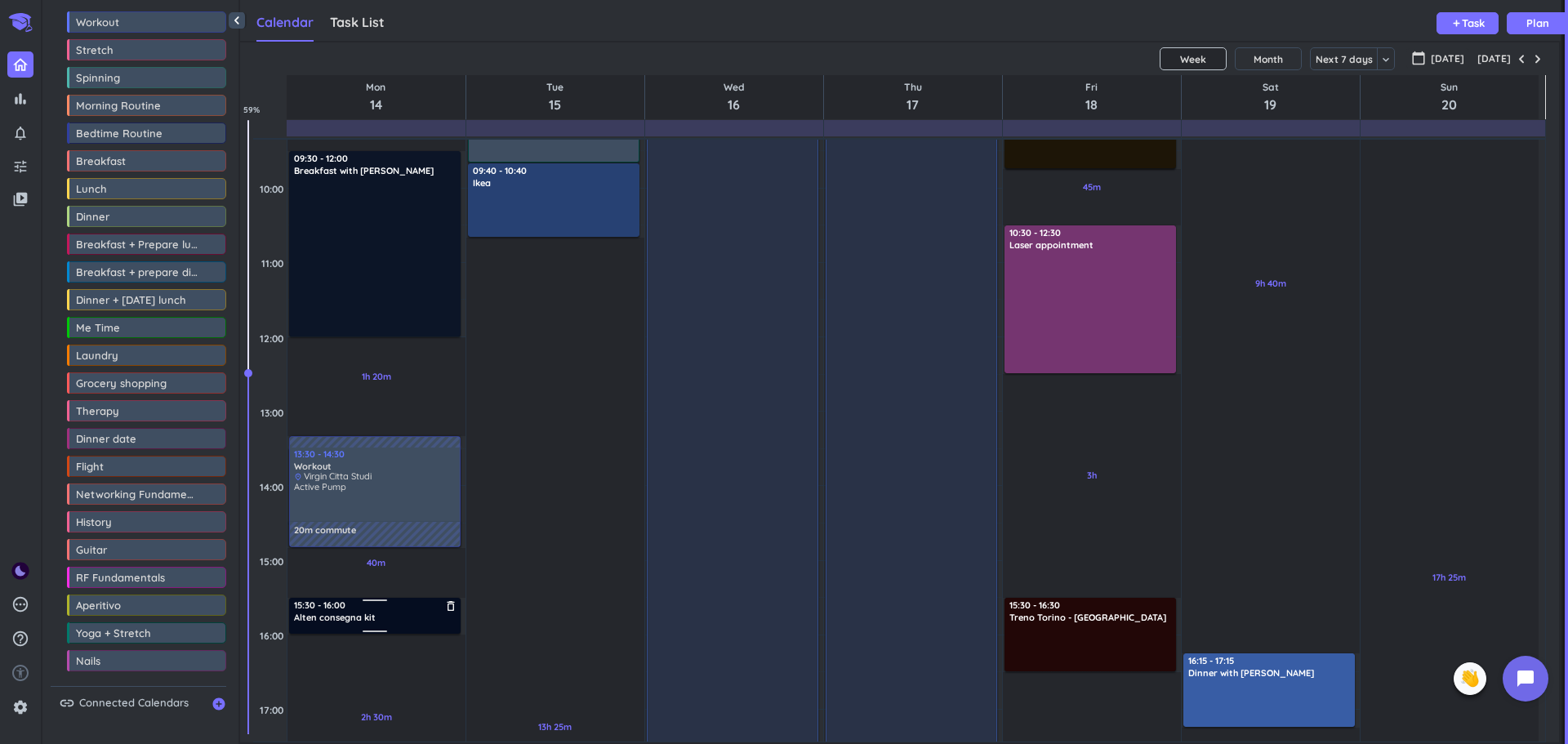 click on "Alten consegna kit" at bounding box center [335, 617] 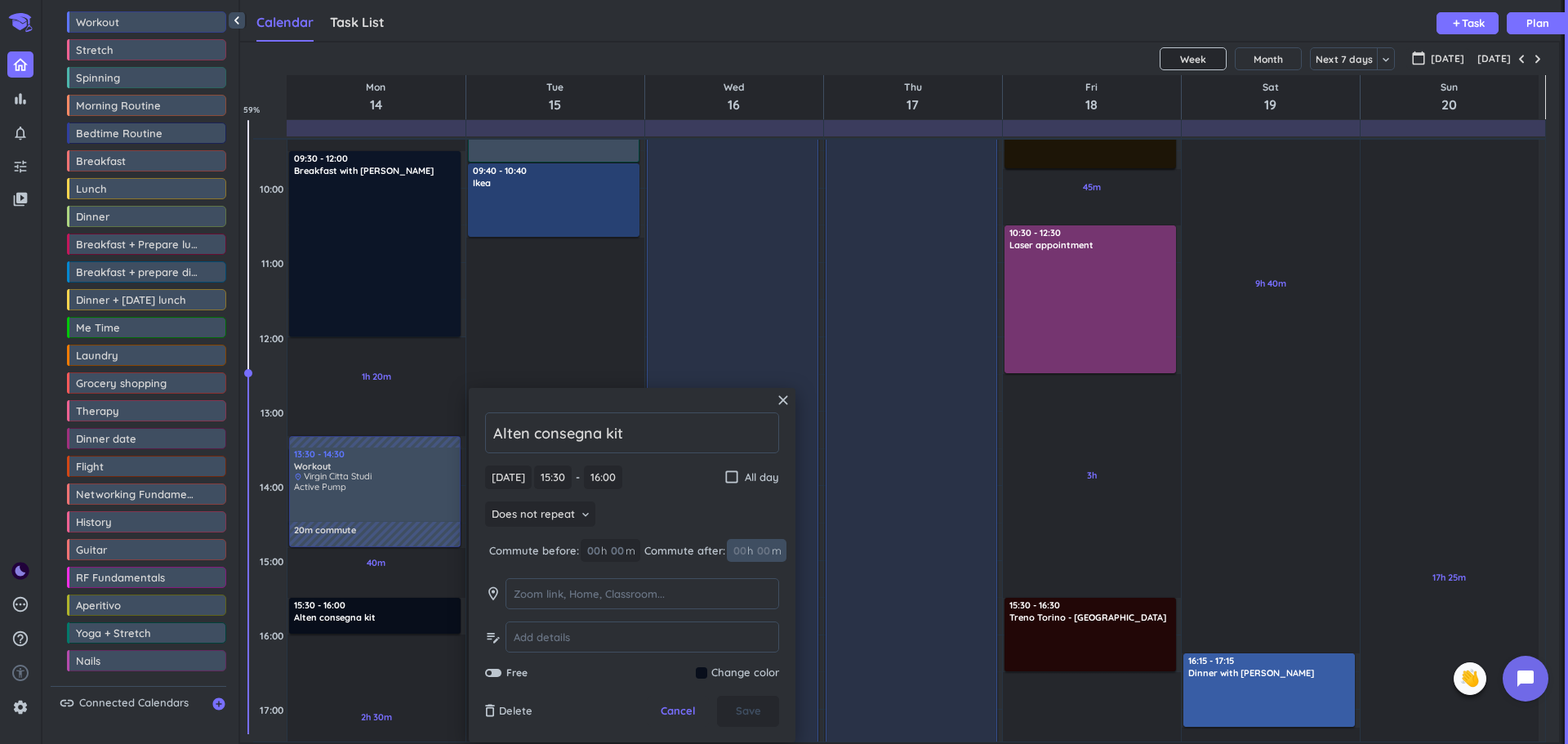 click at bounding box center (763, 550) 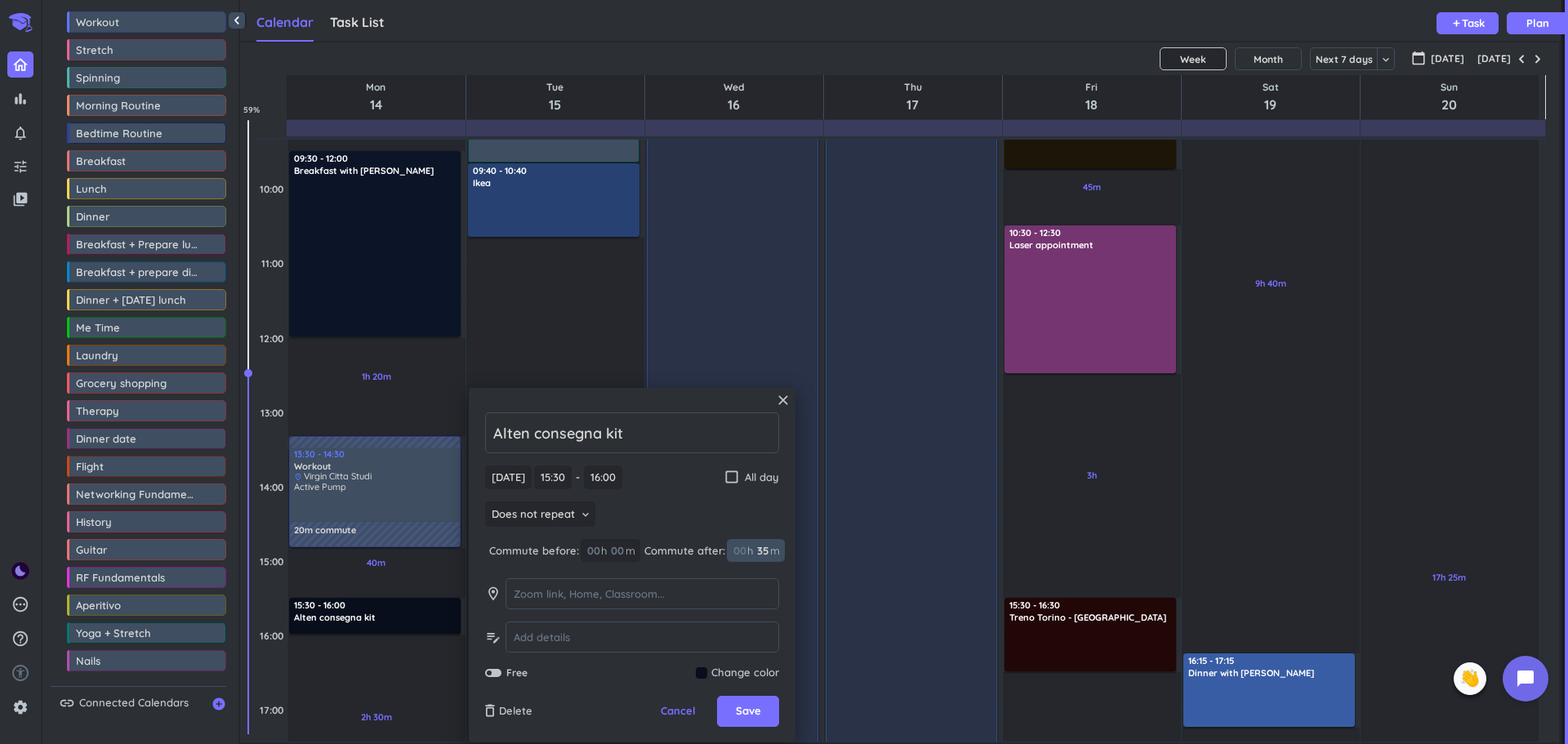 type on "35" 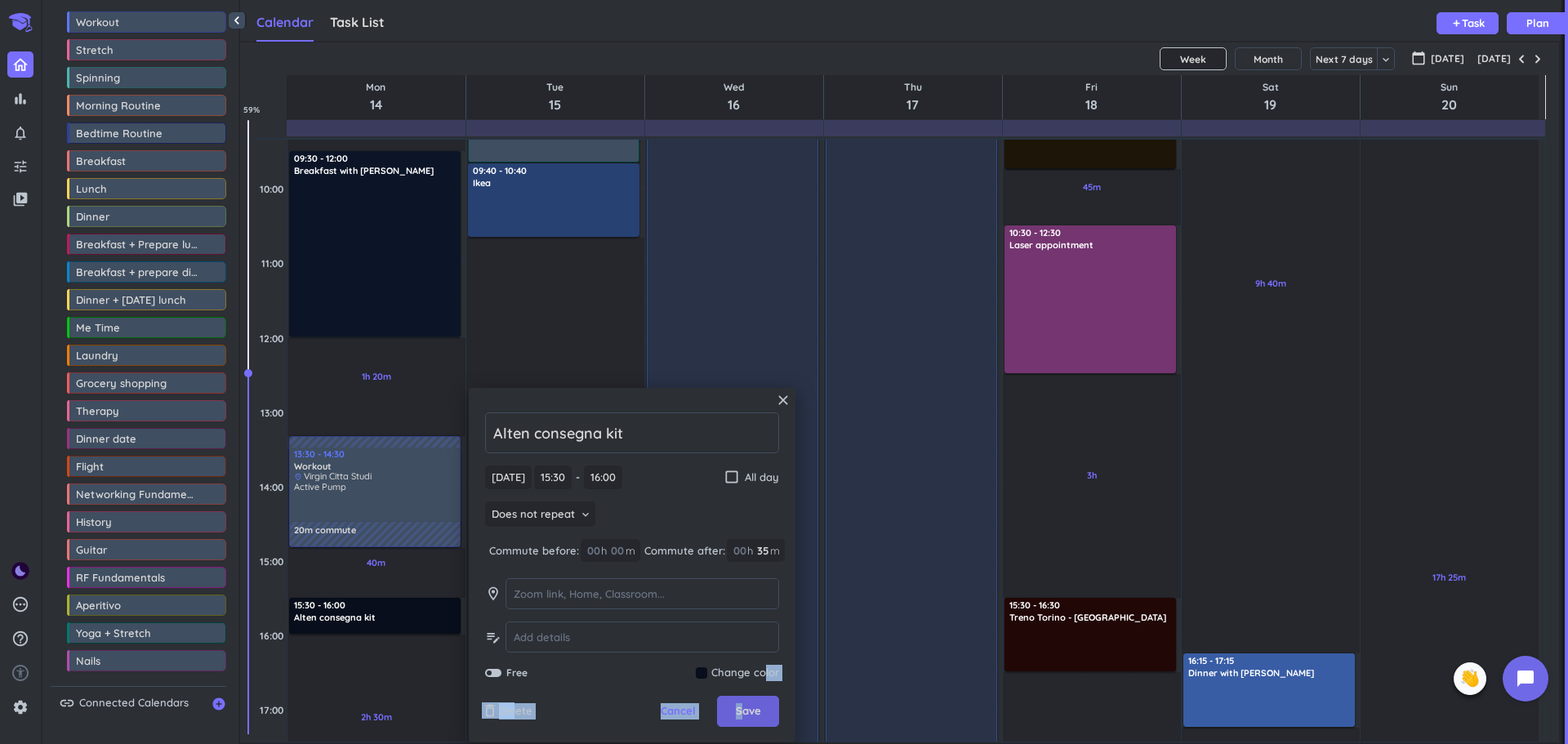 drag, startPoint x: 763, startPoint y: 728, endPoint x: 743, endPoint y: 708, distance: 28.284271 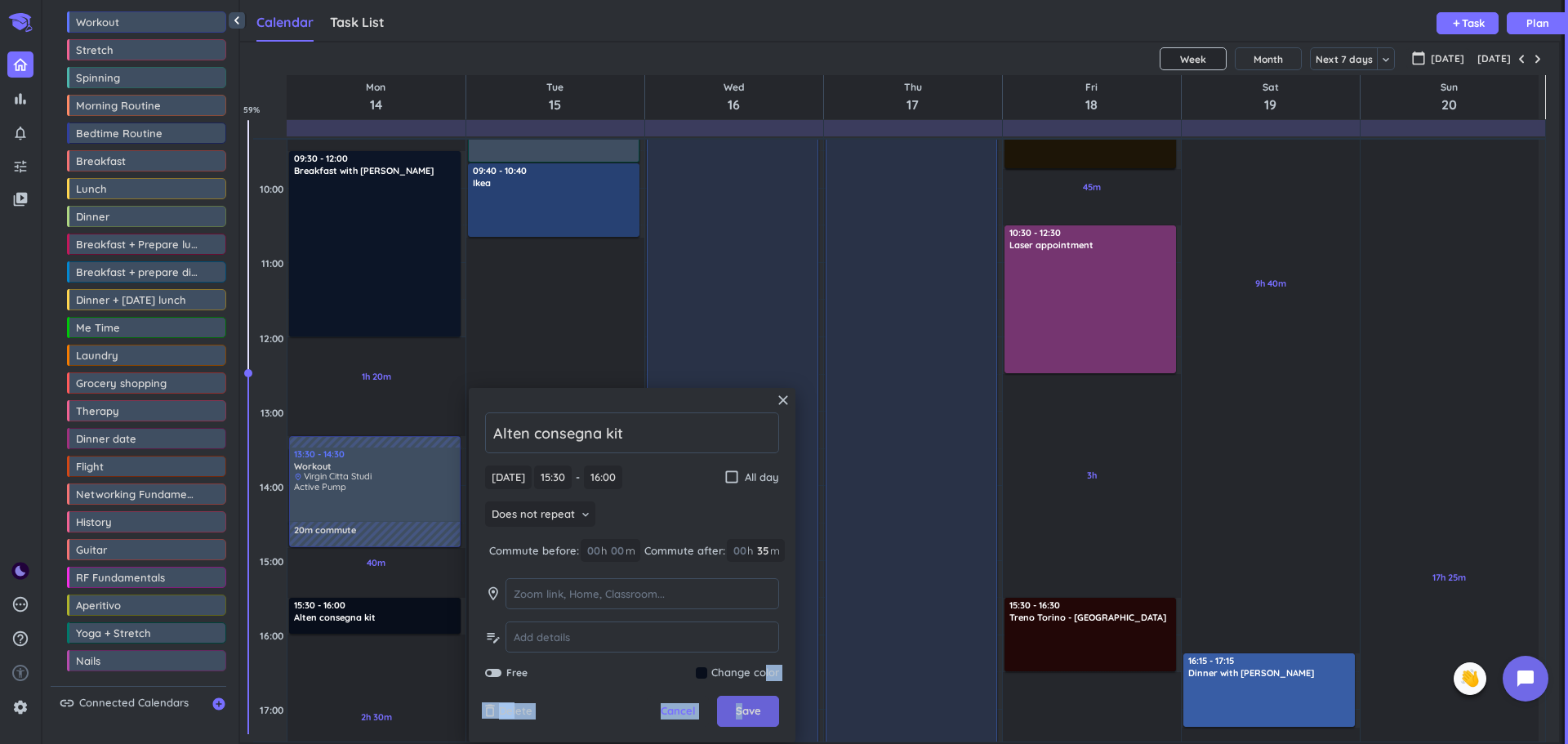 click on "close Alten consegna kit [DATE] [DATE]   15:30 15:30 - 16:00 16:00 check_box_outline_blank All day Does not repeat keyboard_arrow_down Commute before: 00 h 00 m Commute after: 00 h 35 35 00 m room edit_note Free Change color delete_outline Delete Cancel Save" at bounding box center [632, 565] 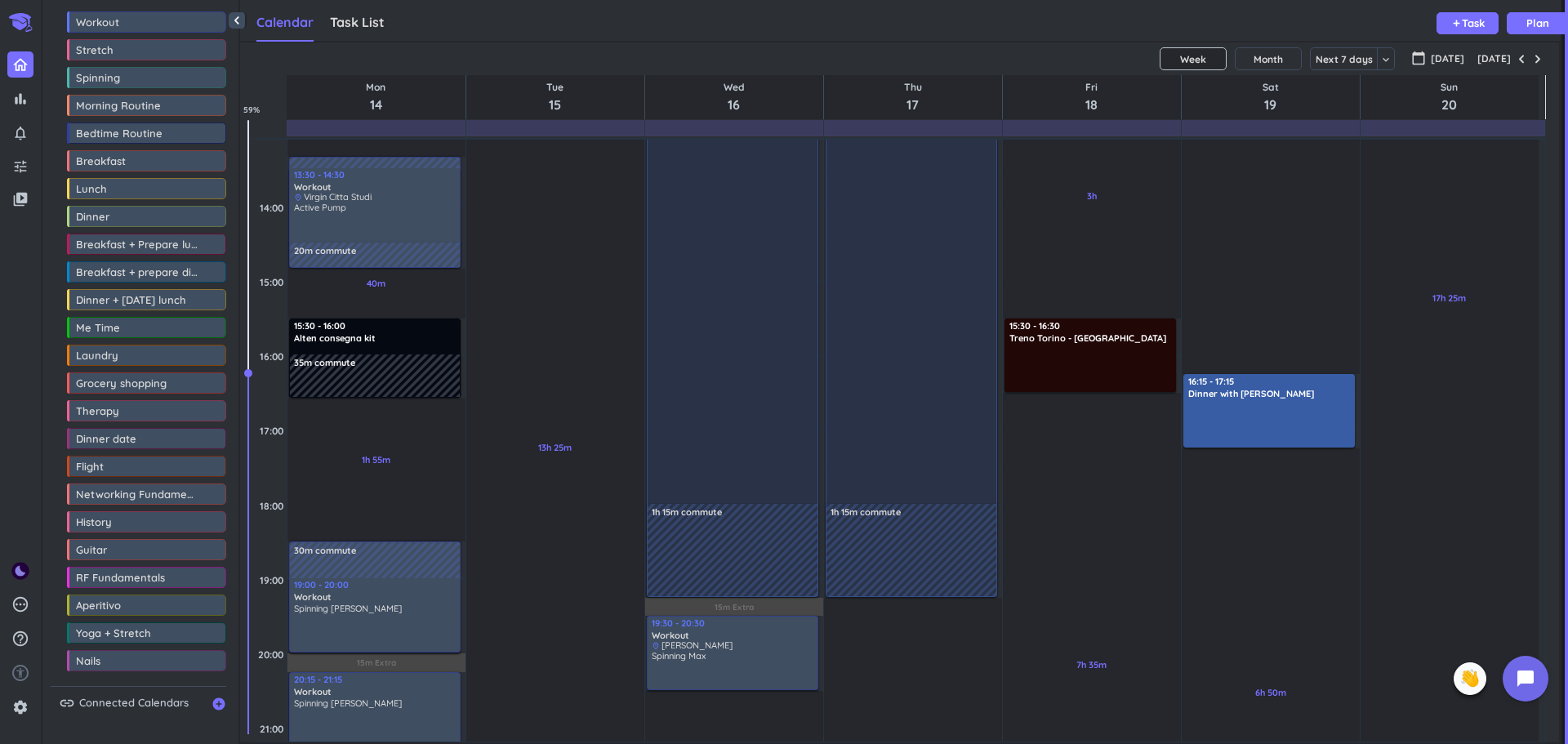 scroll, scrollTop: 679, scrollLeft: 0, axis: vertical 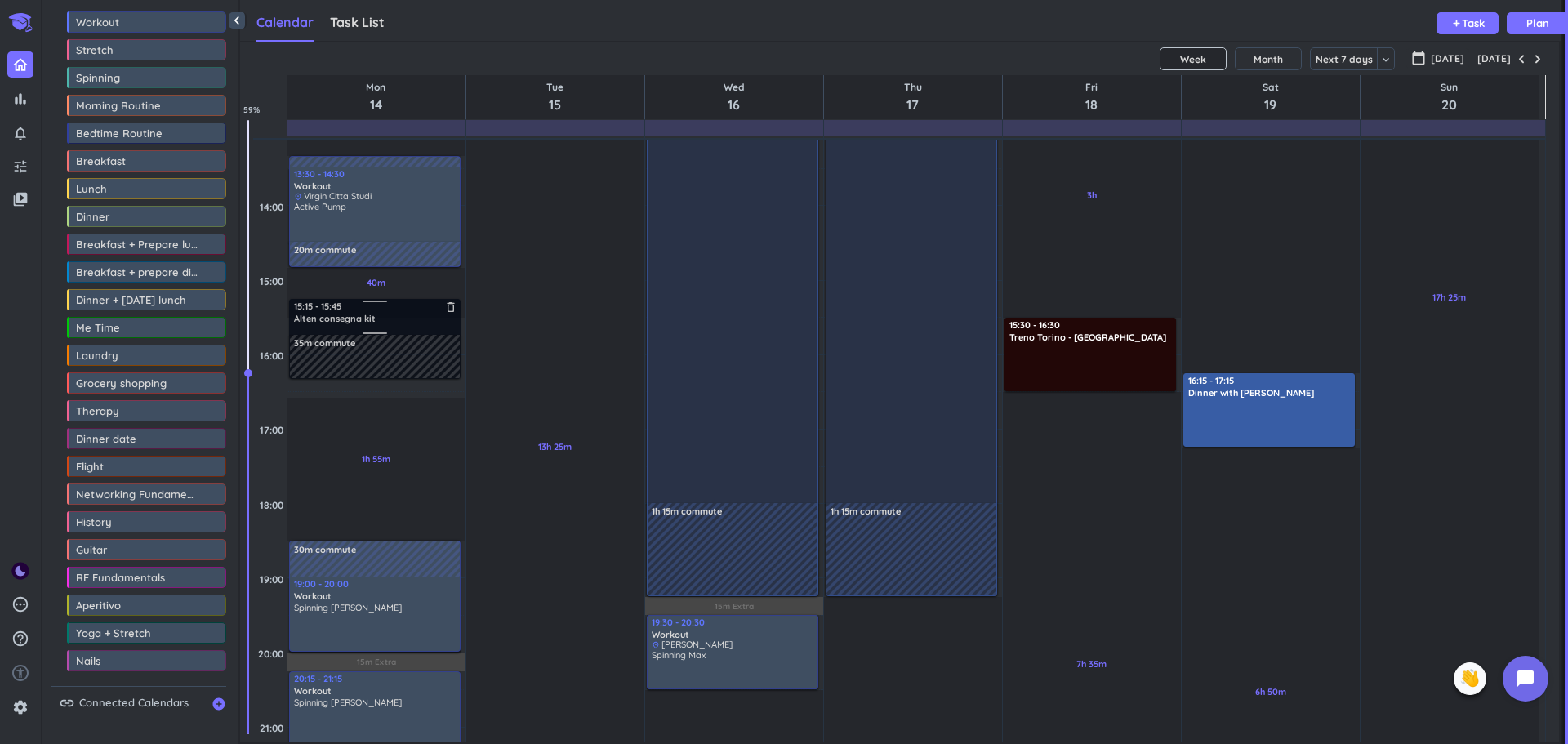 drag, startPoint x: 392, startPoint y: 332, endPoint x: 393, endPoint y: 310, distance: 22.022716 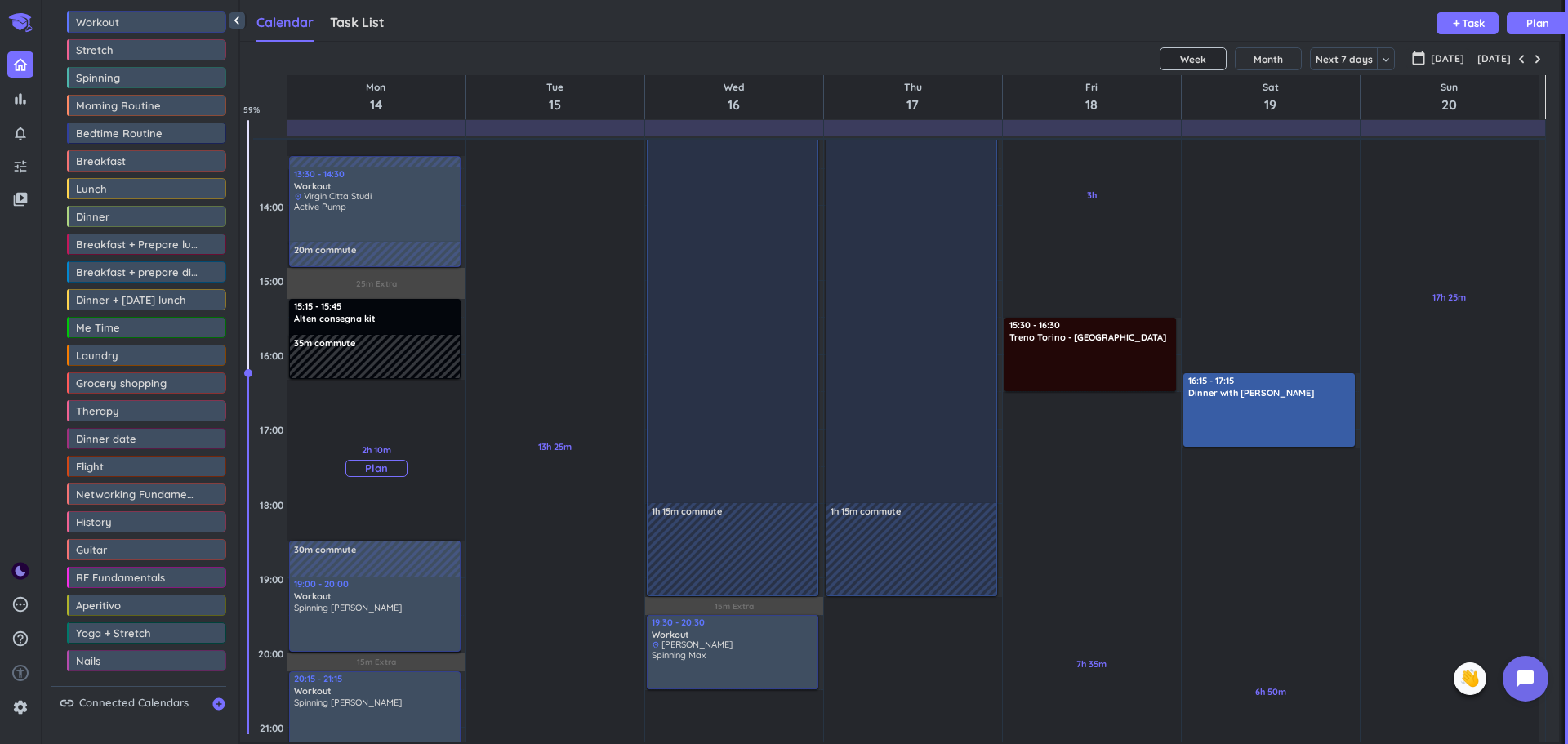 scroll, scrollTop: 657, scrollLeft: 0, axis: vertical 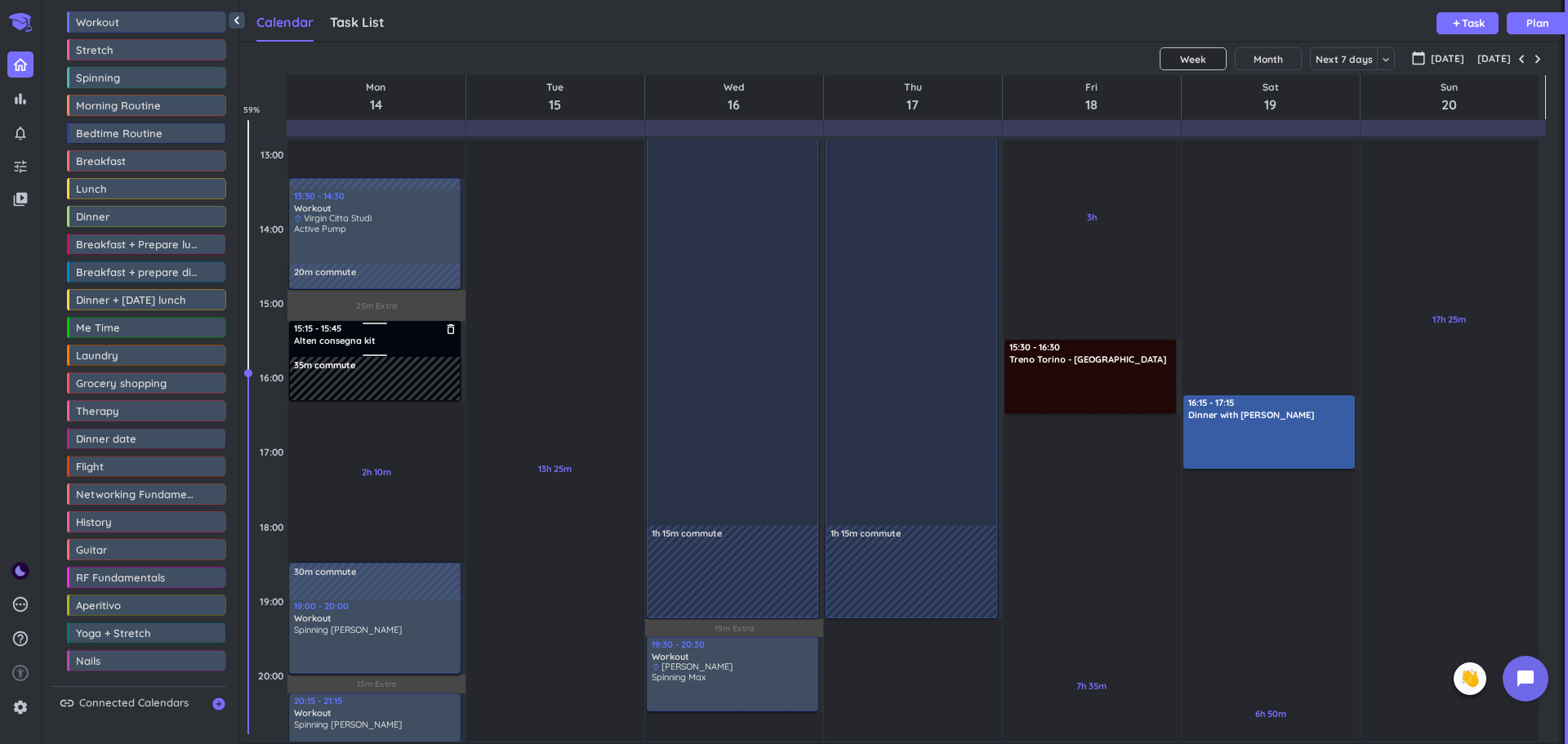 click at bounding box center (375, 326) 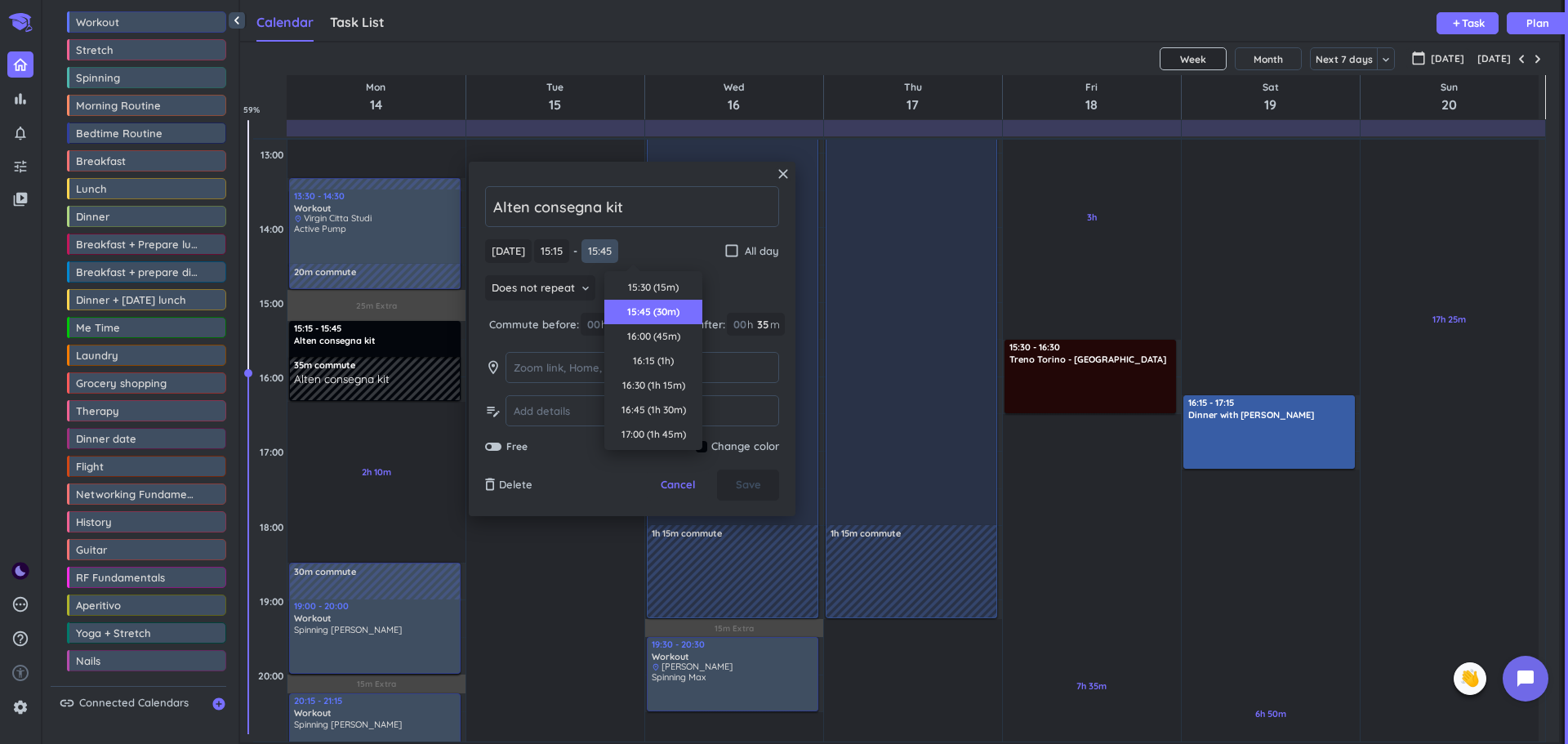click on "15:45" at bounding box center [599, 251] 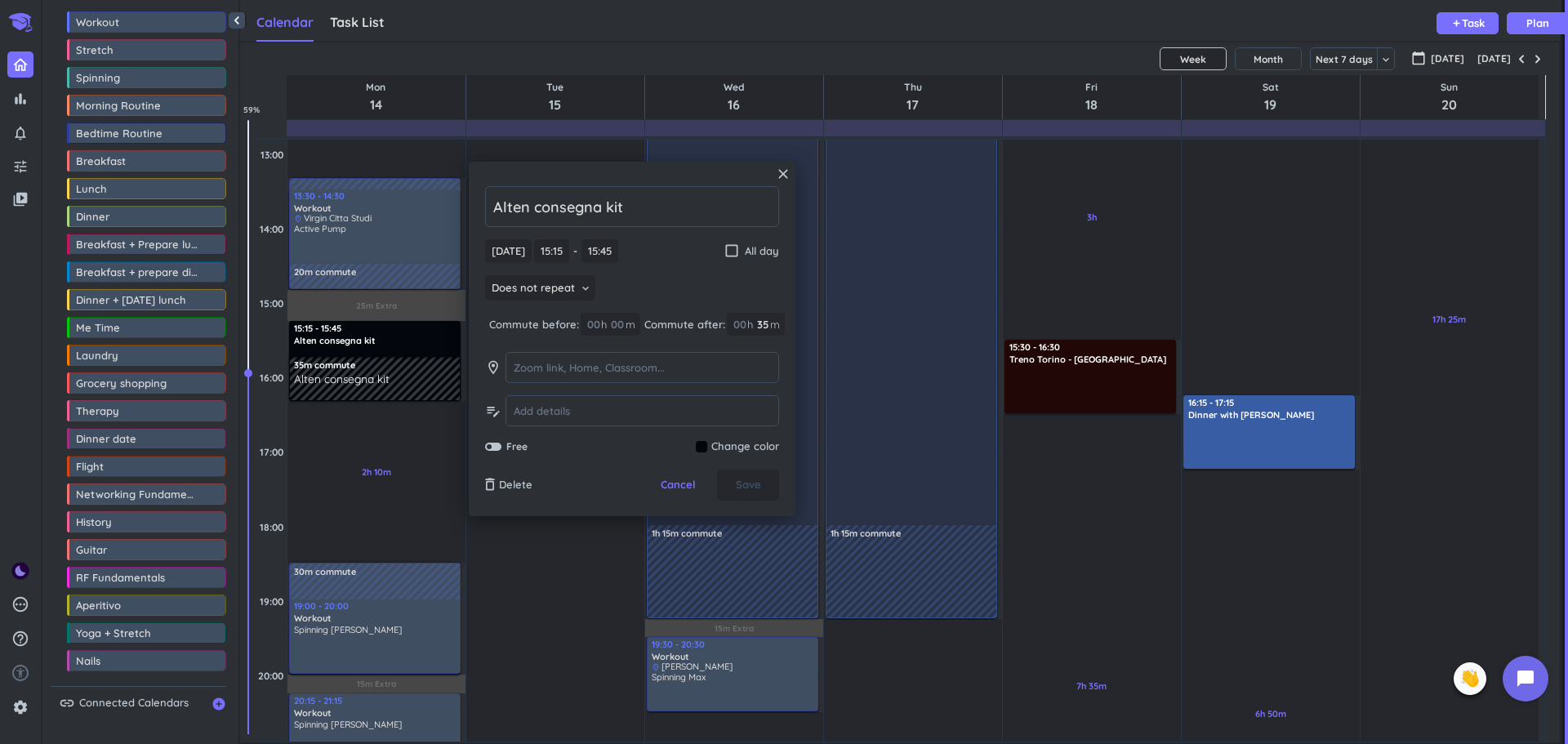 click on "[DATE] [DATE]   15:15 15:15 - 15:45 15:45 check_box_outline_blank All day" at bounding box center (632, 251) 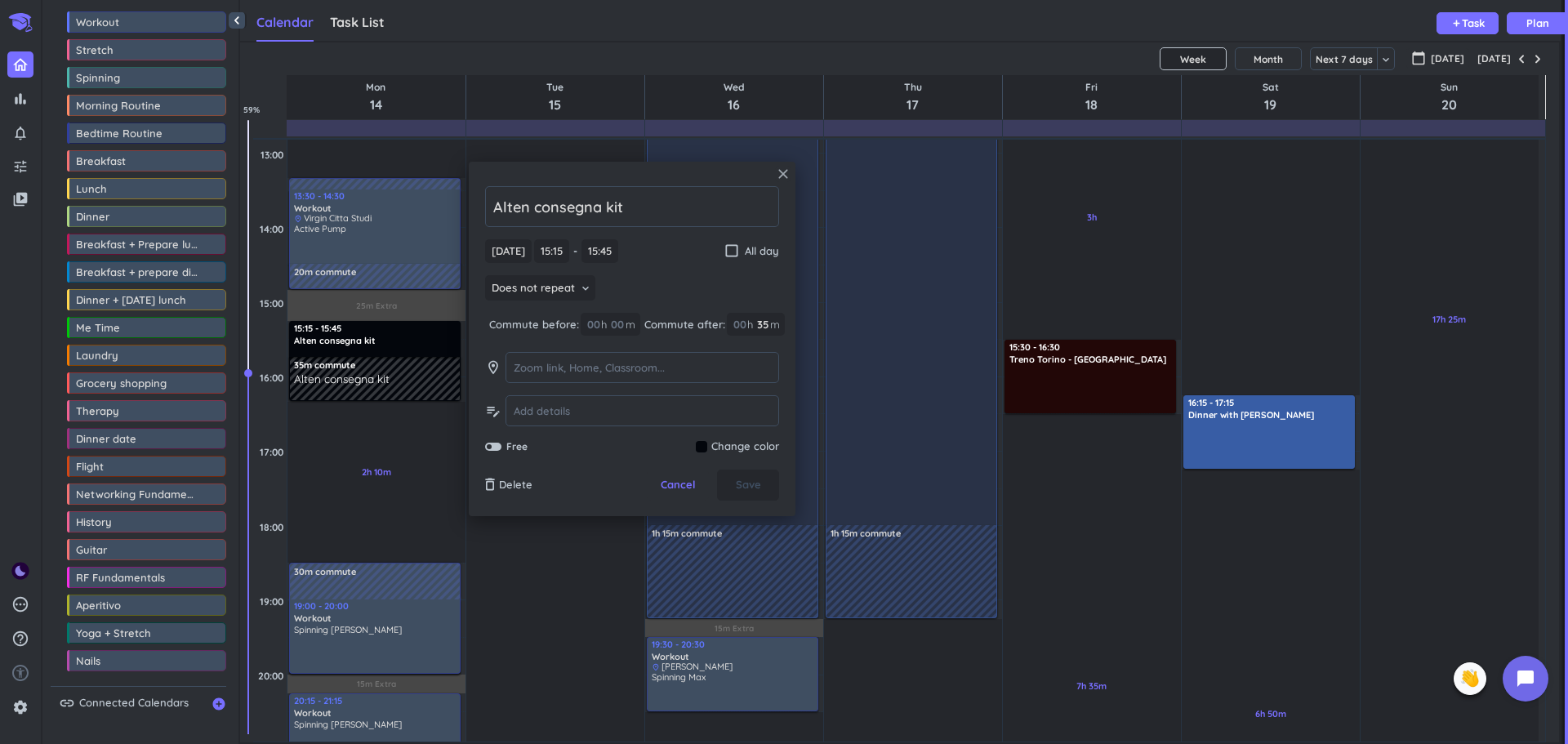 click on "close" at bounding box center (783, 174) 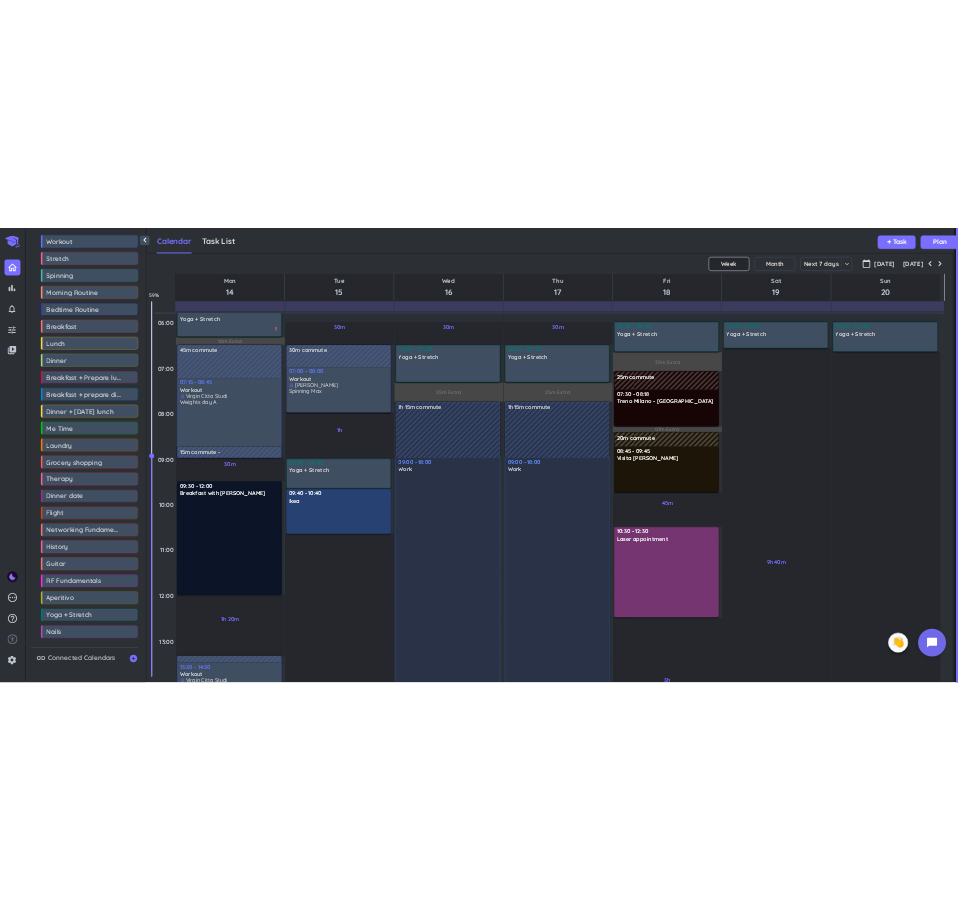 scroll, scrollTop: 0, scrollLeft: 0, axis: both 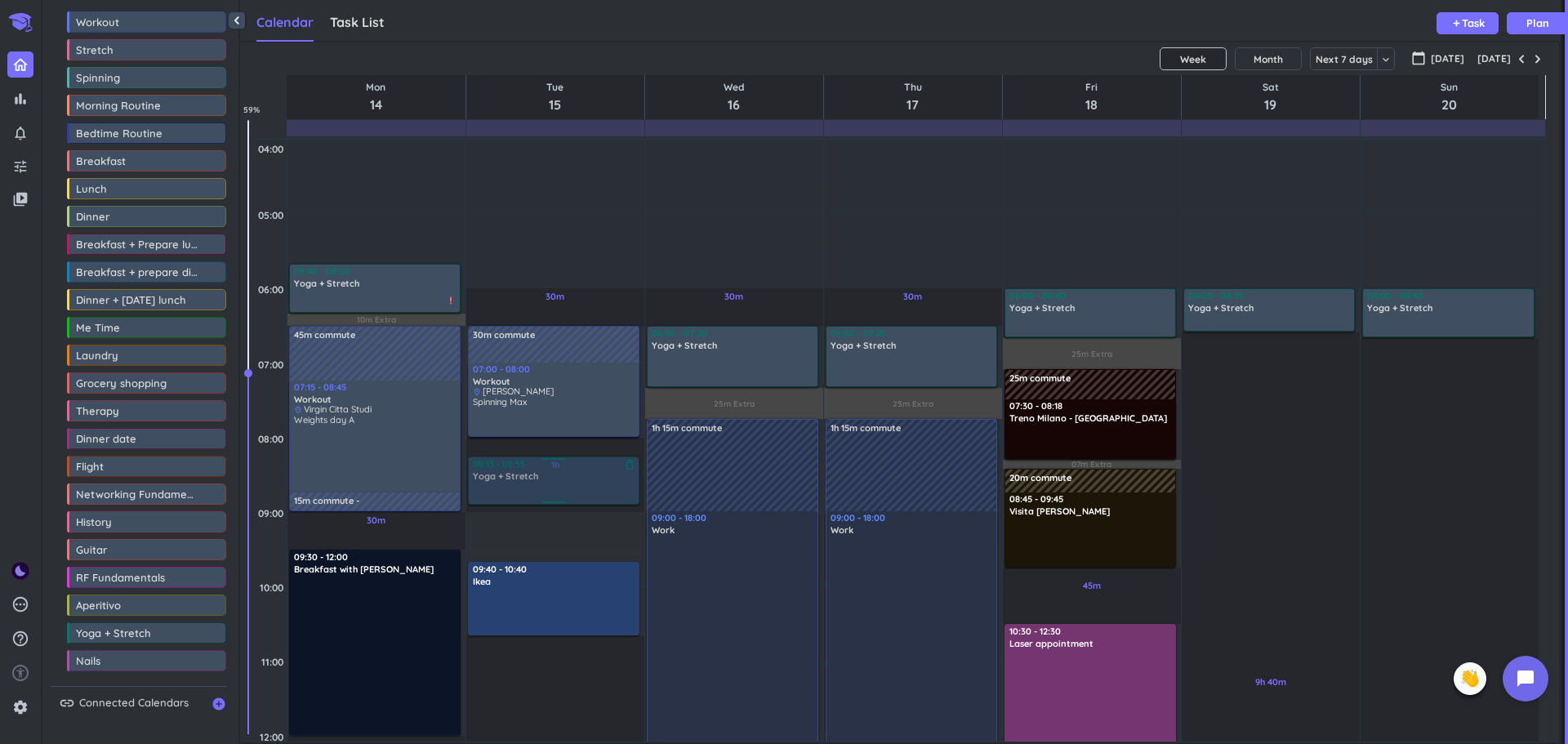 drag, startPoint x: 549, startPoint y: 529, endPoint x: 564, endPoint y: 468, distance: 62.8172 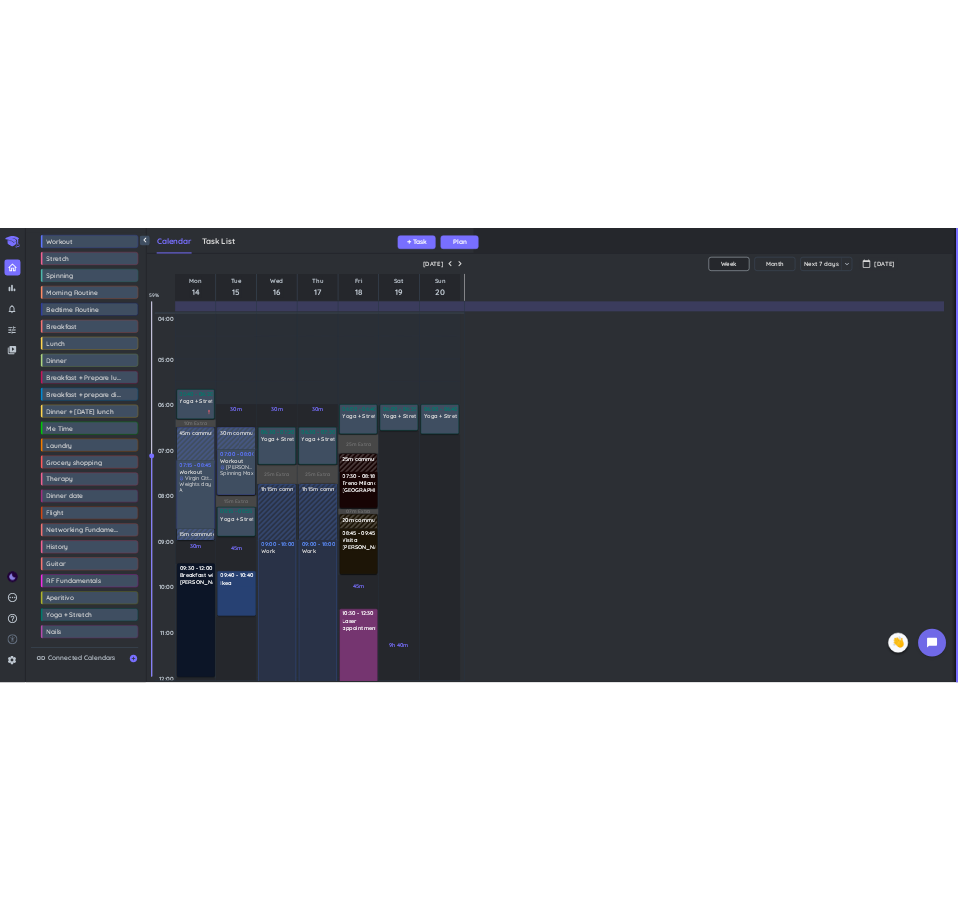 scroll, scrollTop: 42, scrollLeft: 647, axis: both 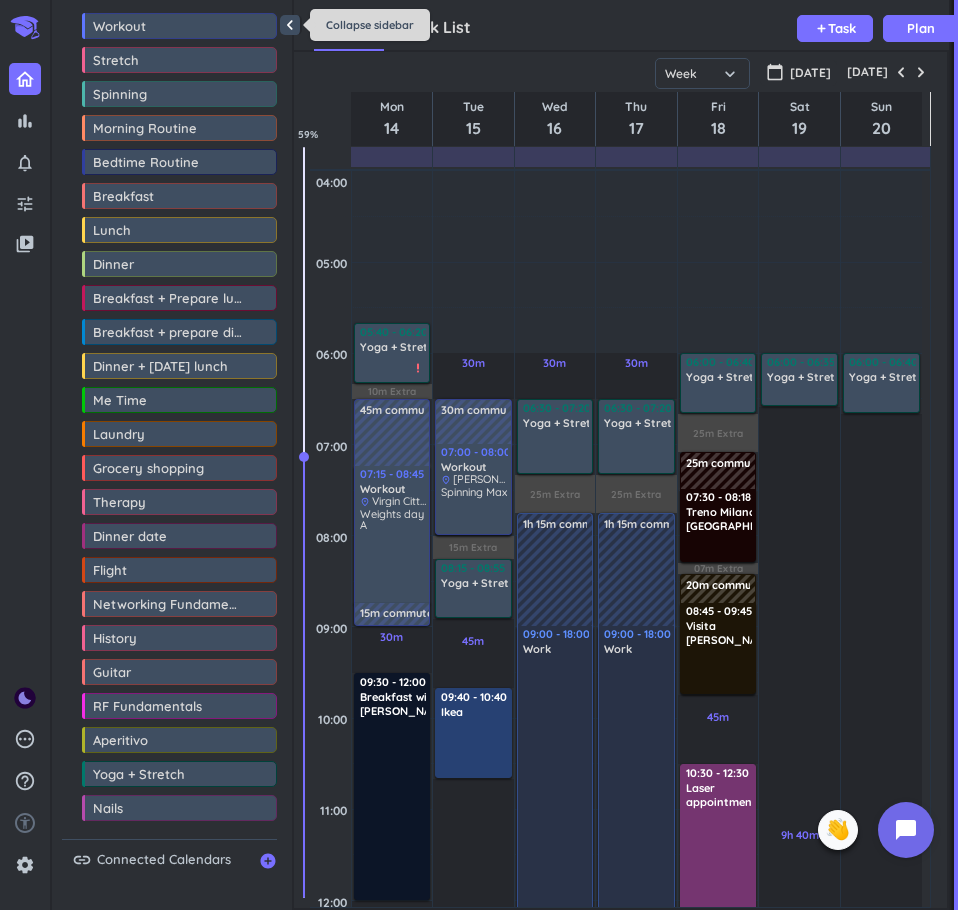 click on "chevron_left" at bounding box center [290, 25] 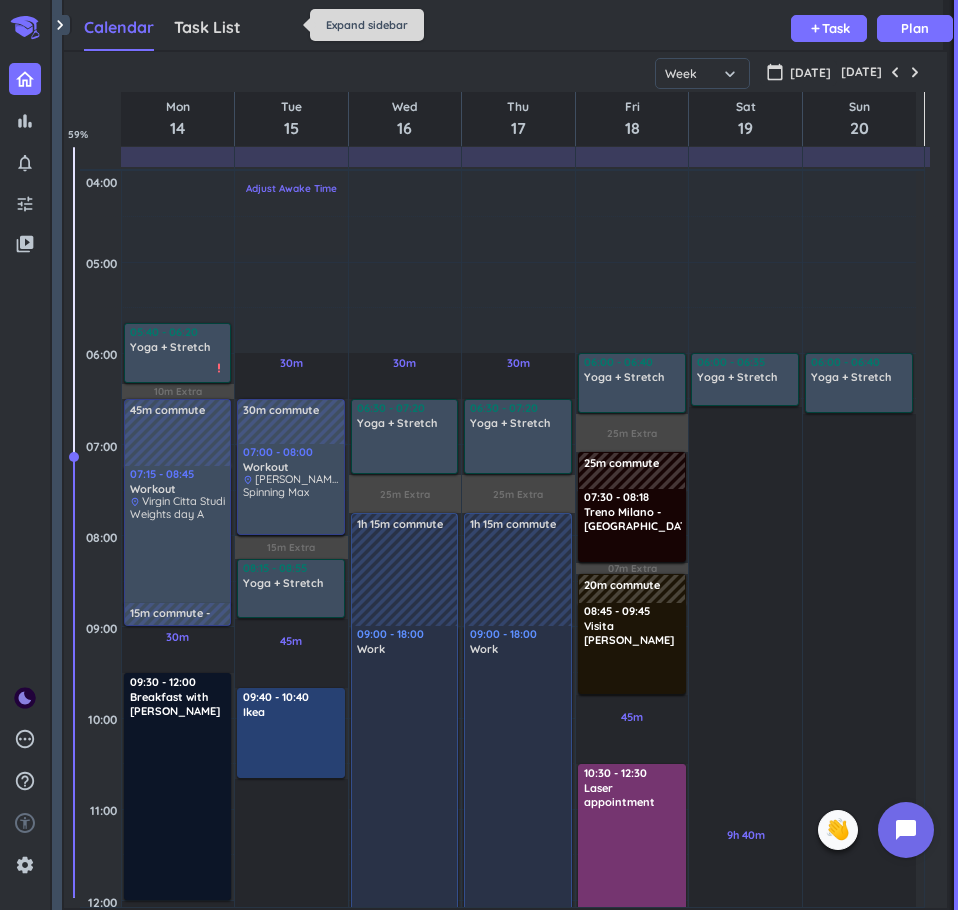 scroll, scrollTop: 9, scrollLeft: 9, axis: both 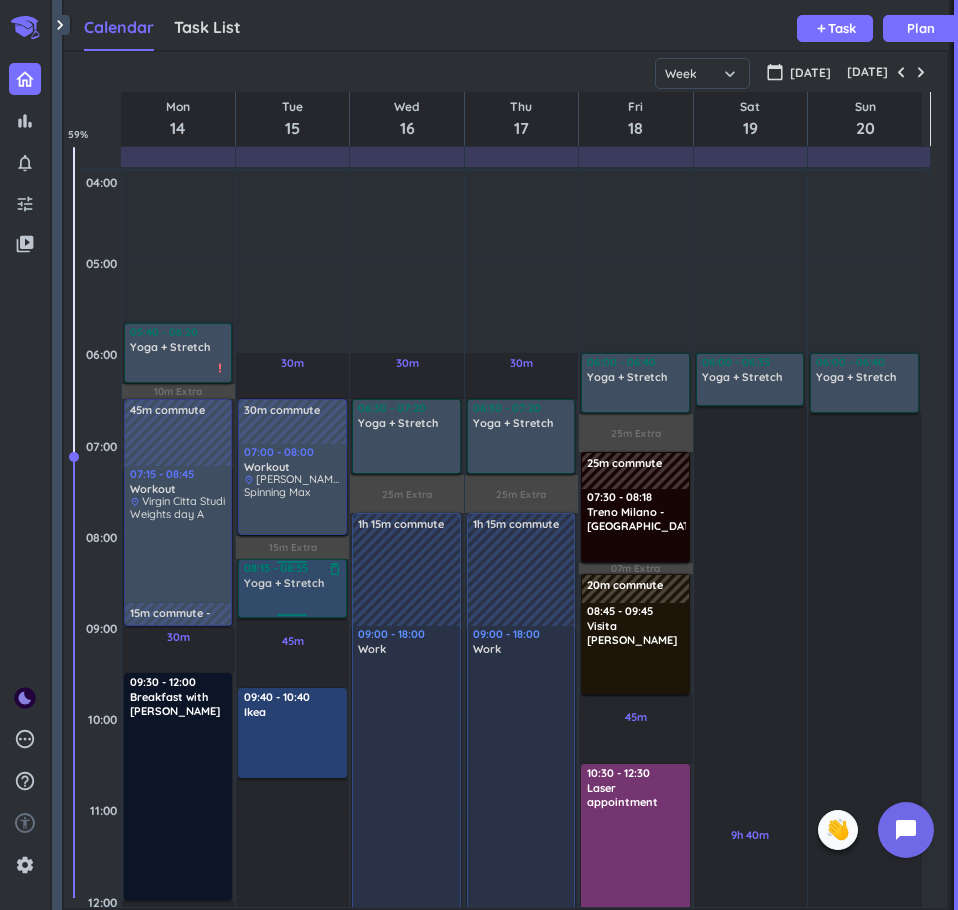 click on "Yoga + Stretch" at bounding box center [284, 583] 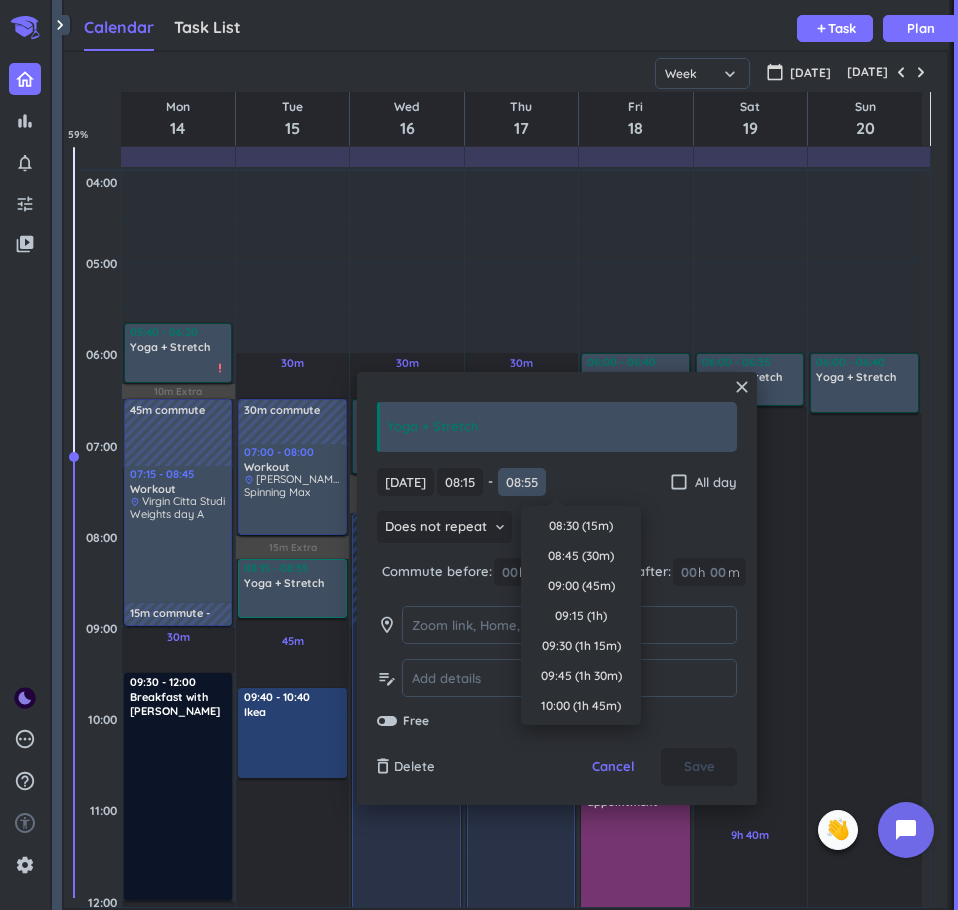 click on "08:55" at bounding box center [522, 482] 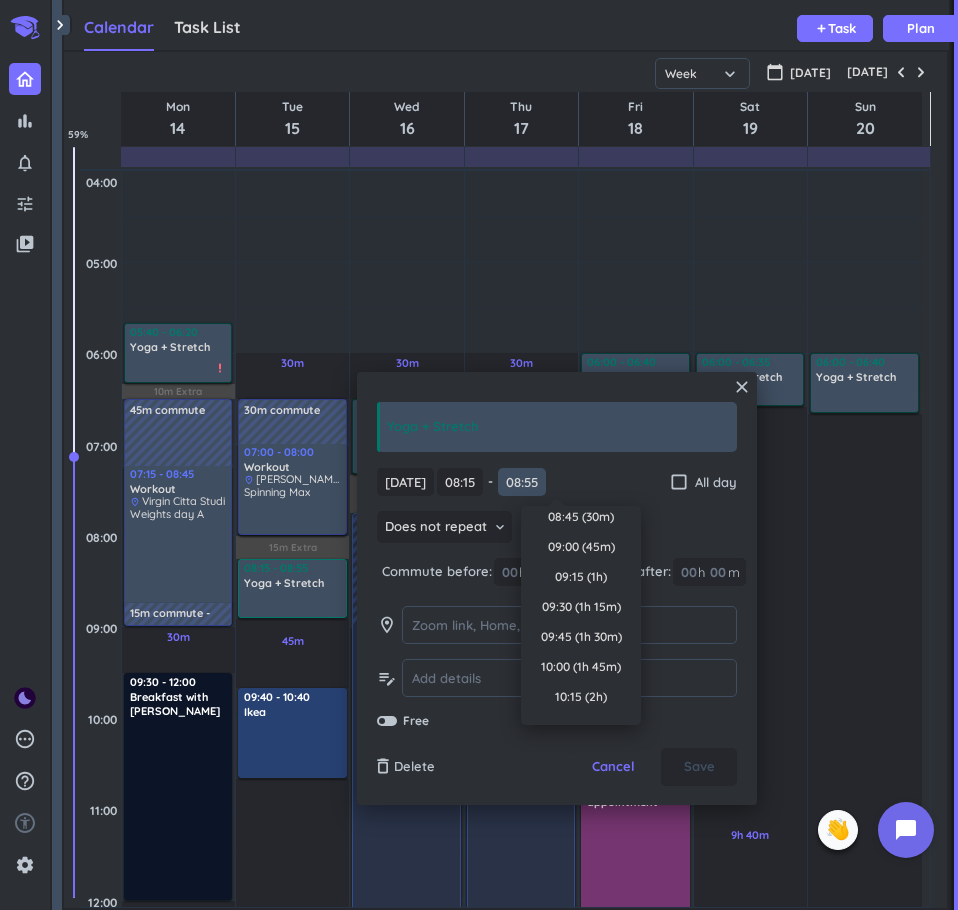 scroll, scrollTop: 0, scrollLeft: 0, axis: both 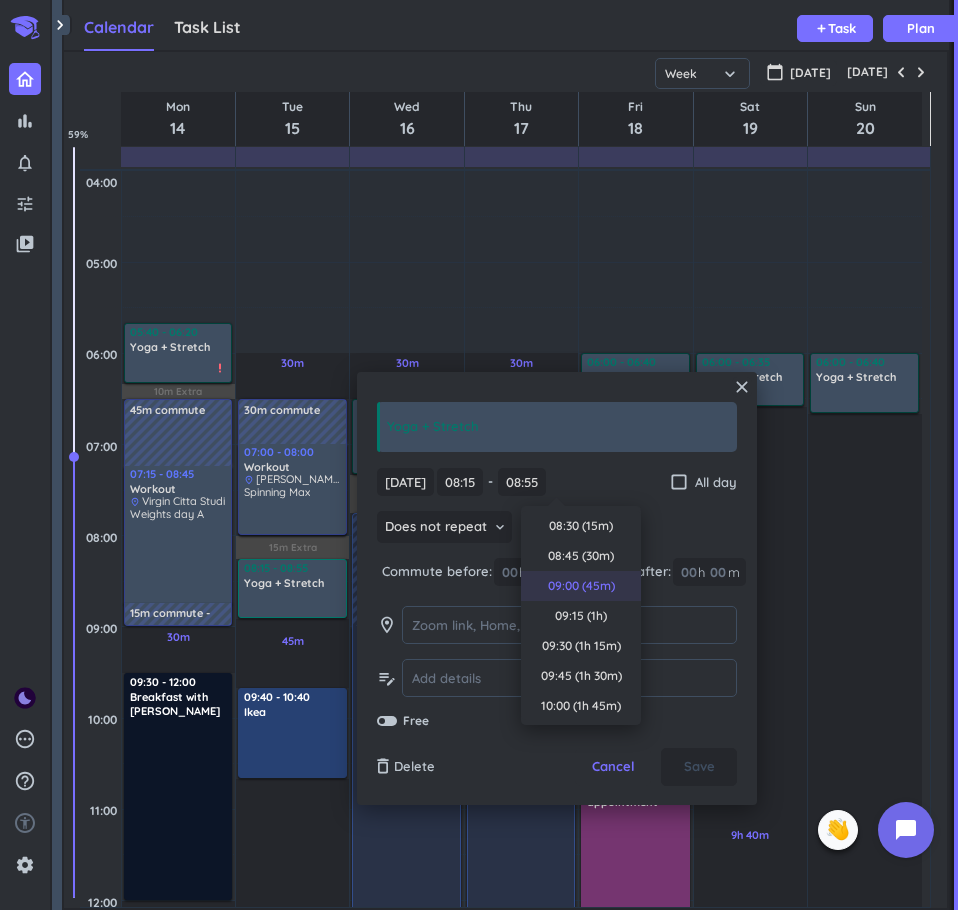 click on "09:00 (45m)" at bounding box center (581, 586) 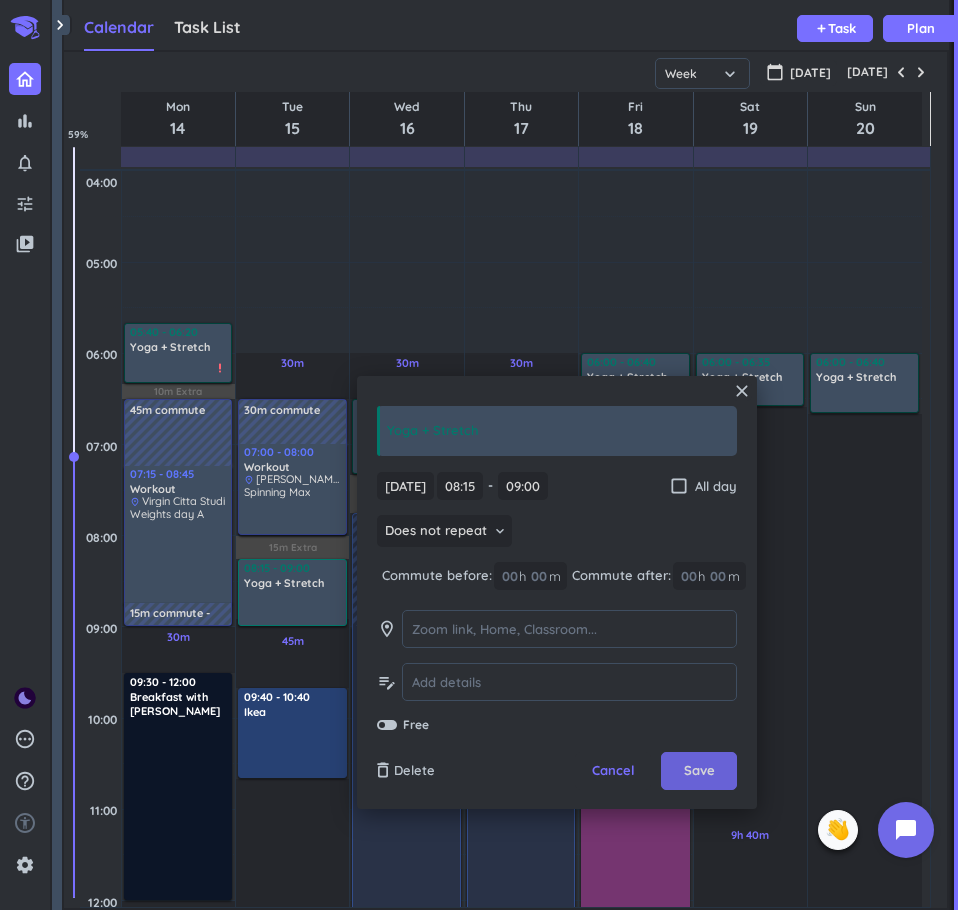 click on "Save" at bounding box center [699, 771] 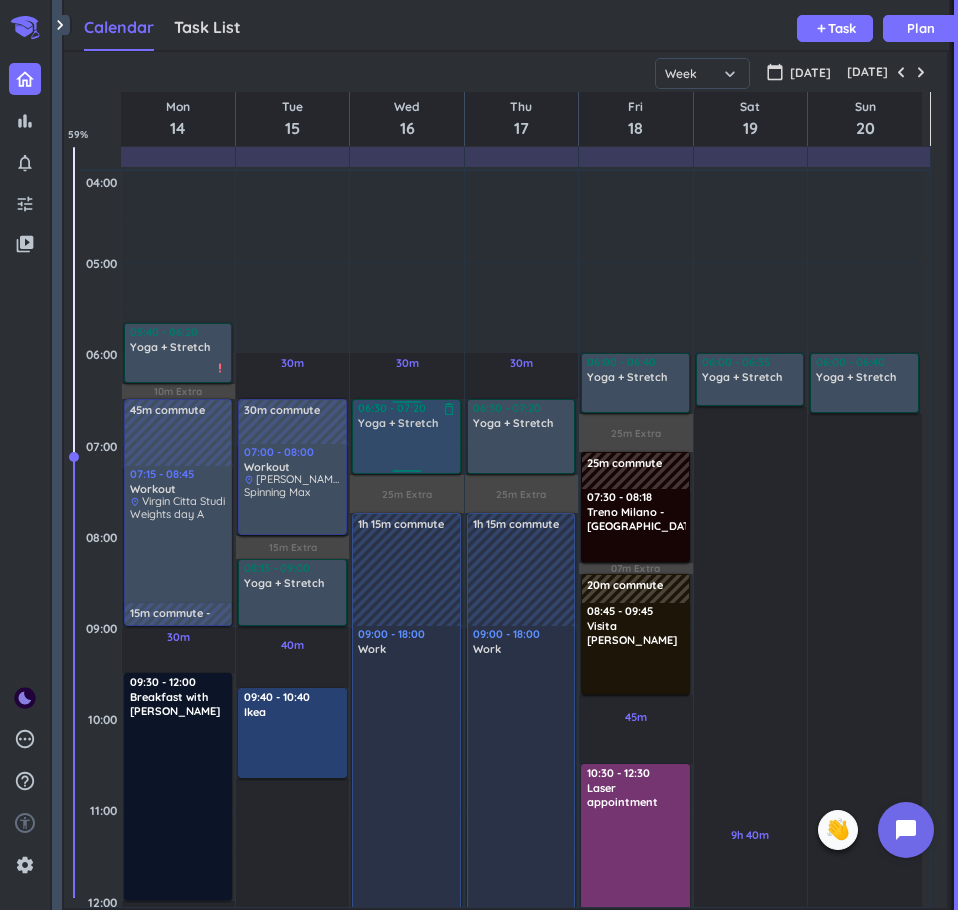 click at bounding box center [407, 451] 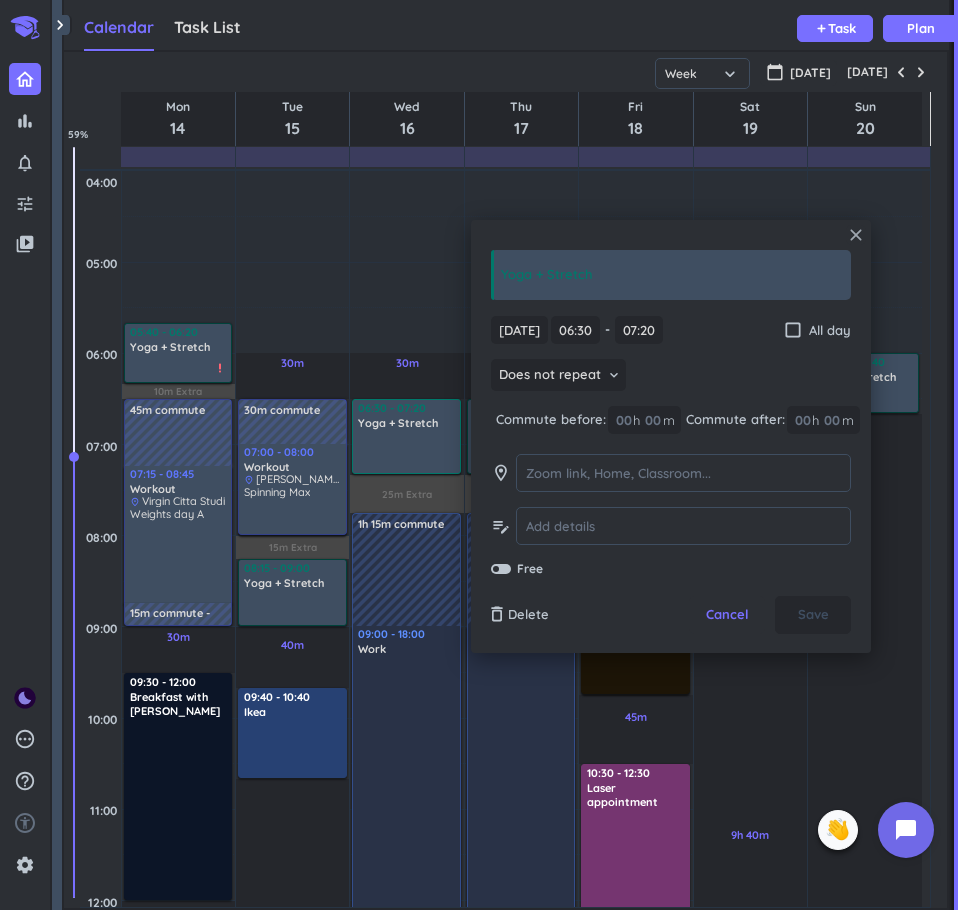 click on "close" at bounding box center [856, 235] 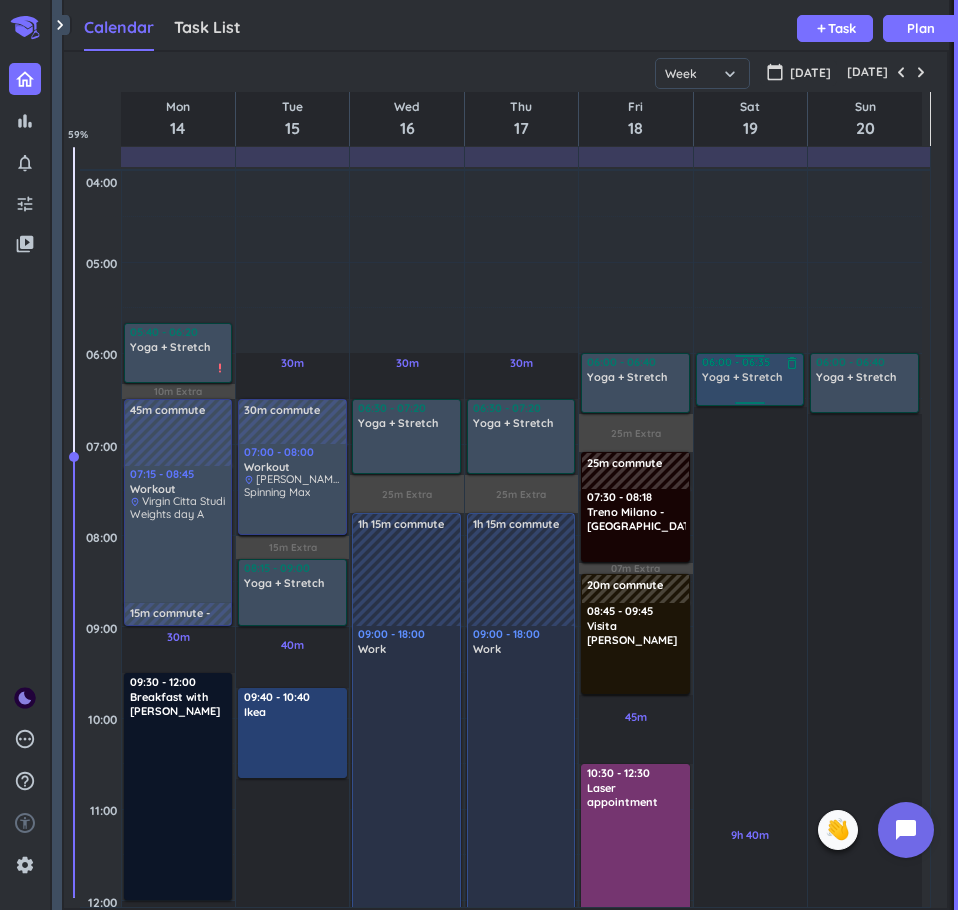 click on "Yoga + Stretch" at bounding box center [742, 377] 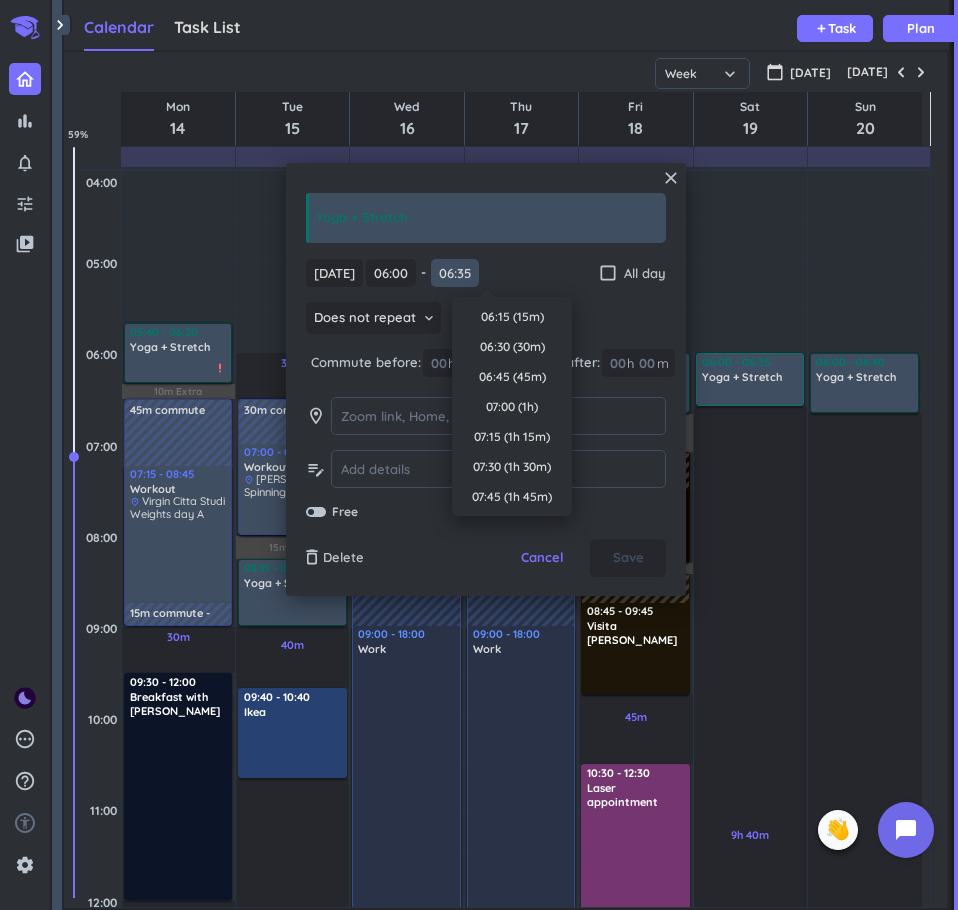 click on "06:35" at bounding box center [455, 273] 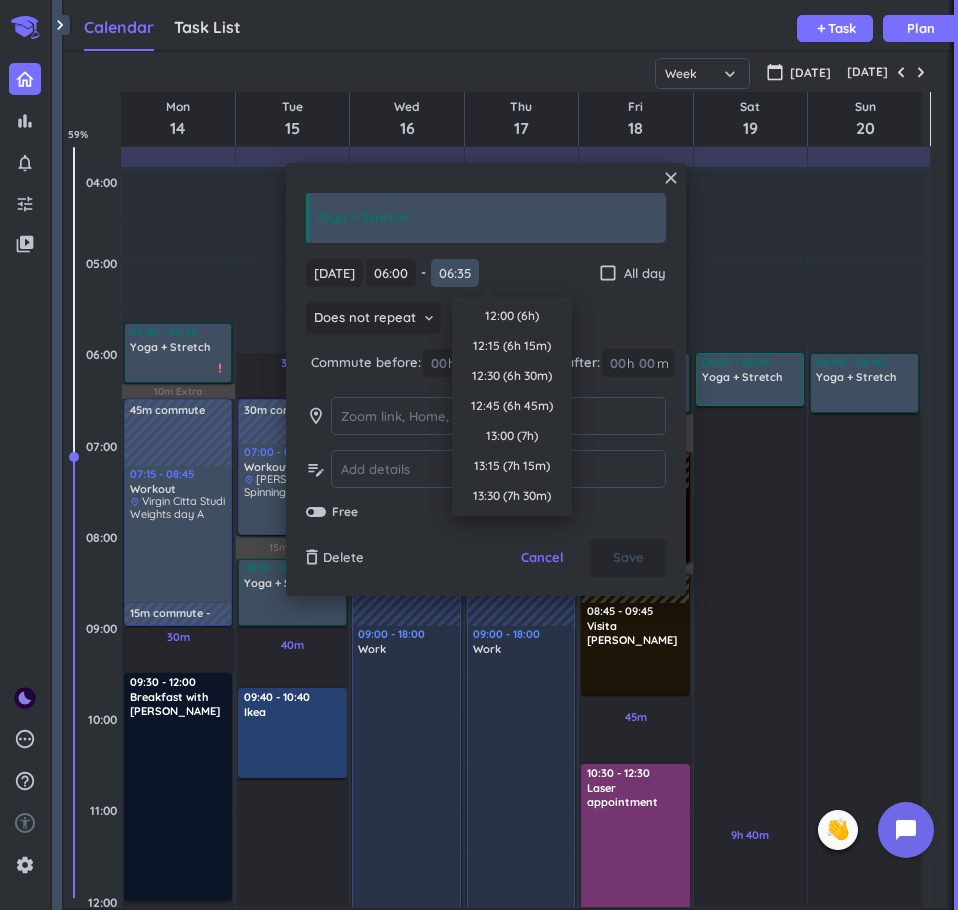 click on "06:35" at bounding box center (455, 273) 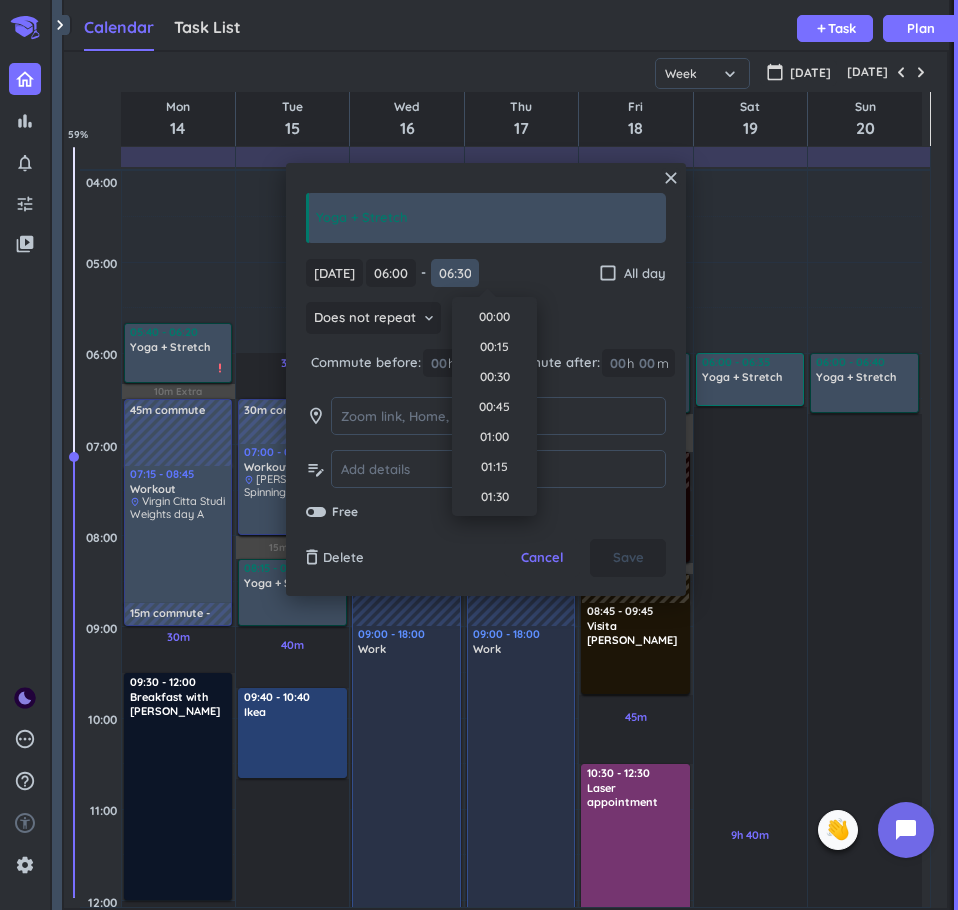 scroll, scrollTop: 0, scrollLeft: 0, axis: both 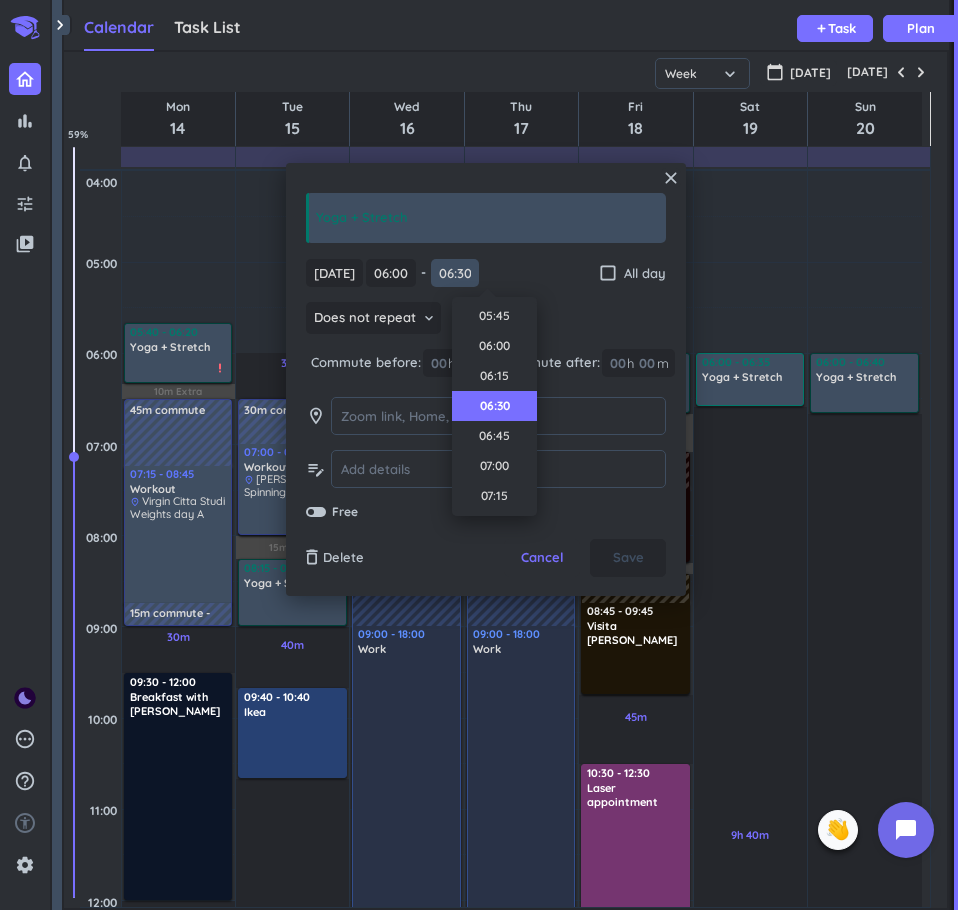 type on "06:30" 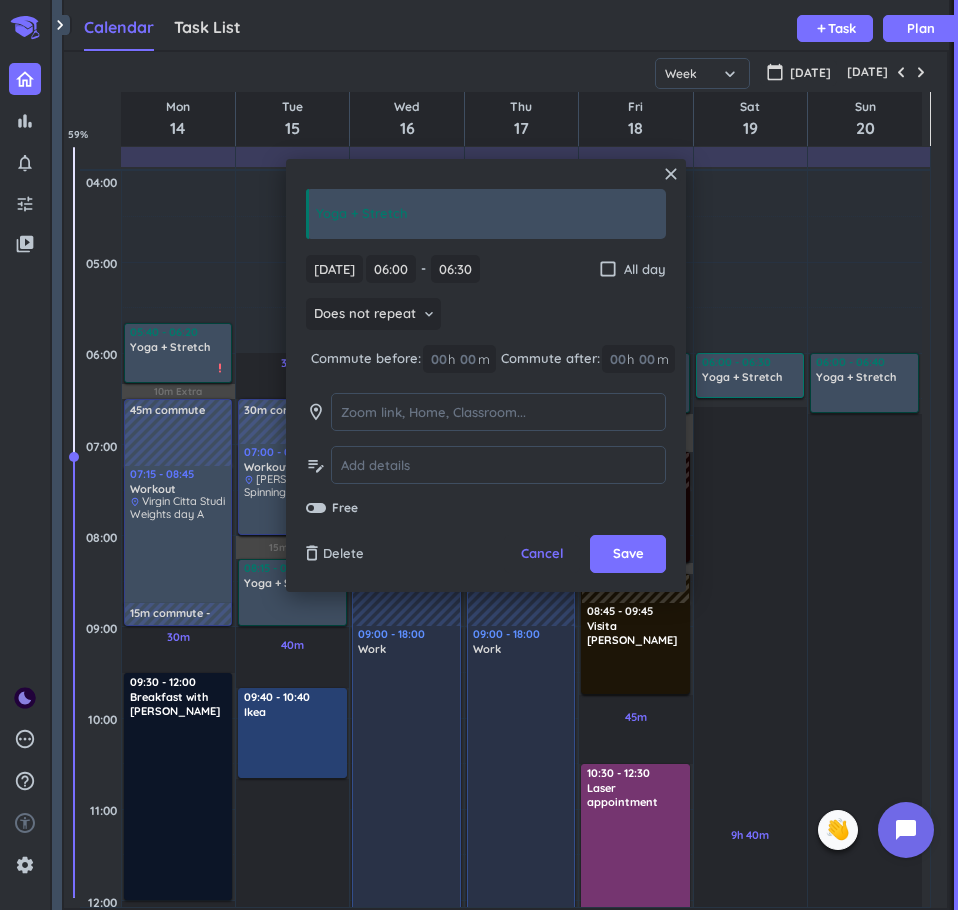 click on "[DATE] [DATE]   06:00 06:00 - 06:30 06:30 check_box_outline_blank All day Does not repeat keyboard_arrow_down Commute before: 00 h 00 m Commute after: 00 h 00 m room edit_note Free" at bounding box center [486, 386] 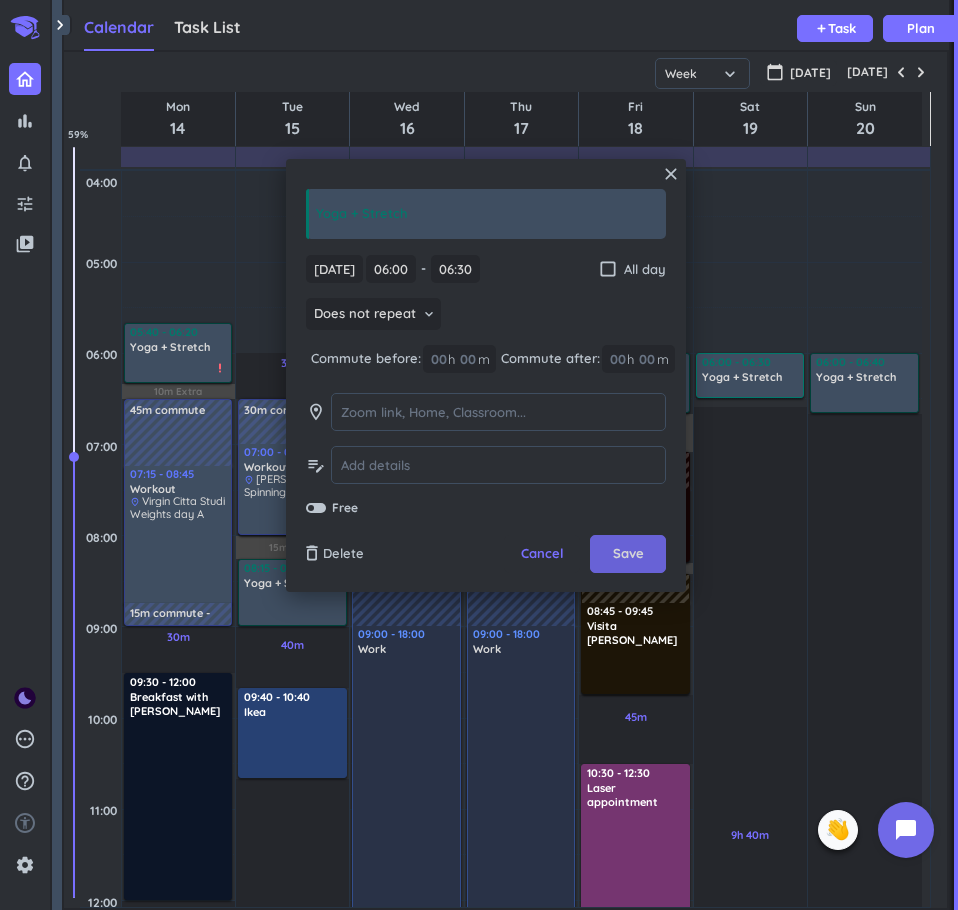 click on "Save" at bounding box center (628, 554) 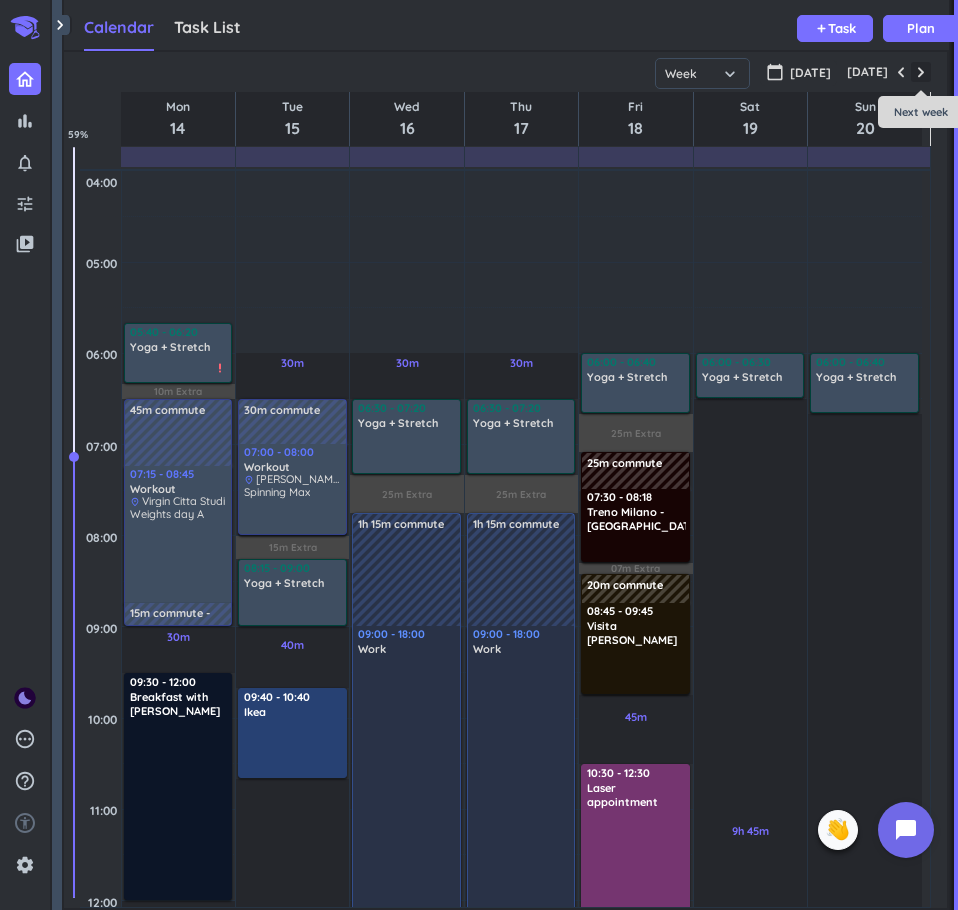 click at bounding box center [921, 72] 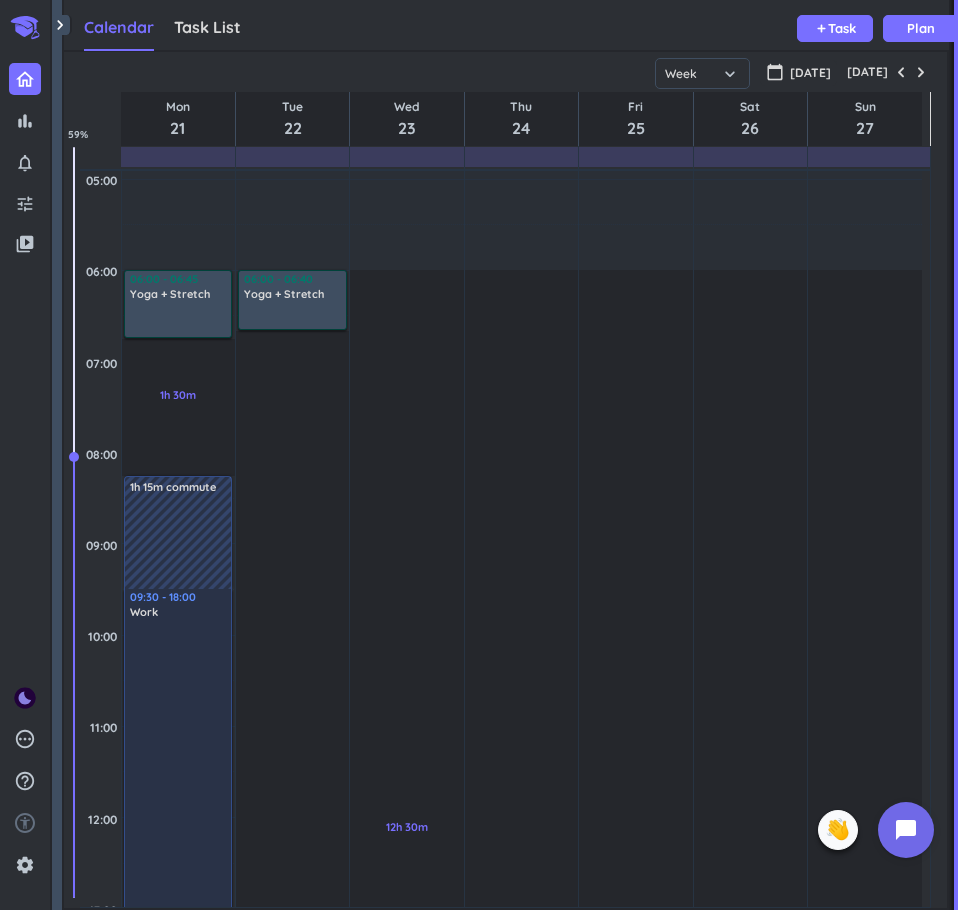 scroll, scrollTop: 78, scrollLeft: 0, axis: vertical 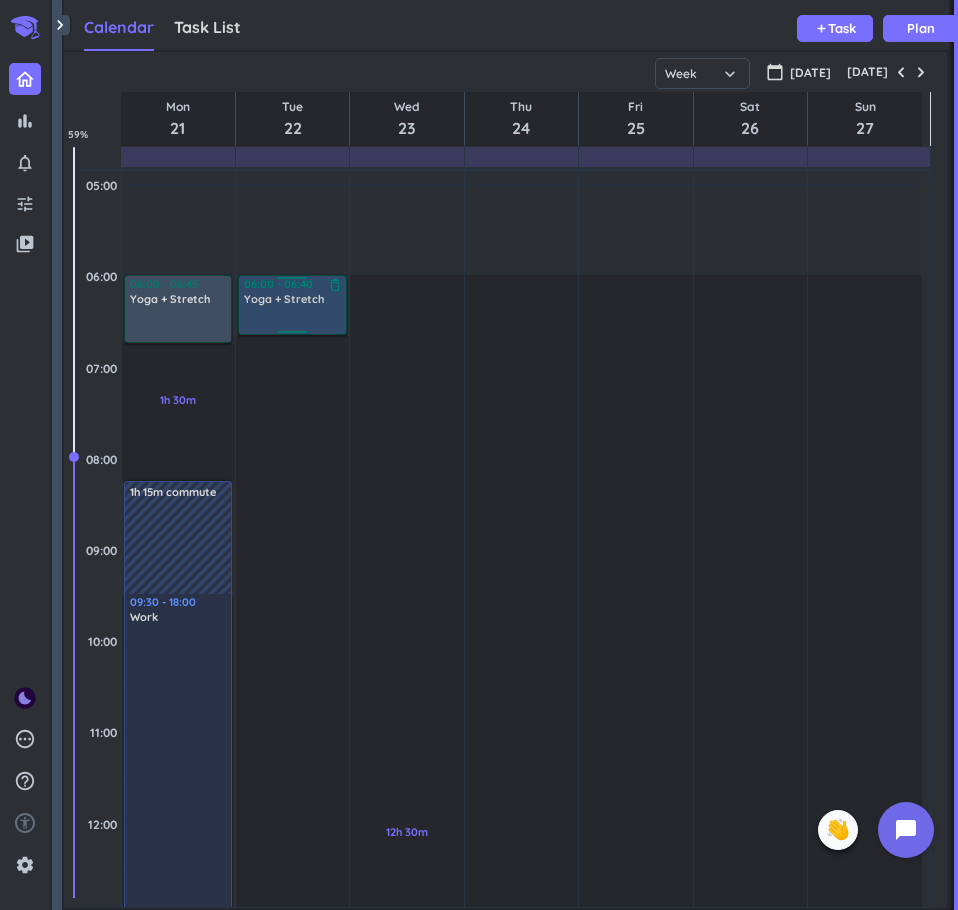 click at bounding box center [293, 319] 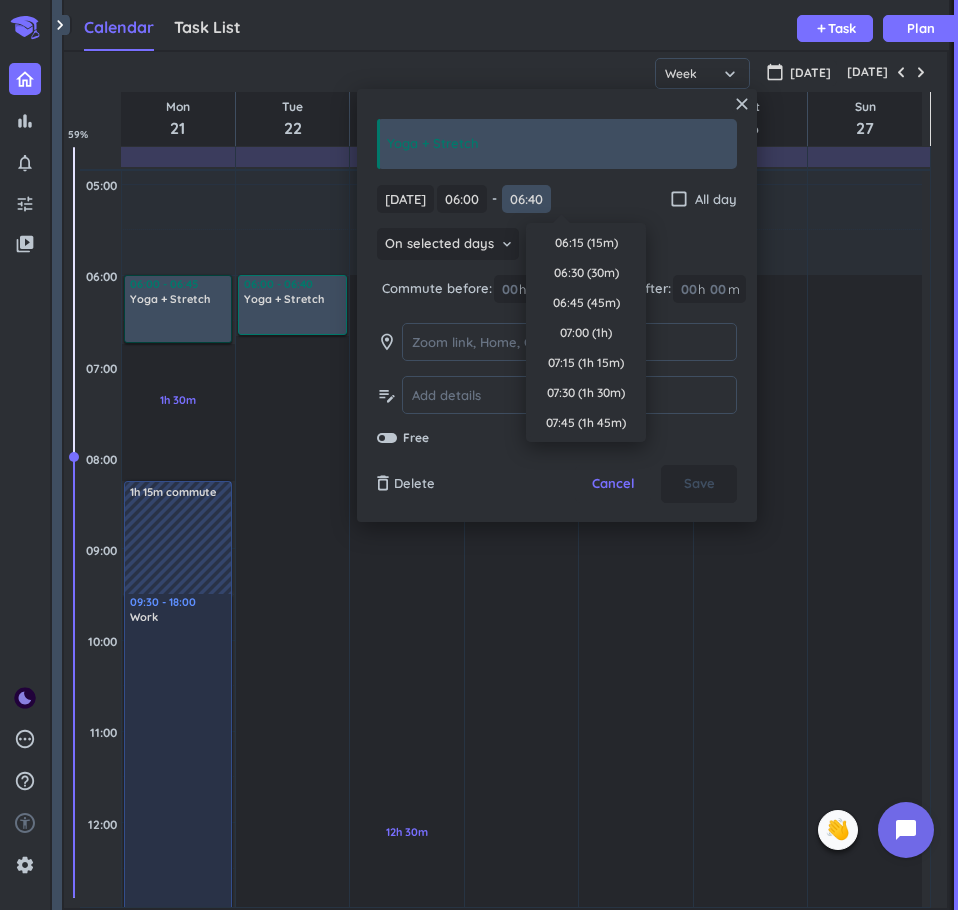 scroll, scrollTop: 691, scrollLeft: 0, axis: vertical 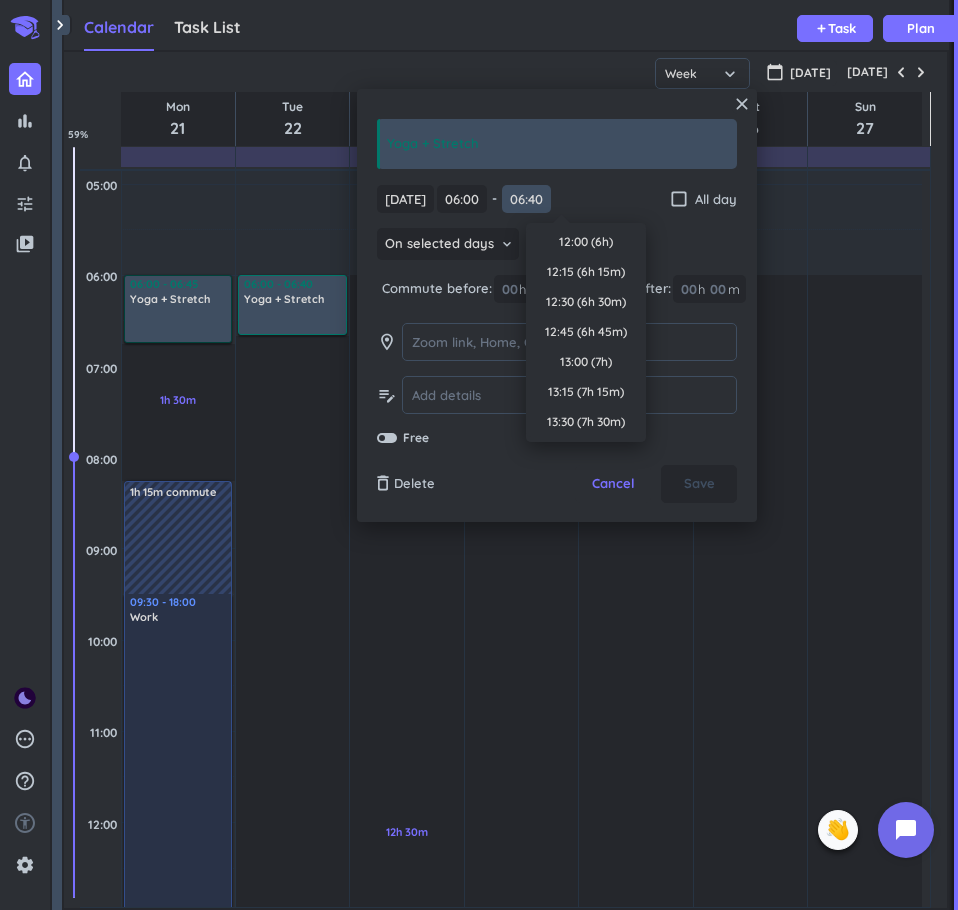 click on "06:40" at bounding box center [526, 199] 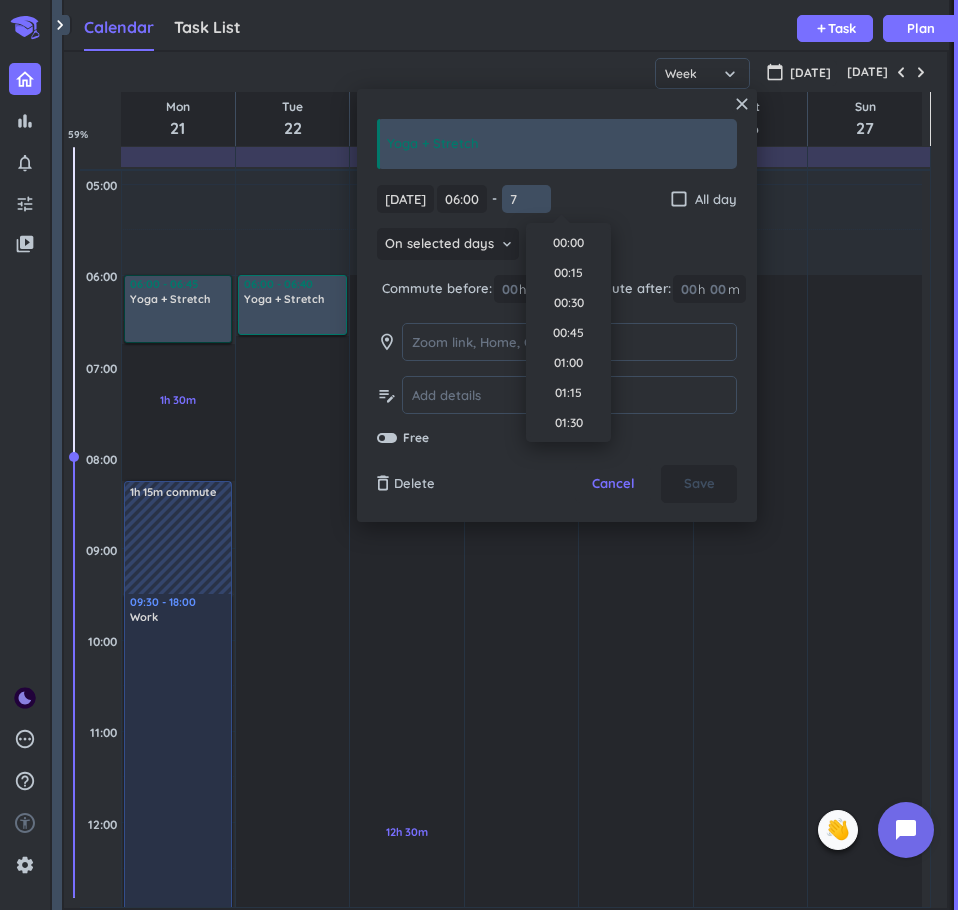 scroll, scrollTop: 751, scrollLeft: 0, axis: vertical 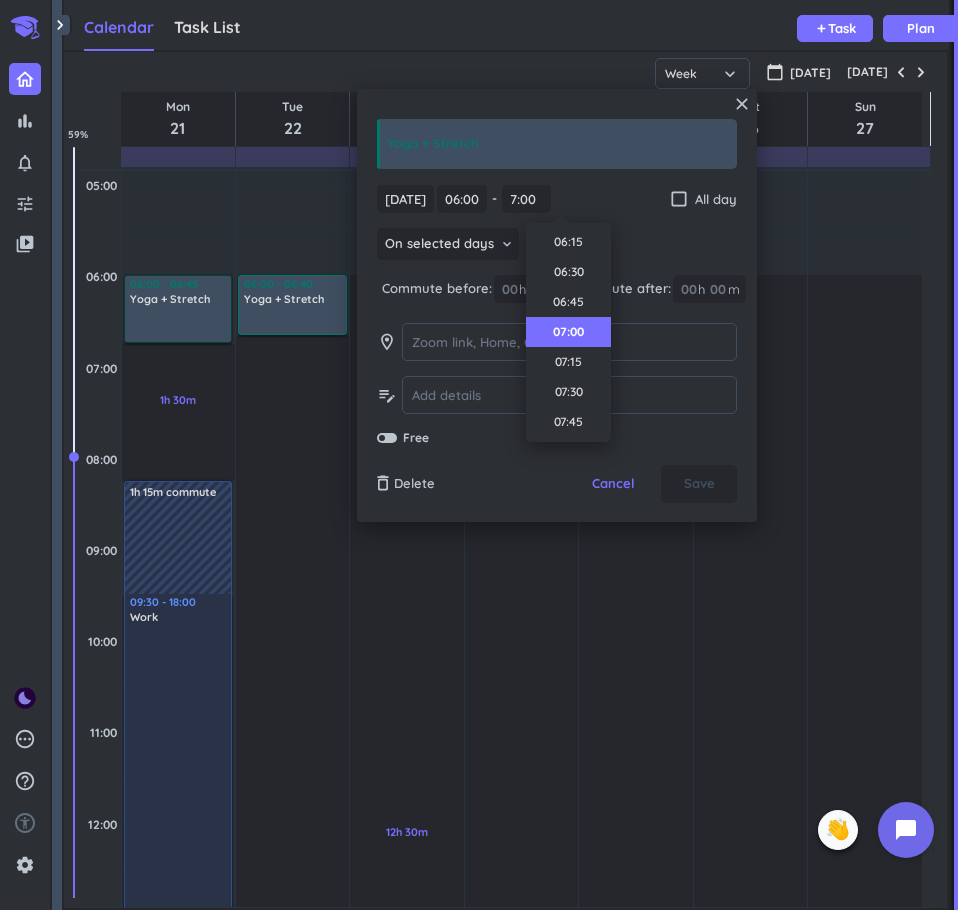 type on "07:00" 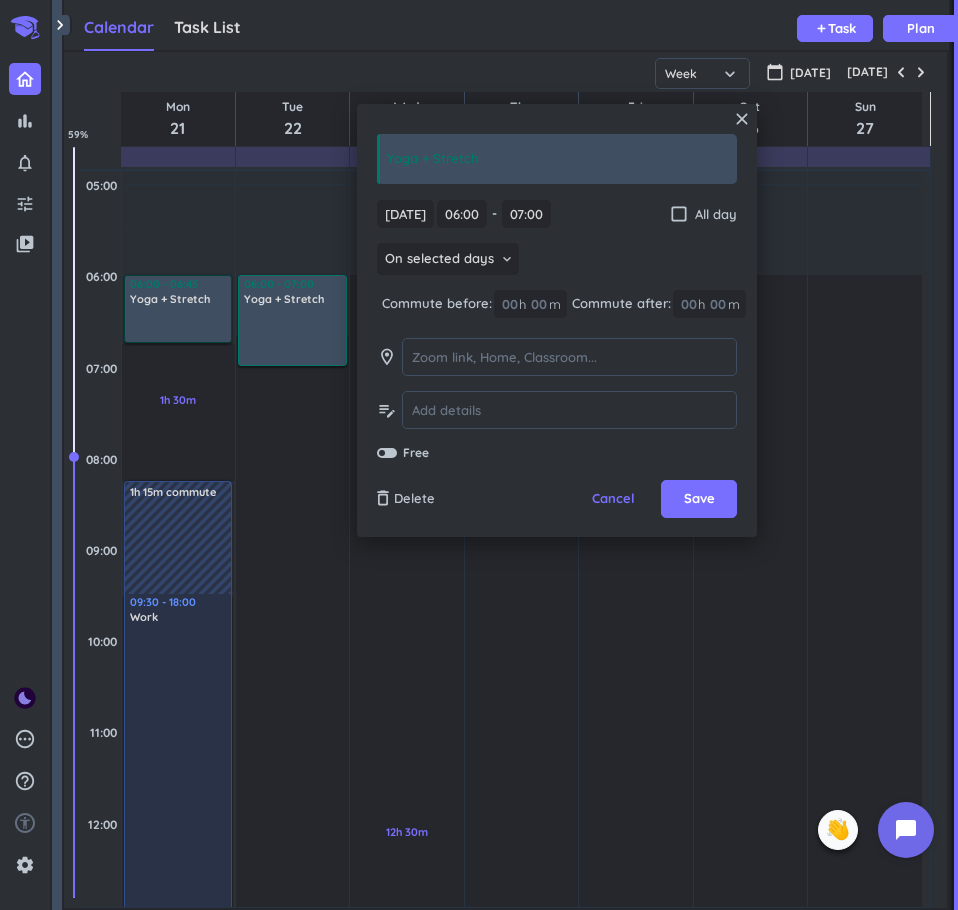 click on "[DATE] [DATE]   06:00 06:00 - 07:00 07:00 check_box_outline_blank All day On selected days keyboard_arrow_down Commute before: 00 h 00 m Commute after: 00 h 00 m room edit_note Free" at bounding box center (557, 331) 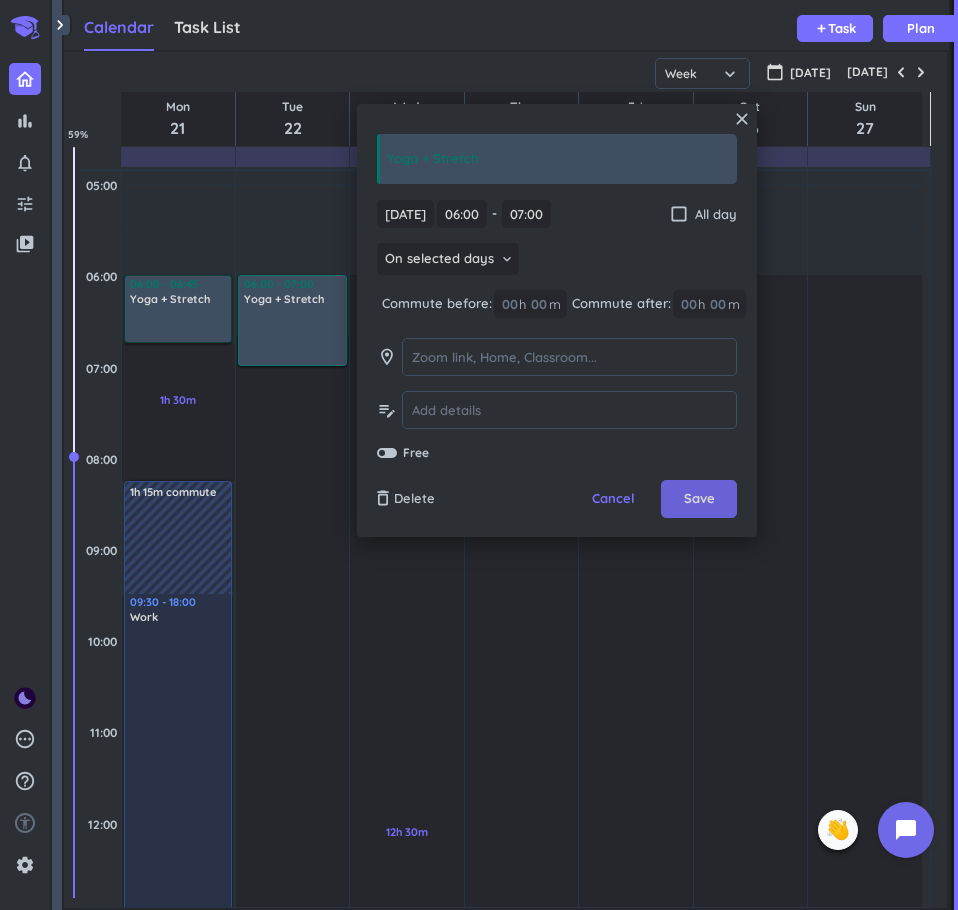 click on "Save" at bounding box center (699, 499) 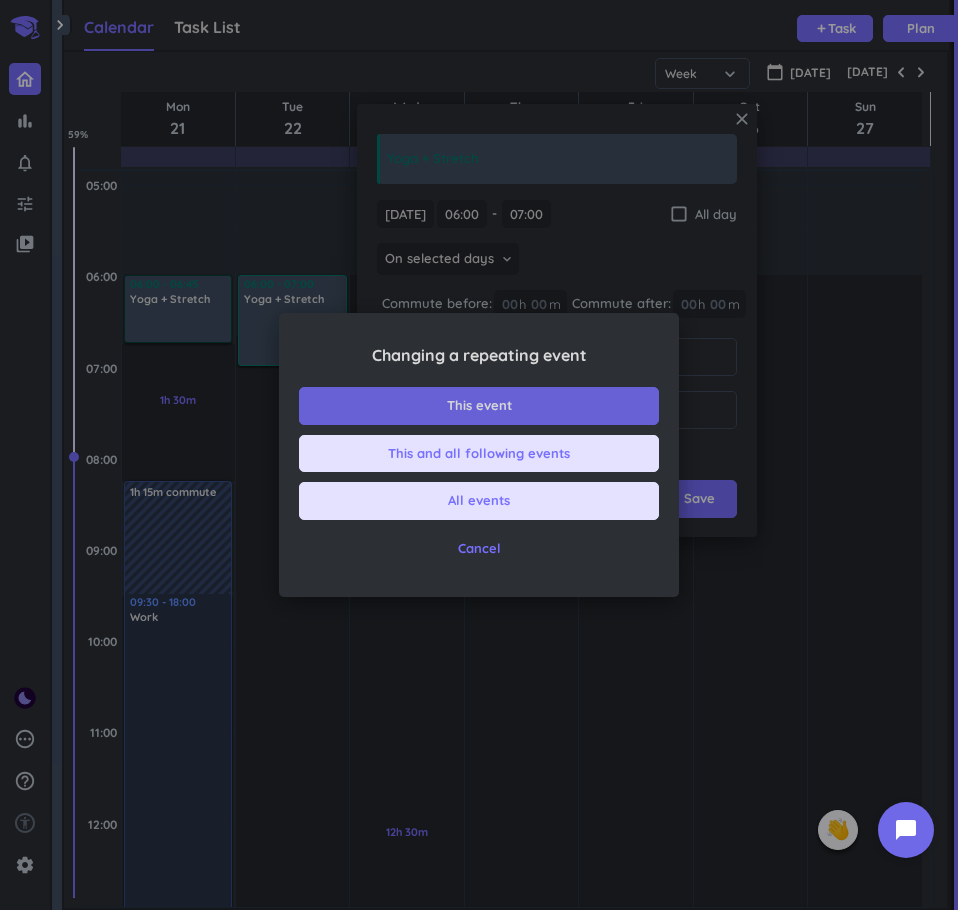 click on "This event" at bounding box center [479, 406] 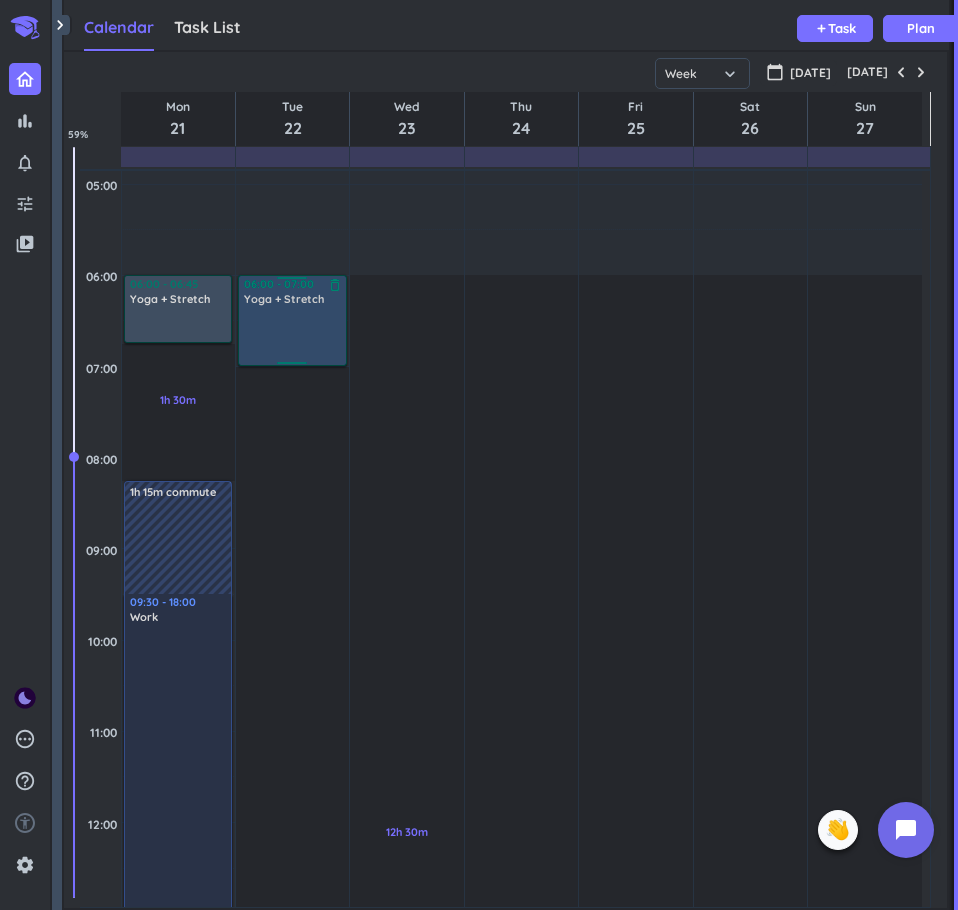click at bounding box center (293, 335) 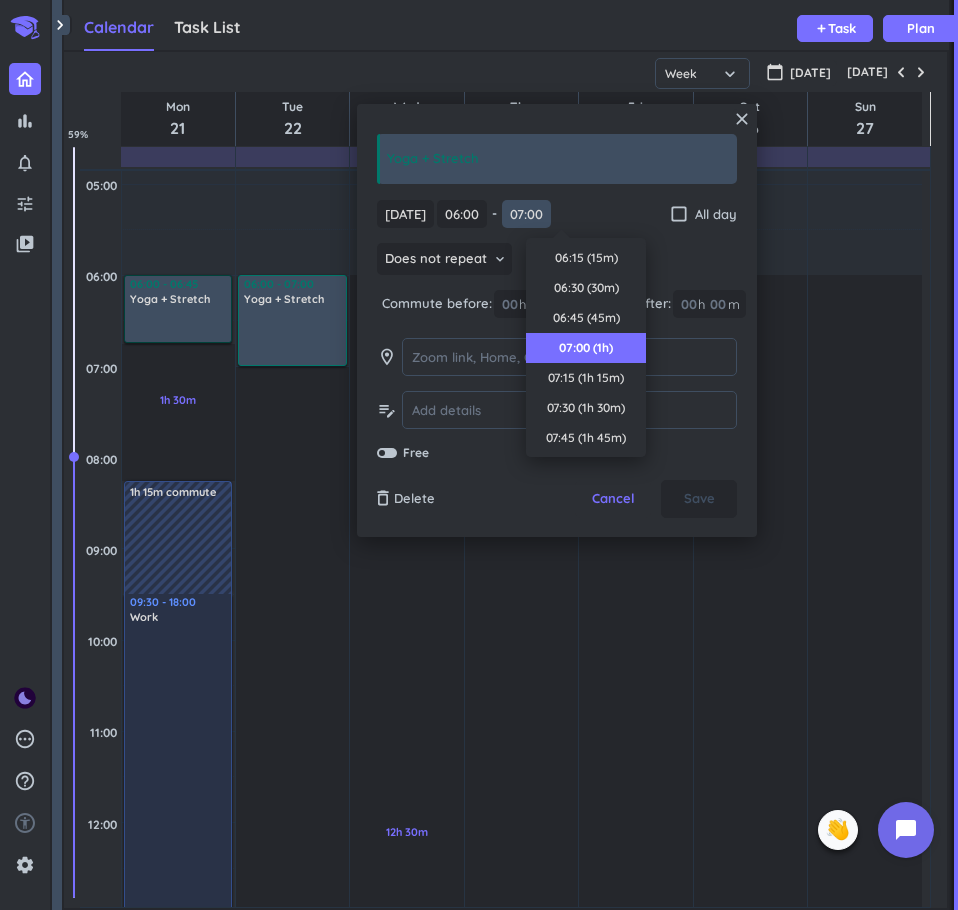 click on "07:00" at bounding box center (526, 214) 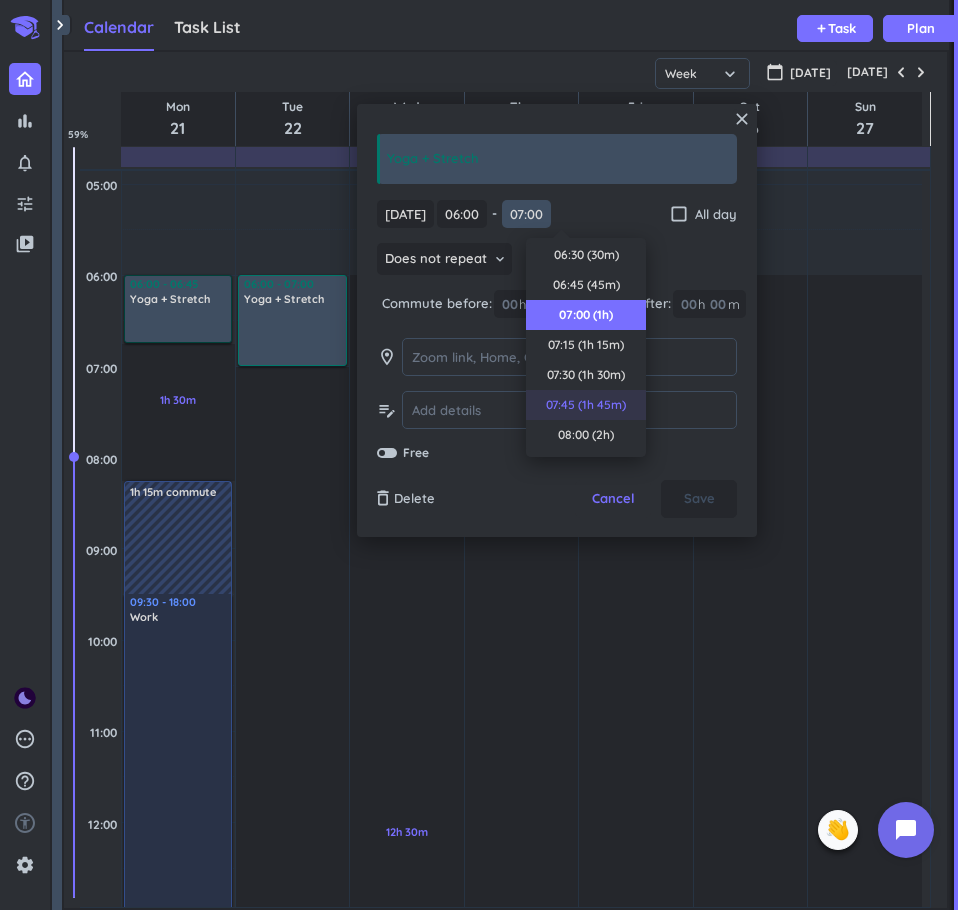 scroll, scrollTop: 28, scrollLeft: 0, axis: vertical 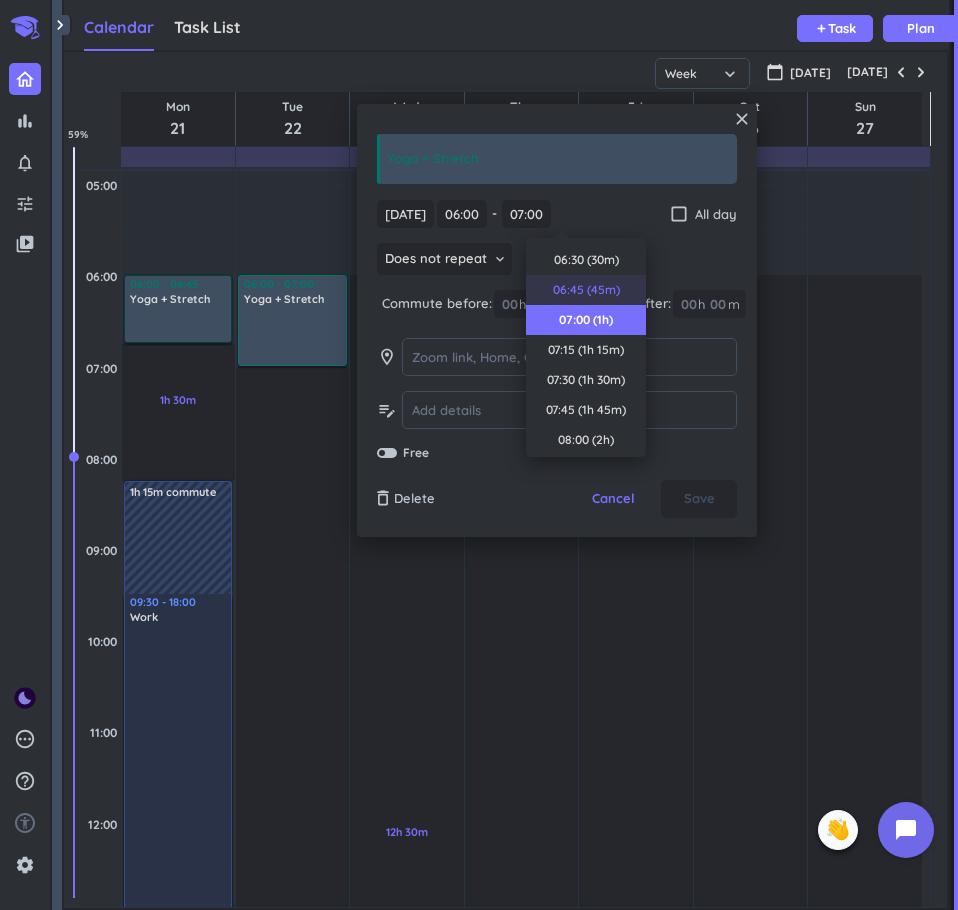 click on "06:45 (45m)" at bounding box center [586, 290] 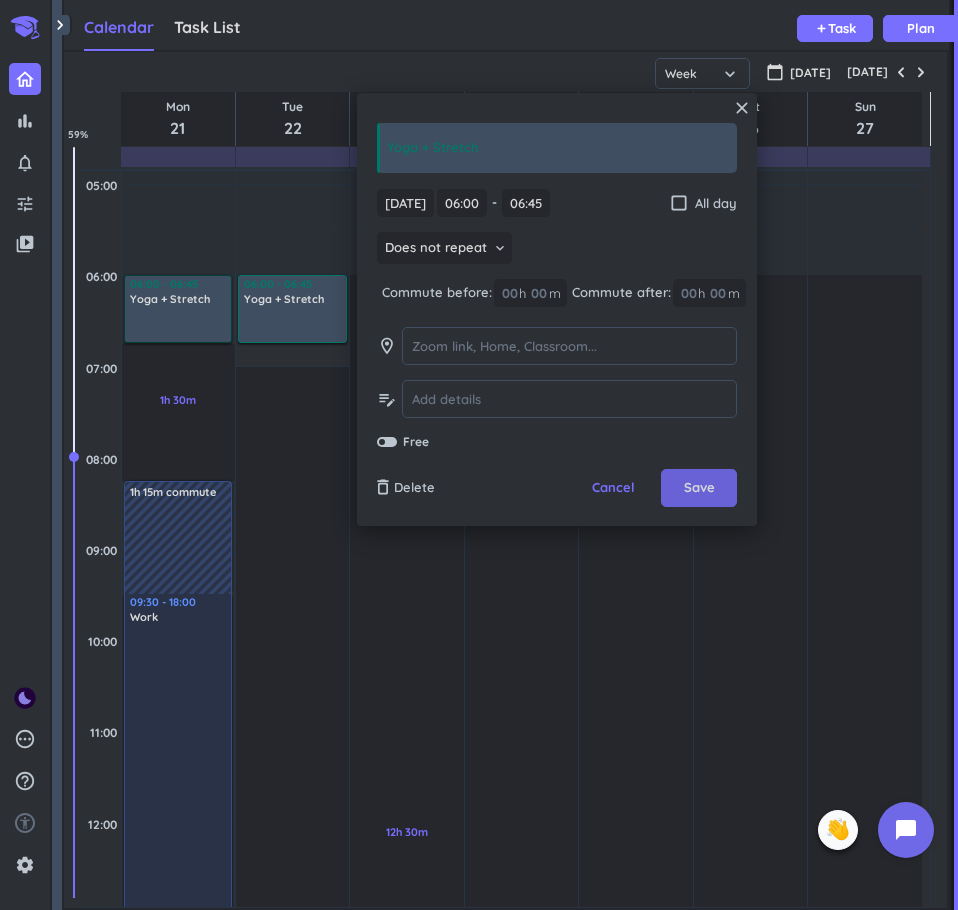 click on "Save" at bounding box center [699, 488] 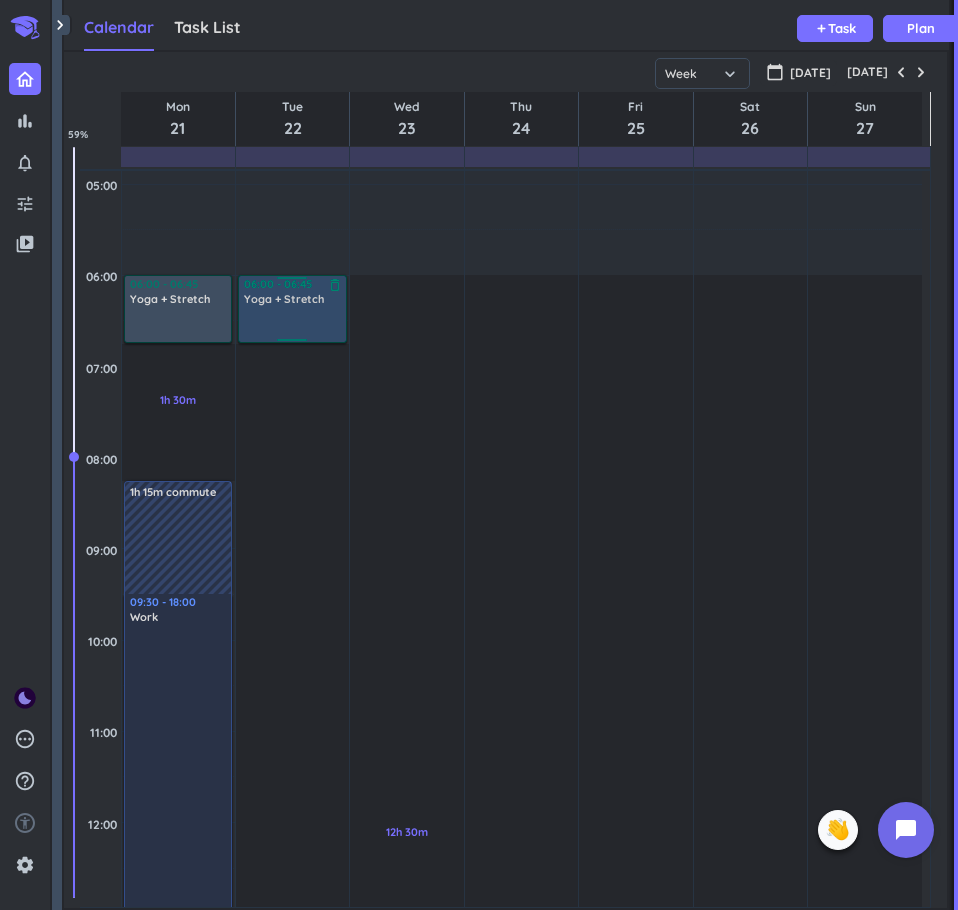 click at bounding box center (293, 323) 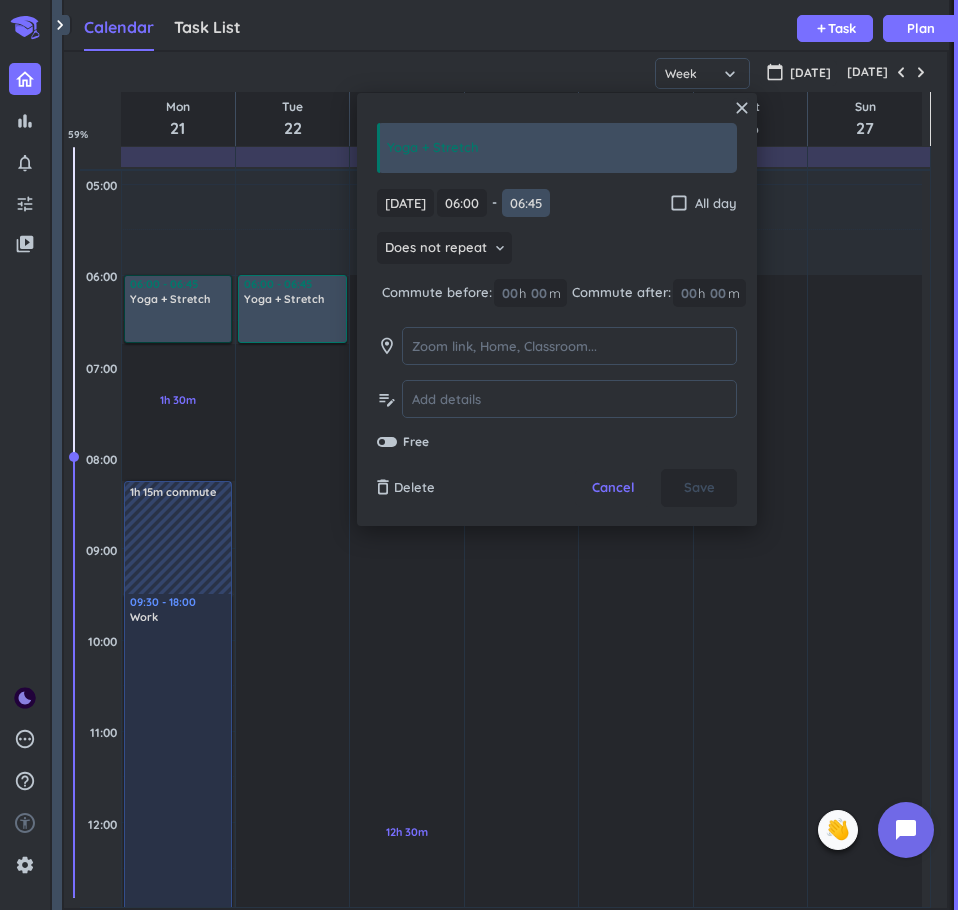 click on "06:45" at bounding box center [526, 203] 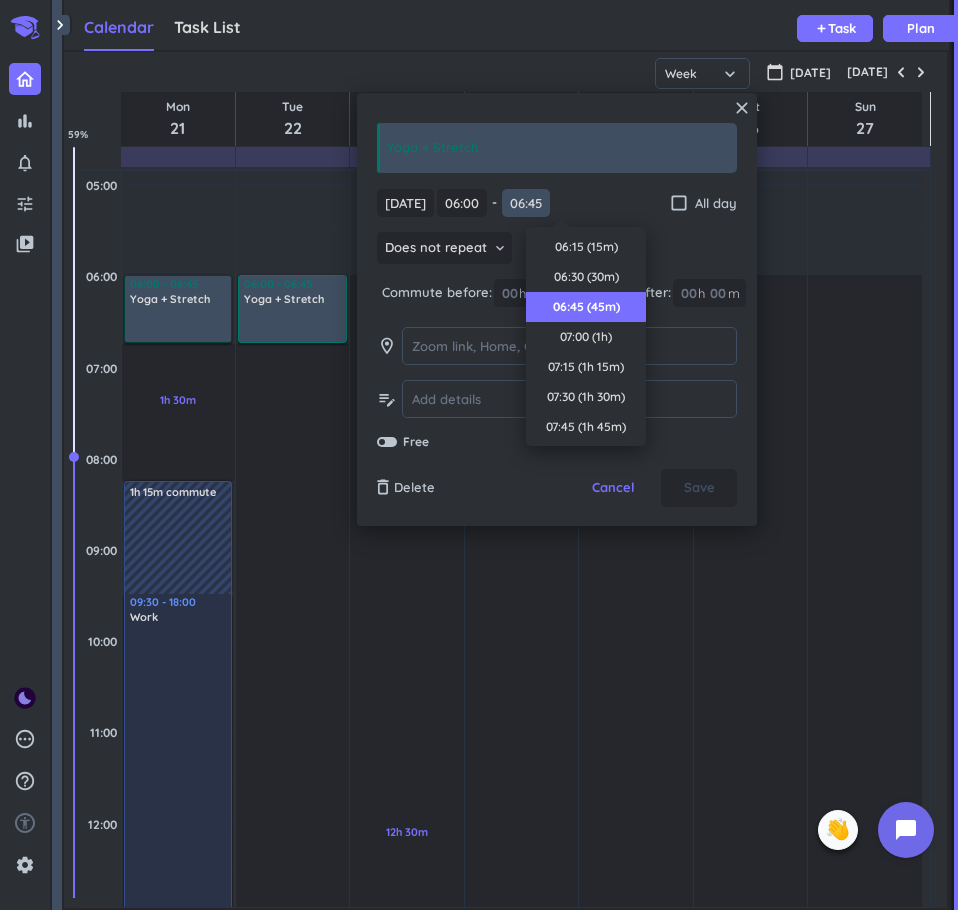scroll, scrollTop: 60, scrollLeft: 0, axis: vertical 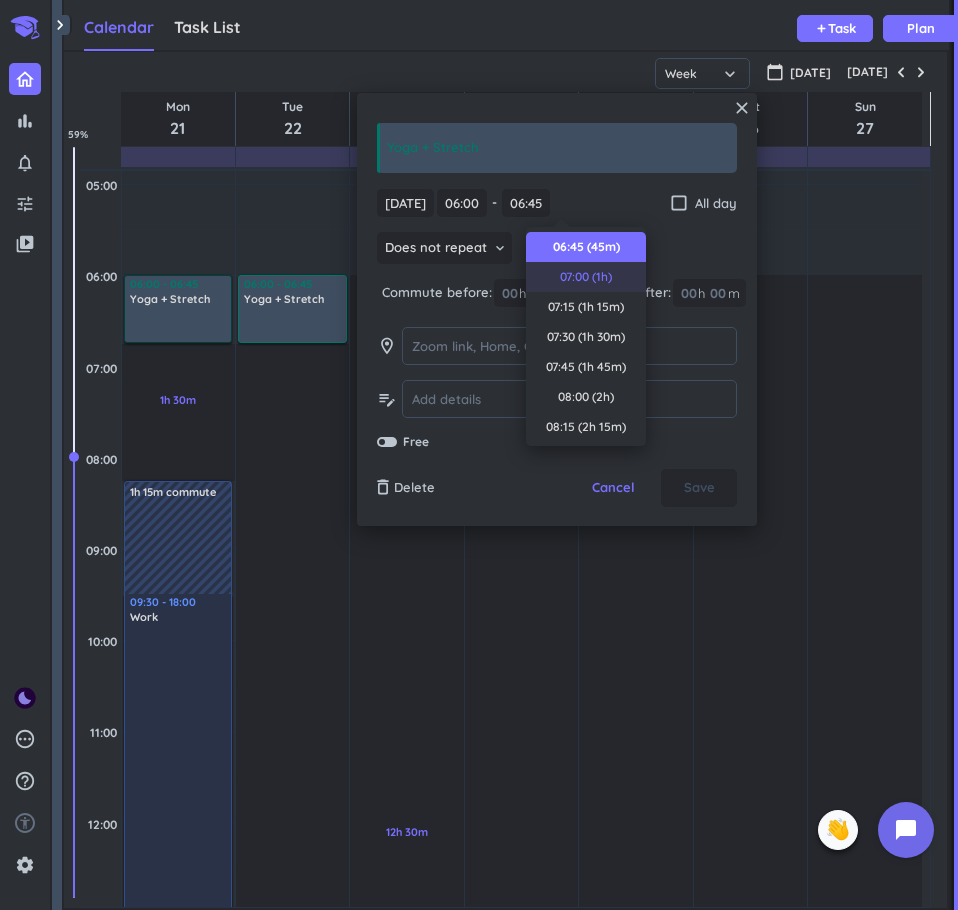 click on "07:00 (1h)" at bounding box center (586, 277) 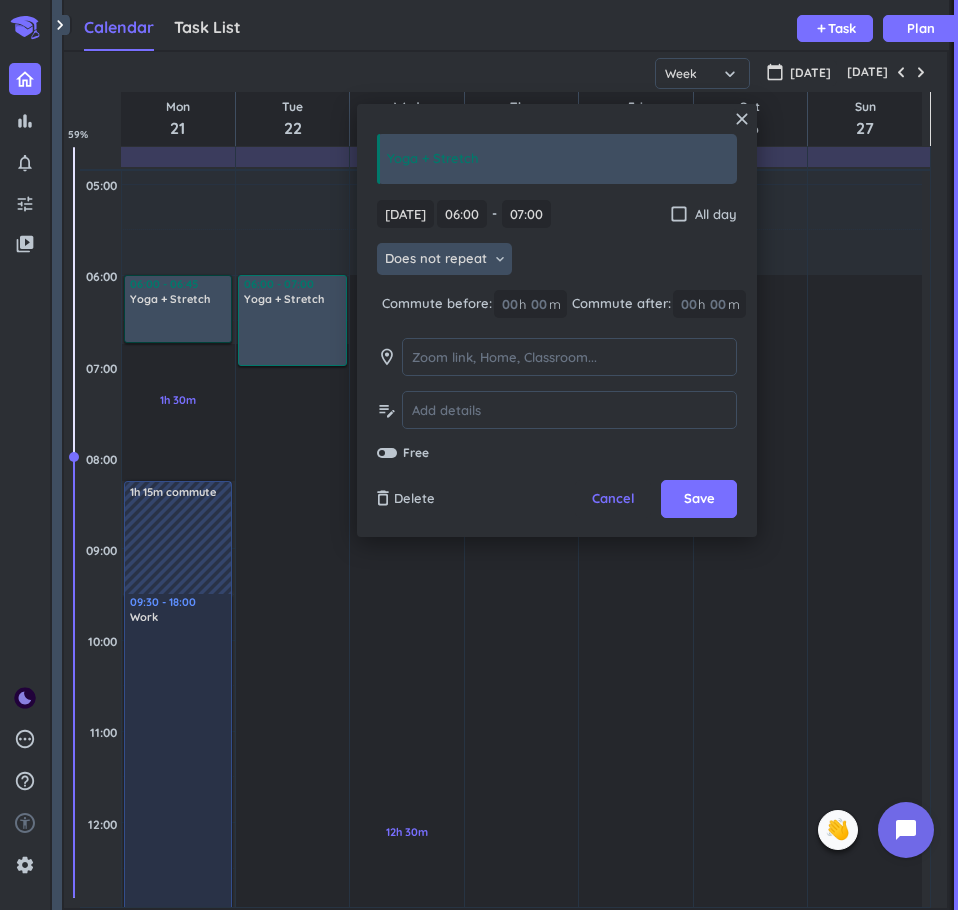 click on "Does not repeat" at bounding box center (436, 259) 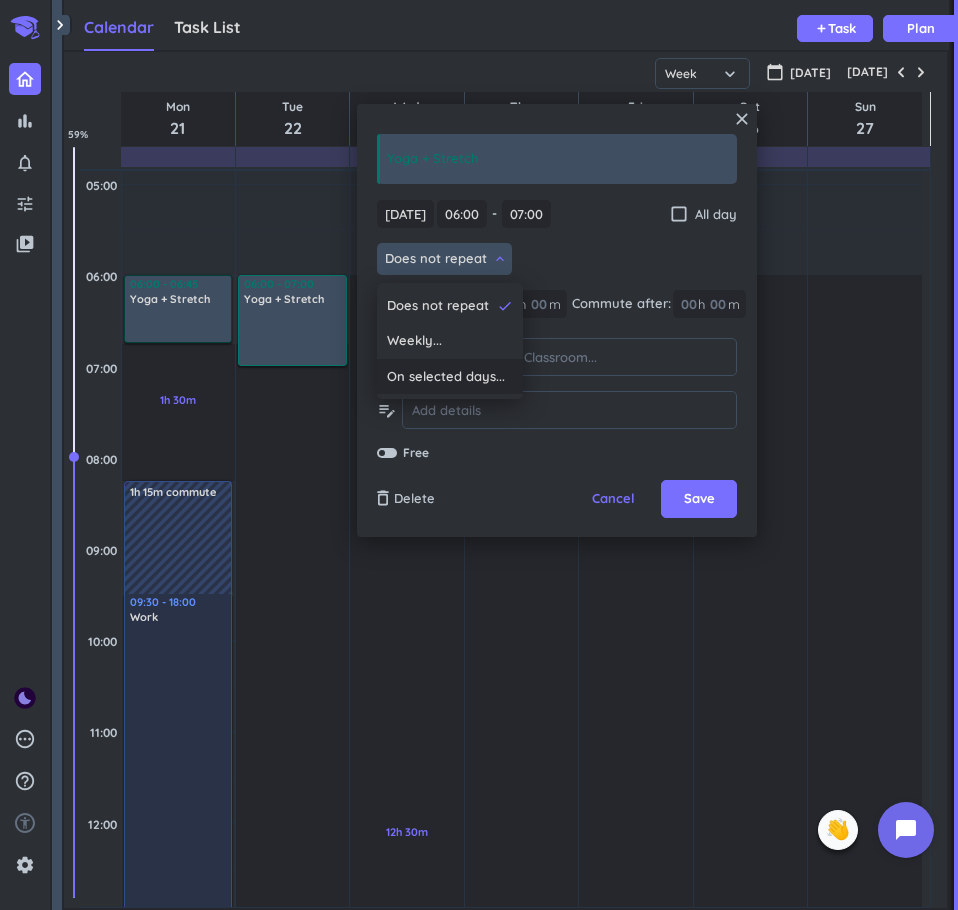 click on "On selected days..." at bounding box center [446, 377] 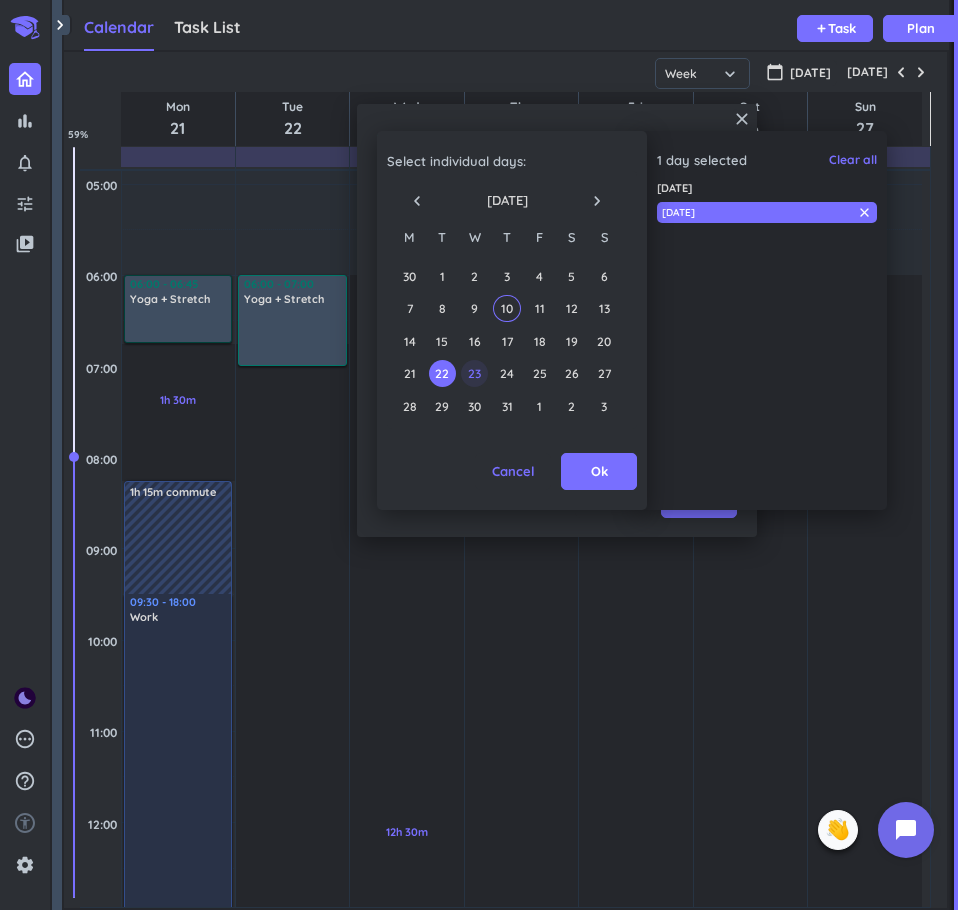 click on "23" at bounding box center [474, 373] 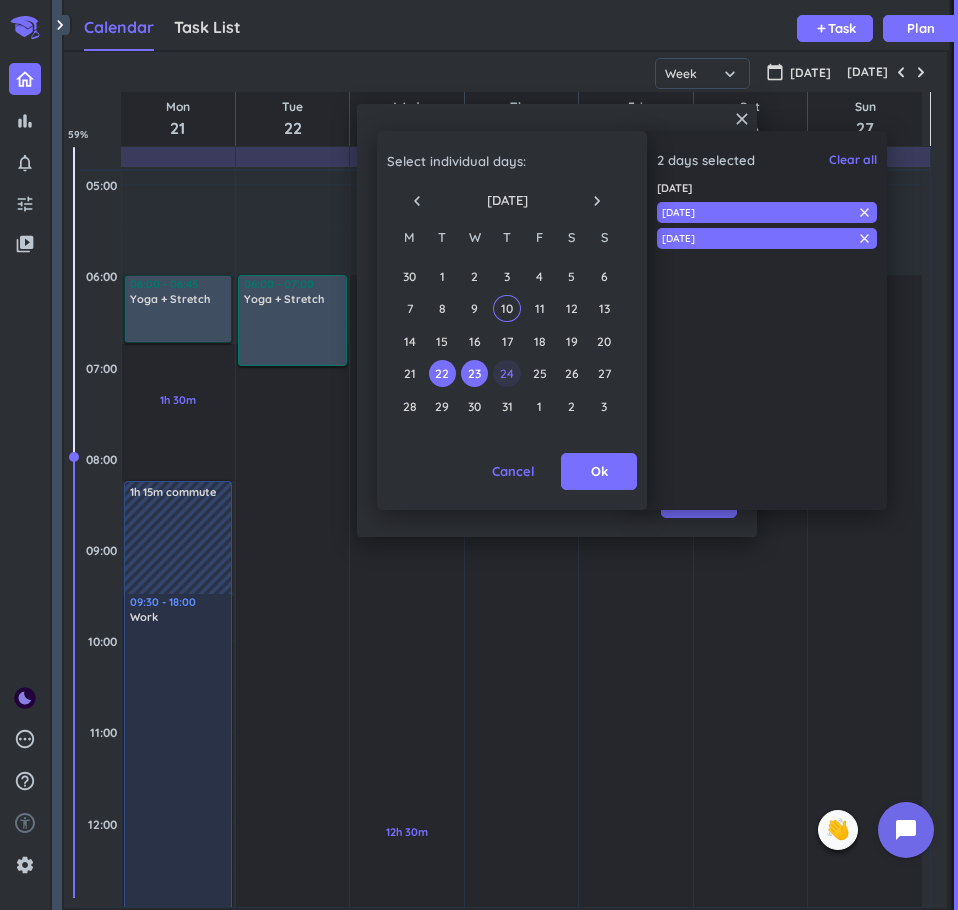 click on "24" at bounding box center [506, 373] 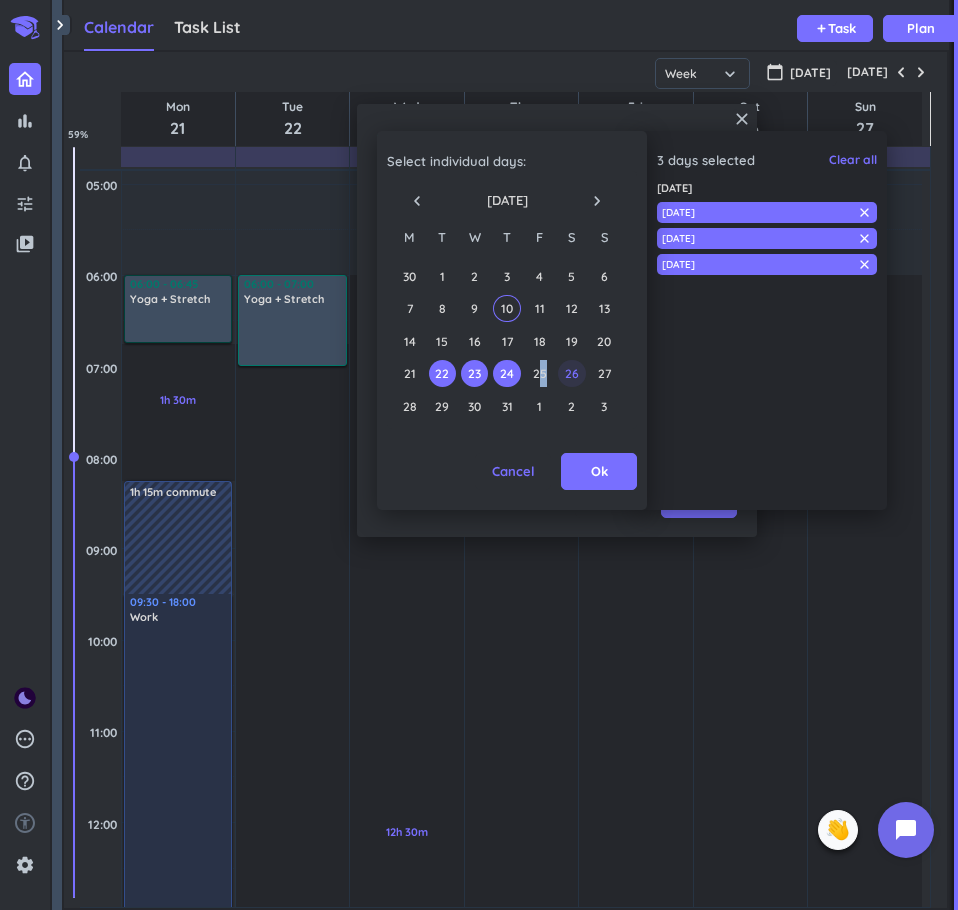 drag, startPoint x: 537, startPoint y: 369, endPoint x: 565, endPoint y: 368, distance: 28.01785 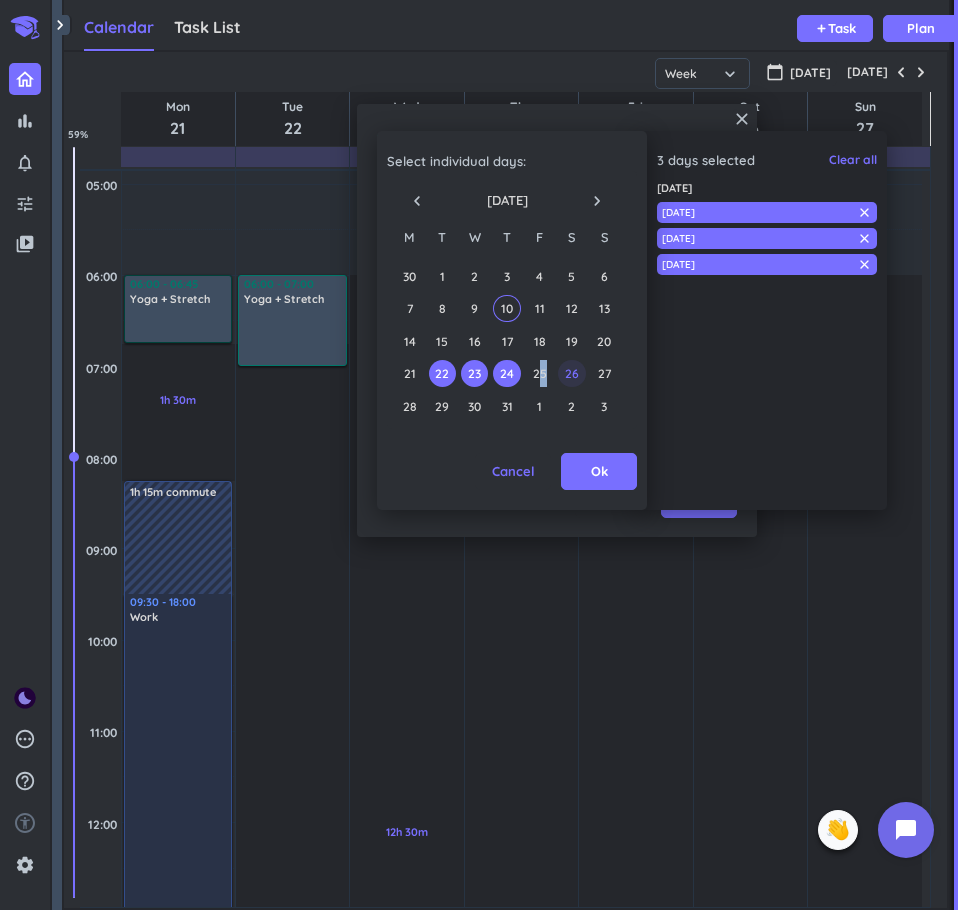 click on "21 22 23 24 25 26 27" at bounding box center (506, 373) 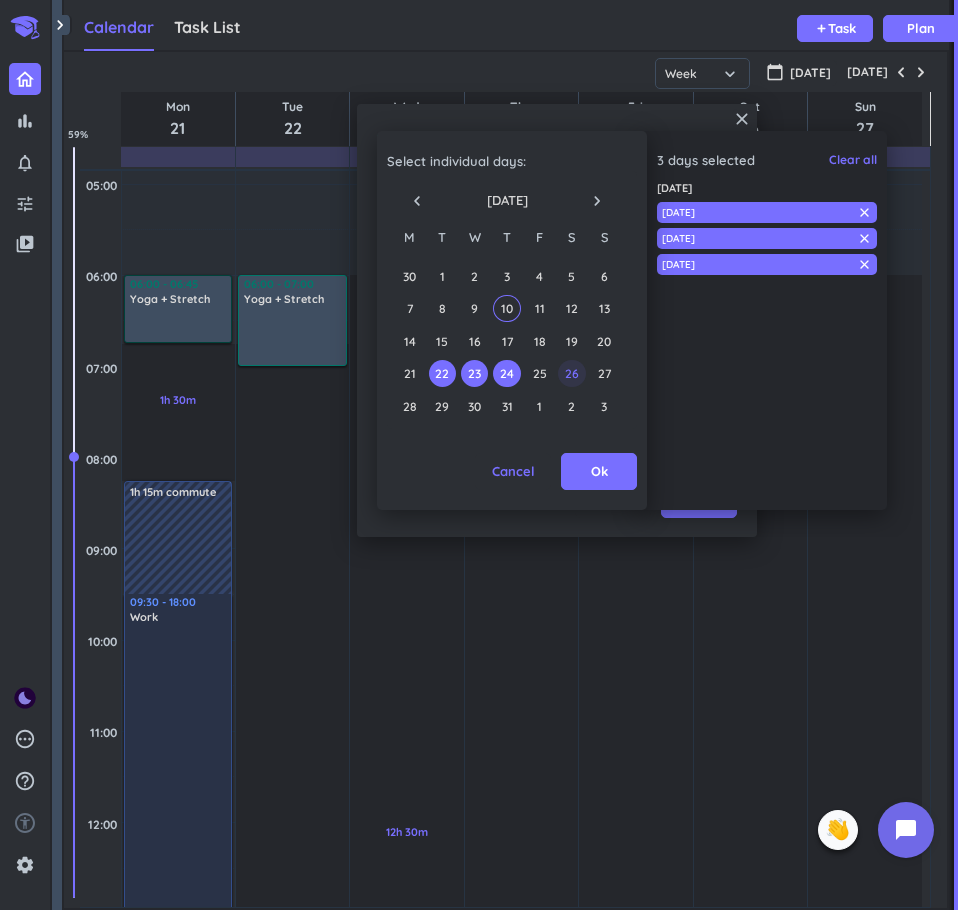 click on "26" at bounding box center [571, 373] 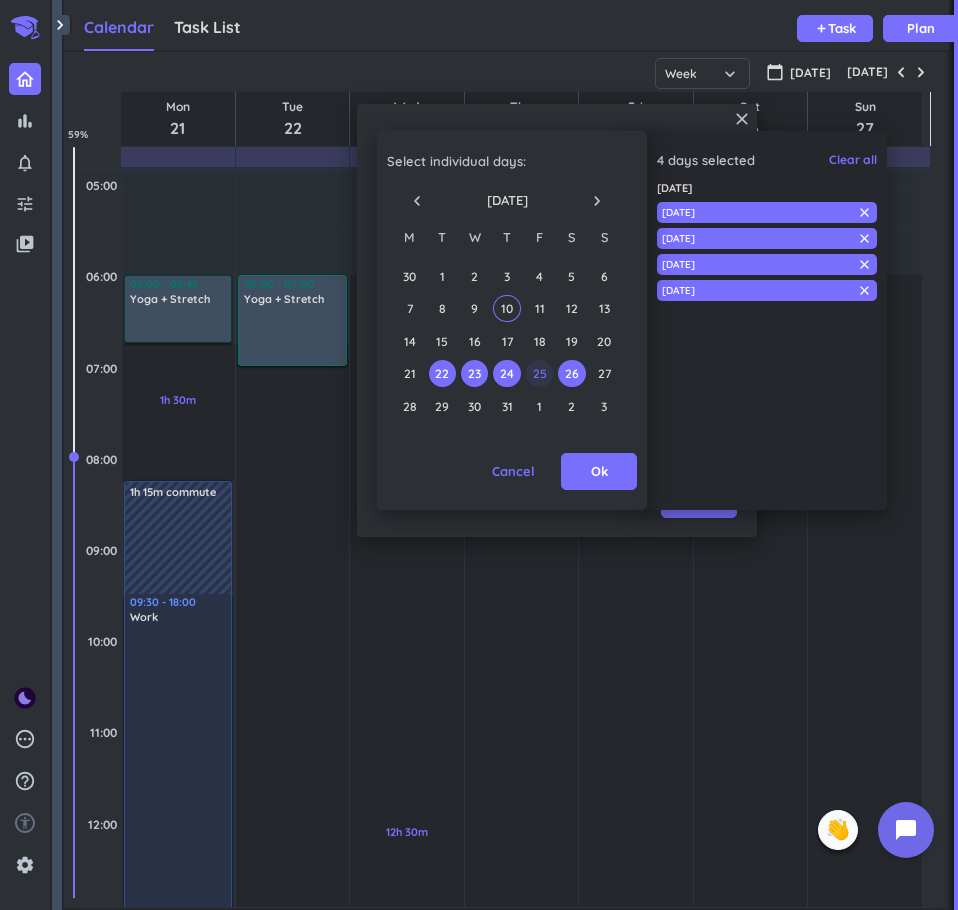 click on "25" at bounding box center [539, 373] 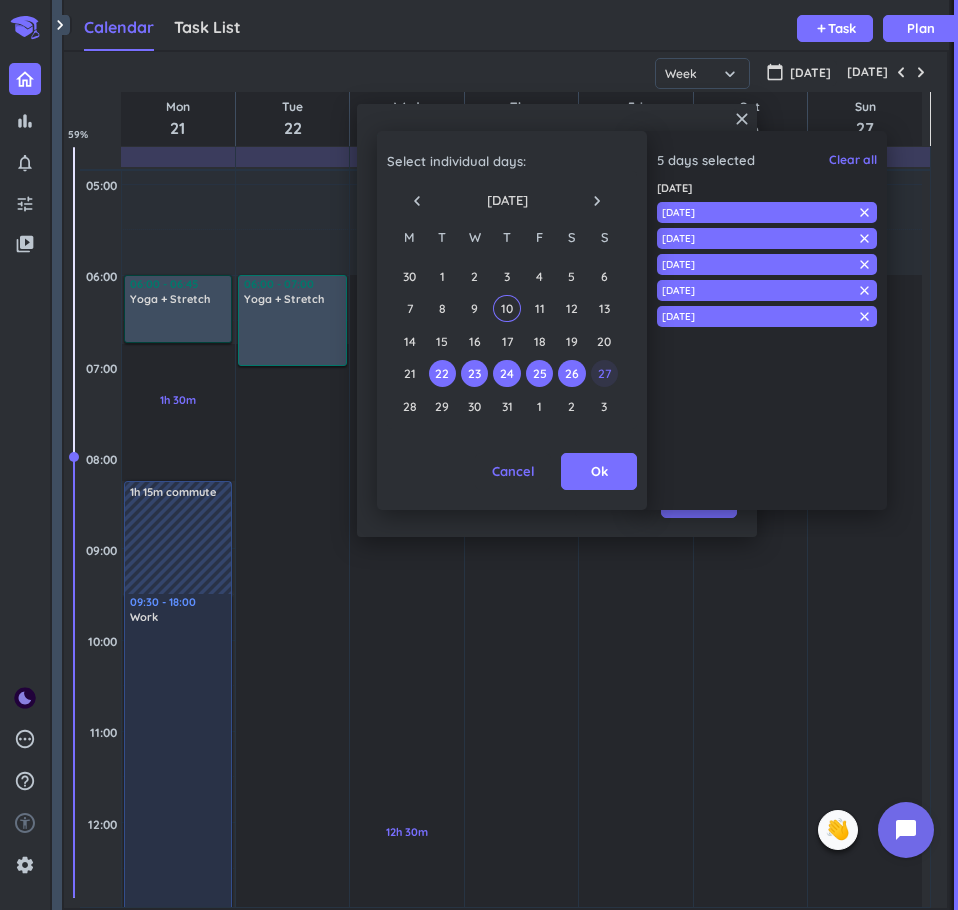 click on "27" at bounding box center (604, 373) 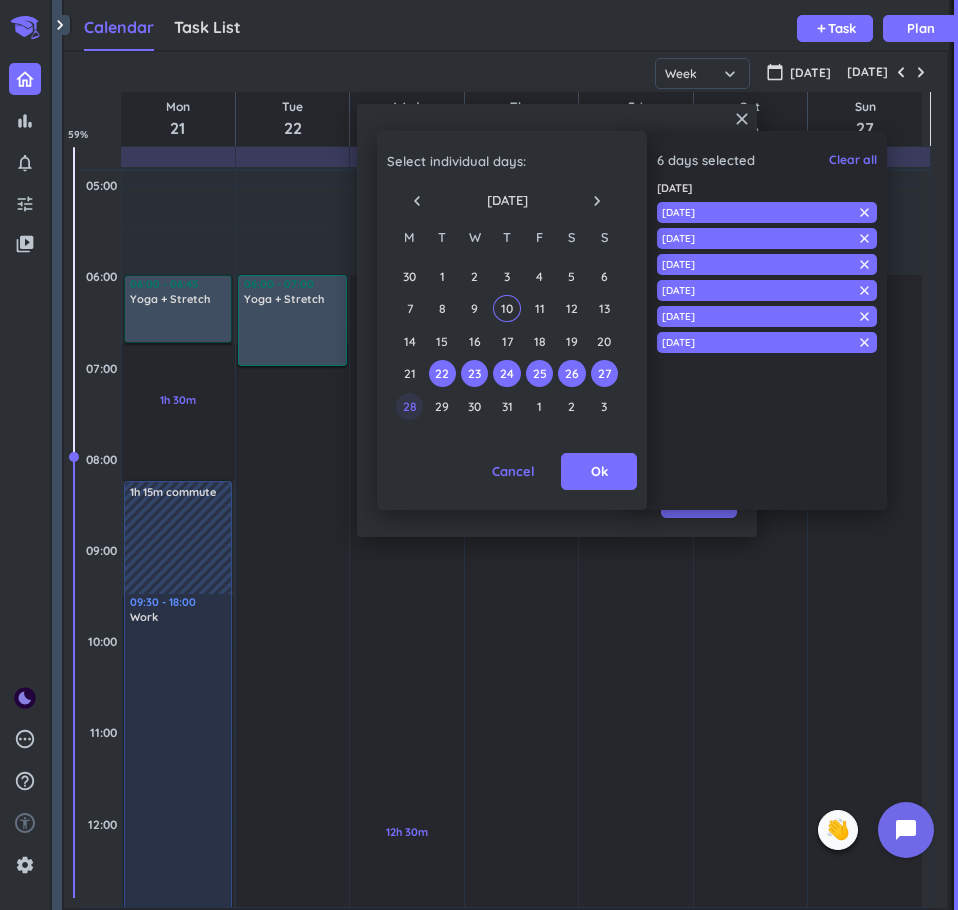 click on "28" at bounding box center (409, 406) 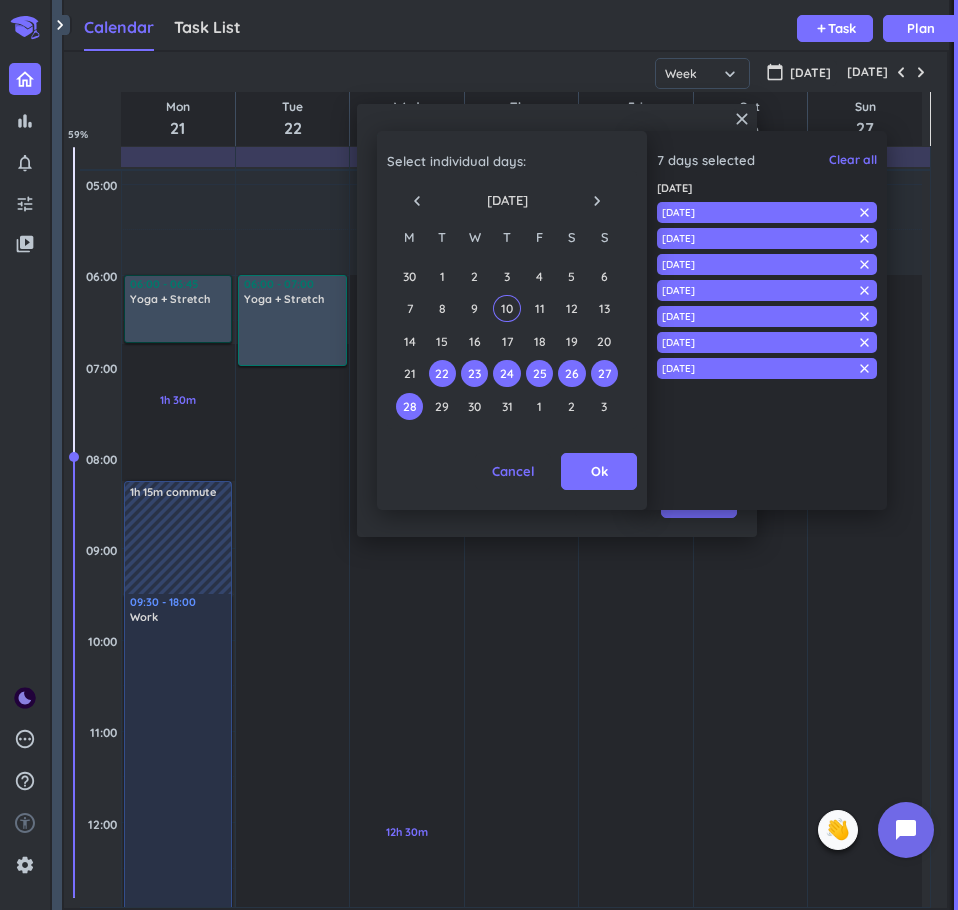 click on "28" at bounding box center [409, 406] 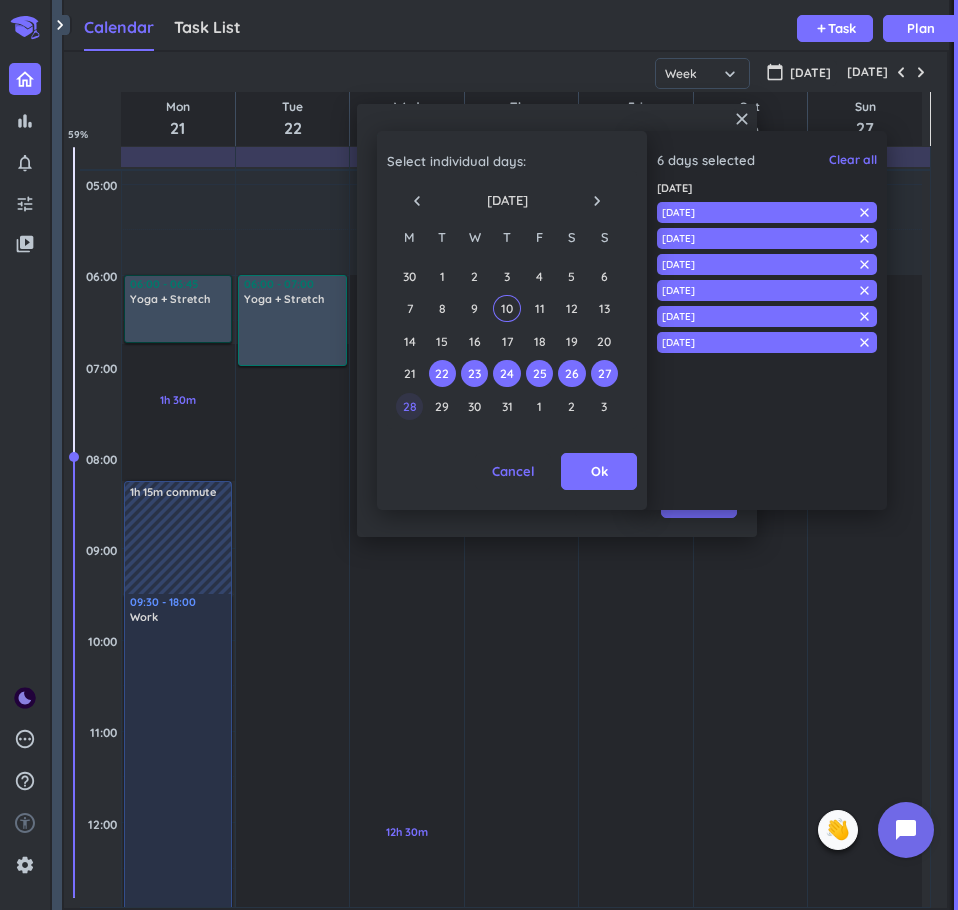 click on "28" at bounding box center [409, 406] 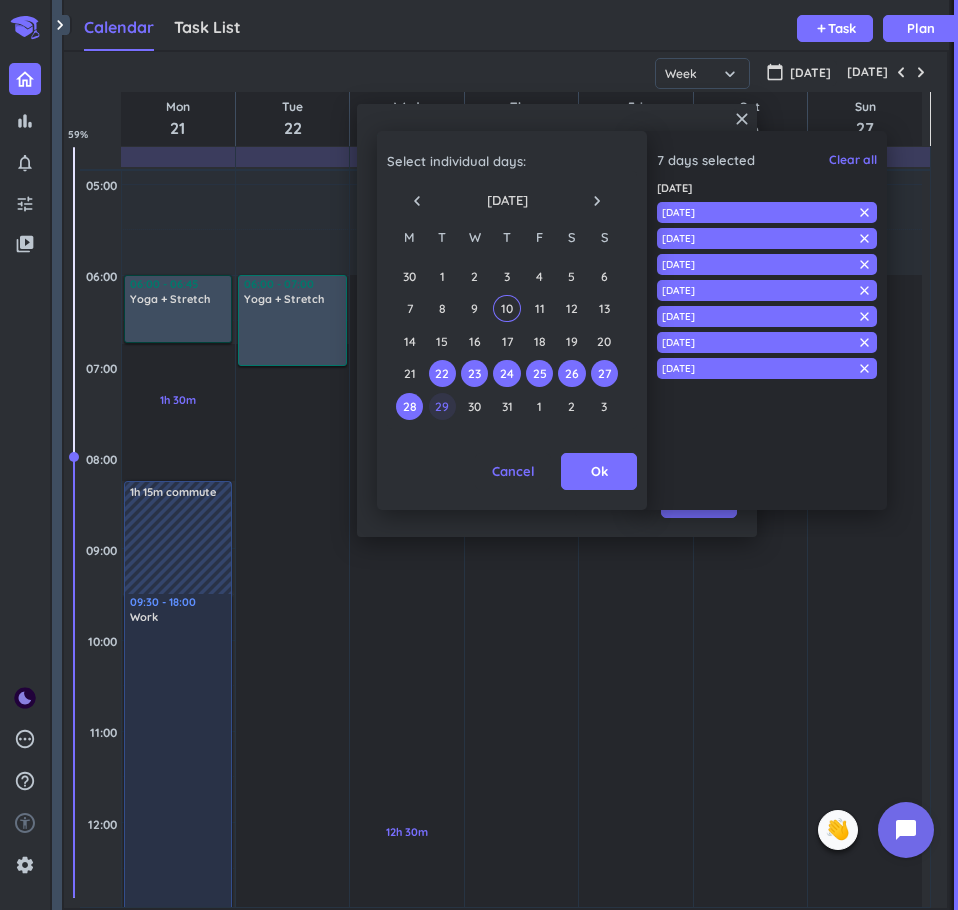 click on "29" at bounding box center (442, 406) 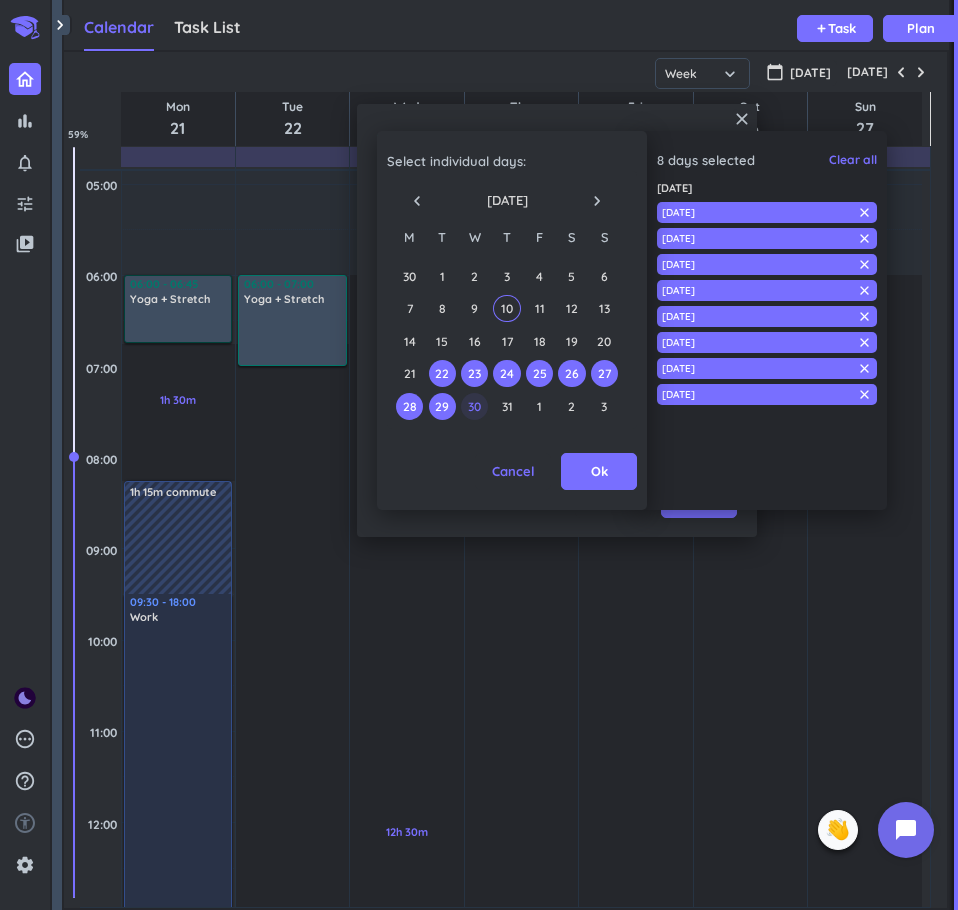 click on "30" at bounding box center (474, 406) 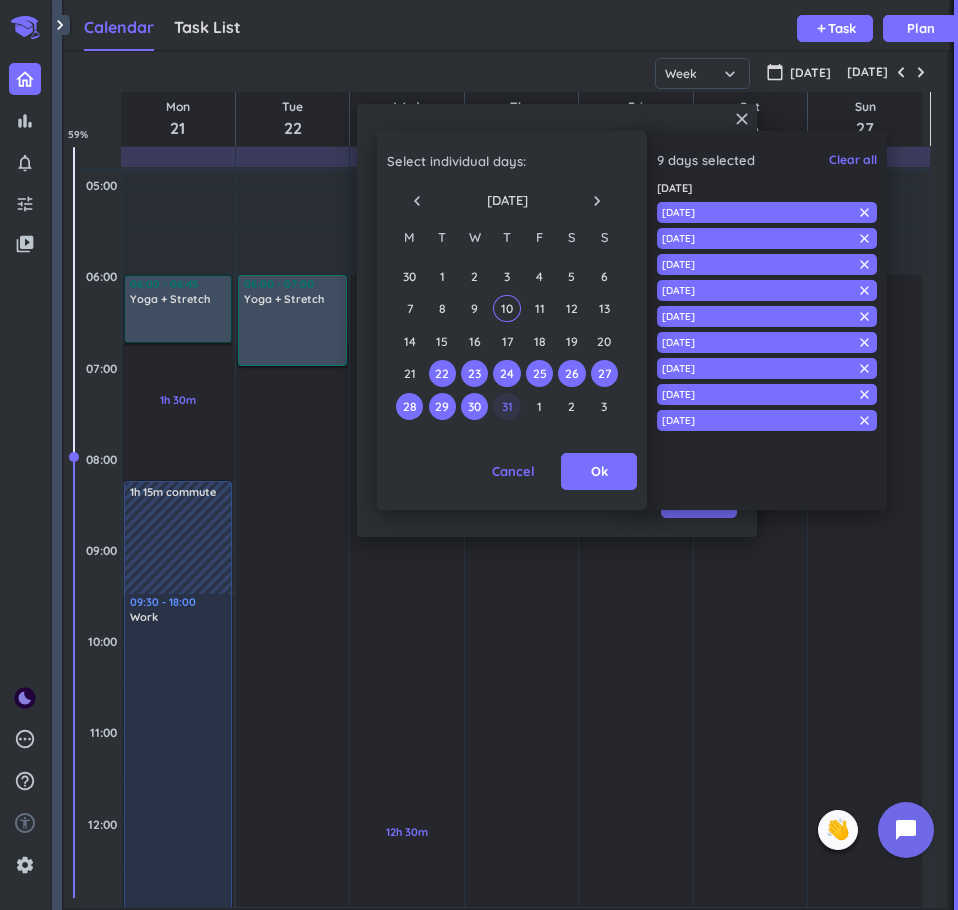 click on "31" at bounding box center (506, 406) 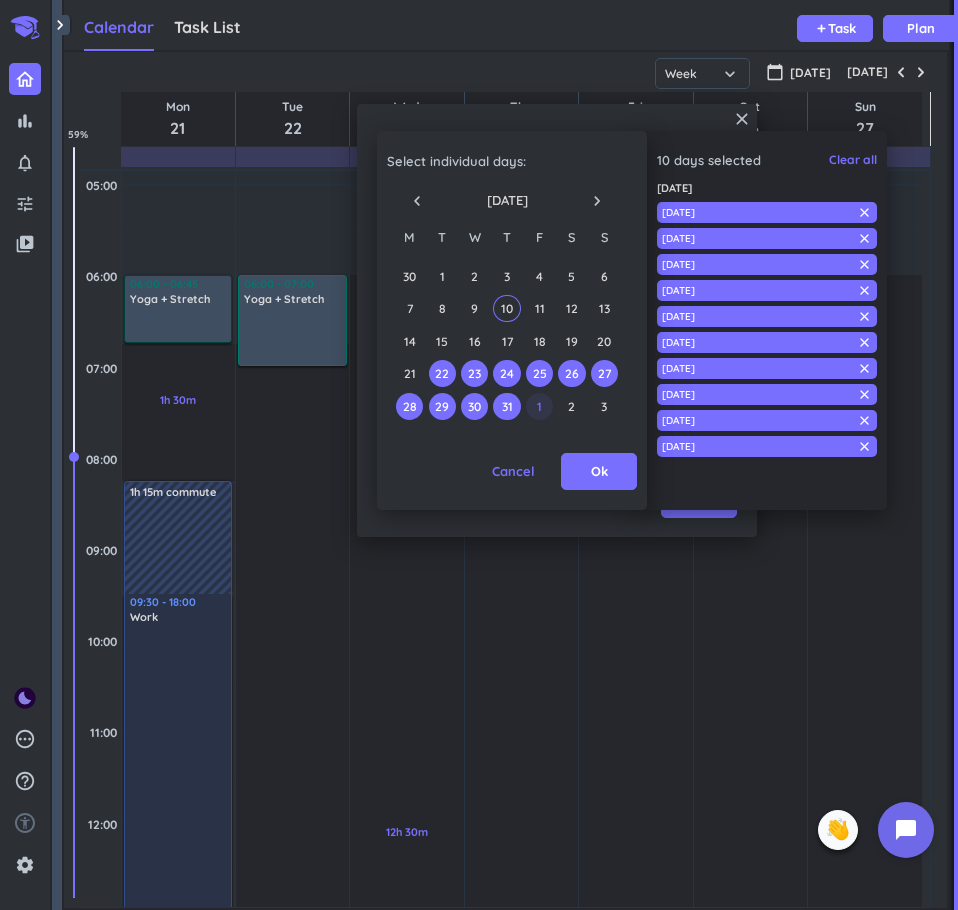 click on "1" at bounding box center (539, 406) 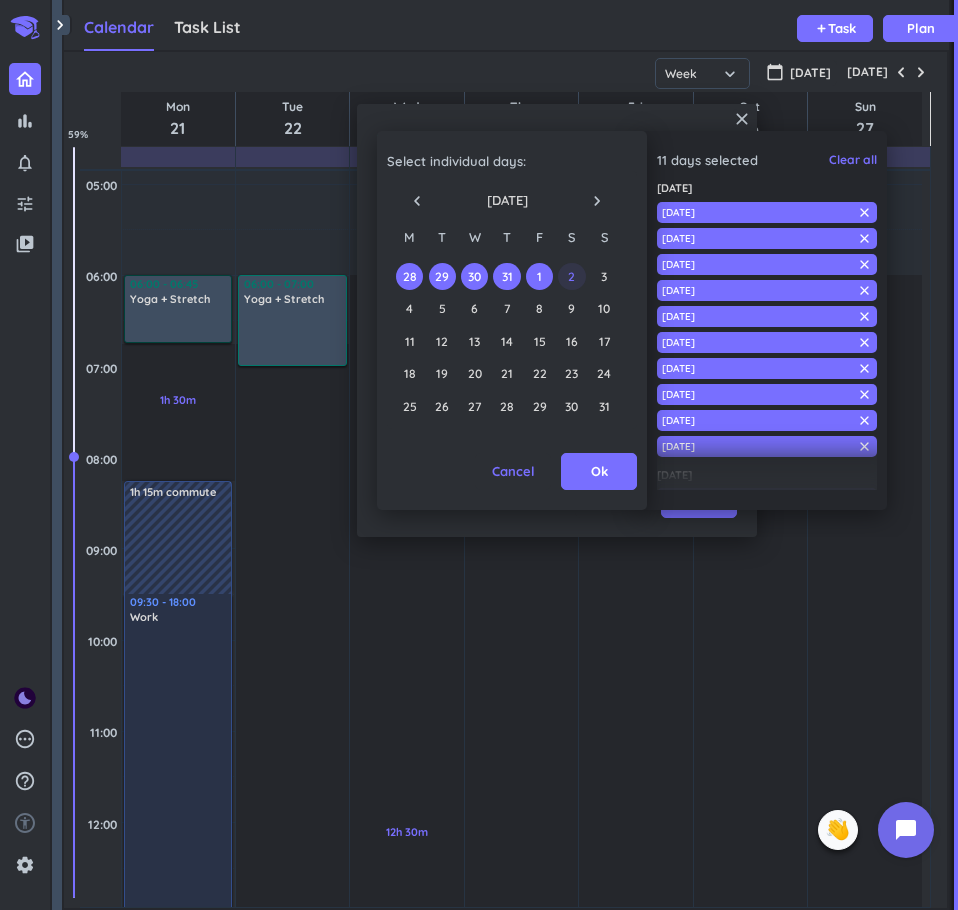 click on "2" at bounding box center (571, 276) 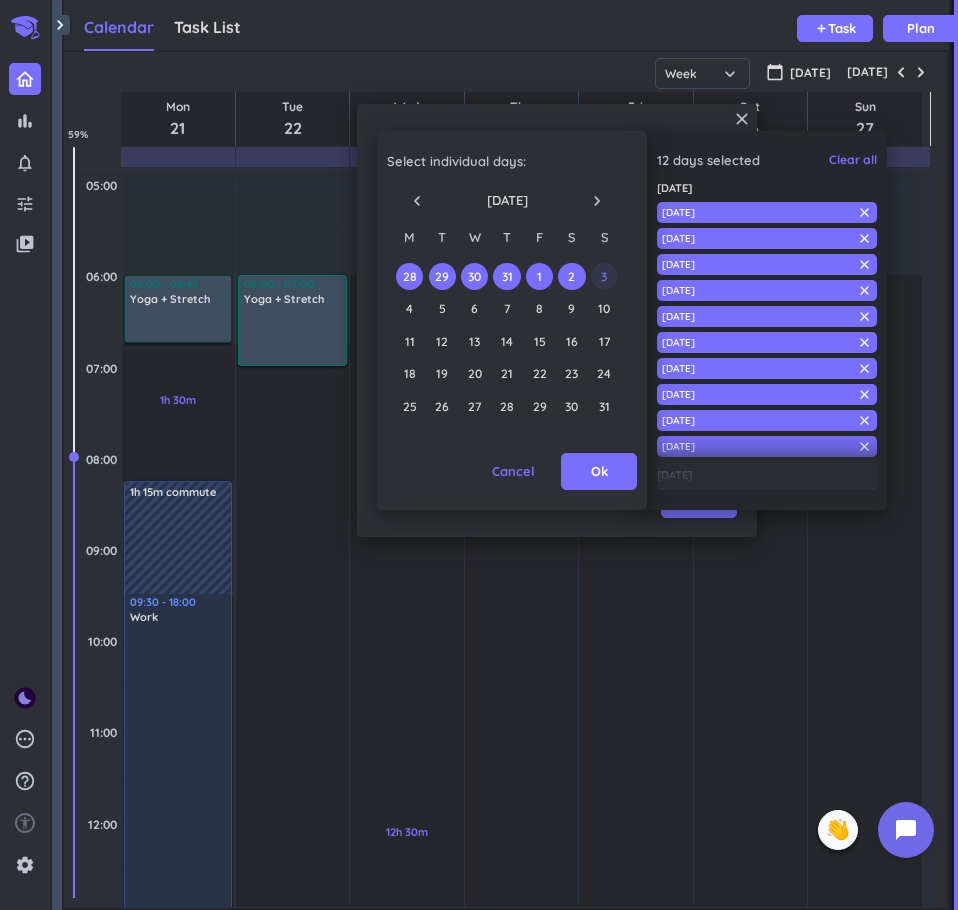 click on "3" at bounding box center [604, 276] 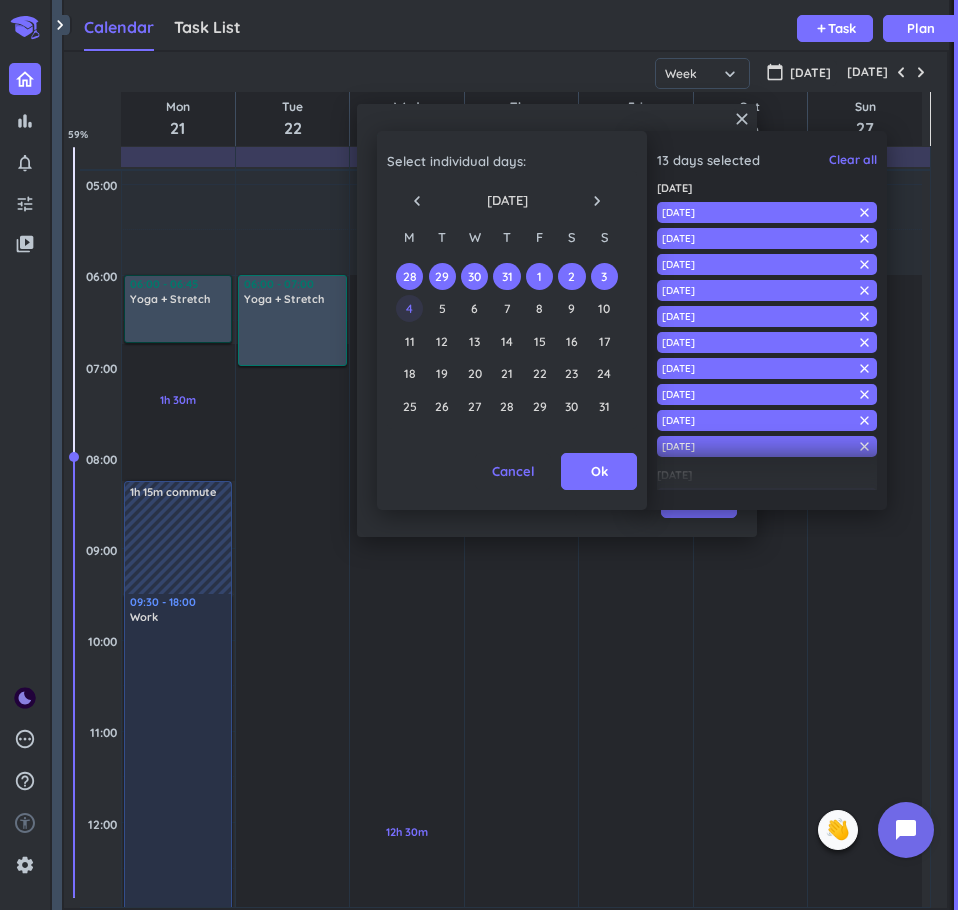 click on "4" at bounding box center [409, 308] 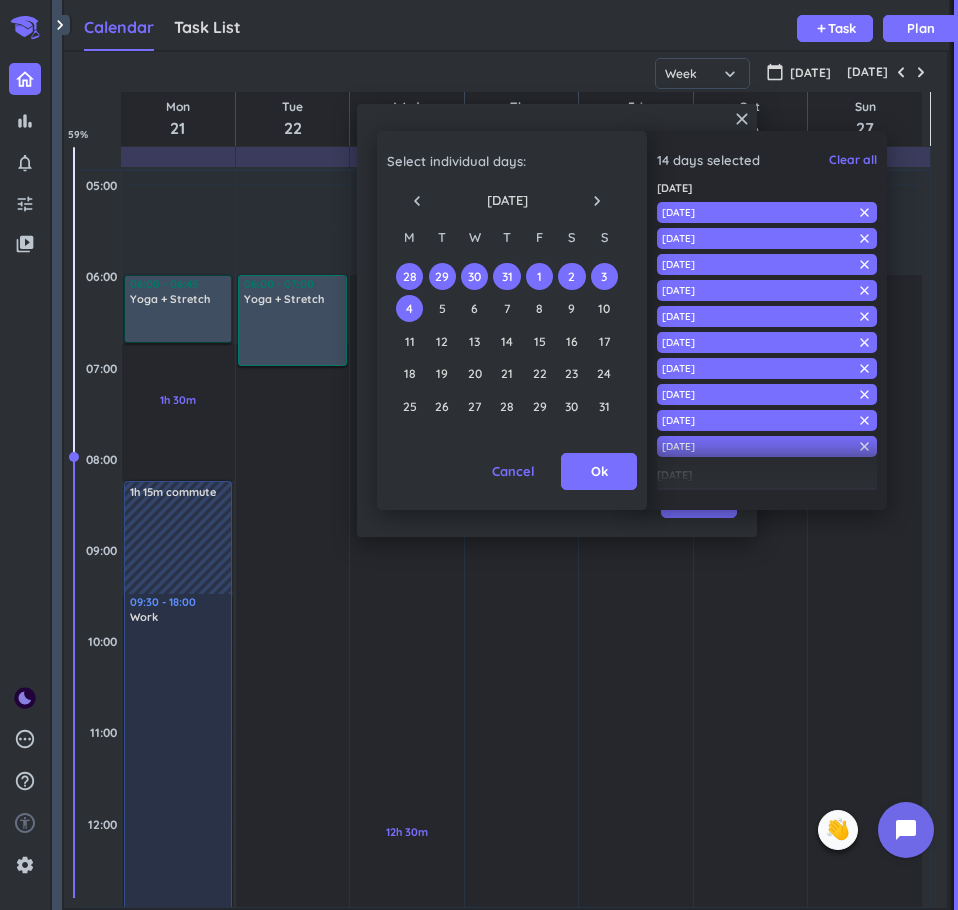 click on "4 5 6 7 8 9 10" at bounding box center [506, 308] 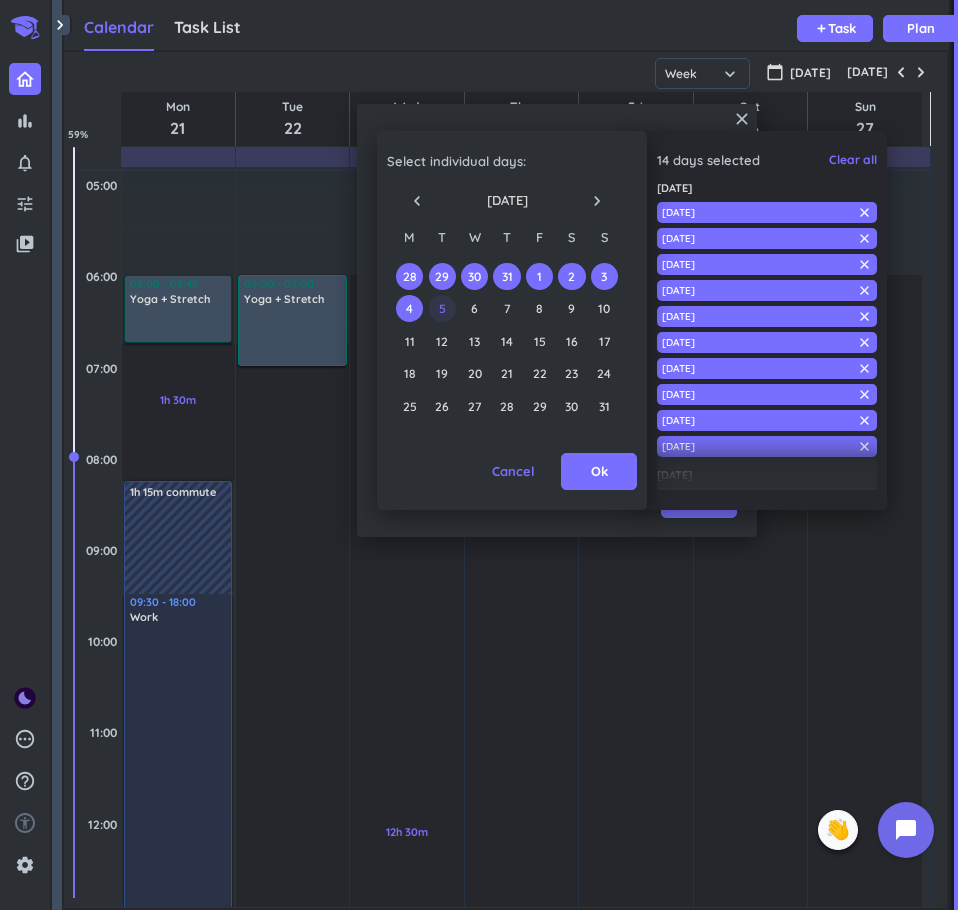 click on "5" at bounding box center (442, 308) 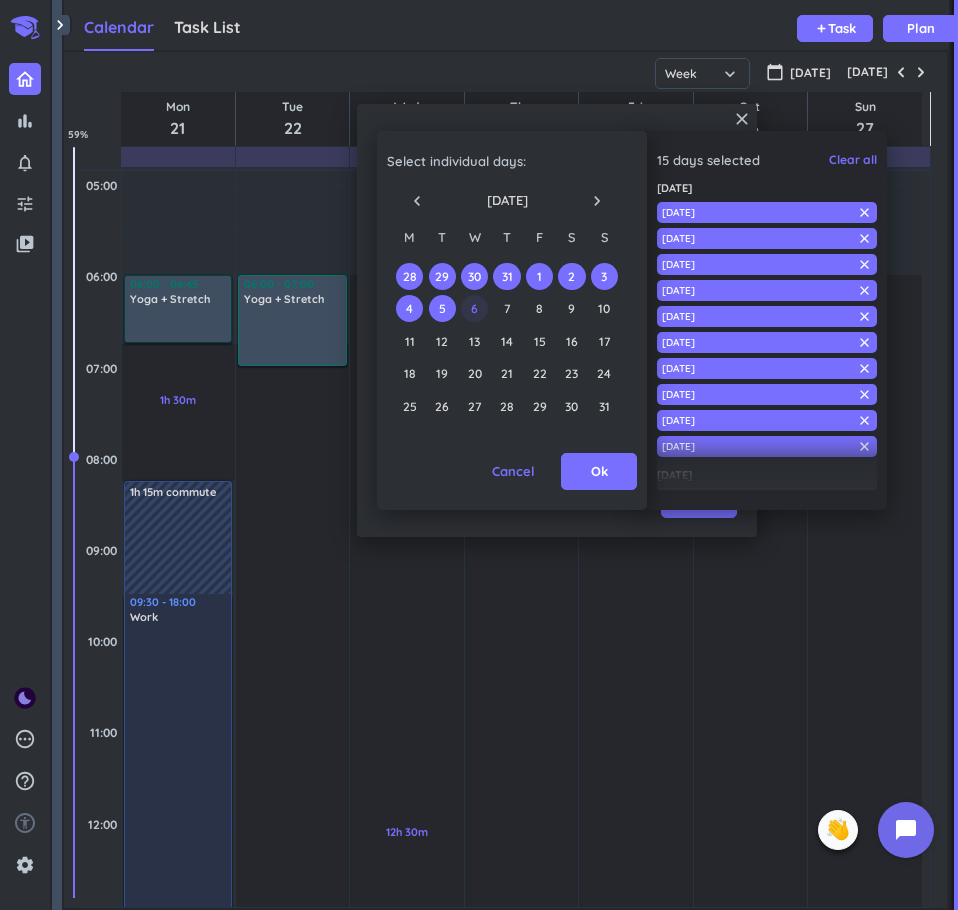 click on "6" at bounding box center (474, 308) 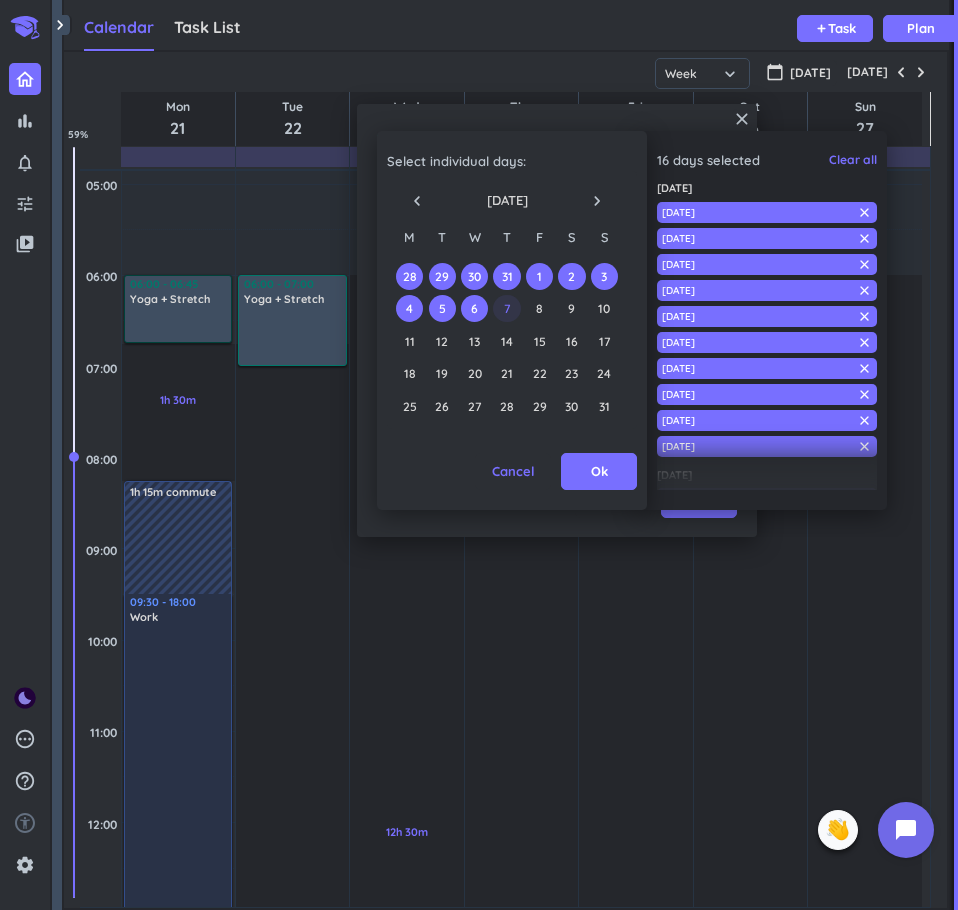 click on "7" at bounding box center [506, 308] 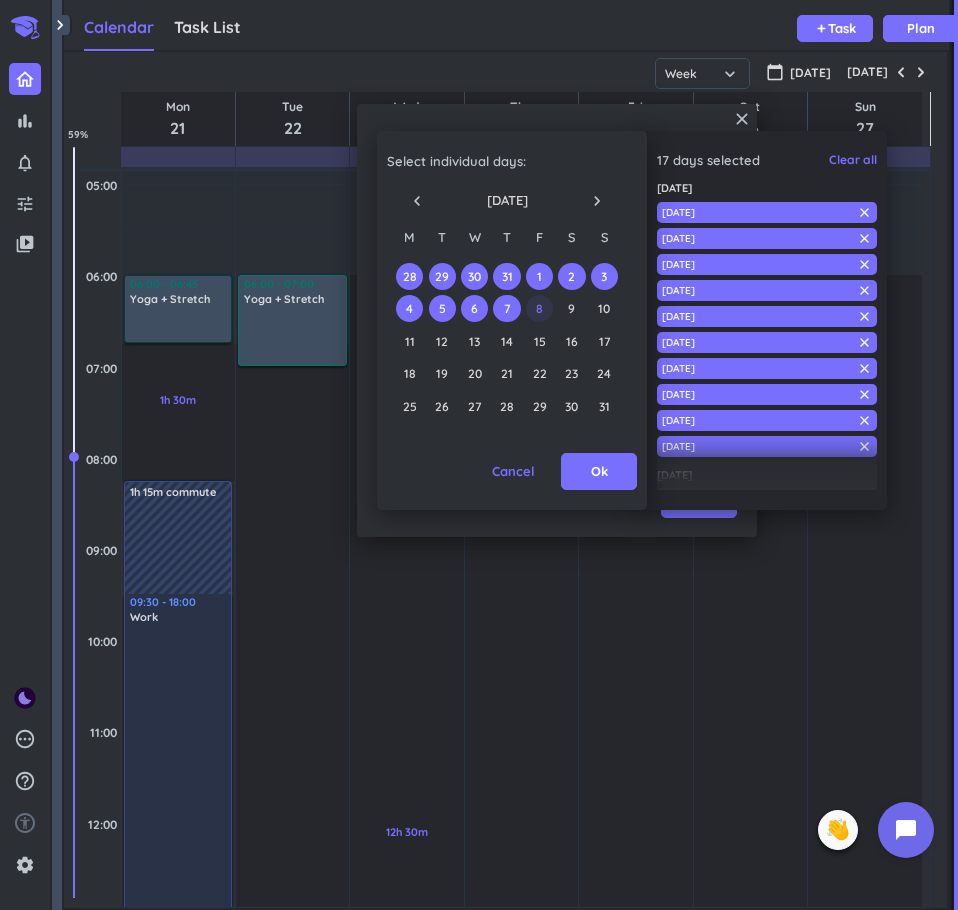 click on "8" at bounding box center [539, 308] 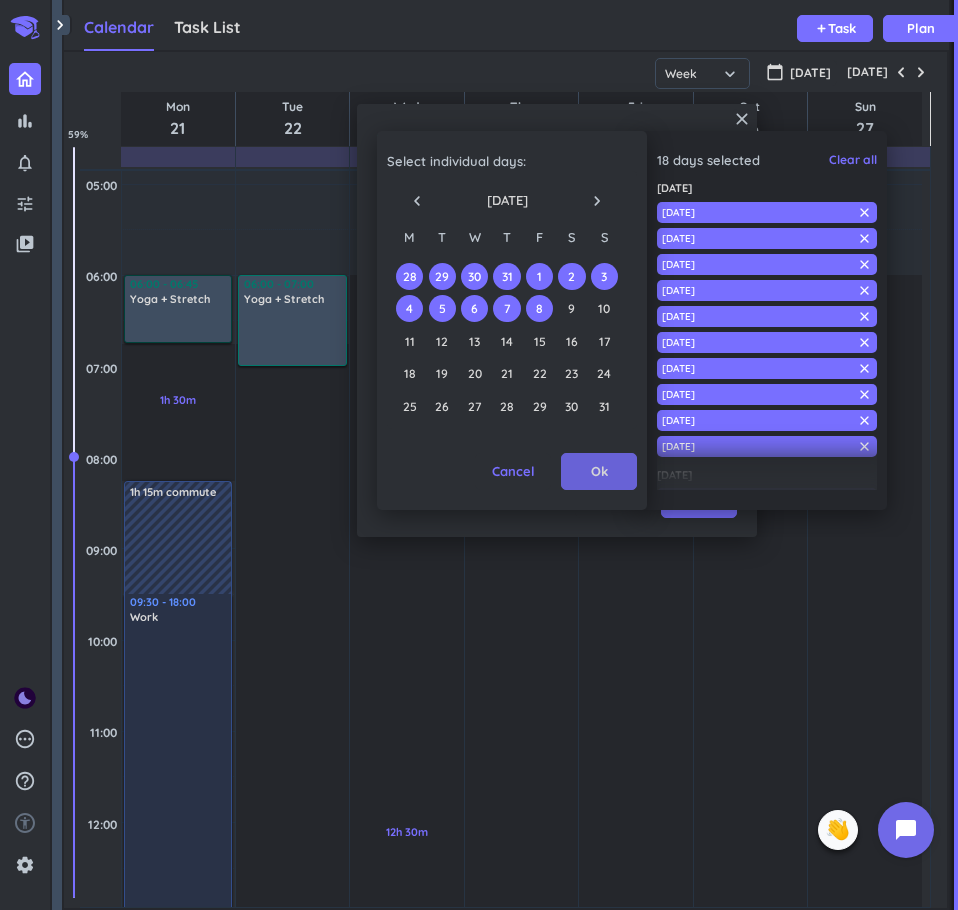 click on "Ok" at bounding box center (599, 472) 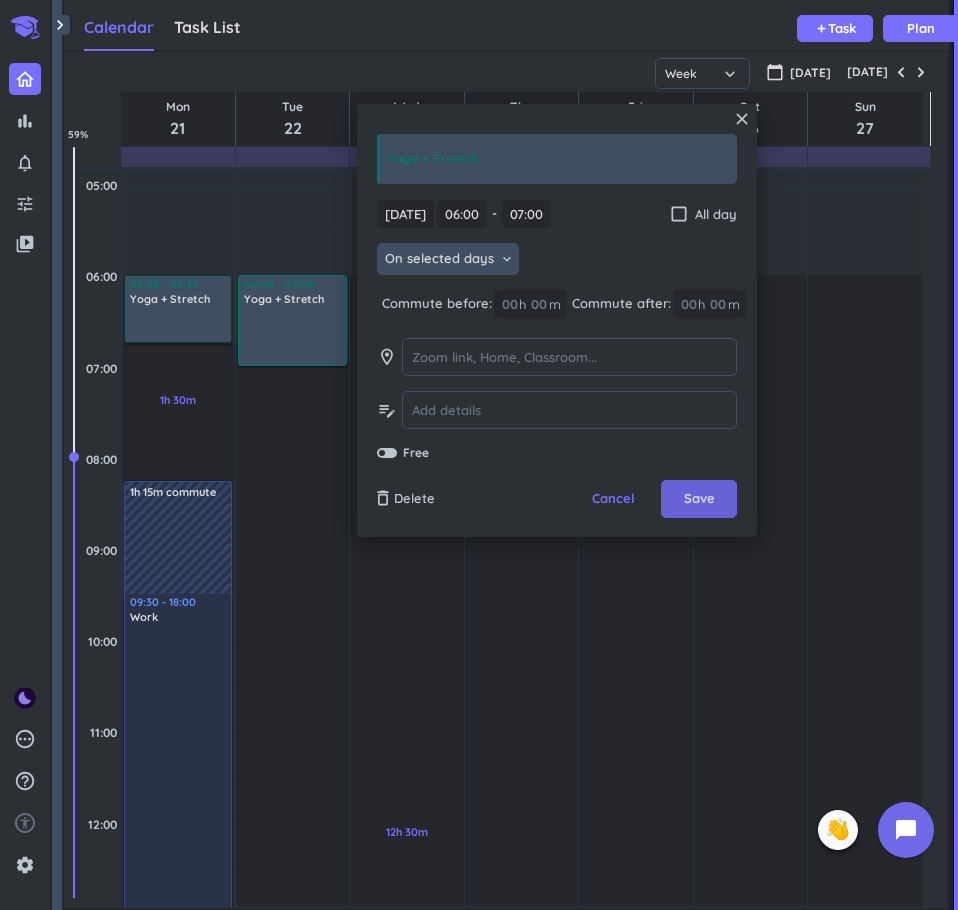 click on "Save" at bounding box center [699, 499] 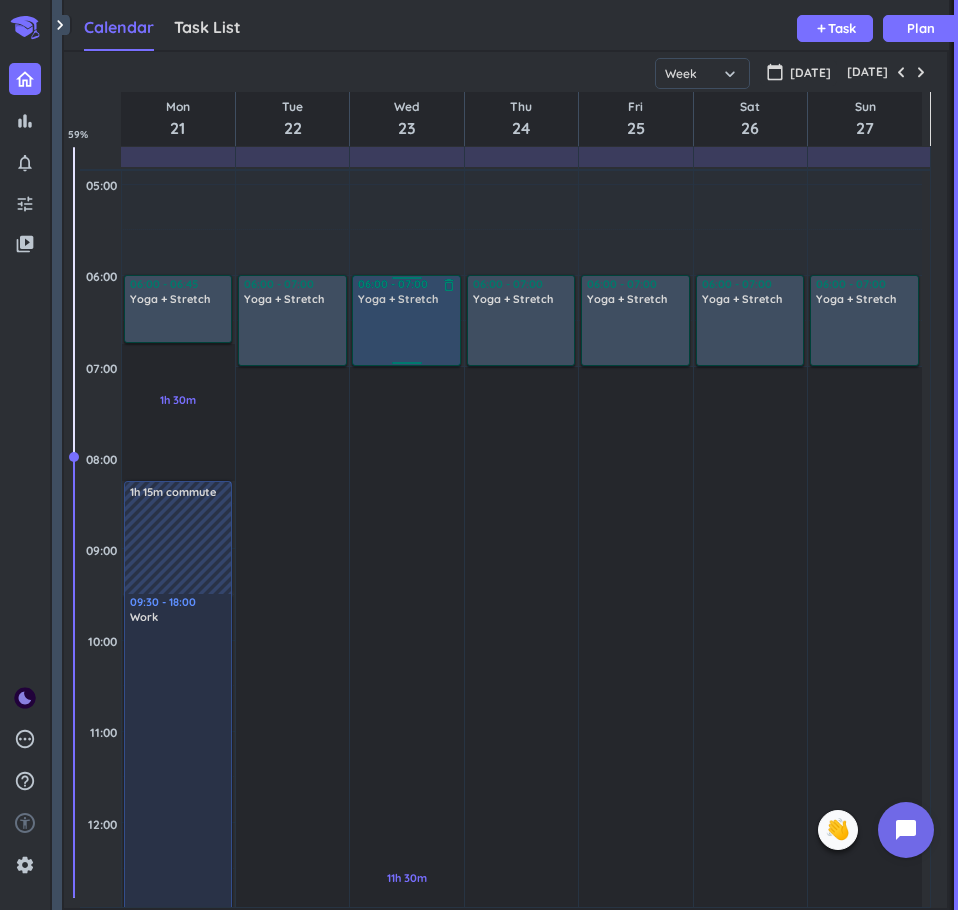 click at bounding box center (407, 335) 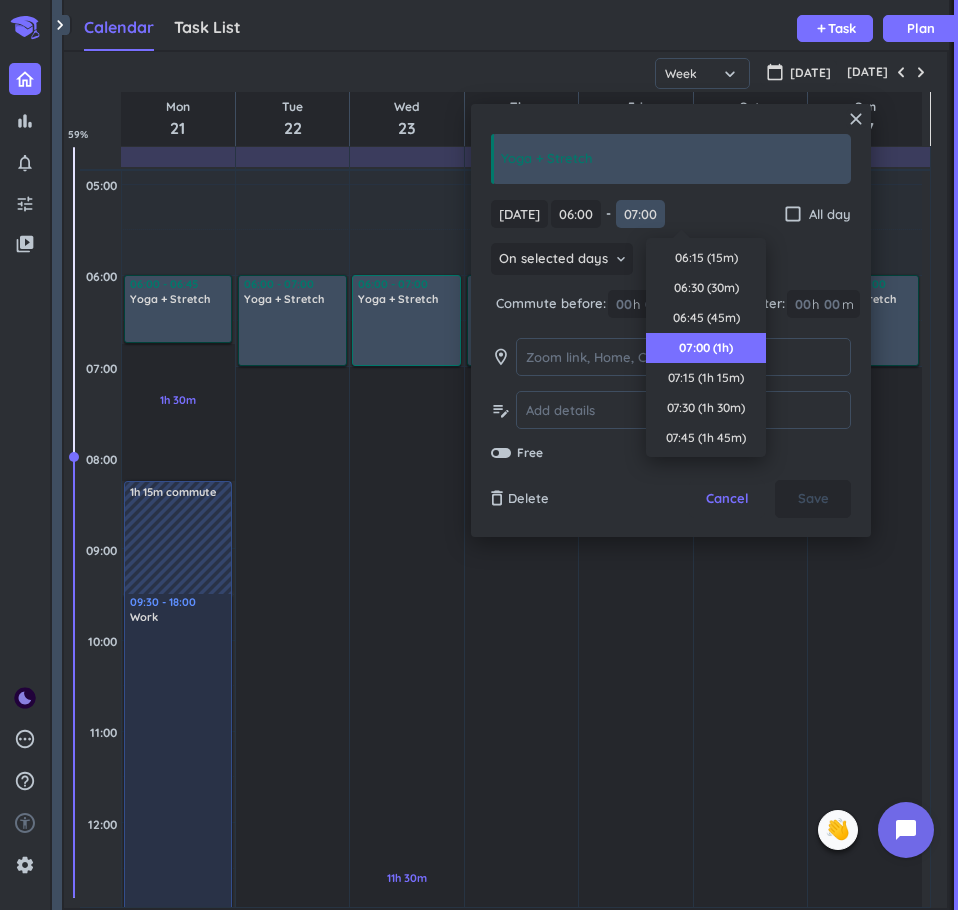 click on "07:00" at bounding box center (640, 214) 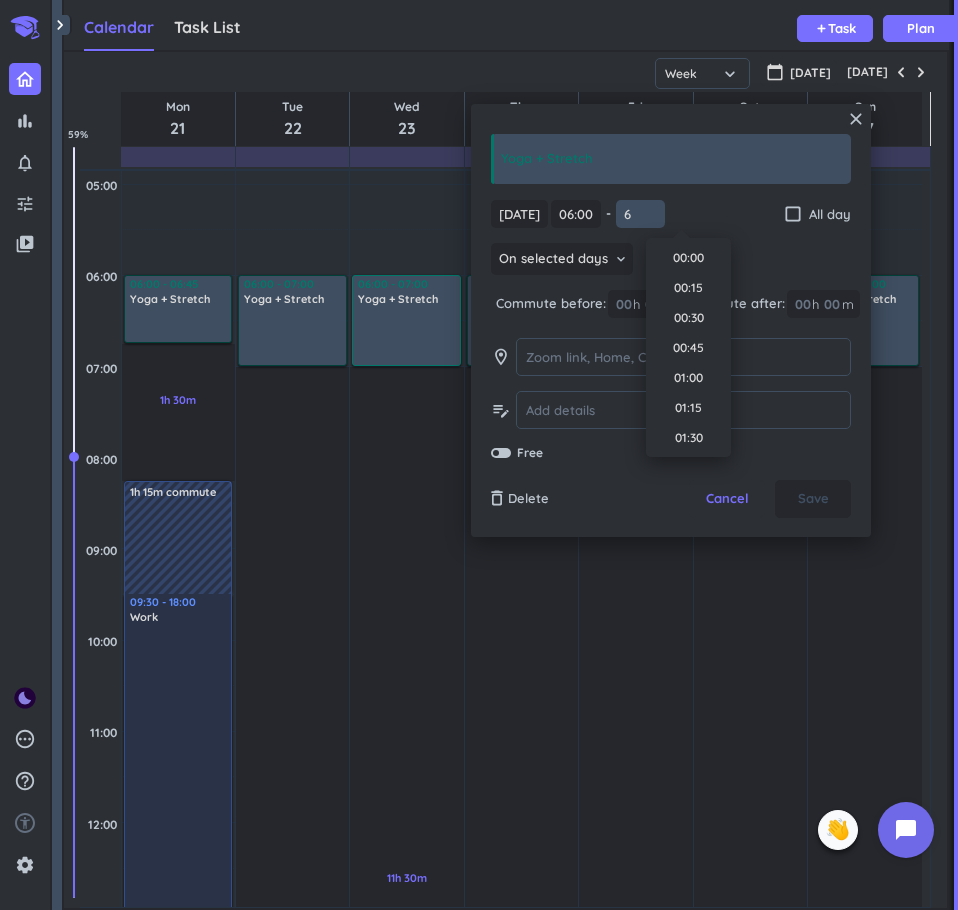scroll, scrollTop: 631, scrollLeft: 0, axis: vertical 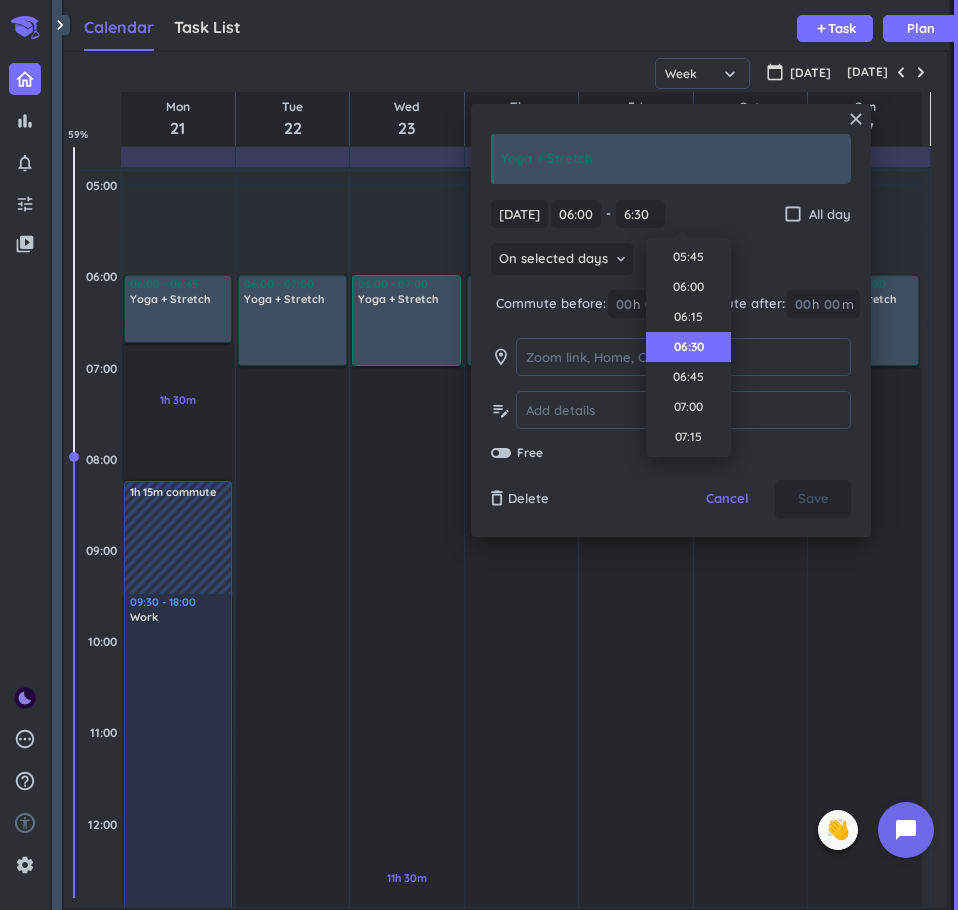 type on "06:30" 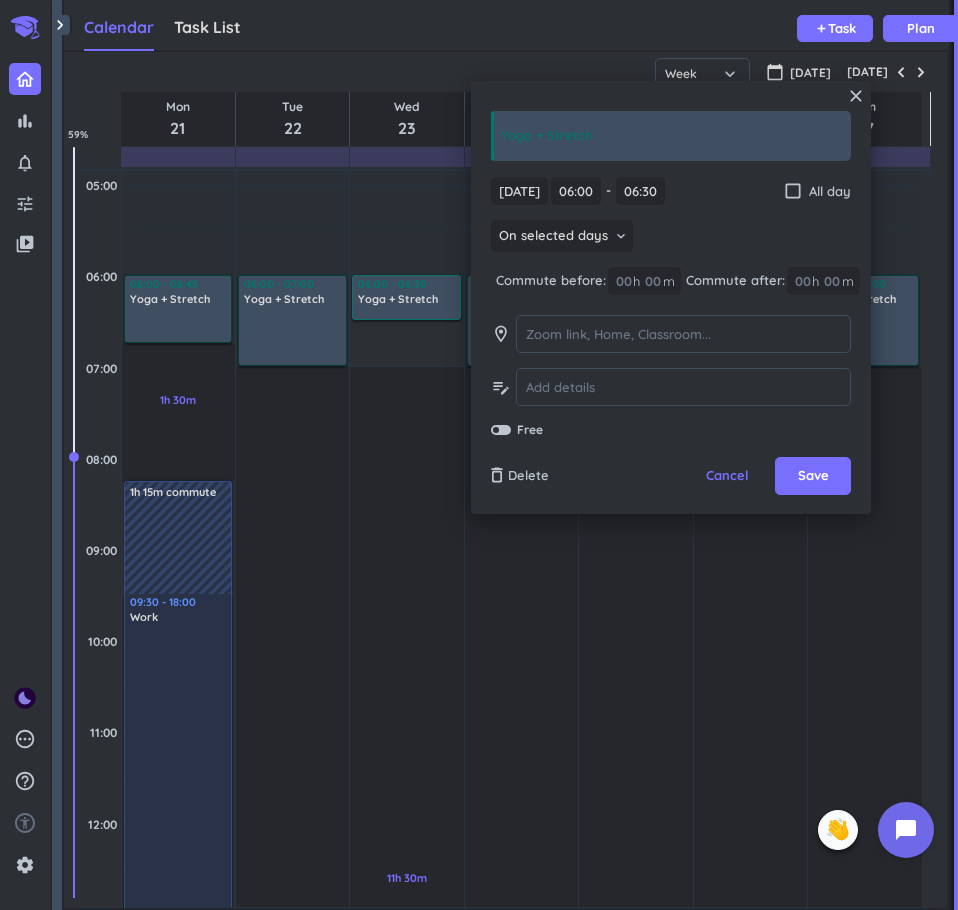 click on "[DATE] [DATE]   06:00 06:00 - 06:30 06:30 check_box_outline_blank All day On selected days keyboard_arrow_down Commute before: 00 h 00 m Commute after: 00 h 00 m room edit_note Free" at bounding box center (671, 308) 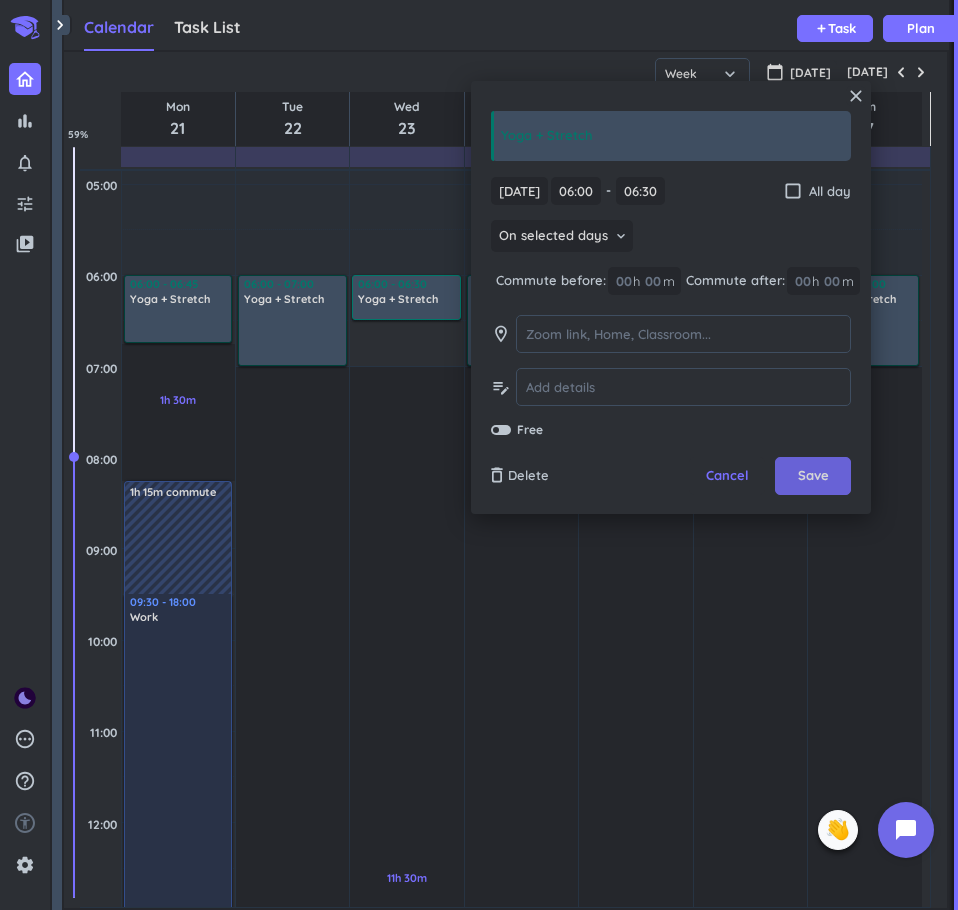 click on "Save" at bounding box center [813, 476] 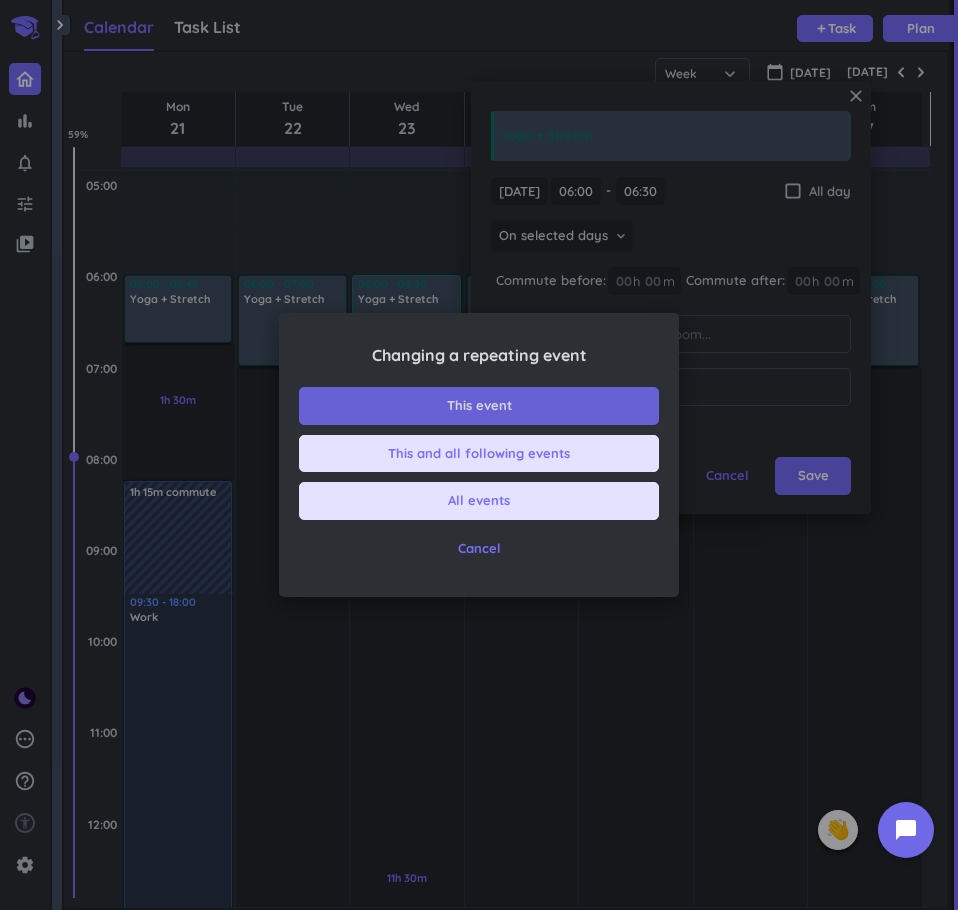 click on "This event" at bounding box center (479, 406) 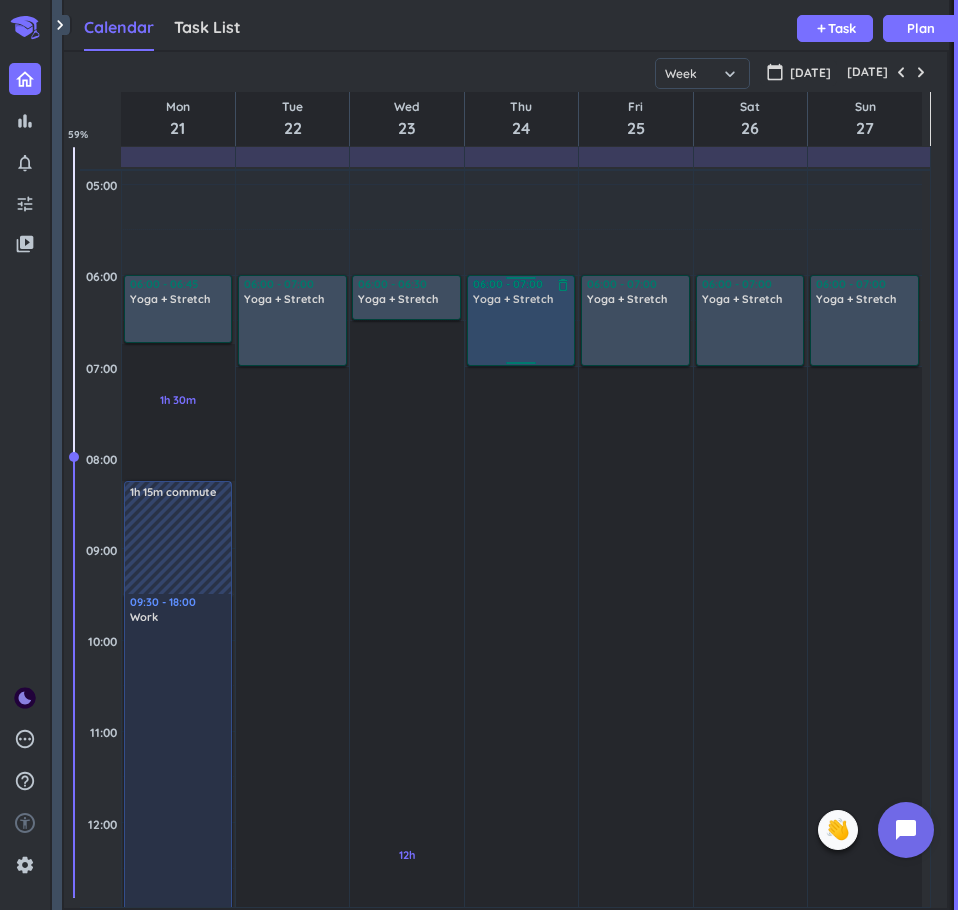 click at bounding box center [522, 335] 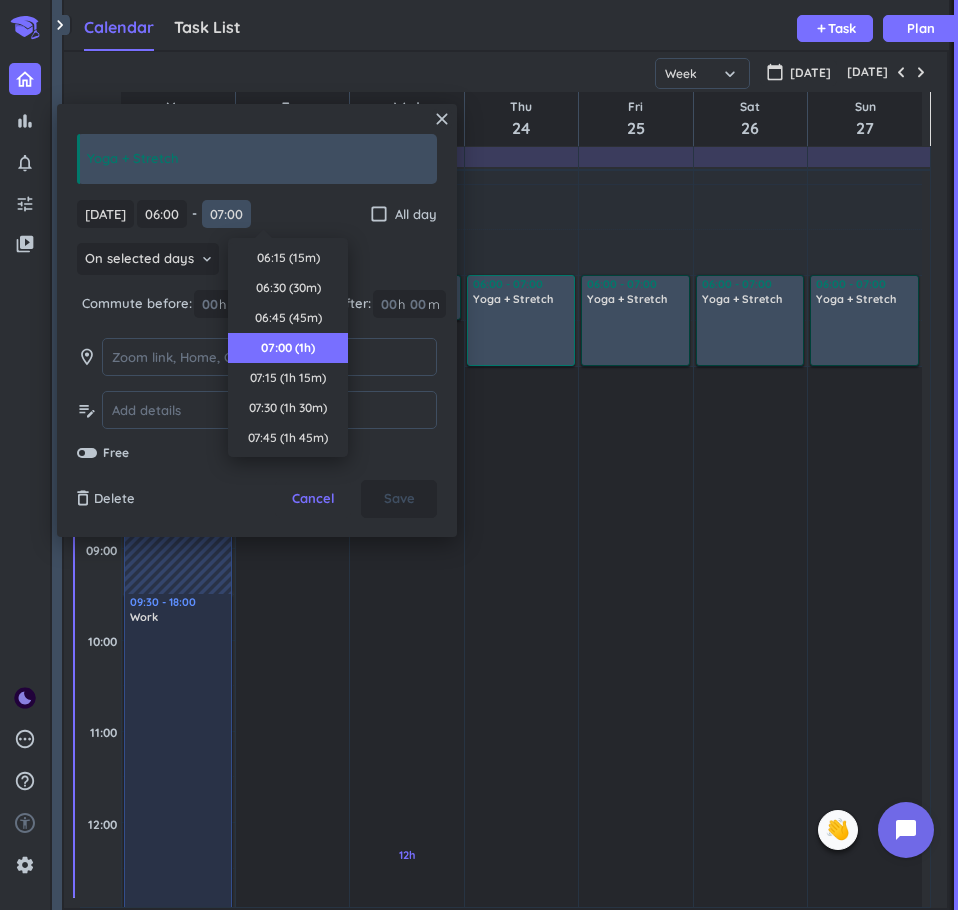 click on "07:00" at bounding box center (226, 214) 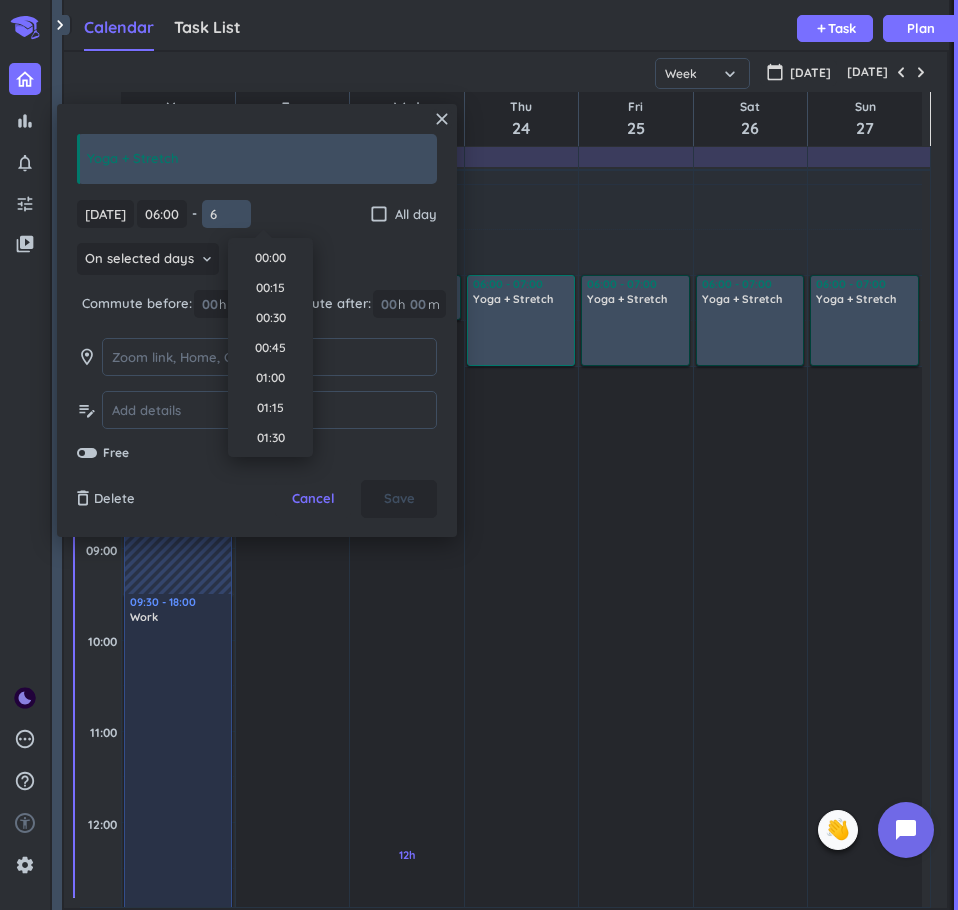 scroll, scrollTop: 631, scrollLeft: 0, axis: vertical 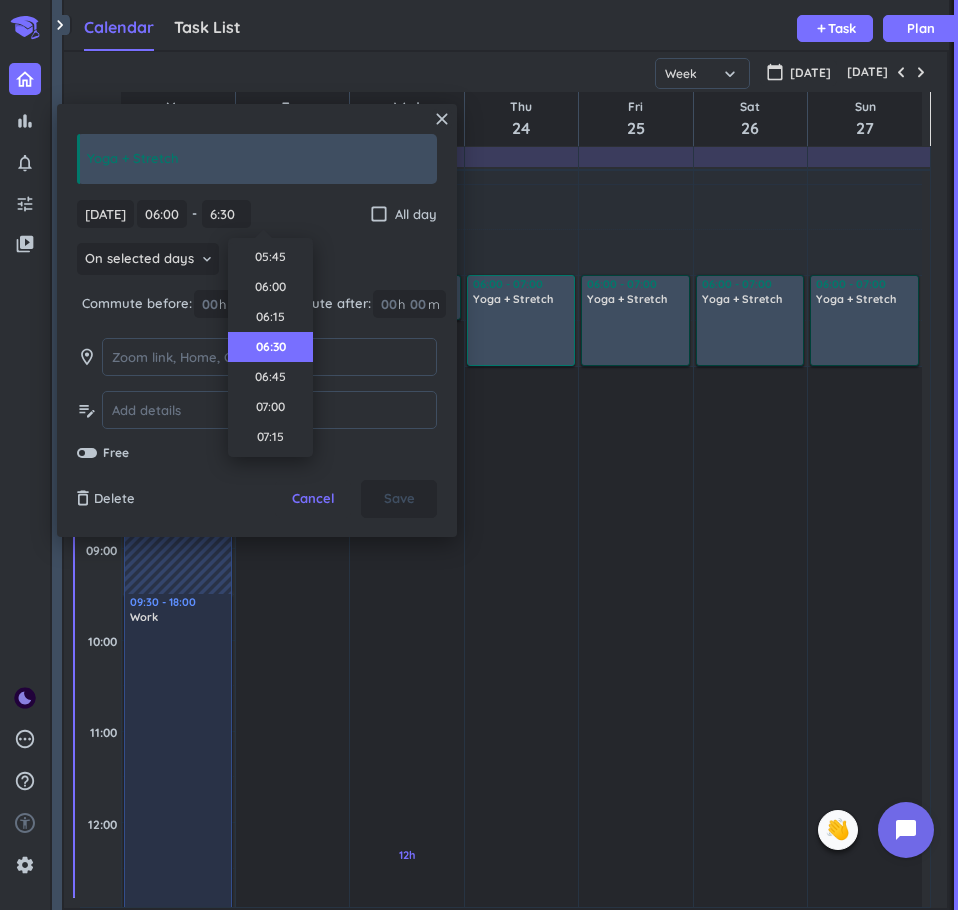 type on "06:30" 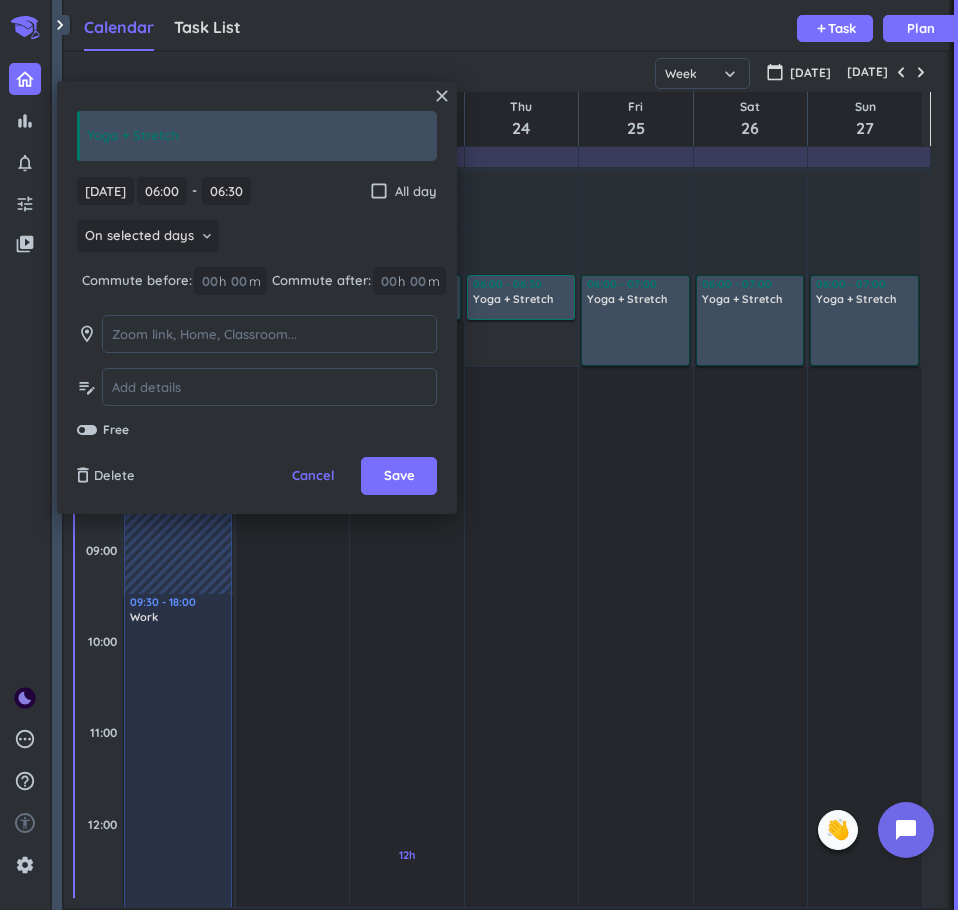 click on "[DATE] [DATE]   06:00 06:00 - 06:30 06:30 check_box_outline_blank All day On selected days keyboard_arrow_down Commute before: 00 h 00 m Commute after: 00 h 00 m room edit_note Free" at bounding box center [257, 308] 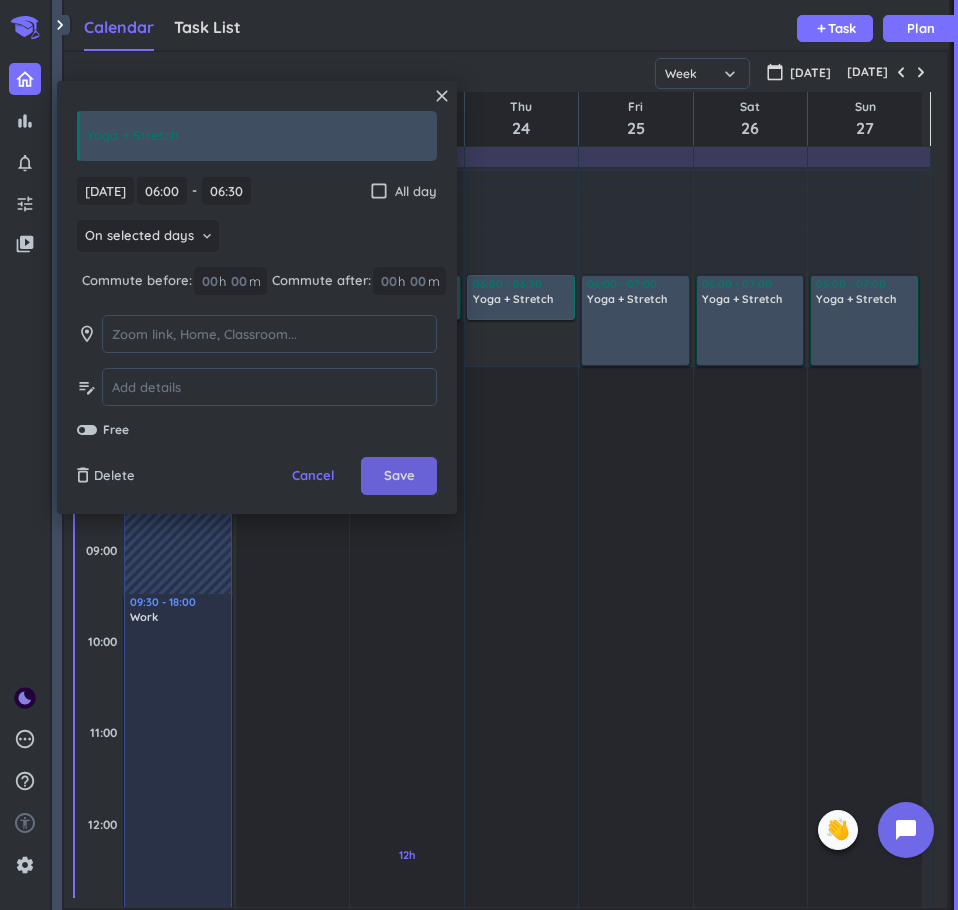 click on "Save" at bounding box center (399, 476) 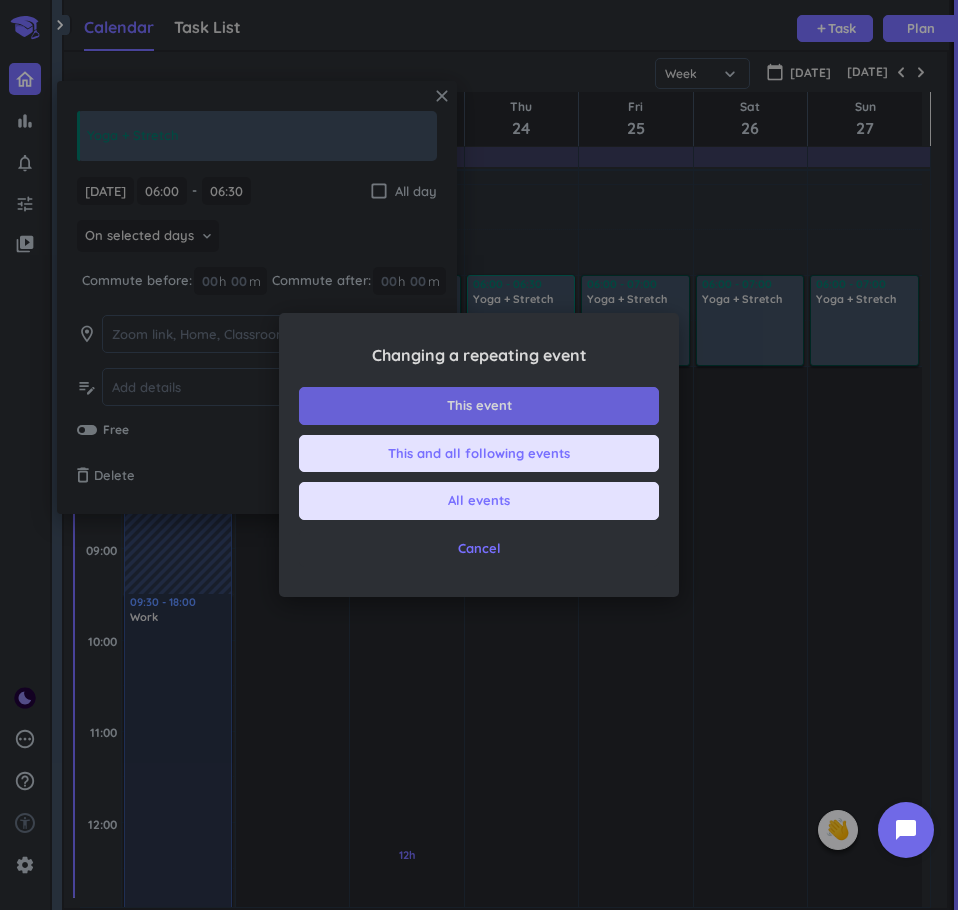click on "This event" at bounding box center (479, 406) 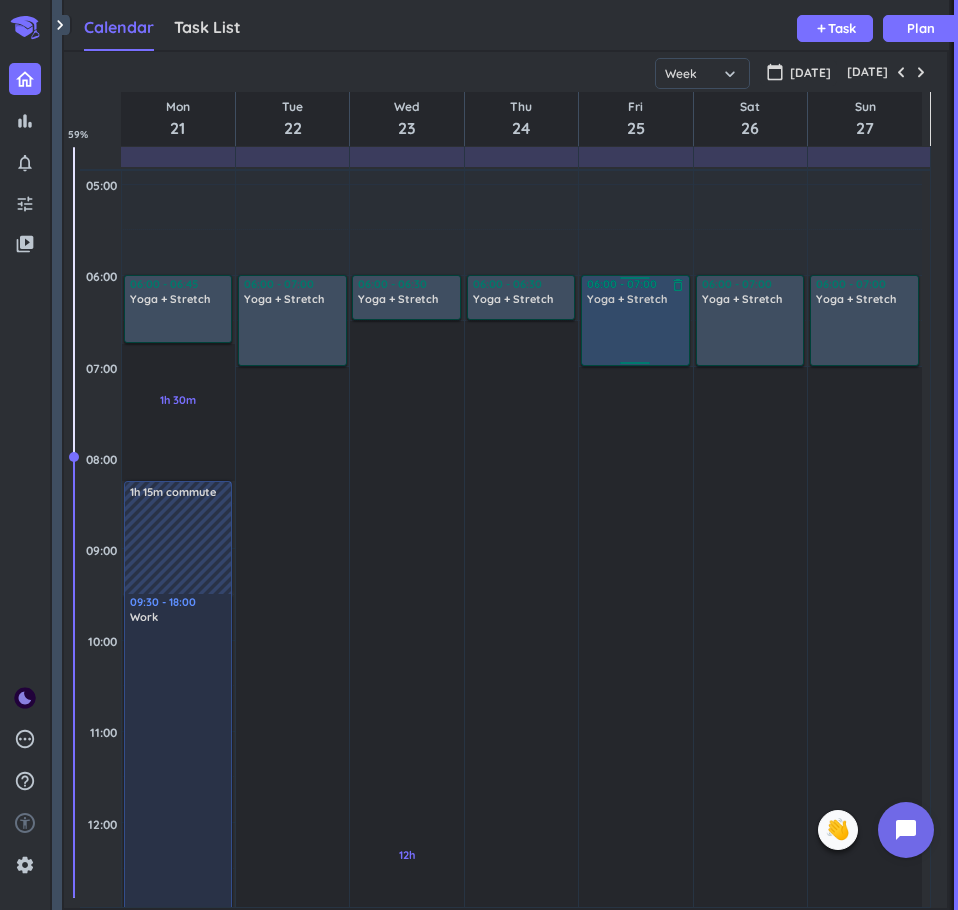click at bounding box center [636, 335] 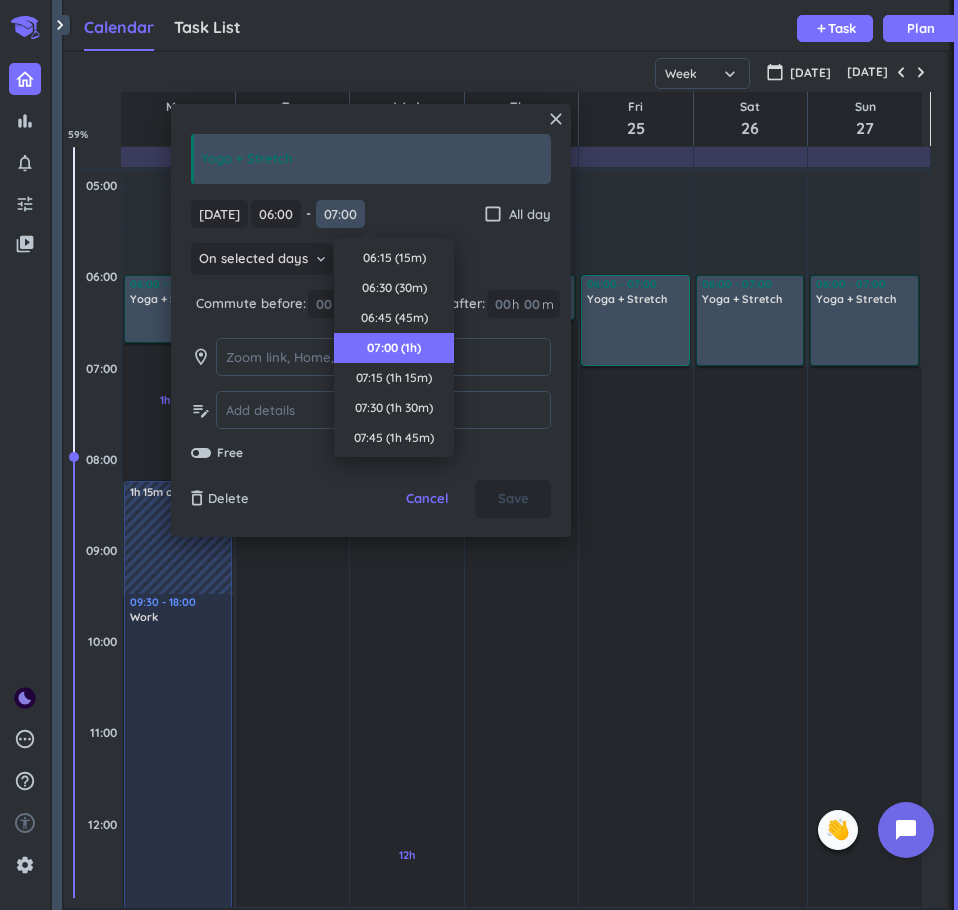 scroll, scrollTop: 90, scrollLeft: 0, axis: vertical 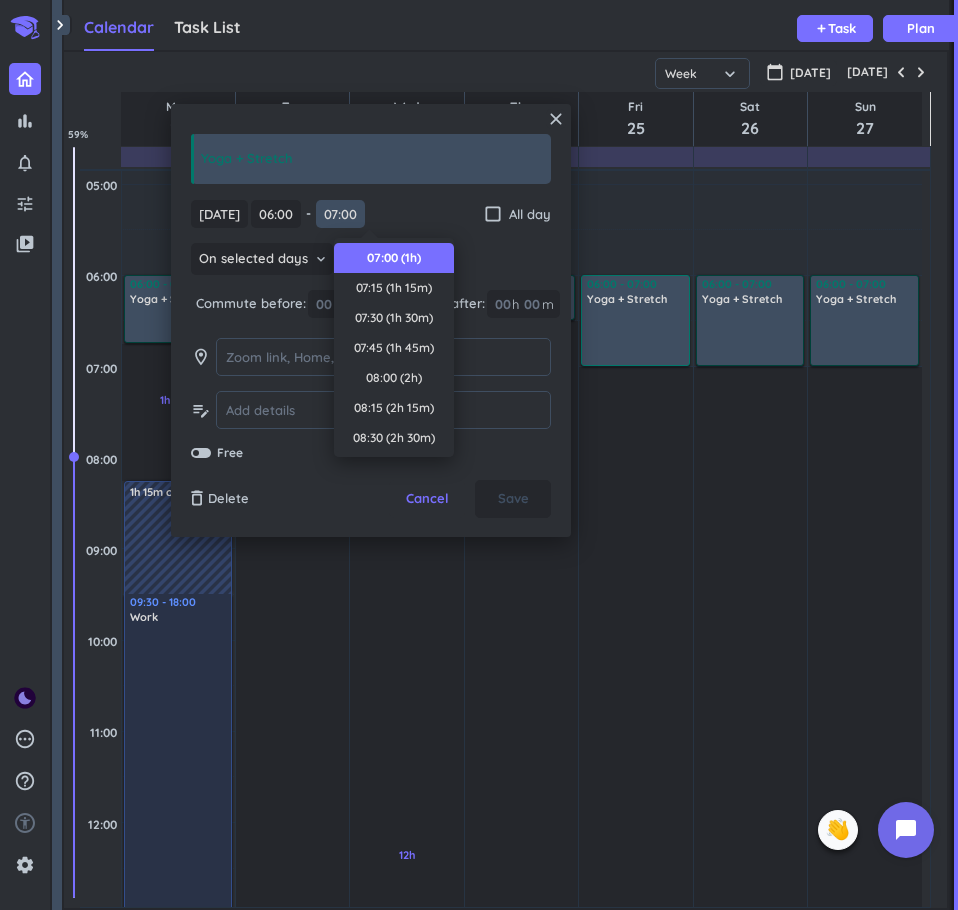 click on "07:00" at bounding box center (340, 214) 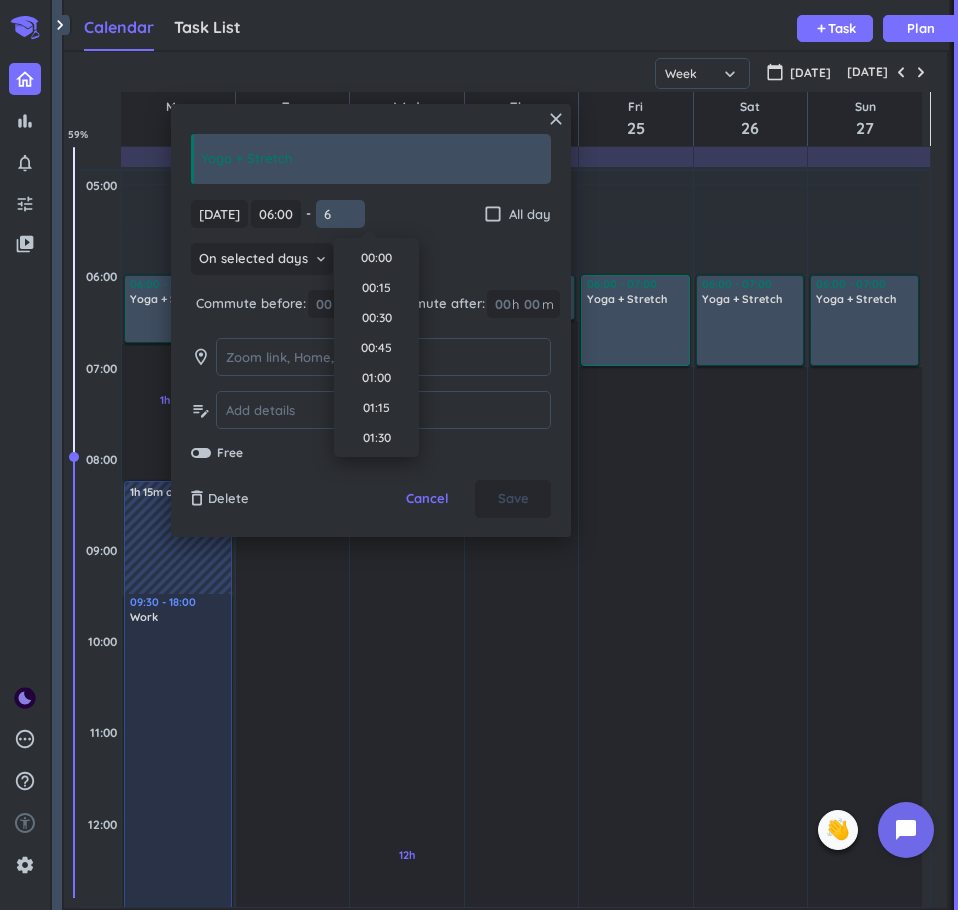 scroll, scrollTop: 631, scrollLeft: 0, axis: vertical 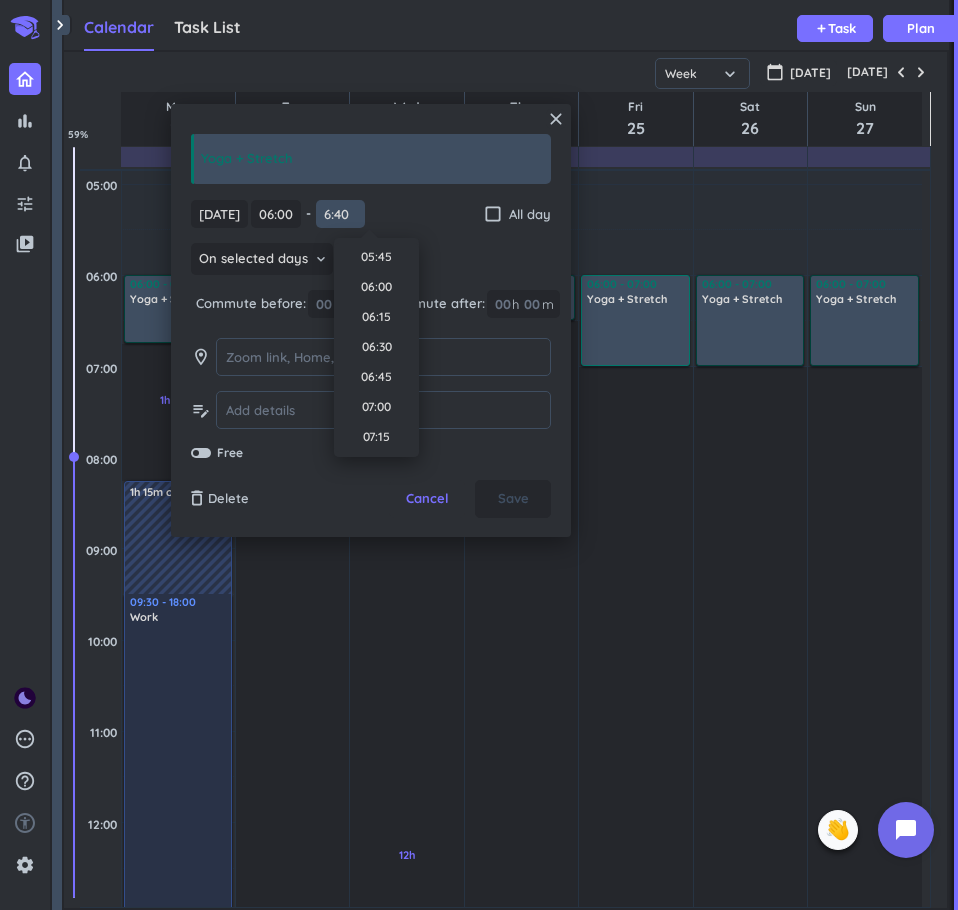 click on "6:40" at bounding box center (340, 214) 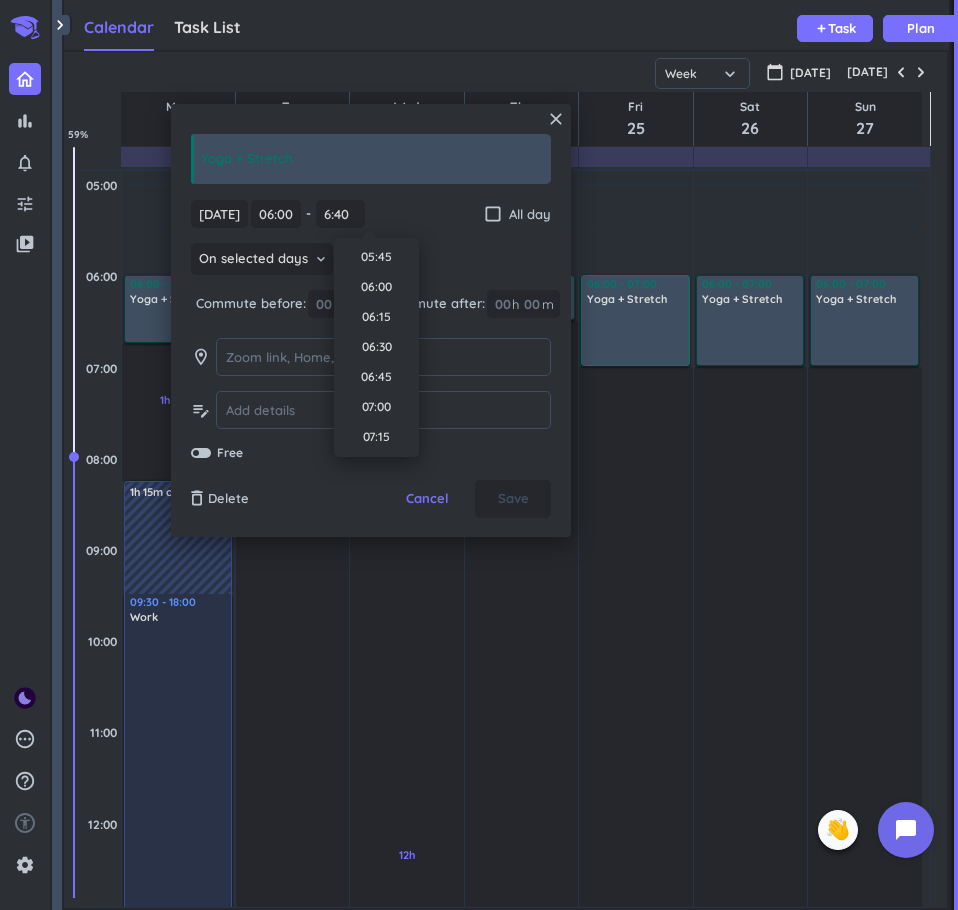 click on "[DATE] [DATE]   06:00 06:00 - 07:00 6:40 check_box_outline_blank All day" at bounding box center [371, 214] 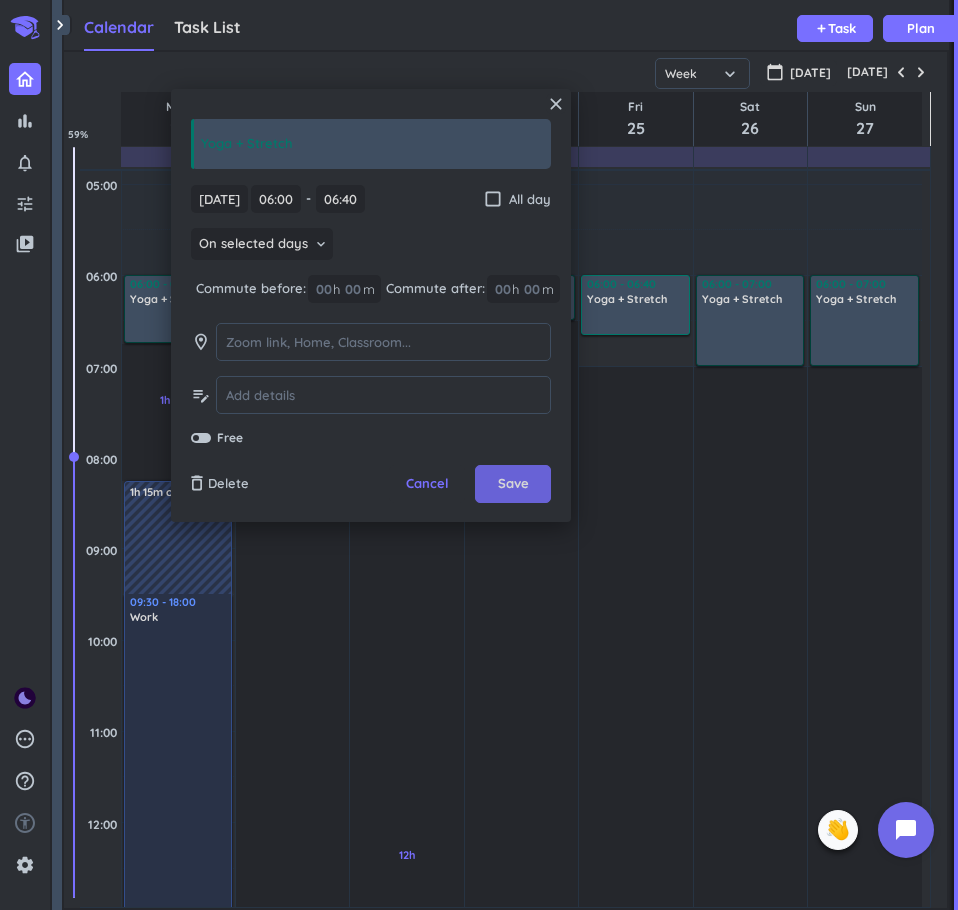 click on "Save" at bounding box center (513, 484) 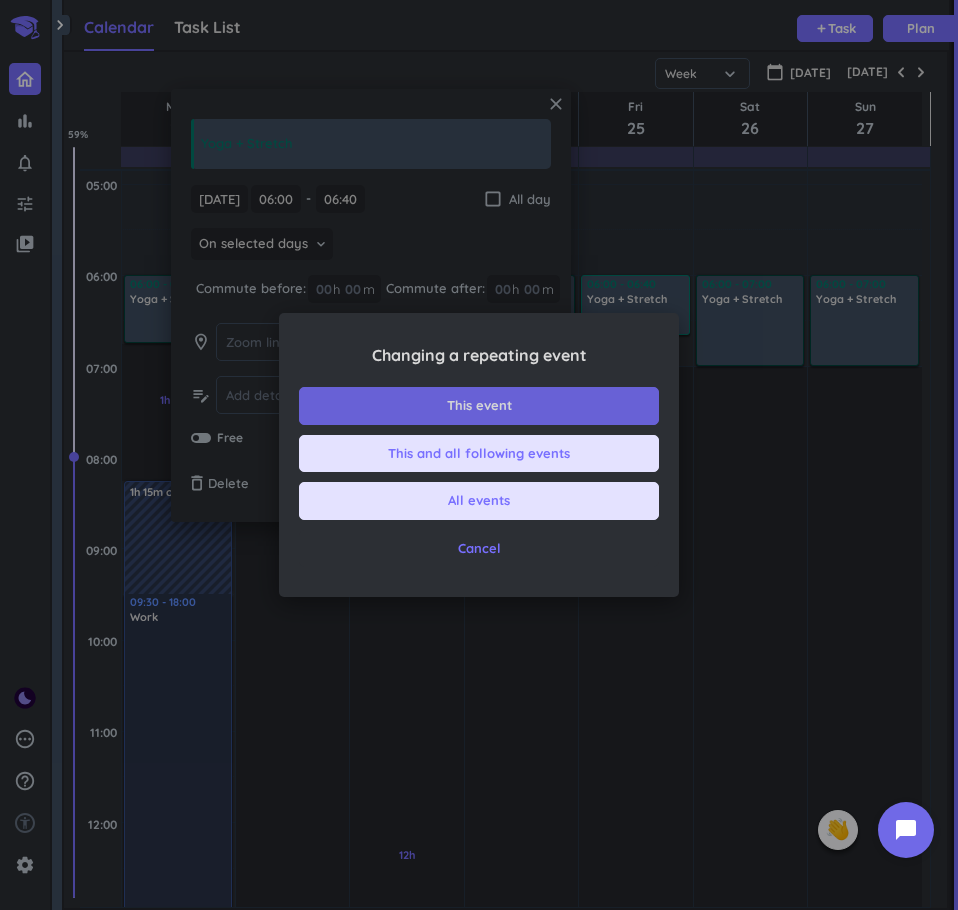 click on "This event" at bounding box center [479, 406] 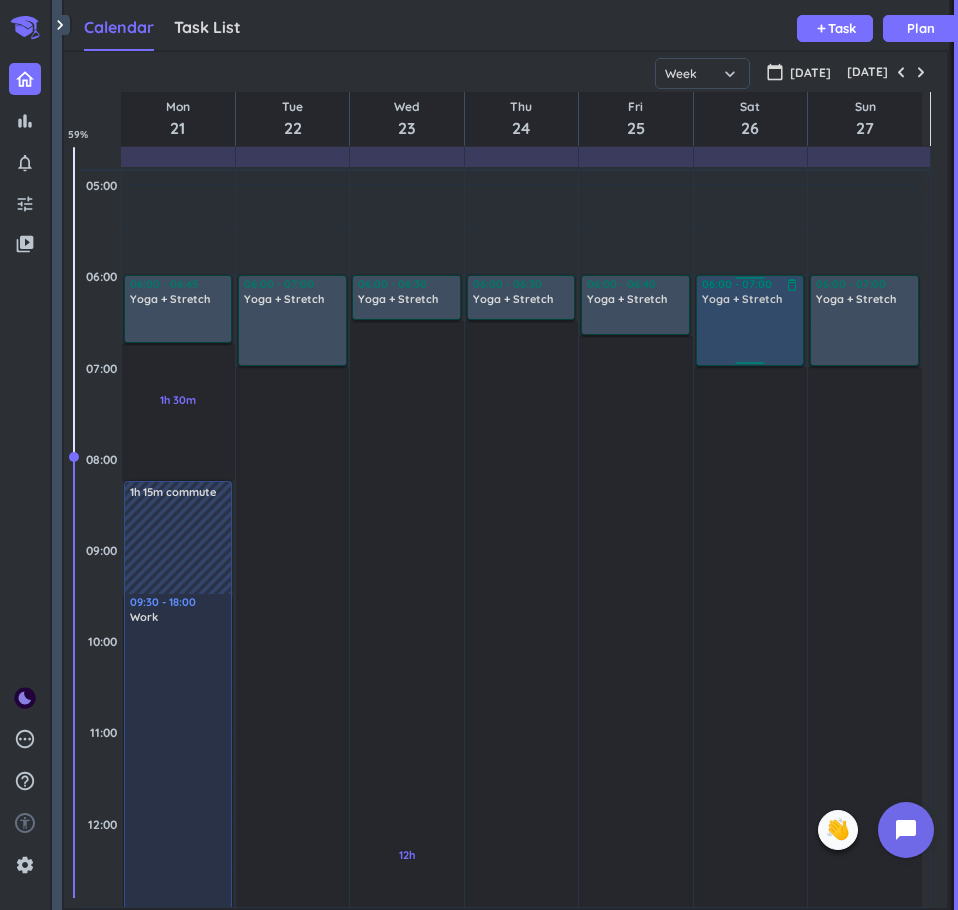 click at bounding box center [751, 335] 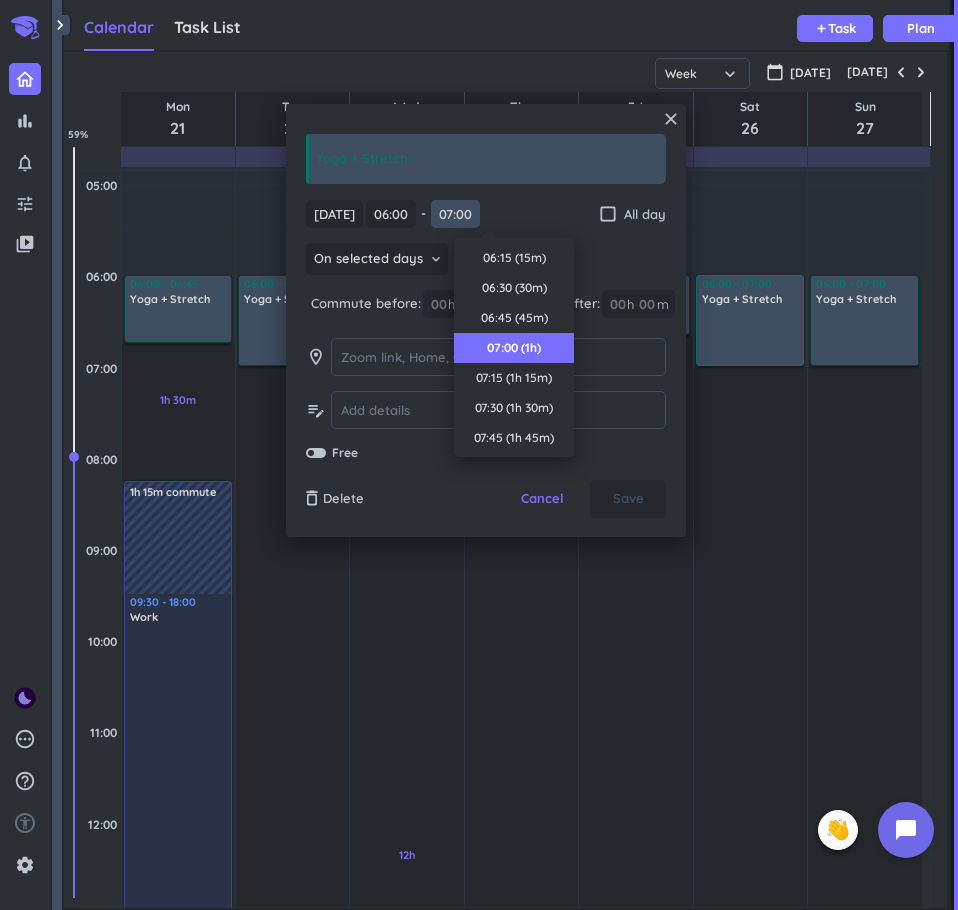 scroll, scrollTop: 90, scrollLeft: 0, axis: vertical 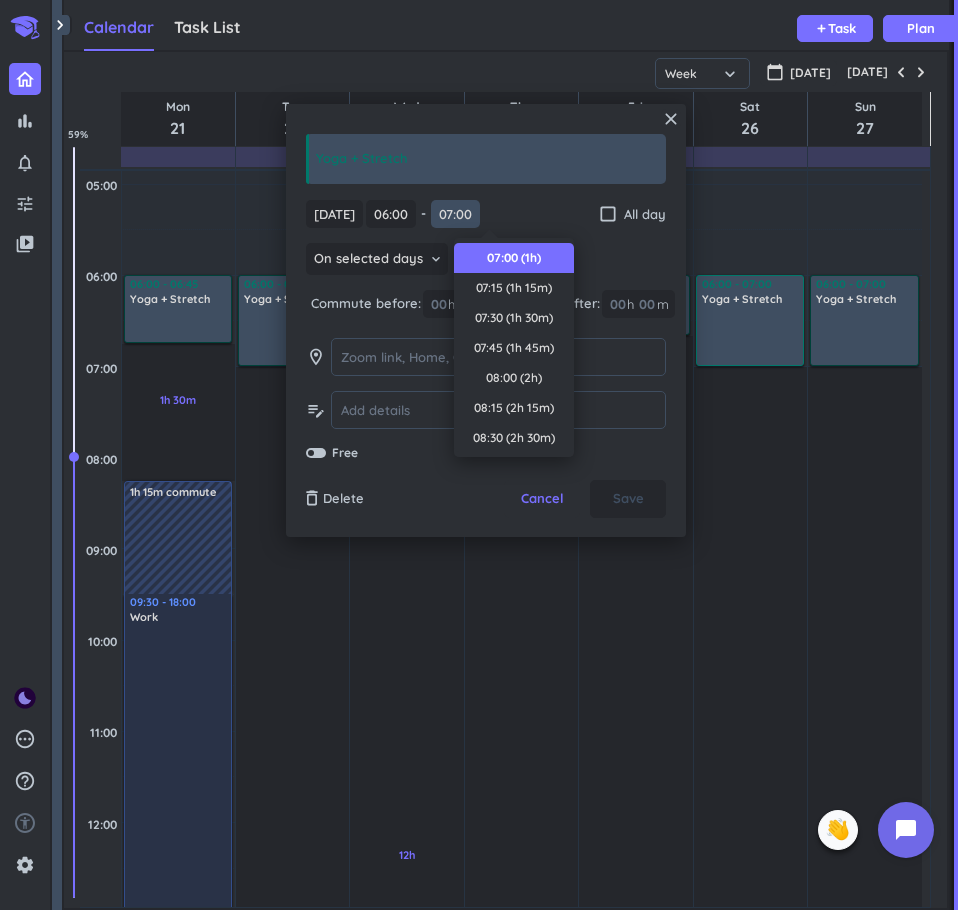 click on "07:00" at bounding box center (455, 214) 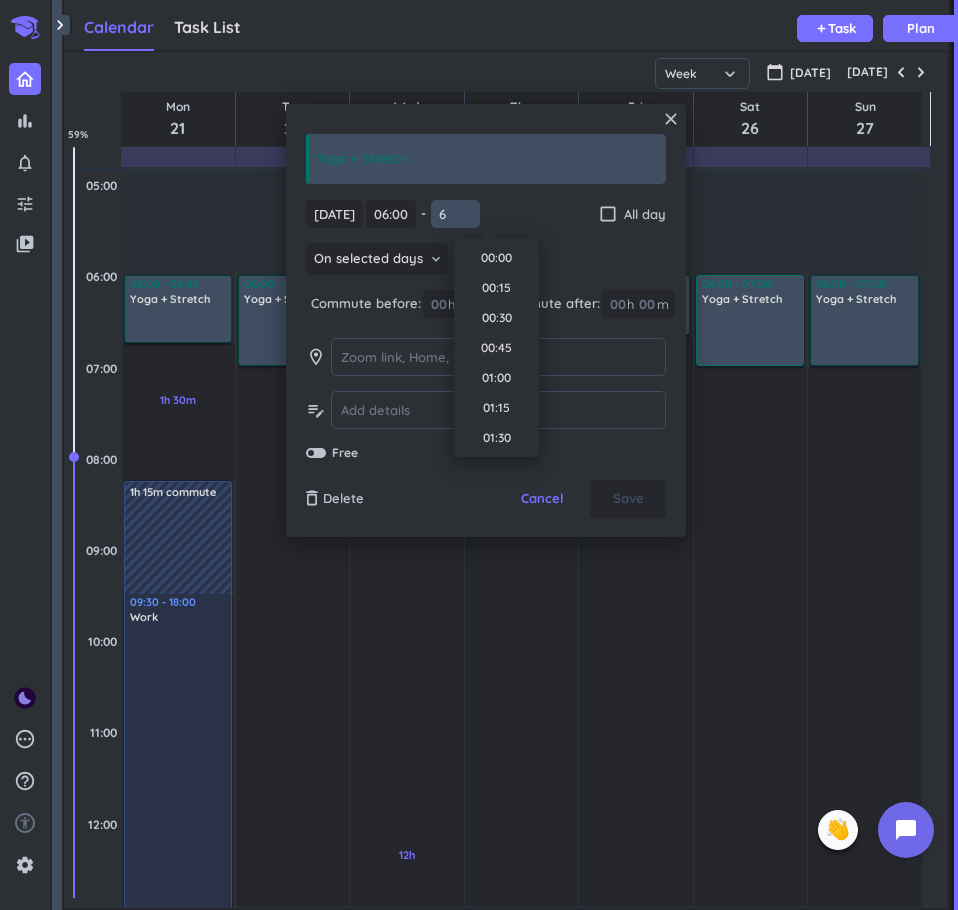 scroll, scrollTop: 631, scrollLeft: 0, axis: vertical 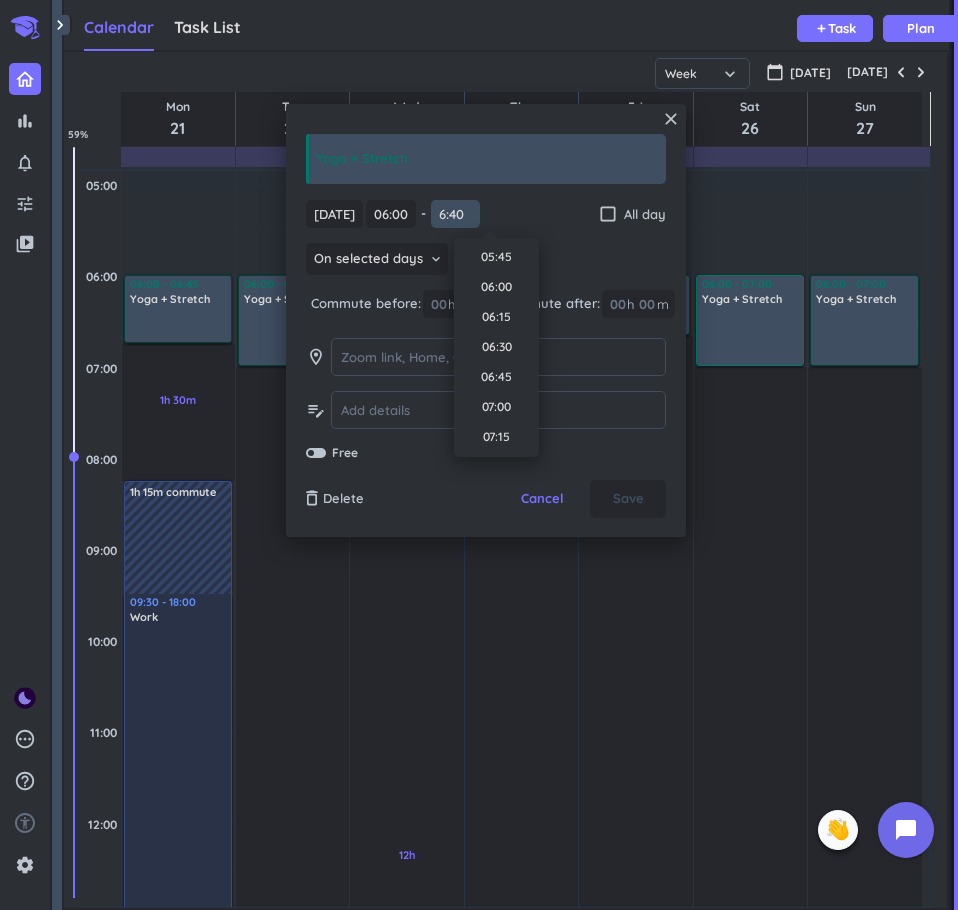 click on "6:40" at bounding box center (455, 214) 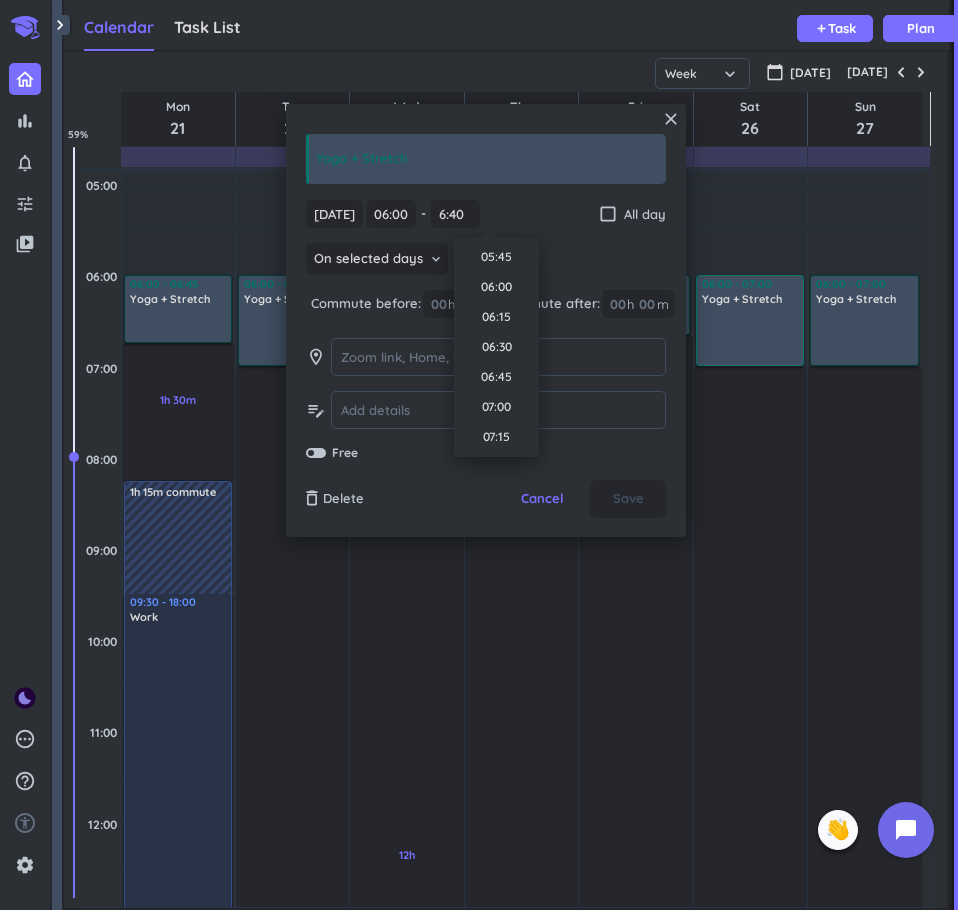 click on "[DATE] [DATE]   06:00 06:00 - 07:00 6:40 check_box_outline_blank All day" at bounding box center [486, 214] 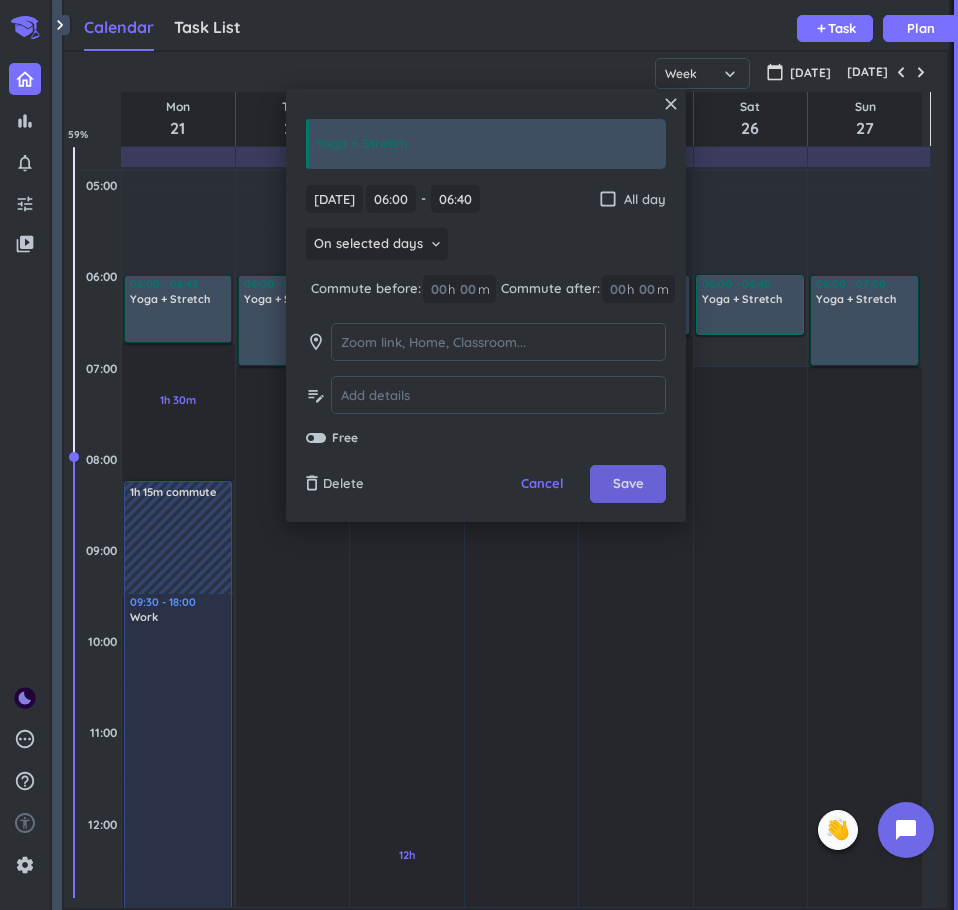 click on "Save" at bounding box center [628, 484] 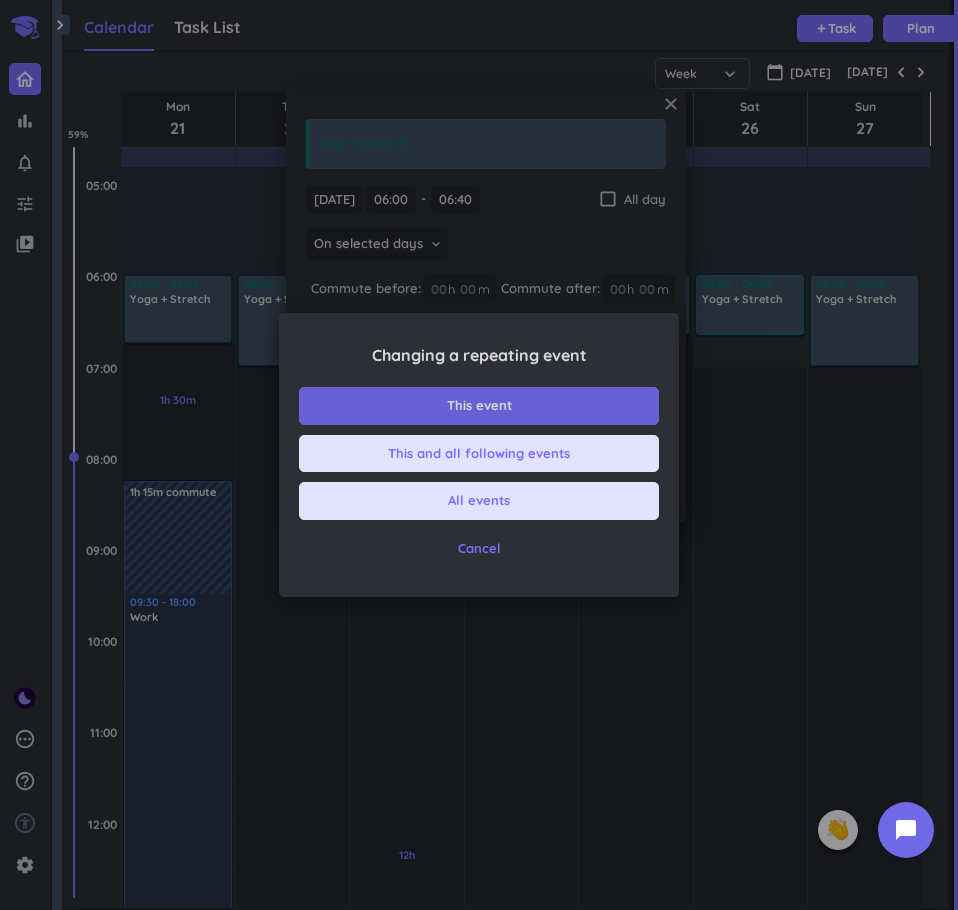click on "This event" at bounding box center [479, 406] 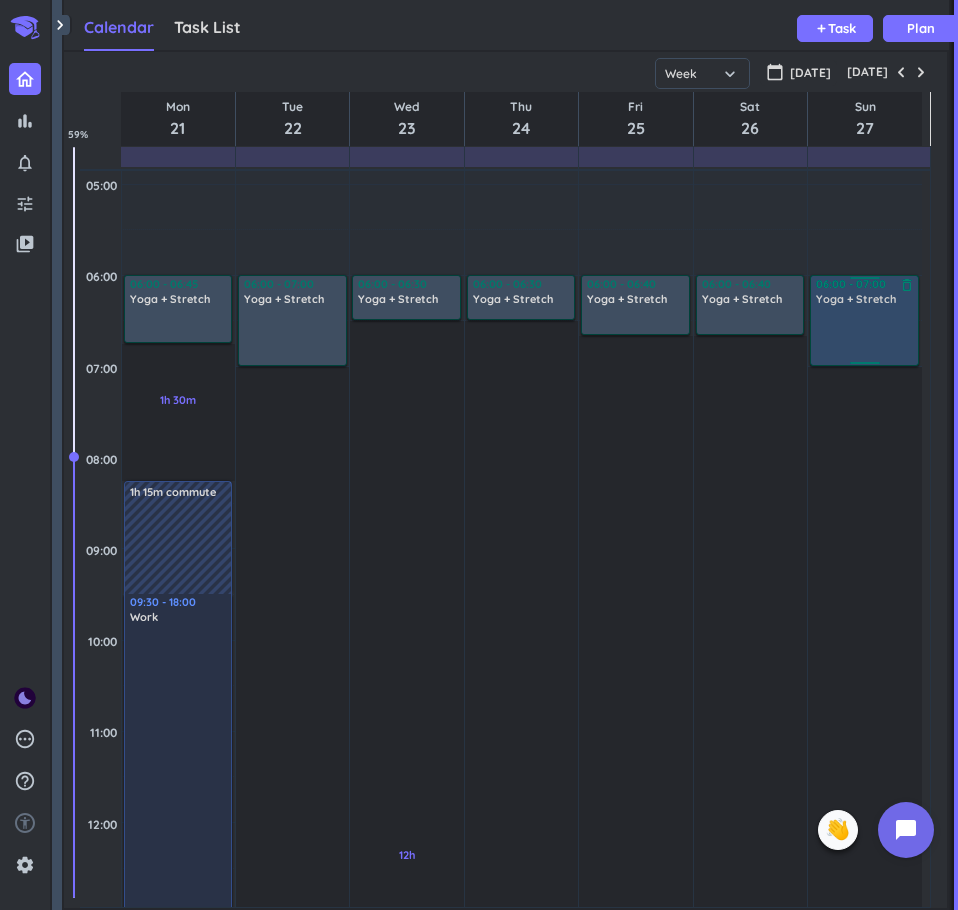 click at bounding box center [865, 335] 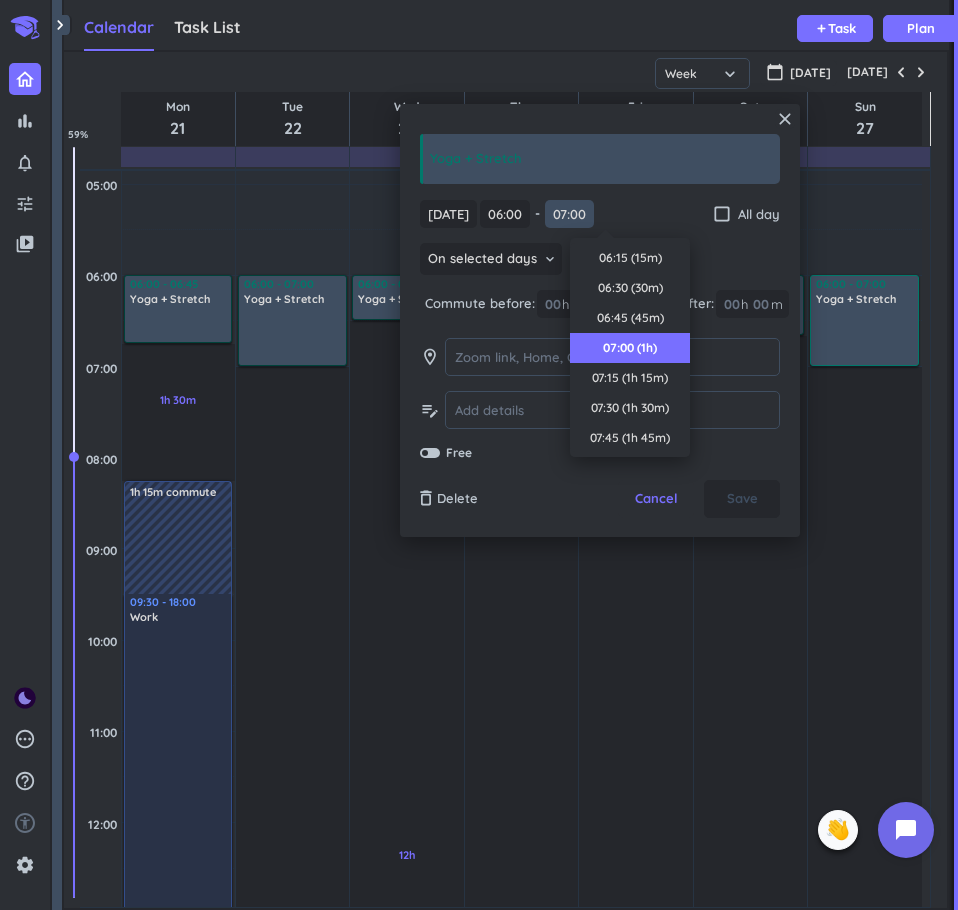 scroll, scrollTop: 90, scrollLeft: 0, axis: vertical 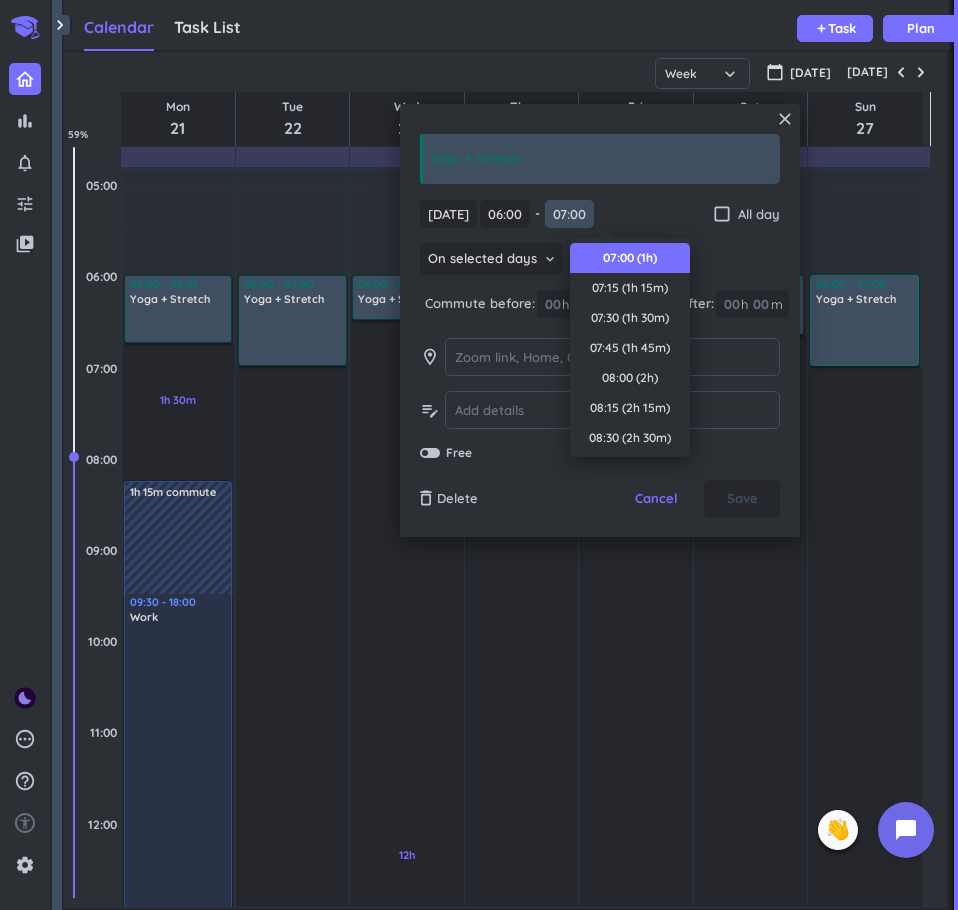 click on "07:00" at bounding box center [569, 214] 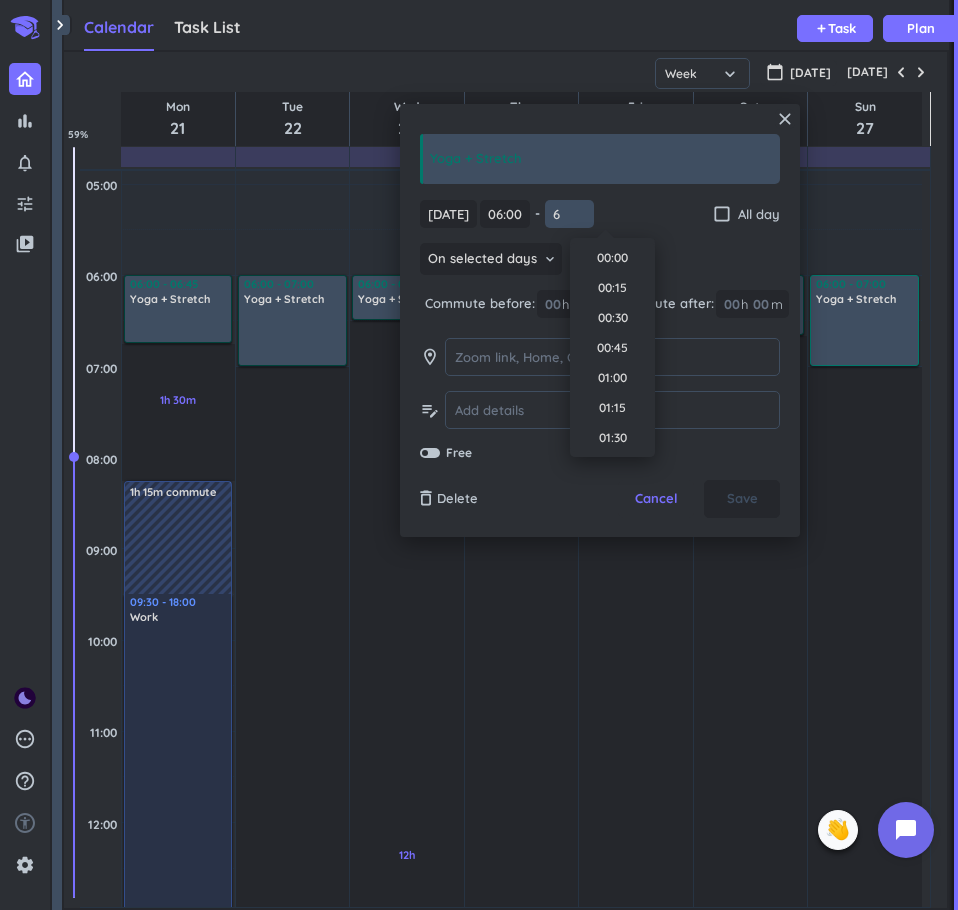 scroll, scrollTop: 631, scrollLeft: 0, axis: vertical 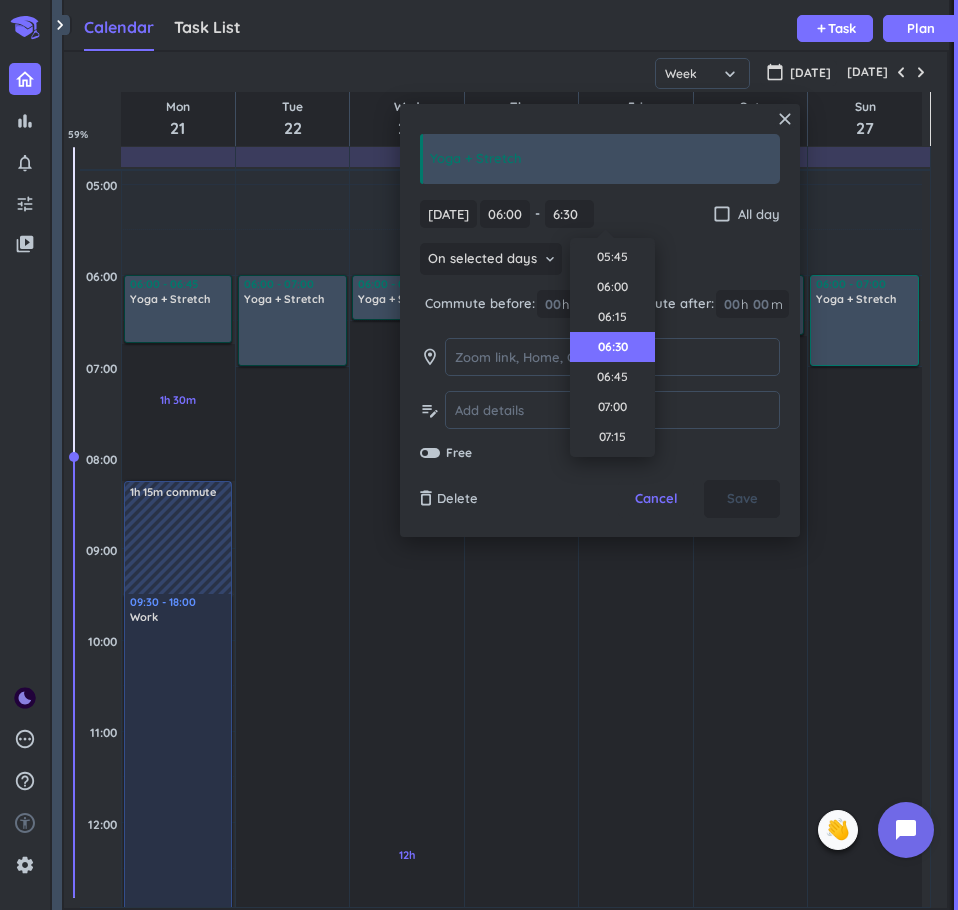 click on "On selected days keyboard_arrow_down" at bounding box center (600, 261) 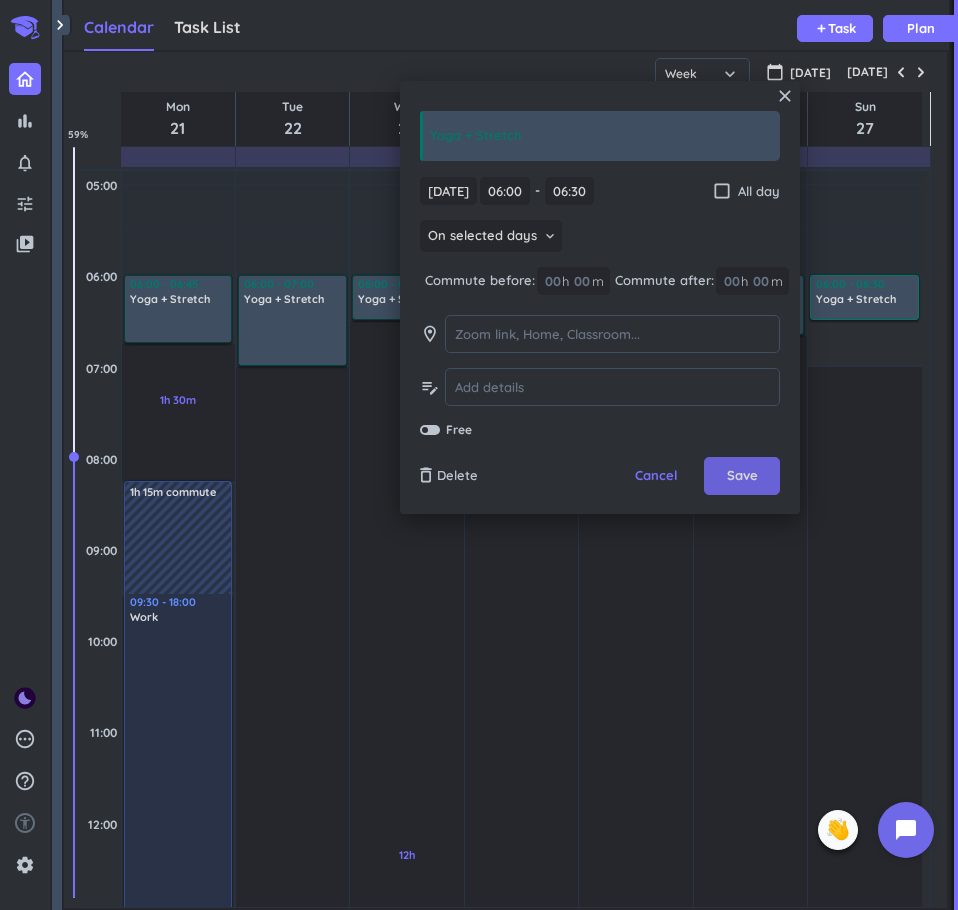 click on "Save" at bounding box center [742, 476] 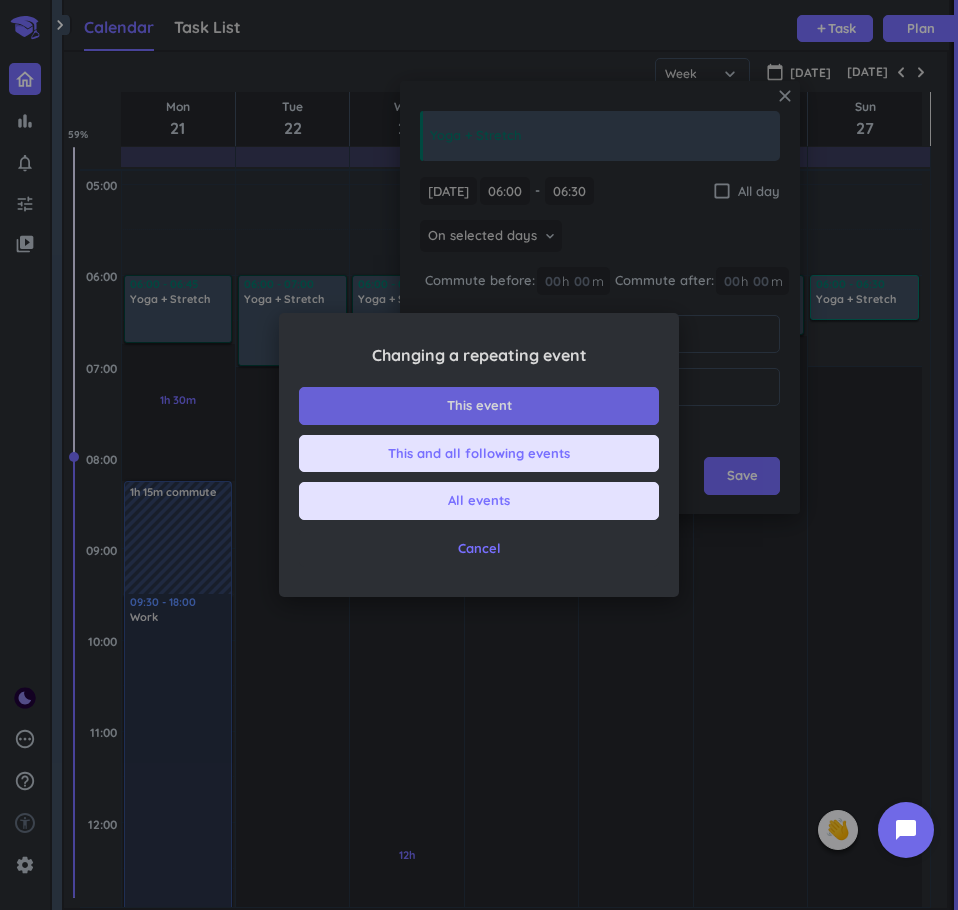click on "This event" at bounding box center [479, 406] 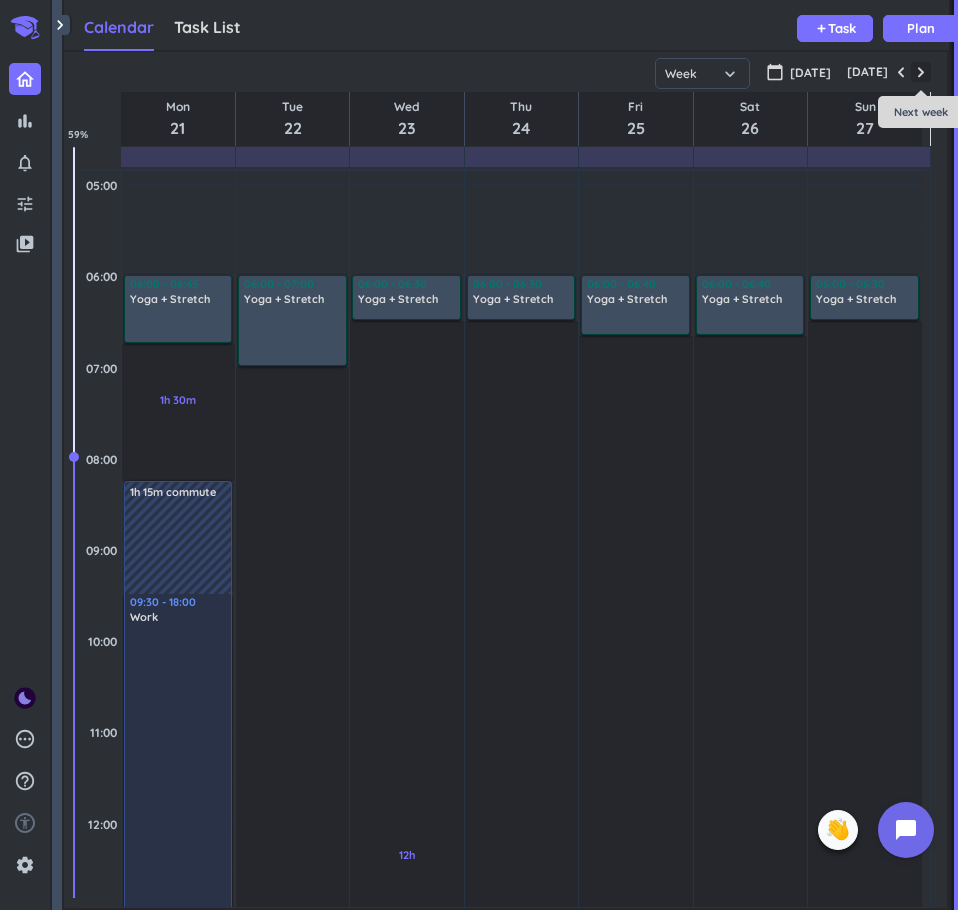 click at bounding box center (921, 72) 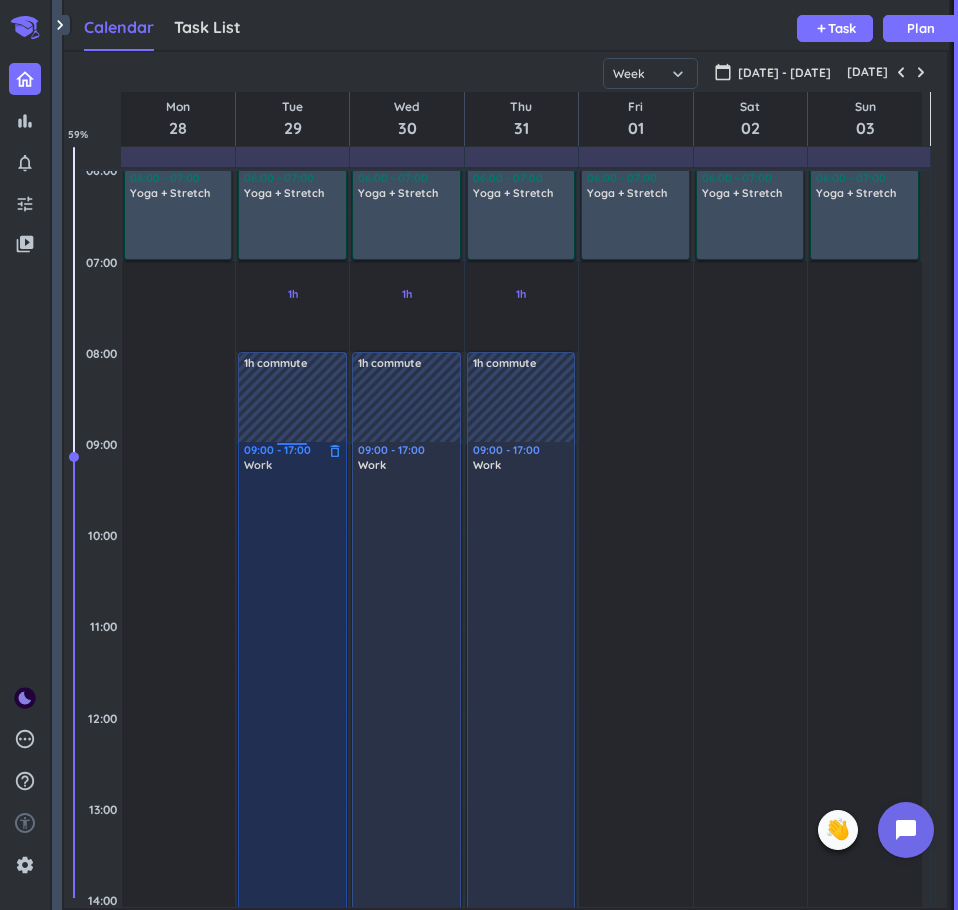 scroll, scrollTop: 0, scrollLeft: 0, axis: both 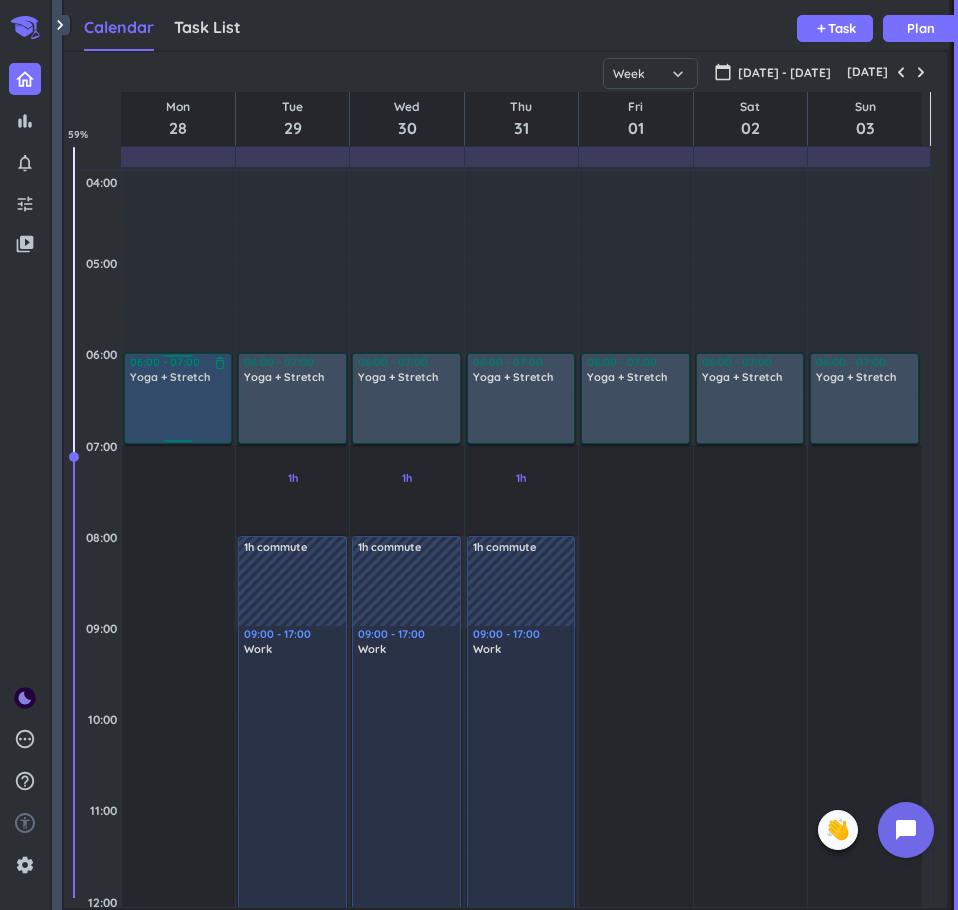 click at bounding box center [179, 413] 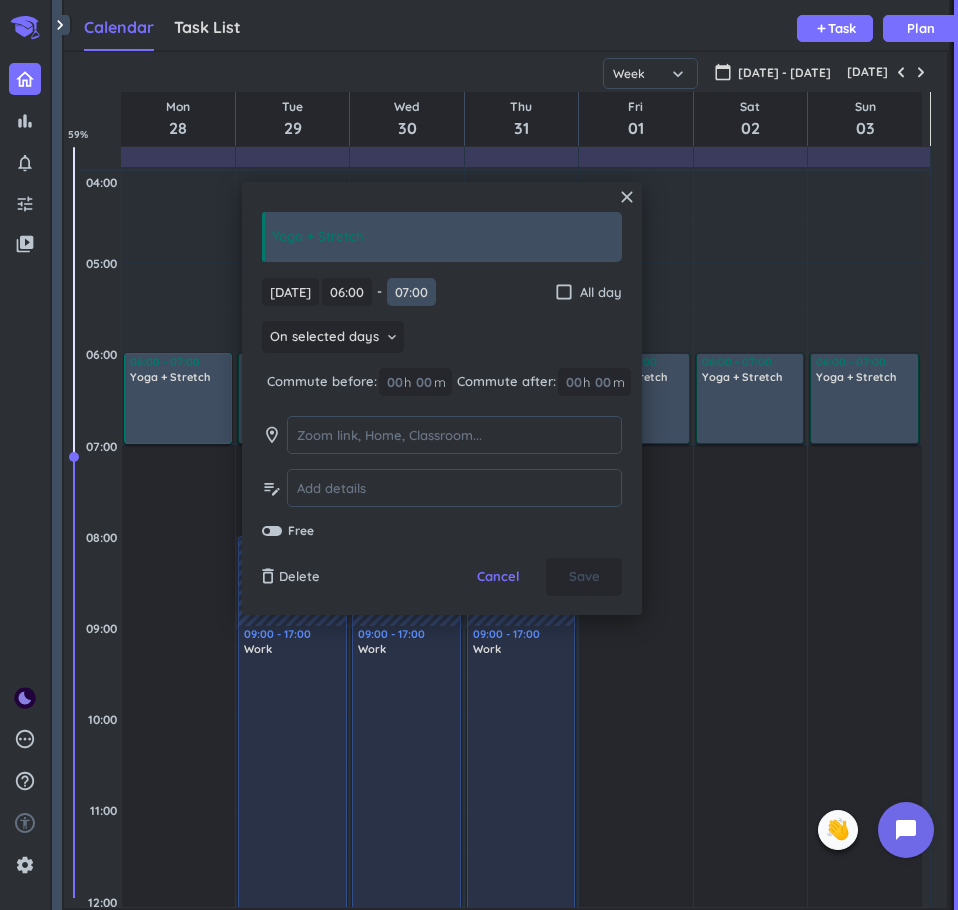 click on "07:00" at bounding box center (411, 292) 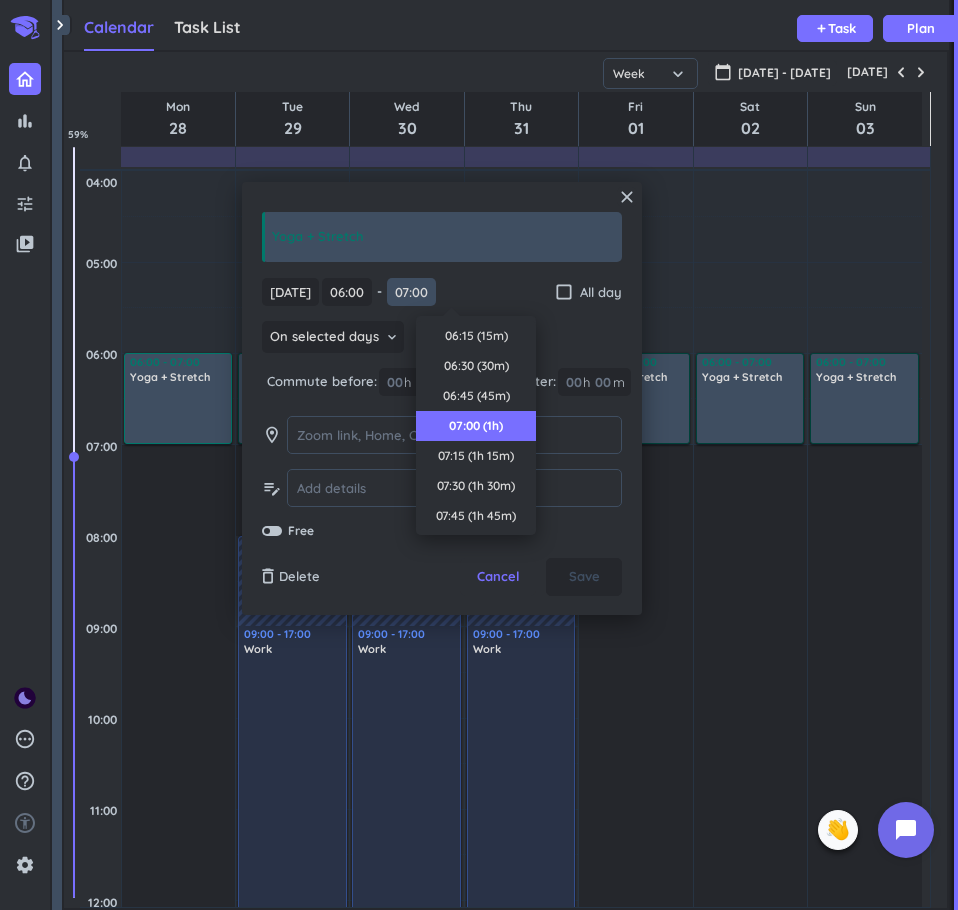 scroll, scrollTop: 90, scrollLeft: 0, axis: vertical 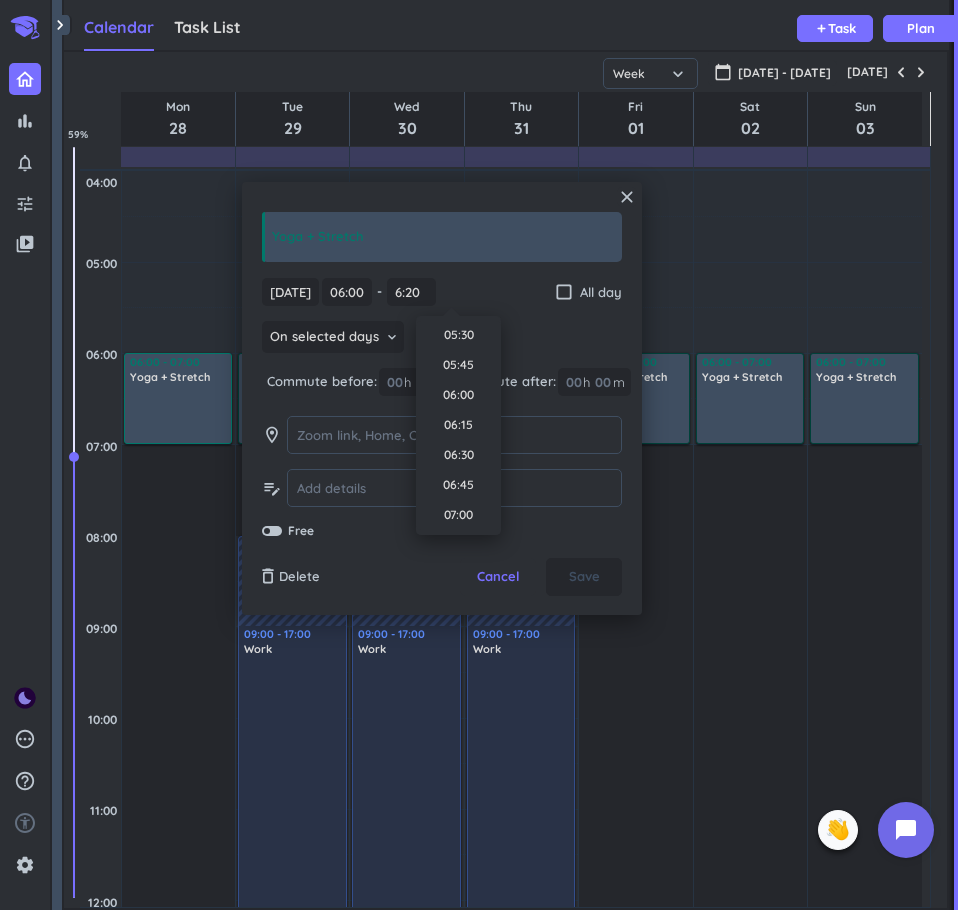 click on "[DATE] [DATE]   06:00 06:00 - 07:00 6:20 check_box_outline_blank All day" at bounding box center (442, 292) 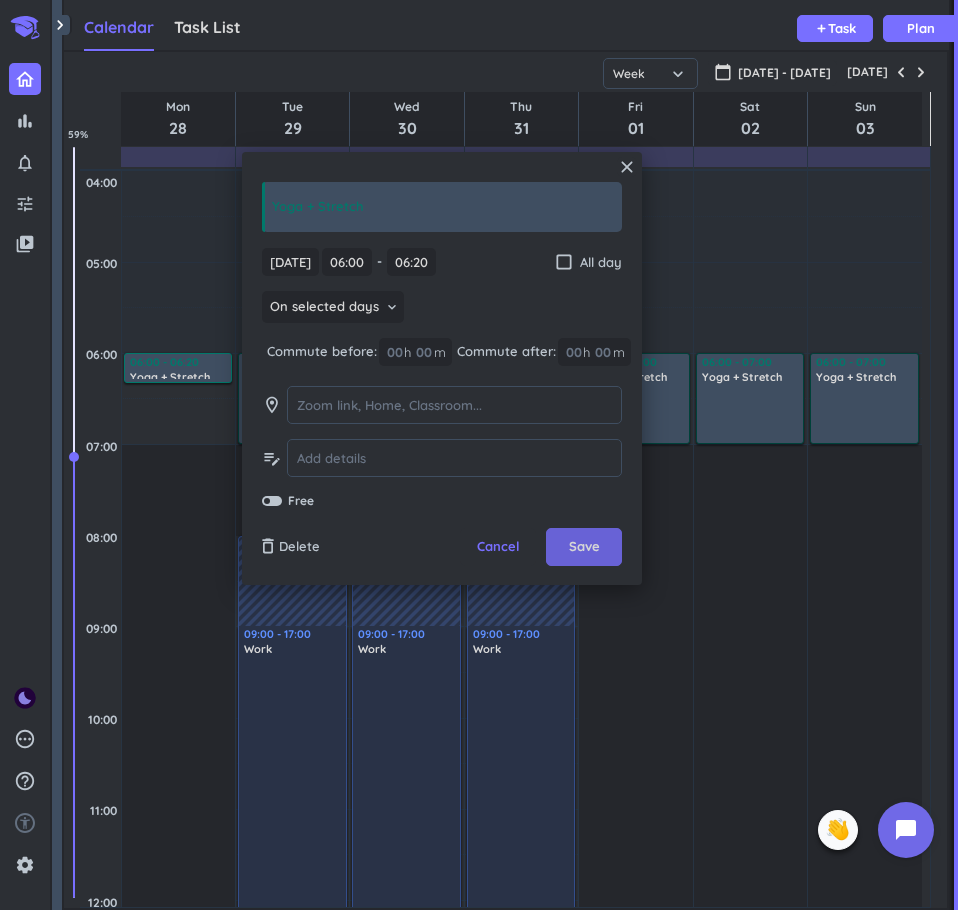 click on "Save" at bounding box center (584, 547) 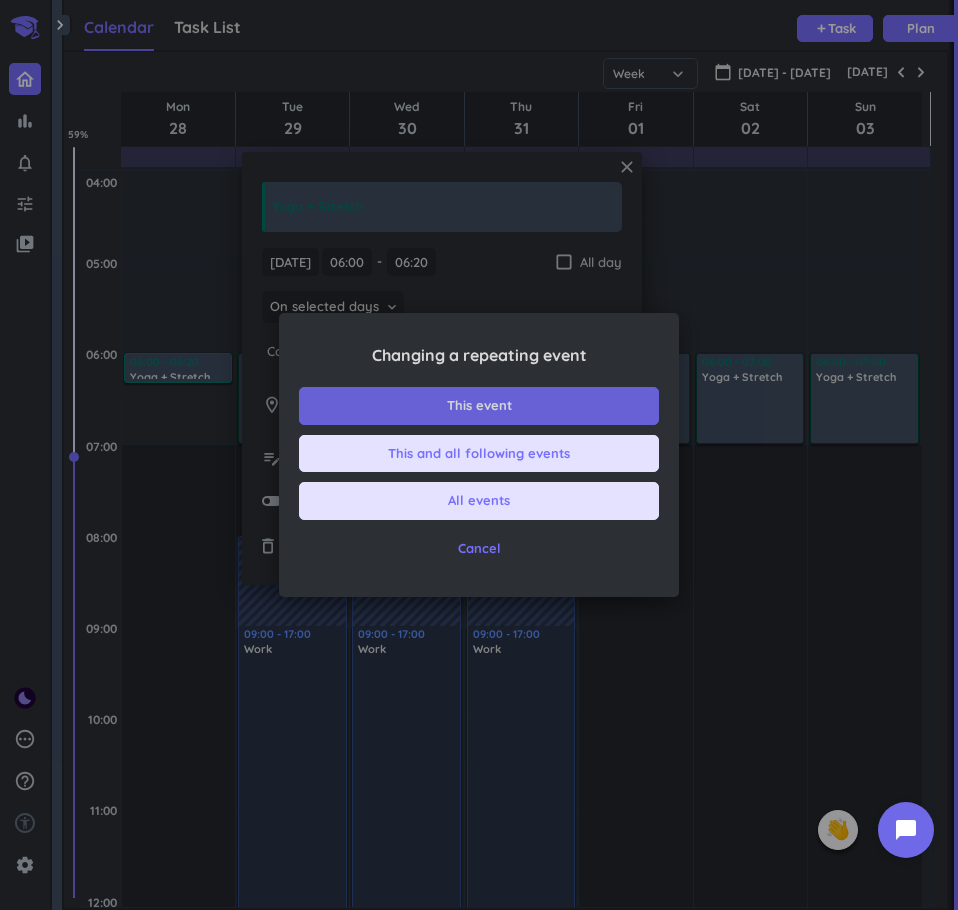 click on "This event" at bounding box center [479, 406] 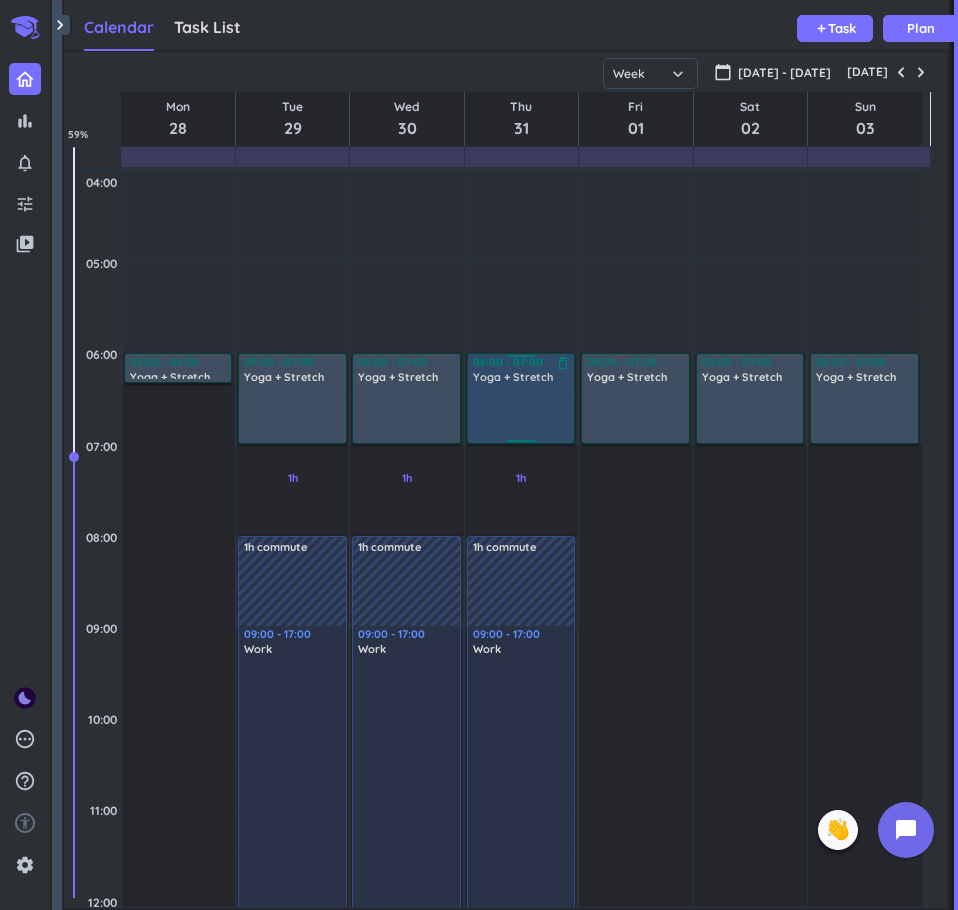 click at bounding box center [522, 413] 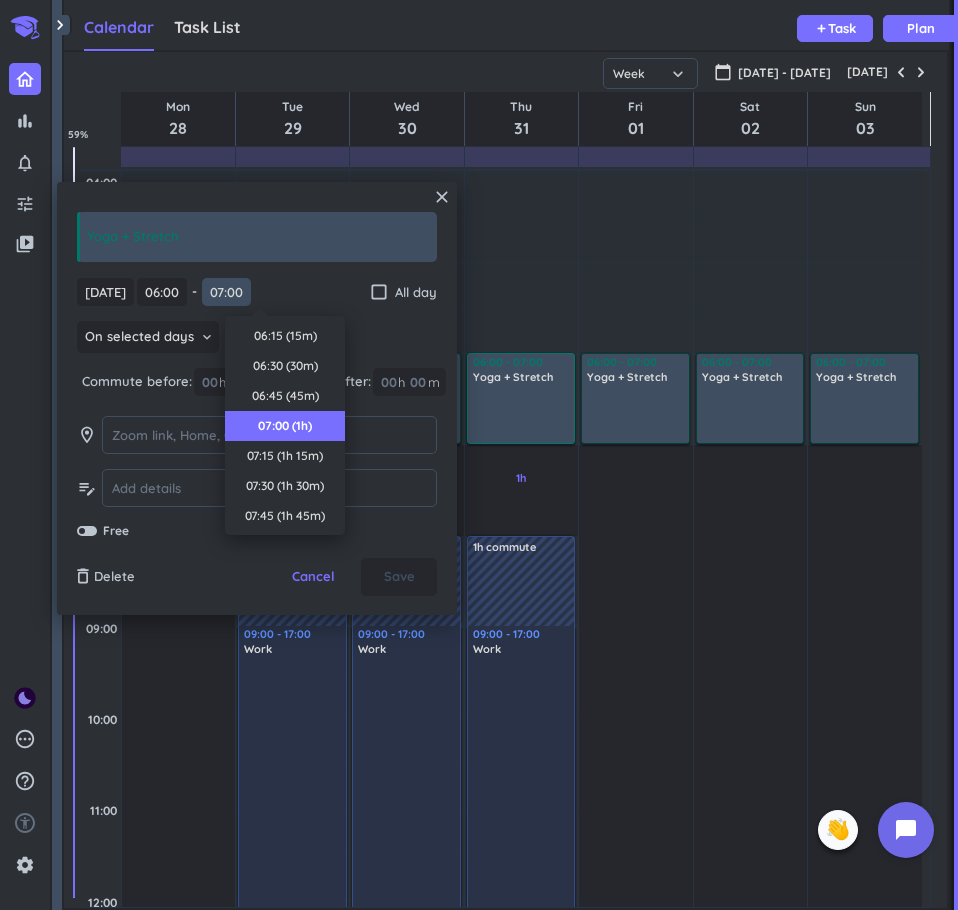 click on "07:00" at bounding box center [226, 292] 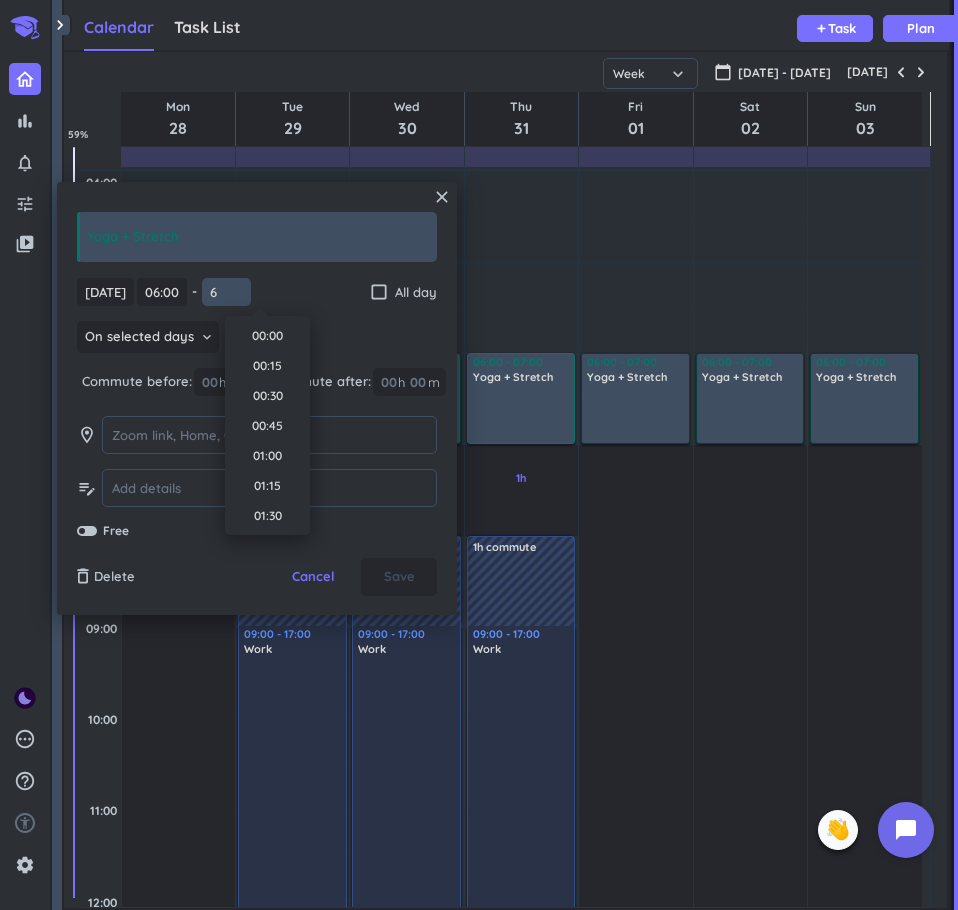 scroll, scrollTop: 631, scrollLeft: 0, axis: vertical 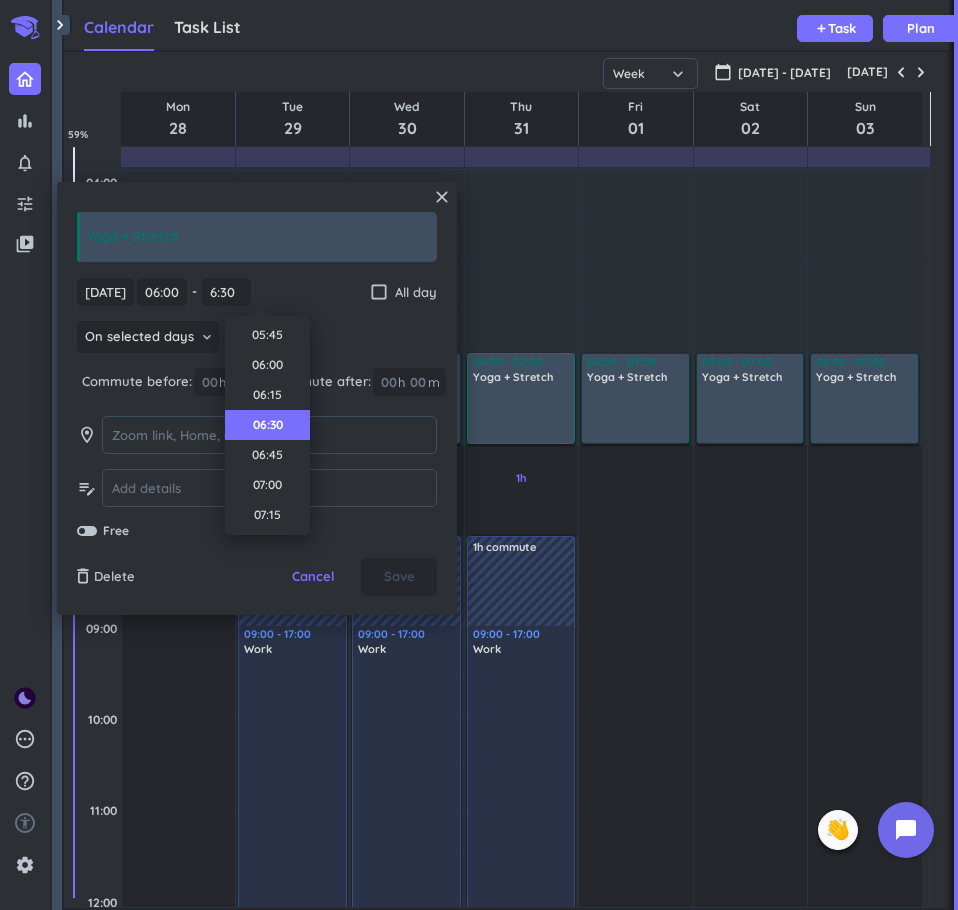 type on "06:30" 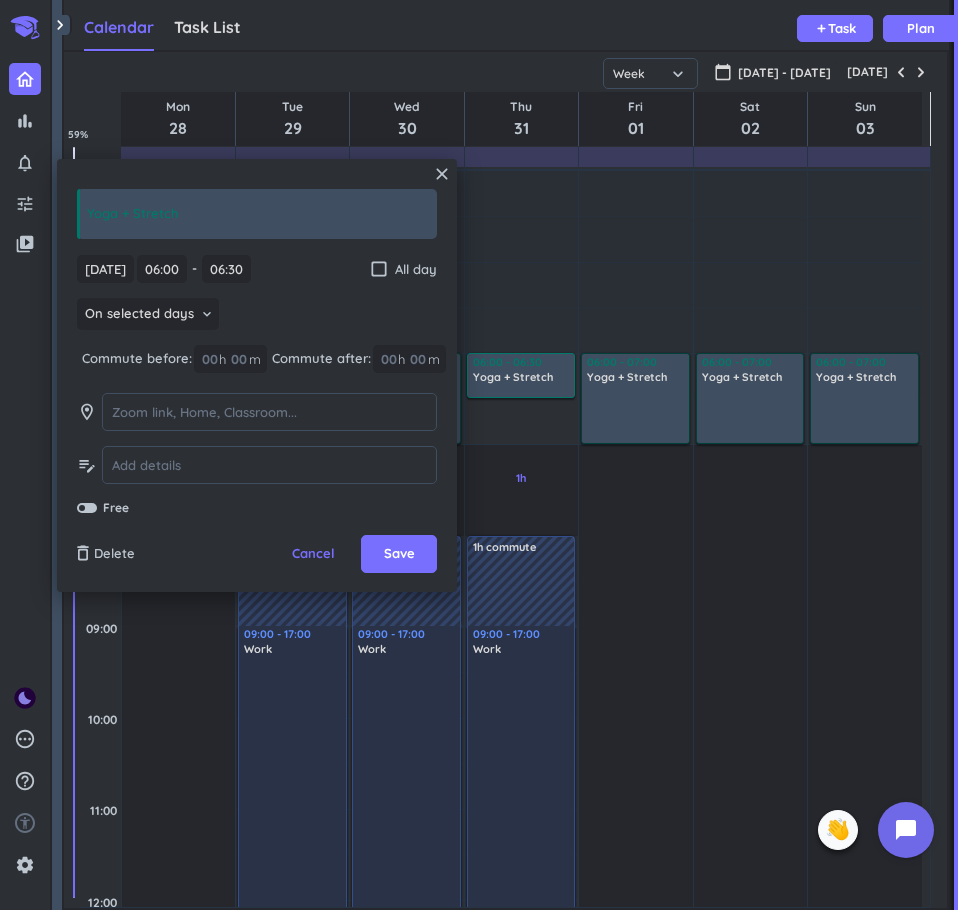 click on "[DATE] [DATE]   06:00 06:00 - 06:30 06:30 check_box_outline_blank All day On selected days keyboard_arrow_down Commute before: 00 h 00 m Commute after: 00 h 00 m room edit_note Free" at bounding box center [257, 386] 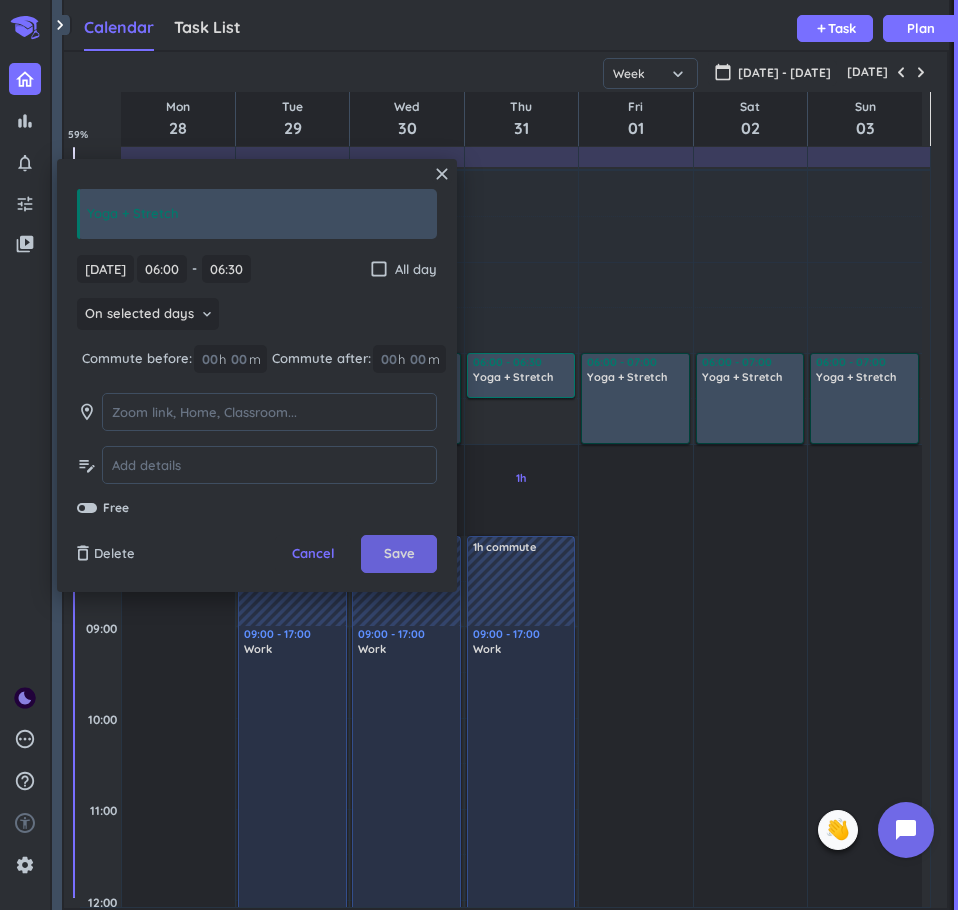 click on "Save" at bounding box center [399, 554] 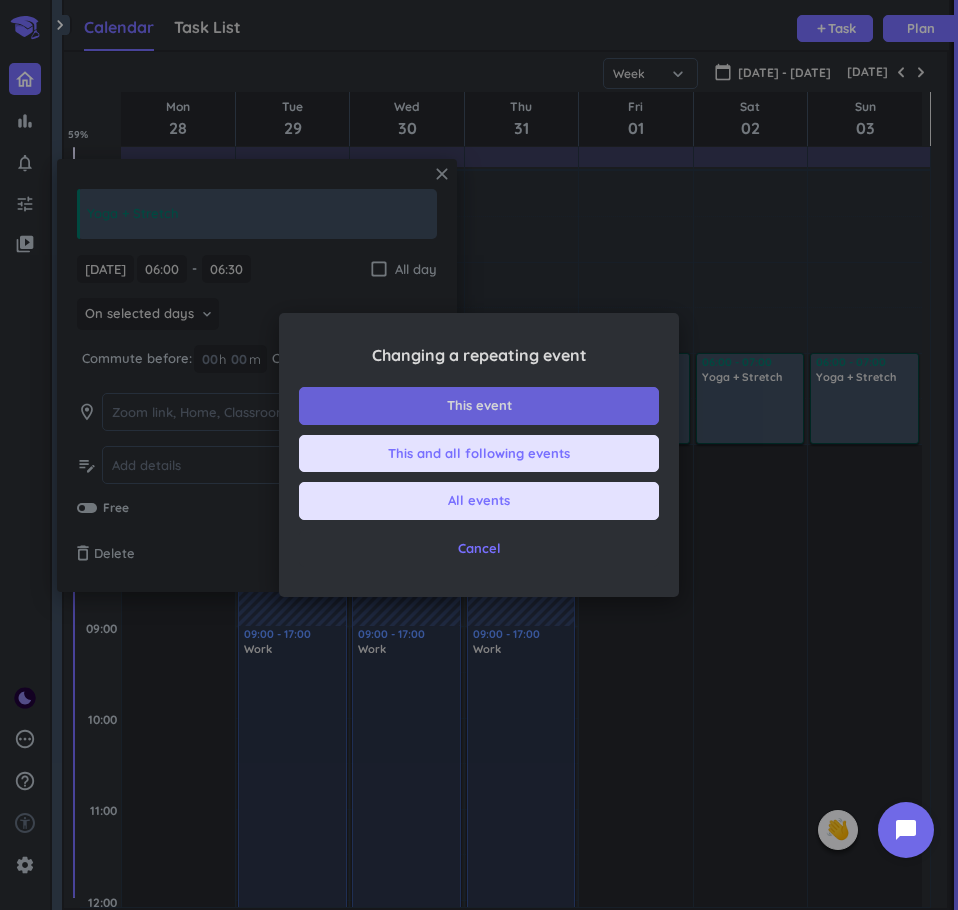 click on "This event" at bounding box center [479, 406] 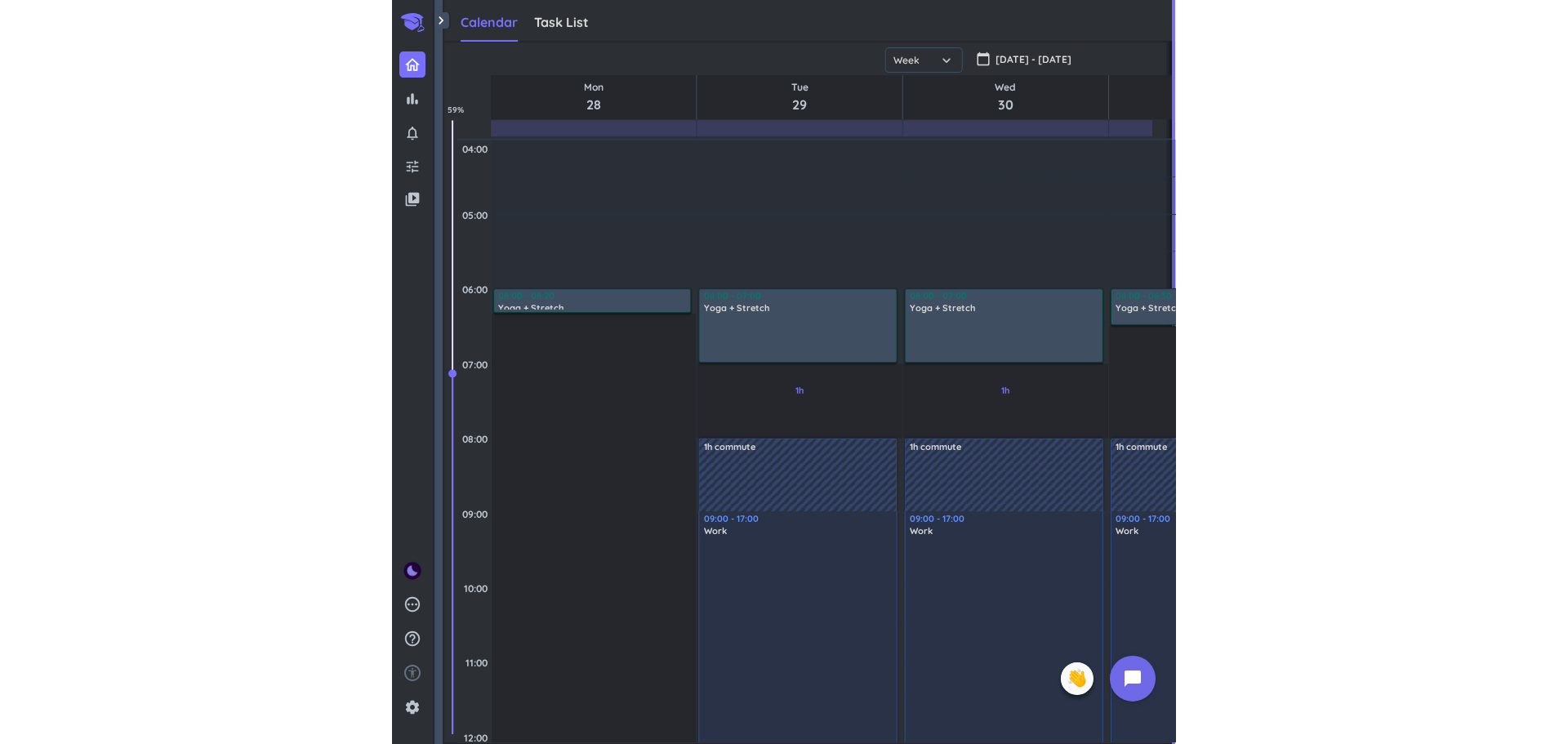 scroll, scrollTop: 7, scrollLeft: 7, axis: both 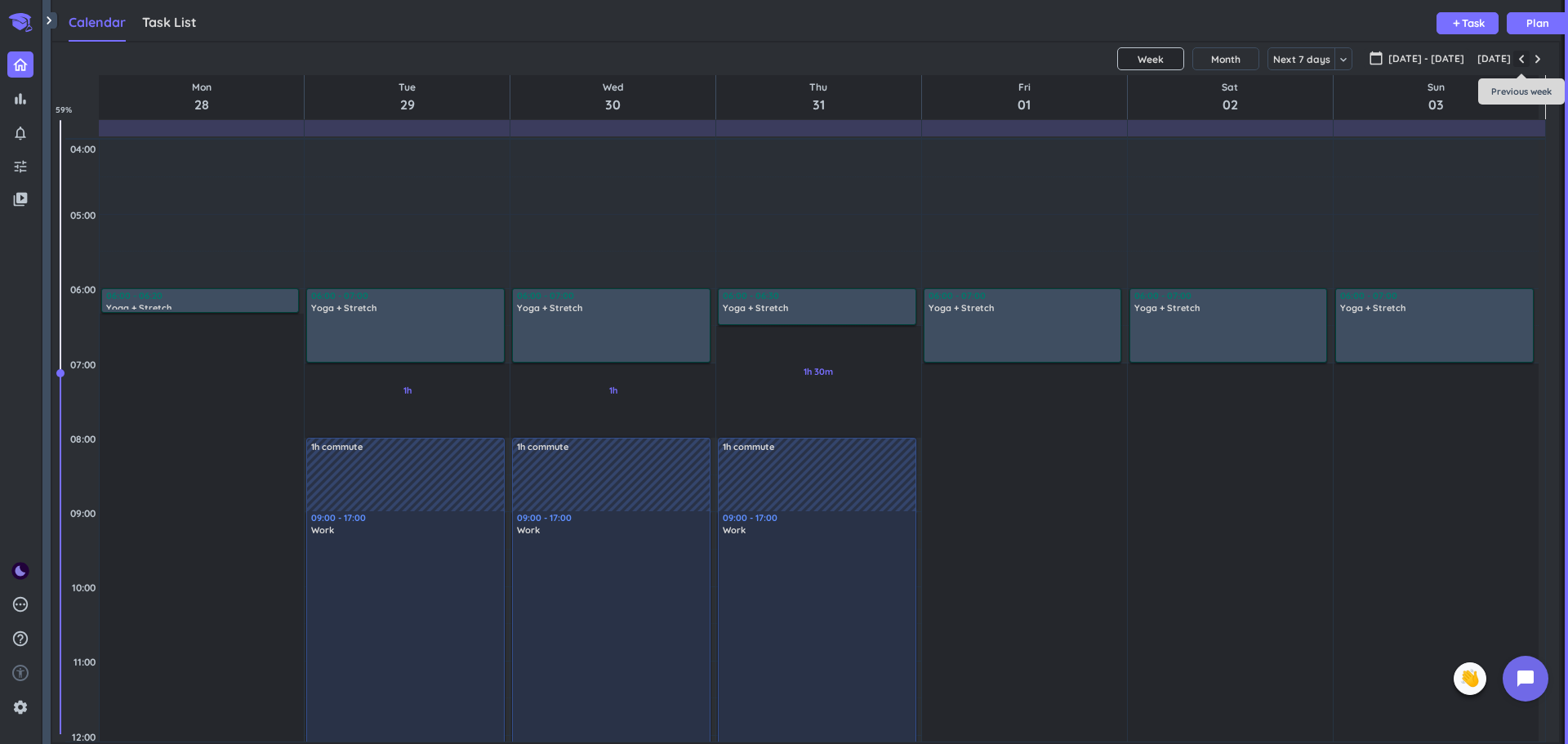 click at bounding box center (1521, 59) 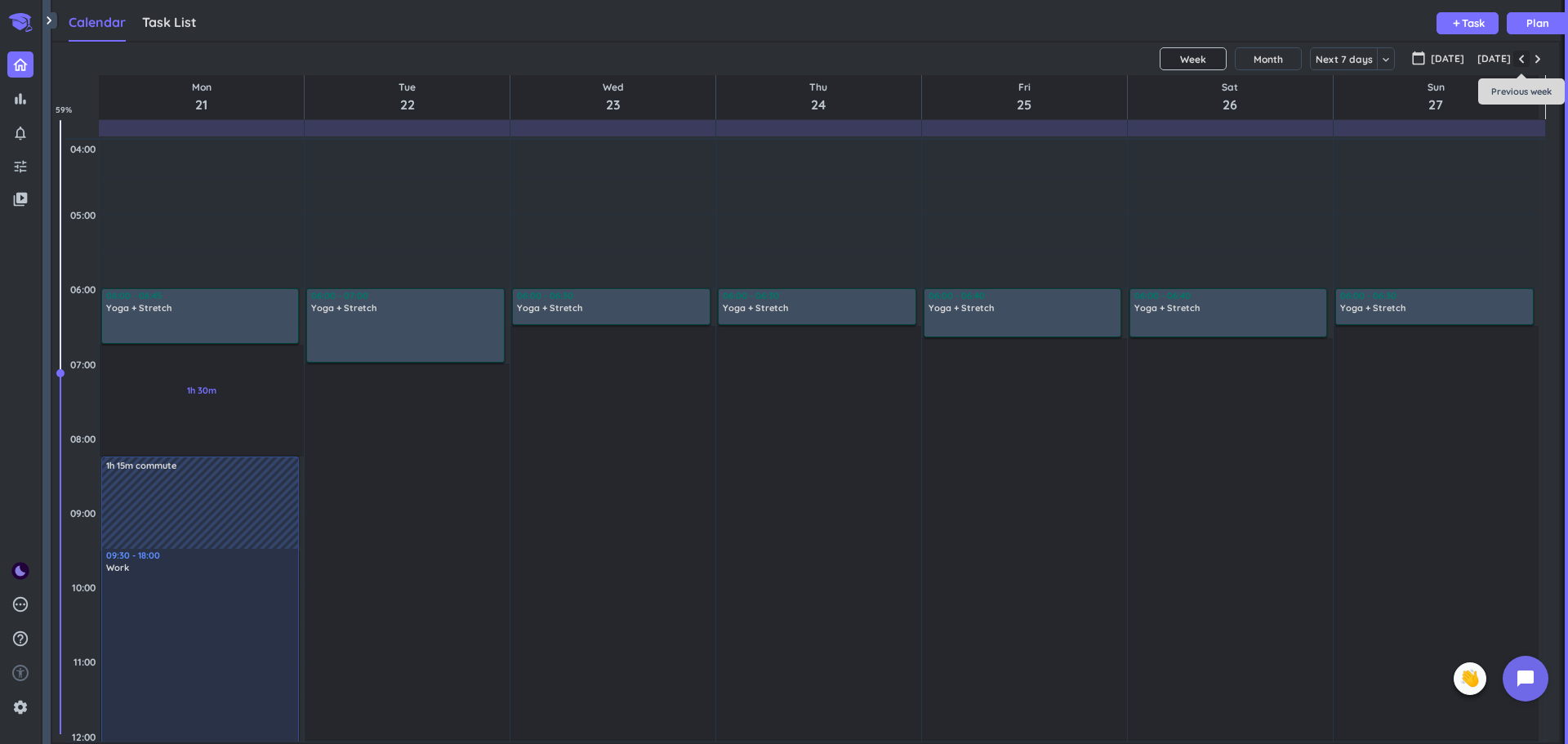 scroll, scrollTop: 150, scrollLeft: 0, axis: vertical 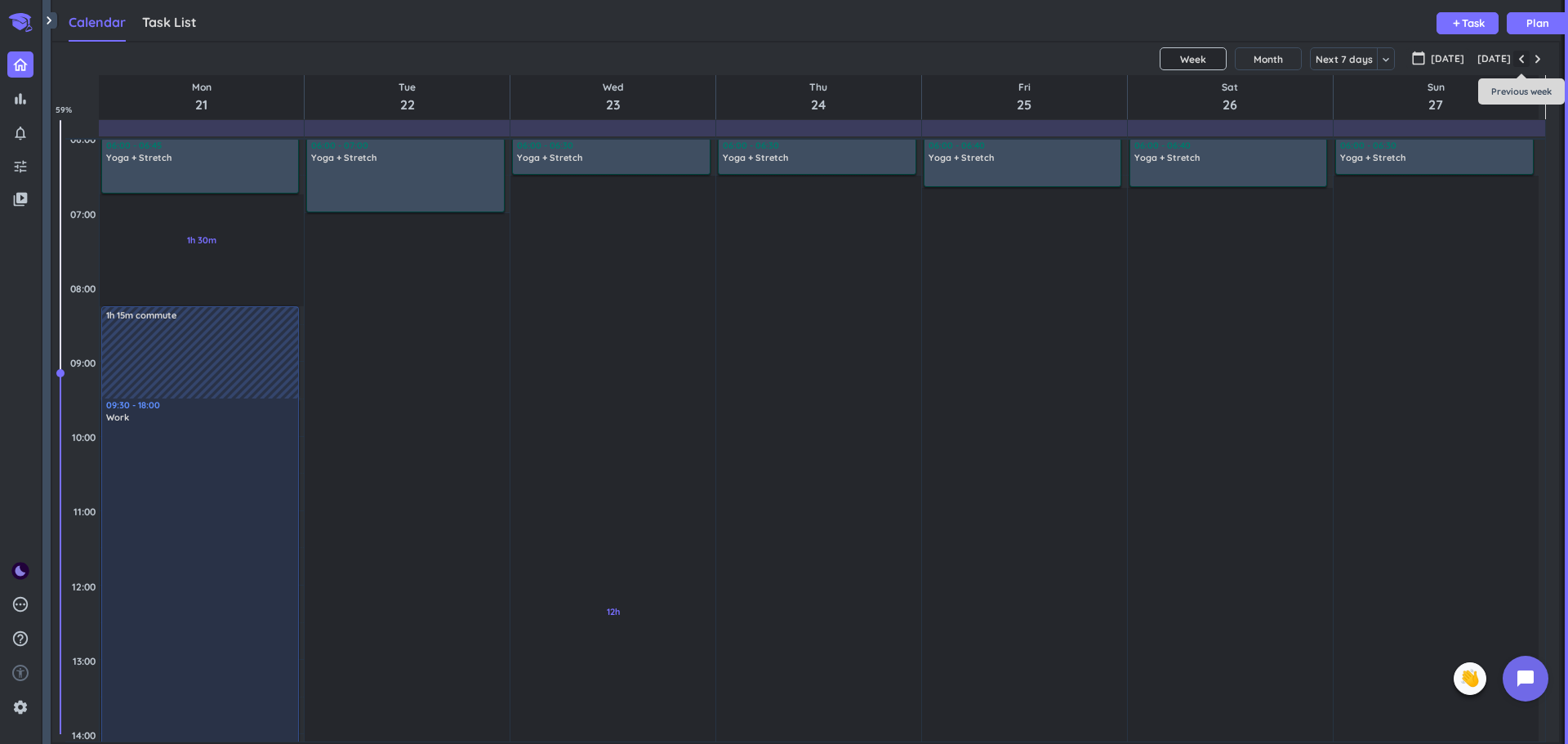 click at bounding box center (1521, 59) 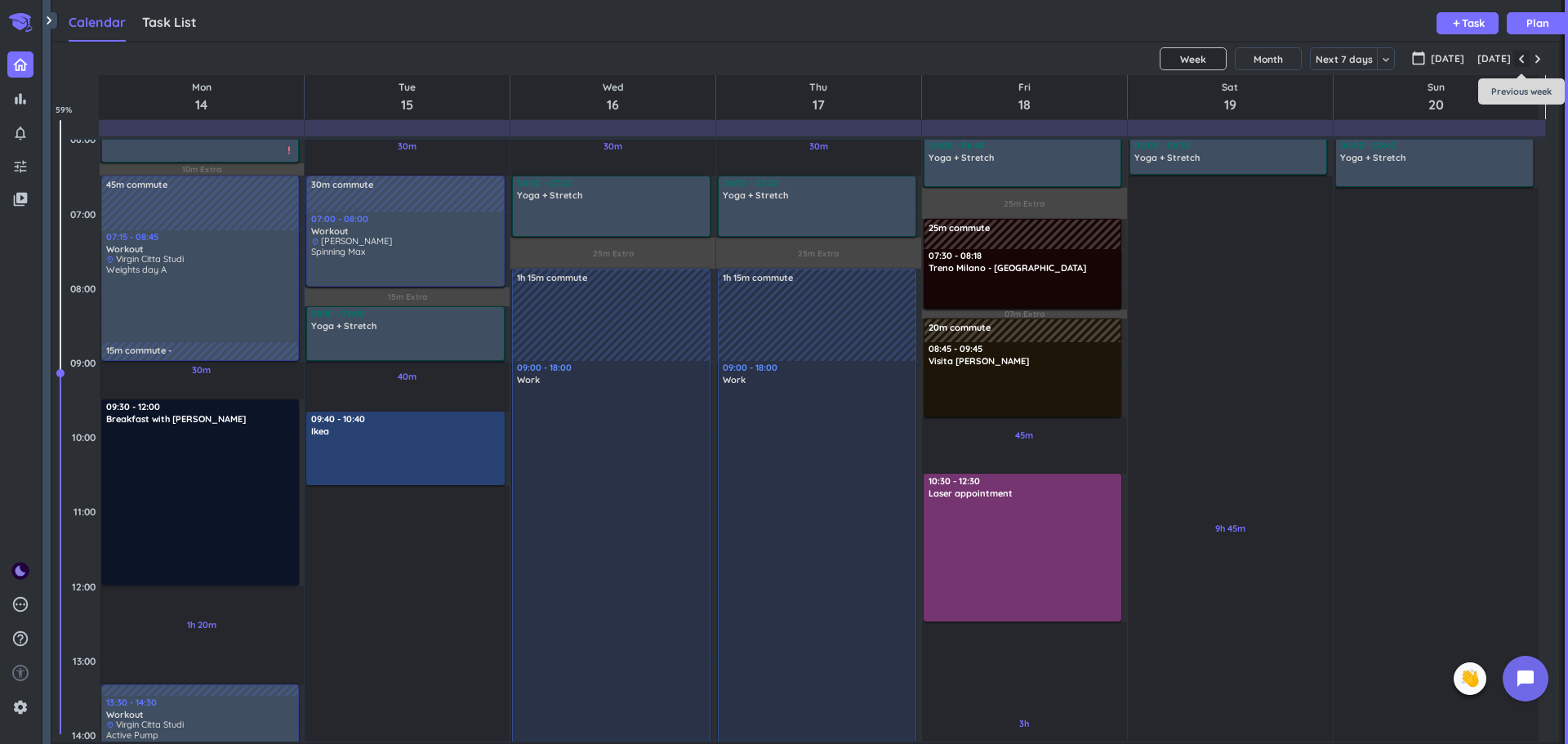 click at bounding box center [1521, 59] 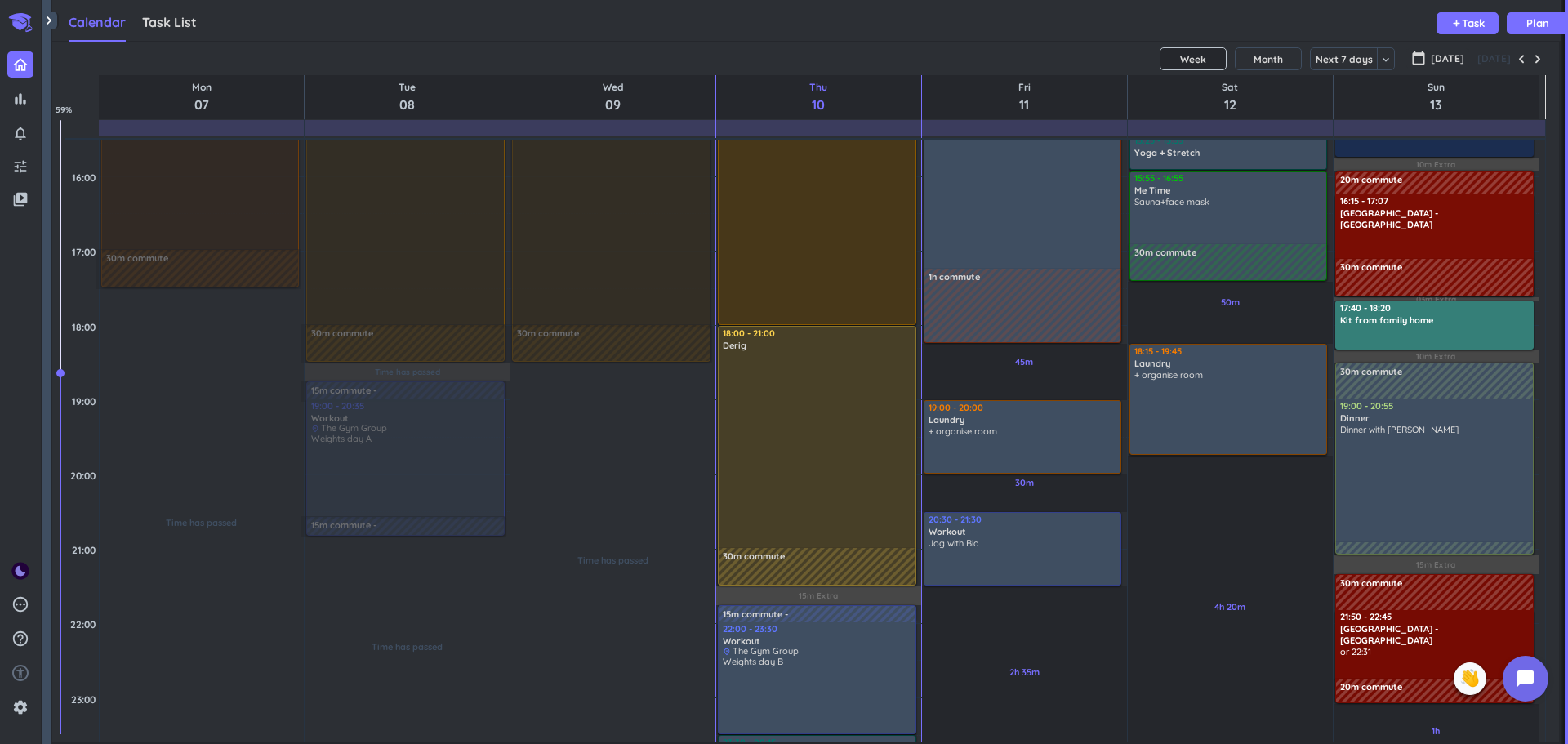 scroll, scrollTop: 868, scrollLeft: 0, axis: vertical 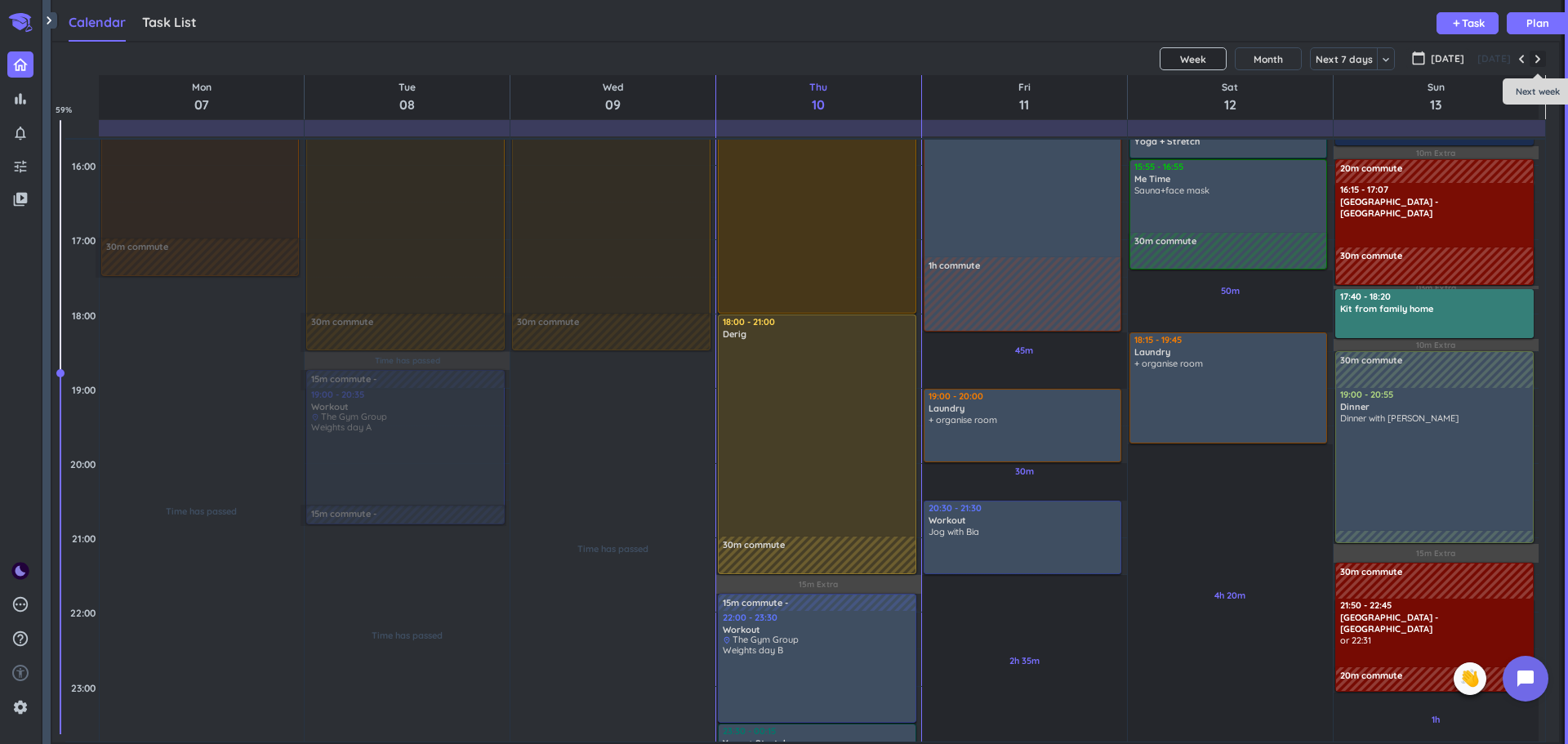 click at bounding box center (1538, 59) 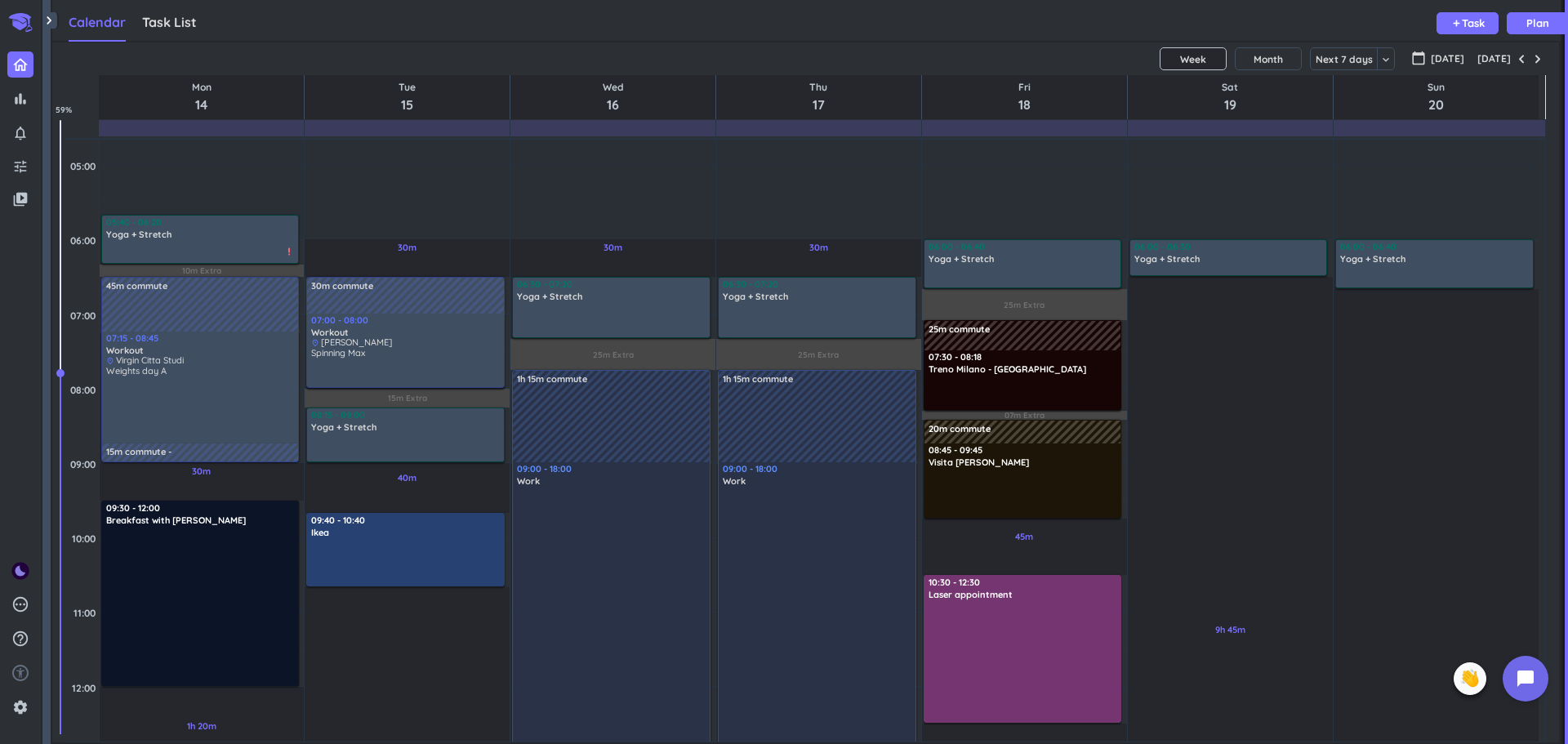 scroll, scrollTop: 47, scrollLeft: 0, axis: vertical 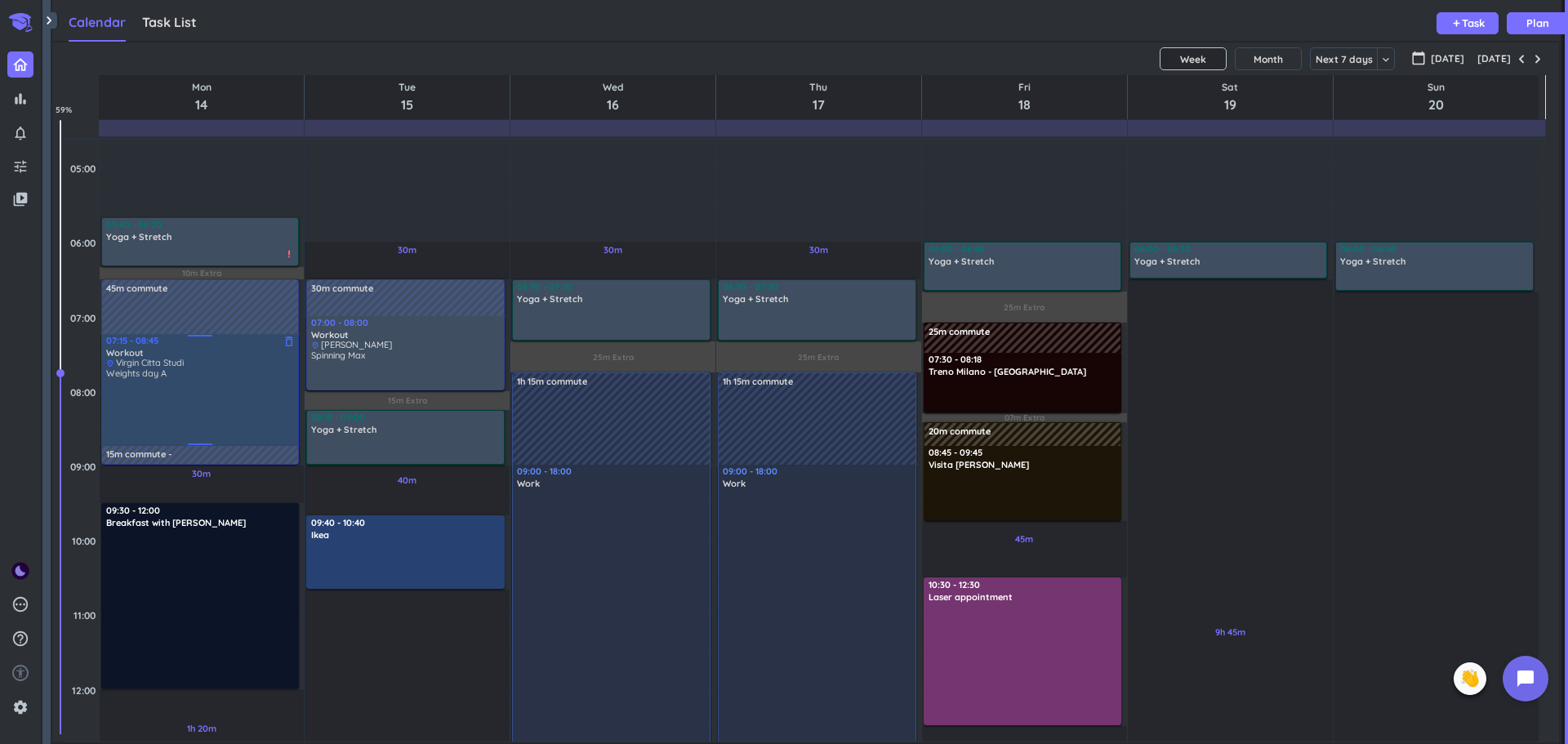 click on "Weights day A" at bounding box center (201, 406) 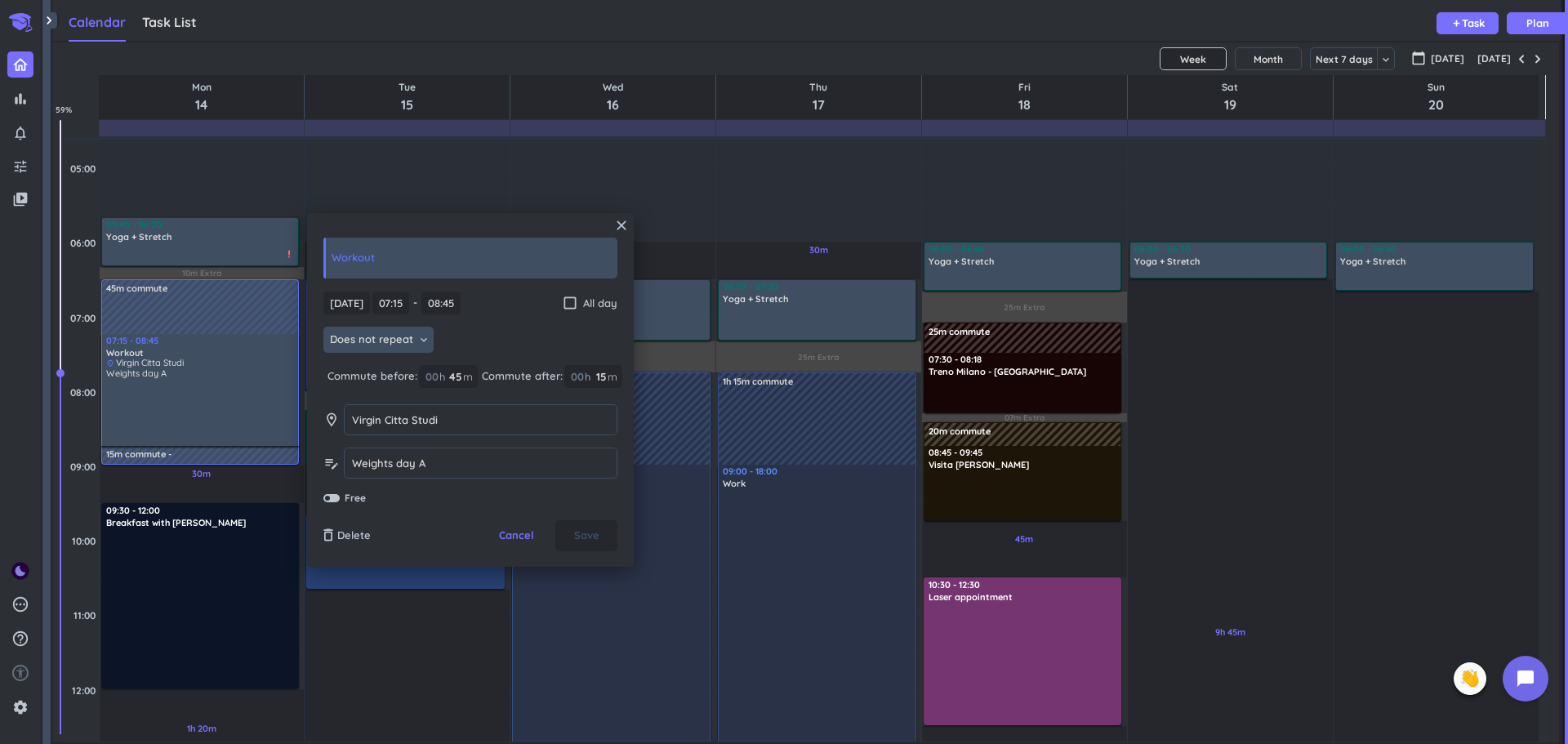 click on "Does not repeat" at bounding box center [372, 340] 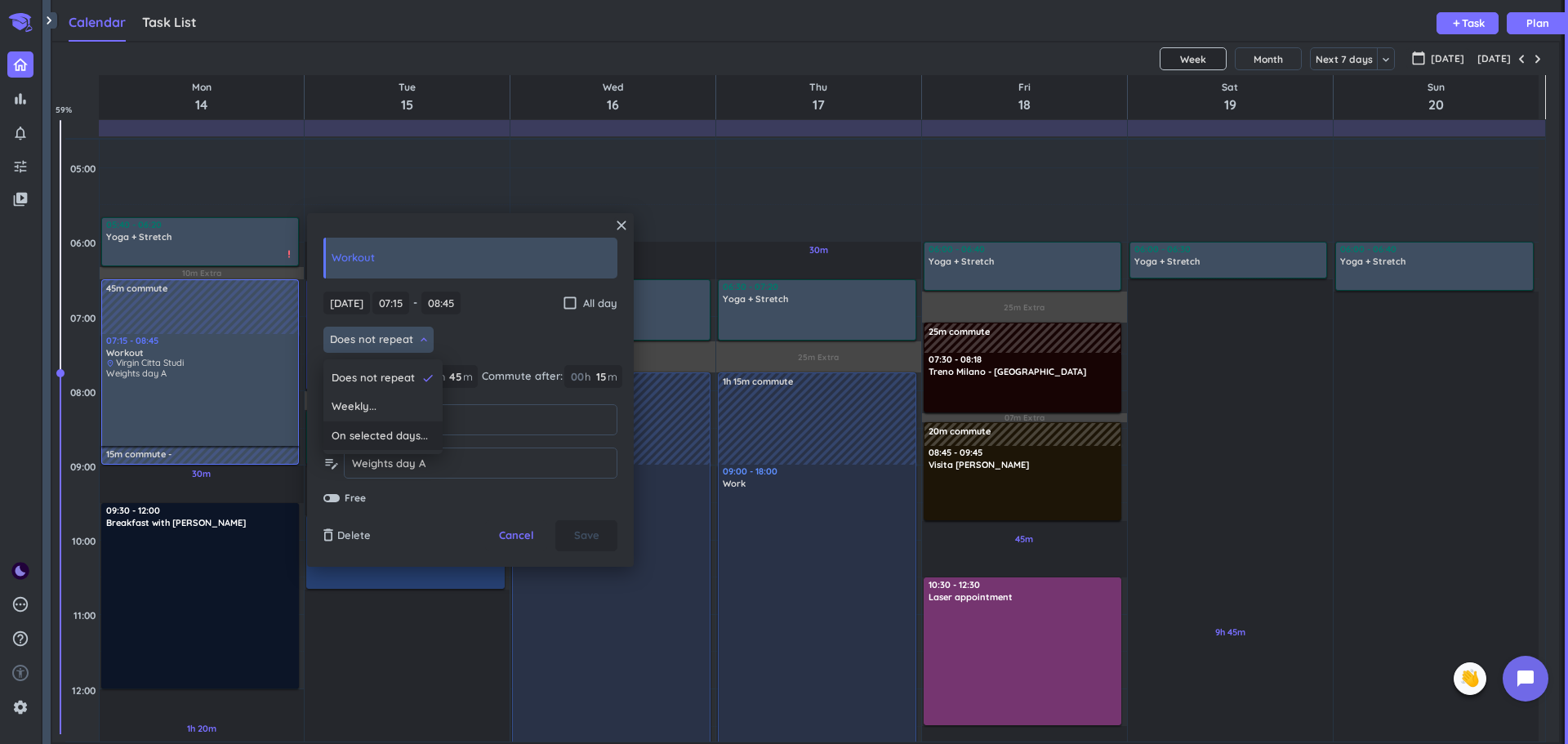 click on "On selected days..." at bounding box center (383, 436) 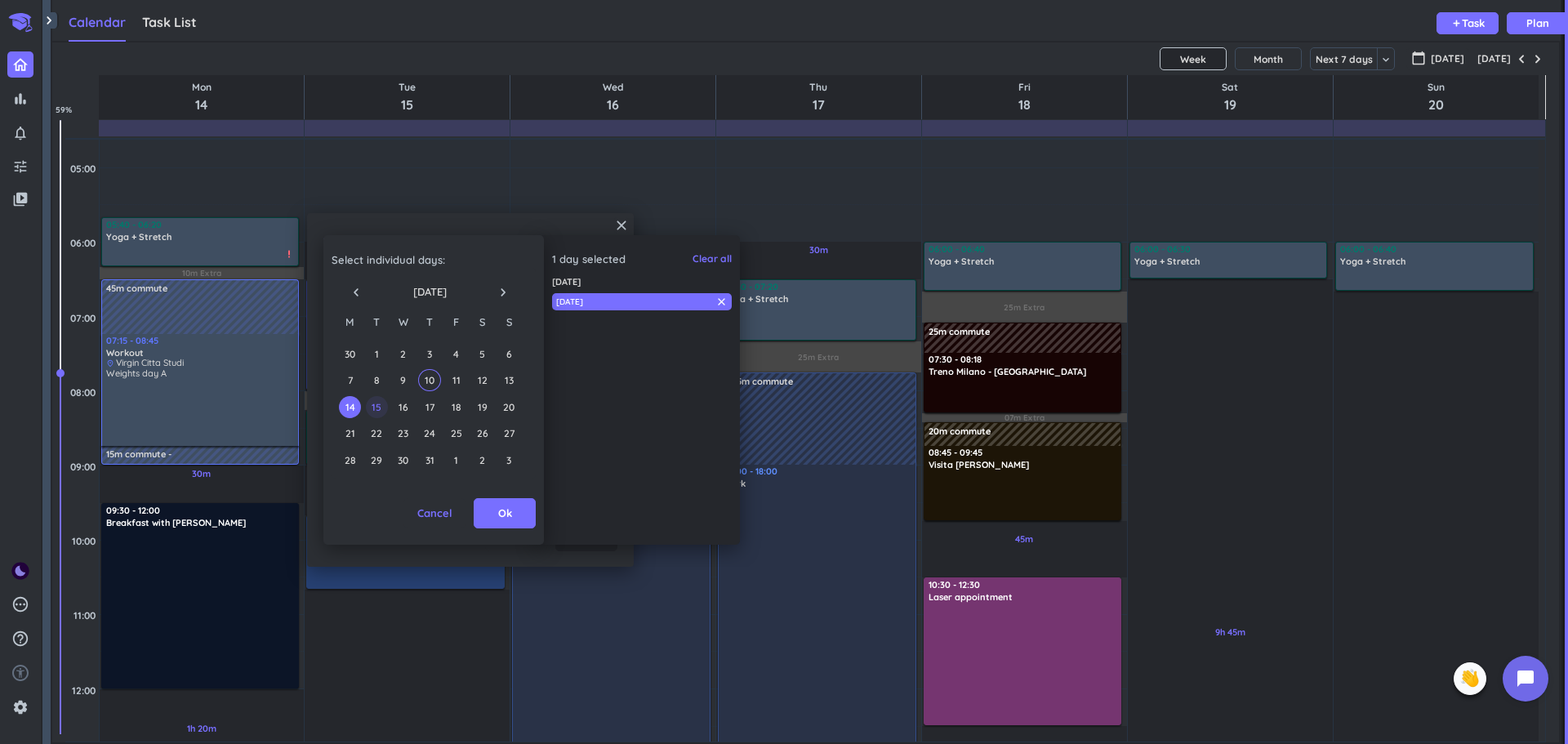 click on "15" at bounding box center (376, 407) 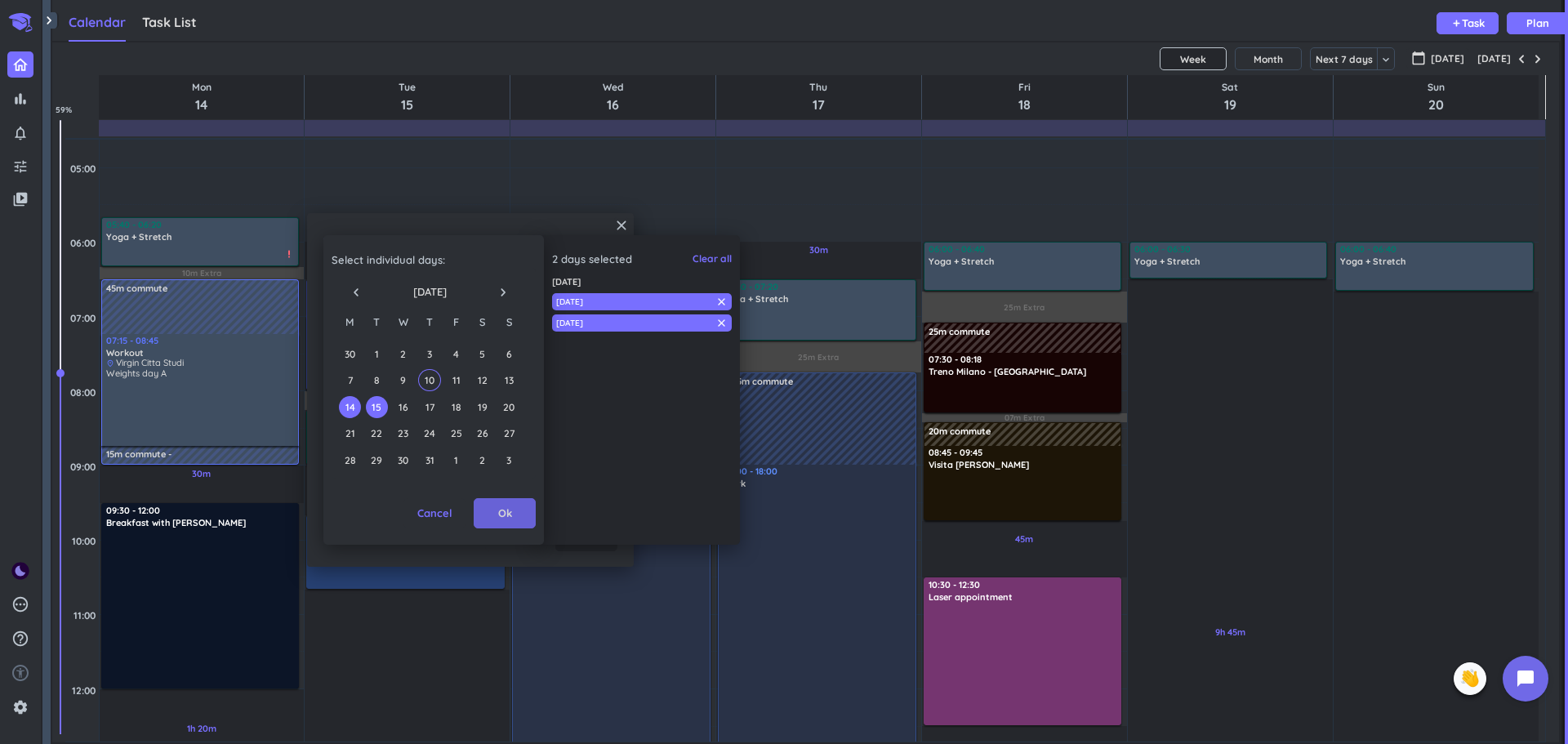 click on "Ok" at bounding box center [505, 514] 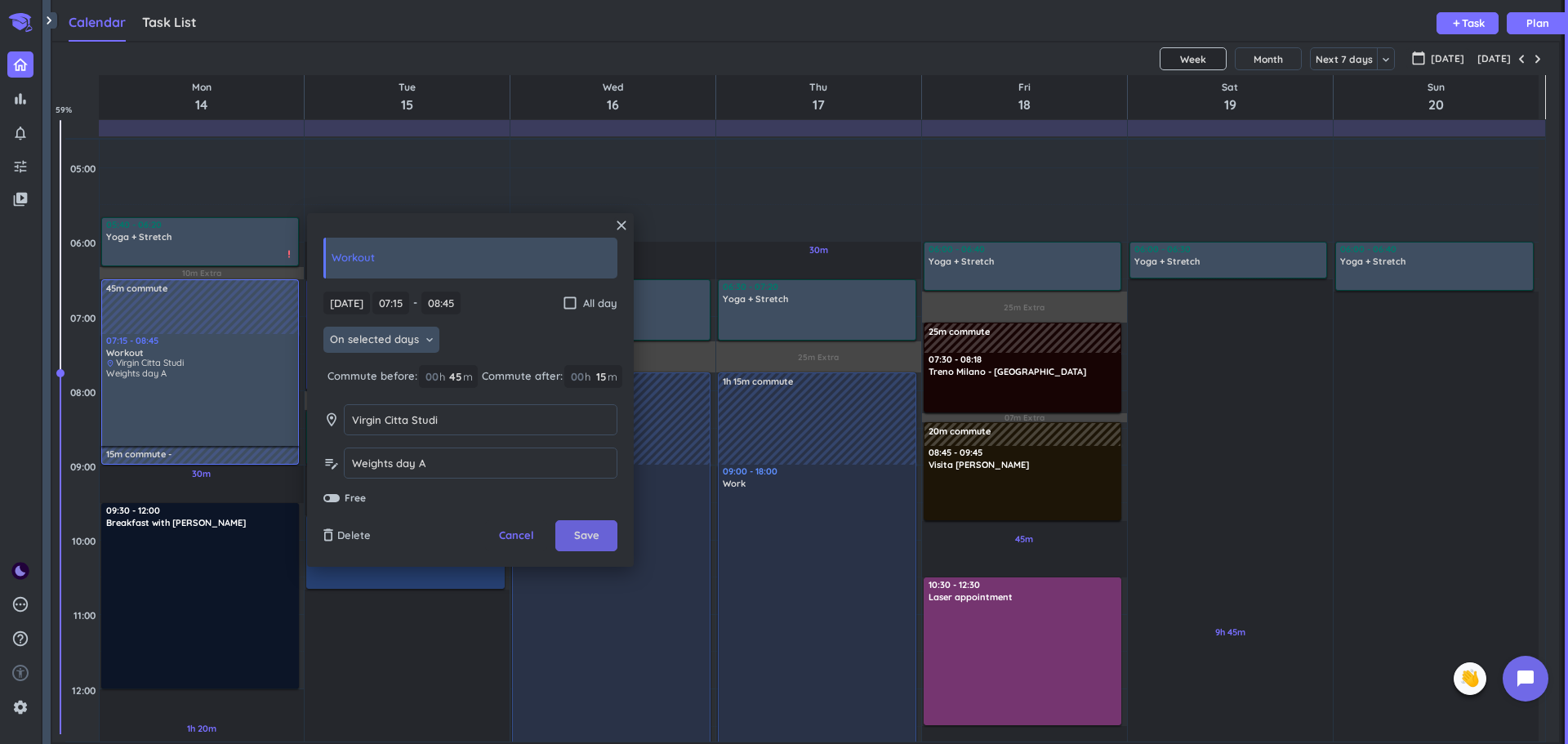 click on "Save" at bounding box center [586, 536] 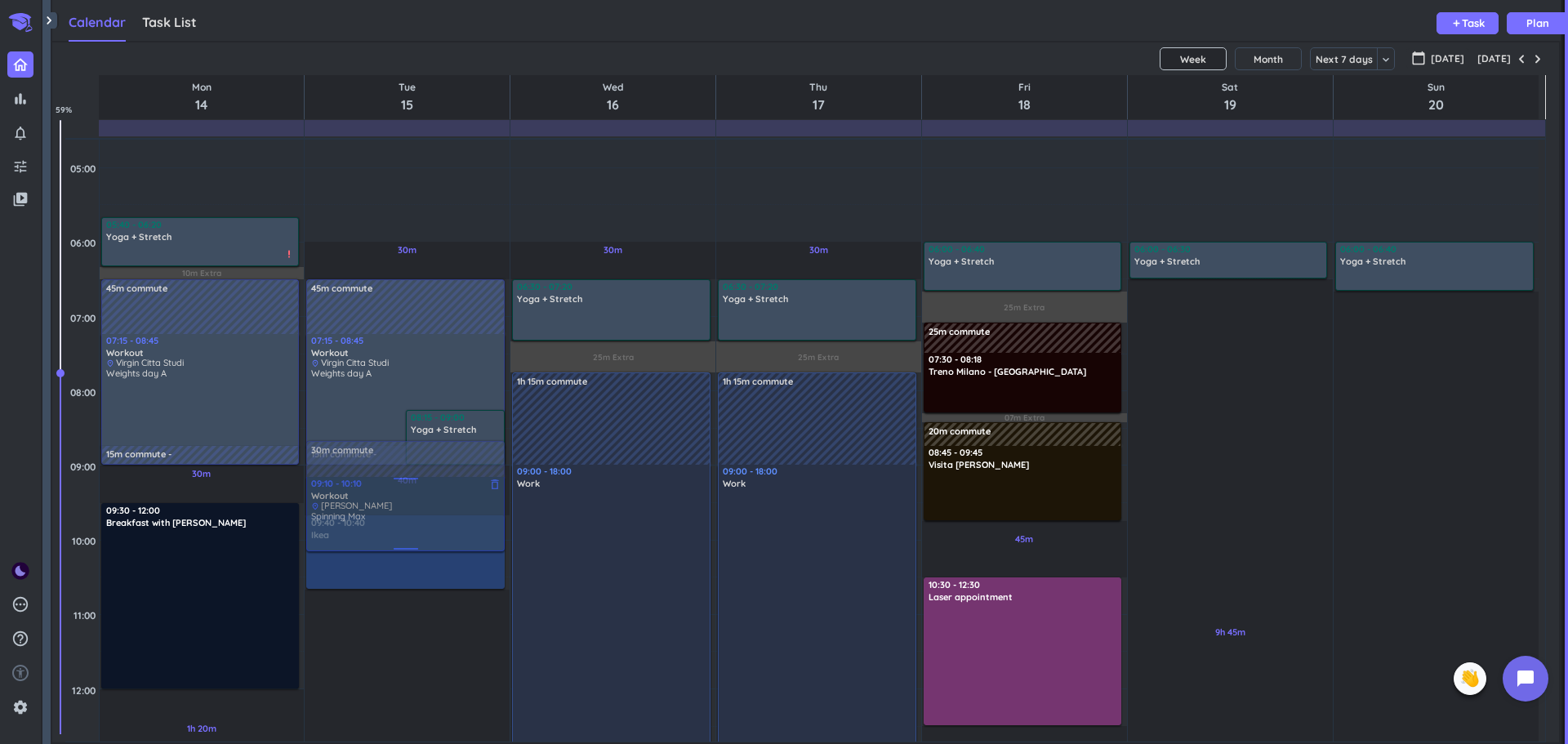 drag, startPoint x: 464, startPoint y: 347, endPoint x: 444, endPoint y: 518, distance: 172.16562 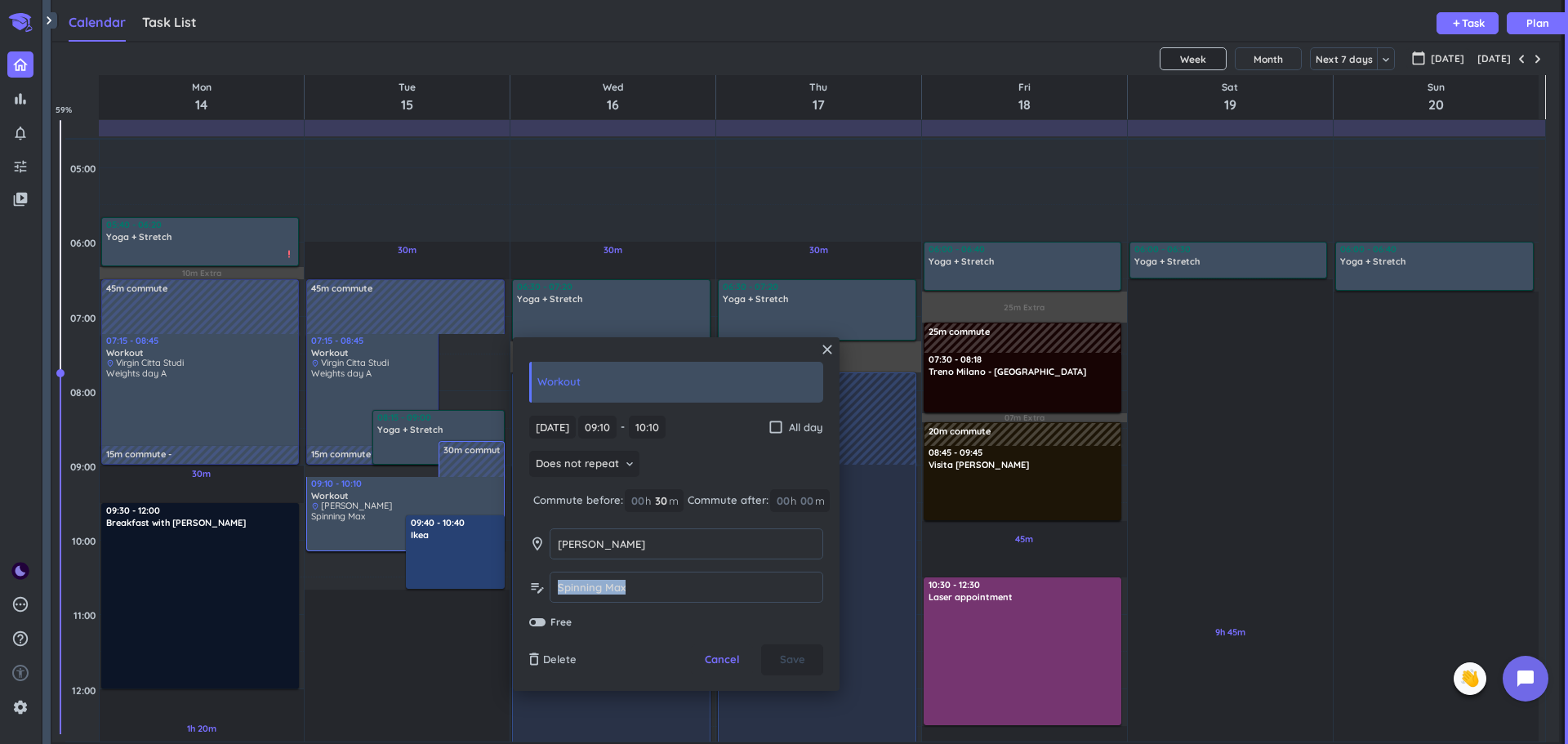 drag, startPoint x: 642, startPoint y: 588, endPoint x: 547, endPoint y: 590, distance: 95.02105 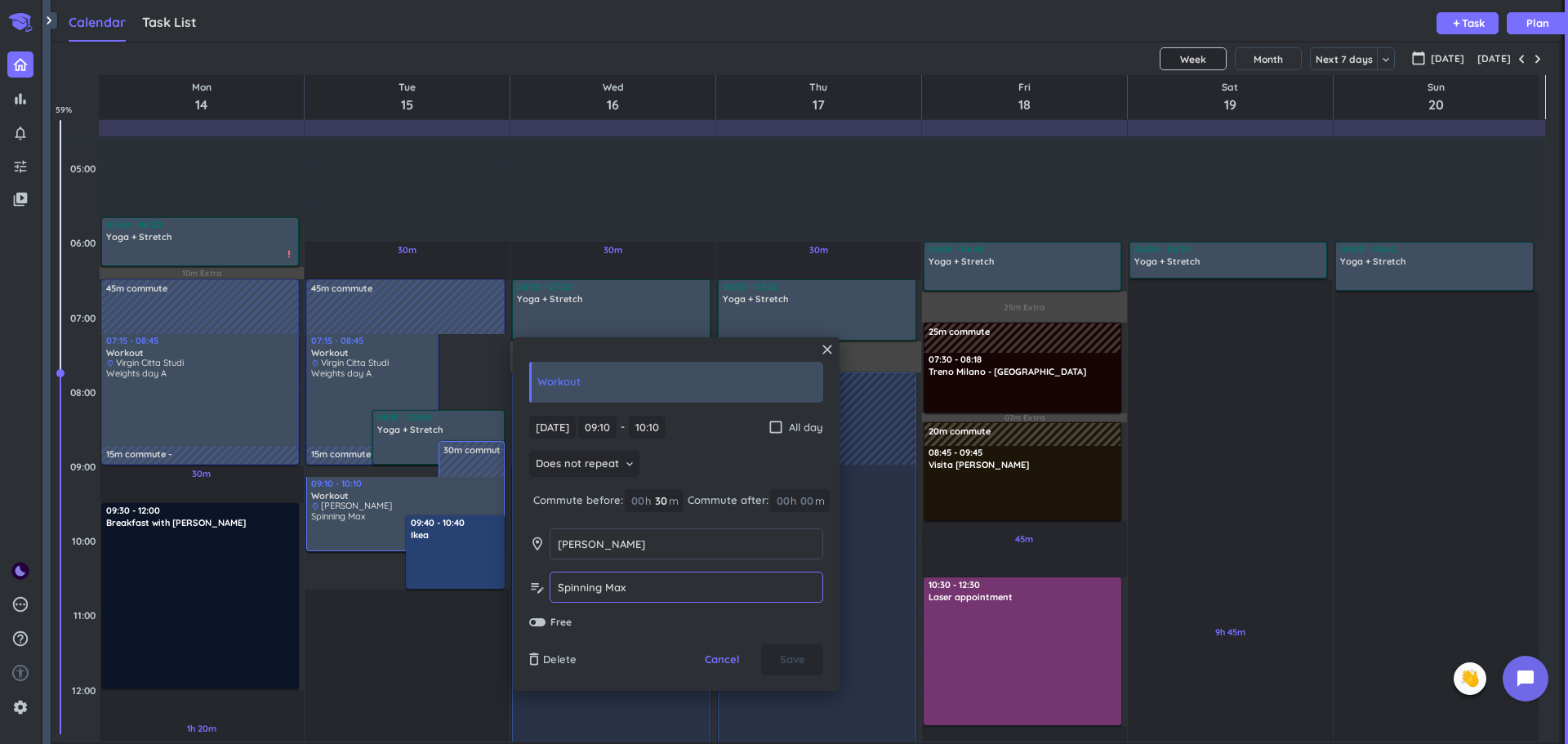 click on "edit_note Spinning Max Spinning Max" at bounding box center (676, 587) 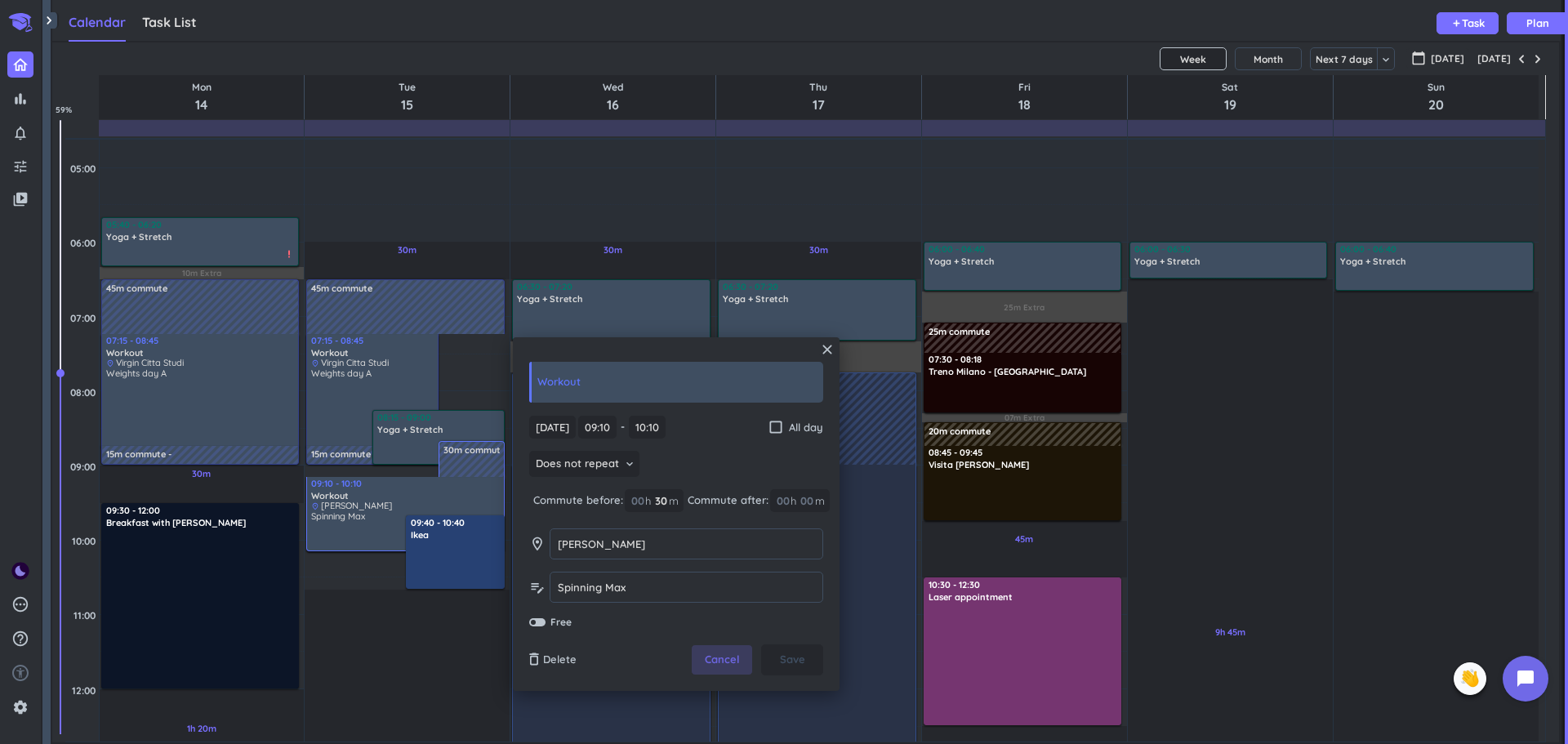 click on "Cancel" at bounding box center [722, 660] 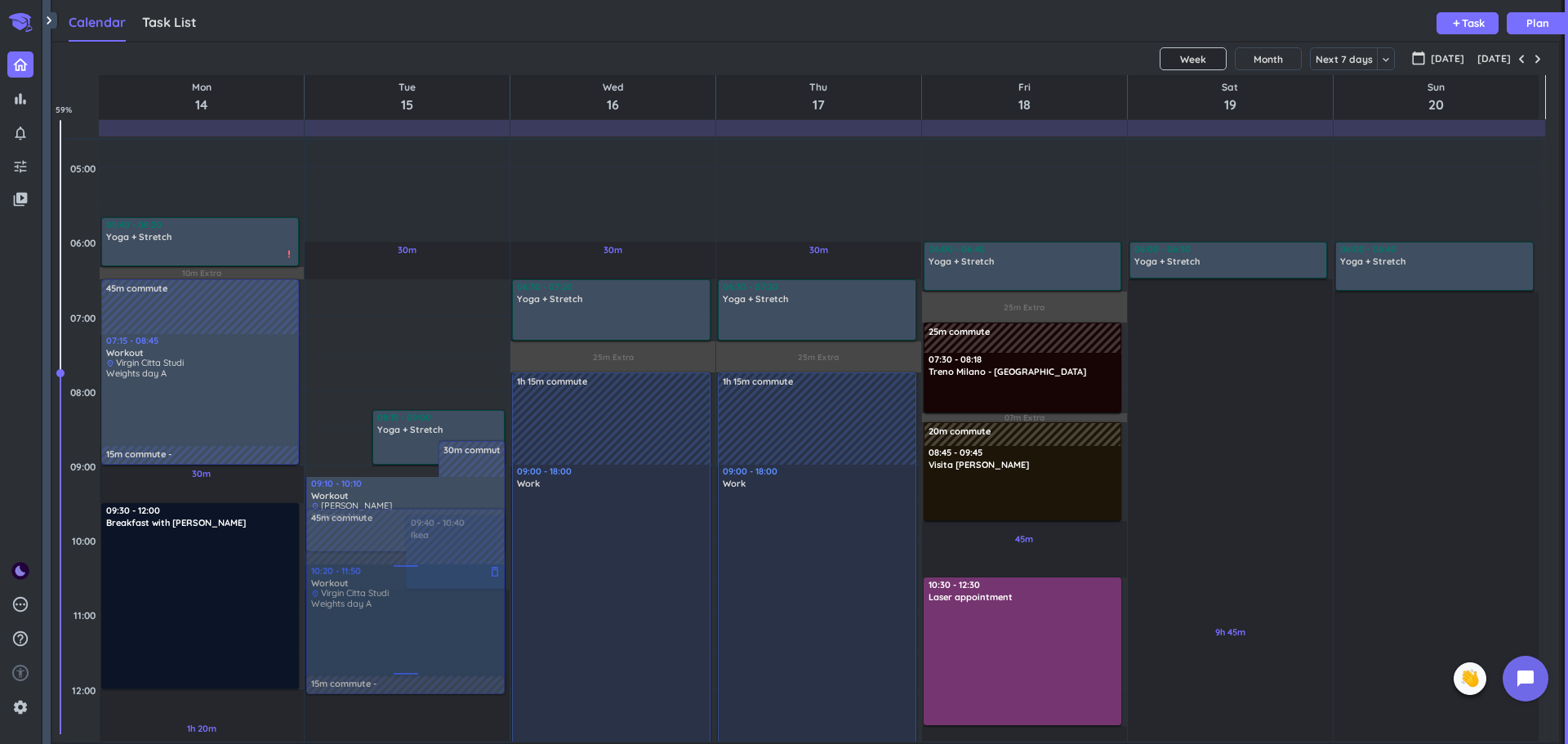 drag, startPoint x: 336, startPoint y: 356, endPoint x: 345, endPoint y: 568, distance: 212.19095 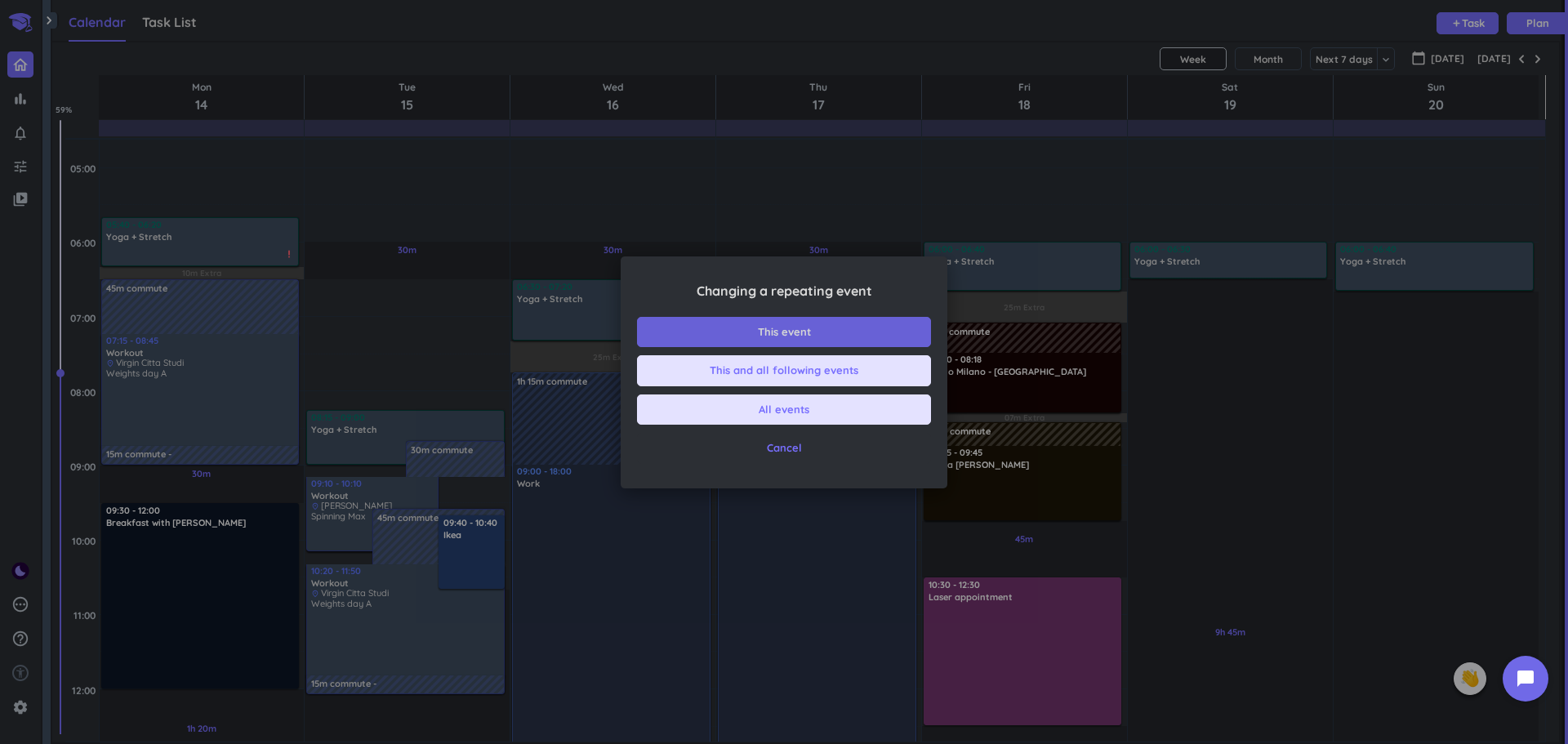 click on "This event" at bounding box center (784, 332) 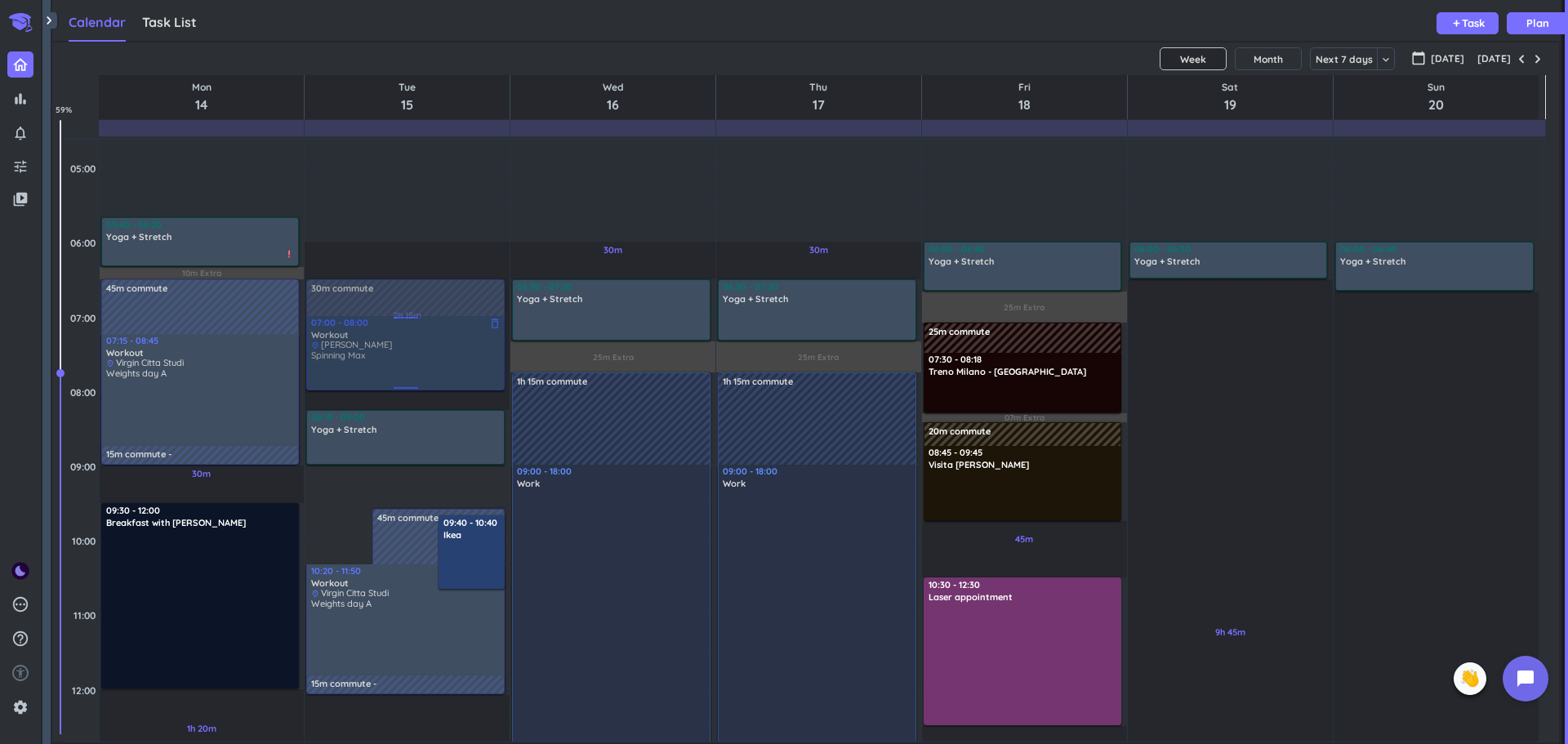 drag, startPoint x: 356, startPoint y: 501, endPoint x: 404, endPoint y: 352, distance: 156.54073 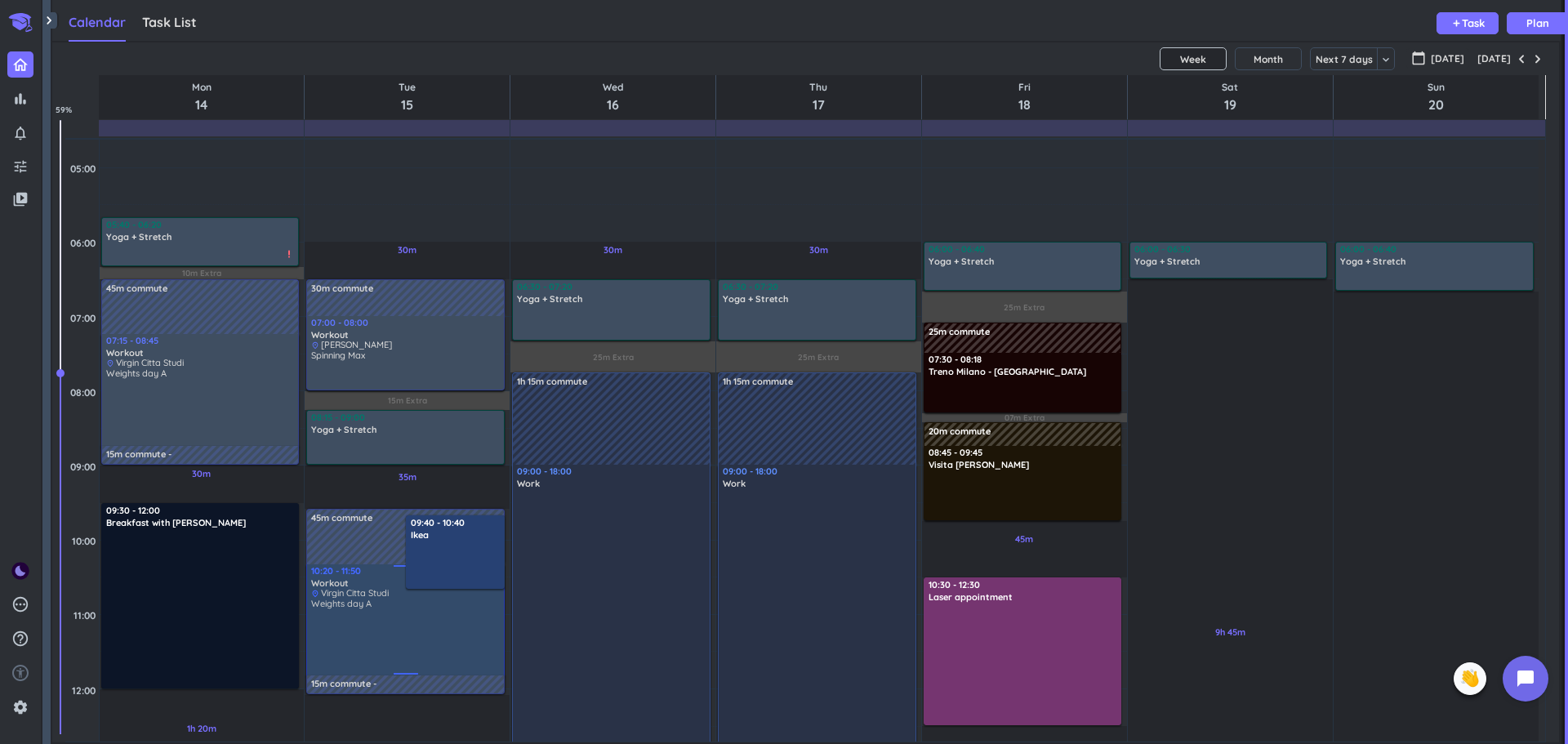 click on "Weights day A" at bounding box center (341, 604) 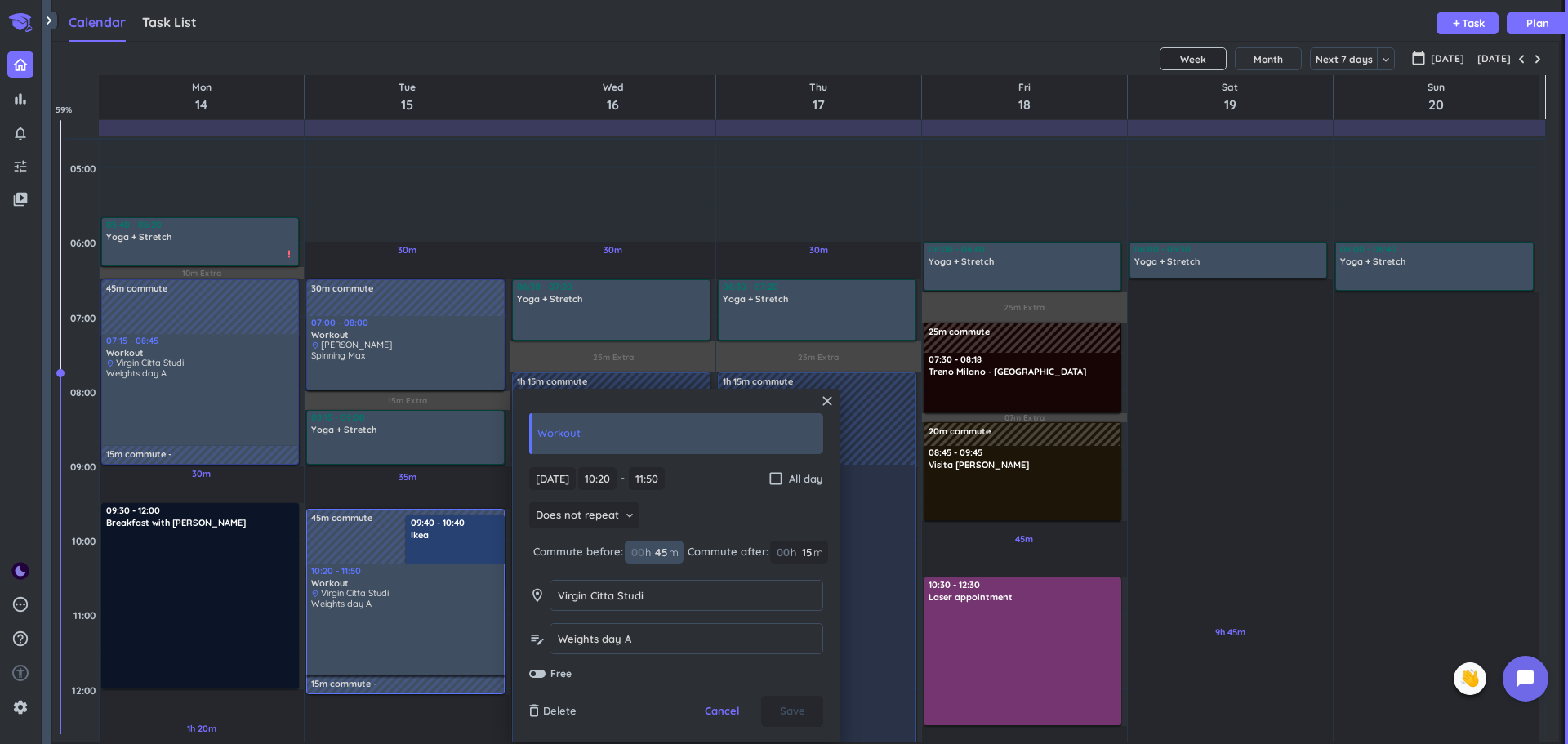 click on "45" at bounding box center [660, 552] 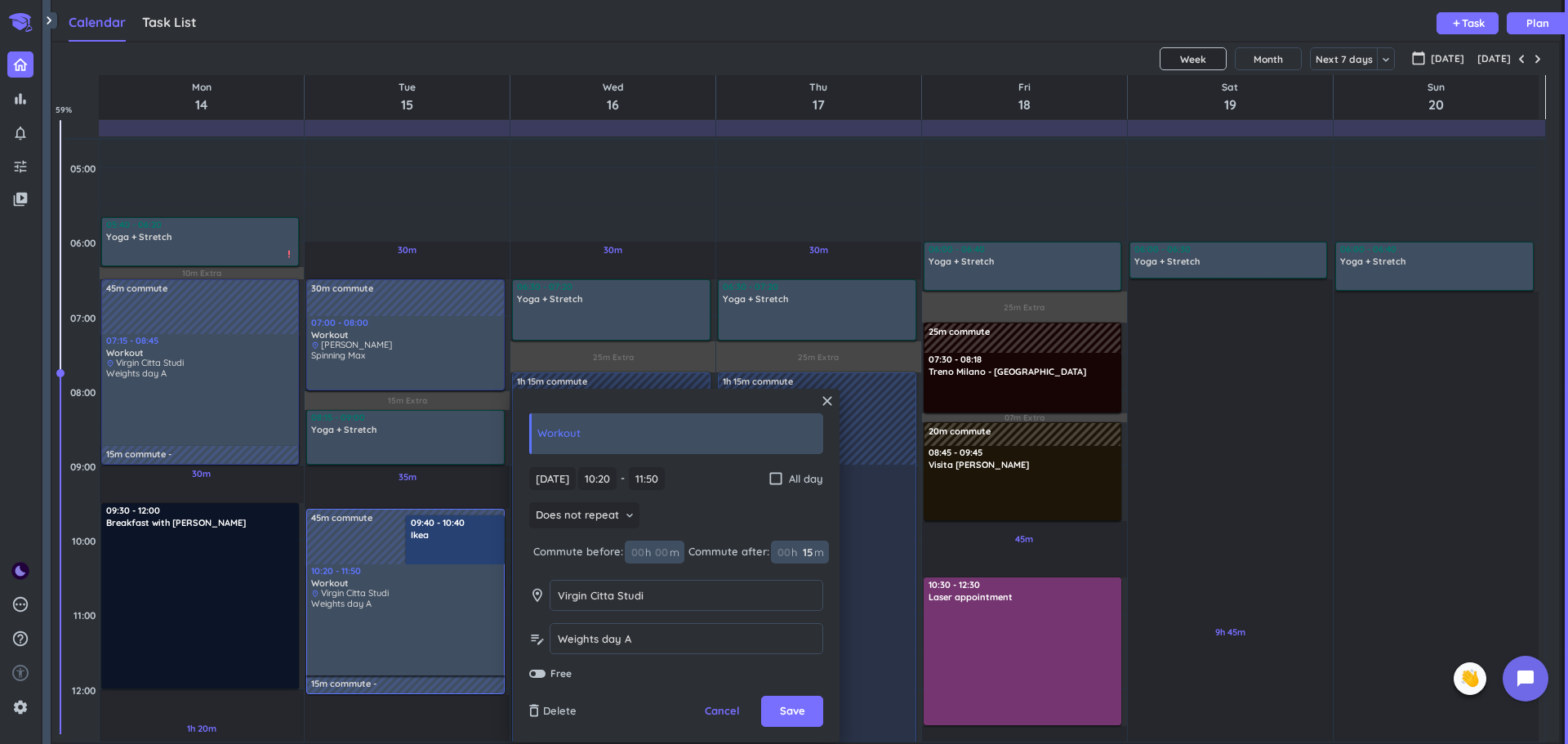 type 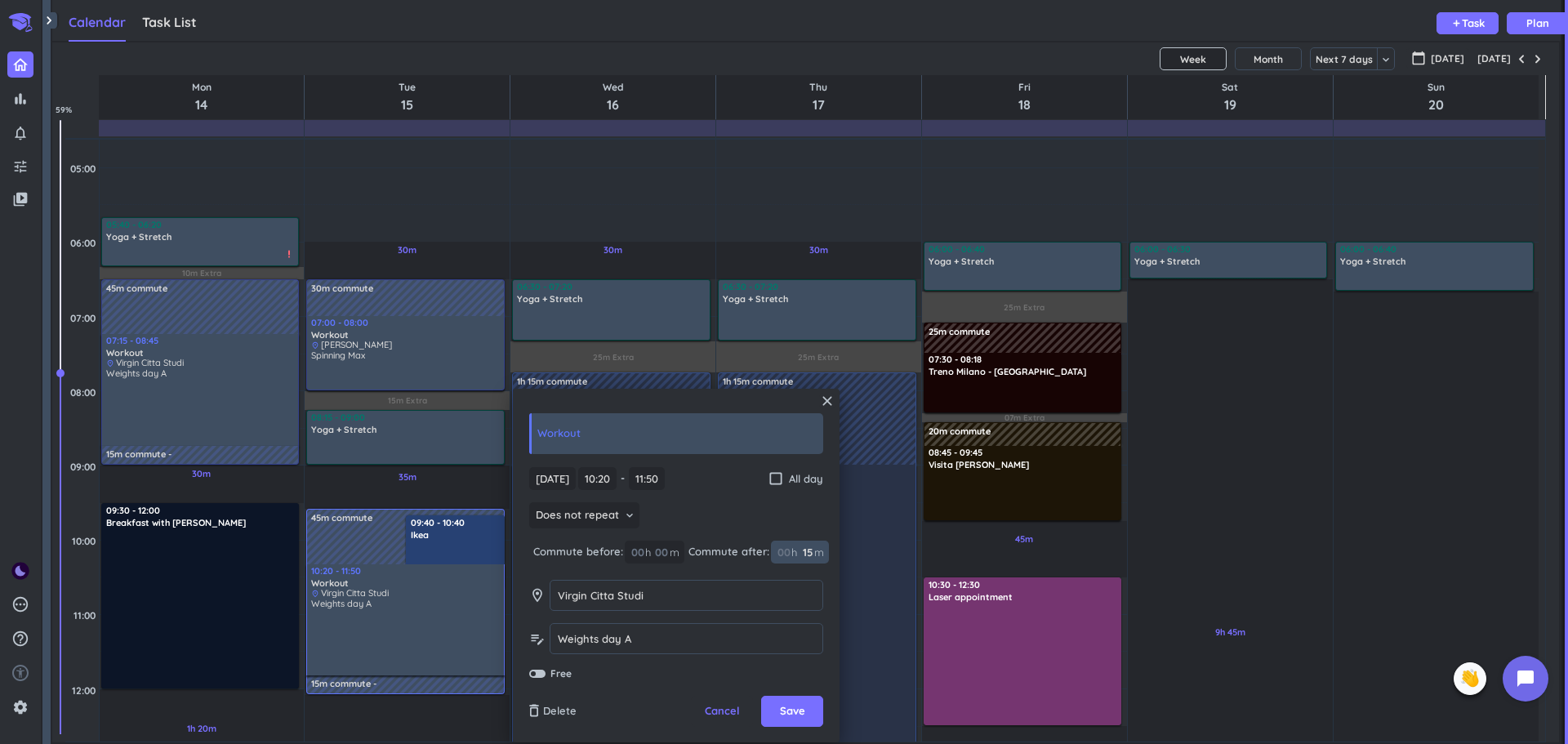 click on "15" at bounding box center (806, 552) 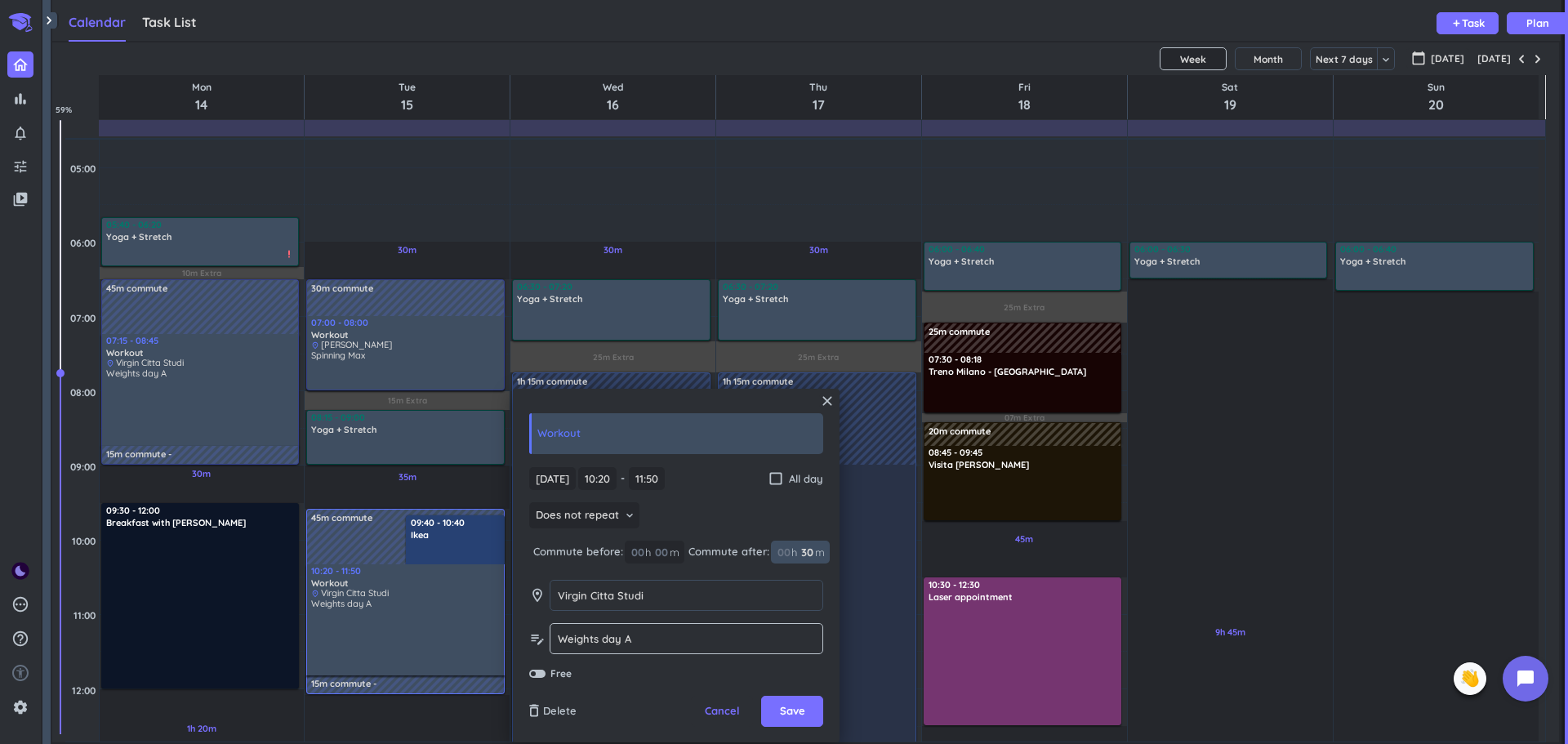 type on "30" 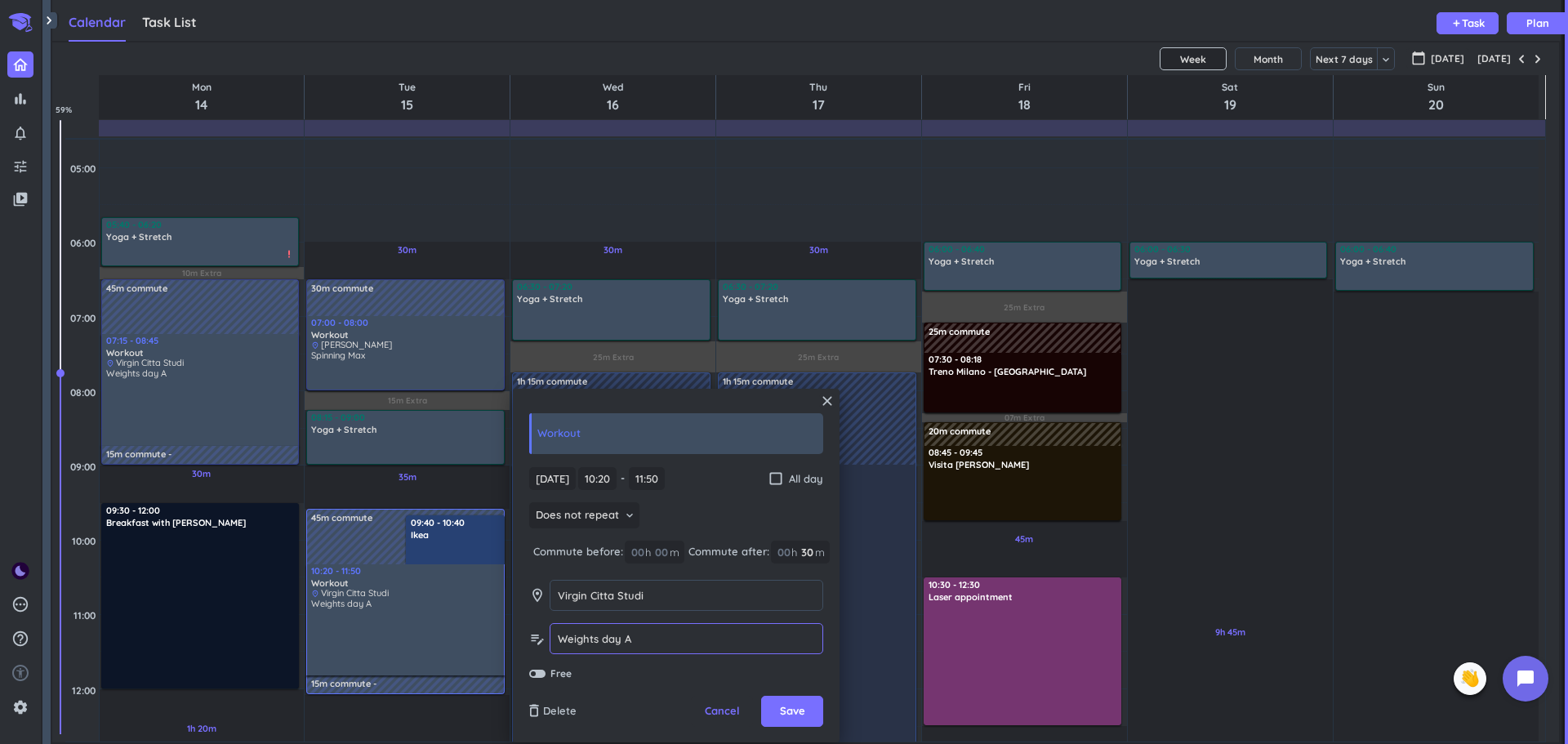 click on "Weights day A" at bounding box center [686, 639] 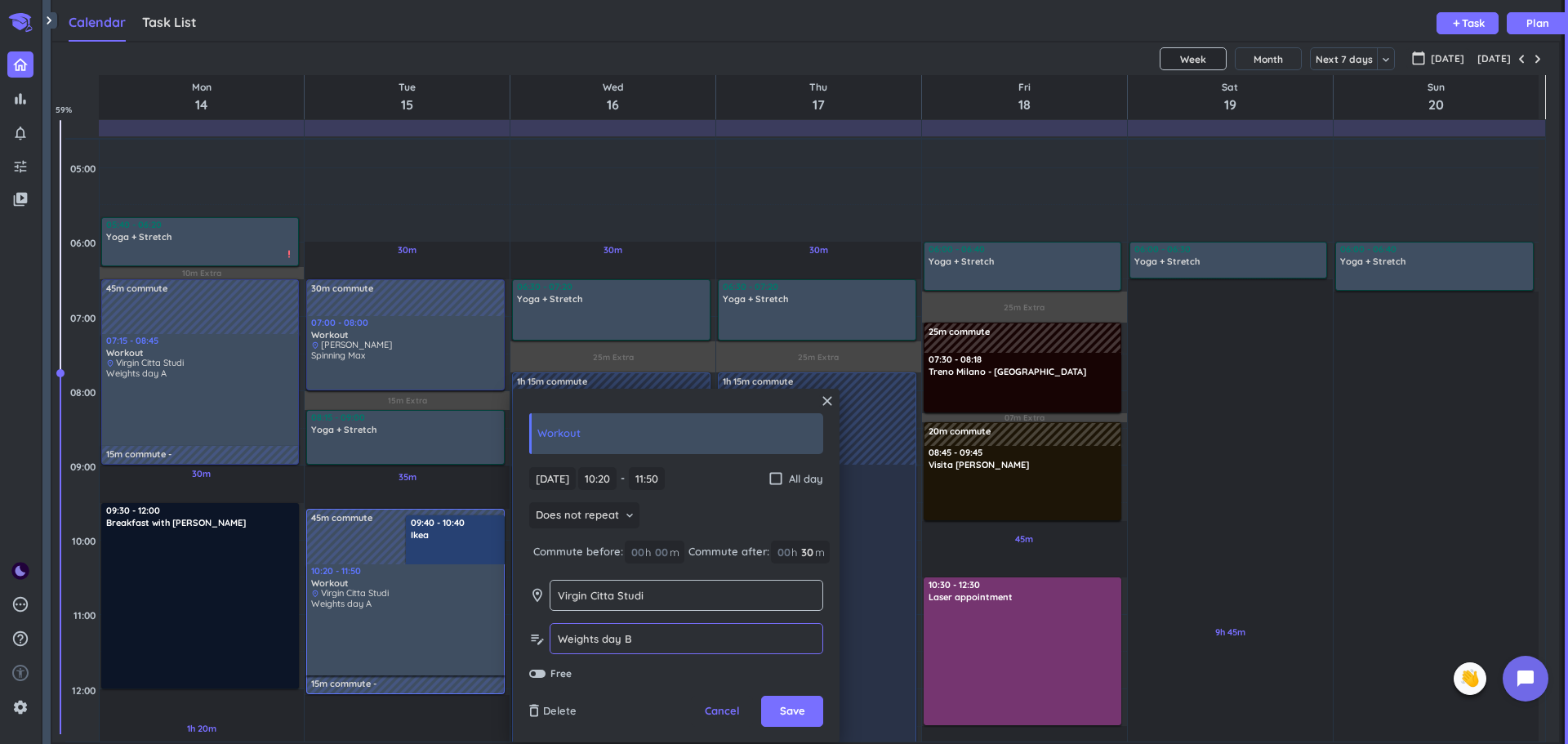 type on "Weights day B" 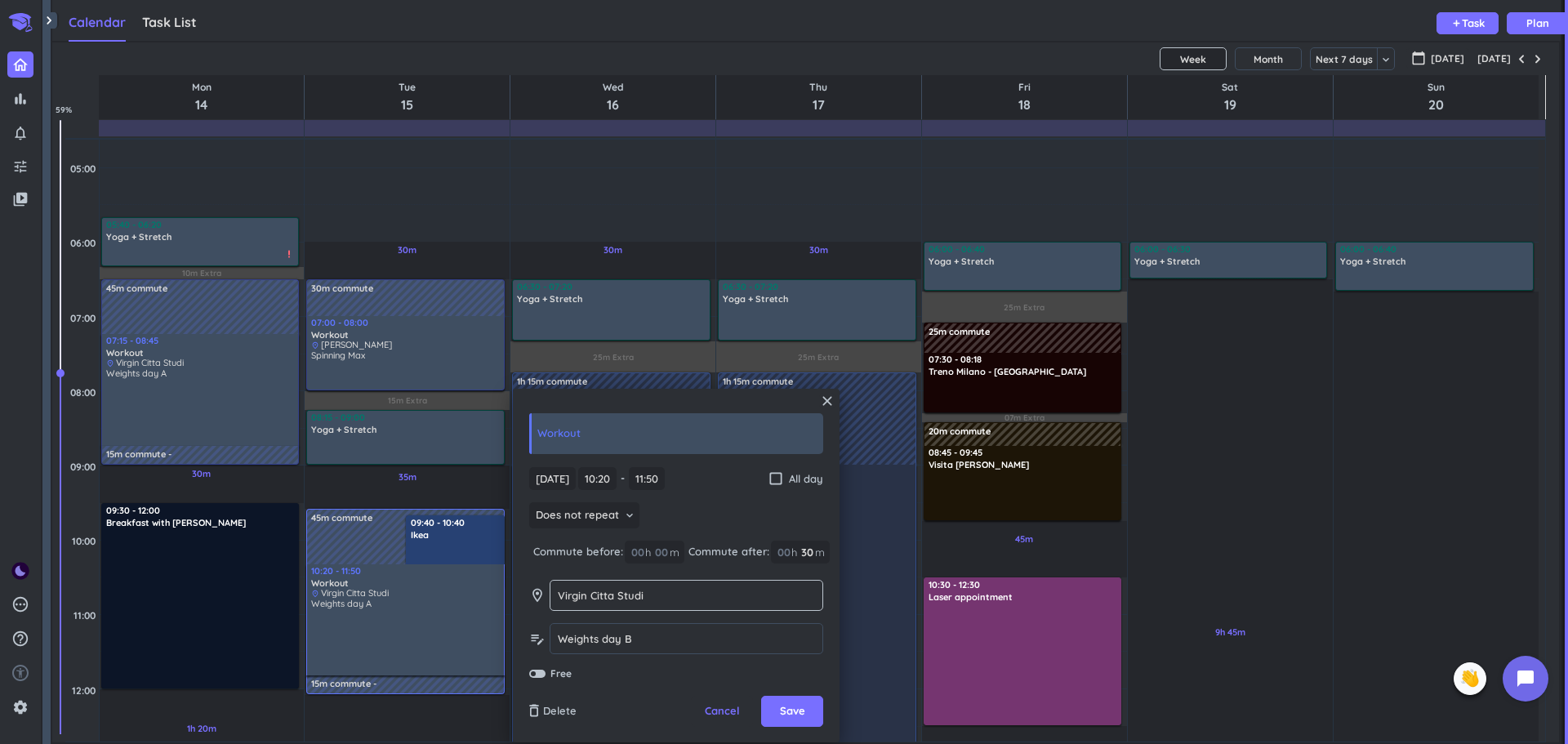 drag, startPoint x: 653, startPoint y: 586, endPoint x: 595, endPoint y: 586, distance: 58 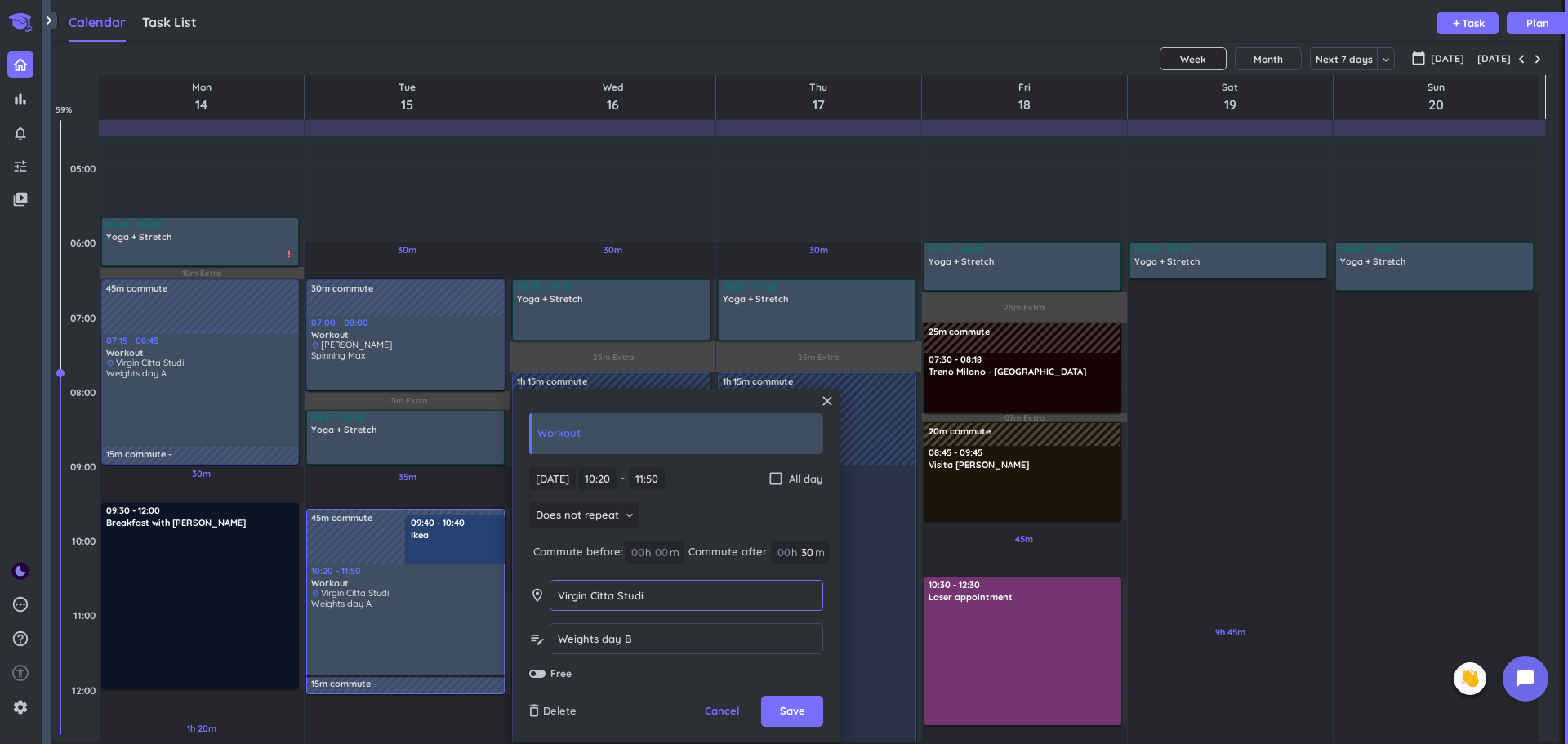 click on "Virgin Citta Studi" at bounding box center [686, 595] 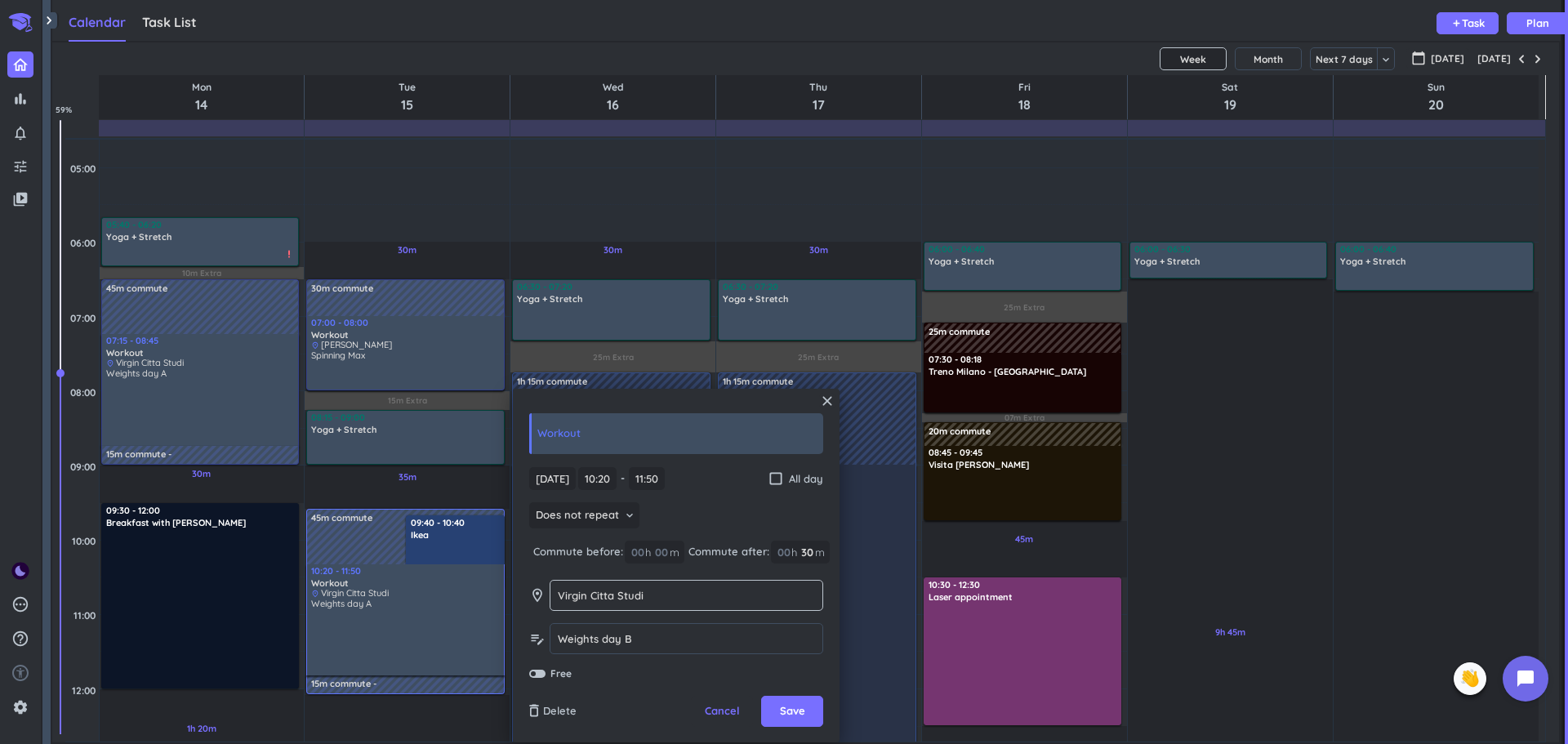 click on "Virgin Citta Studi Virgin Citta Studi" 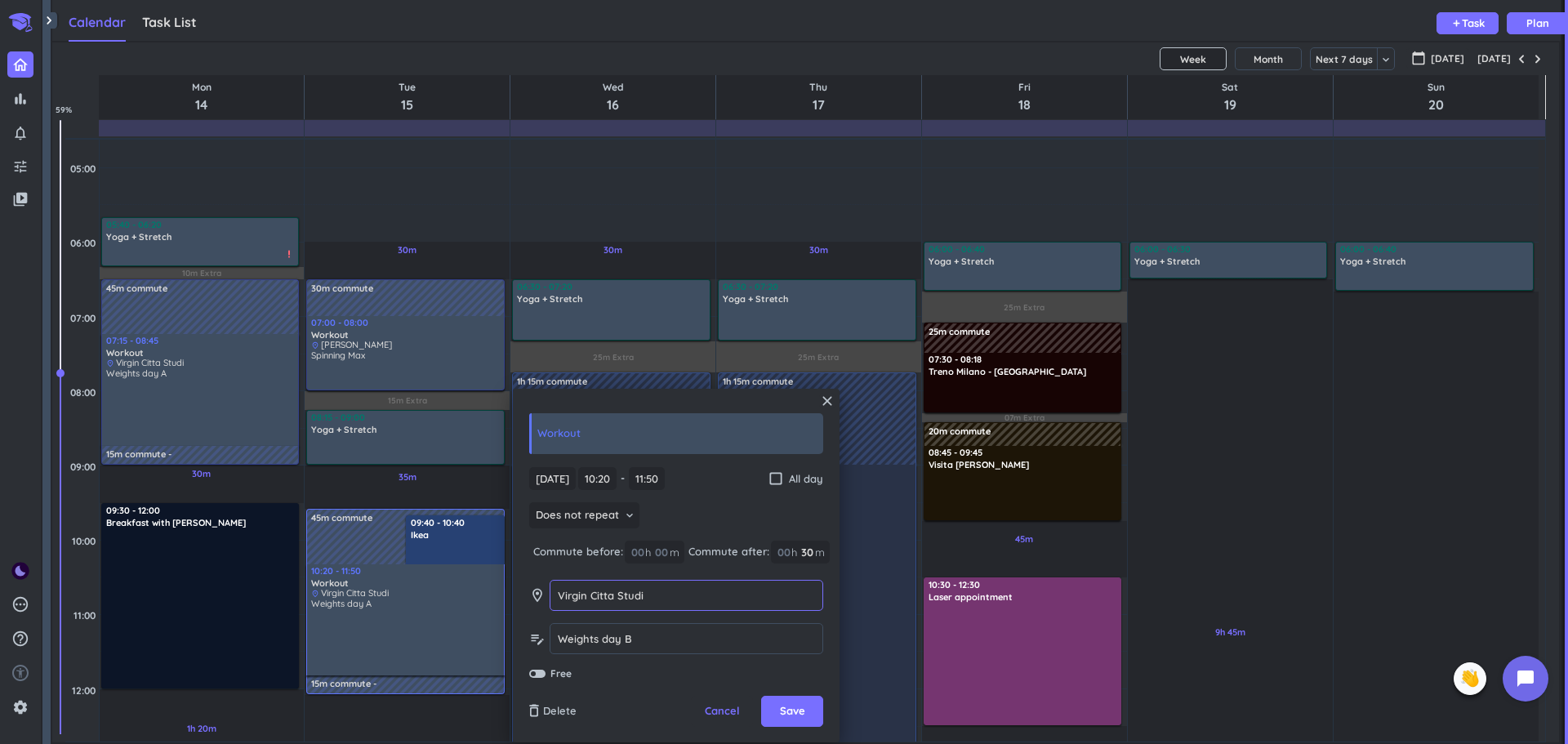 click on "Virgin Citta Studi" at bounding box center (686, 595) 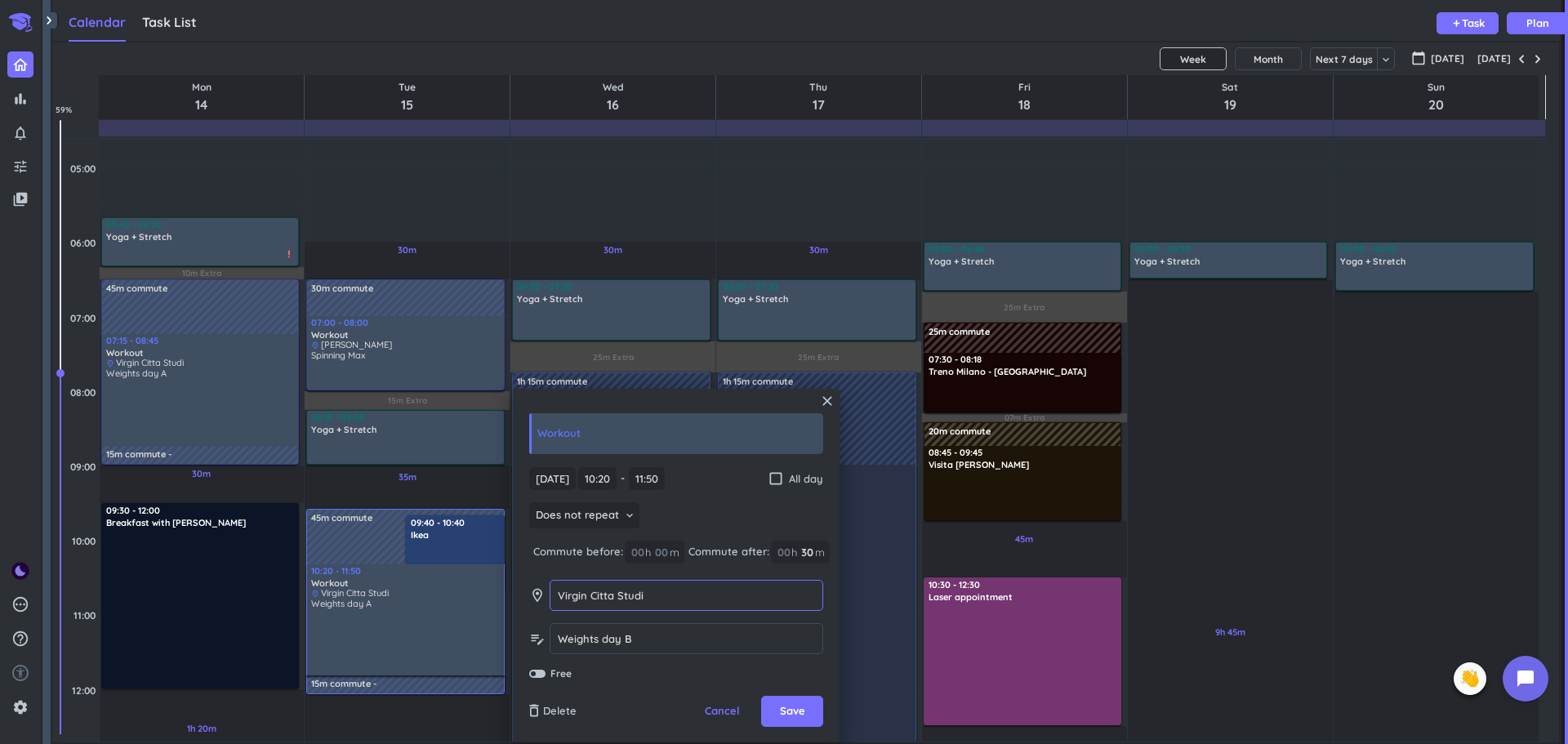 click on "Virgin Citta Studi" at bounding box center [686, 595] 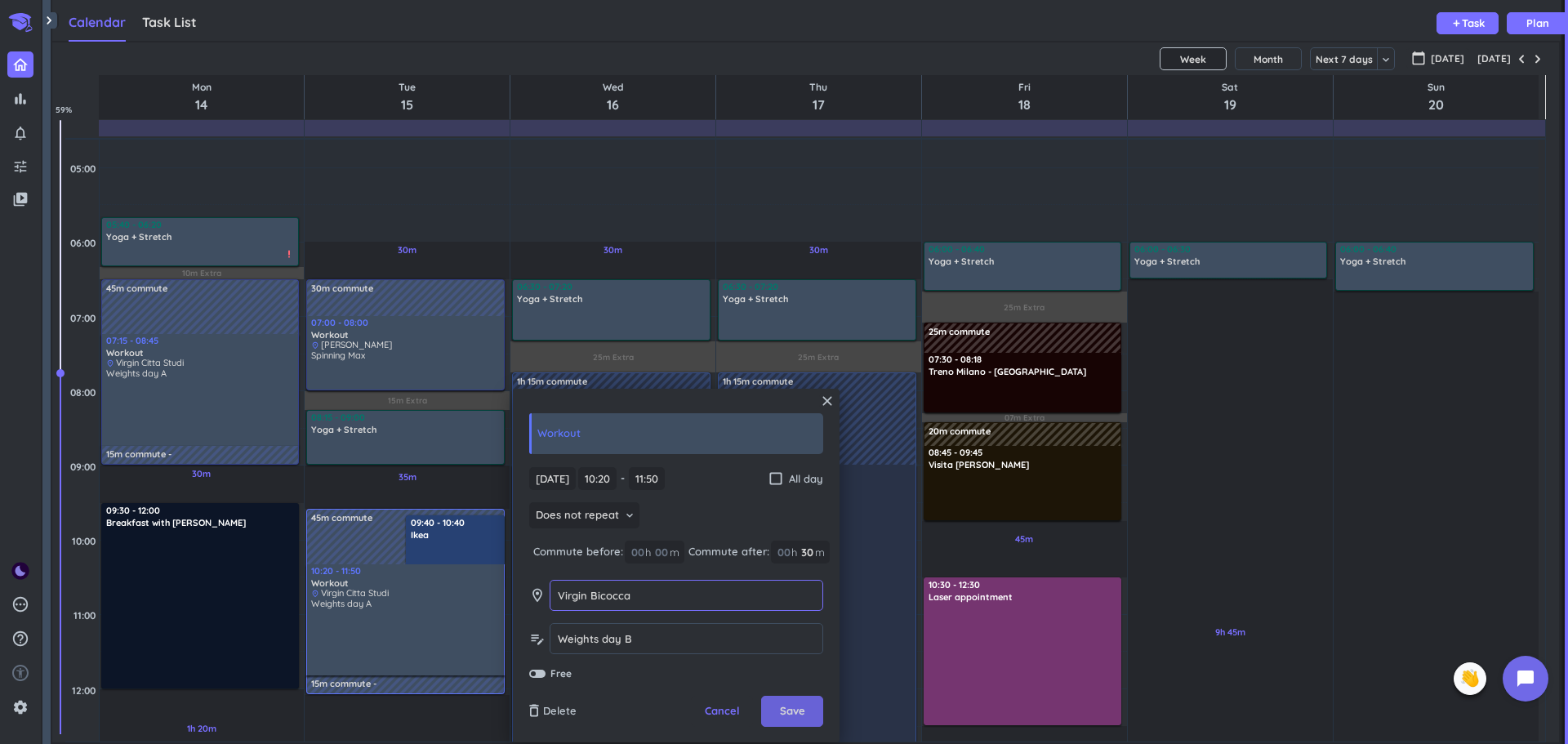 type on "Virgin Bicocca" 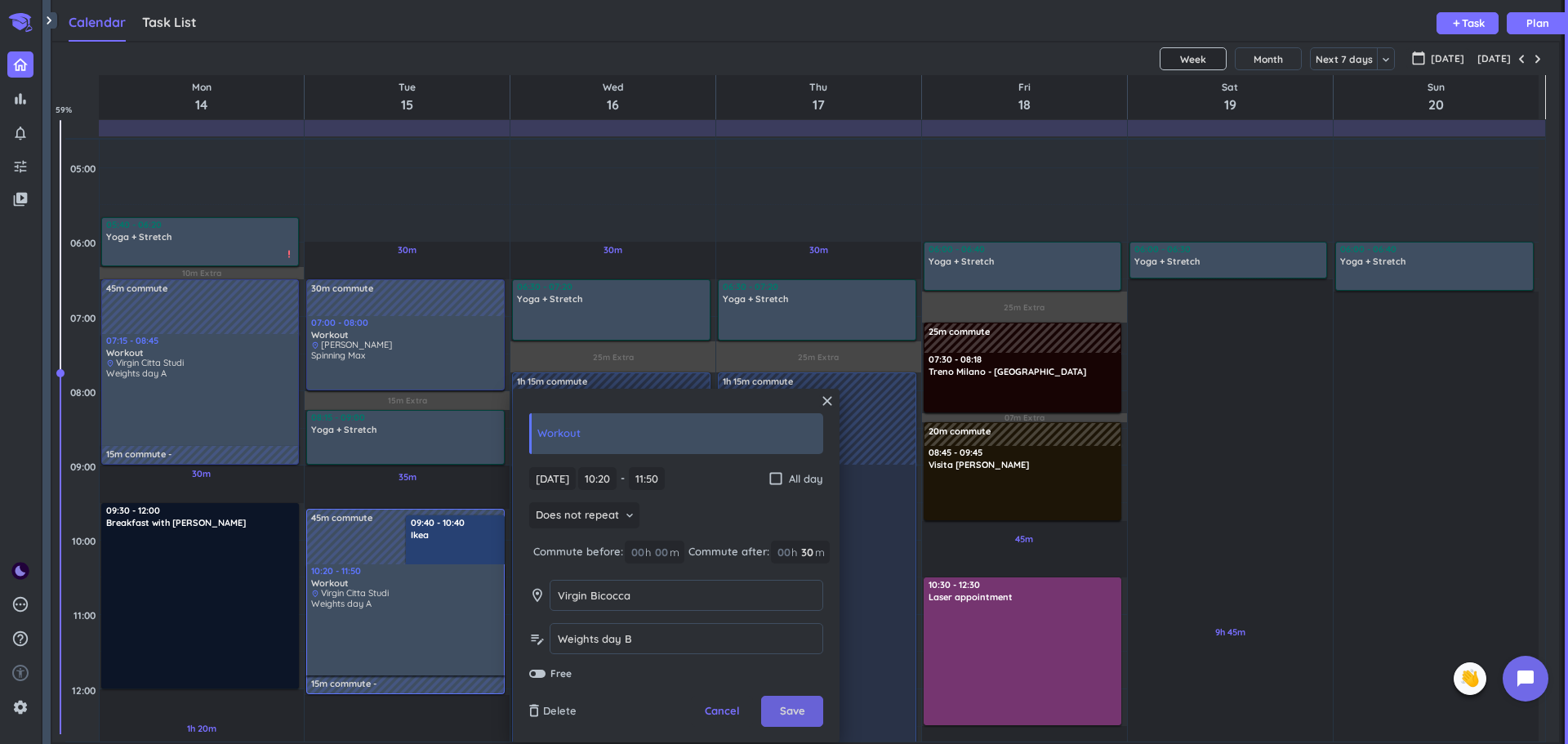 click on "Save" at bounding box center [792, 711] 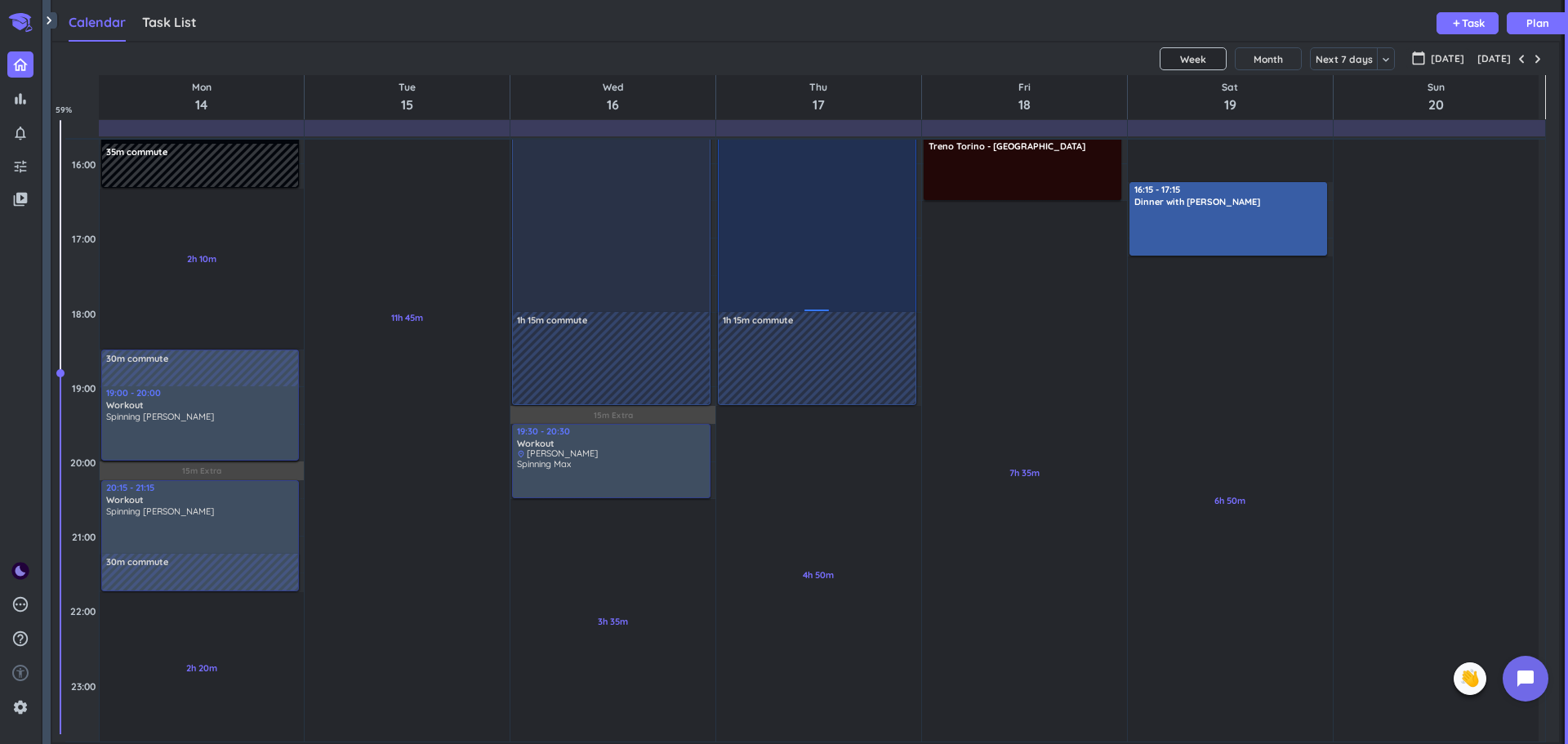 scroll, scrollTop: 892, scrollLeft: 0, axis: vertical 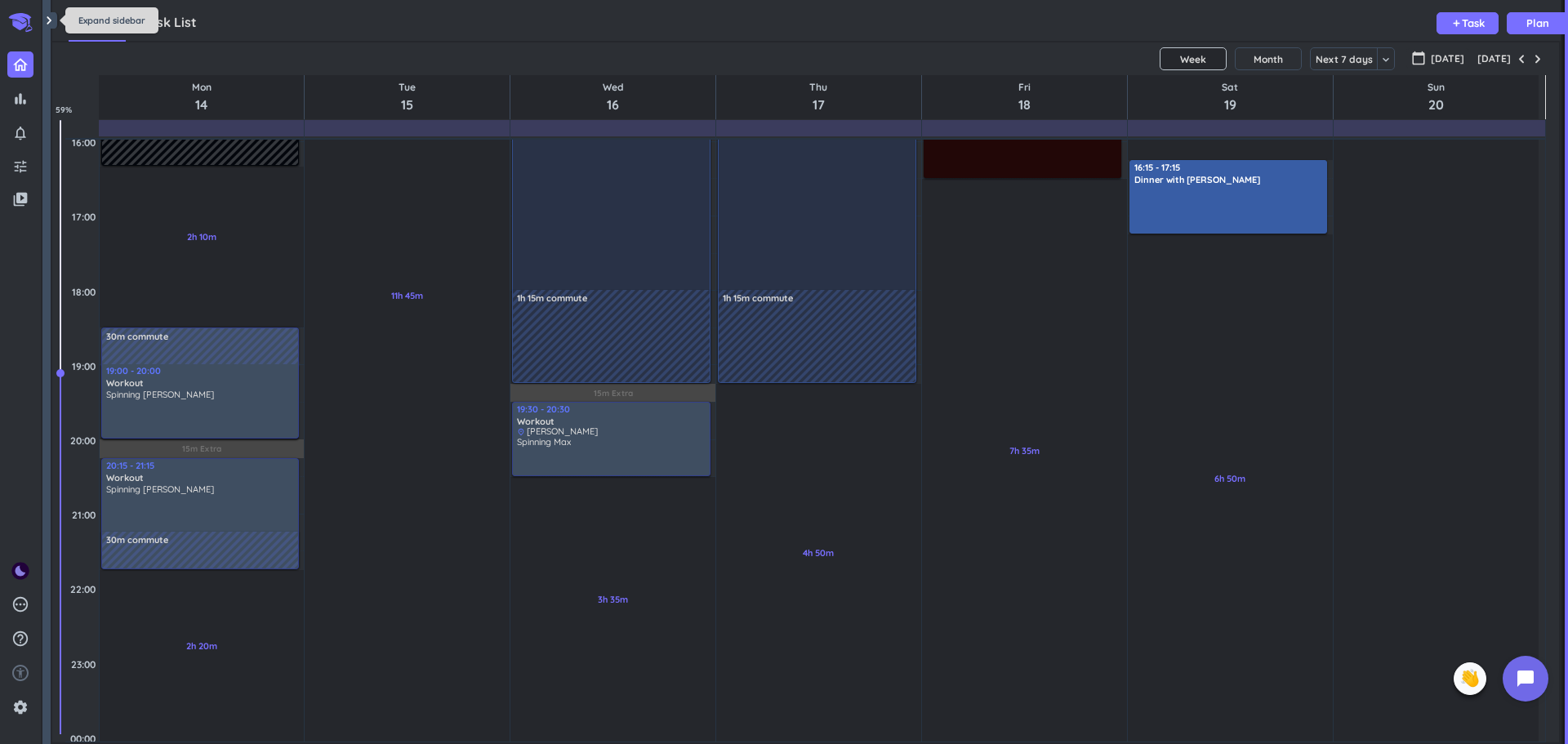 click on "chevron_right" at bounding box center (49, 20) 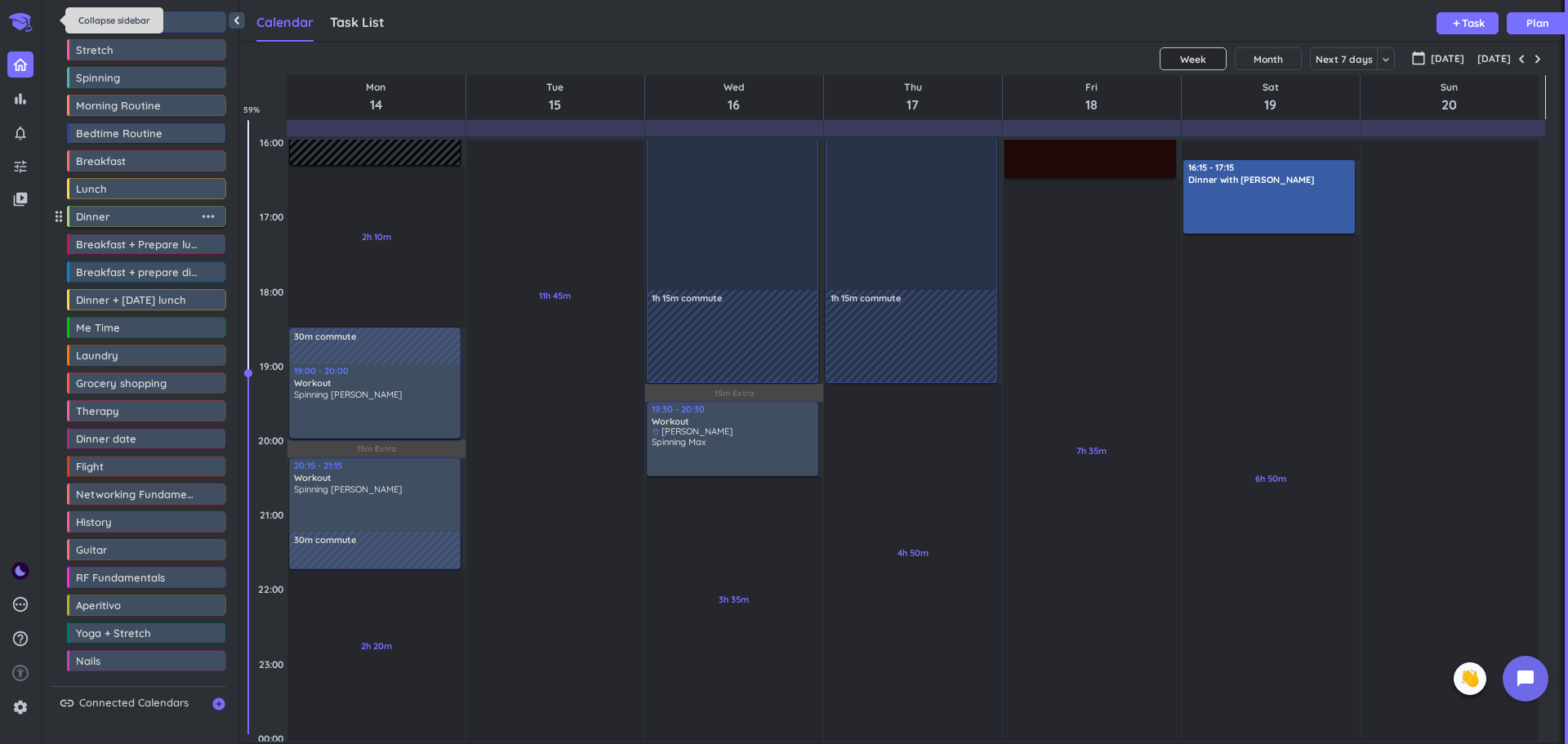 scroll, scrollTop: 34, scrollLeft: 1314, axis: both 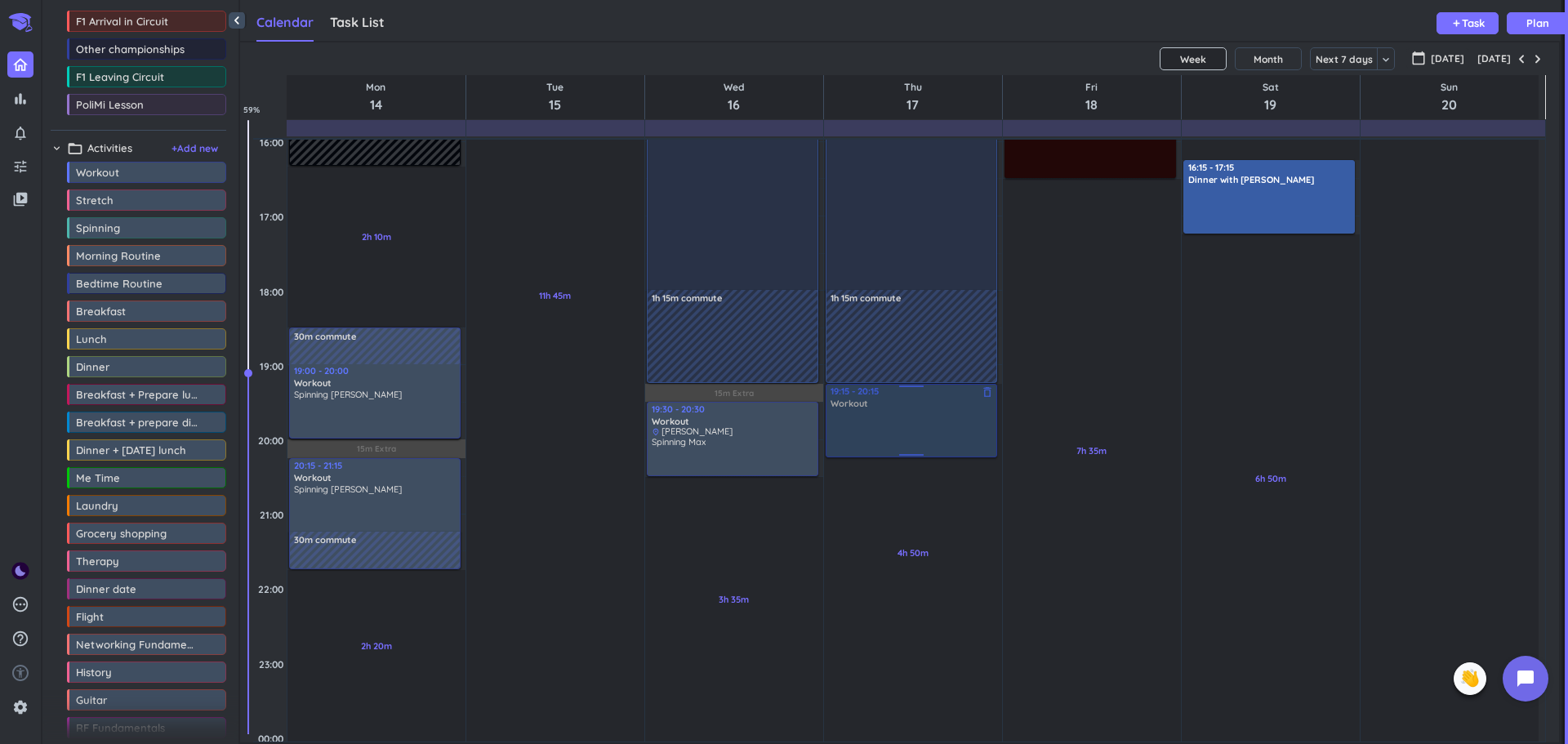 drag, startPoint x: 104, startPoint y: 176, endPoint x: 926, endPoint y: 390, distance: 849.4 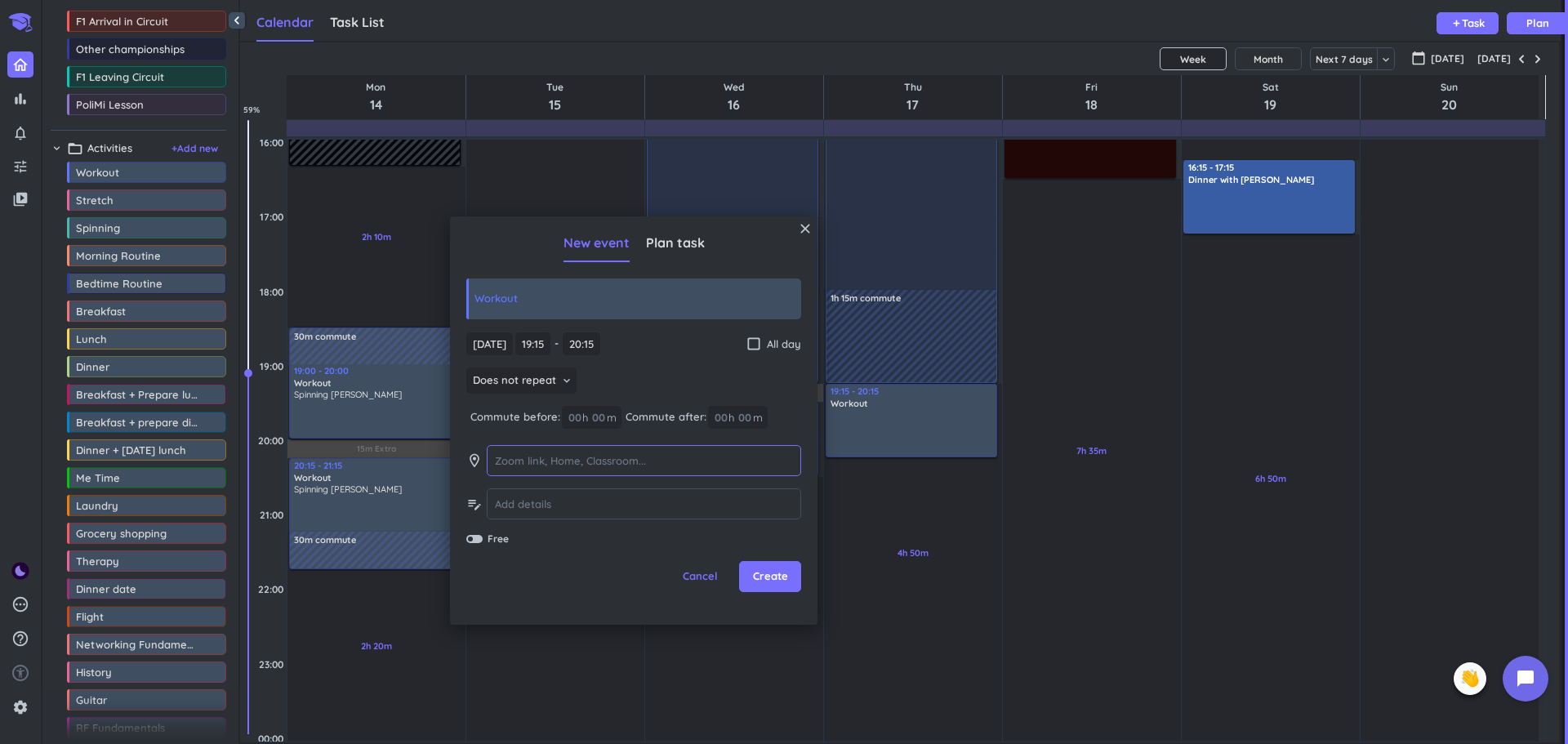 click at bounding box center (644, 461) 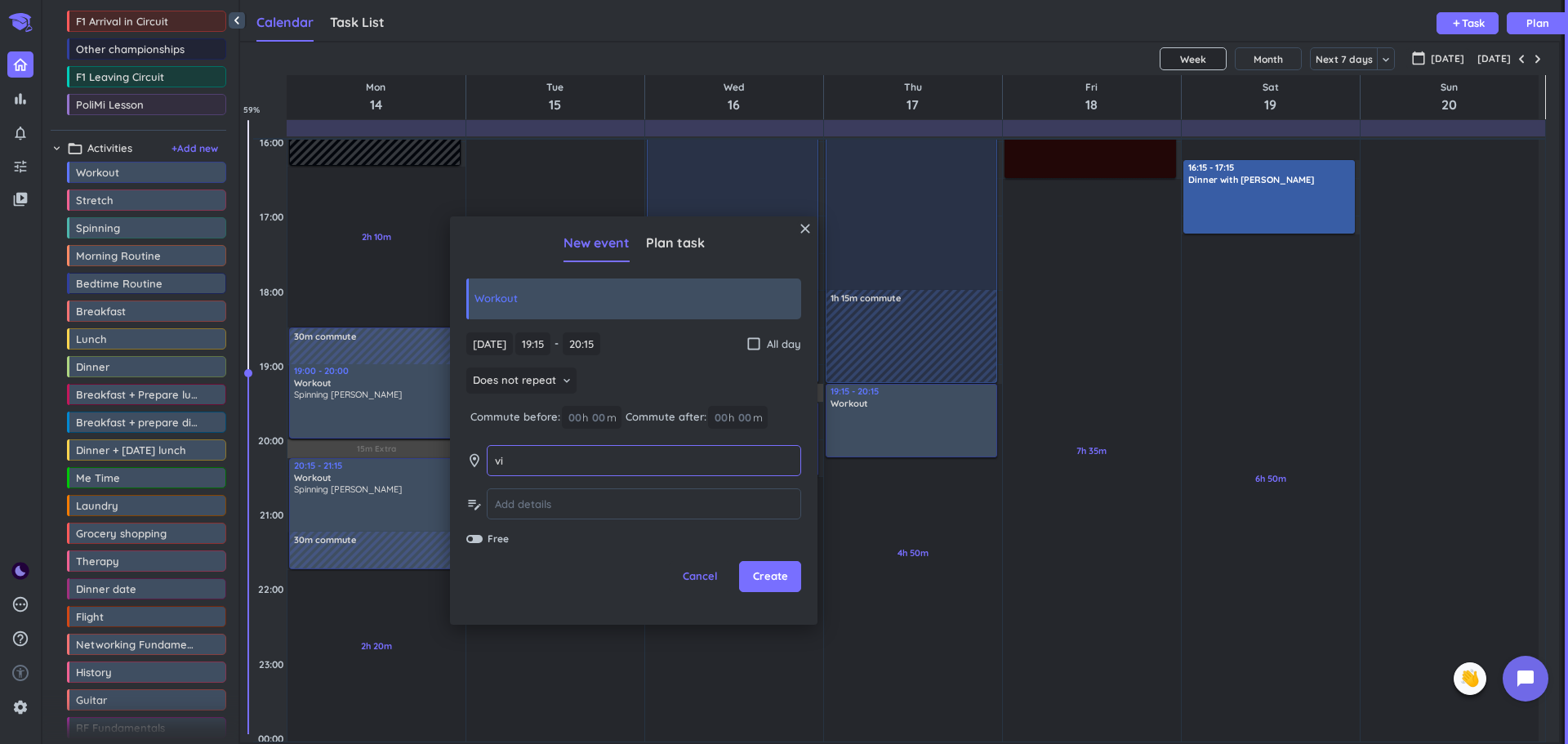 type on "v" 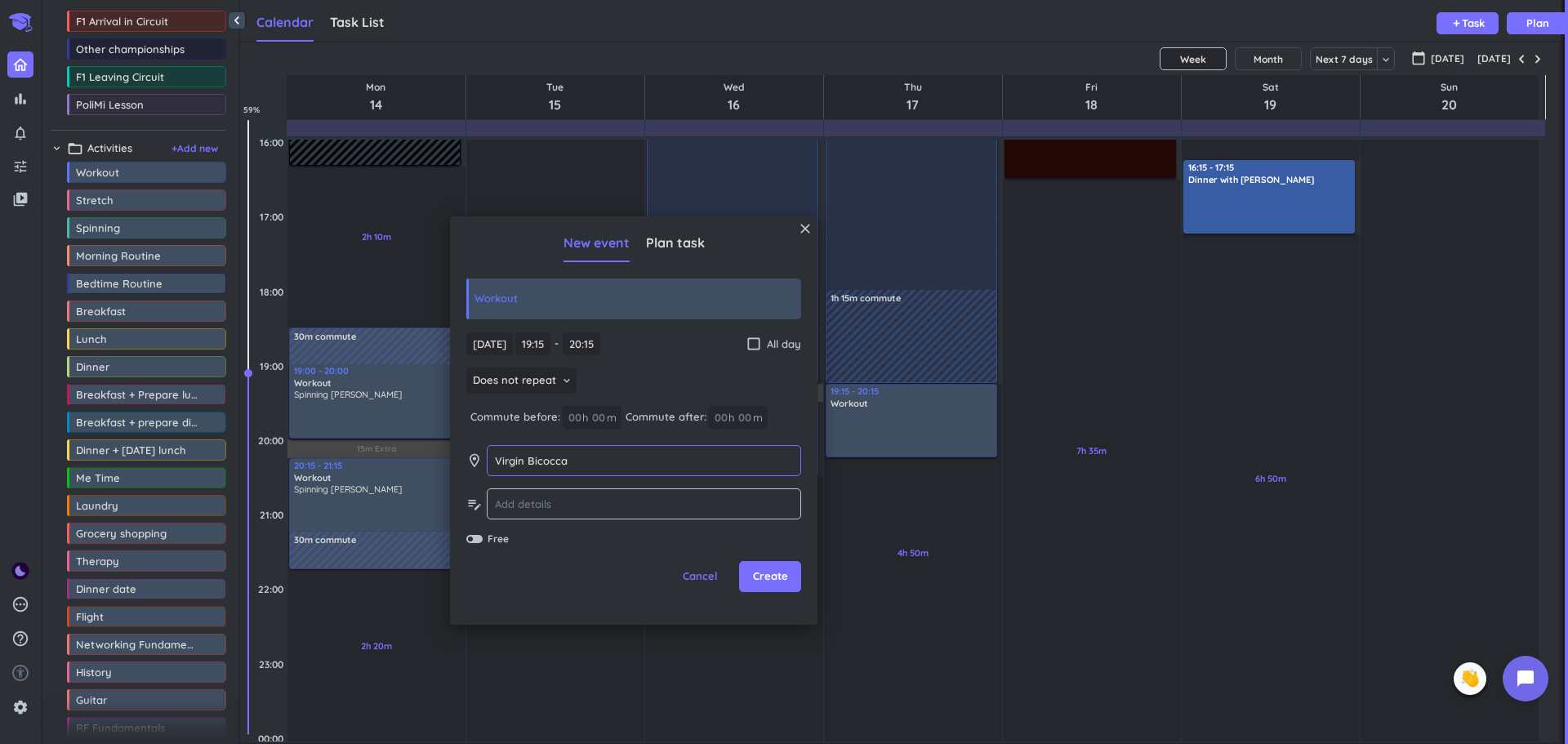 type on "Virgin Bicocca" 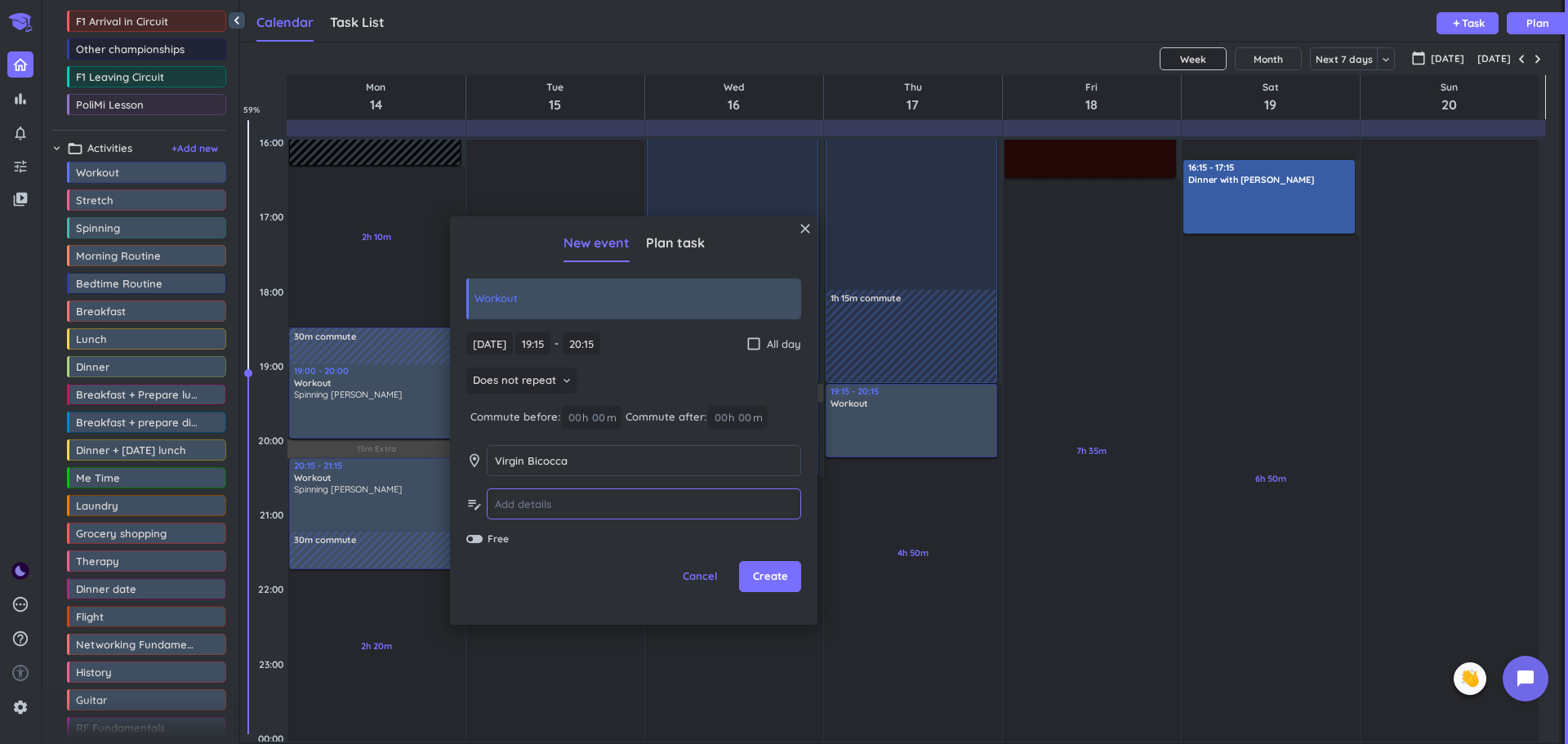 click at bounding box center [644, 504] 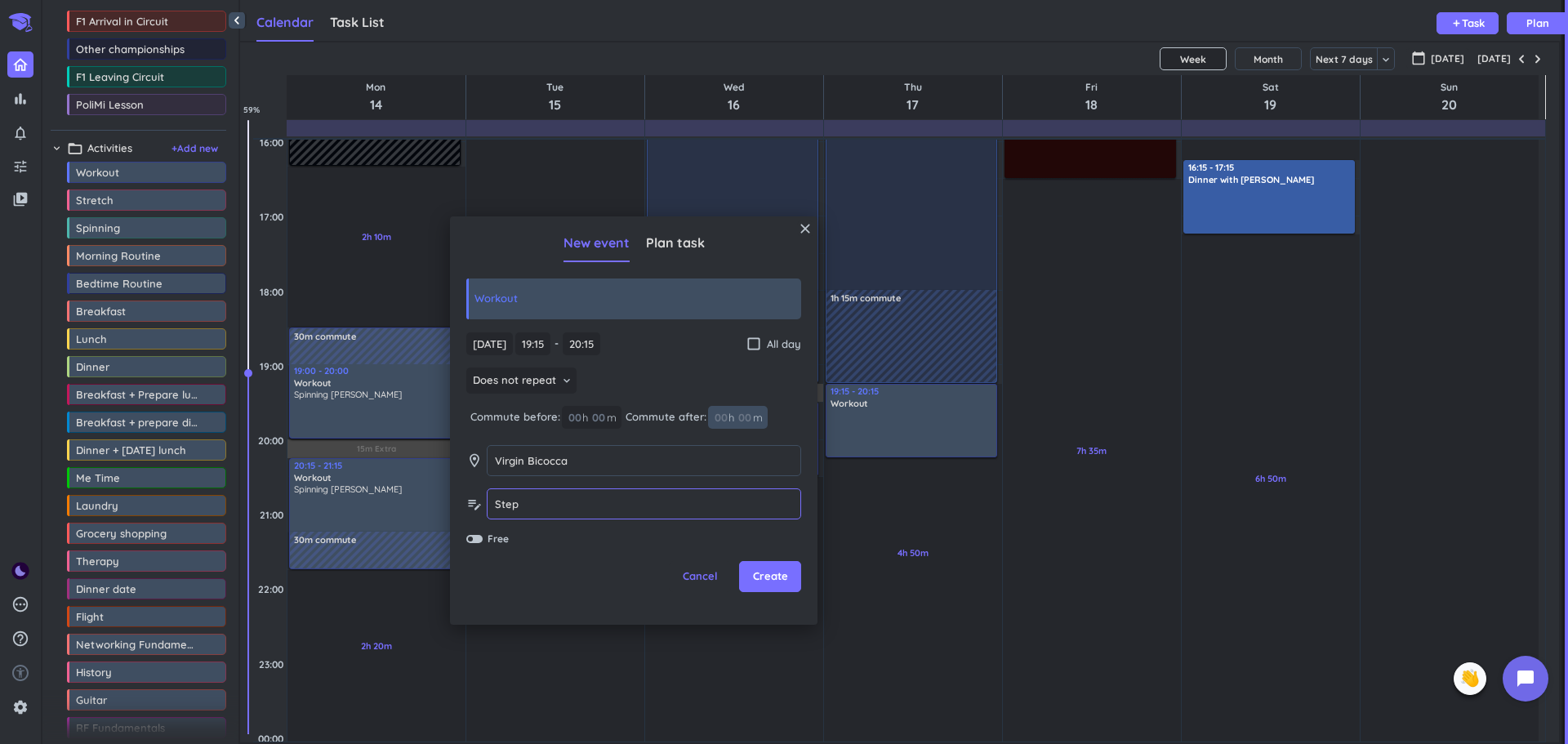 type on "Step" 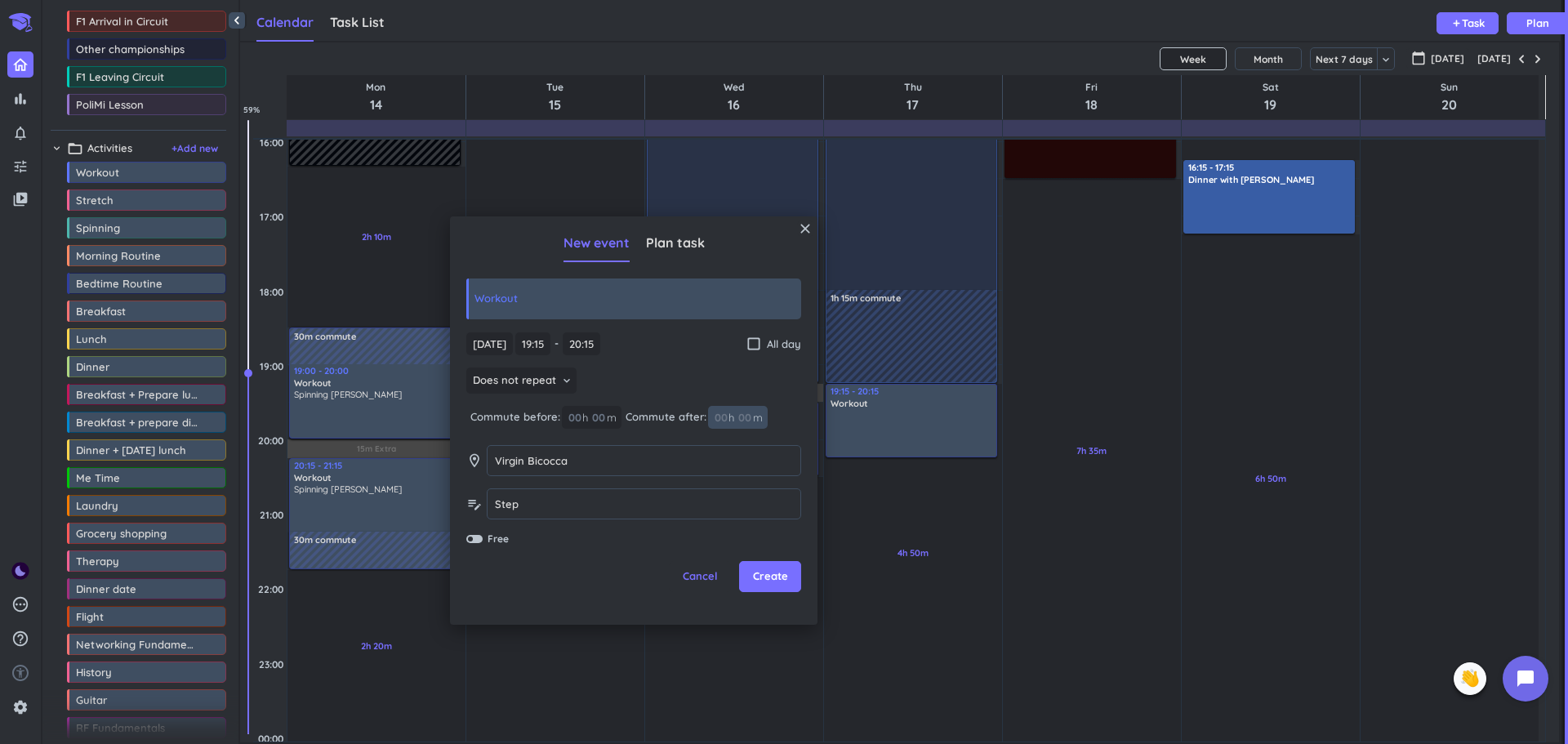 click at bounding box center [744, 417] 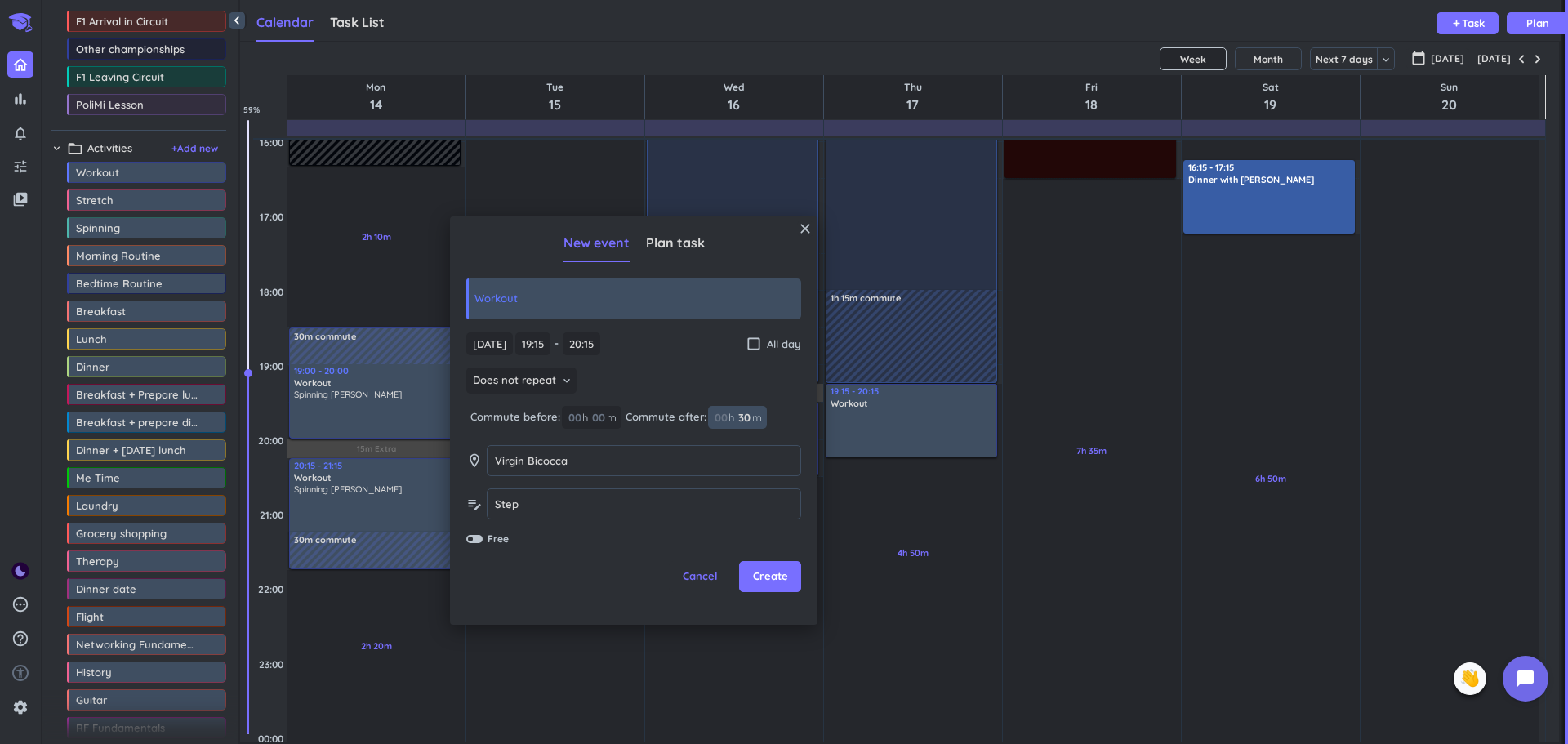 type on "30" 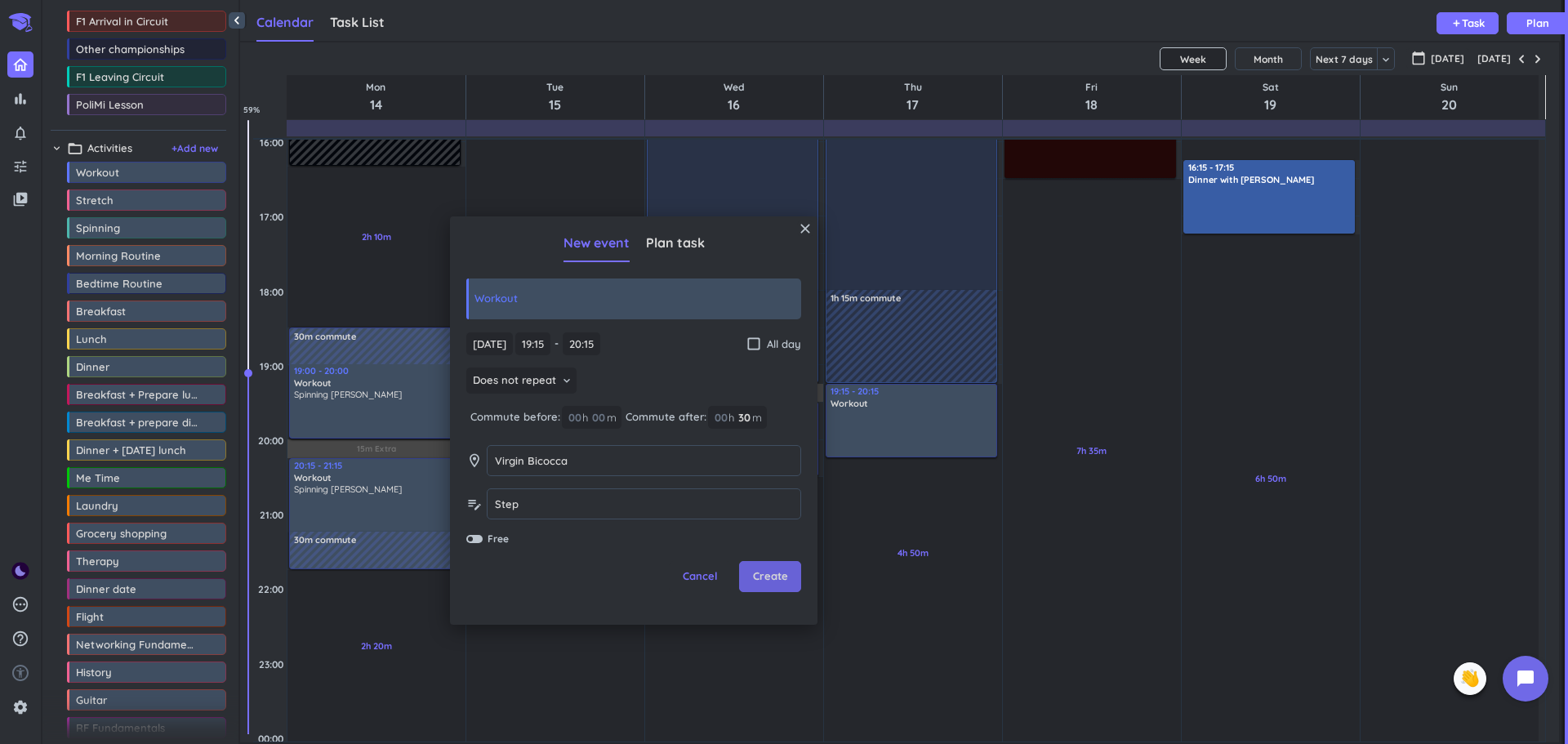 click on "Create" at bounding box center [770, 577] 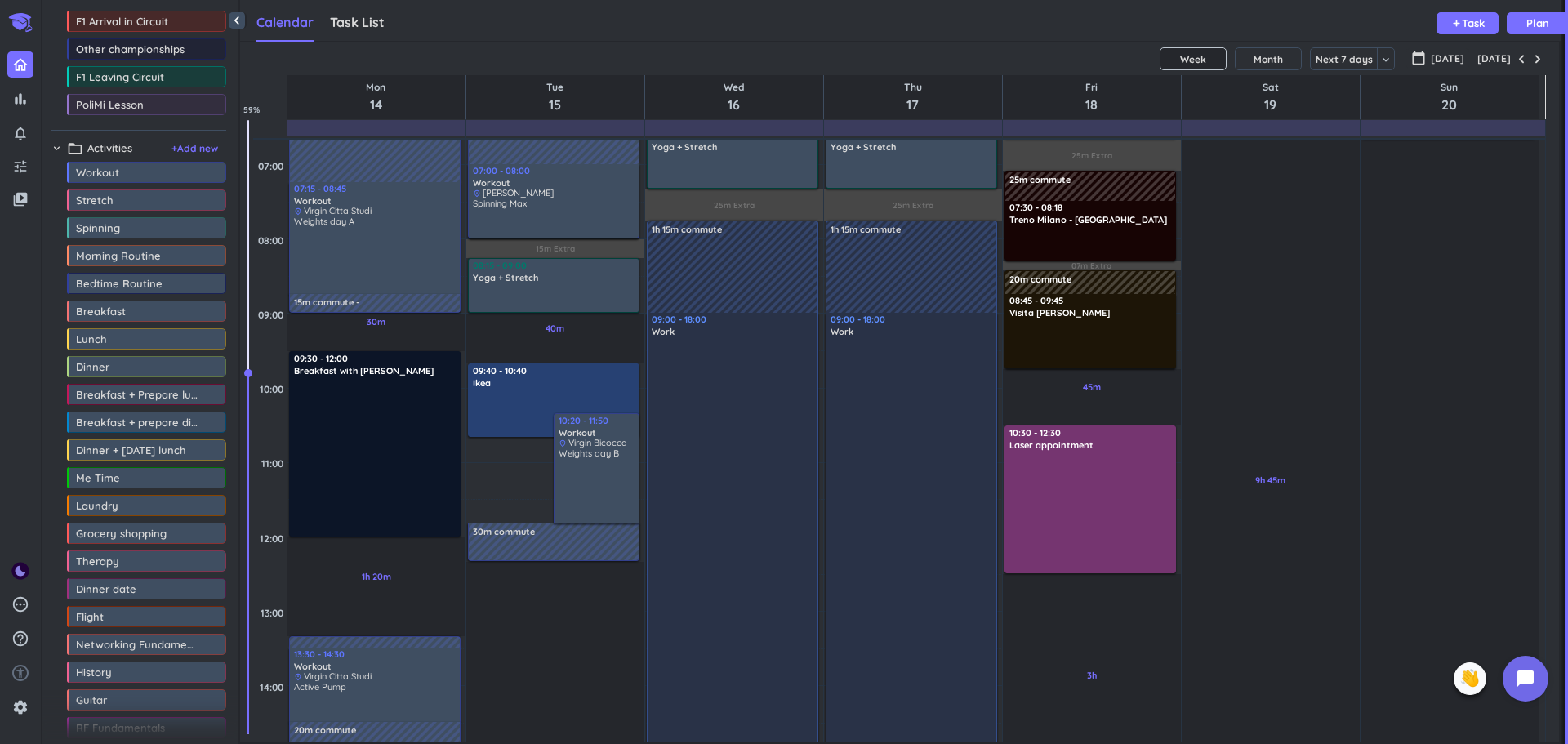 scroll, scrollTop: 194, scrollLeft: 0, axis: vertical 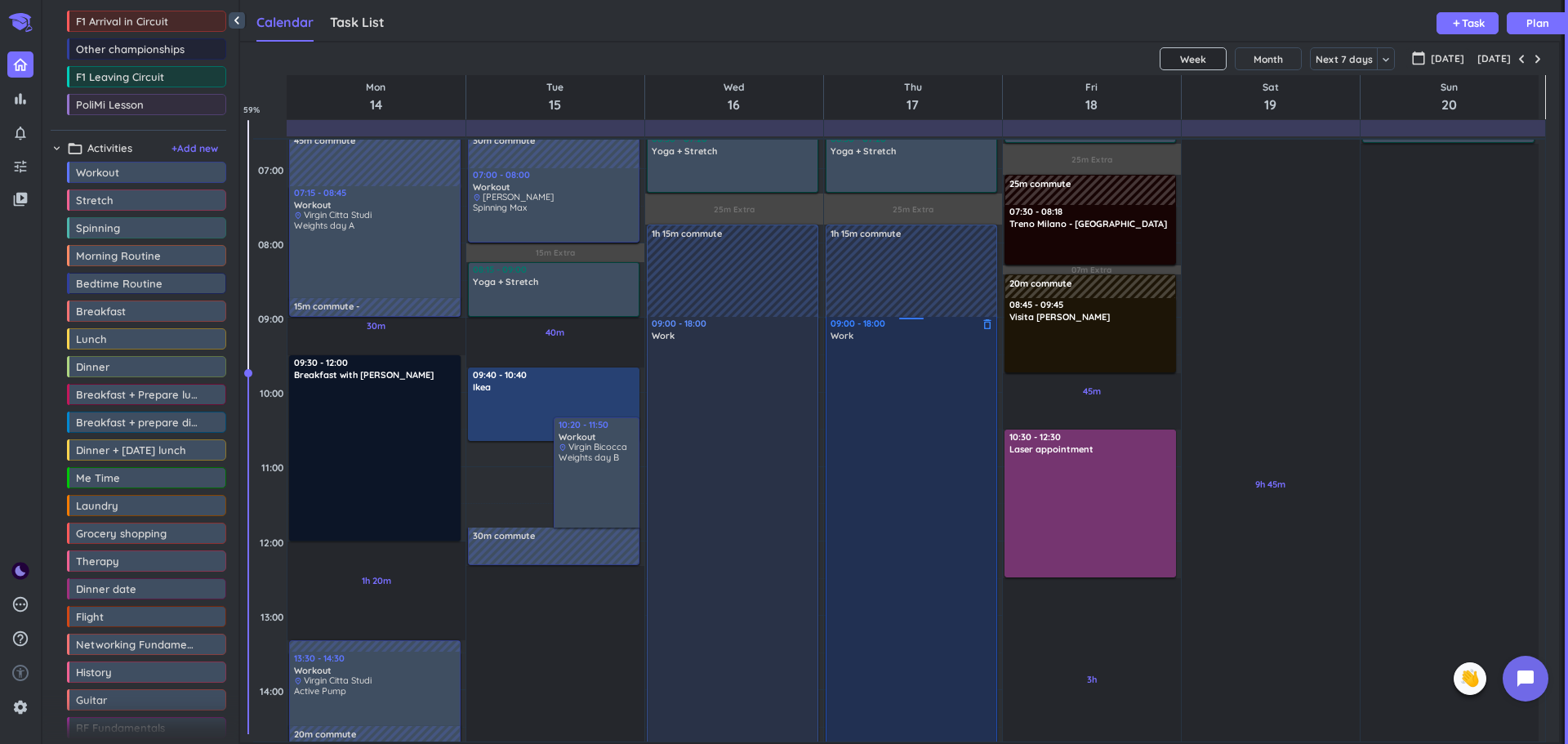 click at bounding box center (912, 664) 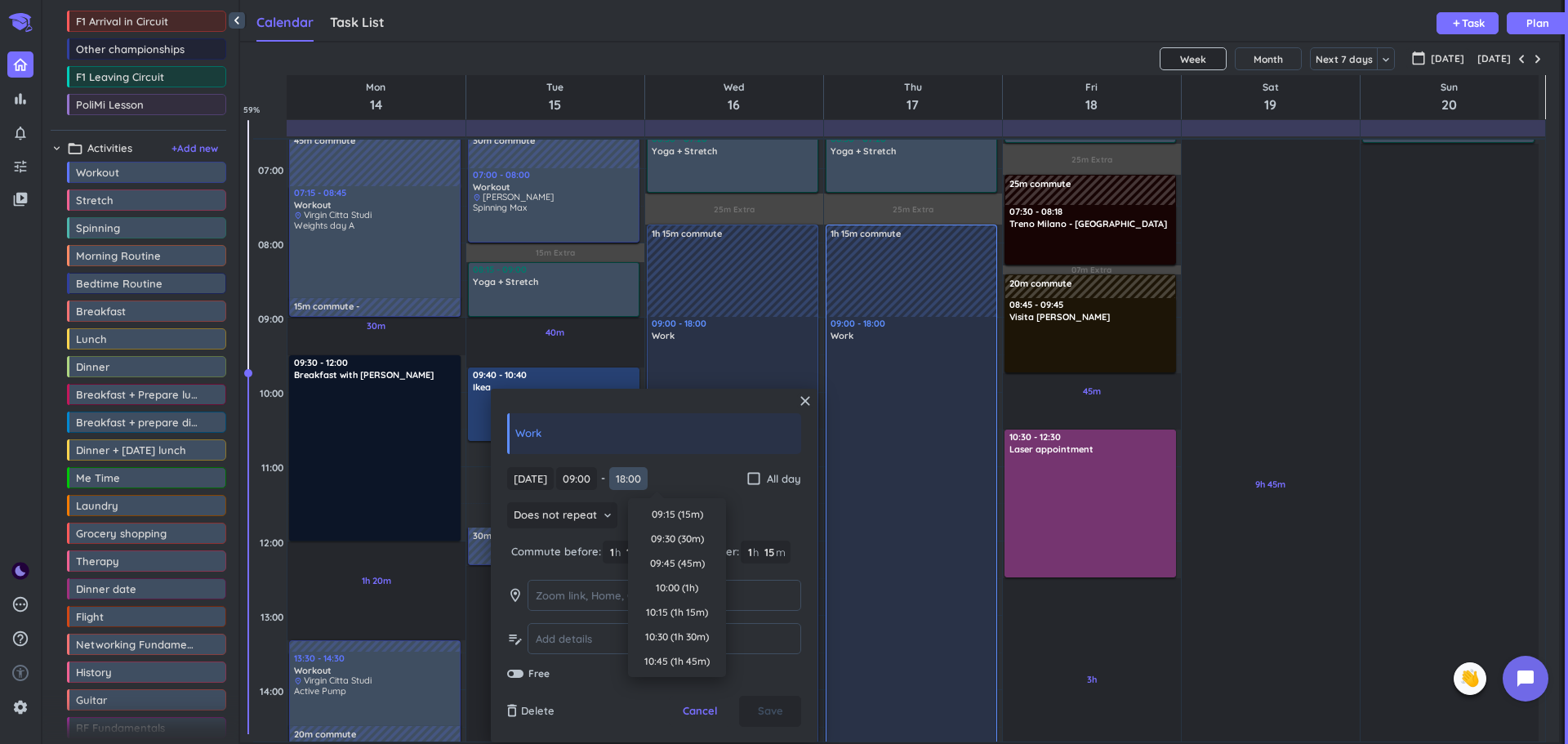 scroll, scrollTop: 858, scrollLeft: 0, axis: vertical 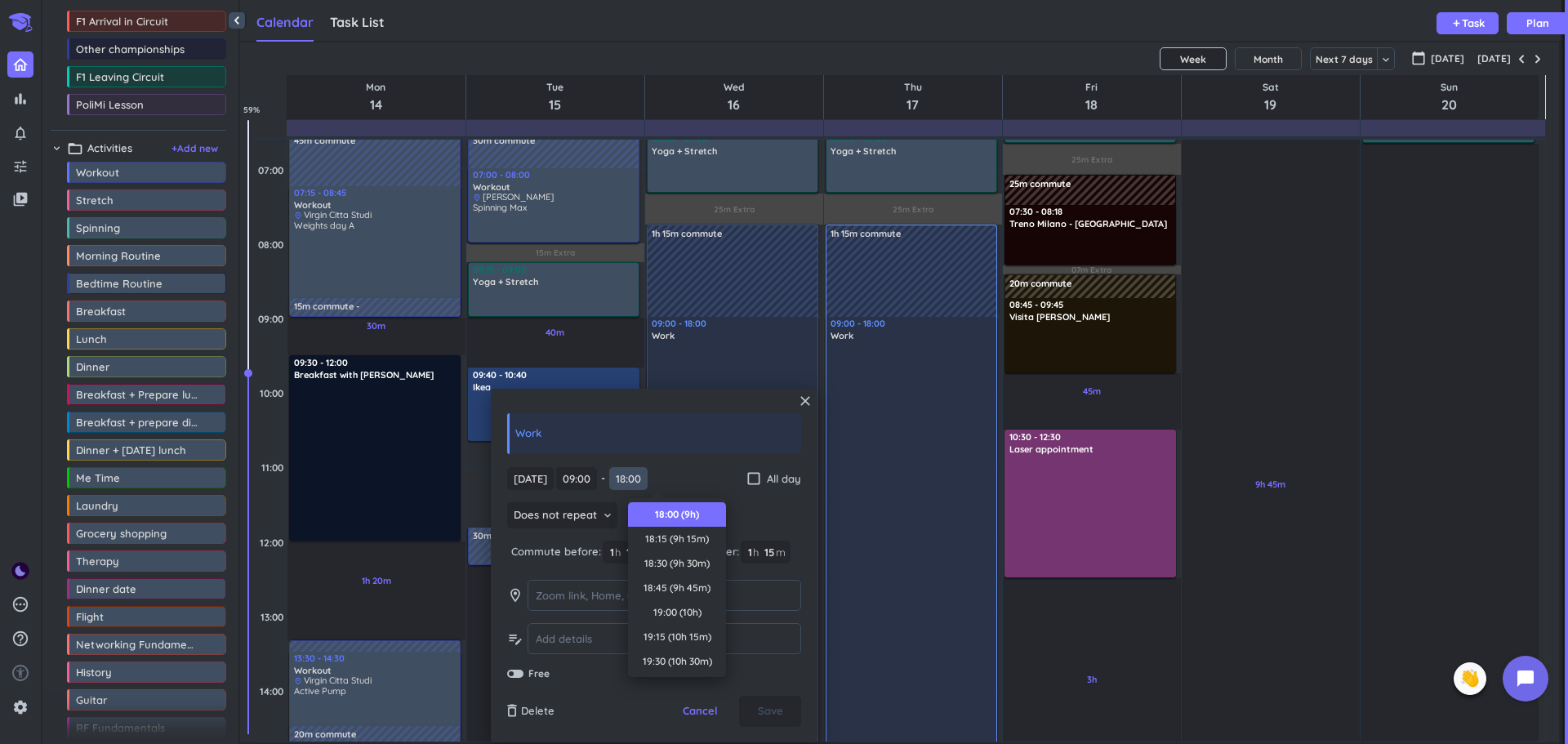 click on "18:00" at bounding box center [628, 479] 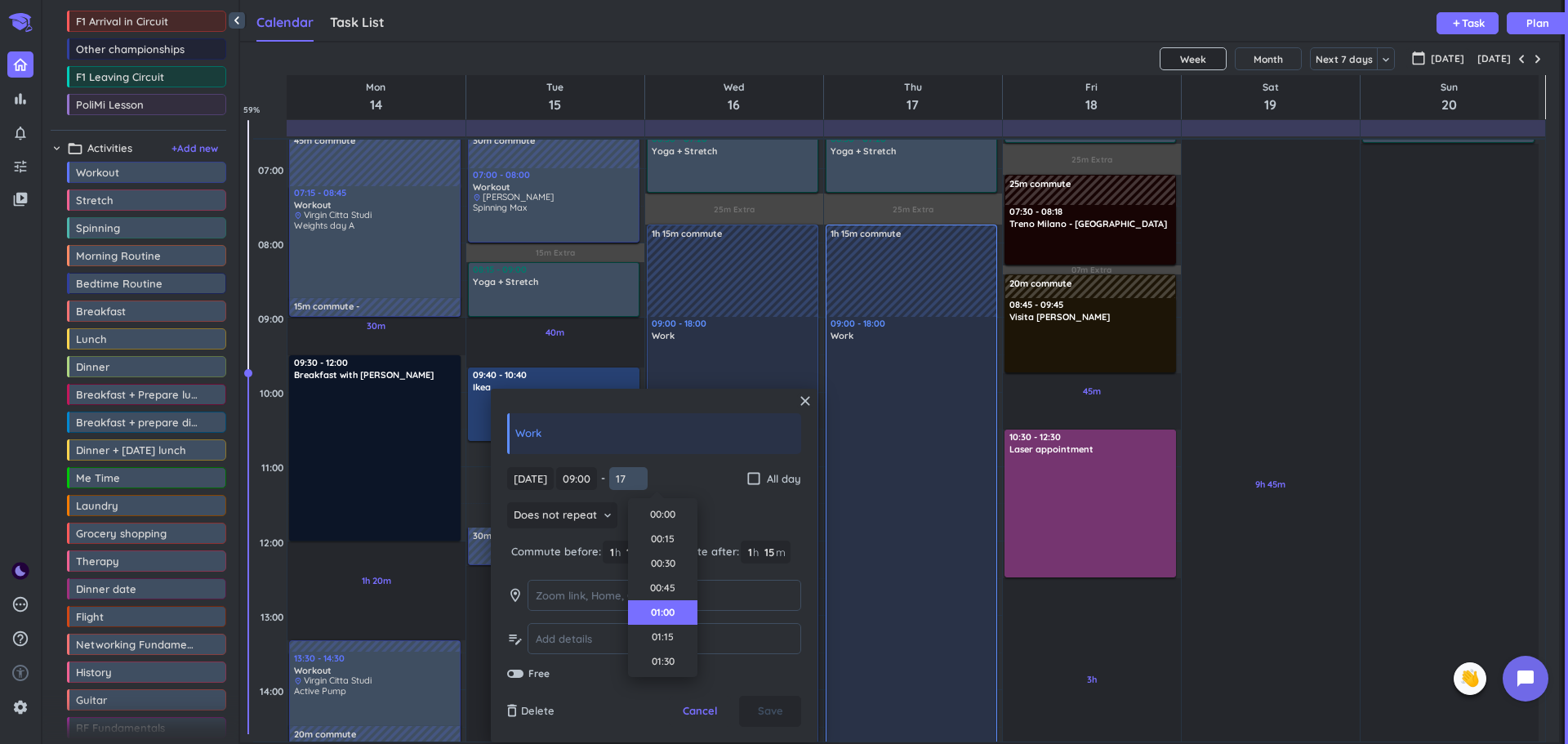 scroll, scrollTop: 0, scrollLeft: 0, axis: both 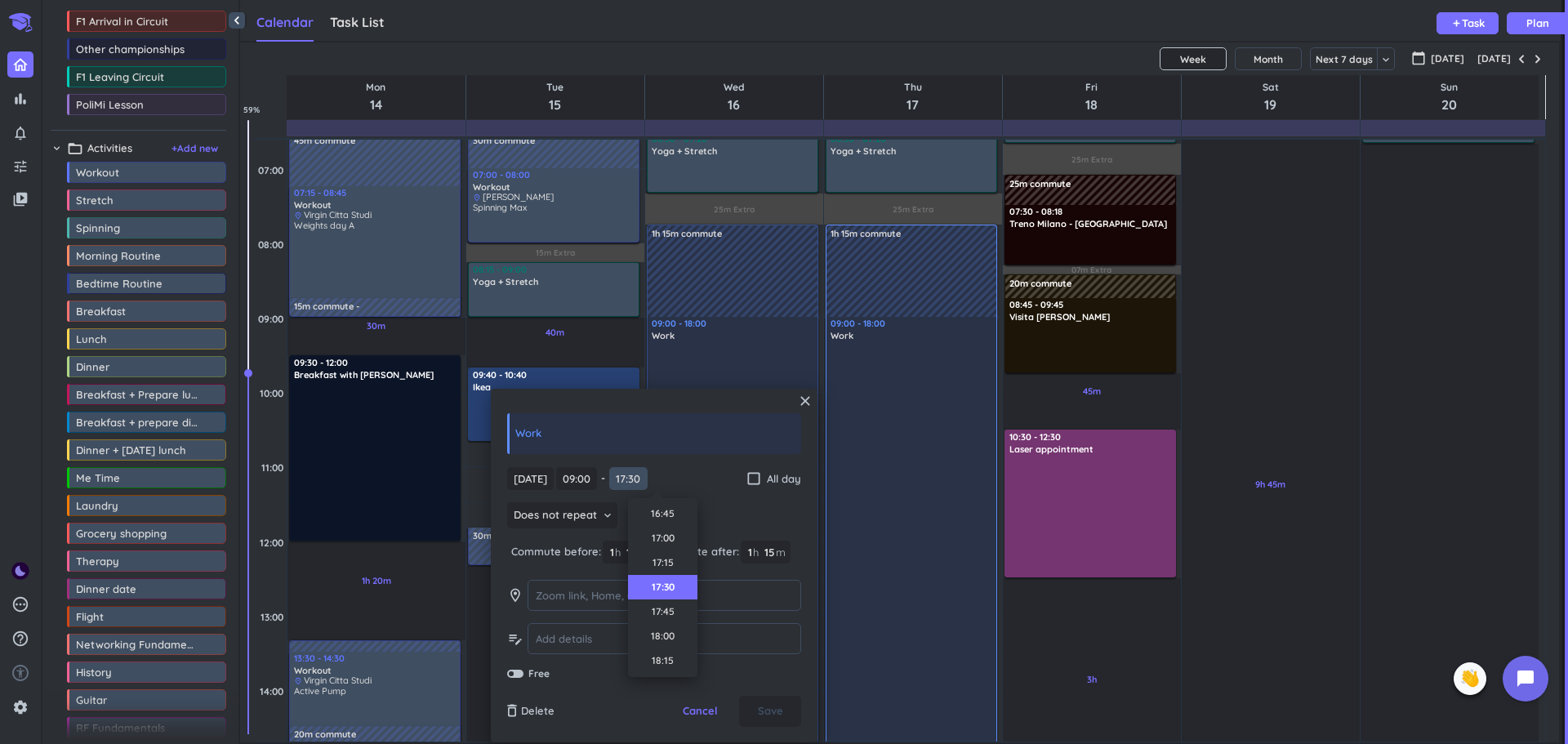 type on "17:30" 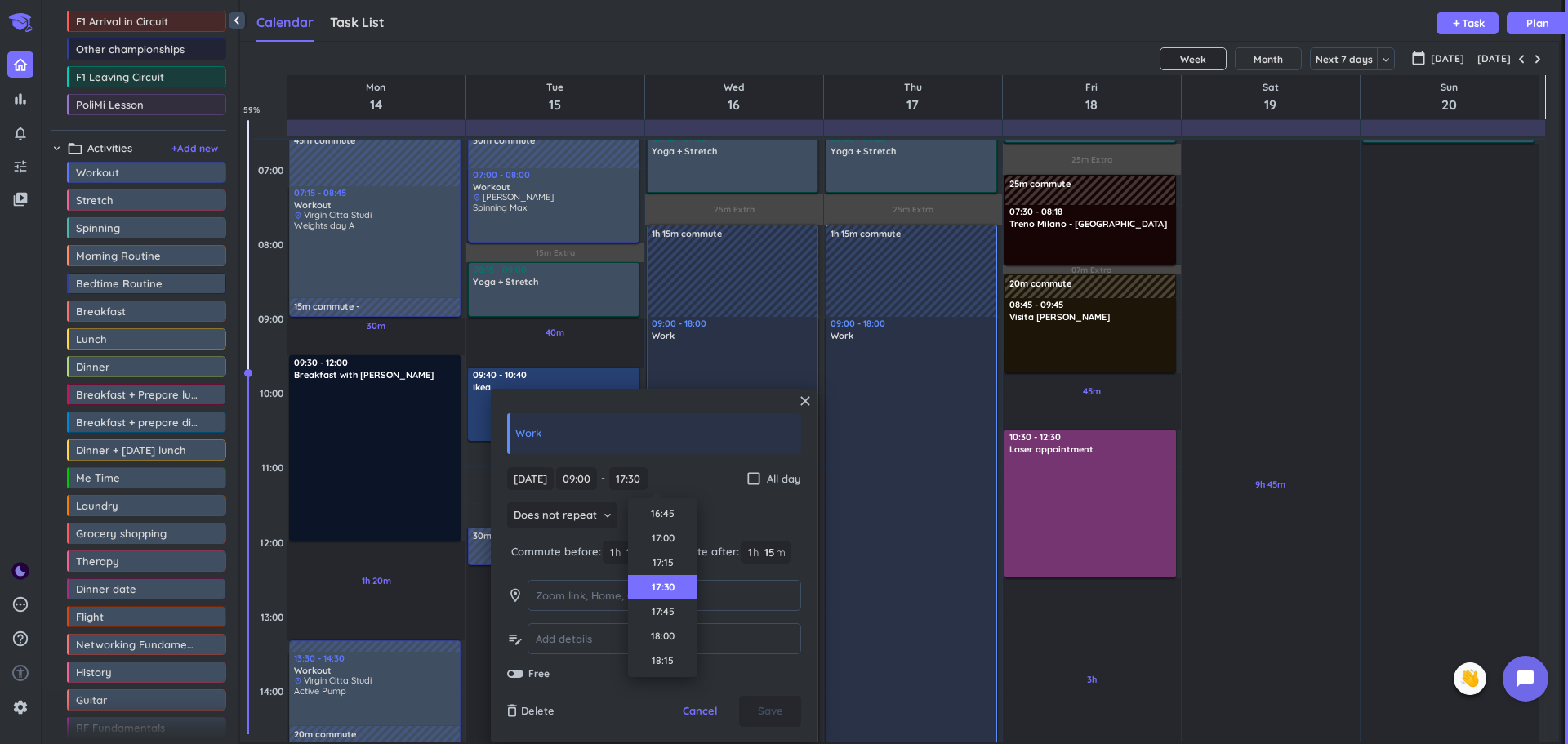 click on "Time 00:00 00:15 00:30 00:45 01:00 01:15 01:30 01:45 02:00 02:15 02:30 02:45 03:00 03:15 03:30 03:45 04:00 04:15 04:30 04:45 05:00 05:15 05:30 05:45 06:00 06:15 06:30 06:45 07:00 07:15 07:30 07:45 08:00 08:15 08:30 08:45 09:00 09:15 09:30 09:45 10:00 10:15 10:30 10:45 11:00 11:15 11:30 11:45 12:00 12:15 12:30 12:45 13:00 13:15 13:30 13:45 14:00 14:15 14:30 14:45 15:00 15:15 15:30 15:45 16:00 16:15 16:30 16:45 17:00 17:15 17:30 17:45 18:00 18:15 18:30 18:45 19:00 19:15 19:30 19:45 20:00 20:15 20:30 20:45 21:00 21:15 21:30 21:45 22:00 22:15 22:30 22:45 23:00 23:15 23:30 23:45" at bounding box center (662, 587) 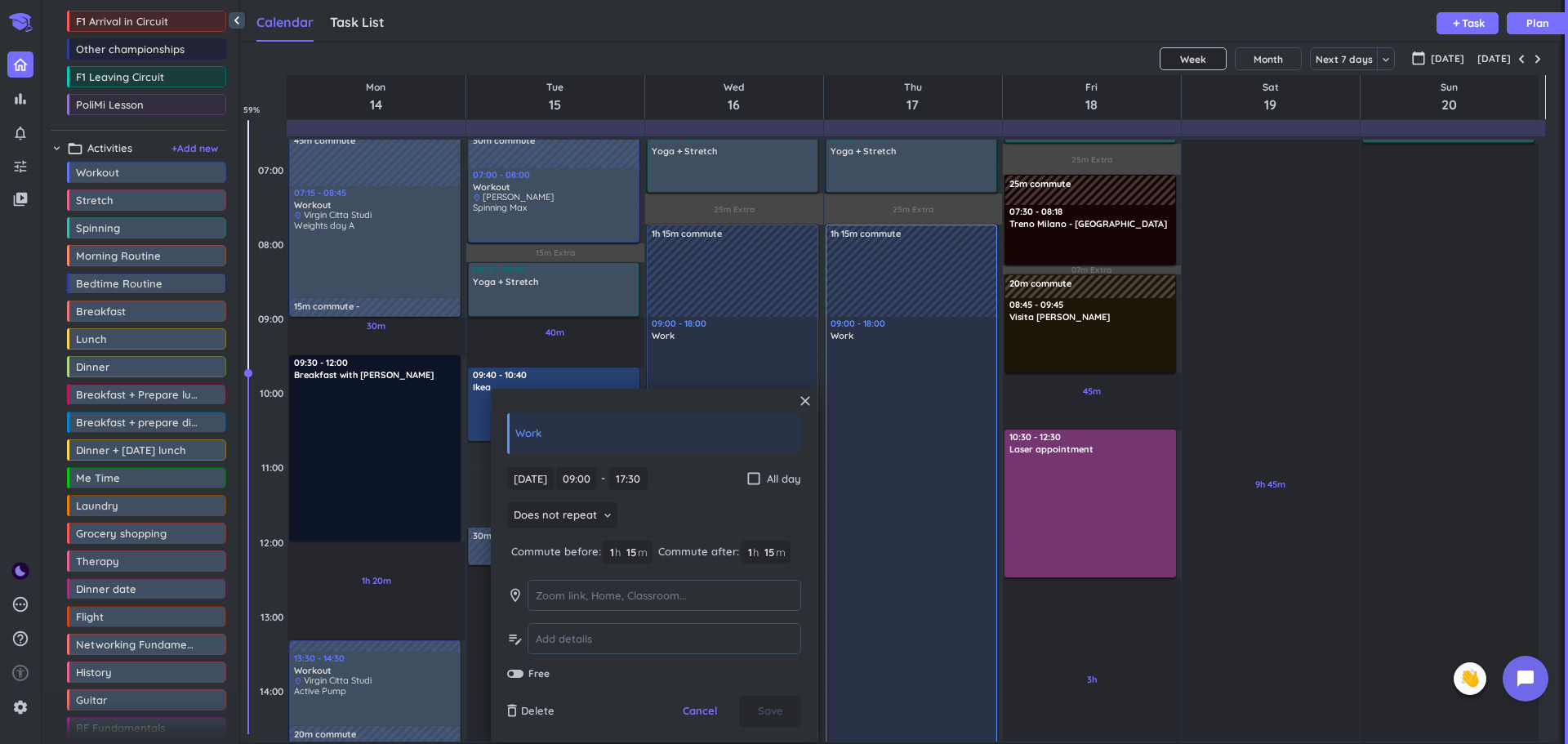 click on "close Work [DATE] [DATE]   09:00 09:00 - 18:00 17:30 check_box_outline_blank All day Does not repeat keyboard_arrow_down Commute before: 1 1 00 h 15 15 00 m Commute after: 1 1 00 h 15 15 00 m room edit_note Free delete_outline Delete Cancel Save" at bounding box center [654, 565] 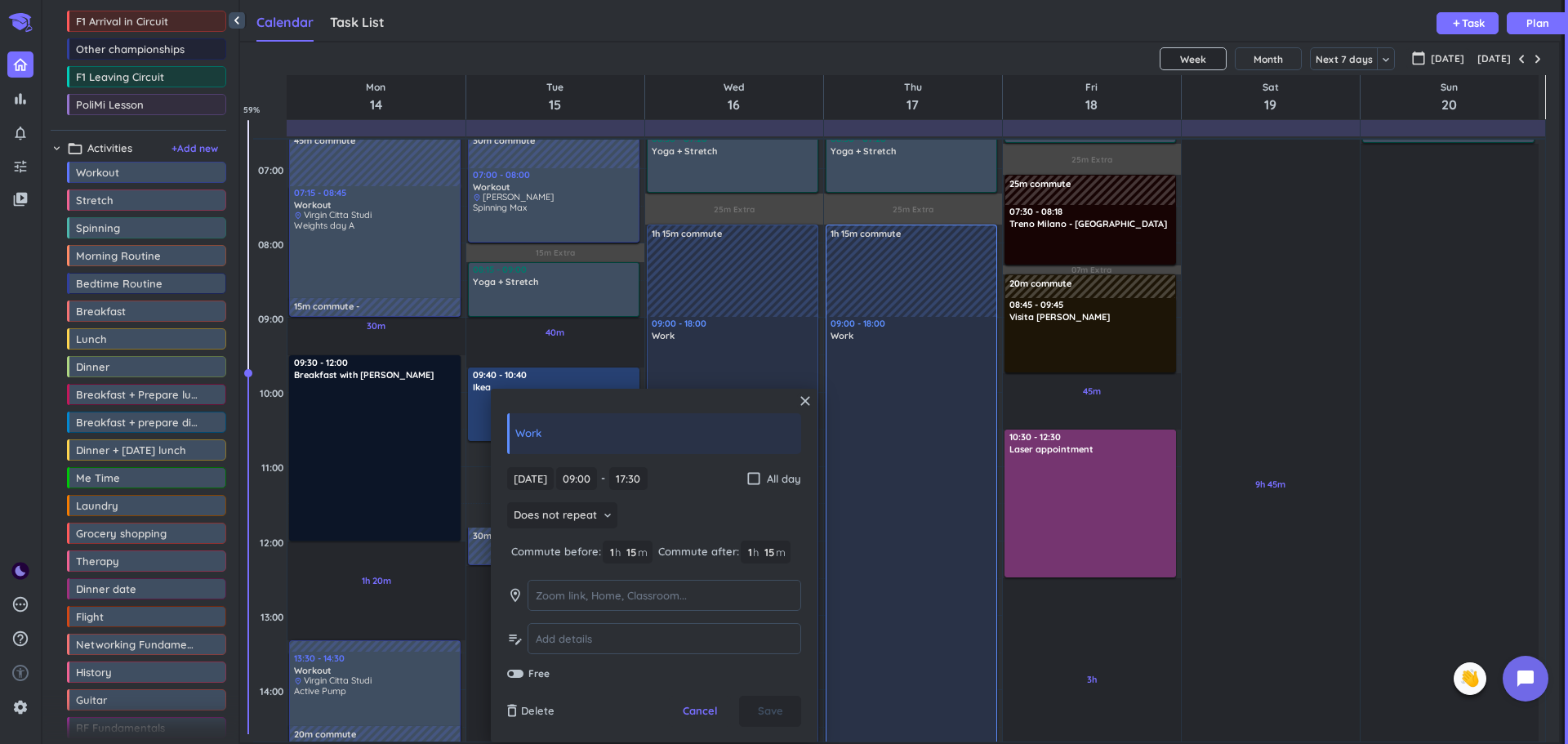 click on "delete_outline Delete Cancel Save" at bounding box center [654, 711] 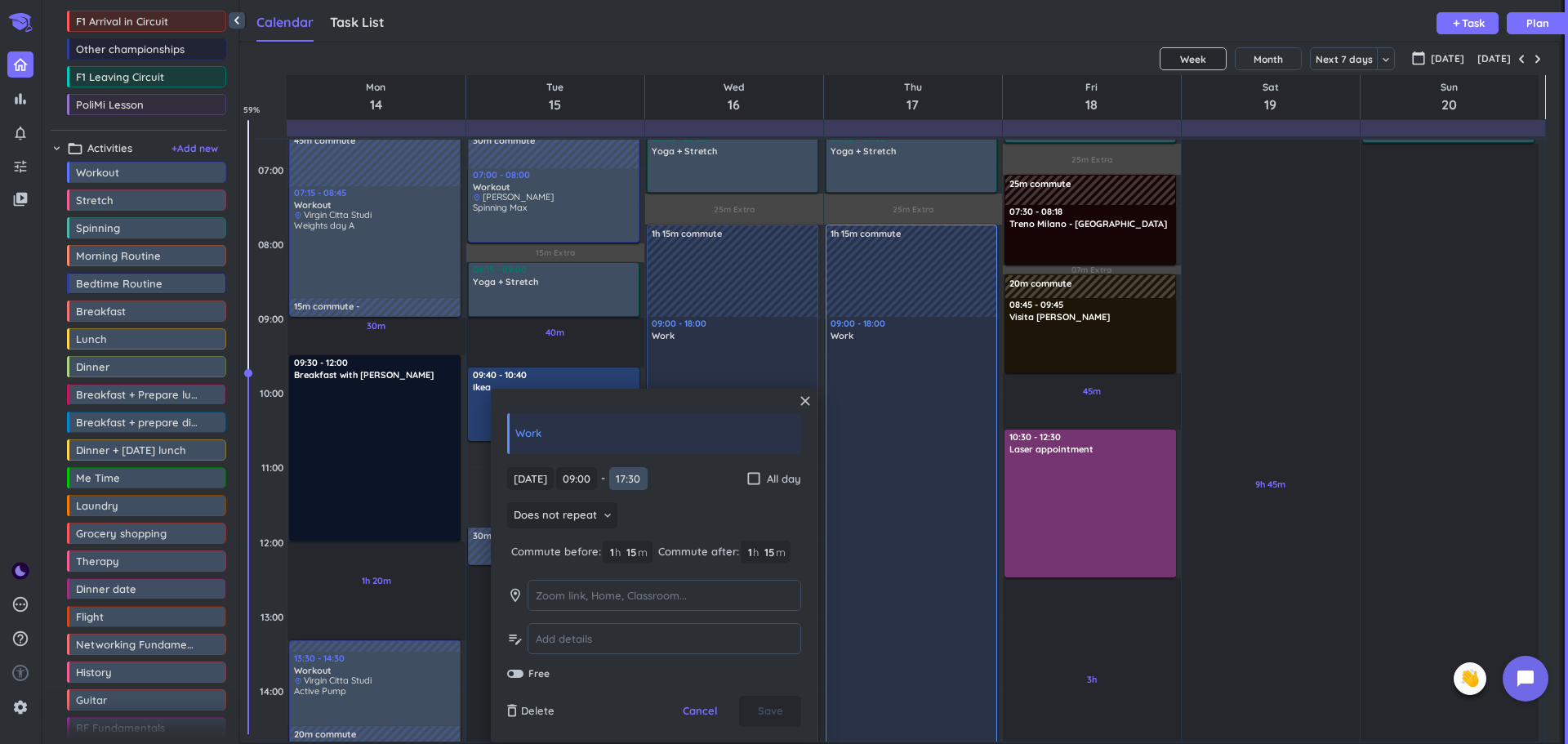 click on "17:30" at bounding box center [628, 479] 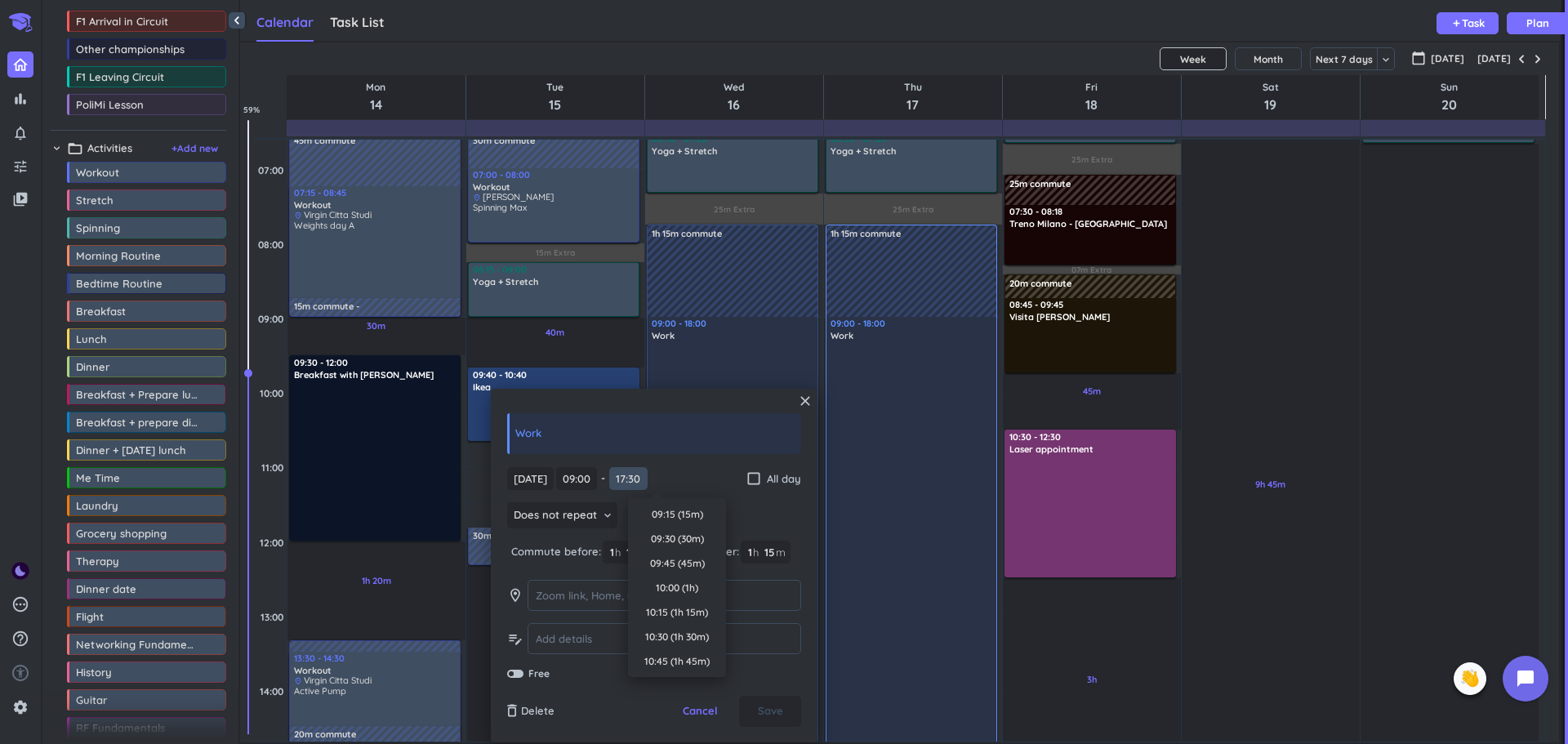 scroll, scrollTop: 809, scrollLeft: 0, axis: vertical 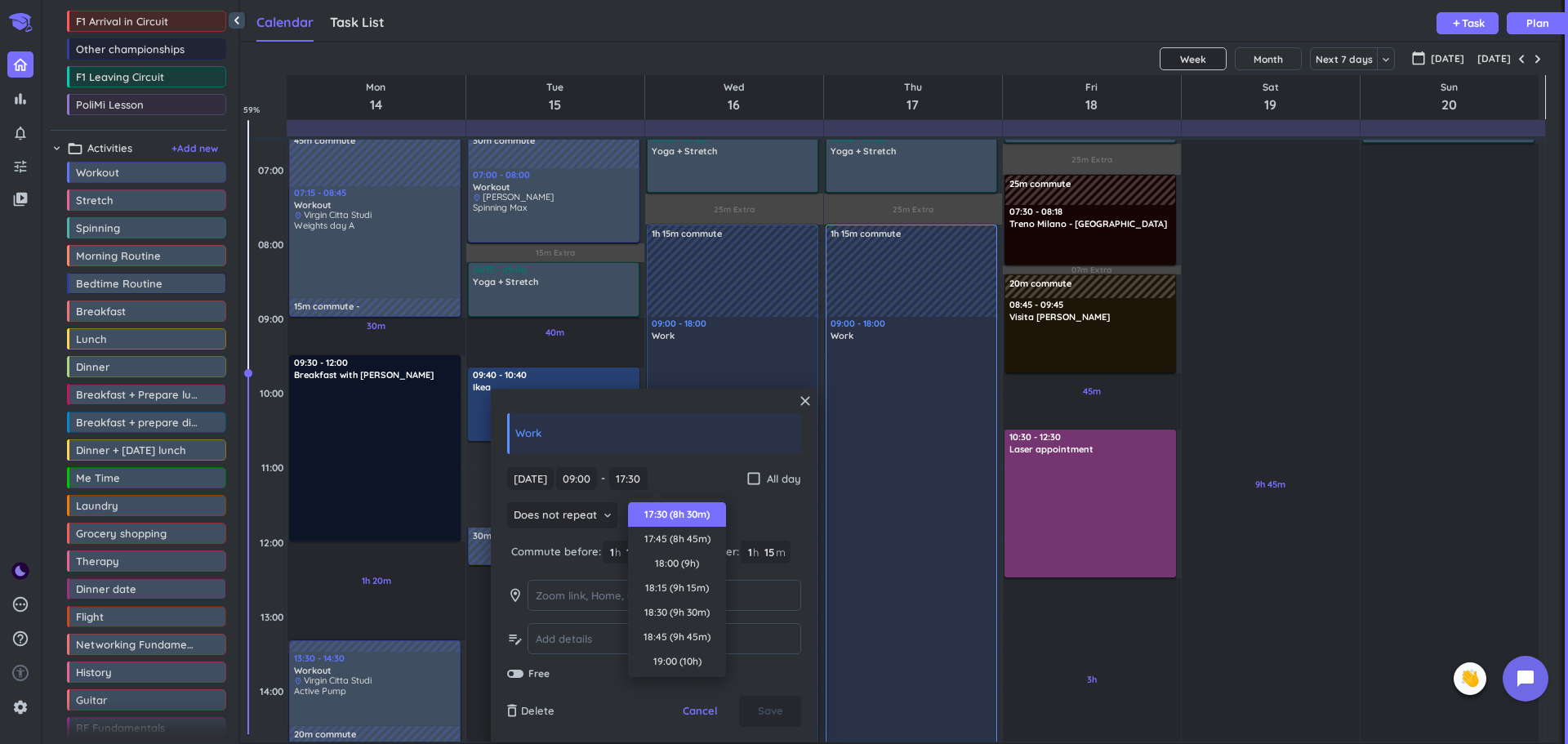 click on "17:30 (8h 30m)" at bounding box center (677, 515) 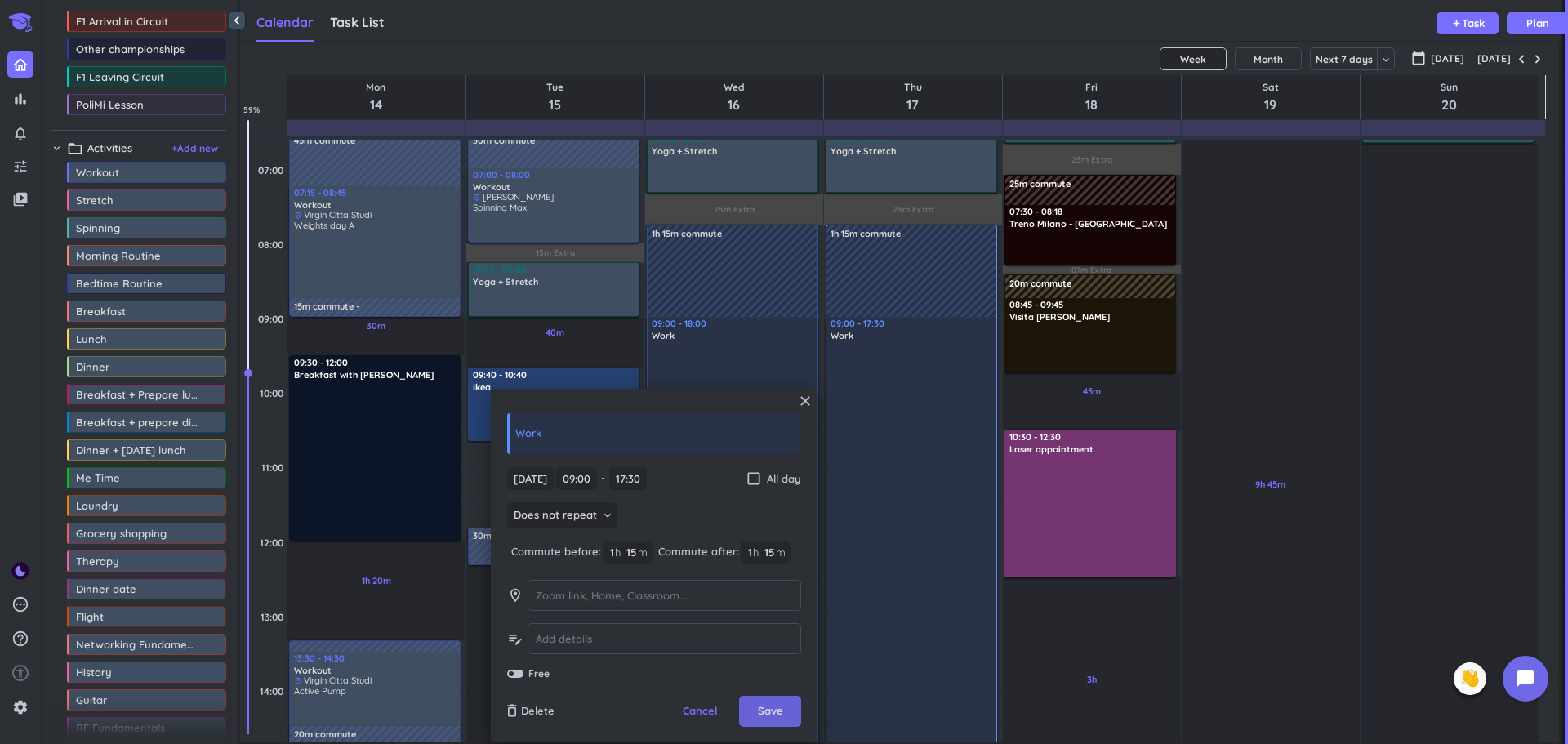click on "Save" at bounding box center [770, 711] 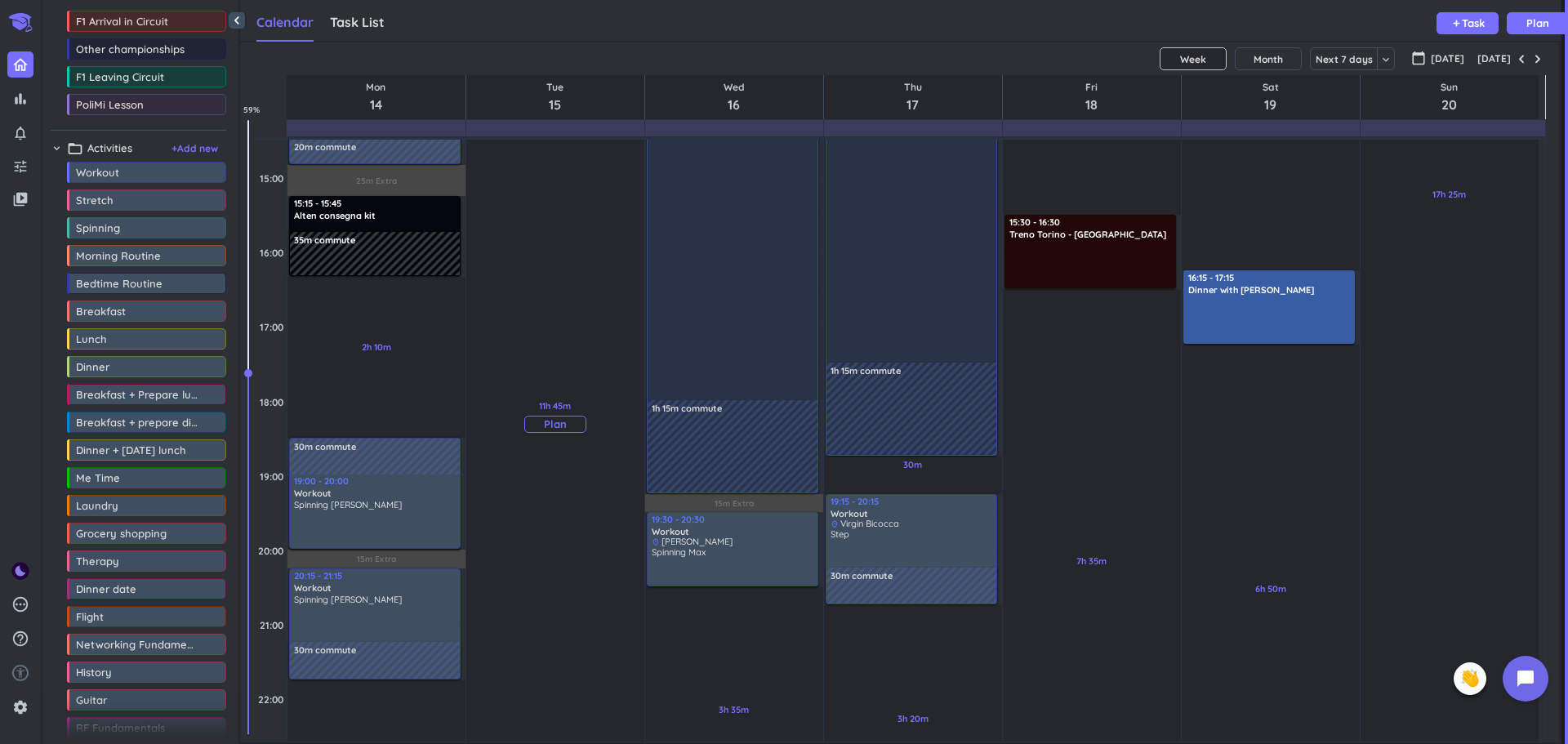 scroll, scrollTop: 785, scrollLeft: 0, axis: vertical 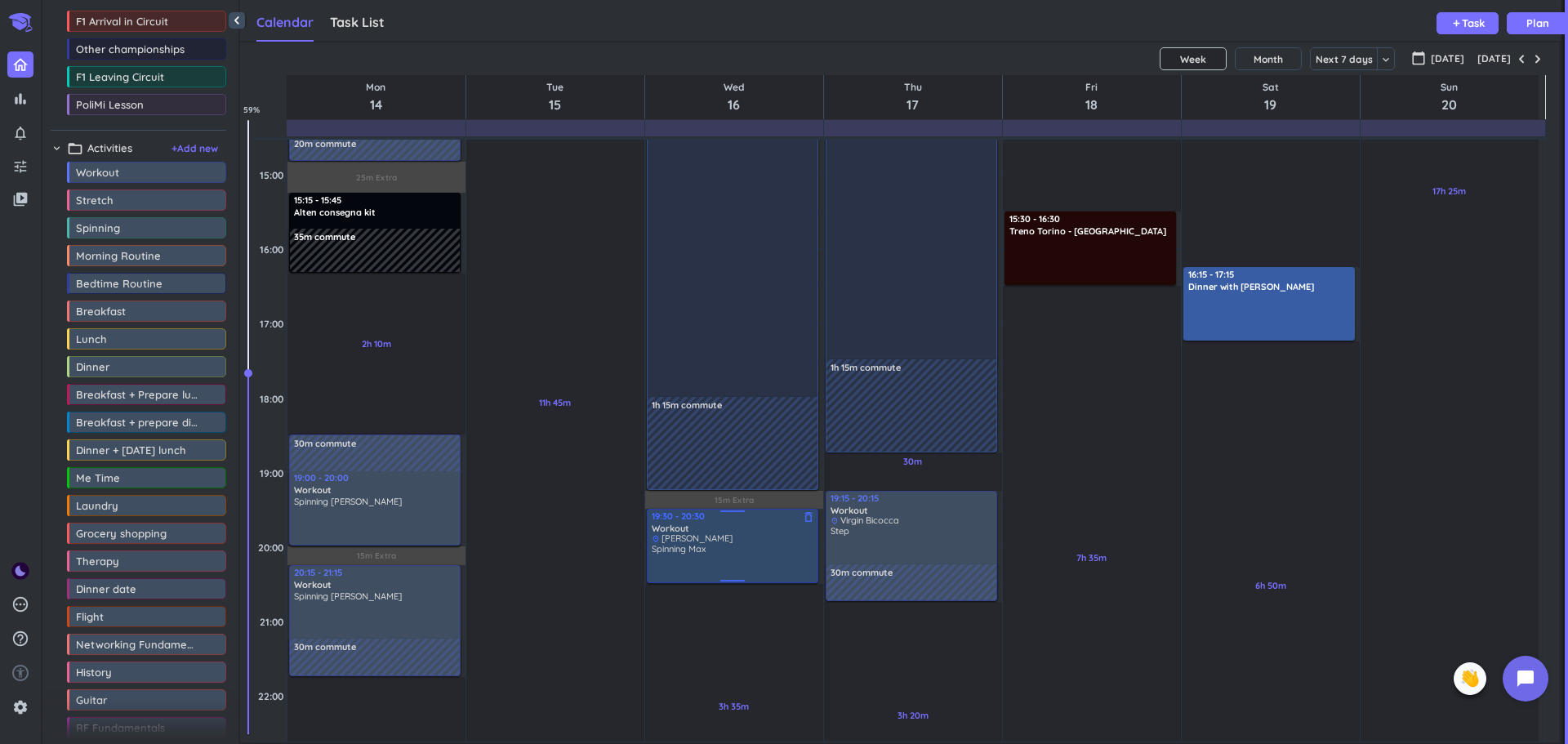 click on "place [PERSON_NAME]" at bounding box center [733, 538] 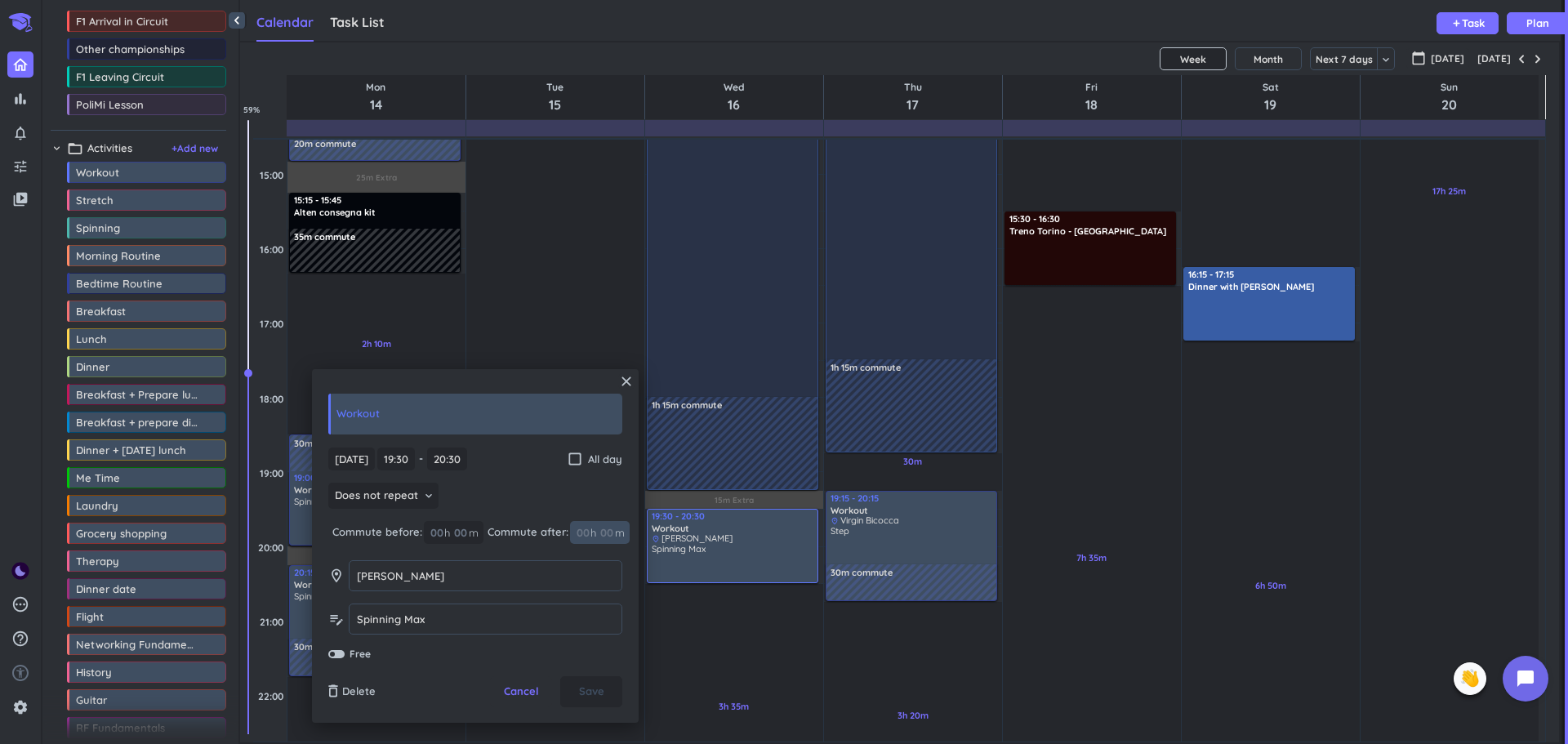 click at bounding box center (606, 532) 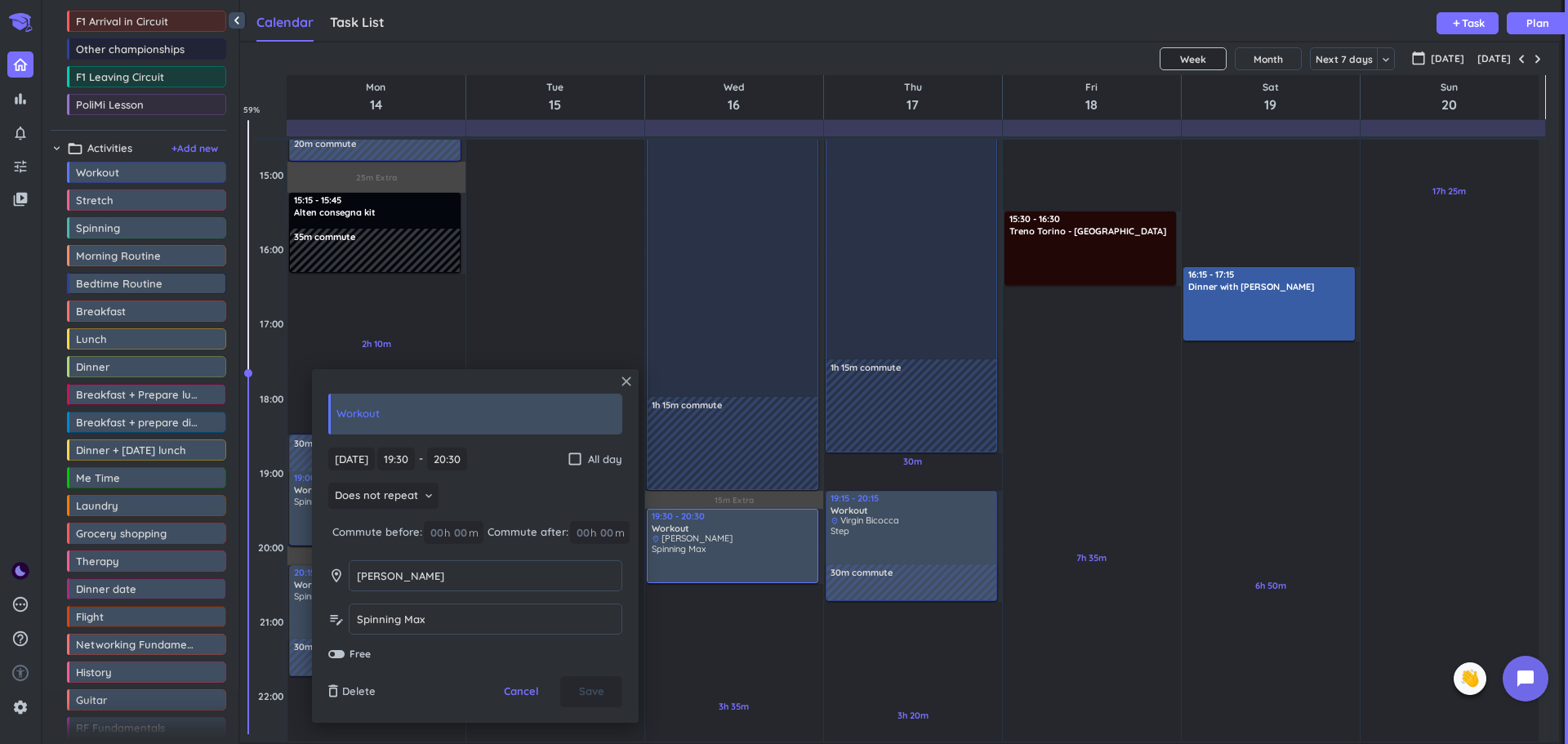 click on "close" at bounding box center (626, 381) 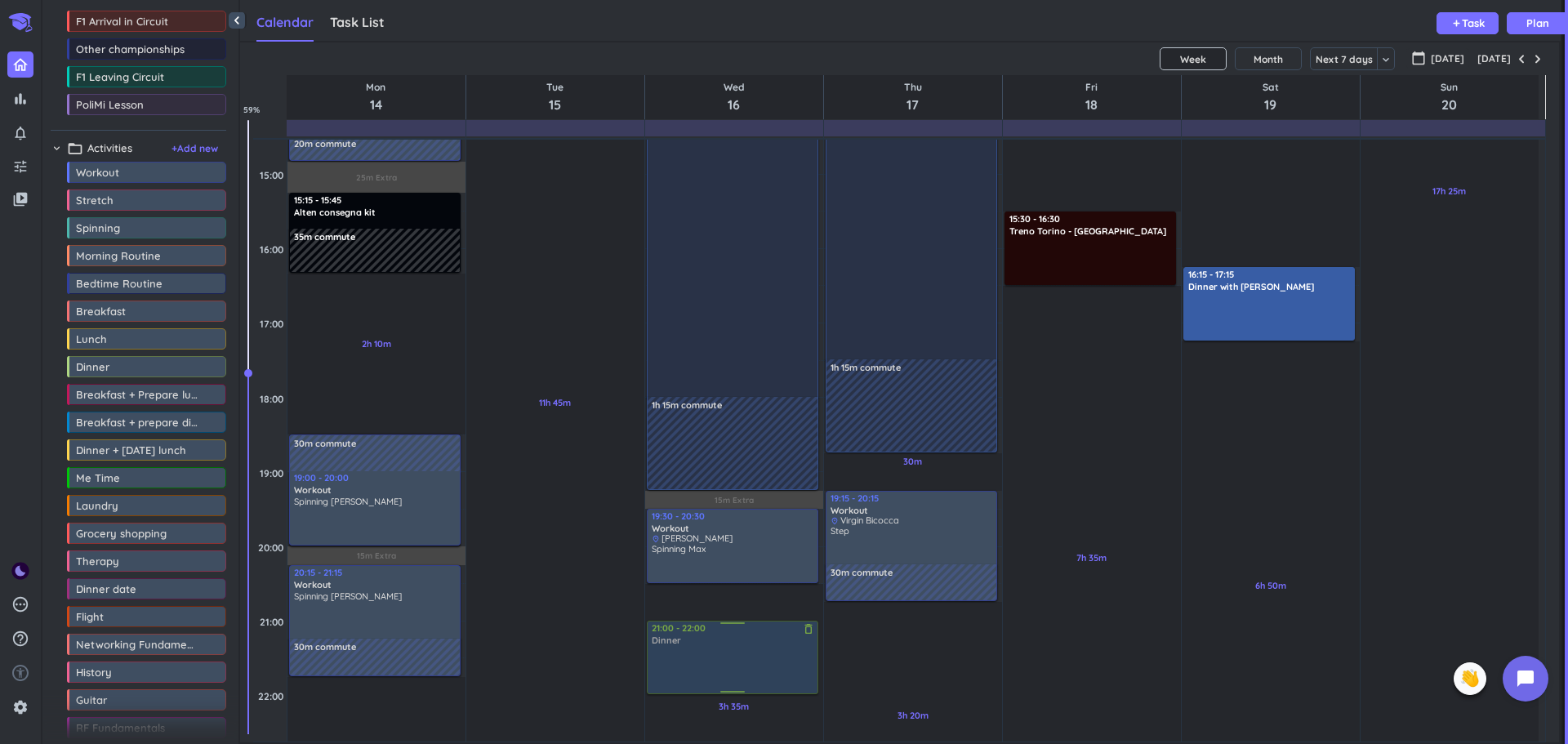drag, startPoint x: 89, startPoint y: 375, endPoint x: 782, endPoint y: 624, distance: 736.37626 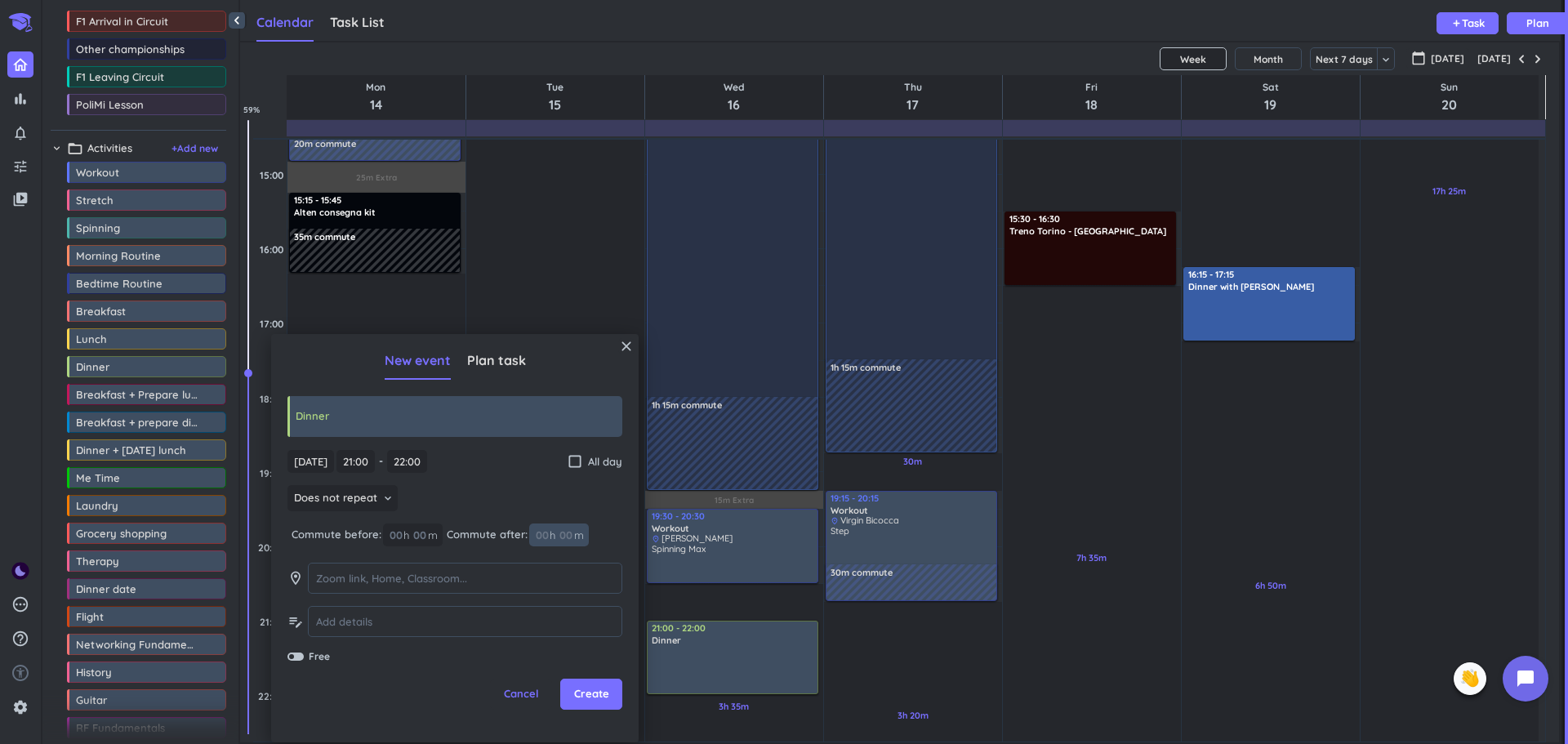 click at bounding box center [565, 535] 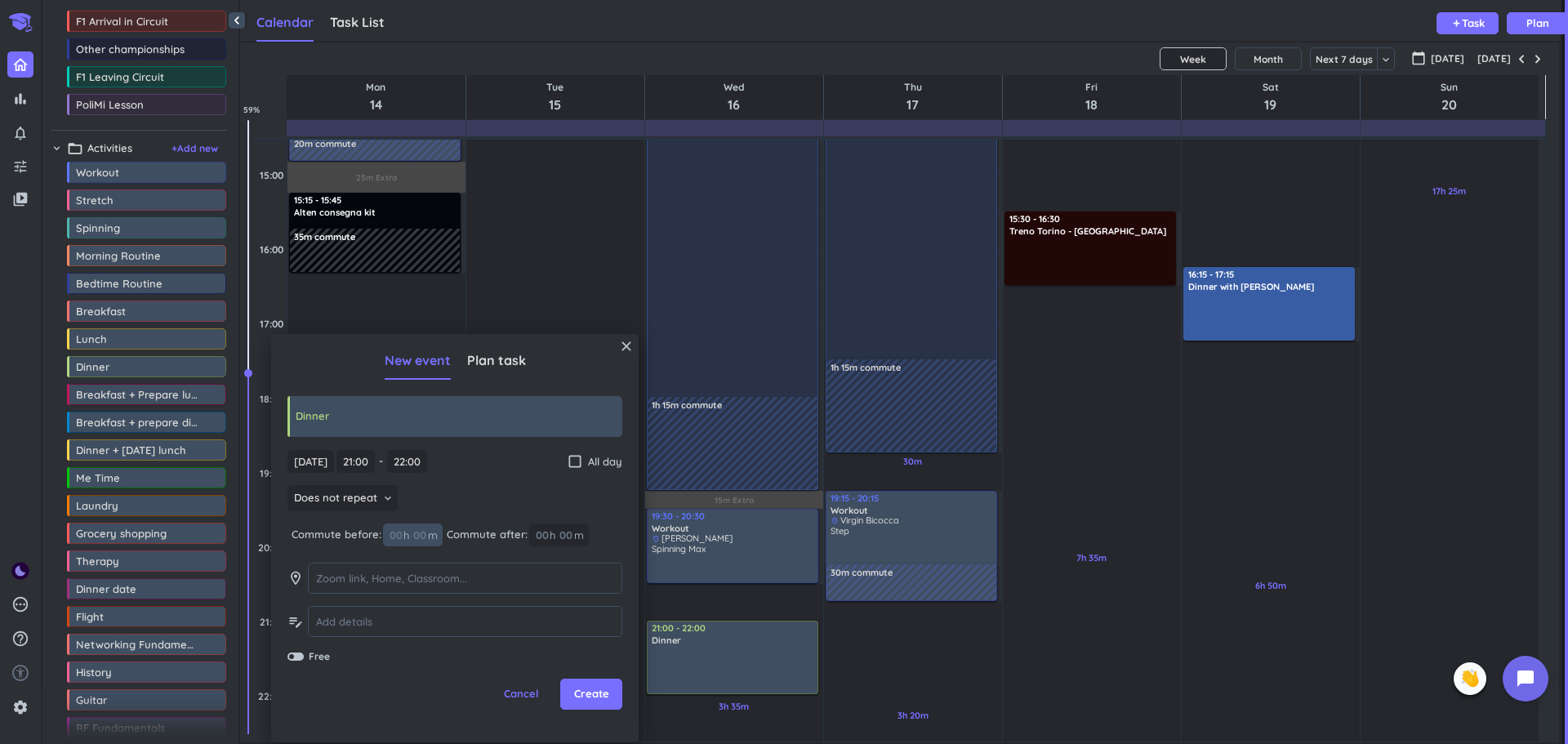 click at bounding box center (419, 535) 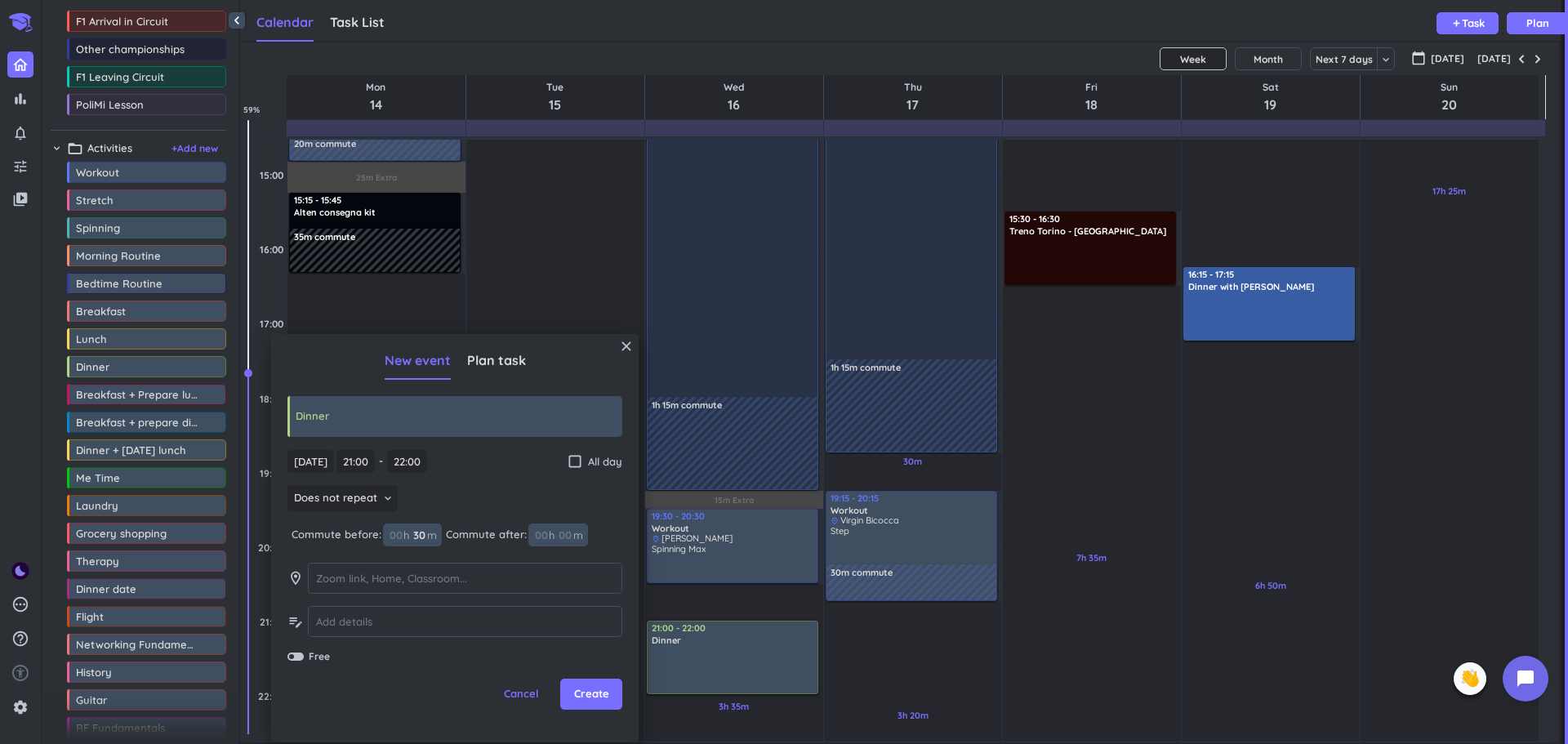 type on "30" 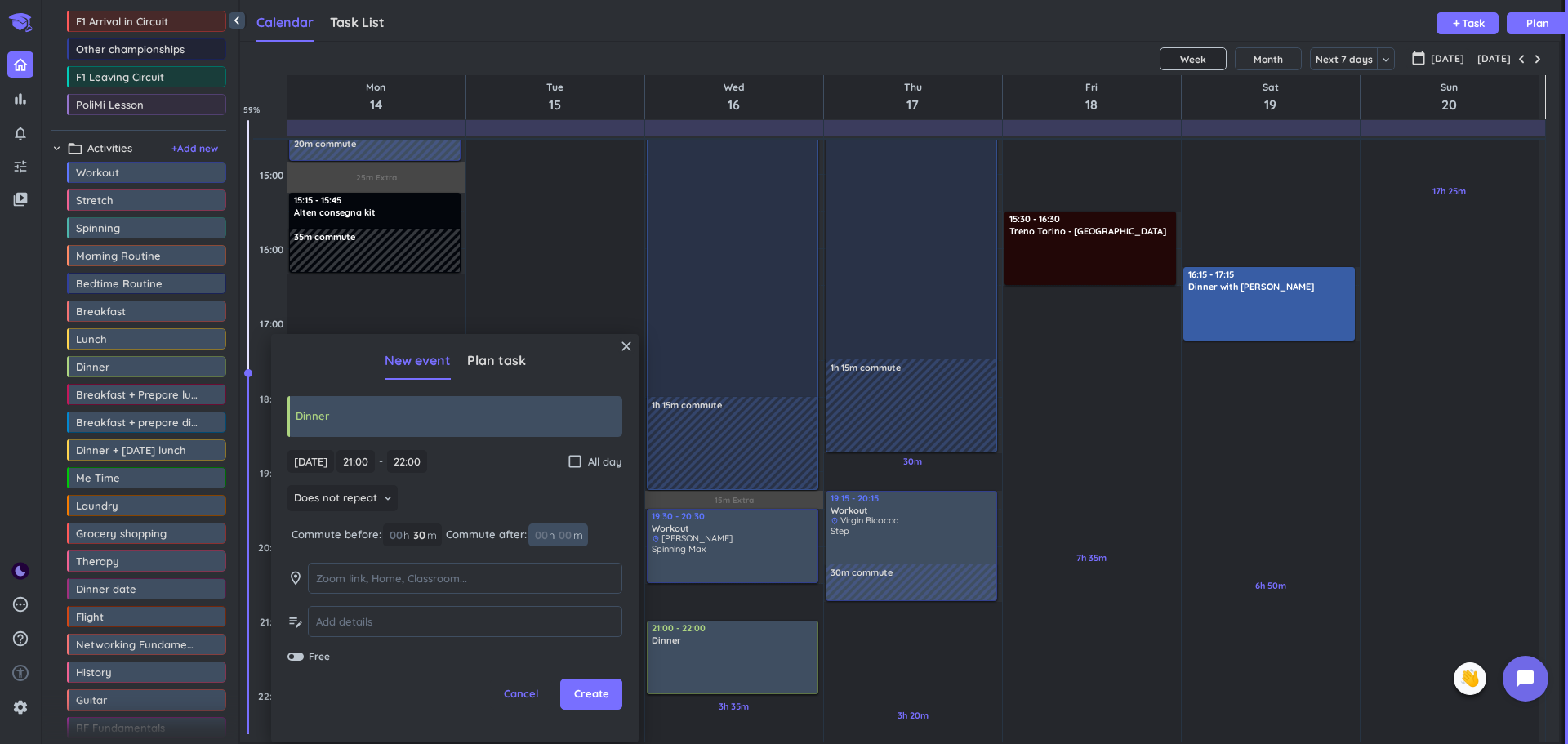 click at bounding box center (564, 535) 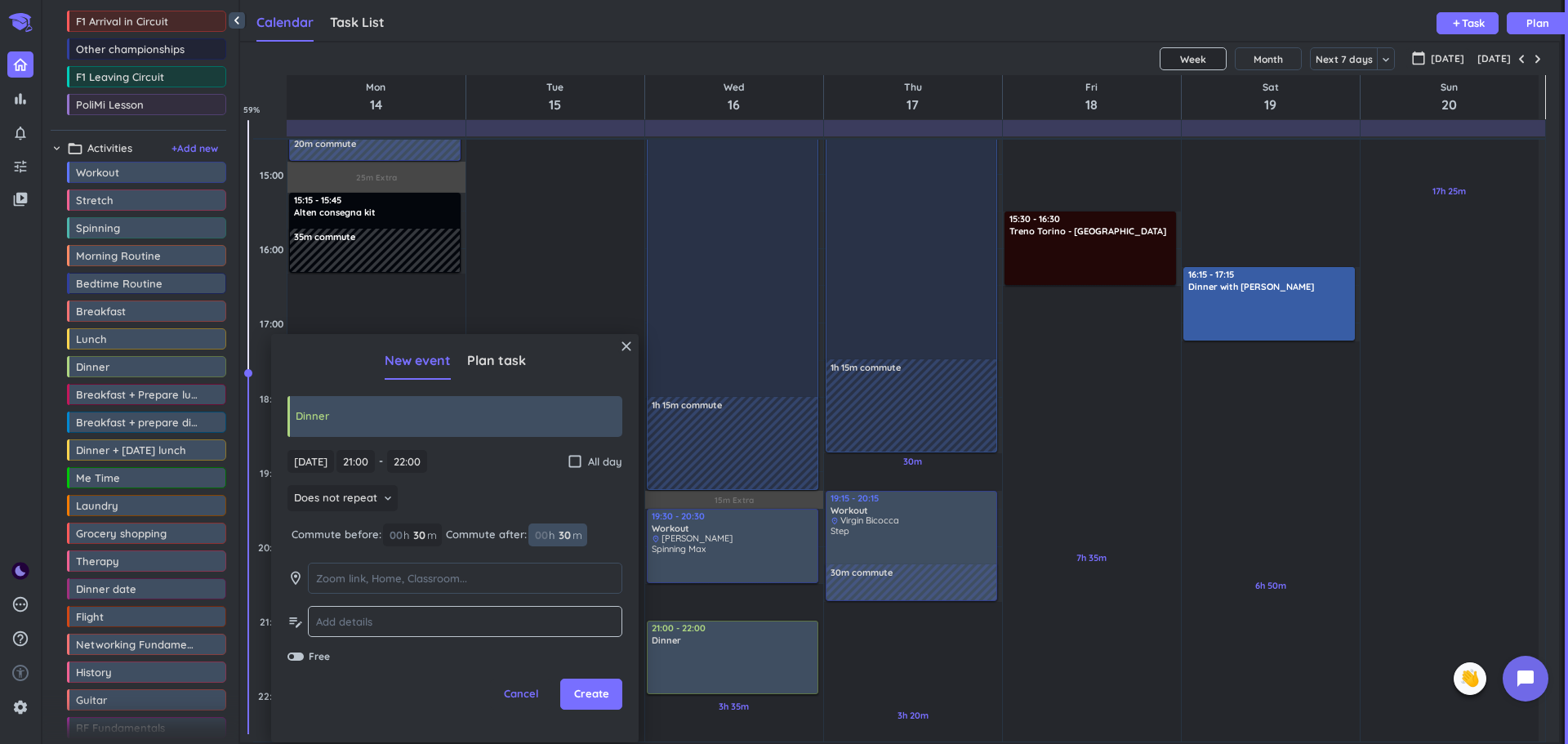 type on "30" 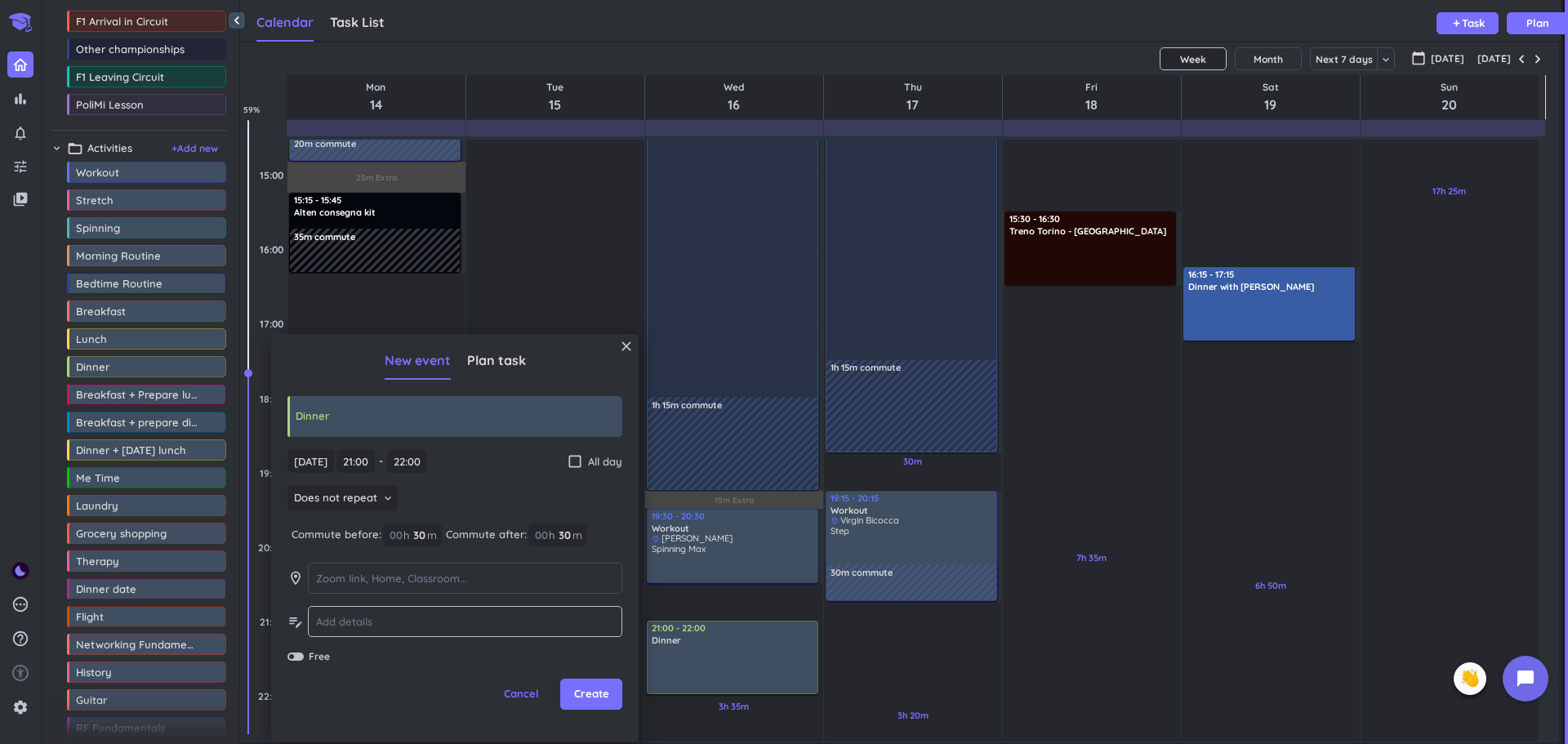 click 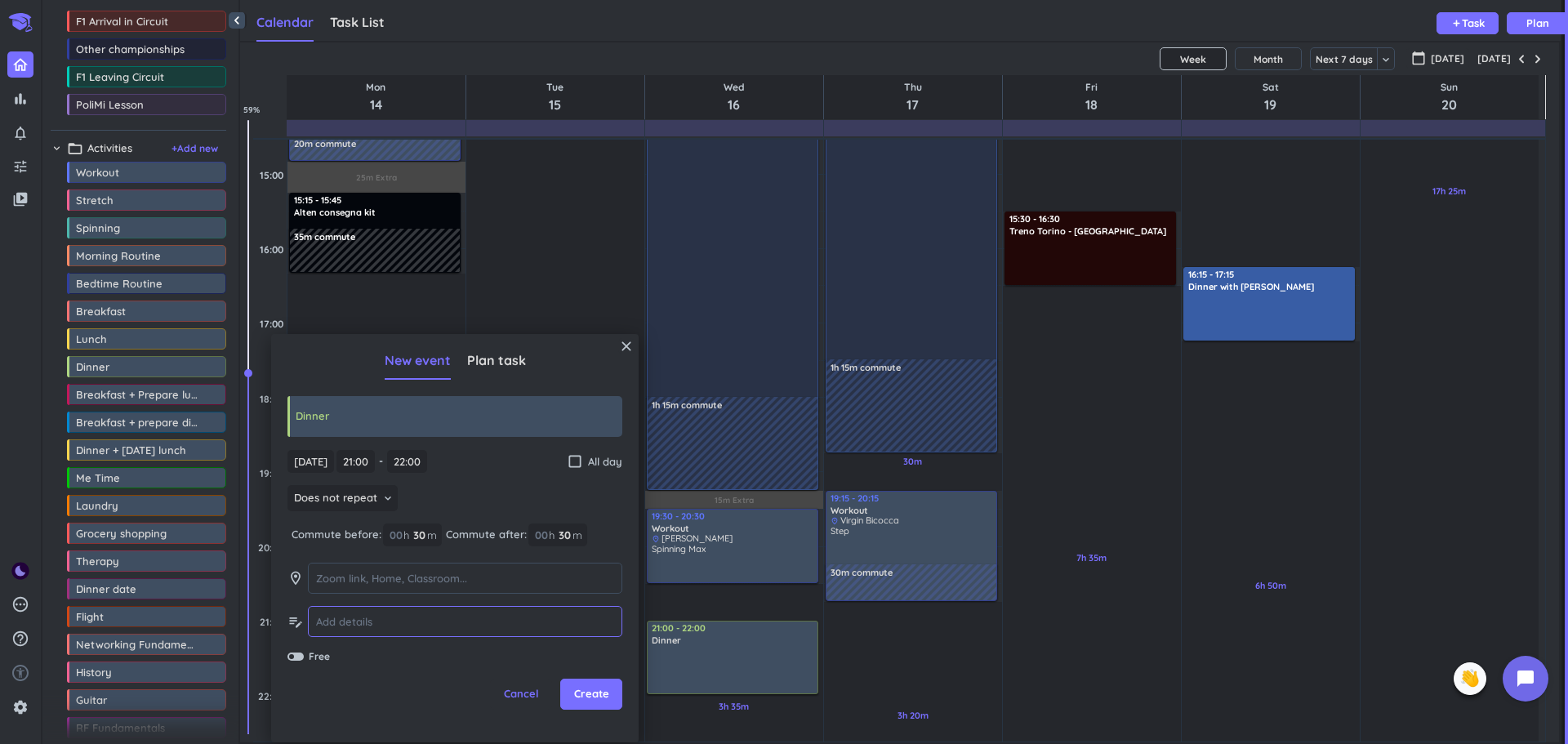 click at bounding box center [465, 621] 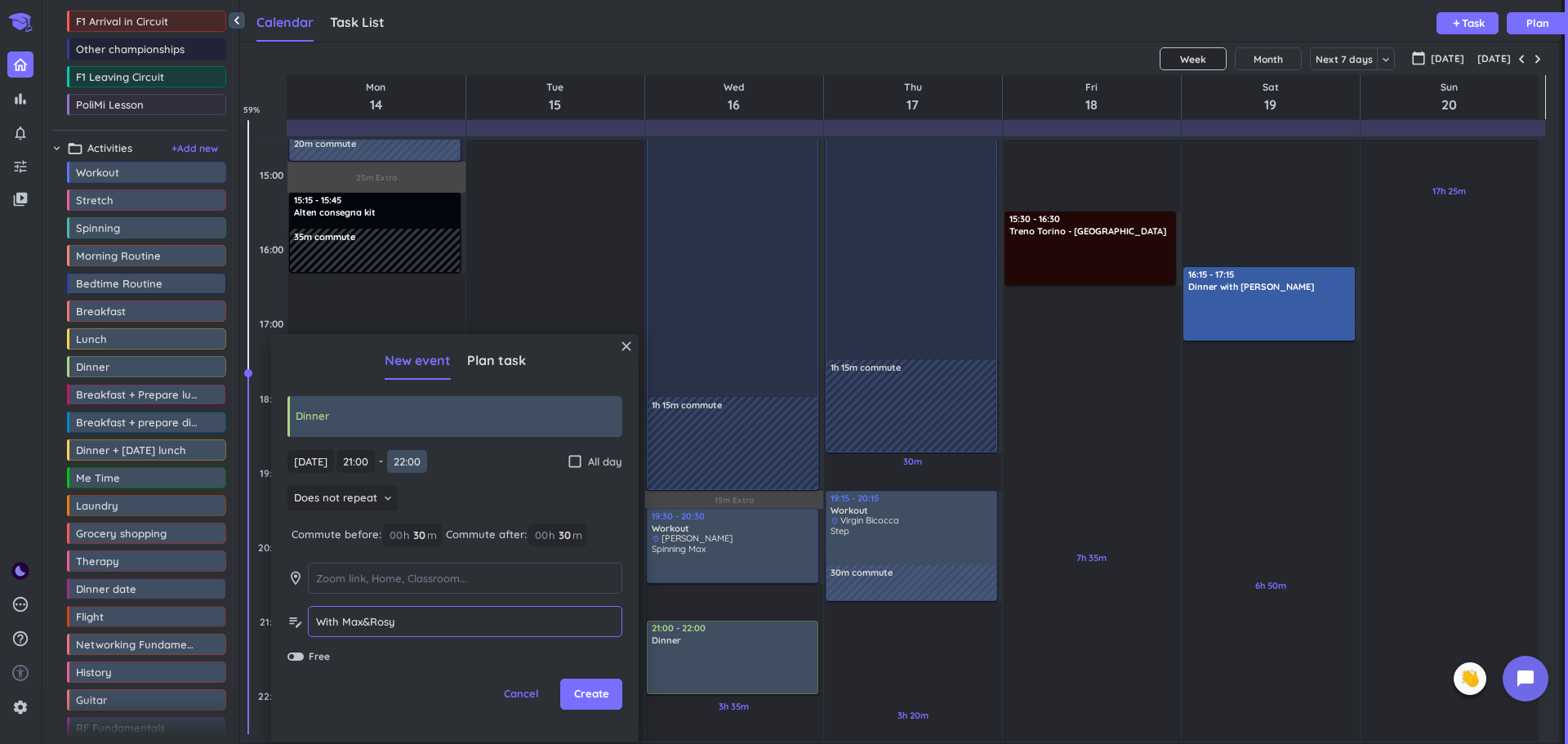 type on "With Max&Rosy" 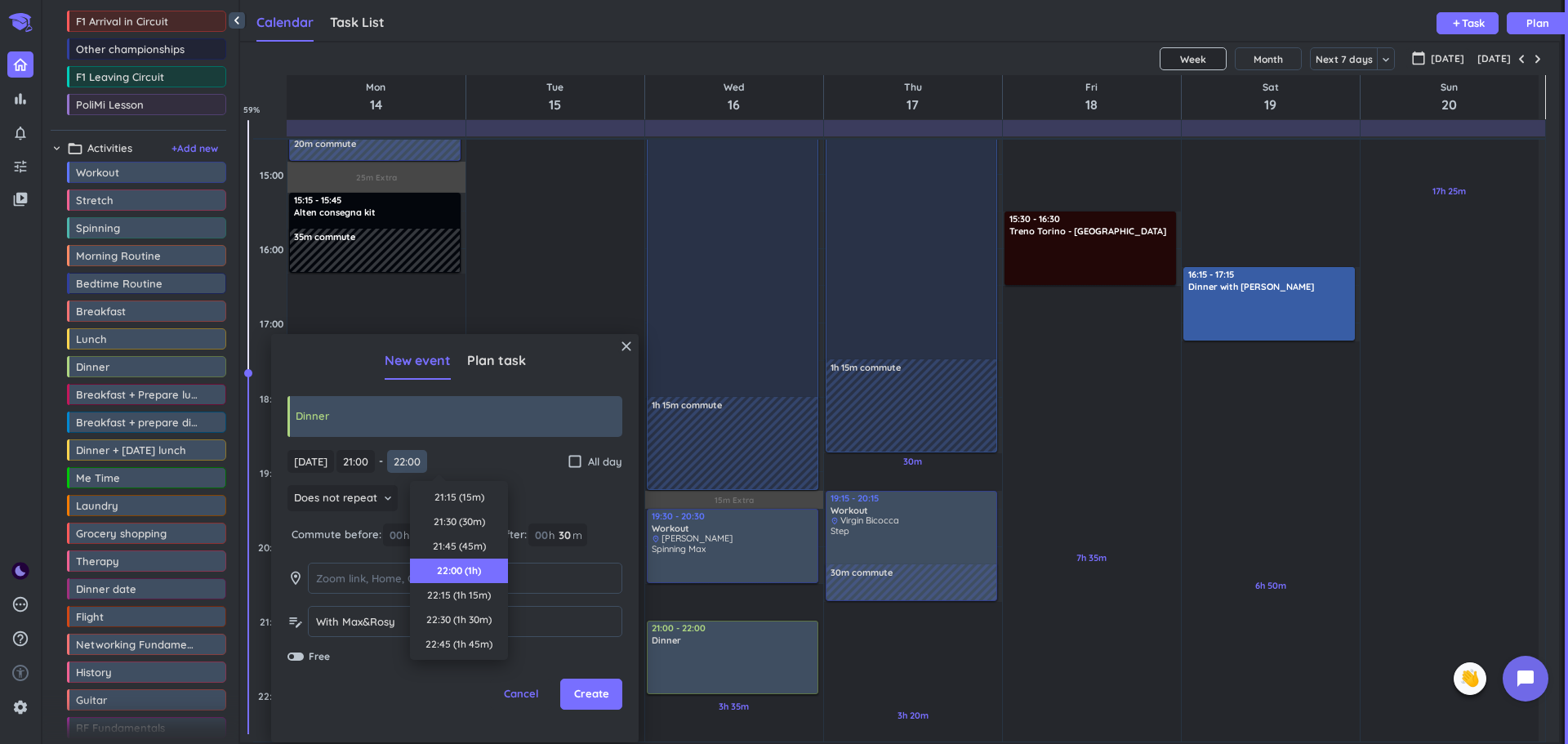 click on "22:00" at bounding box center (407, 461) 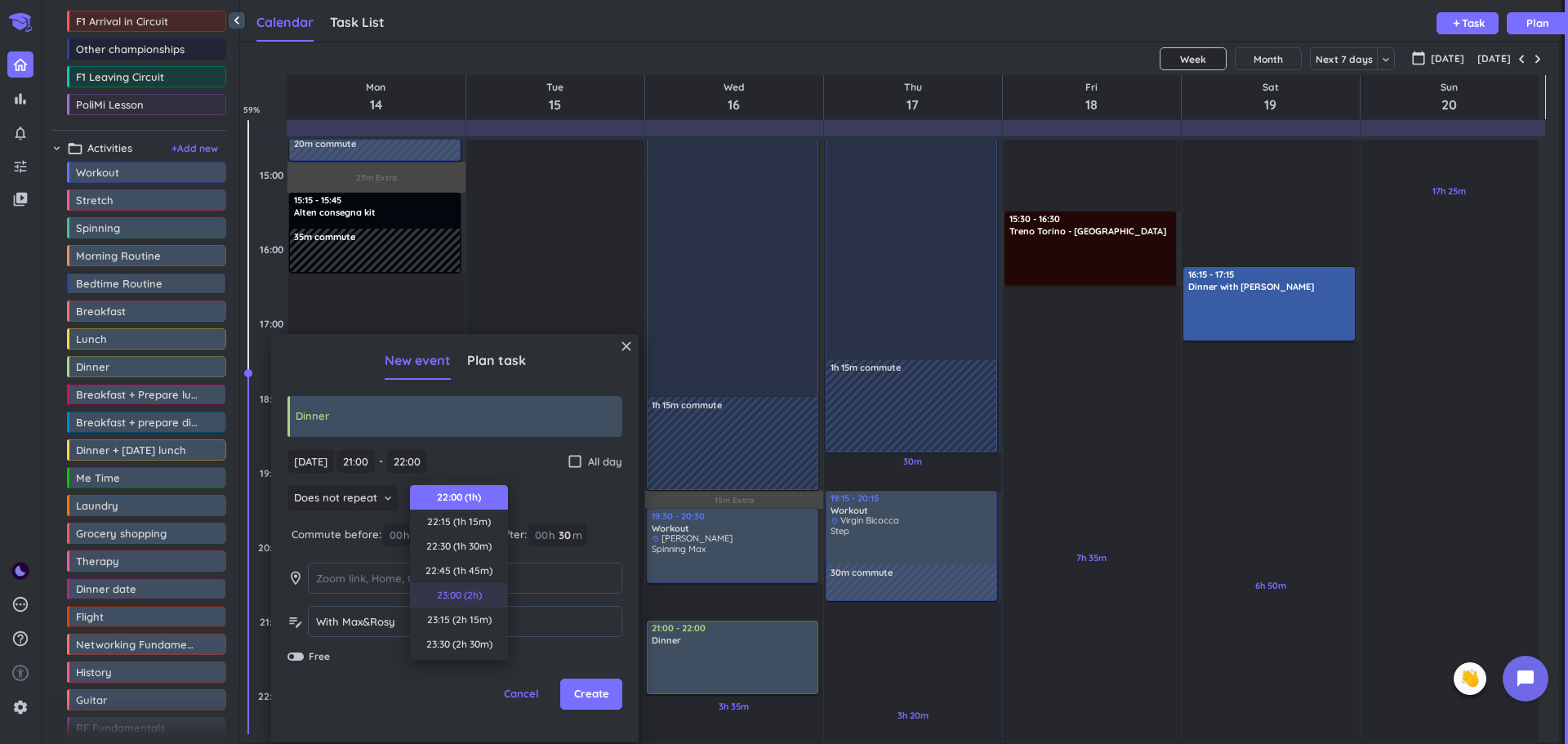 click on "23:00 (2h)" at bounding box center (459, 595) 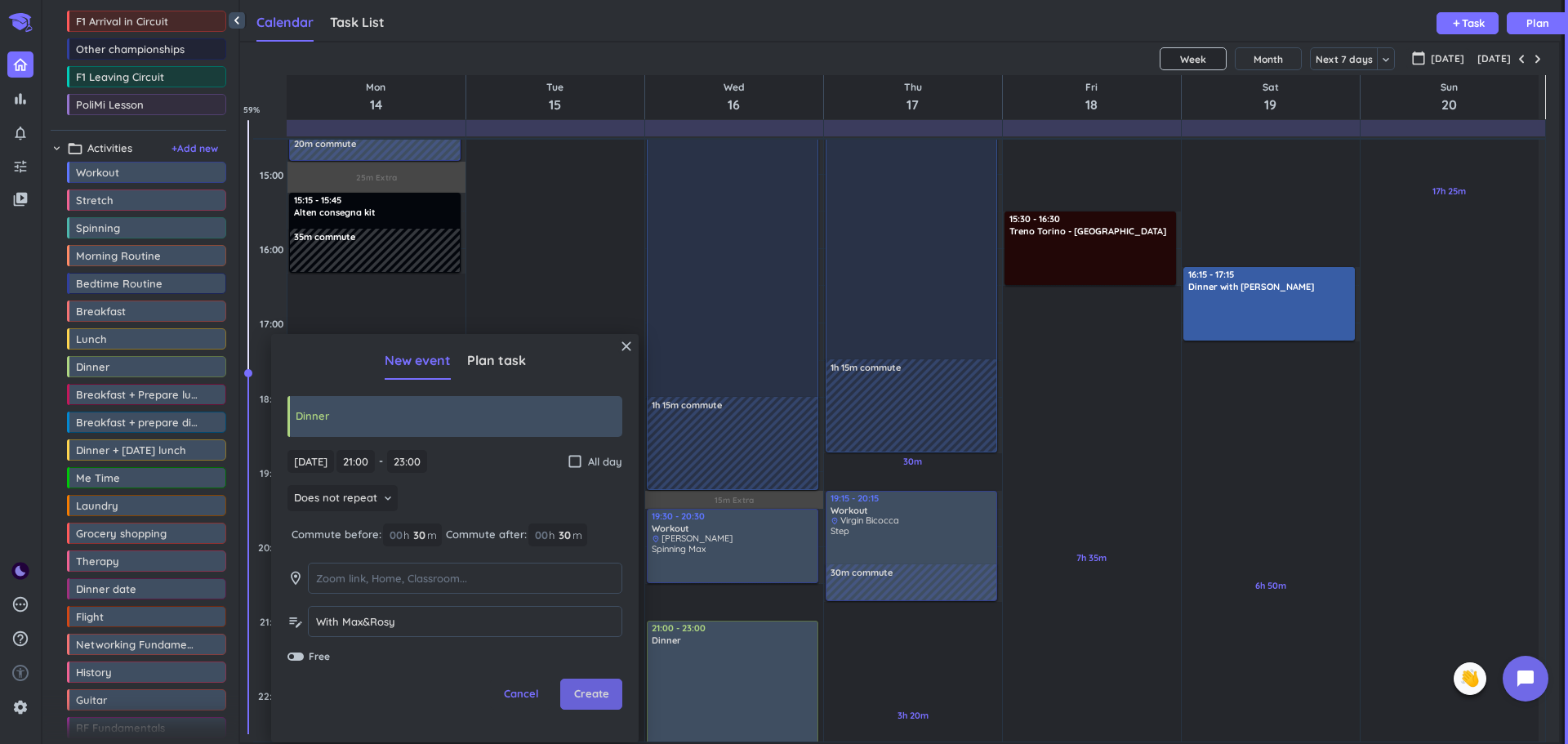 click on "Create" at bounding box center (591, 694) 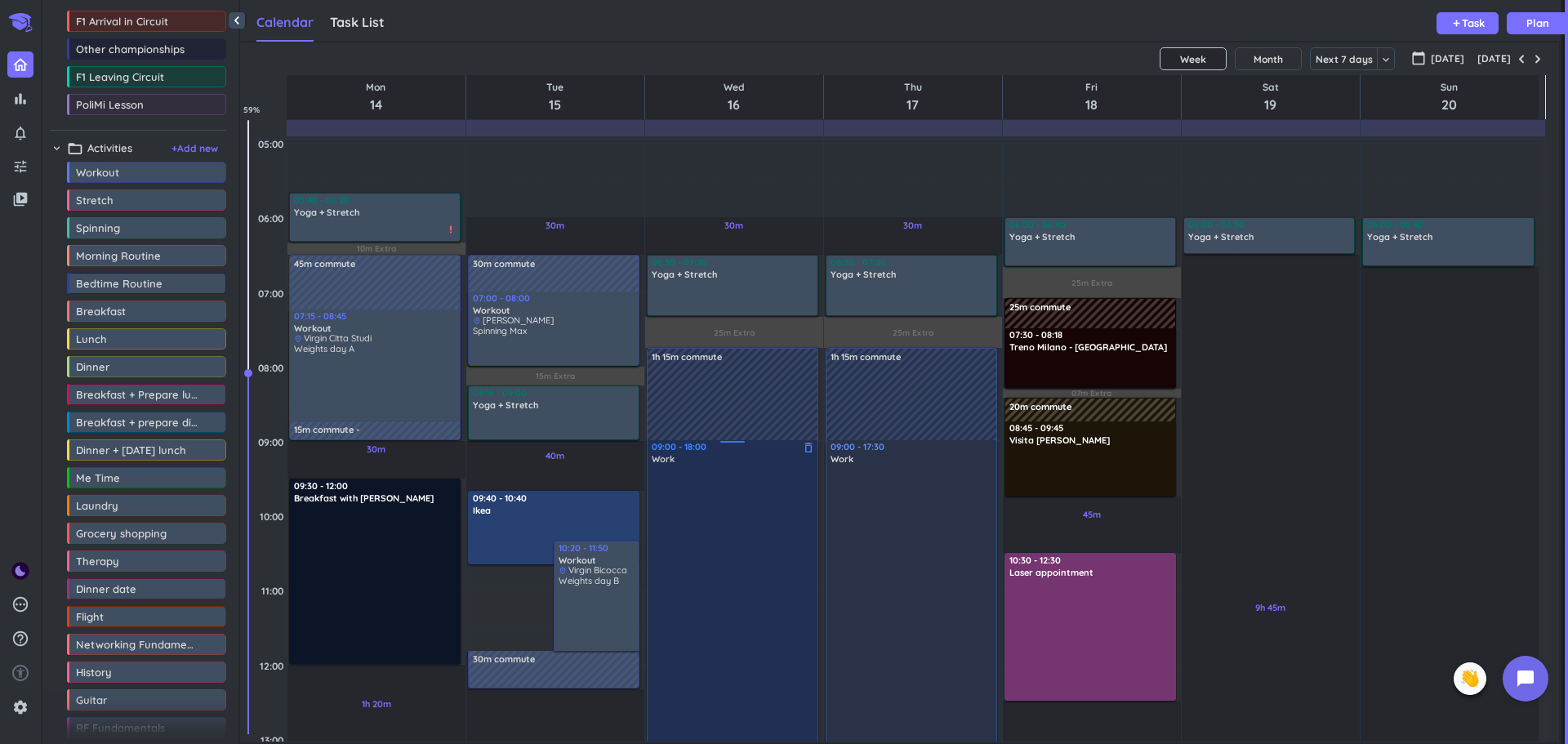 scroll, scrollTop: 72, scrollLeft: 0, axis: vertical 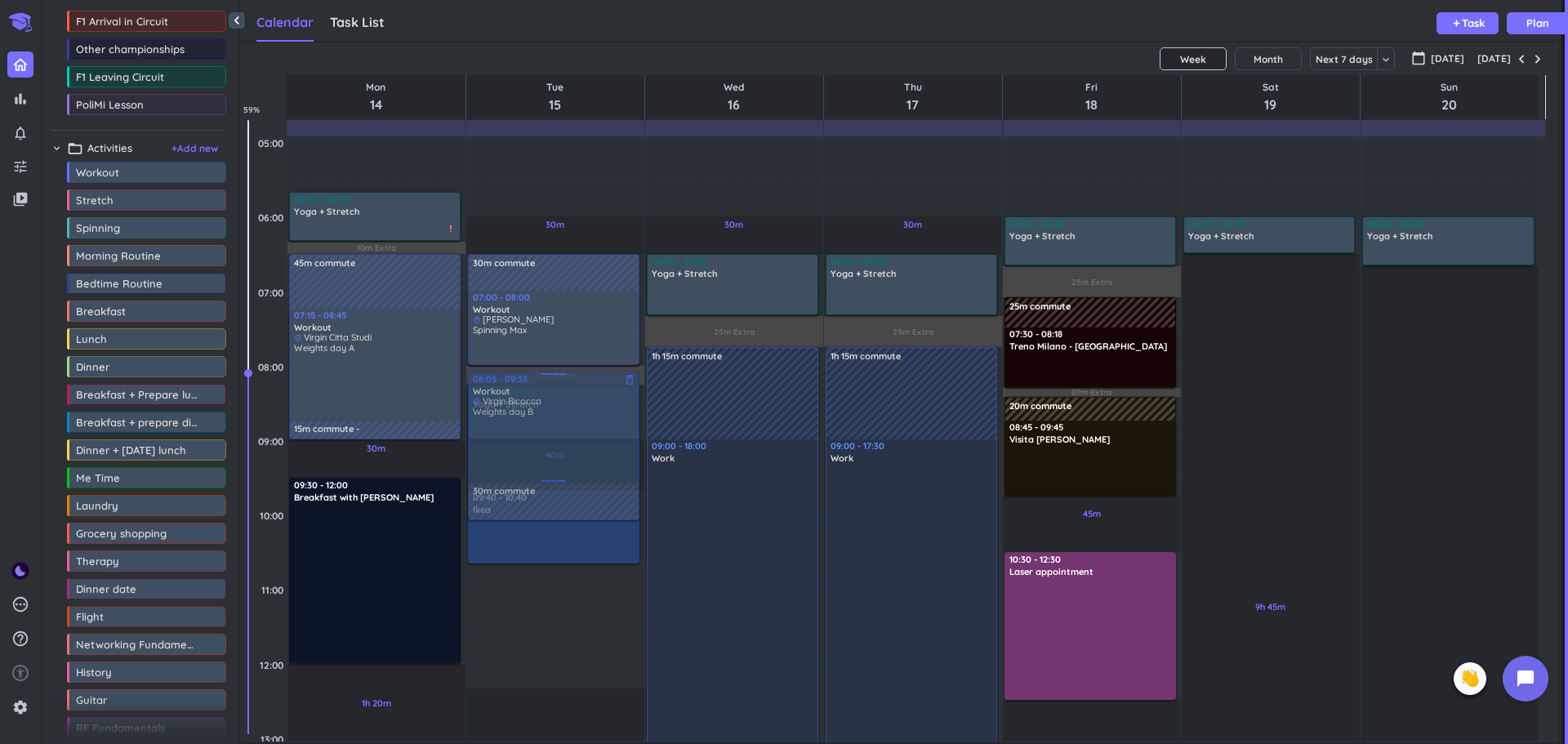 drag, startPoint x: 597, startPoint y: 600, endPoint x: 606, endPoint y: 426, distance: 174.2326 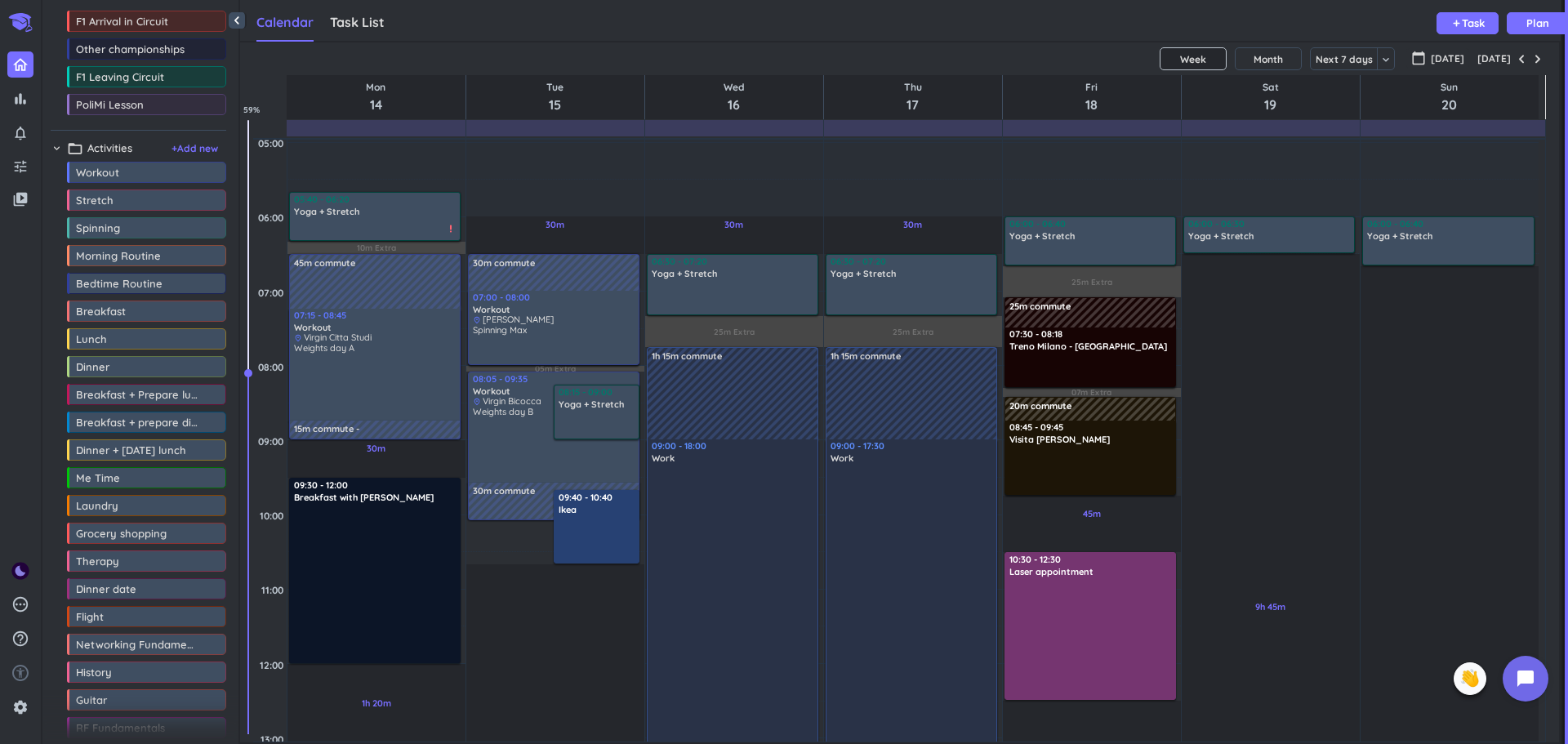 scroll, scrollTop: 131, scrollLeft: 0, axis: vertical 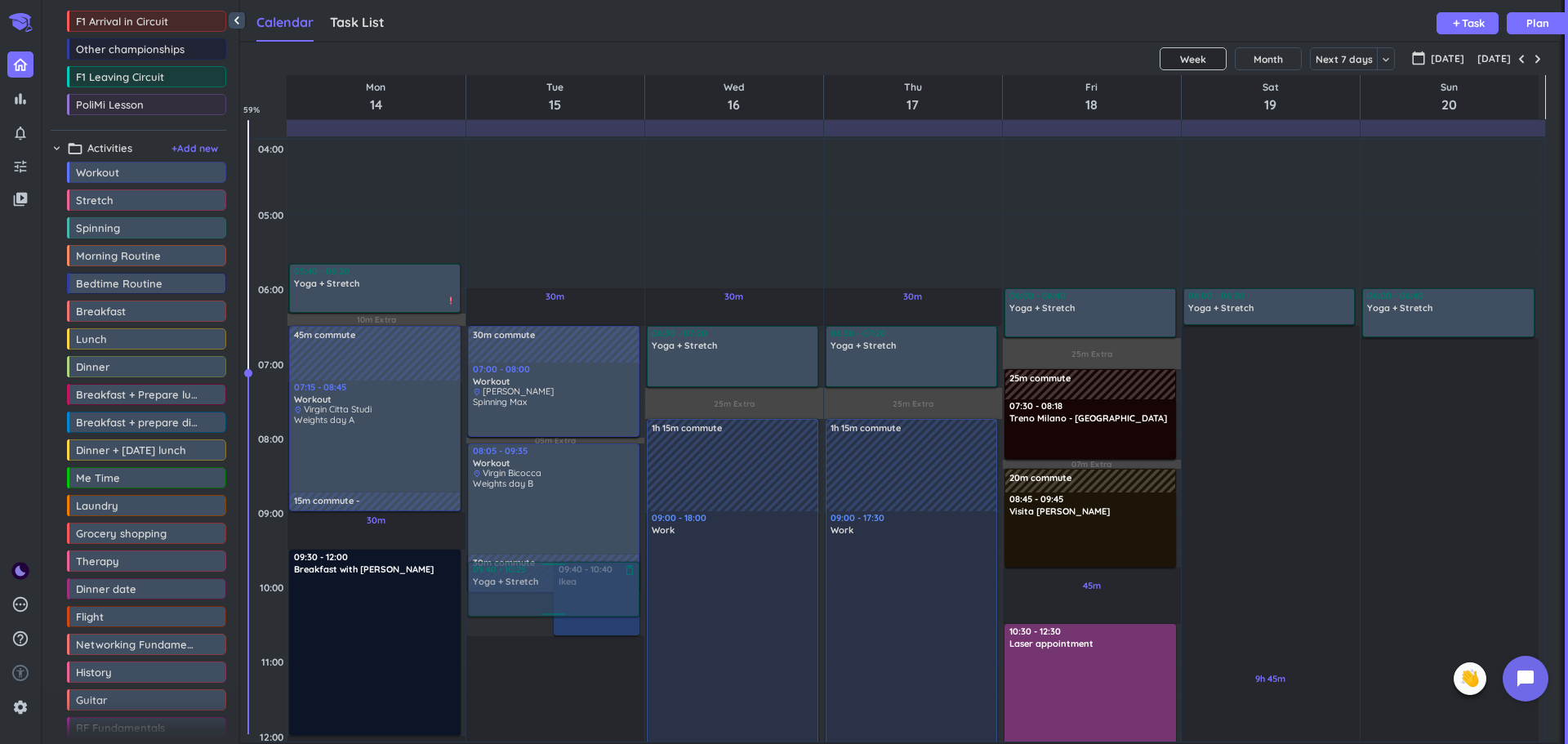 drag, startPoint x: 588, startPoint y: 335, endPoint x: 586, endPoint y: 573, distance: 238.0084 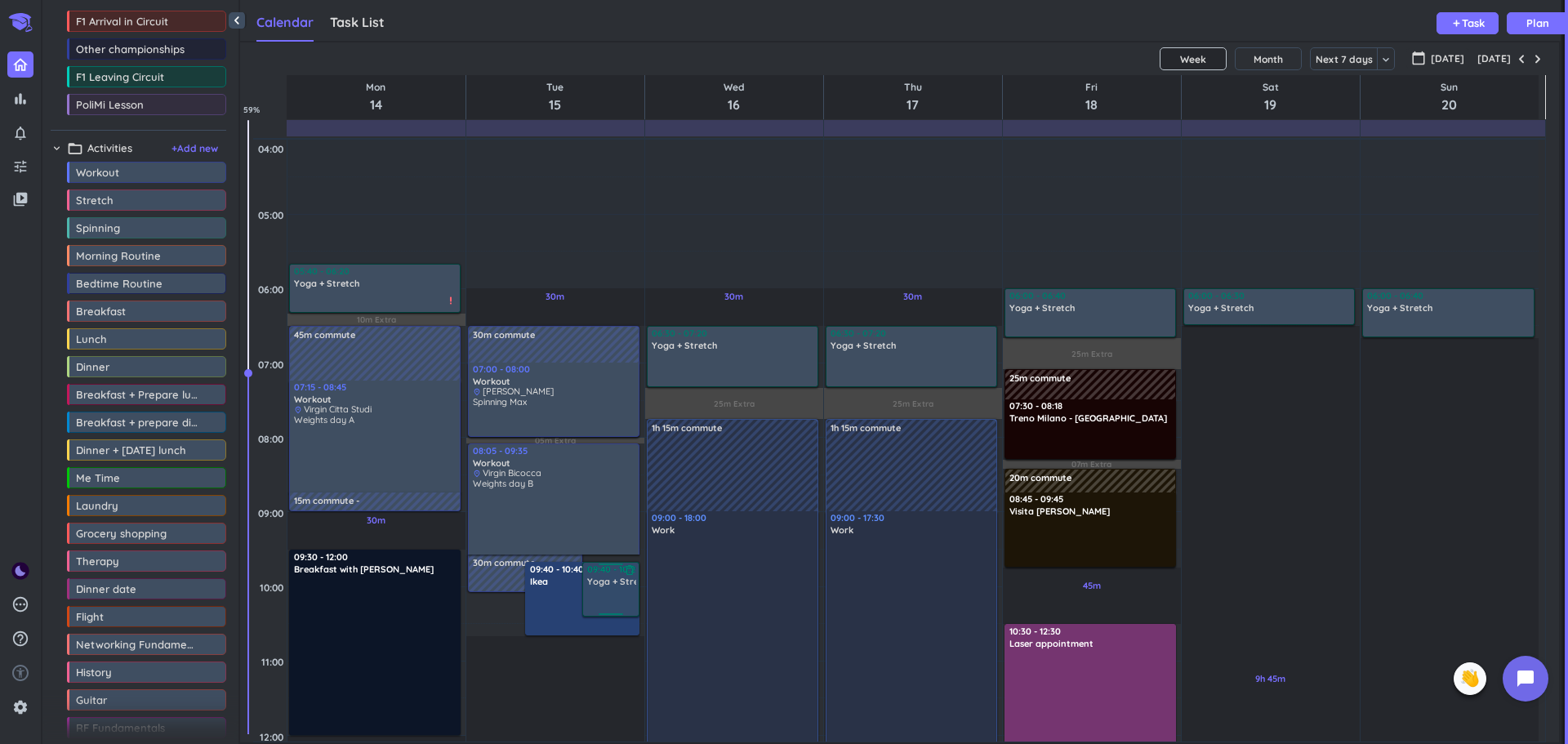 click at bounding box center [612, 601] 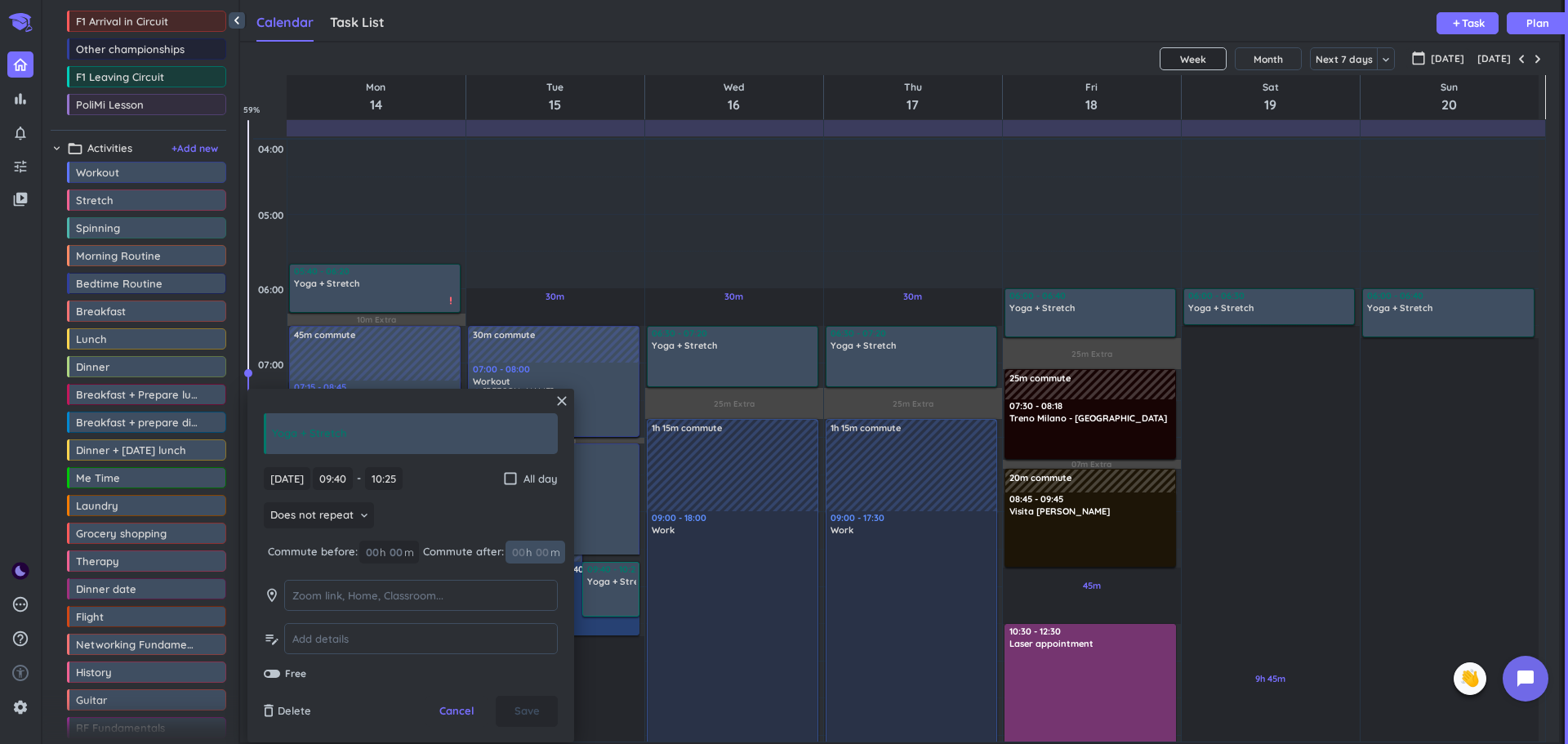 click at bounding box center [541, 552] 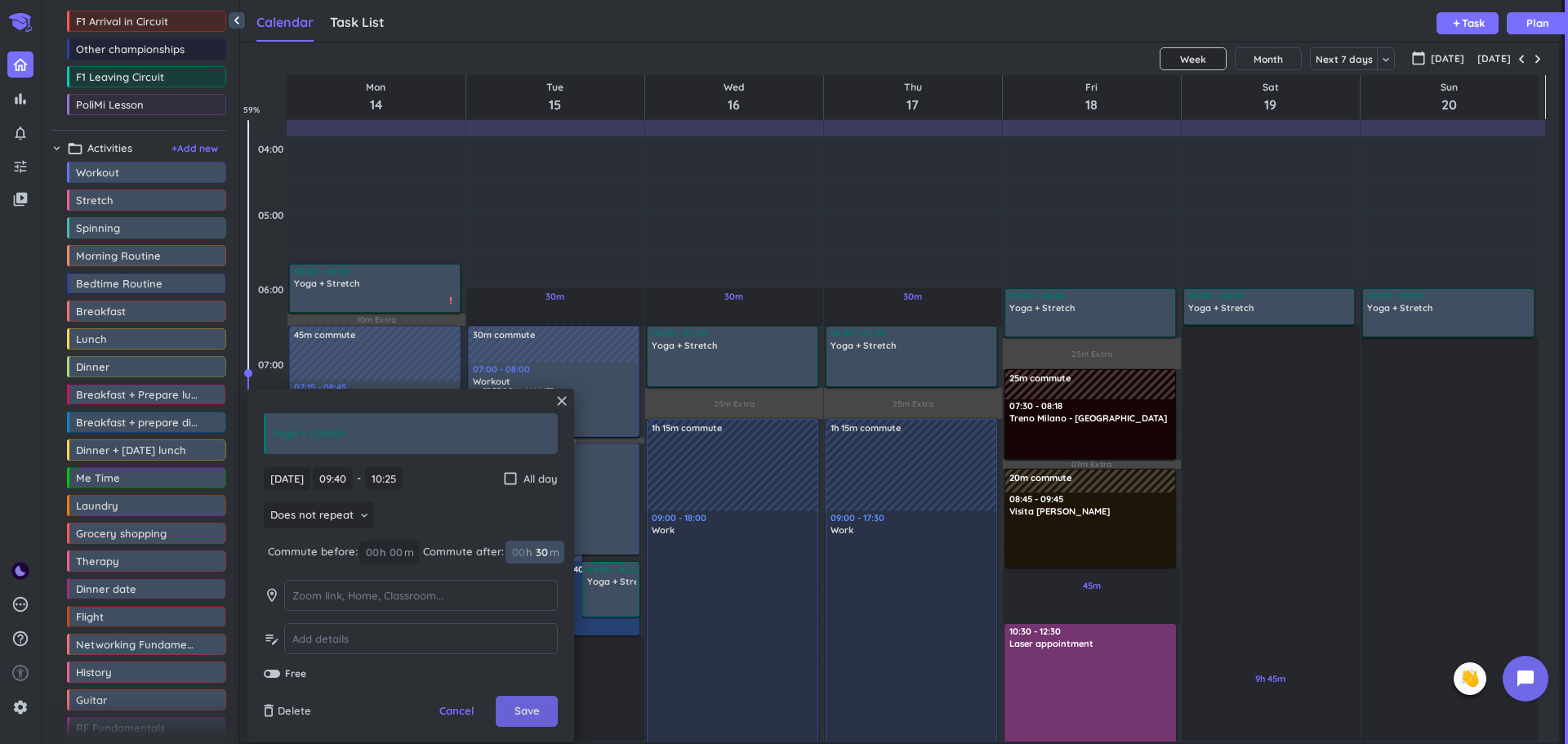 type on "30" 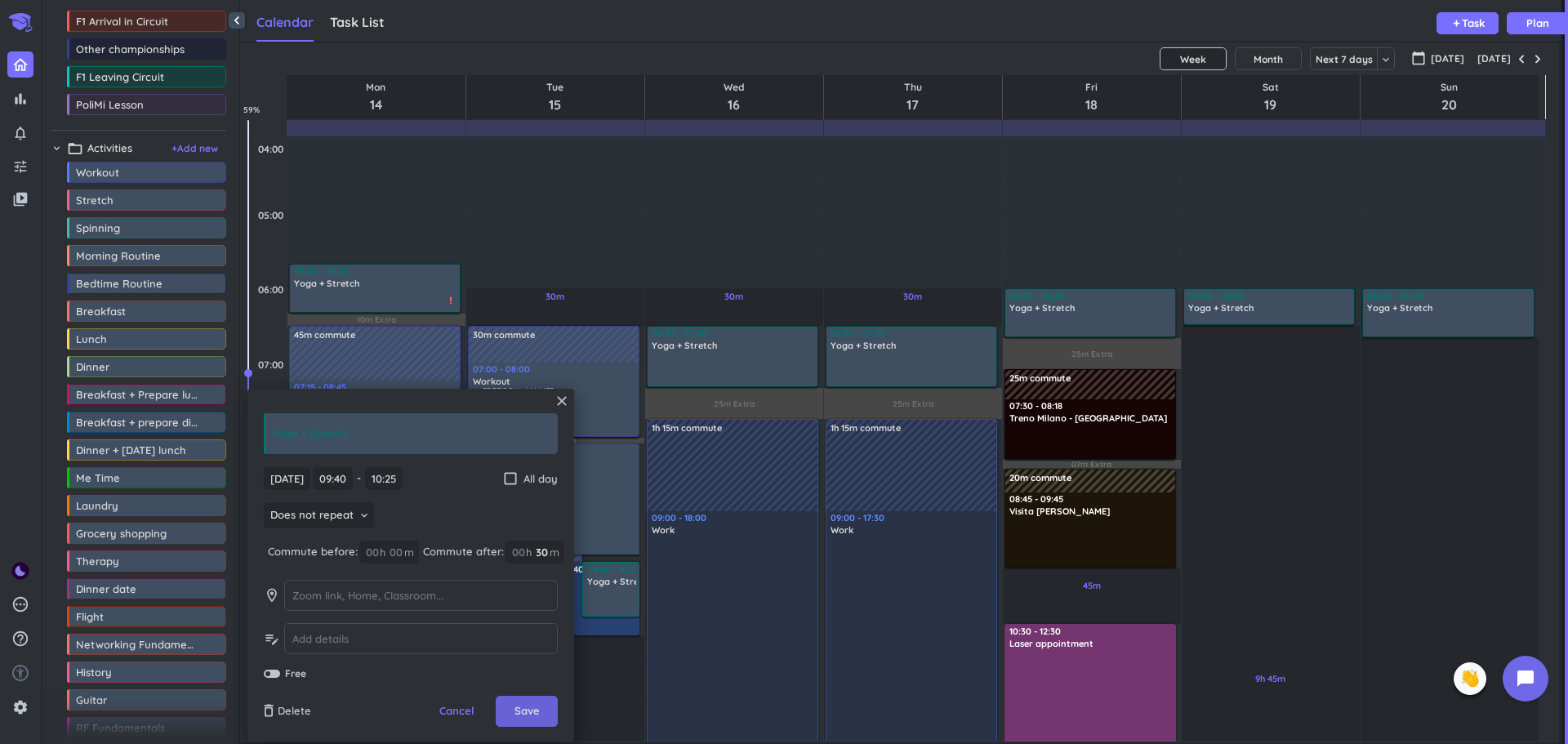 click on "Save" at bounding box center [527, 711] 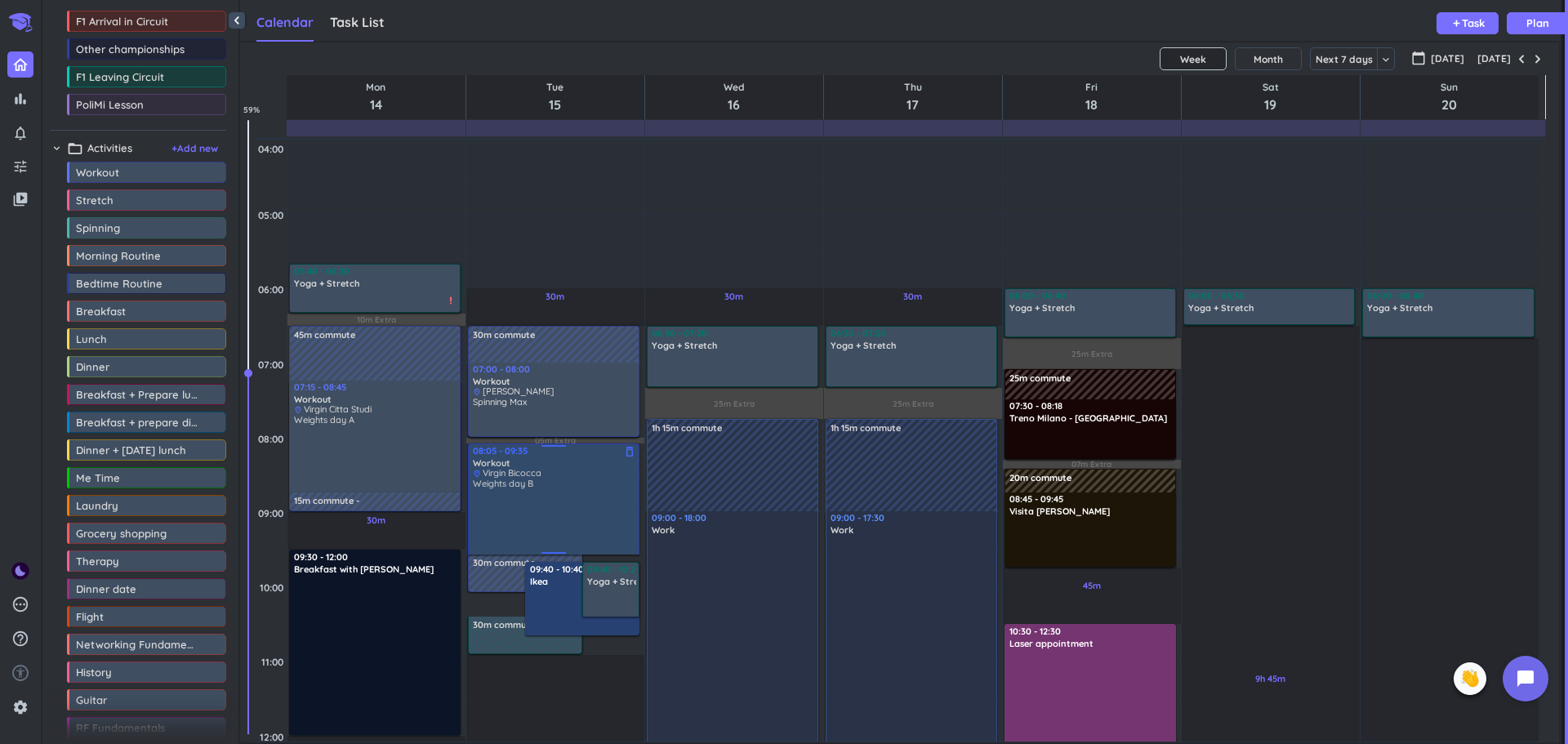 click on "Weights day B" at bounding box center [555, 515] 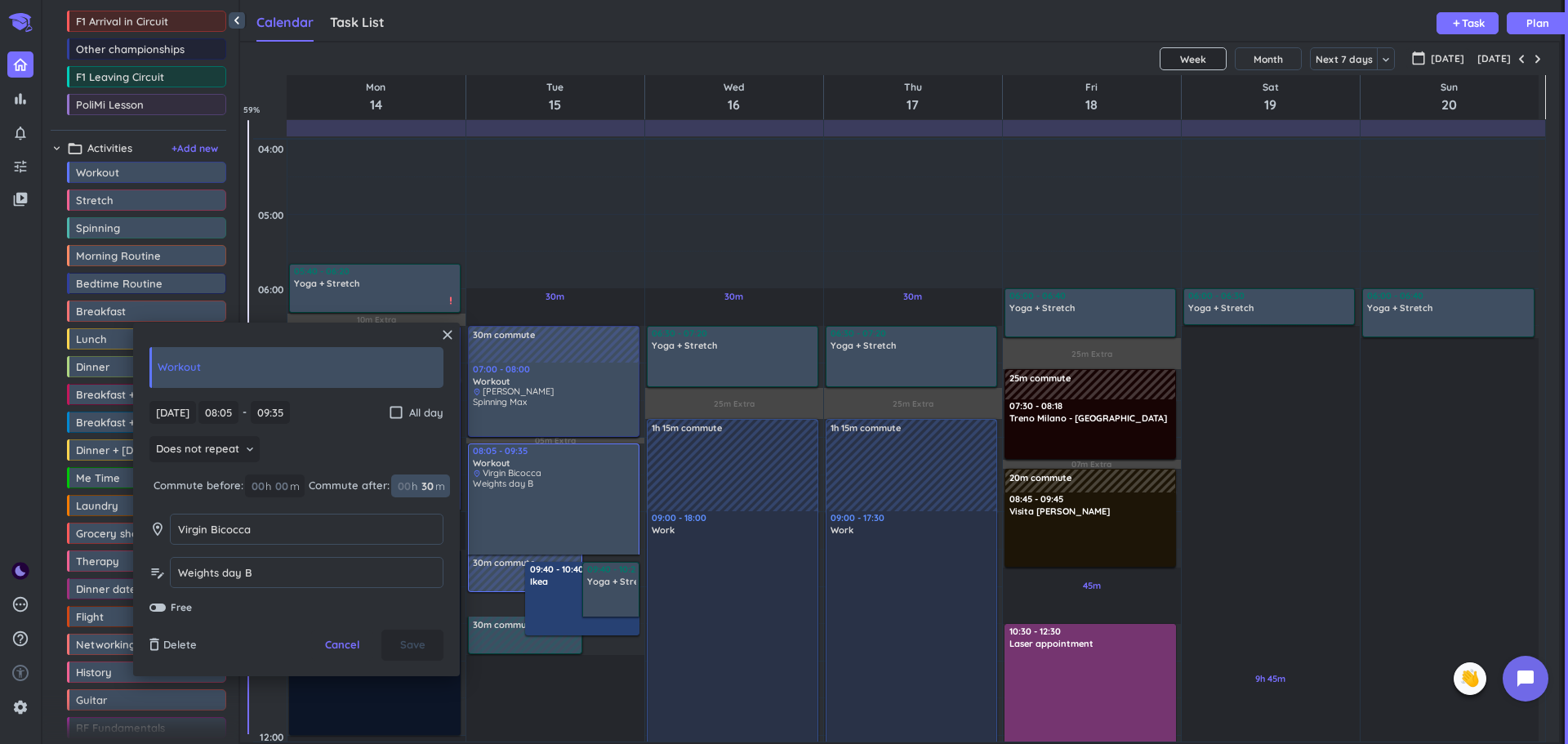 click on "30" at bounding box center [426, 486] 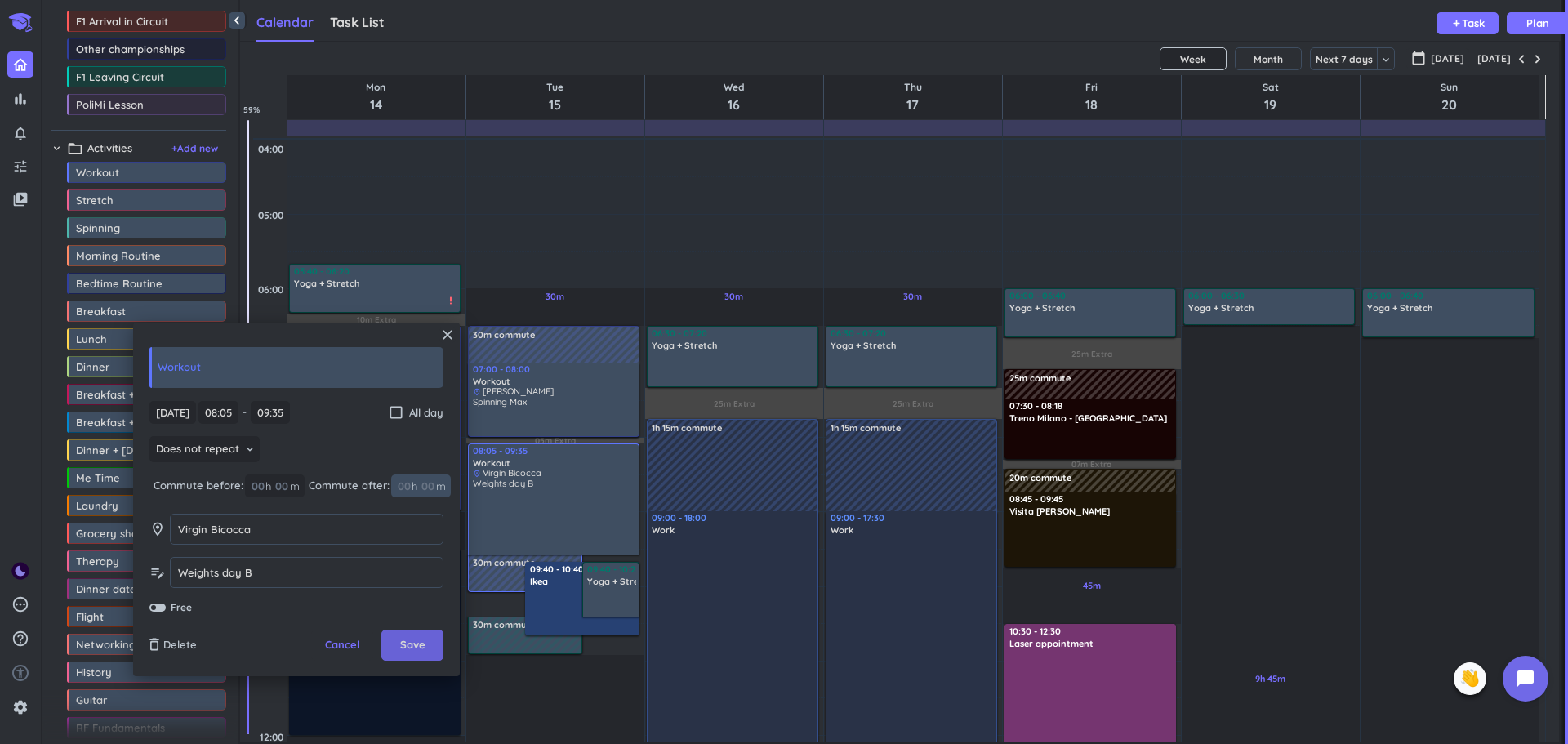 type 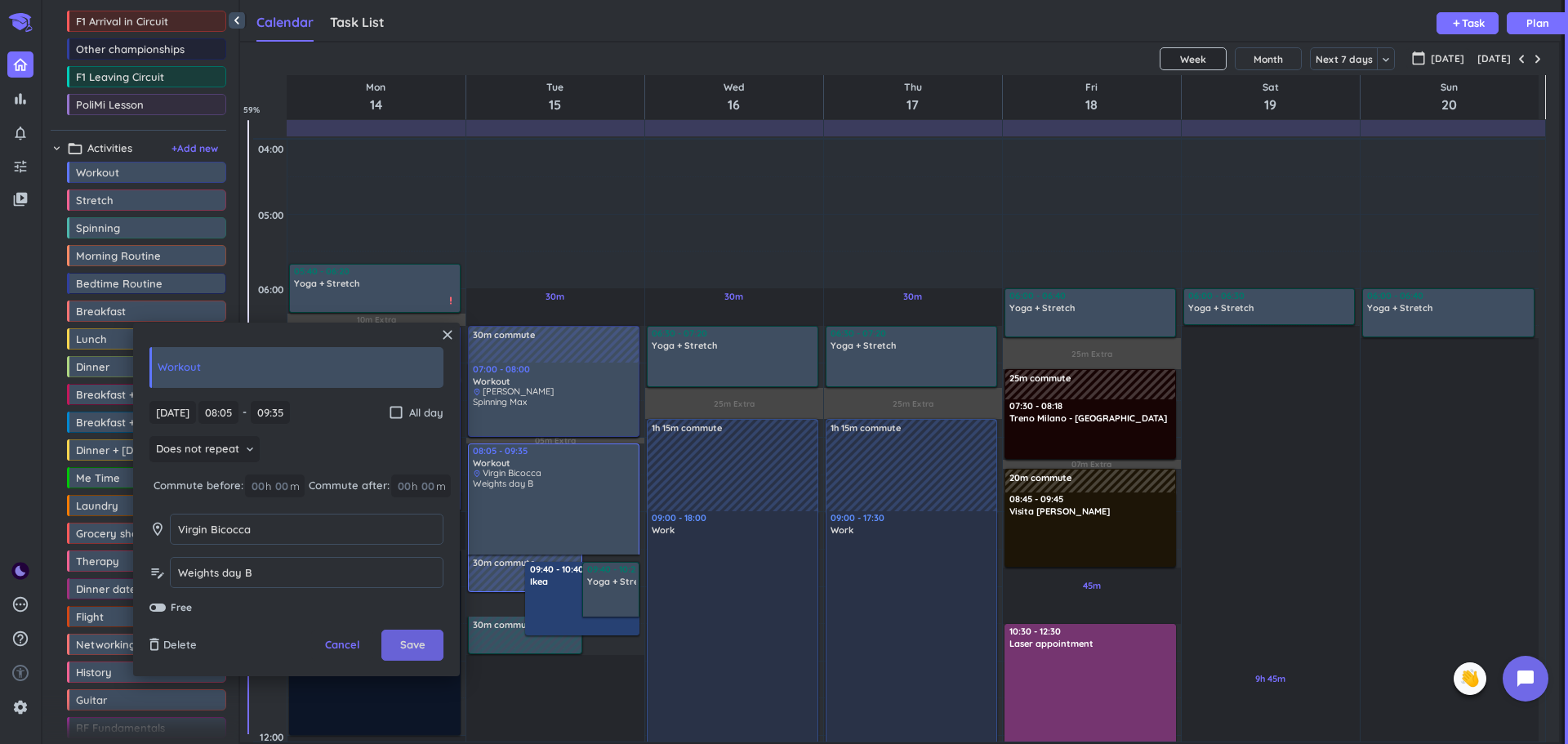 click on "Save" at bounding box center [412, 645] 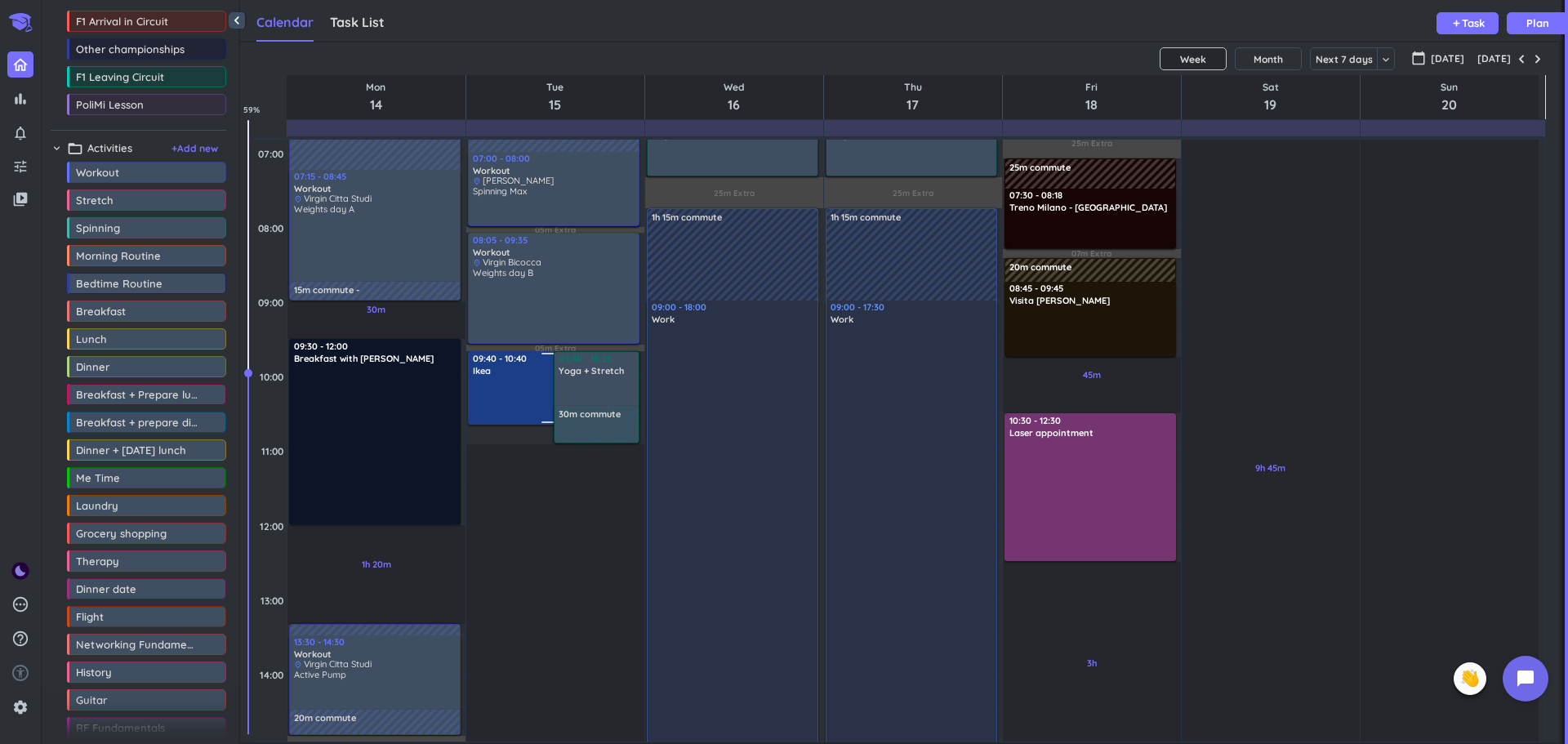 scroll, scrollTop: 212, scrollLeft: 0, axis: vertical 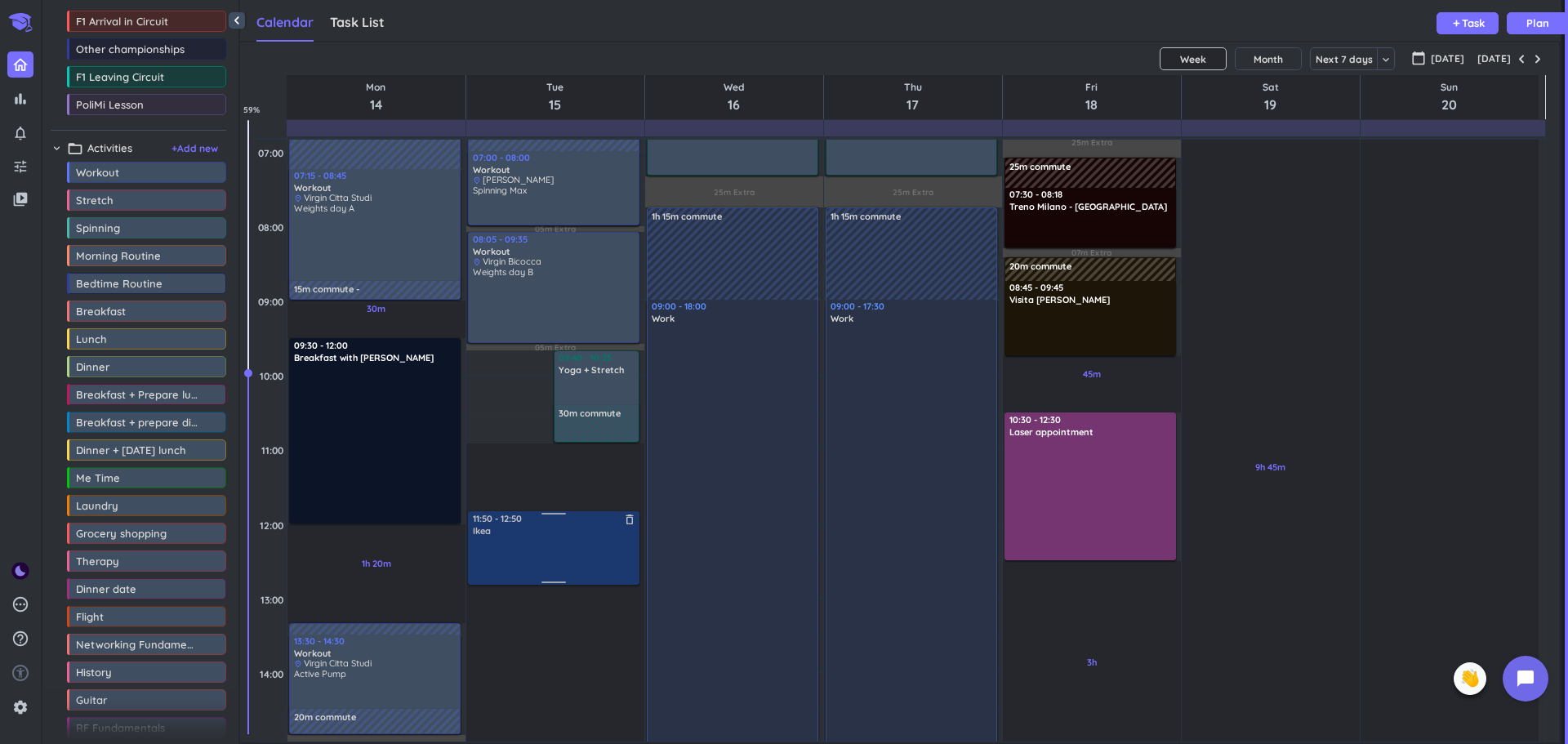 drag, startPoint x: 510, startPoint y: 385, endPoint x: 519, endPoint y: 536, distance: 151.26797 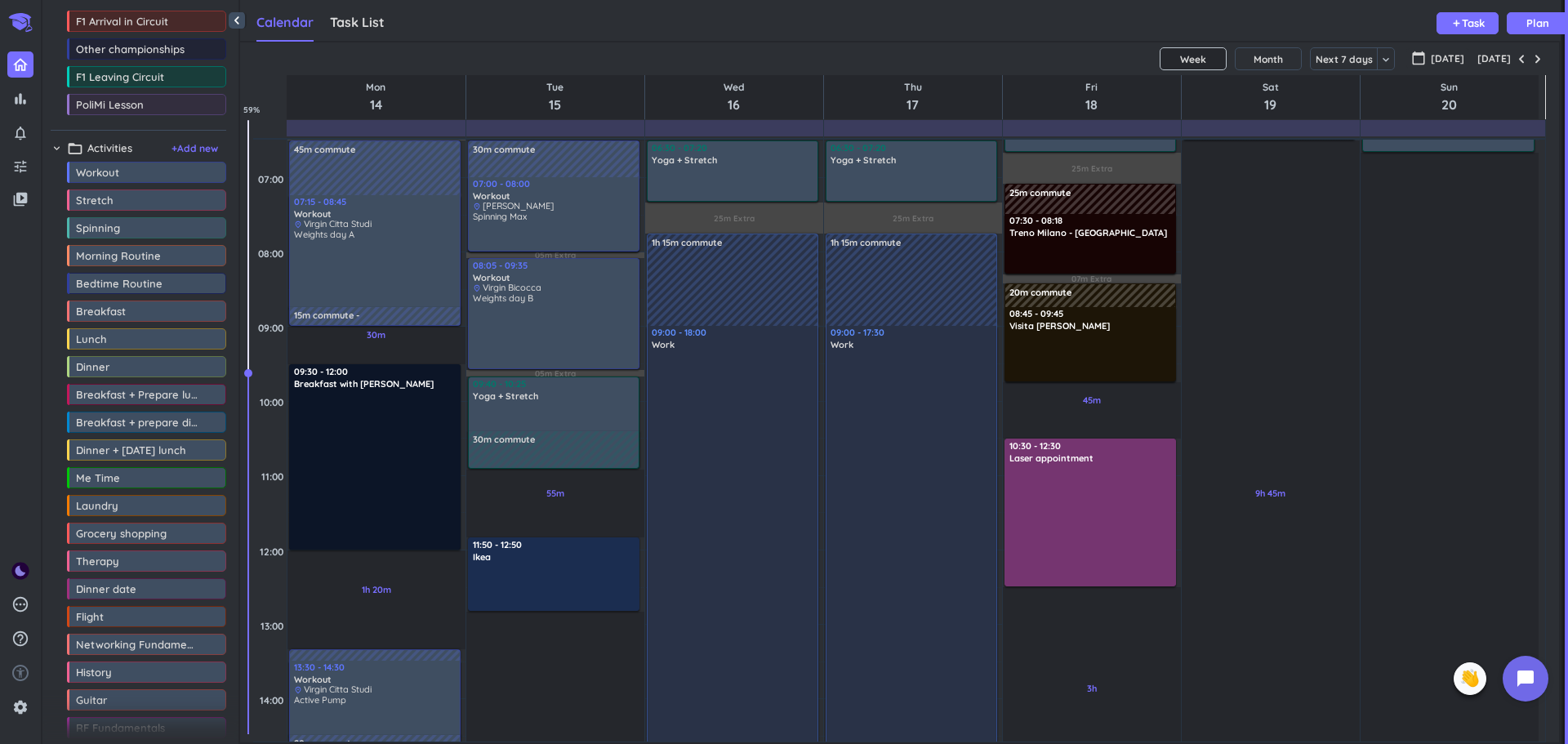 scroll, scrollTop: 75, scrollLeft: 0, axis: vertical 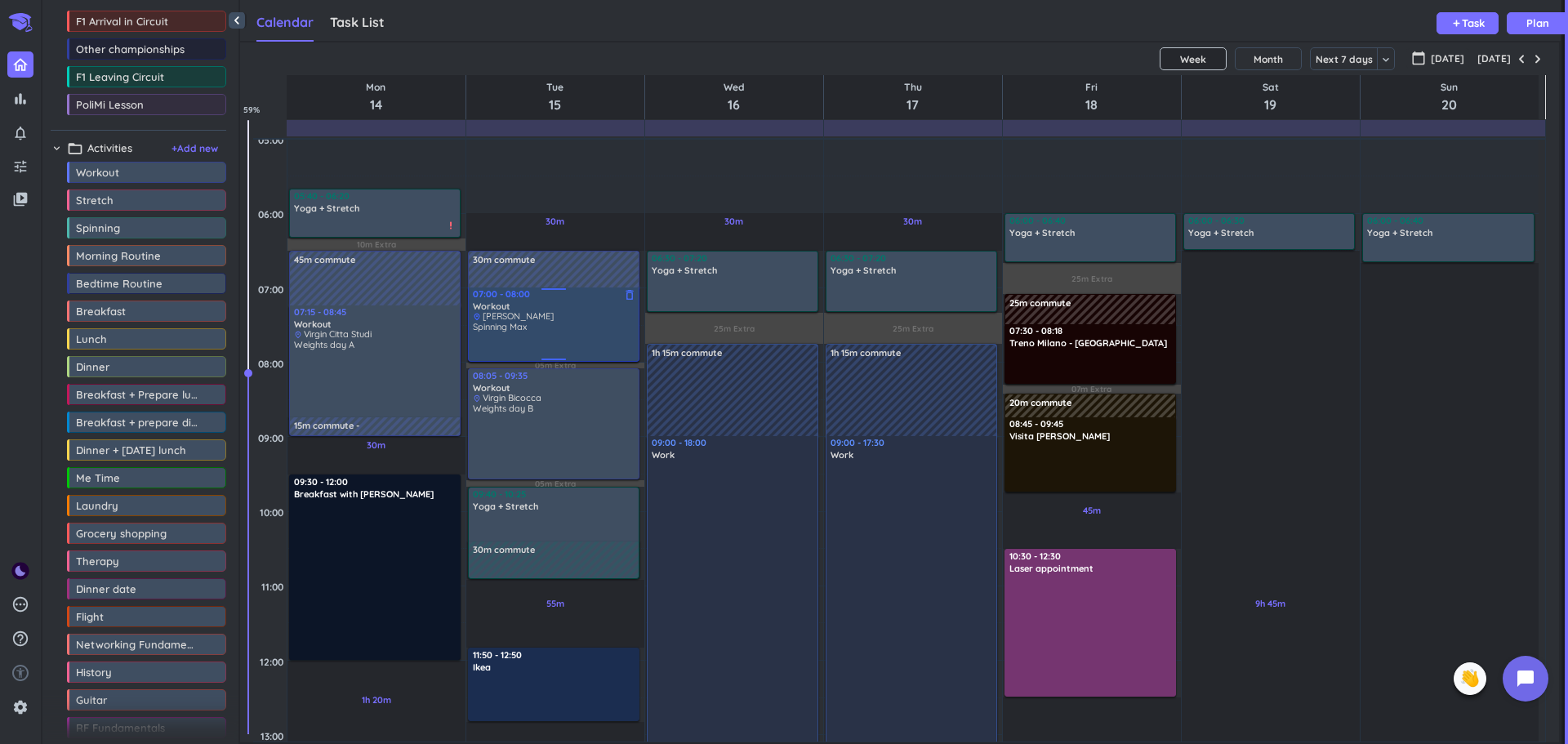 click on "Spinning Max" at bounding box center [555, 341] 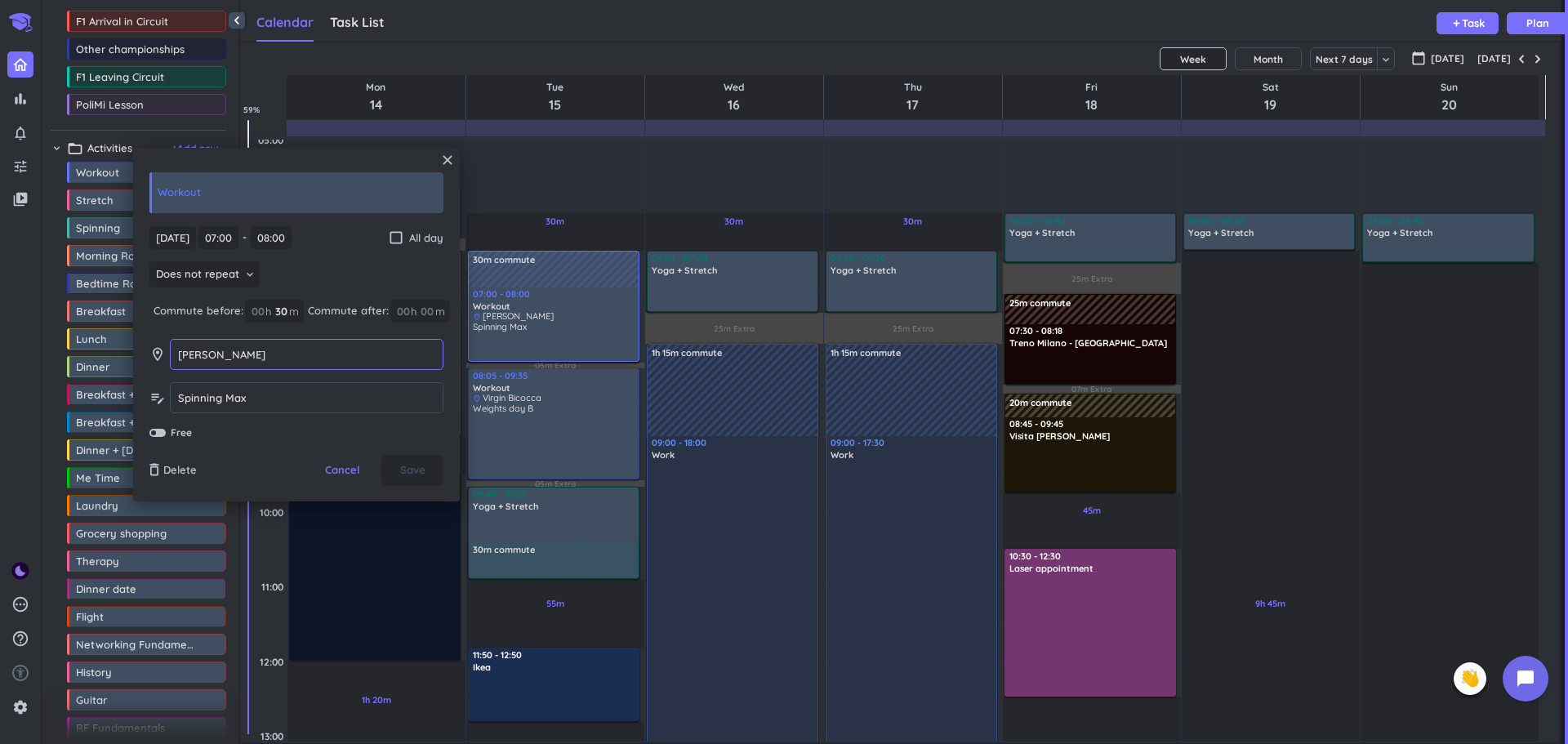 click on "[PERSON_NAME]" at bounding box center (306, 354) 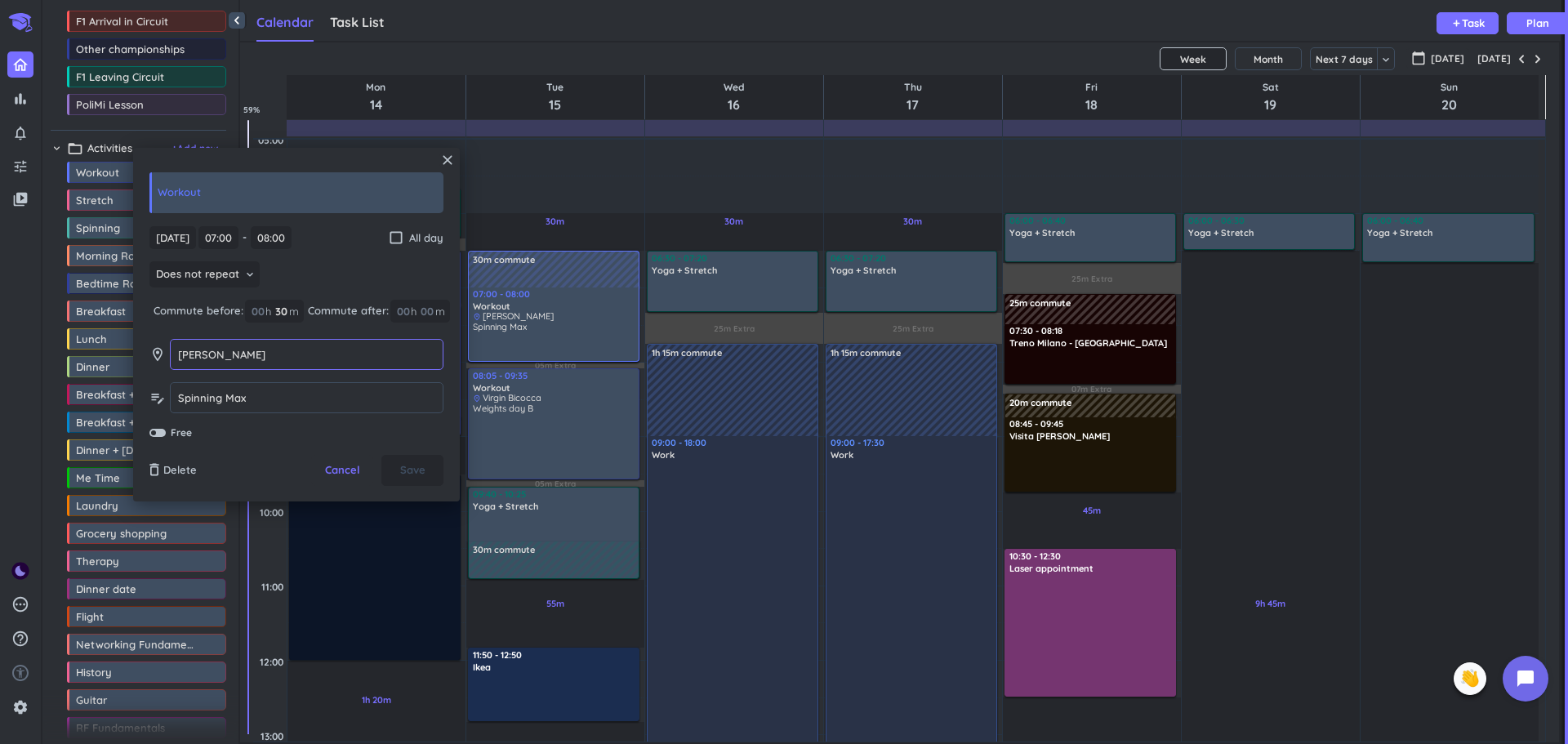 click on "[PERSON_NAME]" at bounding box center [306, 354] 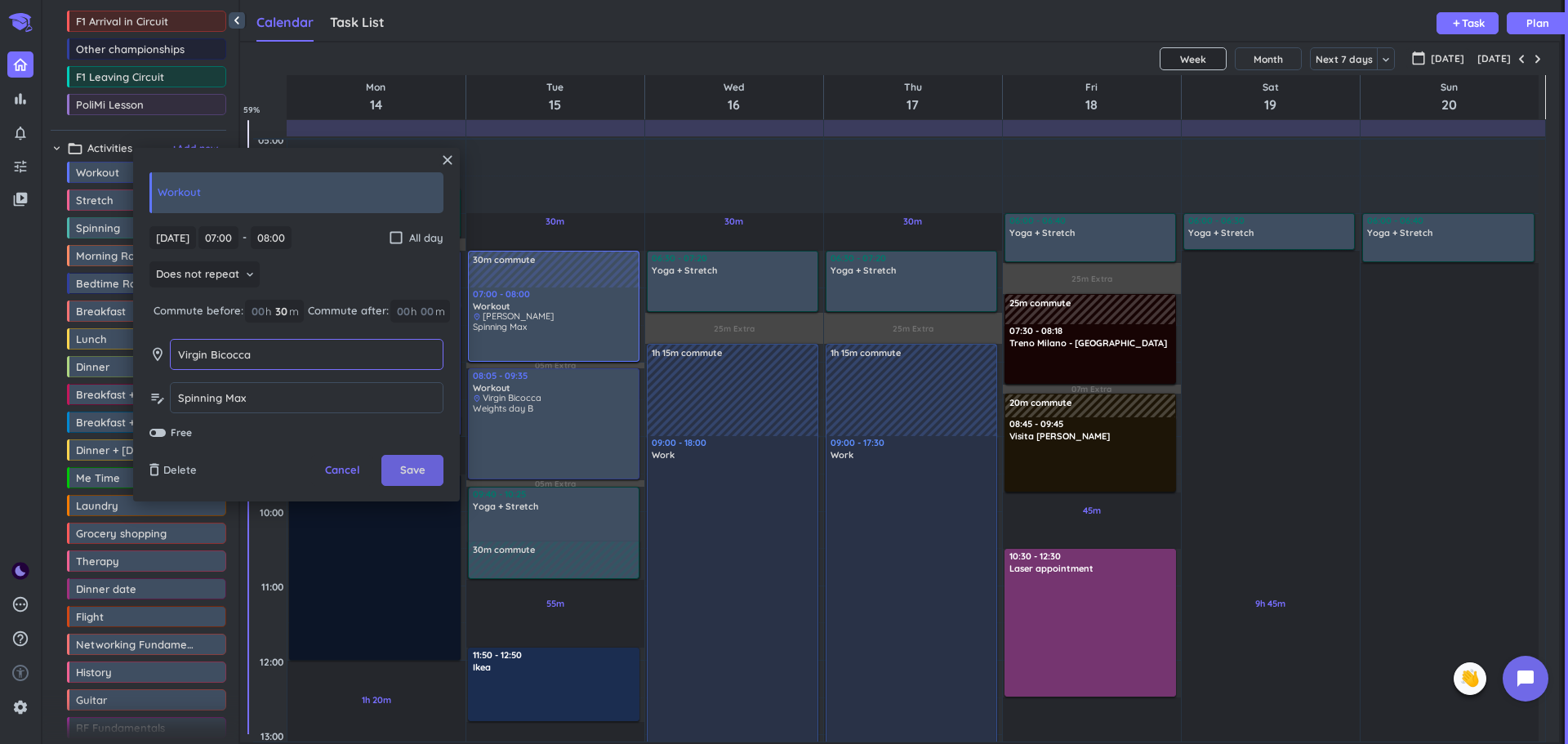 type on "Virgin Bicocca" 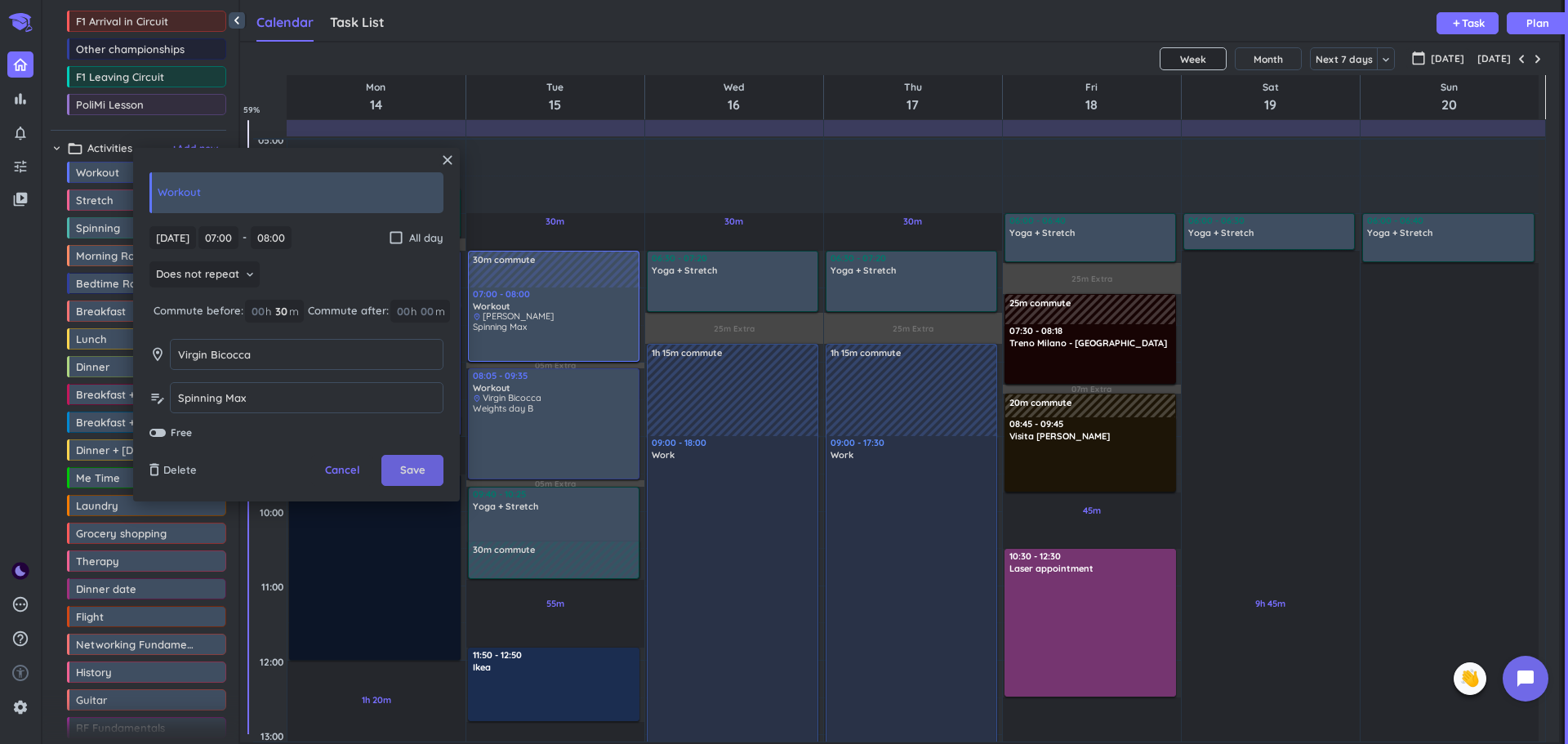 click on "Save" at bounding box center (412, 470) 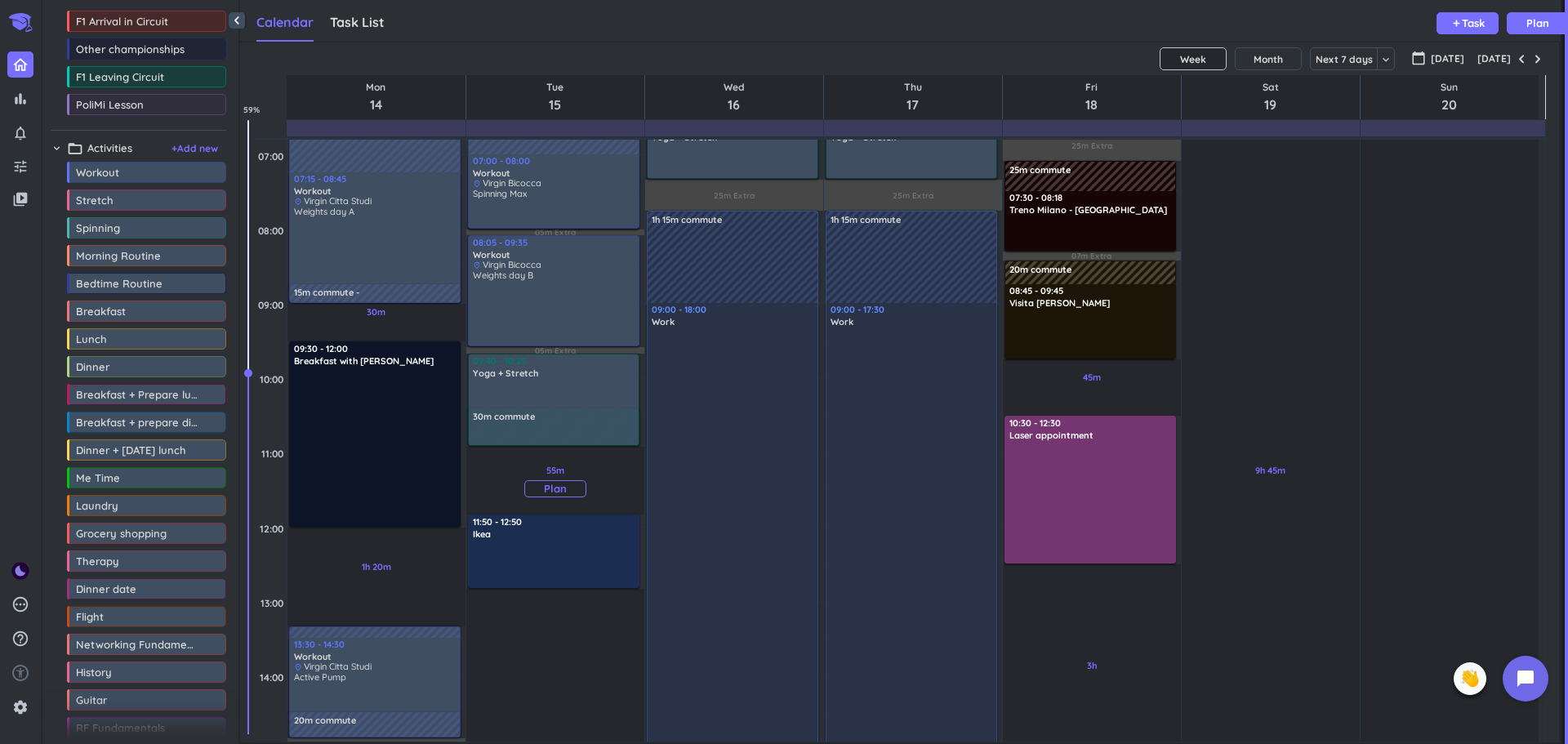 scroll, scrollTop: 209, scrollLeft: 0, axis: vertical 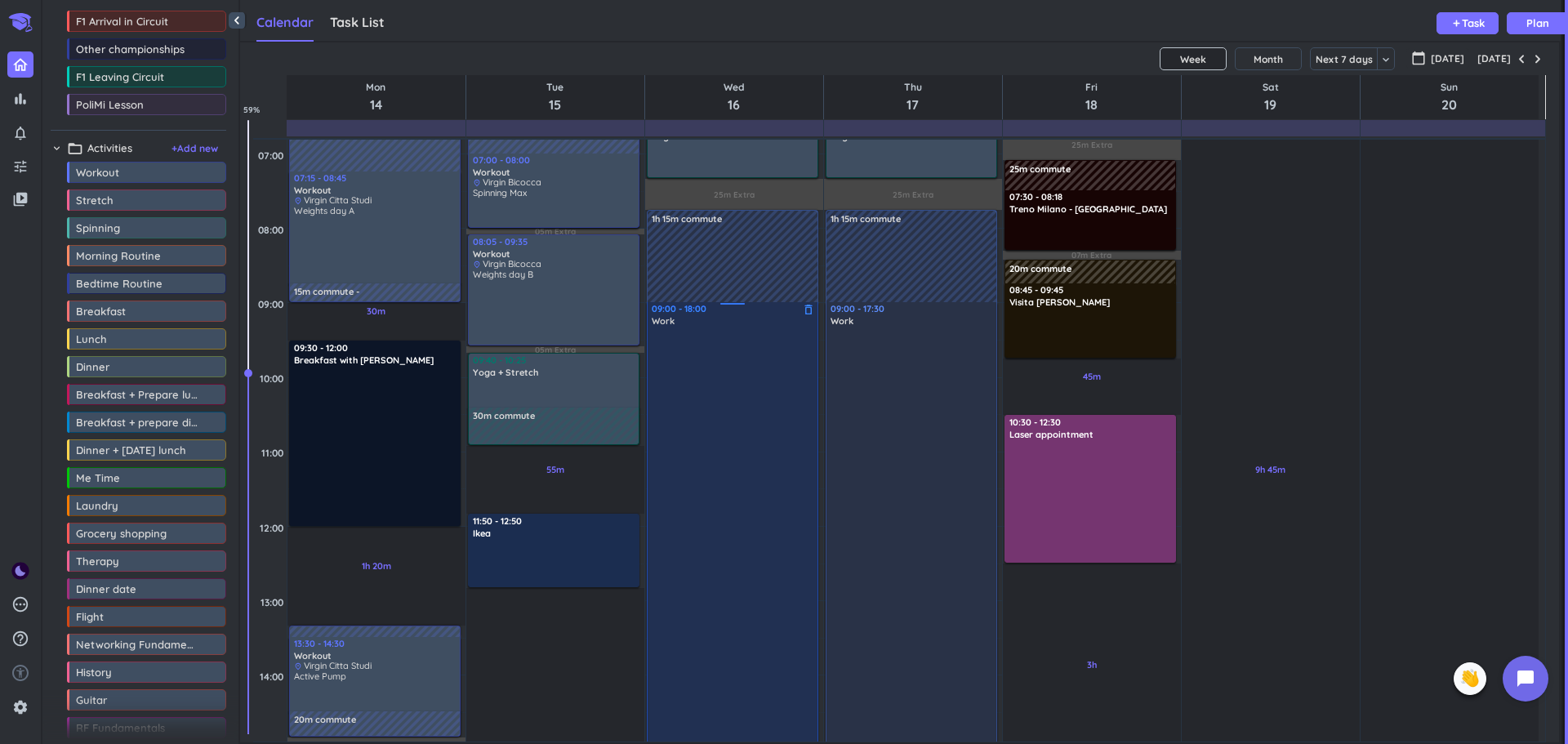 click at bounding box center [733, 649] 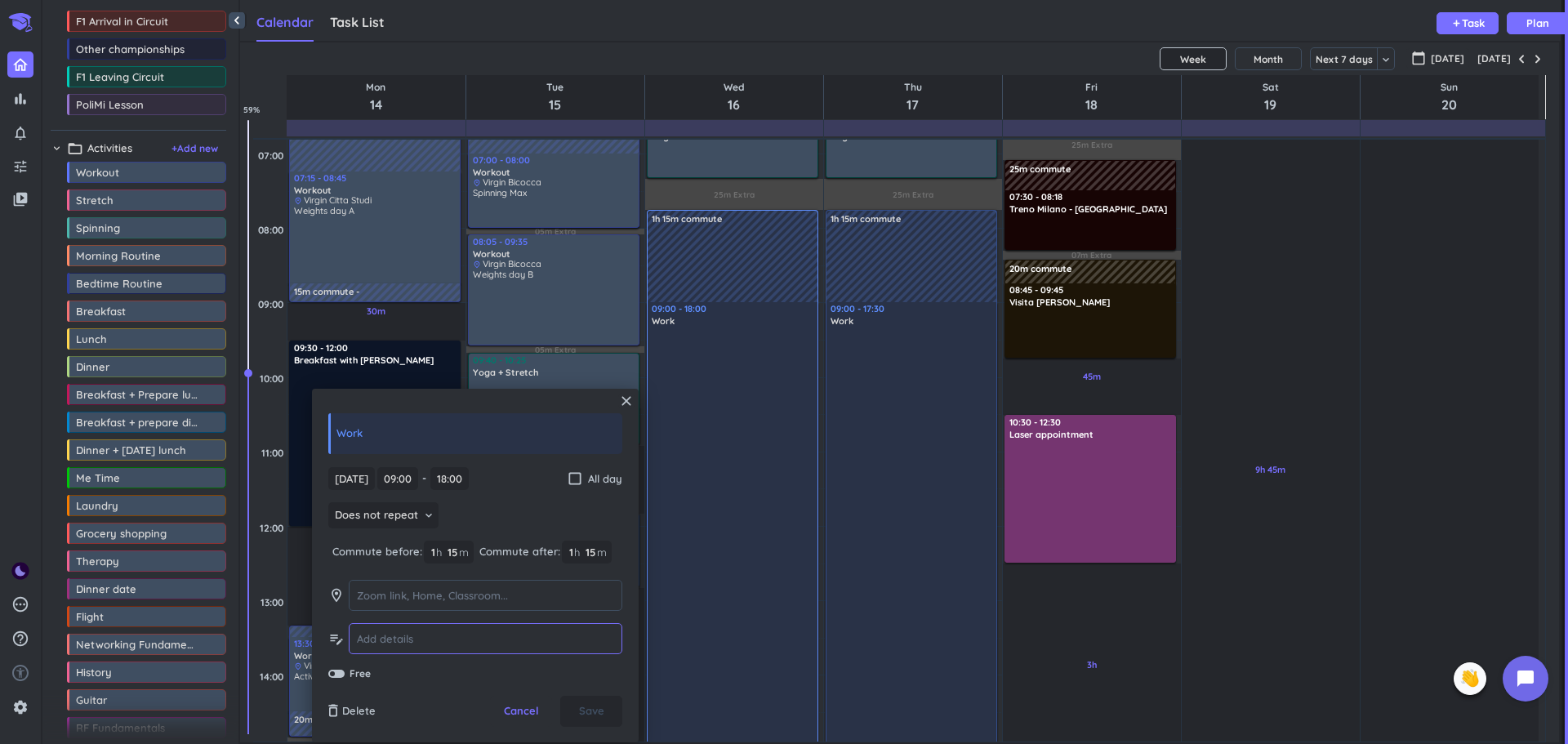 click at bounding box center (485, 639) 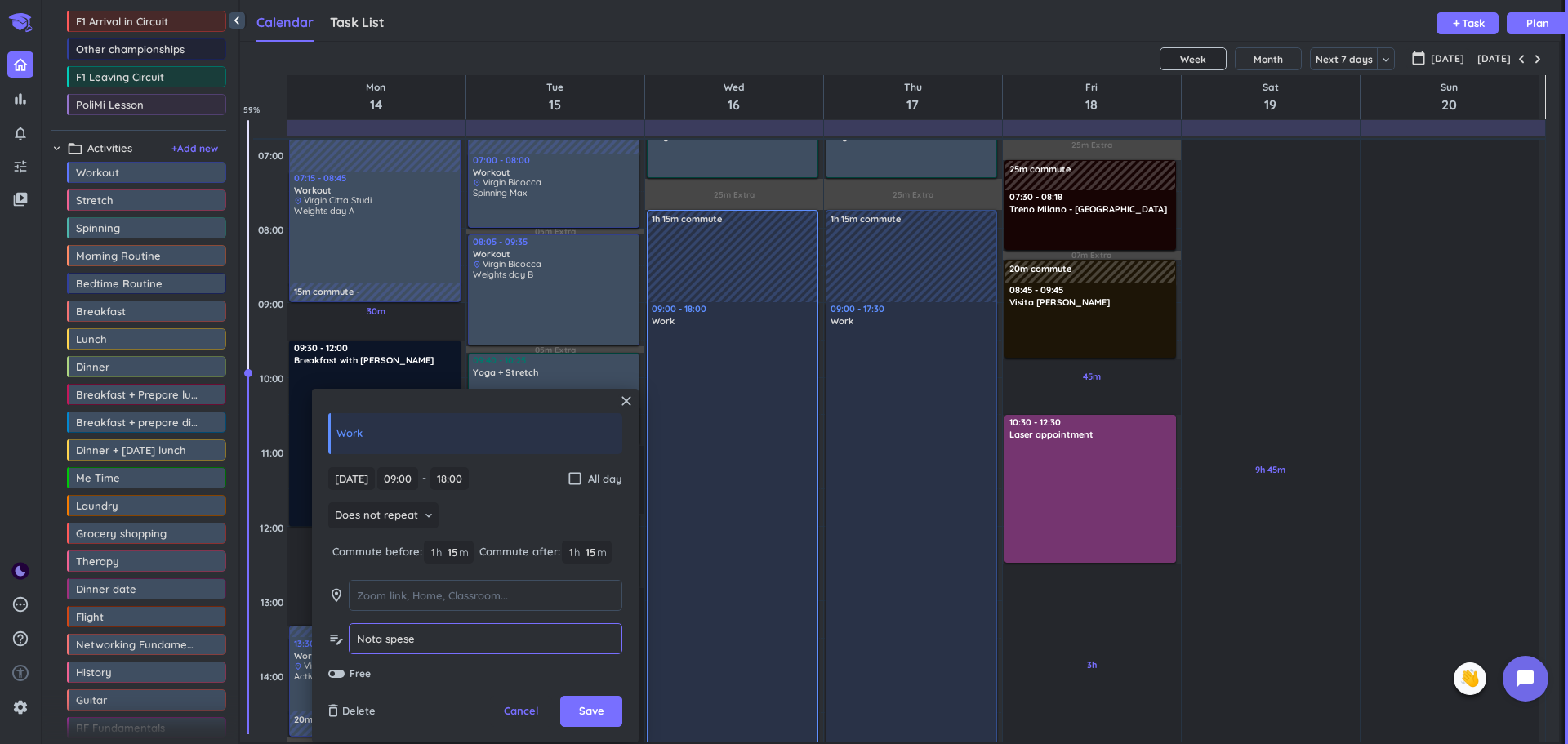 click on "Nota spese" at bounding box center (485, 639) 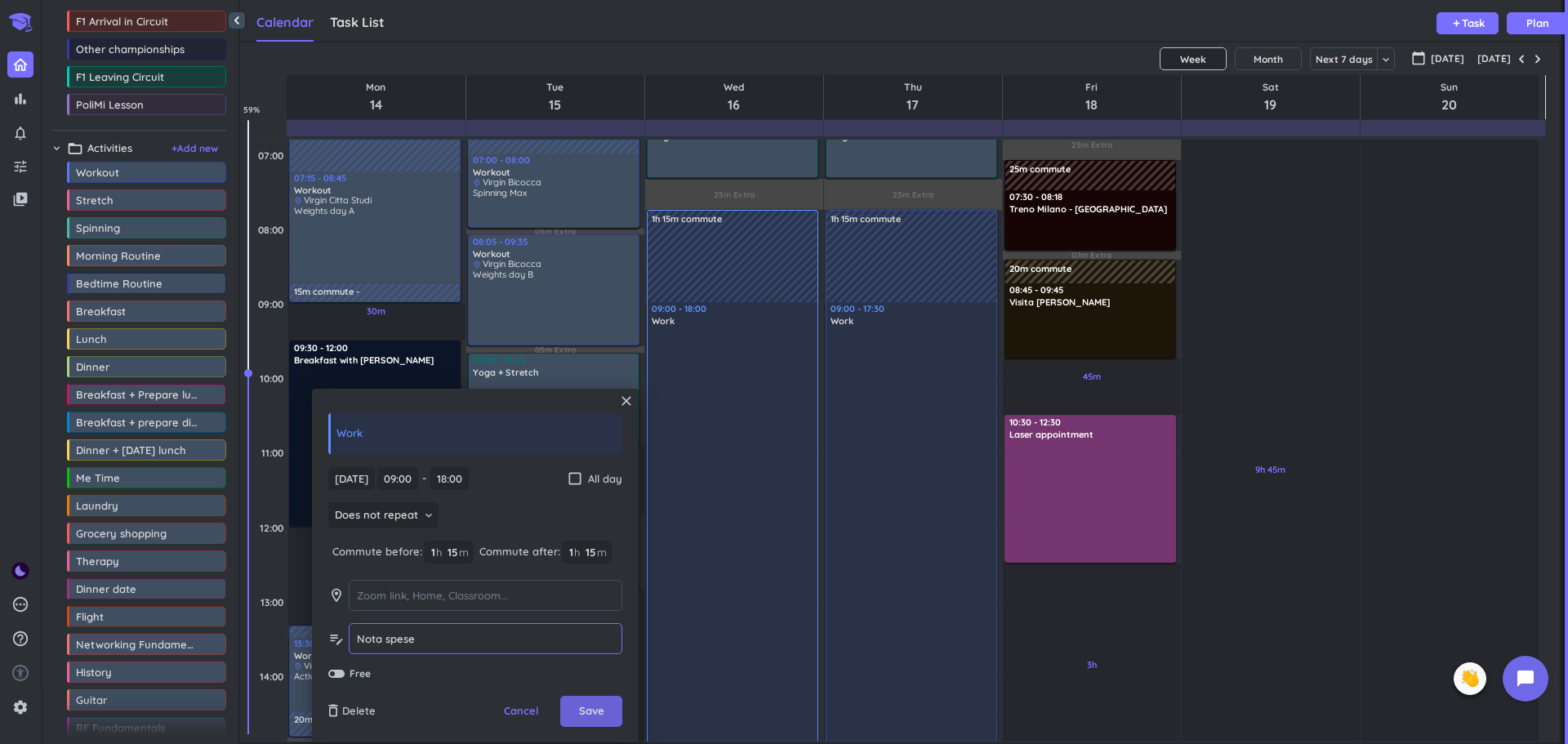 type on "Nota spese" 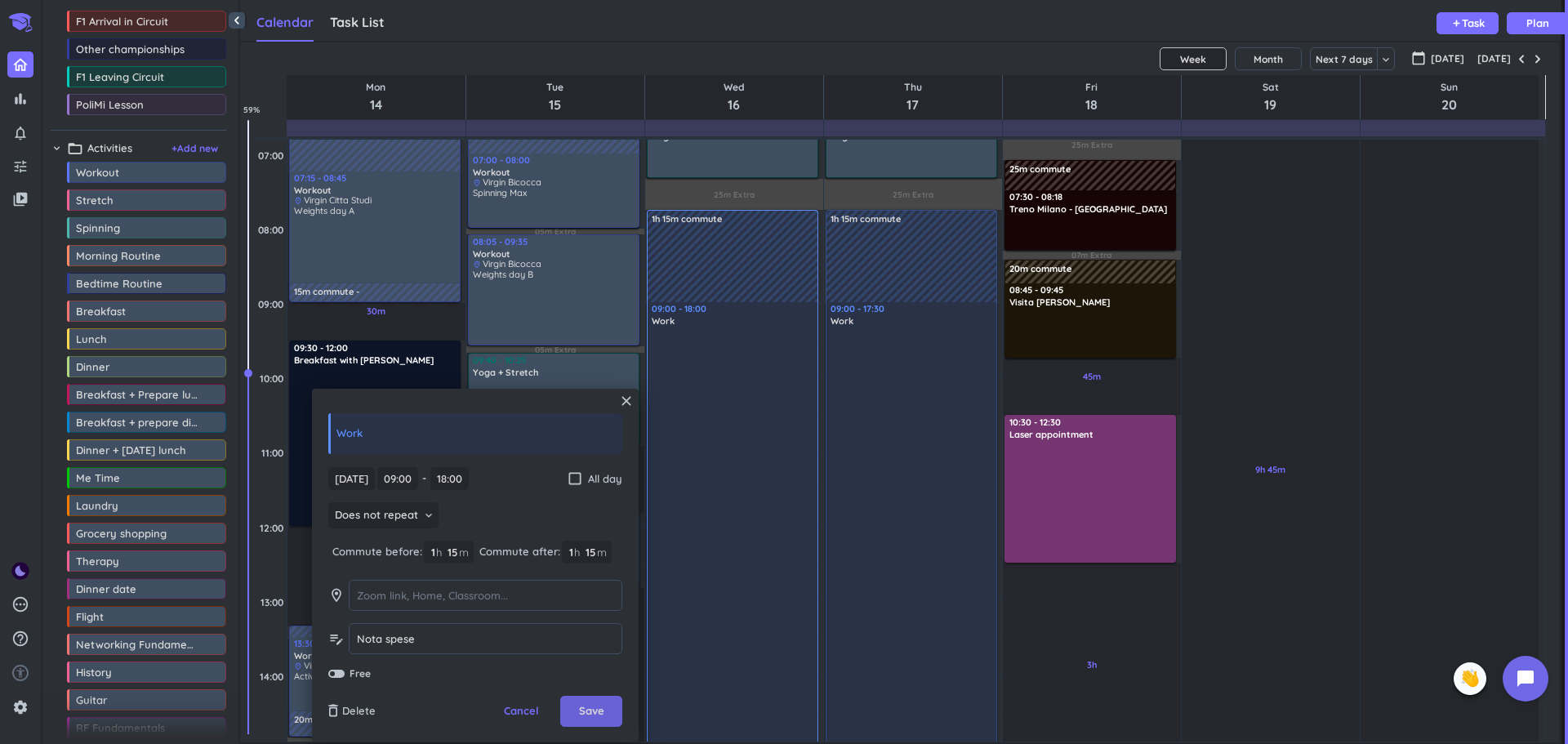 click on "Save" at bounding box center (591, 711) 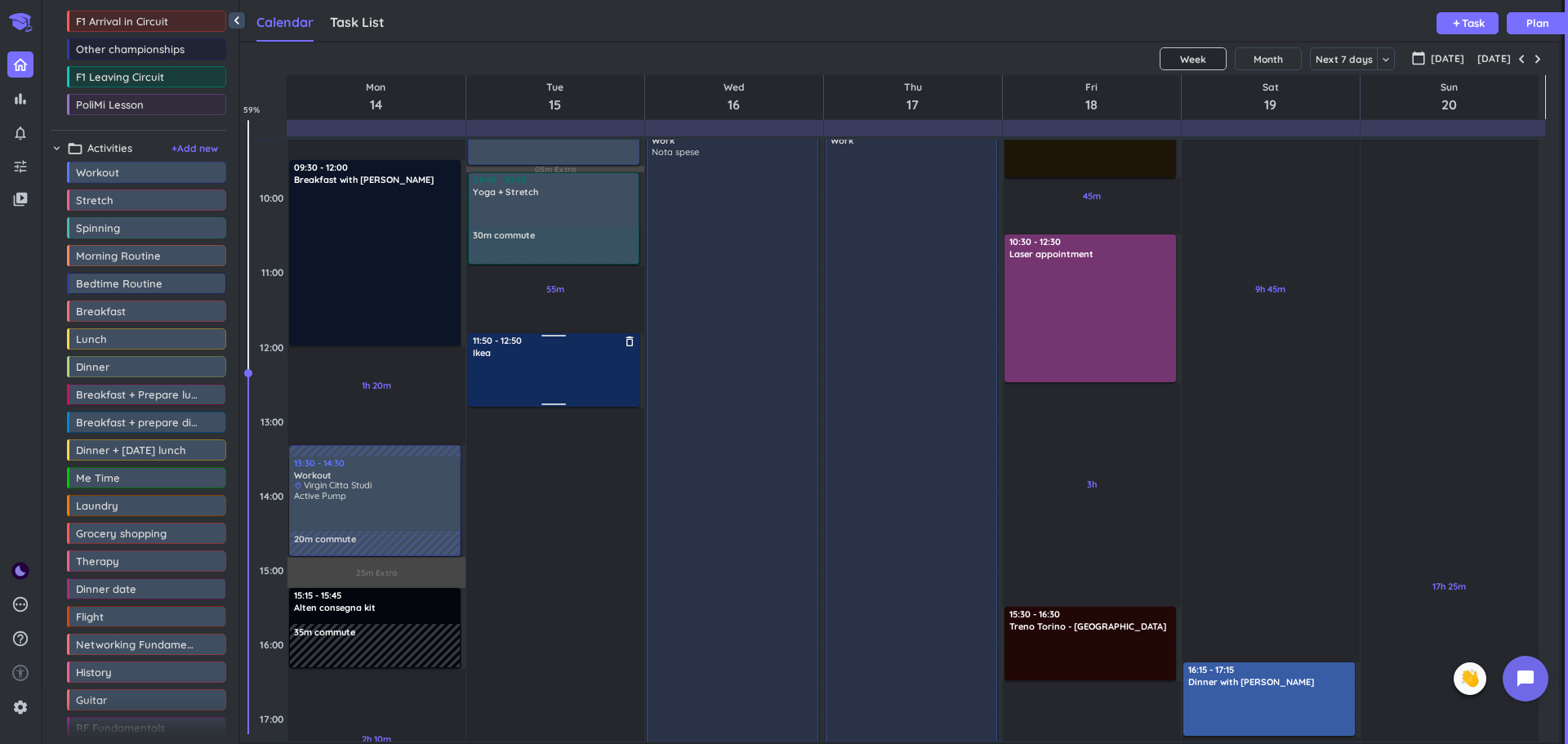 scroll, scrollTop: 452, scrollLeft: 0, axis: vertical 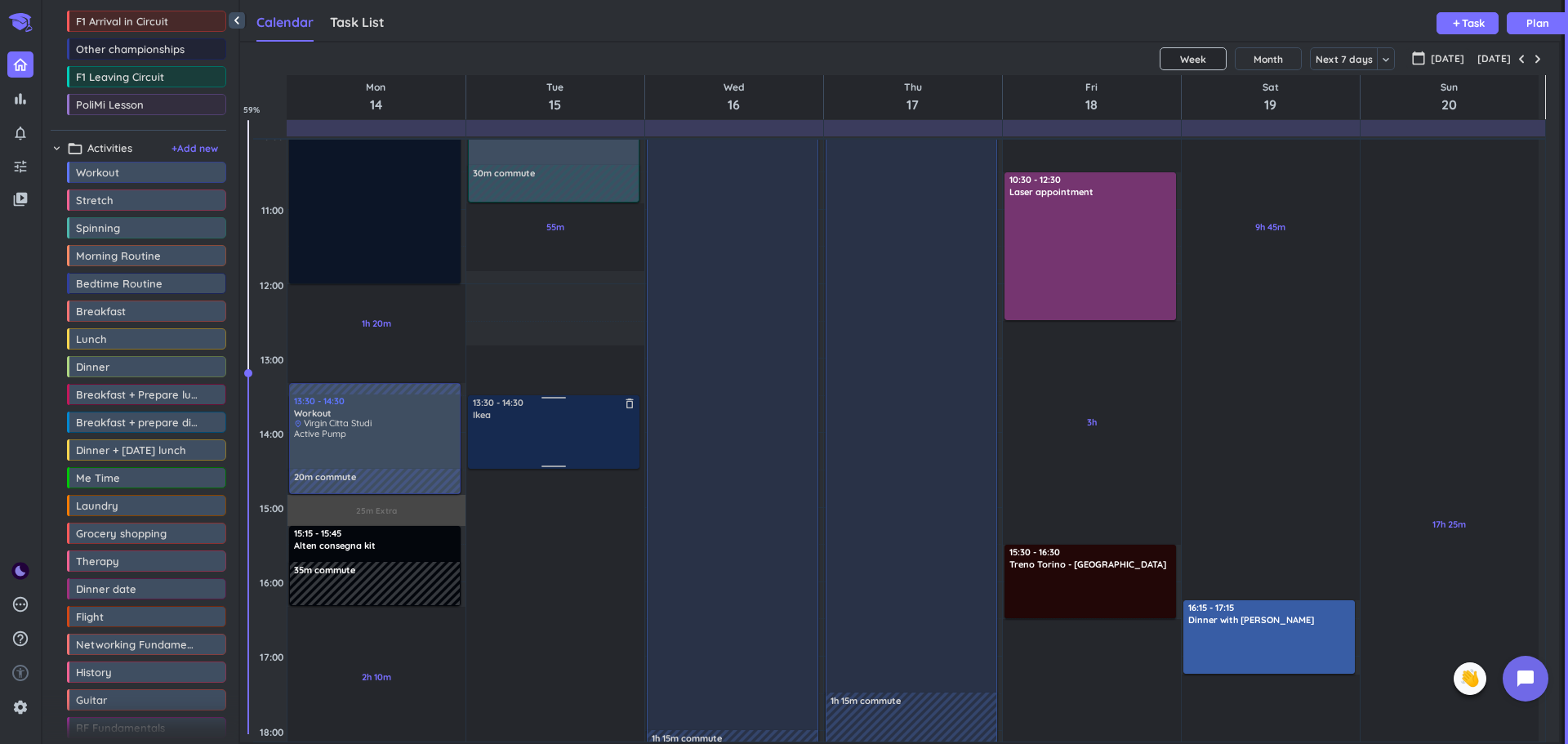 drag, startPoint x: 552, startPoint y: 296, endPoint x: 571, endPoint y: 418, distance: 123.47064 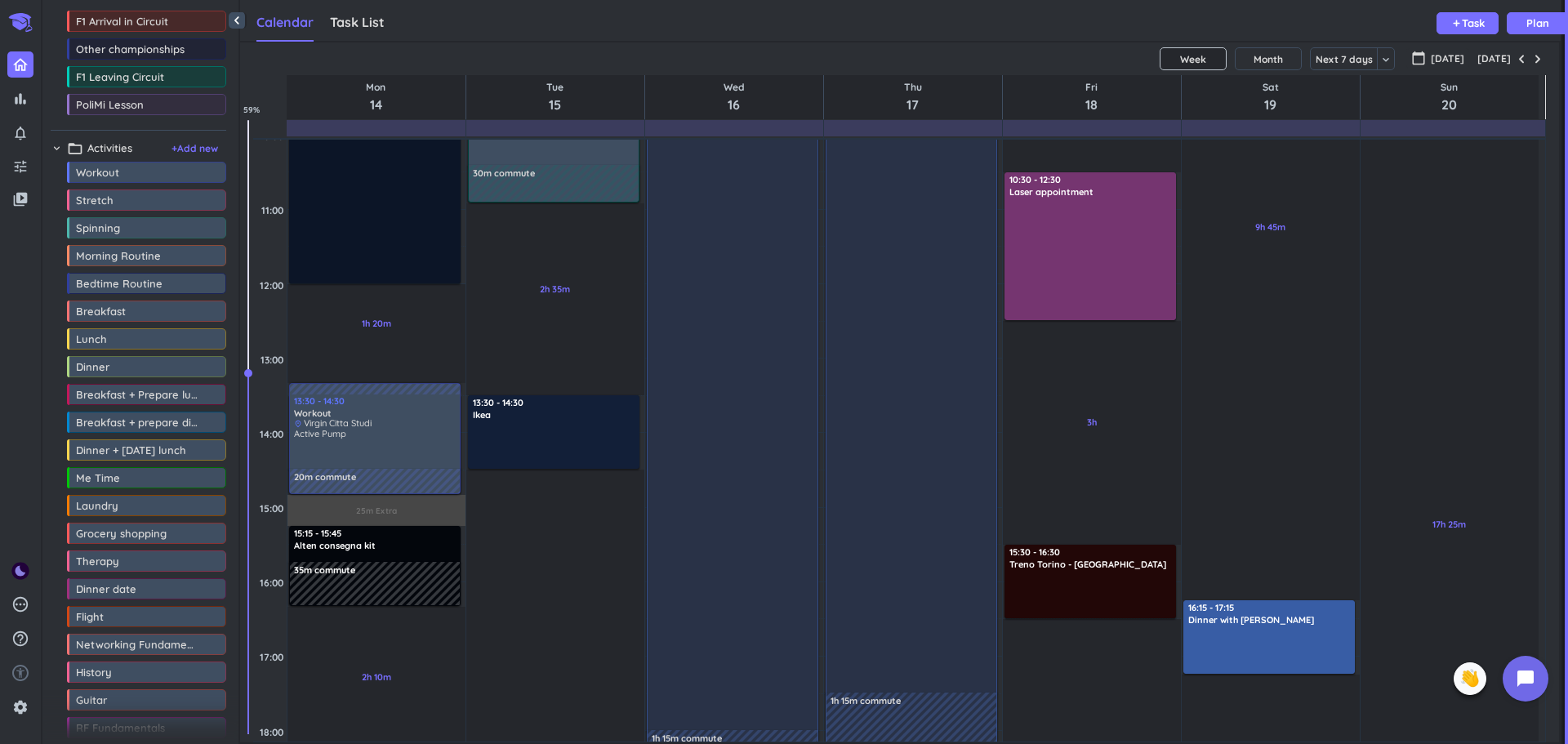 click at bounding box center (555, 443) 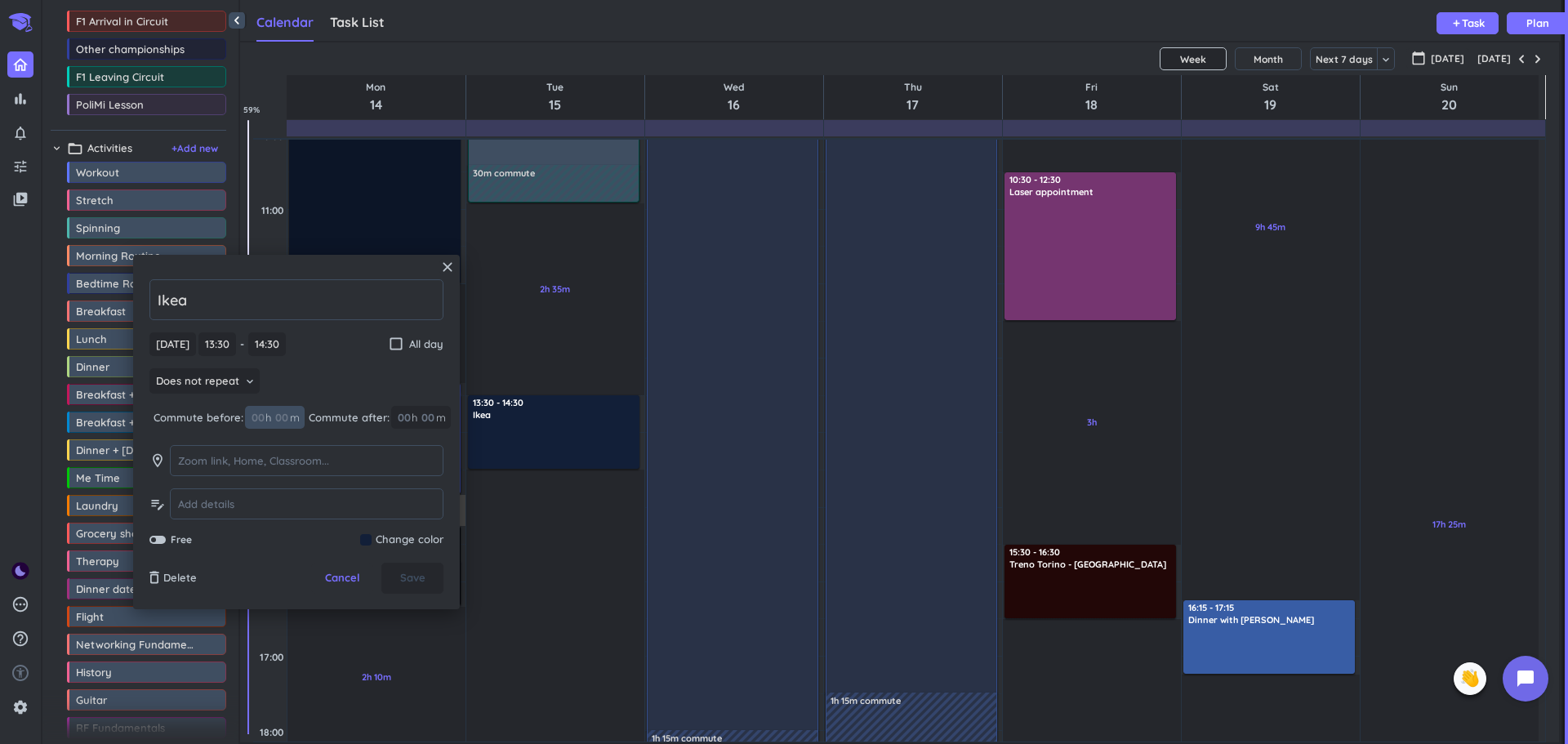 click at bounding box center (257, 417) 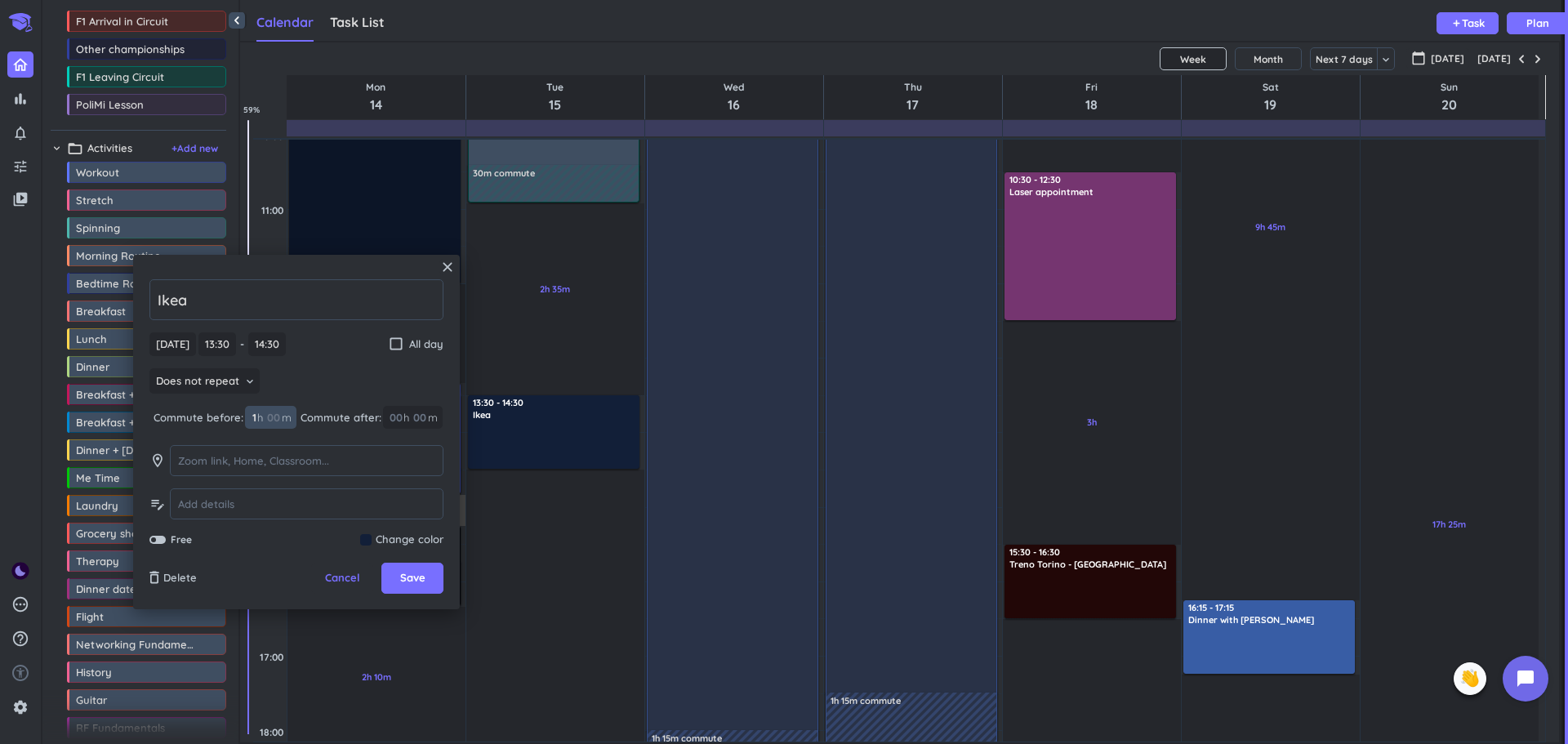 type on "1" 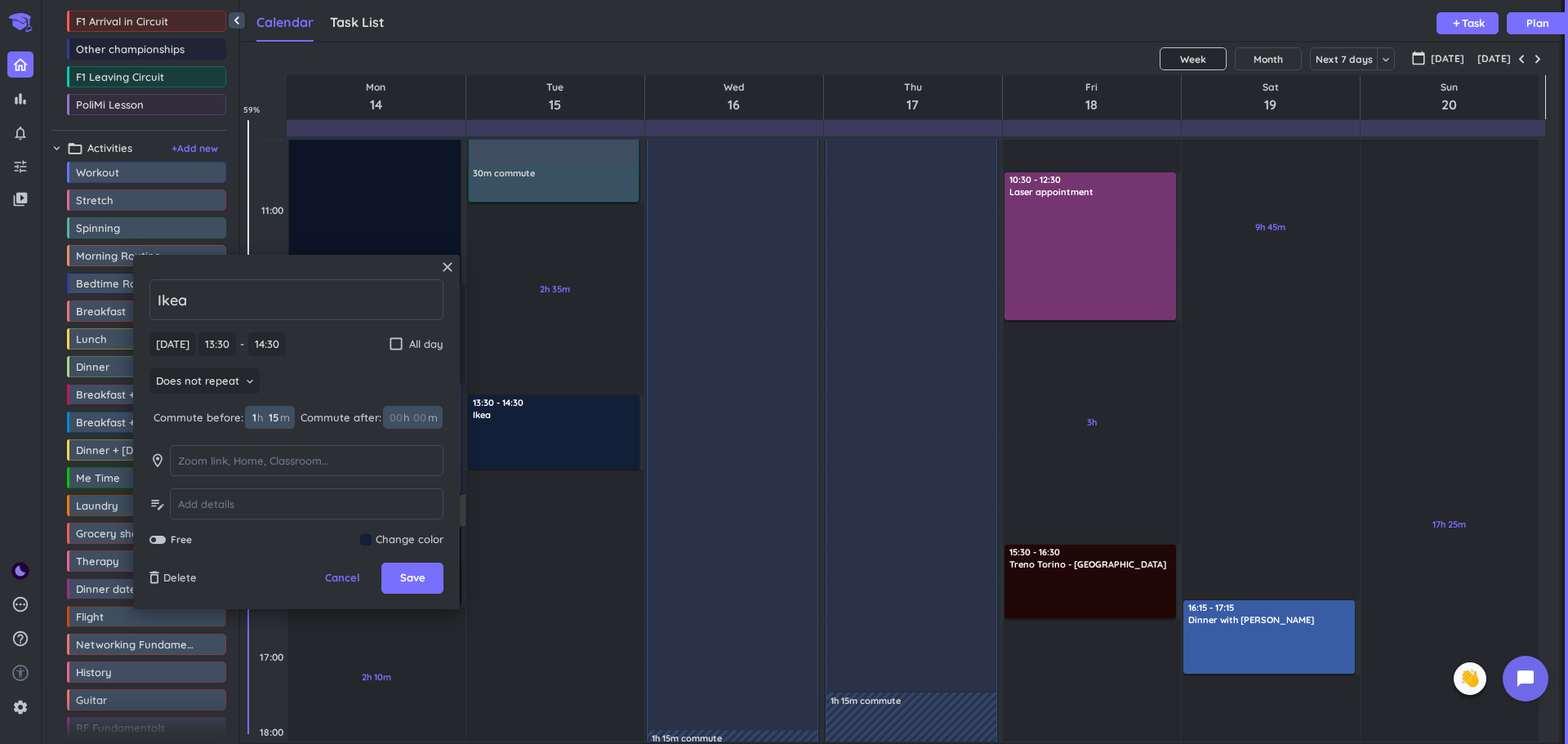 type on "15" 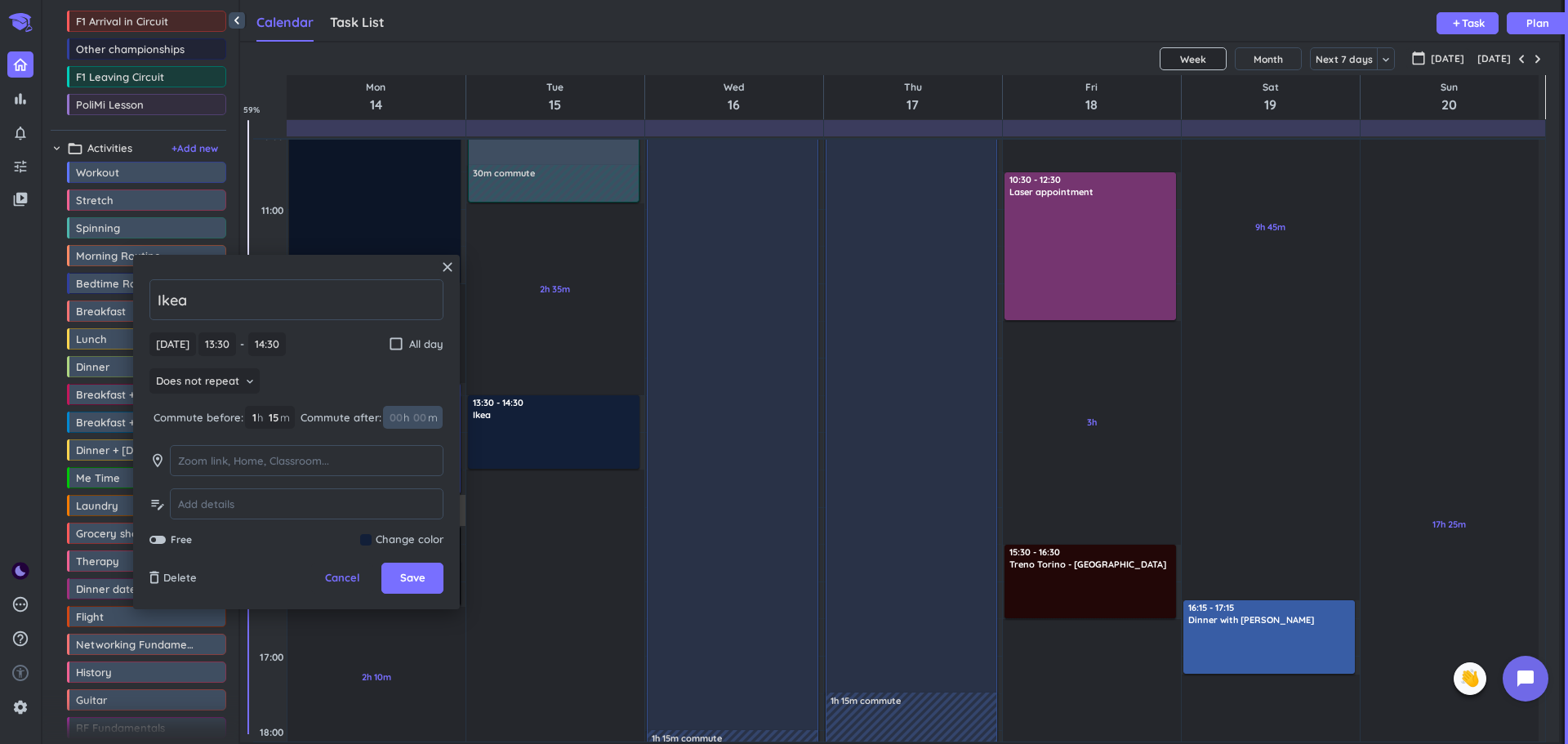 click at bounding box center (395, 417) 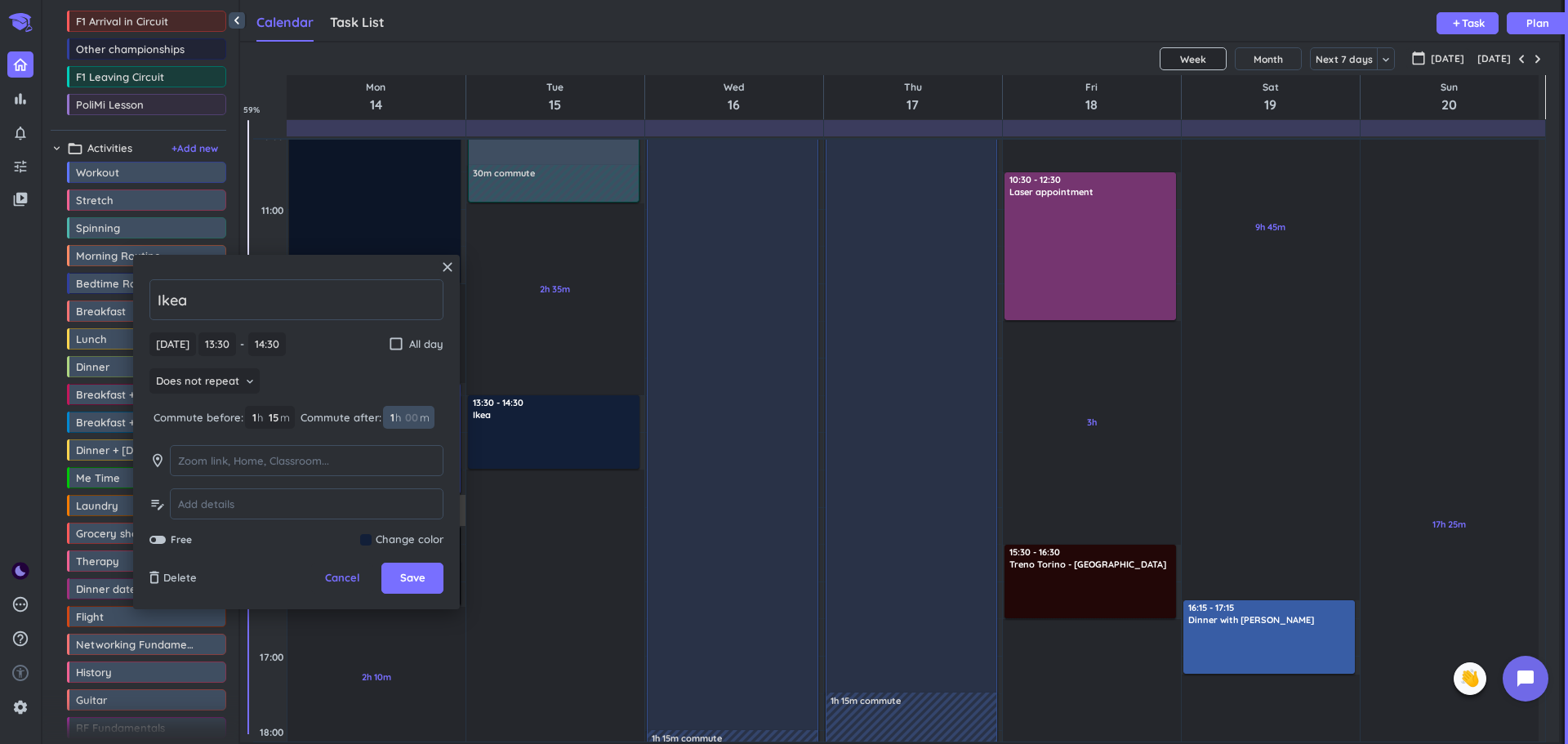 type on "1" 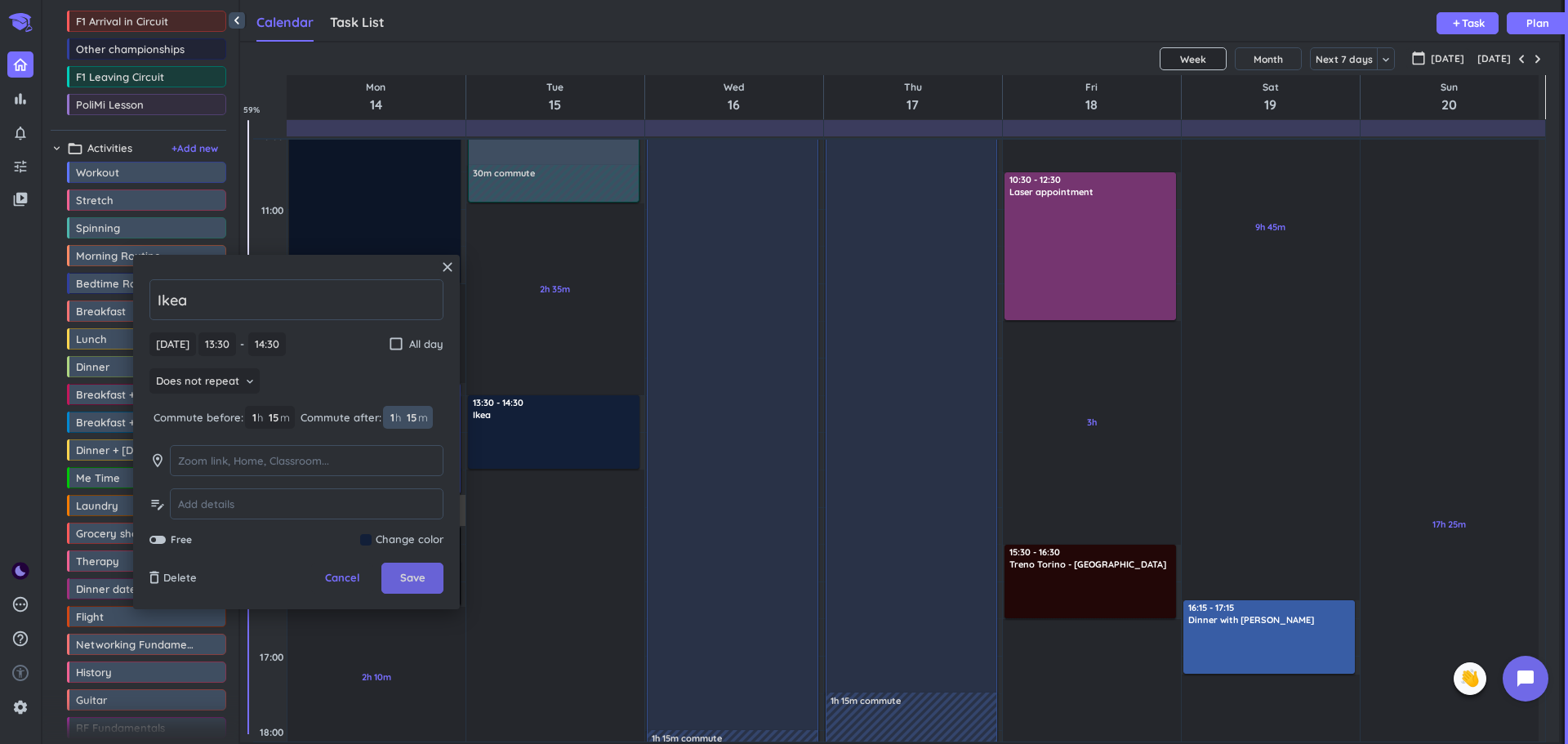 type on "15" 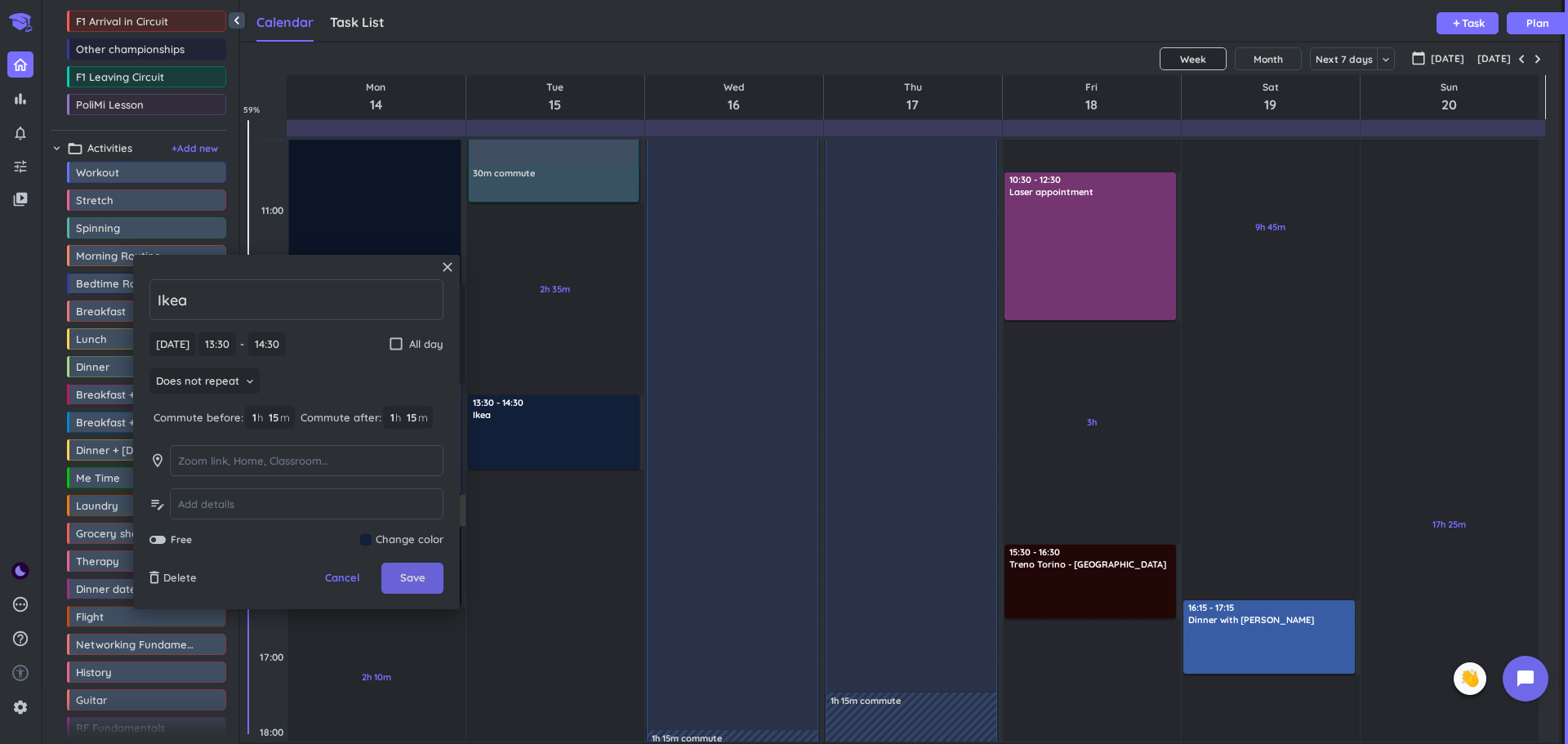 click on "Save" at bounding box center (412, 578) 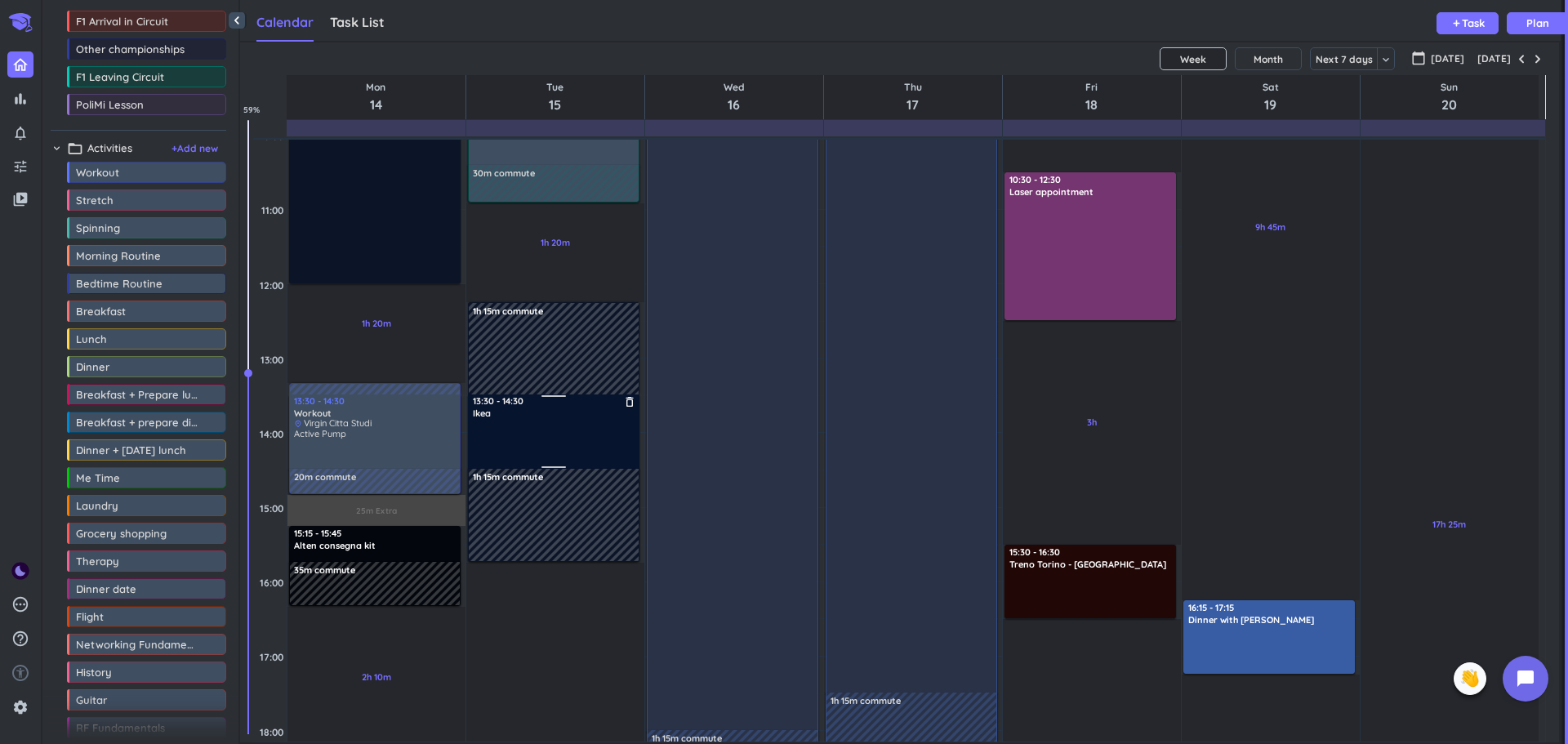 click at bounding box center [555, 443] 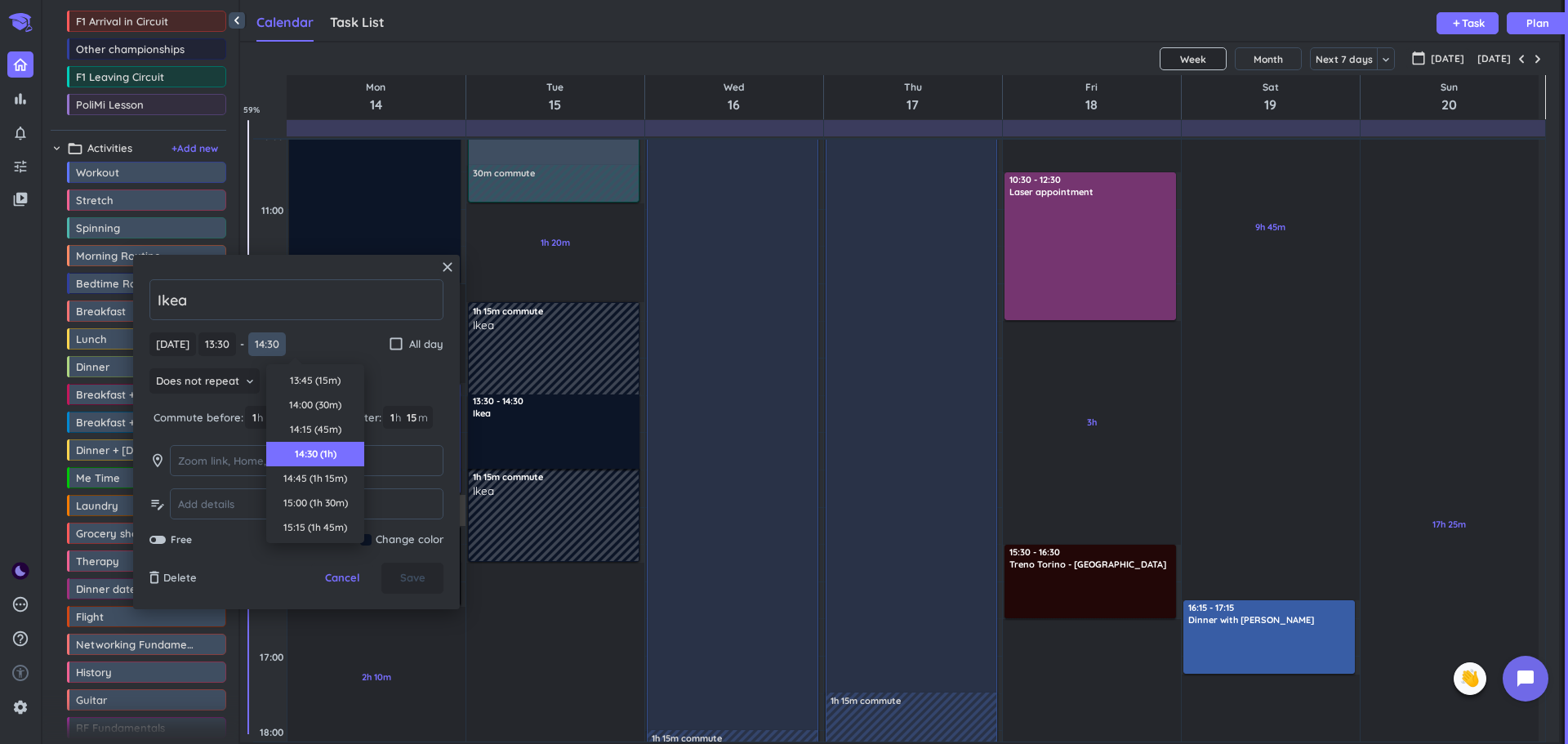 click on "14:30" at bounding box center [267, 344] 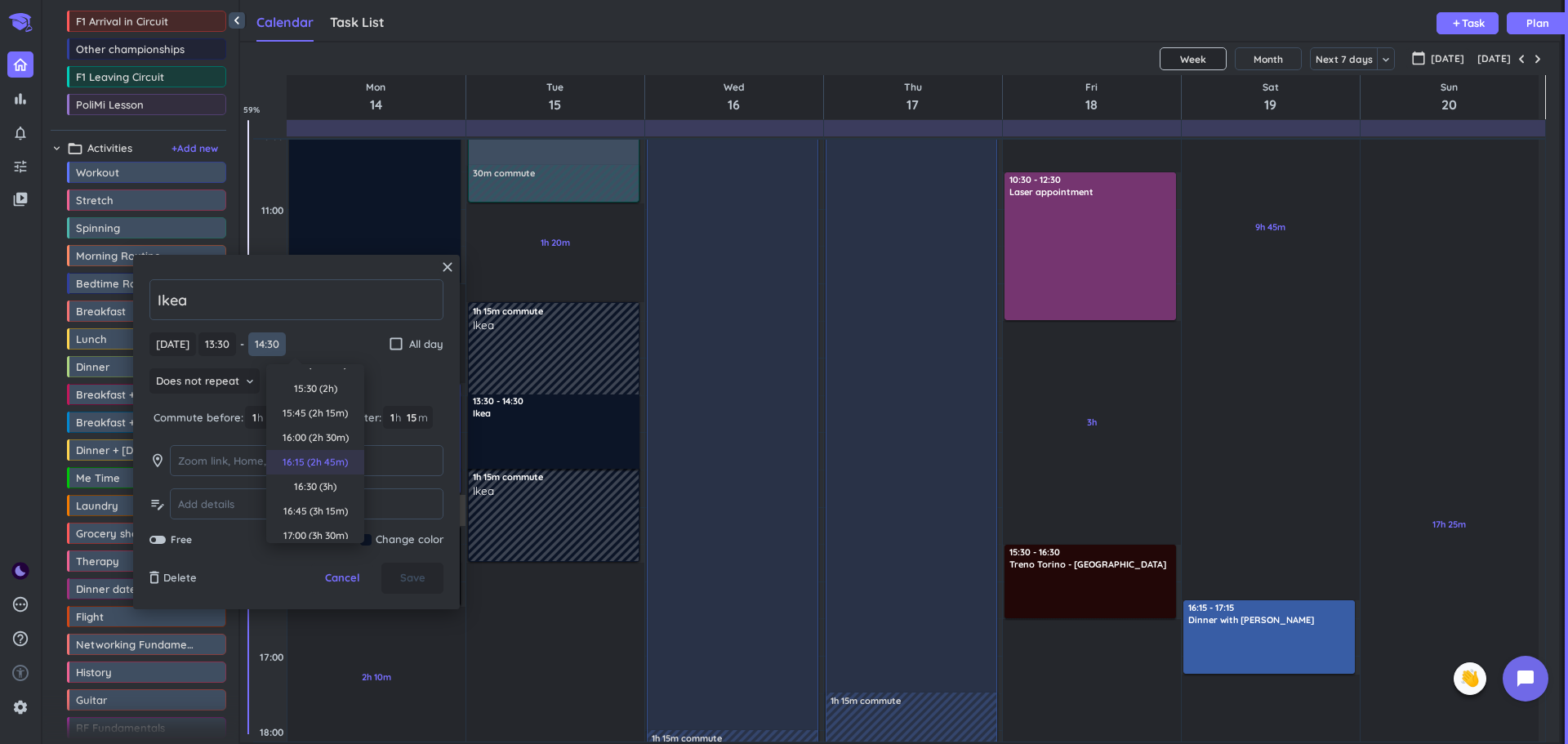 scroll, scrollTop: 165, scrollLeft: 0, axis: vertical 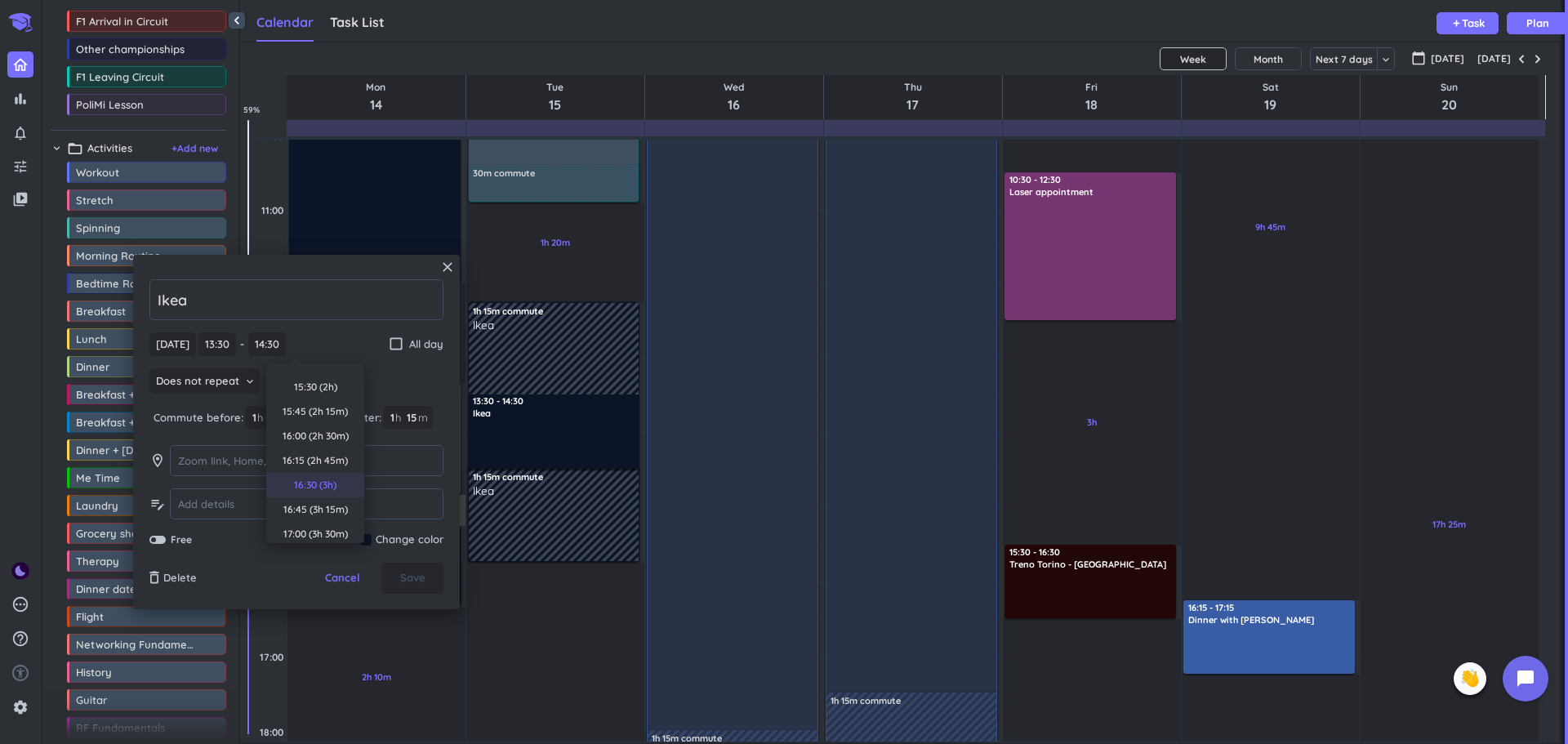 click on "16:30 (3h)" at bounding box center (315, 485) 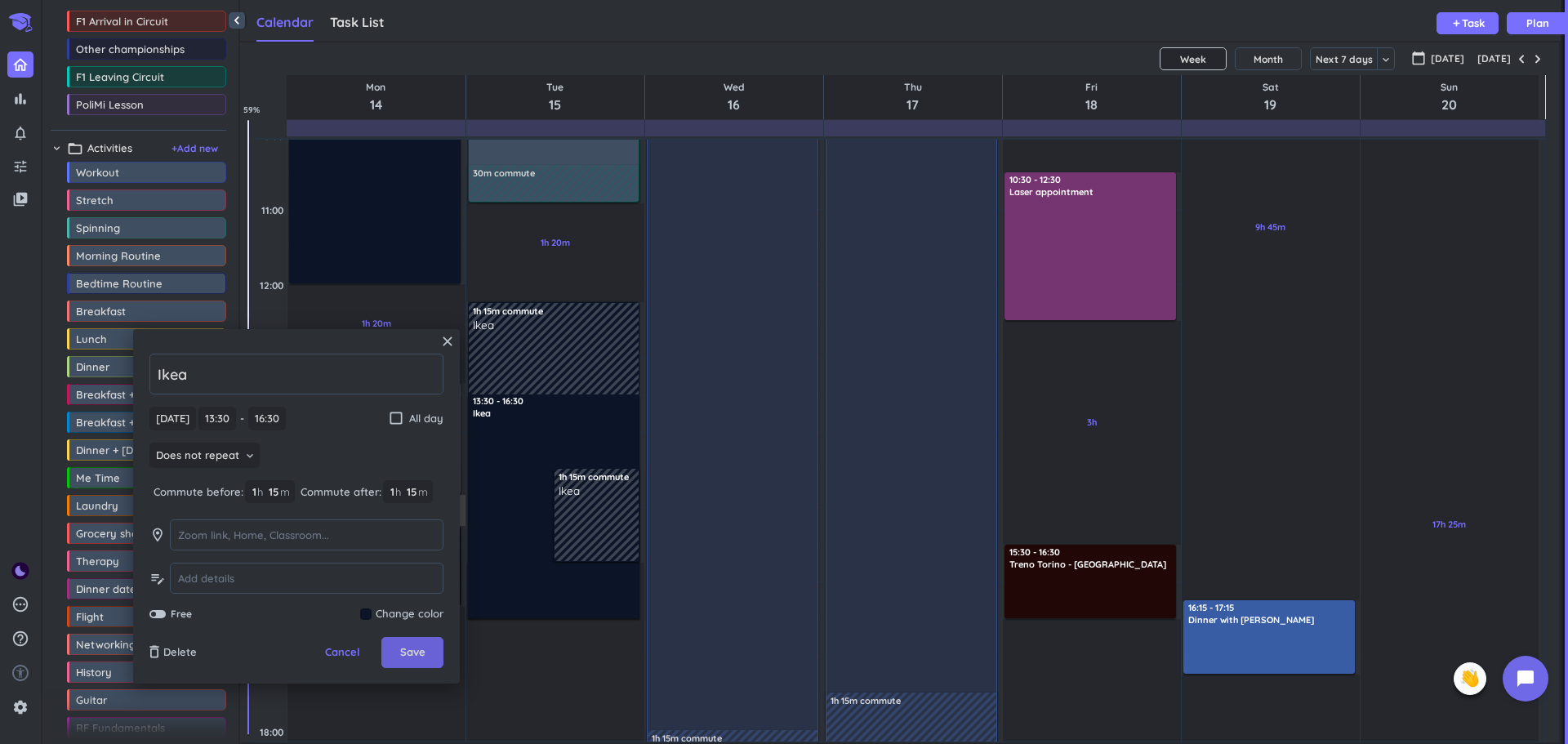 click on "Save" at bounding box center [412, 653] 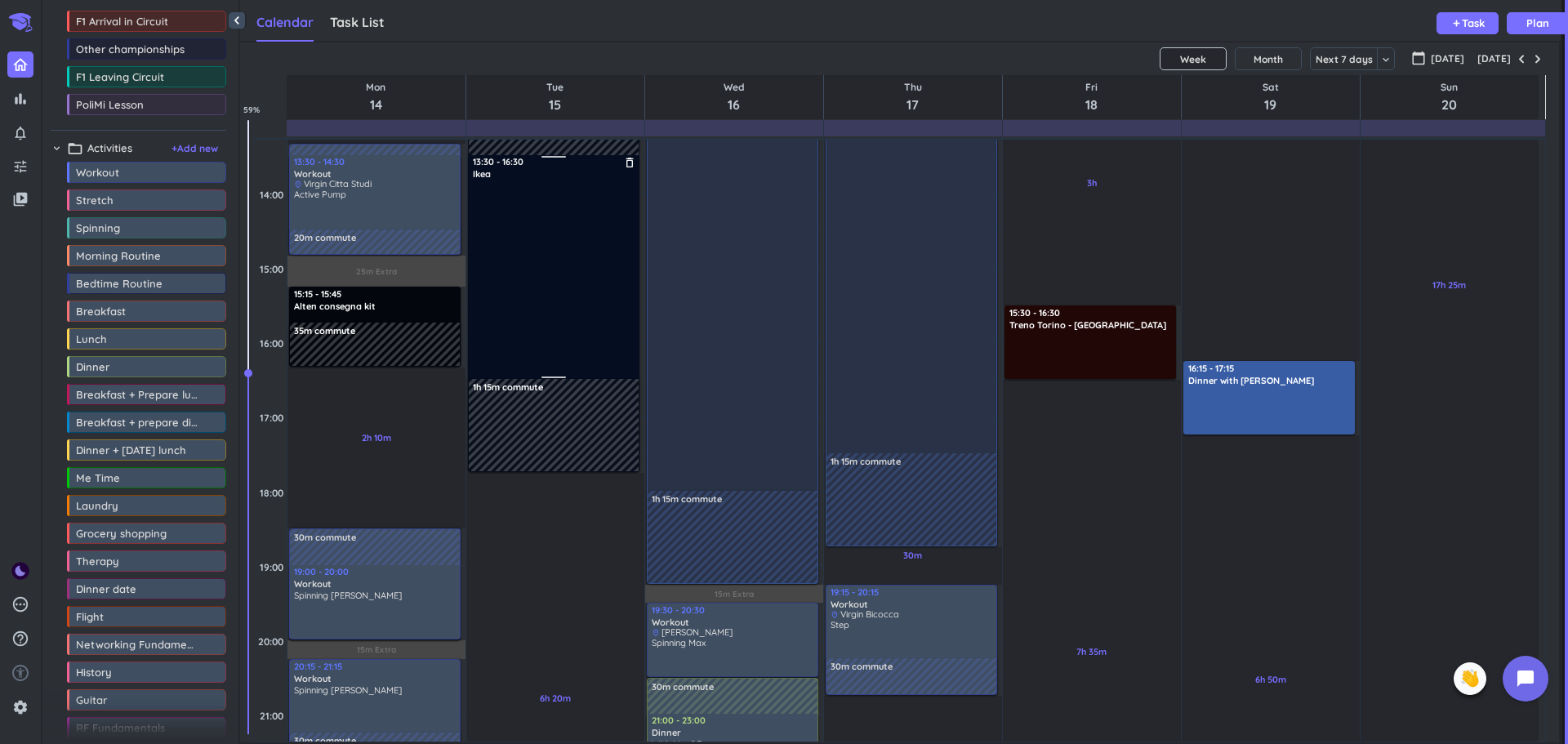 scroll, scrollTop: 702, scrollLeft: 0, axis: vertical 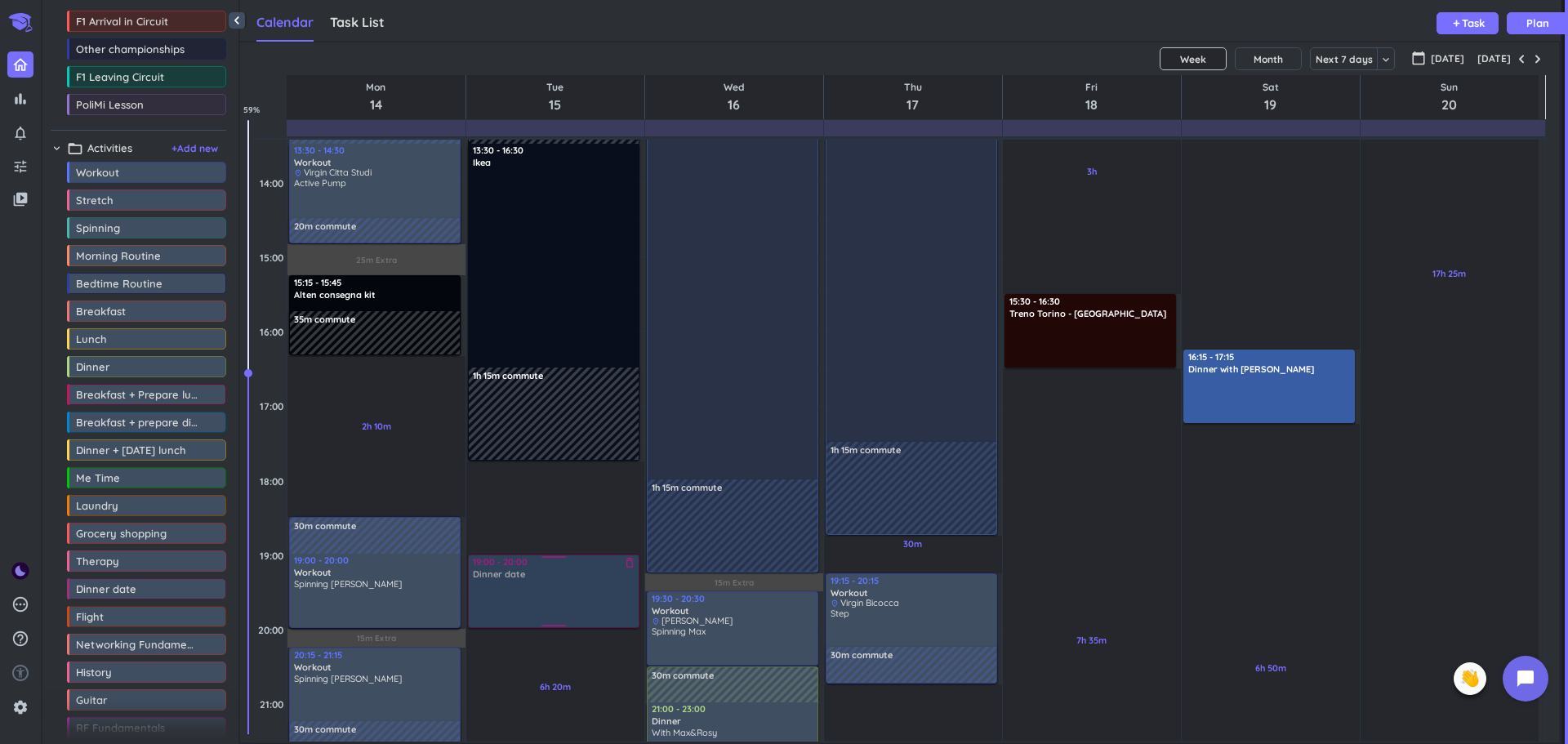 drag, startPoint x: 114, startPoint y: 594, endPoint x: 542, endPoint y: 557, distance: 429.5963 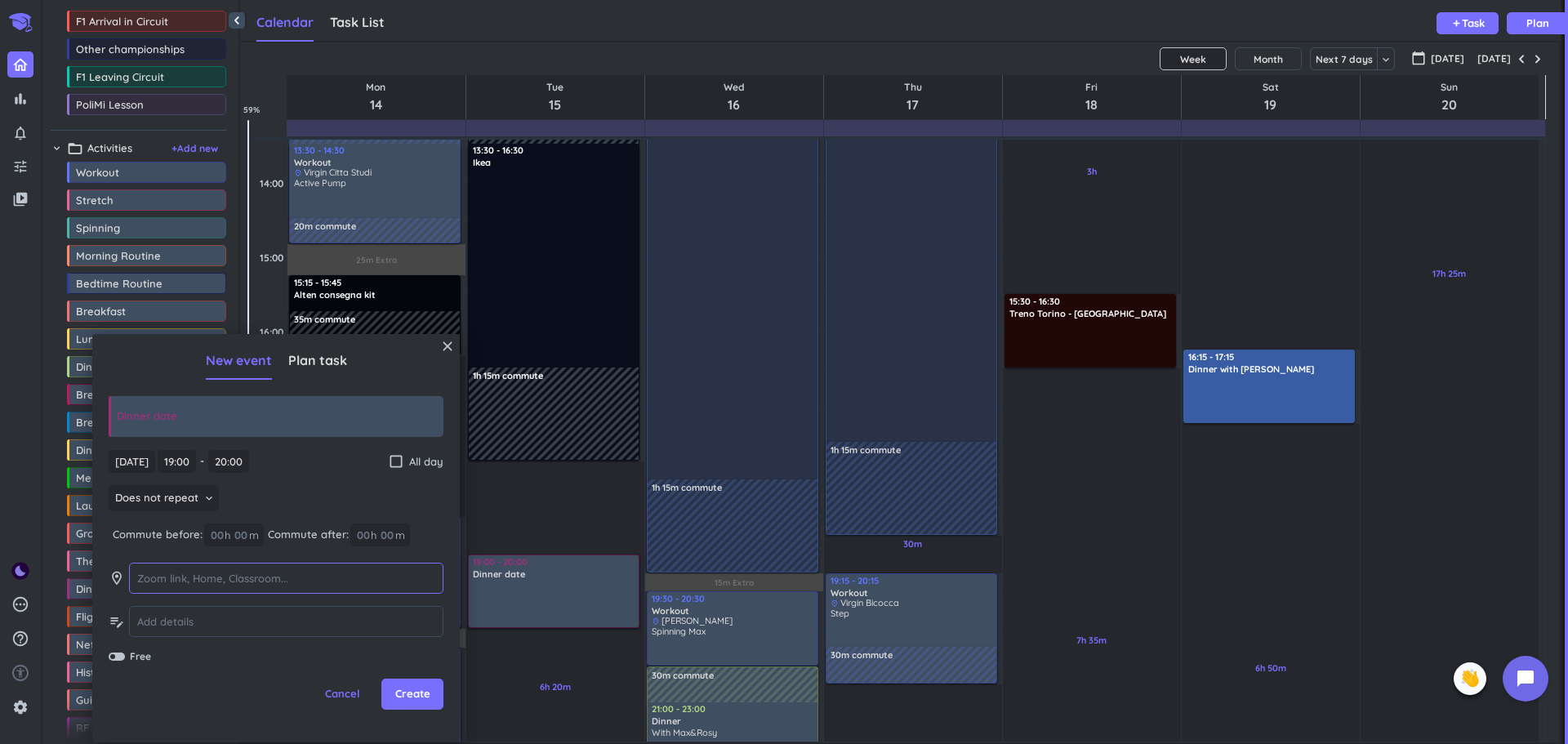 click at bounding box center (286, 578) 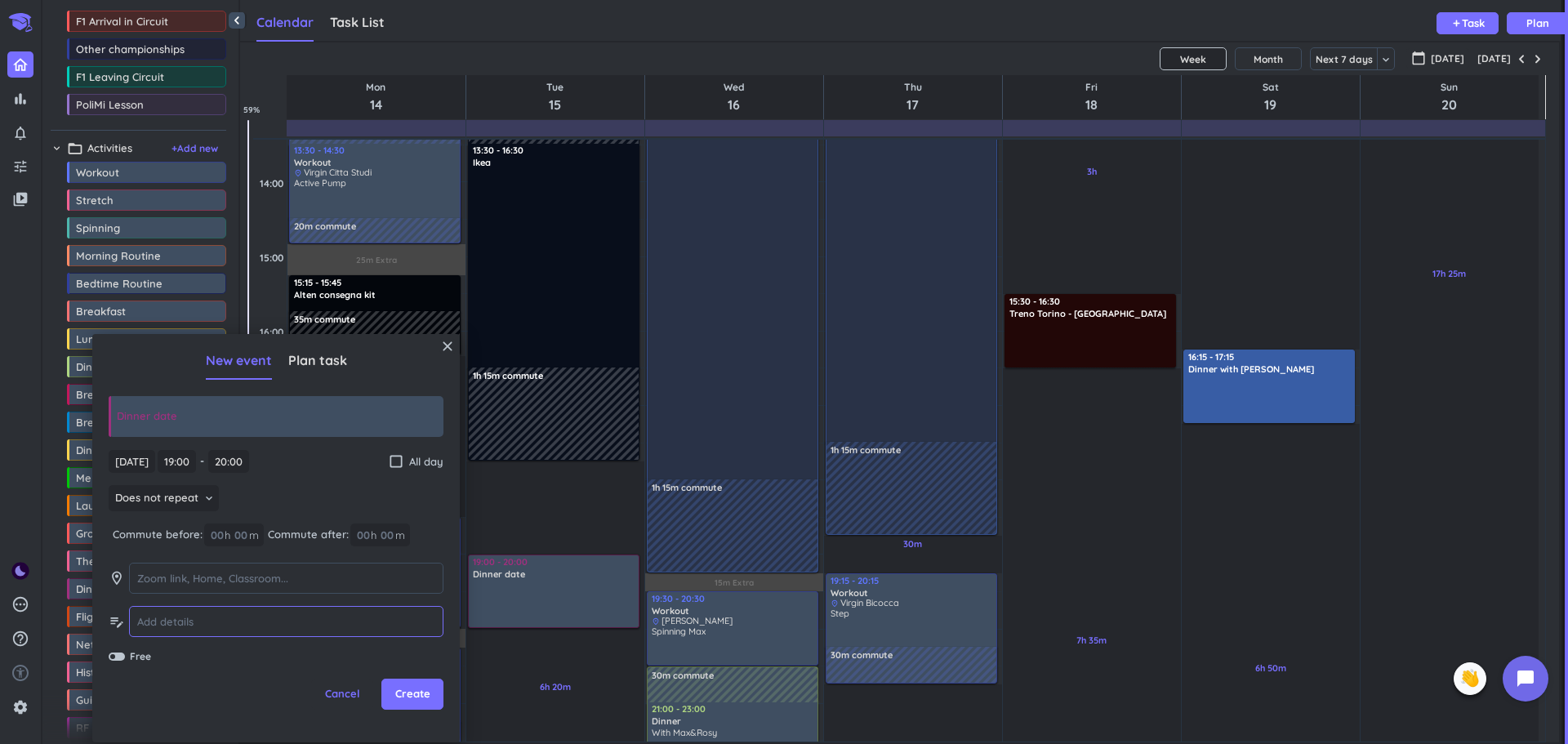 click at bounding box center (286, 621) 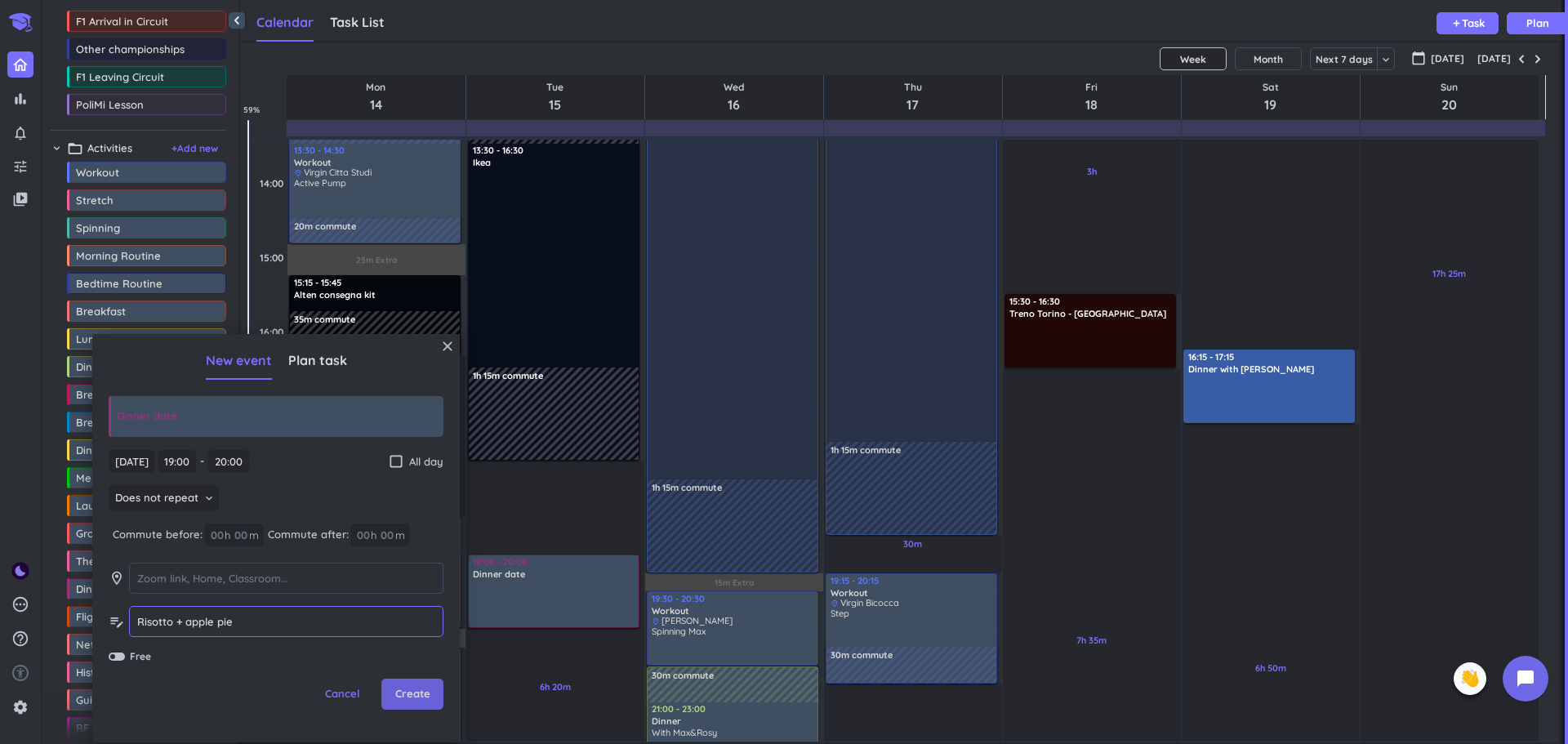type on "Risotto + apple pie" 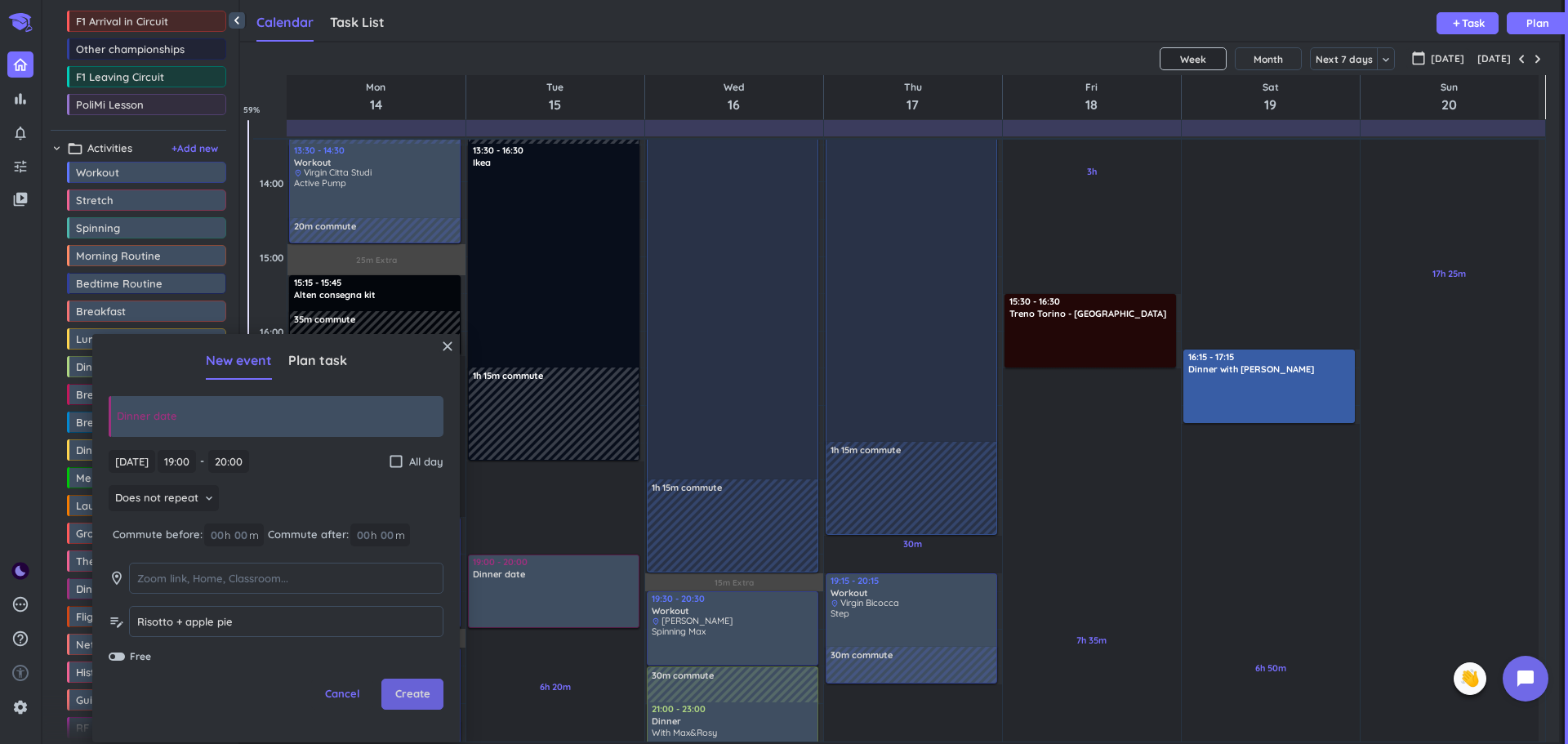 click on "Create" at bounding box center (412, 694) 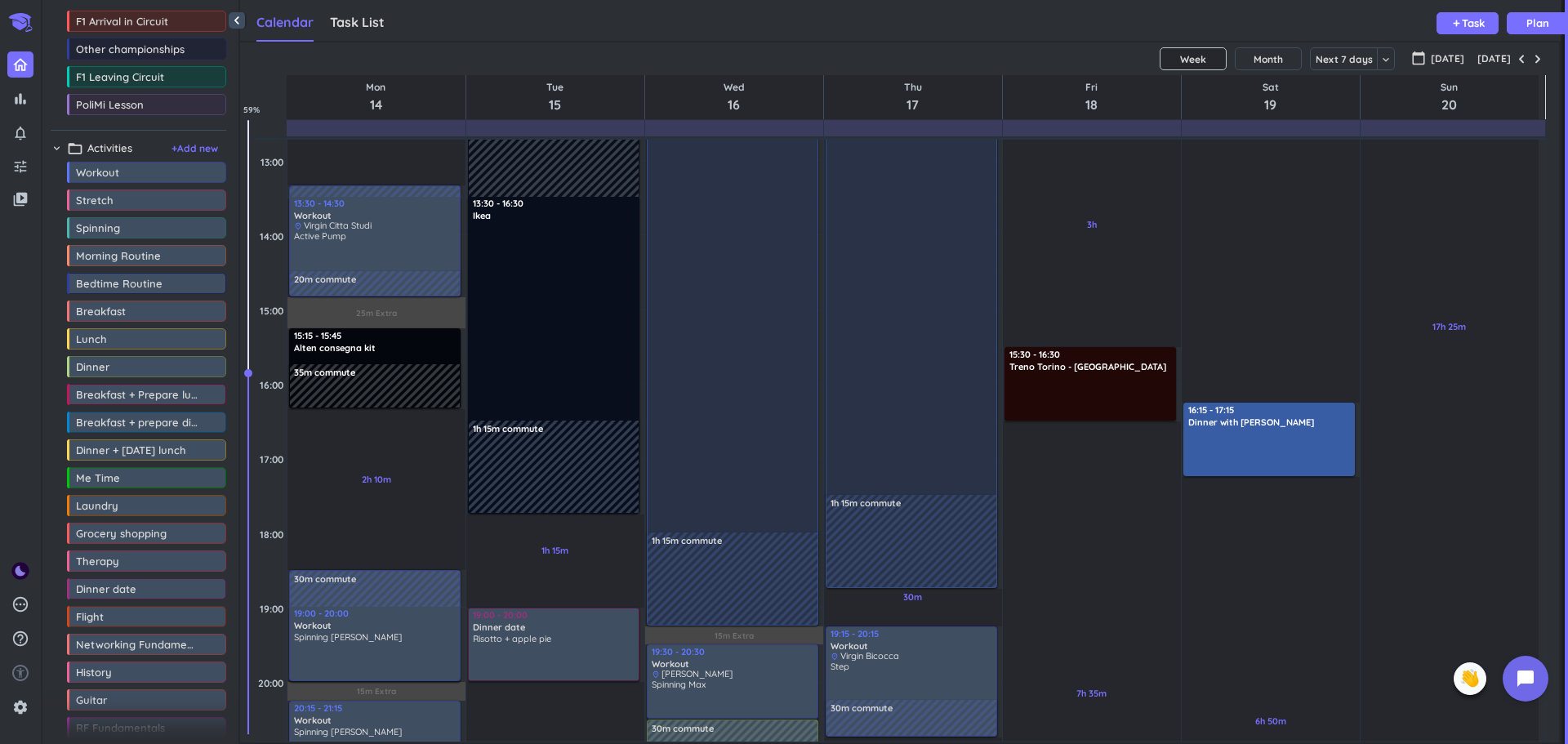 scroll, scrollTop: 635, scrollLeft: 0, axis: vertical 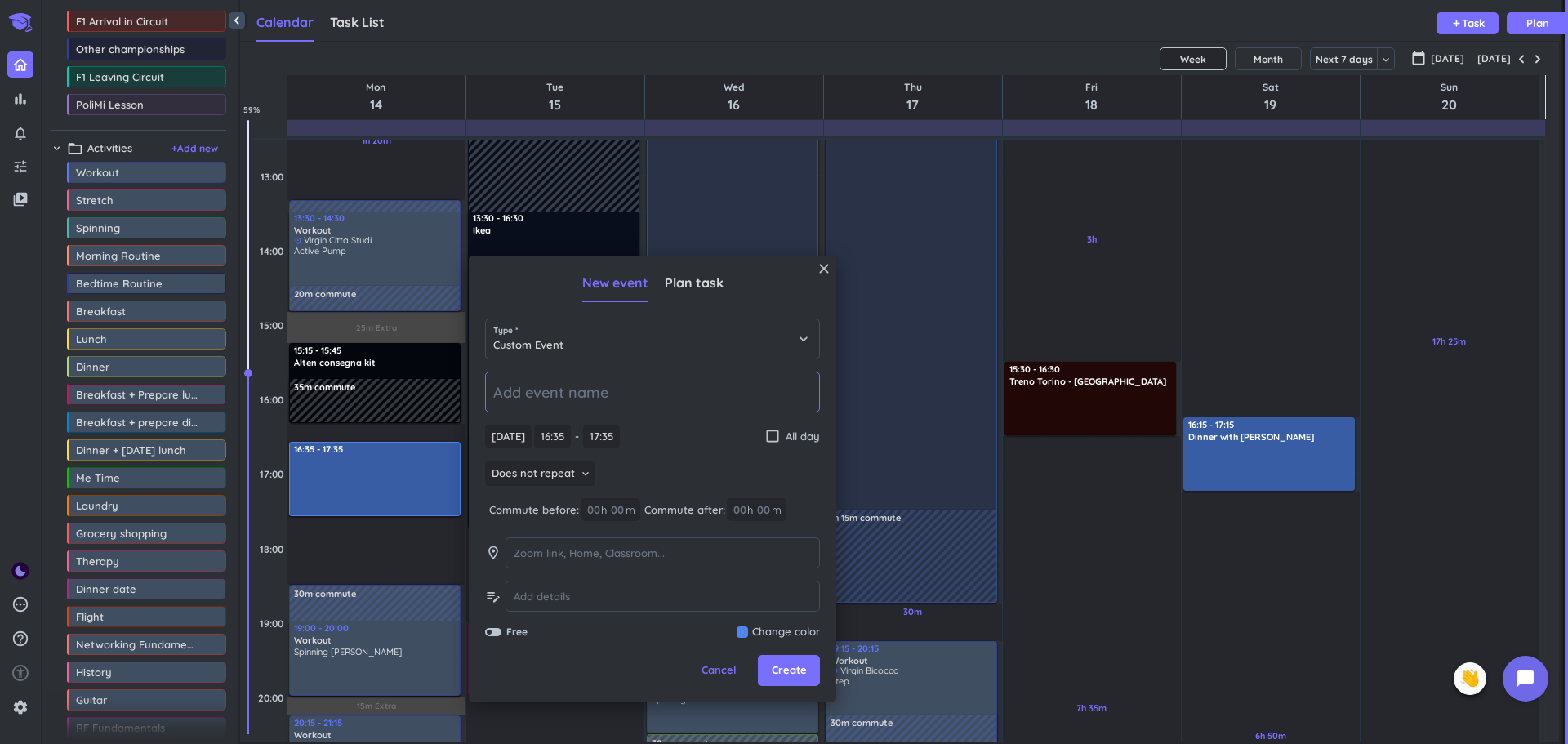 click 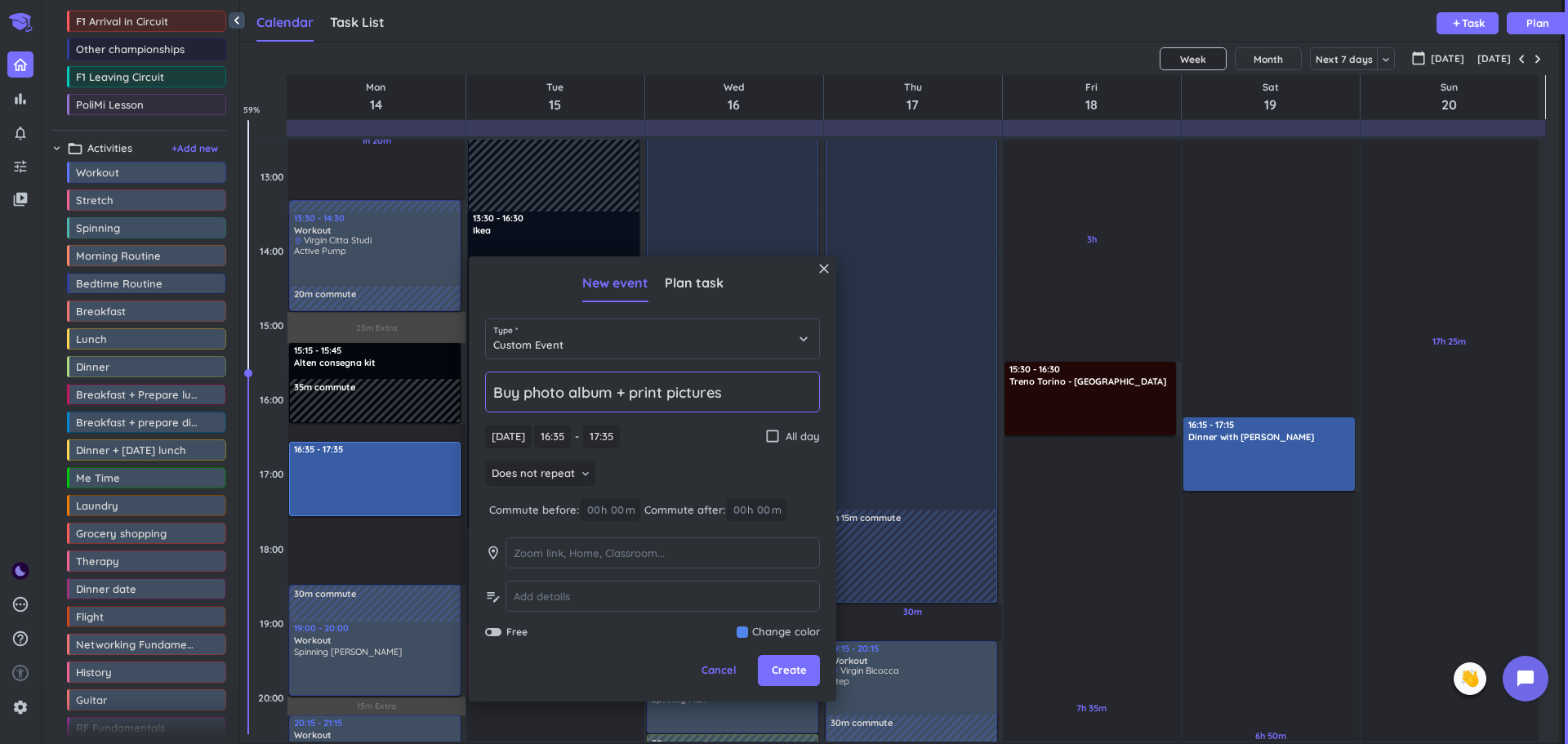type on "Buy photo album + print pictures" 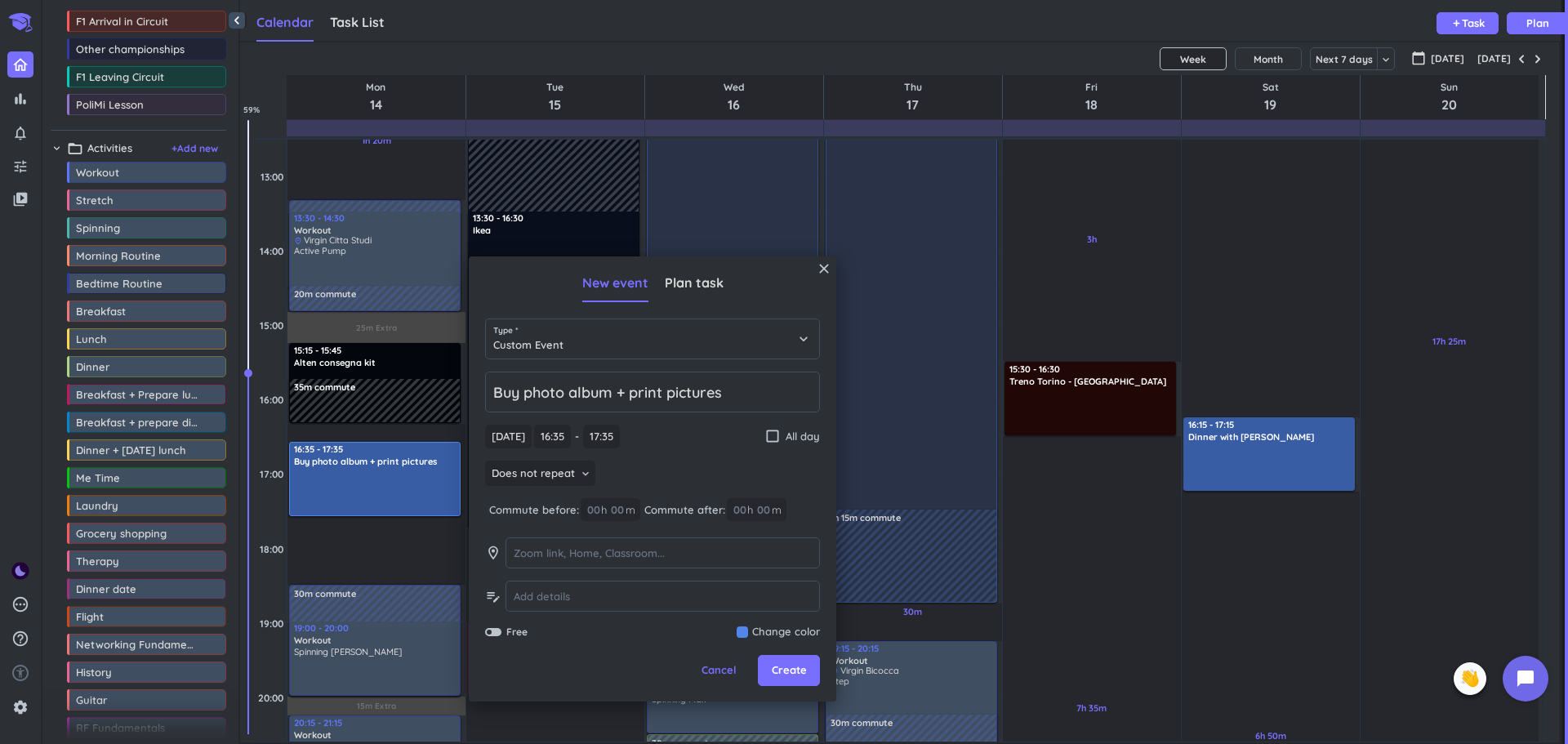click at bounding box center (778, 632) 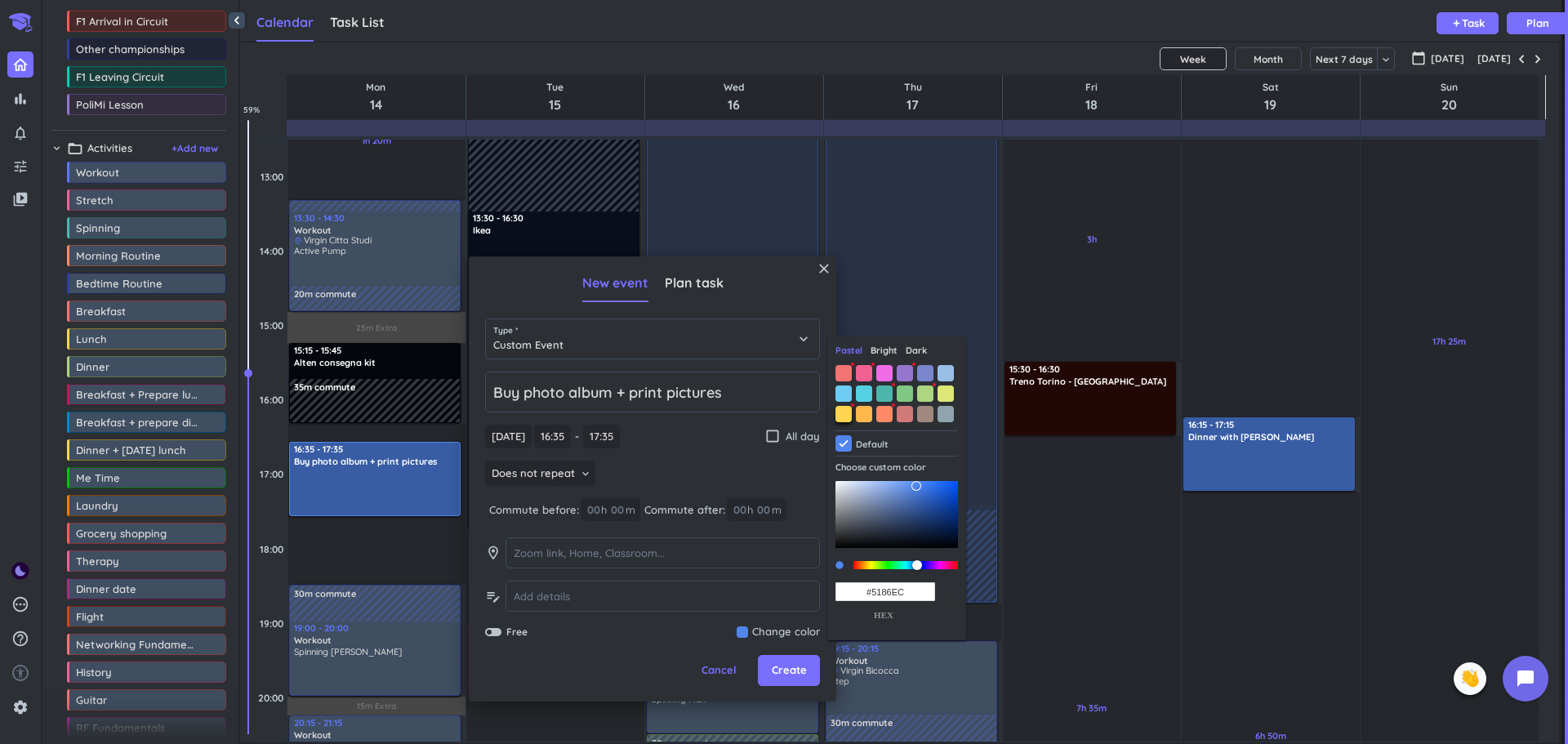 click at bounding box center (844, 414) 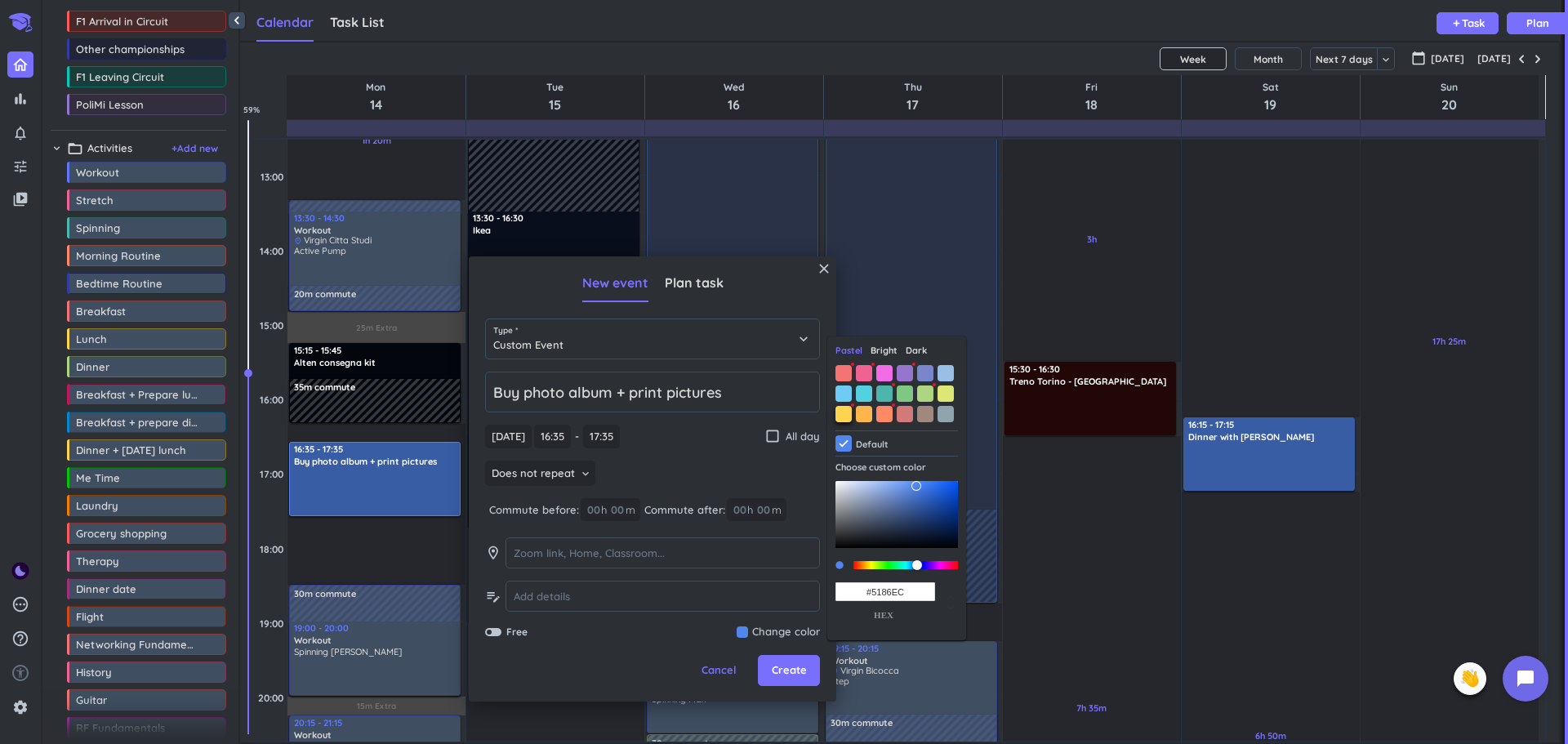 type on "#FFD54F" 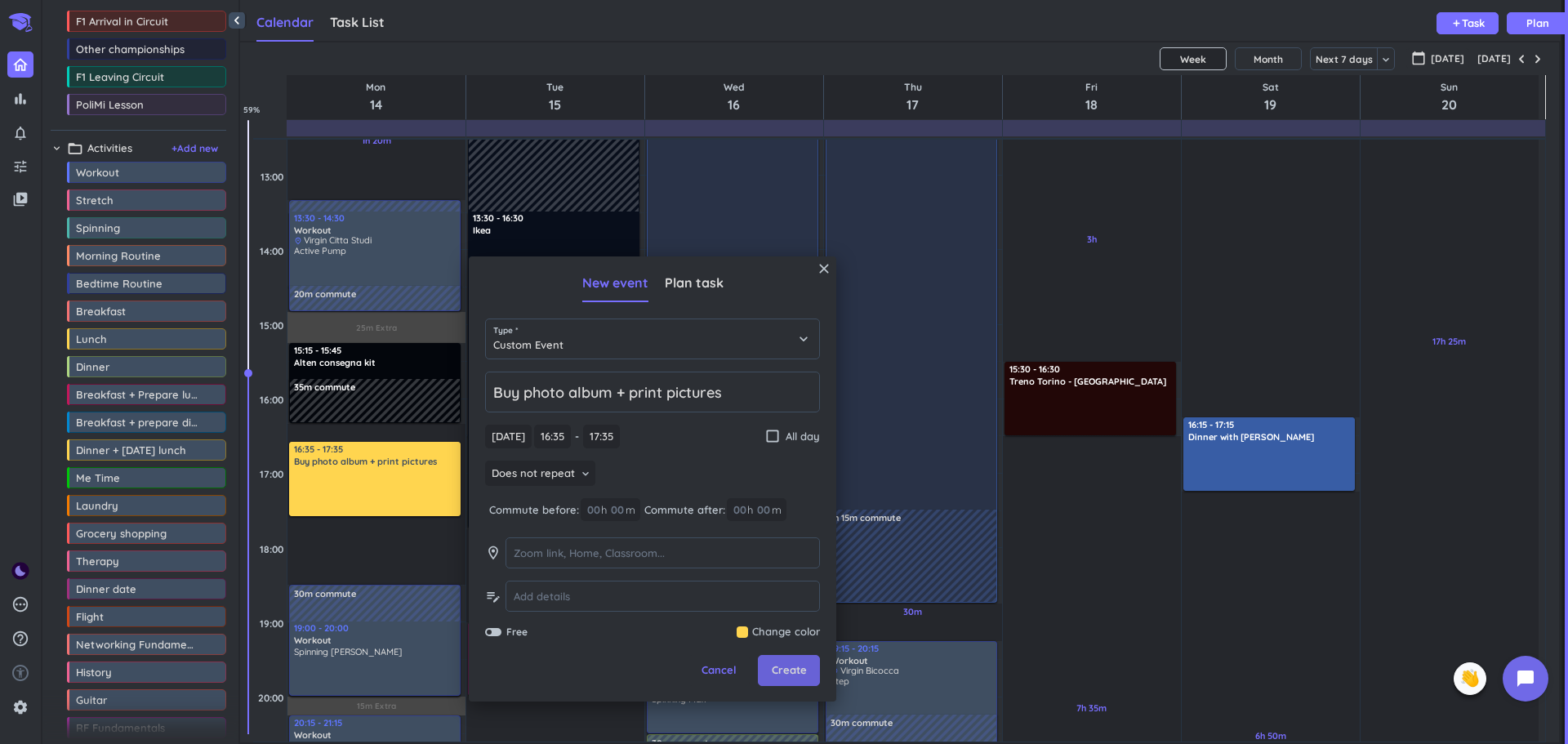 click on "Create" at bounding box center (789, 670) 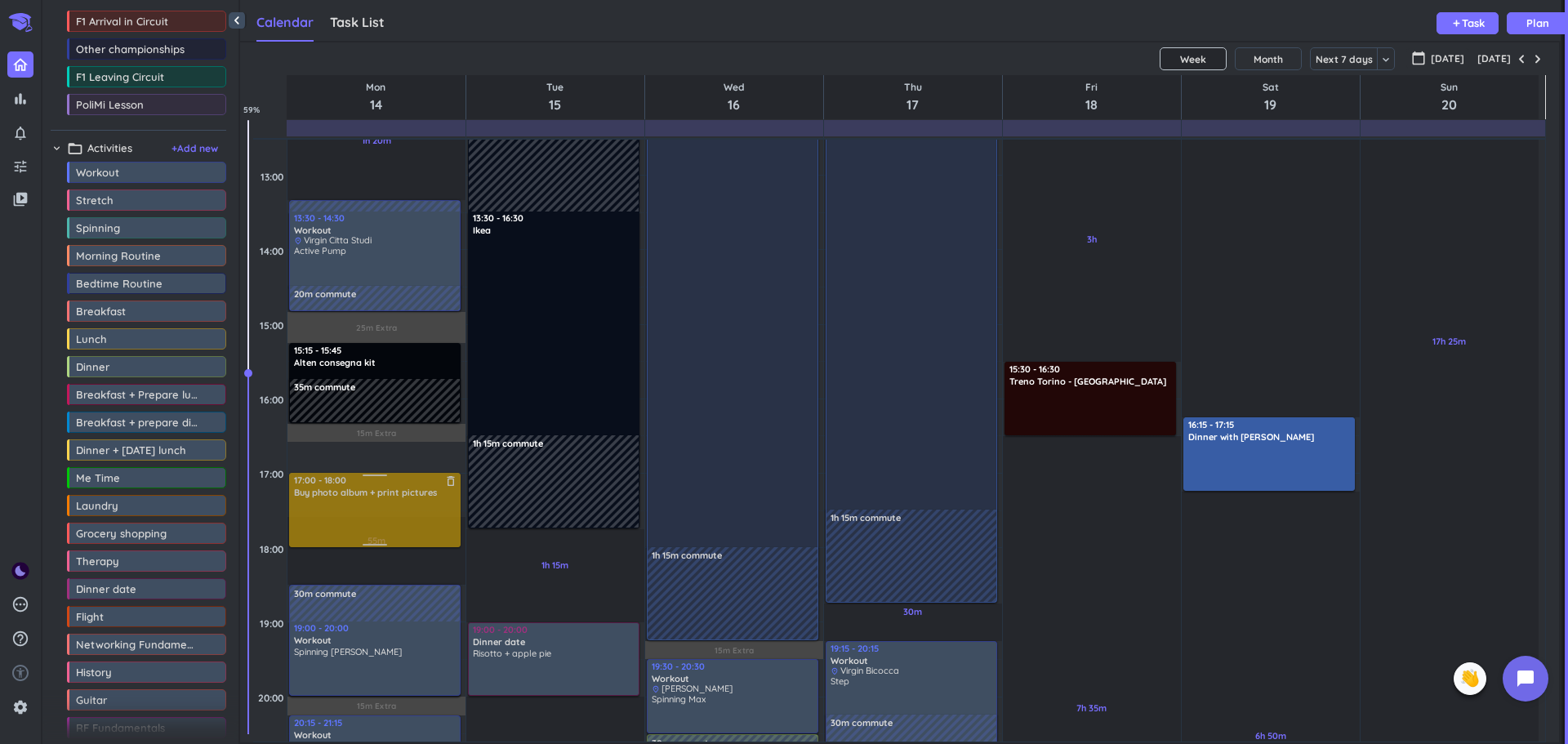 drag, startPoint x: 353, startPoint y: 476, endPoint x: 354, endPoint y: 491, distance: 15.033296 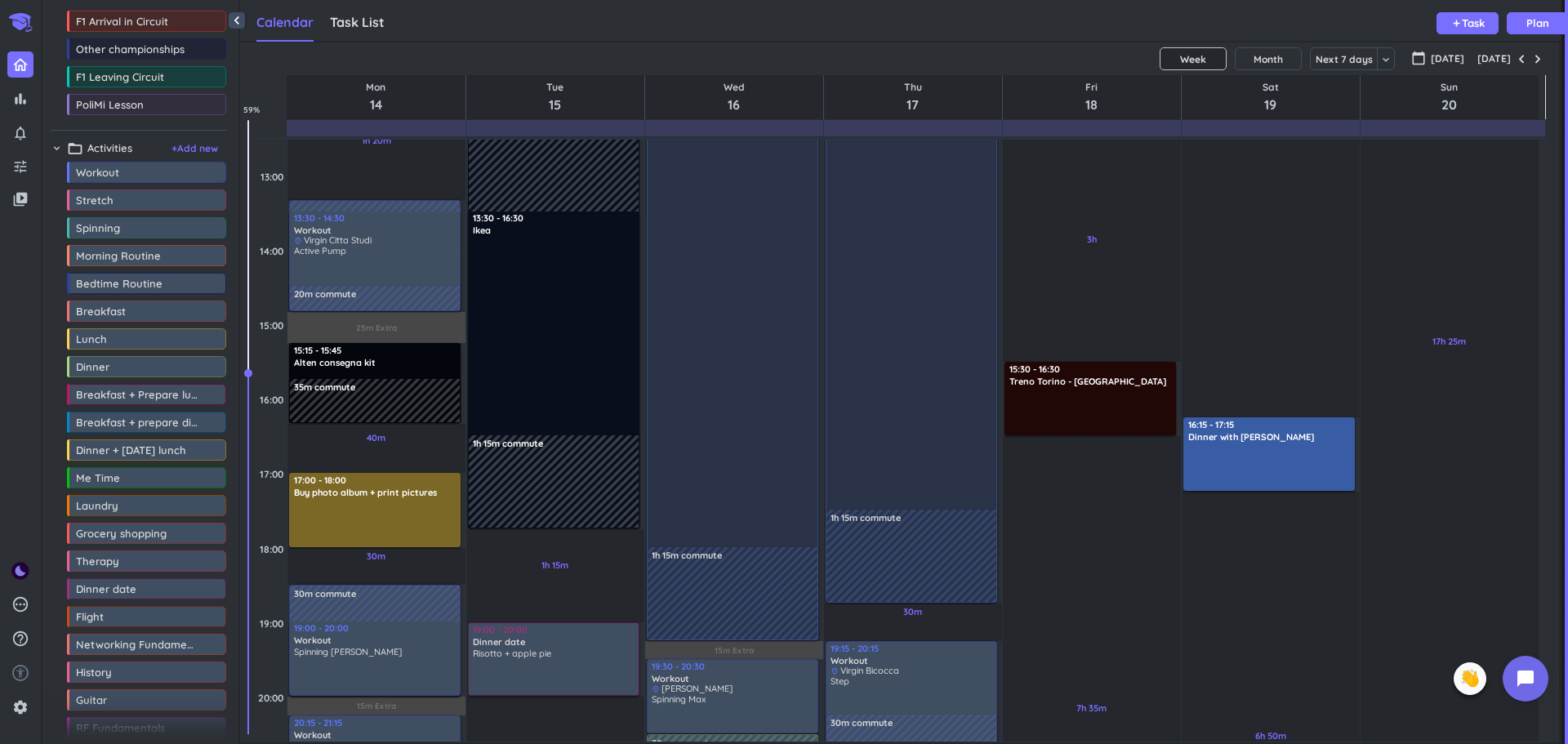 click on "Buy photo album + print pictures" at bounding box center [365, 492] 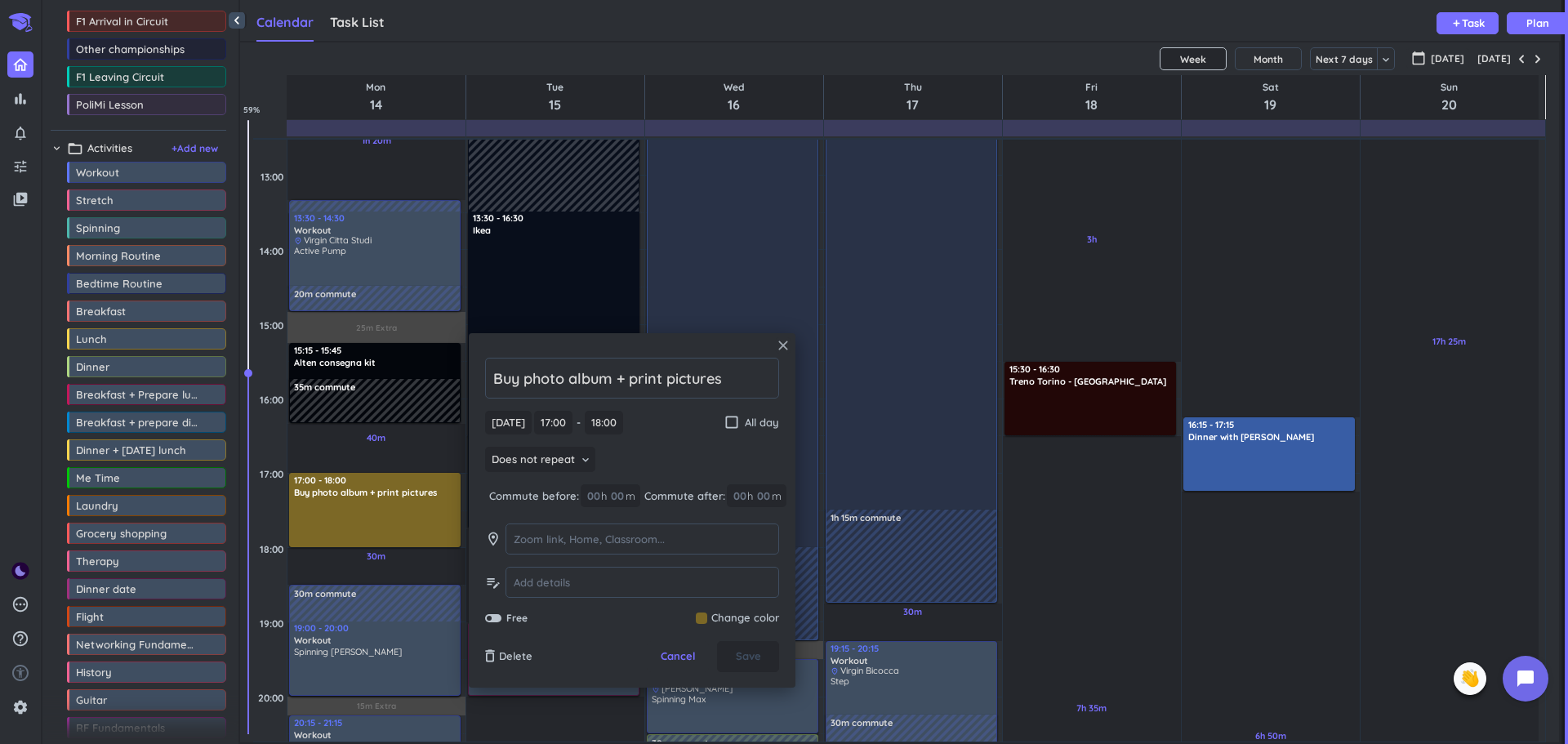 click on "close" at bounding box center [783, 345] 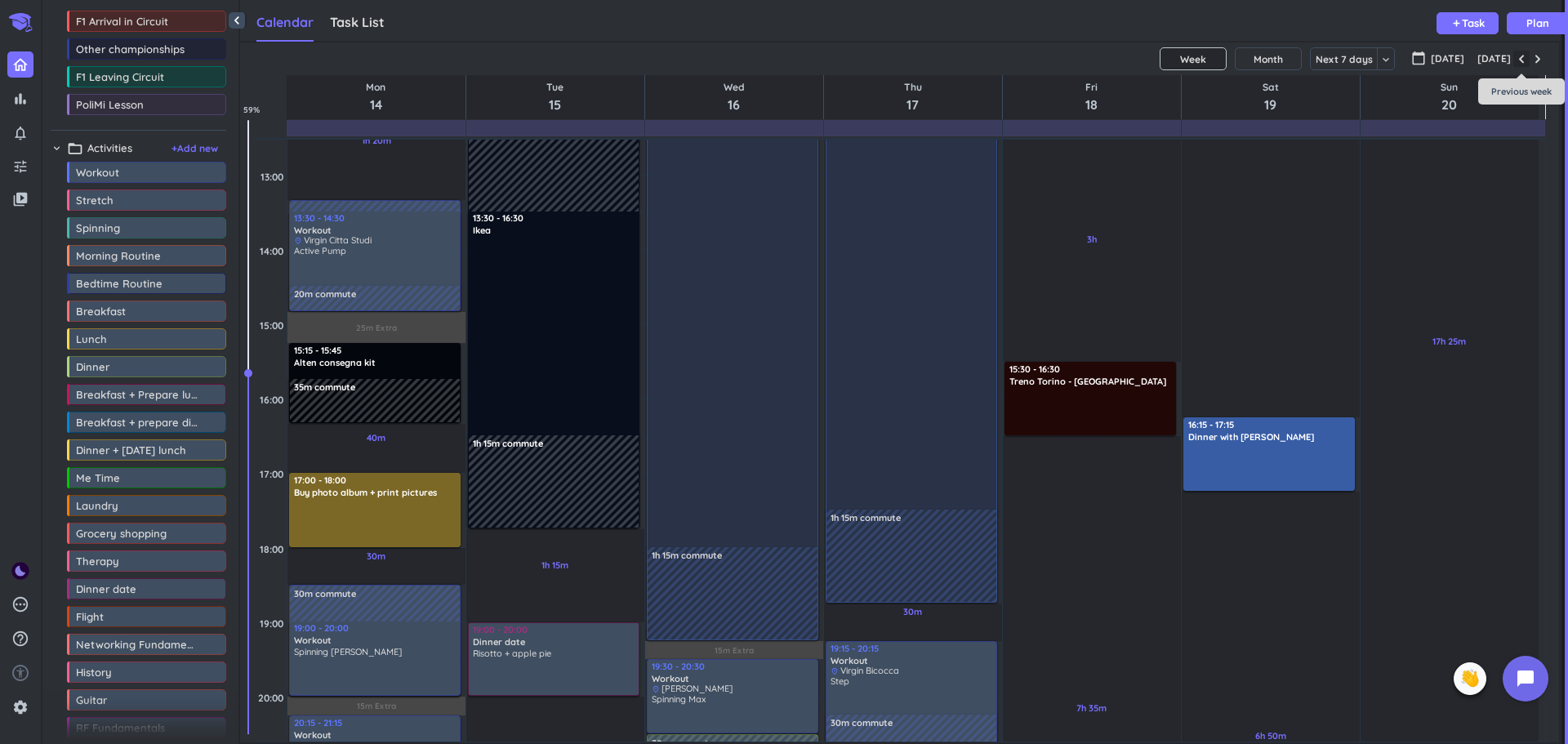 click at bounding box center (1521, 59) 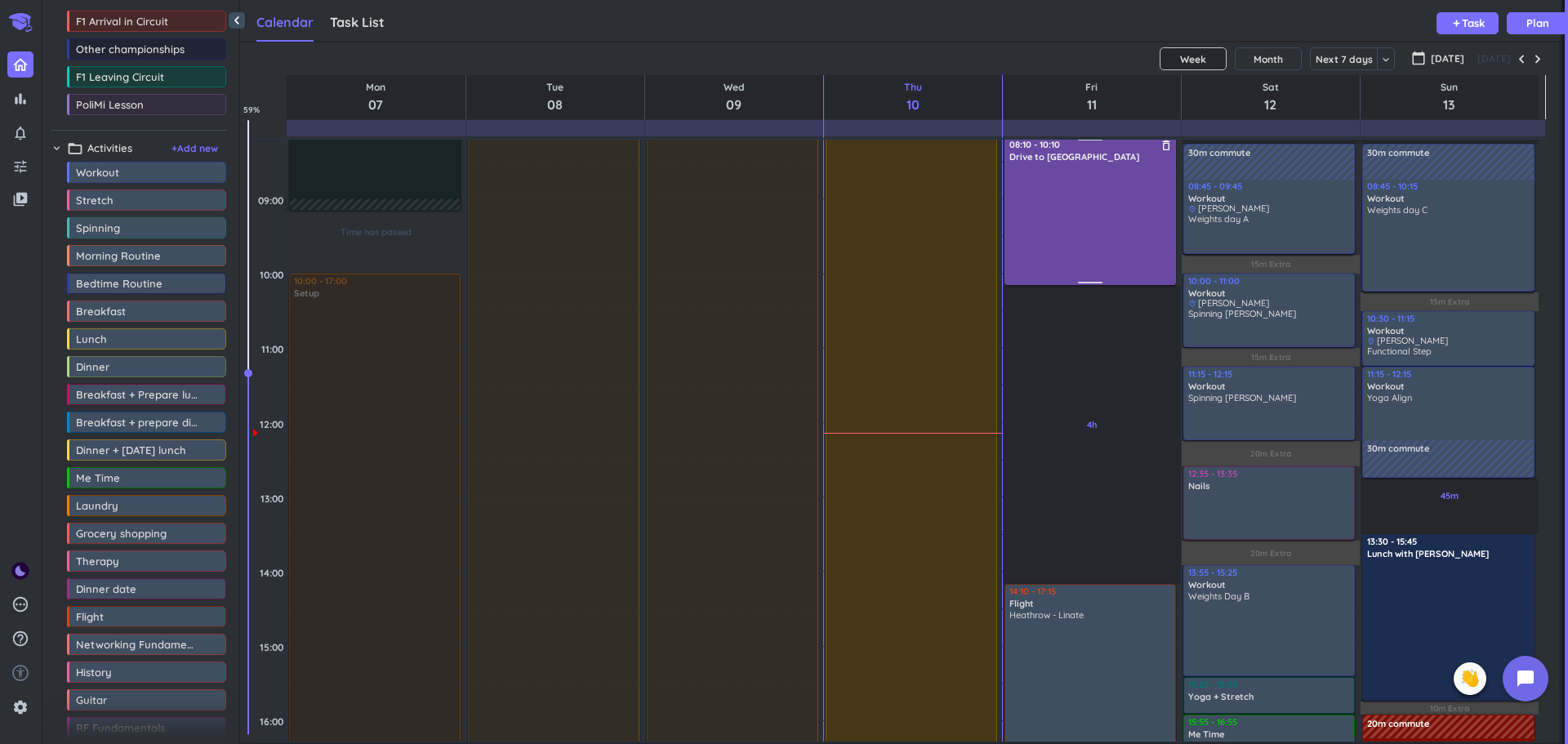 scroll, scrollTop: 348, scrollLeft: 0, axis: vertical 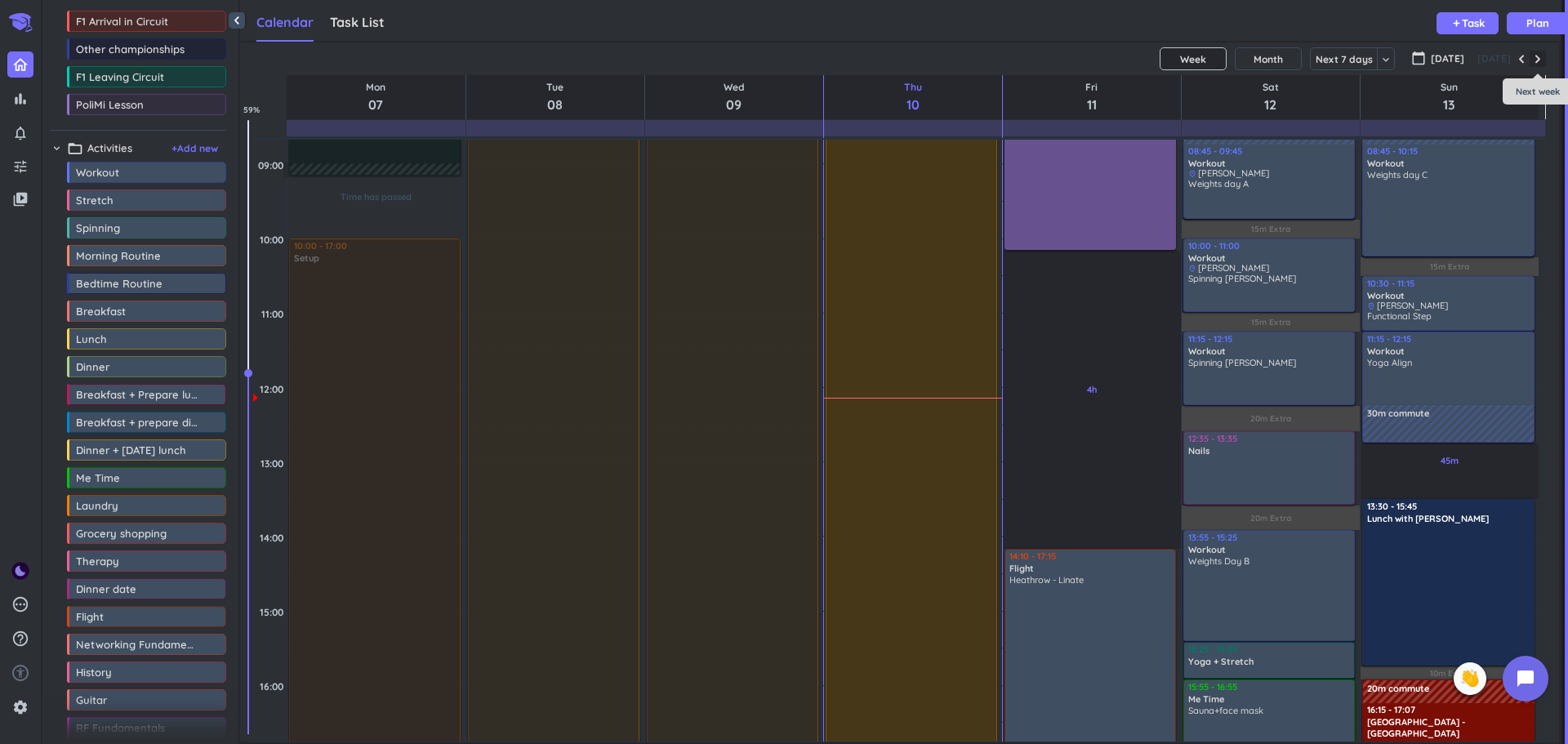 click at bounding box center [1538, 59] 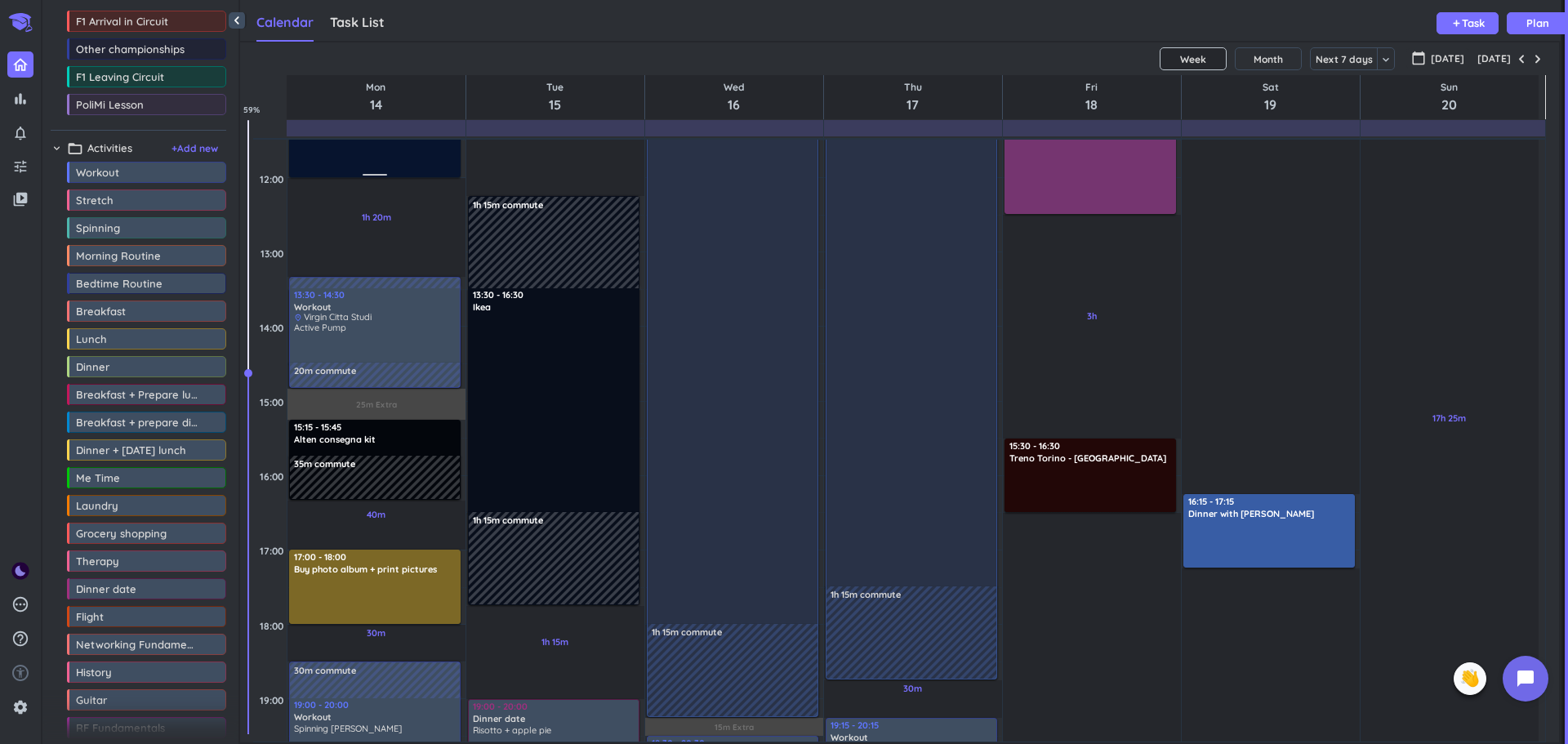 scroll, scrollTop: 598, scrollLeft: 0, axis: vertical 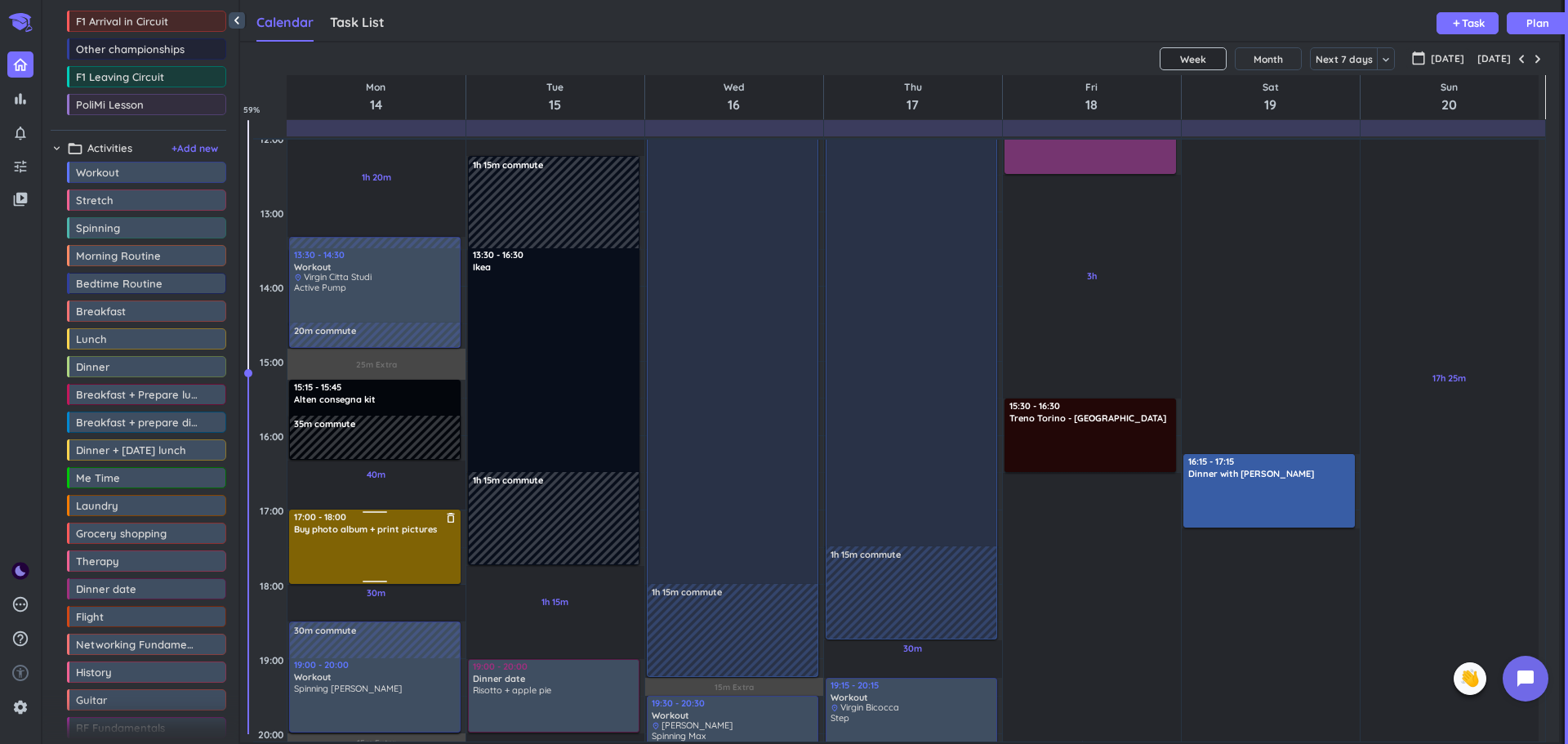 click at bounding box center (376, 559) 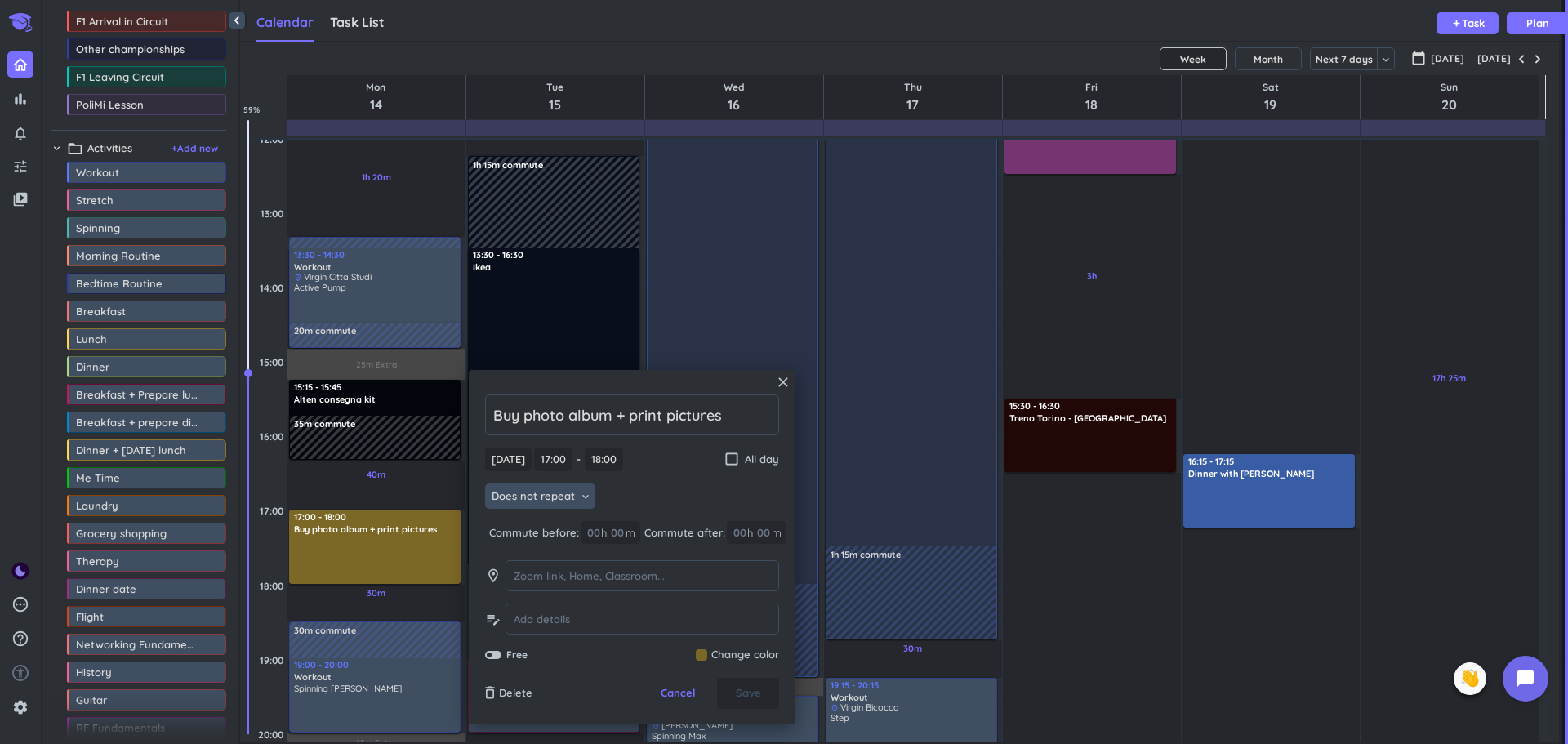 click on "Does not repeat" at bounding box center (533, 497) 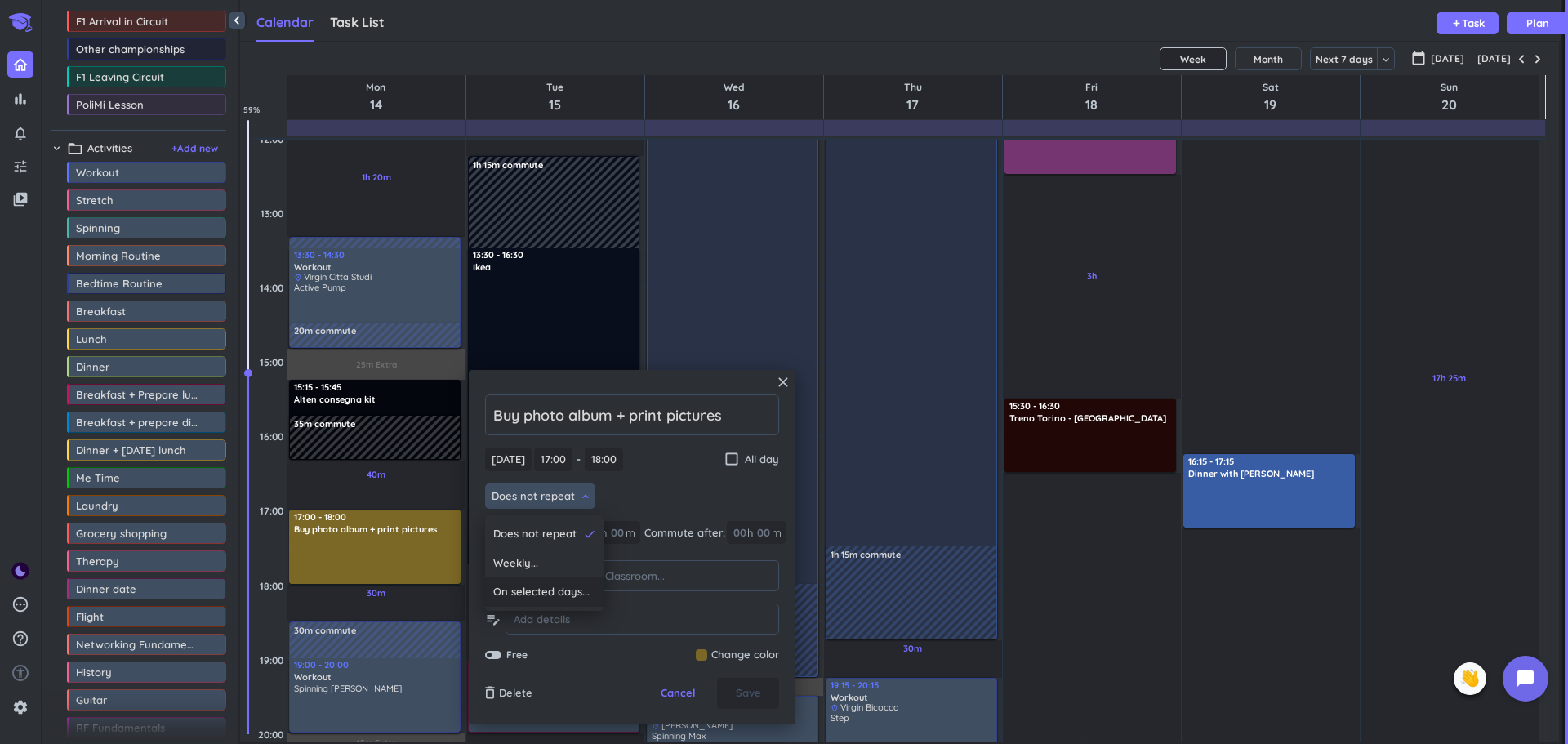 click on "On selected days..." at bounding box center (541, 592) 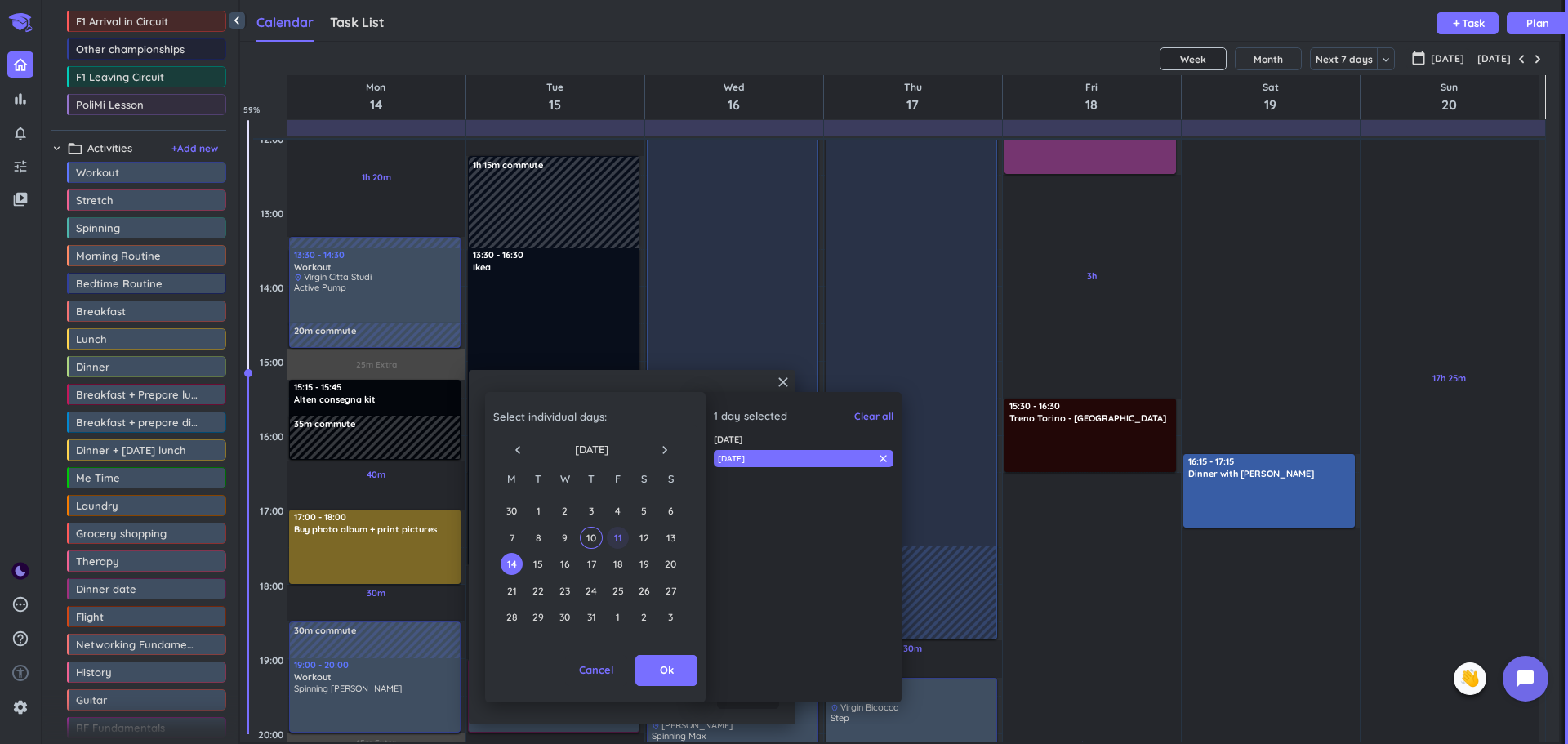 click on "11" at bounding box center (617, 537) 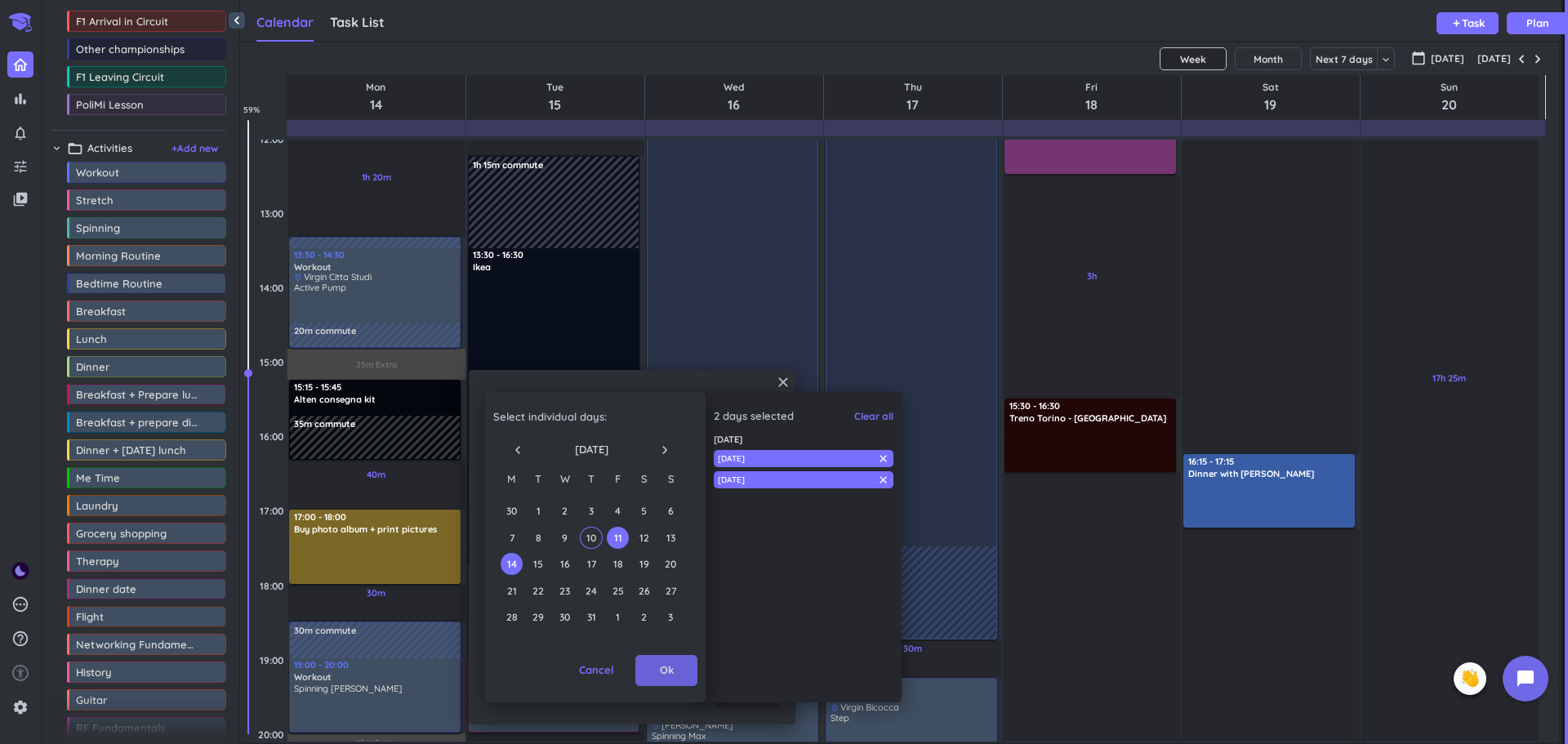 click on "Ok" at bounding box center (666, 670) 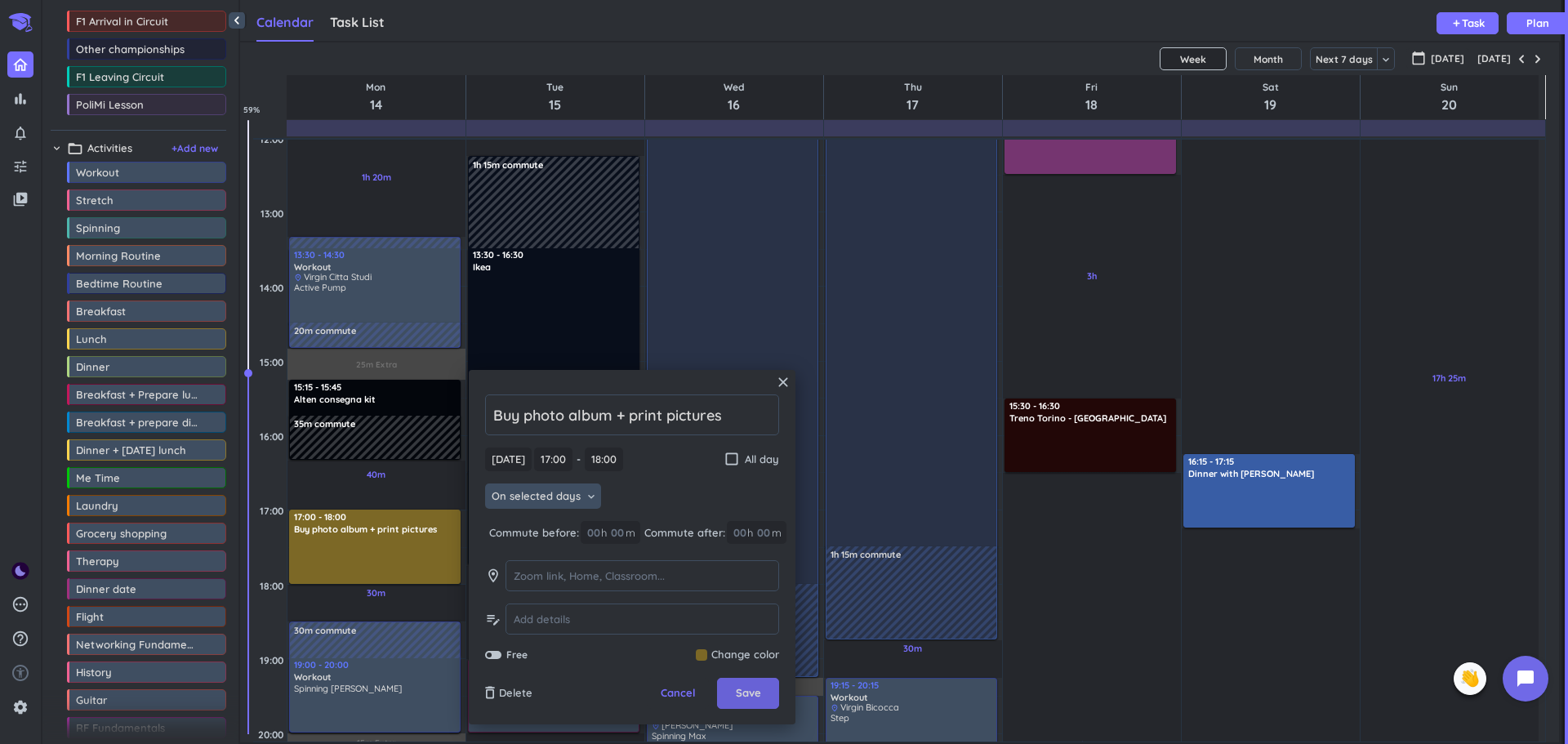 click on "Save" at bounding box center [748, 693] 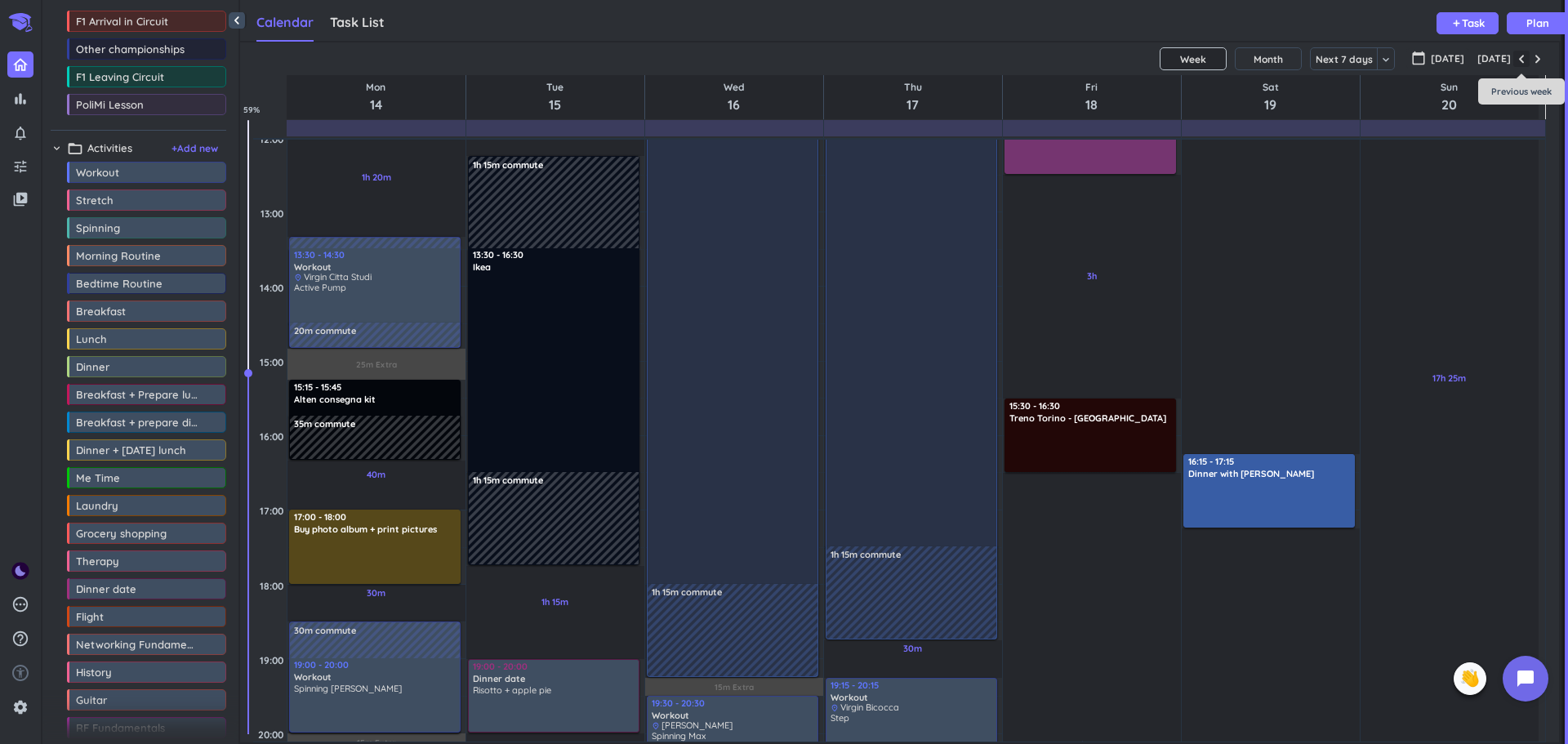 click at bounding box center [1521, 59] 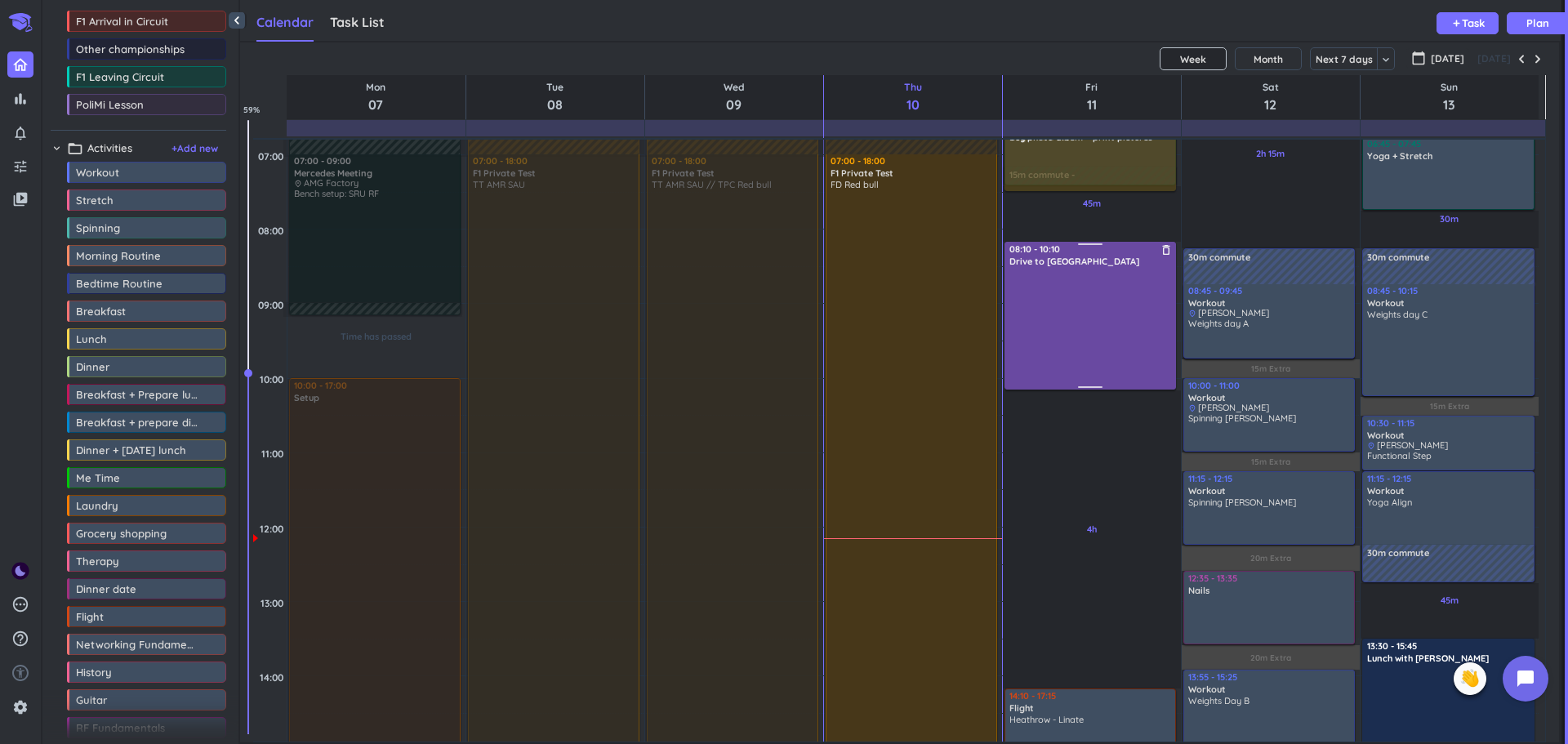 scroll, scrollTop: 158, scrollLeft: 0, axis: vertical 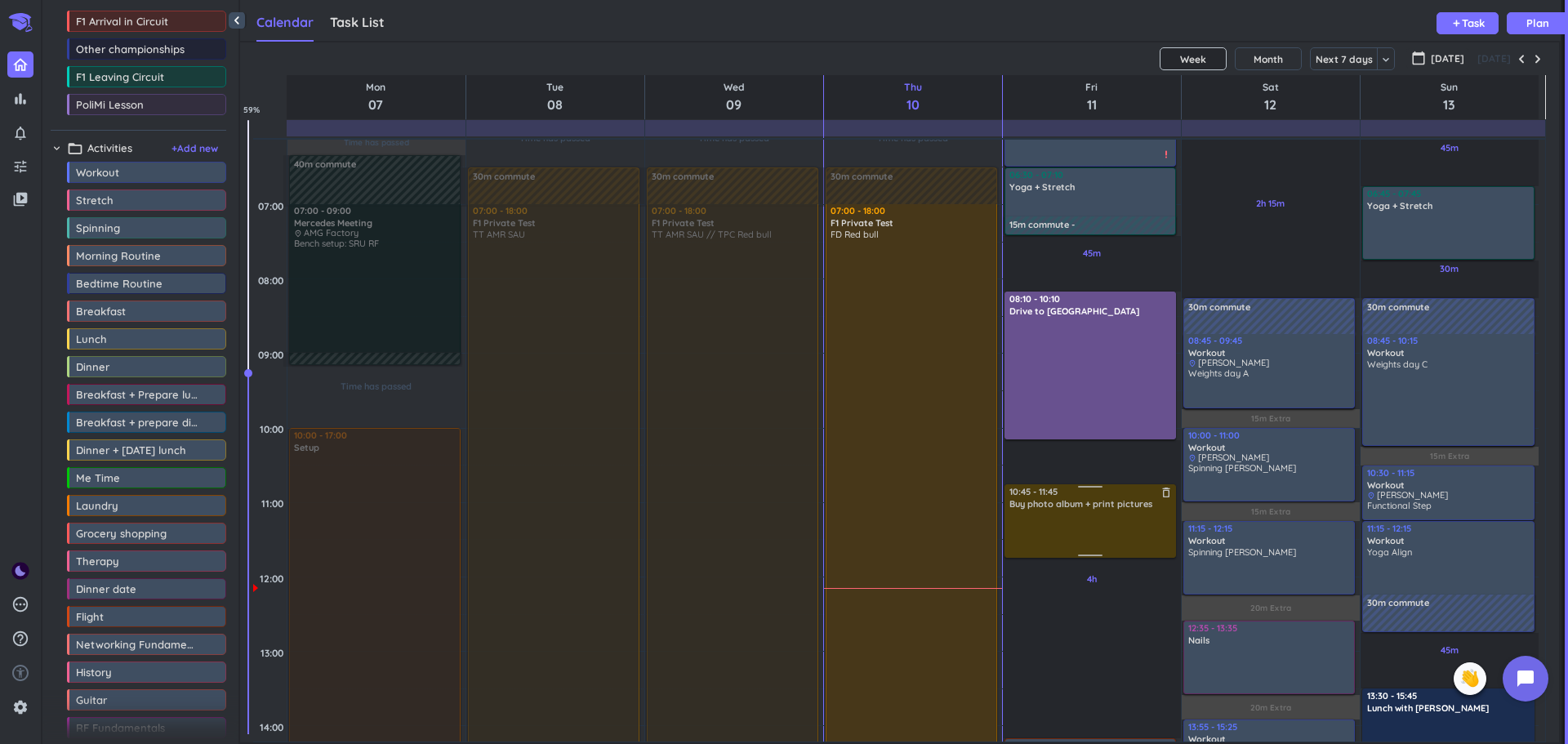 drag, startPoint x: 1129, startPoint y: 485, endPoint x: 1107, endPoint y: 532, distance: 51.89412 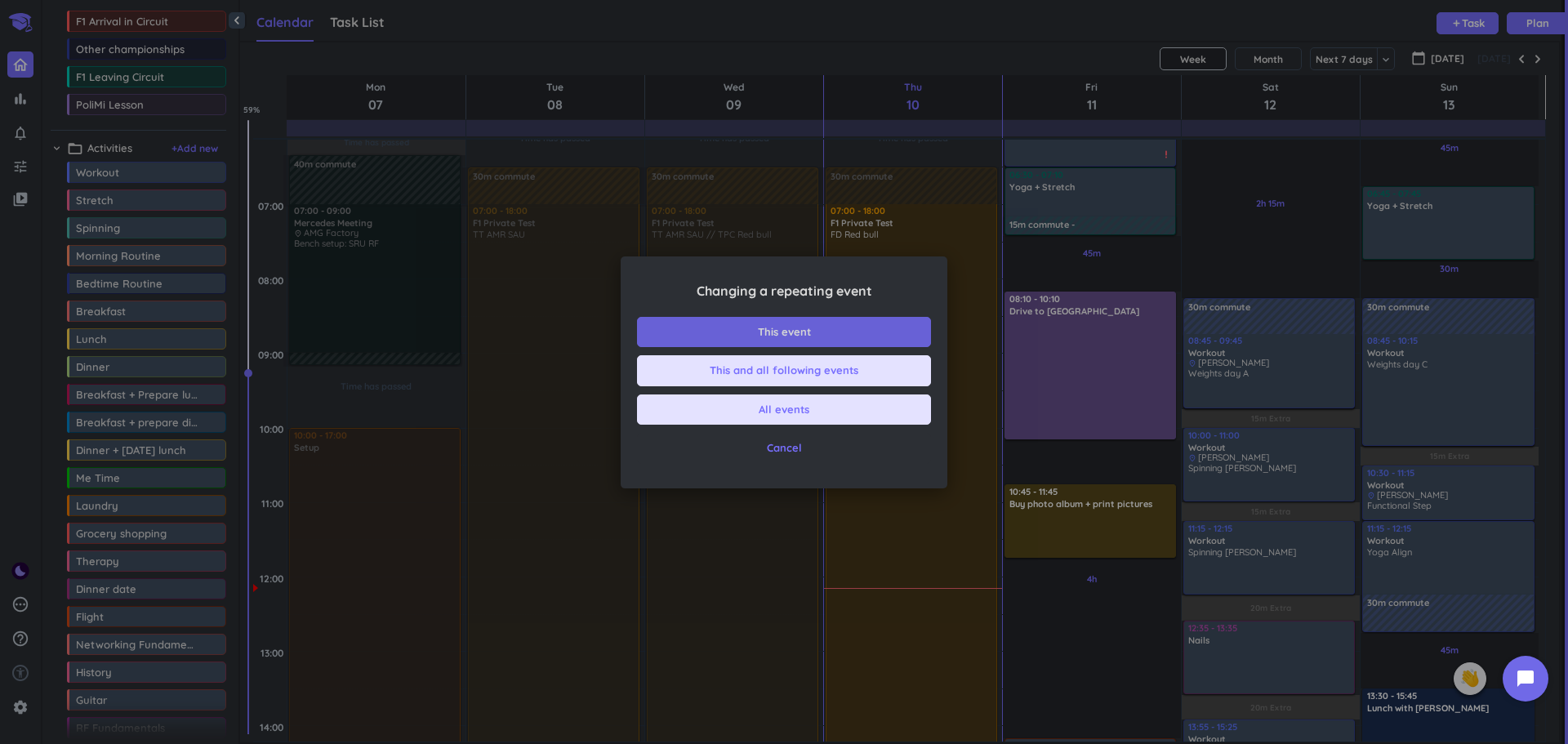 click on "This event" at bounding box center (784, 332) 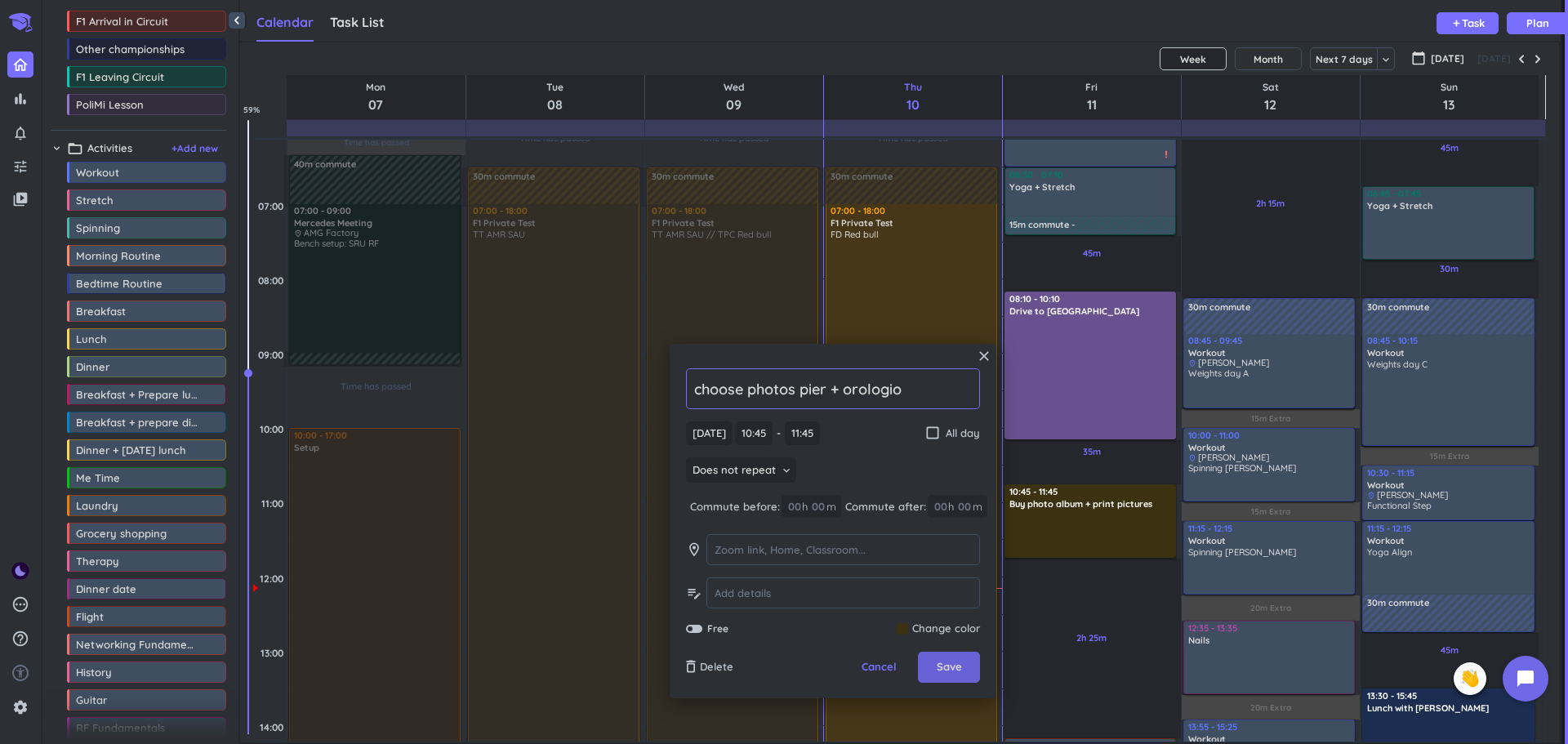 type on "choose photos pier + orologio" 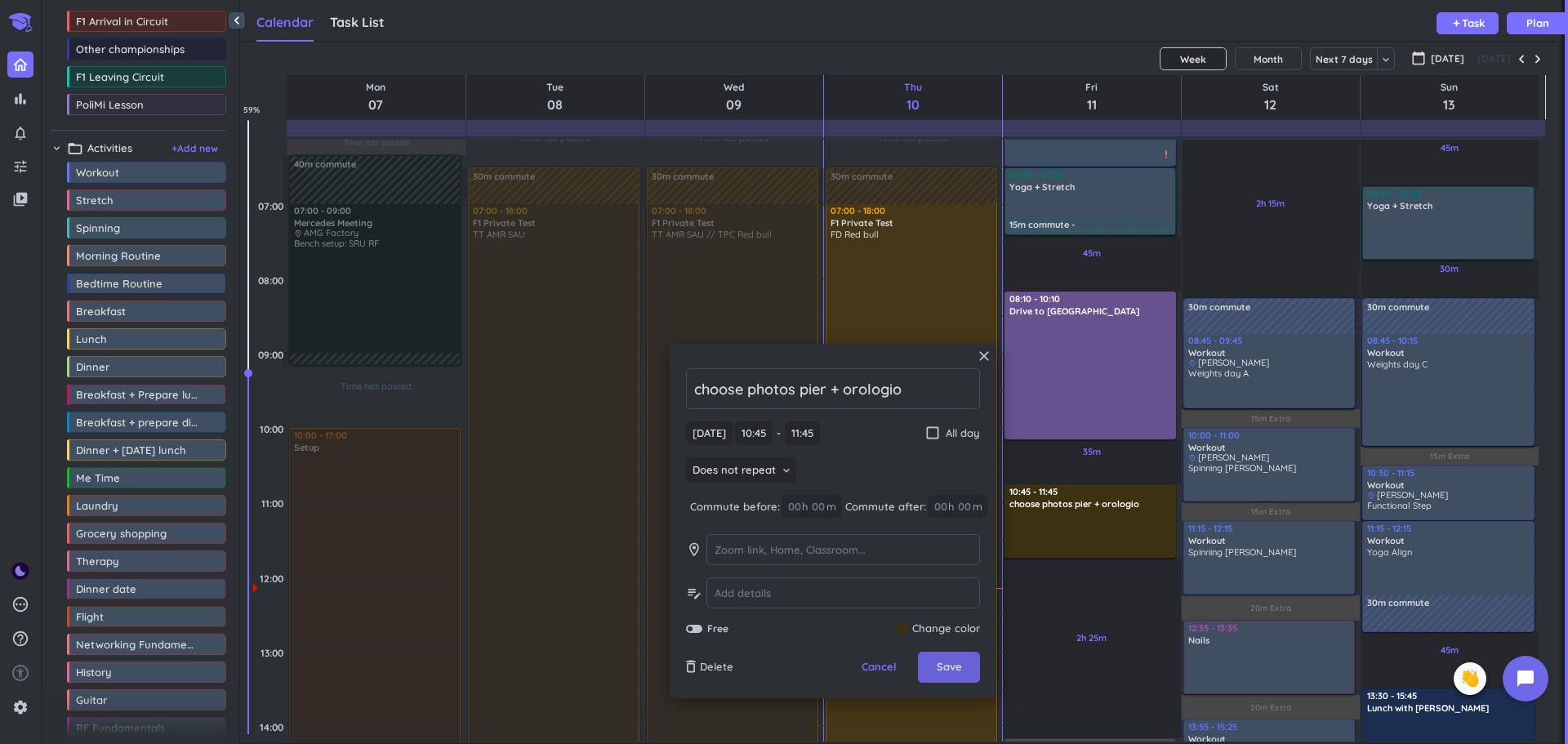 click on "Save" at bounding box center [949, 667] 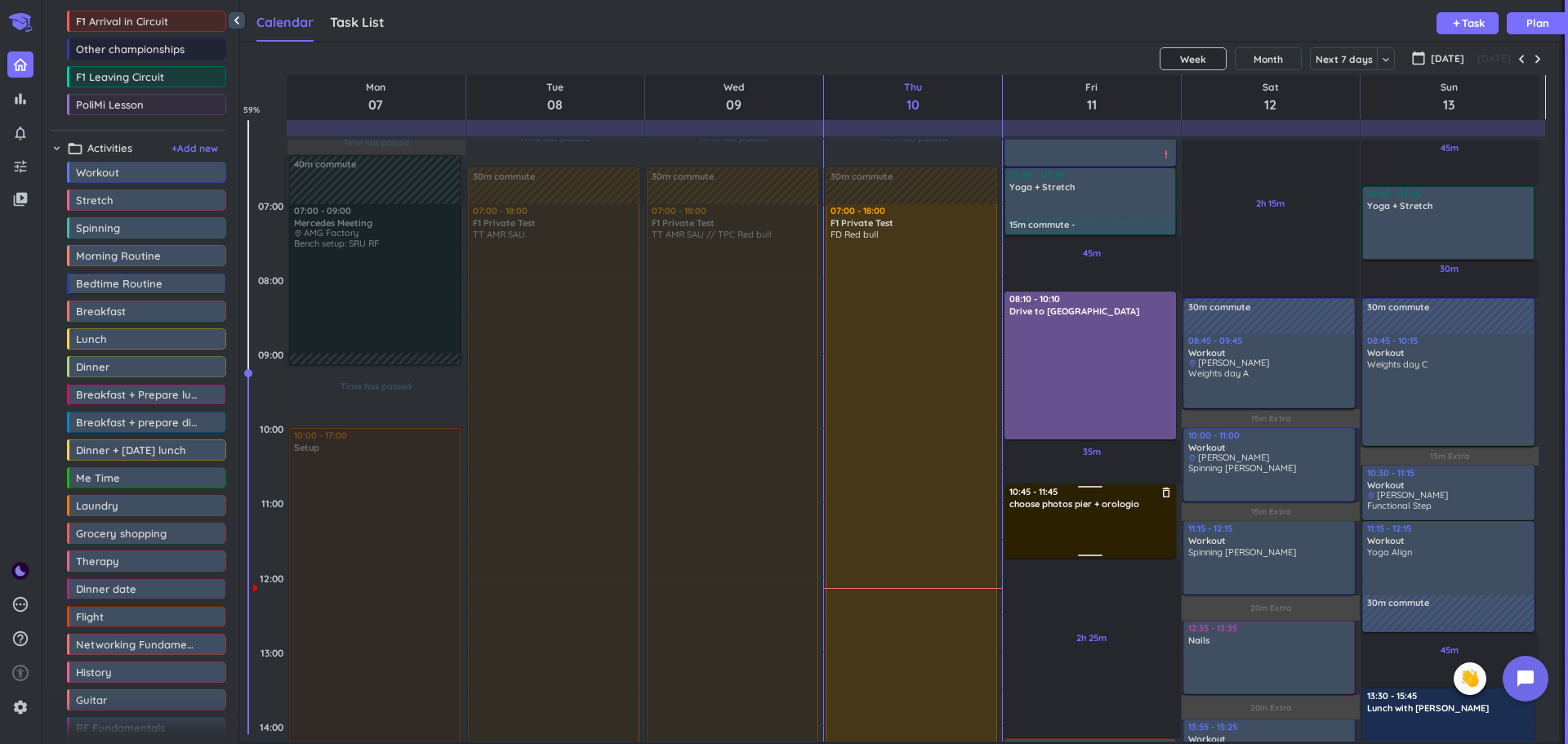 click at bounding box center [1091, 532] 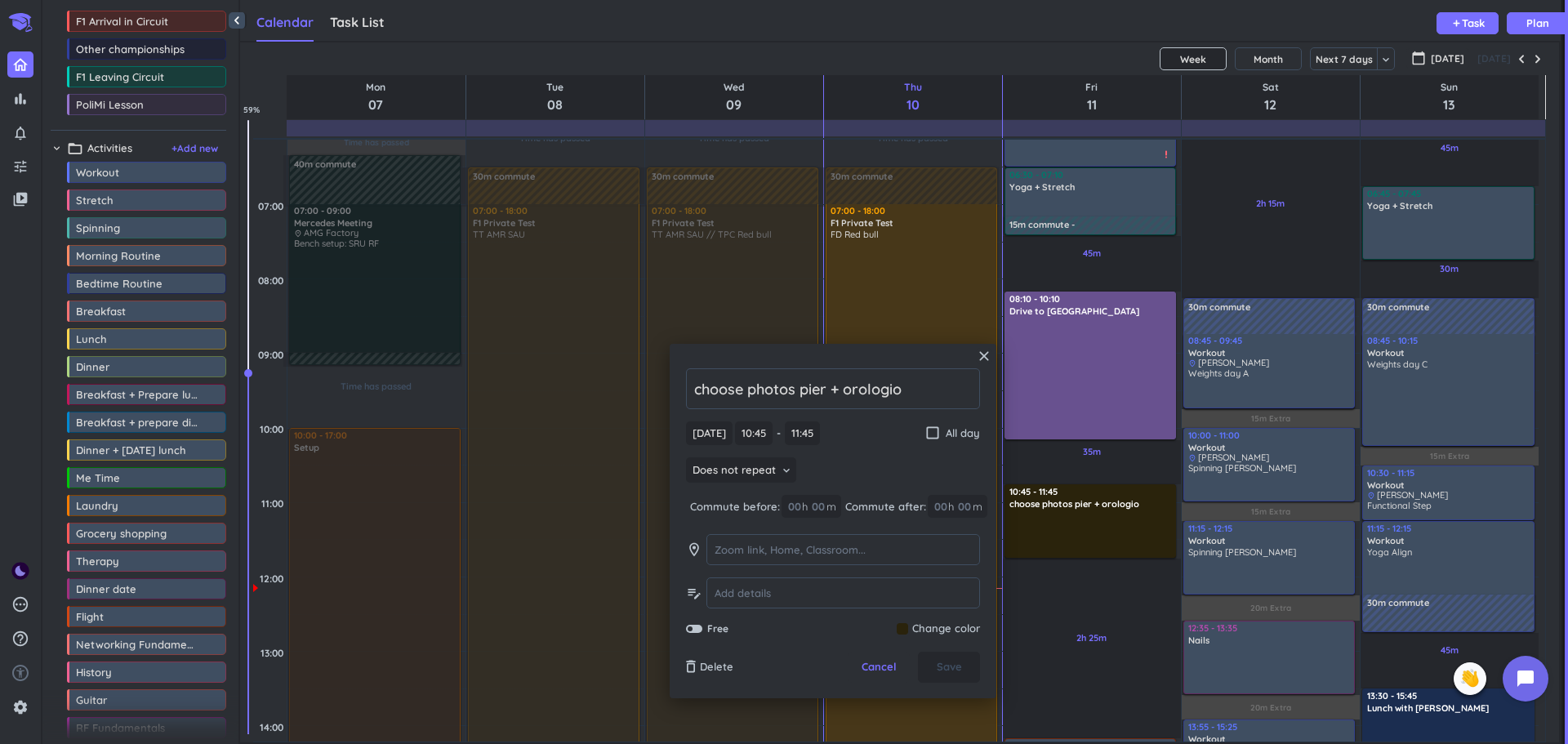 click at bounding box center (938, 629) 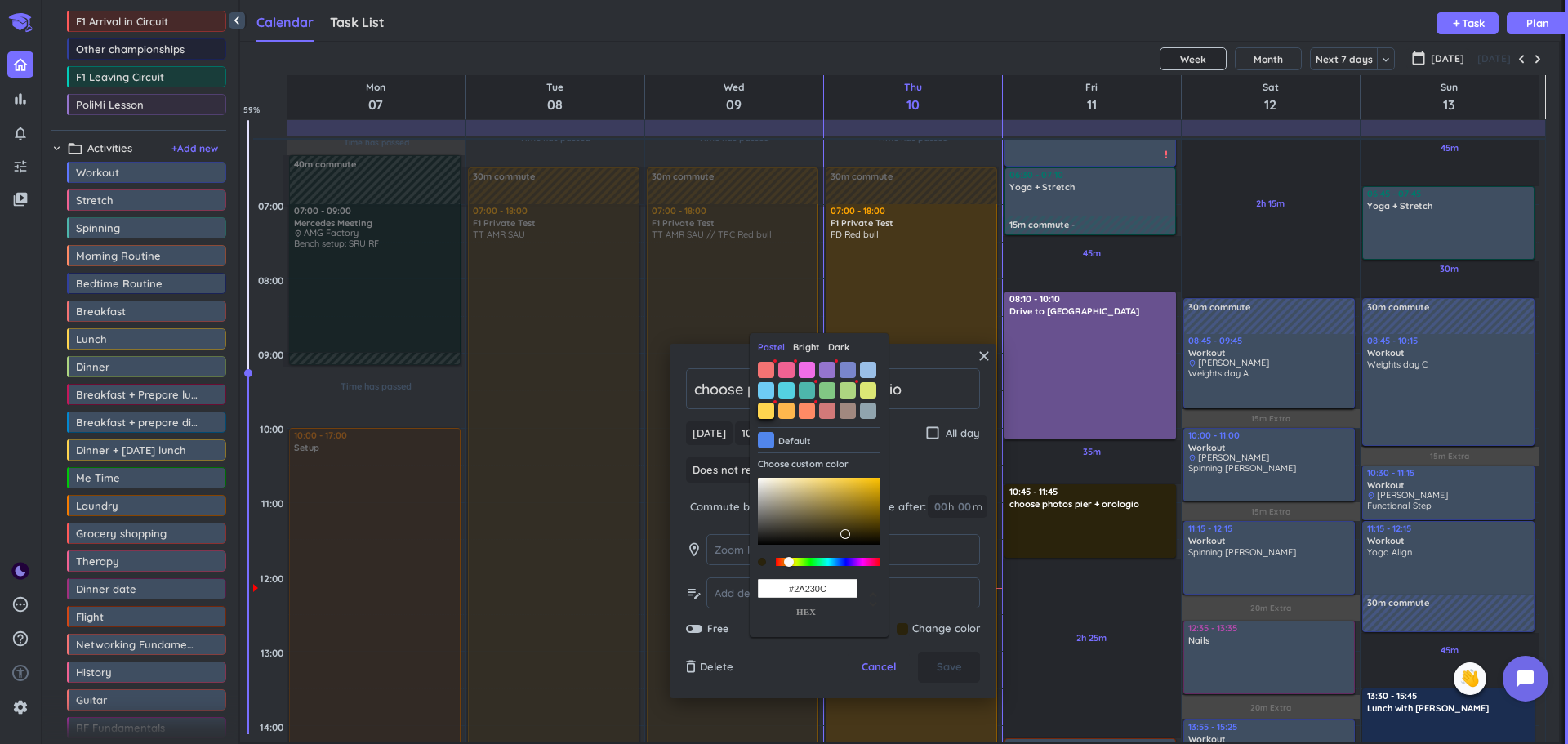 click at bounding box center (766, 411) 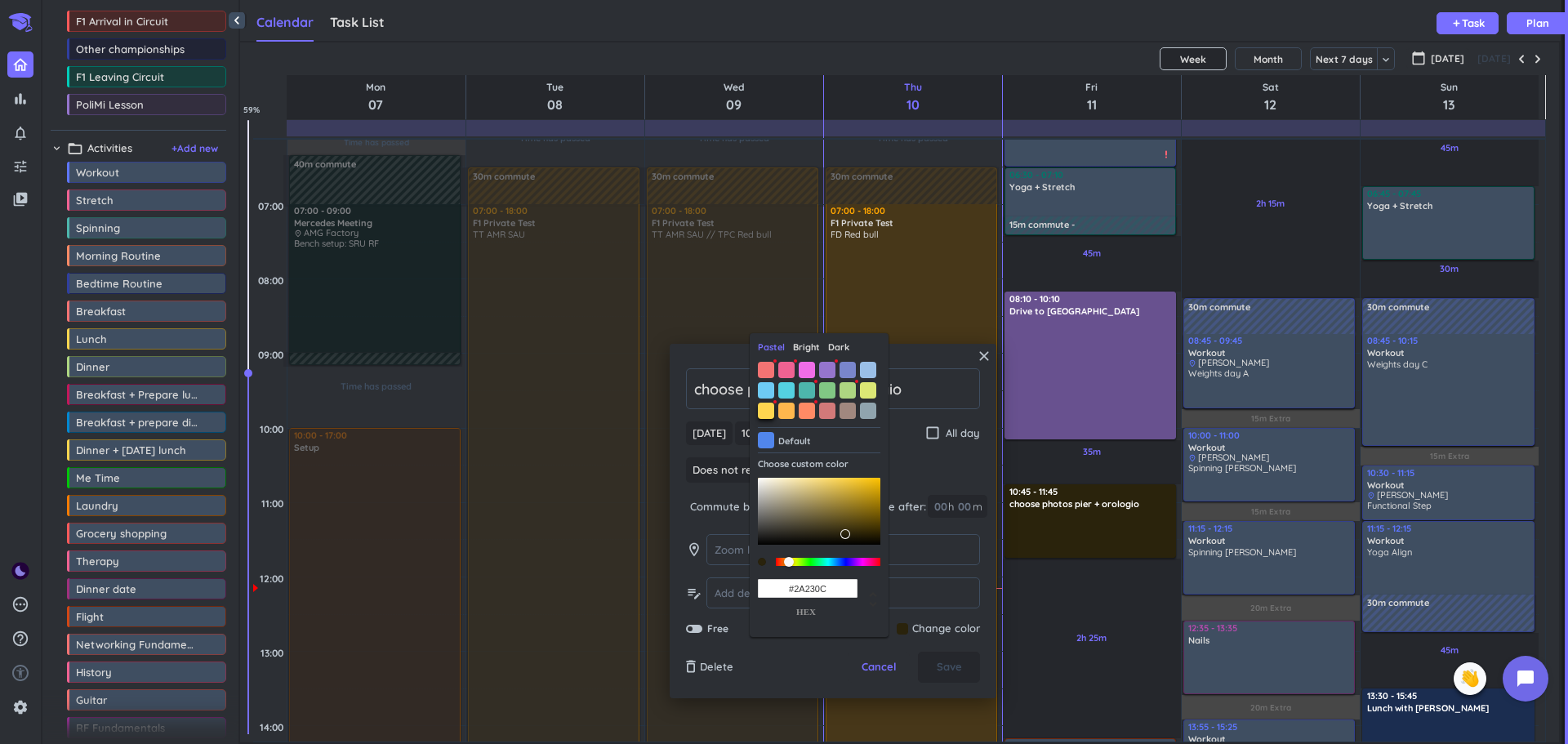 type on "#FFD54F" 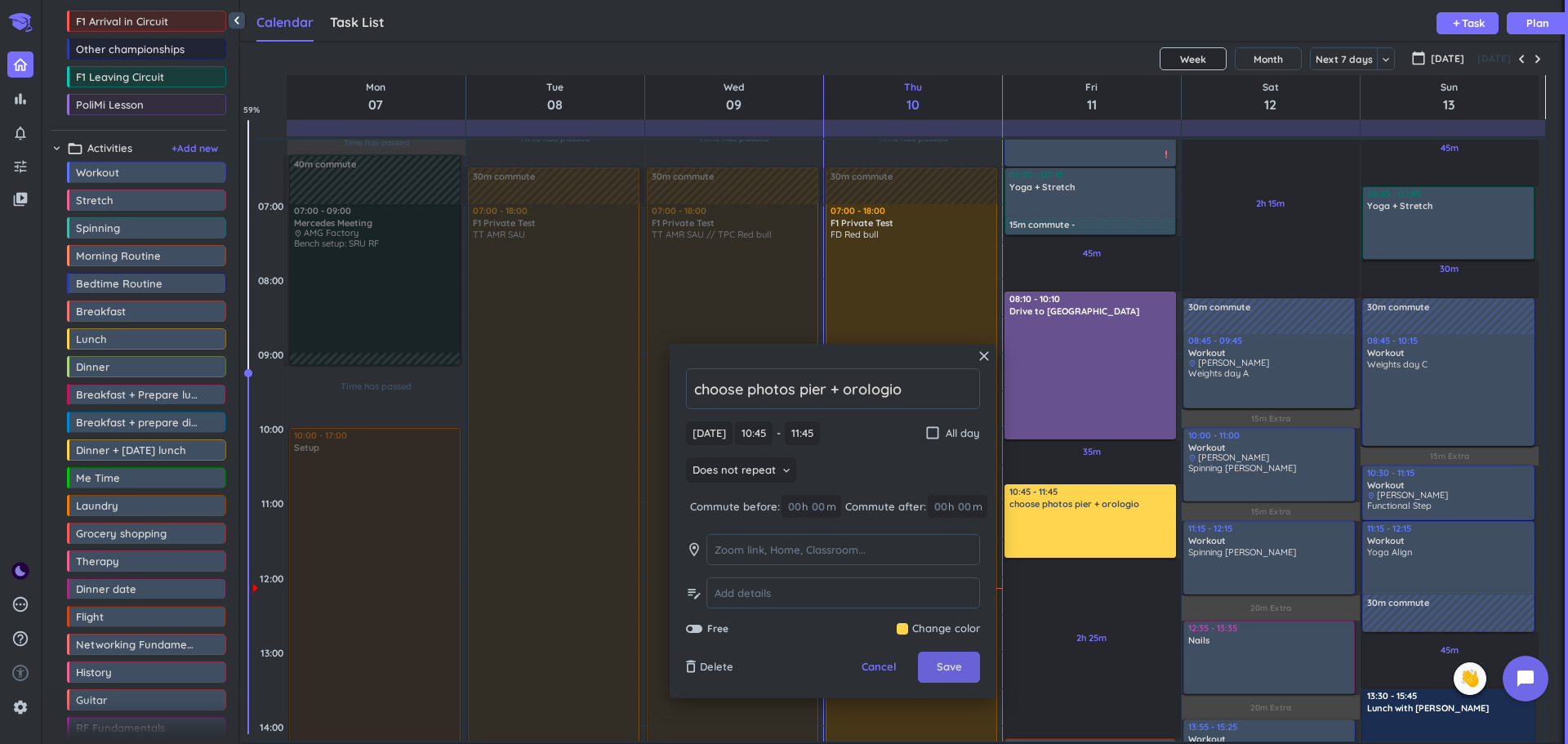 click on "Save" at bounding box center (949, 667) 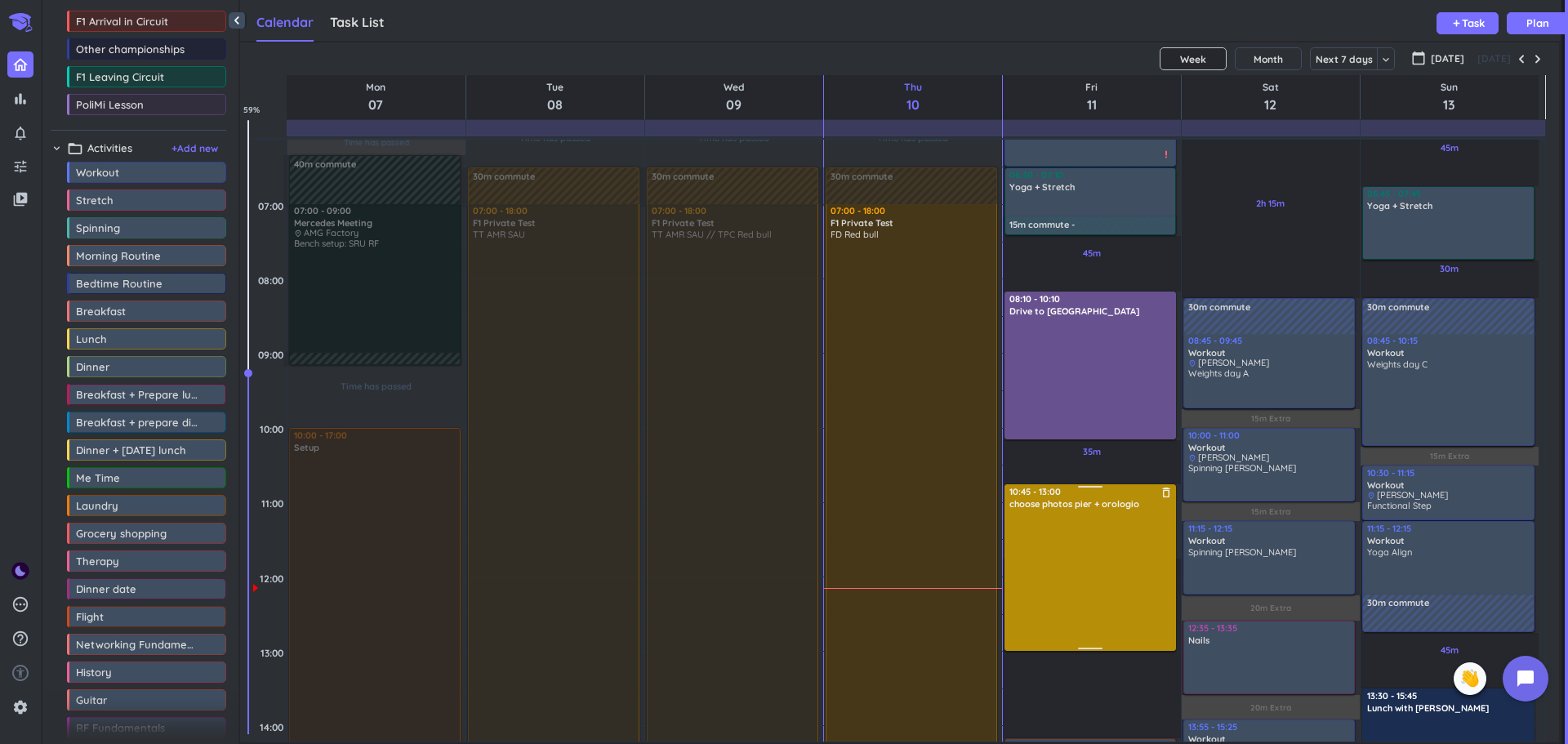drag, startPoint x: 1085, startPoint y: 555, endPoint x: 1088, endPoint y: 648, distance: 93.04837 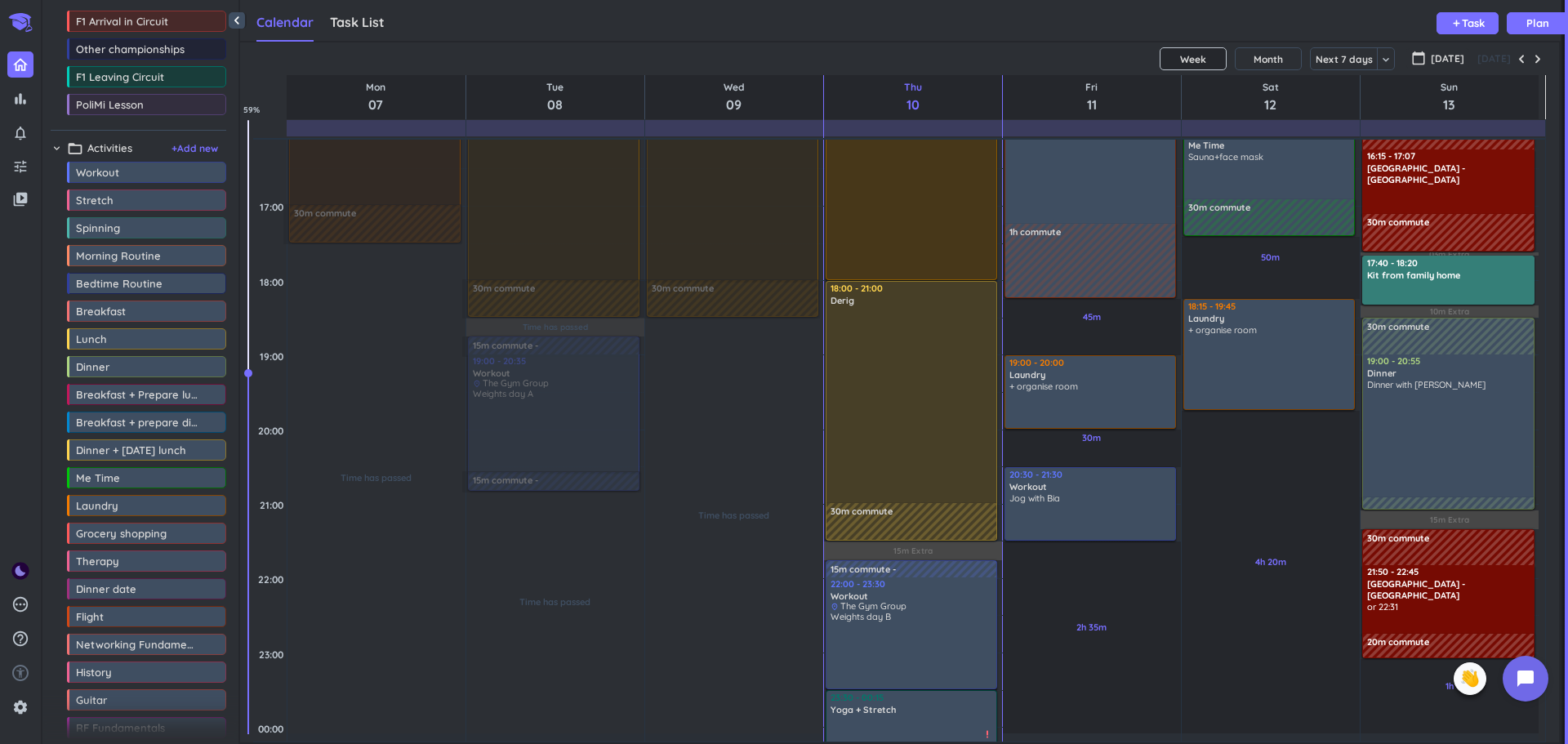 scroll, scrollTop: 904, scrollLeft: 0, axis: vertical 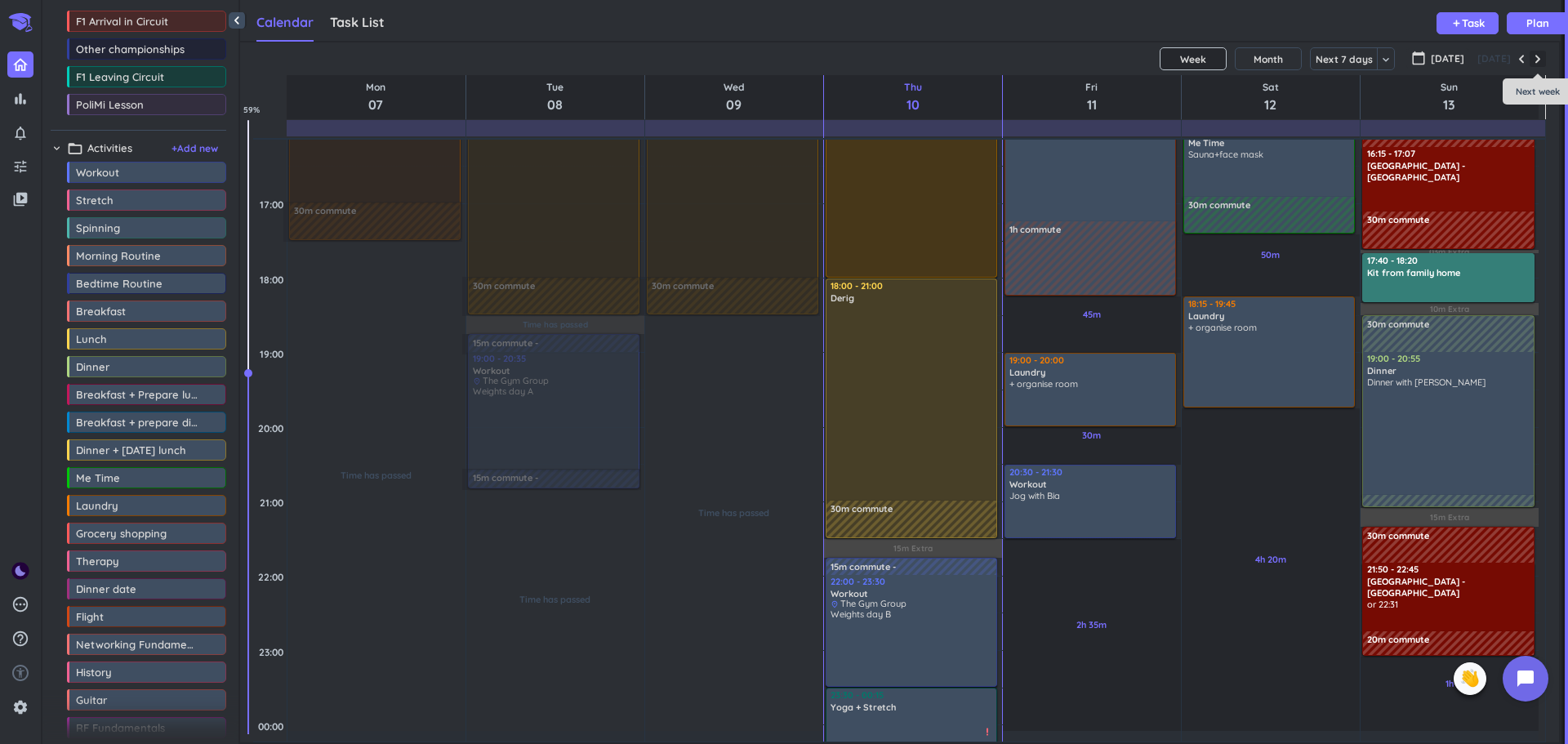 click at bounding box center (1538, 59) 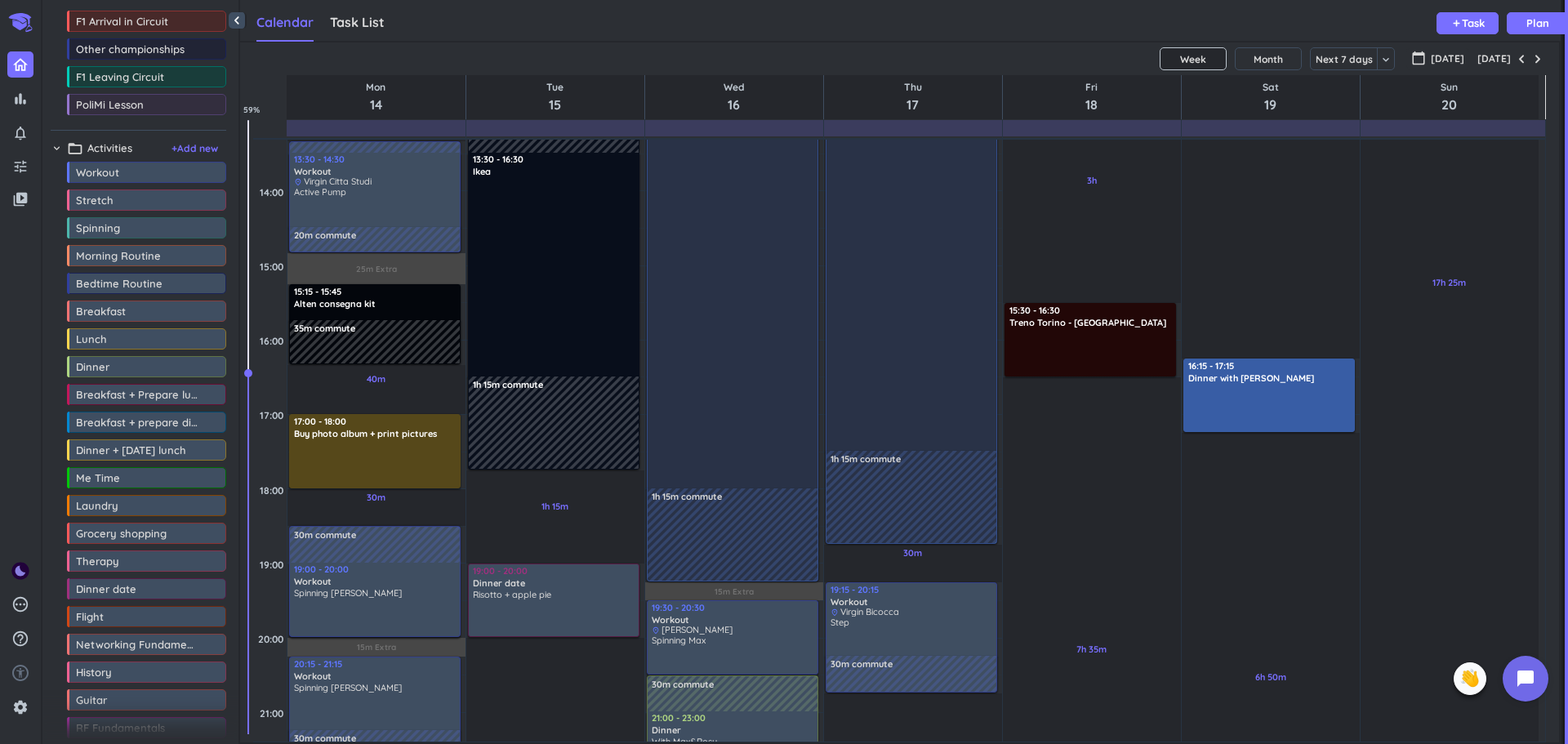 scroll, scrollTop: 707, scrollLeft: 0, axis: vertical 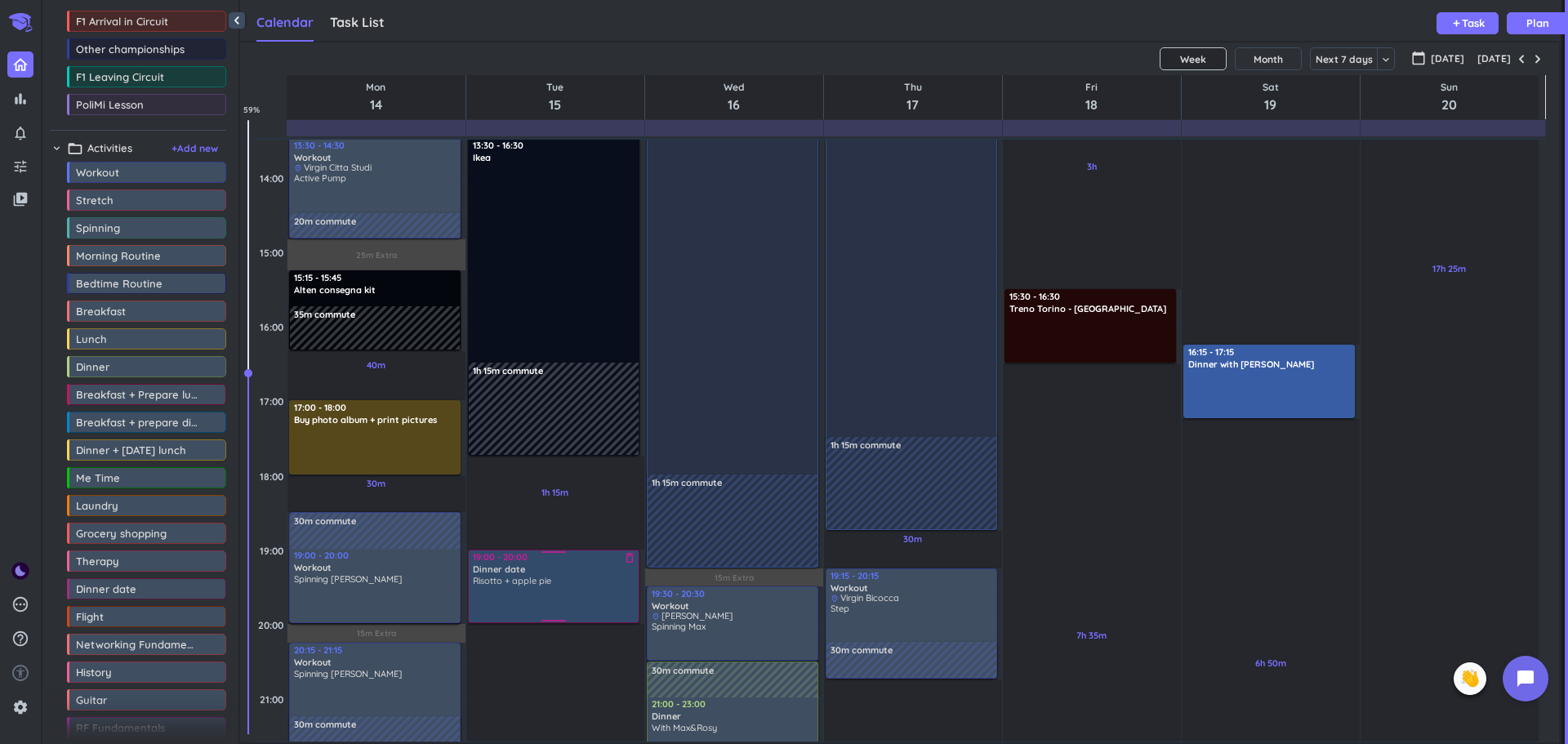 click on "Dinner date" at bounding box center (555, 569) 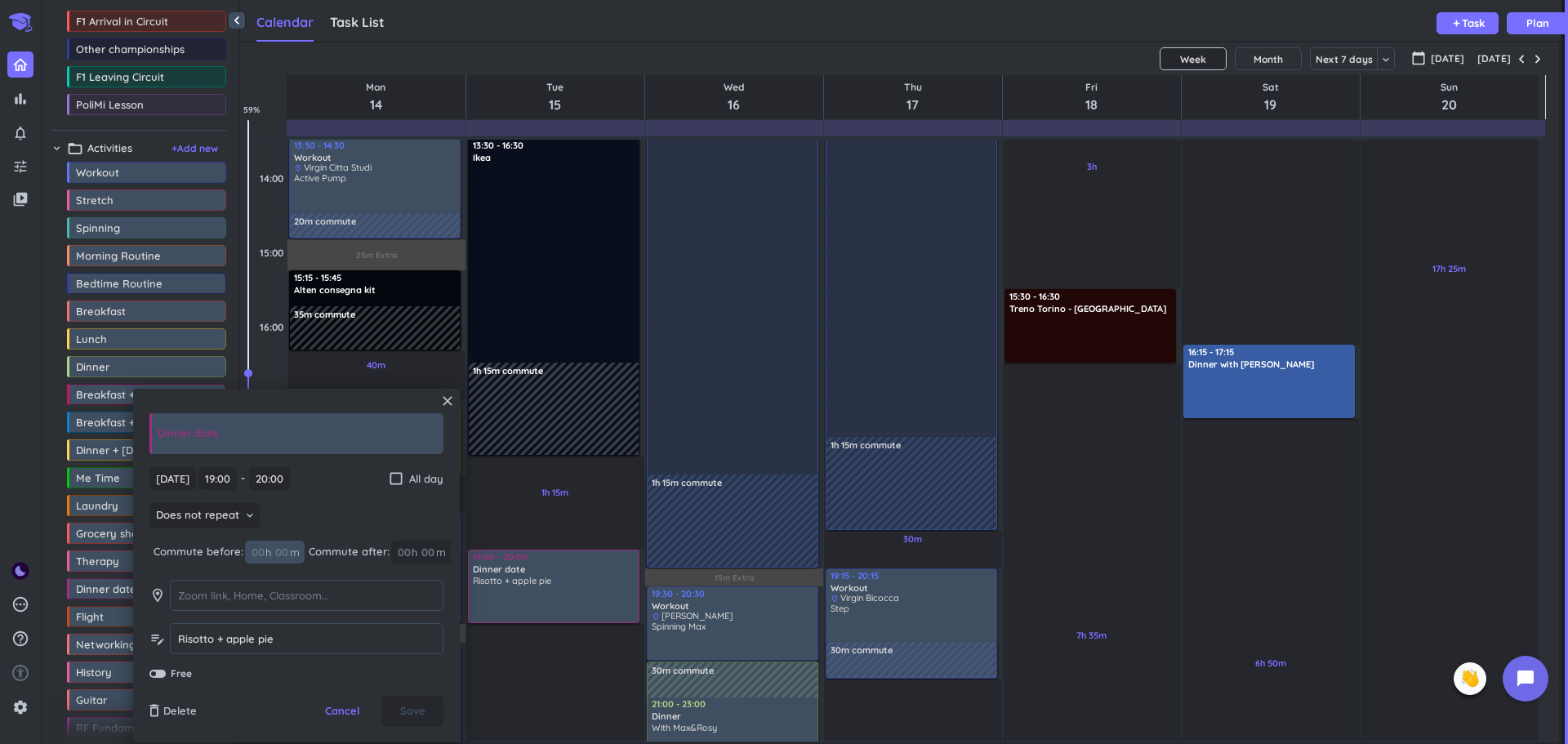 click at bounding box center (257, 552) 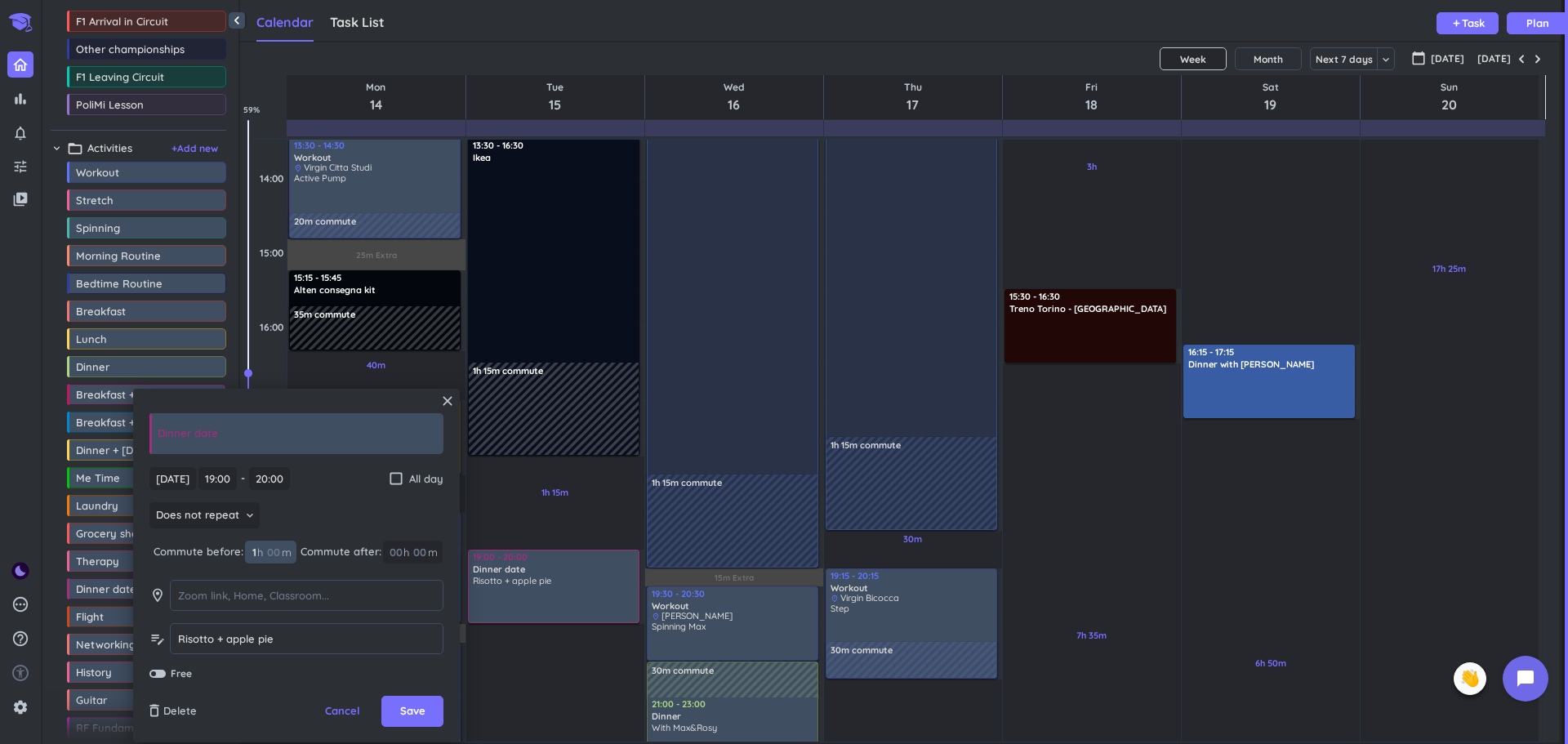 type on "1" 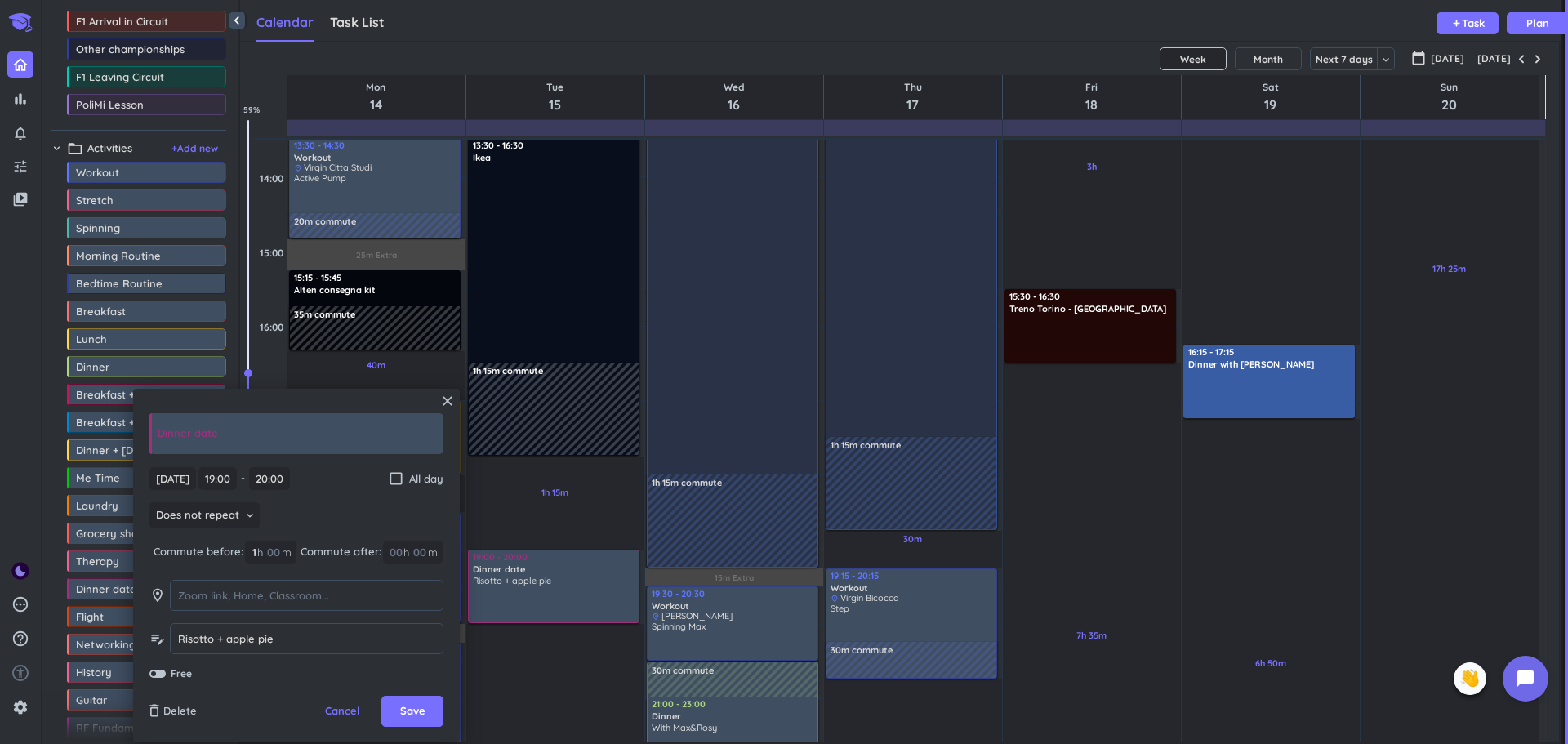 click on "[DATE] [DATE]   19:00 19:00 - 20:00 20:00 check_box_outline_blank All day Does not repeat keyboard_arrow_down Commute before: 1 1 00 h 00 m Commute after: 00 h 00 m room edit_note Risotto + apple pie Risotto + apple pie Free" at bounding box center [296, 574] 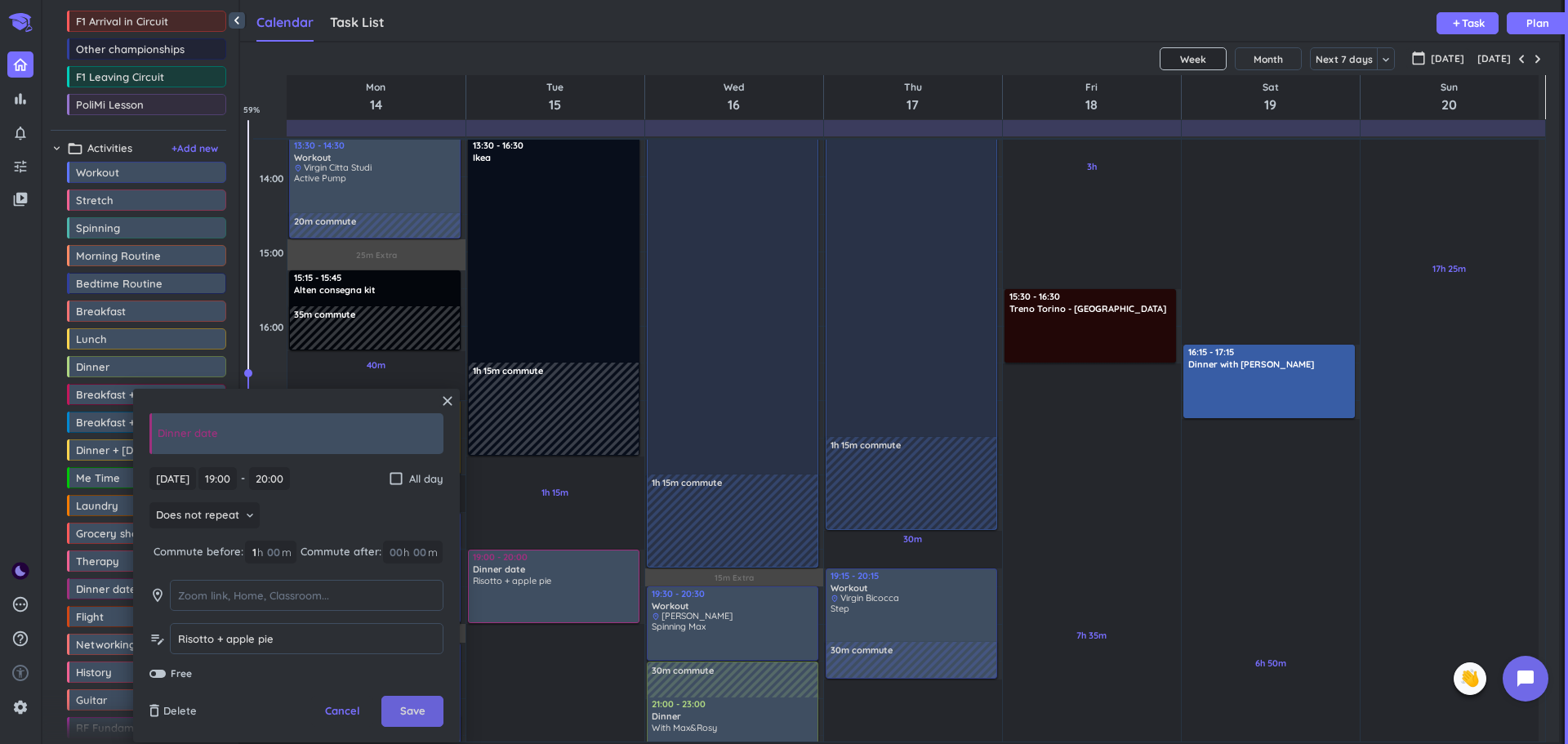 click on "Save" at bounding box center (412, 711) 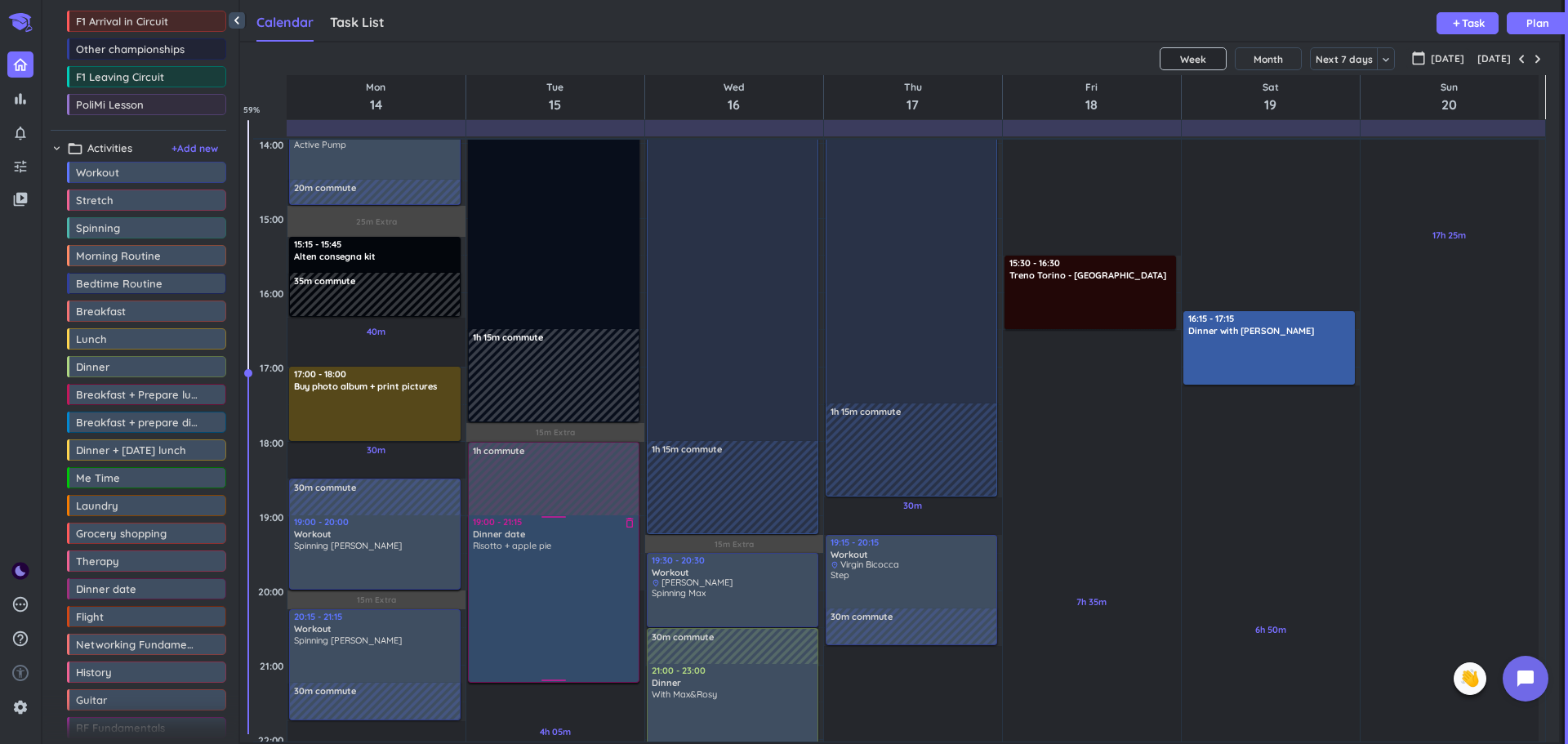 scroll, scrollTop: 742, scrollLeft: 0, axis: vertical 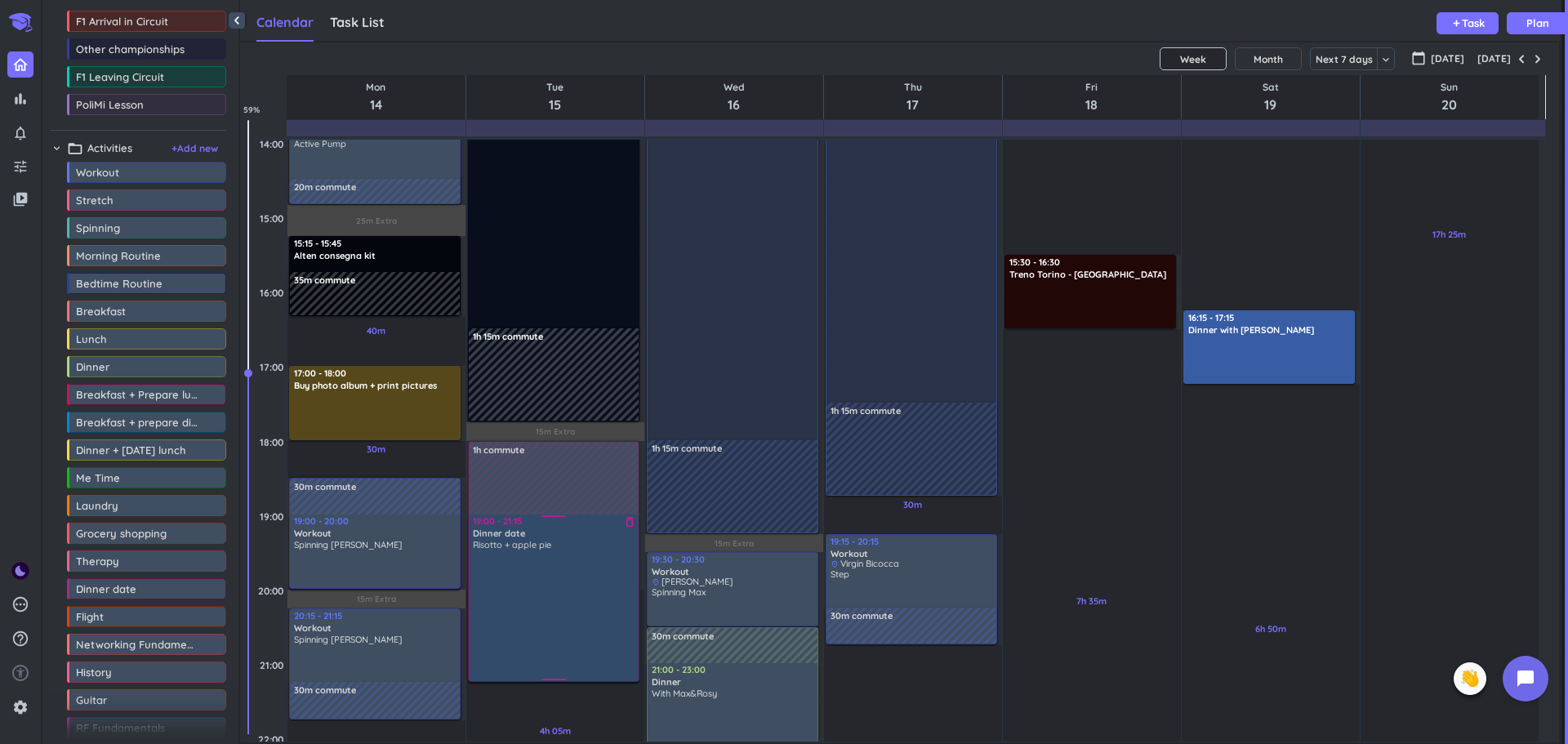 drag, startPoint x: 550, startPoint y: 622, endPoint x: 544, endPoint y: 680, distance: 58.30952 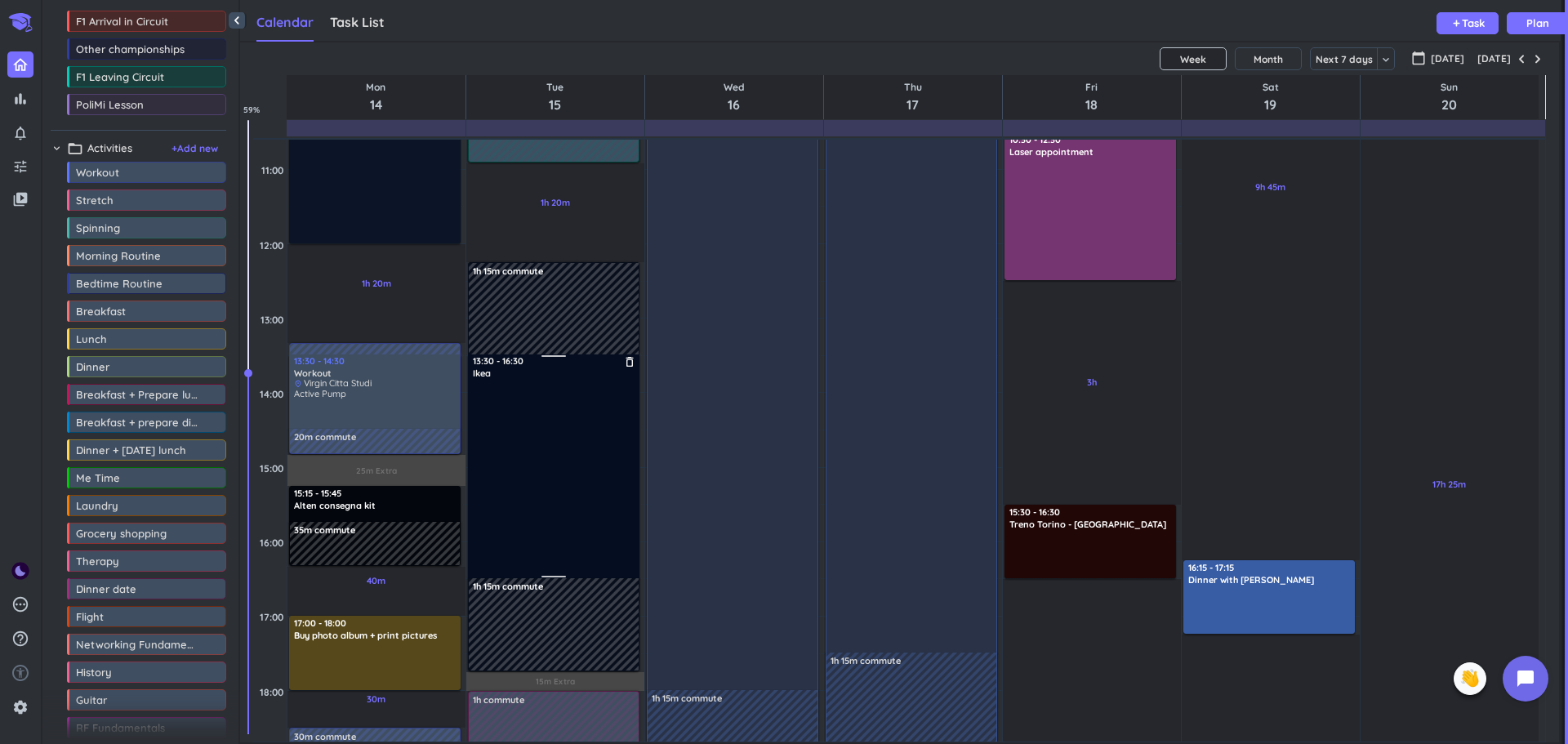 scroll, scrollTop: 492, scrollLeft: 0, axis: vertical 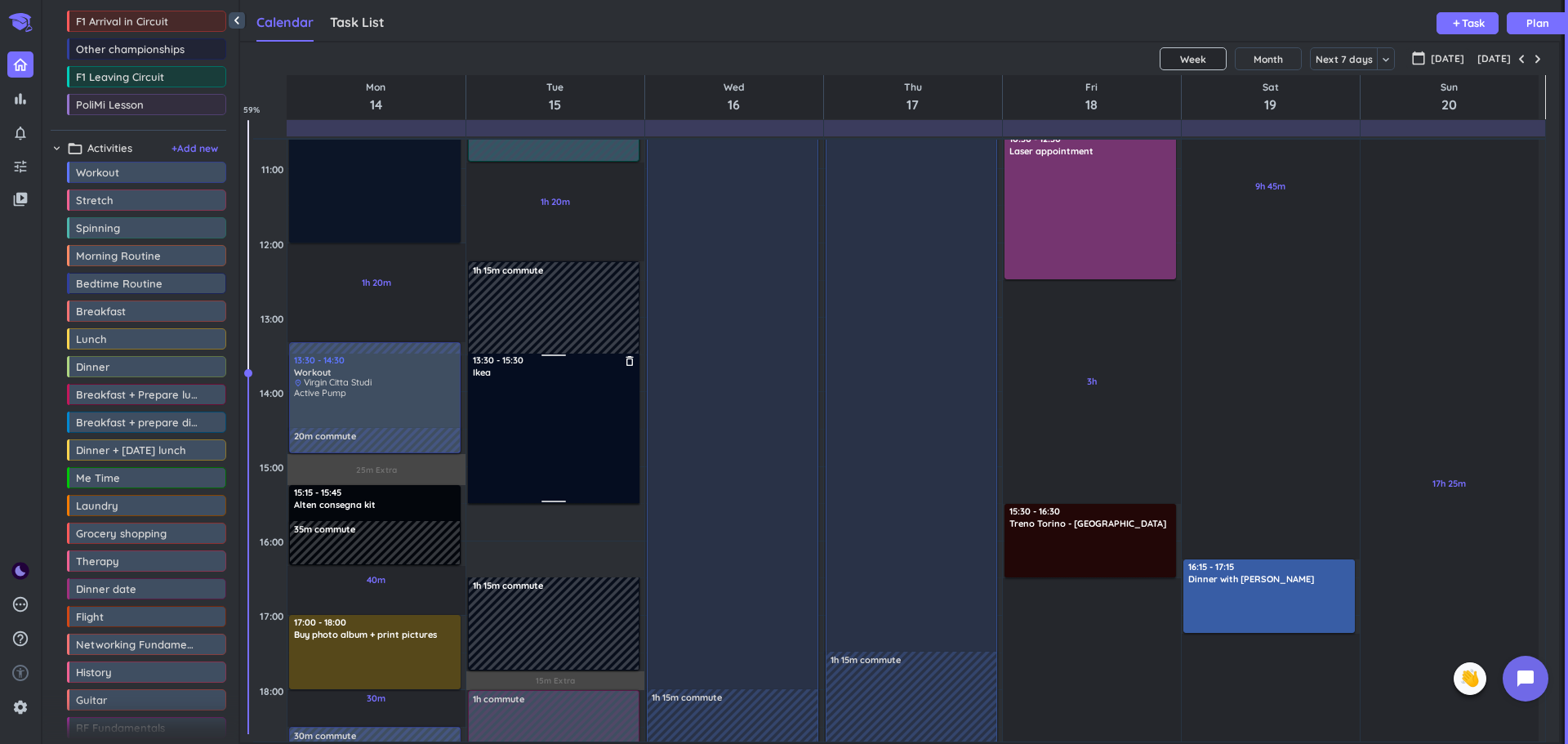 drag, startPoint x: 550, startPoint y: 576, endPoint x: 550, endPoint y: 501, distance: 75 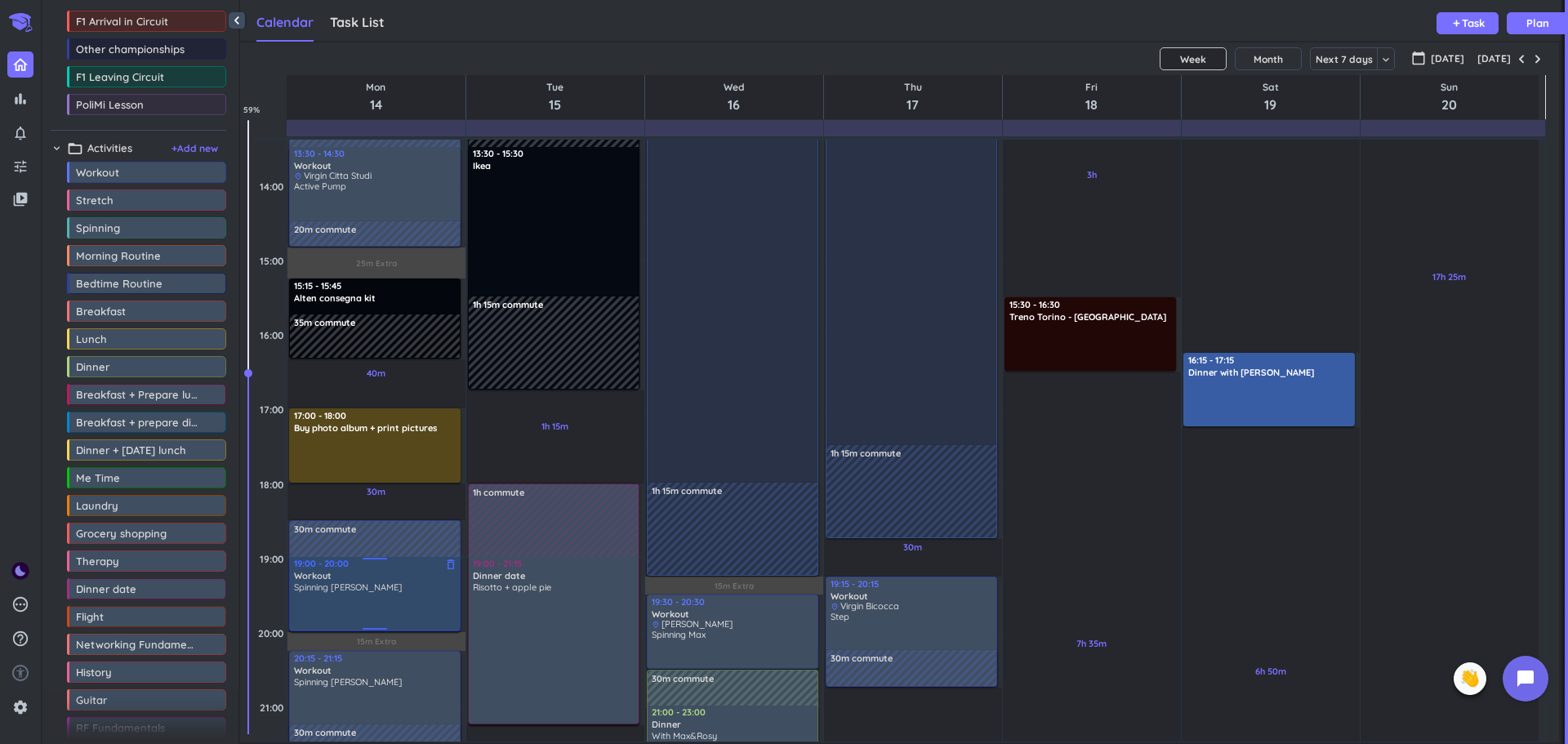 scroll, scrollTop: 701, scrollLeft: 0, axis: vertical 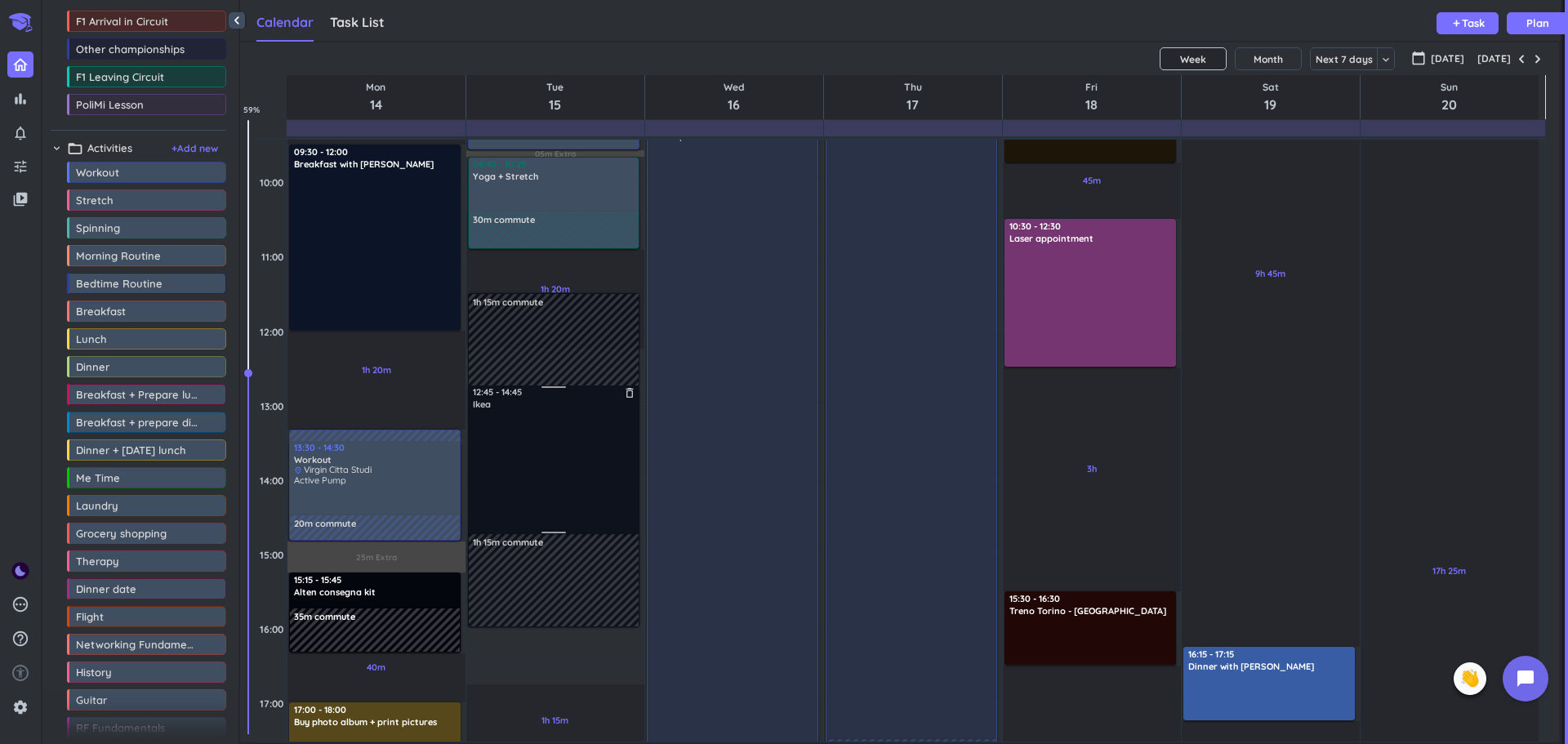drag, startPoint x: 530, startPoint y: 494, endPoint x: 531, endPoint y: 435, distance: 59.00847 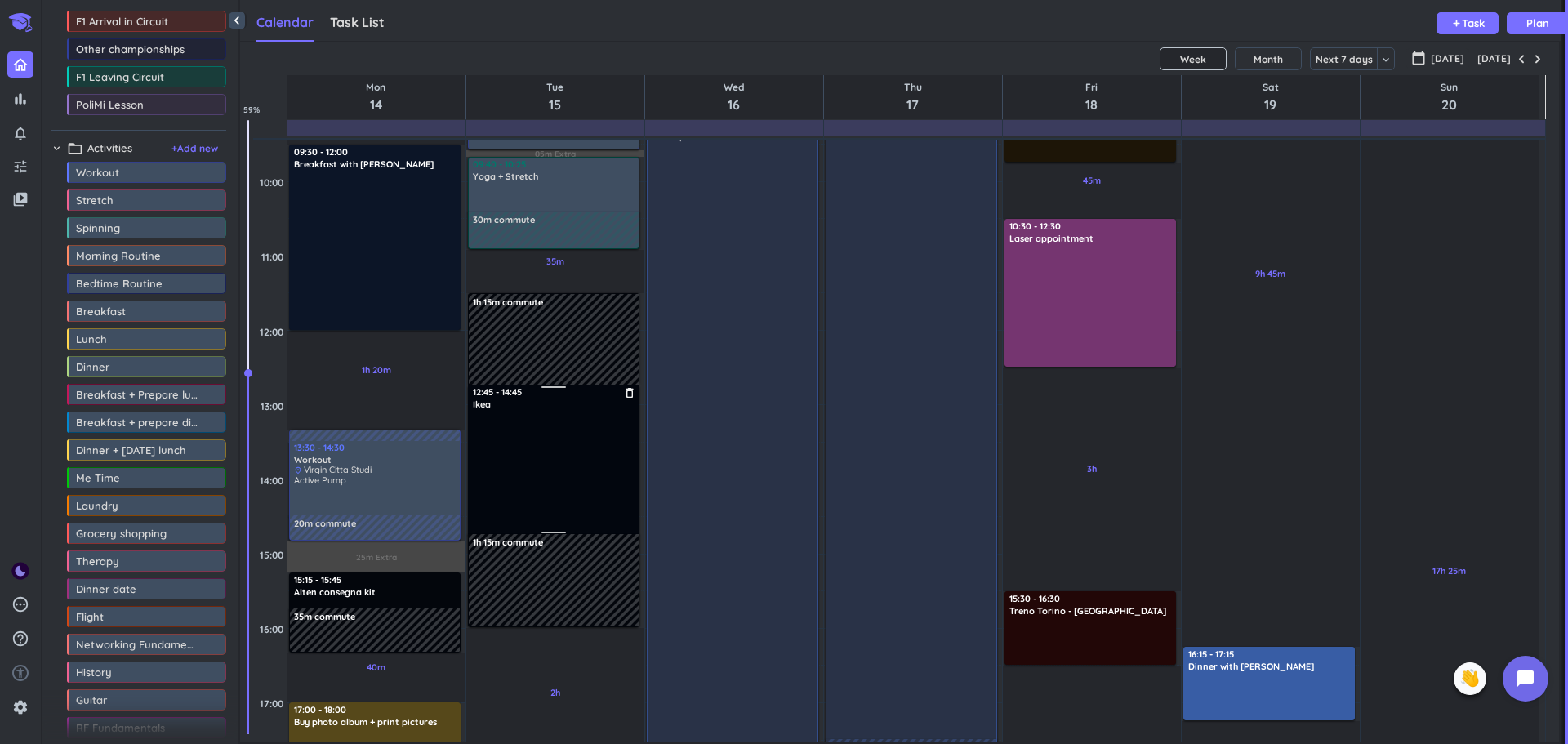 scroll, scrollTop: 351, scrollLeft: 0, axis: vertical 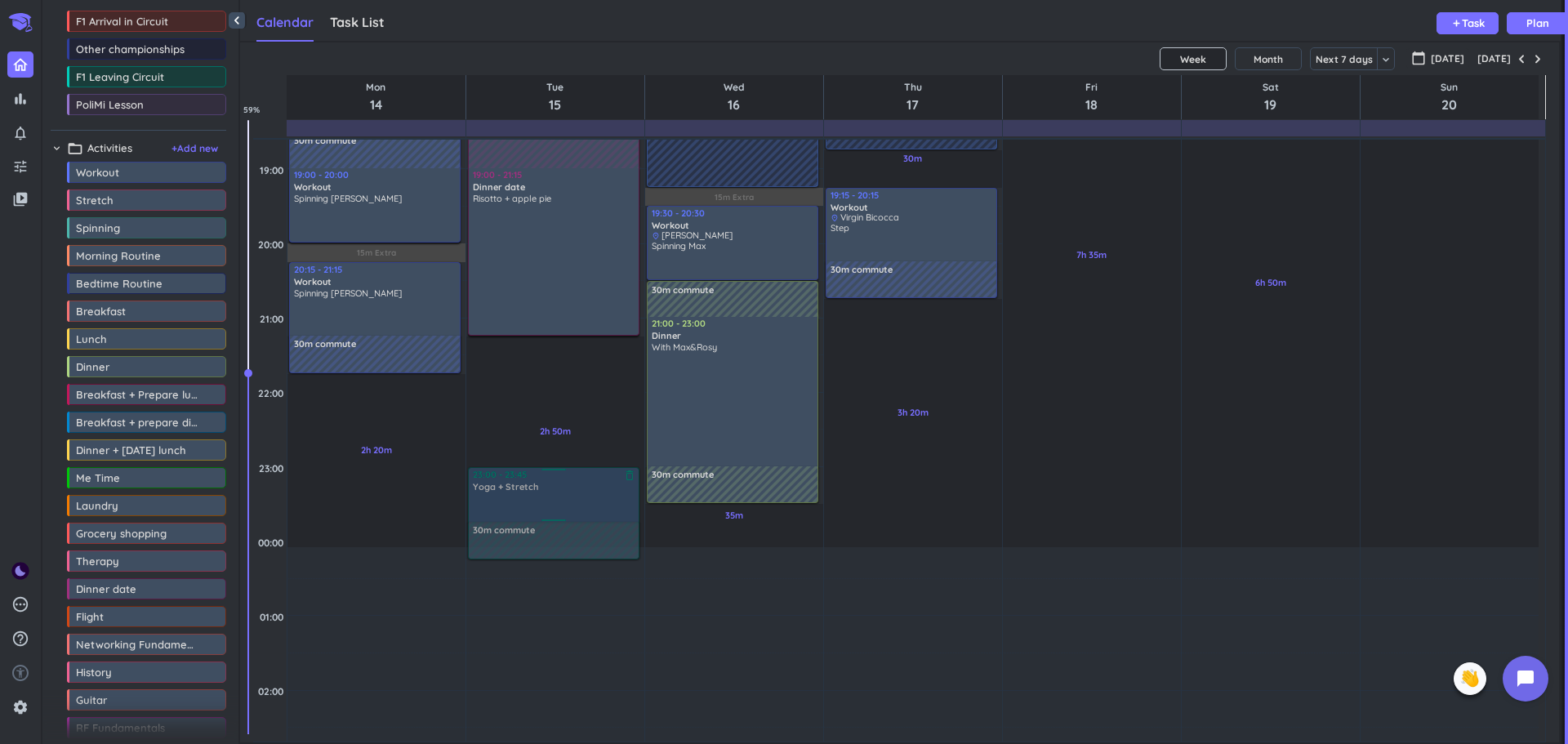 drag, startPoint x: 544, startPoint y: 234, endPoint x: 559, endPoint y: 501, distance: 267.42102 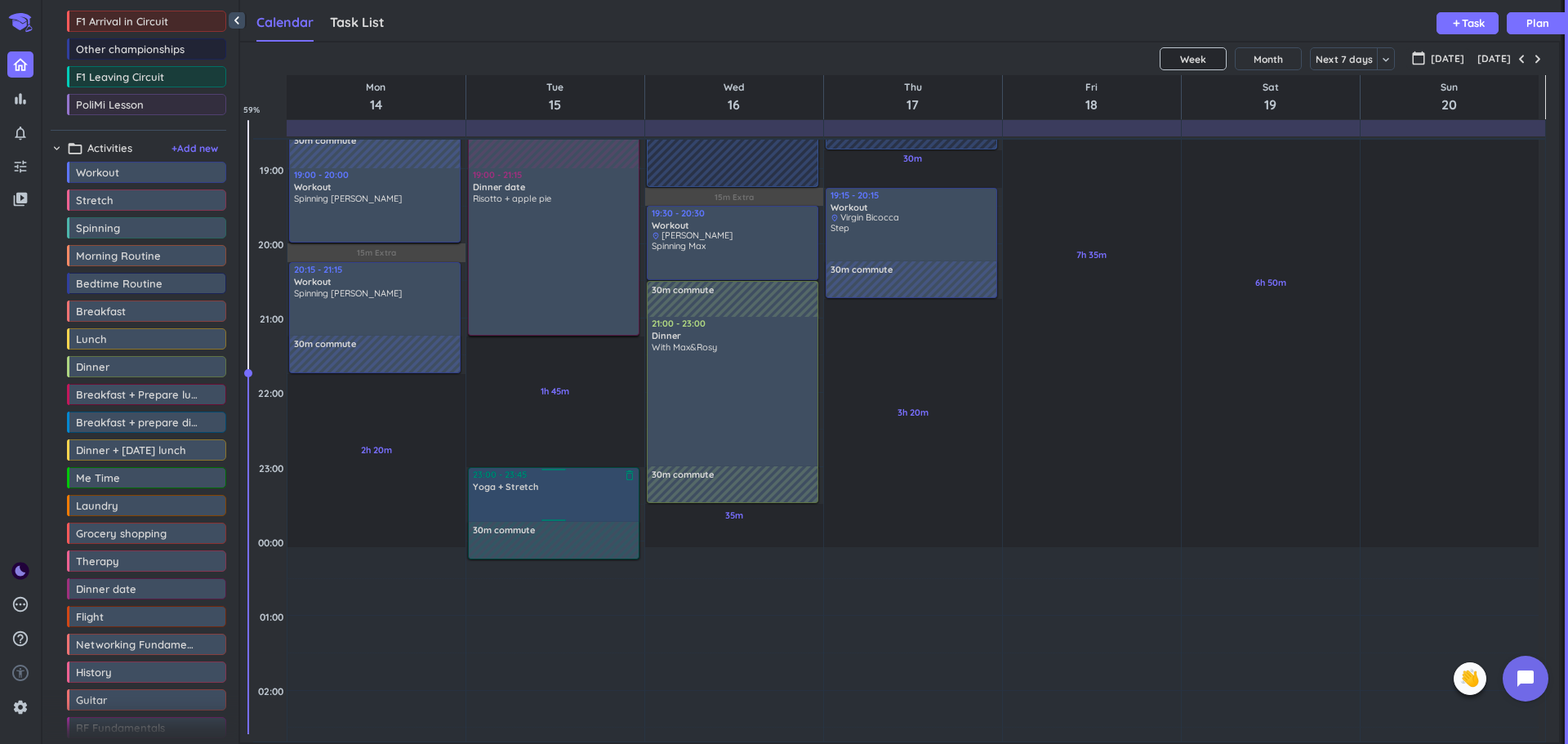 click at bounding box center (555, 506) 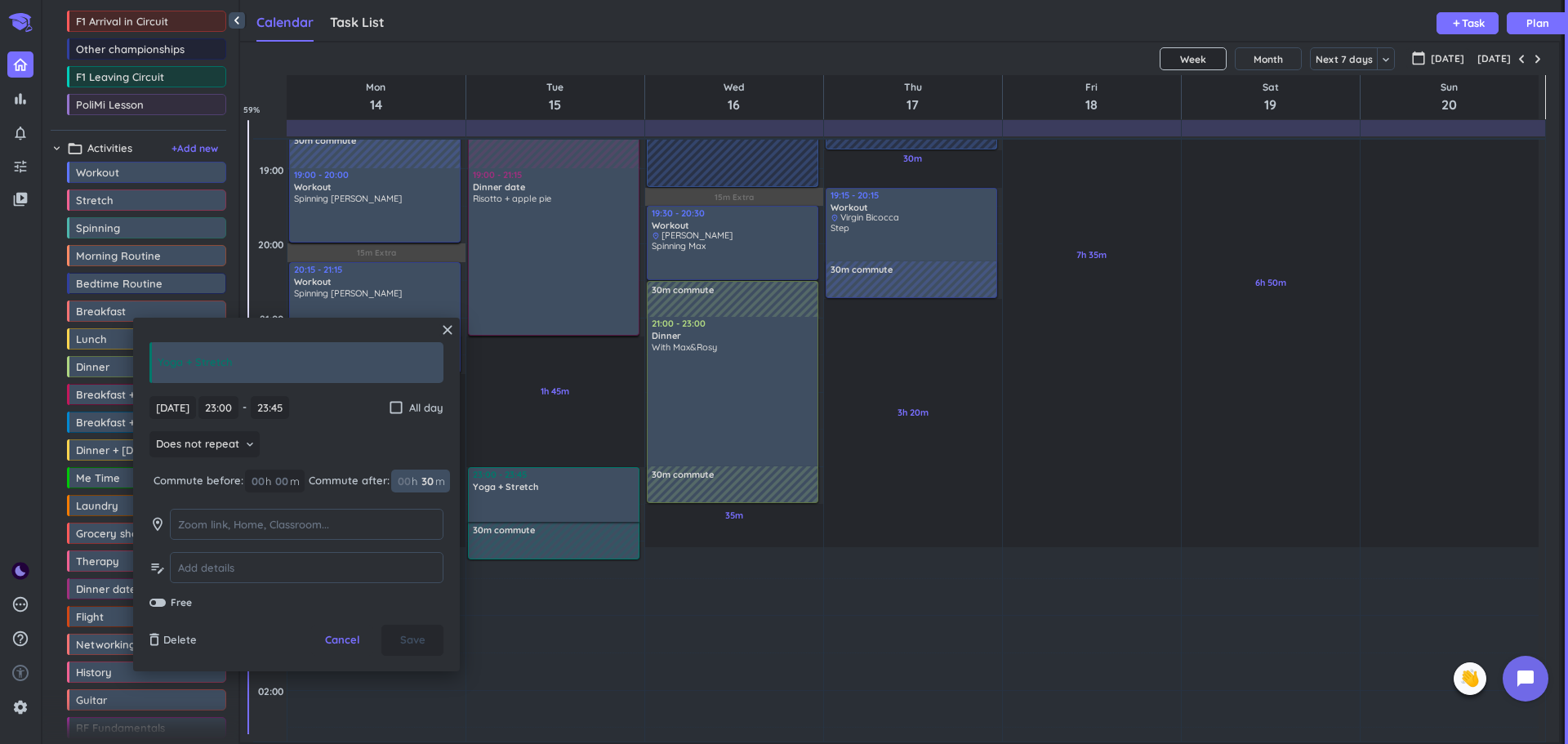 click on "30" at bounding box center [426, 481] 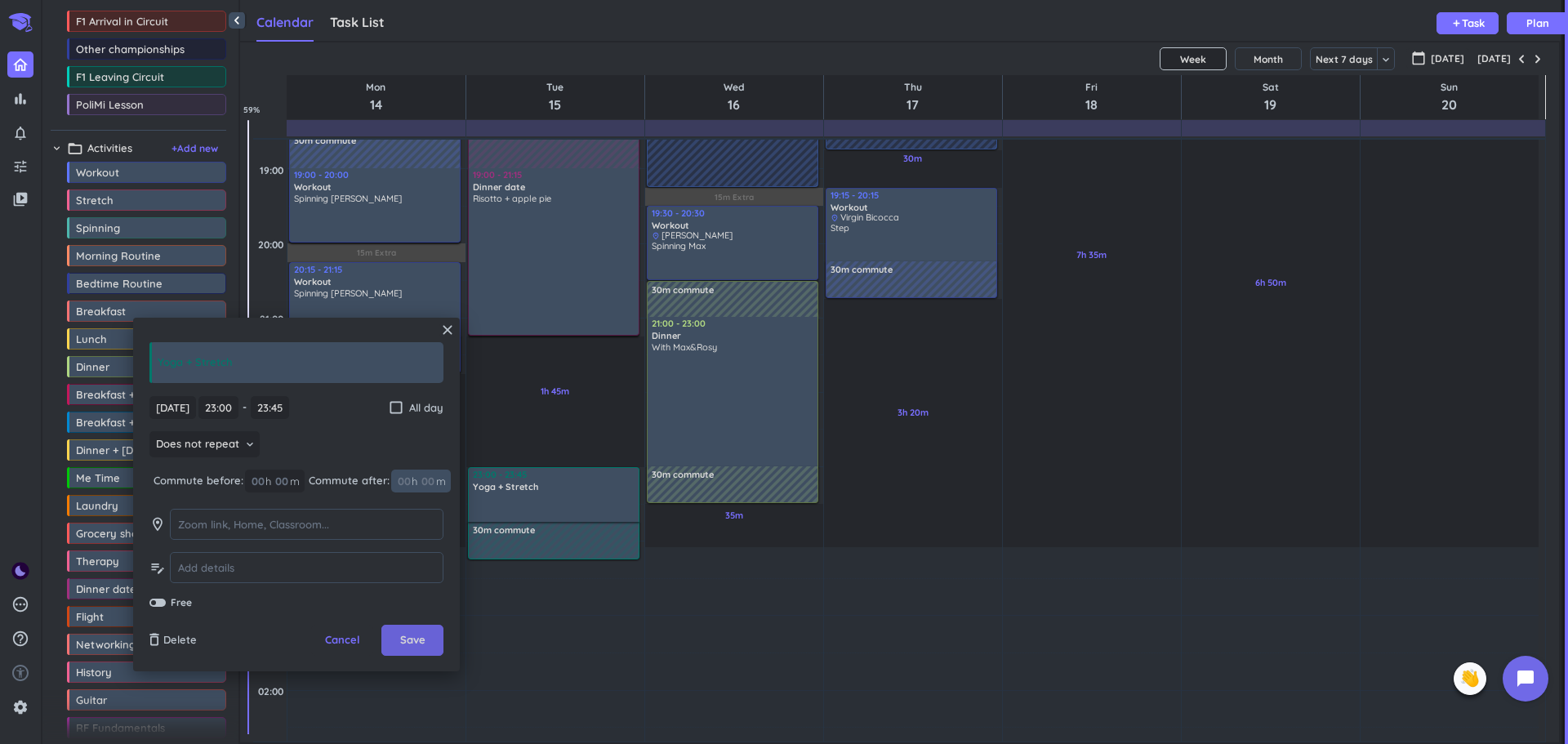 type 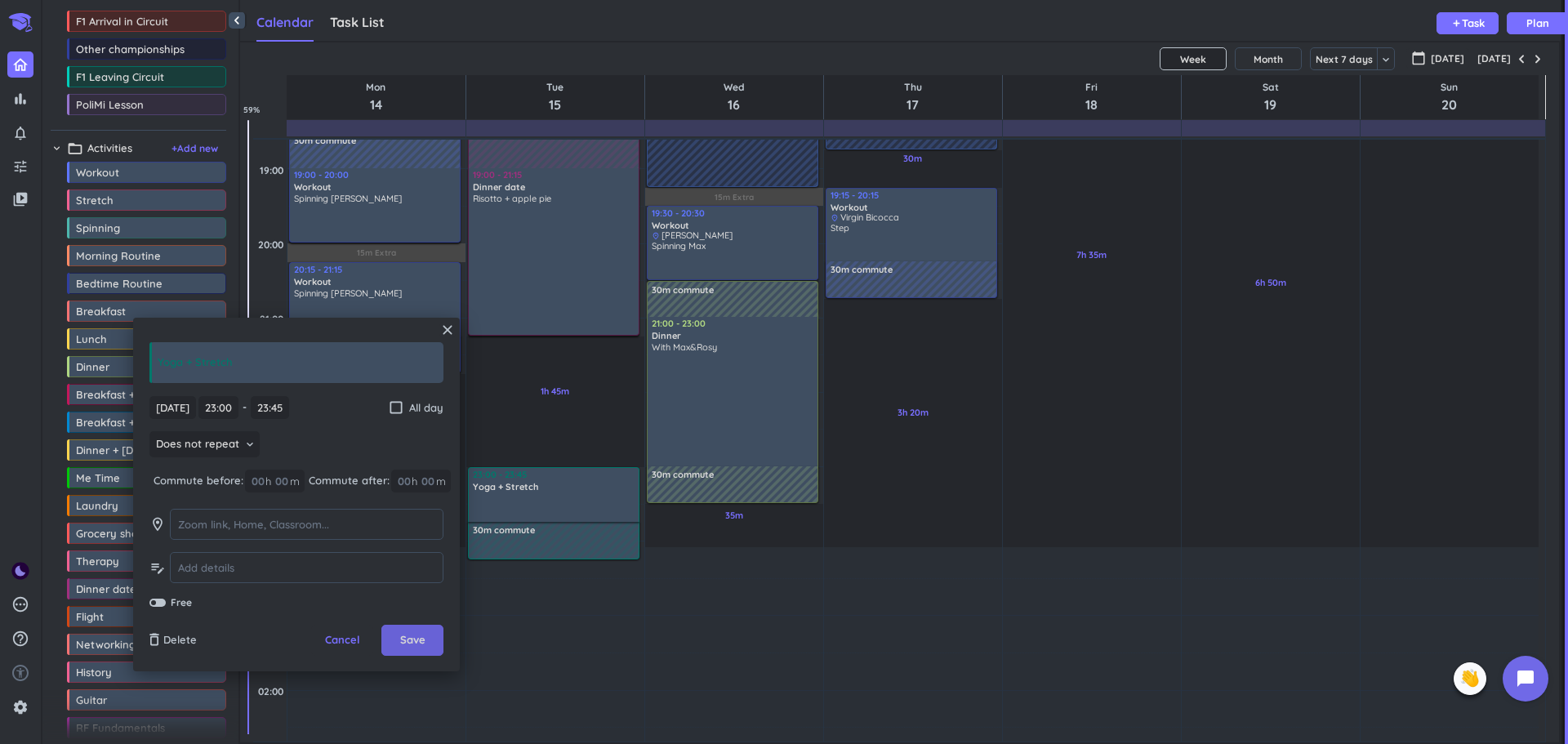click on "Save" at bounding box center [412, 640] 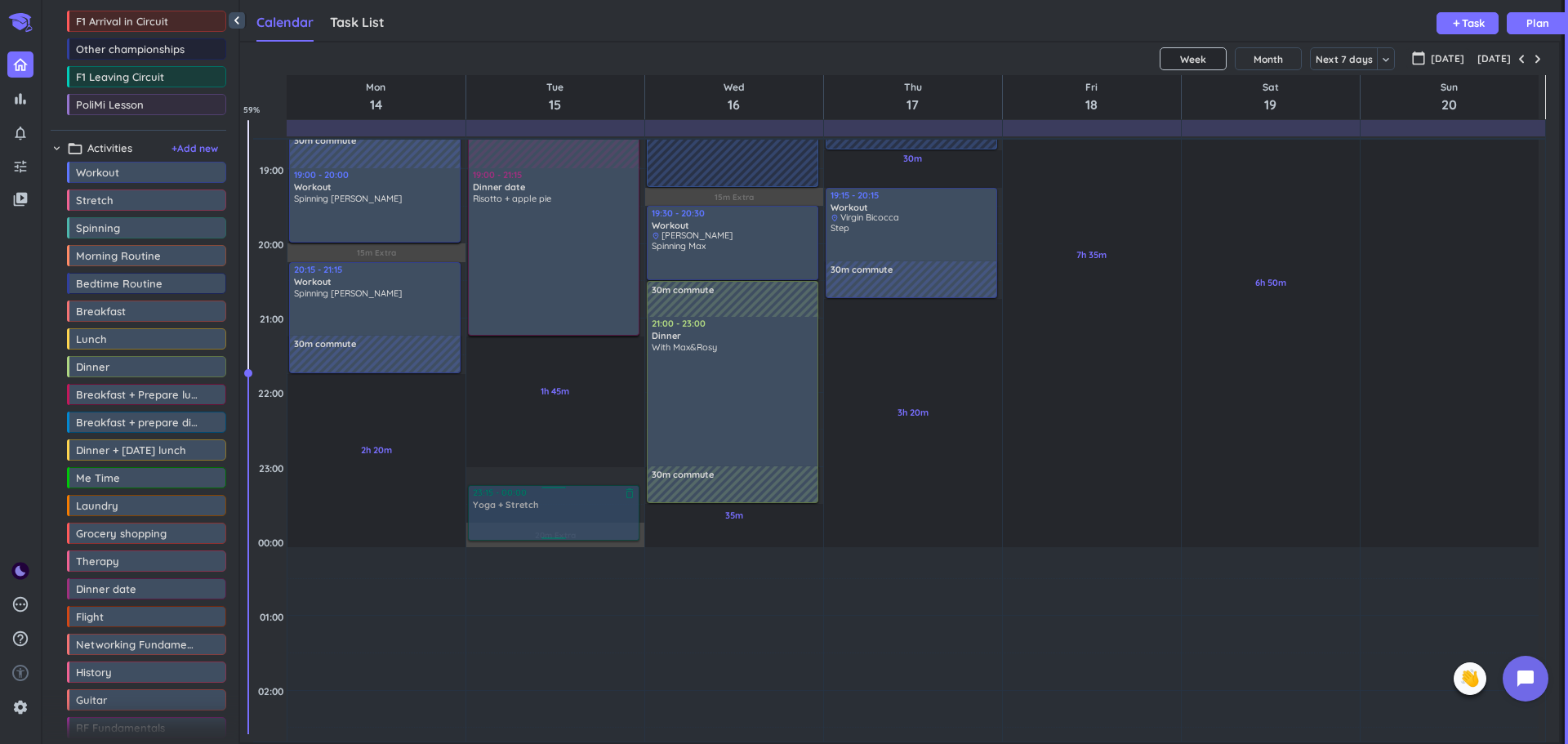 drag, startPoint x: 529, startPoint y: 492, endPoint x: 529, endPoint y: 520, distance: 28 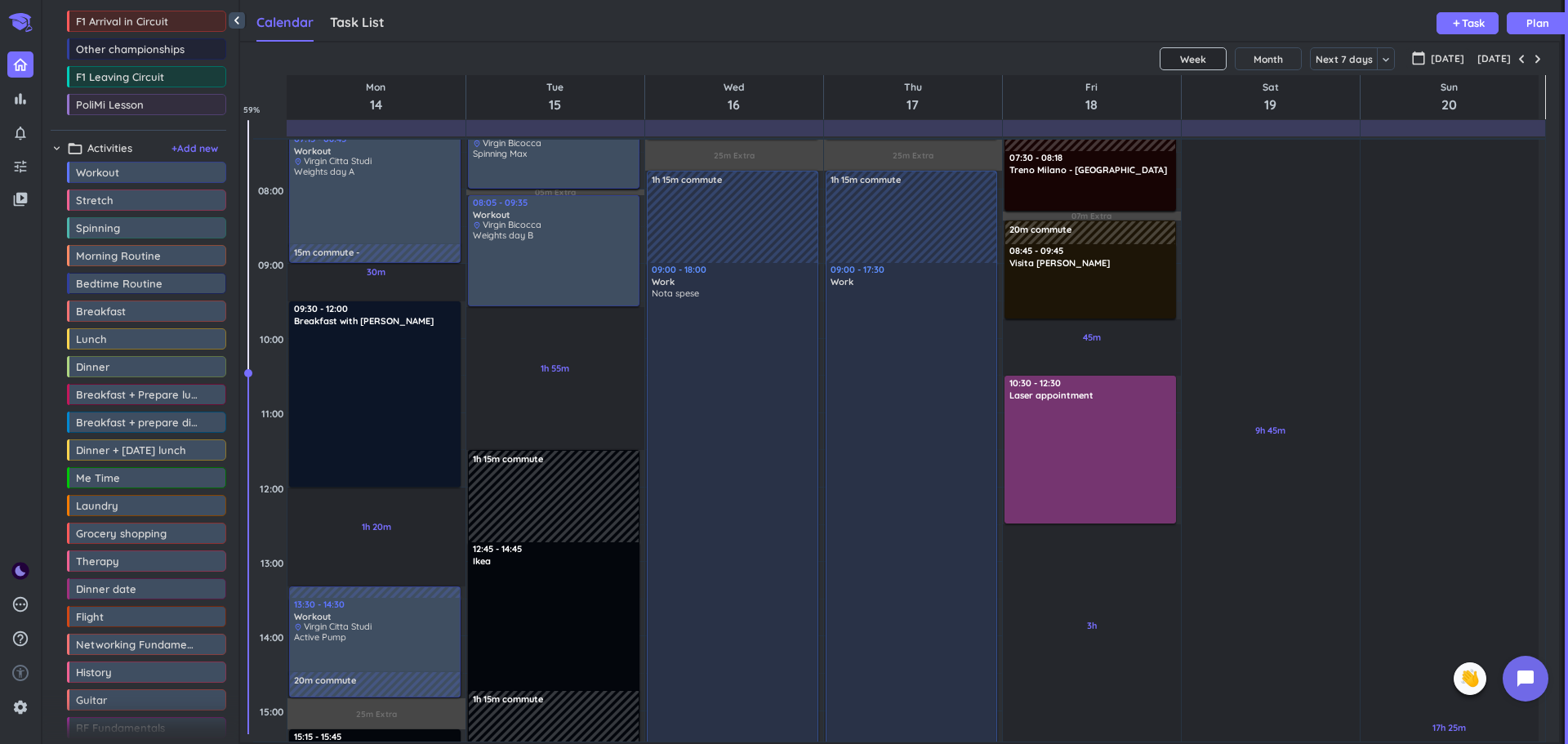 scroll, scrollTop: 234, scrollLeft: 0, axis: vertical 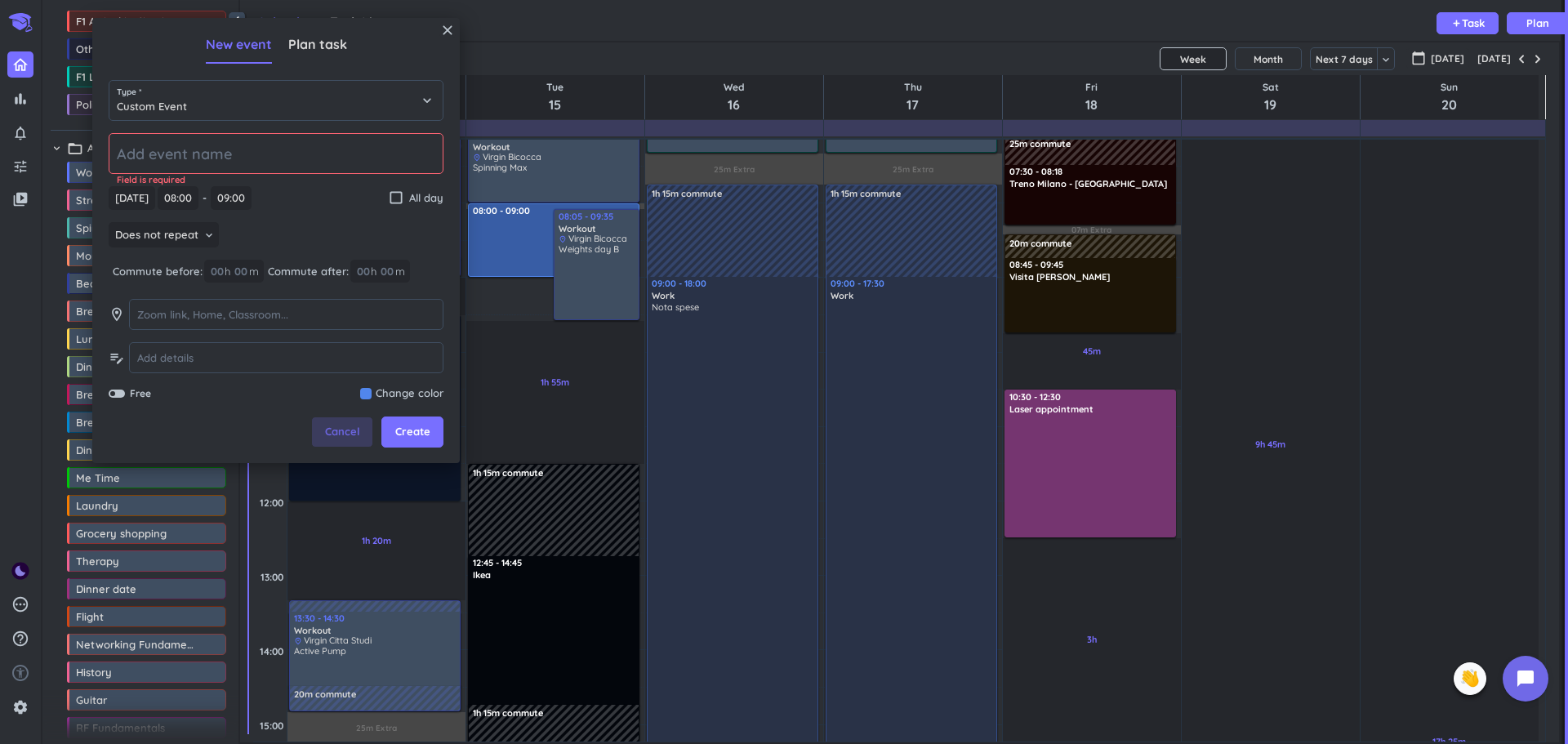 click on "Cancel" at bounding box center (342, 432) 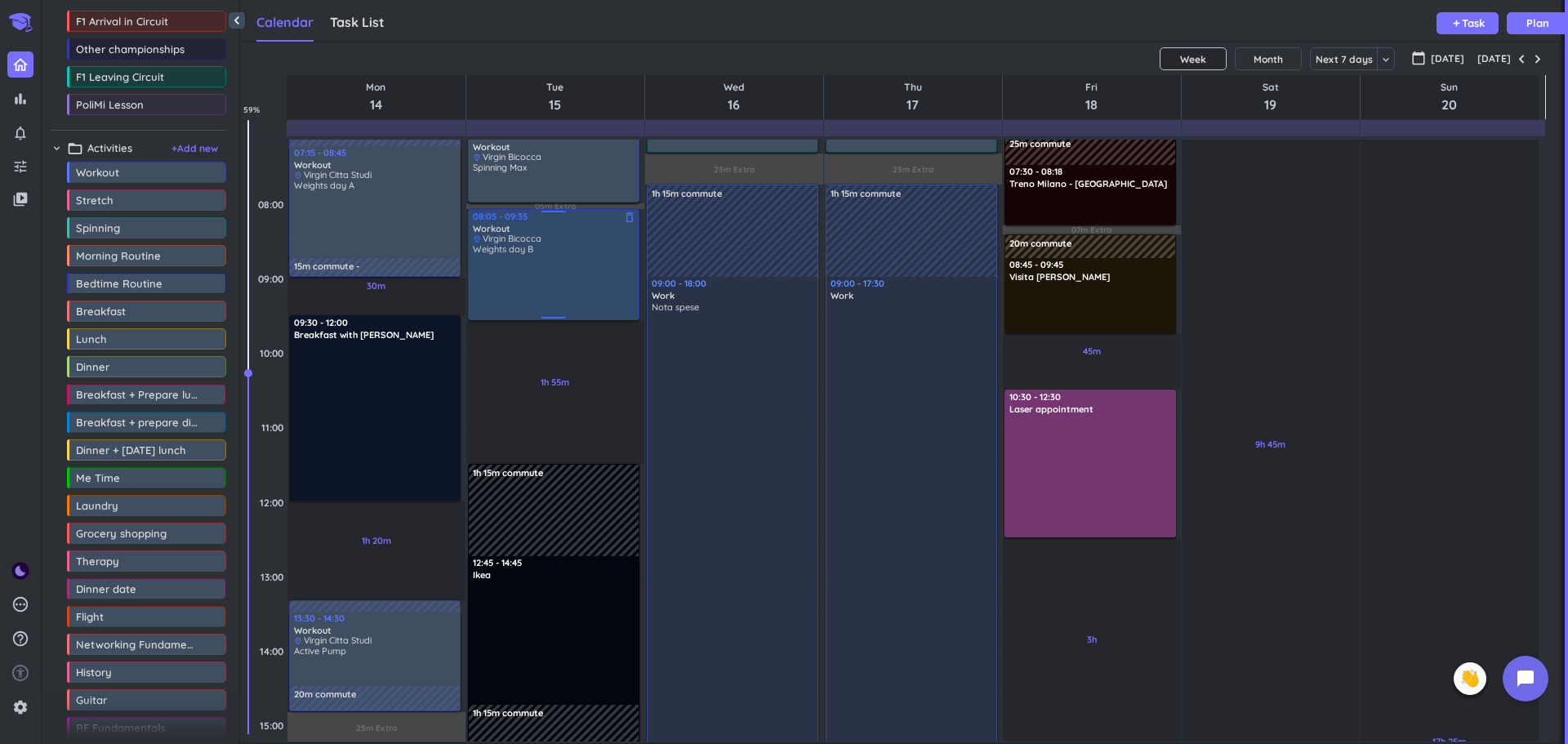 click on "Weights day B" at bounding box center [555, 281] 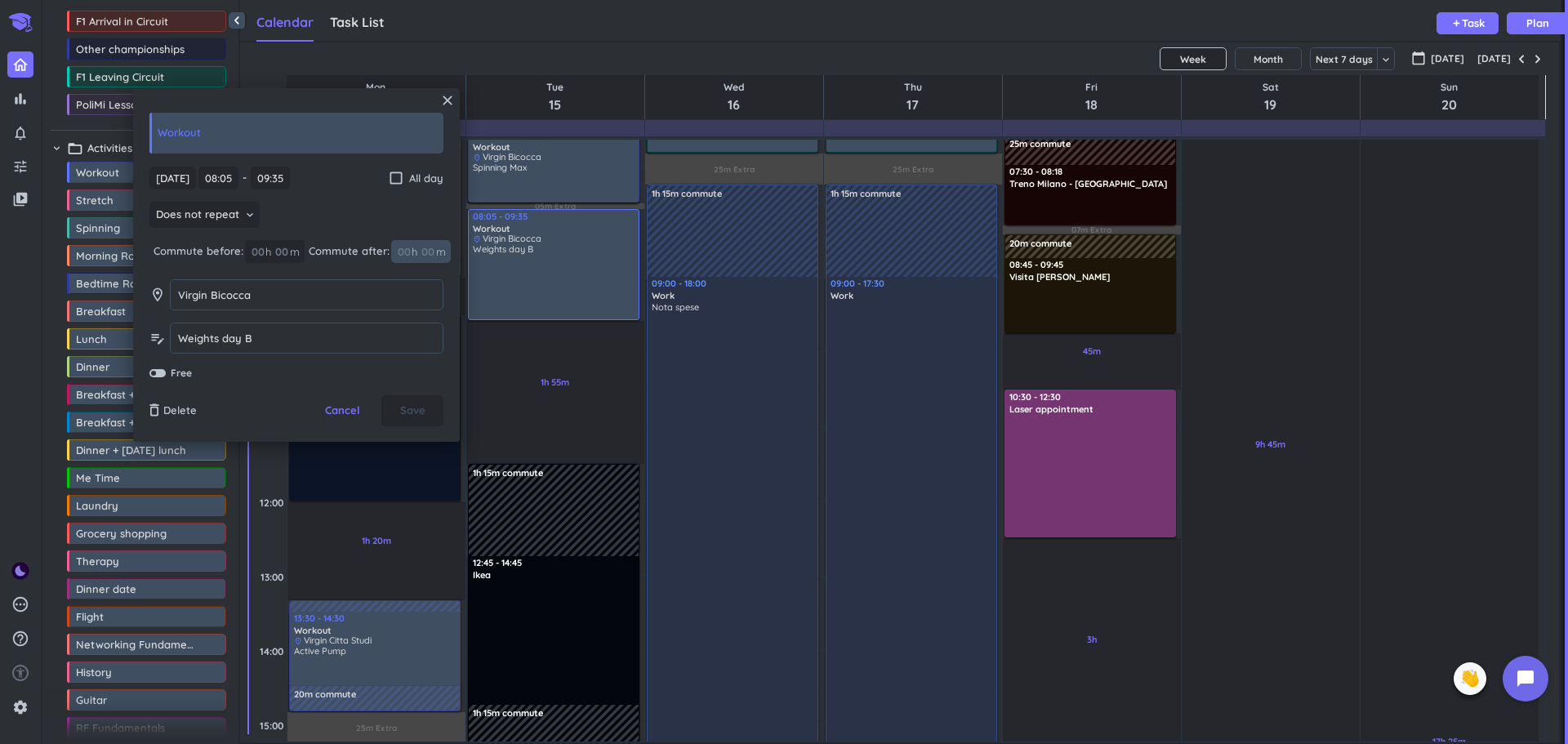 click on "00" at bounding box center (433, 252) 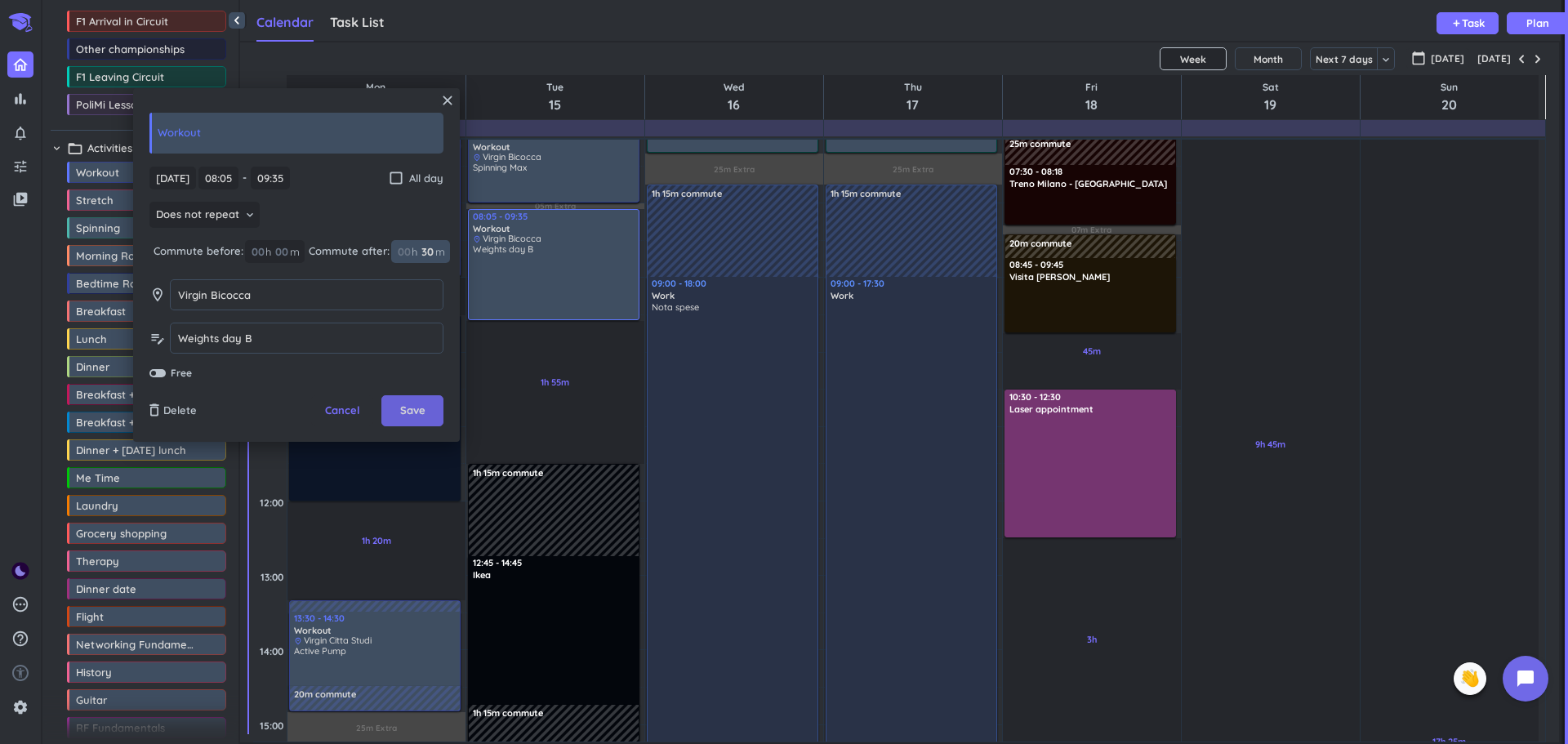 type on "30" 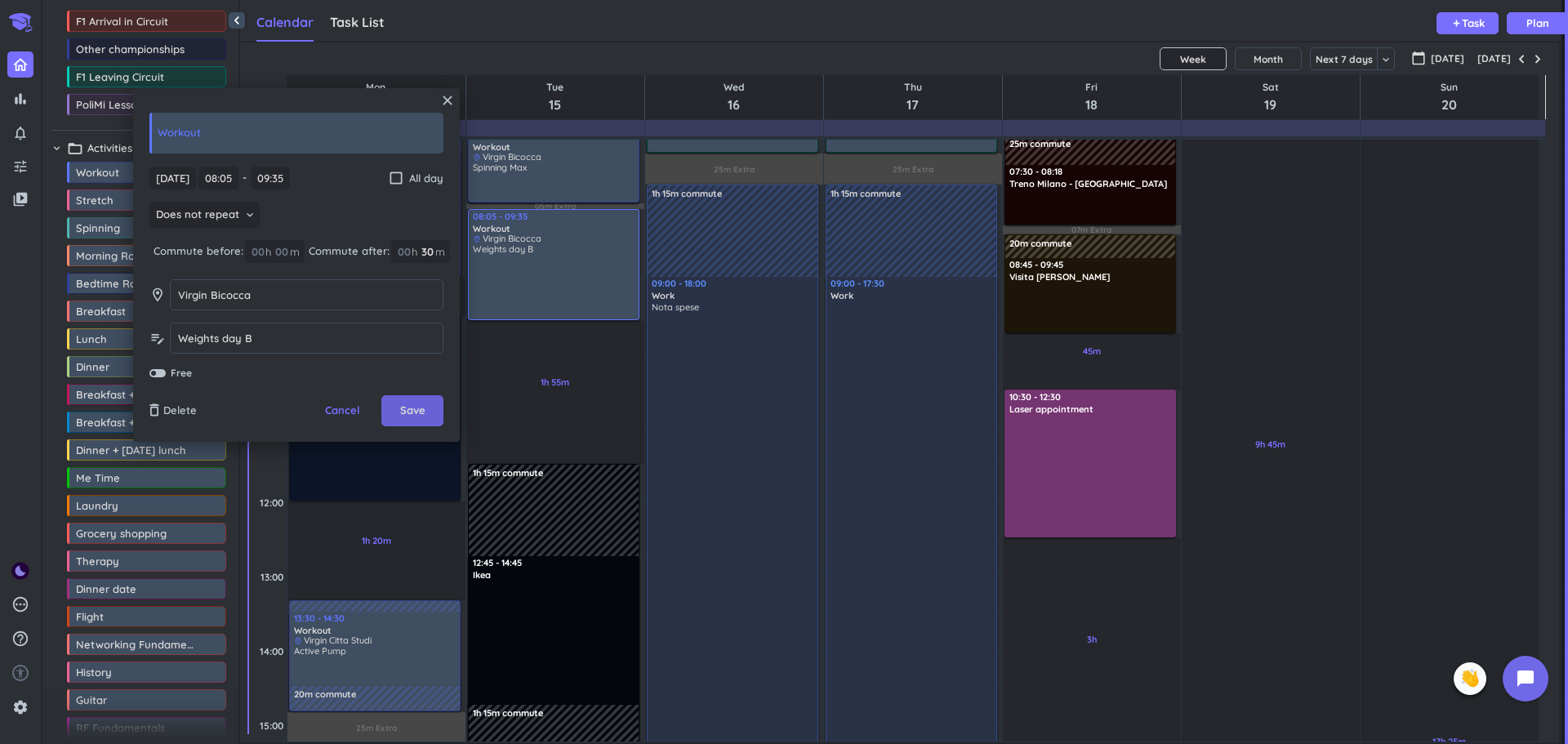 click on "Save" at bounding box center (412, 411) 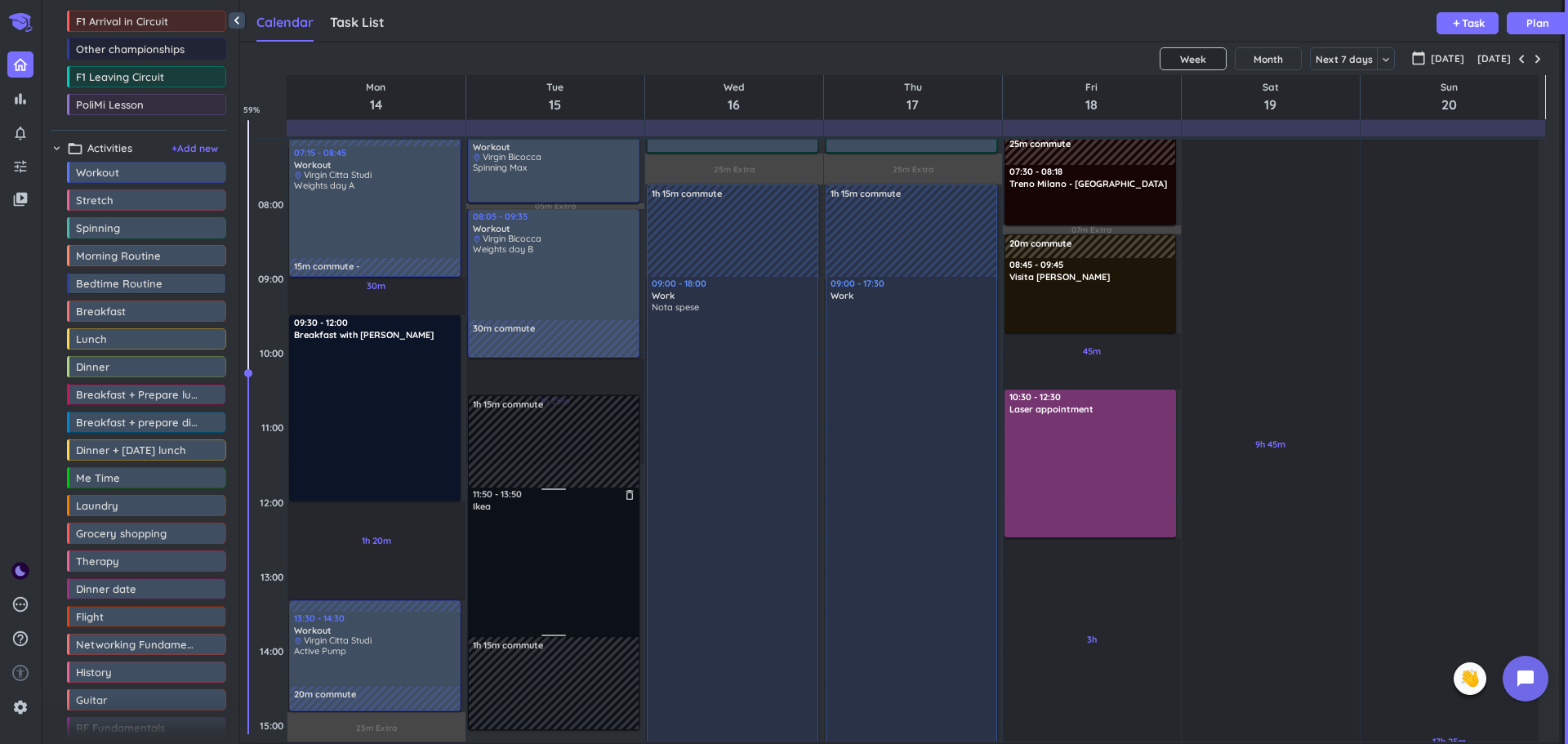 drag, startPoint x: 539, startPoint y: 608, endPoint x: 541, endPoint y: 553, distance: 55.0364 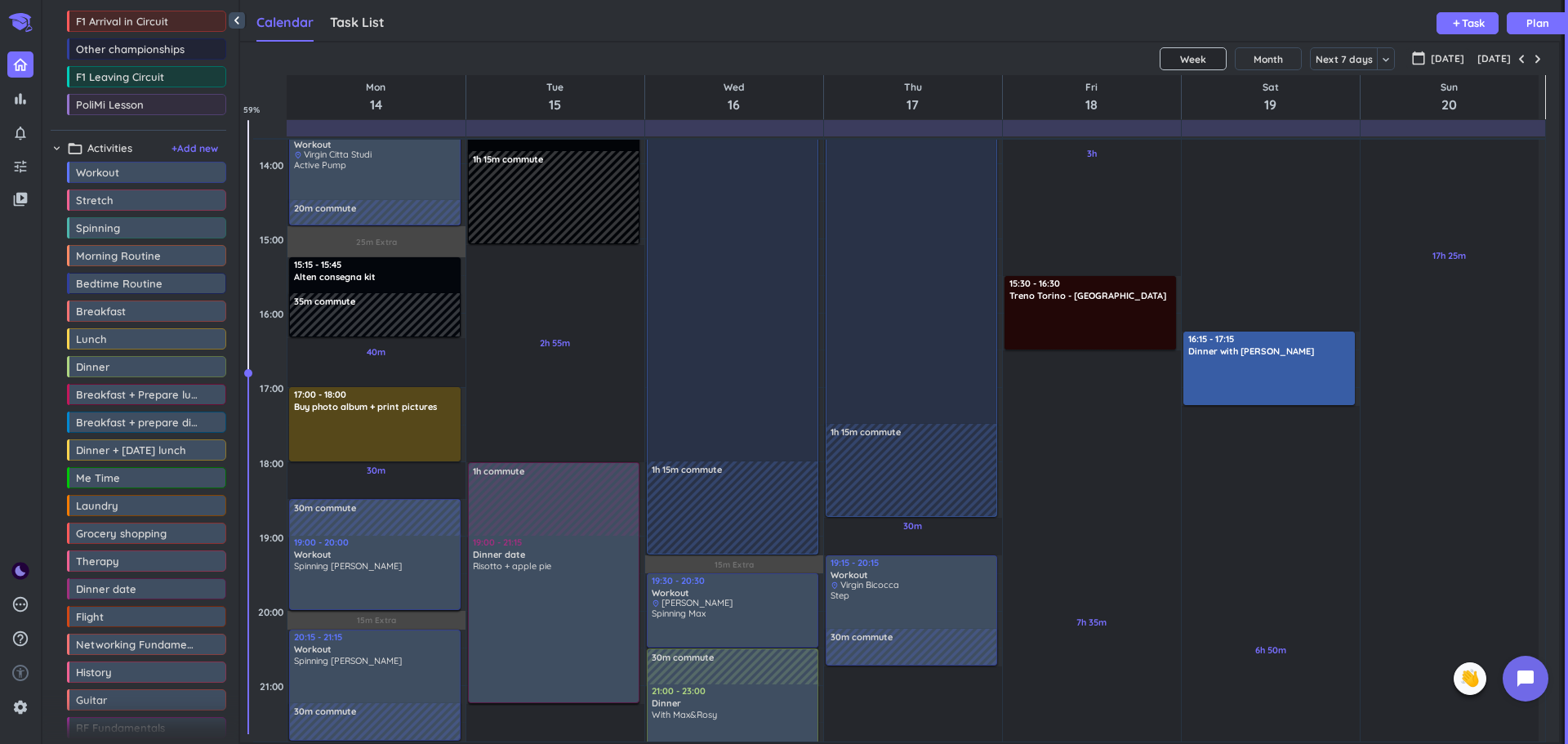 scroll, scrollTop: 880, scrollLeft: 0, axis: vertical 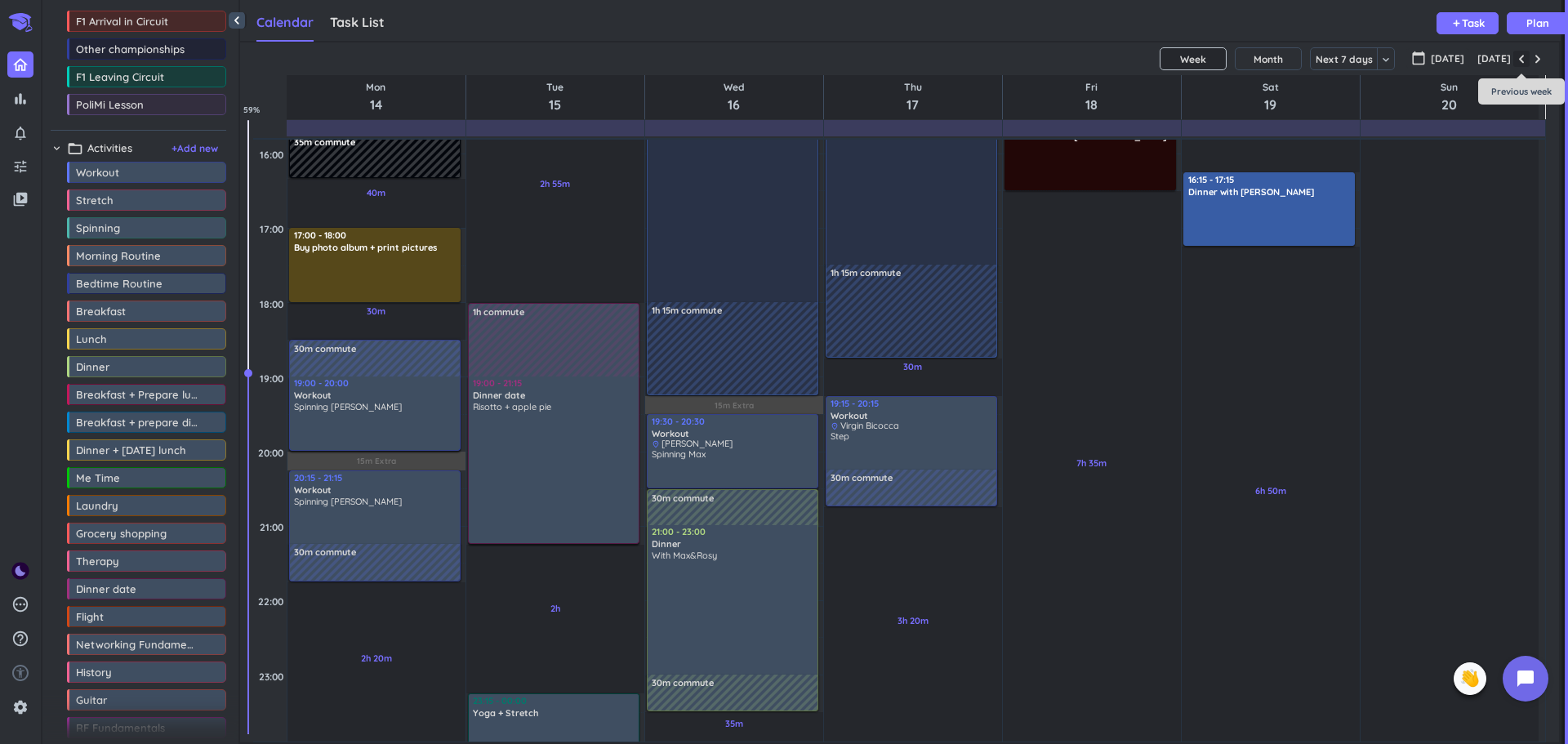 click at bounding box center (1521, 59) 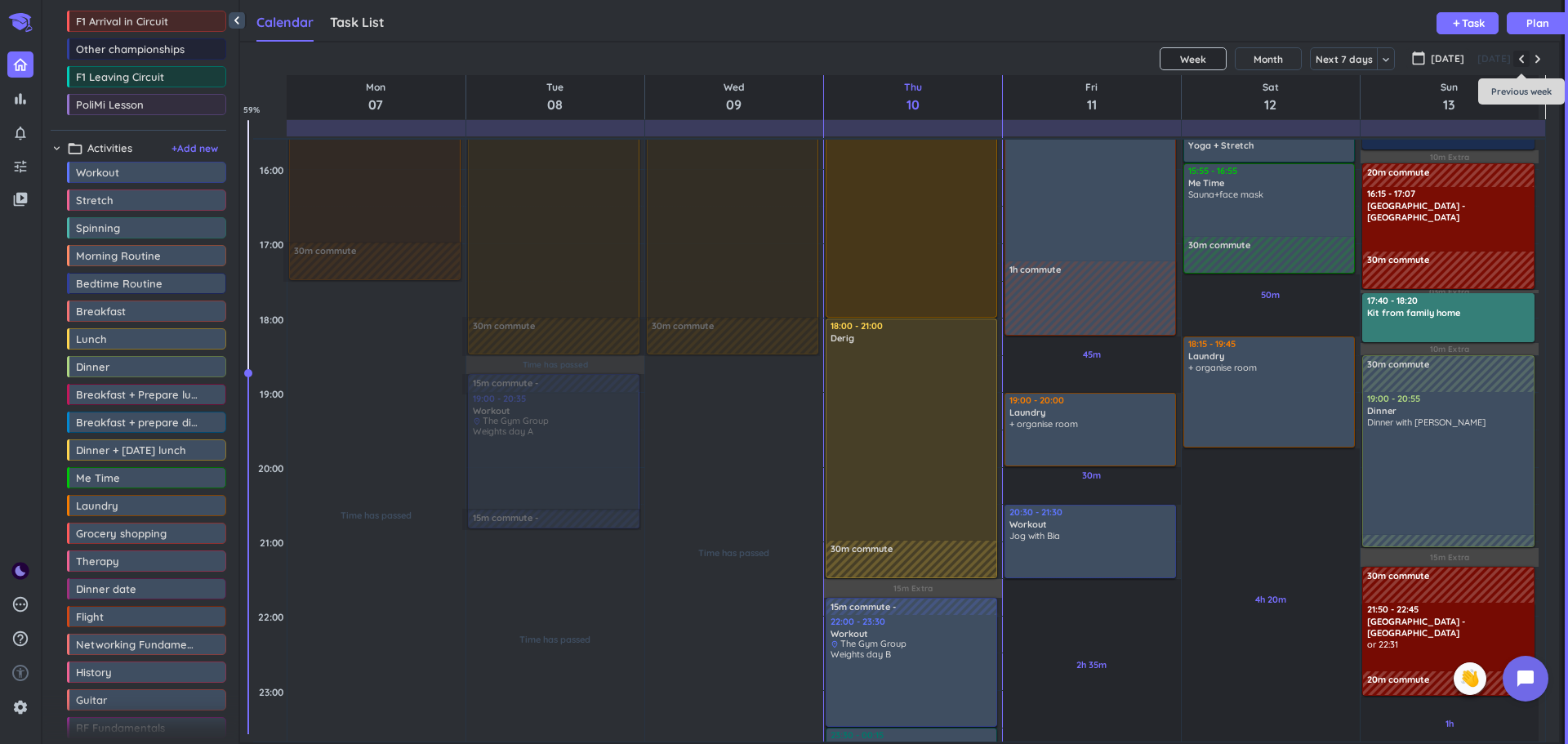 scroll, scrollTop: 865, scrollLeft: 0, axis: vertical 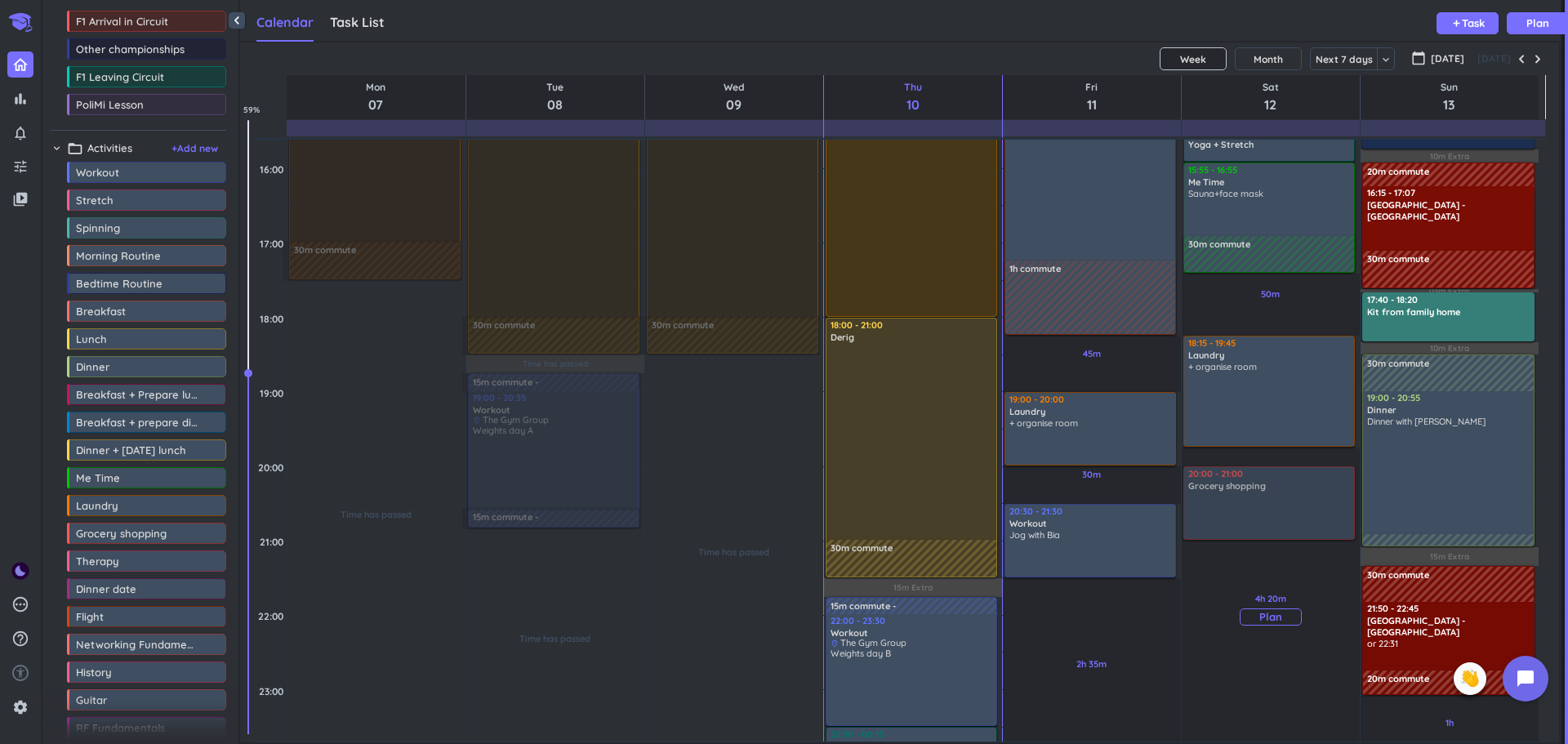 drag, startPoint x: 130, startPoint y: 538, endPoint x: 1238, endPoint y: 472, distance: 1109.964 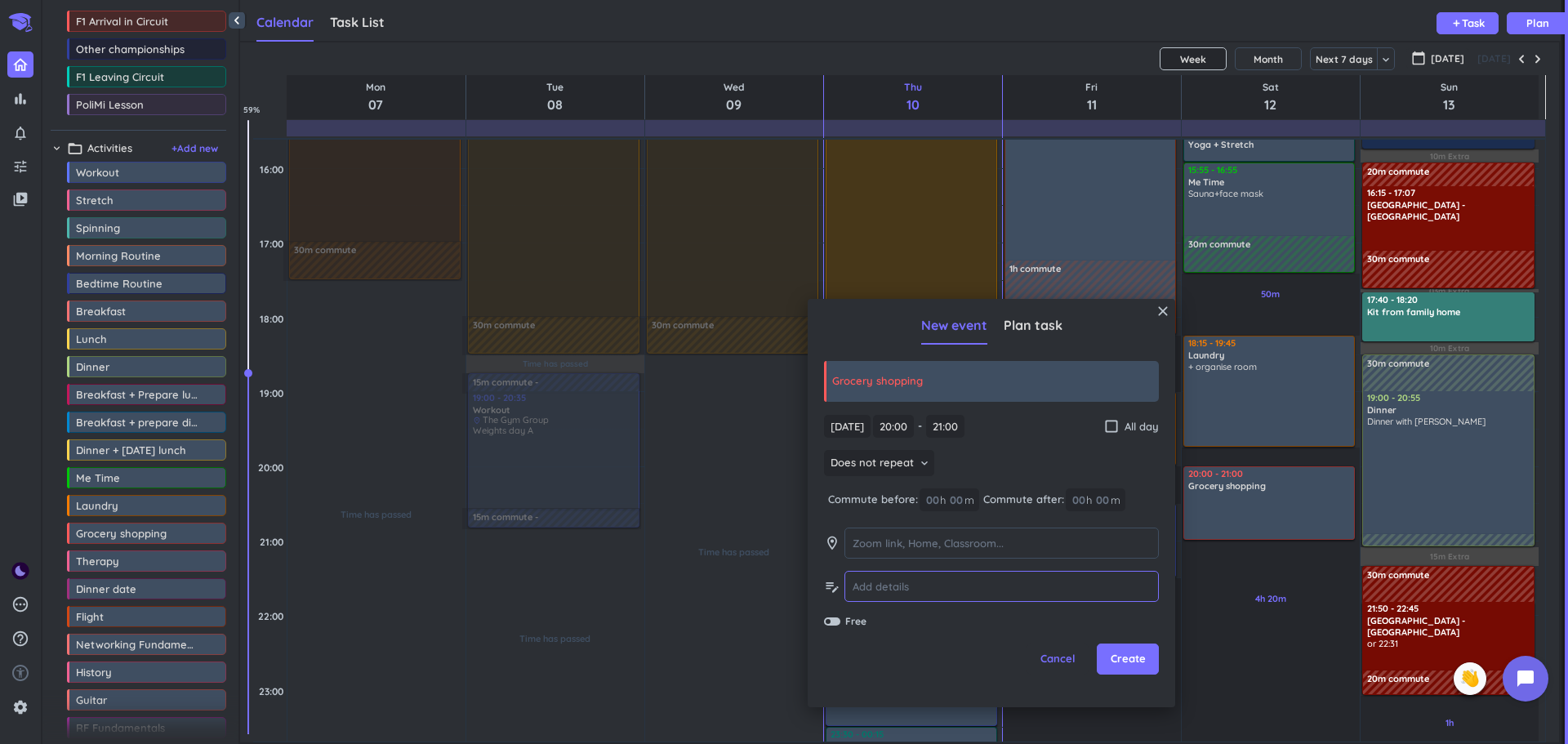 click at bounding box center [1001, 586] 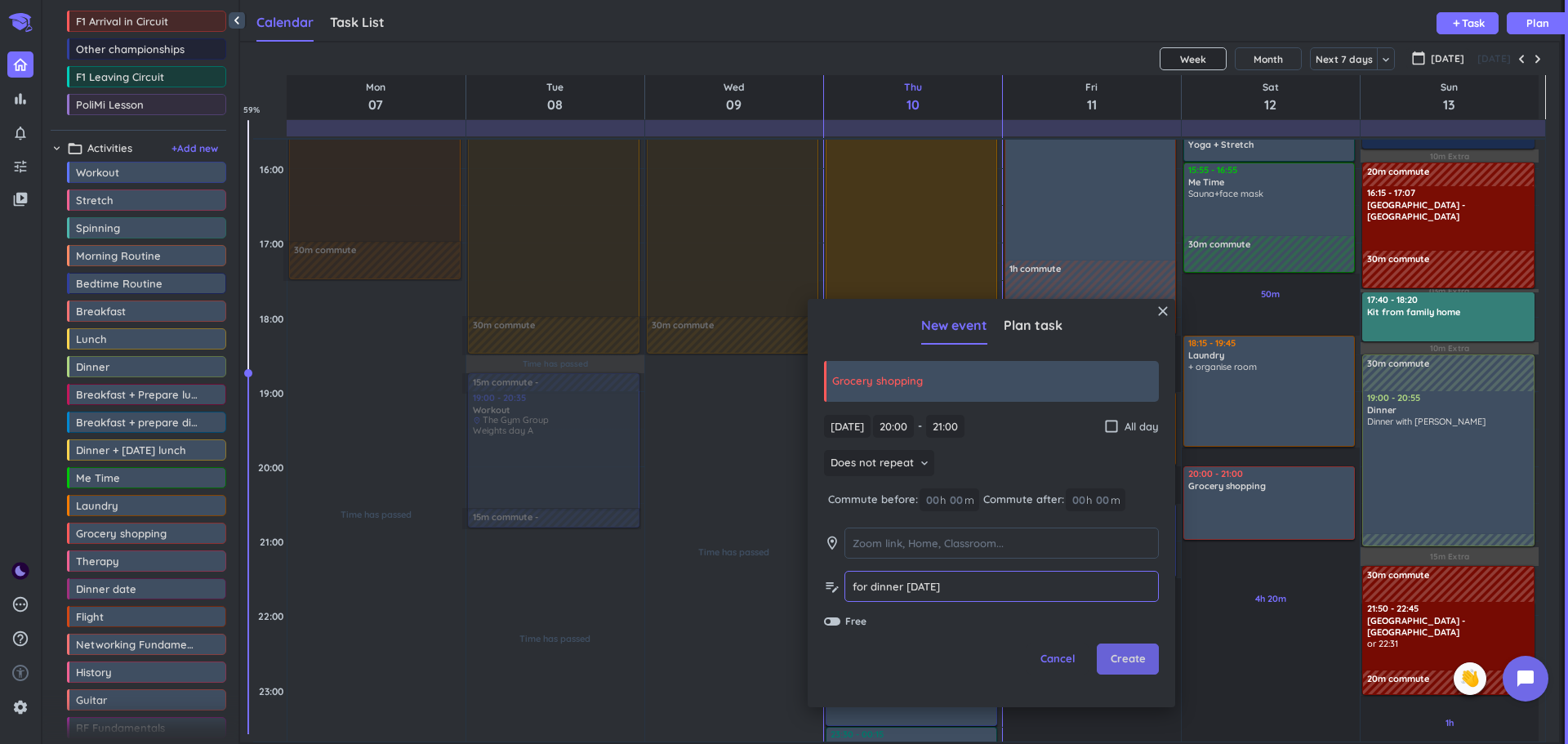 type on "for dinner on tuesday" 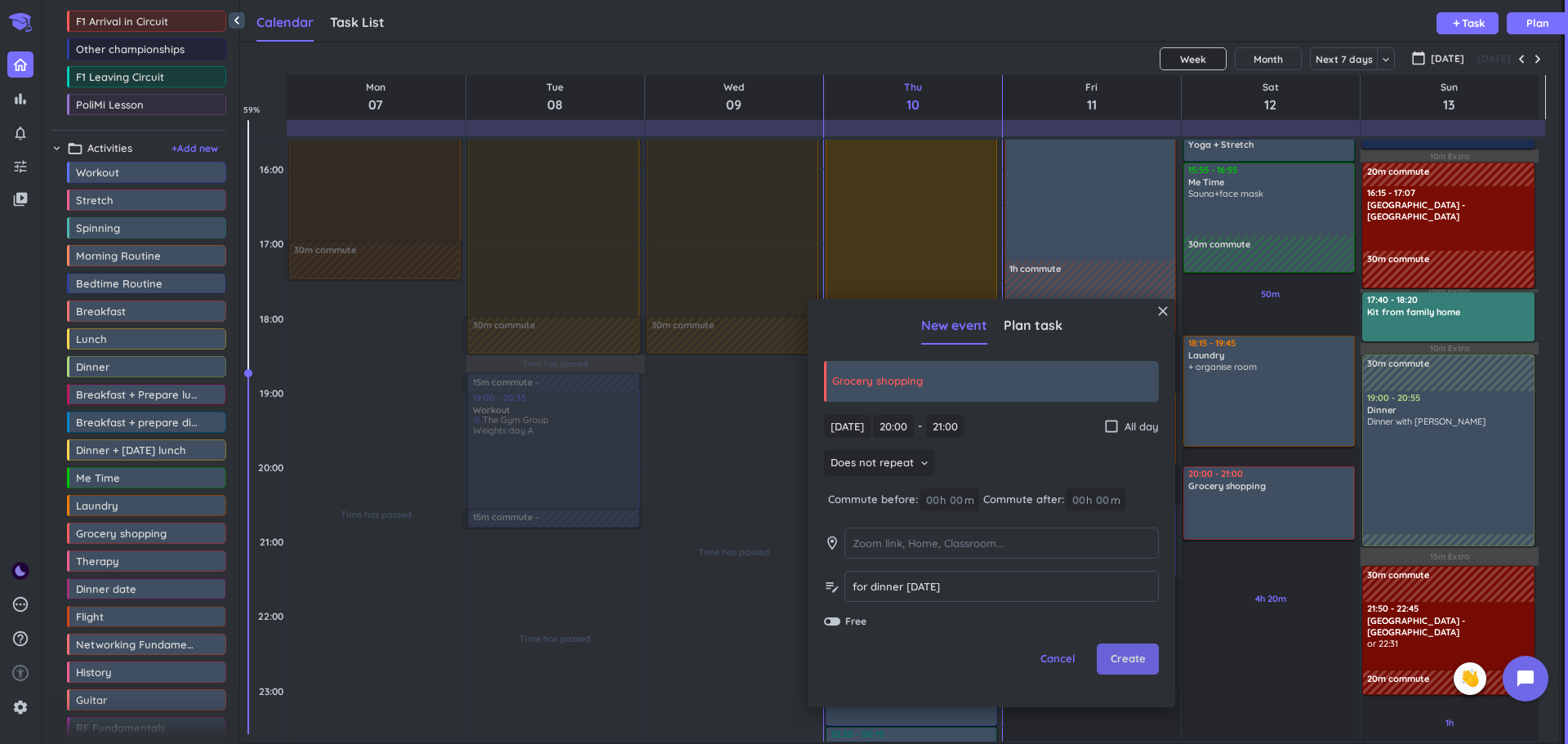 click on "Create" at bounding box center [1128, 659] 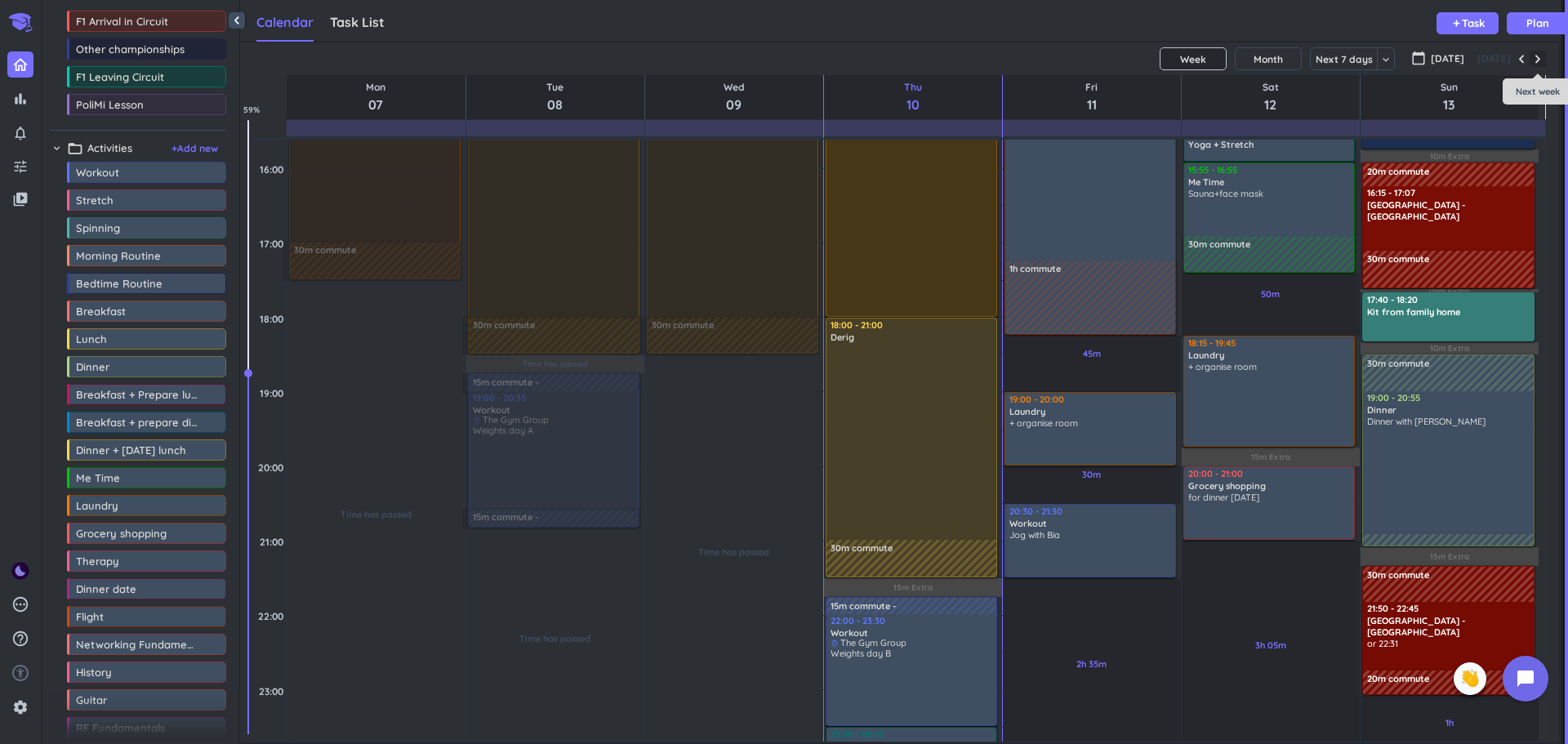 click at bounding box center [1538, 59] 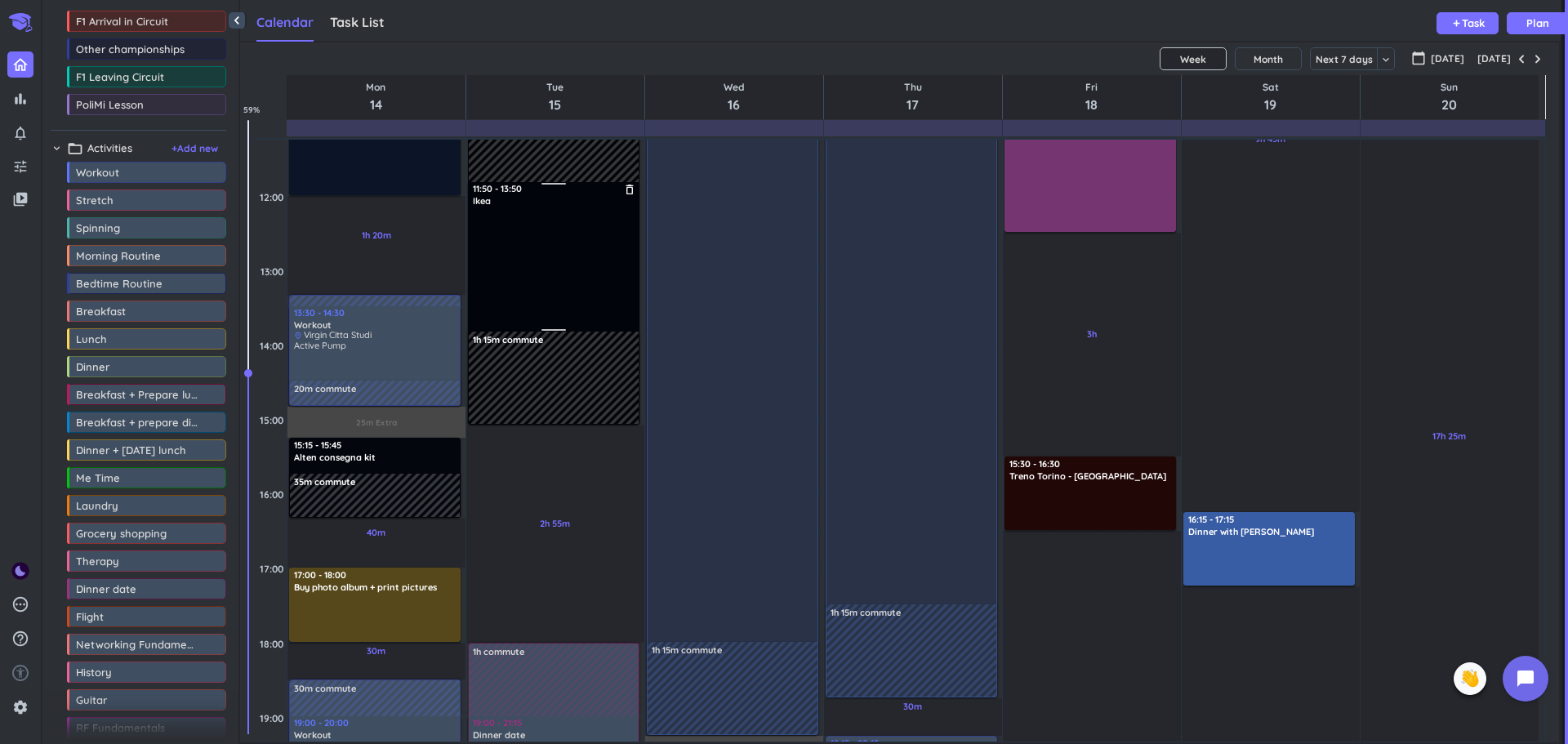 scroll, scrollTop: 532, scrollLeft: 0, axis: vertical 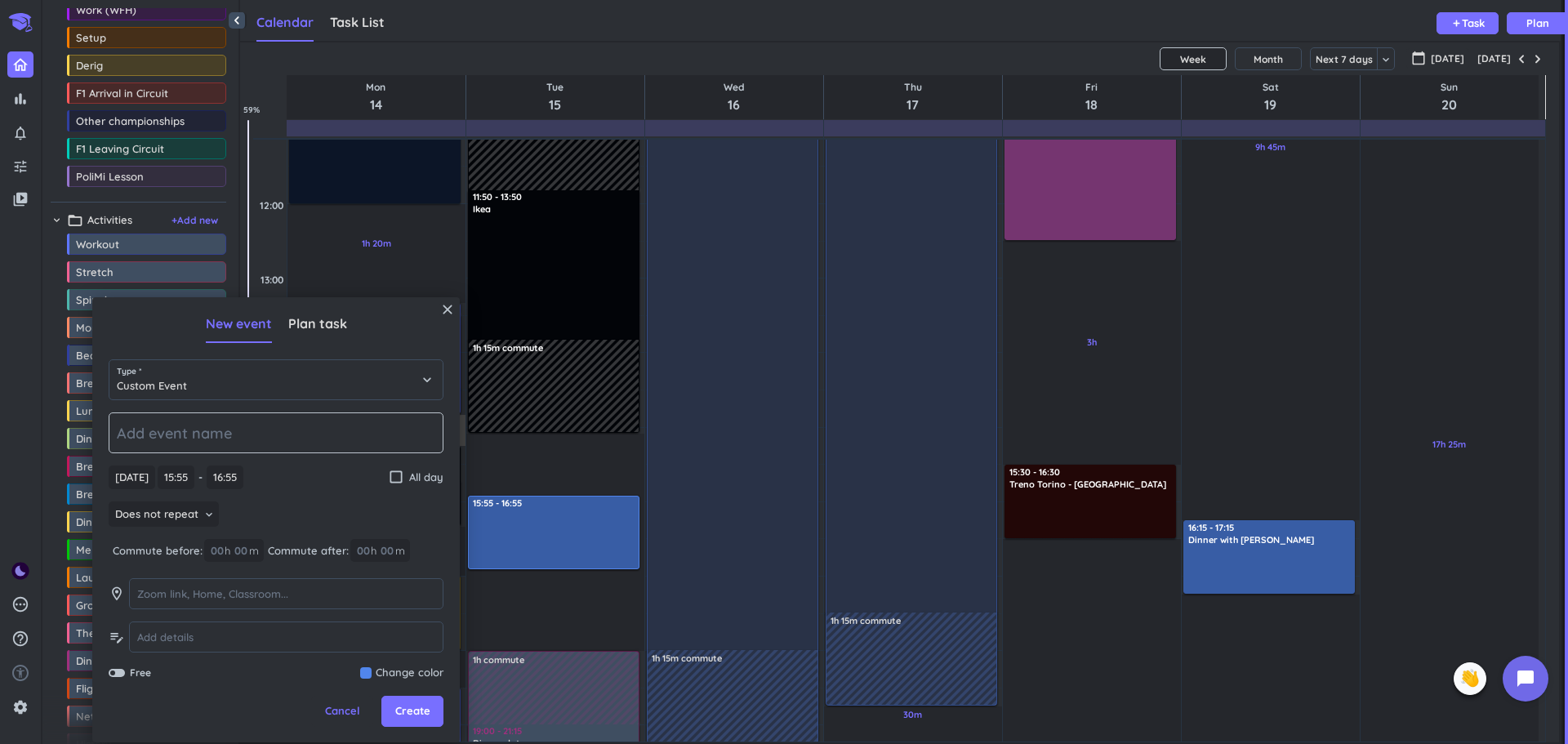 click 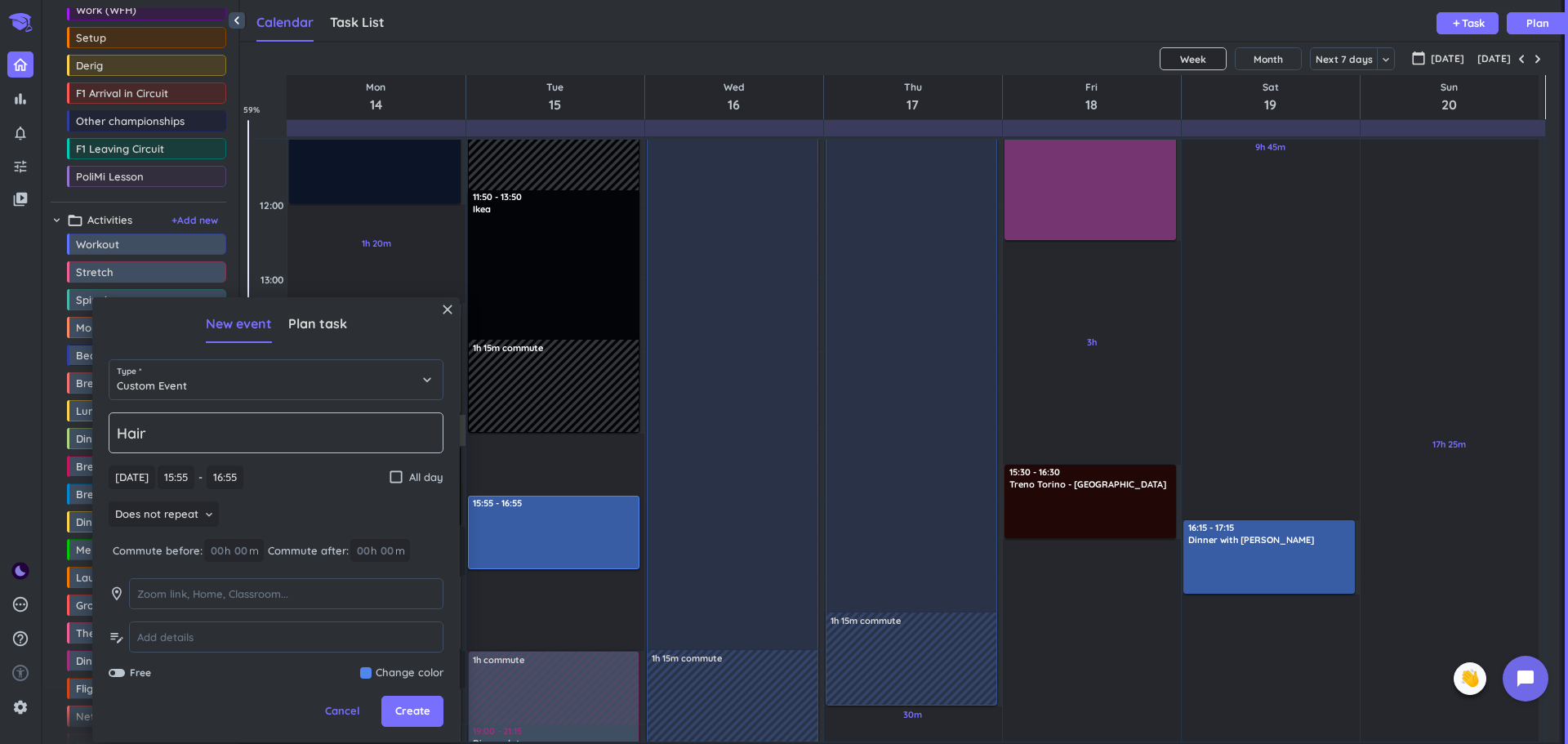 type on "Hair appointment" 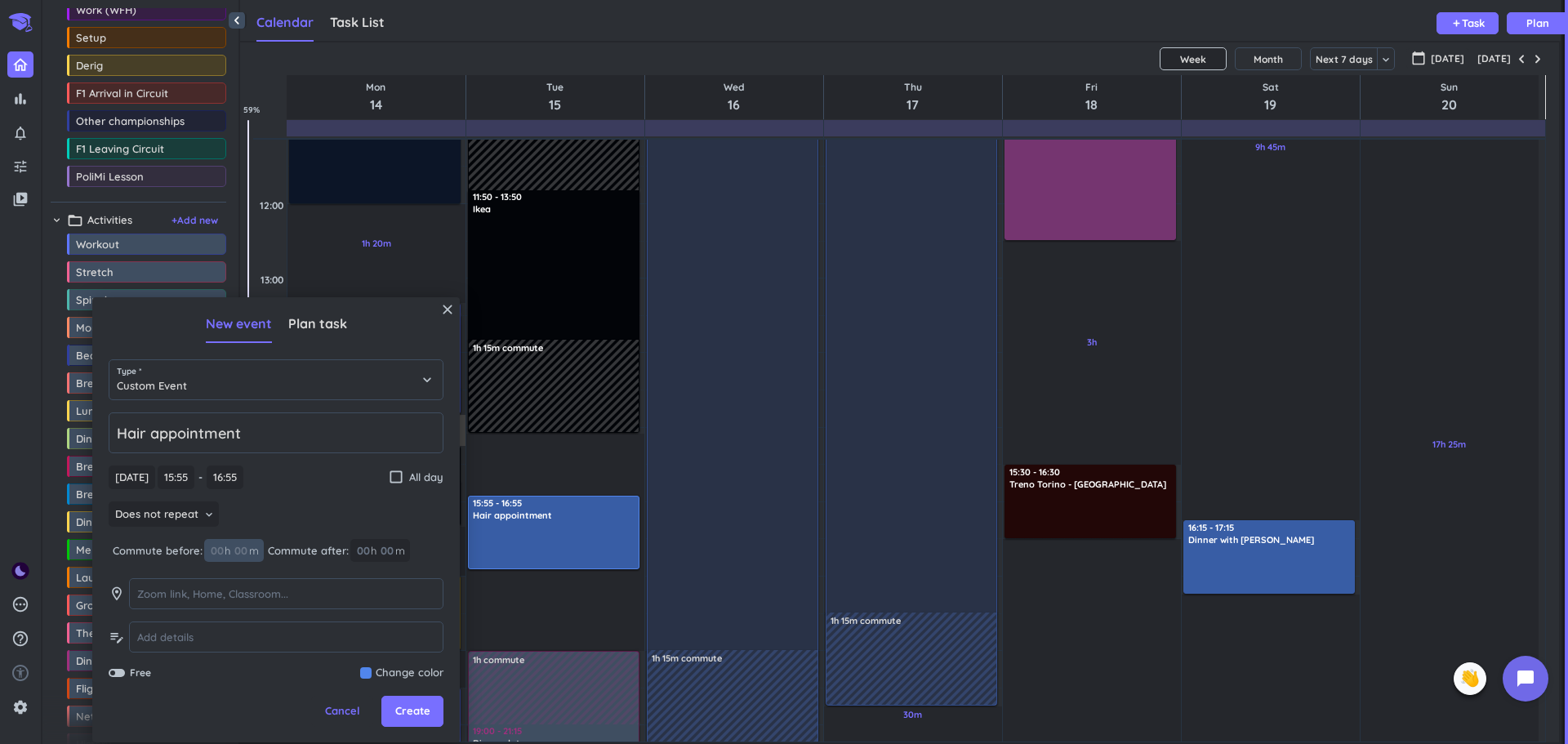 click at bounding box center [240, 550] 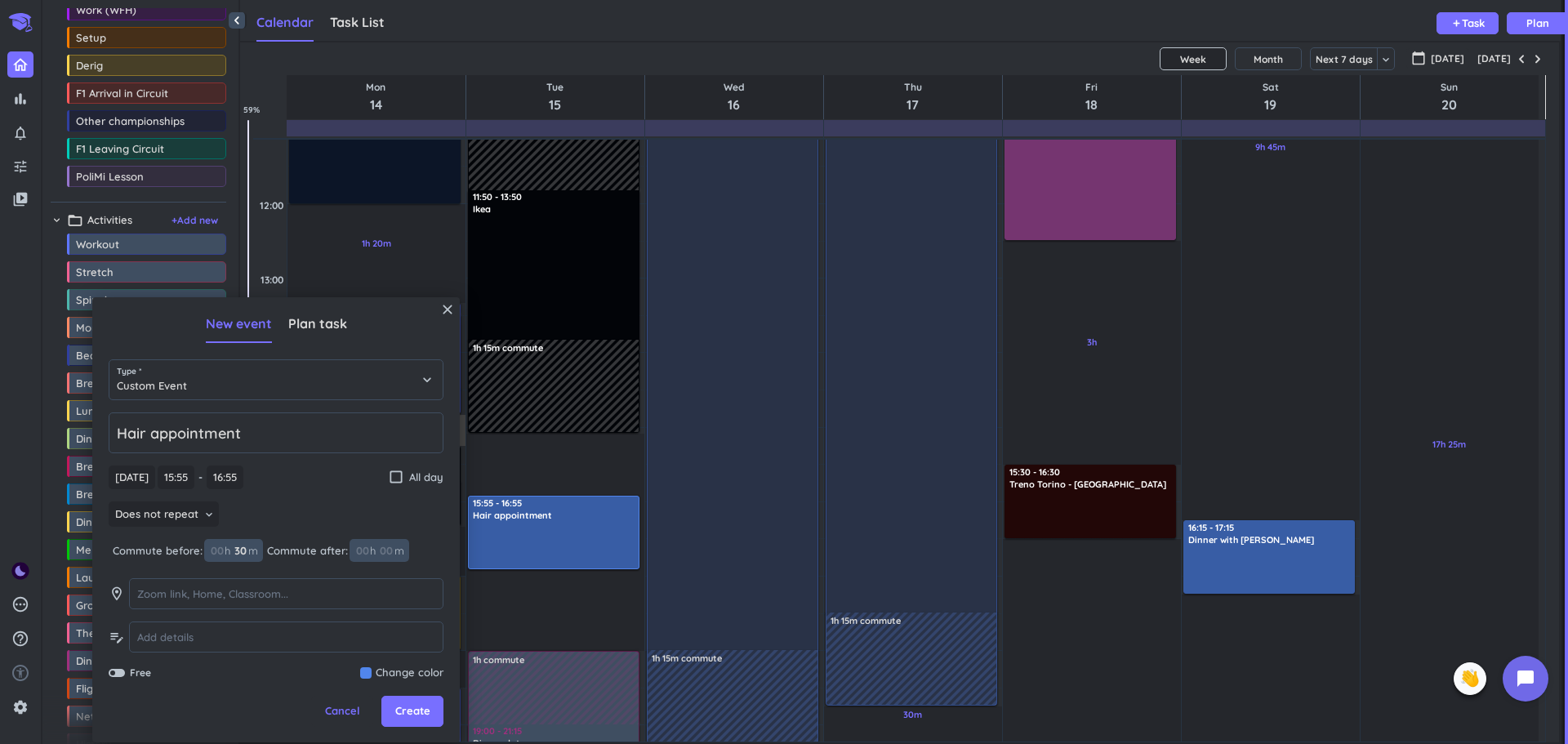 type on "30" 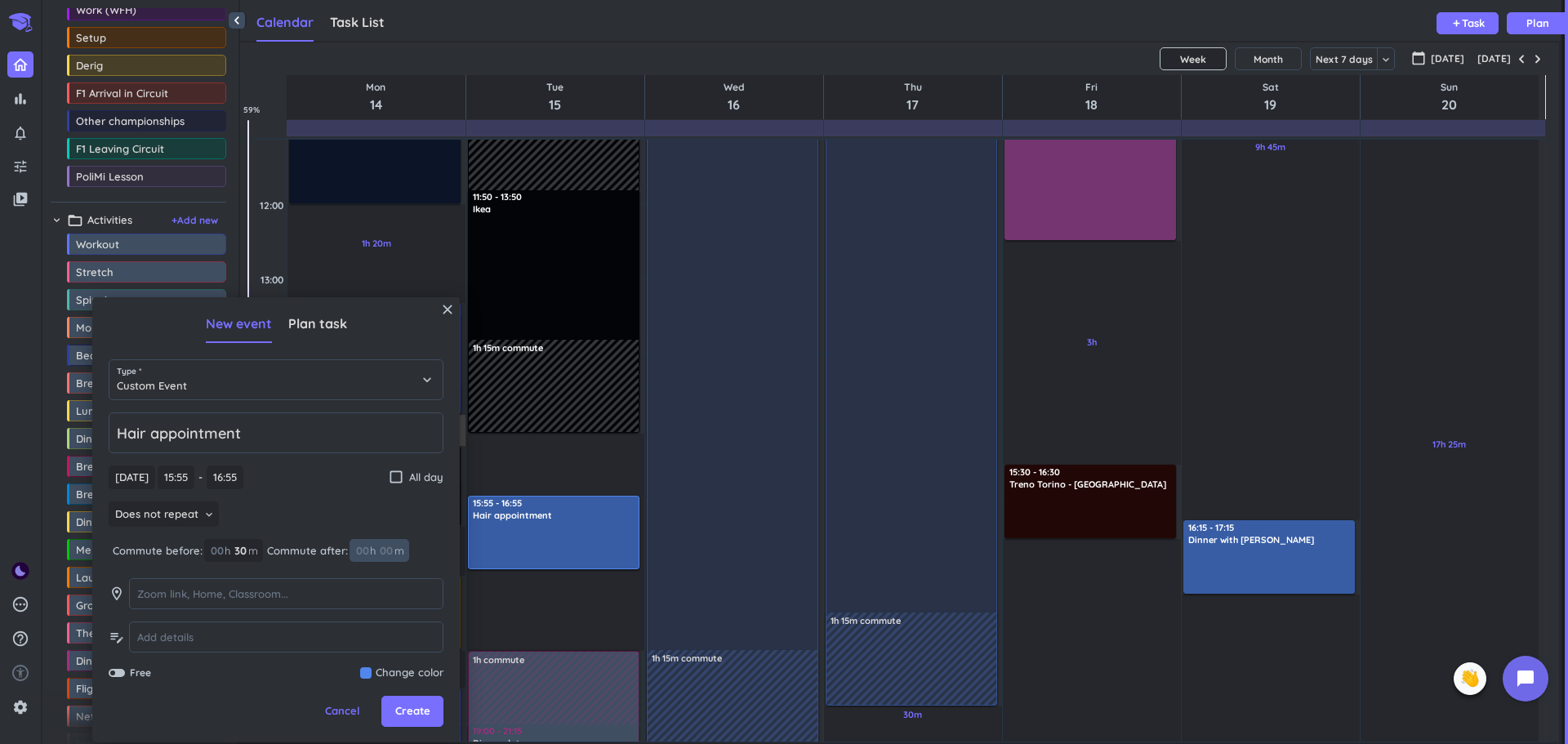 click at bounding box center [385, 550] 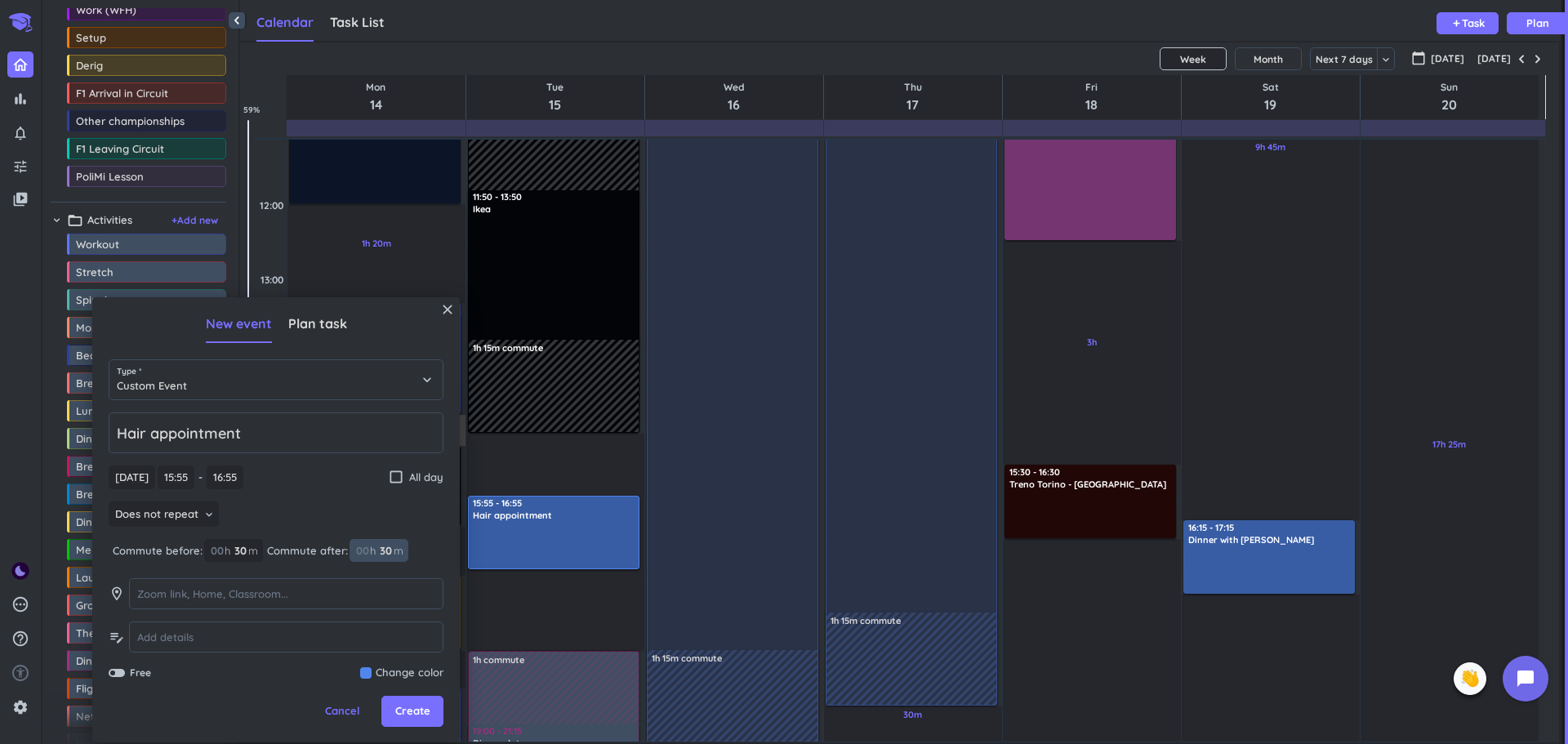 type on "30" 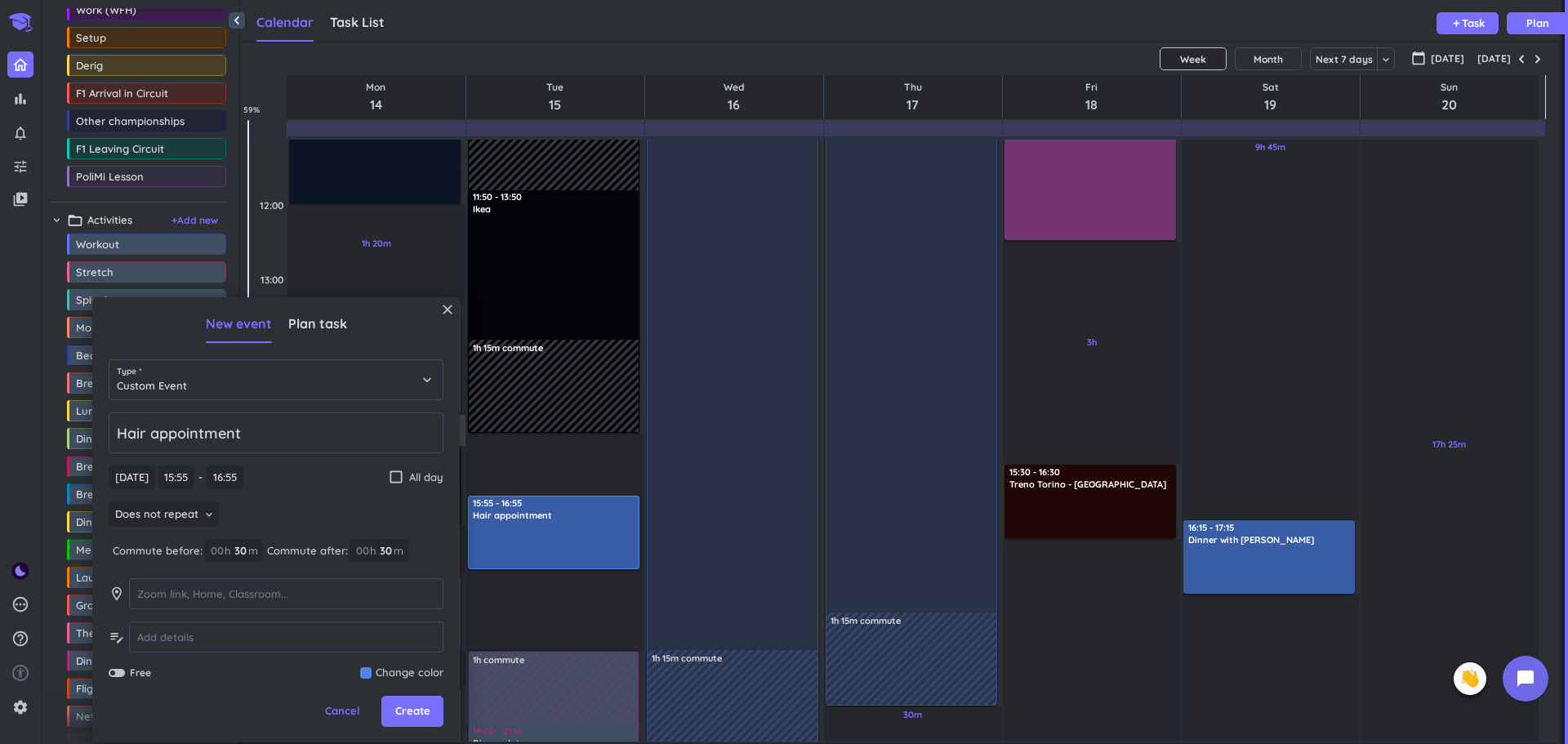 click on "Hair appointment Tue, Jul 15 Tue, Jul 15   15:55 15:55 - 16:55 16:55 check_box_outline_blank All day Does not repeat keyboard_arrow_down Commute before: 00 h 30 30 00 m Commute after: 00 h 30 30 00 m room edit_note Free Change color" at bounding box center (276, 546) 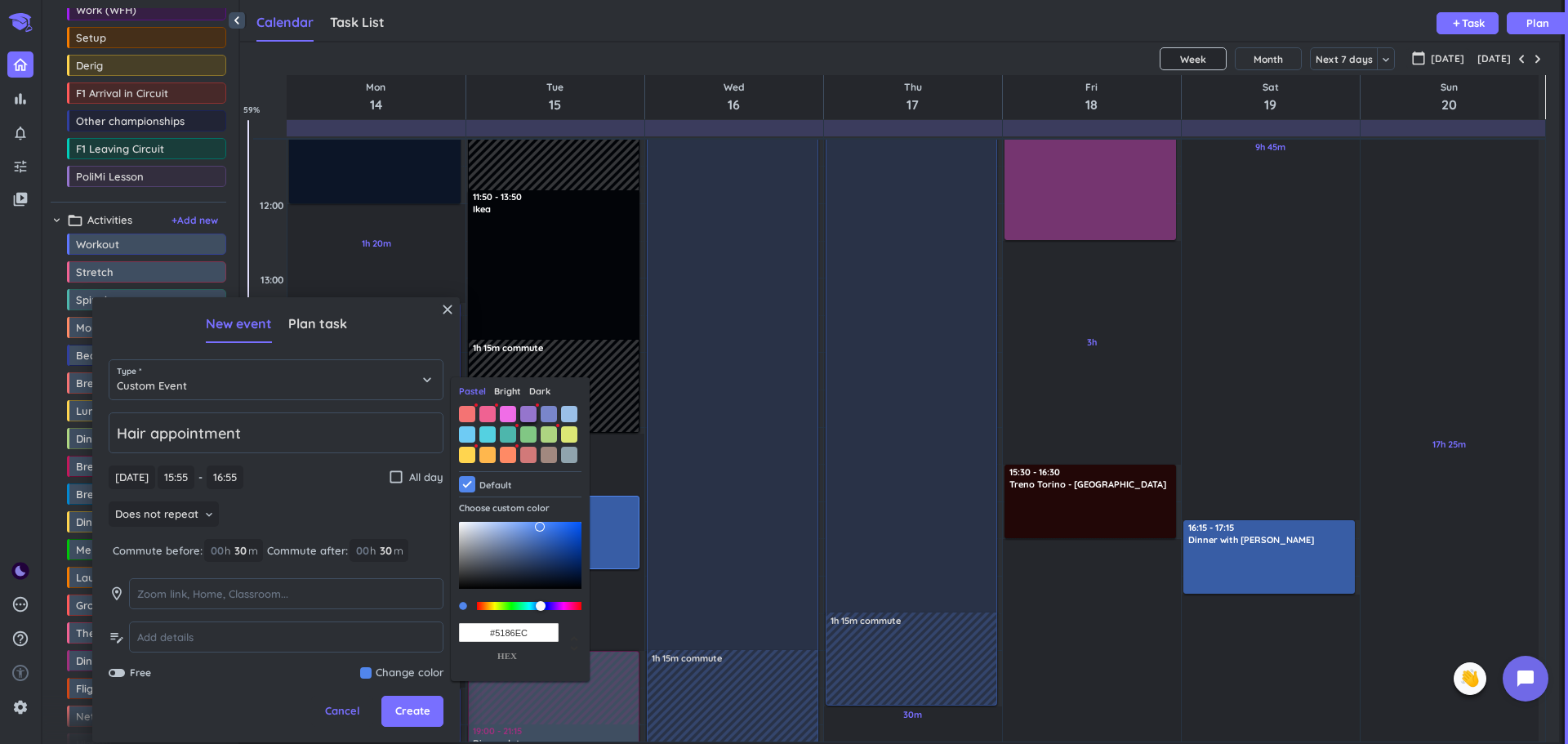 click at bounding box center (528, 414) 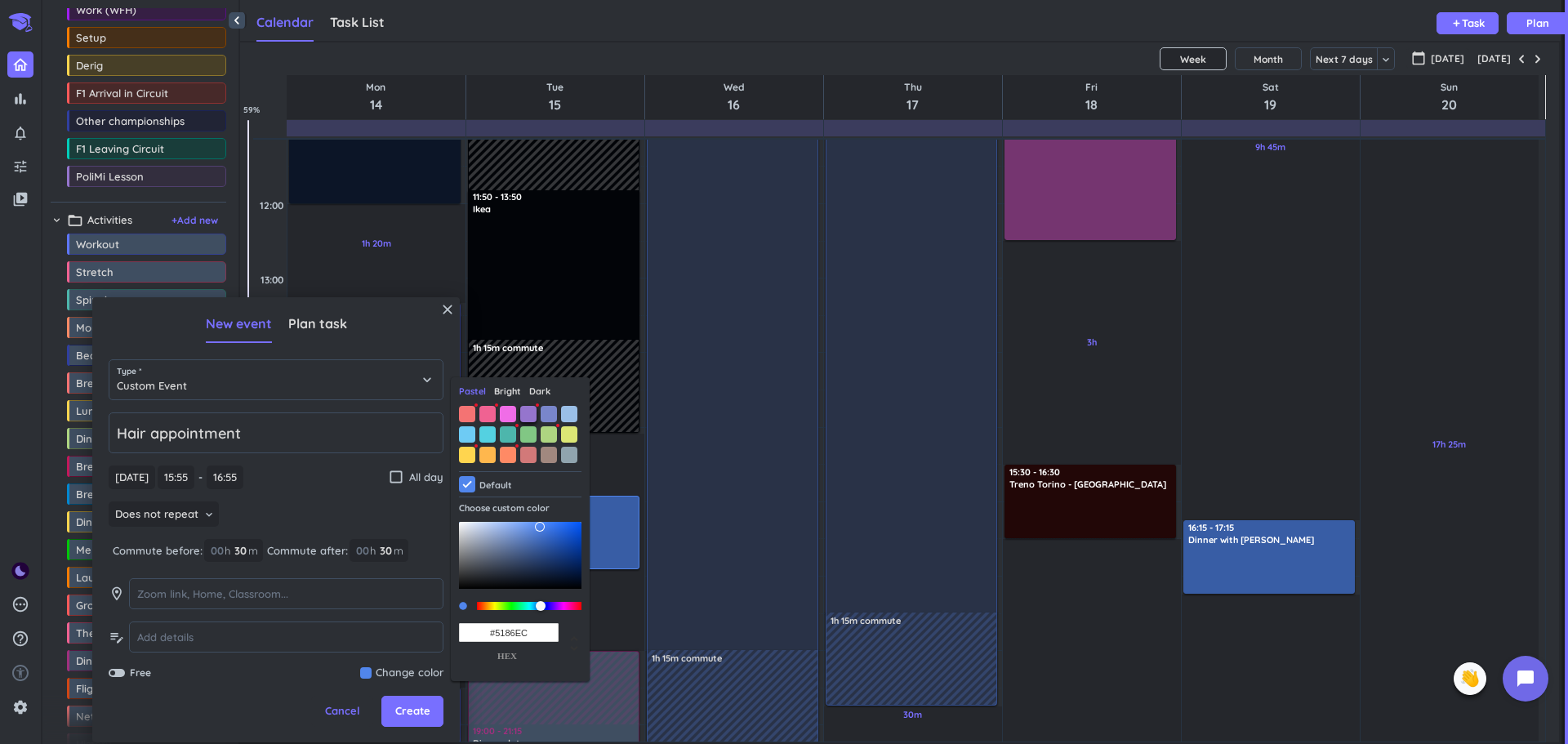 type on "#9575CD" 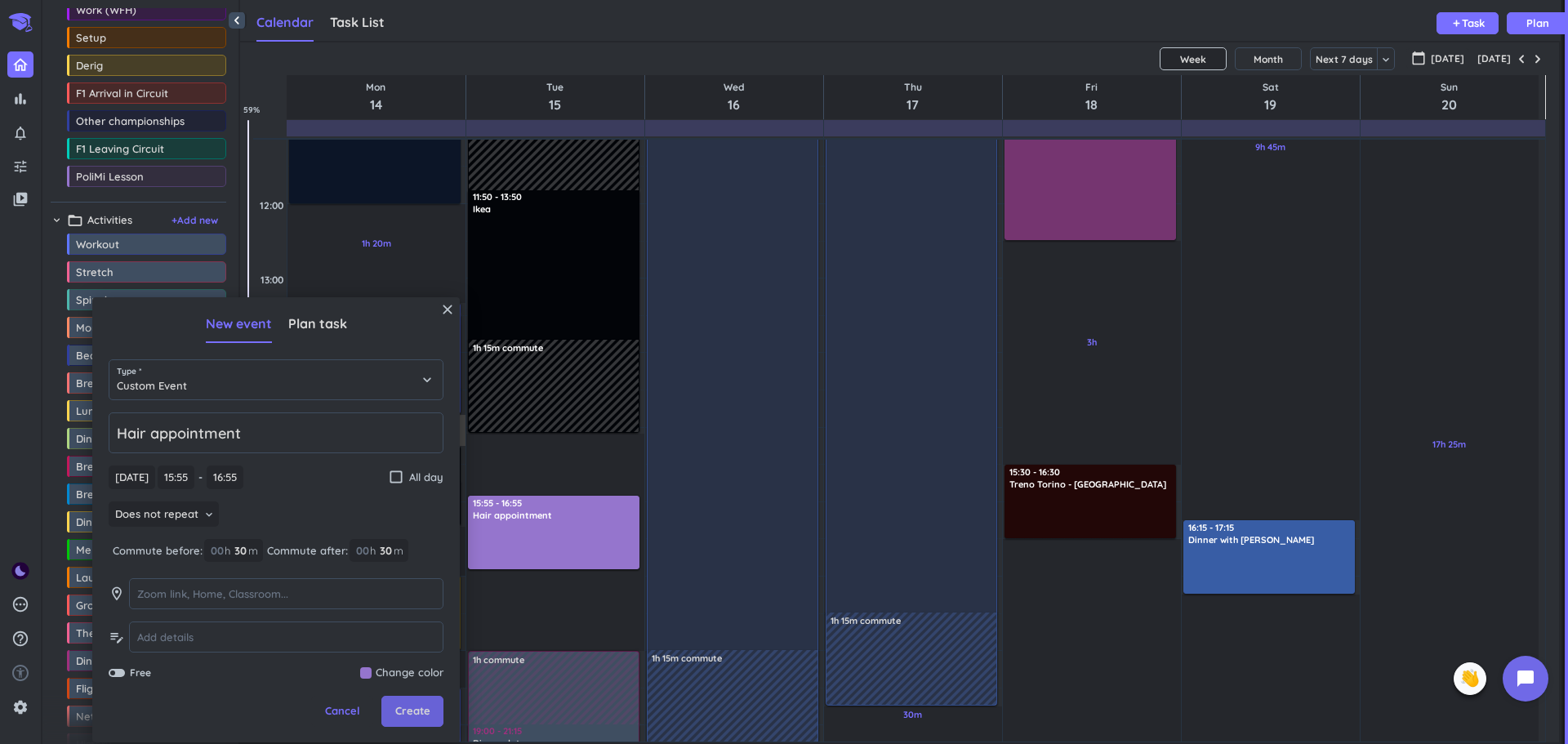 click on "Create" at bounding box center (412, 711) 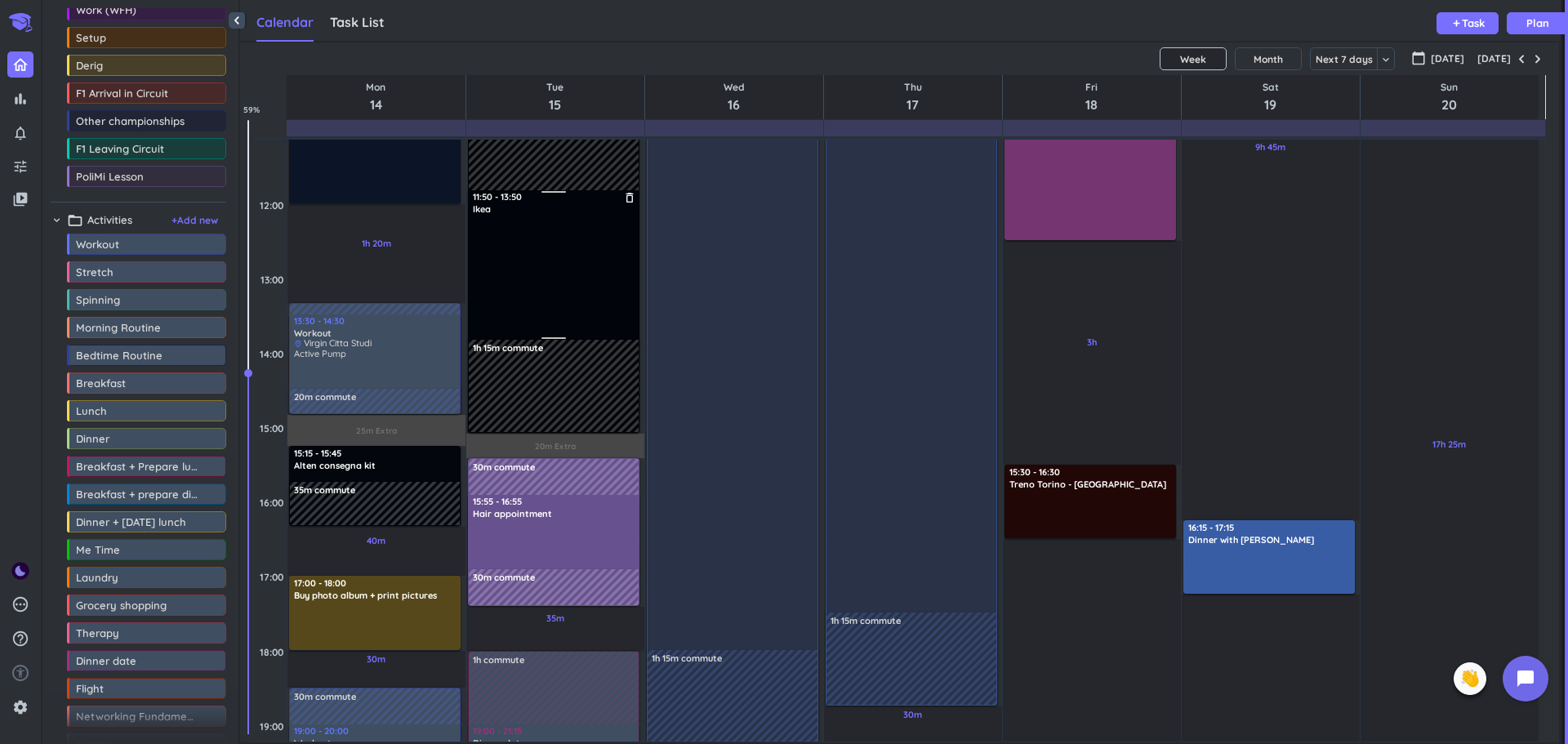 click at bounding box center [555, 277] 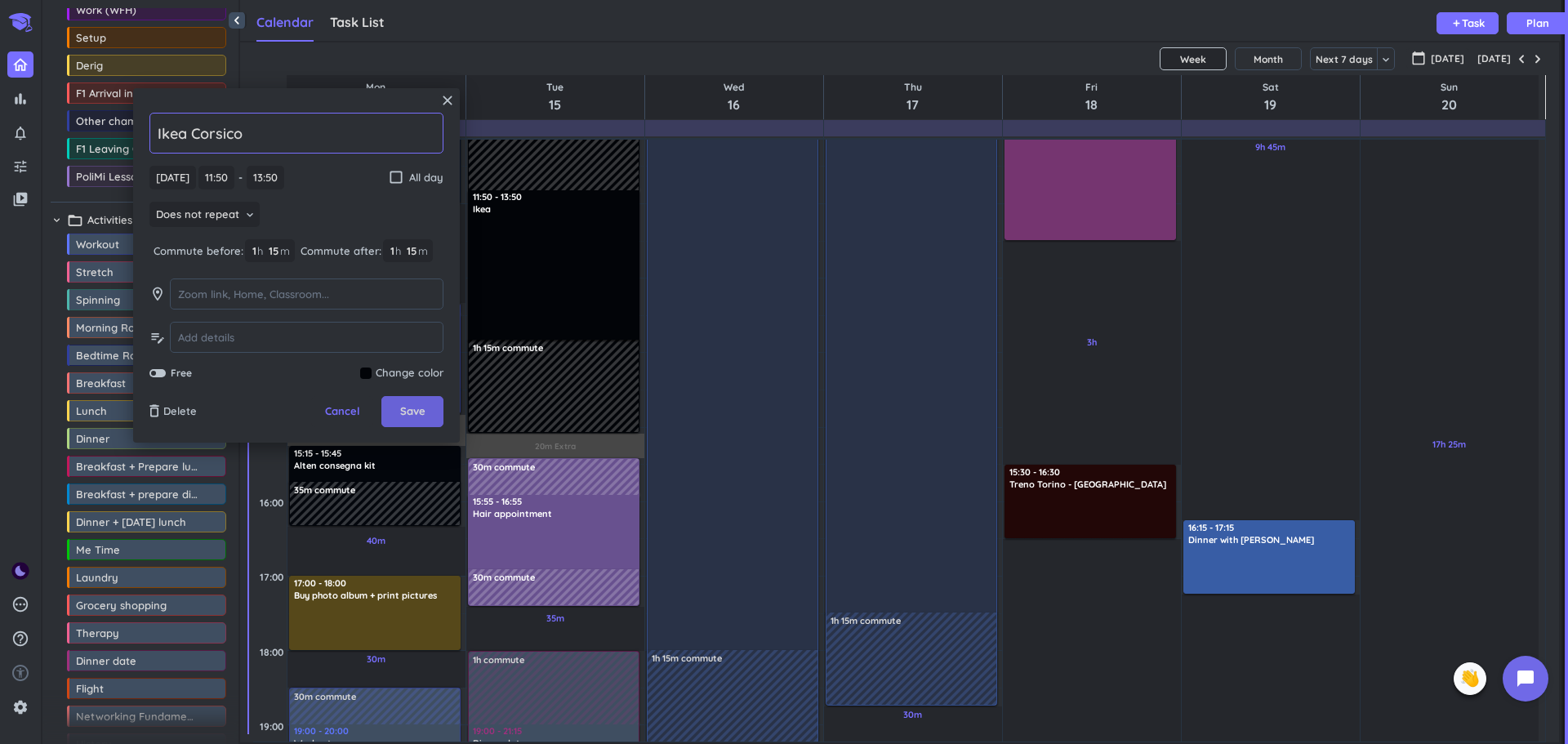type on "Ikea Corsico" 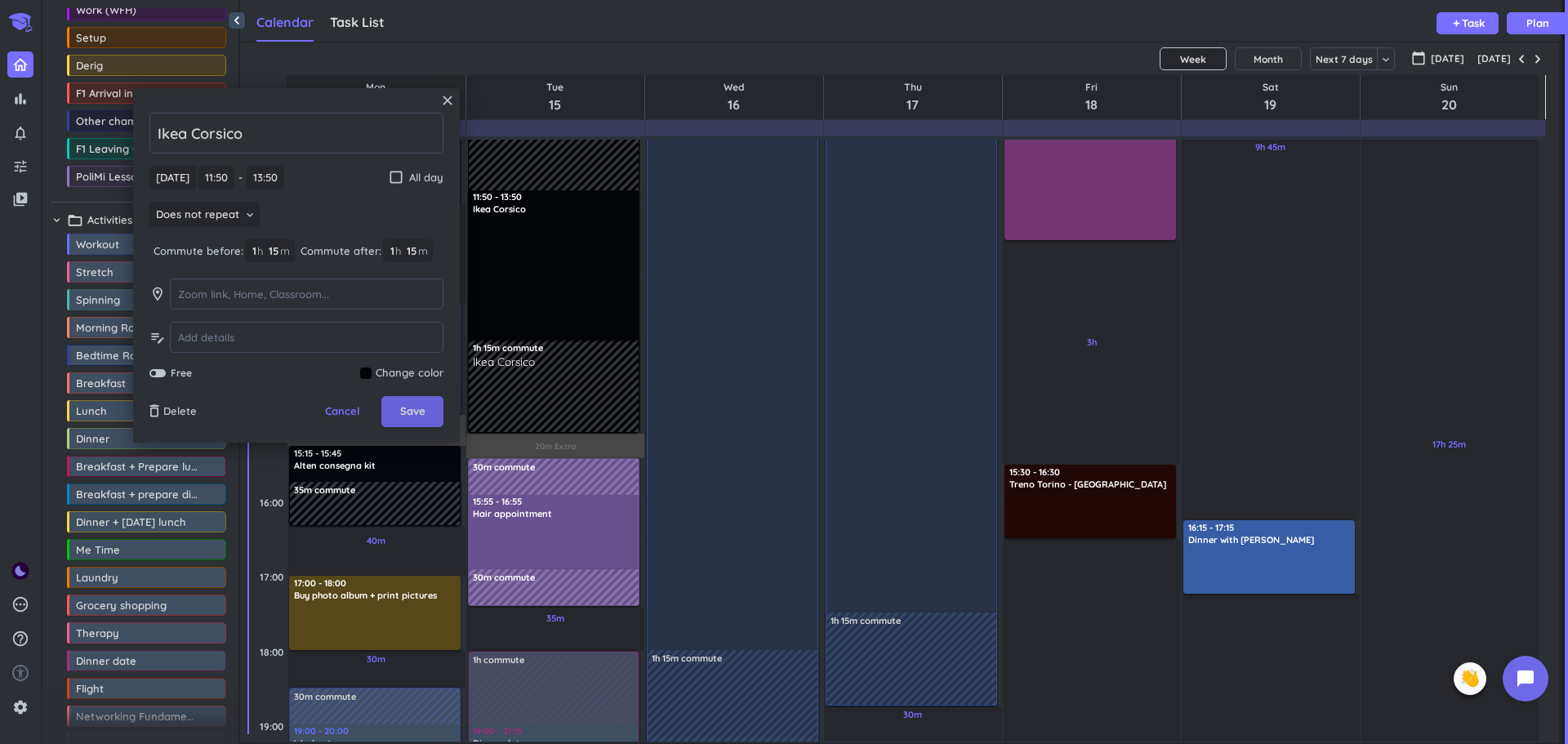 click on "Save" at bounding box center (412, 412) 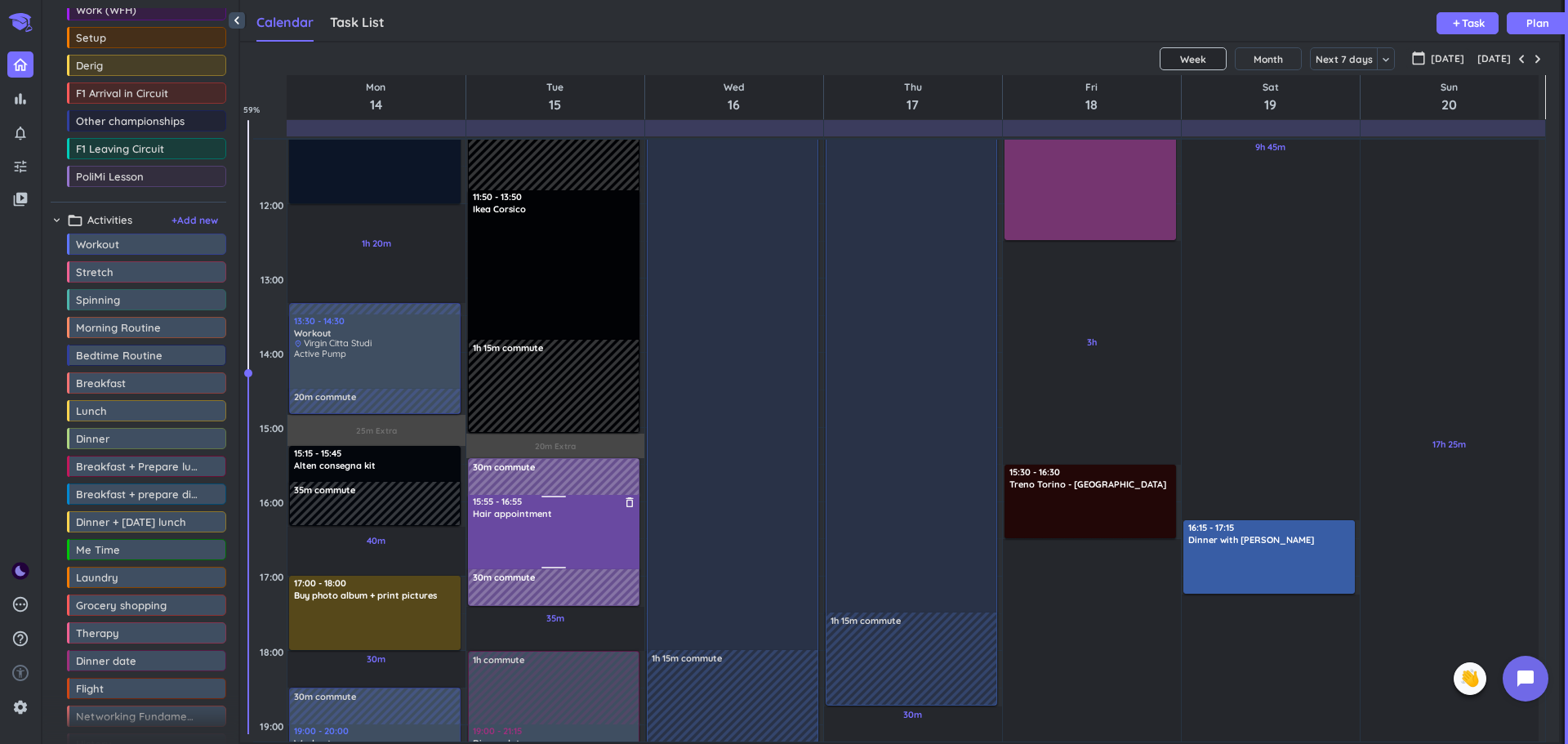 click at bounding box center [555, 544] 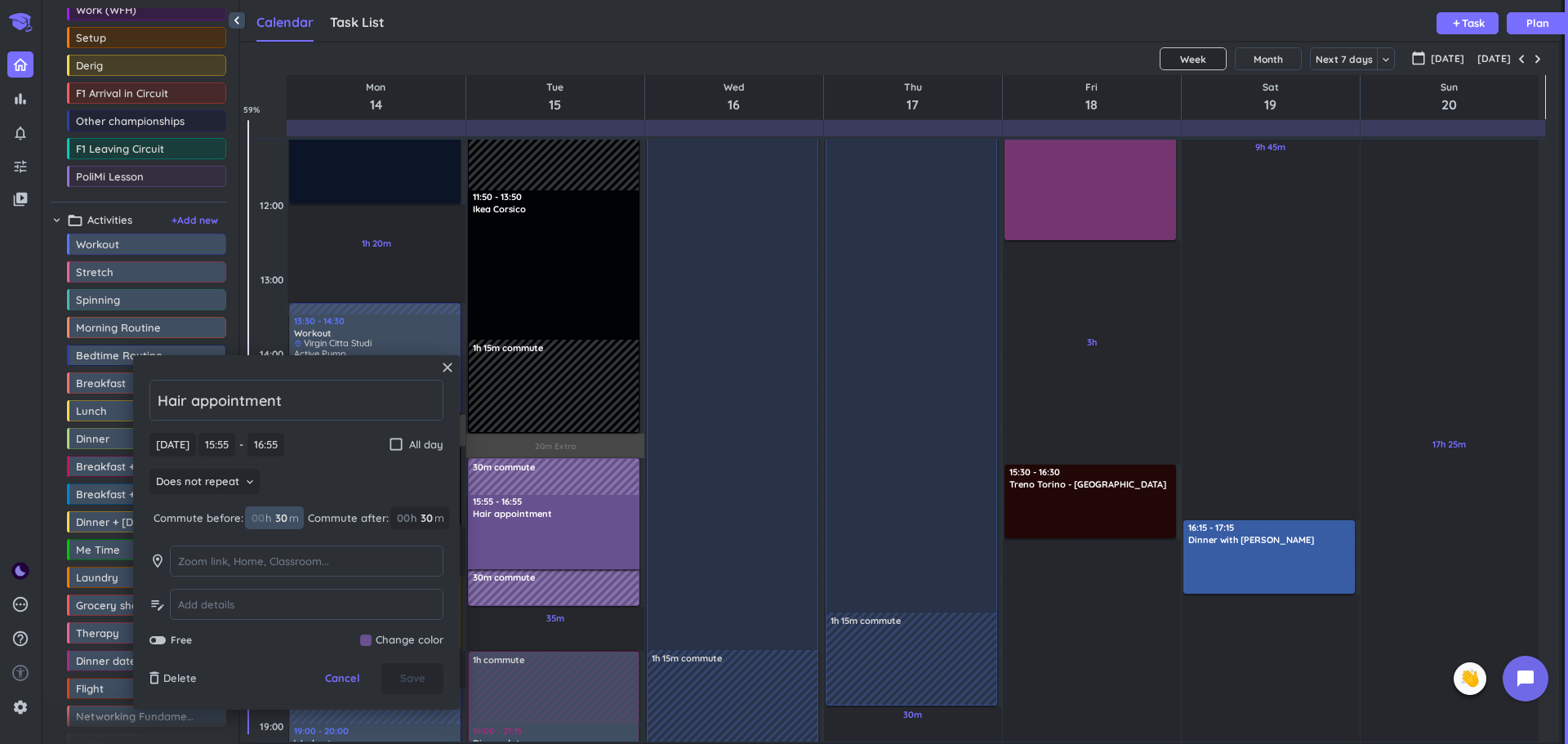 click on "30" at bounding box center [280, 518] 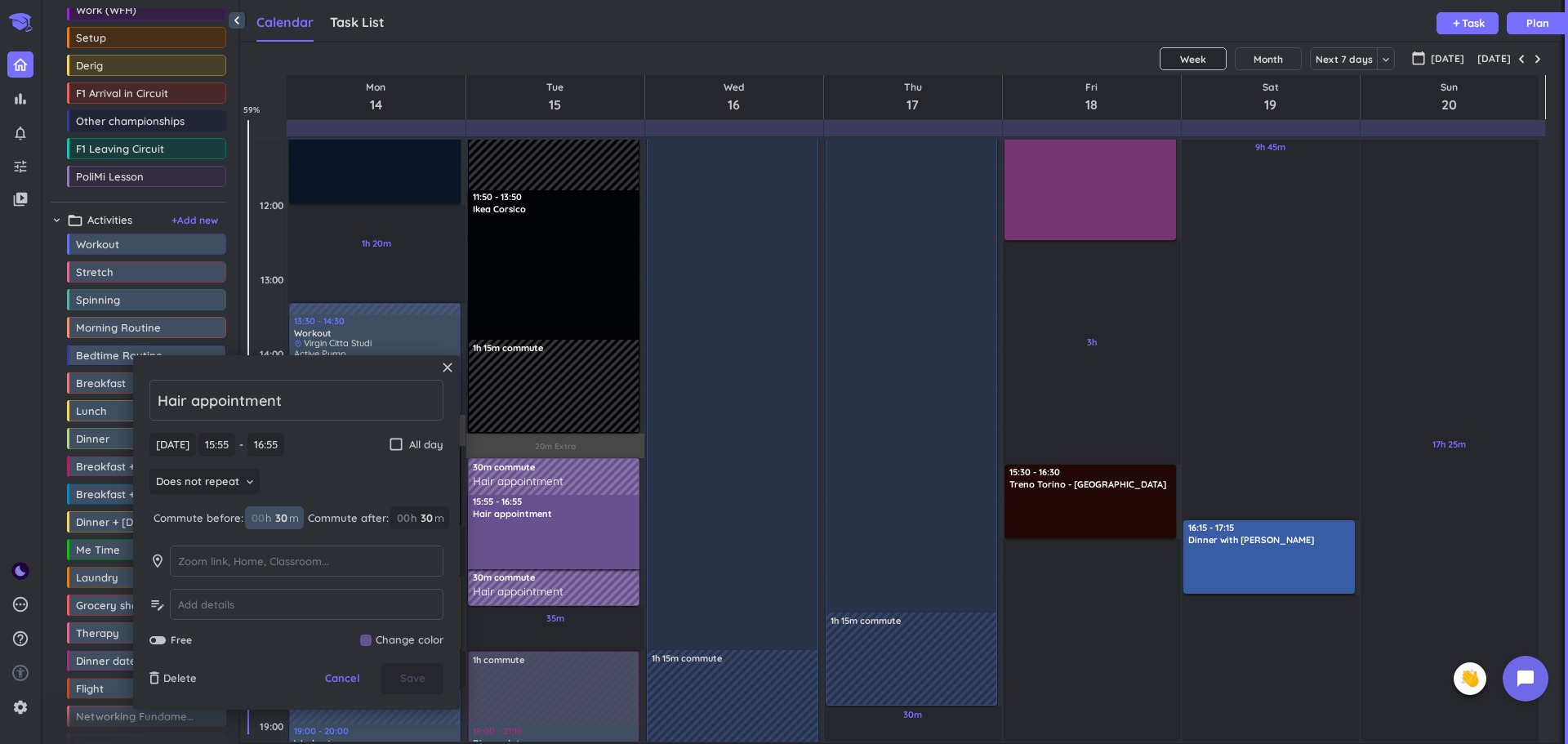 click on "30" at bounding box center (280, 518) 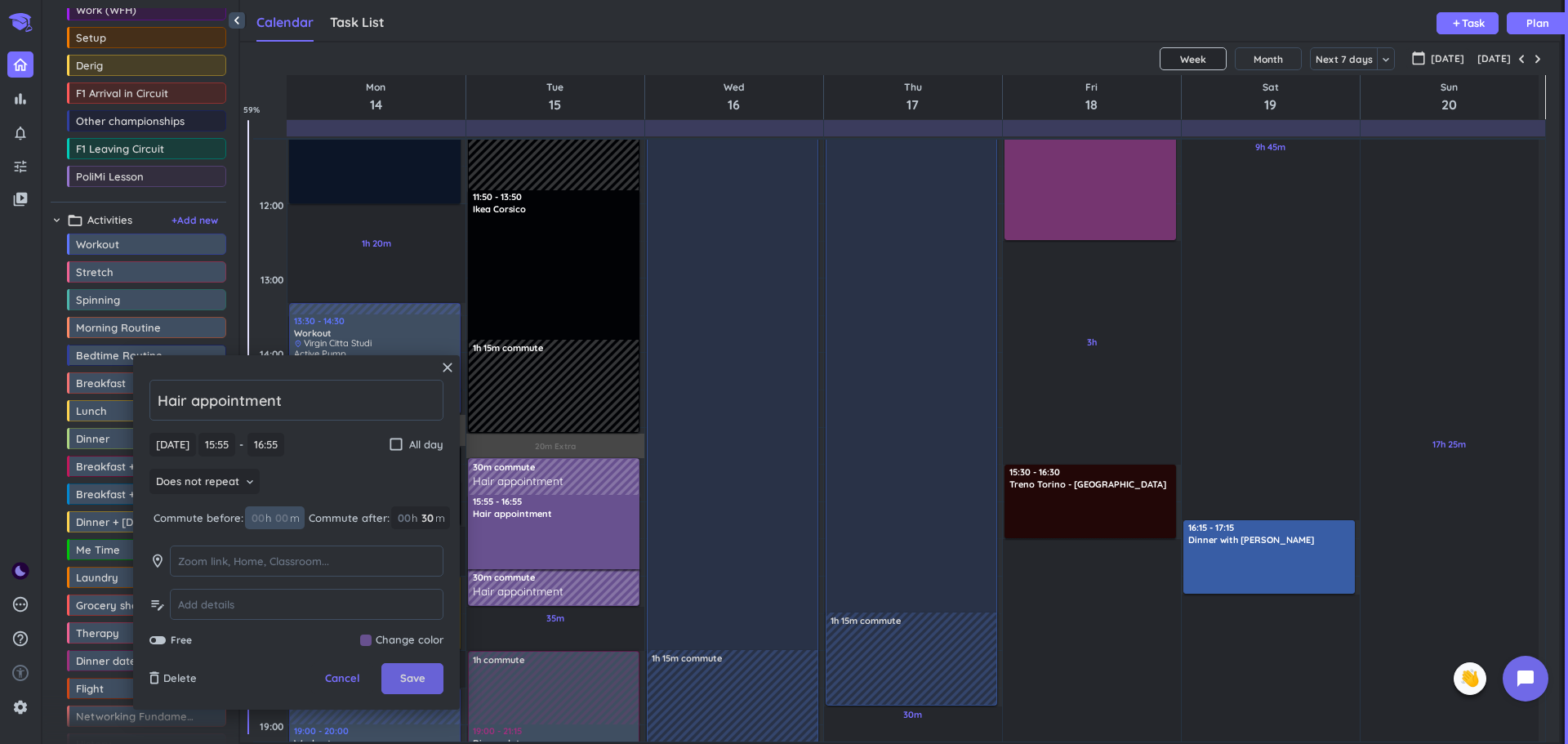 type 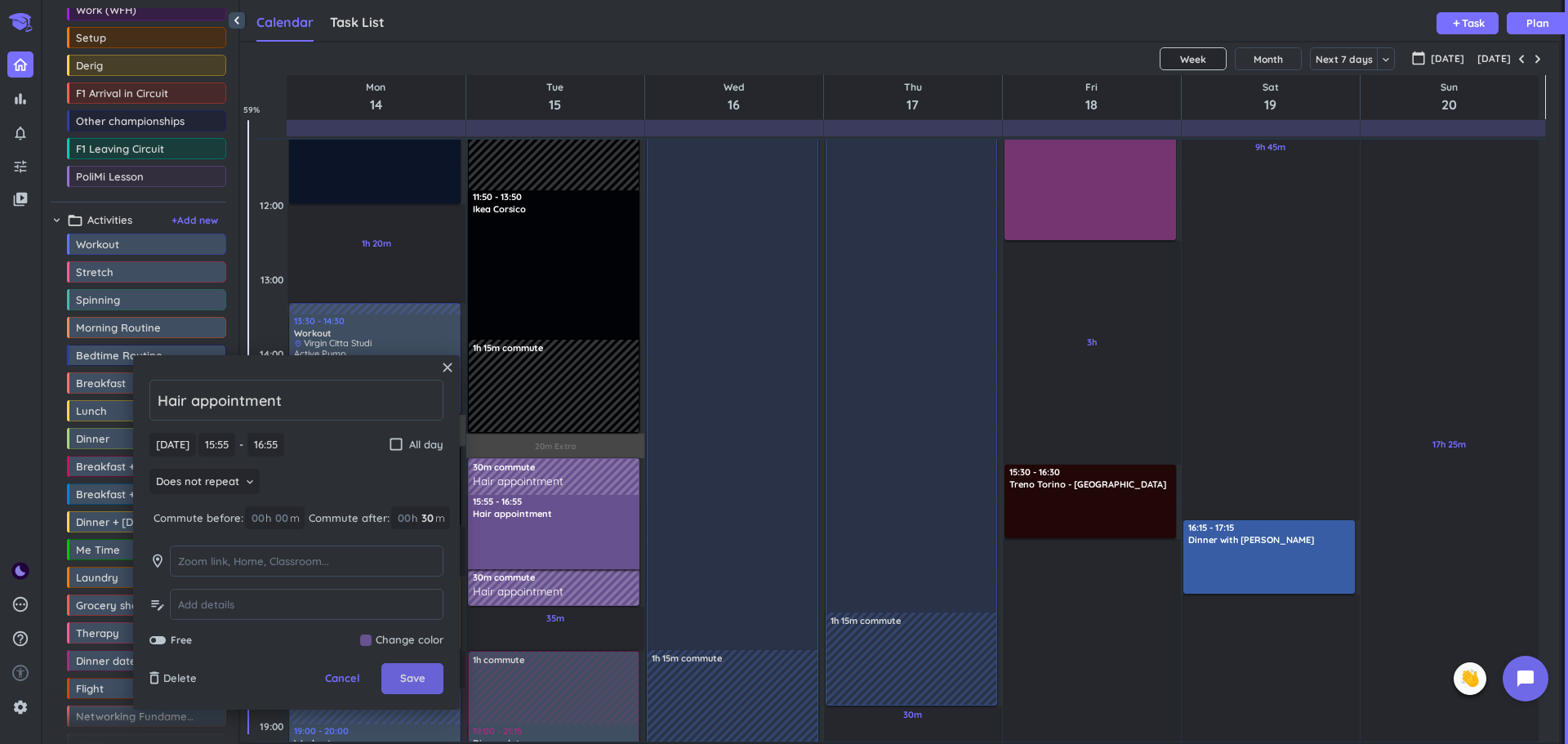 click on "Save" at bounding box center [412, 679] 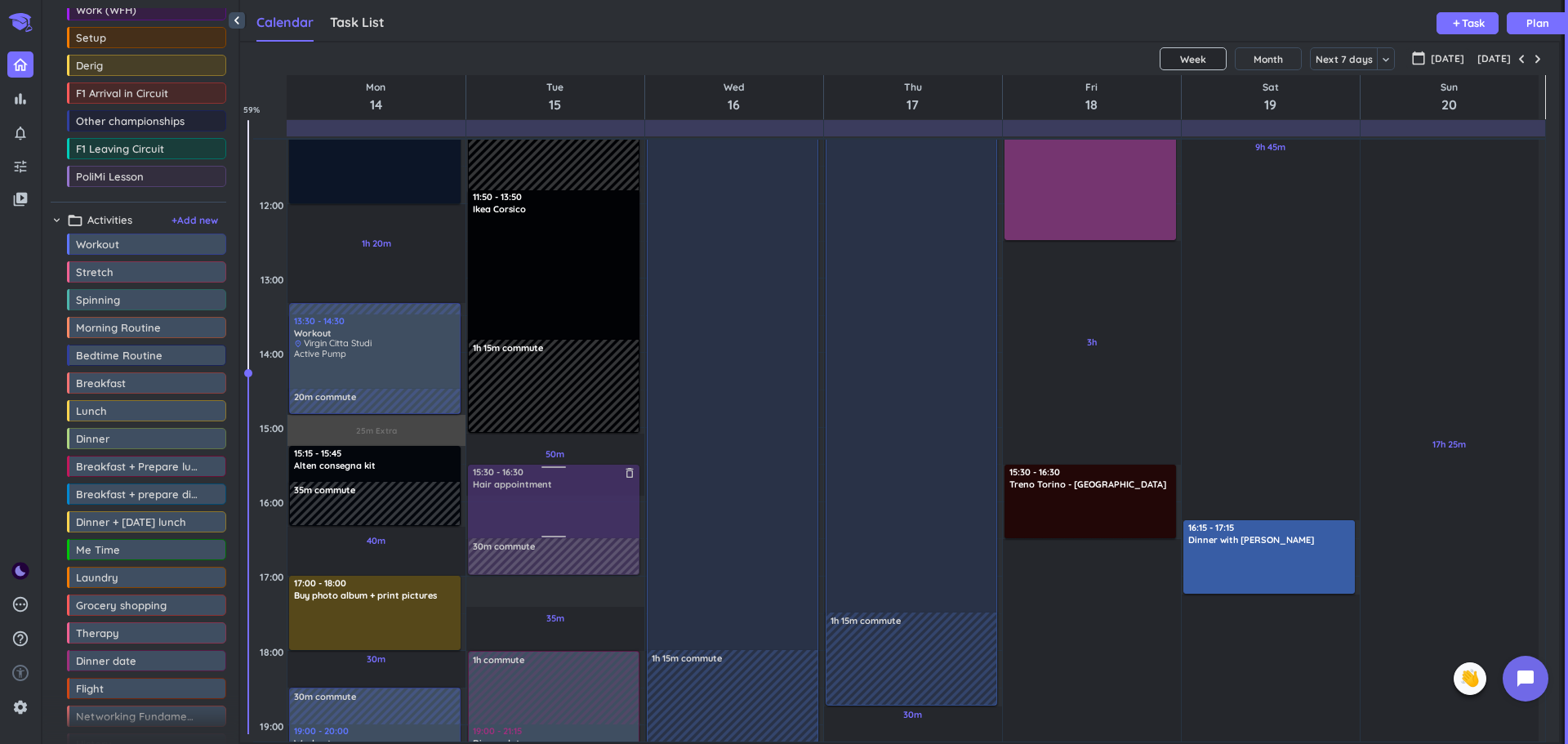 drag, startPoint x: 546, startPoint y: 528, endPoint x: 550, endPoint y: 506, distance: 22.36068 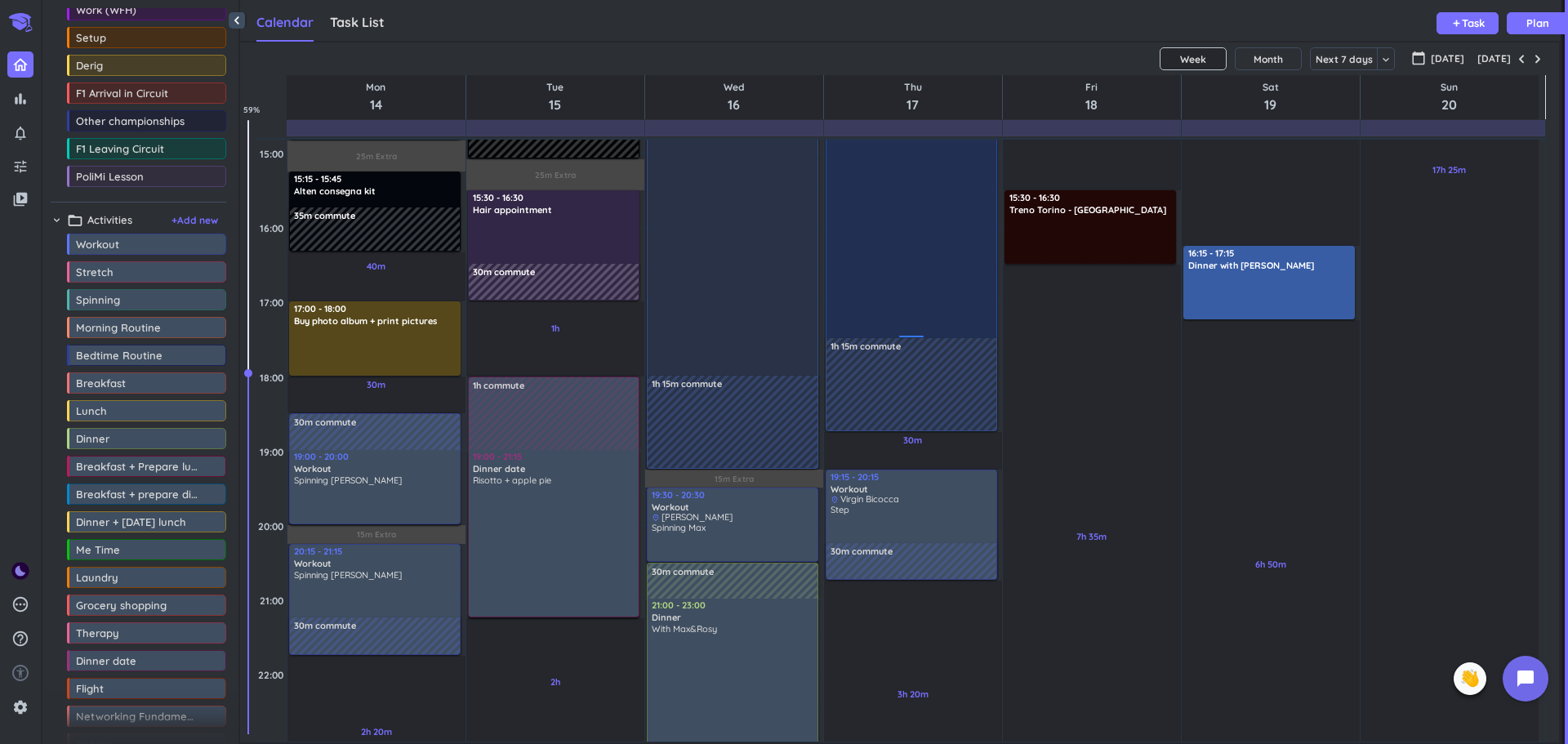 scroll, scrollTop: 815, scrollLeft: 0, axis: vertical 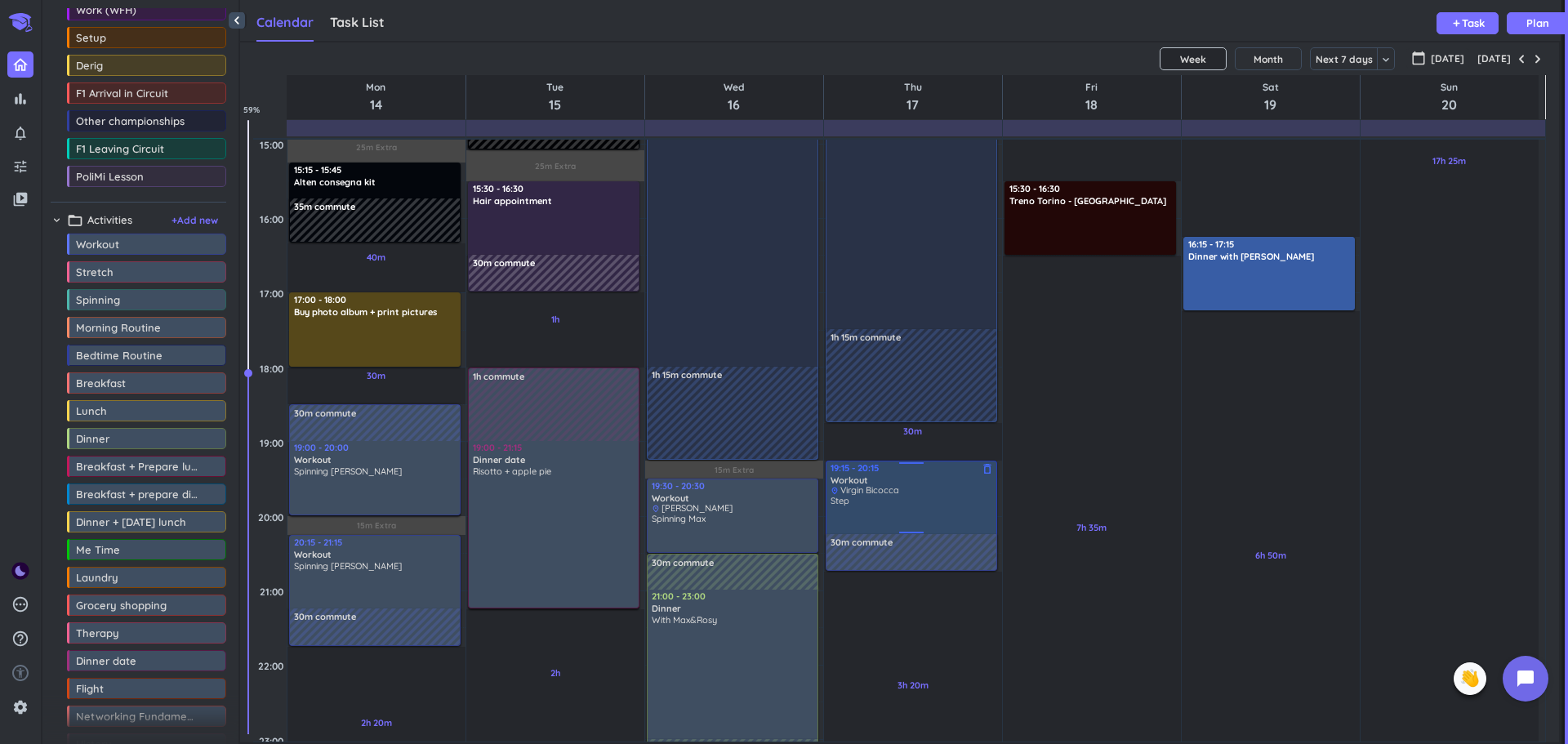 click on "Workout" at bounding box center [849, 480] 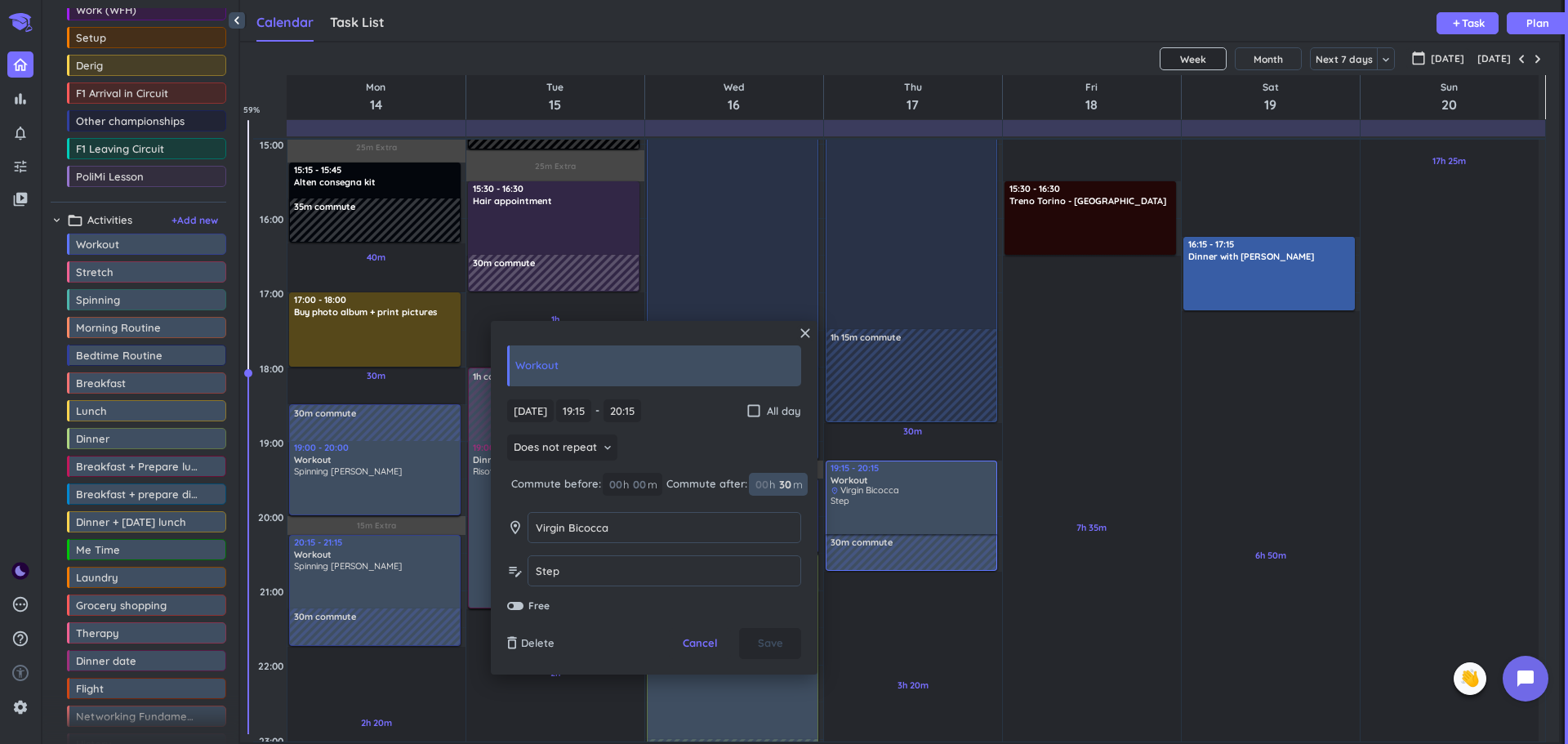 click on "30" at bounding box center (784, 484) 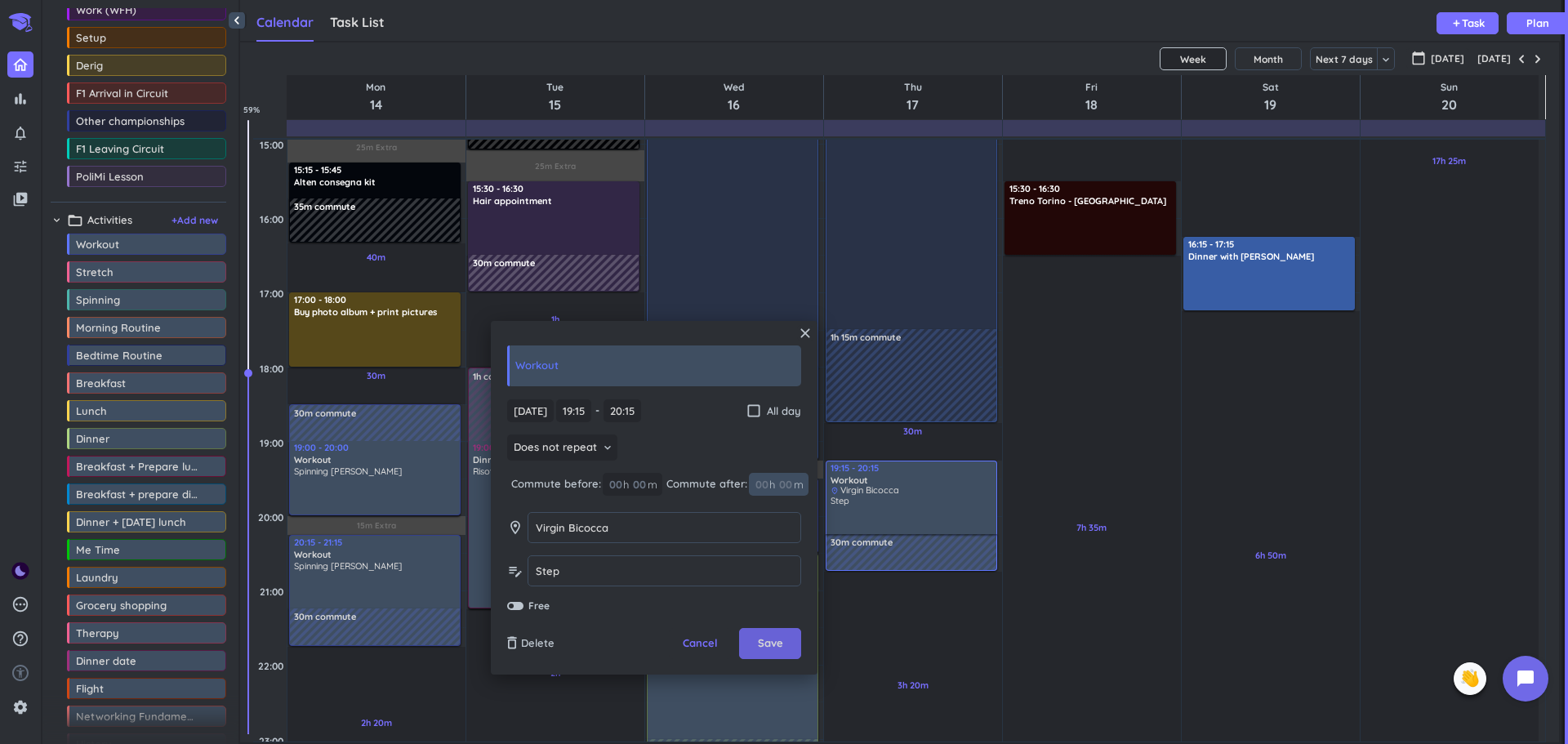 type 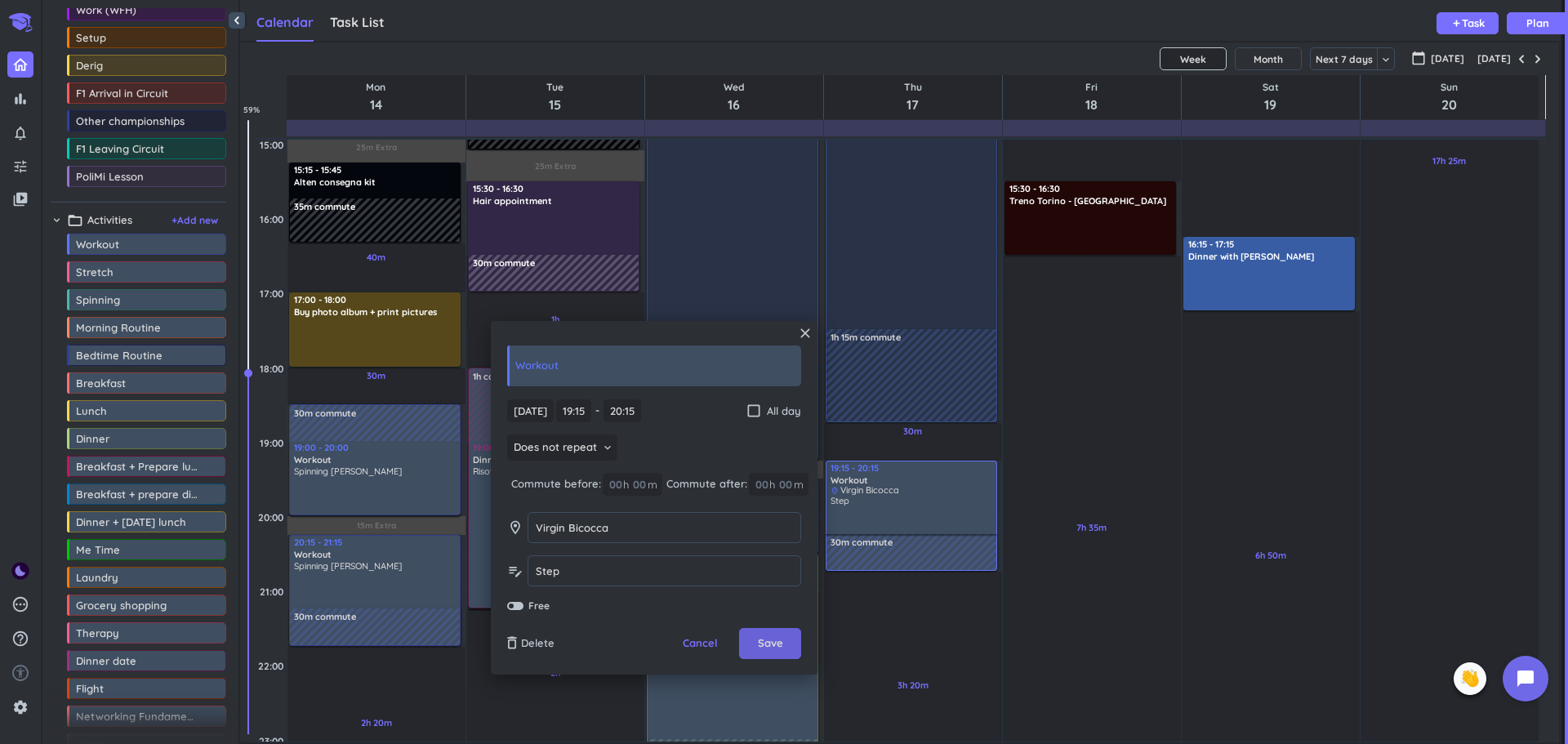 click on "Save" at bounding box center (770, 644) 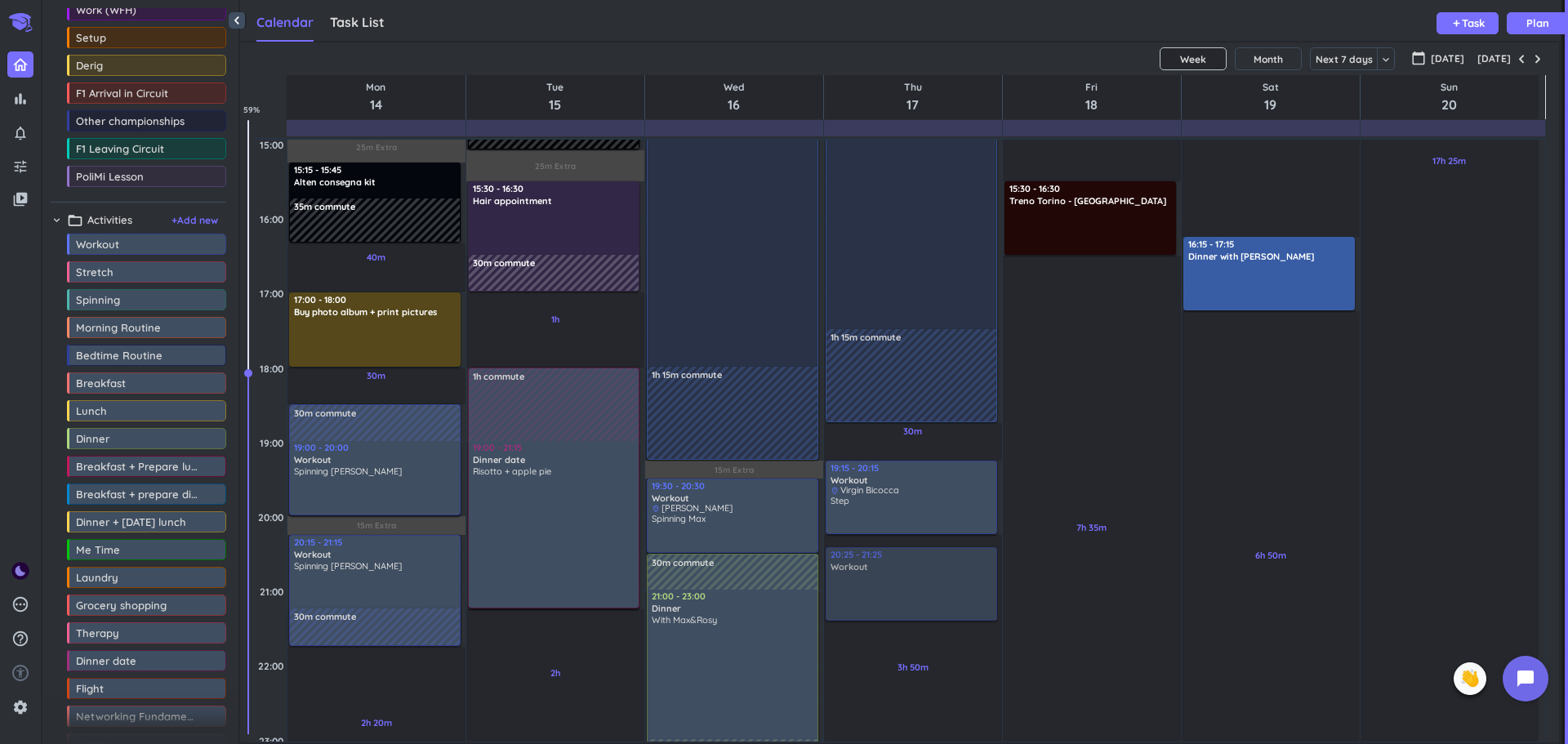drag, startPoint x: 123, startPoint y: 247, endPoint x: 914, endPoint y: 547, distance: 845.9793 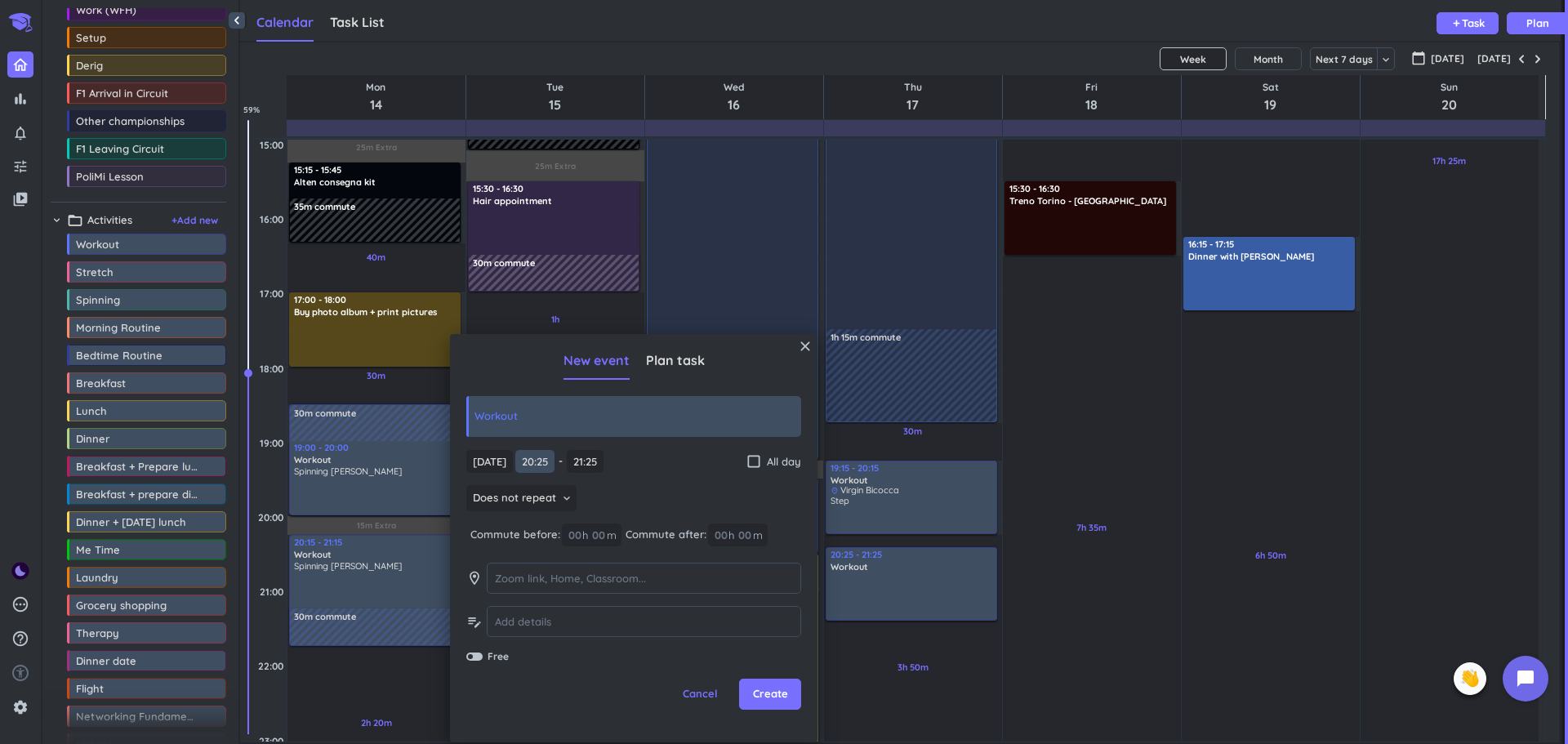click on "20:25" at bounding box center [535, 461] 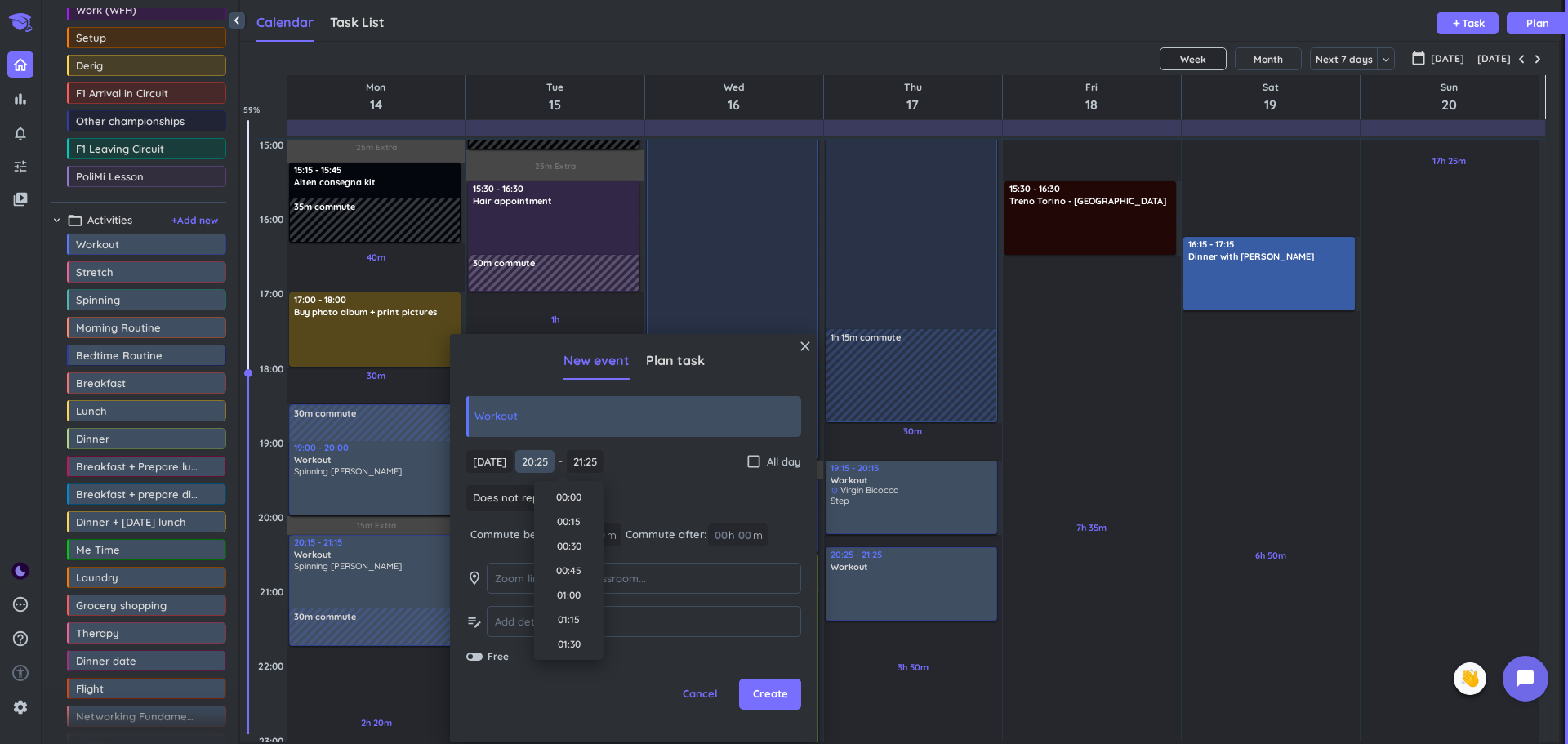 scroll, scrollTop: 1912, scrollLeft: 0, axis: vertical 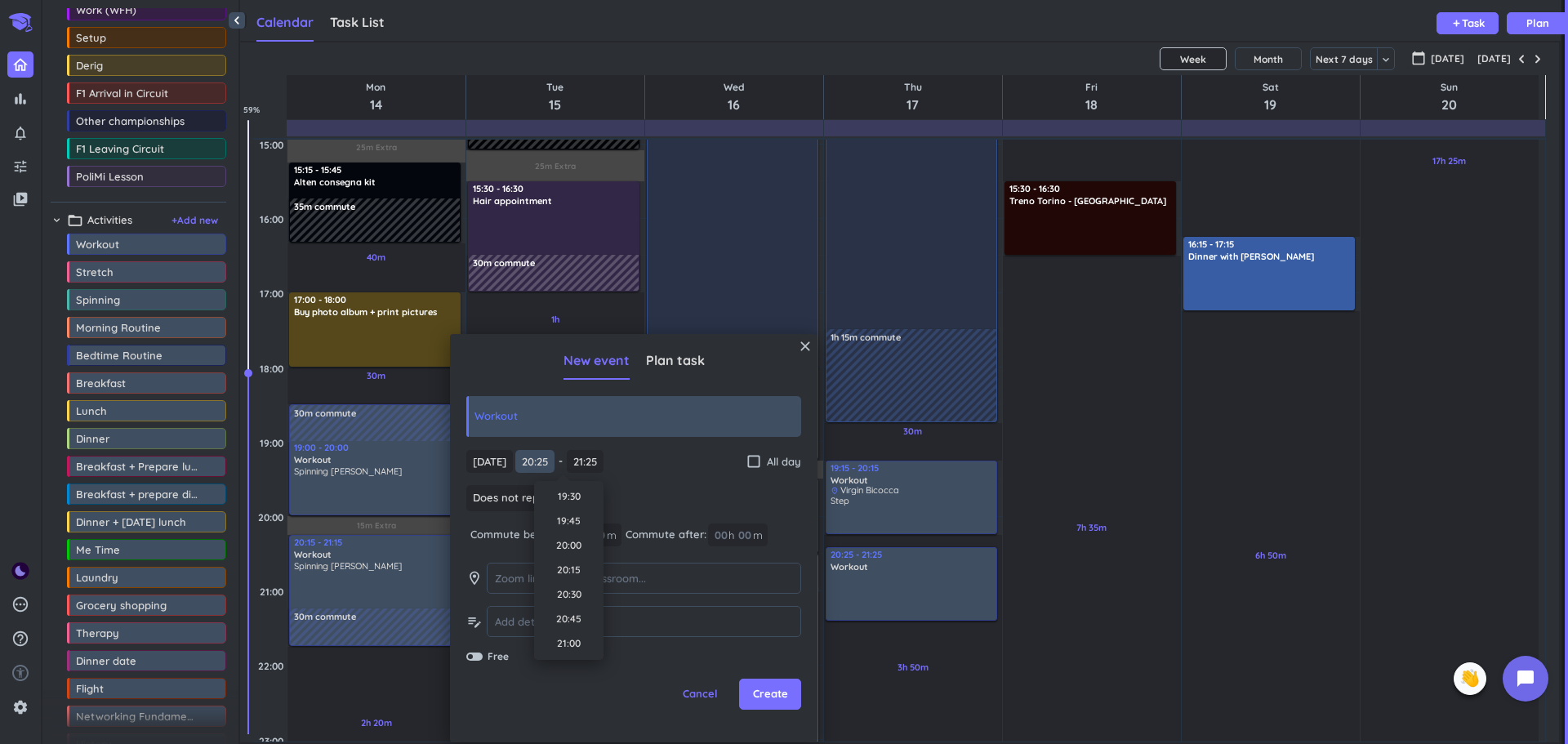 click on "20:25" at bounding box center [535, 461] 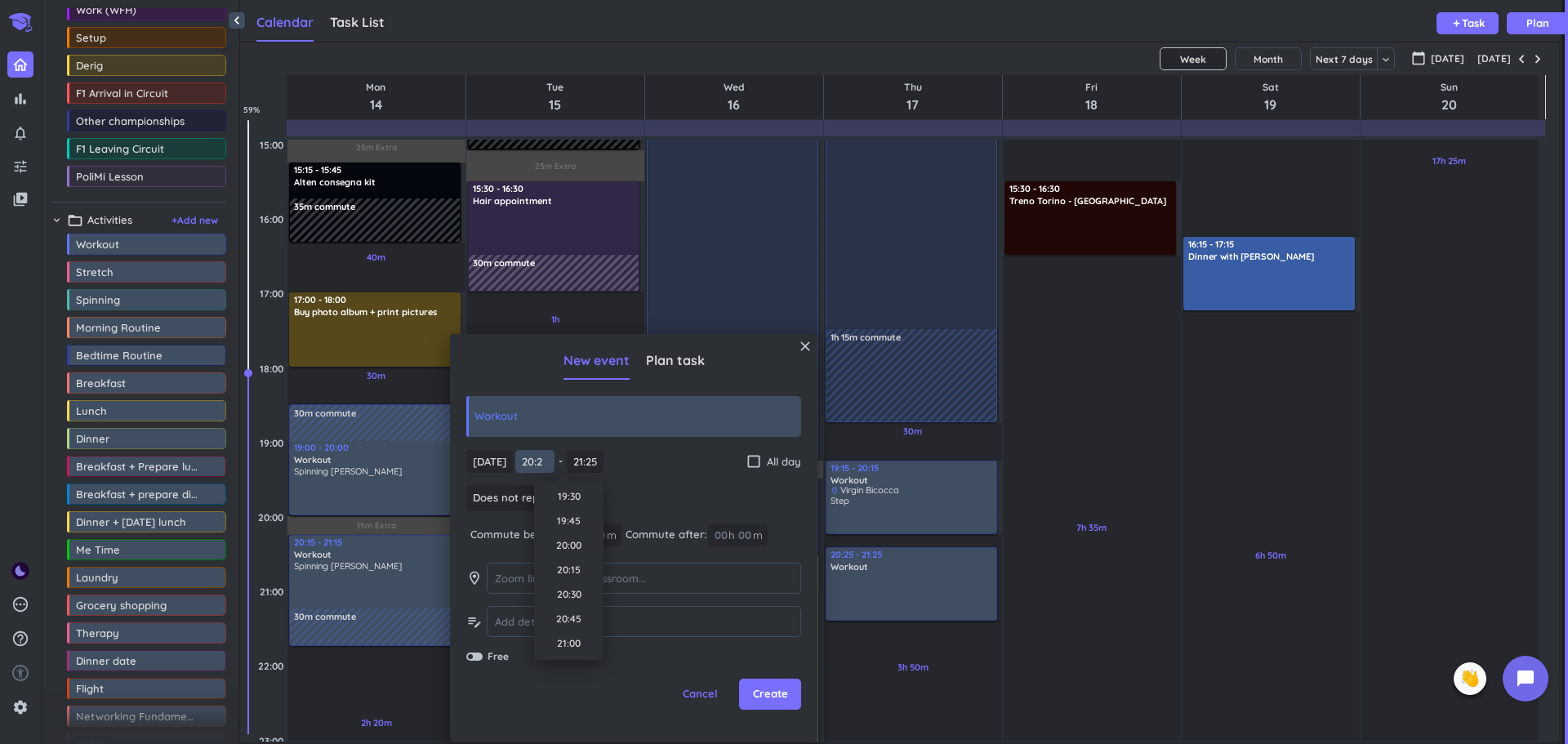 scroll, scrollTop: 0, scrollLeft: 0, axis: both 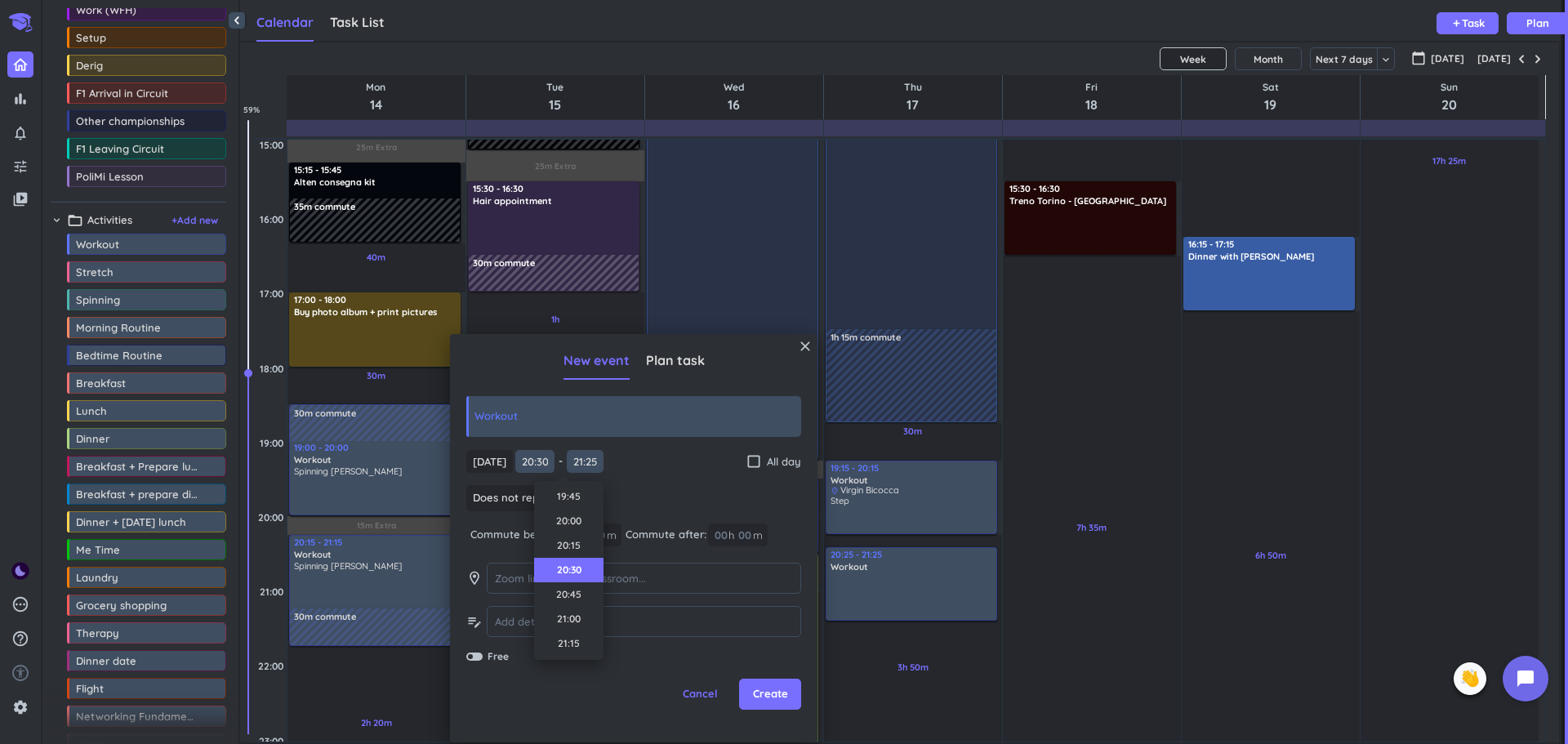 type on "20:30" 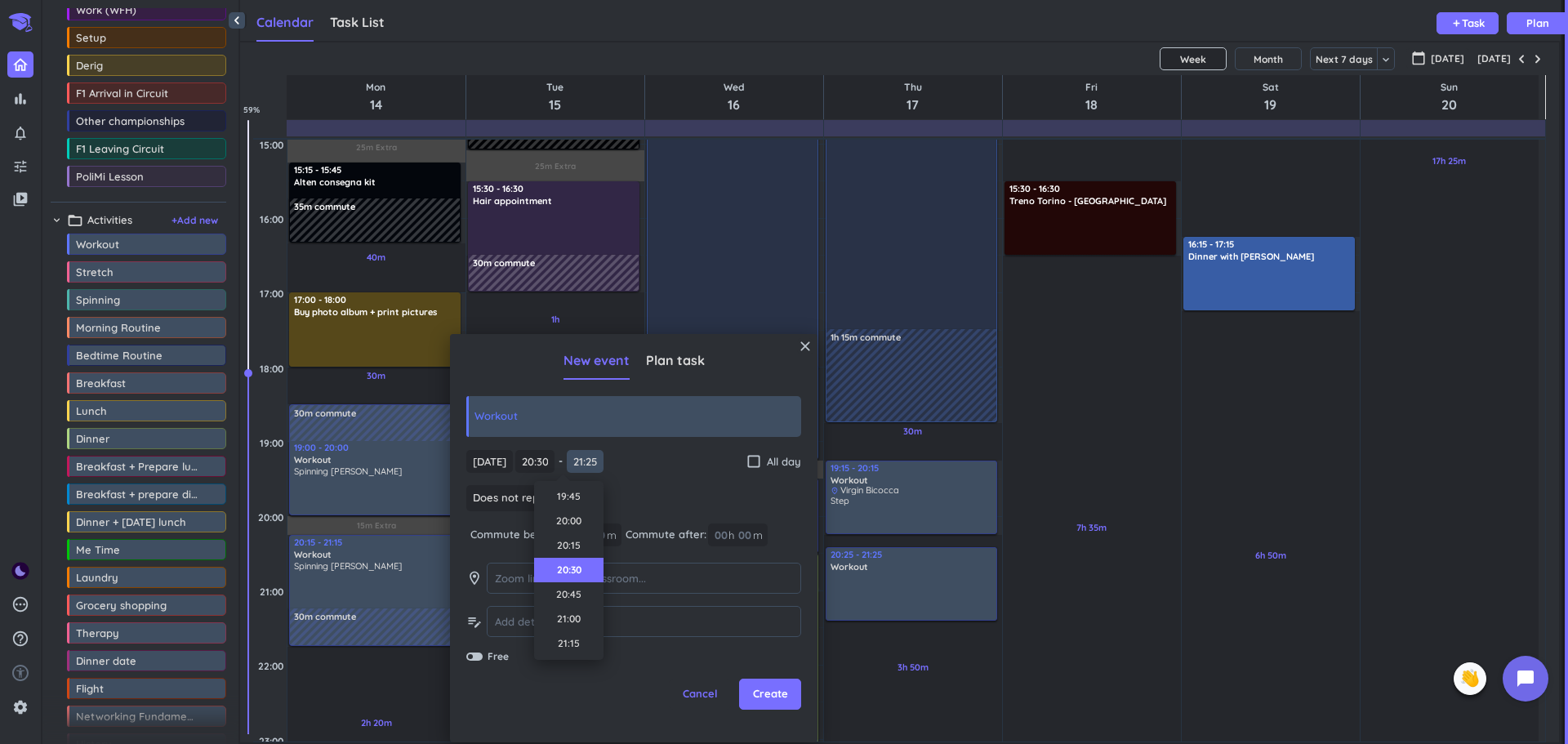 click on "bar_chart notifications_none tune video_library pending help_outline settings 9 / 9 check_circle_outline check_circle_outline check_circle_outline check_circle_outline check_circle_outline check_circle_outline check_circle_outline check_circle_outline check_circle_outline 🤘 ✨ ⚔️ 🎓 ♠️ 🦄 ⏳ close 👋 chevron_left Drag a custom event format_color_fill chevron_right folder_open Courses   +  Add new drag_indicator Work more_horiz drag_indicator F1 Free Practice 1 more_horiz drag_indicator F1 Free Practice 2 more_horiz drag_indicator F1 Free Practice 3 more_horiz drag_indicator F1 Qualifying more_horiz drag_indicator F1 Race more_horiz drag_indicator F1 Private Test more_horiz drag_indicator F1 Safety & Medical Car more_horiz drag_indicator Work (WFH) more_horiz drag_indicator Setup more_horiz drag_indicator Derig more_horiz drag_indicator F1 Arrival in Circuit more_horiz drag_indicator Other championships  more_horiz drag_indicator F1 Leaving Circuit more_horiz drag_indicator PoliMi Lesson   %" at bounding box center (784, 372) 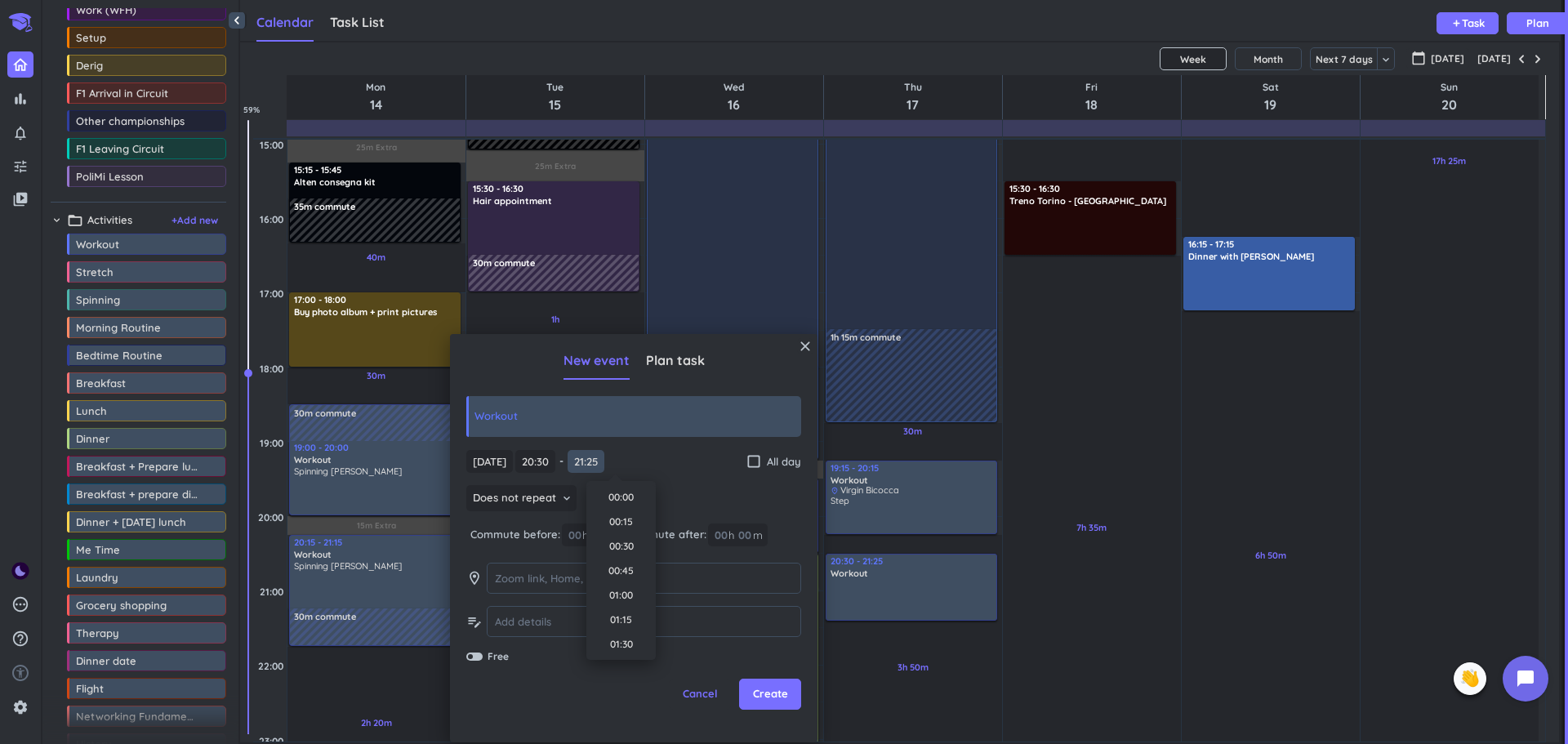 scroll, scrollTop: 2010, scrollLeft: 0, axis: vertical 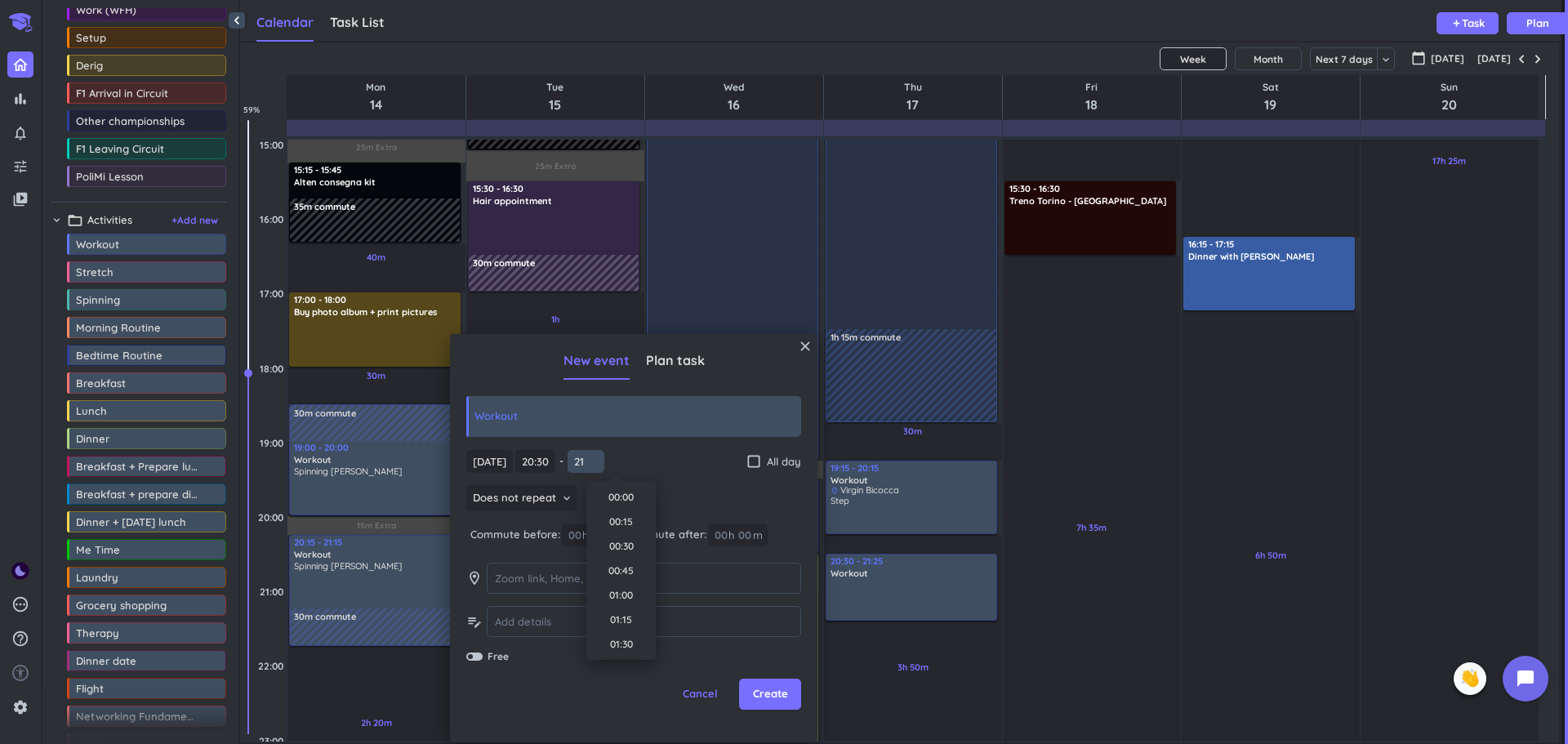 type on "2" 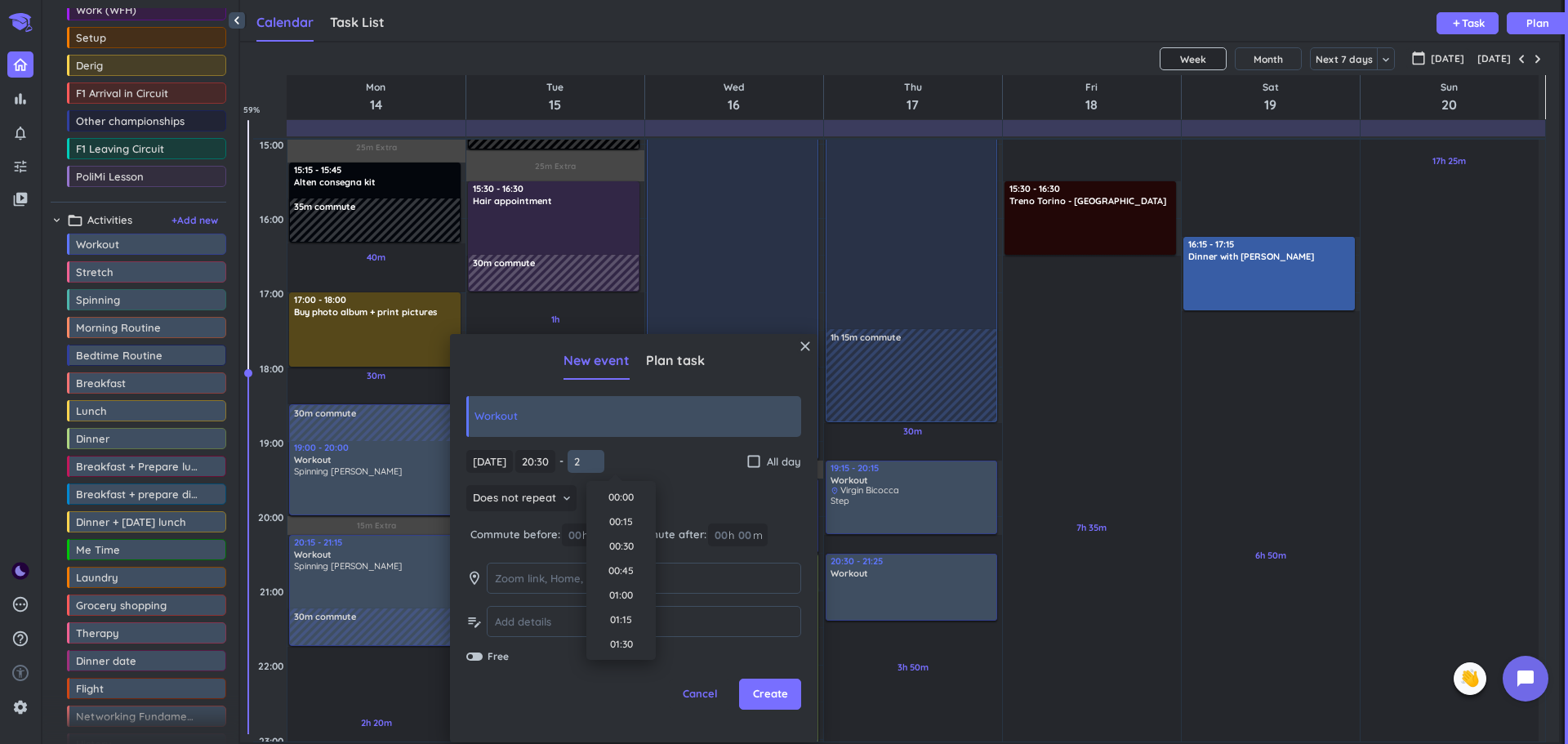scroll, scrollTop: 123, scrollLeft: 0, axis: vertical 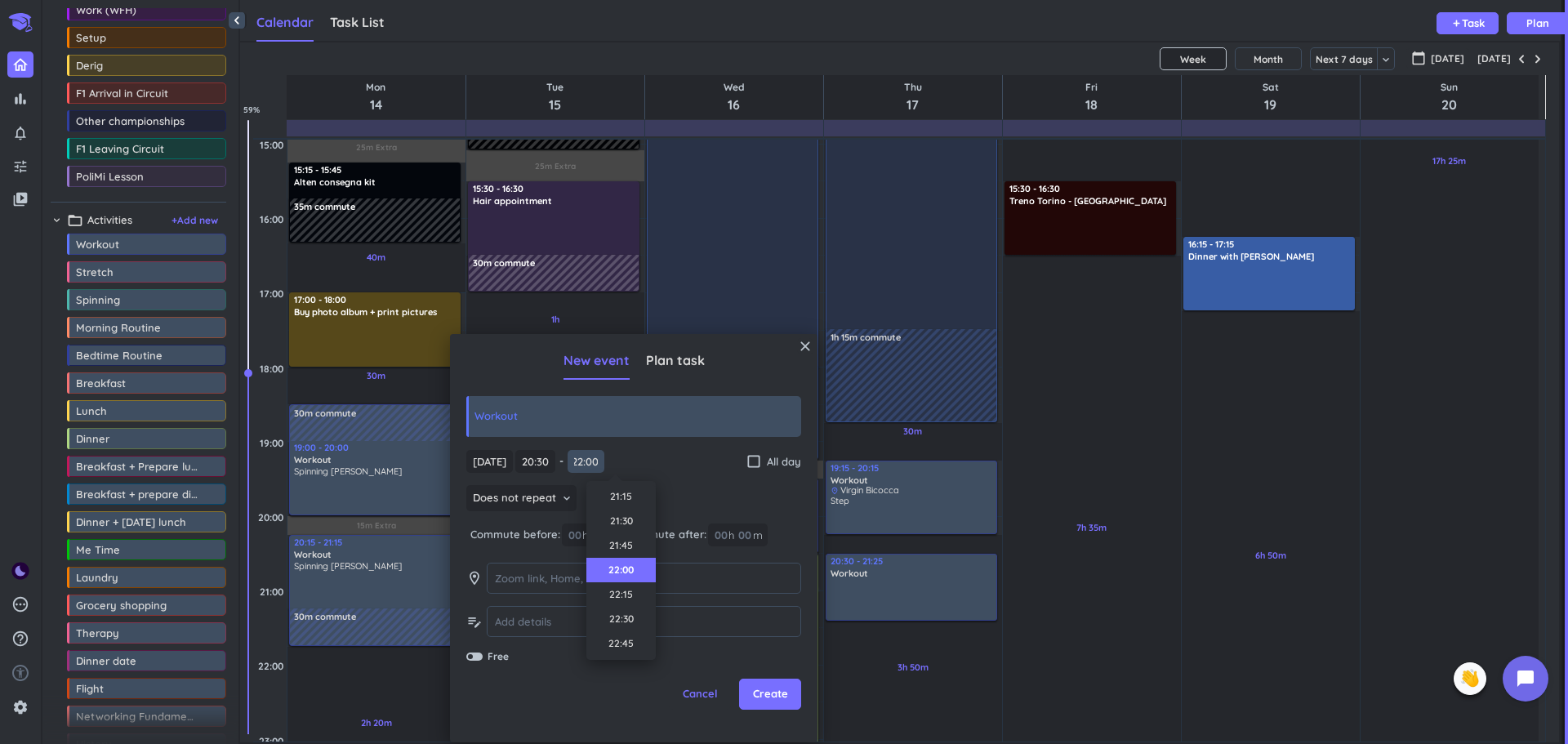 type on "22:00" 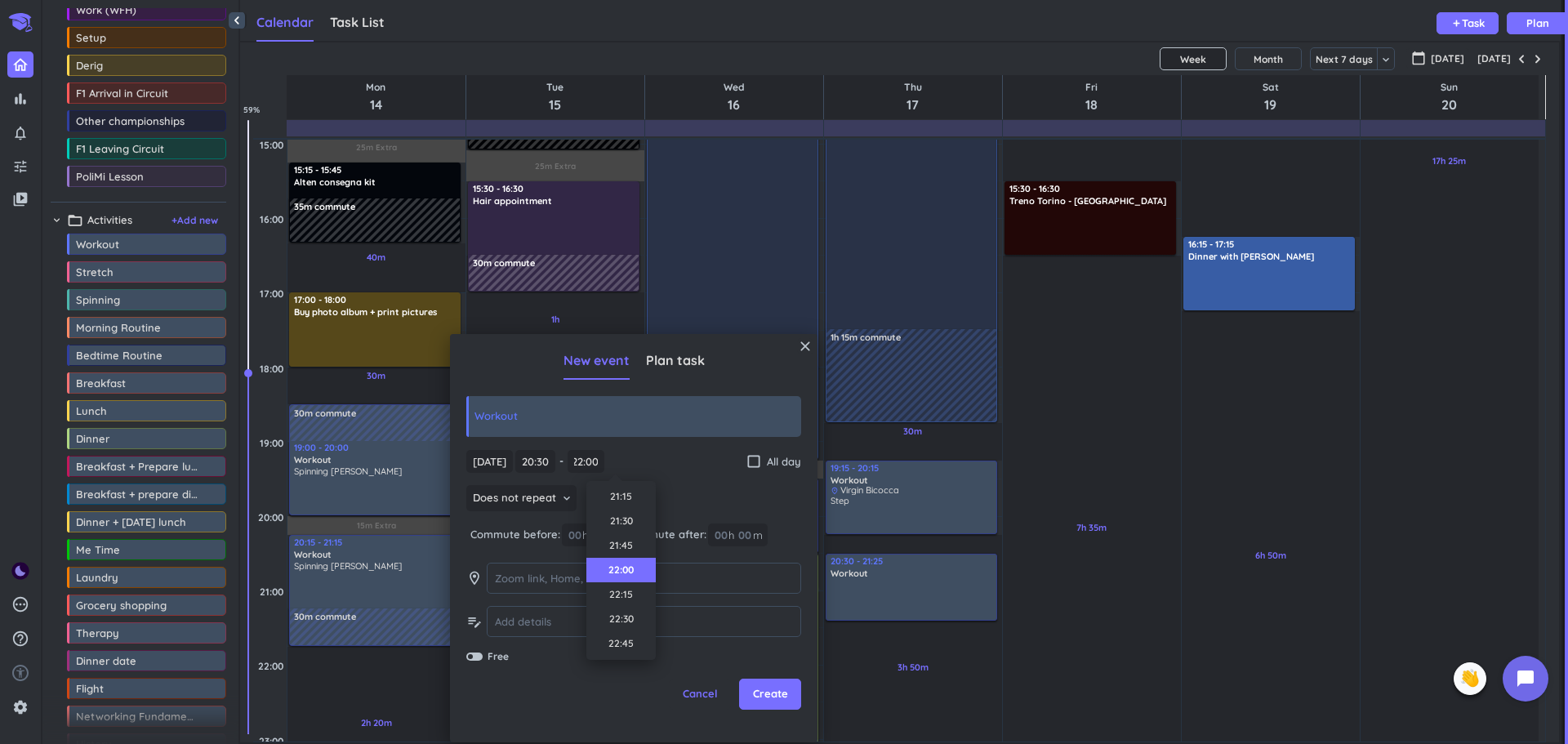 click on "Does not repeat keyboard_arrow_down" at bounding box center (634, 500) 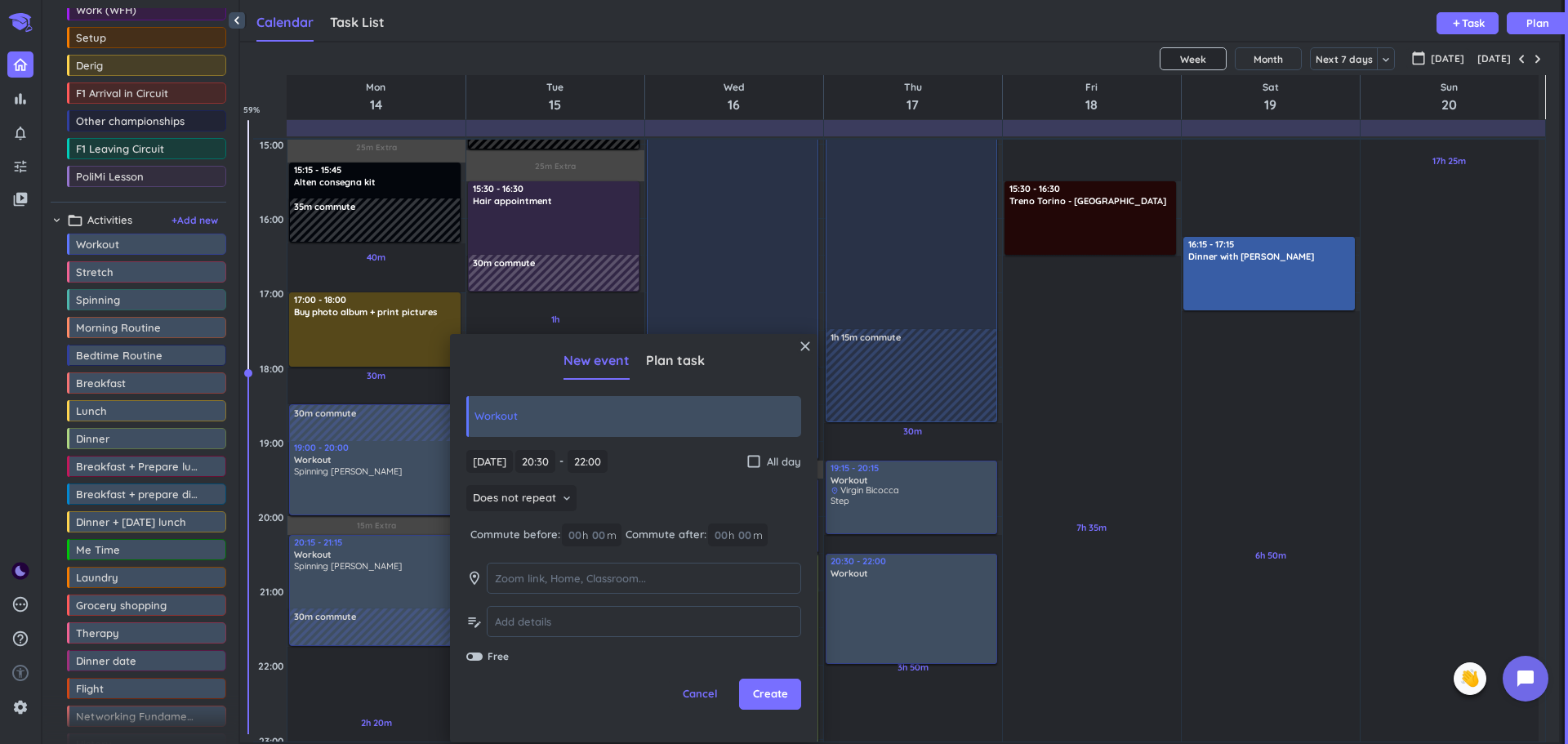 scroll, scrollTop: 0, scrollLeft: 0, axis: both 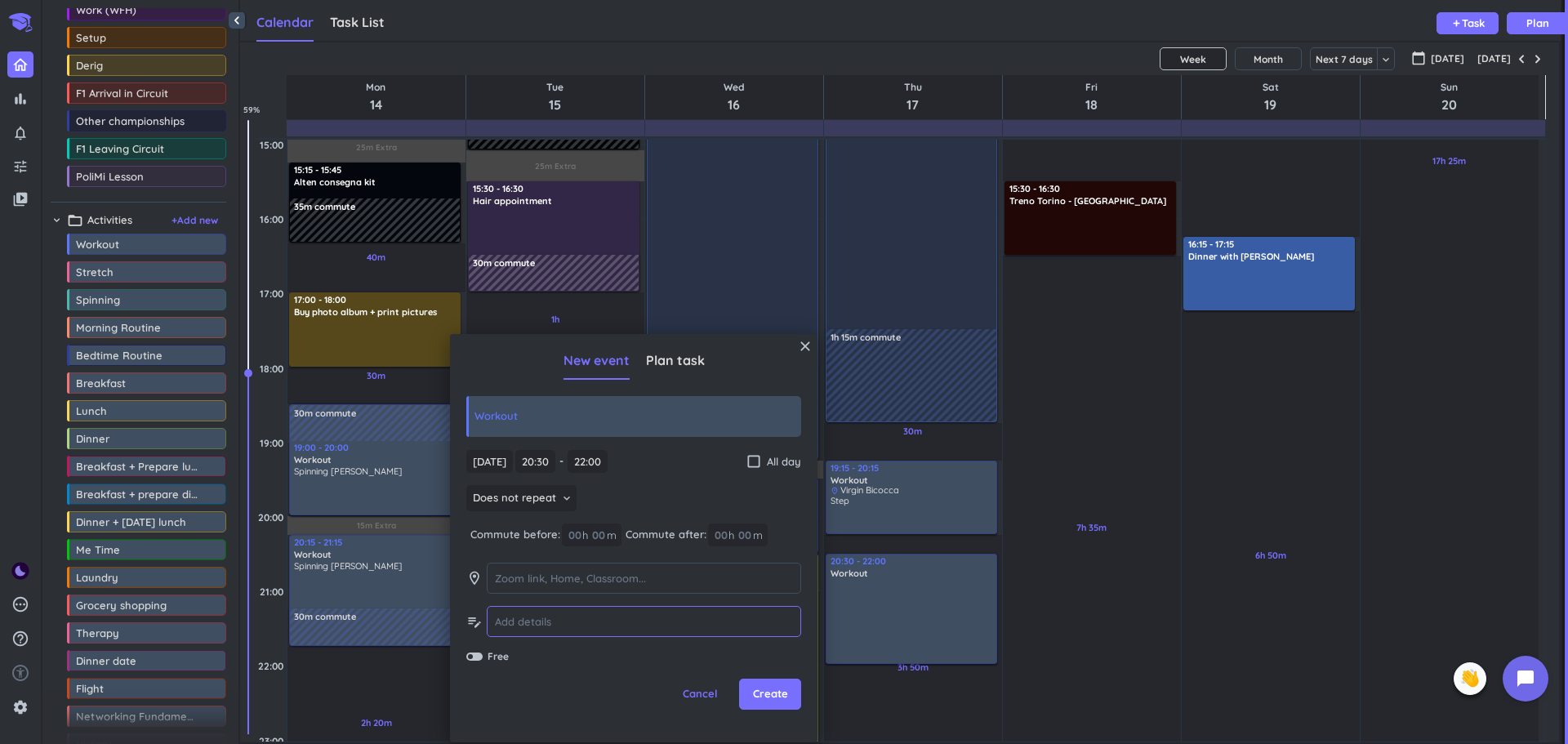 click at bounding box center [644, 621] 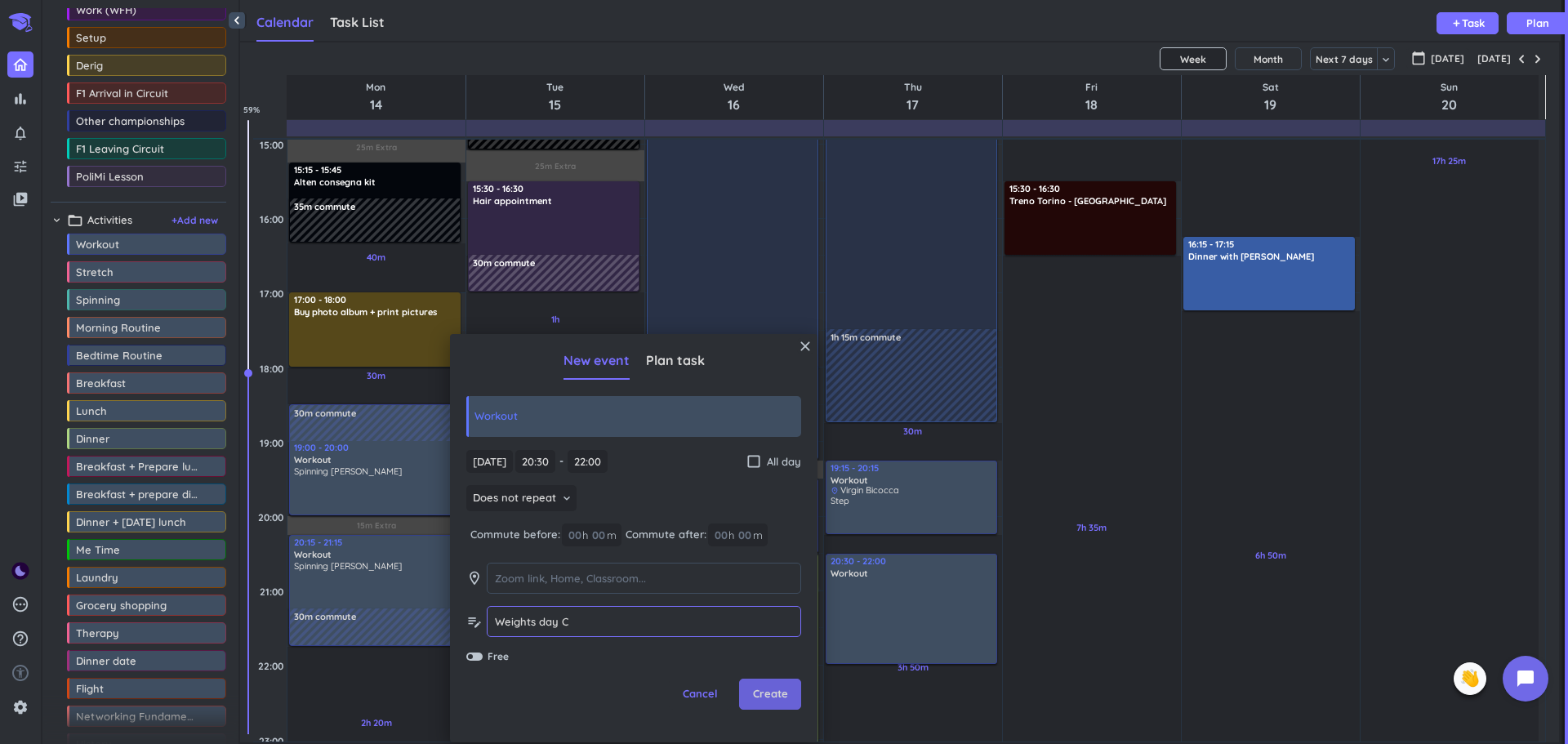 type on "Weights day C" 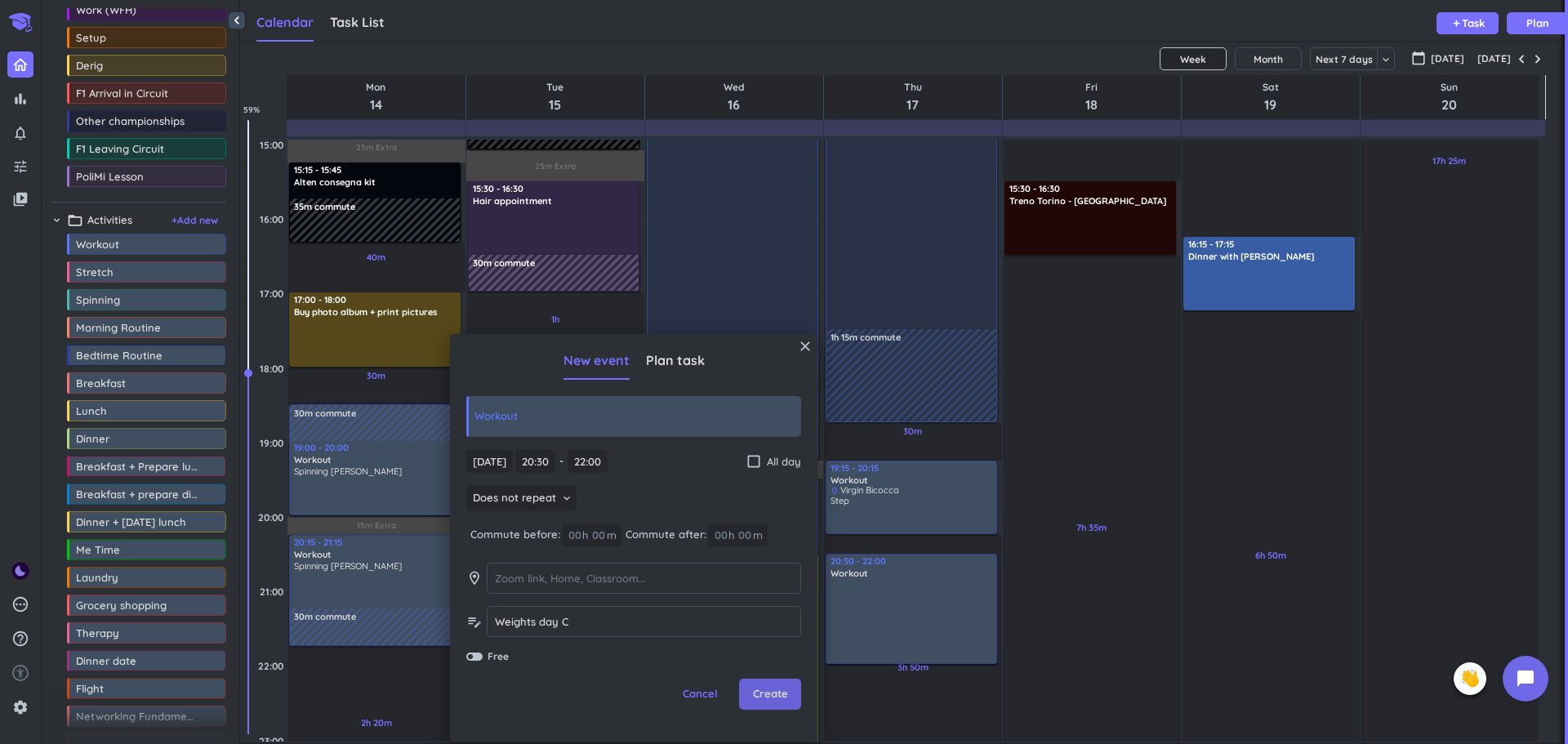 click on "Create" at bounding box center [770, 694] 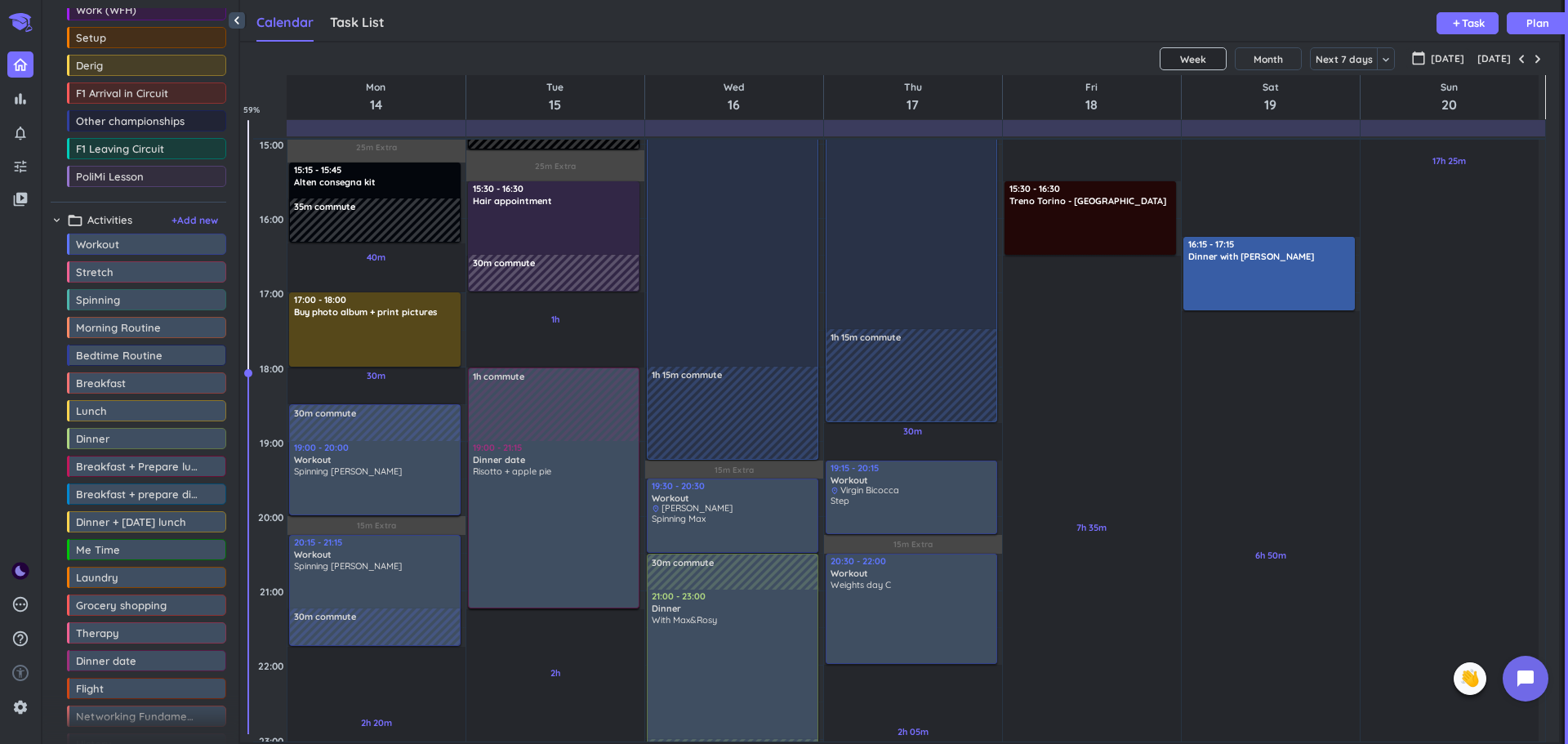 click on "Weights day C" at bounding box center (912, 621) 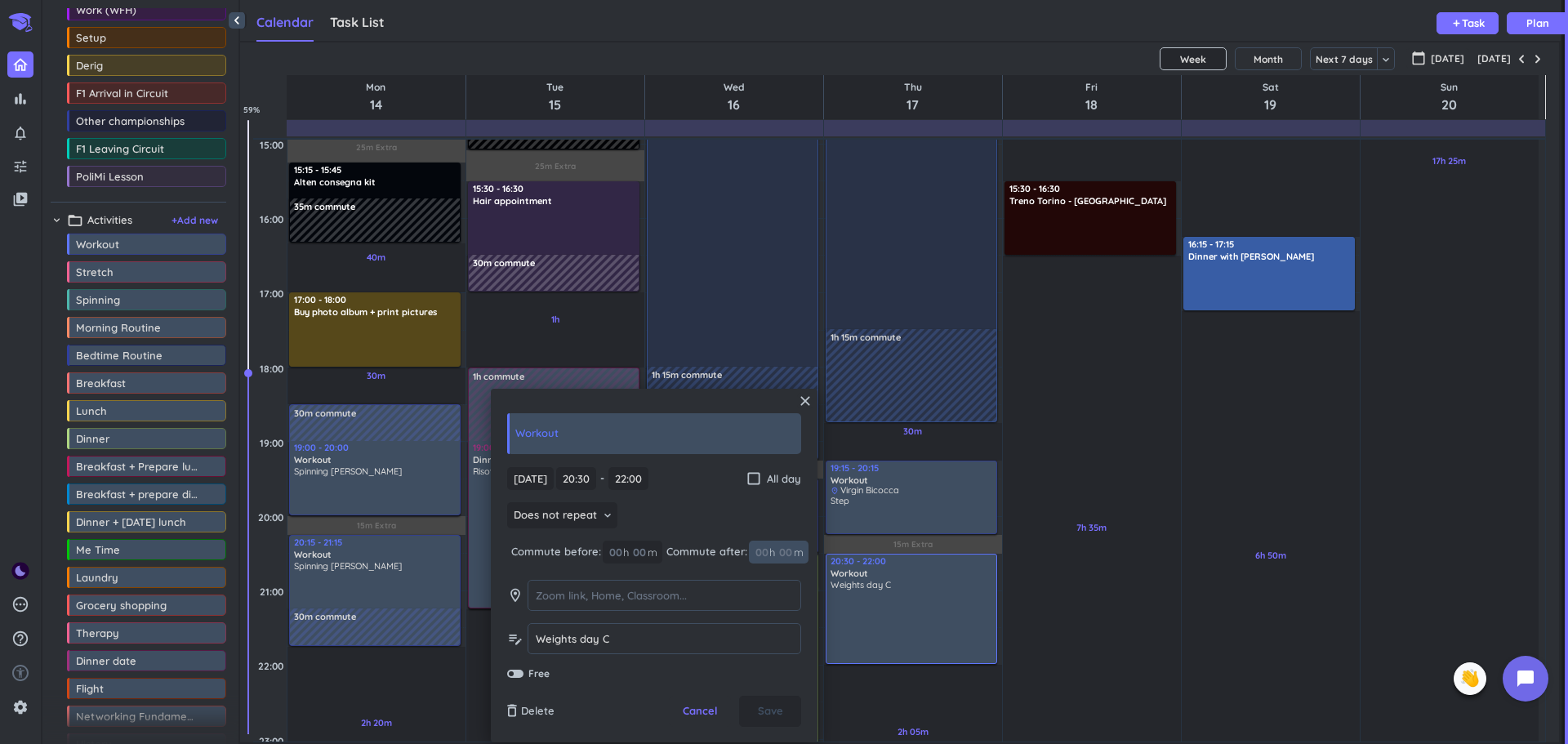 click at bounding box center (785, 552) 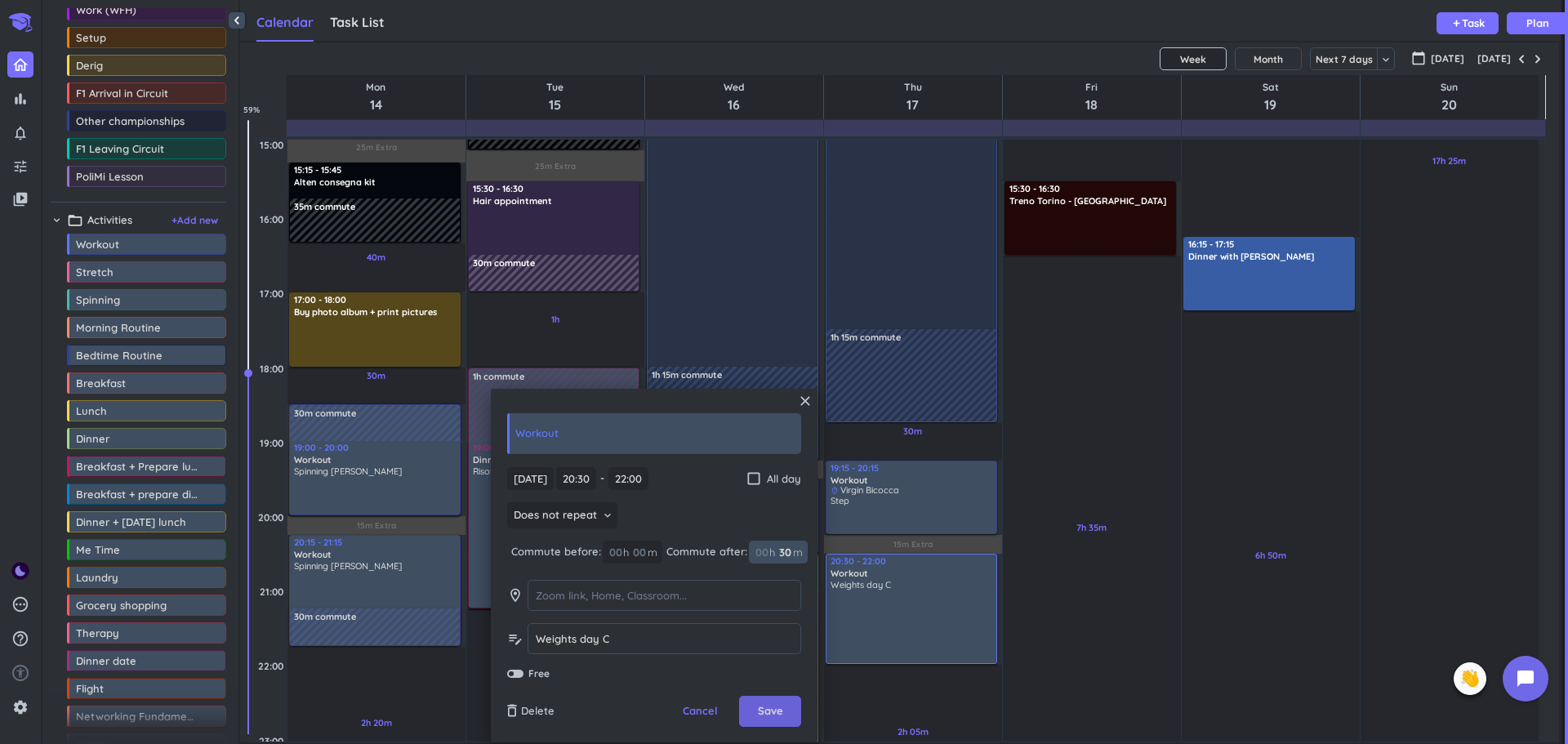 type on "30" 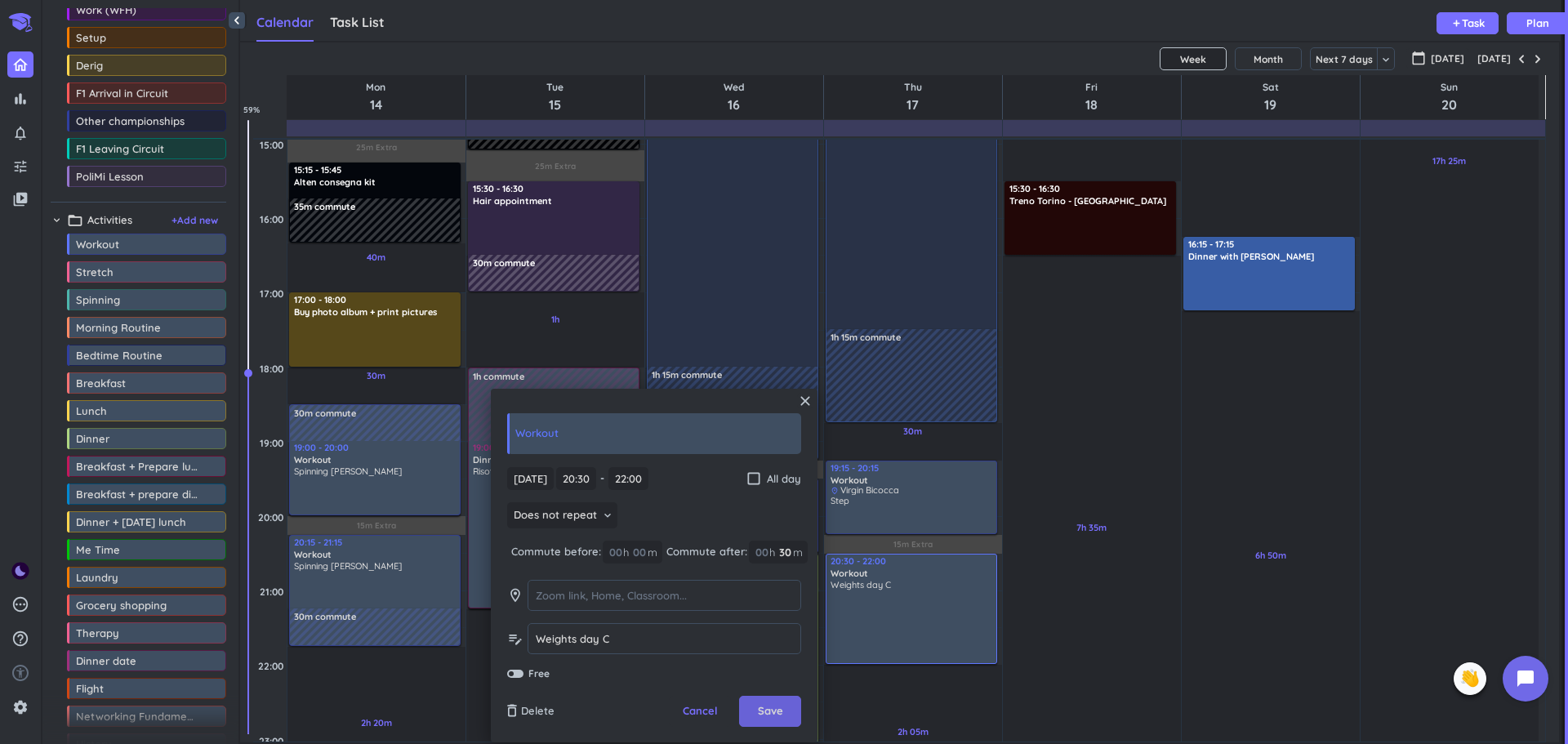 click on "Save" at bounding box center (770, 711) 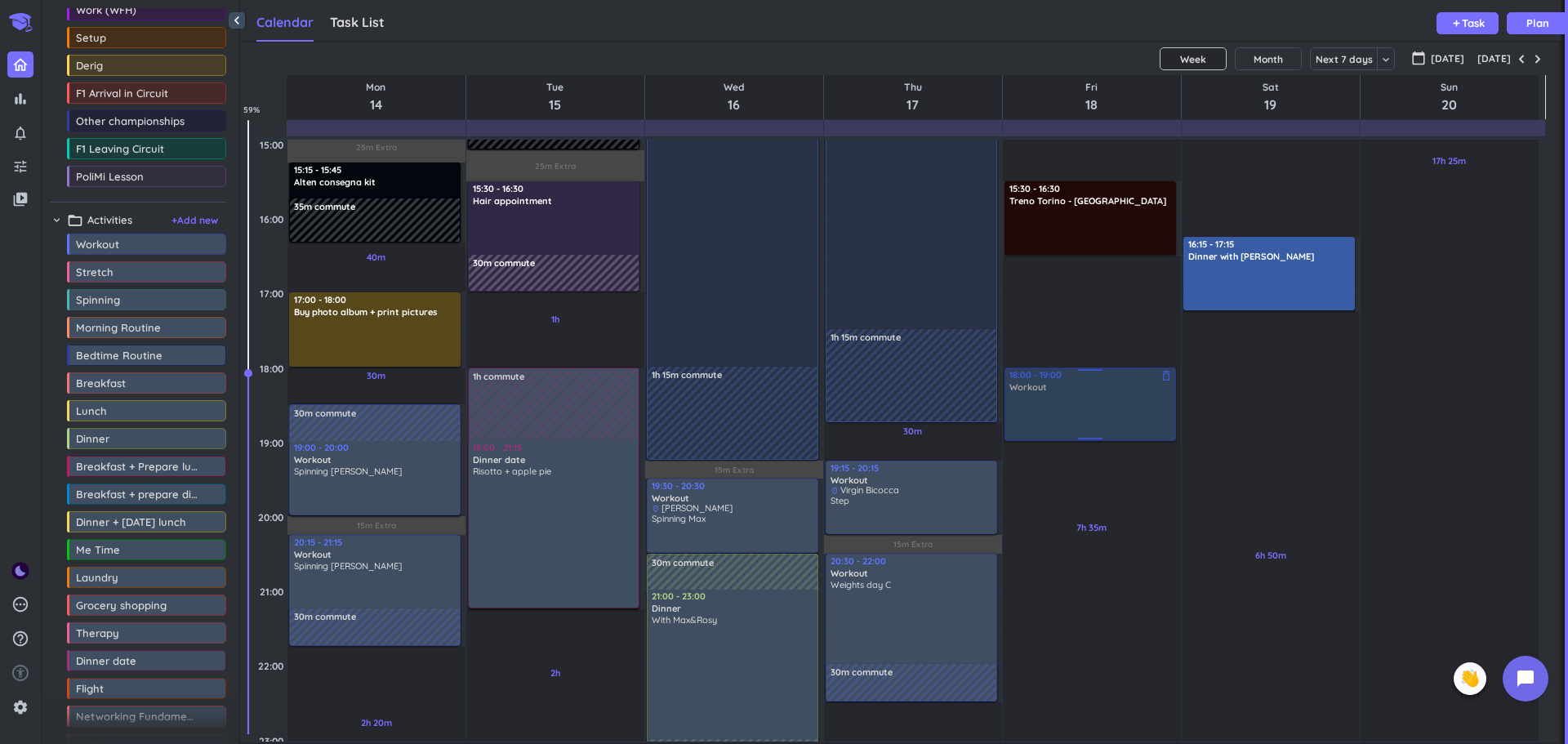 drag, startPoint x: 132, startPoint y: 253, endPoint x: 1124, endPoint y: 369, distance: 998.7592 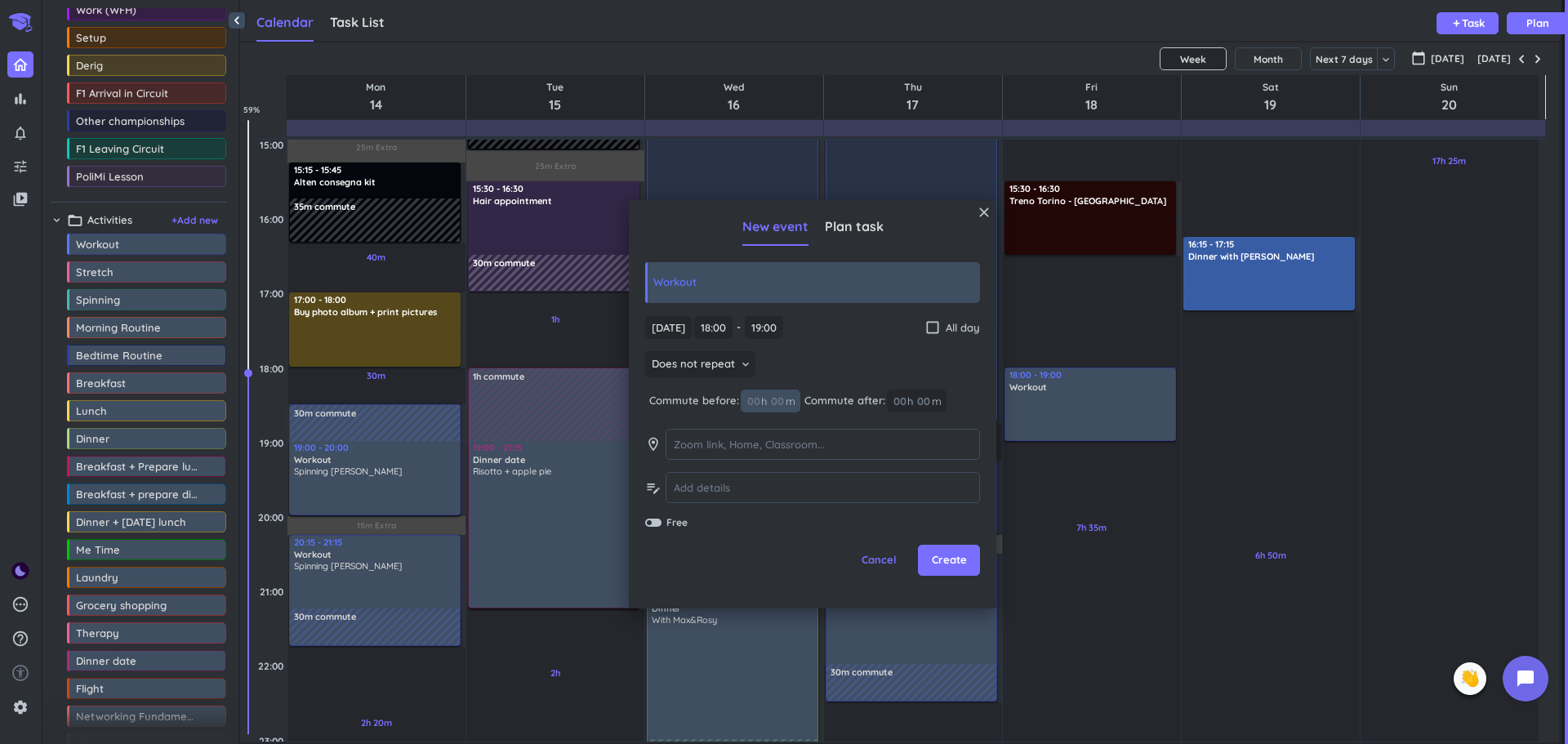 click at bounding box center [777, 401] 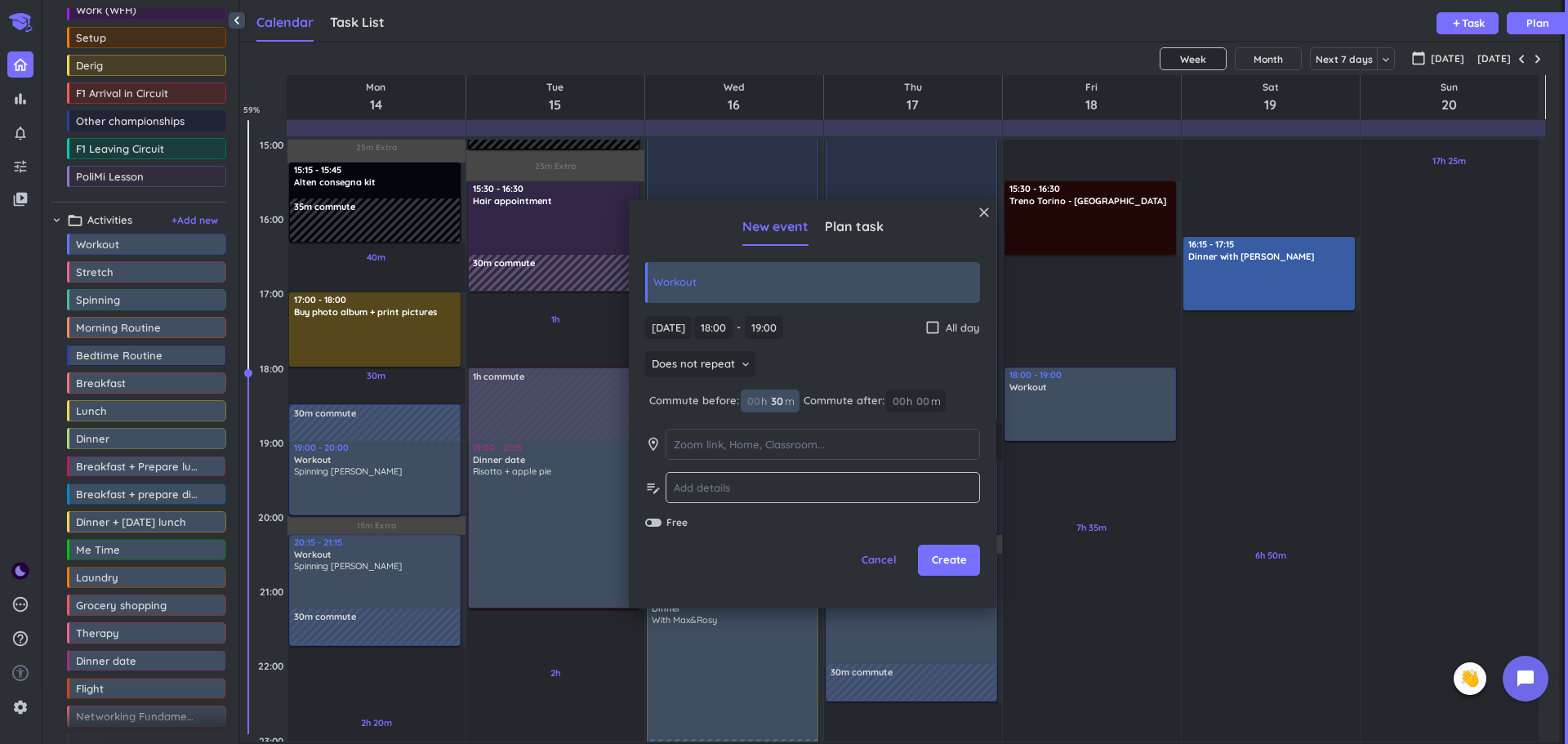 type on "30" 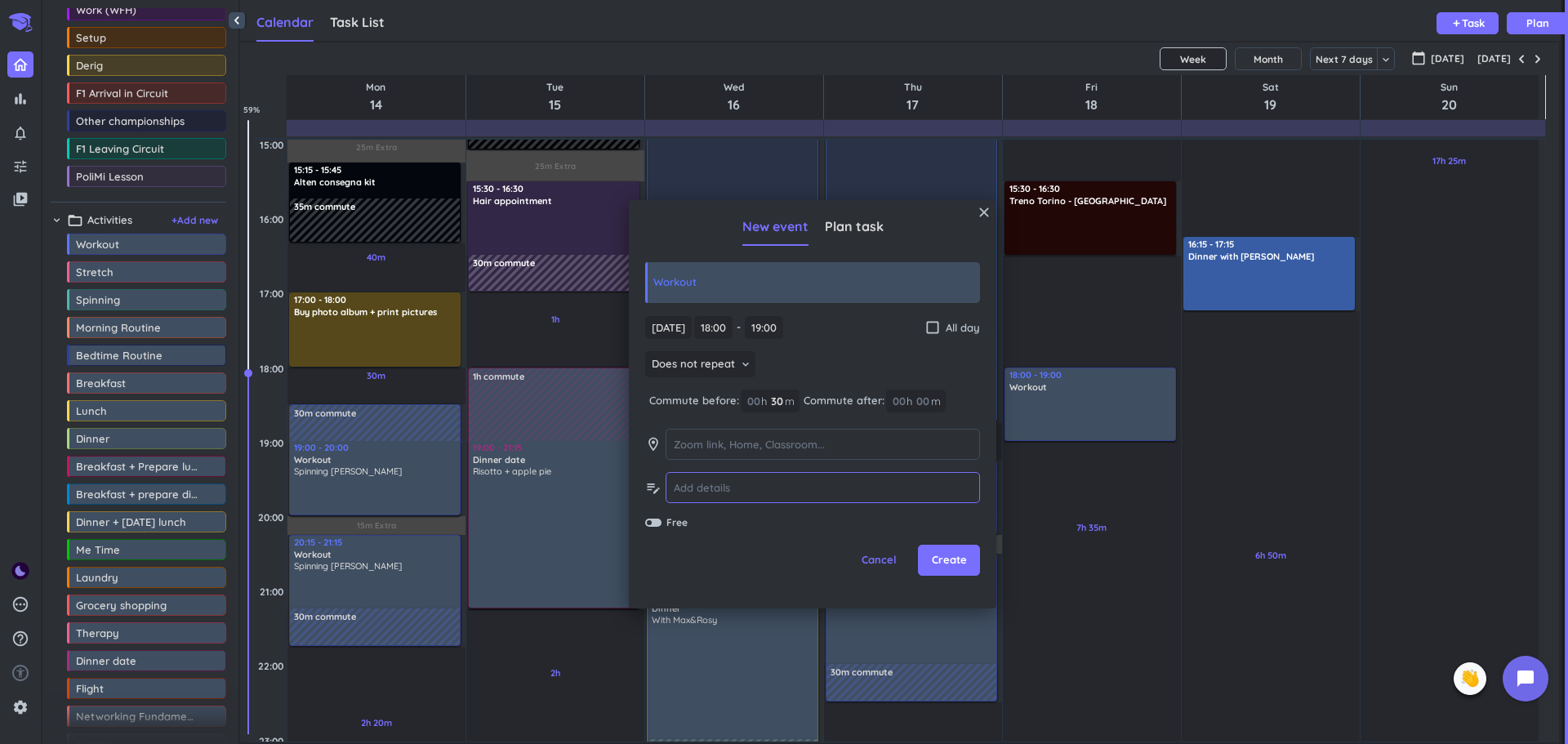 click at bounding box center (822, 488) 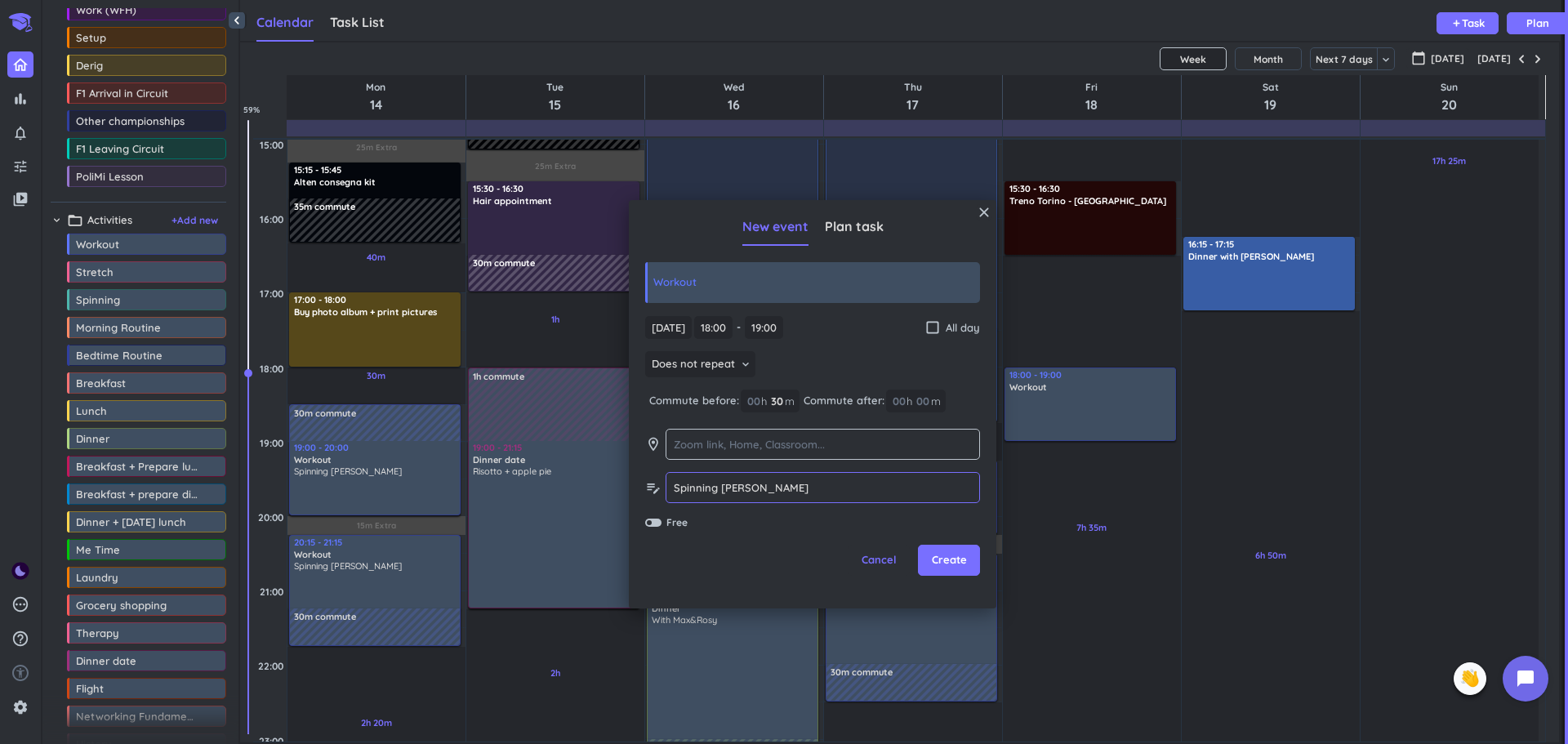 type on "Spinning [PERSON_NAME]" 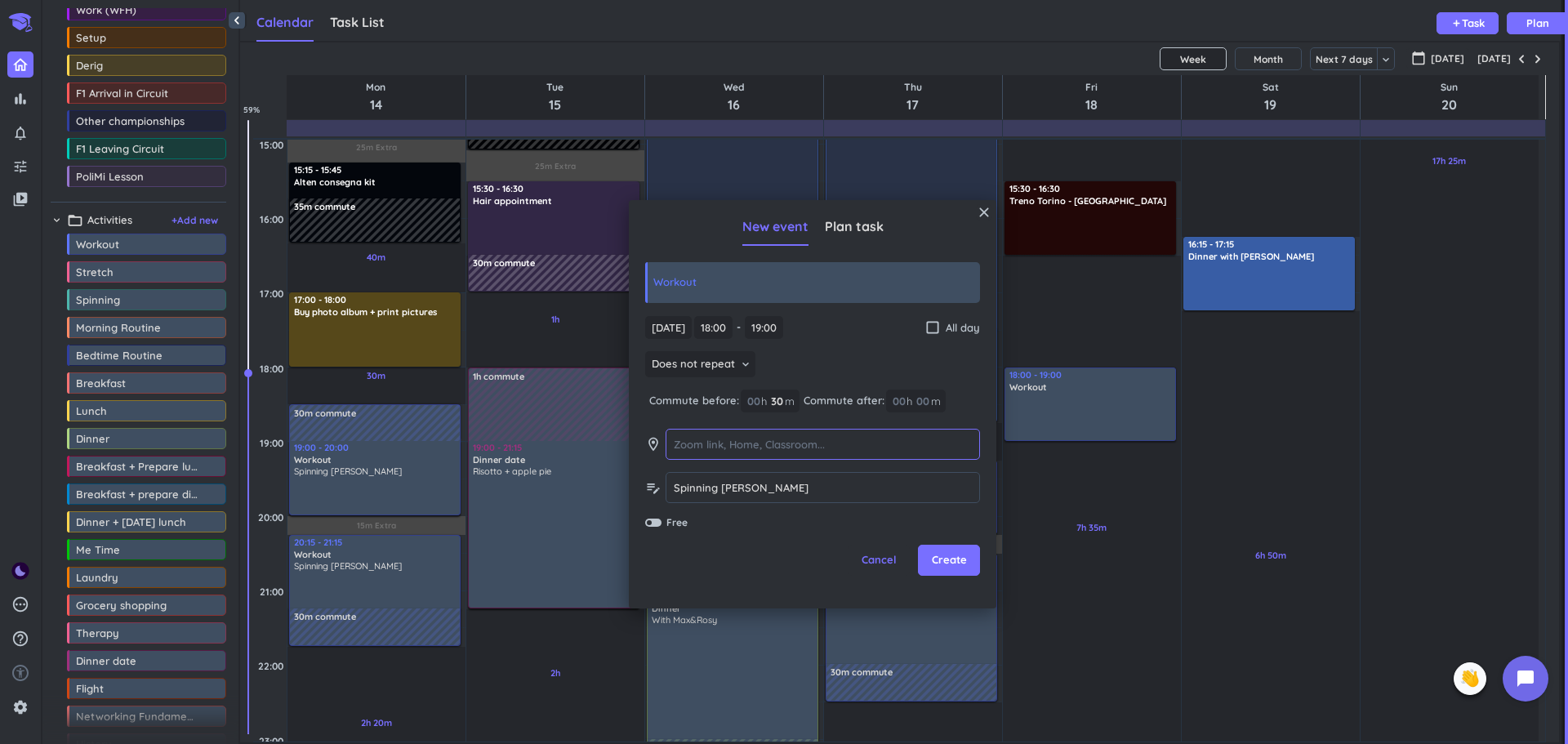 click at bounding box center (822, 444) 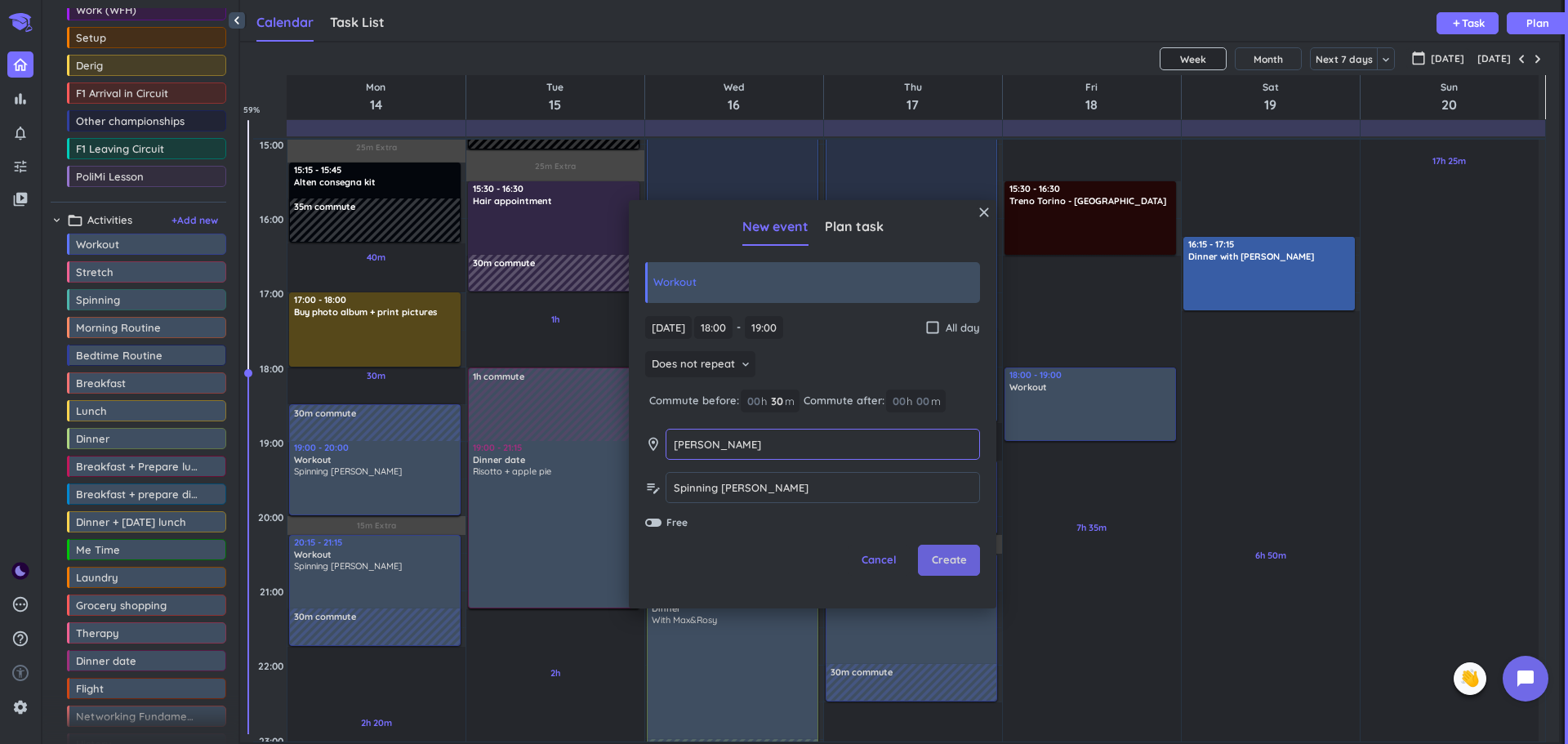 type on "[PERSON_NAME]" 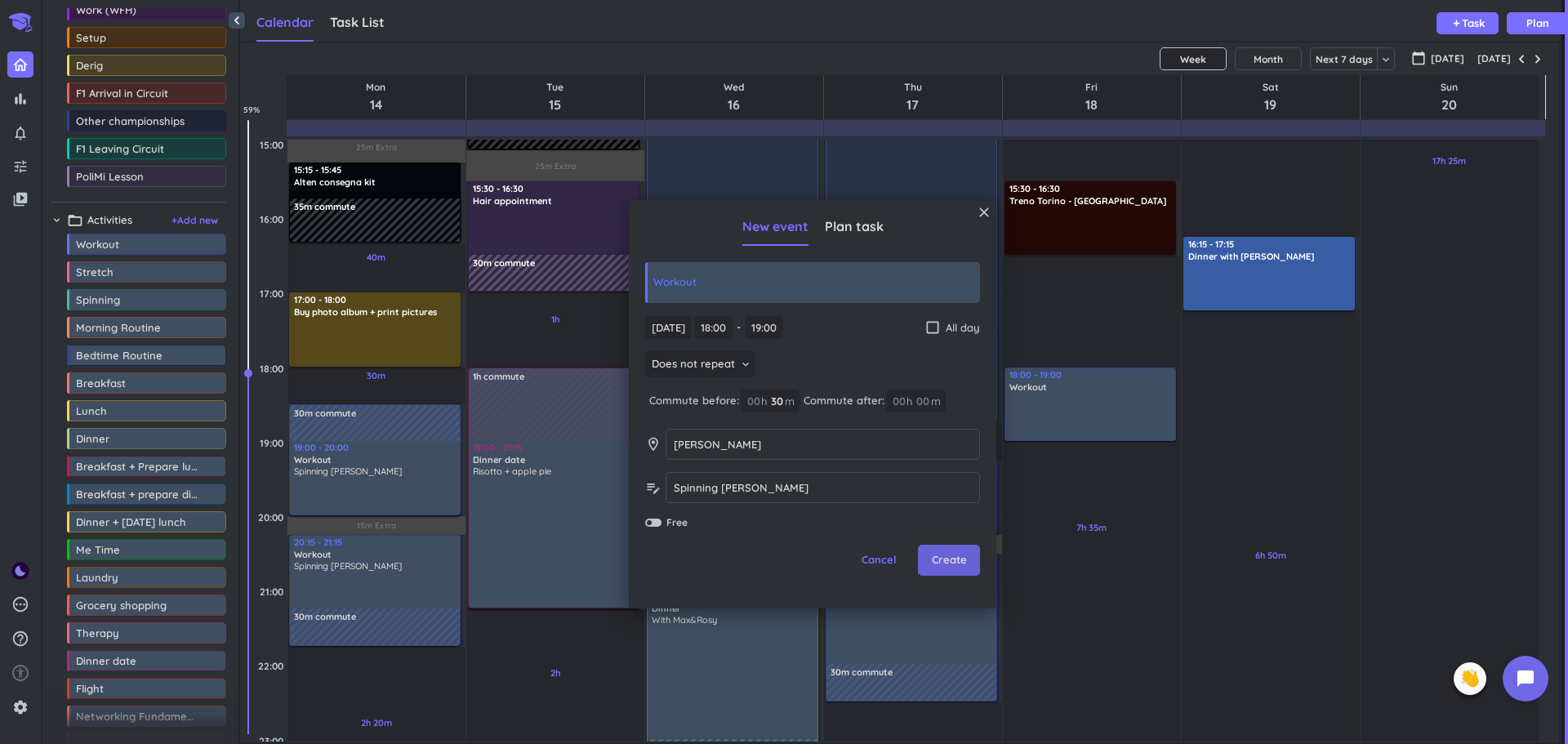 click on "Create" at bounding box center (949, 560) 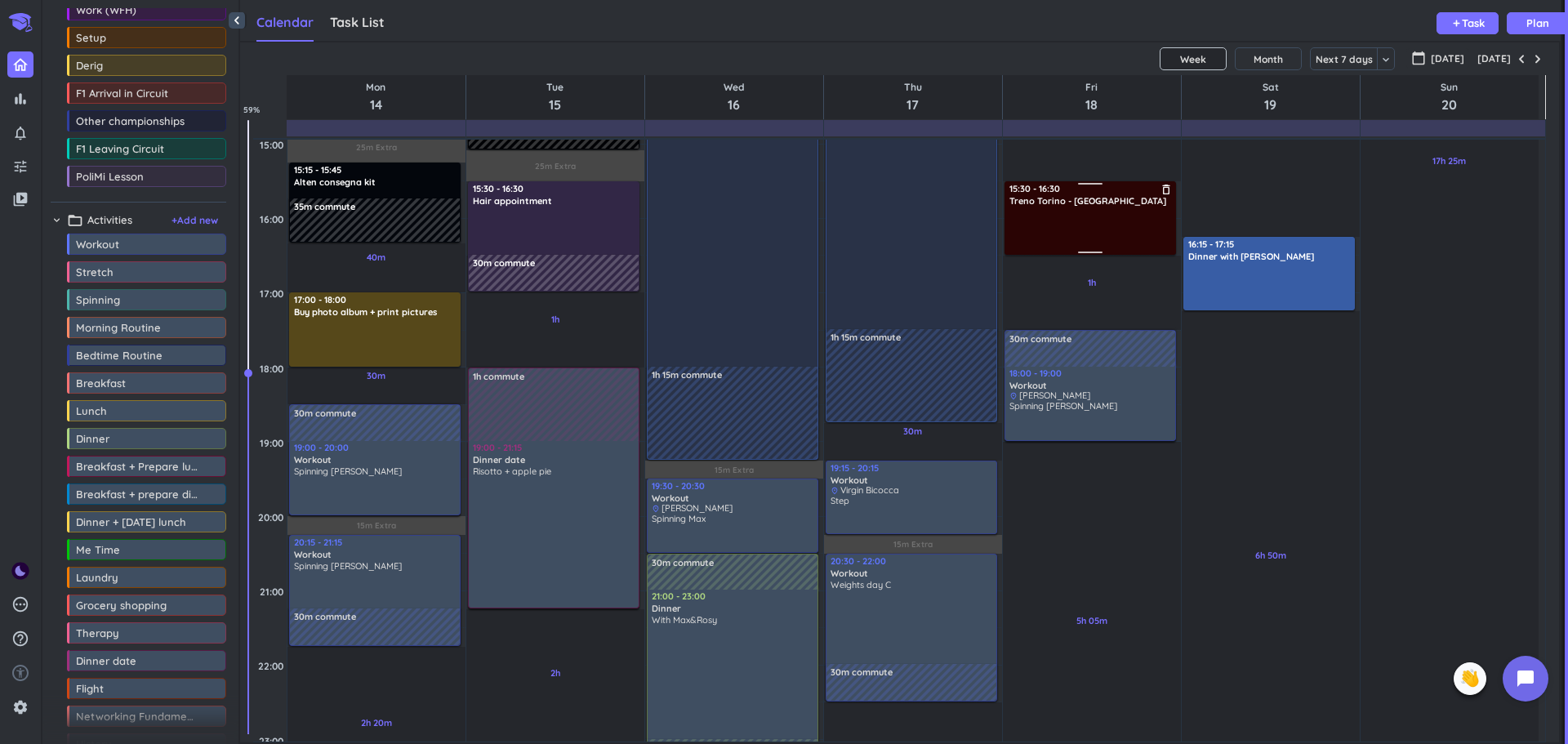 click at bounding box center (1091, 229) 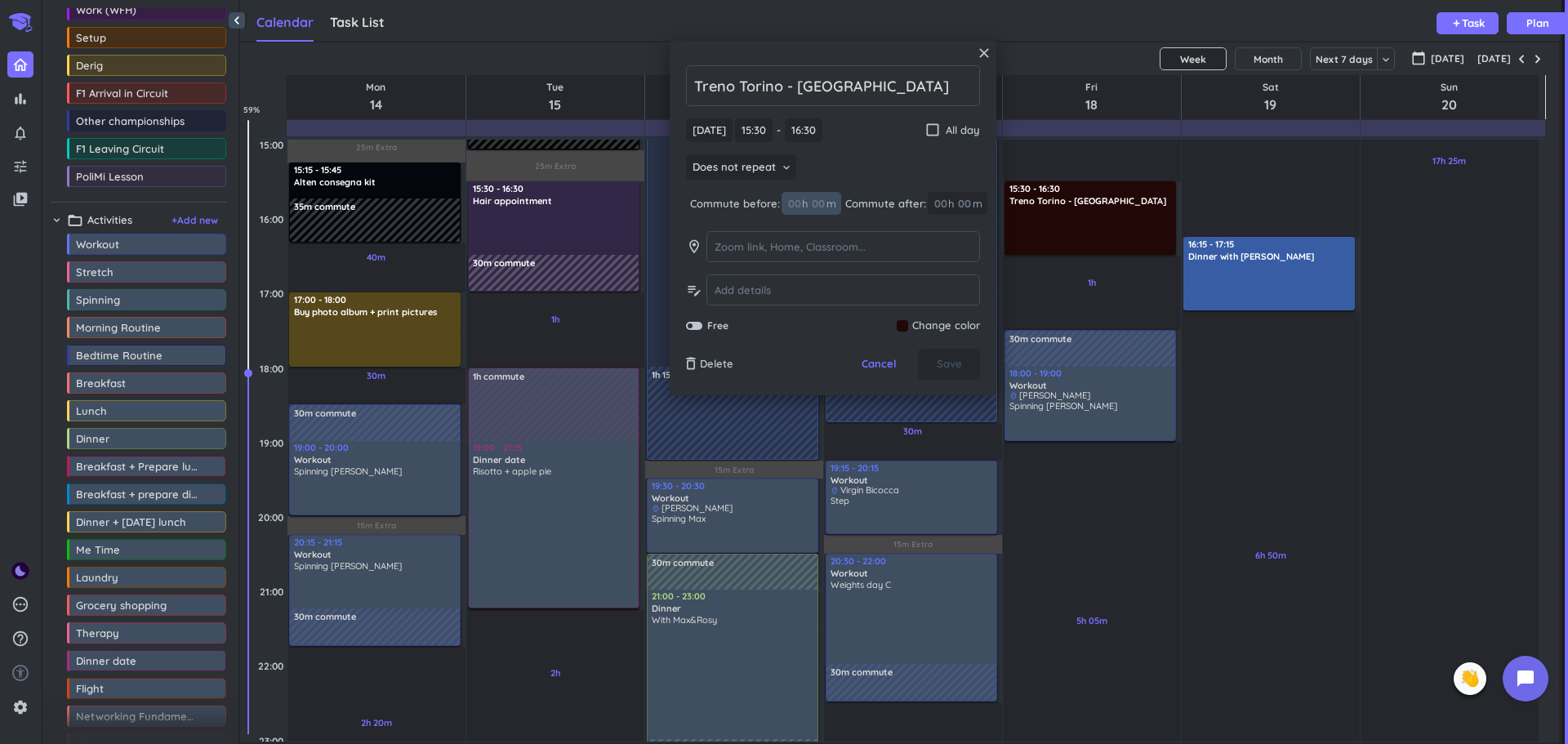 click at bounding box center [817, 203] 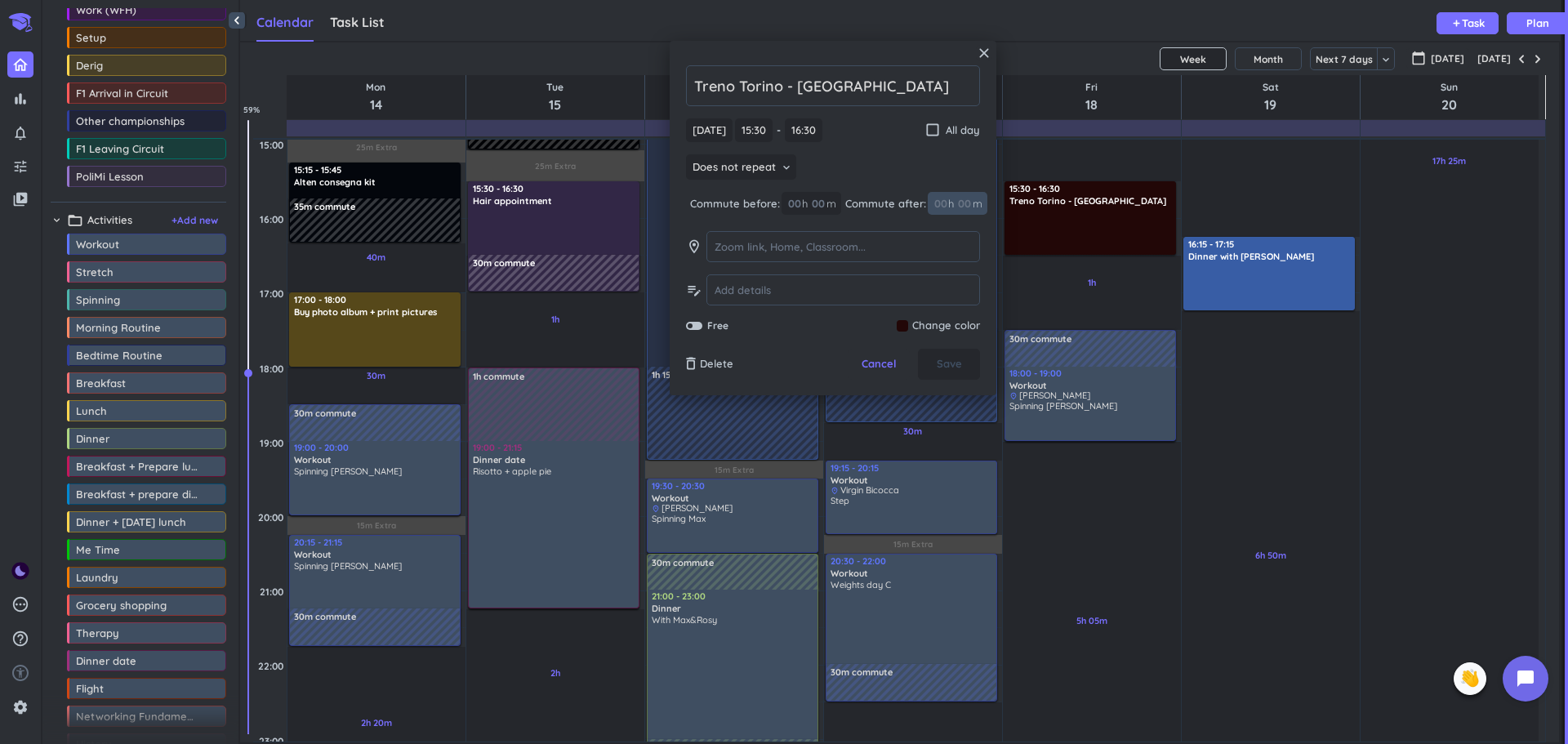 click on "00" at bounding box center (969, 203) 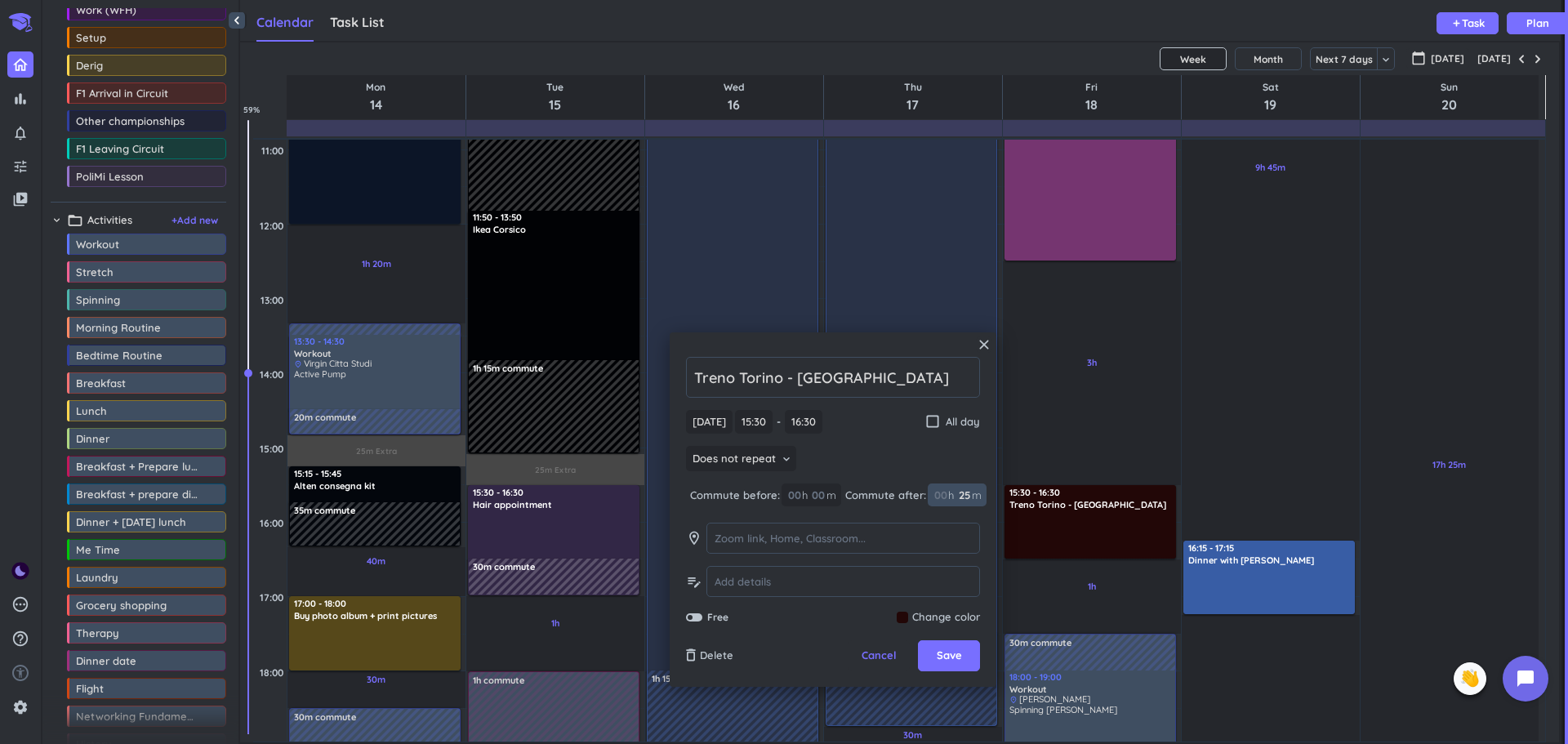 scroll, scrollTop: 523, scrollLeft: 0, axis: vertical 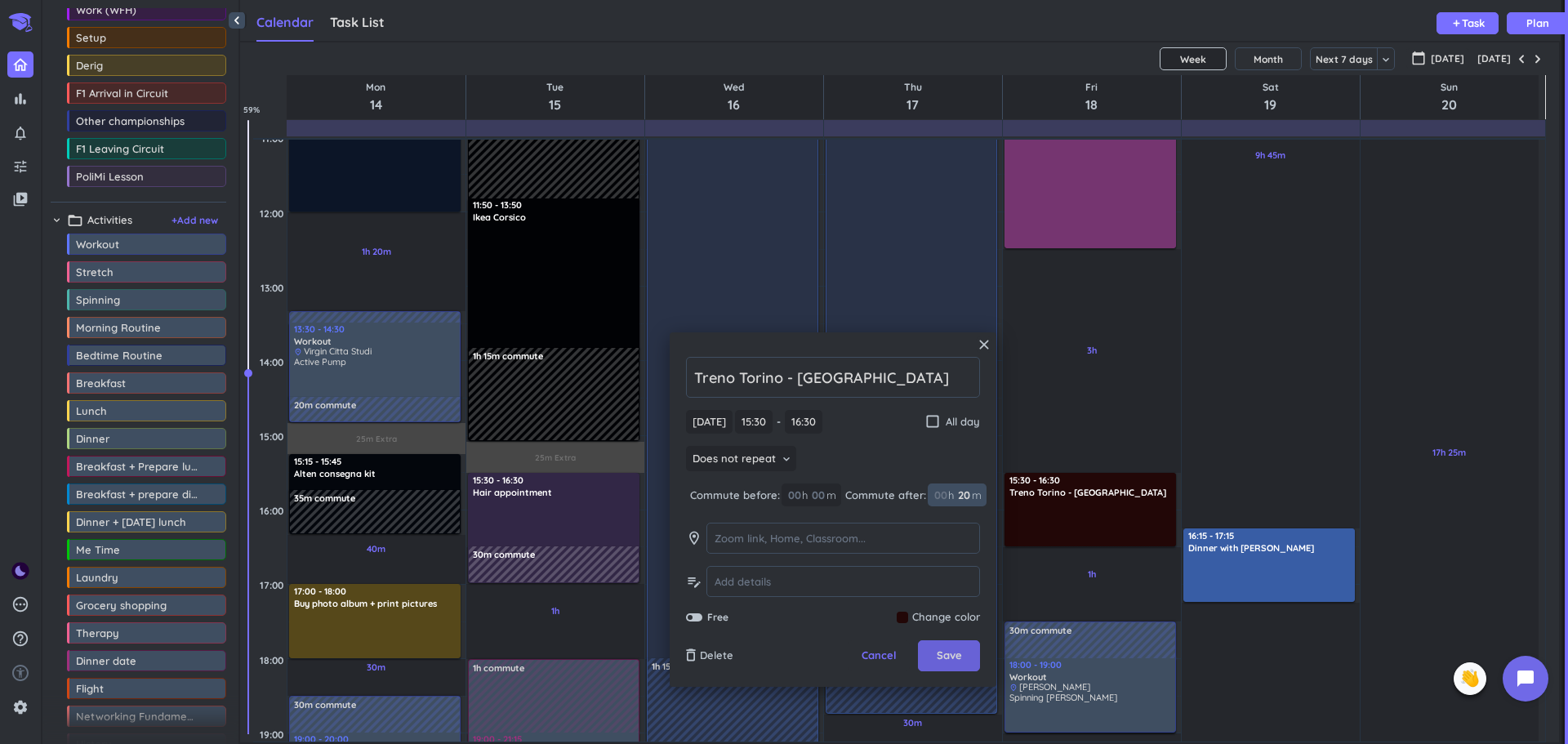 type on "20" 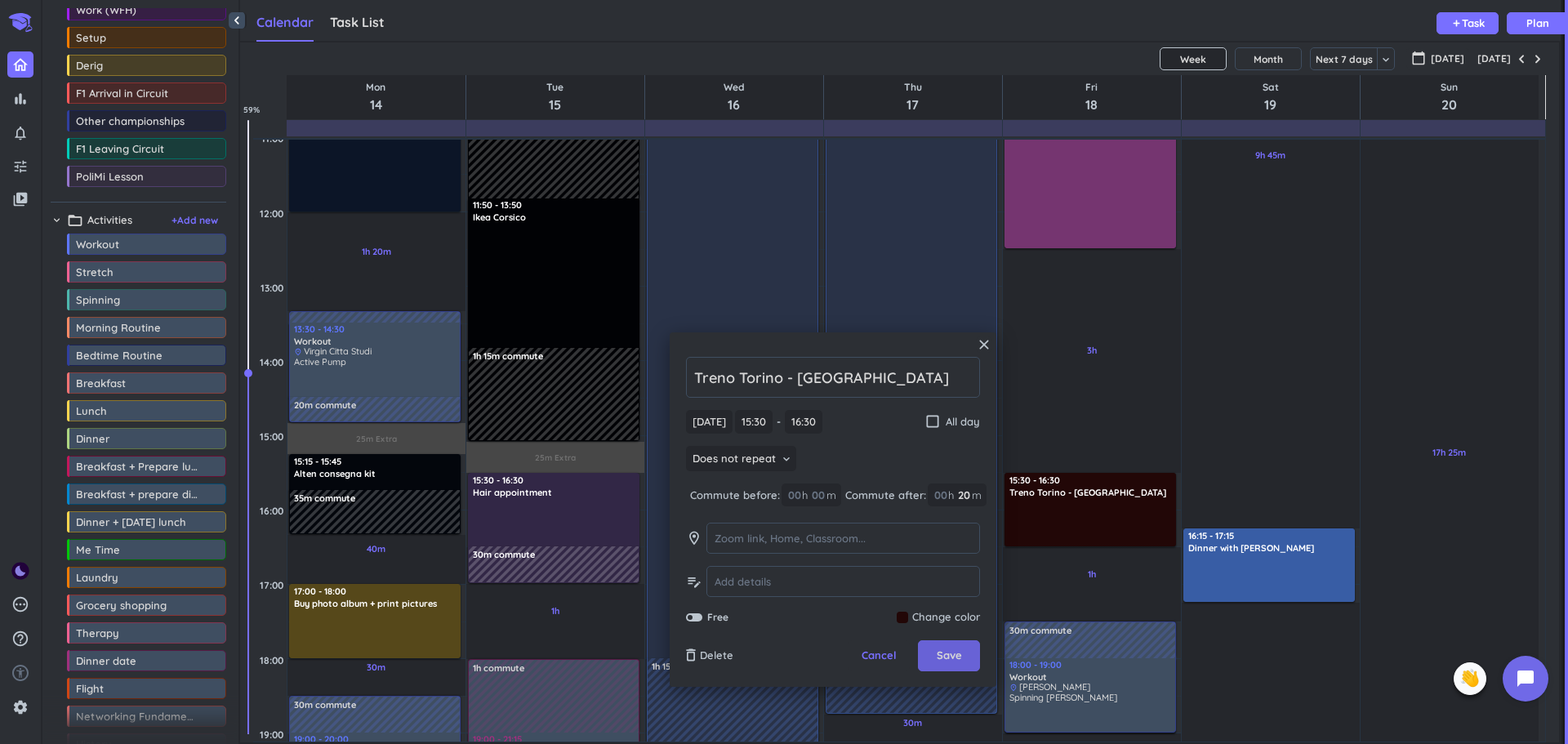 click on "Save" at bounding box center [949, 656] 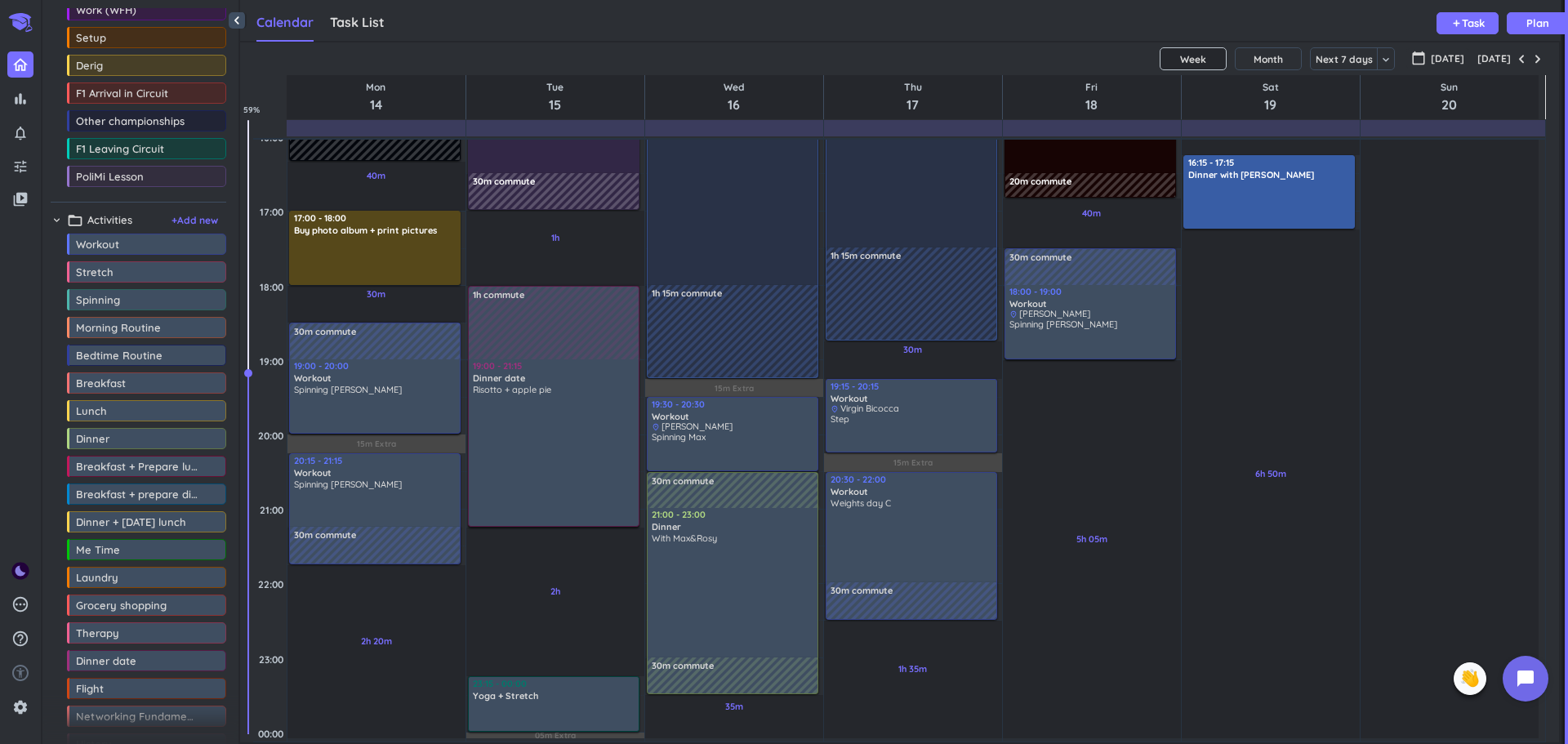scroll, scrollTop: 940, scrollLeft: 0, axis: vertical 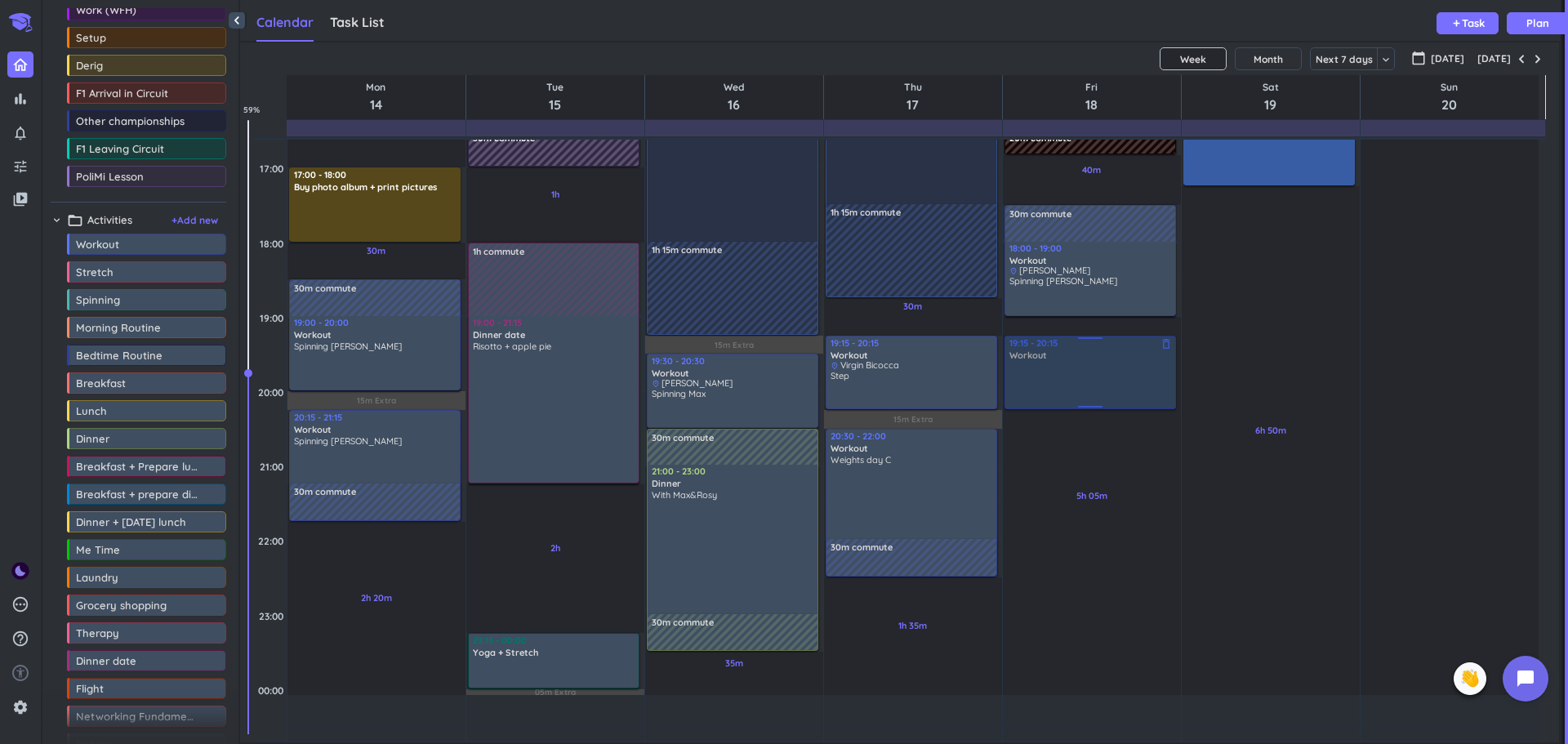 drag, startPoint x: 98, startPoint y: 245, endPoint x: 1120, endPoint y: 341, distance: 1026.4989 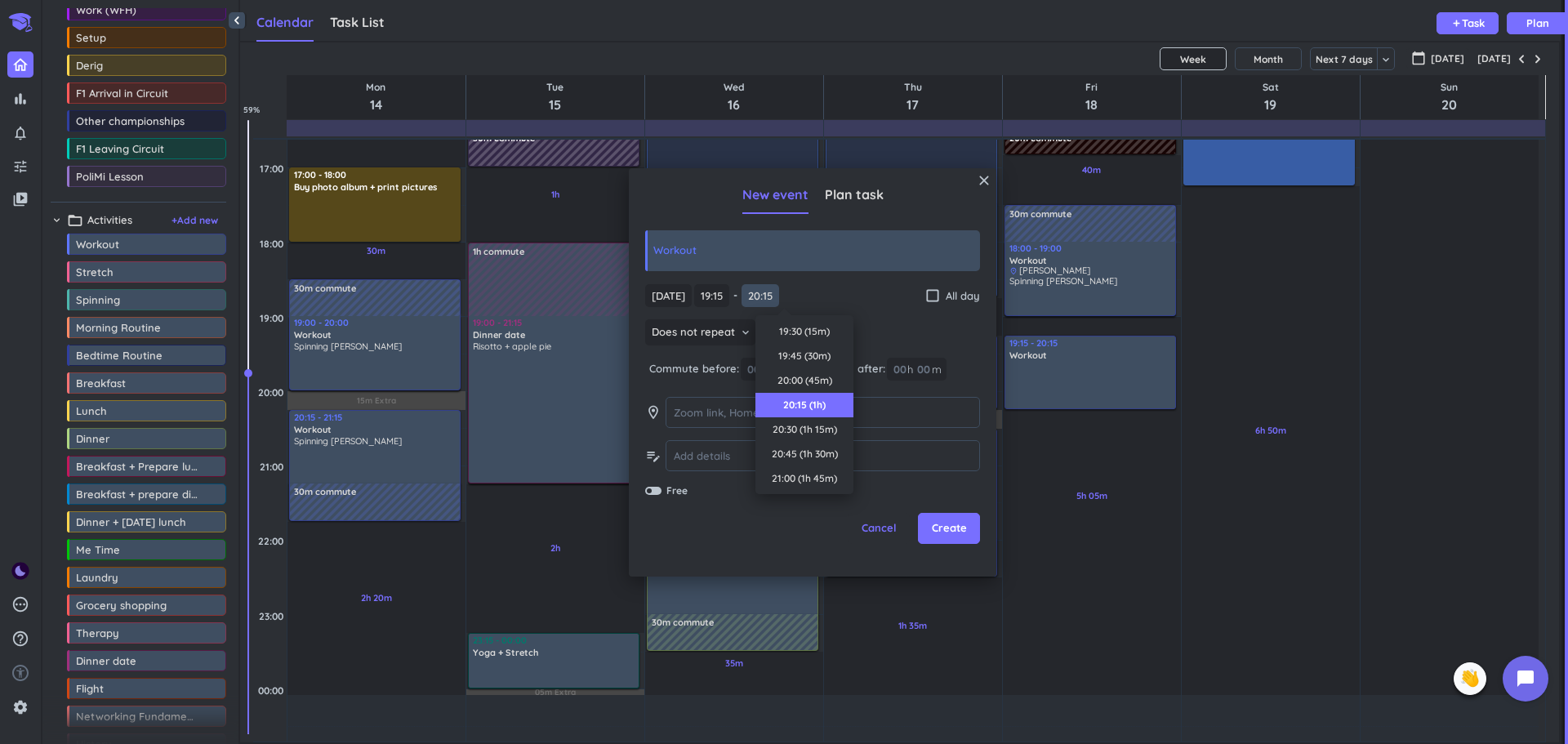 click on "20:15" at bounding box center [760, 296] 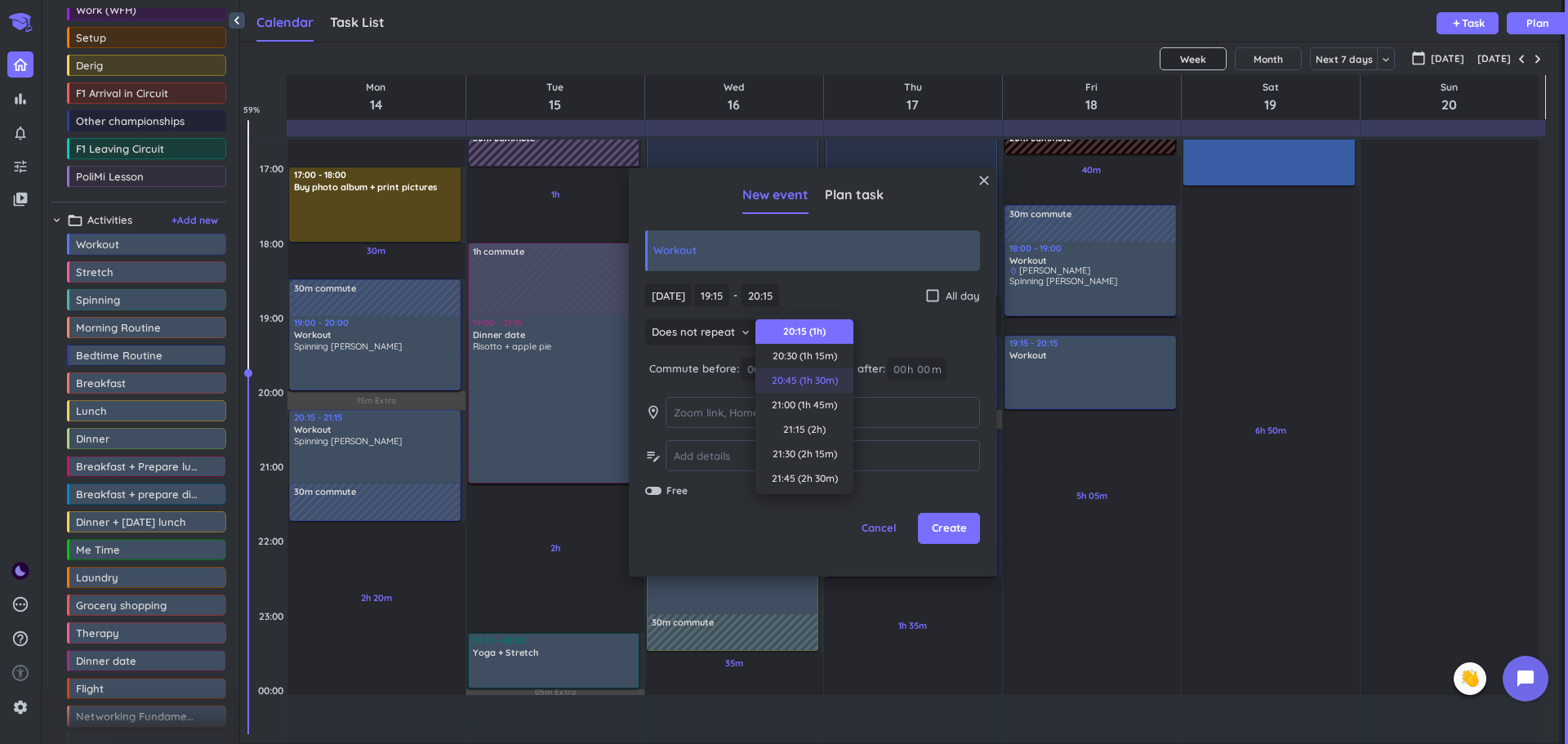 click on "20:45 (1h 30m)" at bounding box center (804, 381) 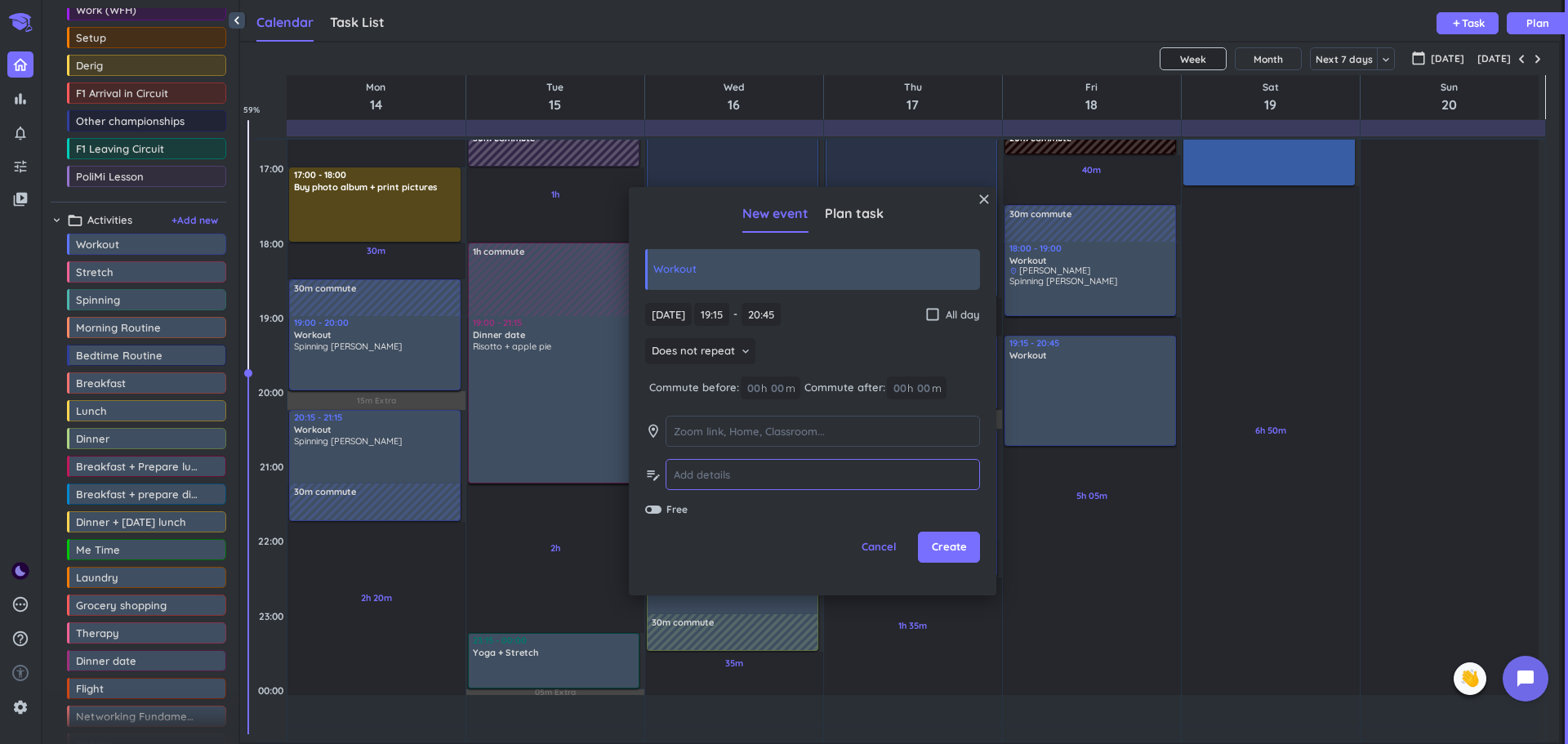 click at bounding box center [822, 474] 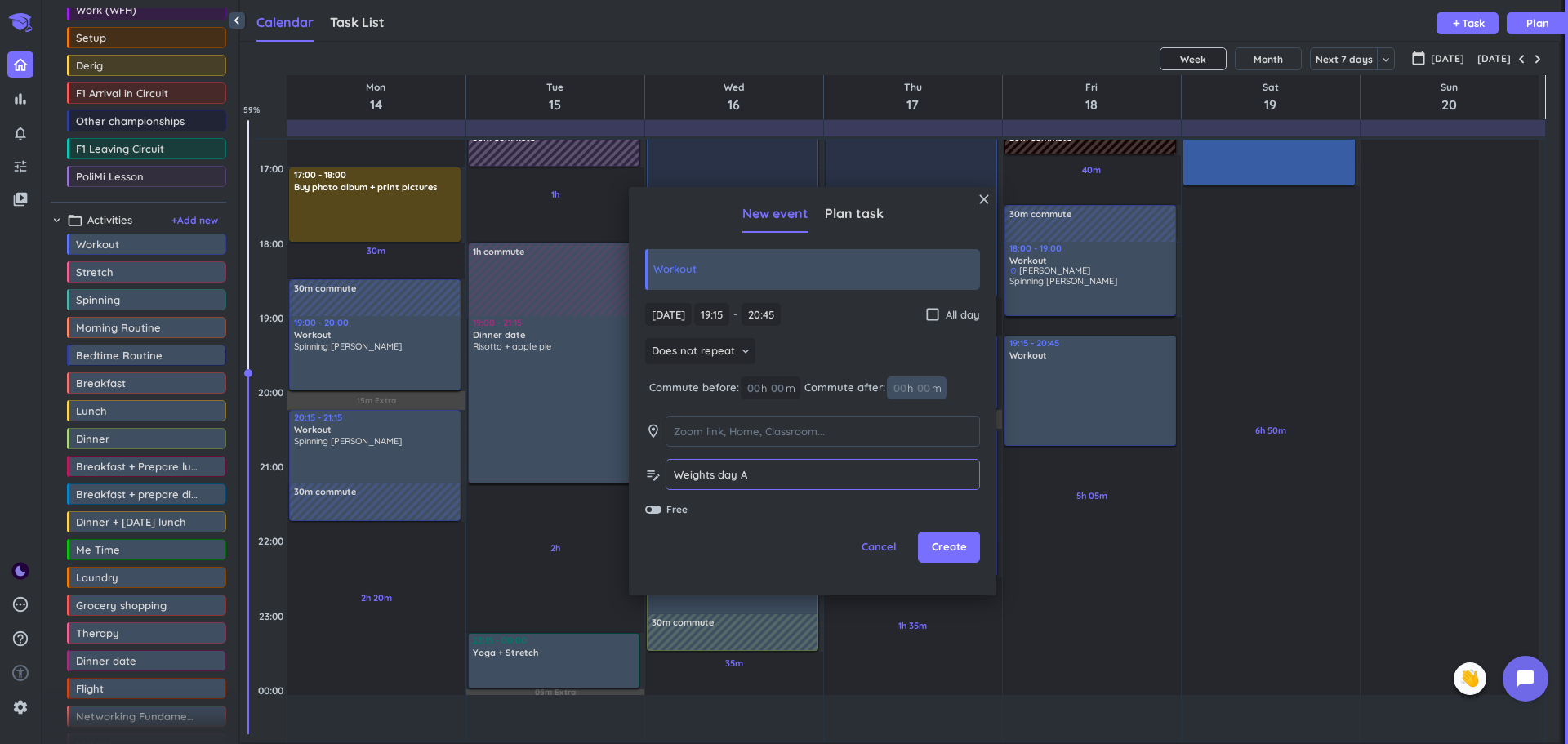 type on "Weights day A" 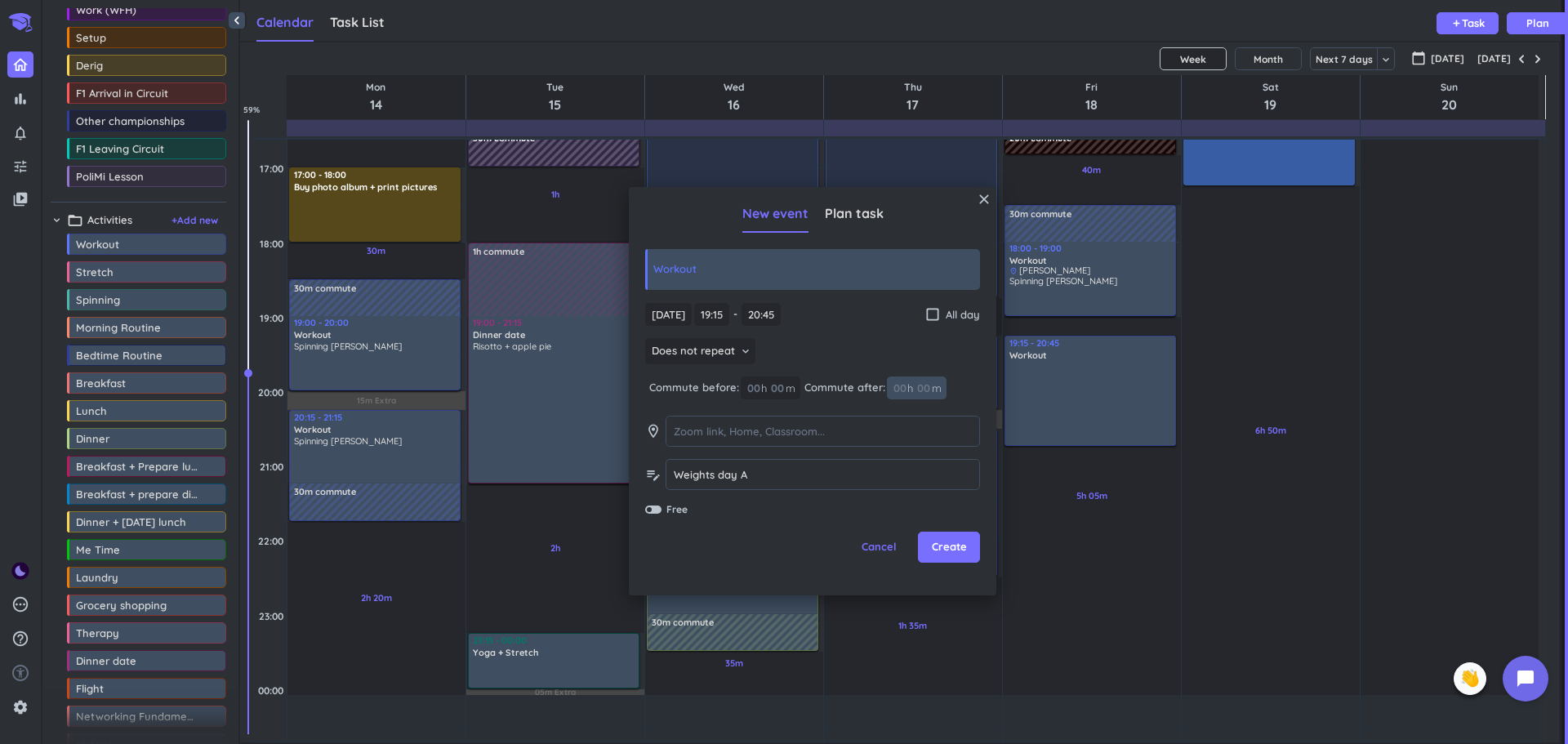 click at bounding box center [923, 388] 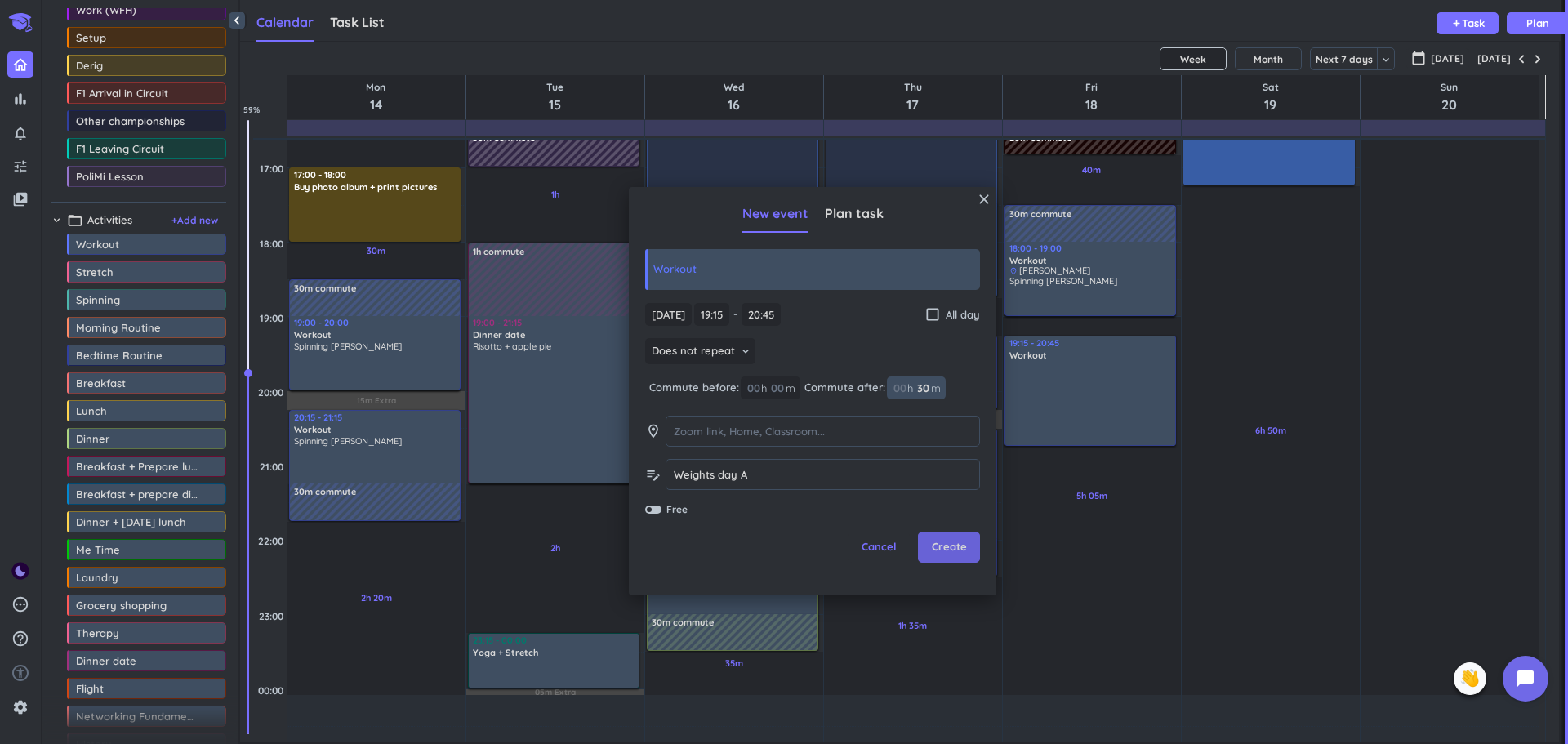 type on "30" 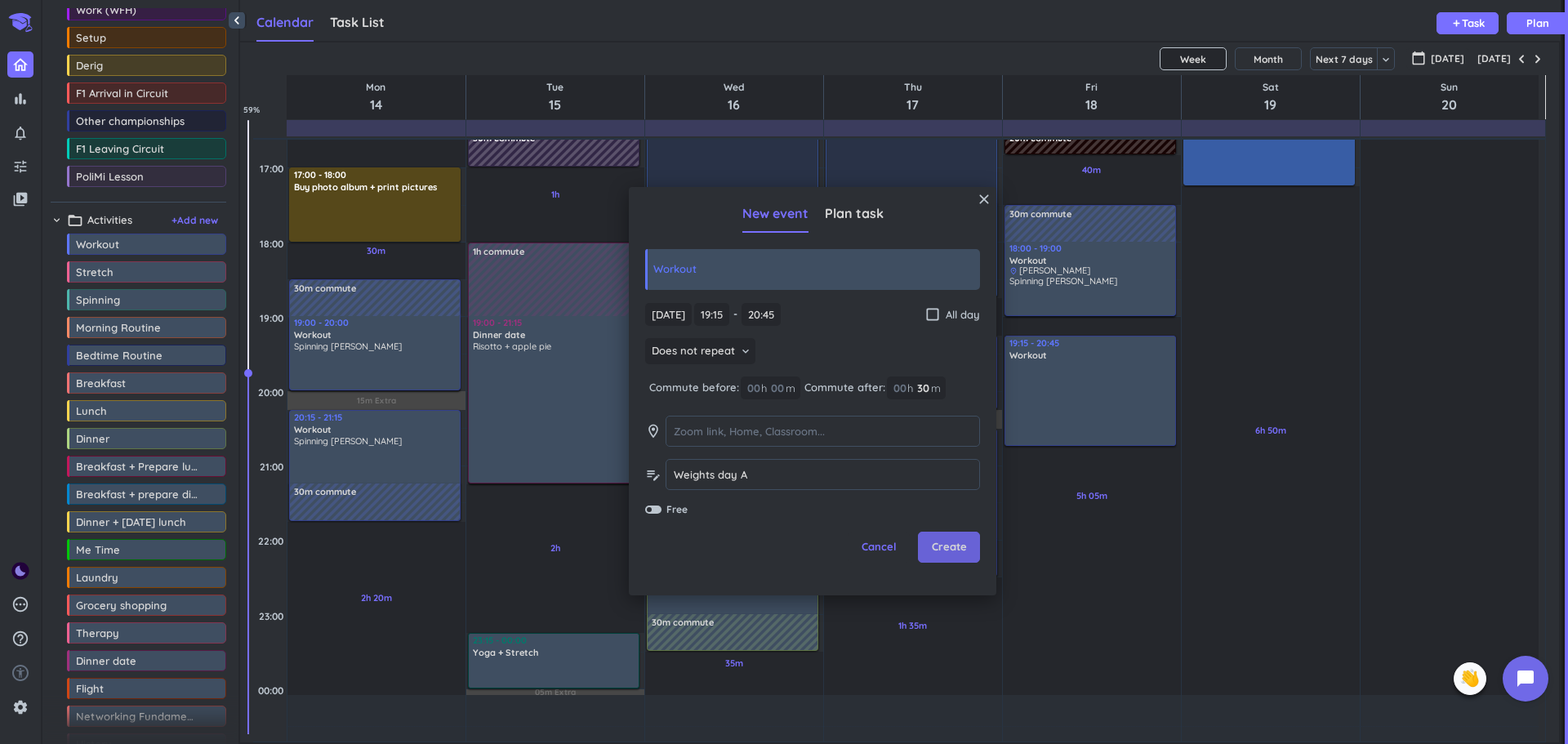 click on "Create" at bounding box center [949, 547] 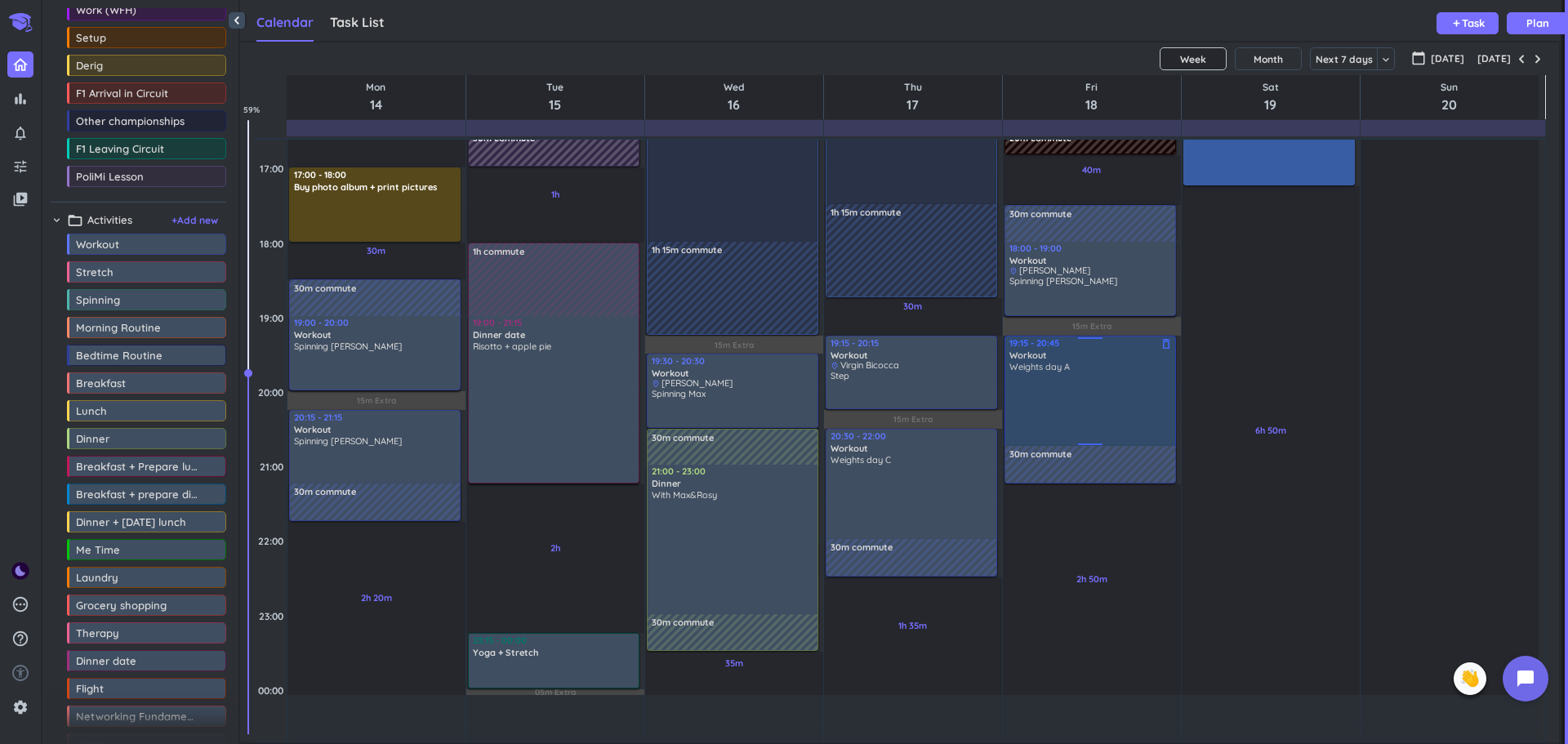 click on "Weights day A" at bounding box center [1091, 403] 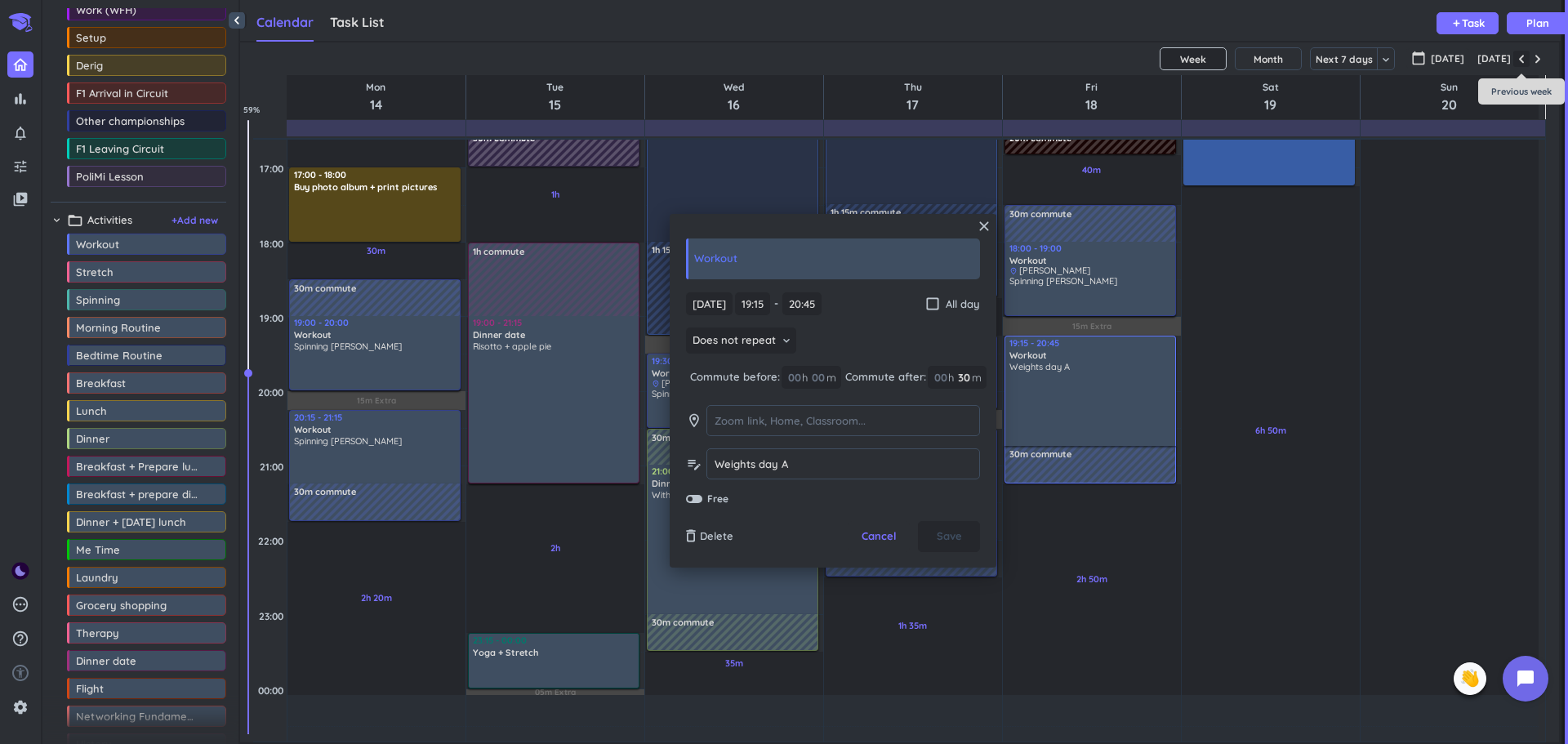 click at bounding box center [1521, 59] 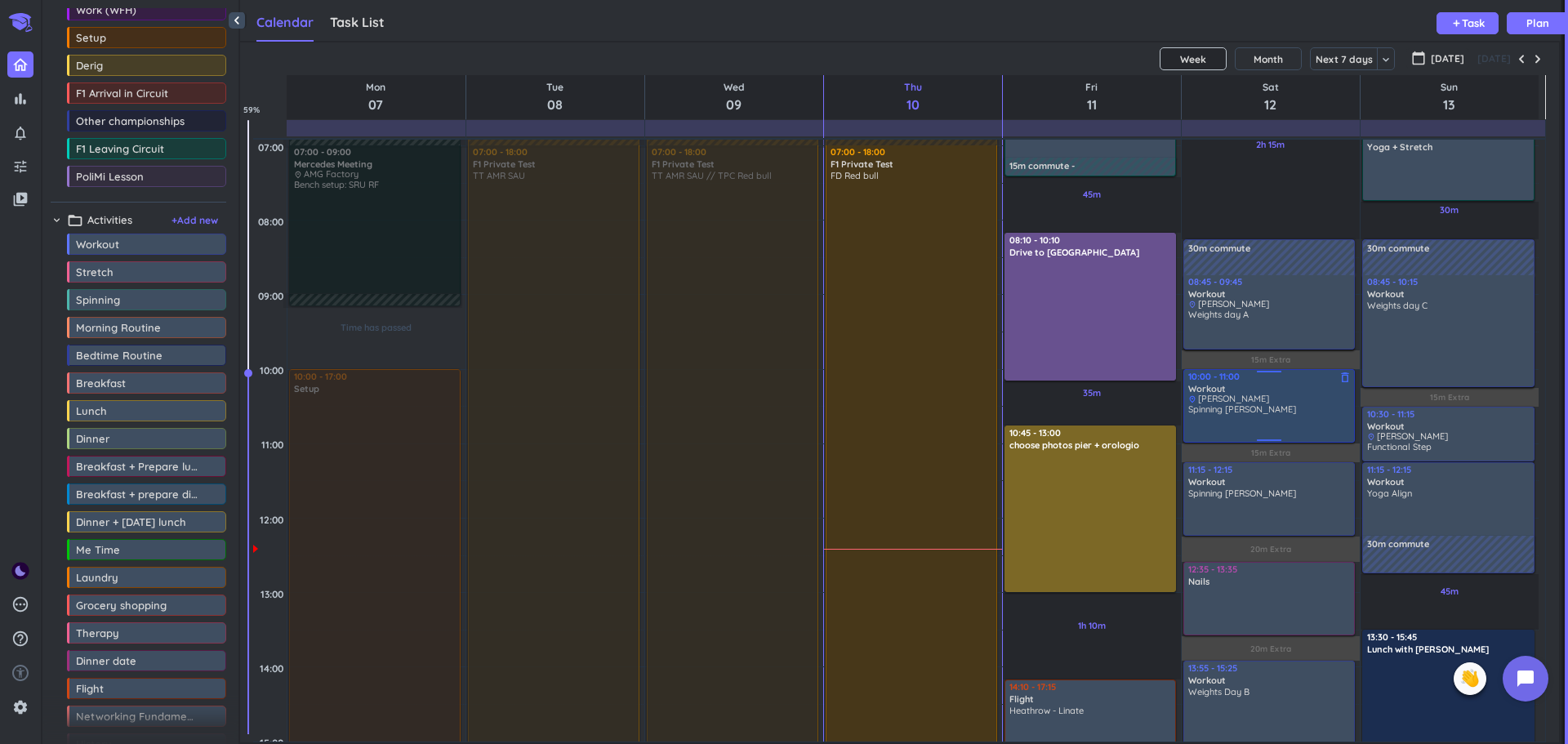 scroll, scrollTop: 218, scrollLeft: 0, axis: vertical 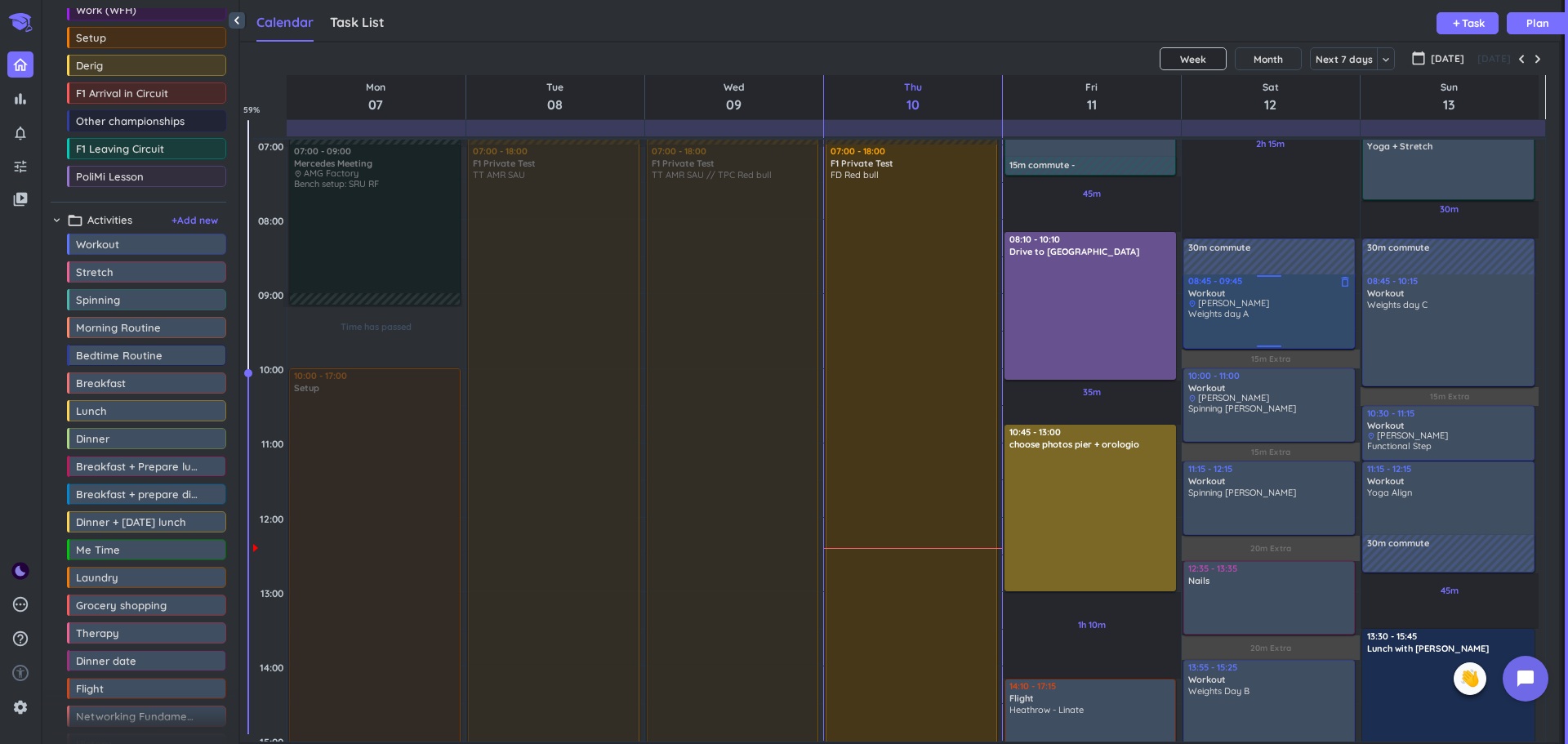 click on "place [PERSON_NAME]" at bounding box center (1270, 303) 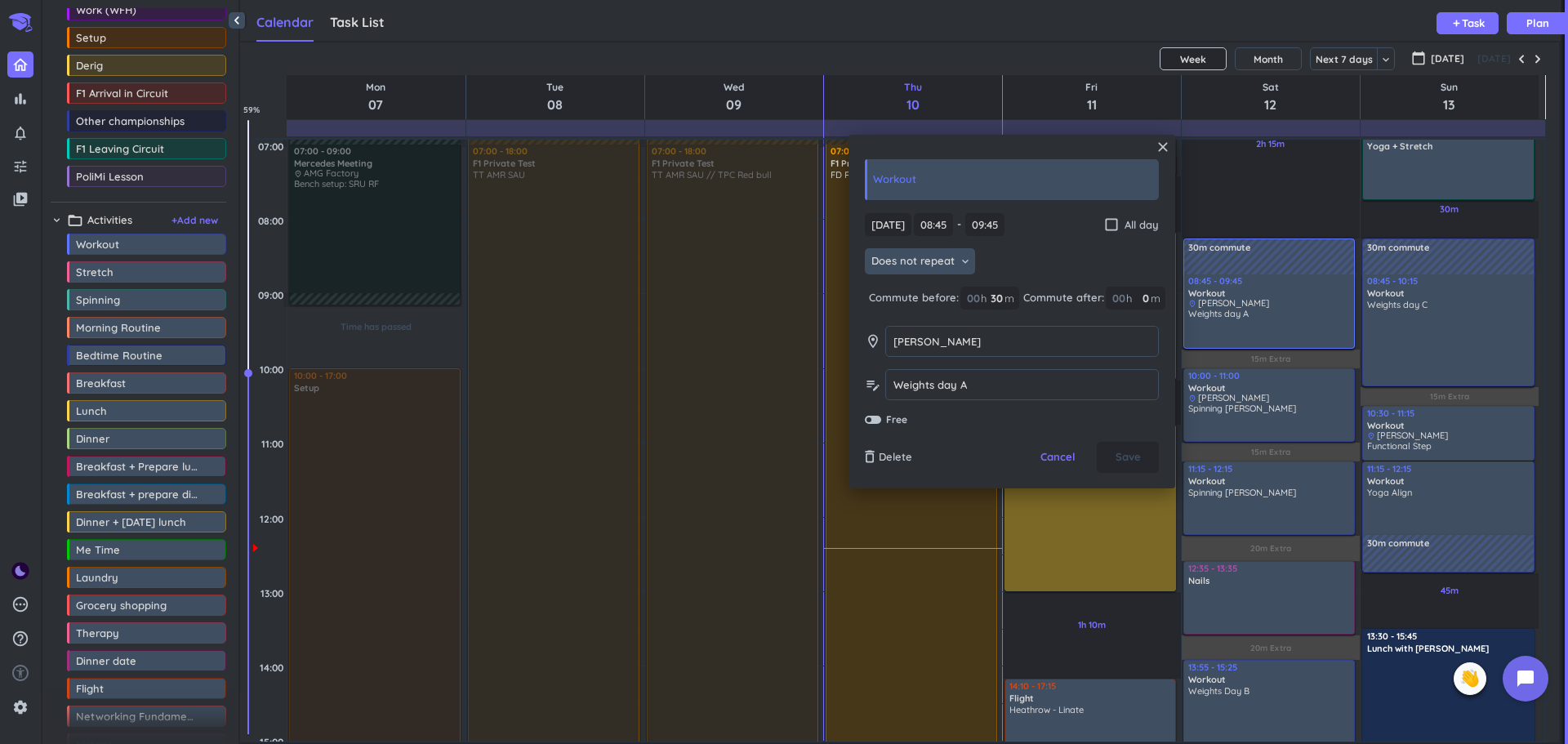 click on "Does not repeat" at bounding box center (913, 261) 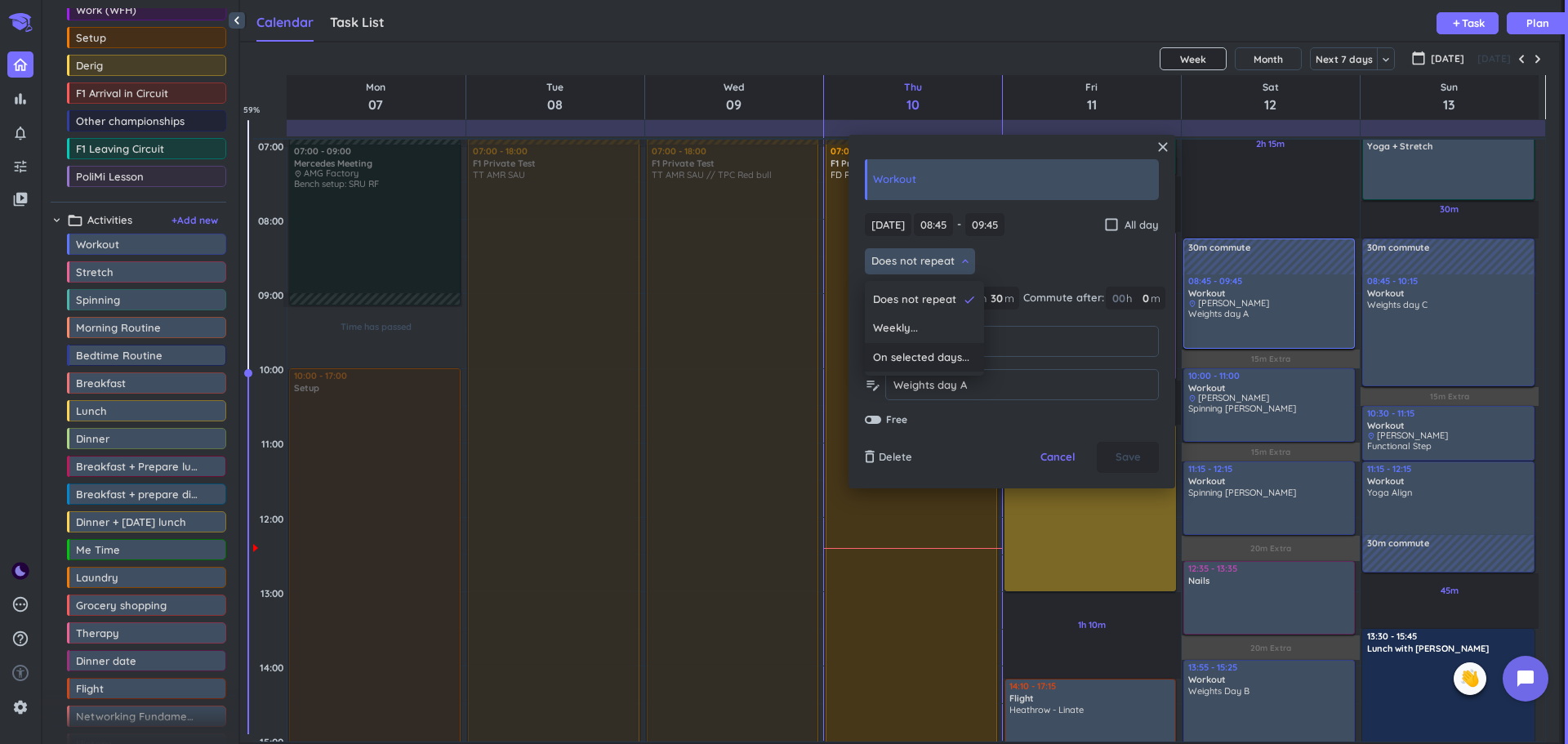 click on "On selected days..." at bounding box center (921, 358) 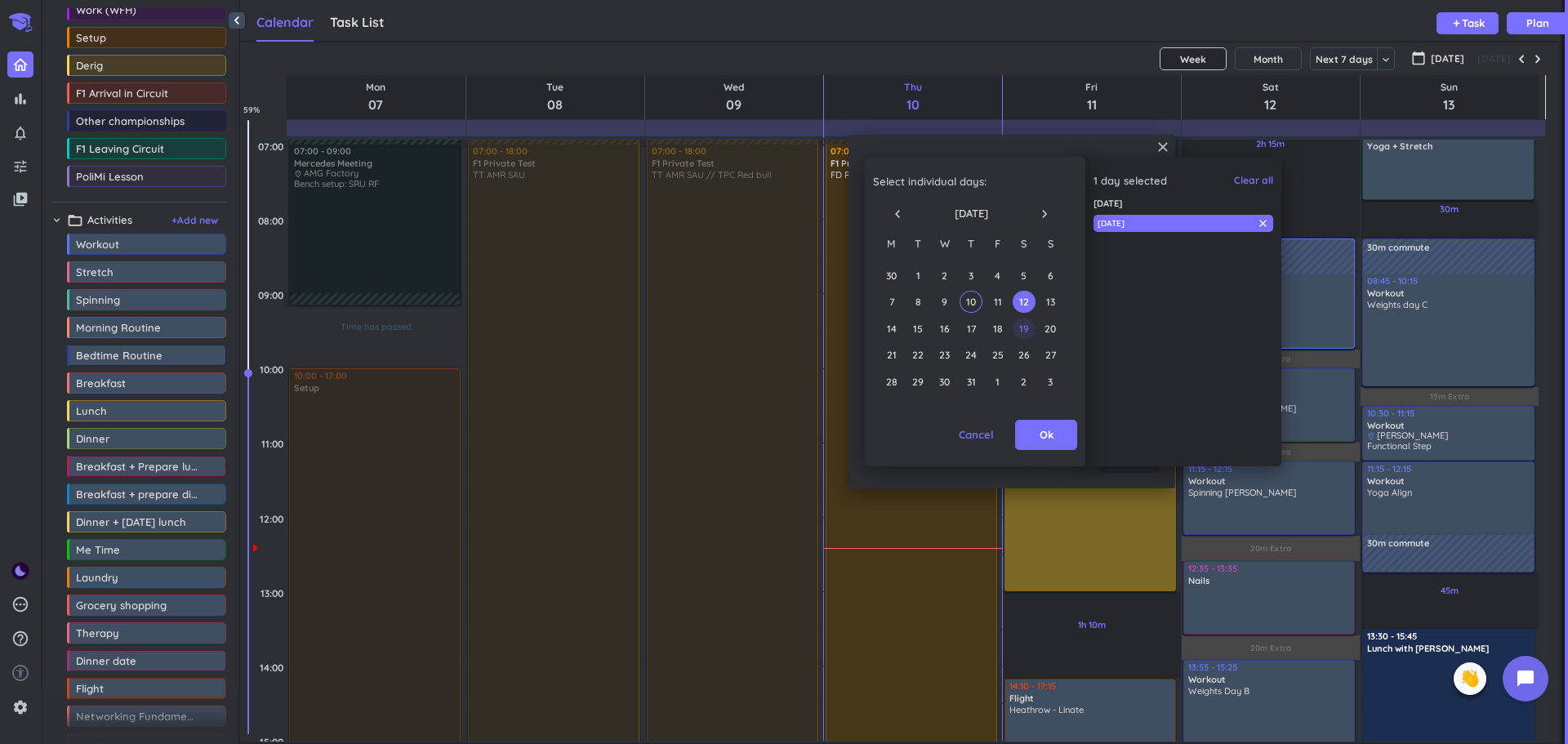 click on "19" at bounding box center [1023, 328] 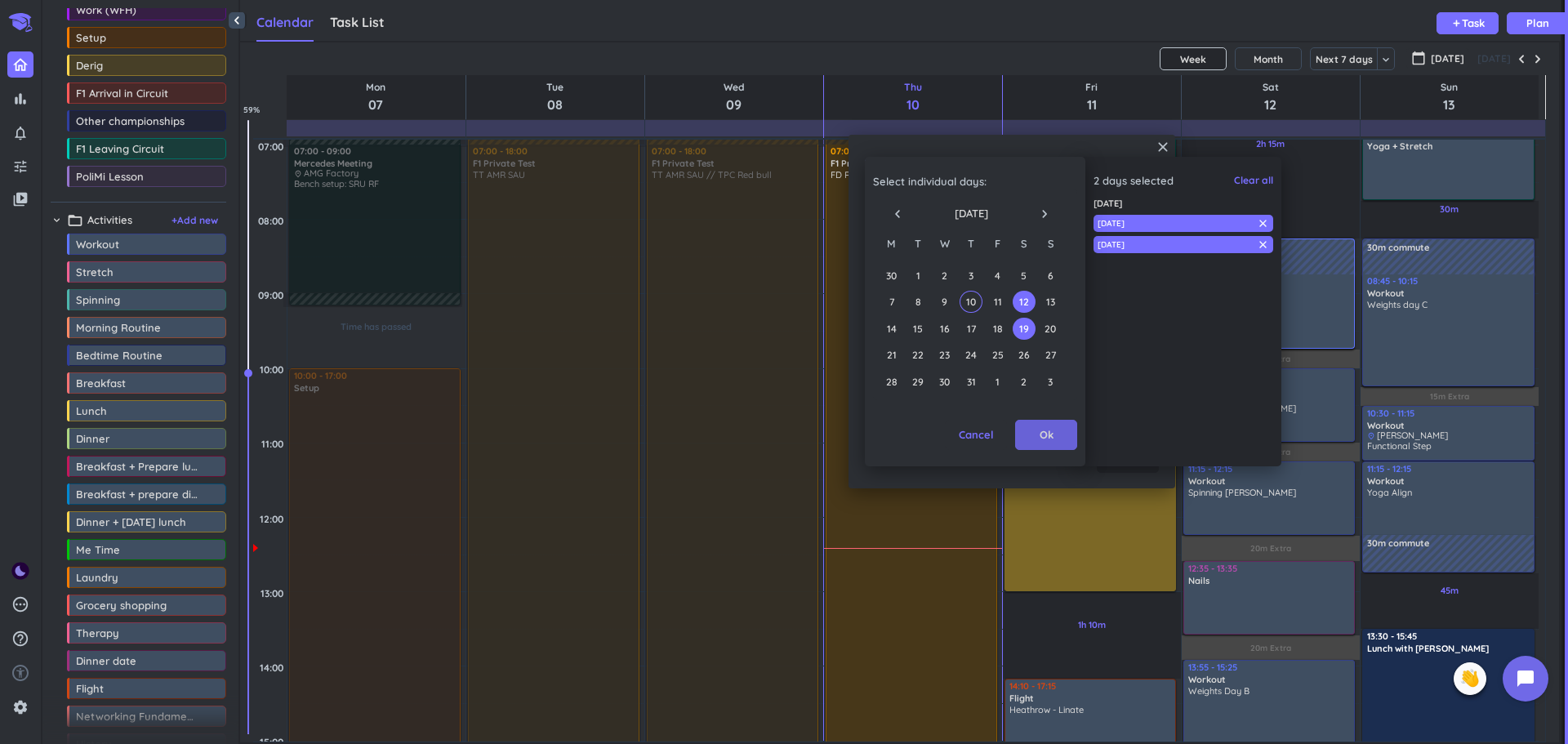 click on "Ok" at bounding box center [1046, 435] 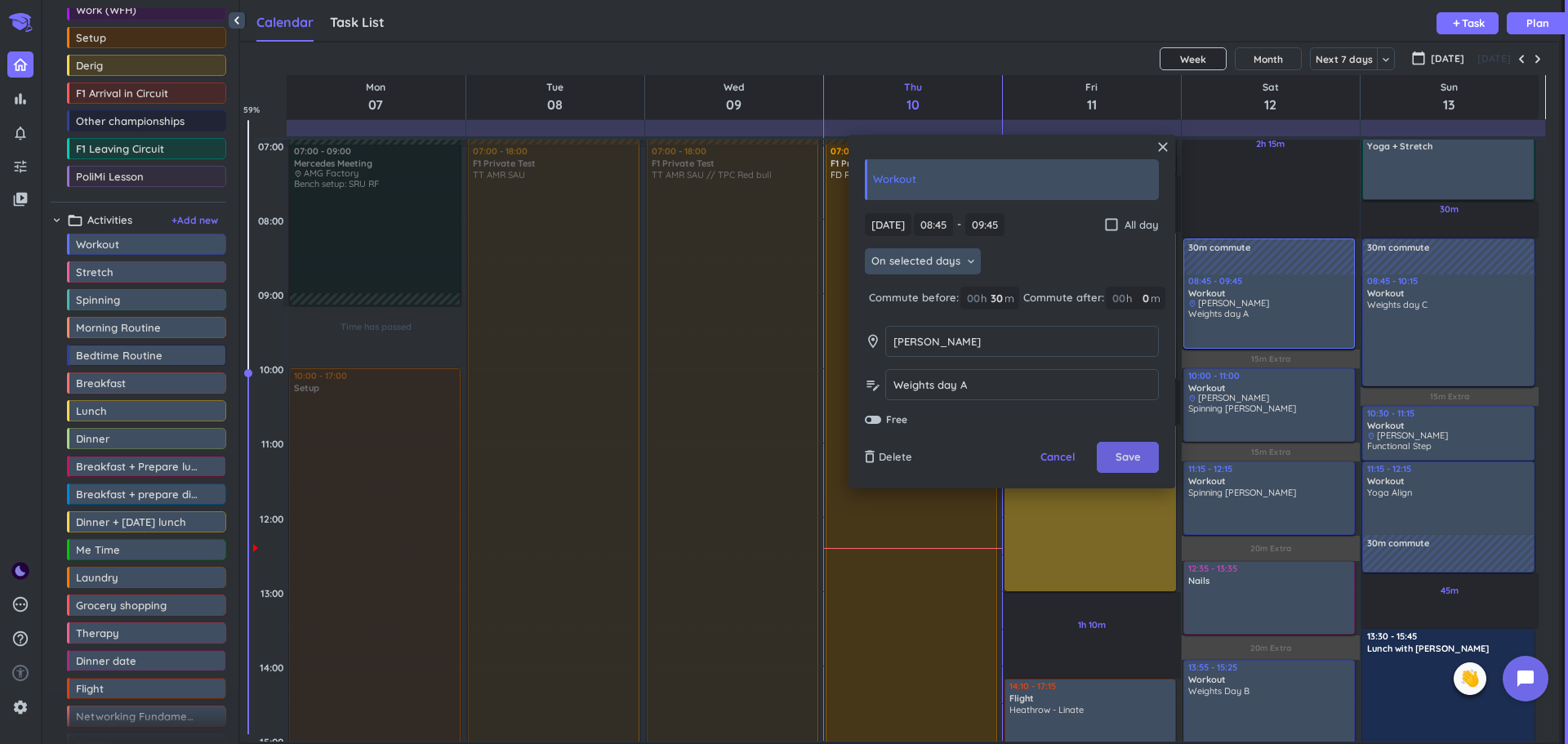 click on "Save" at bounding box center (1128, 457) 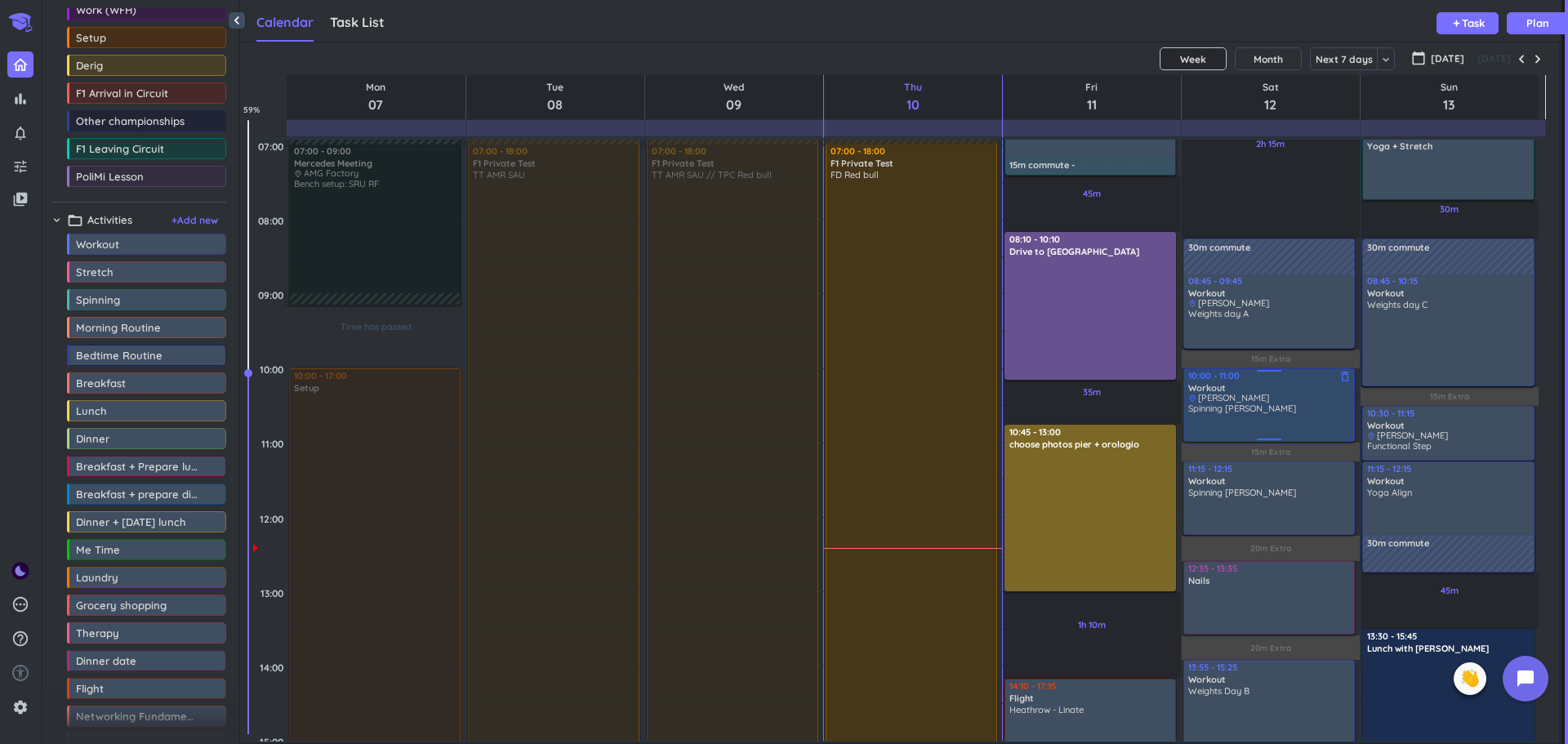 click on "[PERSON_NAME]" at bounding box center (1233, 398) 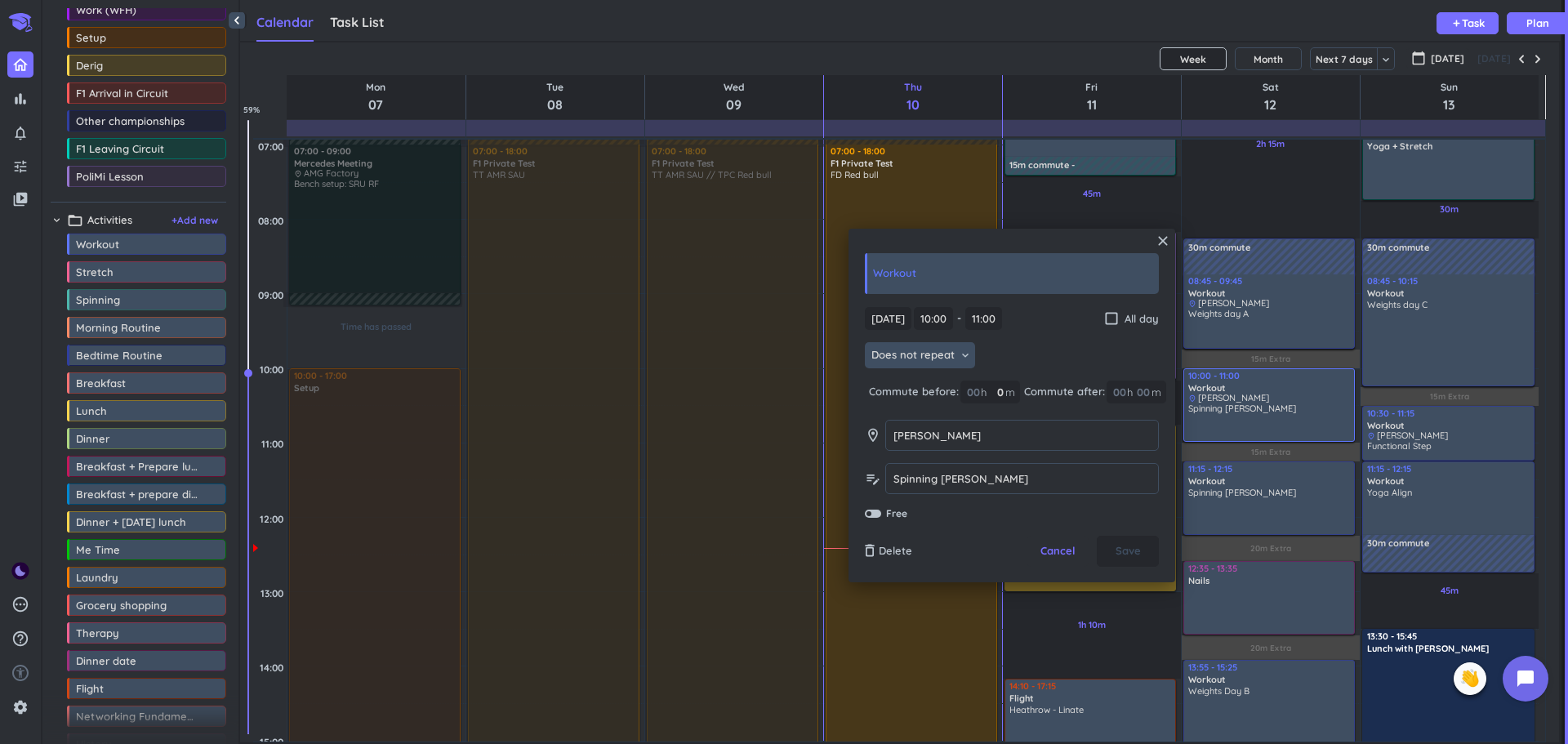 click on "Does not repeat" at bounding box center [913, 355] 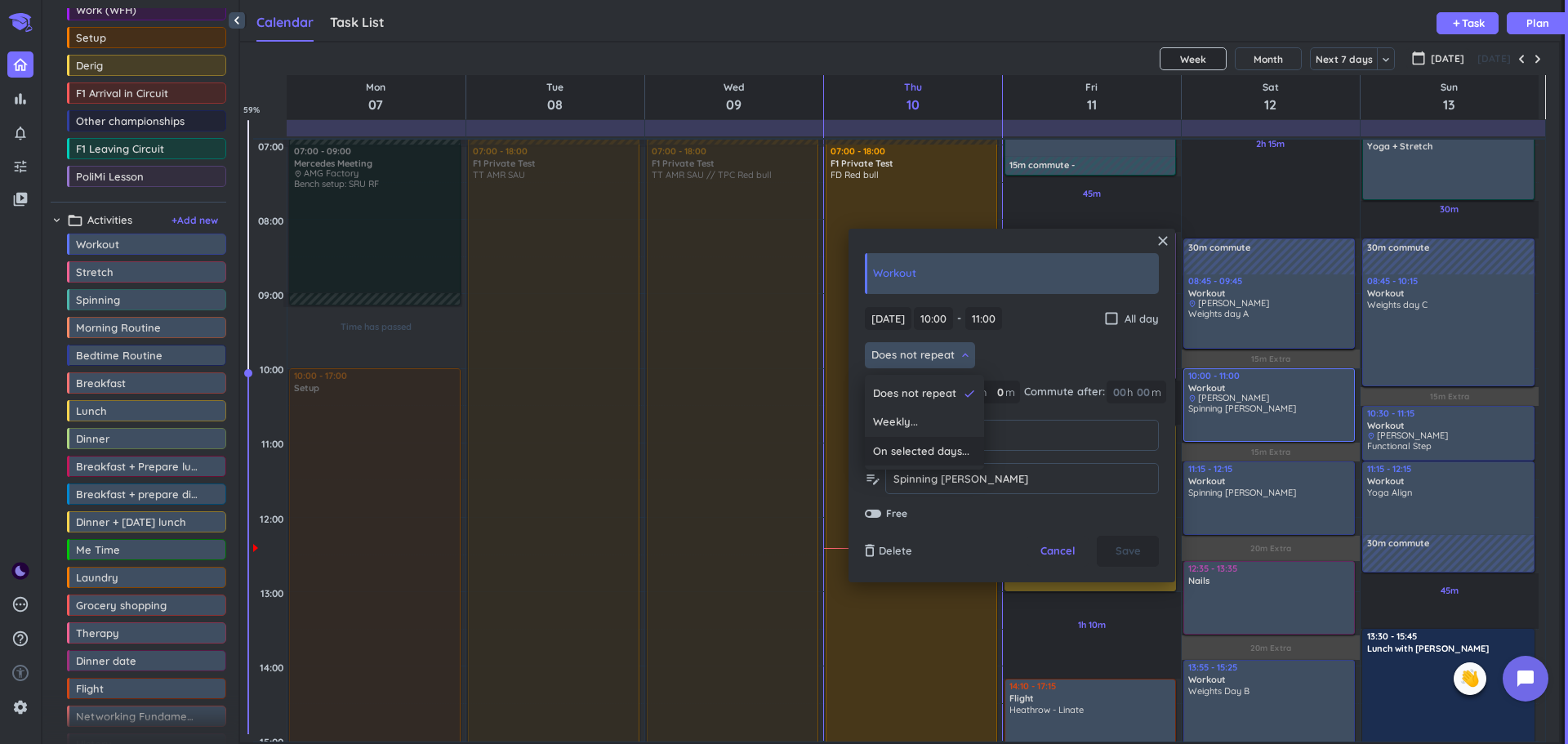 click on "On selected days..." at bounding box center [921, 452] 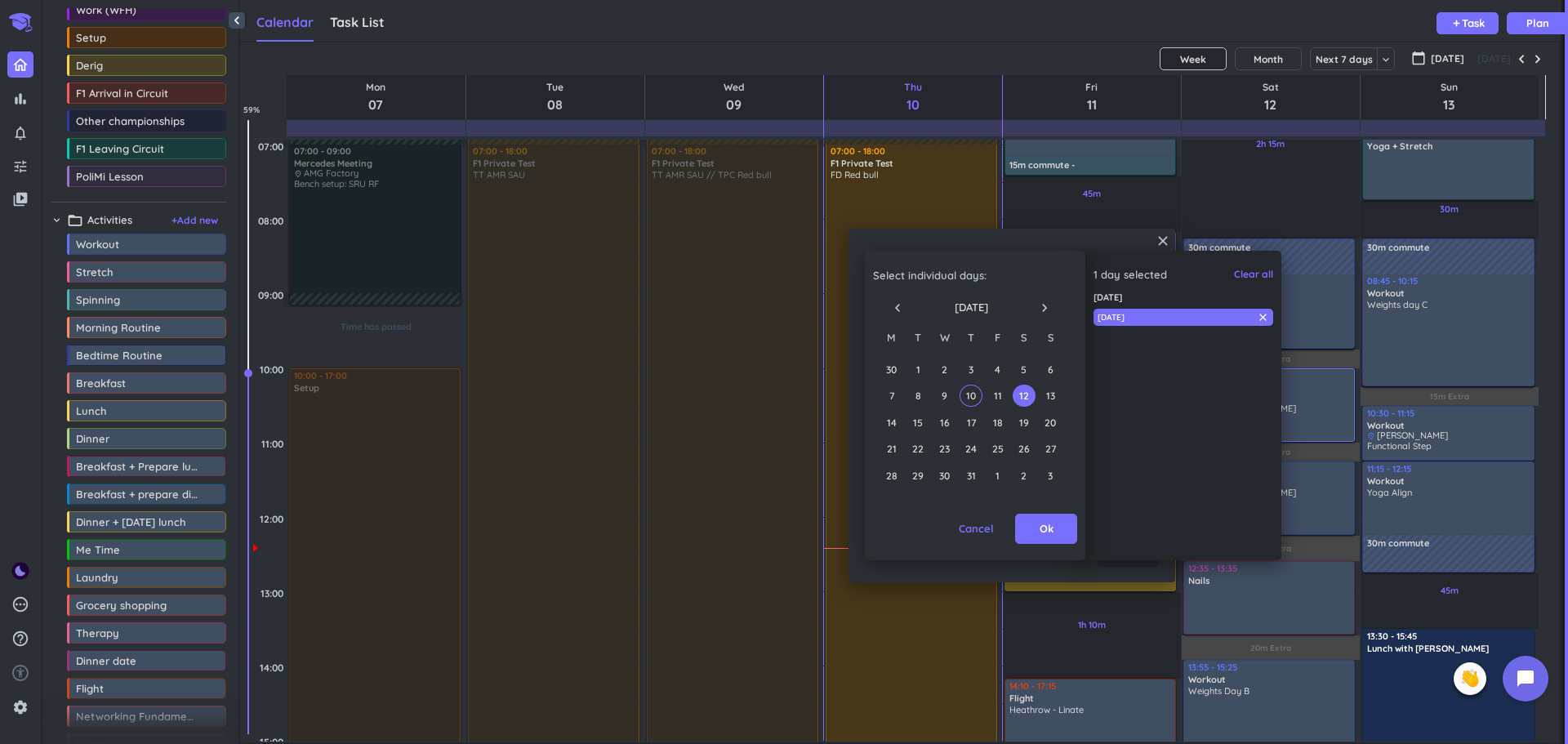 click on "14 15 16 17 18 19 20" at bounding box center [970, 422] 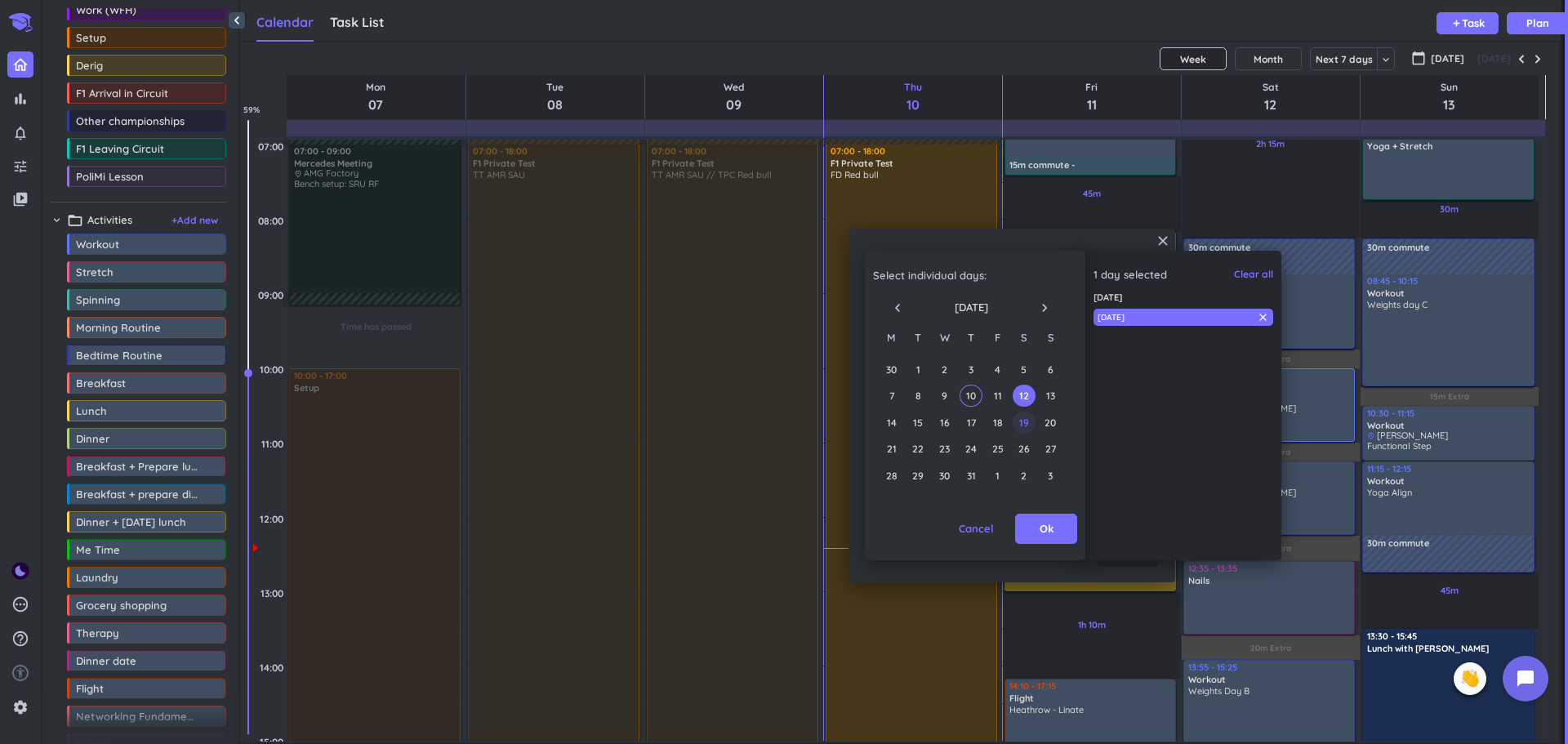 click on "19" at bounding box center (1023, 422) 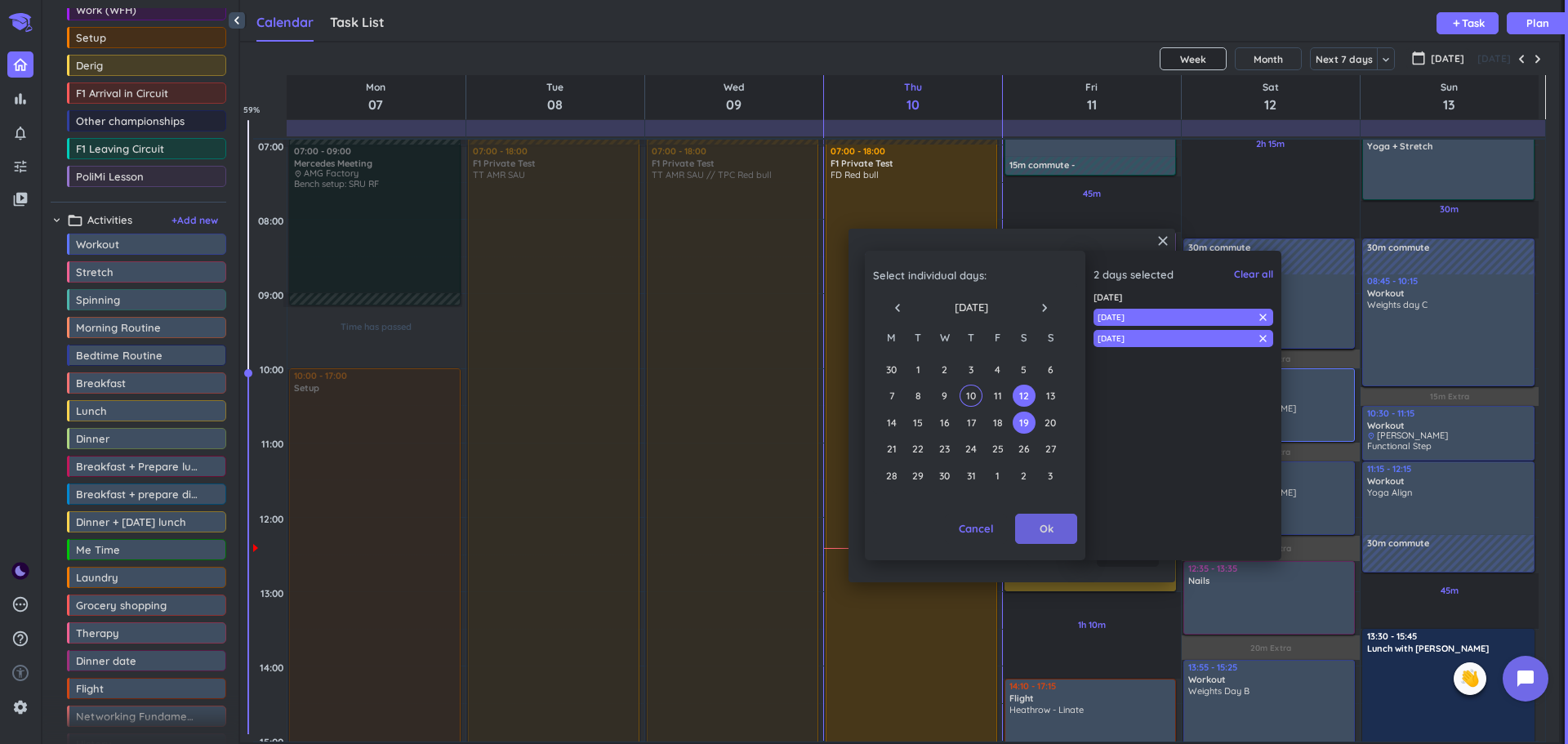 click on "Ok" at bounding box center (1046, 529) 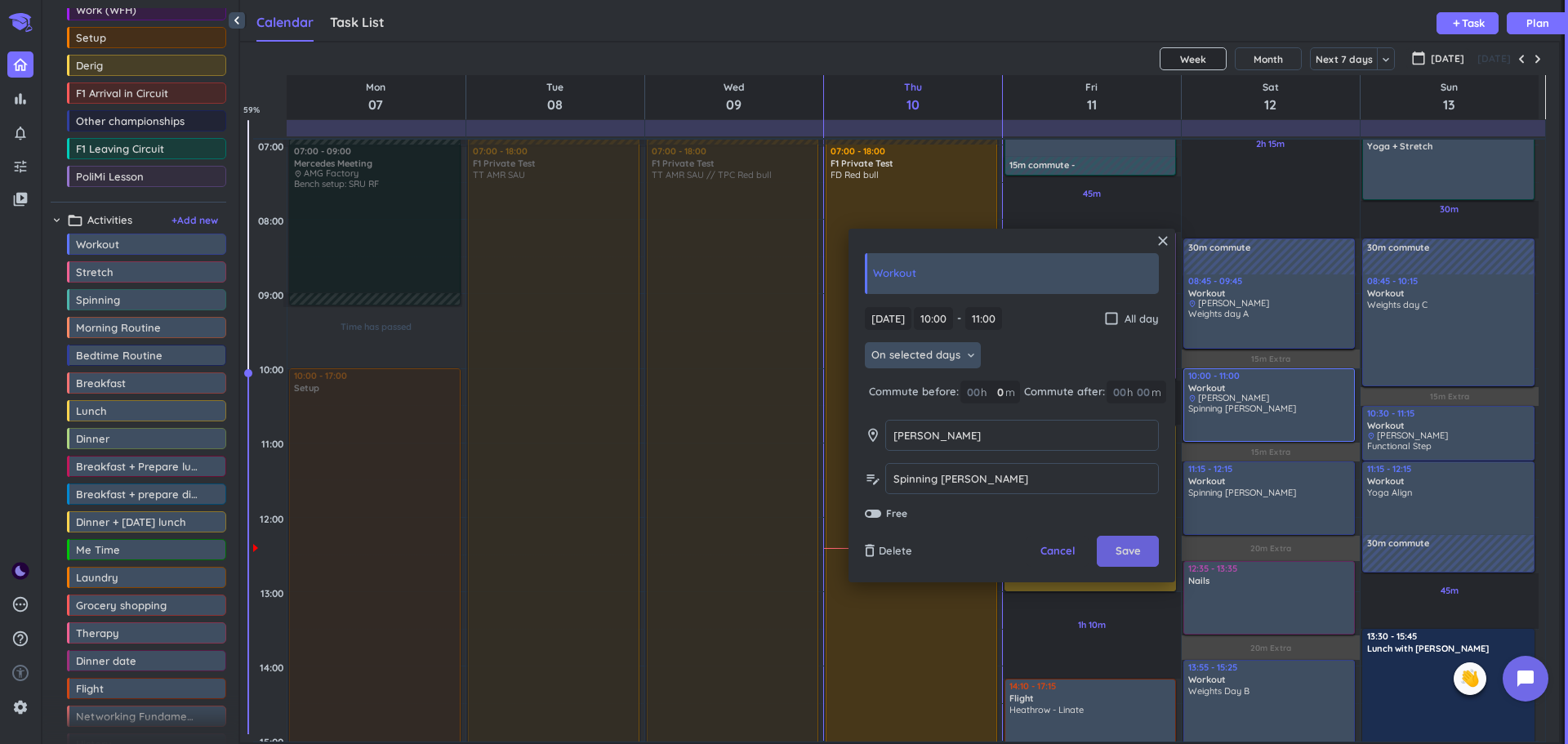 click on "Save" at bounding box center [1128, 551] 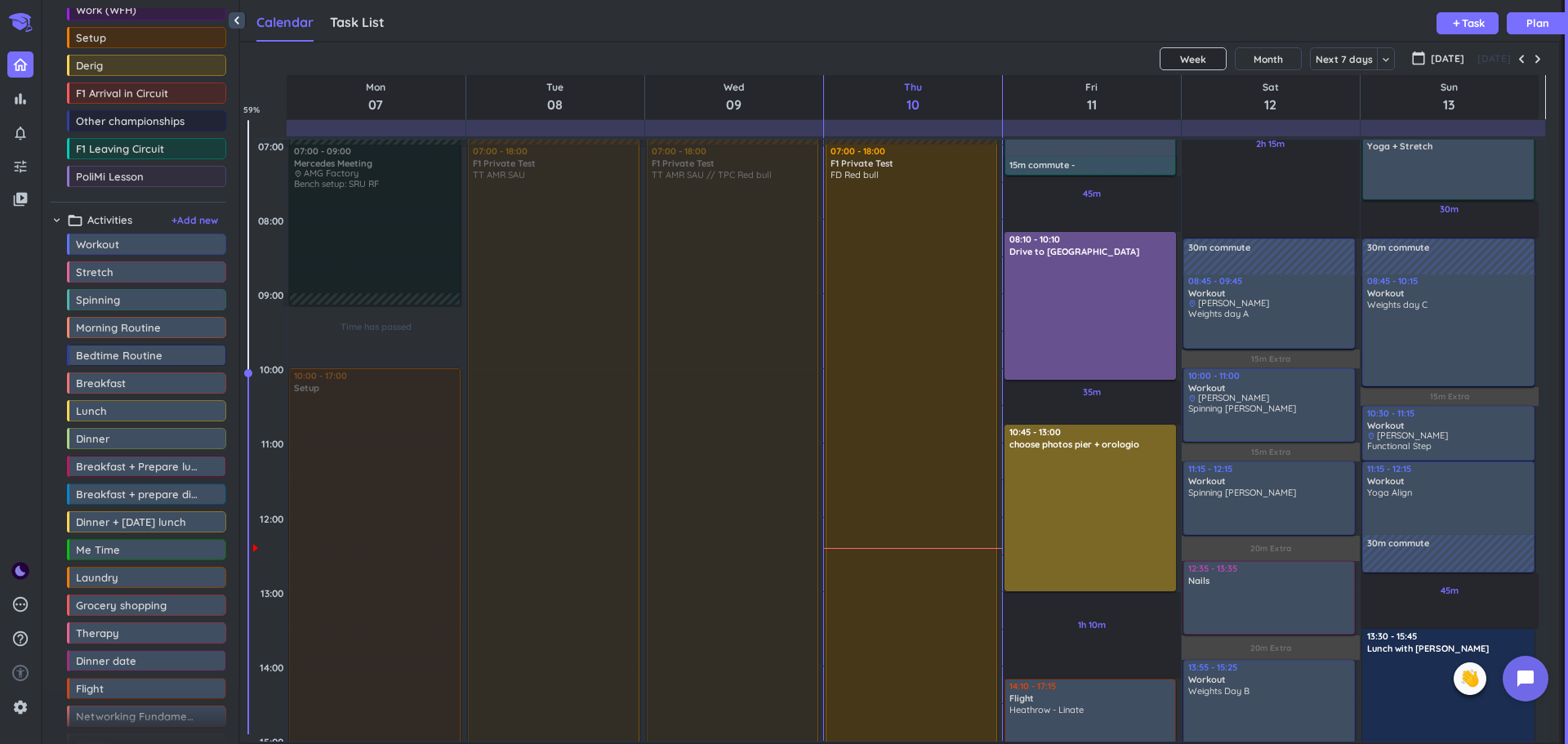 click on "Spinning [PERSON_NAME]" at bounding box center (1270, 510) 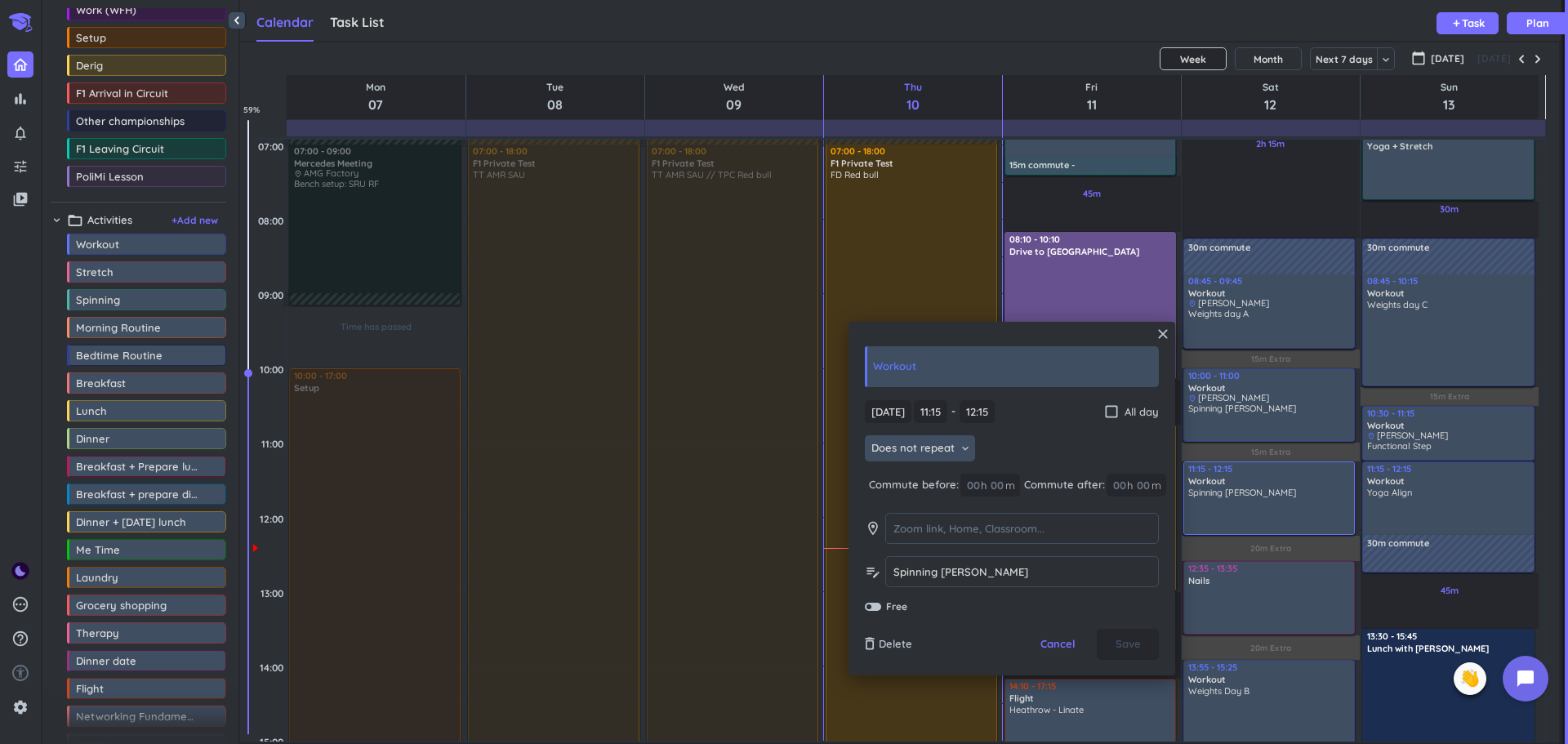 click on "Does not repeat keyboard_arrow_down" at bounding box center [920, 448] 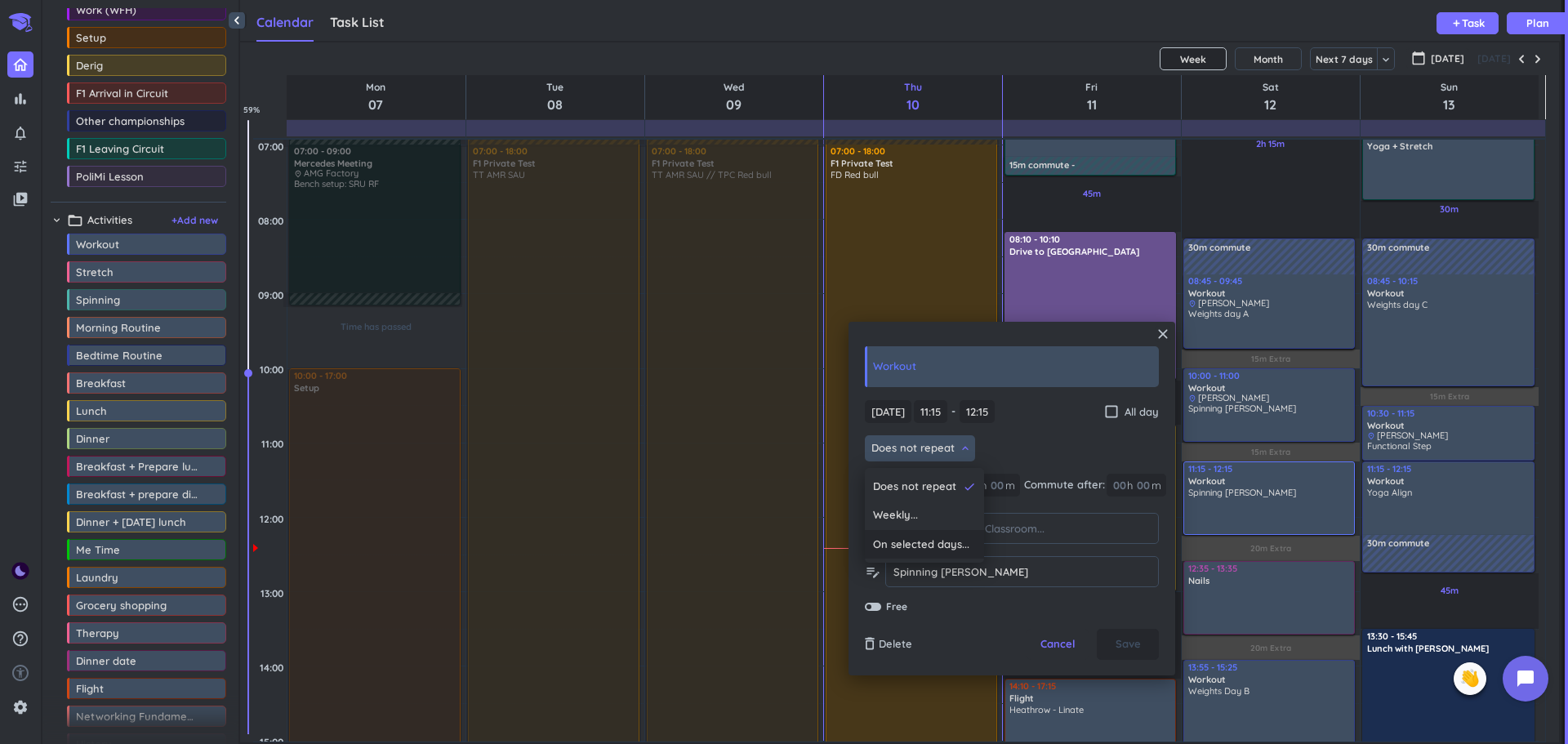click on "On selected days..." at bounding box center (924, 545) 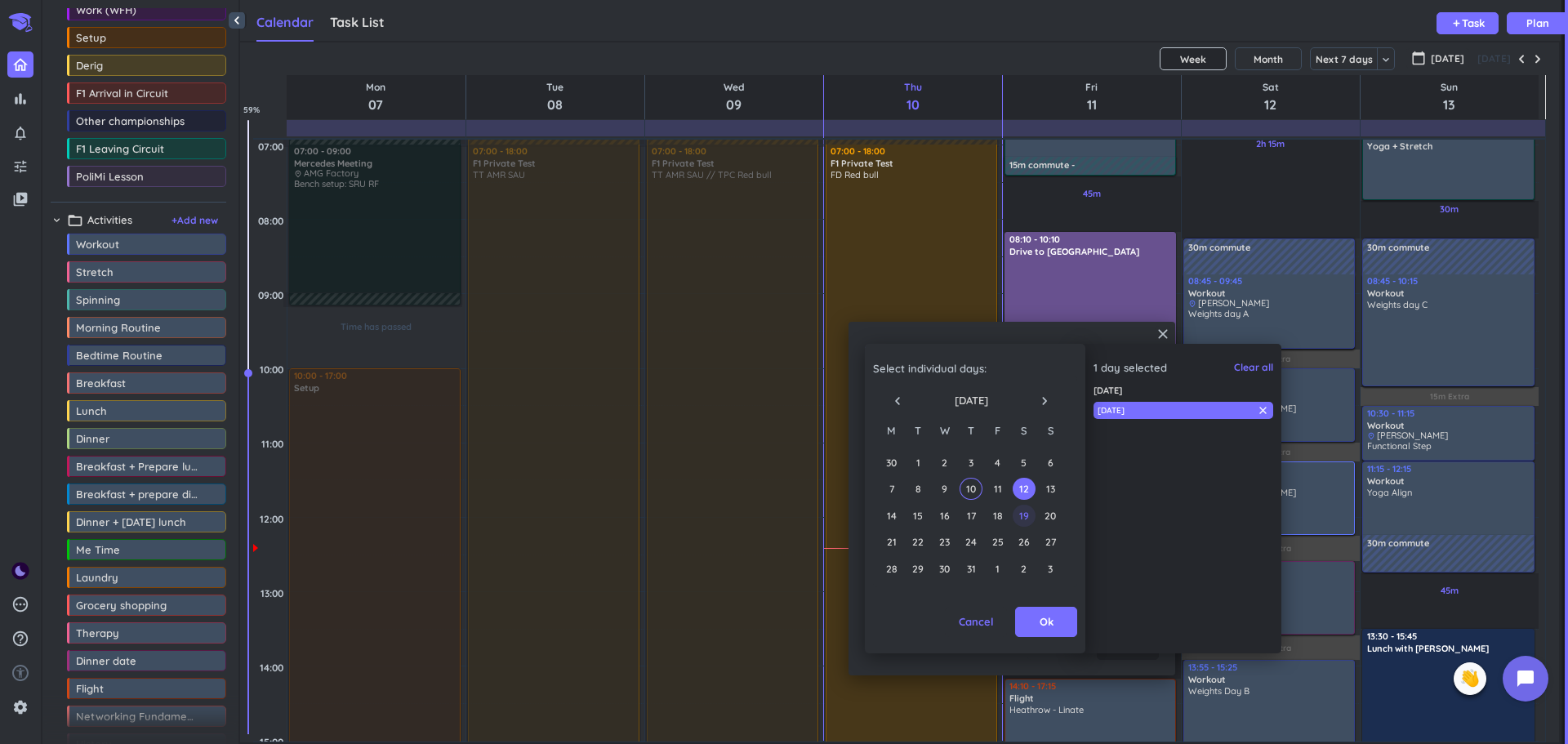 click on "19" at bounding box center (1023, 515) 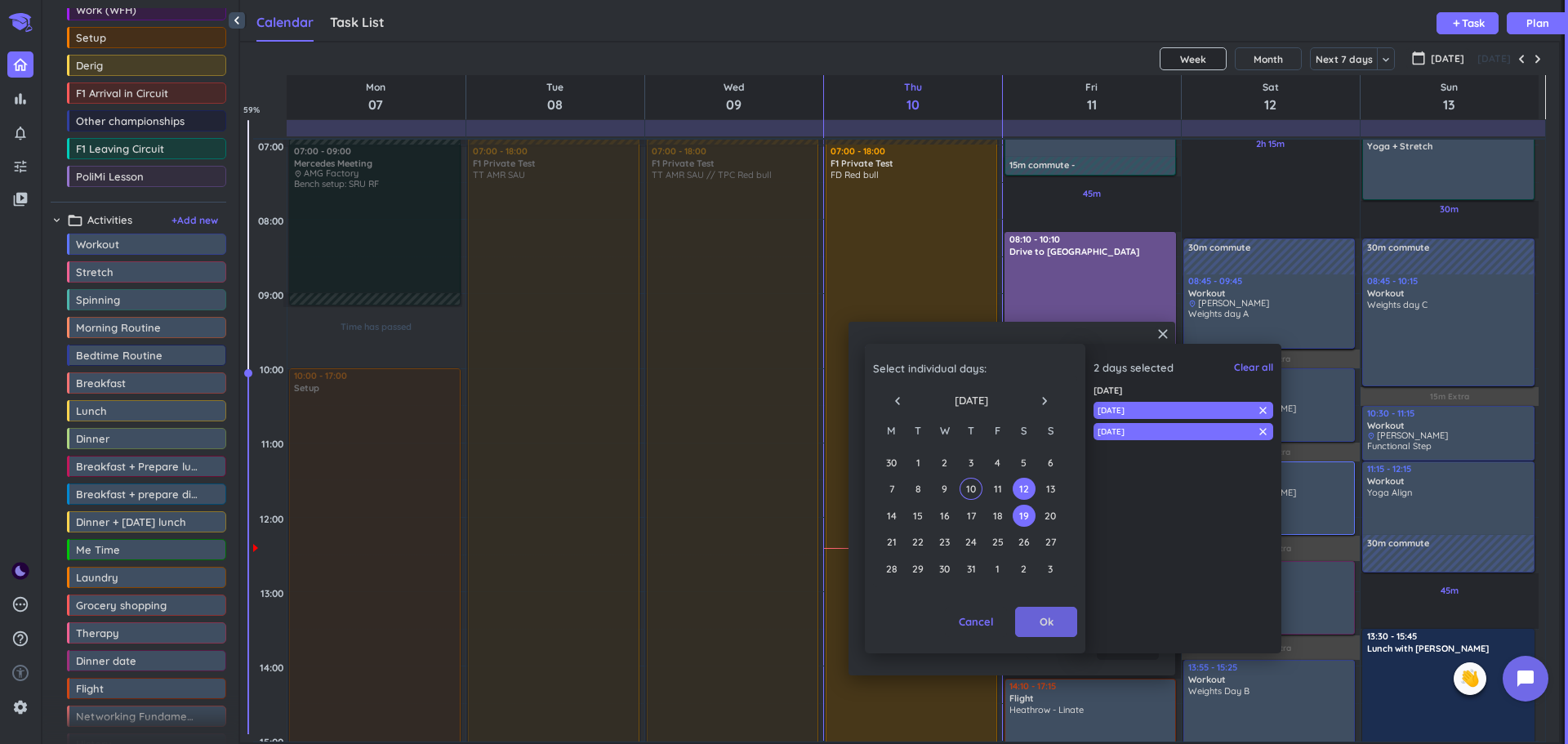 click on "Ok" at bounding box center [1046, 622] 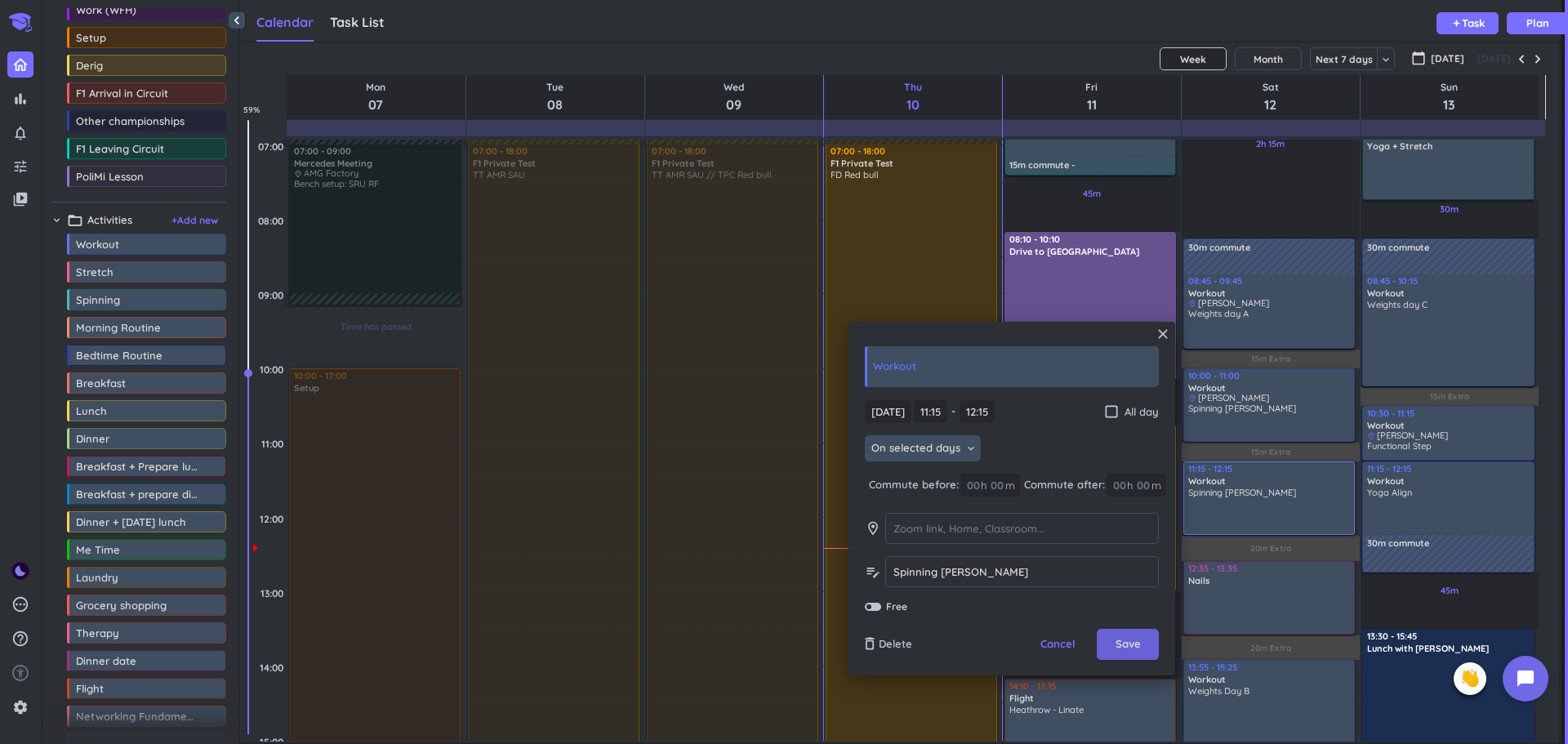 click on "Save" at bounding box center [1128, 644] 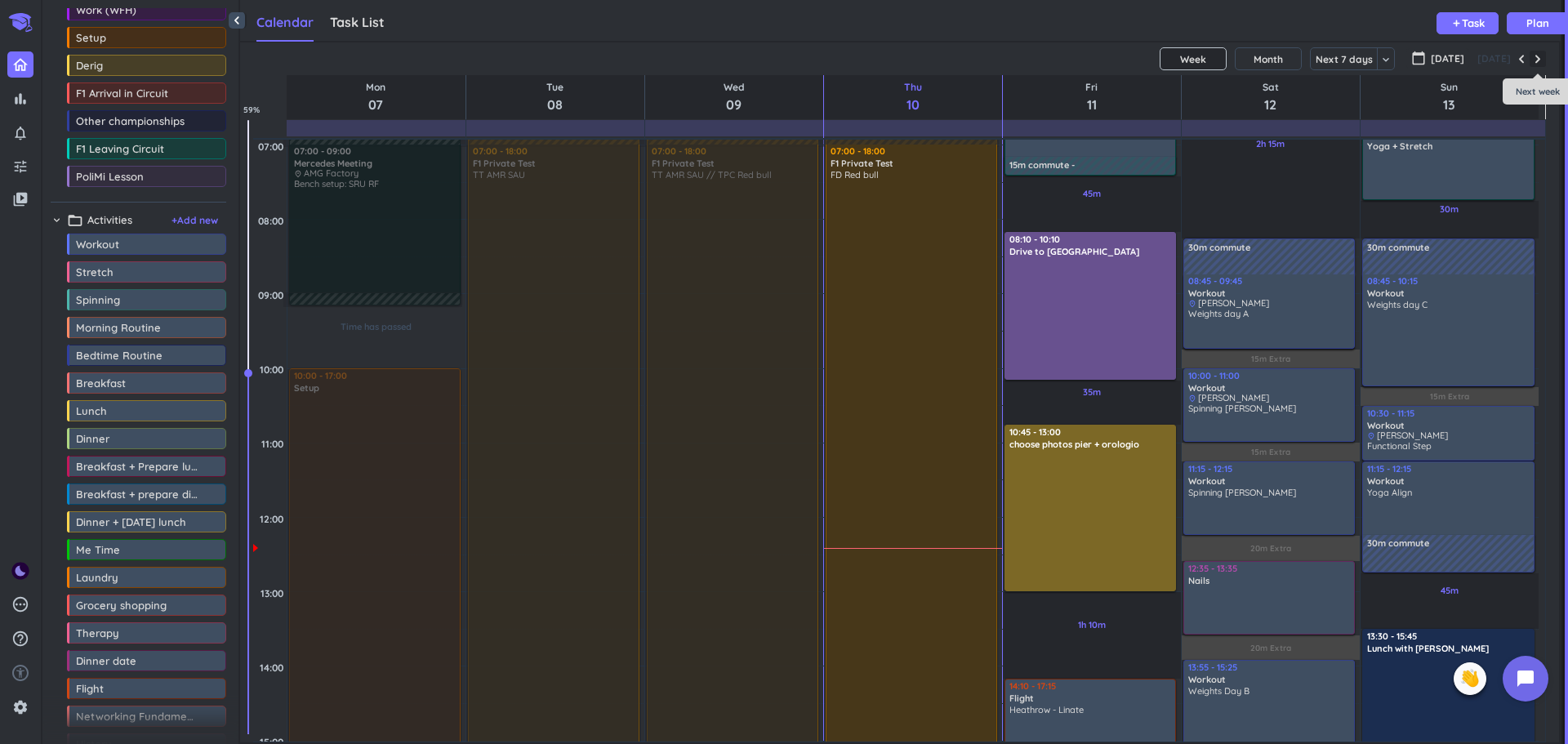 click at bounding box center [1538, 59] 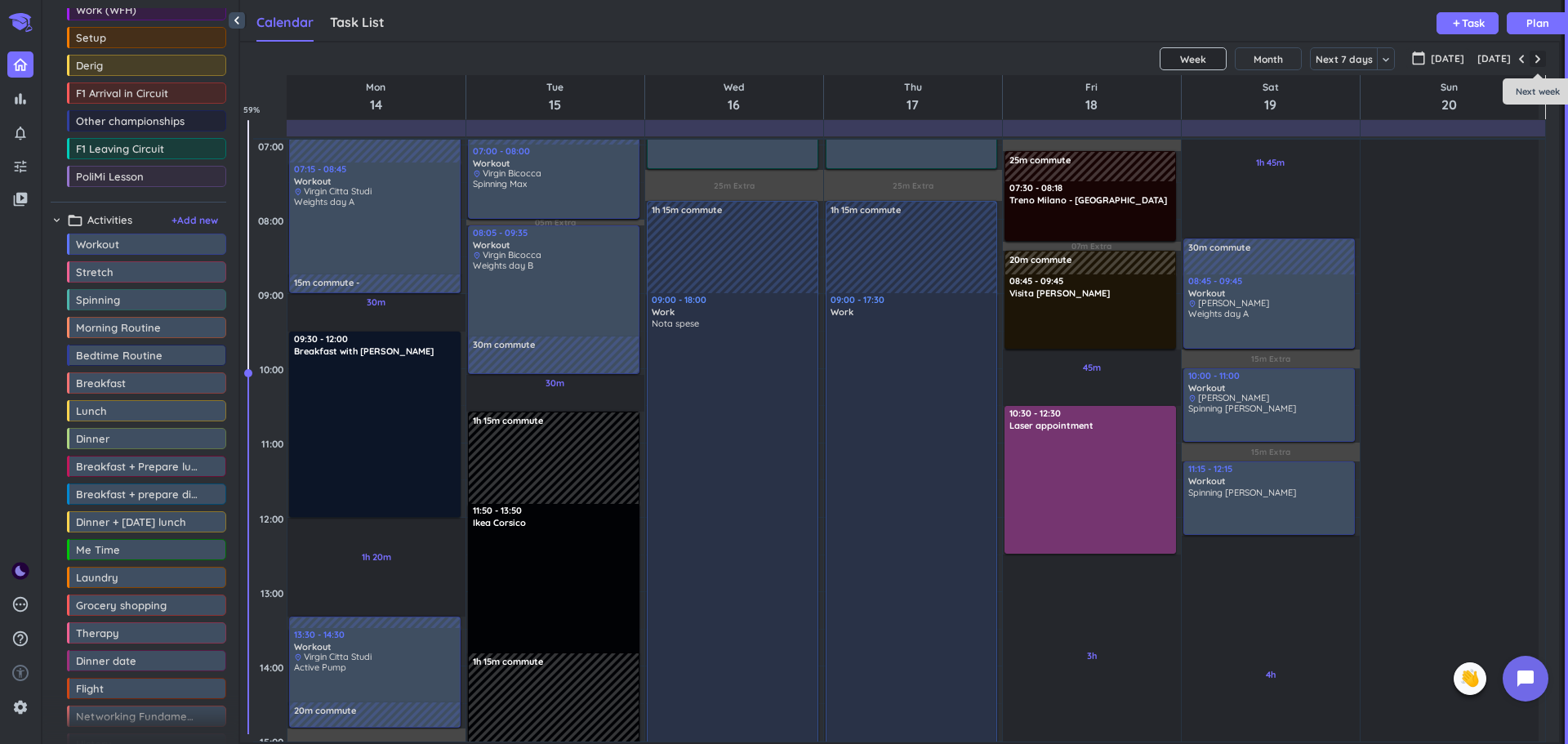 scroll, scrollTop: 150, scrollLeft: 0, axis: vertical 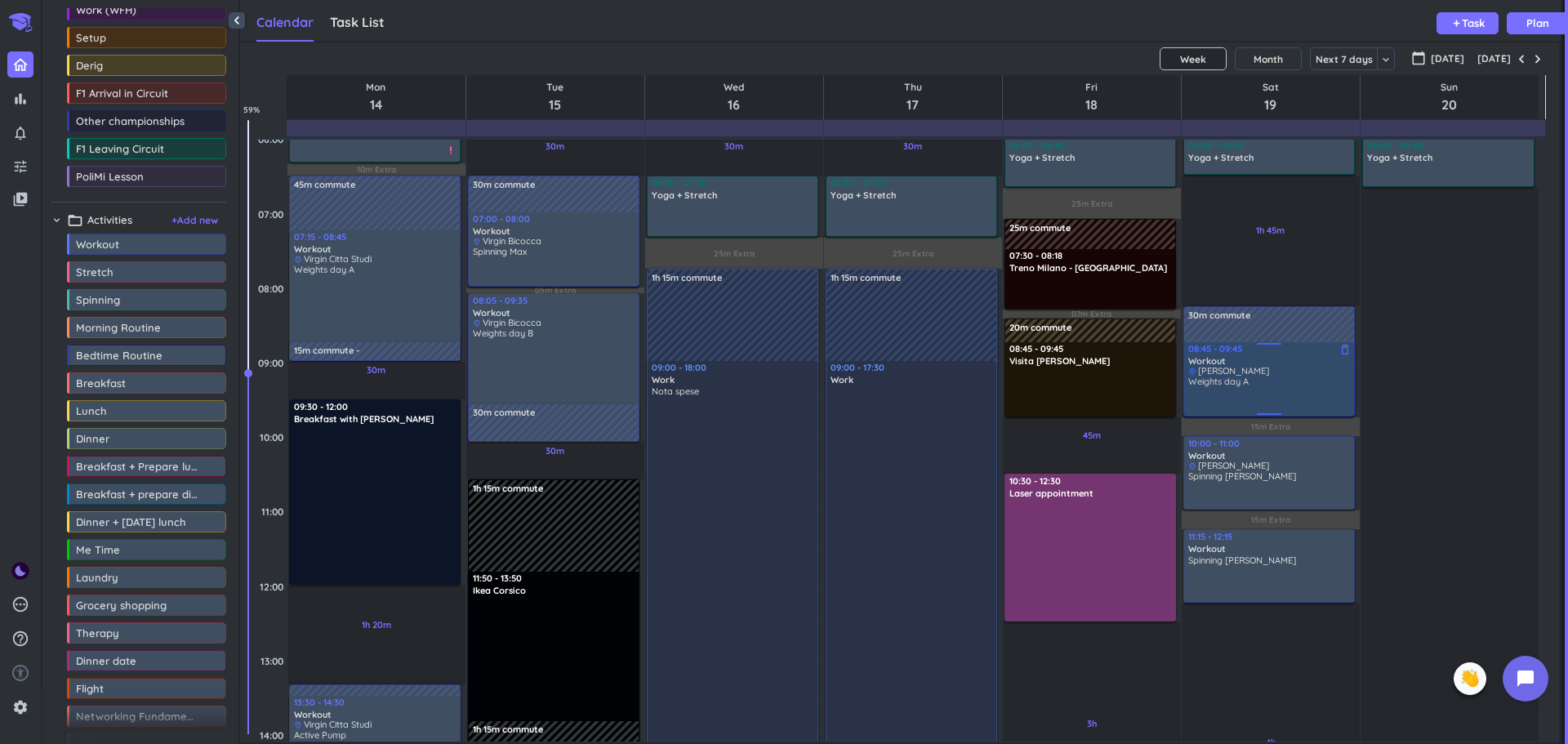 click on "Weights day A" at bounding box center [1270, 395] 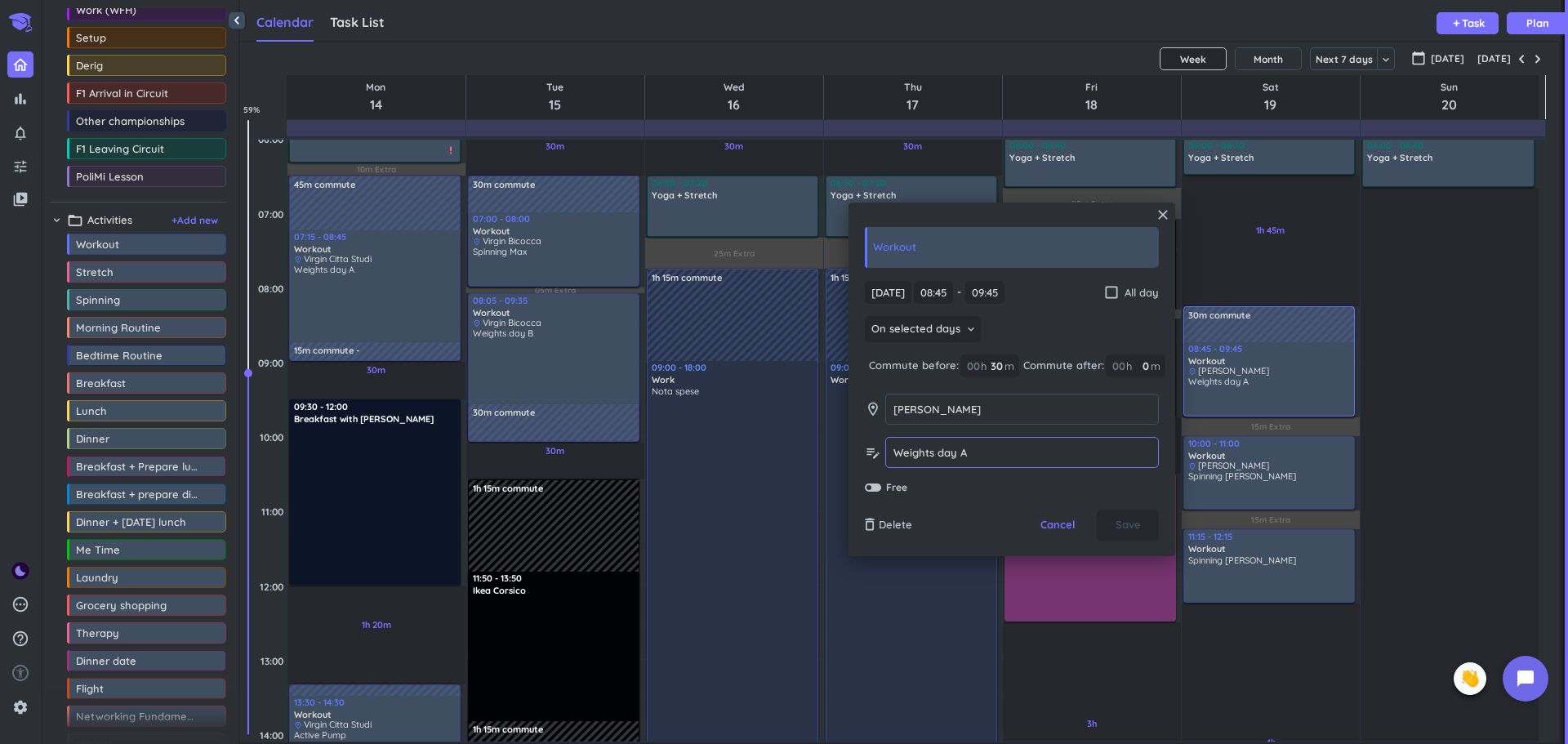 click on "Weights day A" at bounding box center [1022, 452] 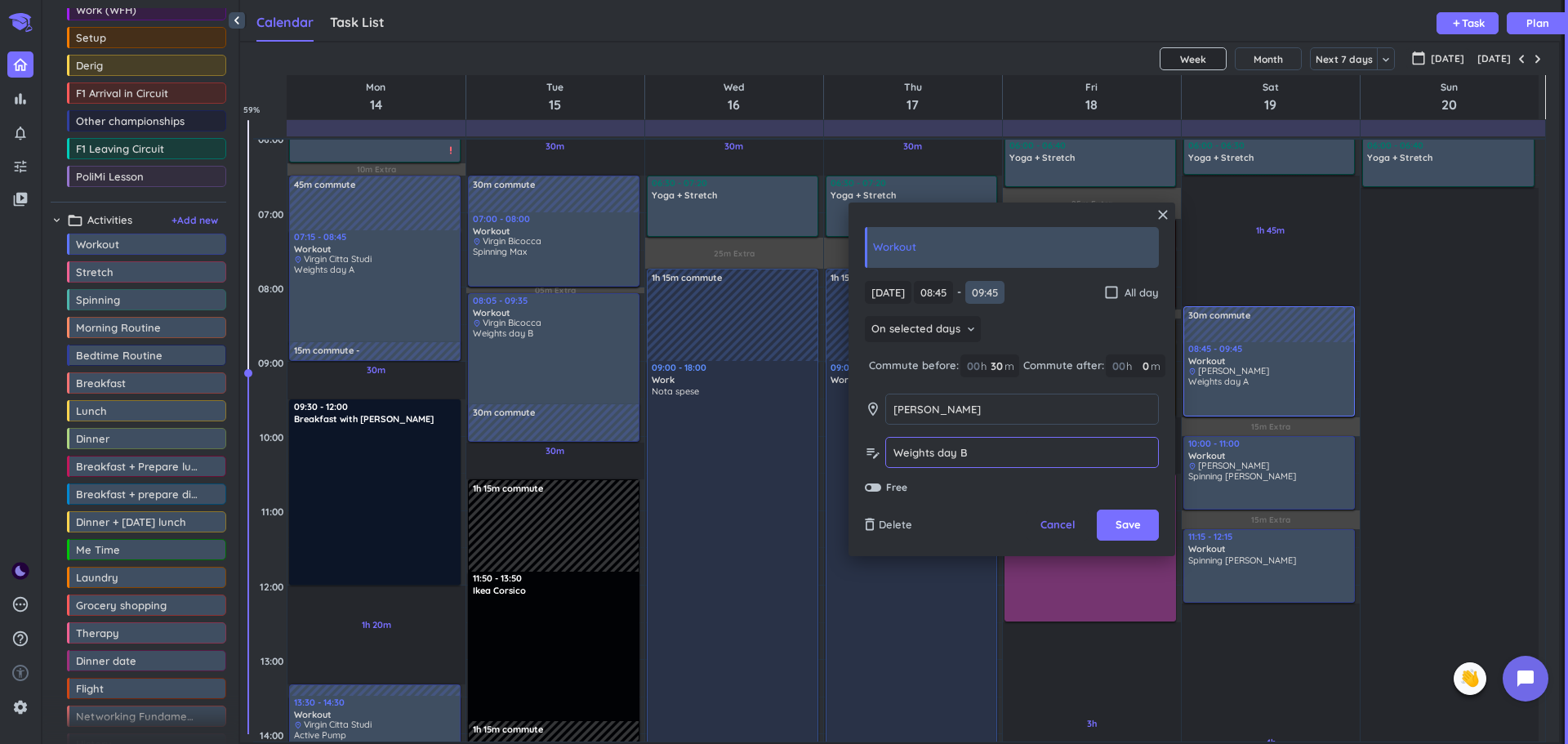 type on "Weights day B" 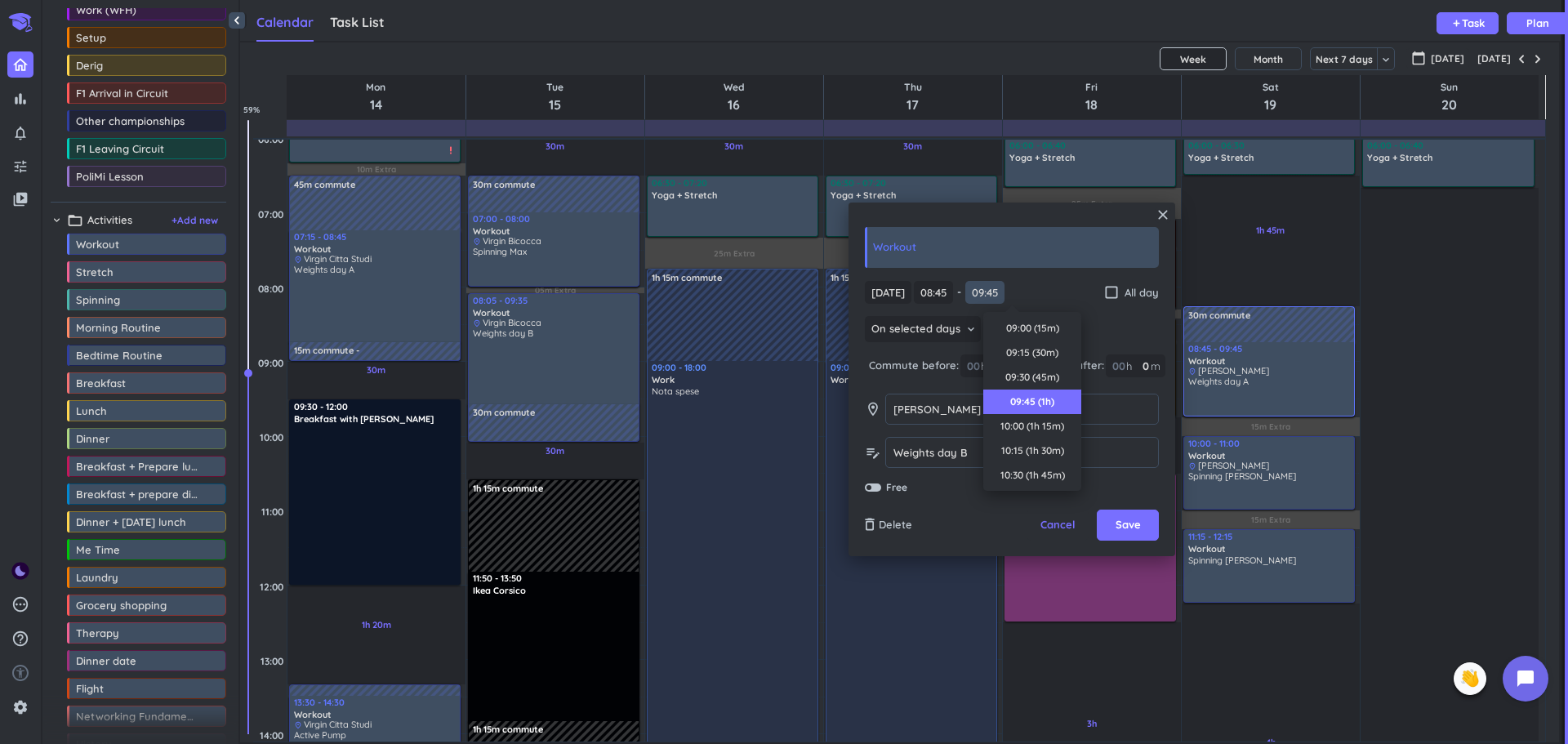 click on "09:45" at bounding box center (985, 292) 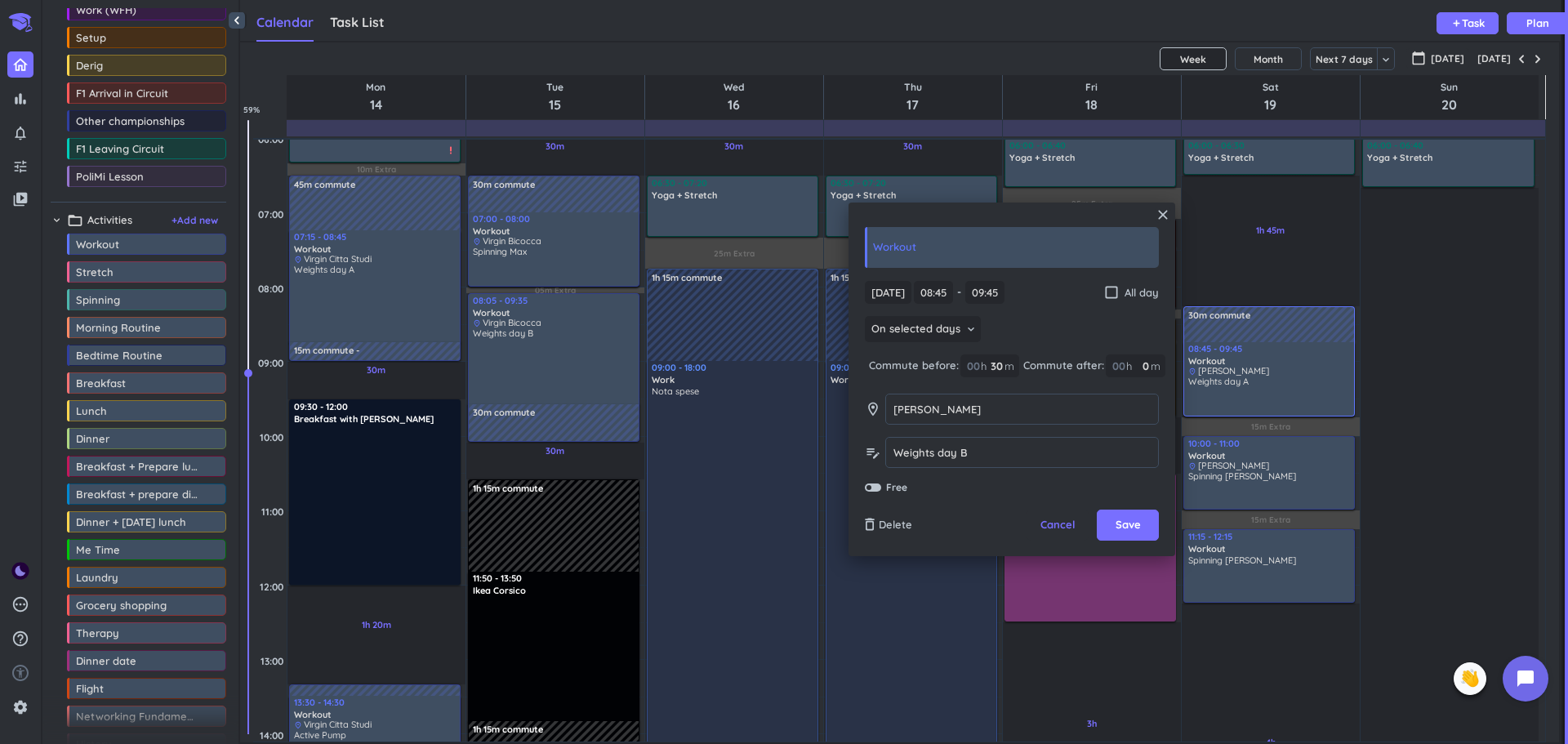 click on "On selected days keyboard_arrow_down" at bounding box center (1012, 331) 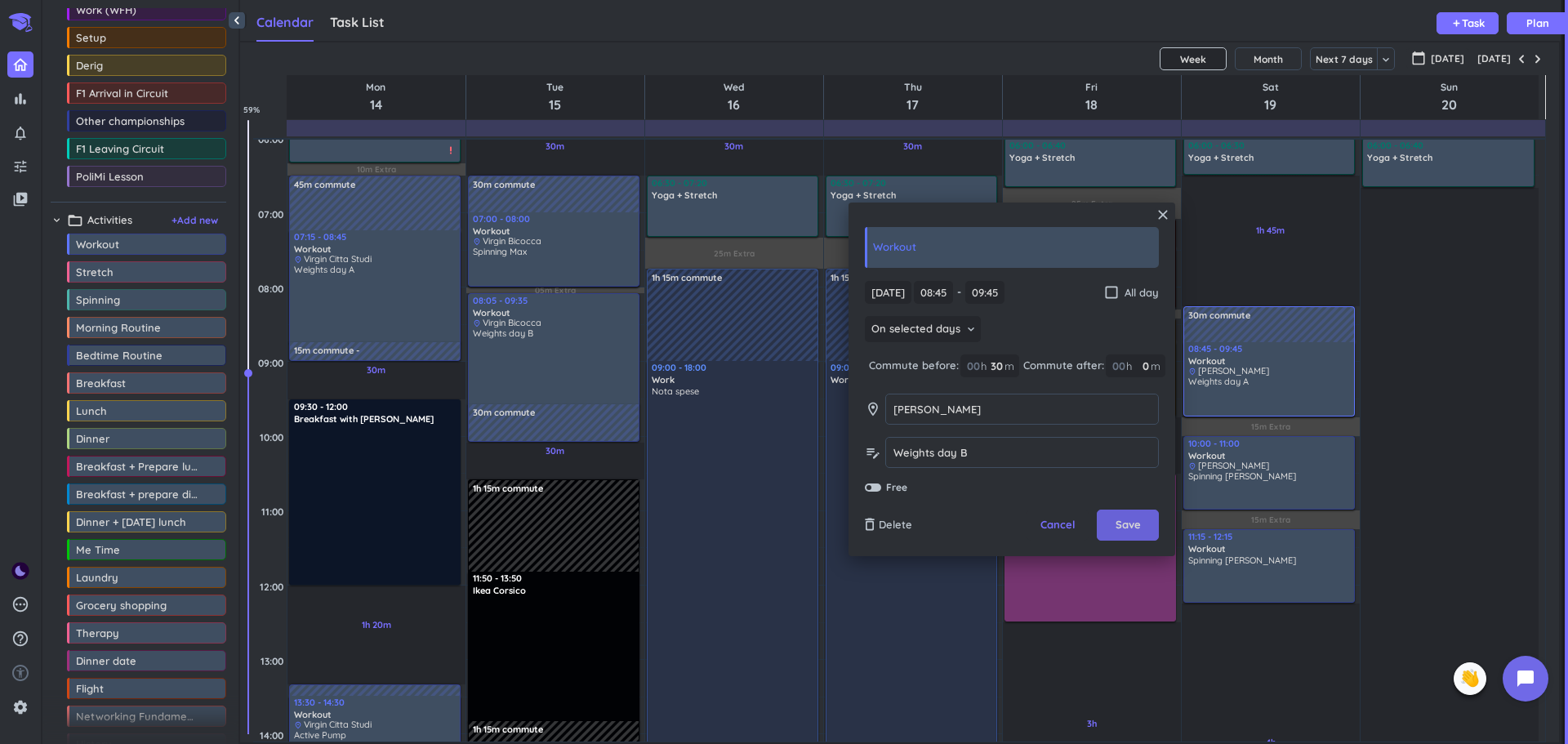 click on "Save" at bounding box center [1128, 525] 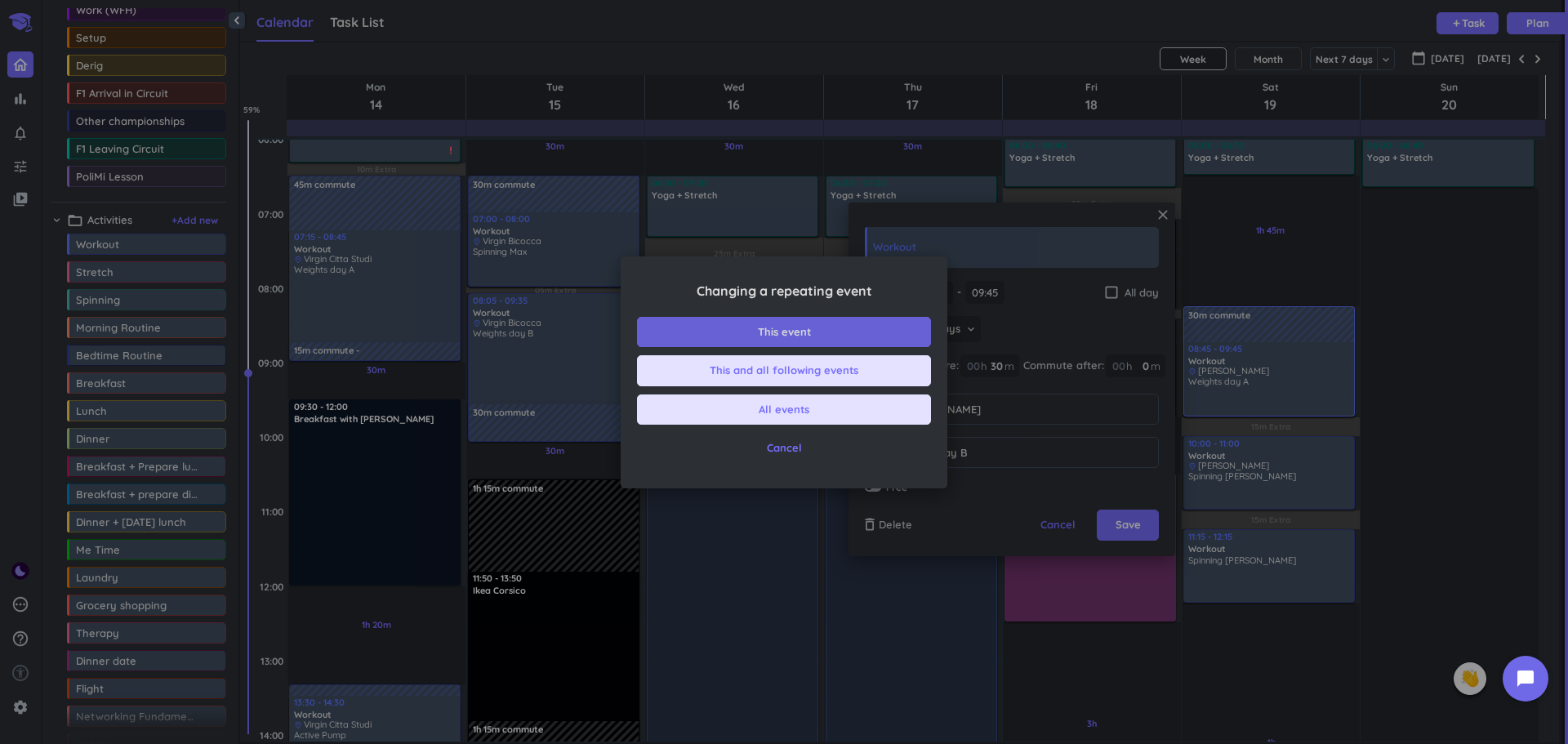 click on "This event" at bounding box center (784, 332) 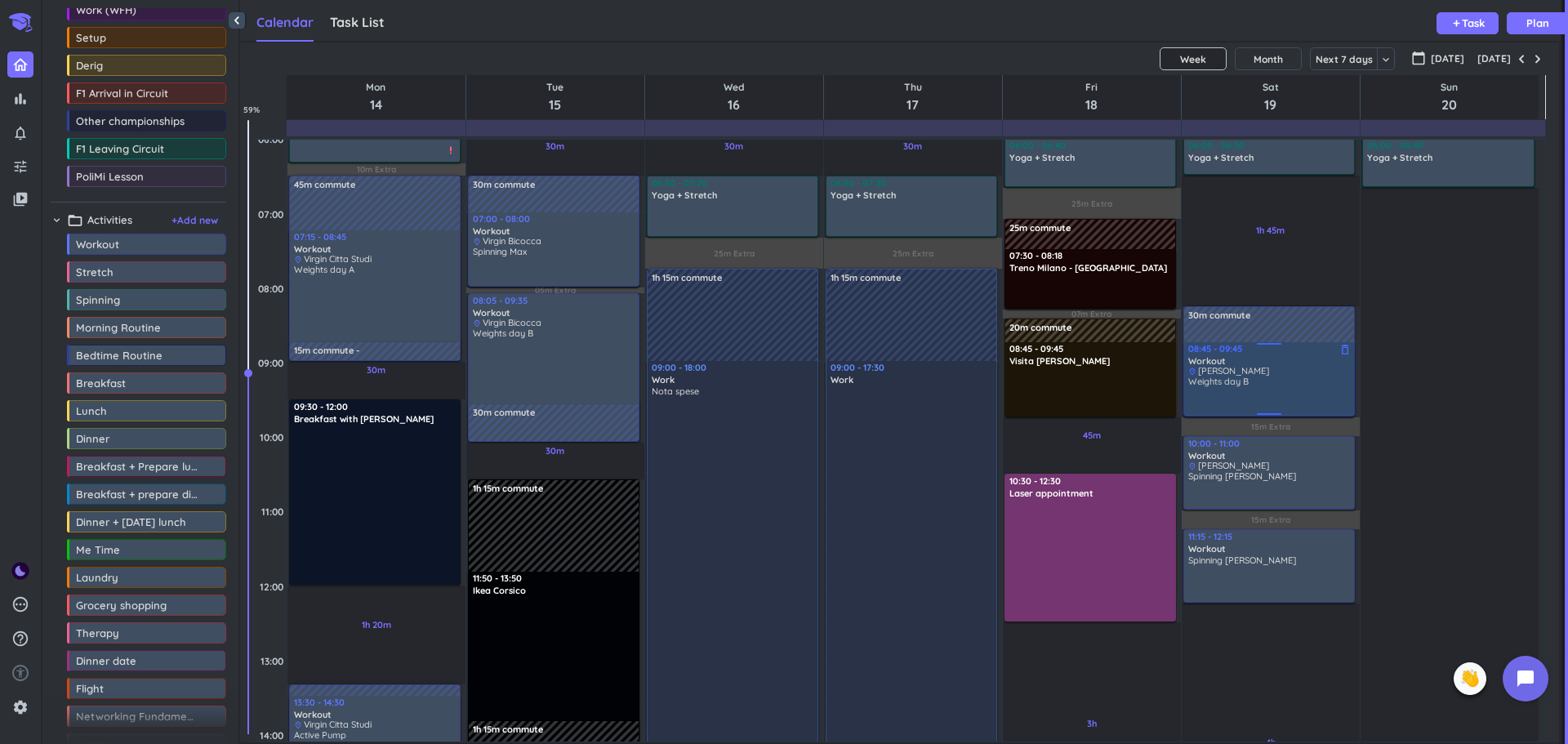 click on "Weights day B" at bounding box center [1270, 395] 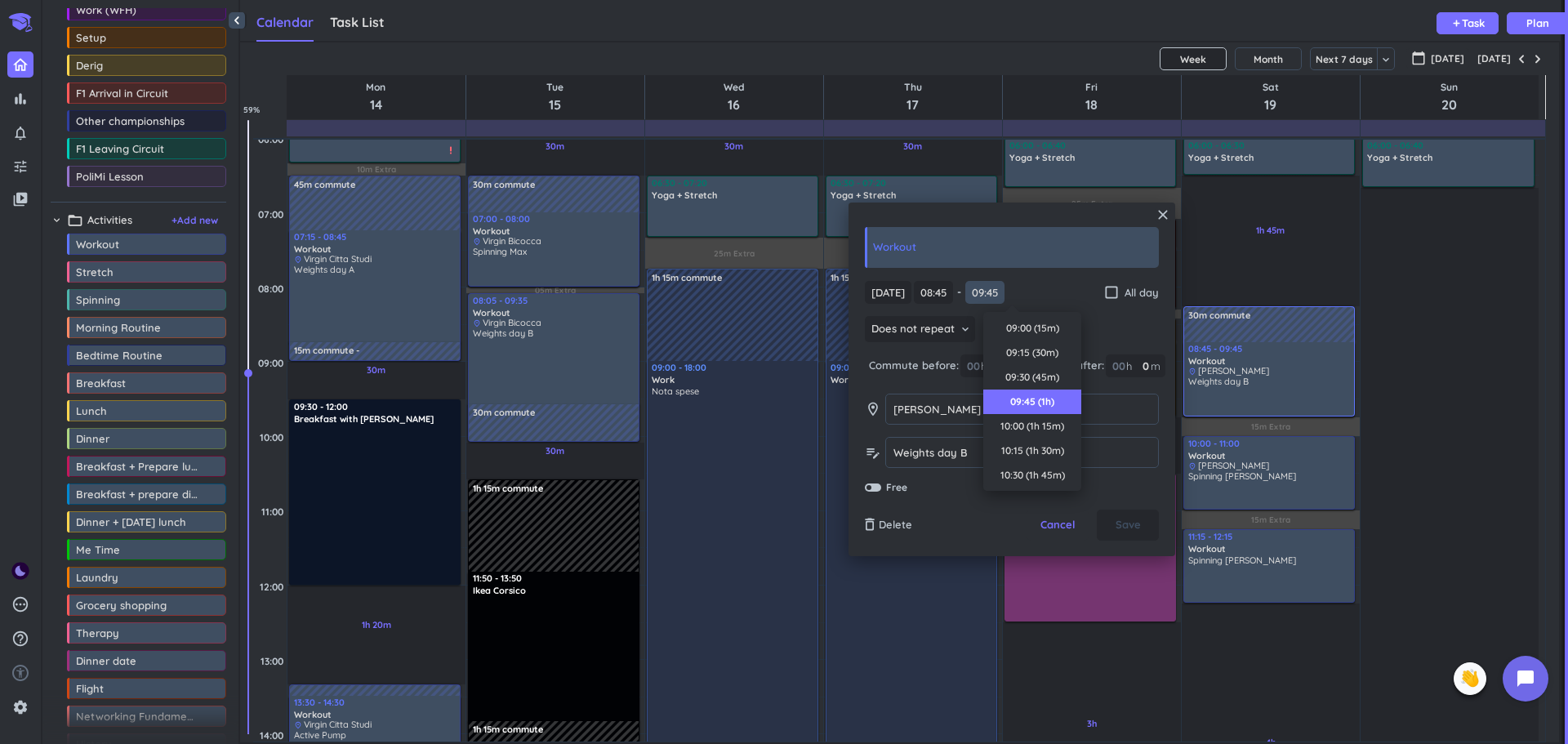 click on "09:45" at bounding box center (985, 292) 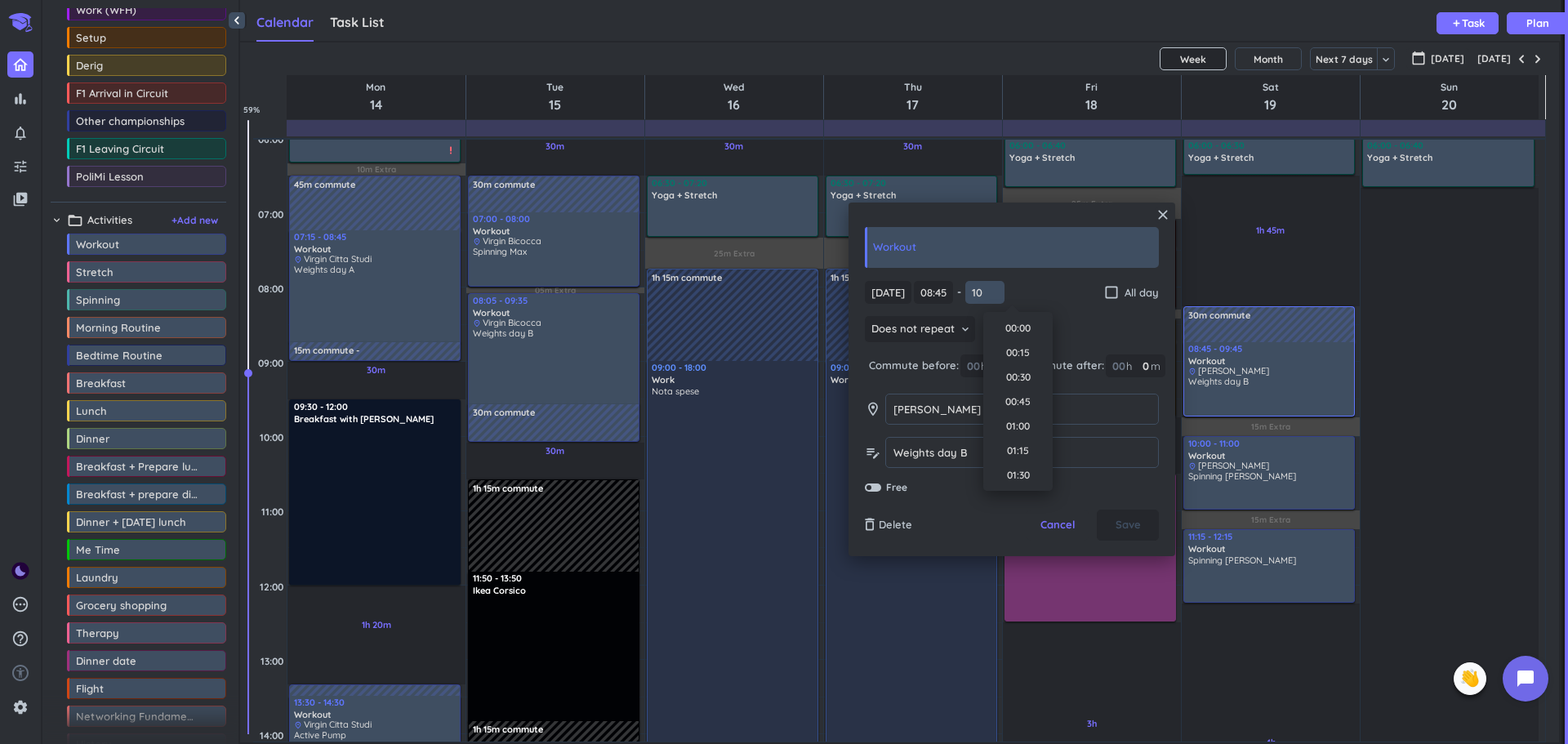 scroll, scrollTop: 907, scrollLeft: 0, axis: vertical 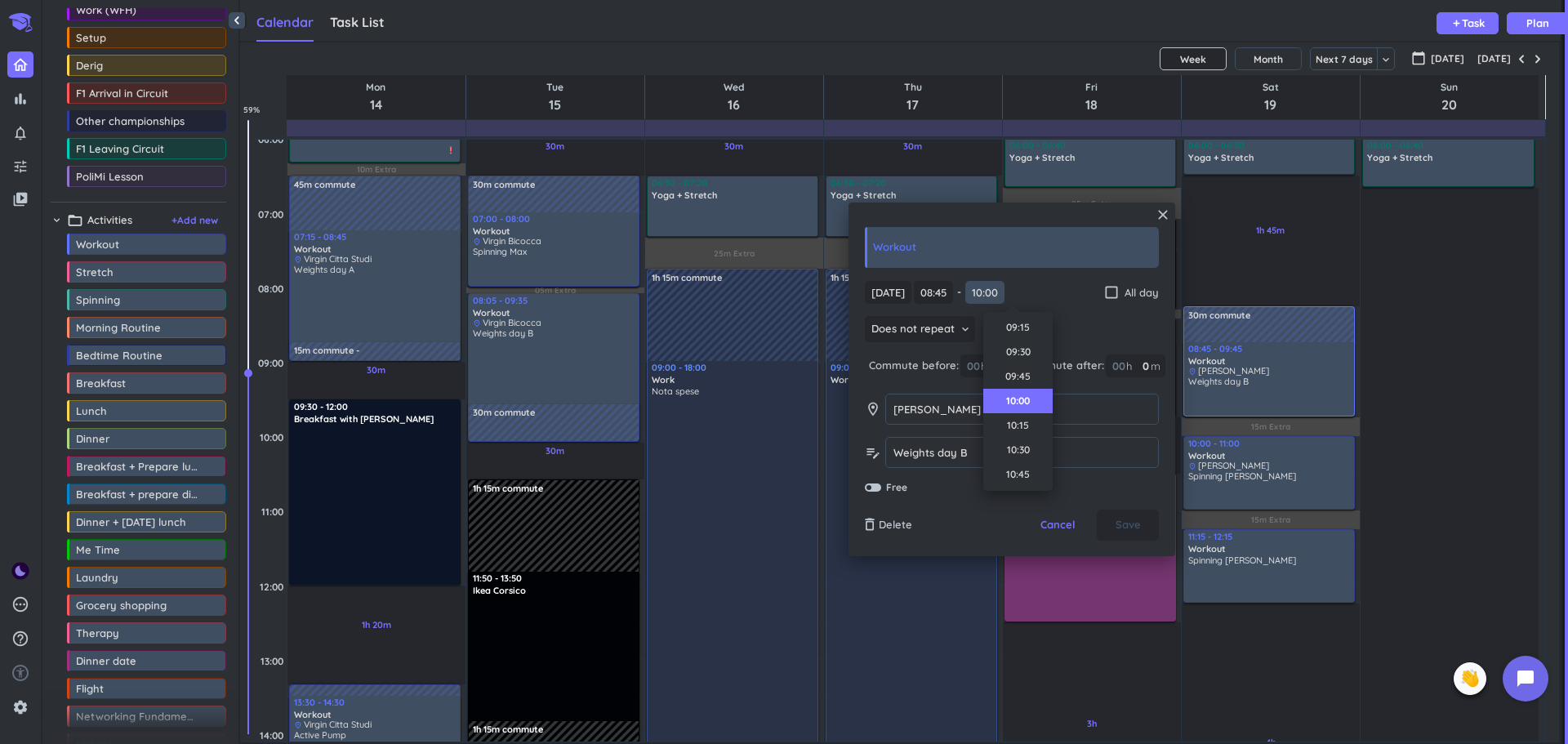 type on "10:00" 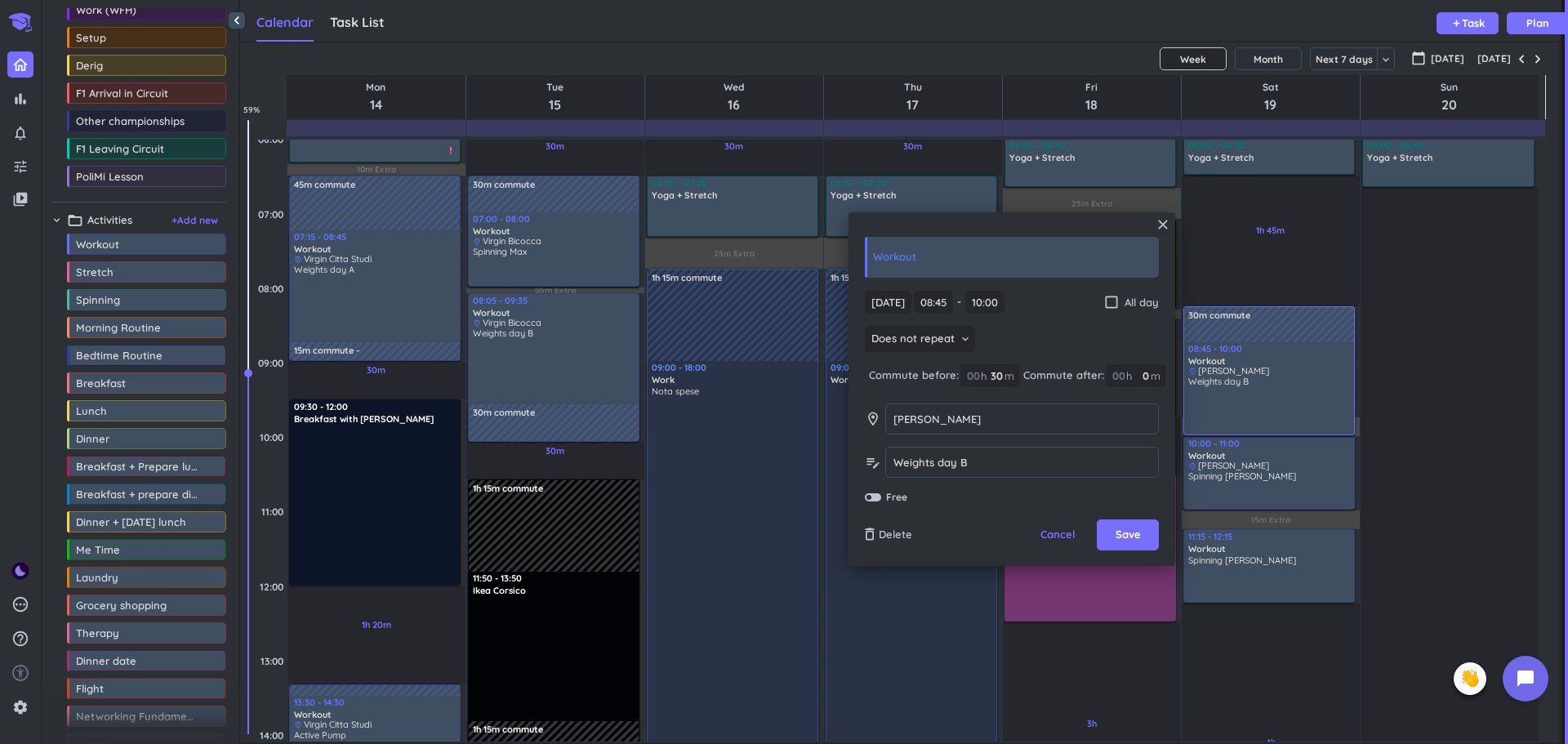 click on "Sat, Jul 19 Sat, Jul 19   08:45 08:45 - 10:00 10:00 check_box_outline_blank All day Does not repeat keyboard_arrow_down Commute before: 00 h 30 30 00 m Commute after: 00 h 0 0 00 m room Virgin Maciachini Virgin Maciachini edit_note Weights day B Weights day B Free" at bounding box center [1012, 398] 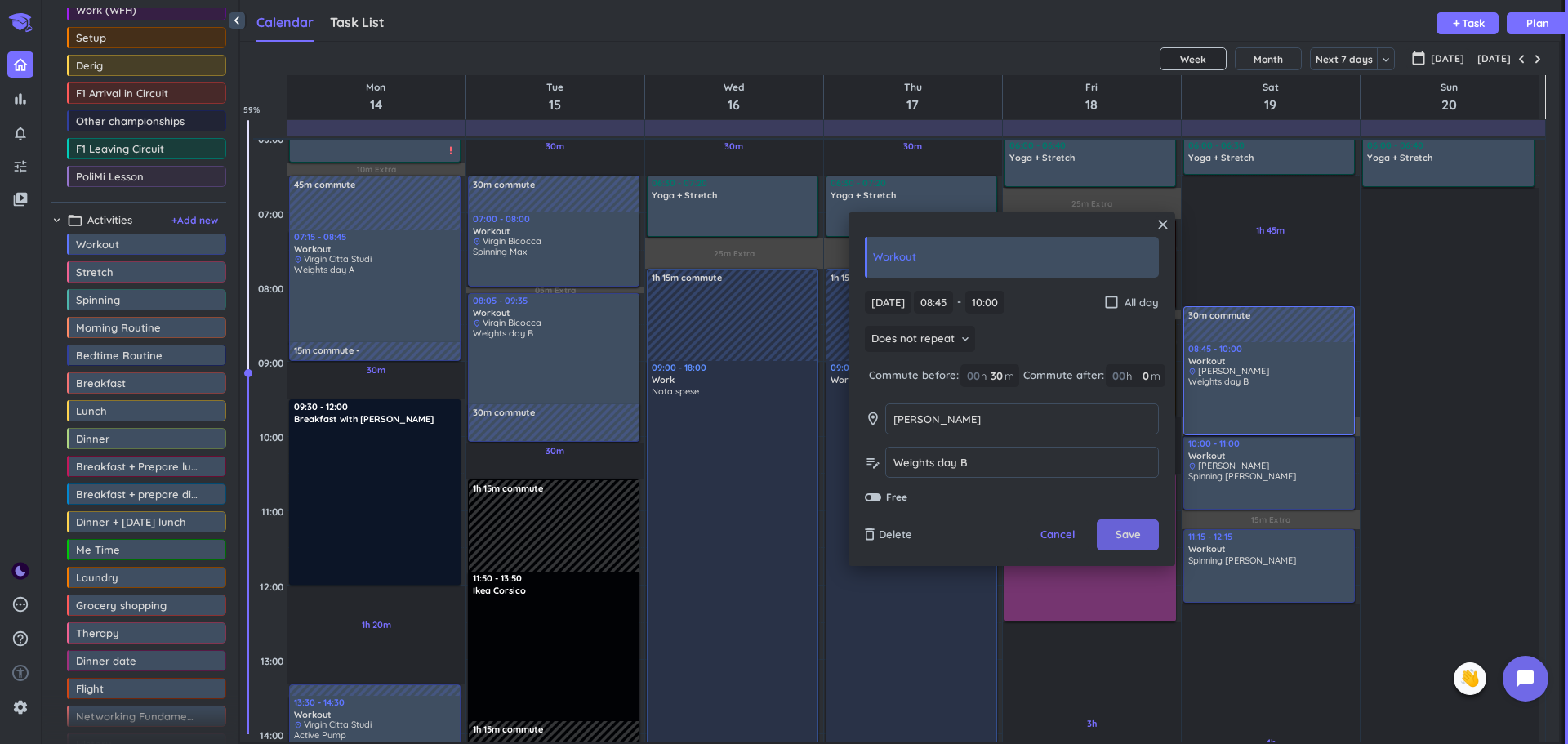 click on "Save" at bounding box center (1128, 535) 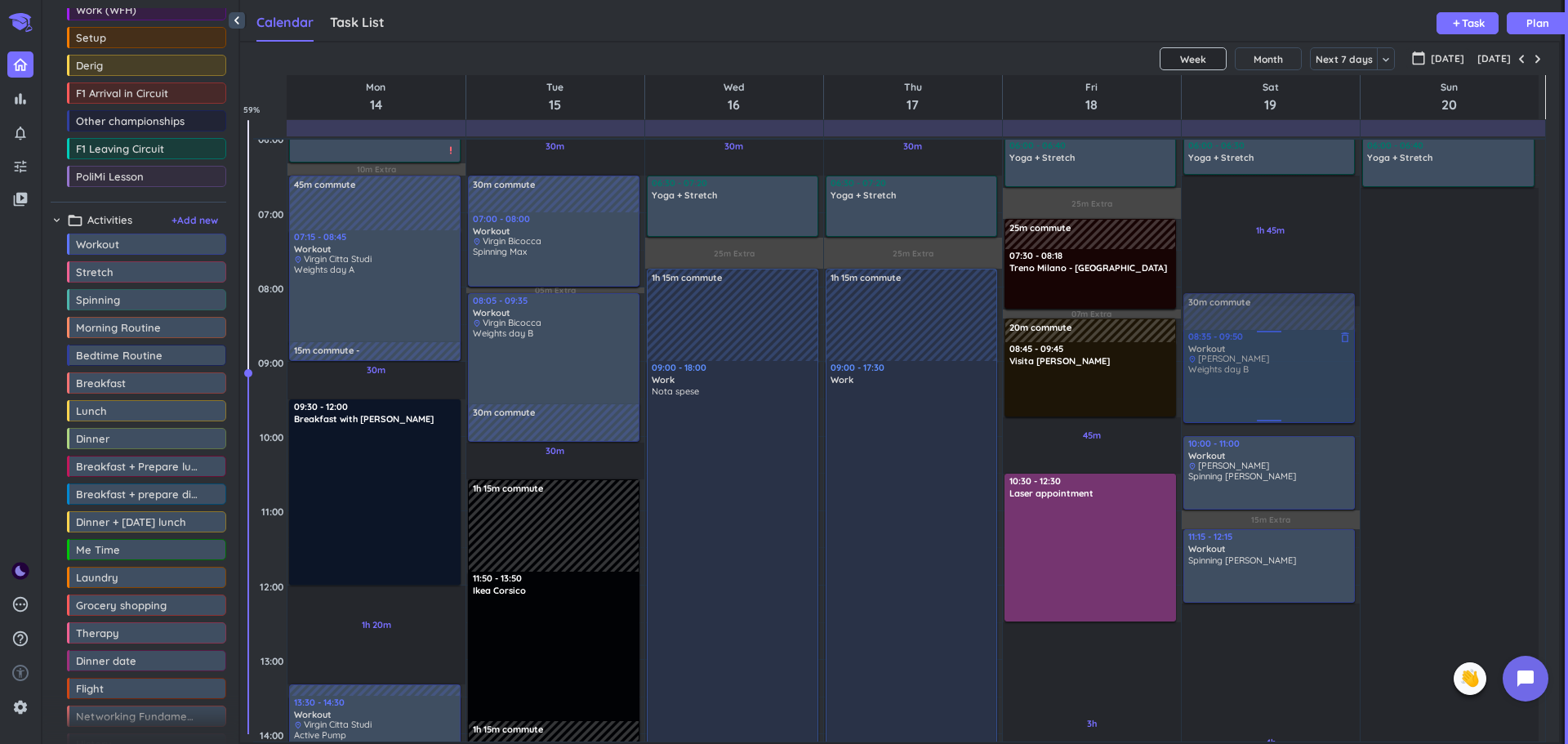 drag, startPoint x: 1258, startPoint y: 377, endPoint x: 1258, endPoint y: 363, distance: 14 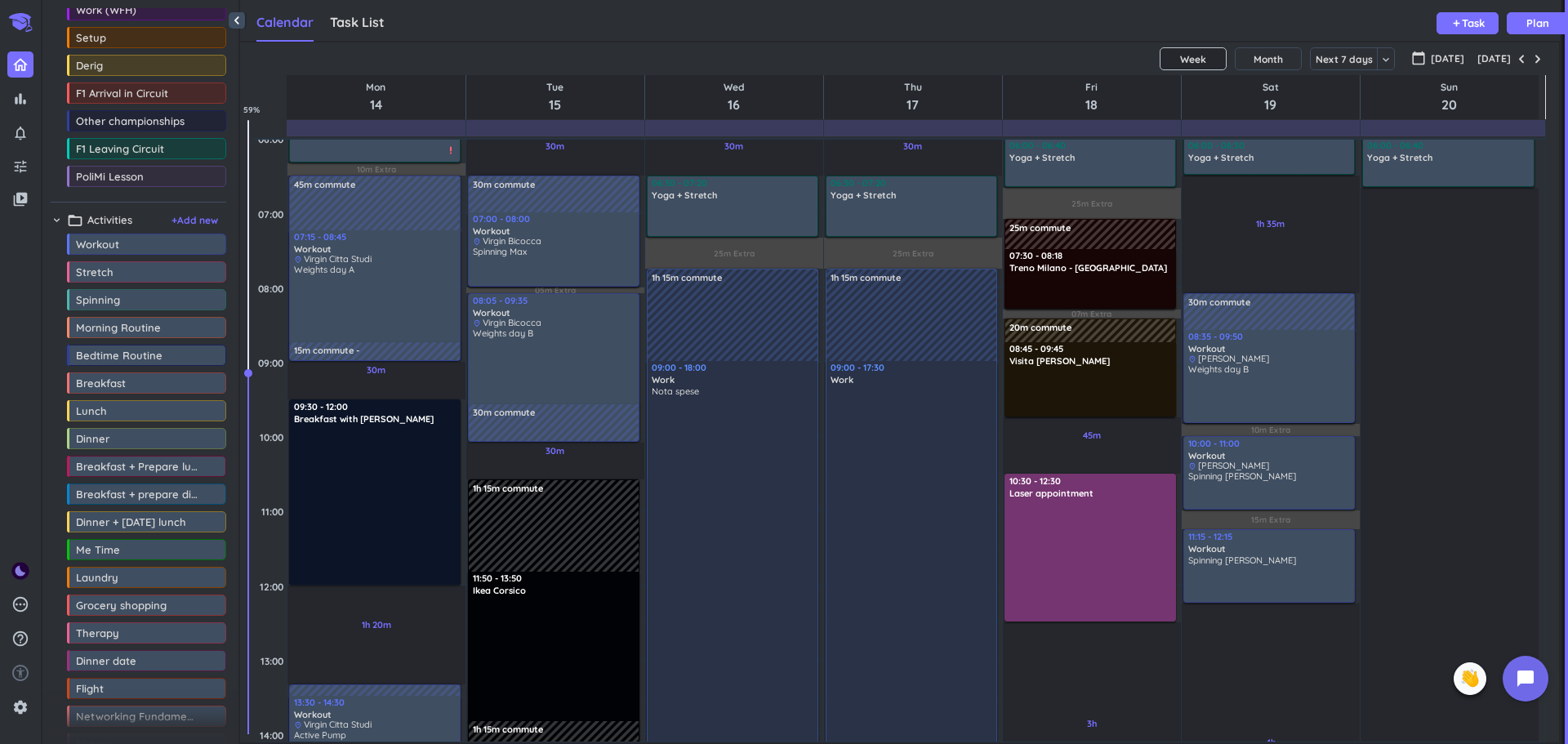 click on "Weights day B" at bounding box center [1270, 392] 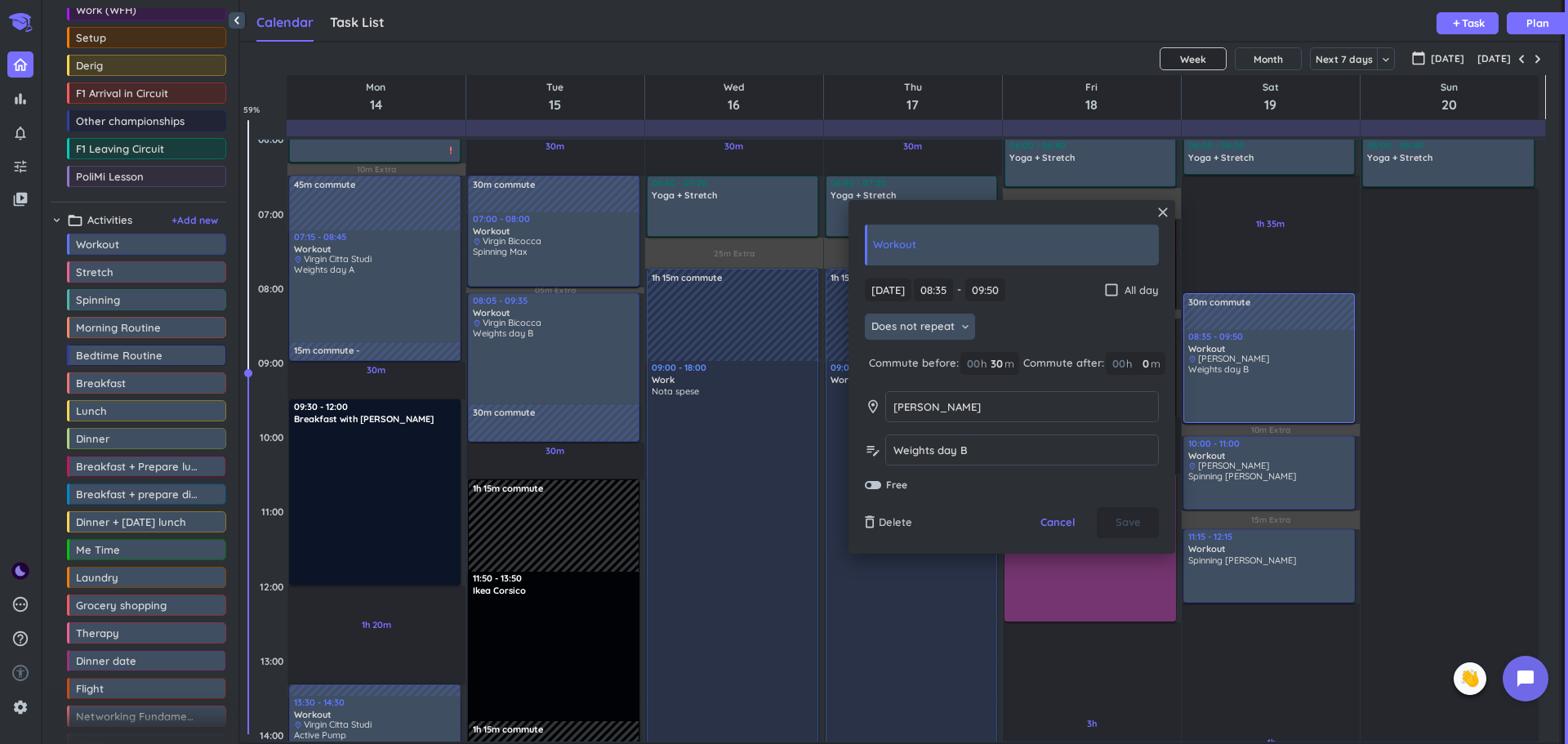 click on "Does not repeat" at bounding box center (913, 327) 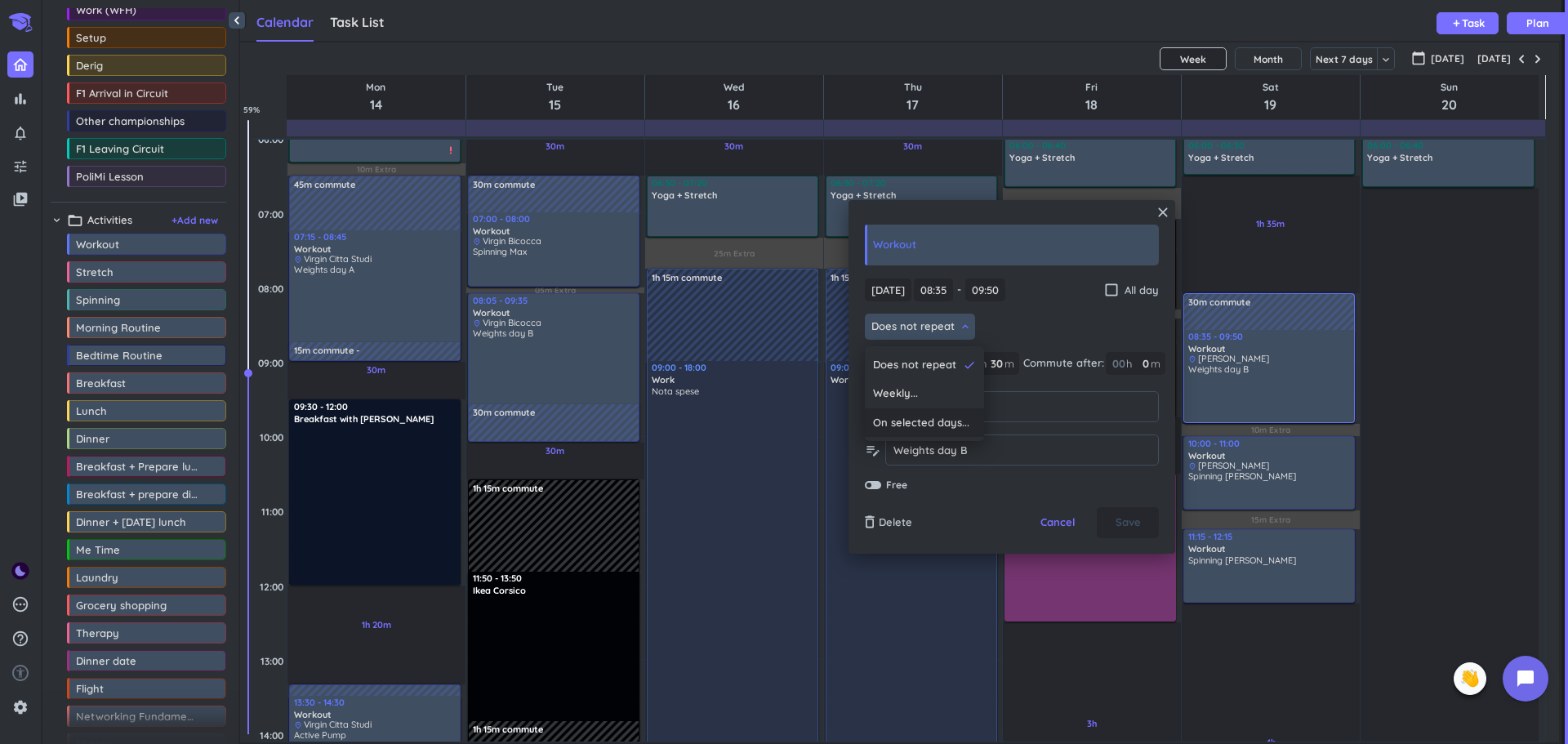 click on "On selected days..." at bounding box center [921, 423] 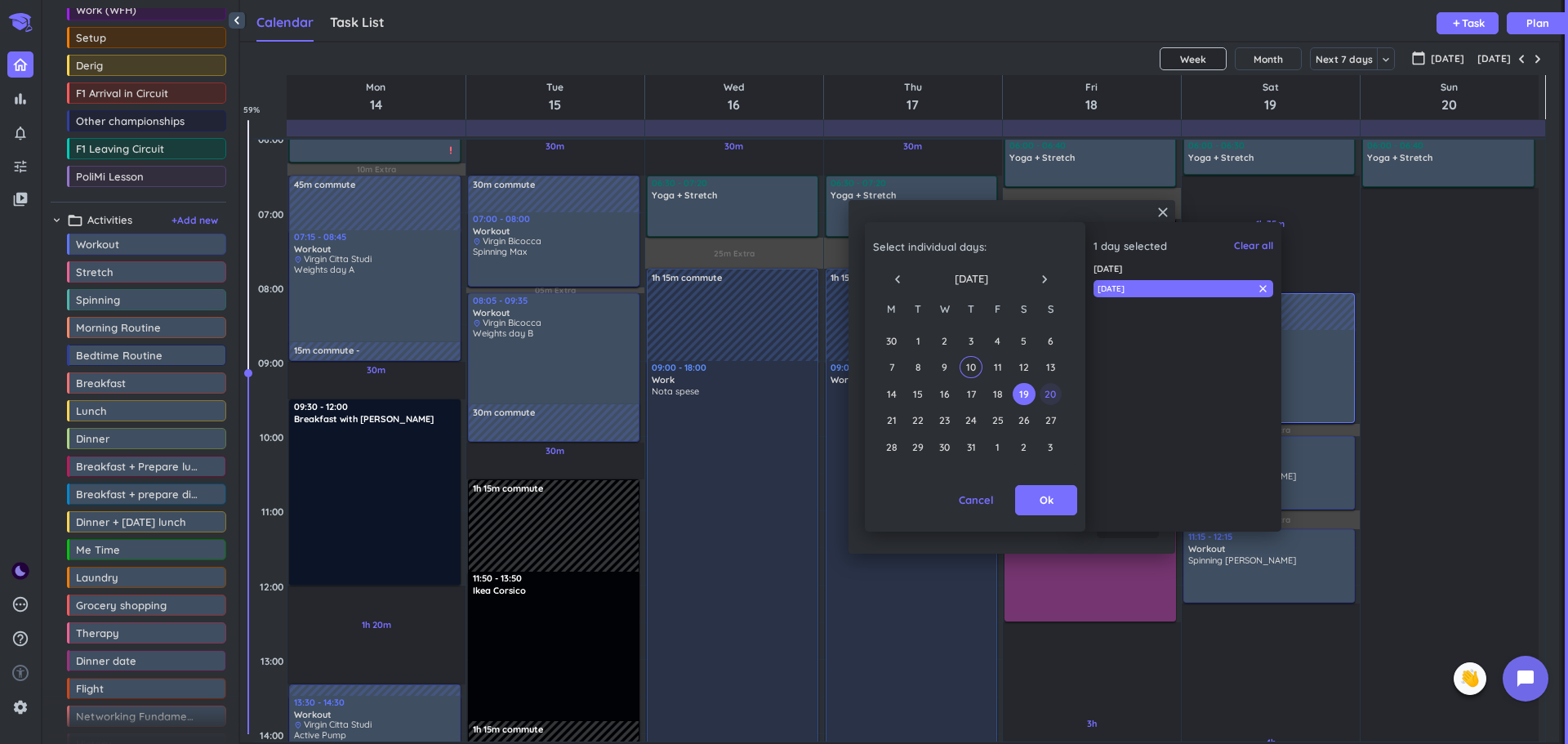 click on "20" at bounding box center [1050, 394] 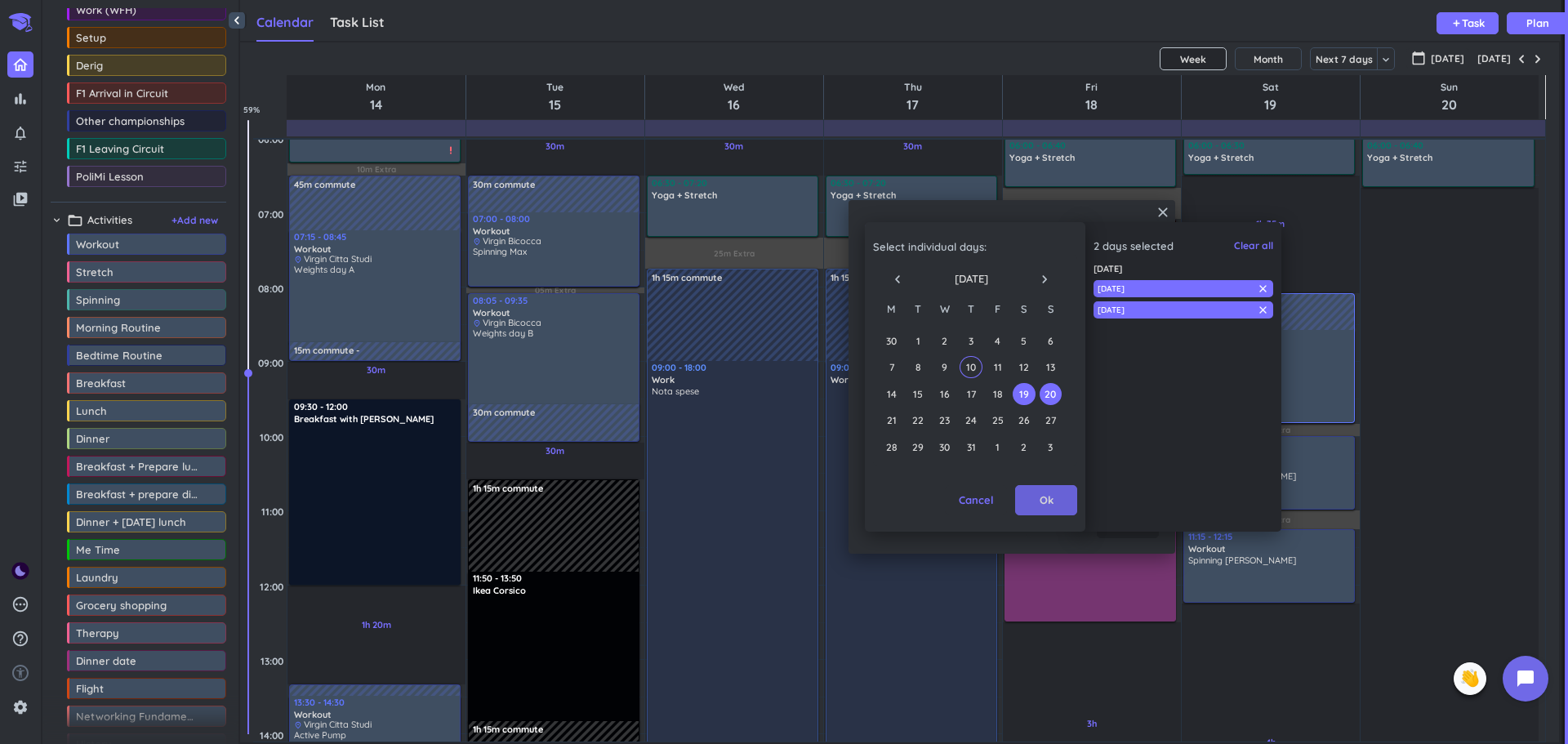 click on "Ok" at bounding box center [1046, 501] 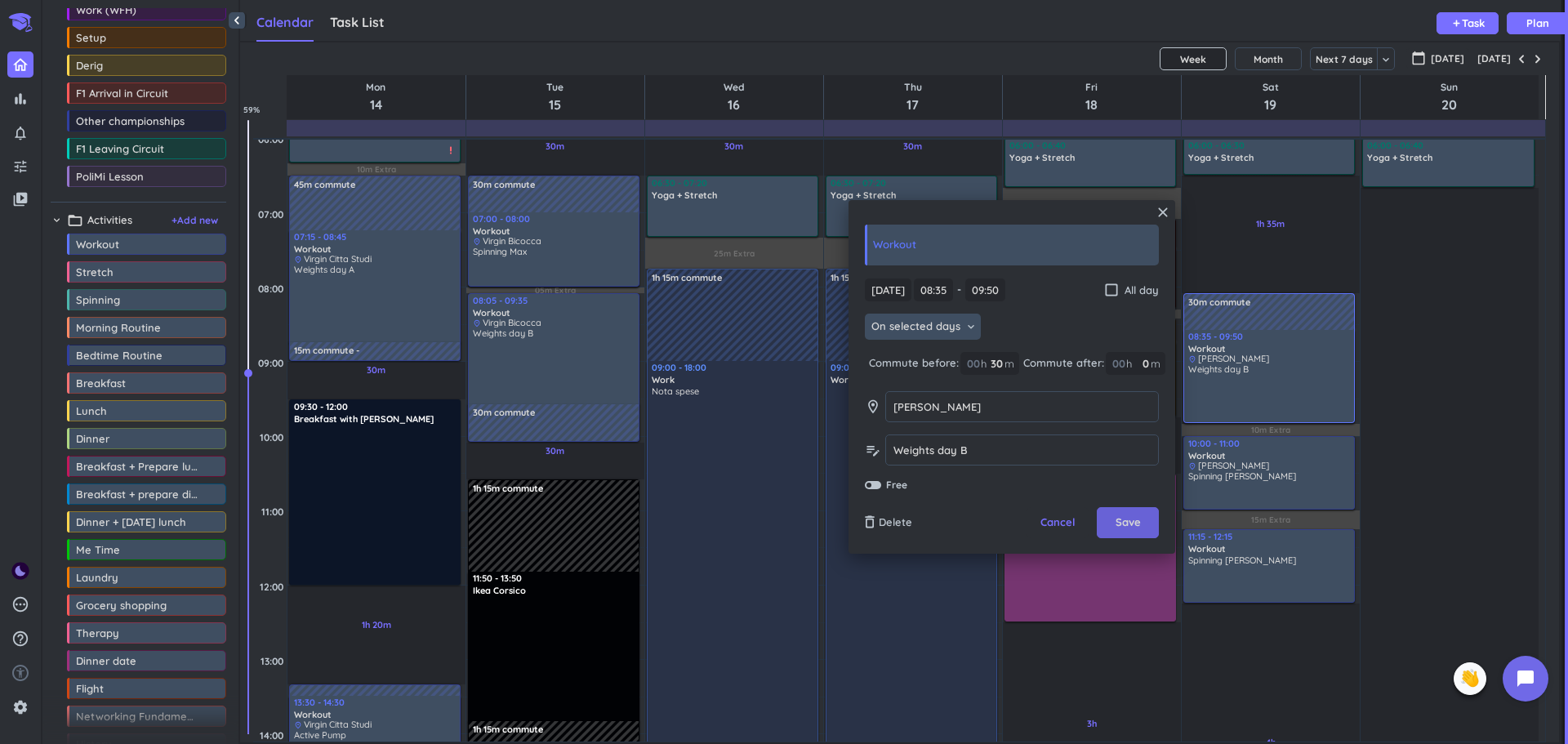 click on "Save" at bounding box center [1128, 523] 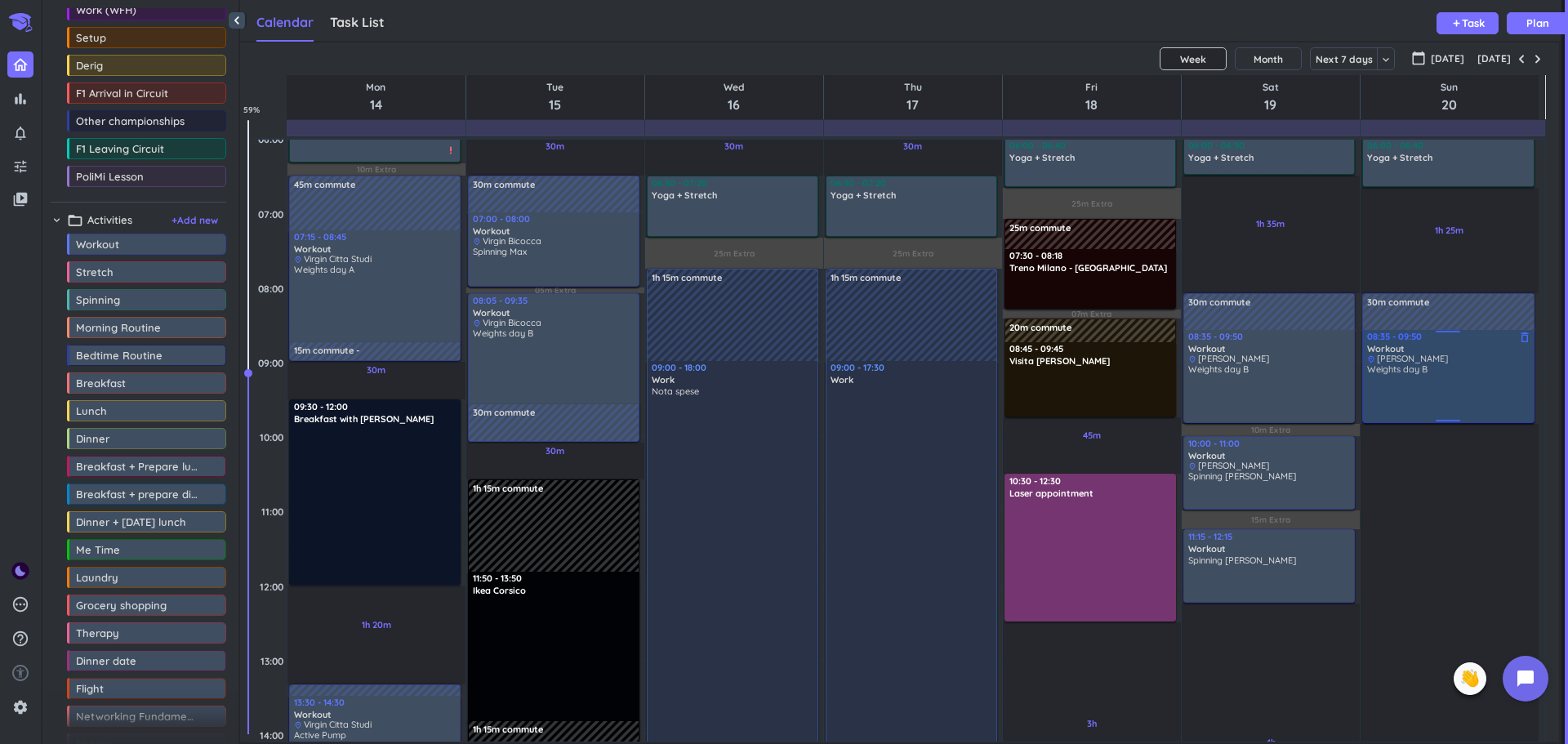 click on "Weights day B" at bounding box center [1397, 369] 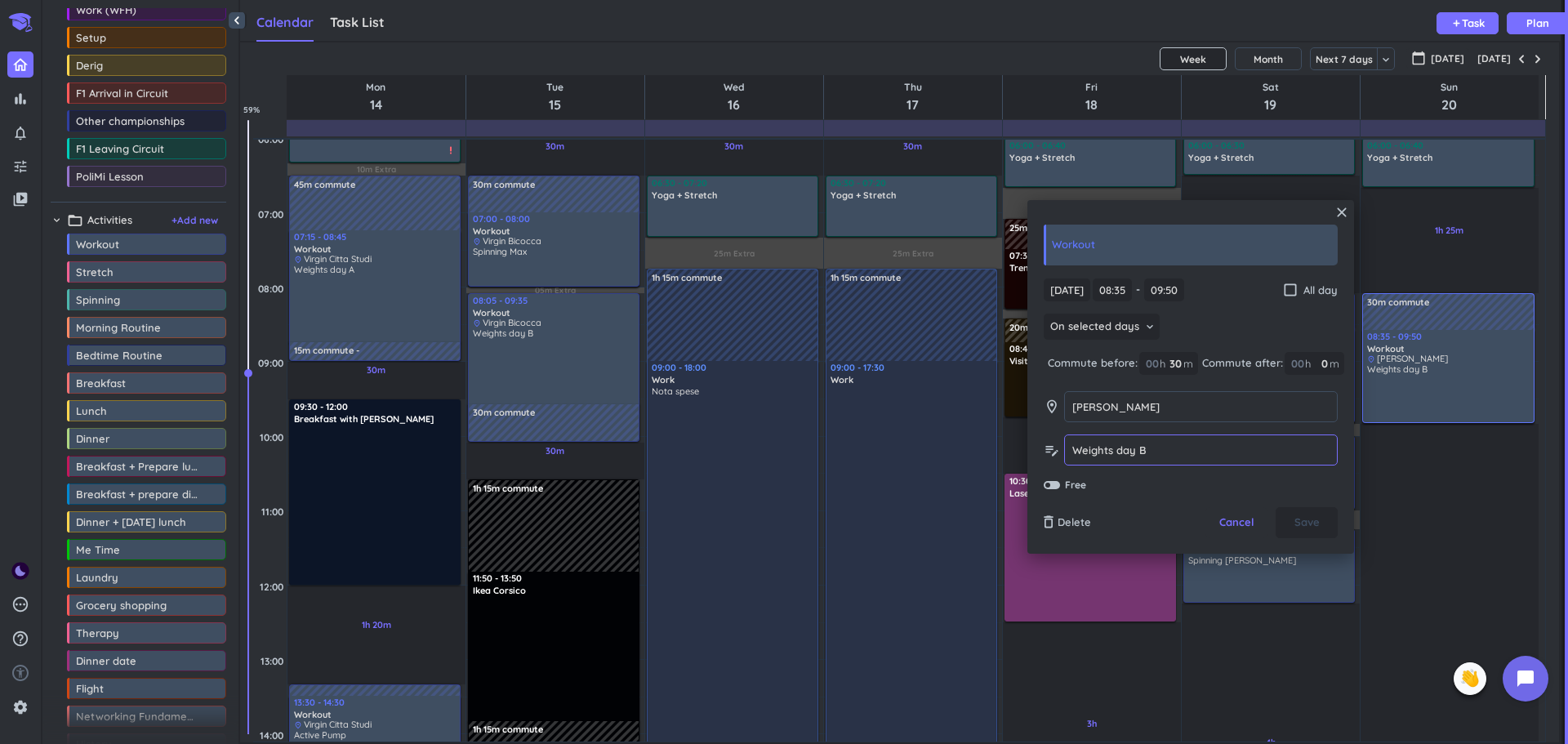click on "Weights day B" at bounding box center (1200, 450) 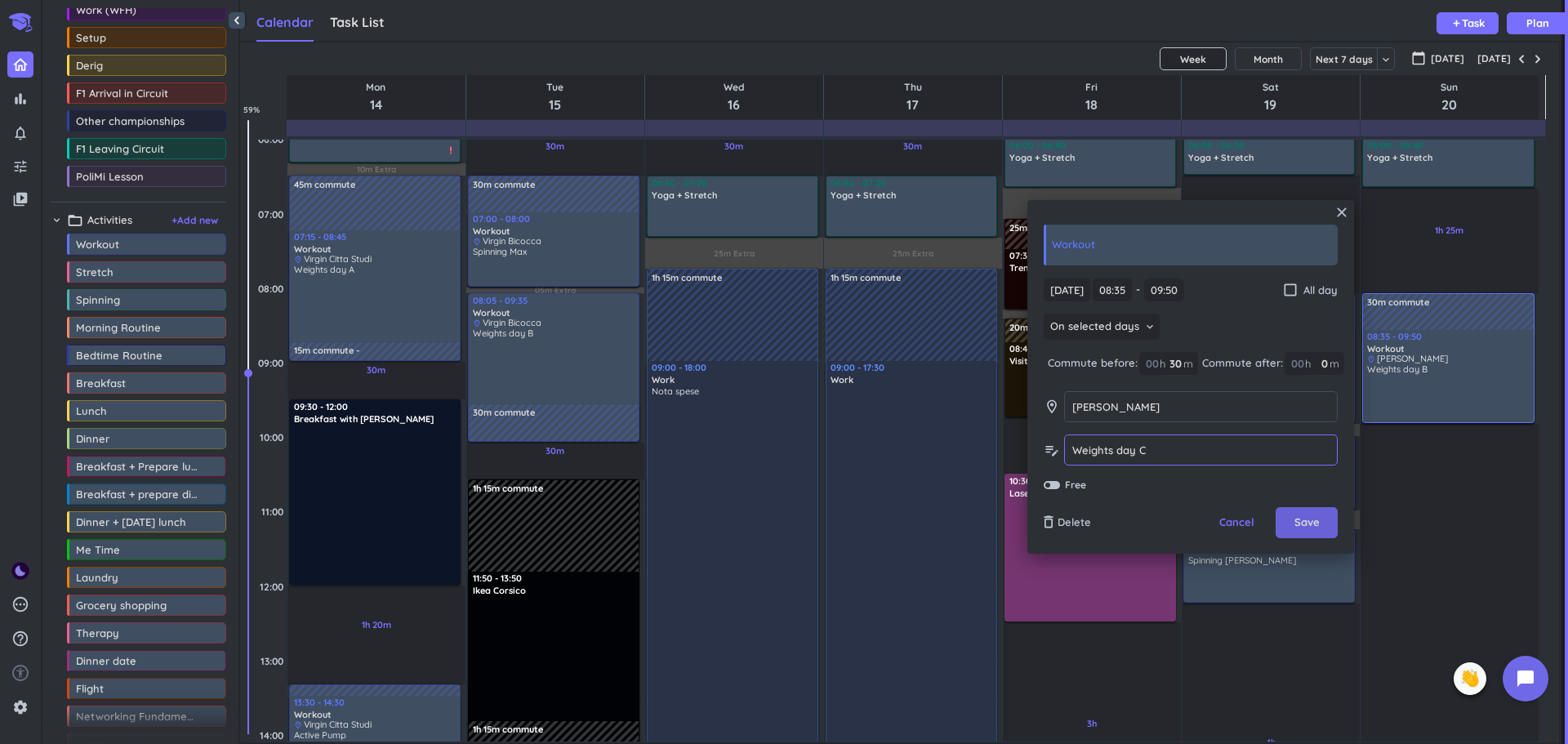 type on "Weights day C" 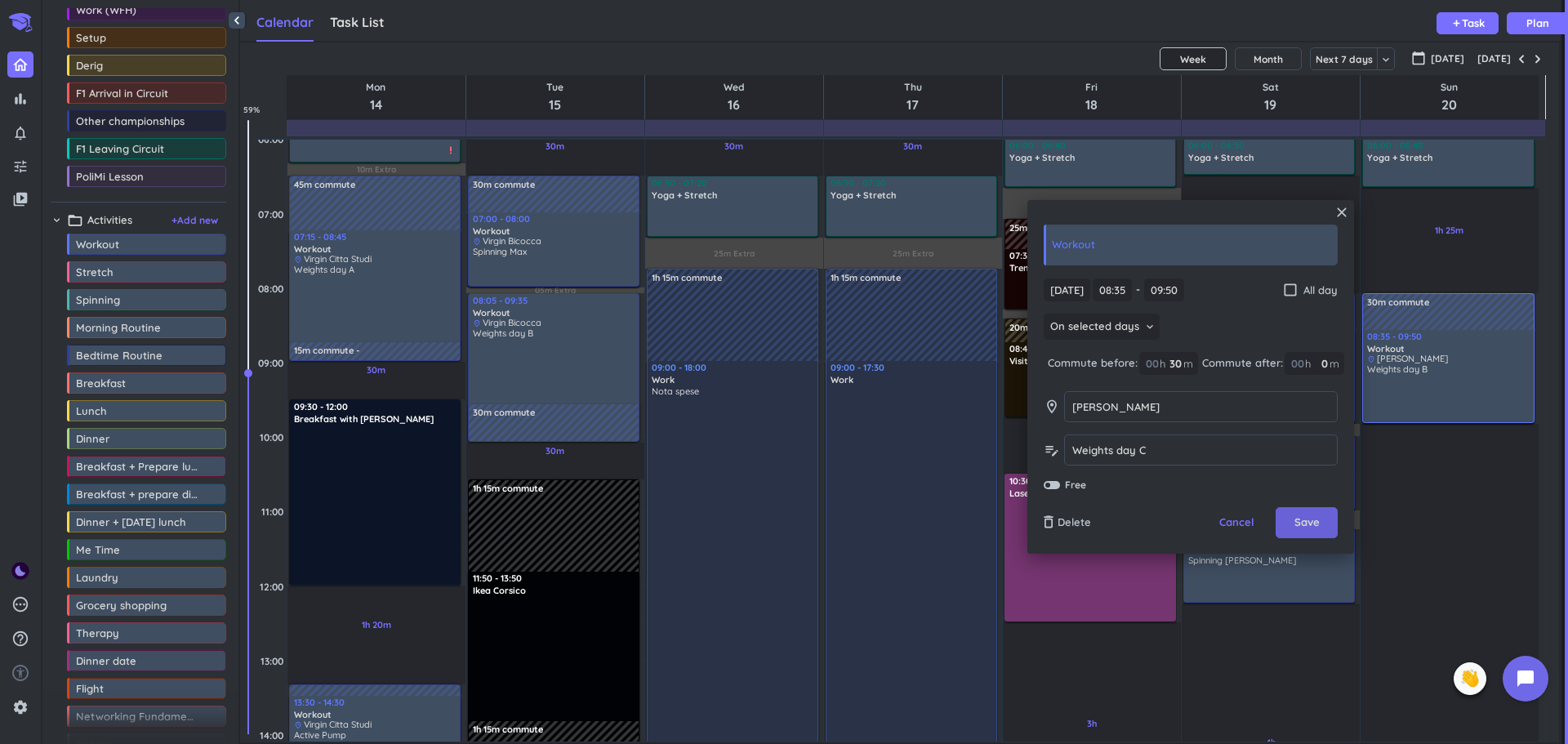 click on "Save" at bounding box center [1307, 523] 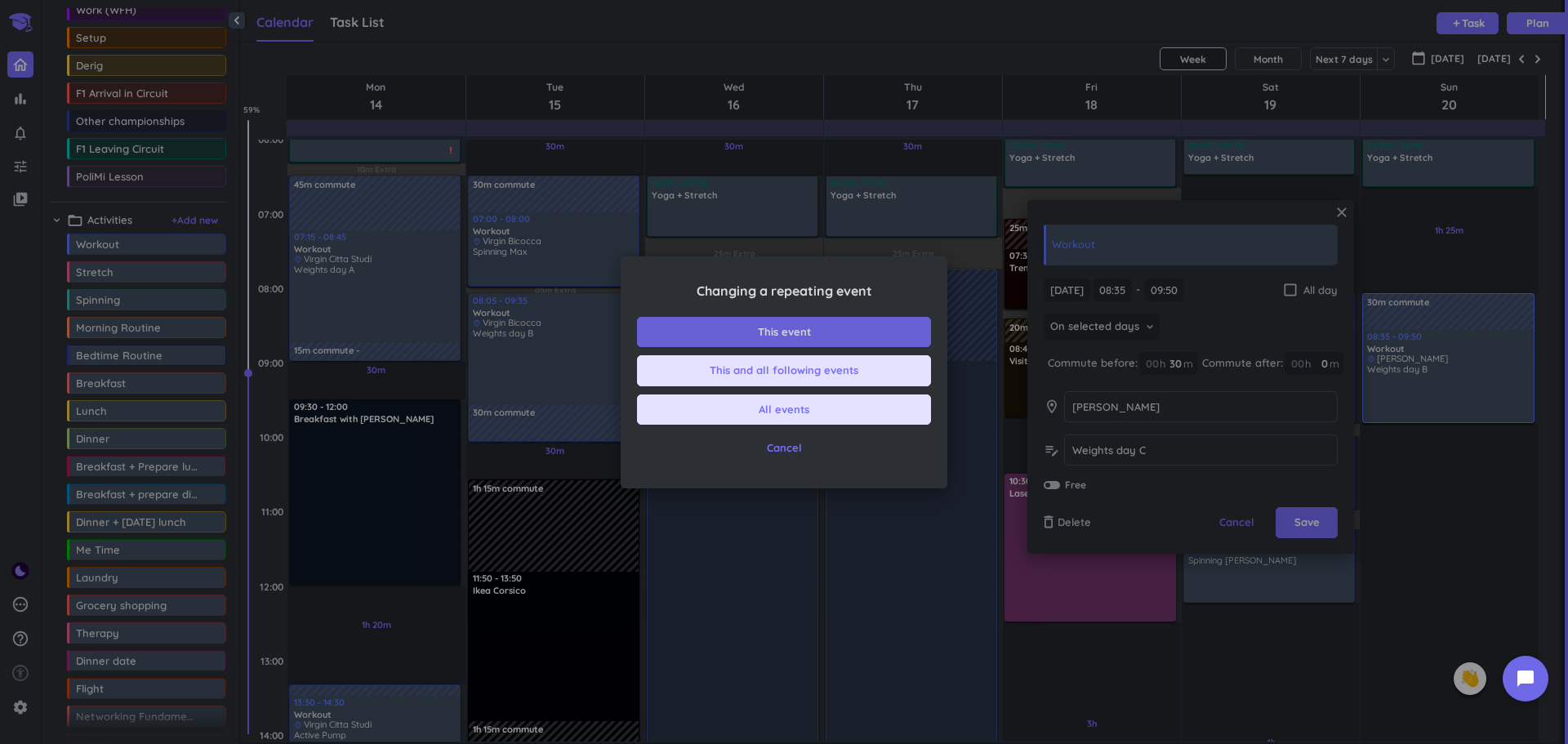 click on "This event" at bounding box center (784, 332) 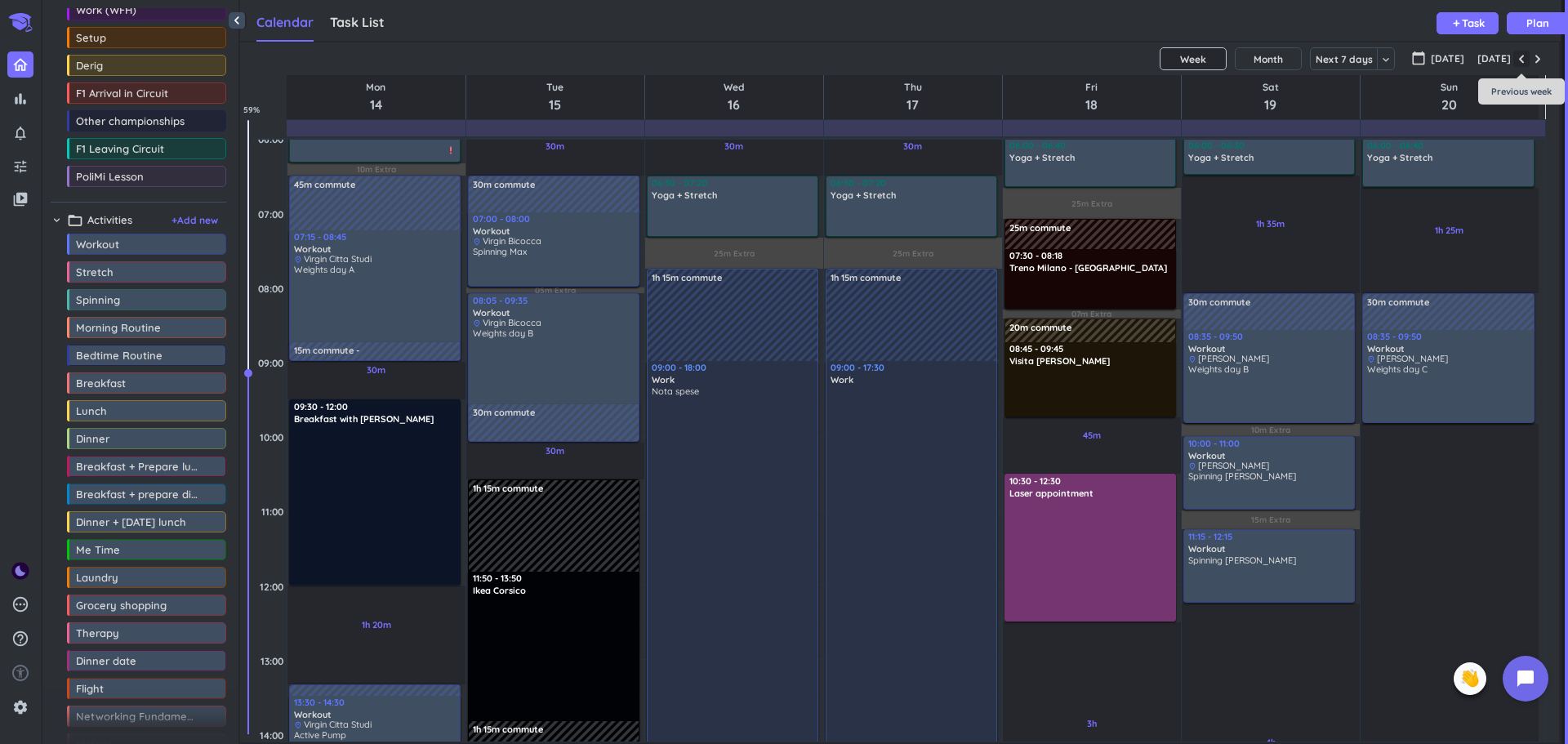 click at bounding box center (1521, 59) 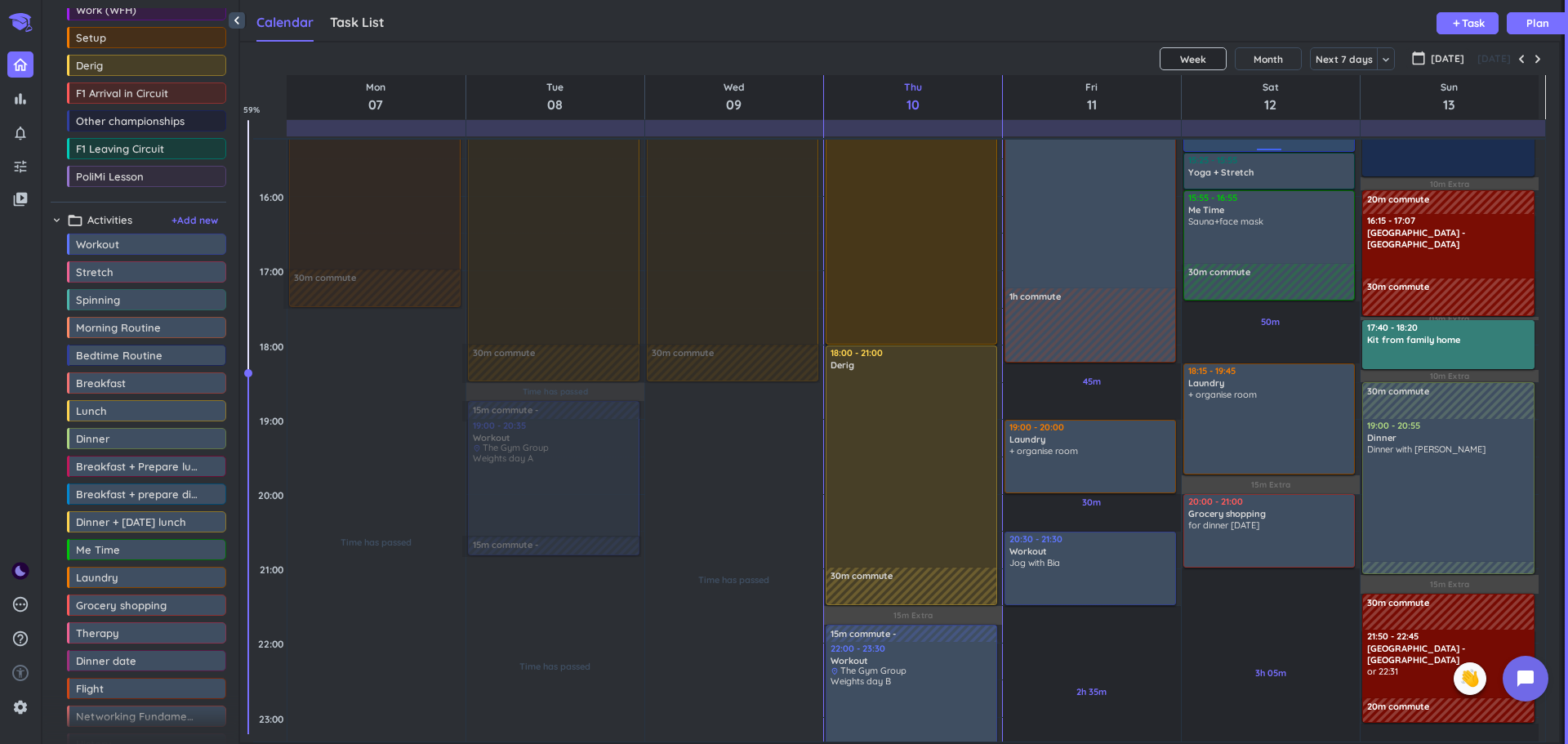 scroll, scrollTop: 840, scrollLeft: 0, axis: vertical 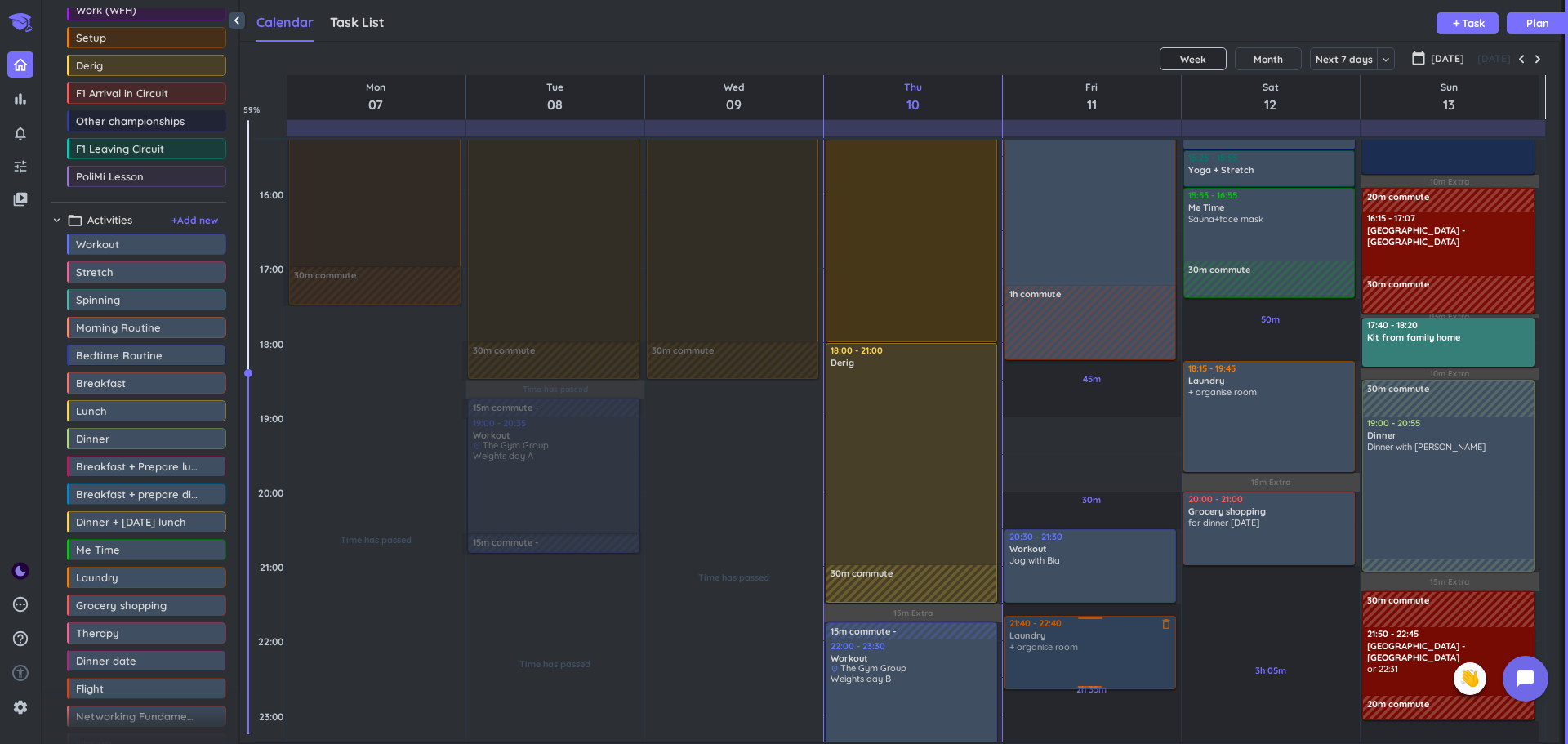 drag, startPoint x: 1105, startPoint y: 443, endPoint x: 1107, endPoint y: 650, distance: 207.00966 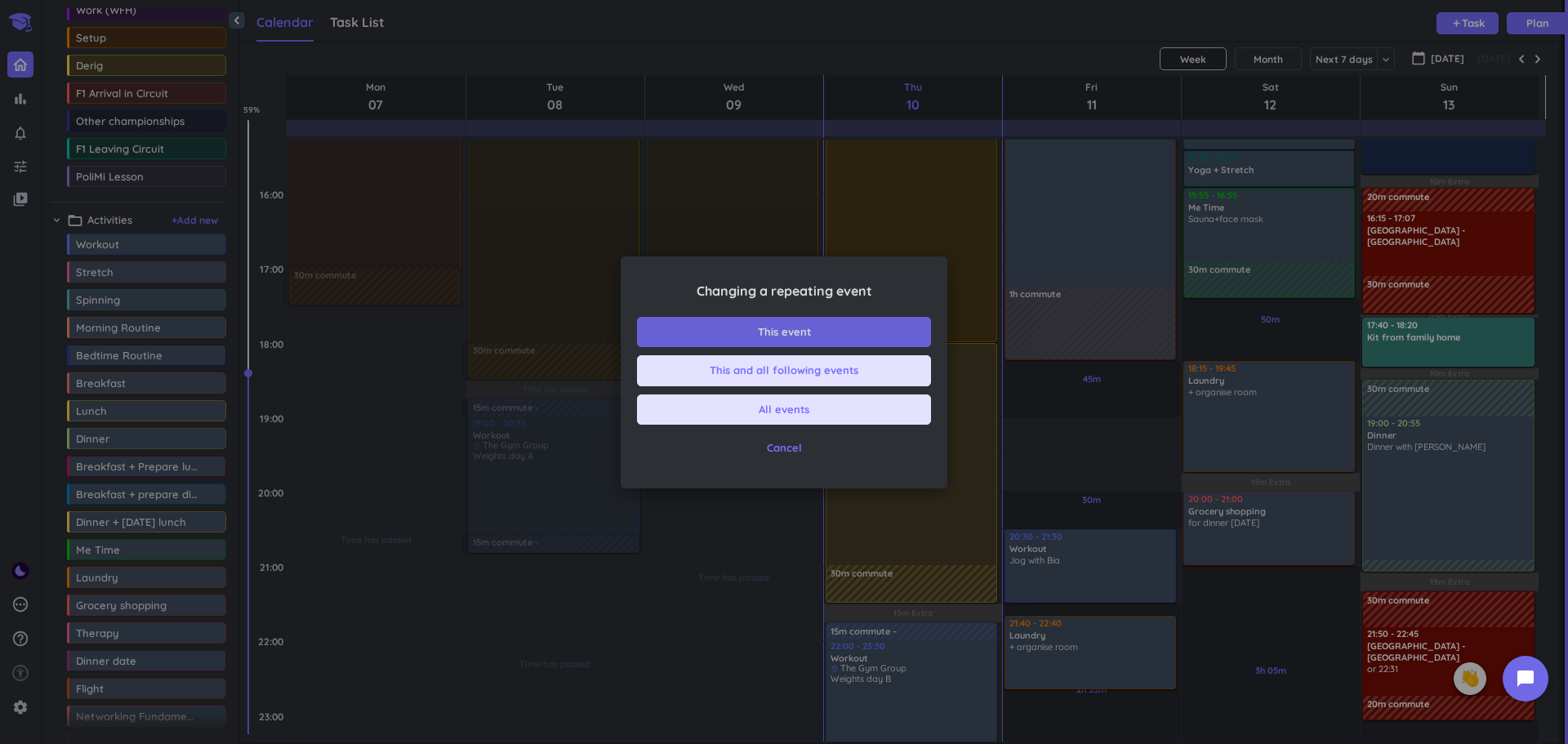 click on "This event" at bounding box center (784, 332) 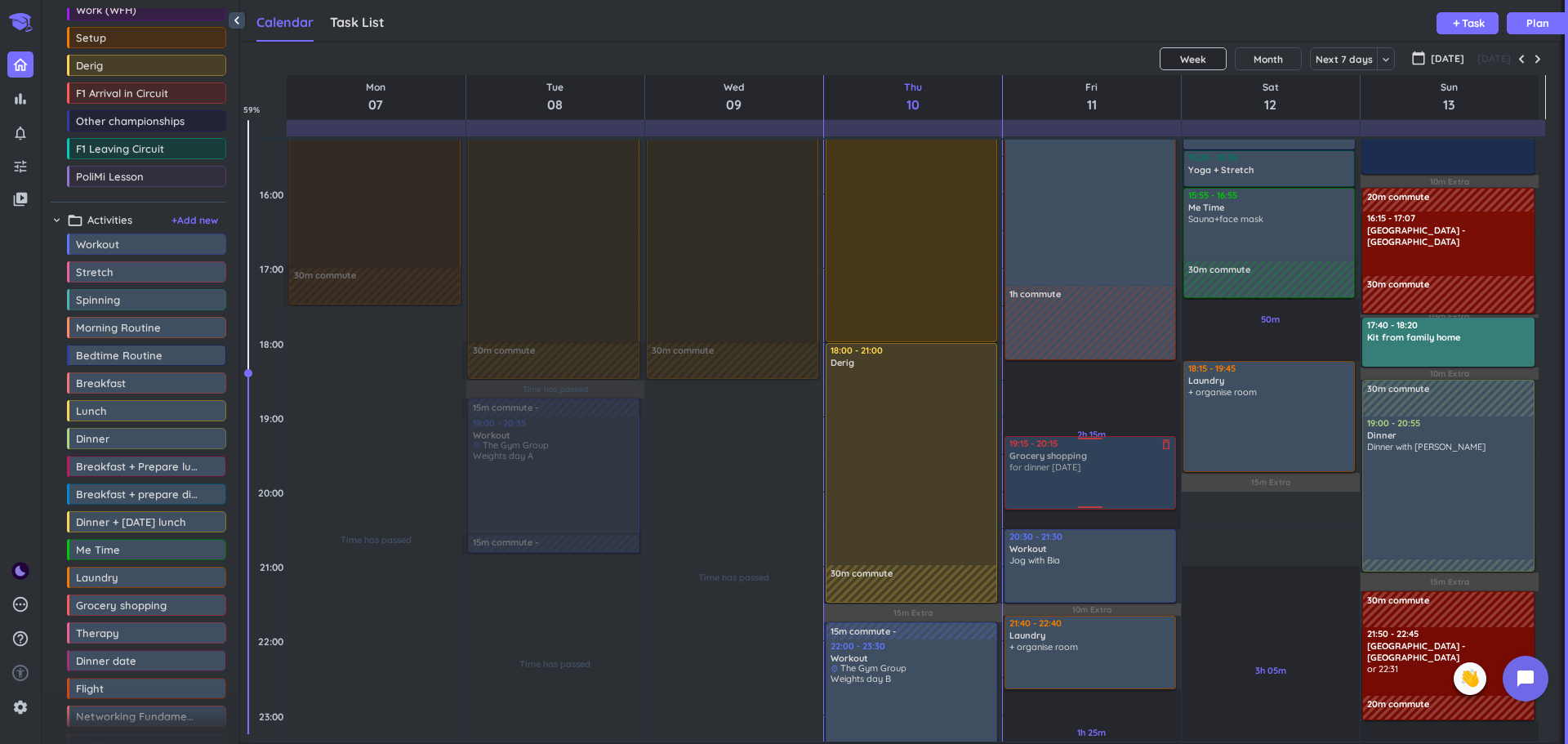 drag, startPoint x: 1263, startPoint y: 520, endPoint x: 1115, endPoint y: 473, distance: 155.28361 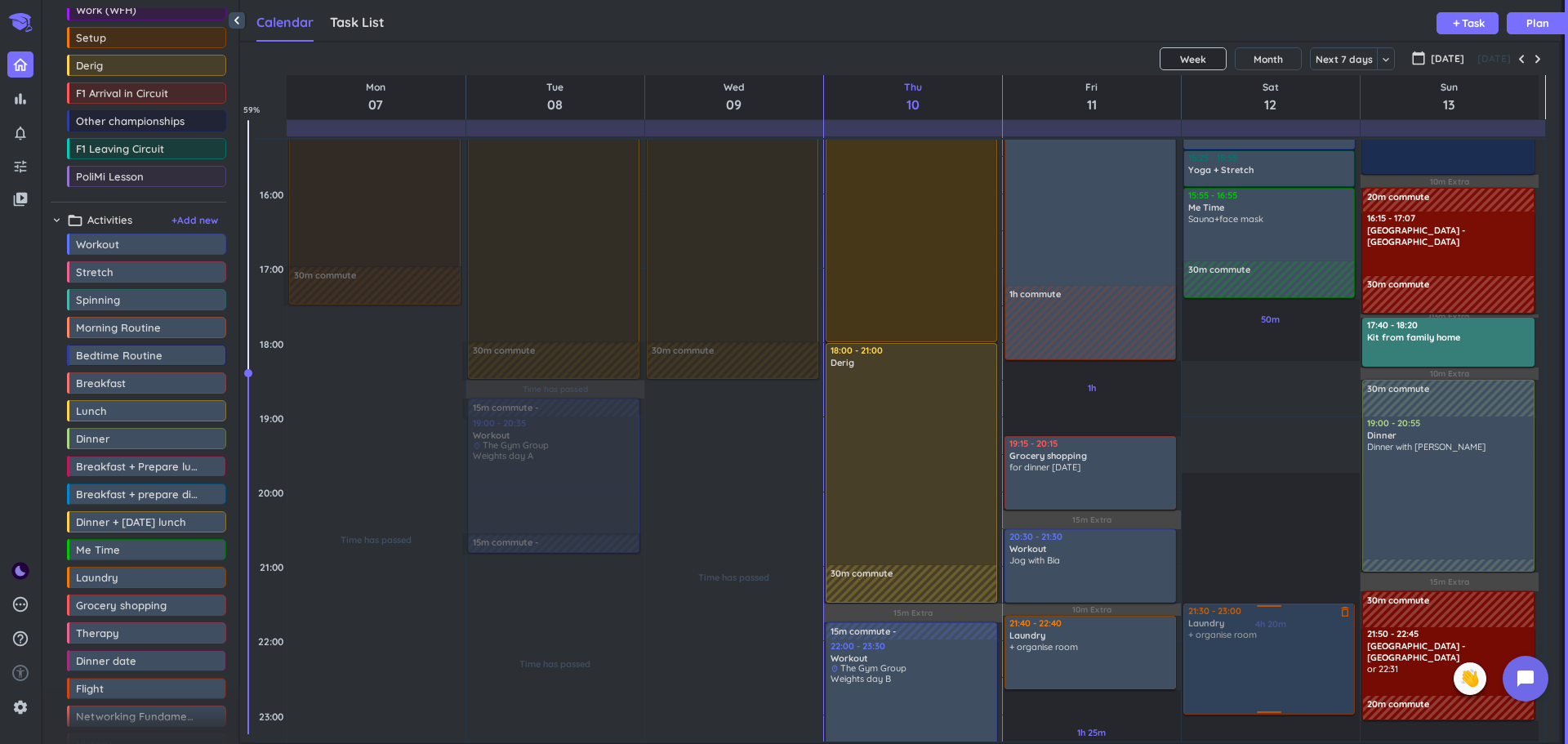 drag, startPoint x: 1243, startPoint y: 402, endPoint x: 1254, endPoint y: 645, distance: 243.24884 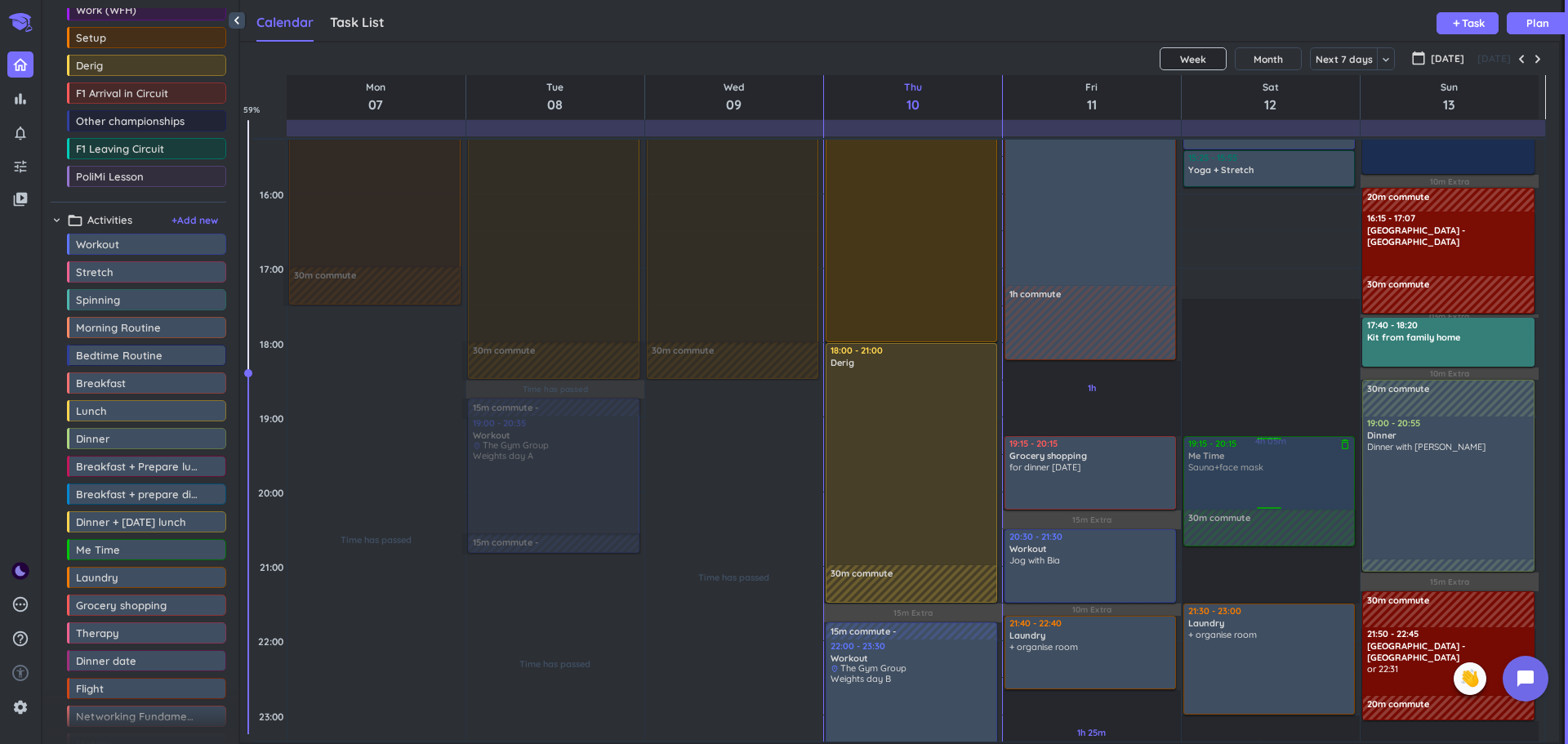 drag, startPoint x: 1222, startPoint y: 233, endPoint x: 1228, endPoint y: 470, distance: 237.07594 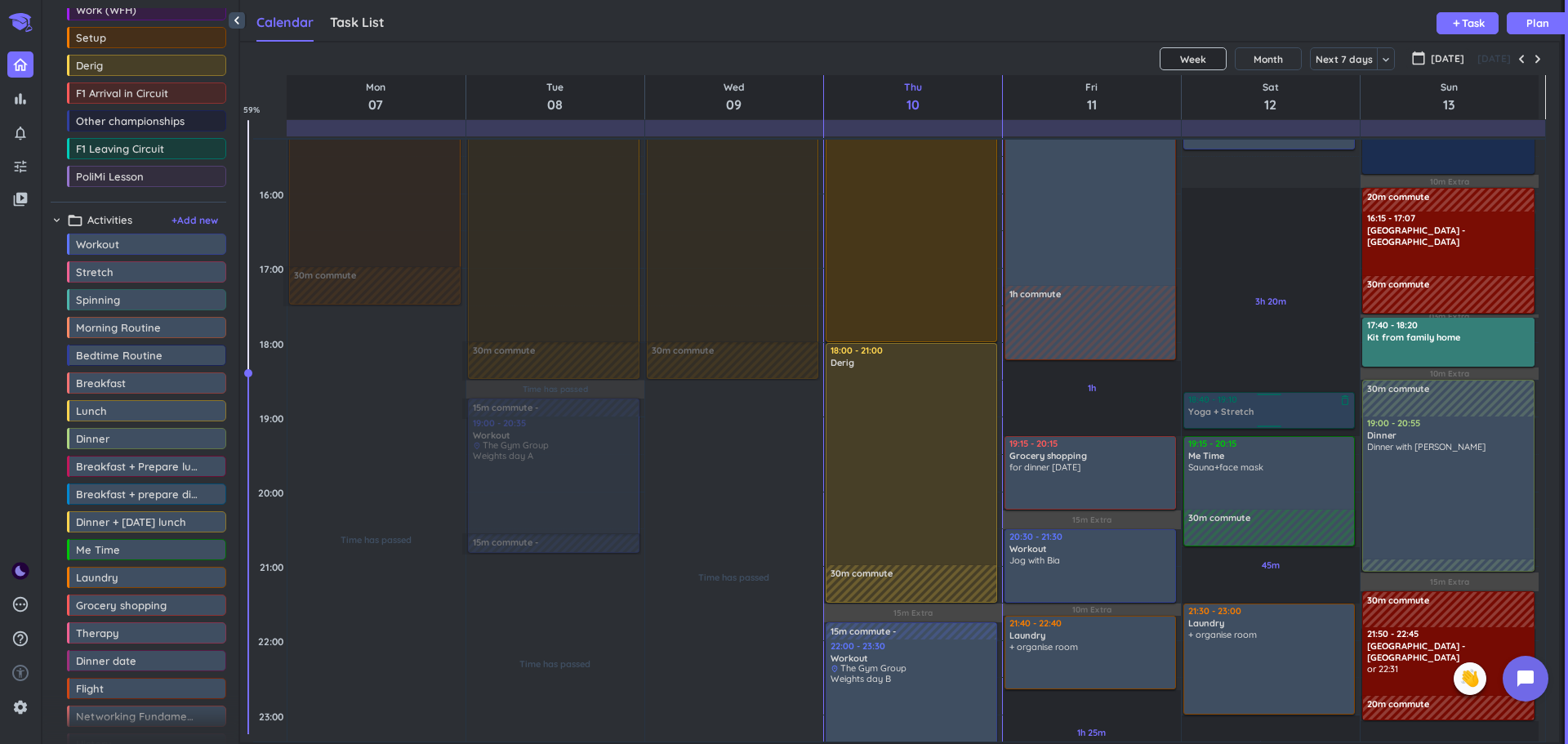 drag, startPoint x: 1251, startPoint y: 164, endPoint x: 1263, endPoint y: 403, distance: 239.301 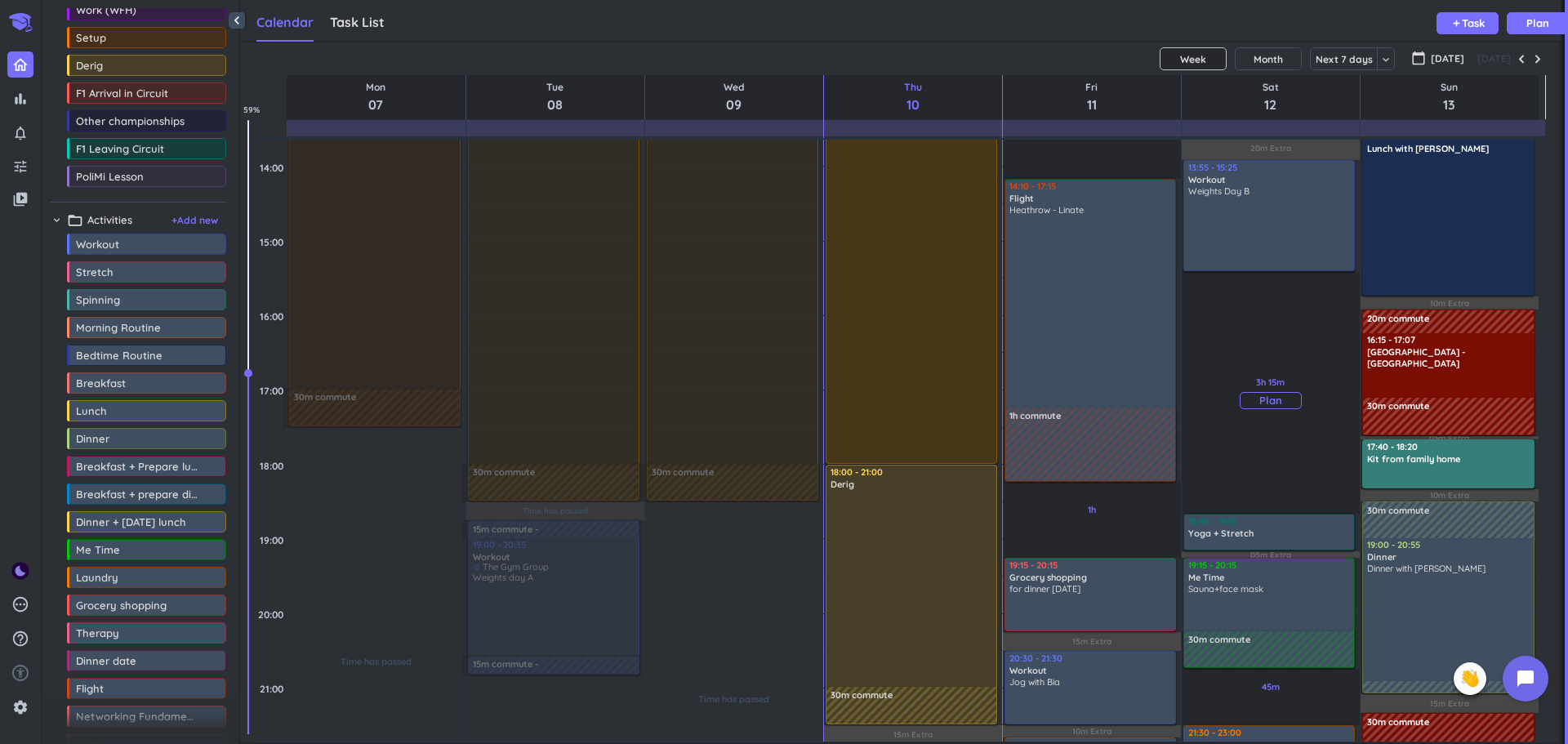 scroll, scrollTop: 715, scrollLeft: 0, axis: vertical 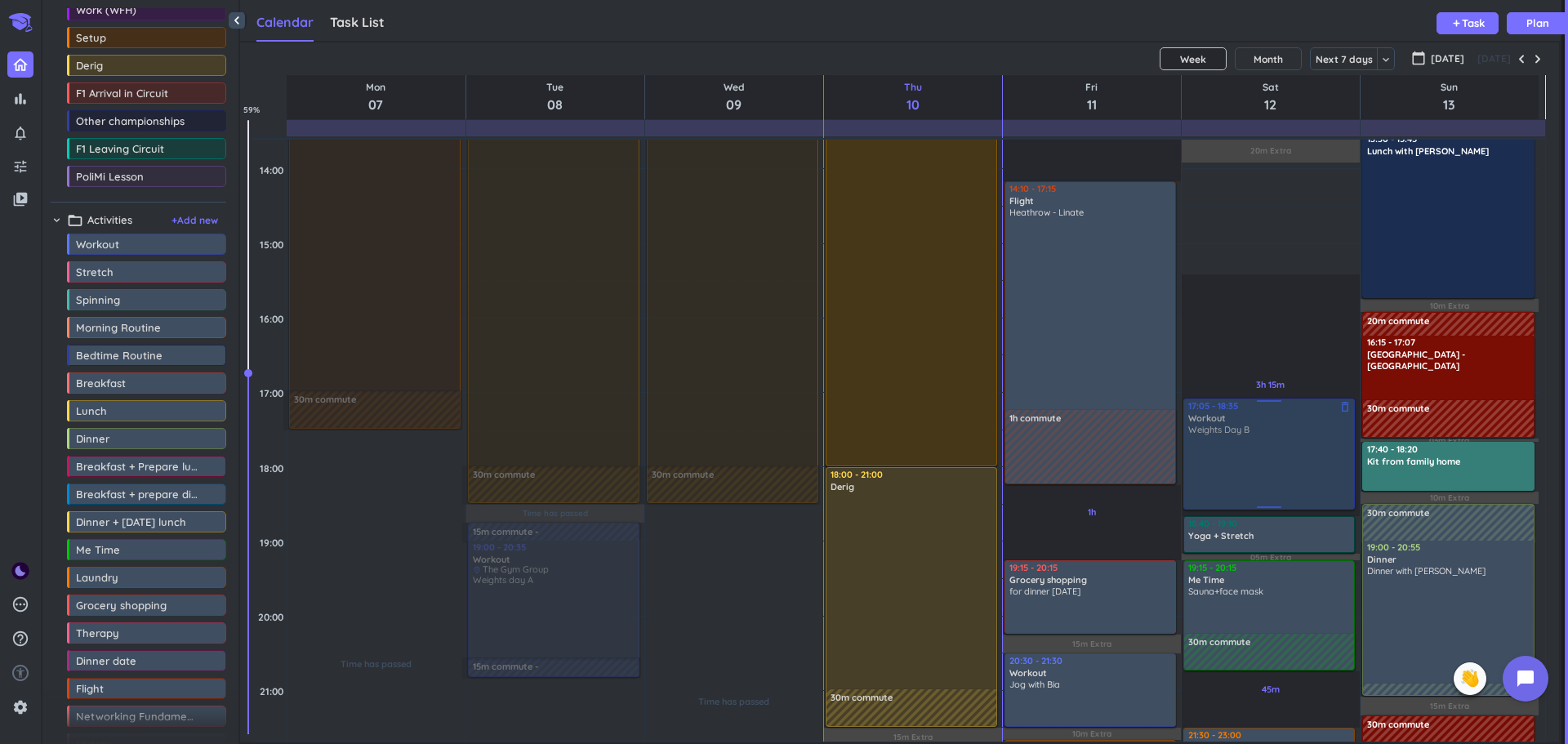 drag, startPoint x: 1247, startPoint y: 216, endPoint x: 1266, endPoint y: 443, distance: 227.79377 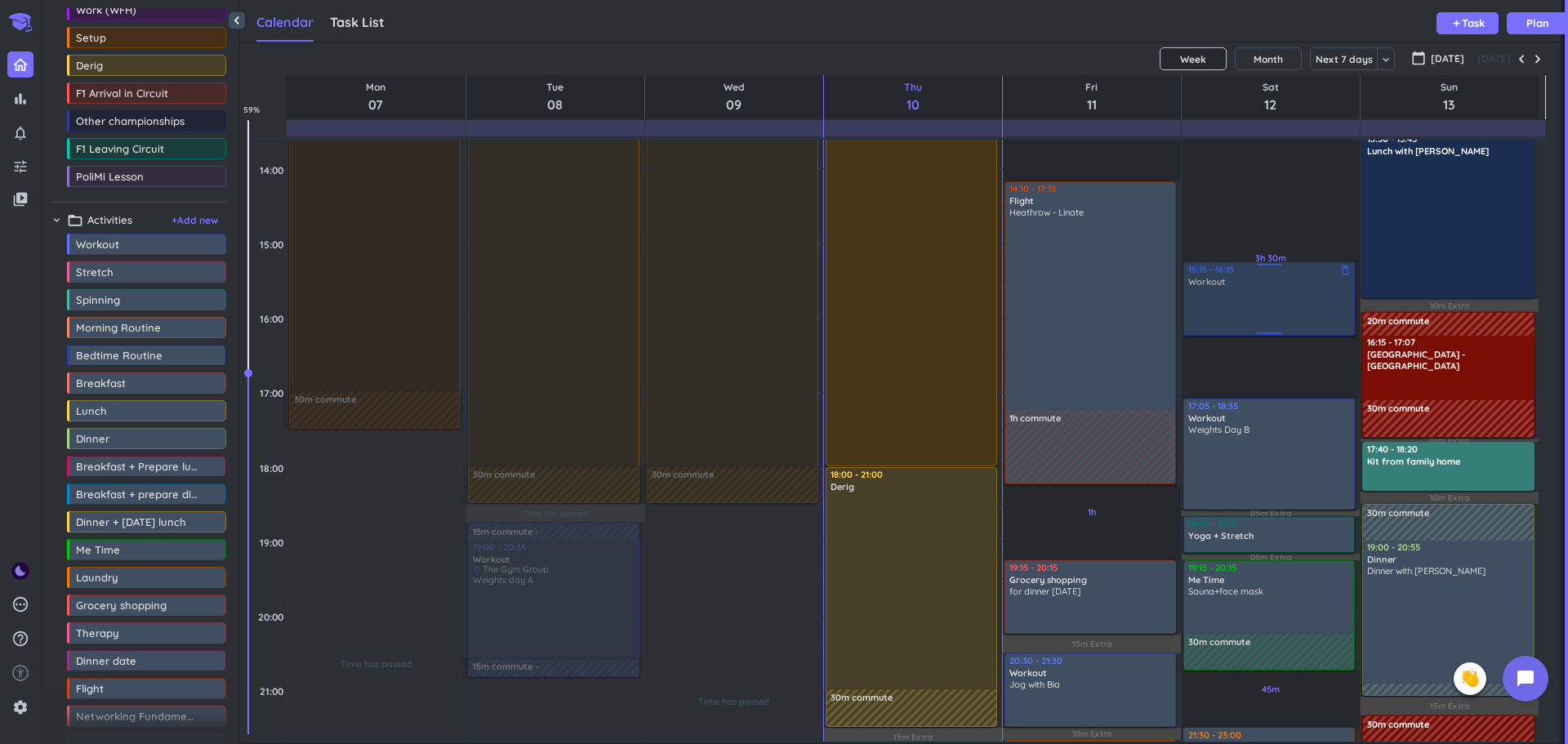 drag, startPoint x: 105, startPoint y: 254, endPoint x: 1290, endPoint y: 265, distance: 1185.0511 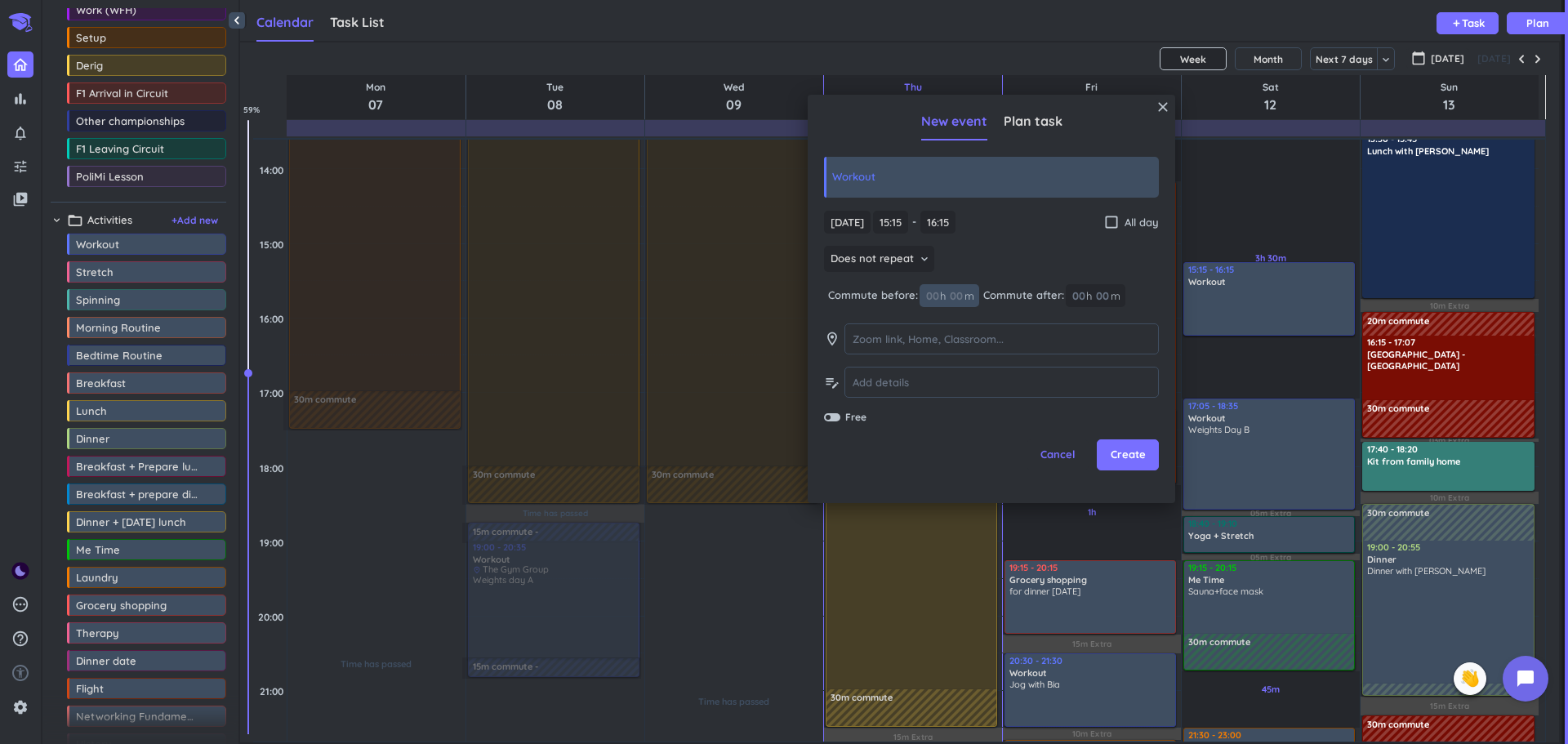 click at bounding box center [956, 296] 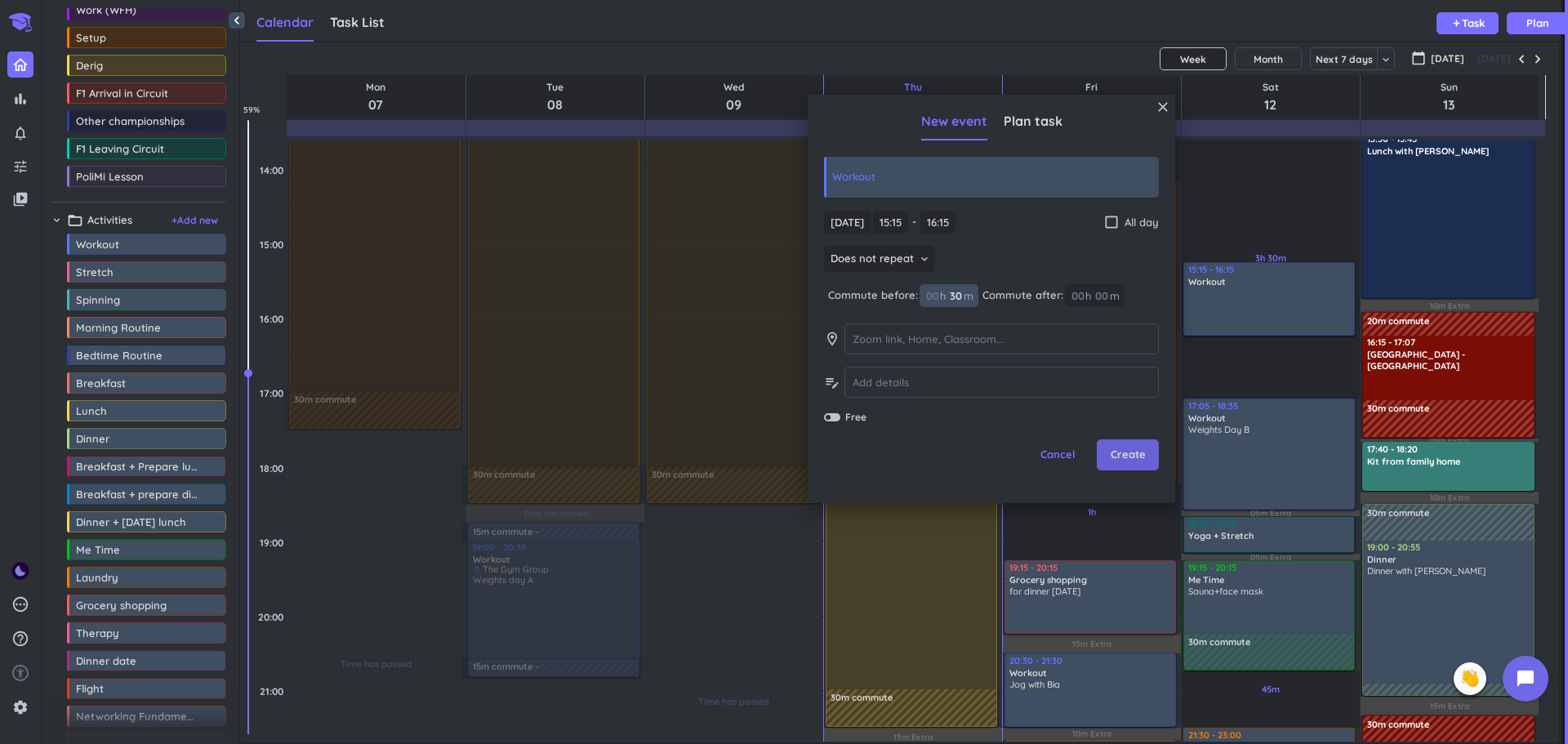 type on "30" 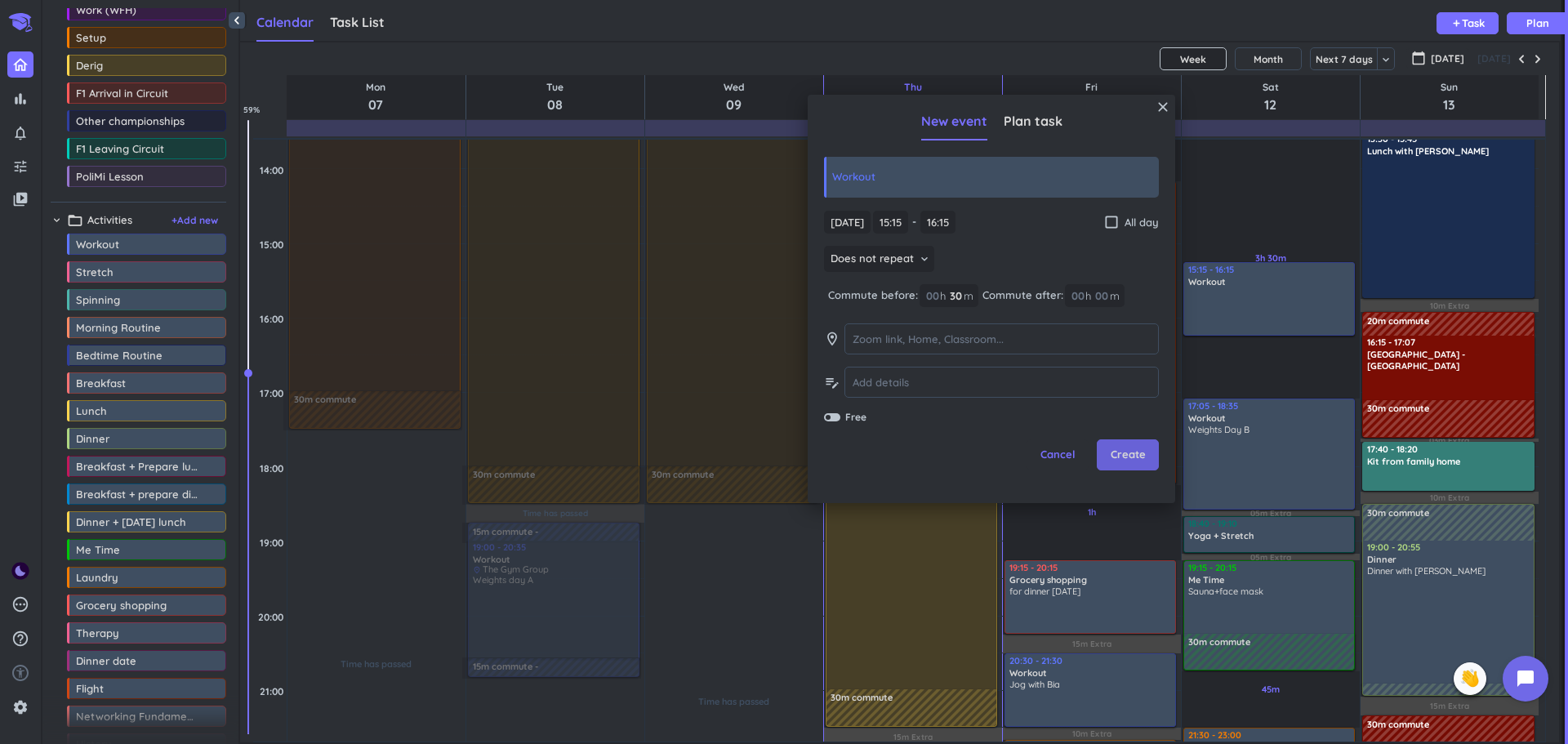 click on "Create" at bounding box center [1128, 455] 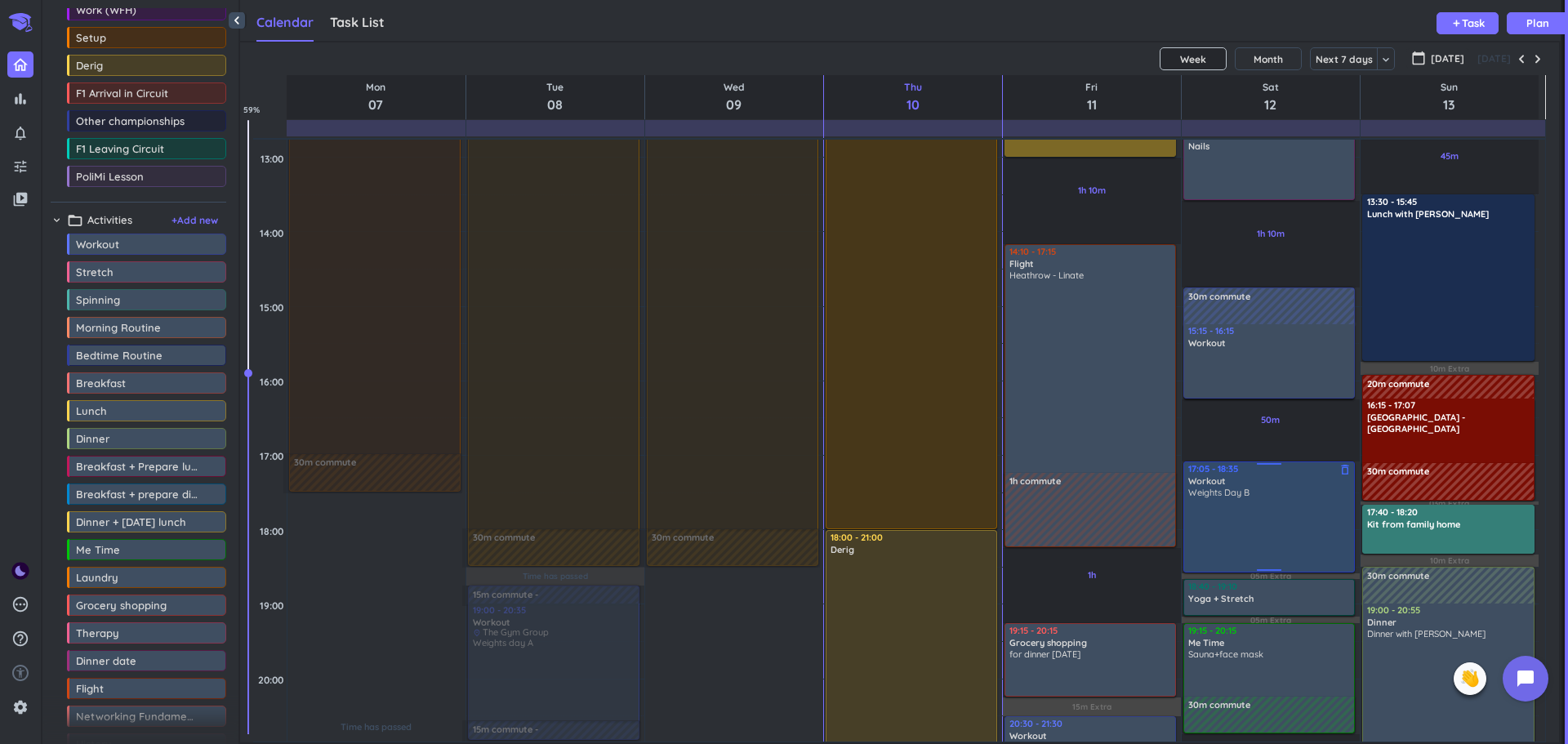 scroll, scrollTop: 641, scrollLeft: 0, axis: vertical 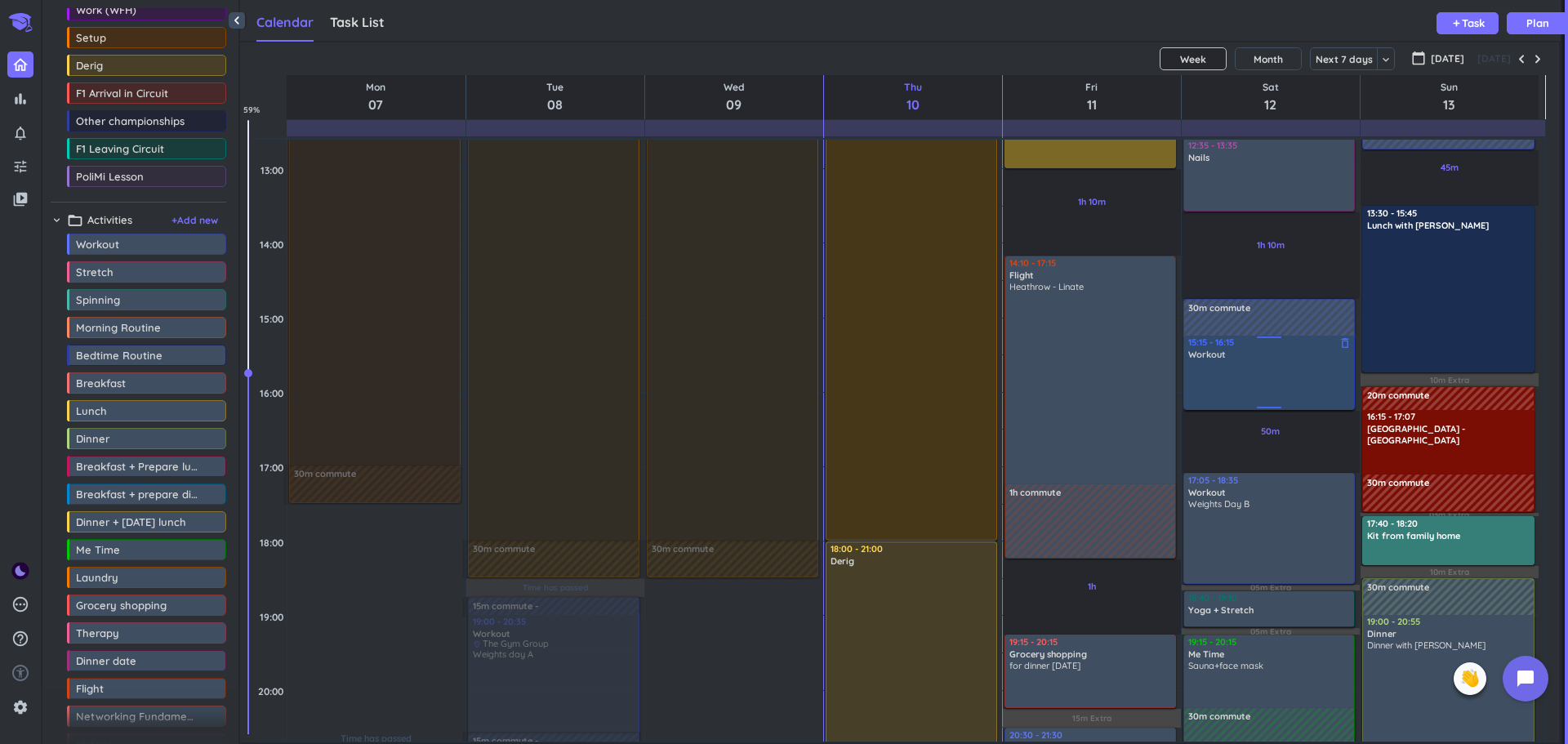 click at bounding box center [1270, 384] 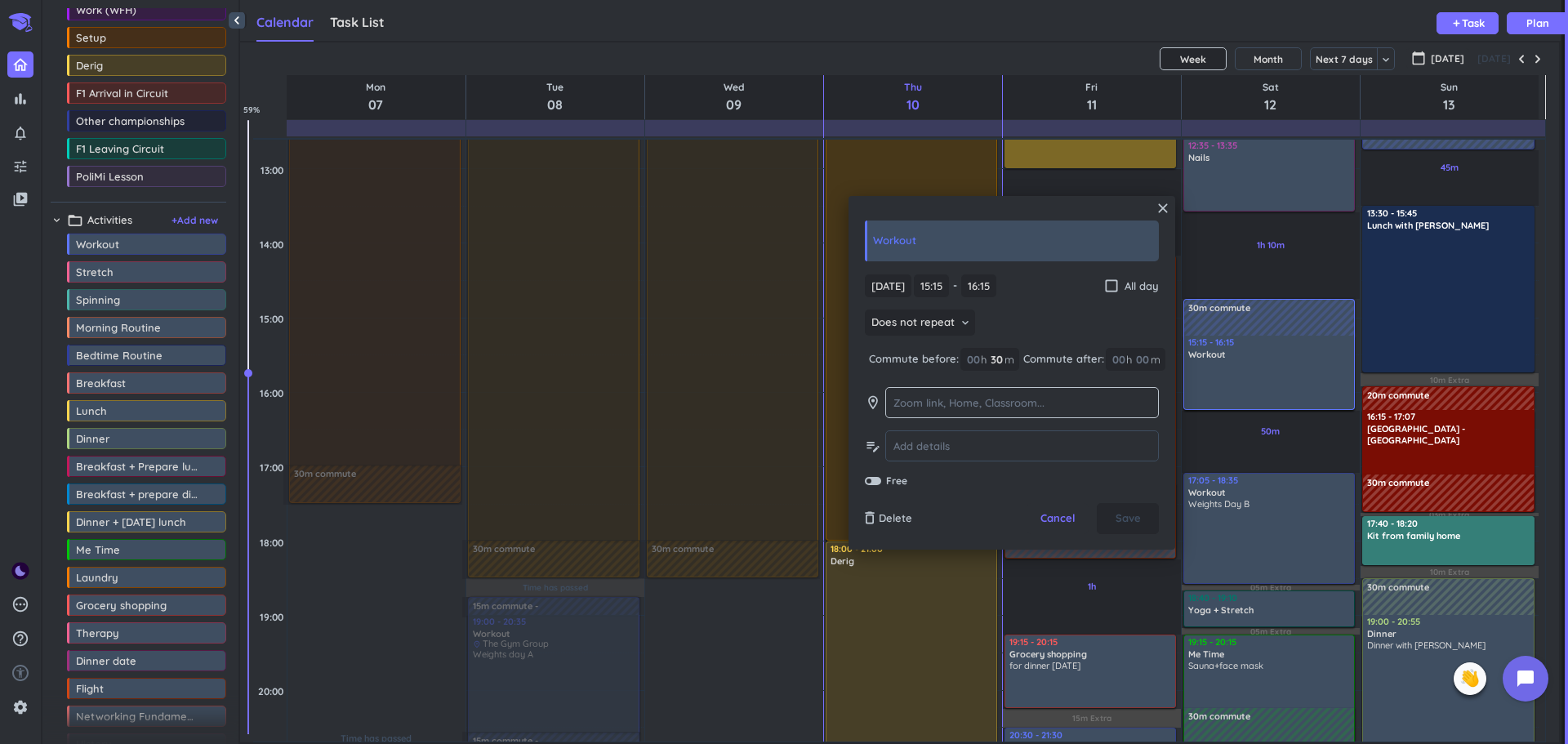 click 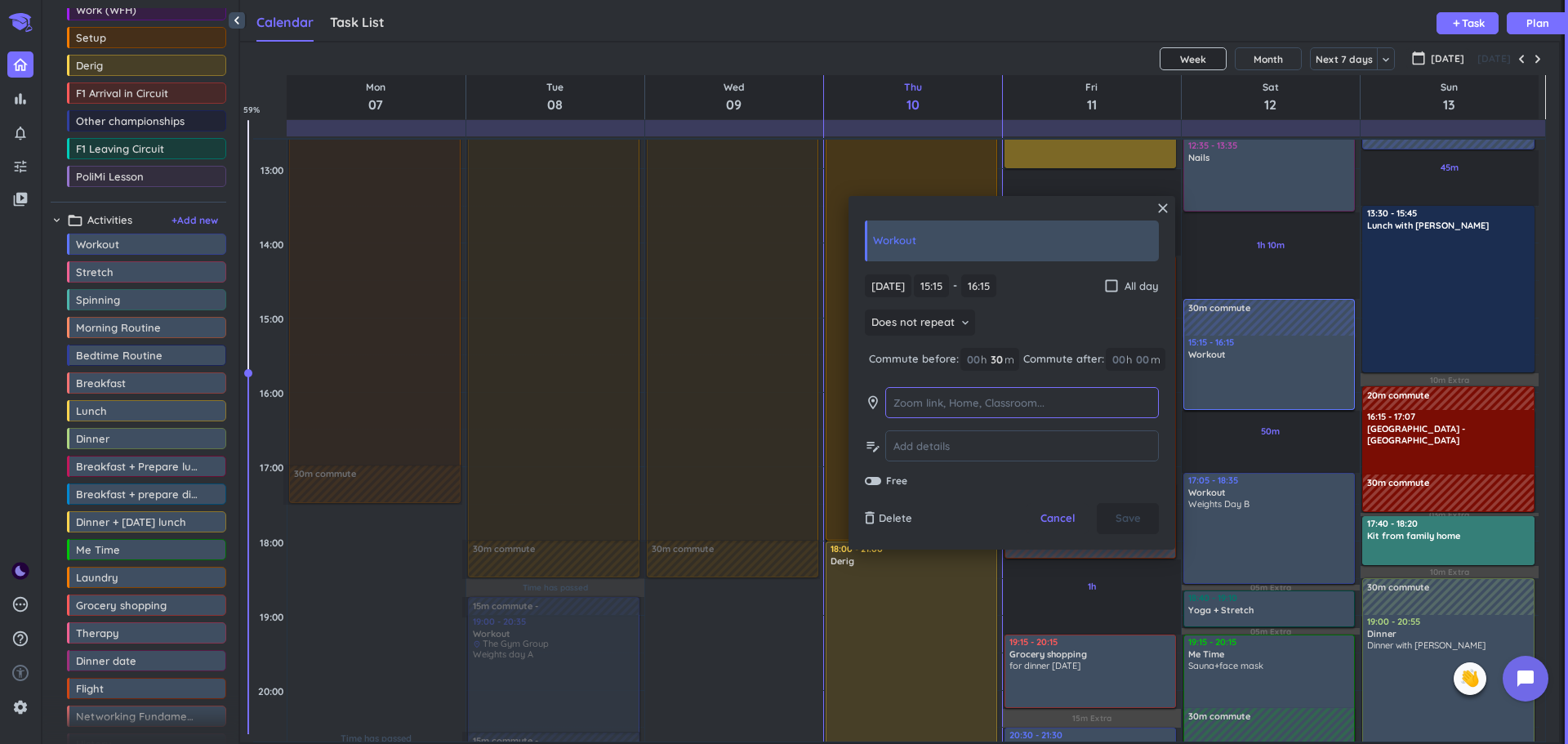 click at bounding box center (1022, 403) 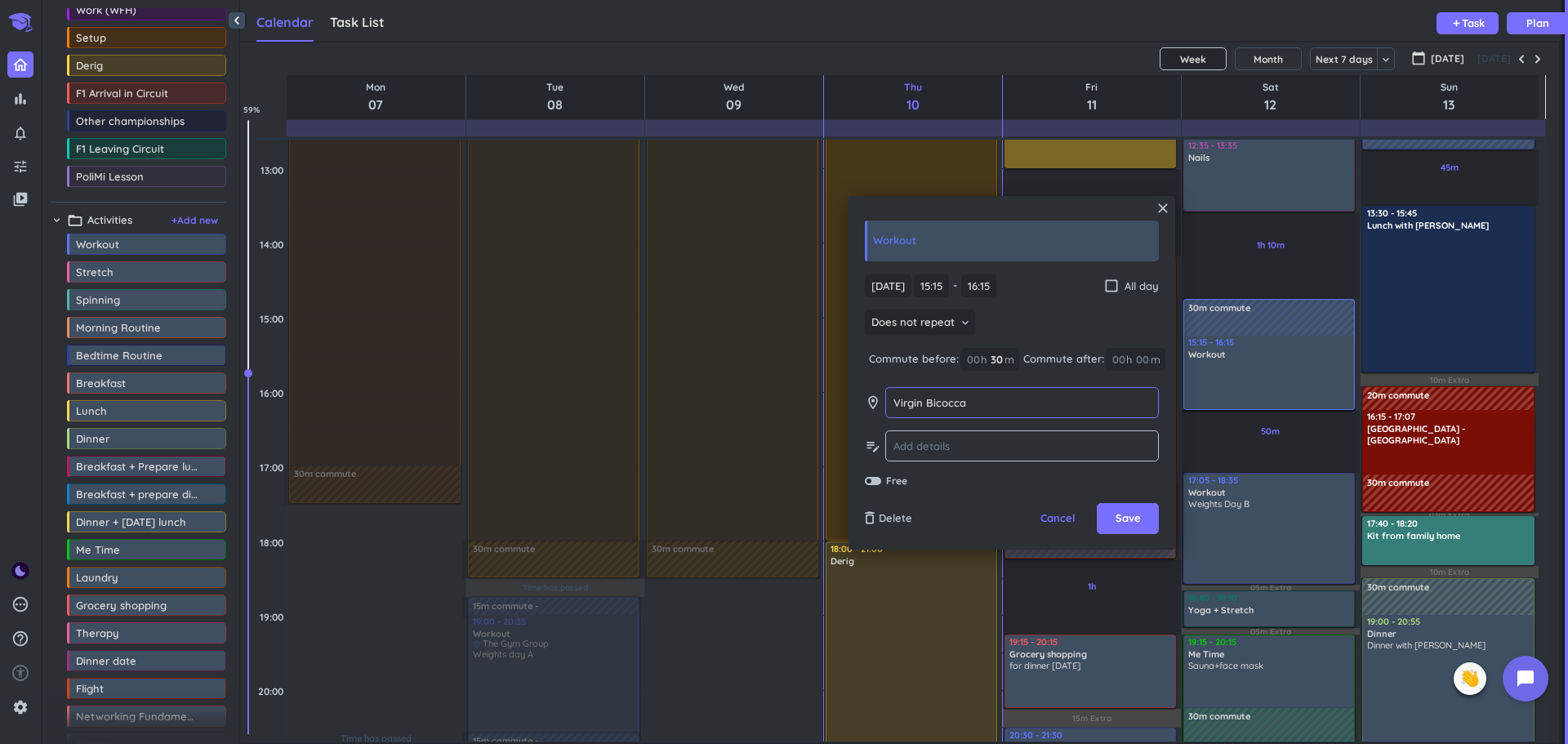 type on "Virgin Bicocca" 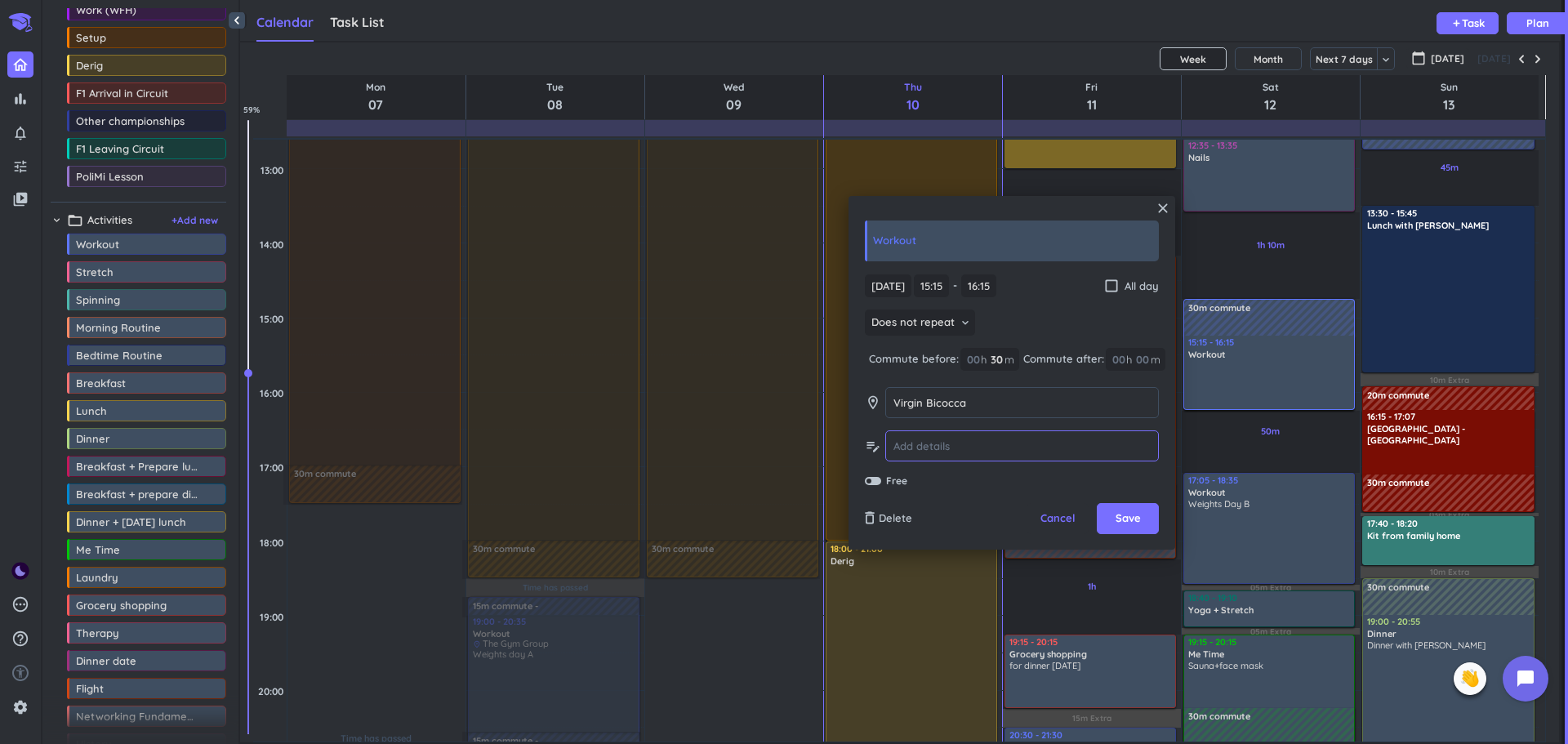 click at bounding box center [1022, 446] 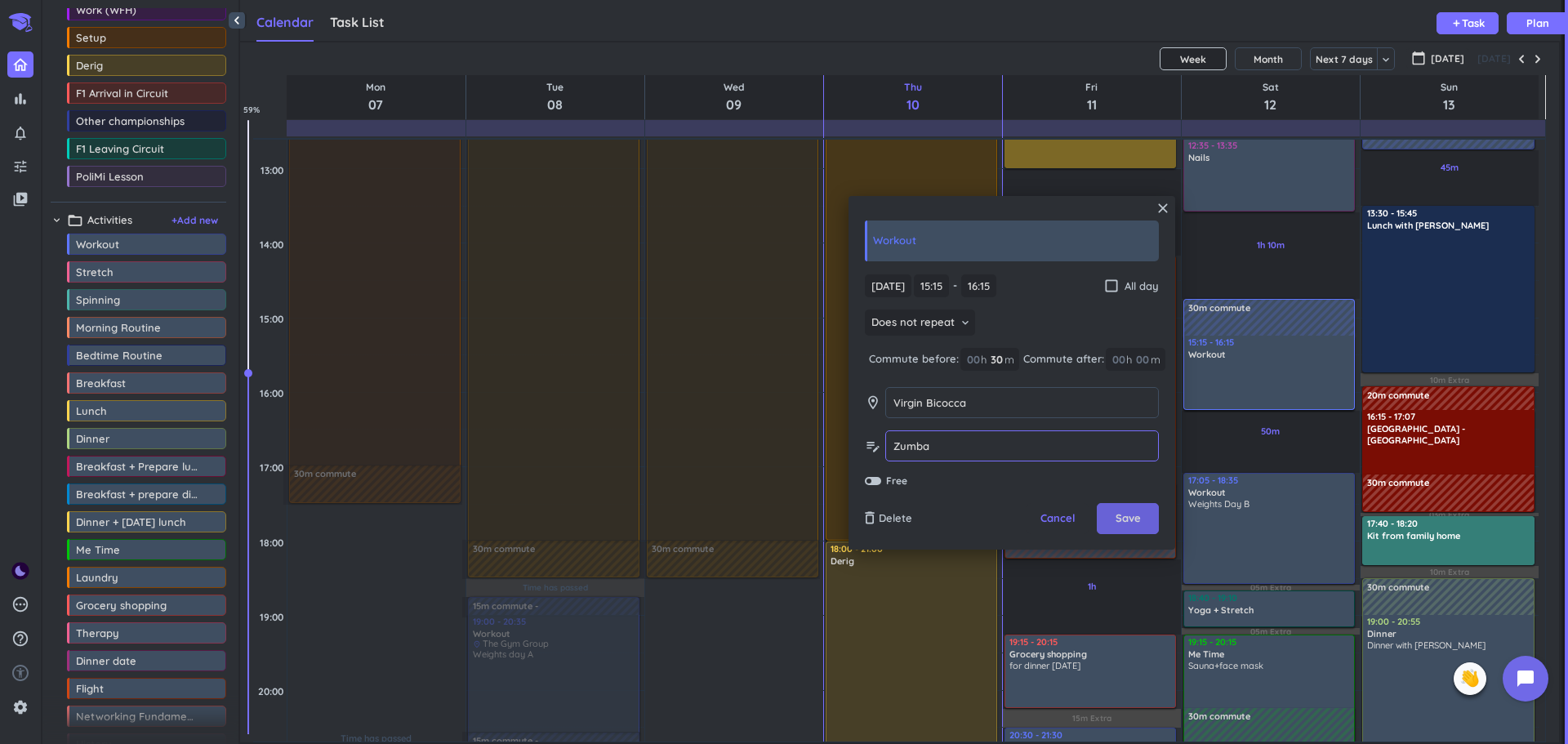 type on "Zumba" 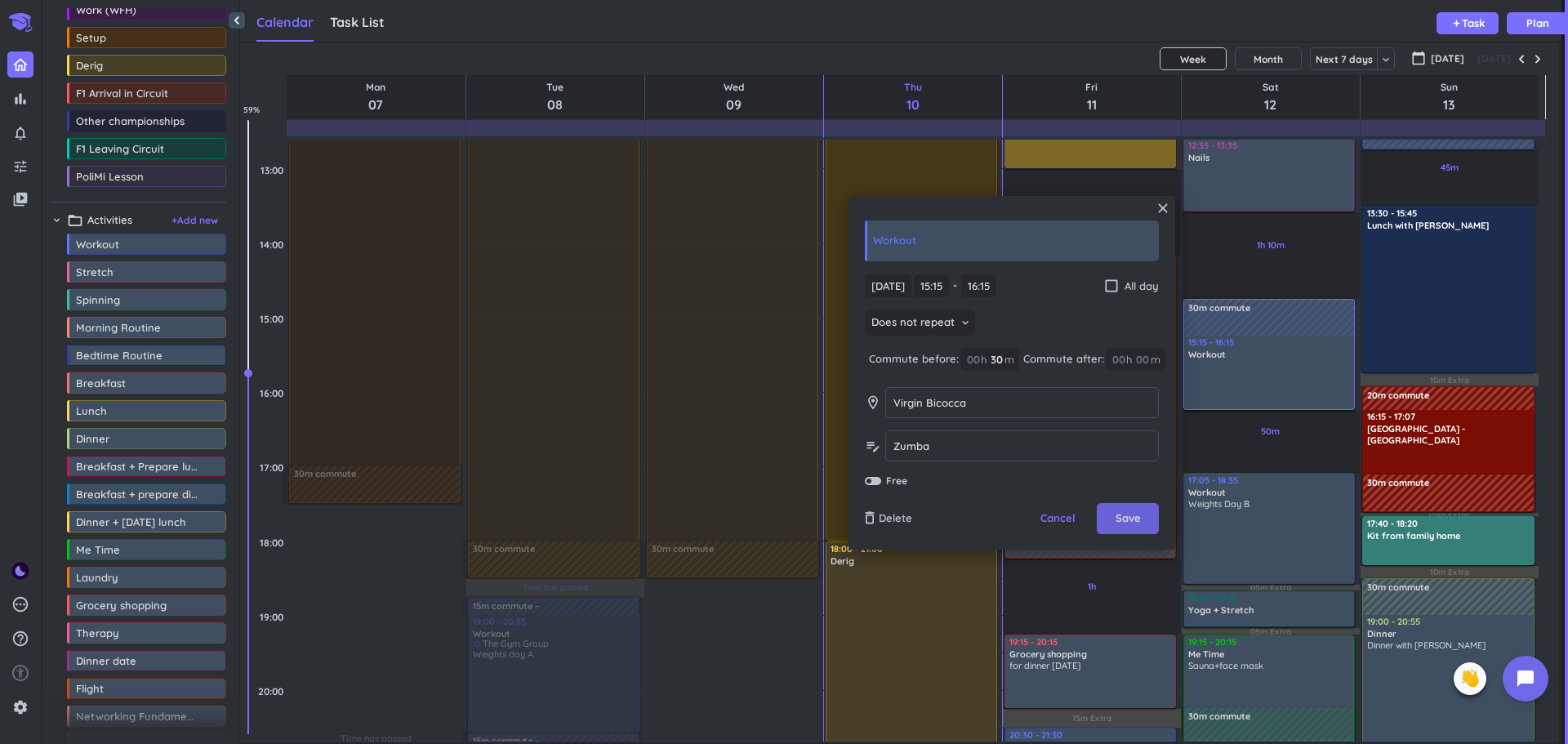 click on "Save" at bounding box center (1128, 519) 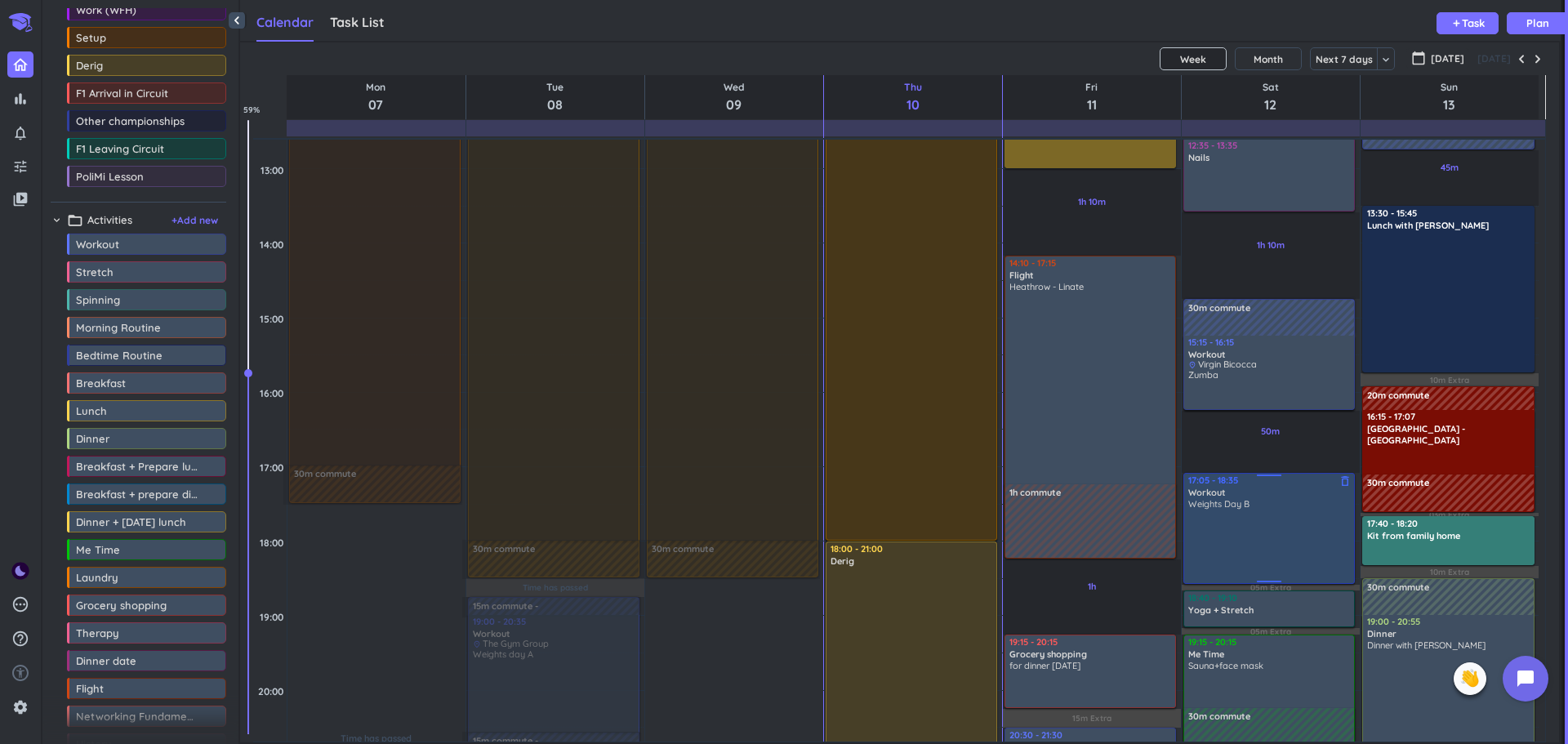click on "Weights Day B" at bounding box center [1270, 540] 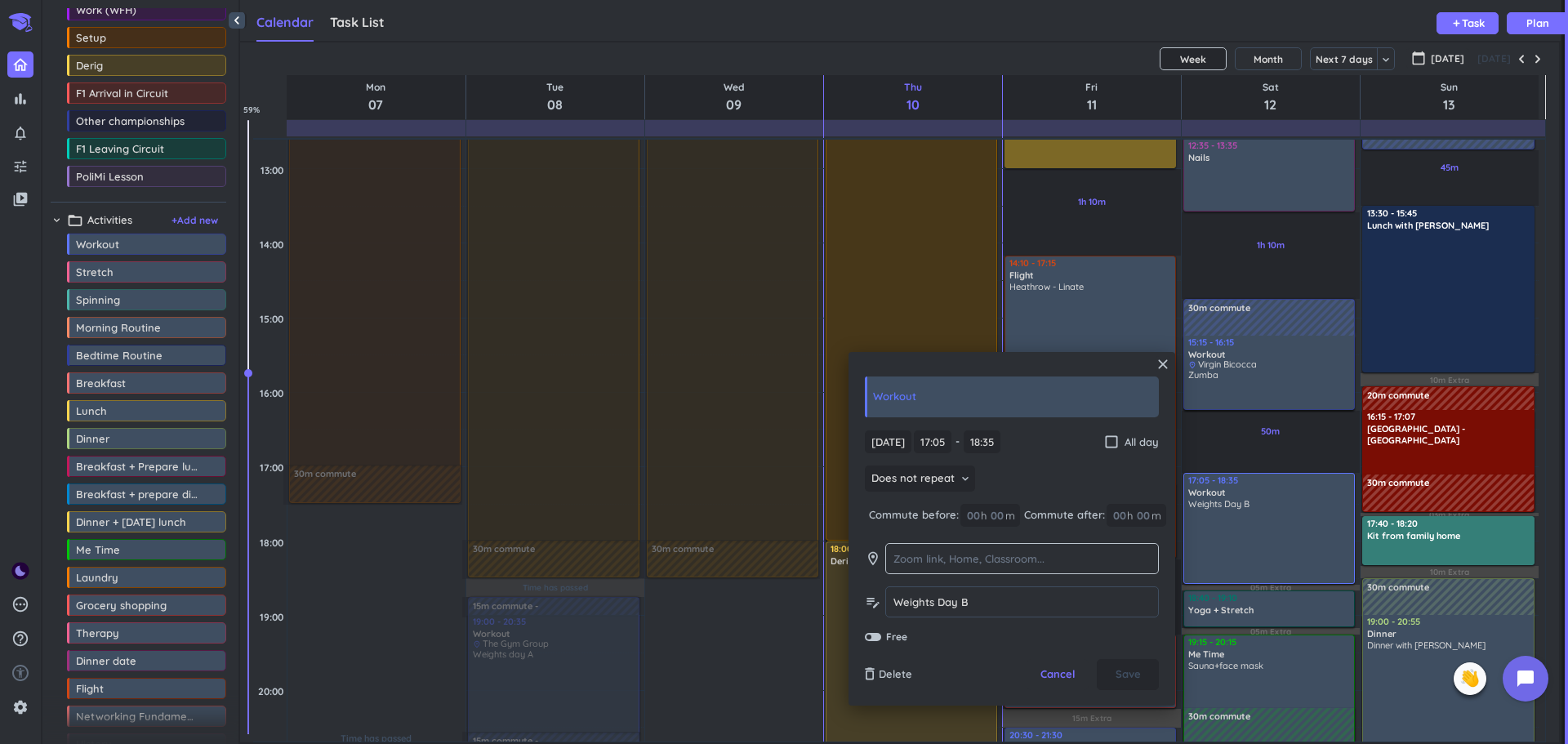 click 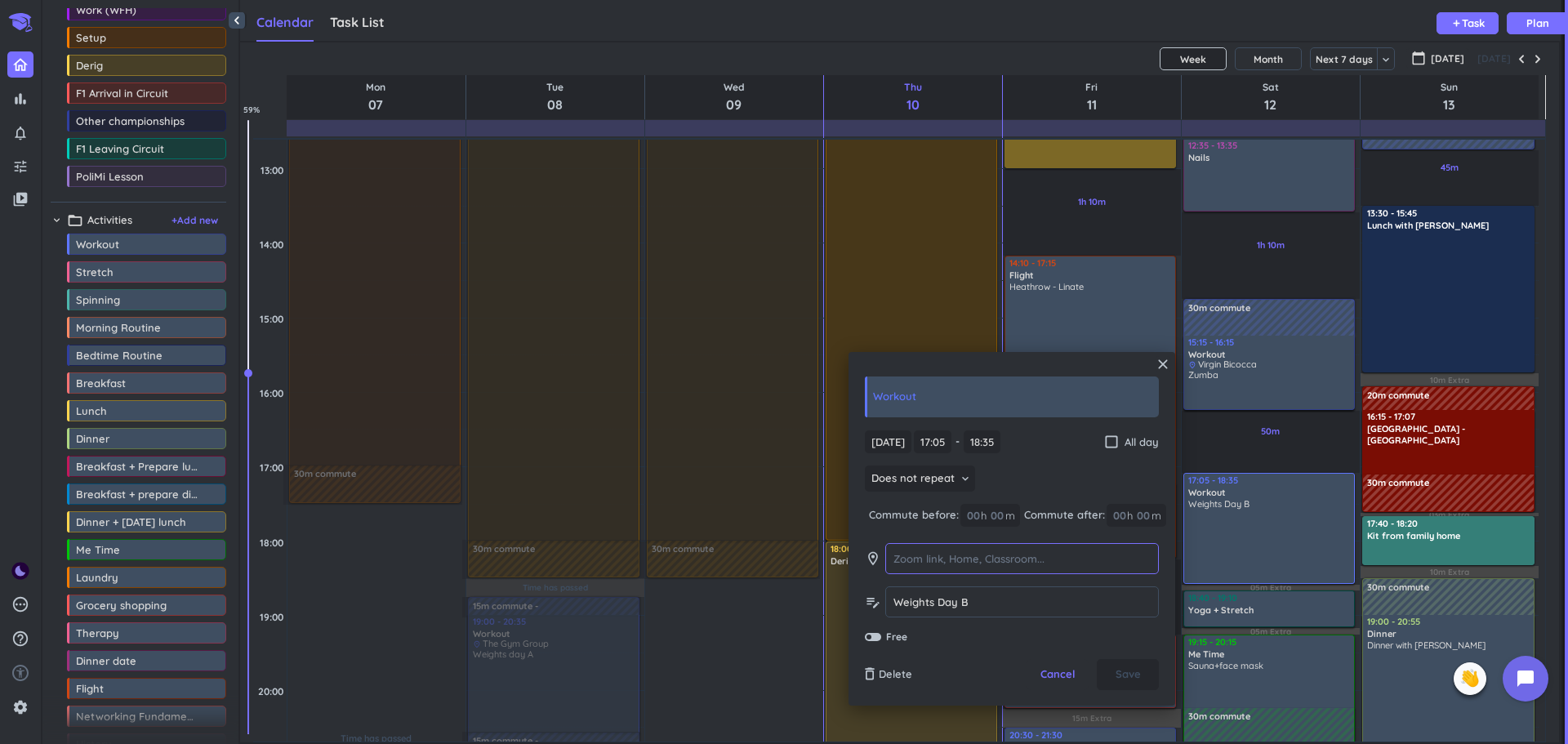 click at bounding box center (1022, 559) 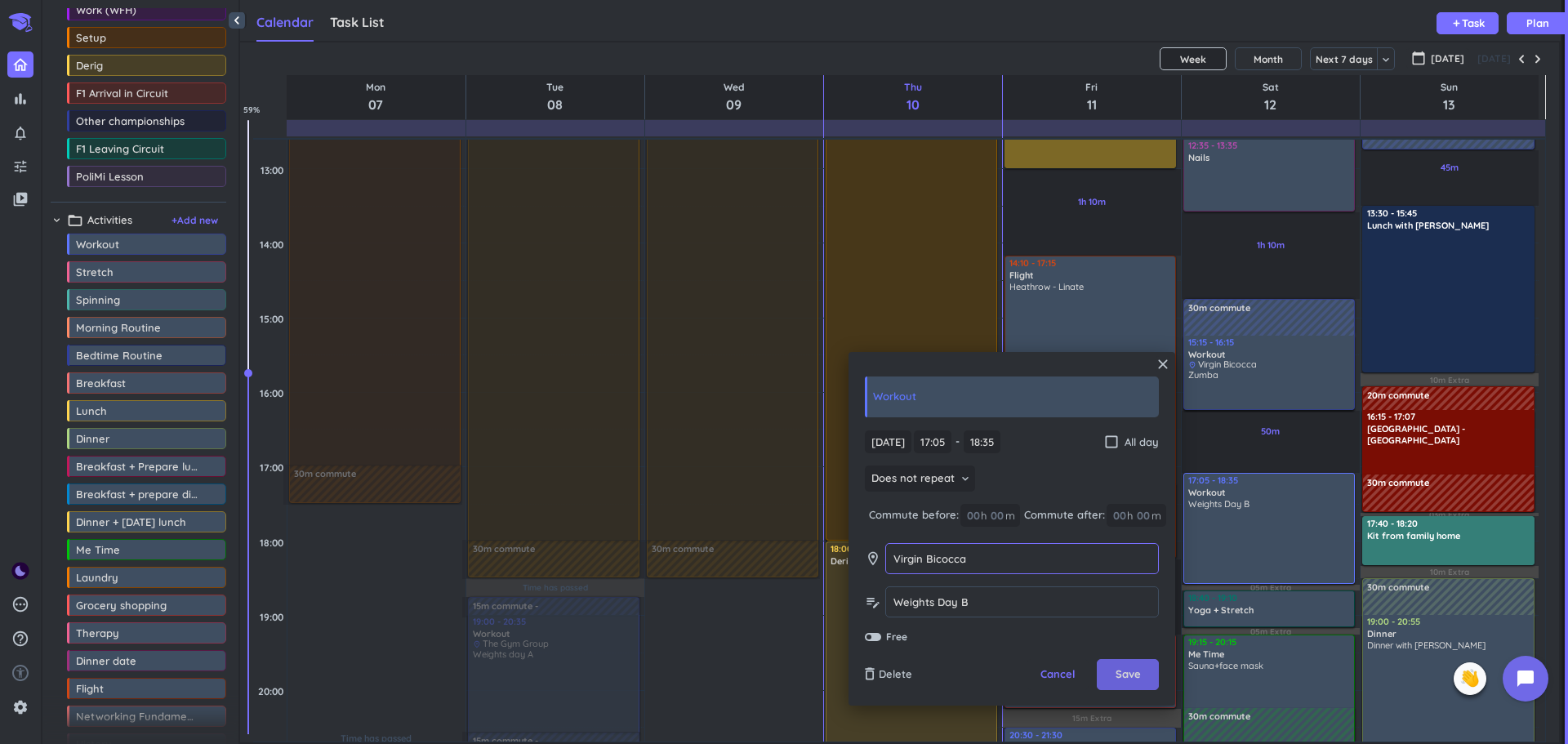 type on "Virgin Bicocca" 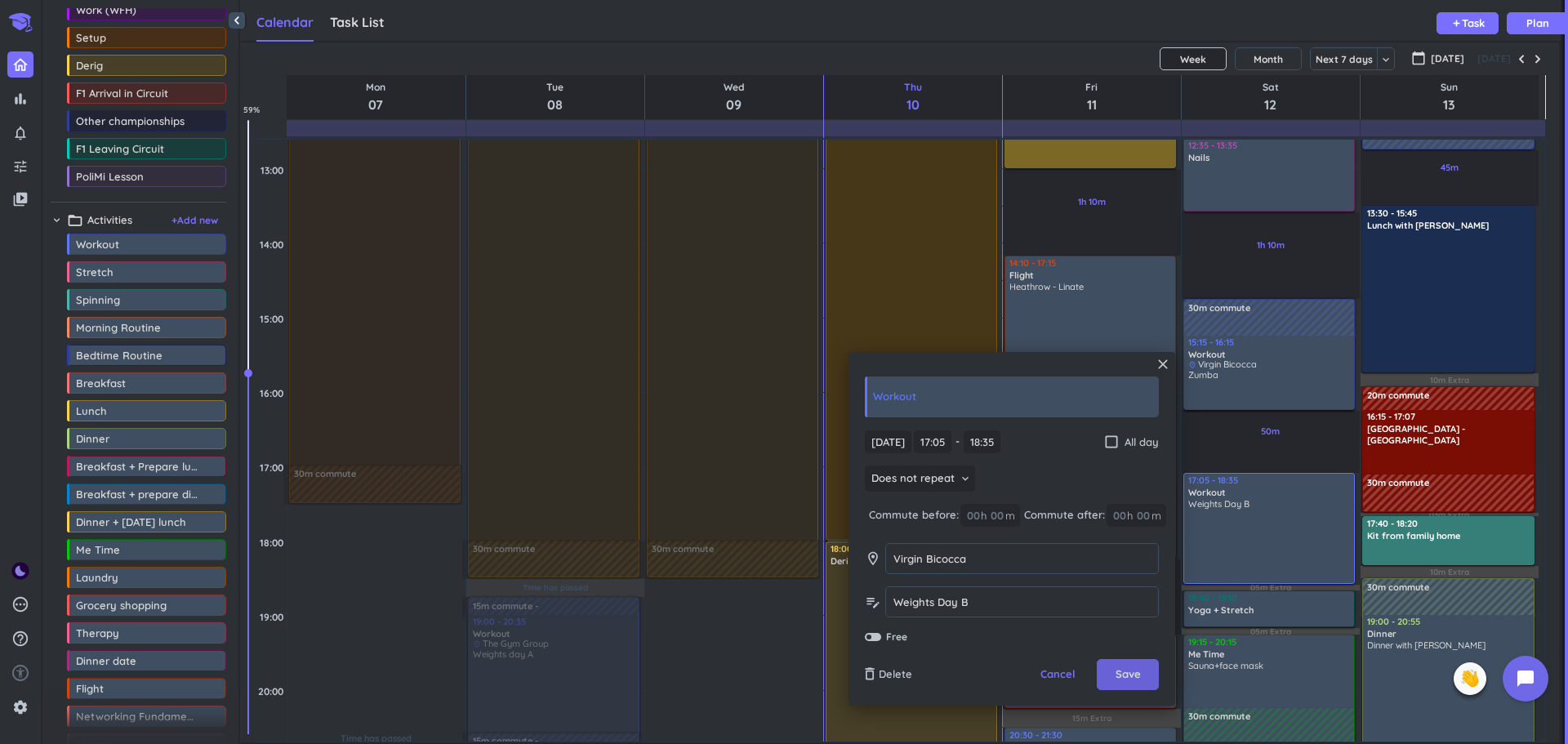 click on "Save" at bounding box center [1128, 675] 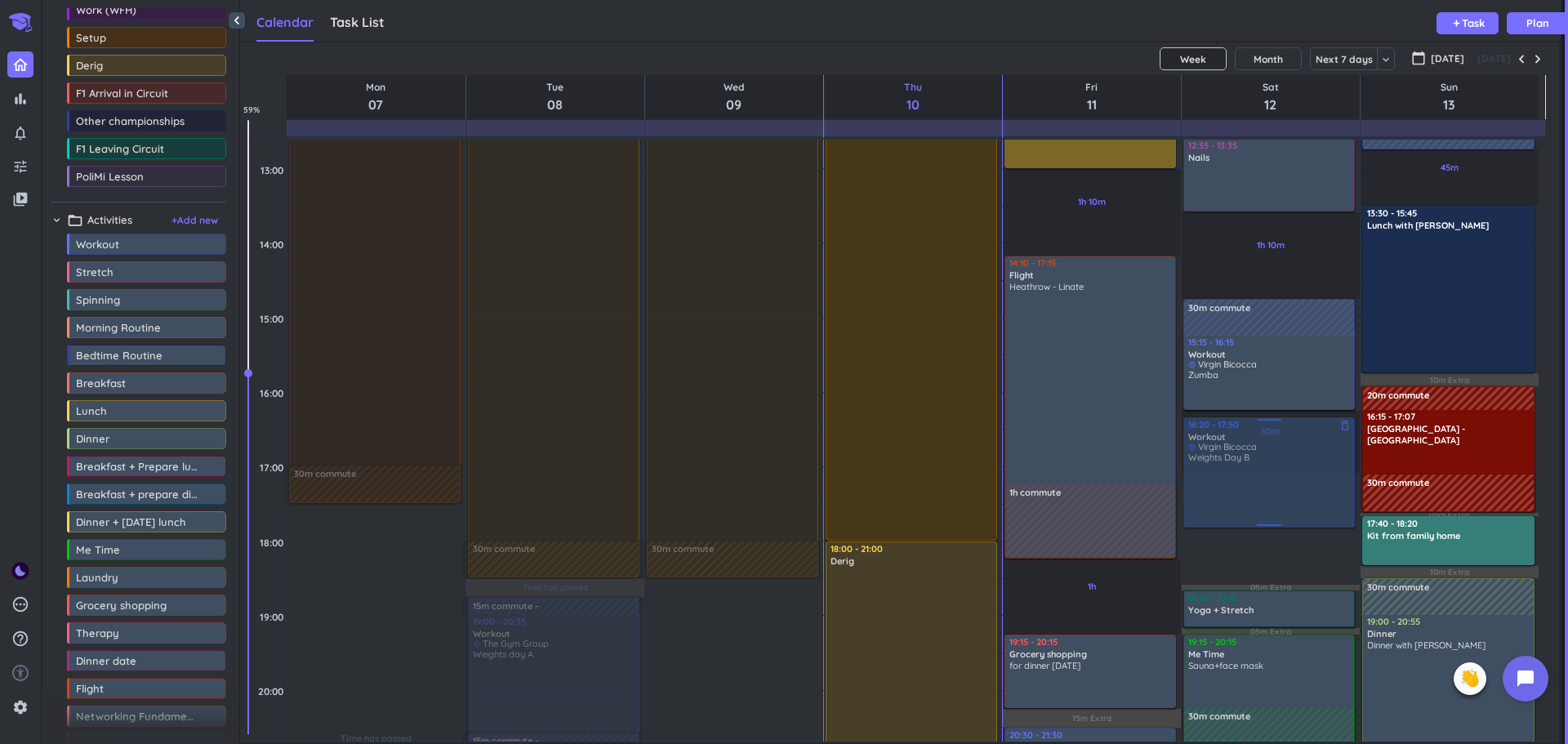 drag, startPoint x: 1249, startPoint y: 502, endPoint x: 1252, endPoint y: 459, distance: 43.10452 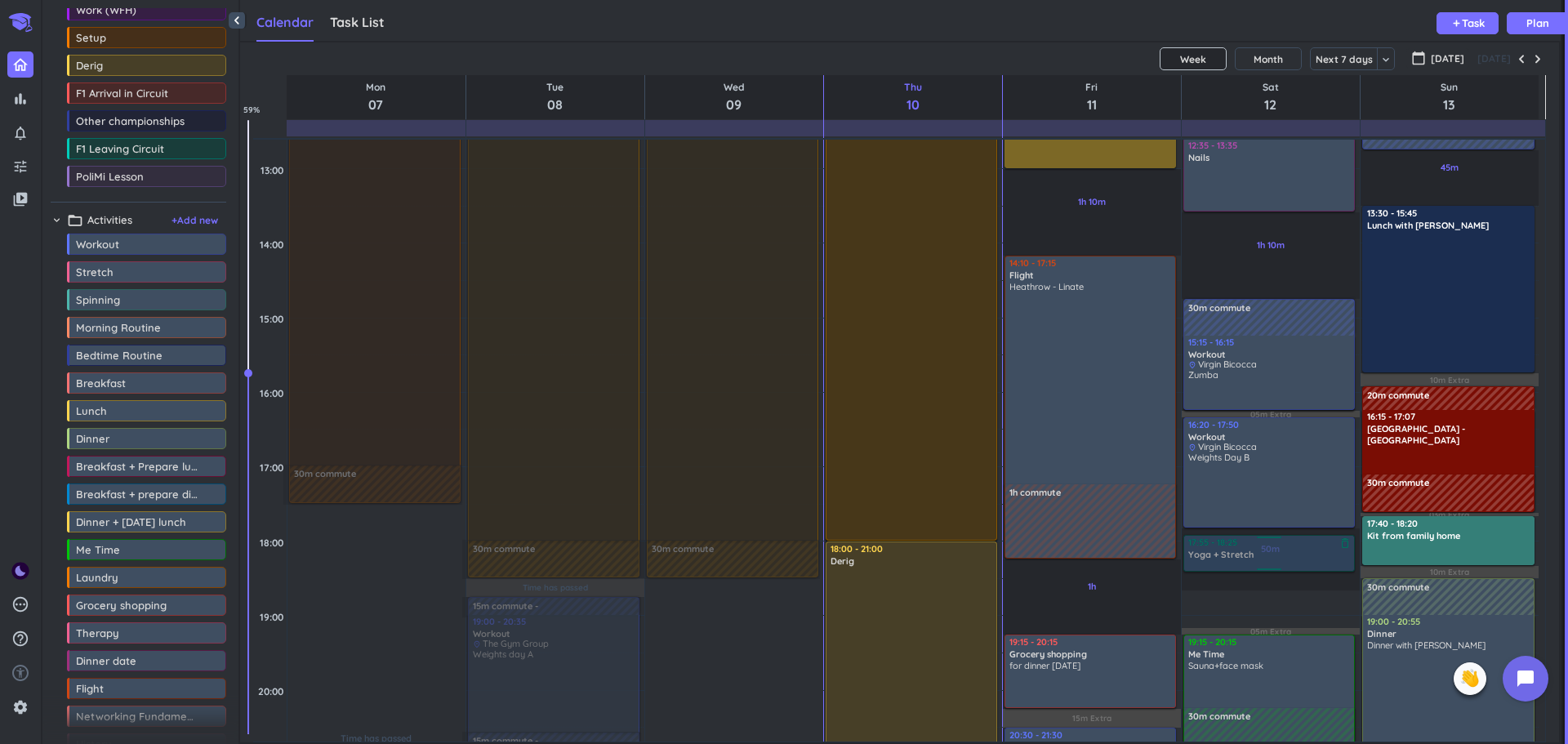 drag, startPoint x: 1251, startPoint y: 608, endPoint x: 1250, endPoint y: 558, distance: 50.01 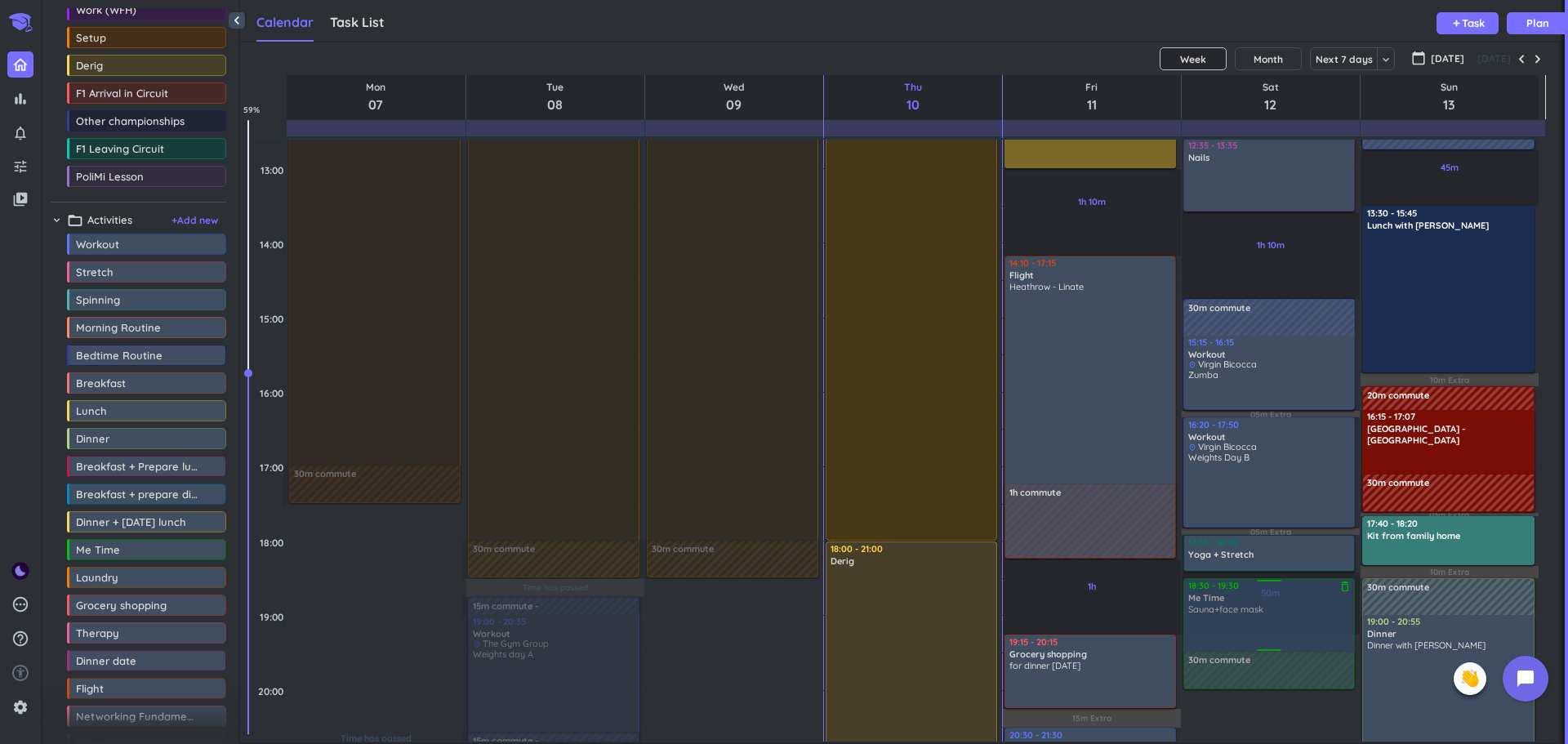 drag, startPoint x: 1231, startPoint y: 670, endPoint x: 1227, endPoint y: 609, distance: 61.13101 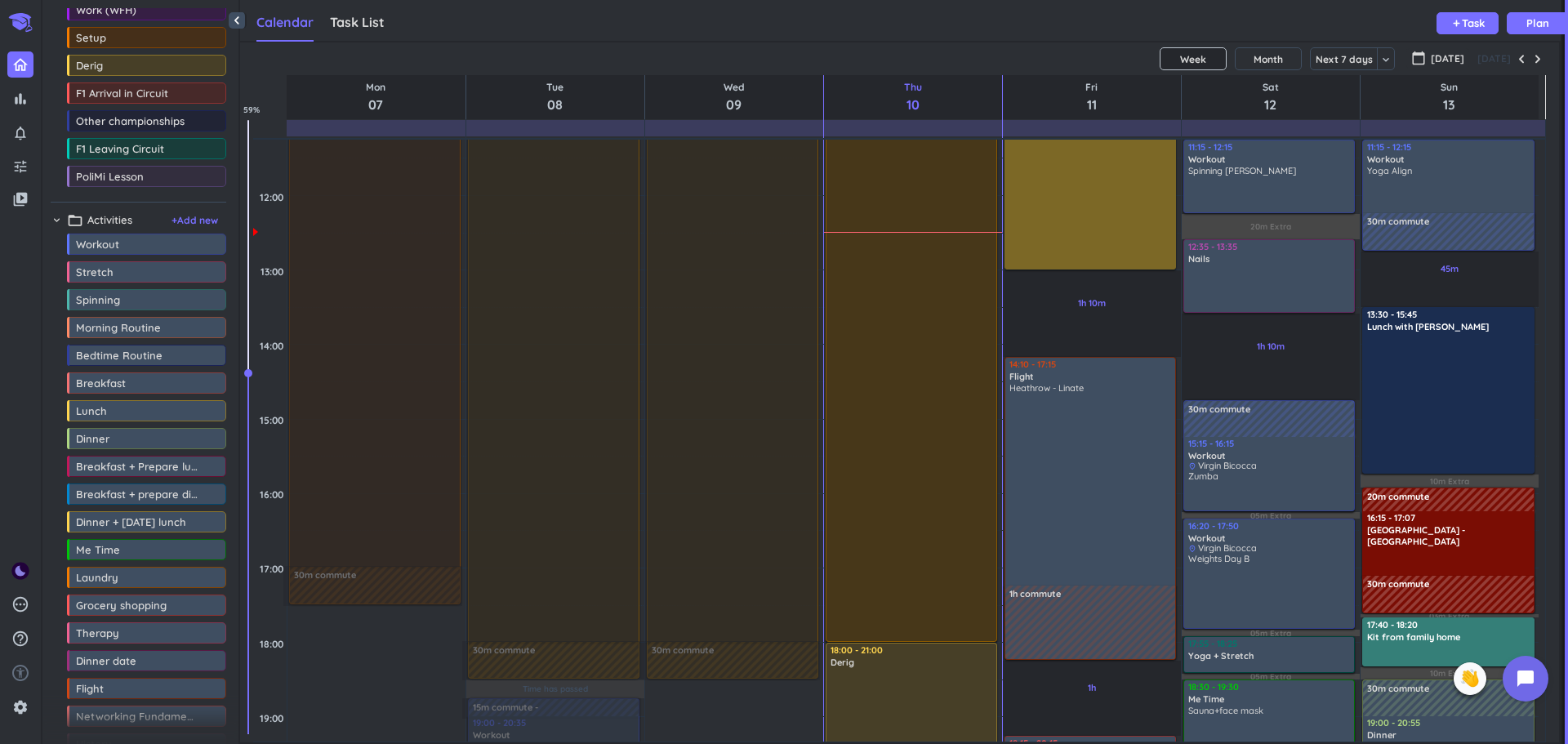 scroll, scrollTop: 354, scrollLeft: 0, axis: vertical 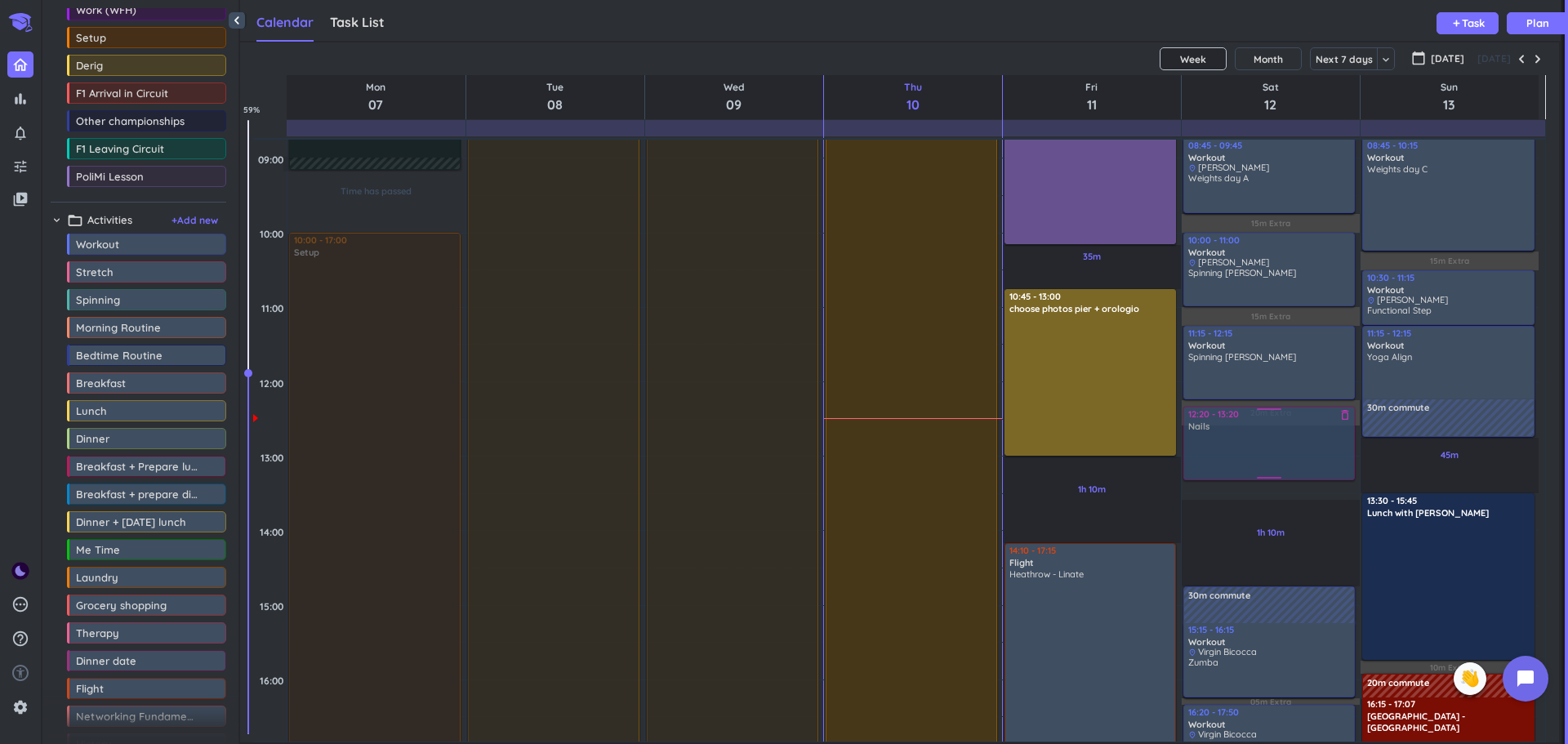 drag, startPoint x: 1278, startPoint y: 457, endPoint x: 1268, endPoint y: 425, distance: 33.526109 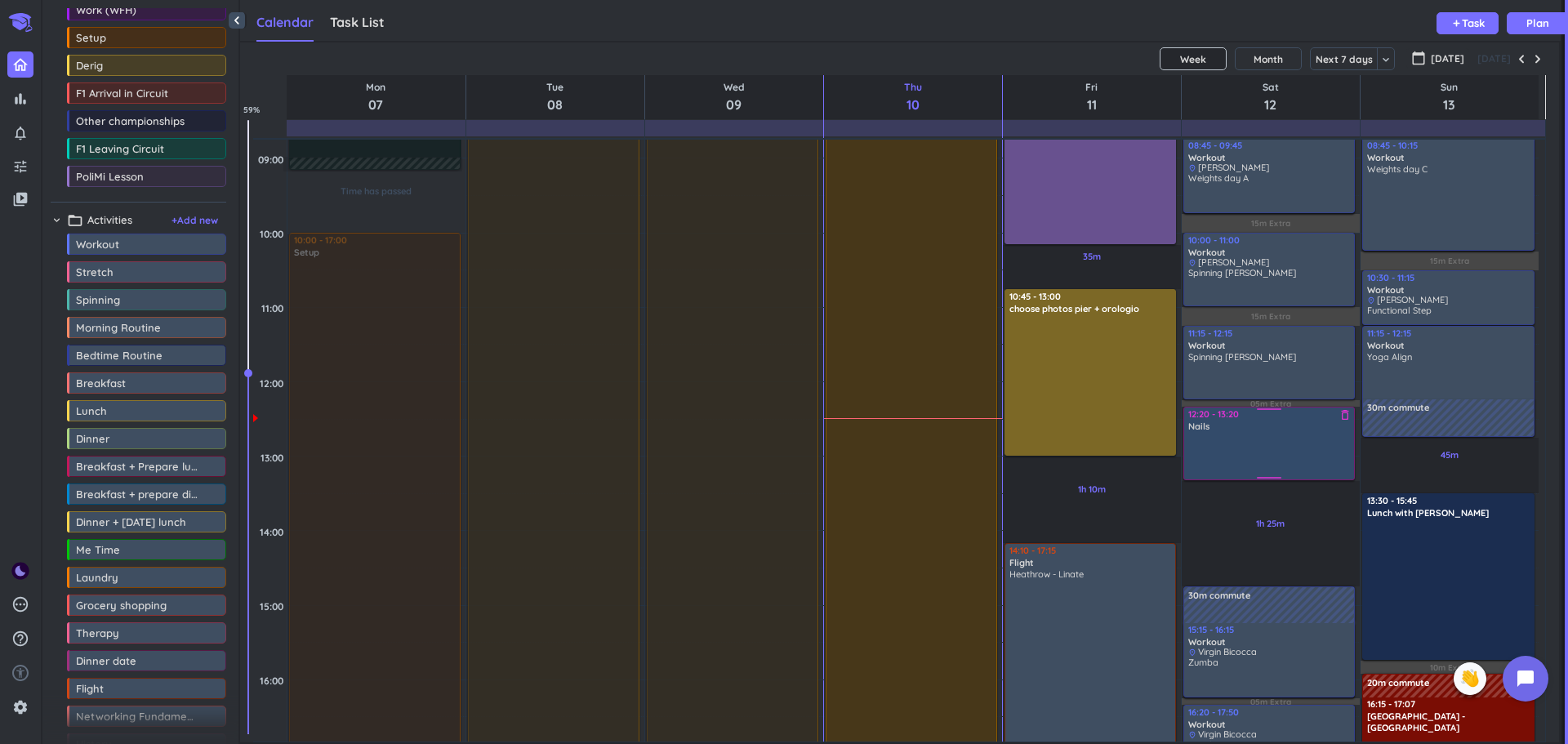 click on "Nails delete_outline" at bounding box center (1270, 448) 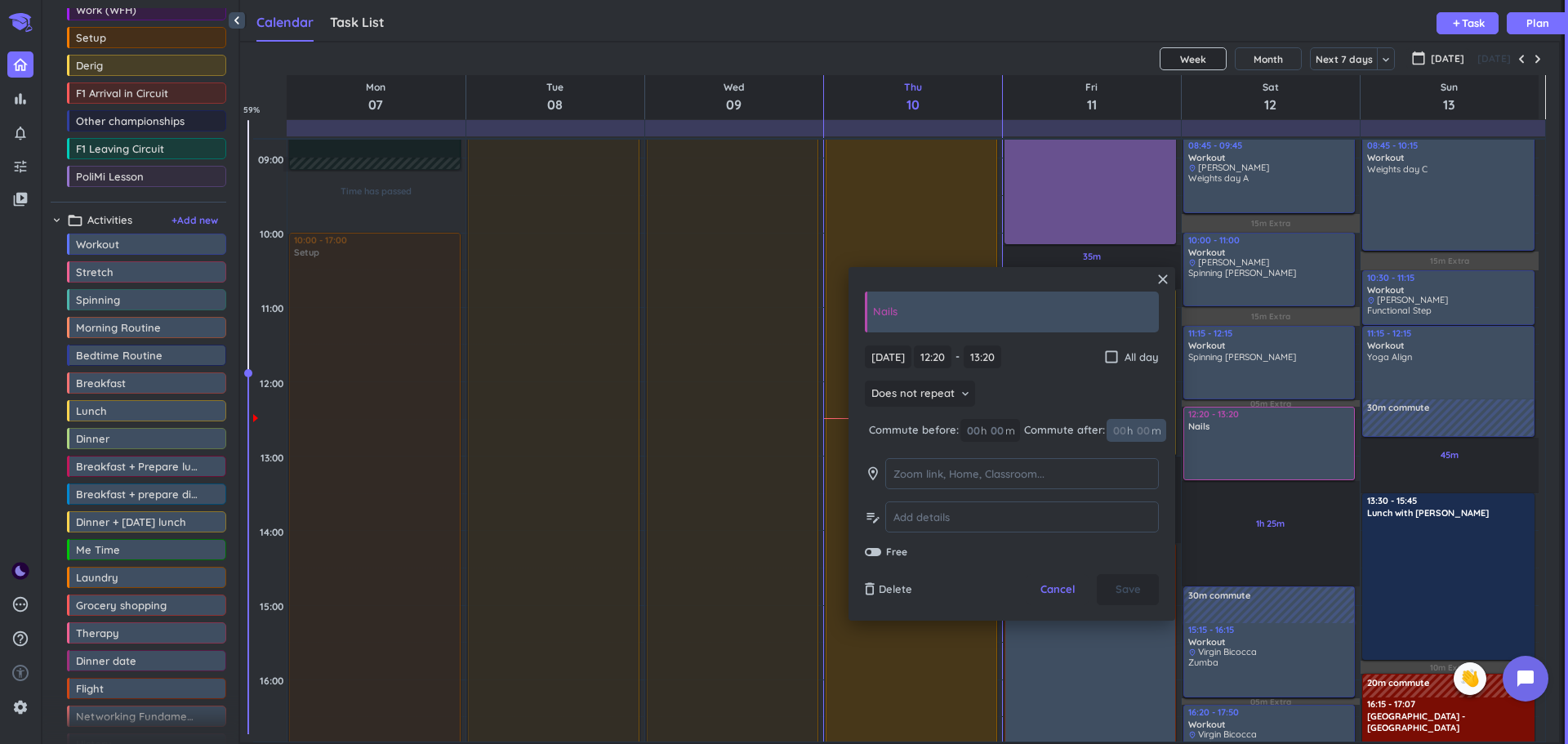 click at bounding box center (1143, 430) 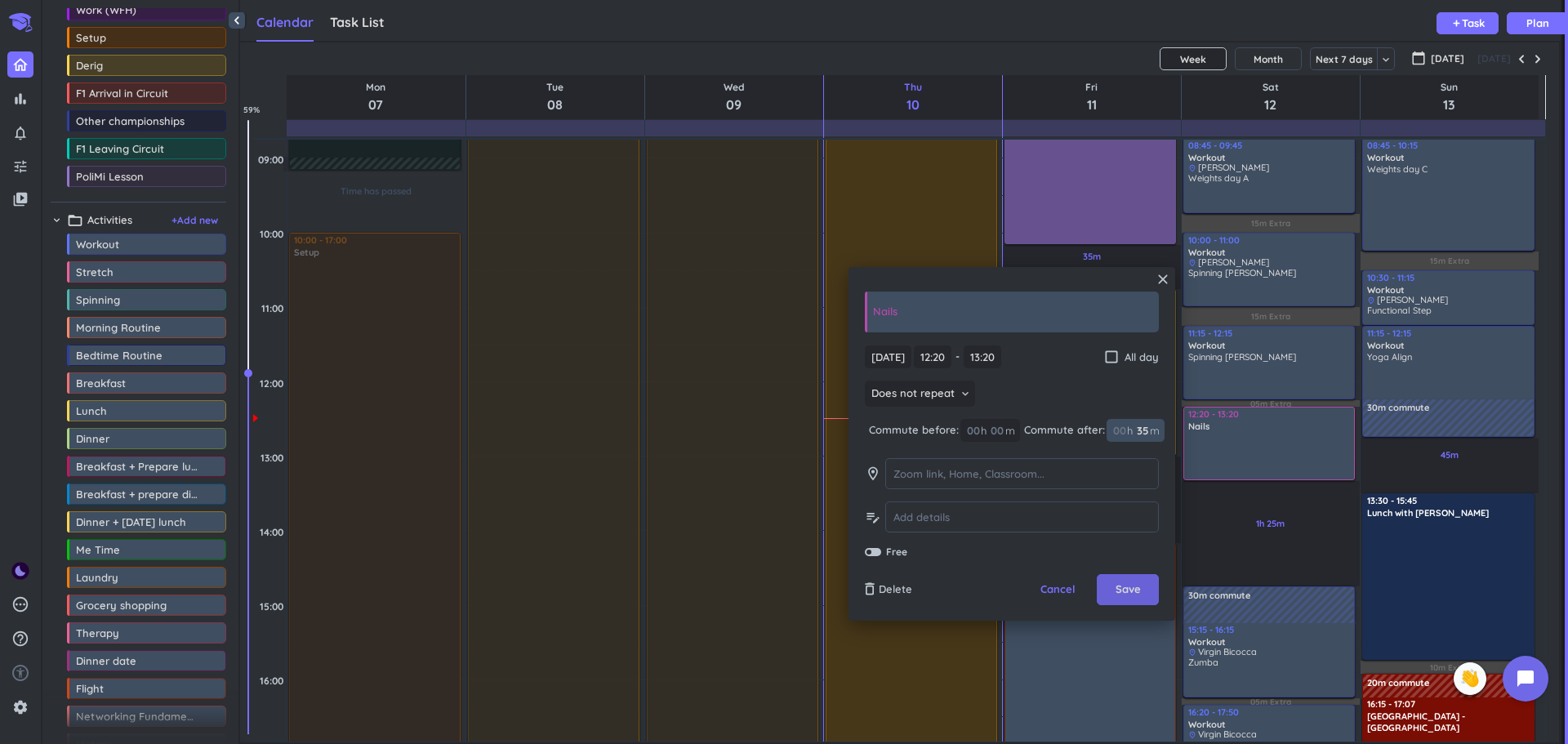 type on "35" 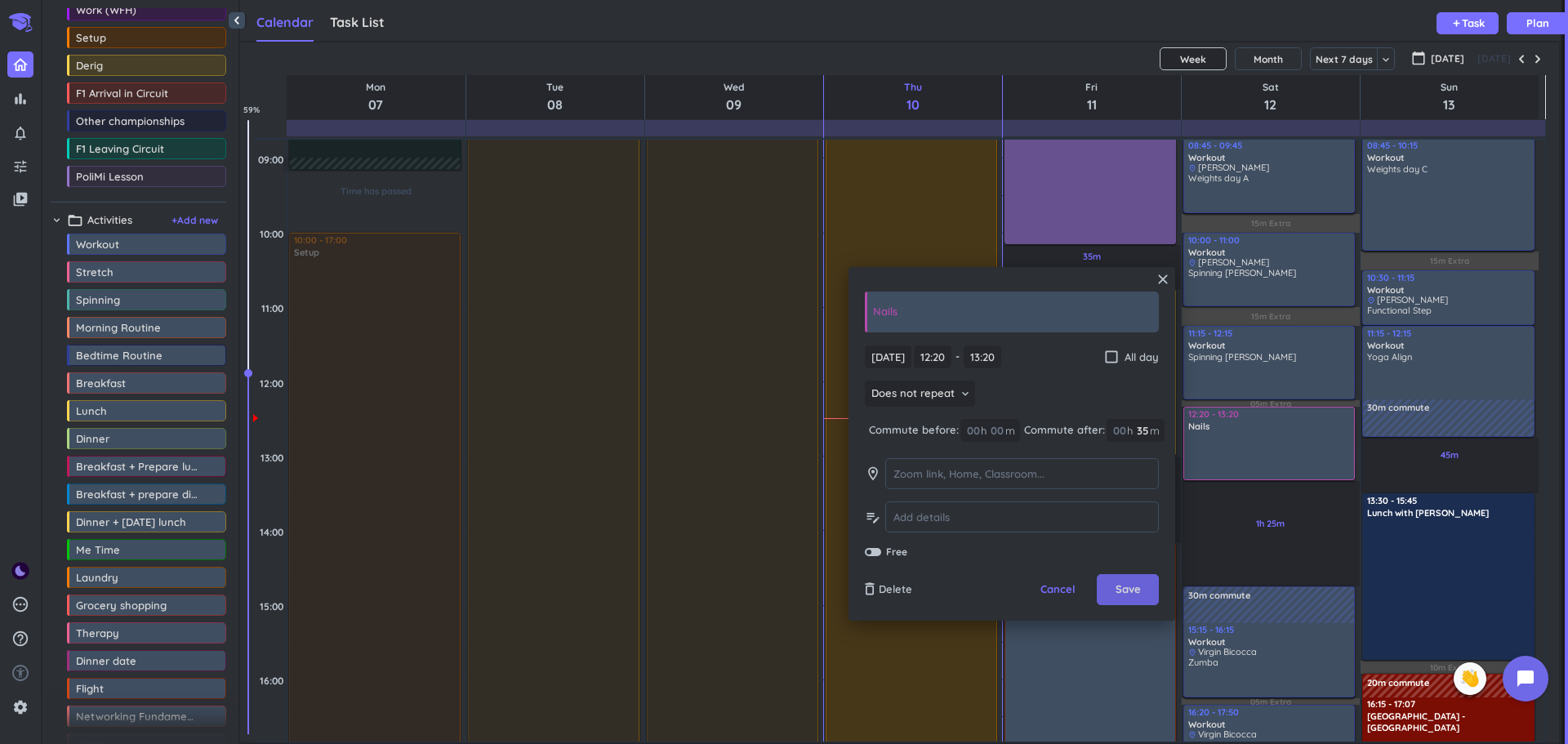 click on "Save" at bounding box center (1128, 590) 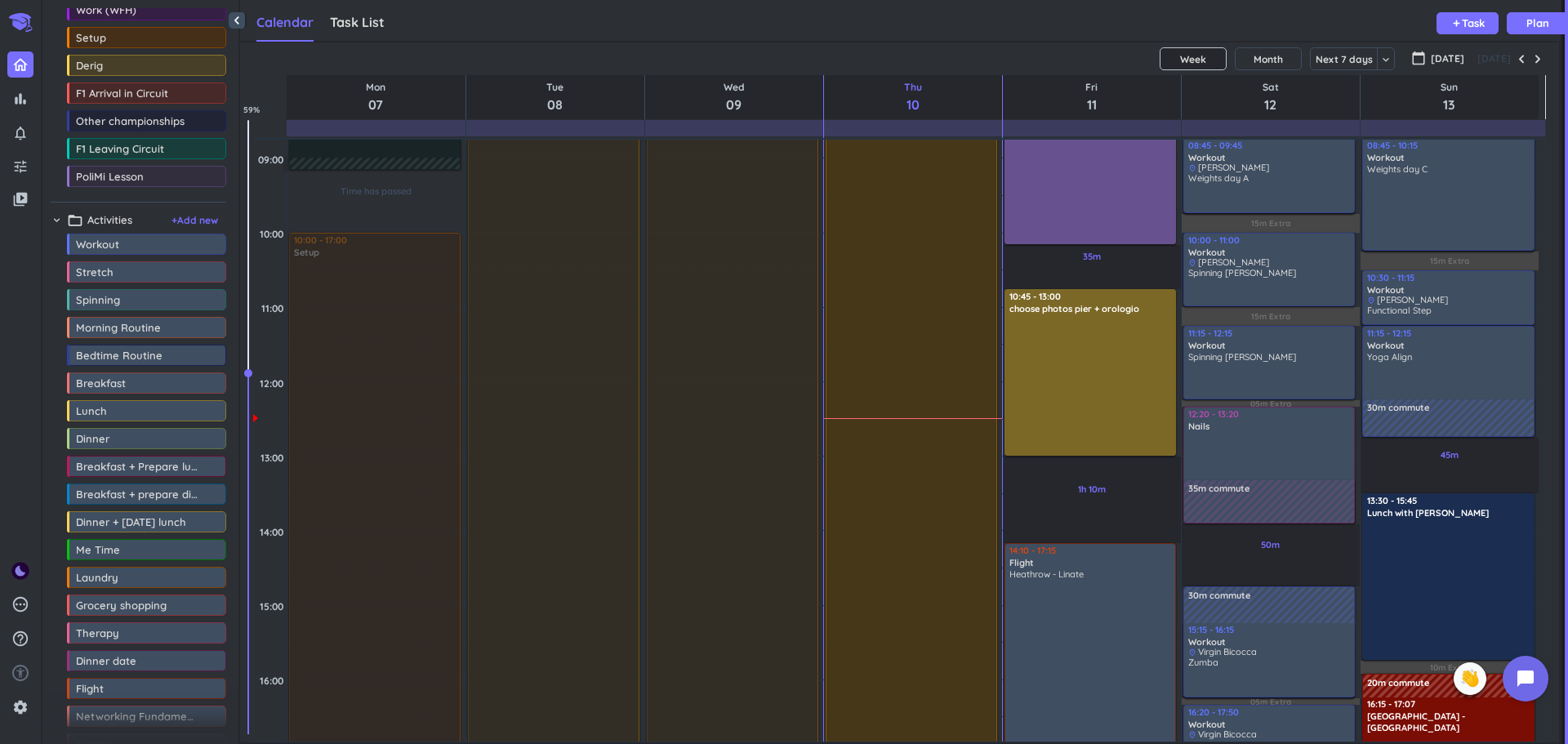 click on "Zumba" at bounding box center (1270, 676) 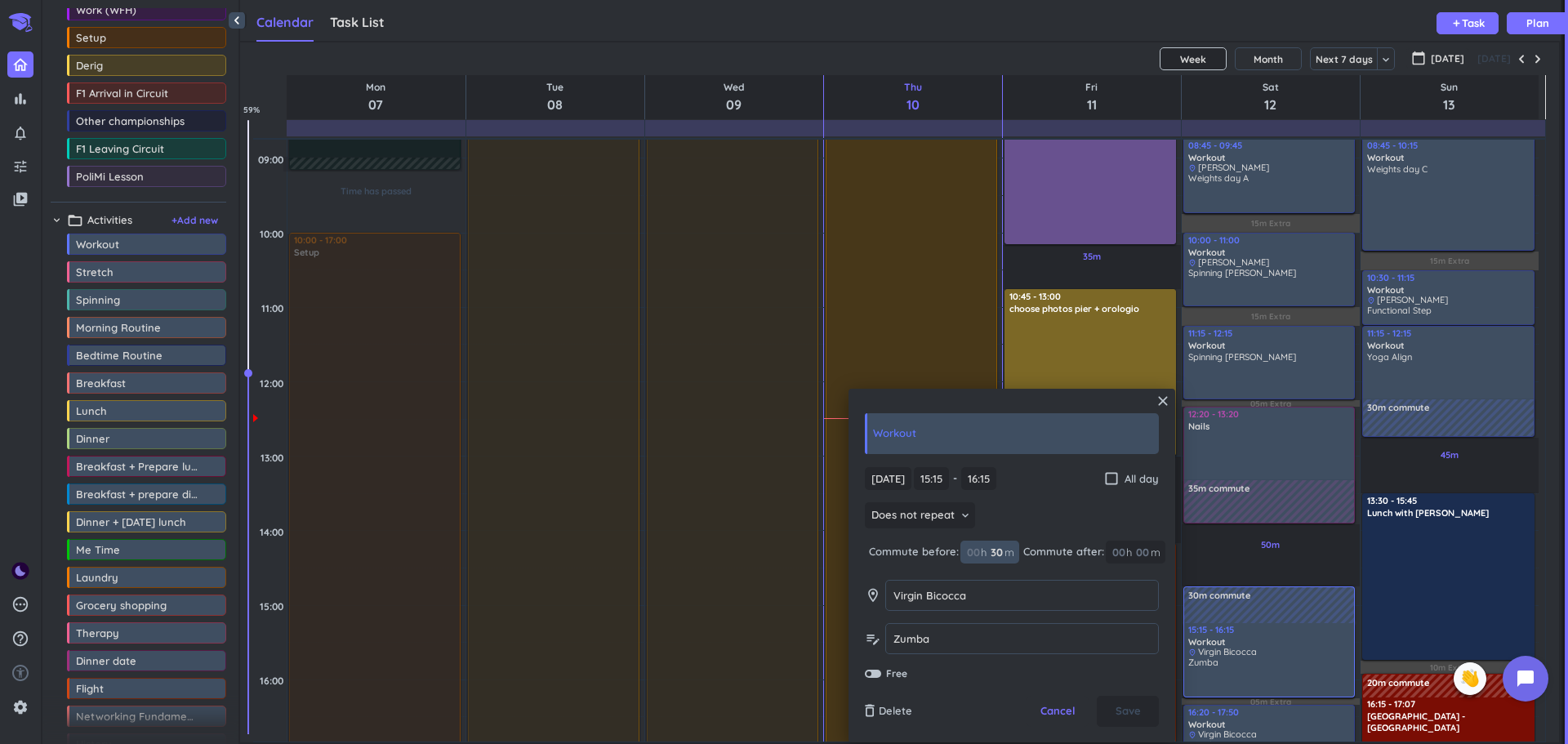 click on "30" at bounding box center [996, 552] 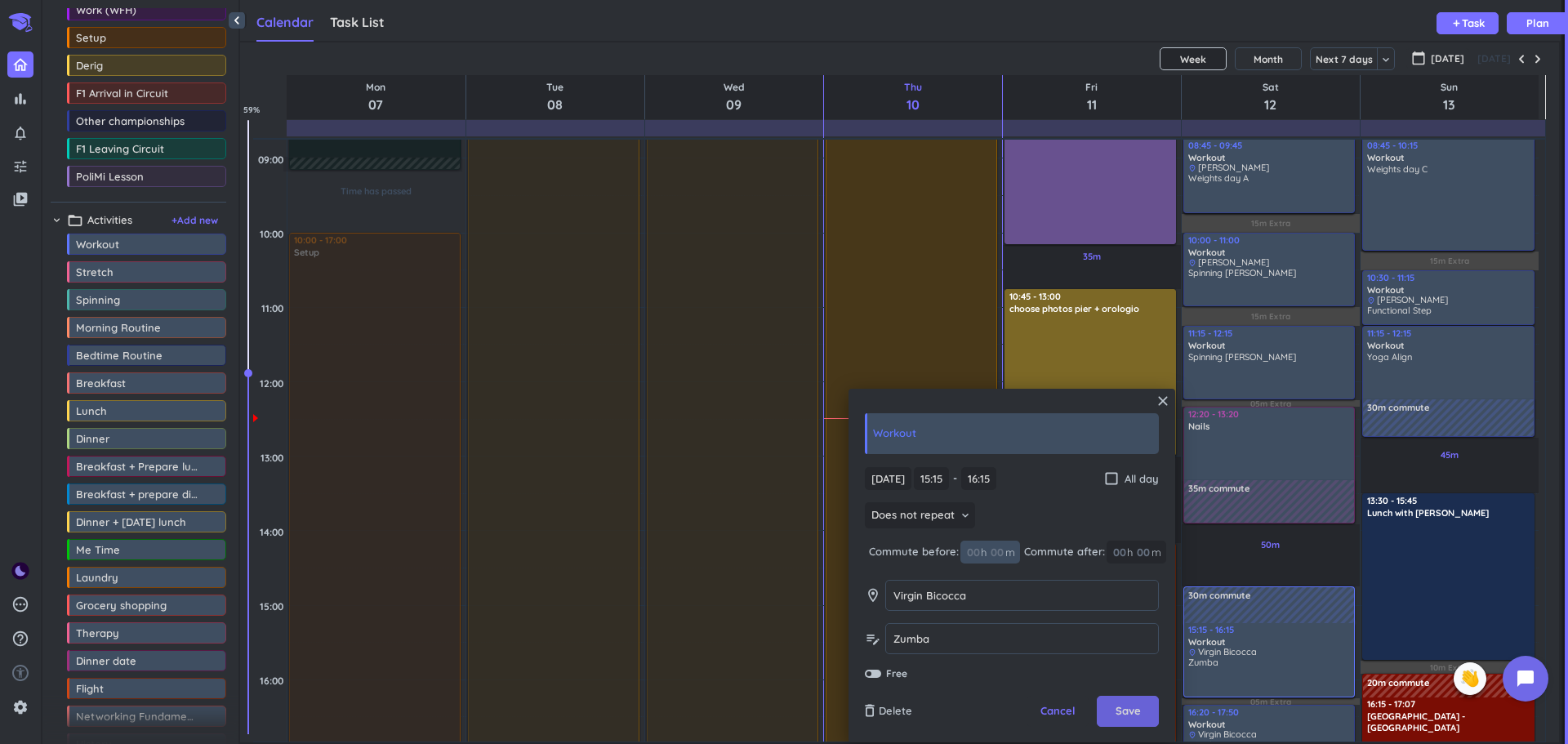 type 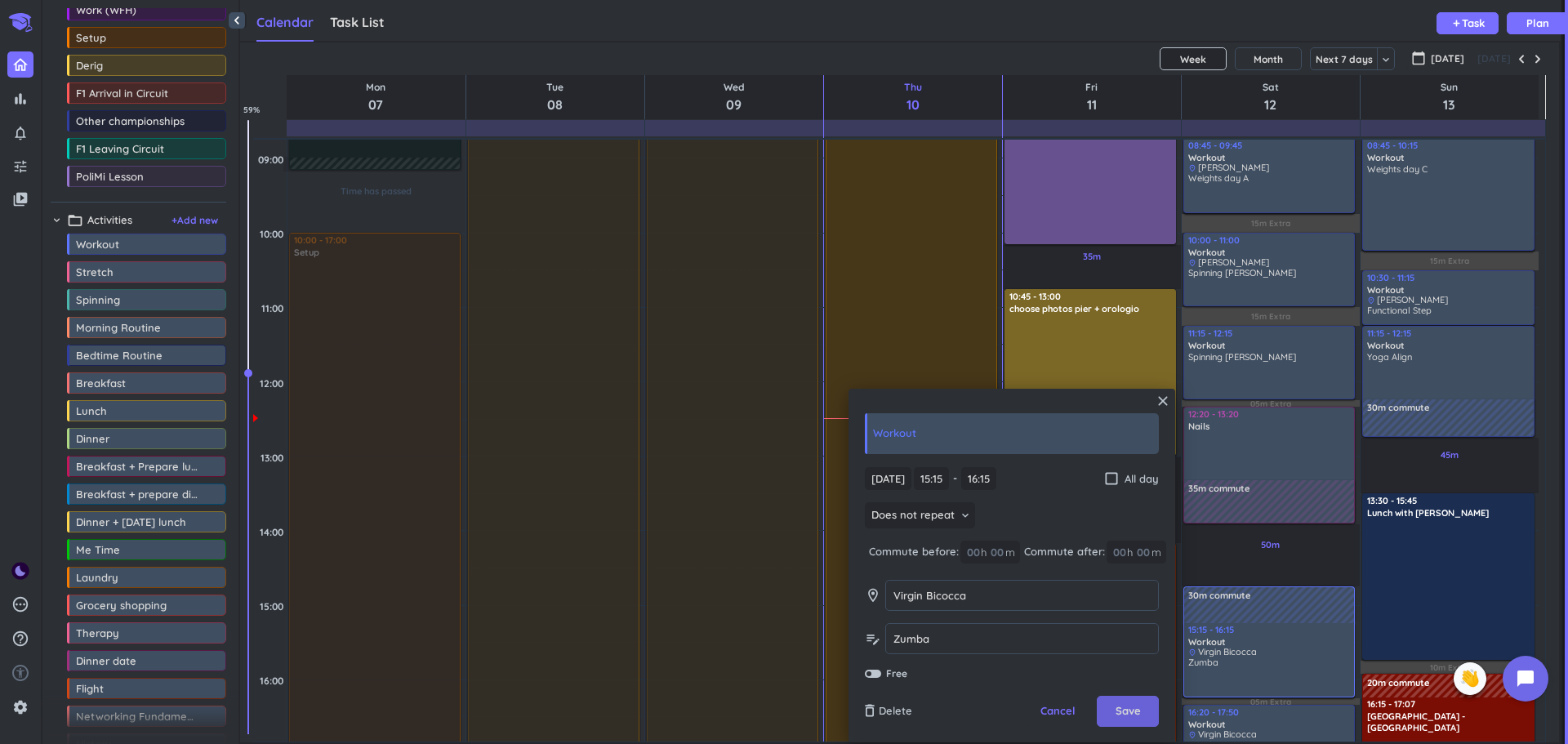 click on "Save" at bounding box center [1128, 711] 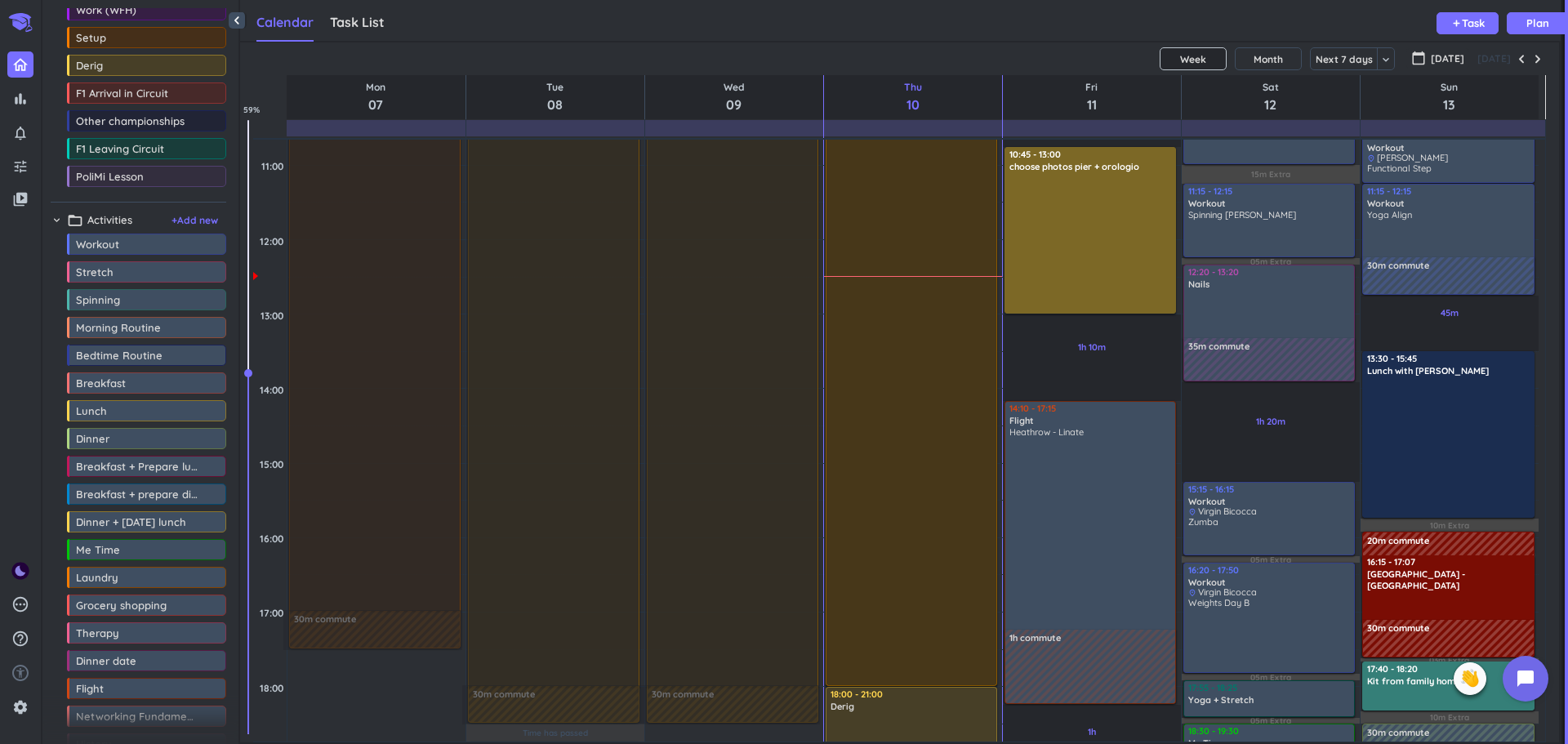scroll, scrollTop: 497, scrollLeft: 0, axis: vertical 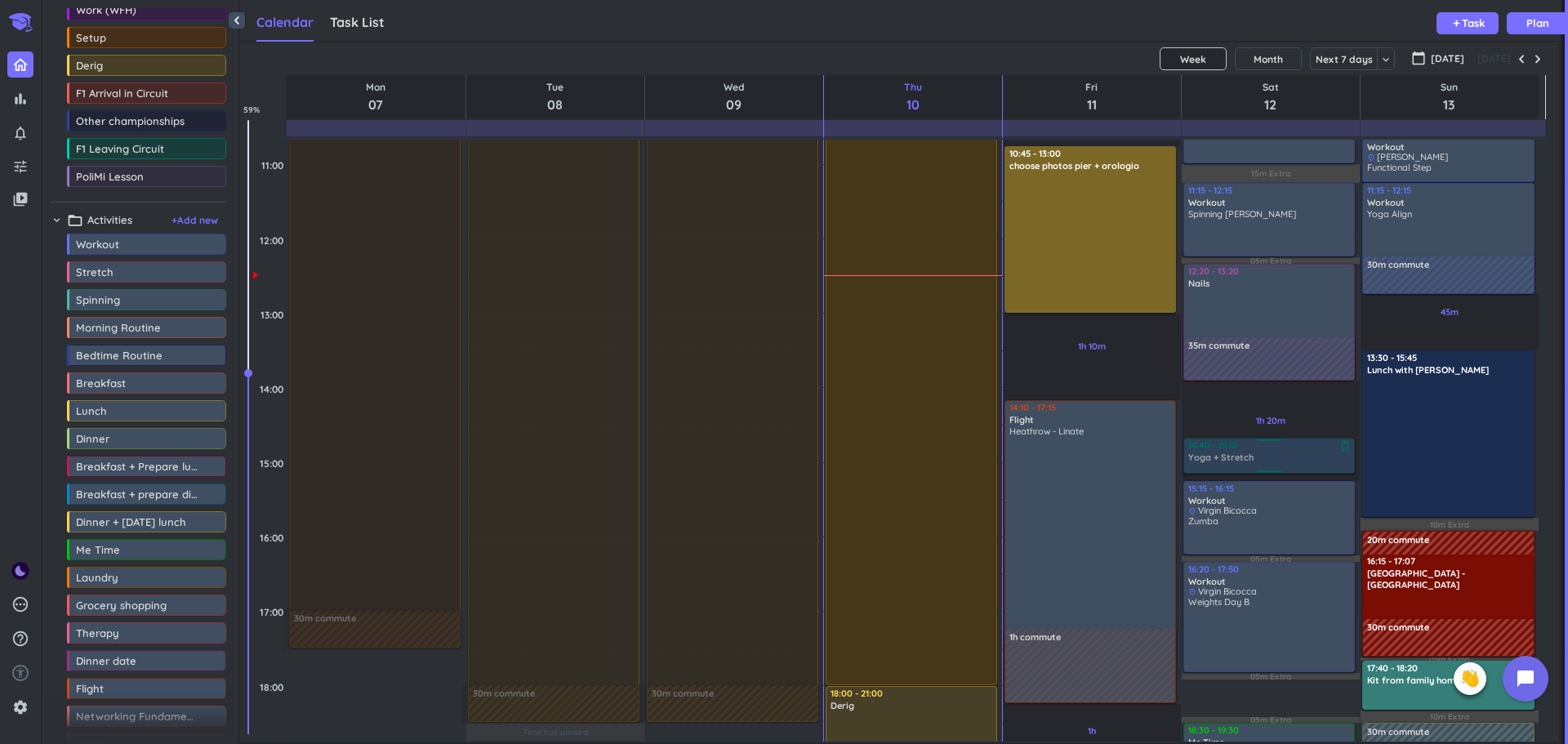 drag, startPoint x: 1243, startPoint y: 693, endPoint x: 1266, endPoint y: 445, distance: 249.064 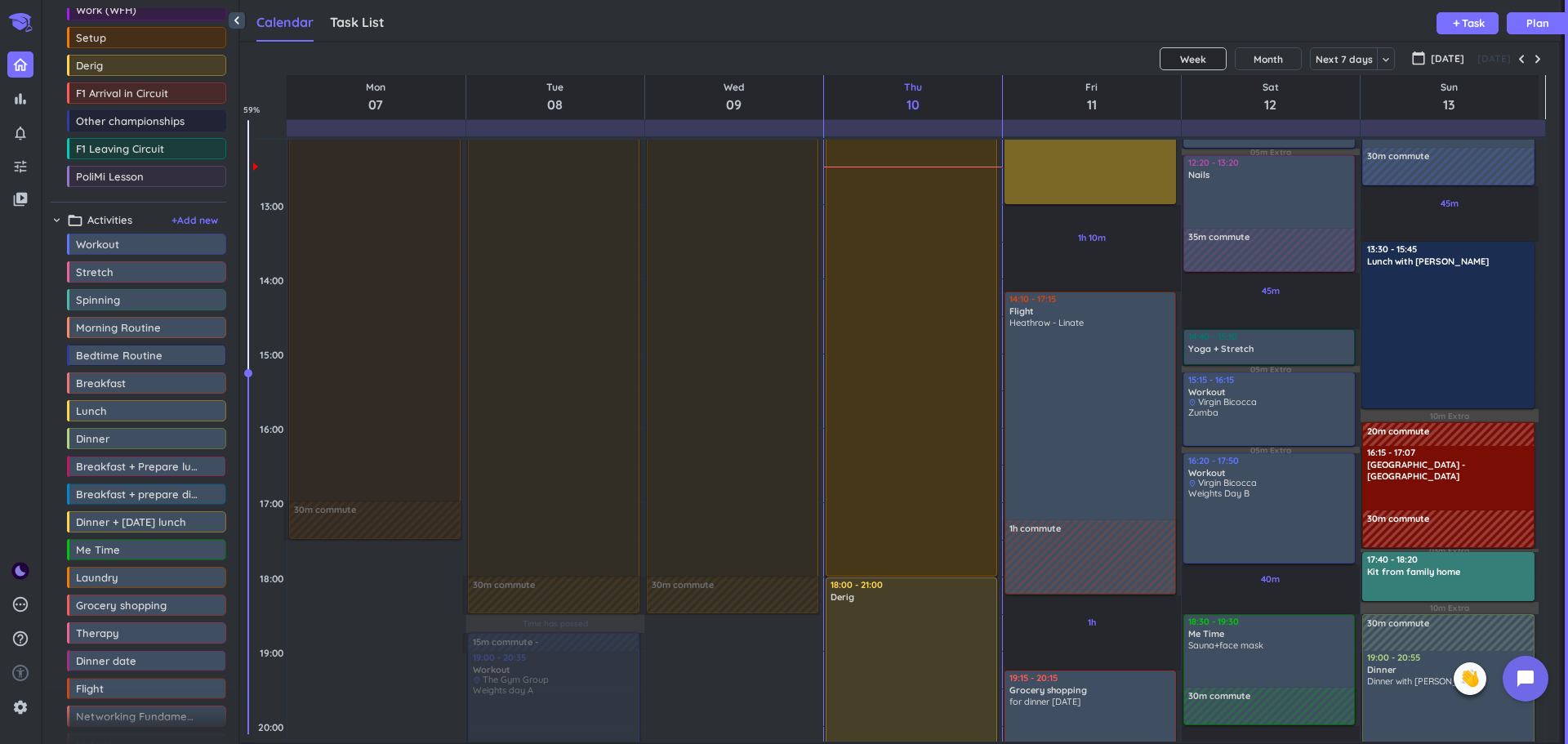scroll, scrollTop: 606, scrollLeft: 0, axis: vertical 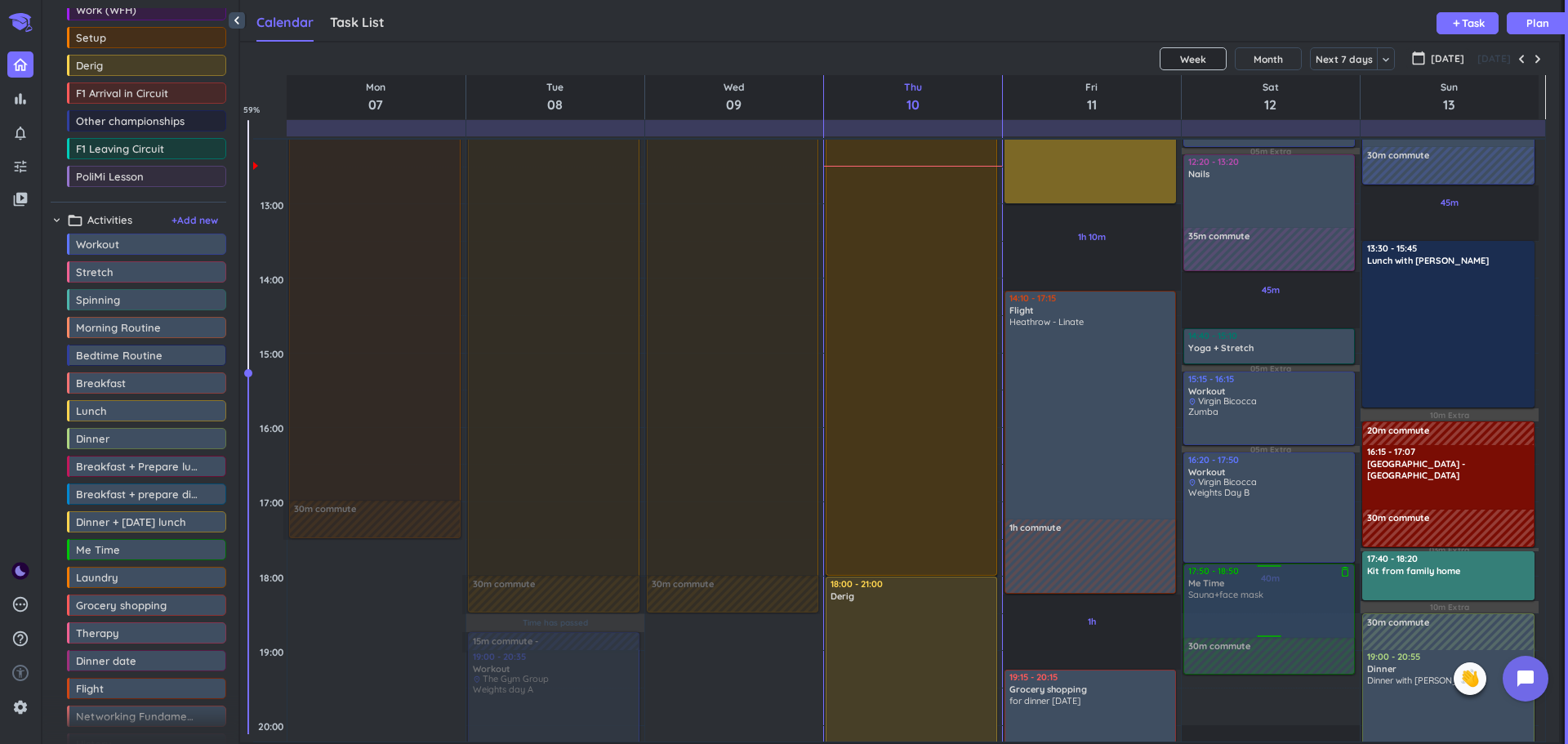 drag, startPoint x: 1254, startPoint y: 651, endPoint x: 1252, endPoint y: 588, distance: 63.03174 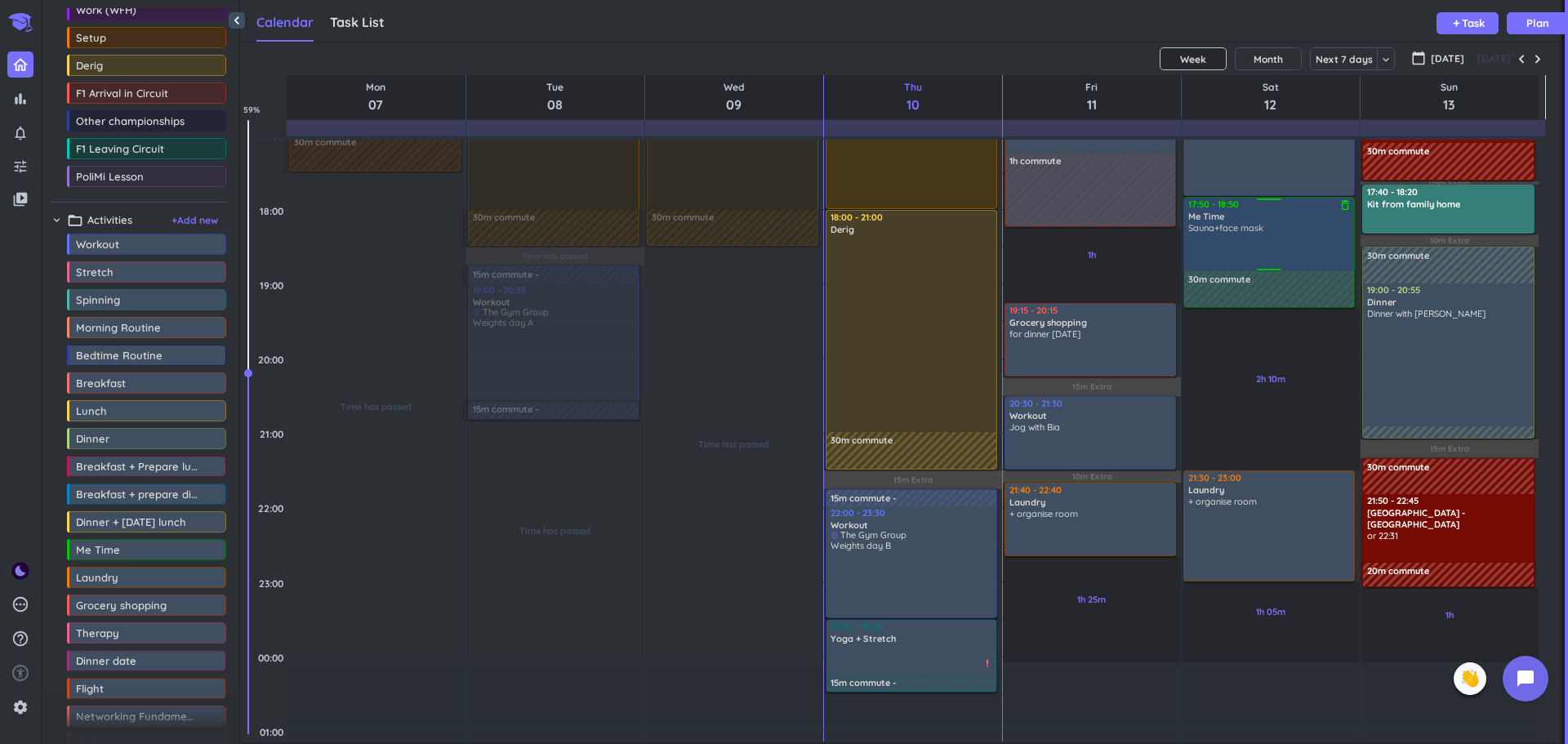 scroll, scrollTop: 973, scrollLeft: 0, axis: vertical 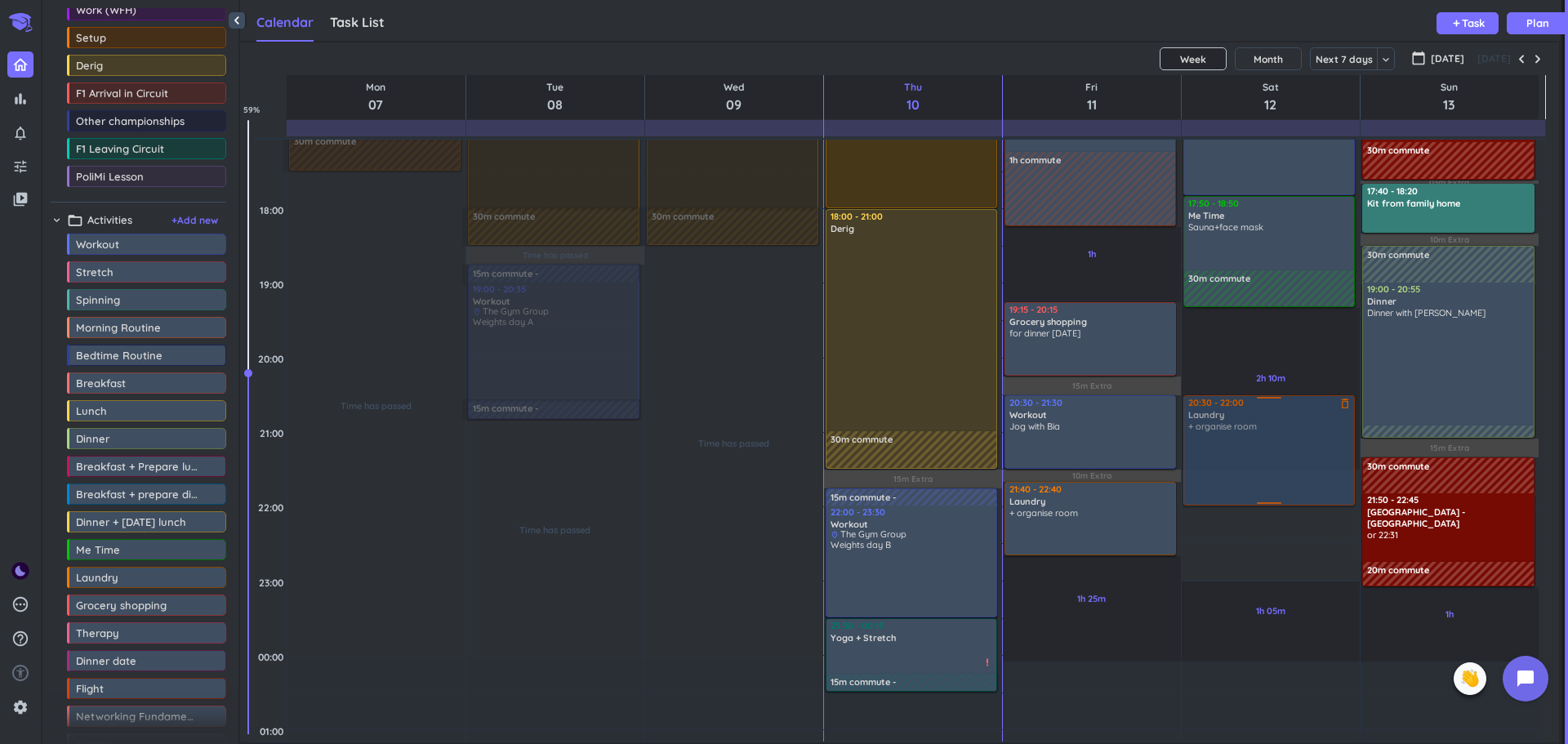 drag, startPoint x: 1245, startPoint y: 529, endPoint x: 1263, endPoint y: 457, distance: 74.2159 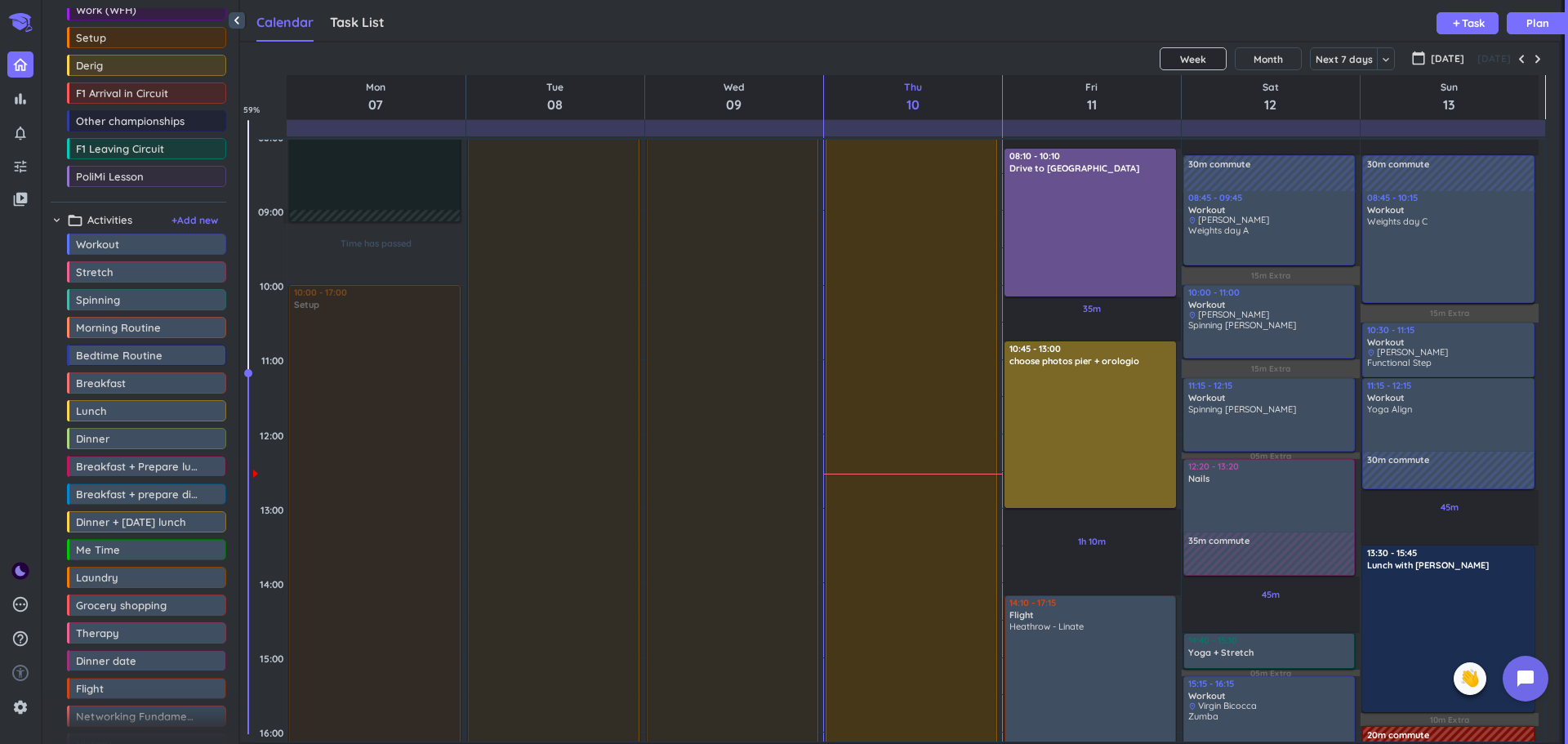 scroll, scrollTop: 362, scrollLeft: 0, axis: vertical 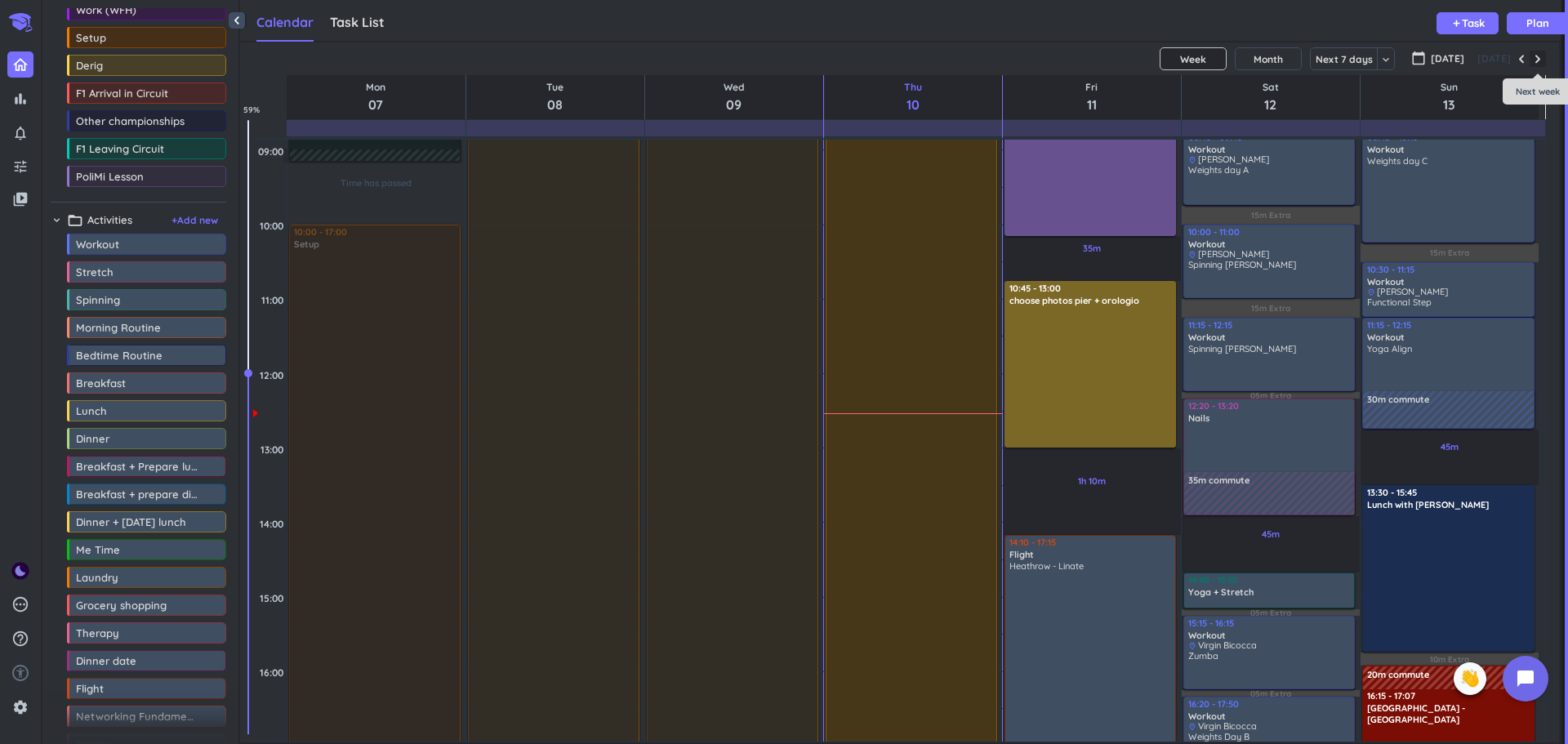 click at bounding box center (1538, 59) 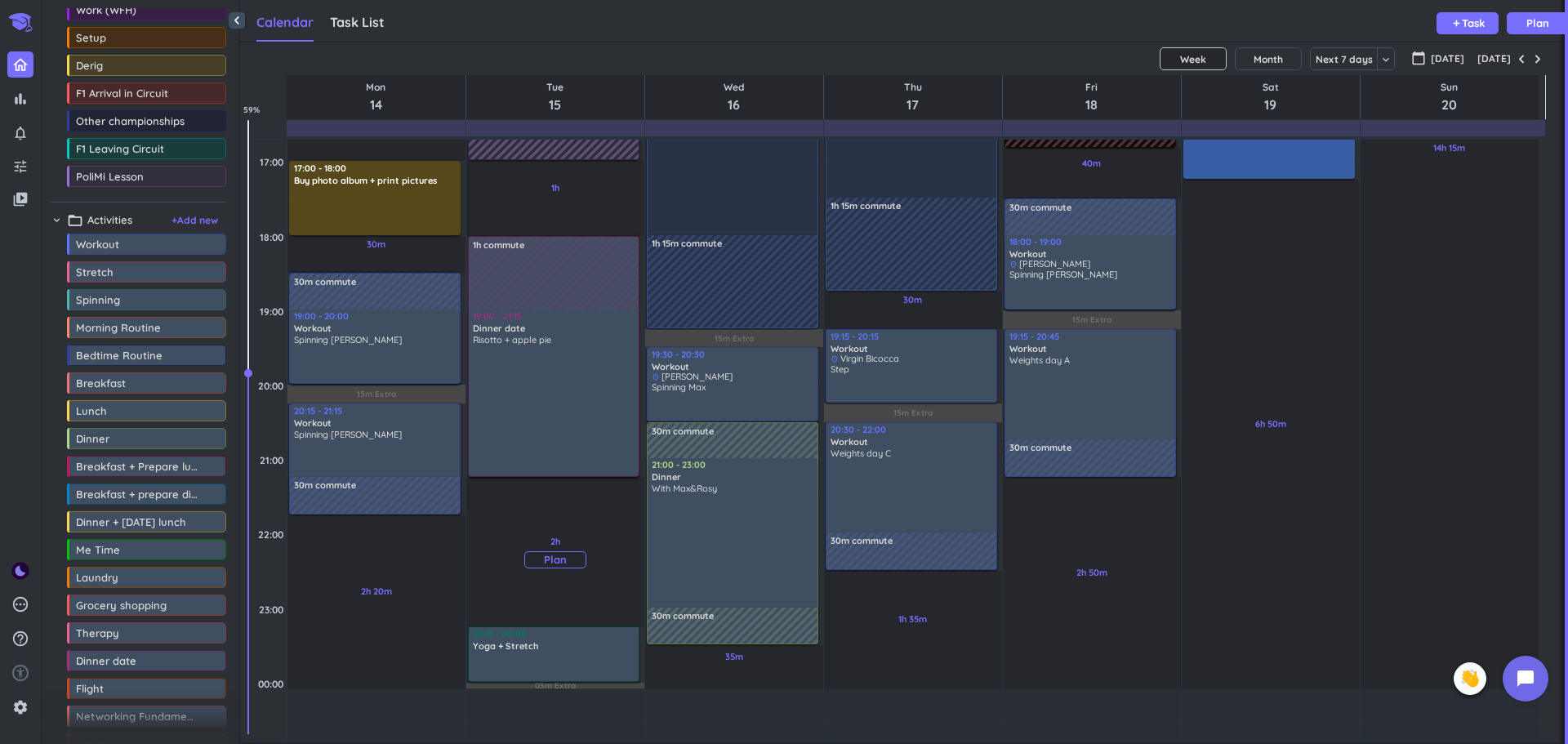 scroll, scrollTop: 946, scrollLeft: 0, axis: vertical 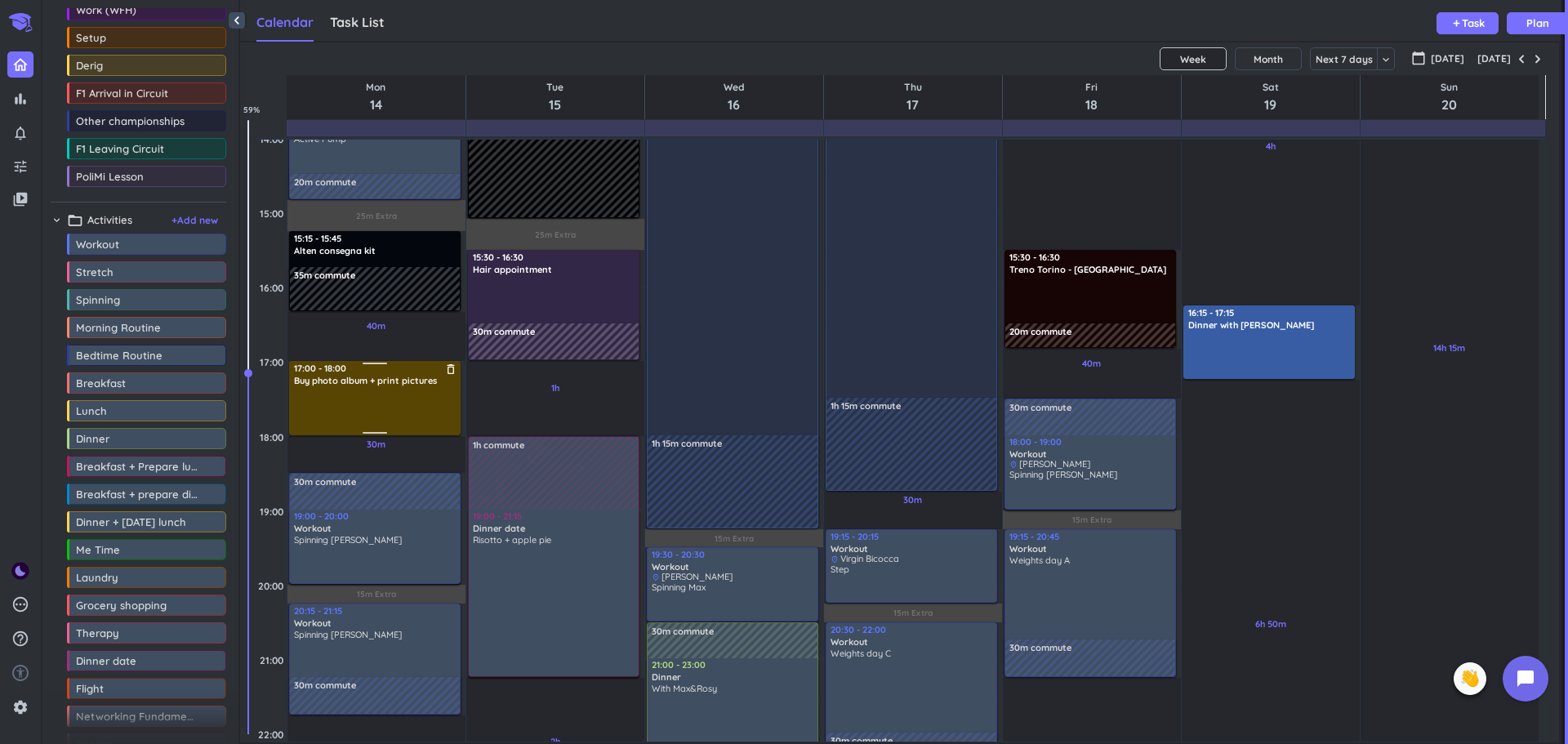 click on "Buy photo album + print pictures" at bounding box center [365, 381] 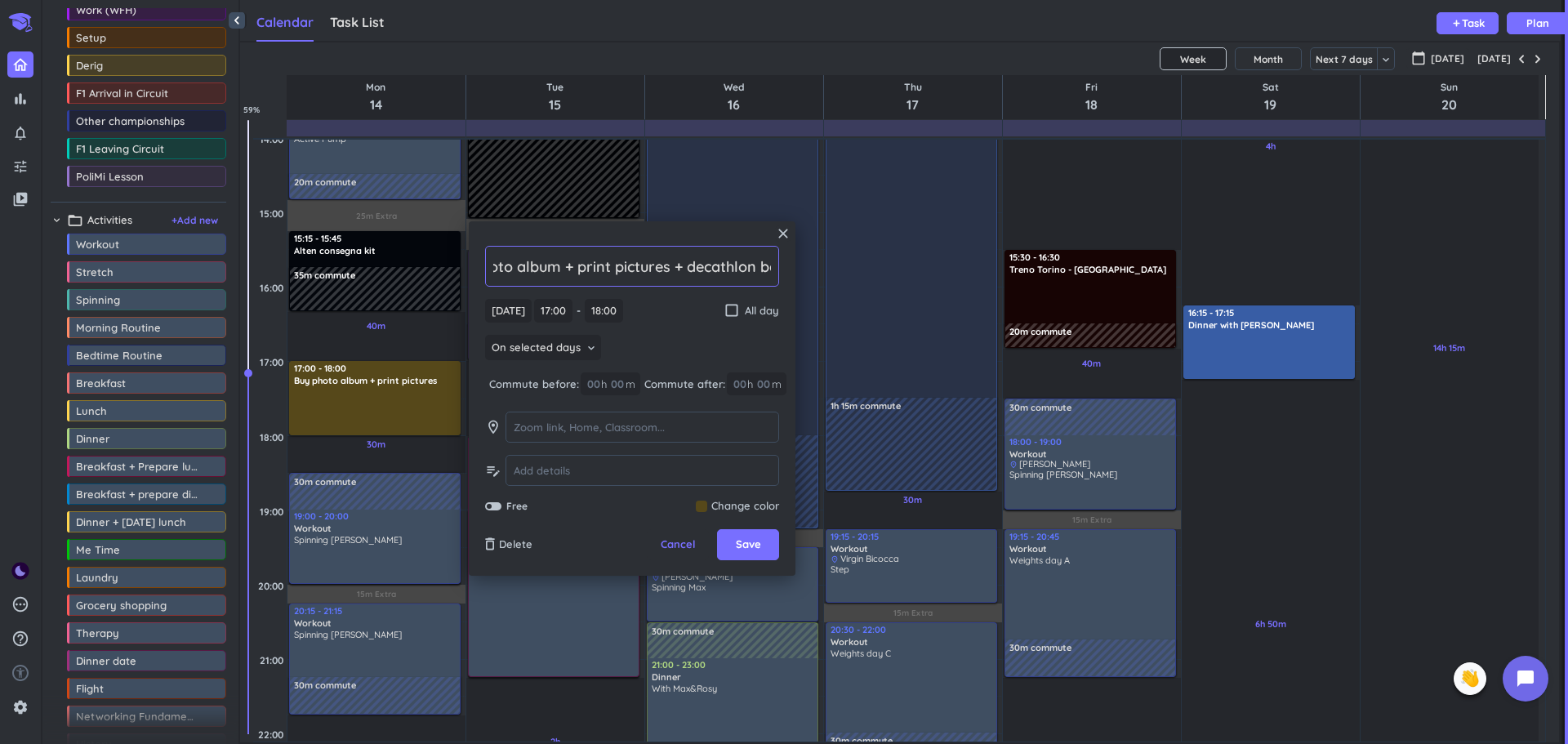 scroll, scrollTop: 0, scrollLeft: 70, axis: horizontal 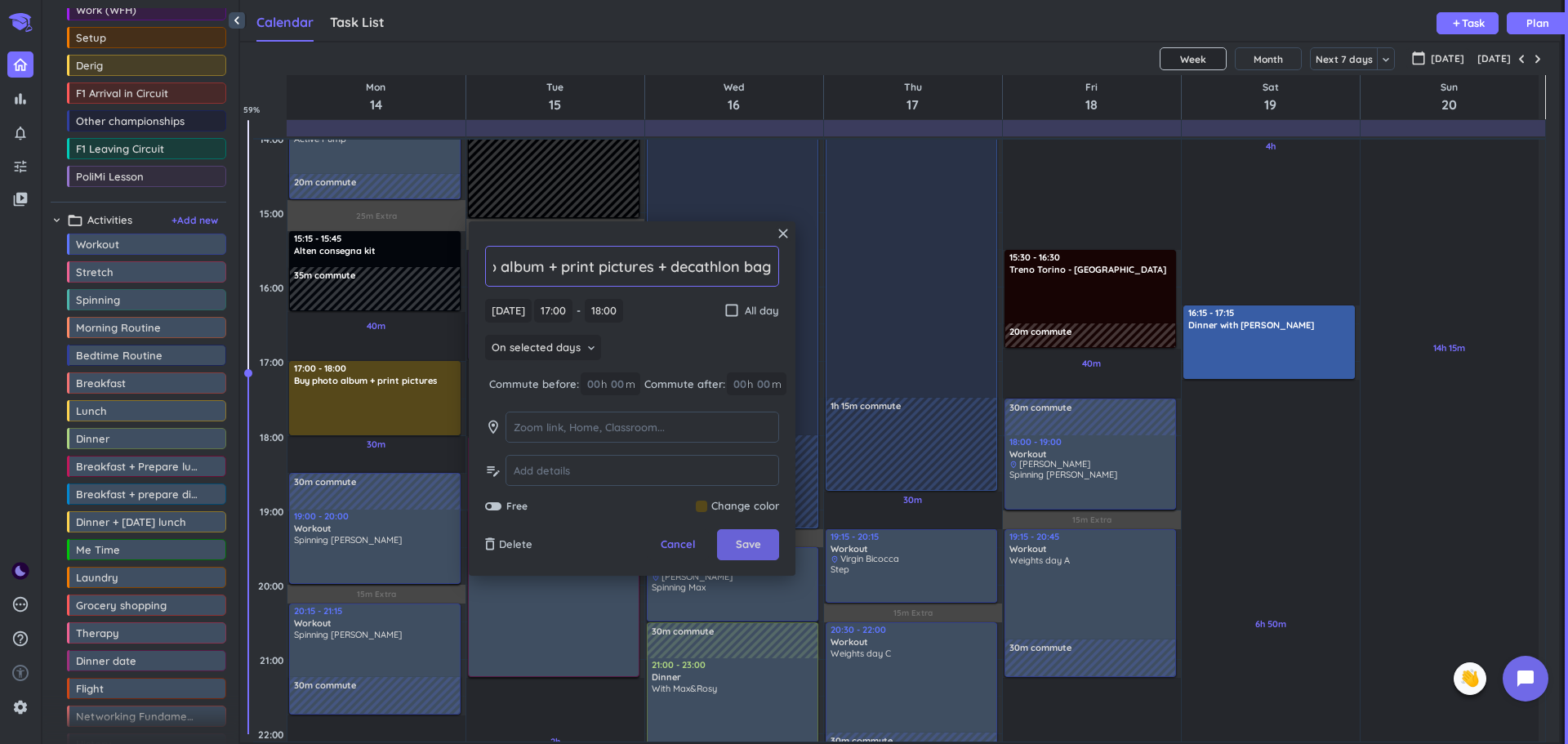 type on "Buy photo album + print pictures + decathlon bag" 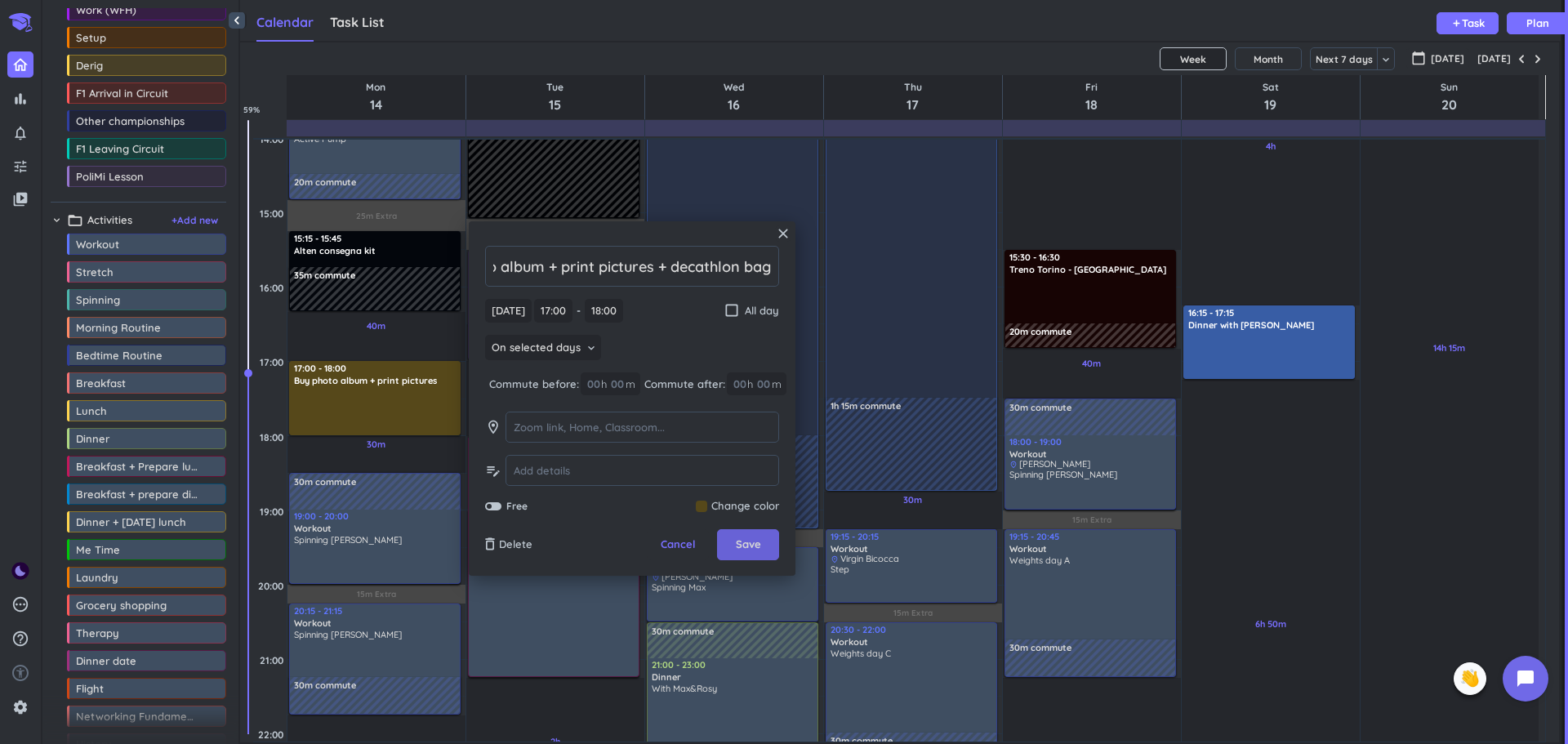 scroll, scrollTop: 0, scrollLeft: 0, axis: both 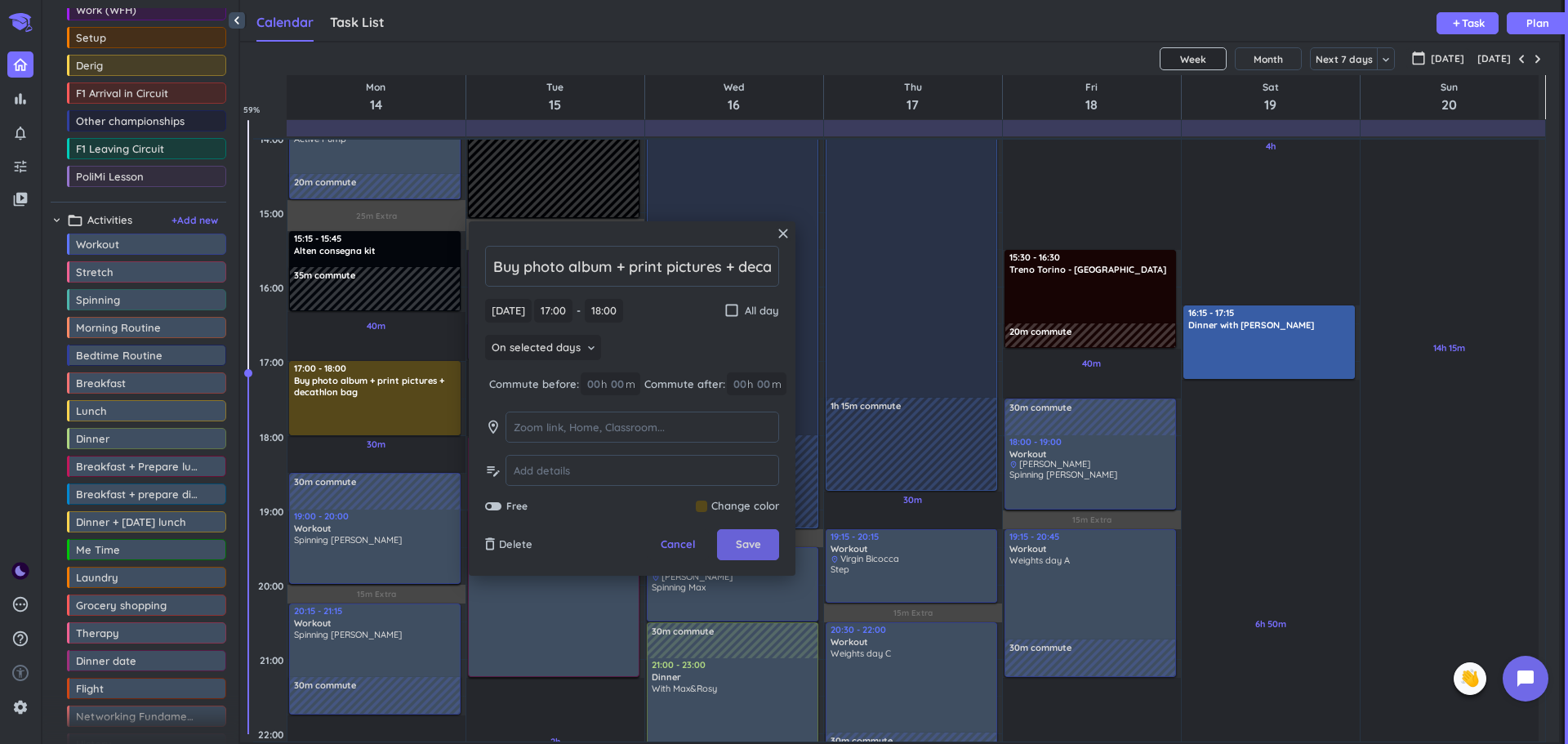 click on "Save" at bounding box center (748, 545) 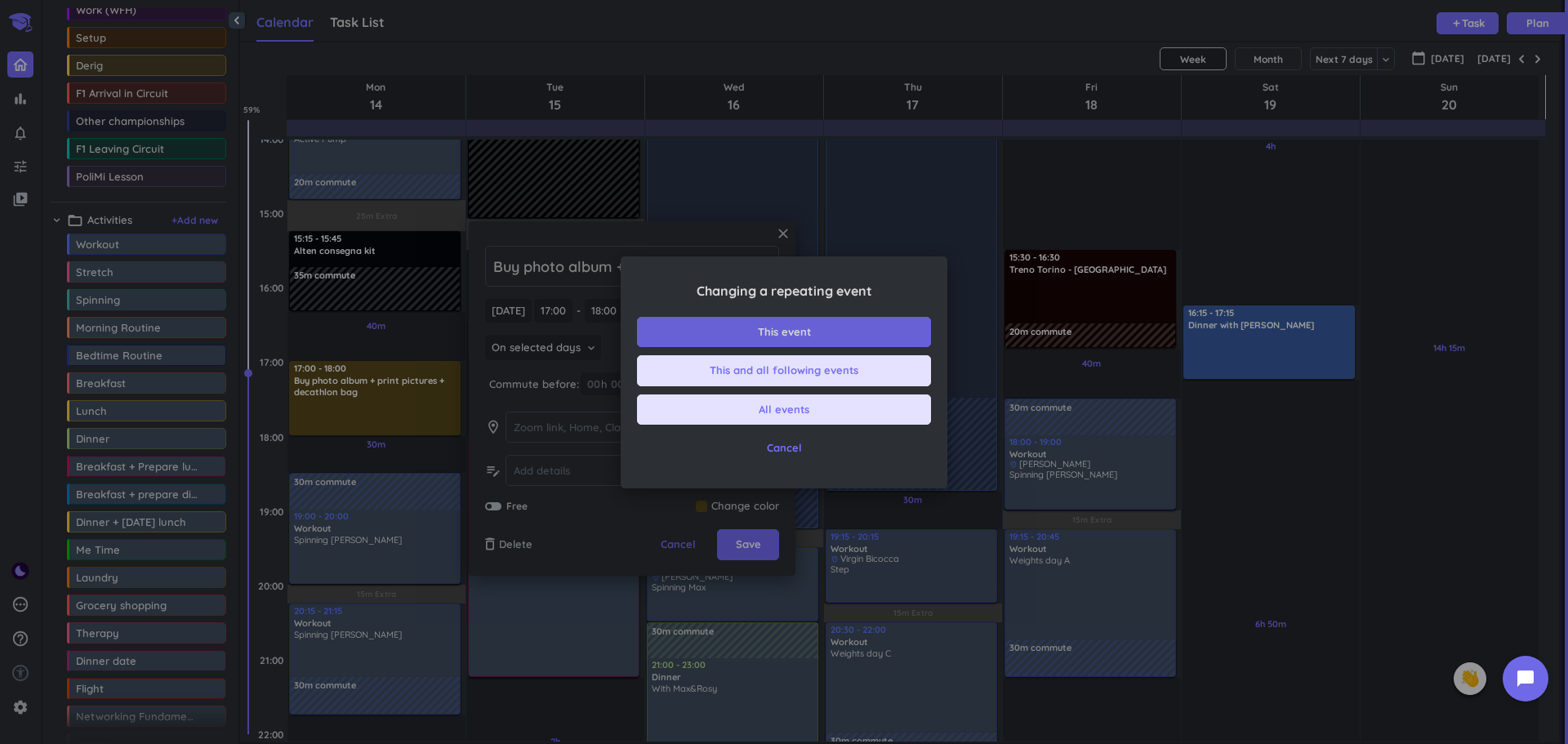 click on "This event" at bounding box center [784, 332] 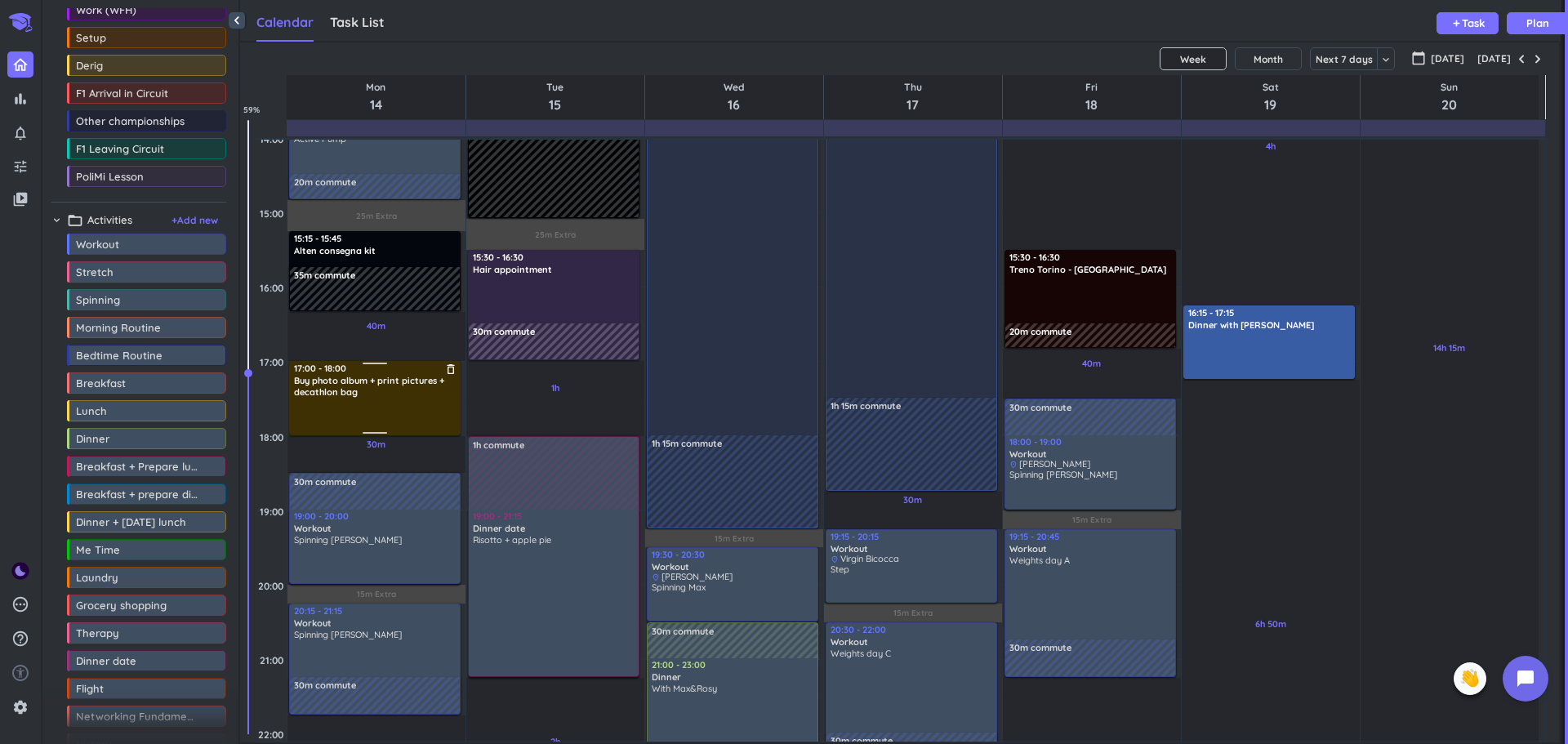 click on "Buy photo album + print pictures + decathlon bag" at bounding box center [376, 386] 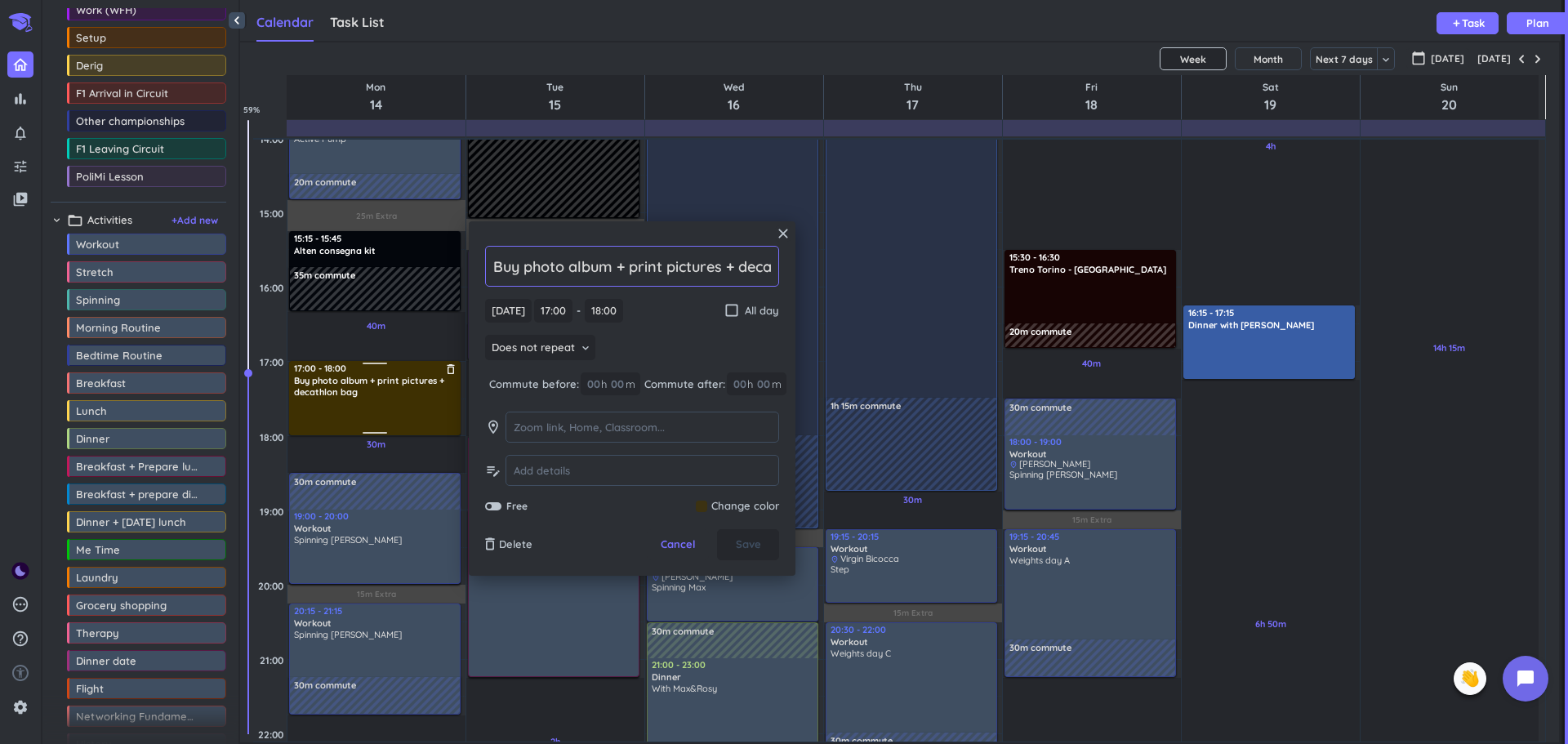 scroll, scrollTop: 0, scrollLeft: 70, axis: horizontal 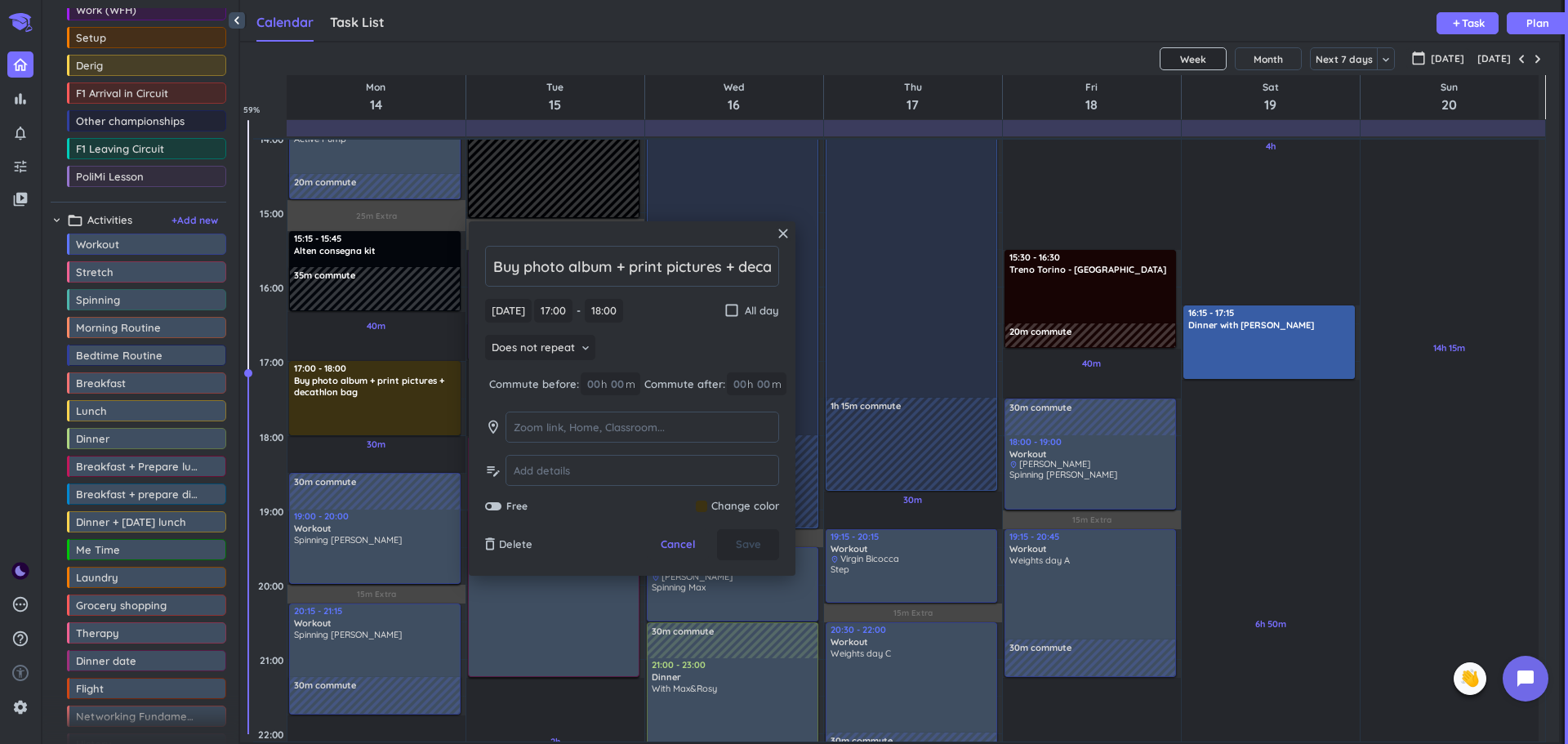 click at bounding box center [737, 506] 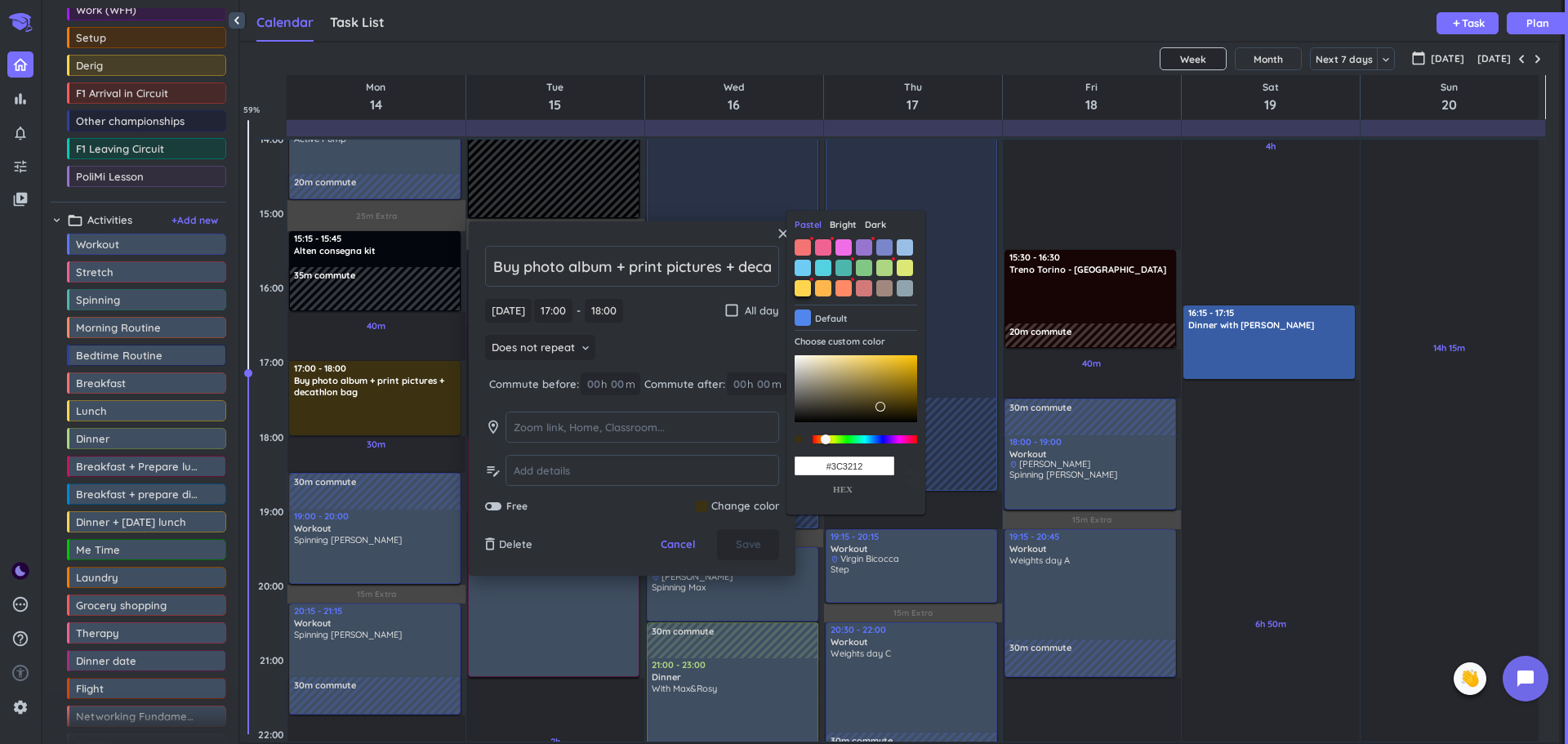 click at bounding box center [803, 288] 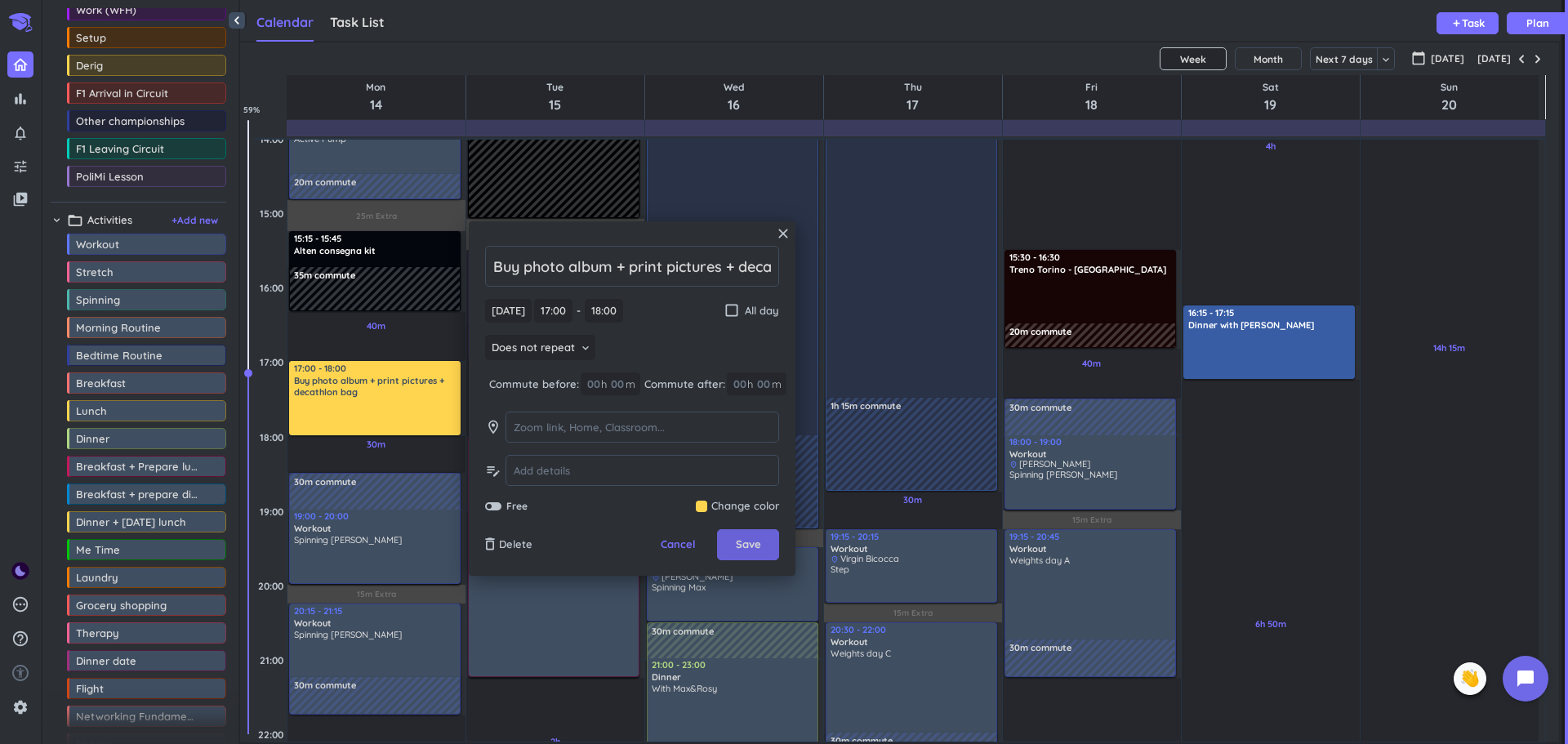 click on "Save" at bounding box center (748, 545) 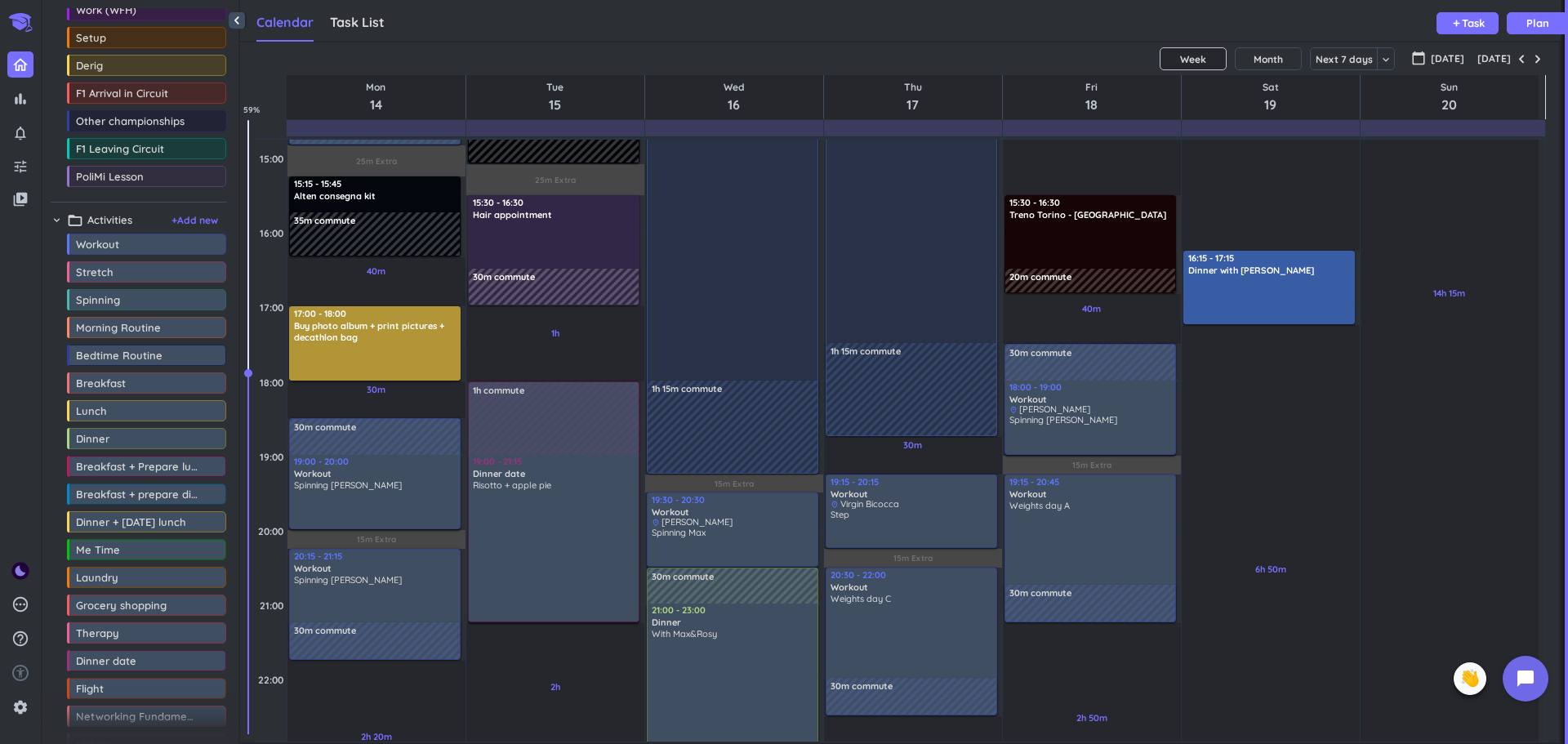 scroll, scrollTop: 802, scrollLeft: 0, axis: vertical 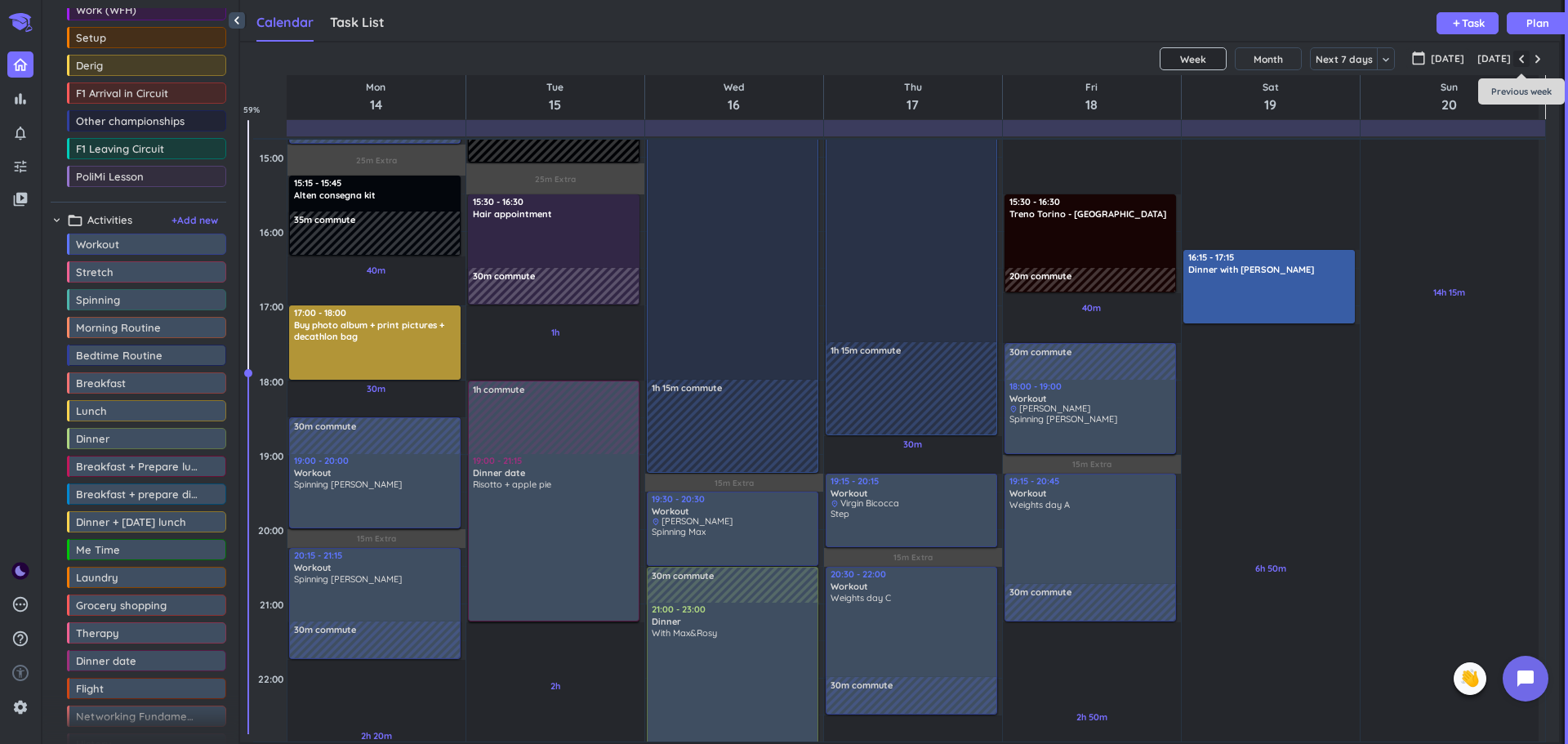 click at bounding box center [1521, 59] 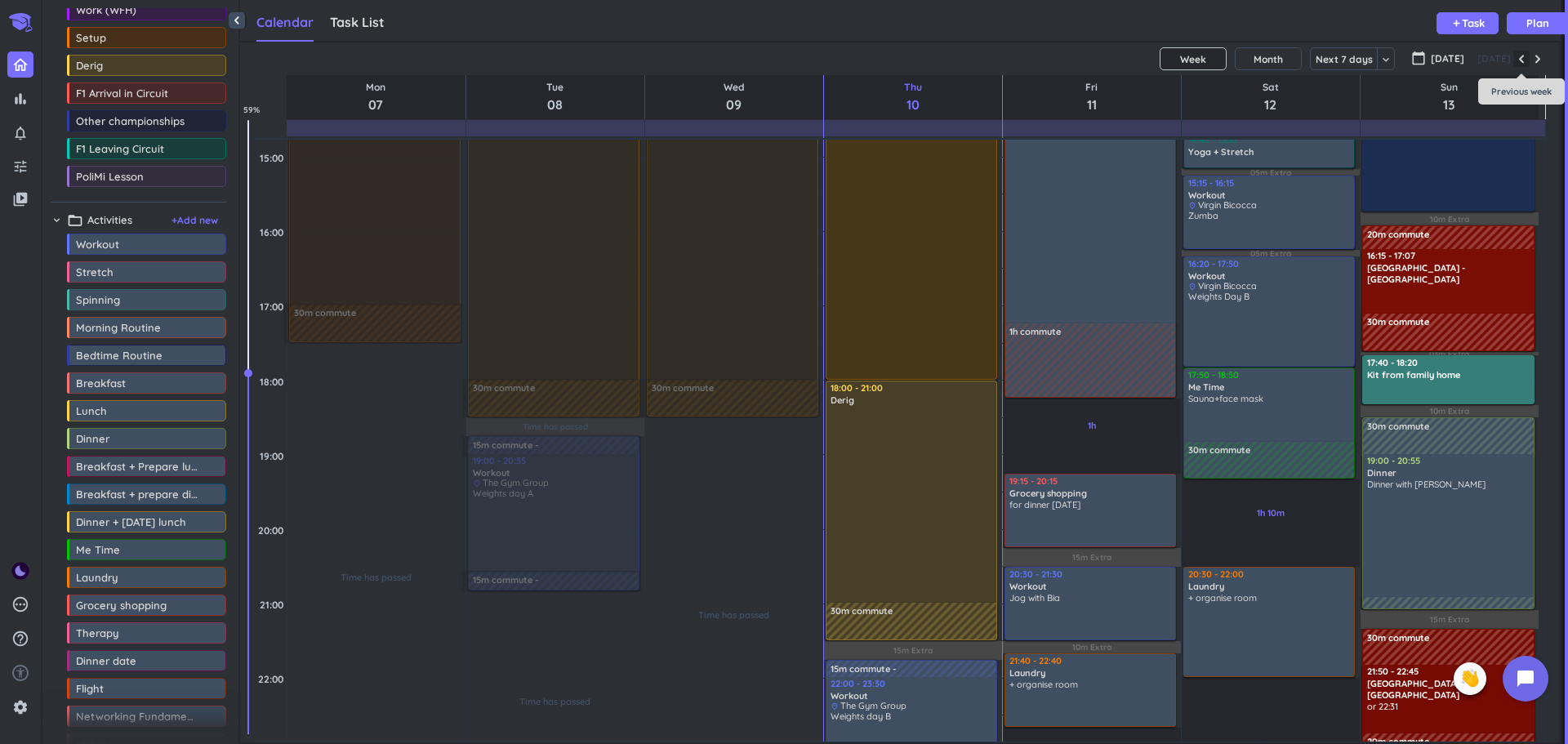 scroll, scrollTop: 150, scrollLeft: 0, axis: vertical 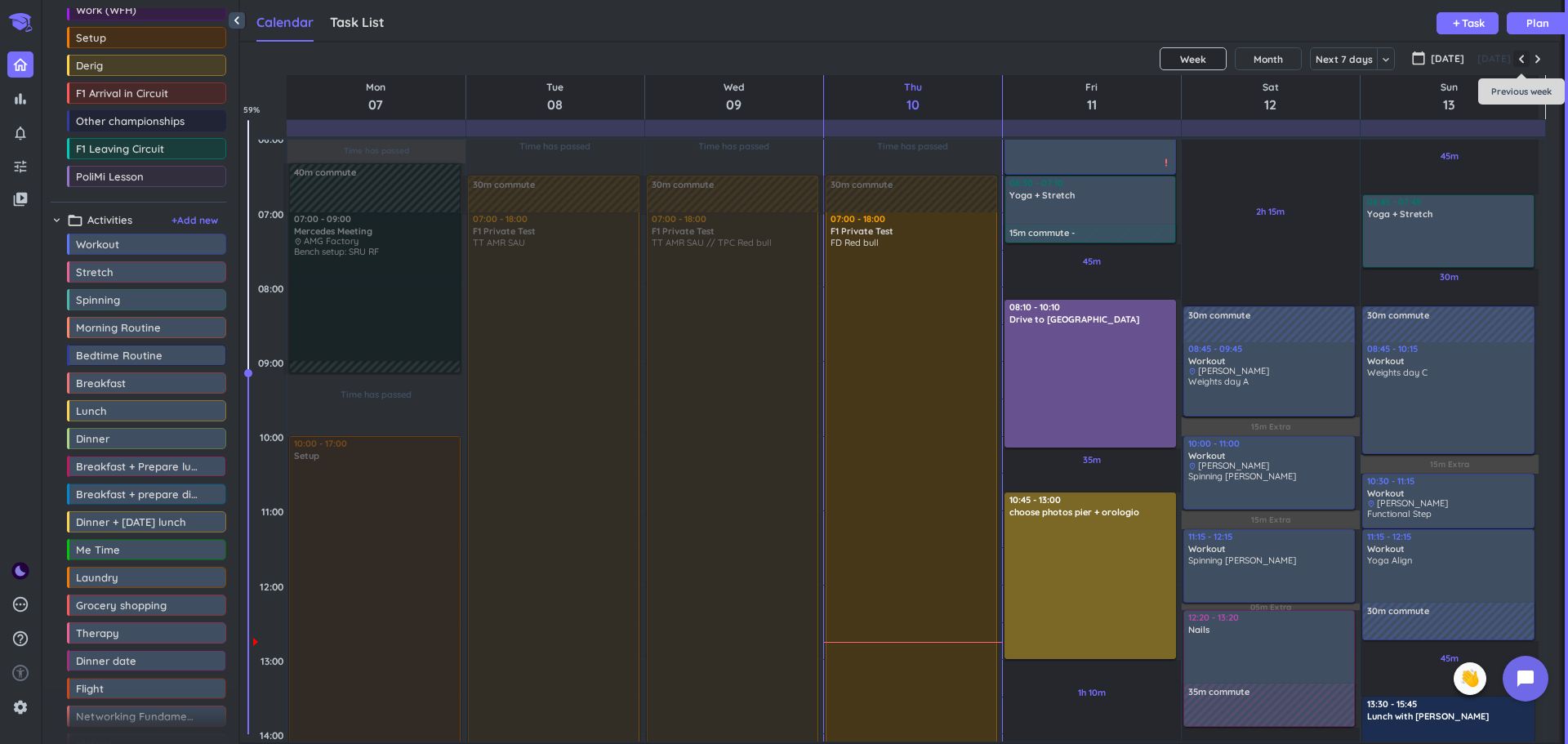 click at bounding box center [1521, 59] 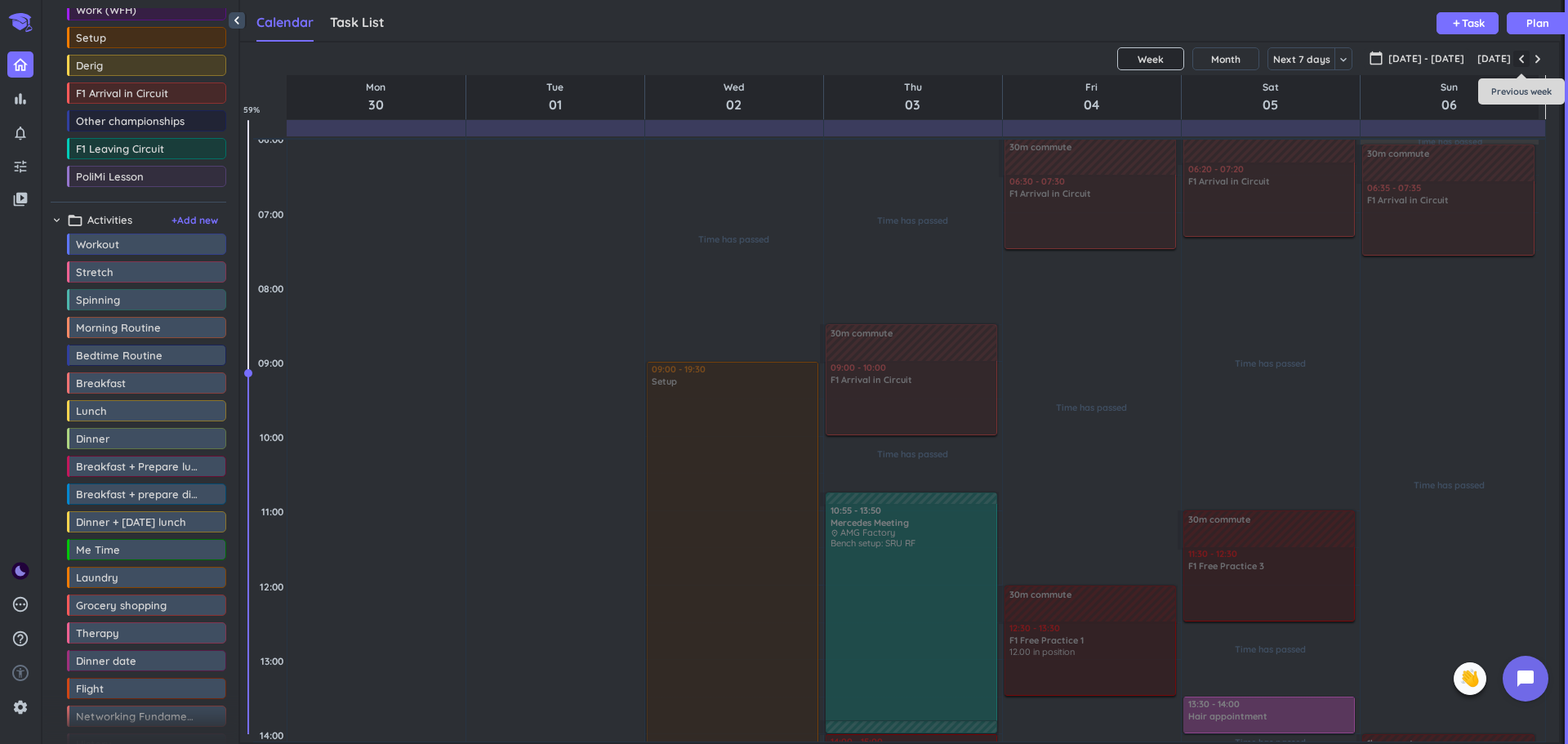 click at bounding box center [1521, 59] 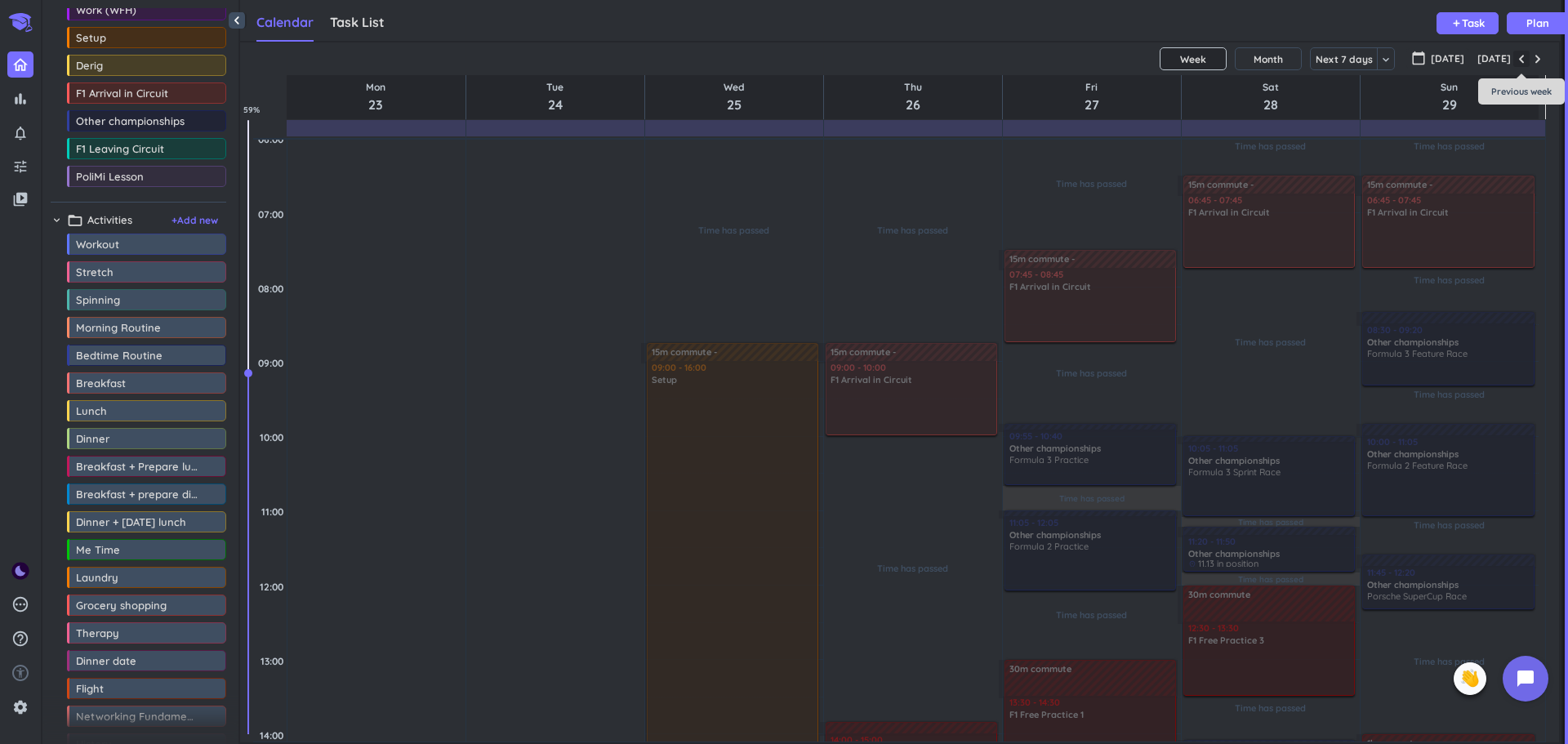 click at bounding box center [1521, 59] 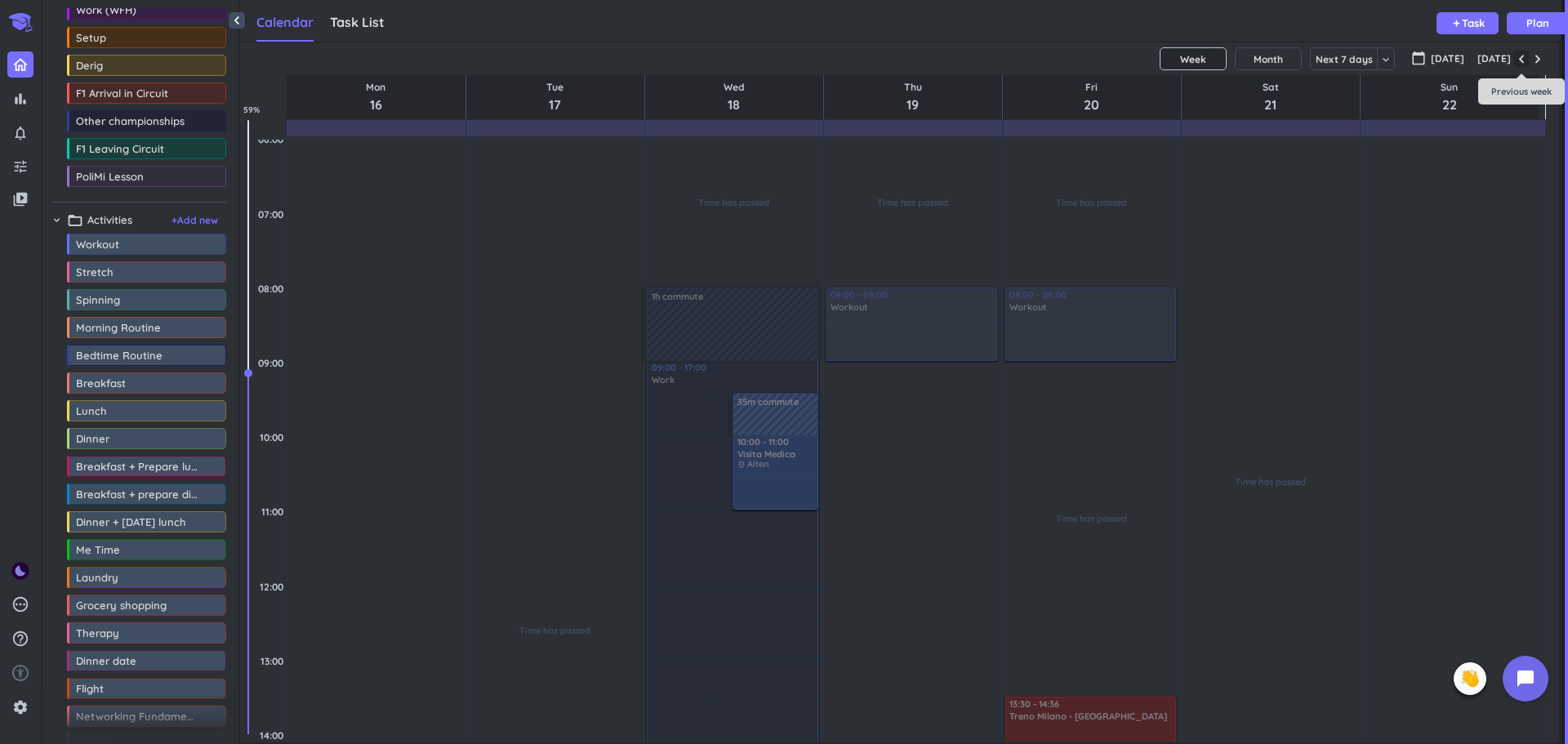 click at bounding box center (1521, 59) 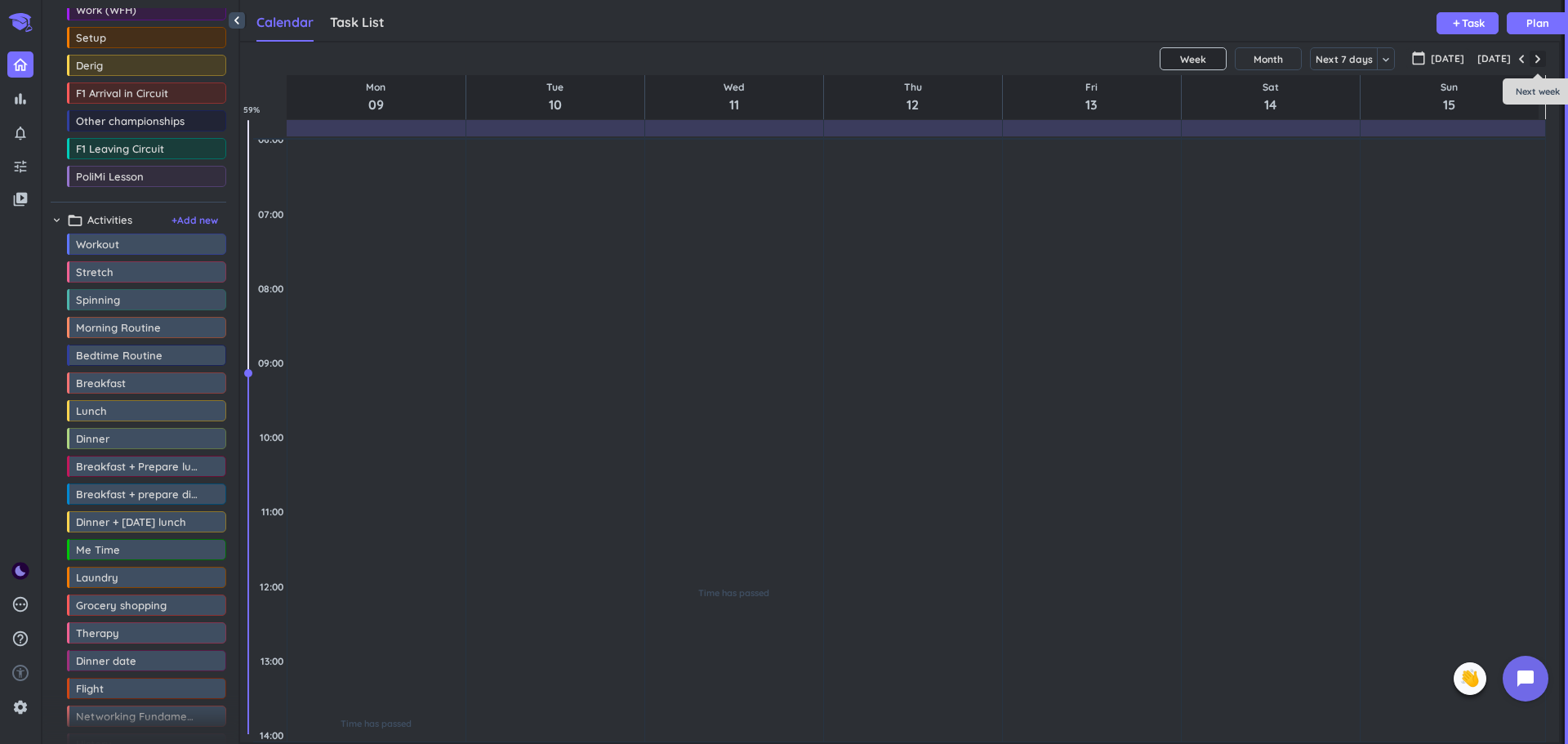click at bounding box center [1538, 59] 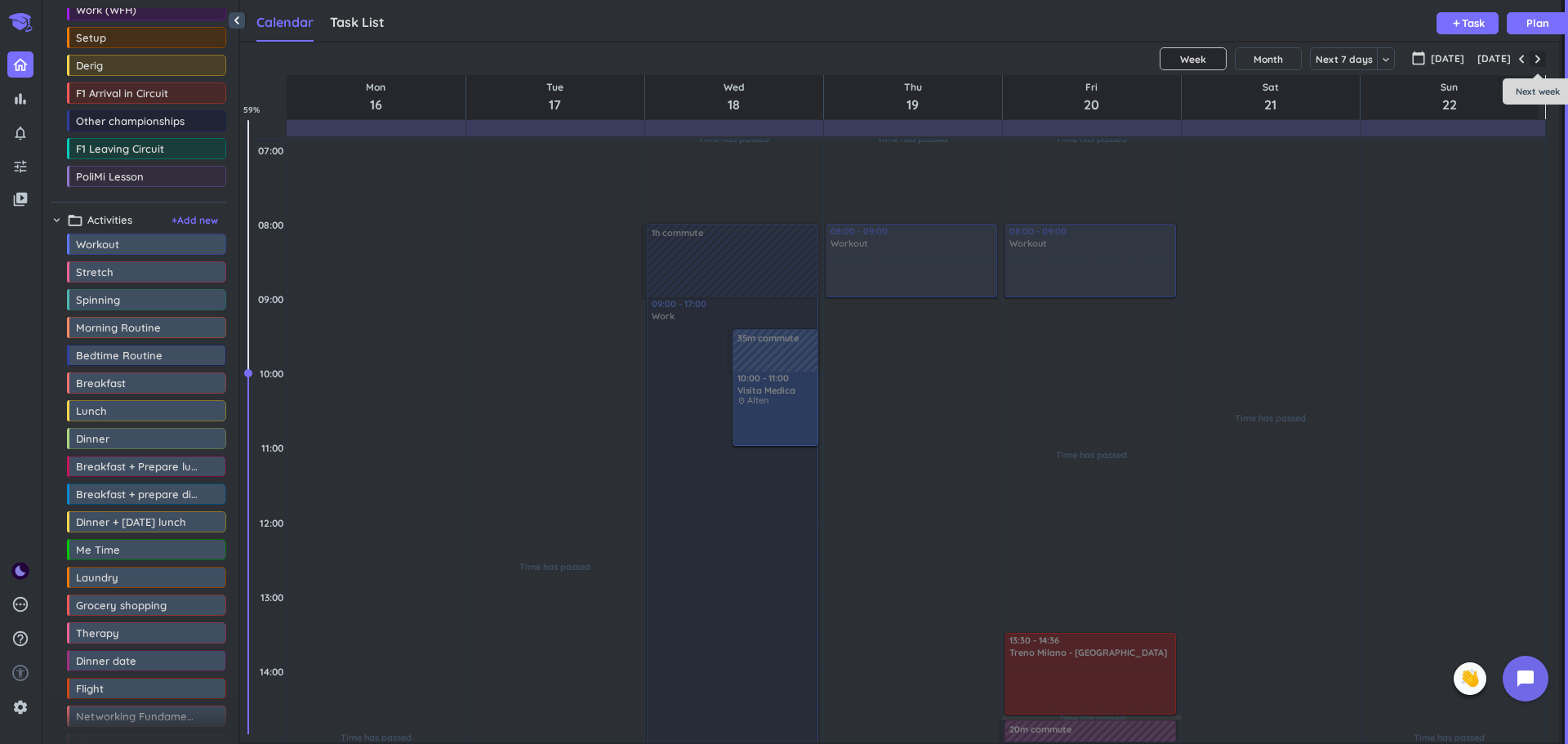 scroll, scrollTop: 213, scrollLeft: 0, axis: vertical 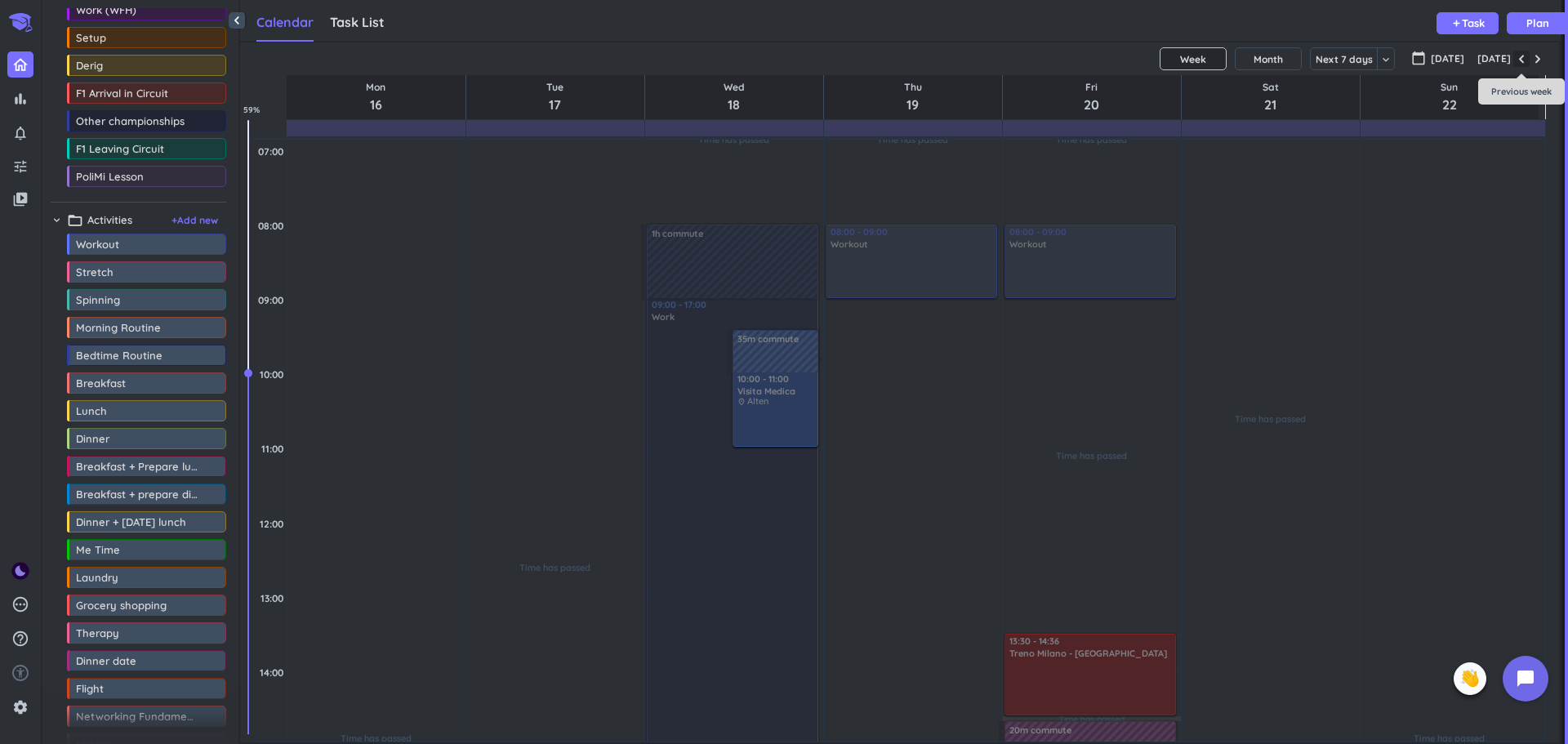 click at bounding box center (1521, 59) 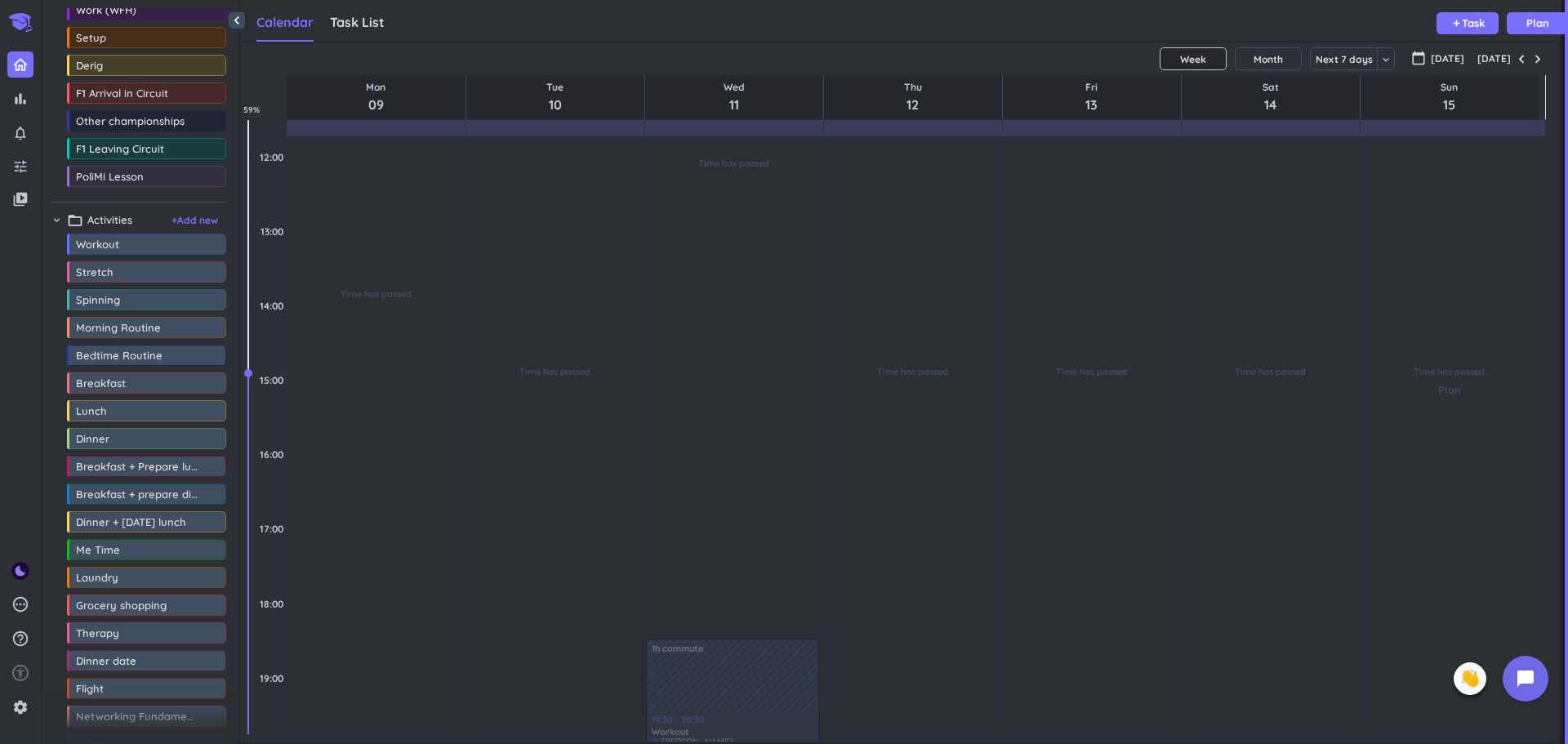 scroll, scrollTop: 617, scrollLeft: 0, axis: vertical 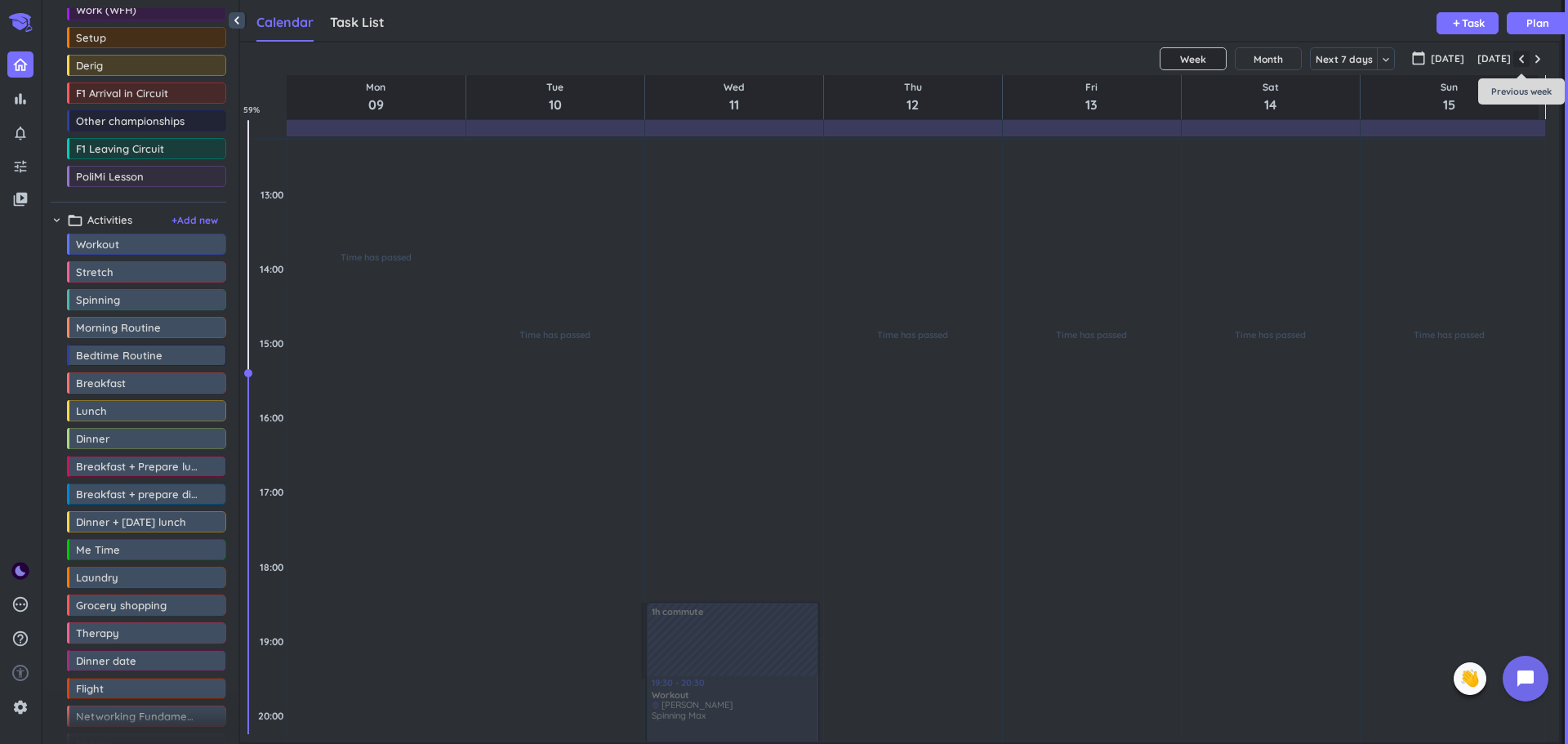click at bounding box center [1521, 59] 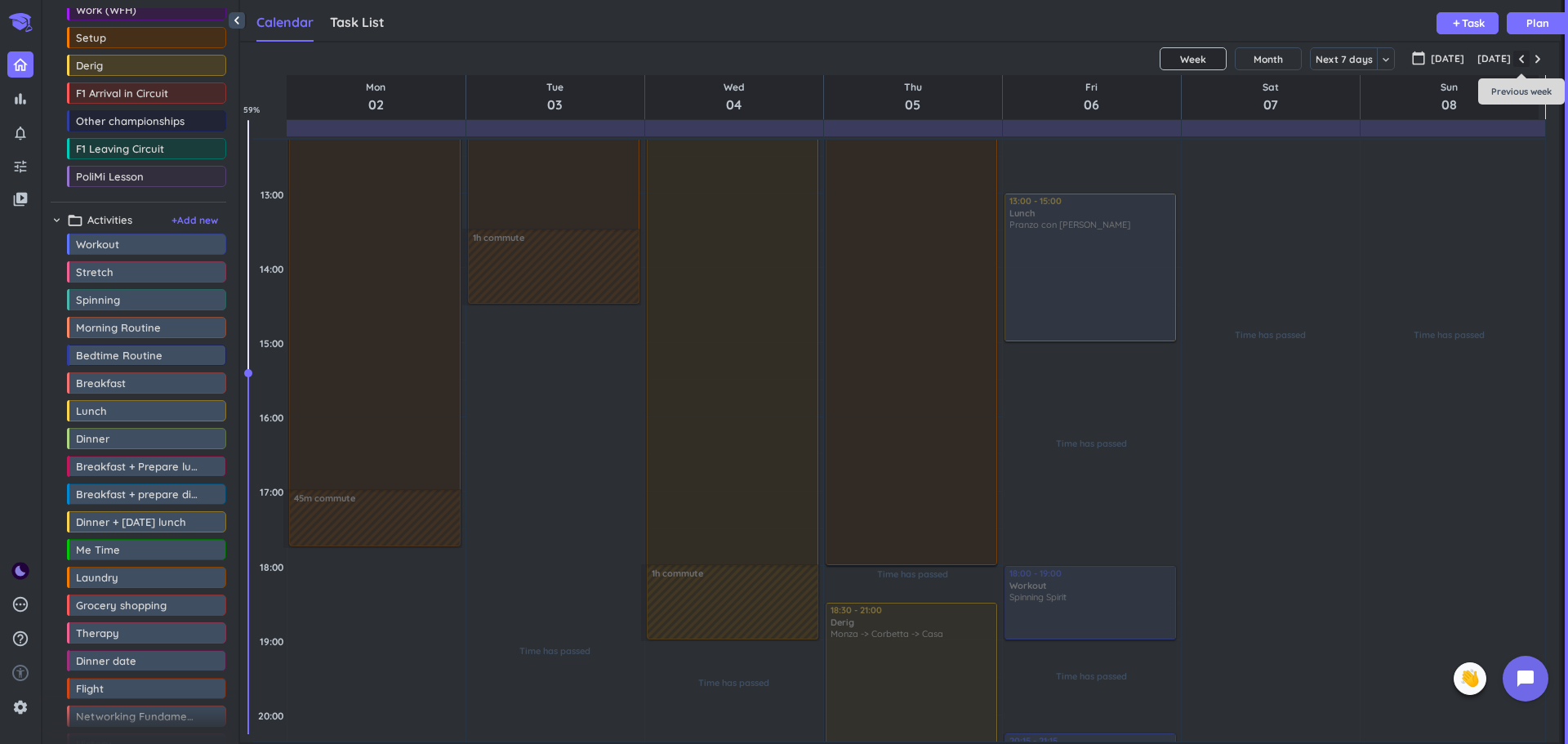 scroll, scrollTop: 150, scrollLeft: 0, axis: vertical 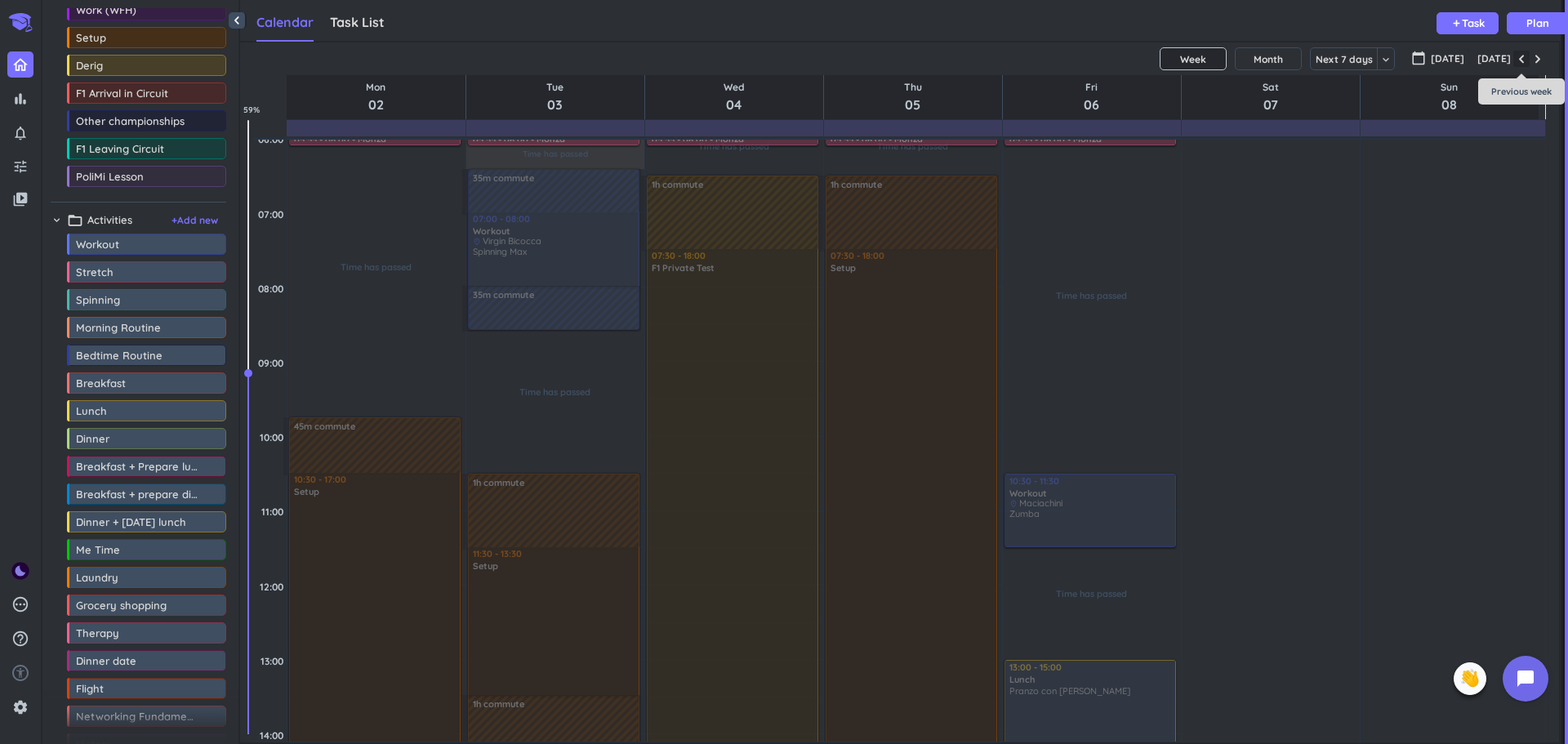 click at bounding box center [1521, 59] 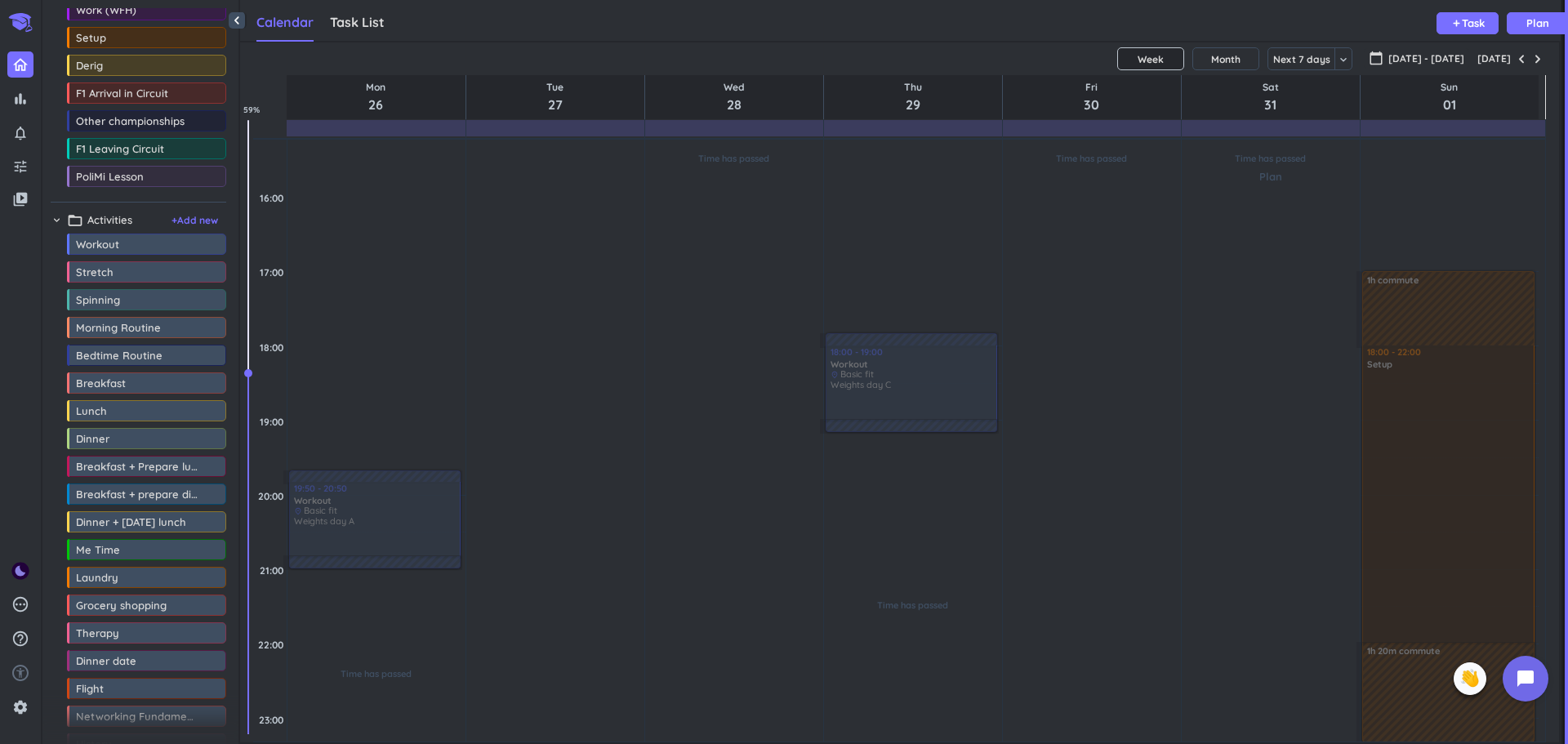 scroll, scrollTop: 843, scrollLeft: 0, axis: vertical 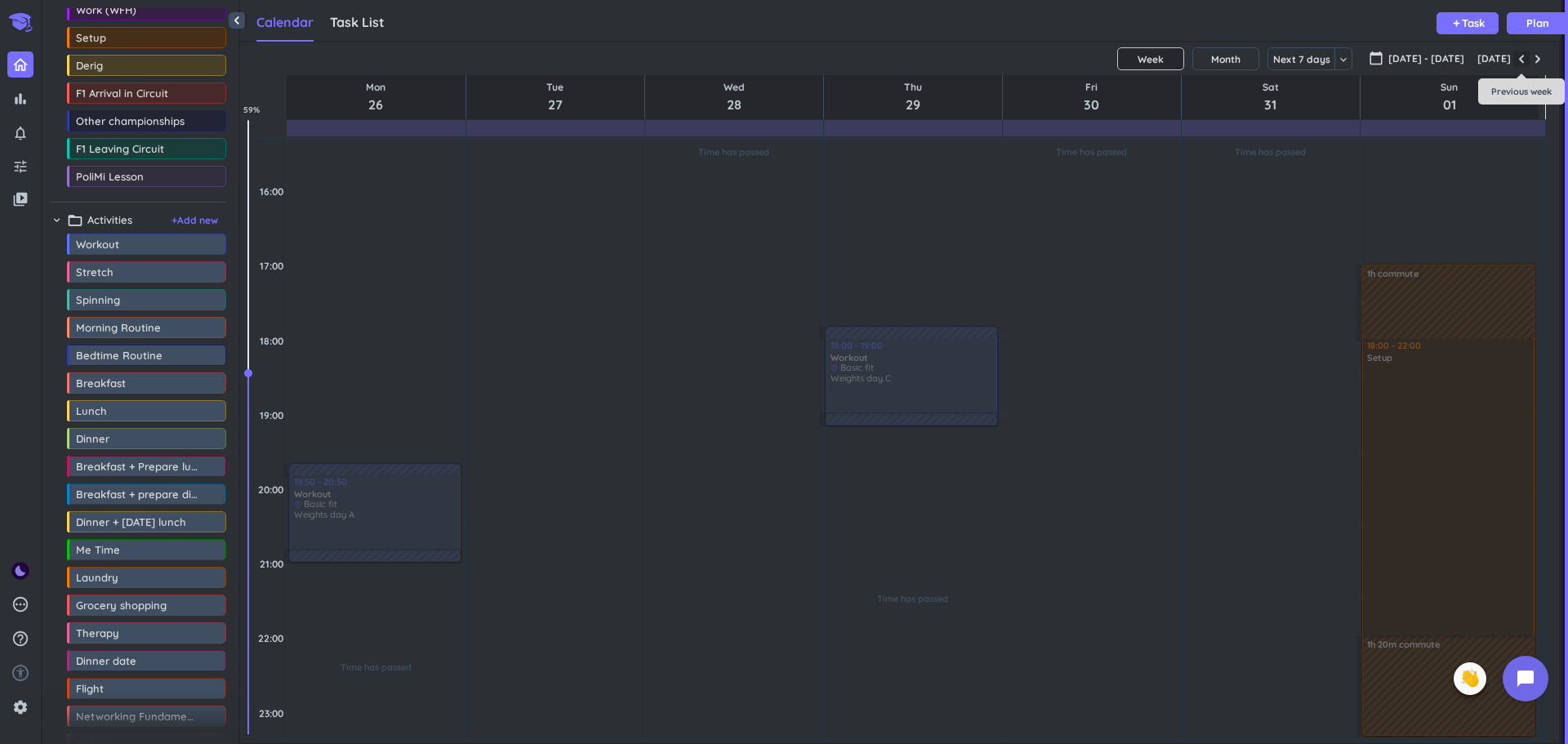 click at bounding box center (1521, 59) 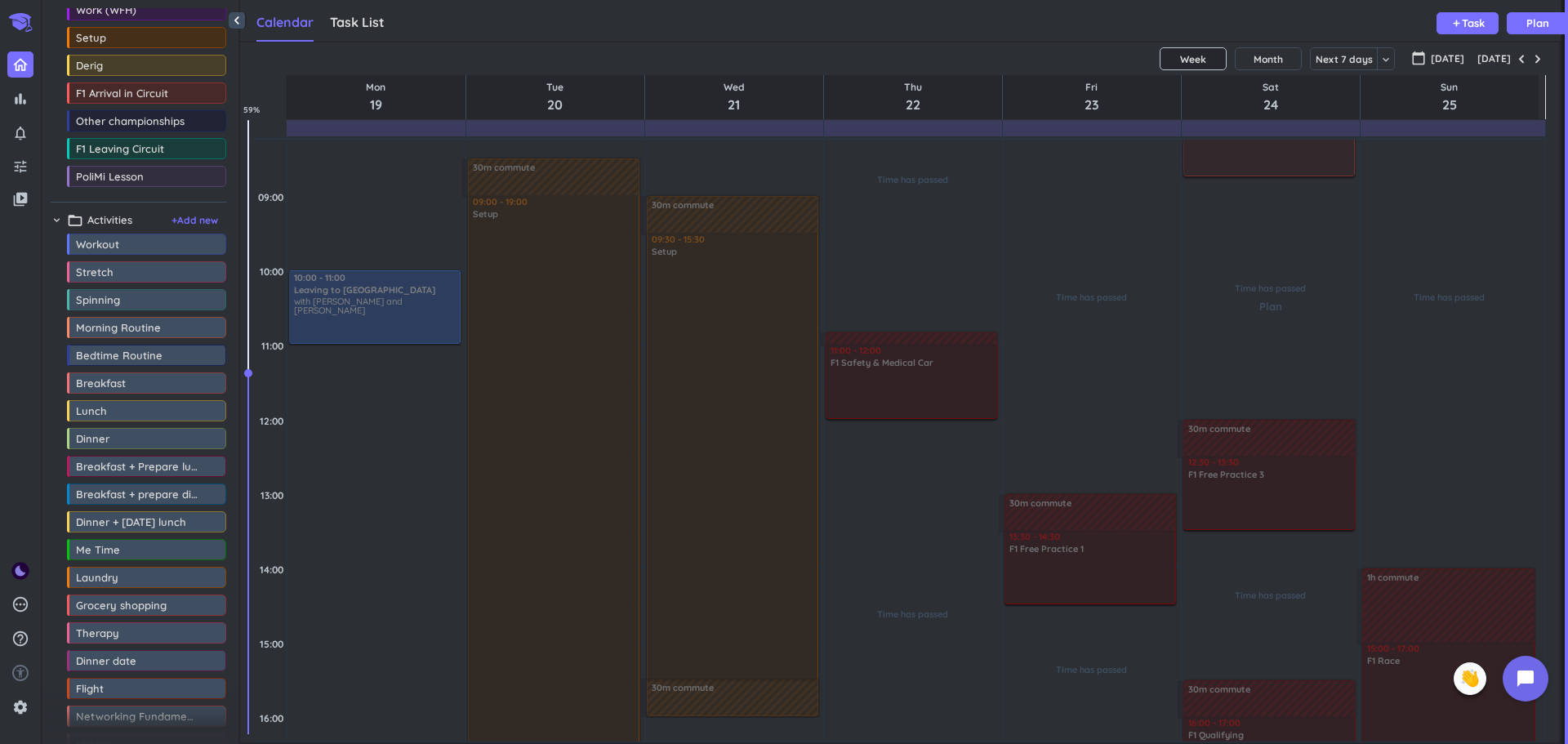 scroll, scrollTop: 311, scrollLeft: 0, axis: vertical 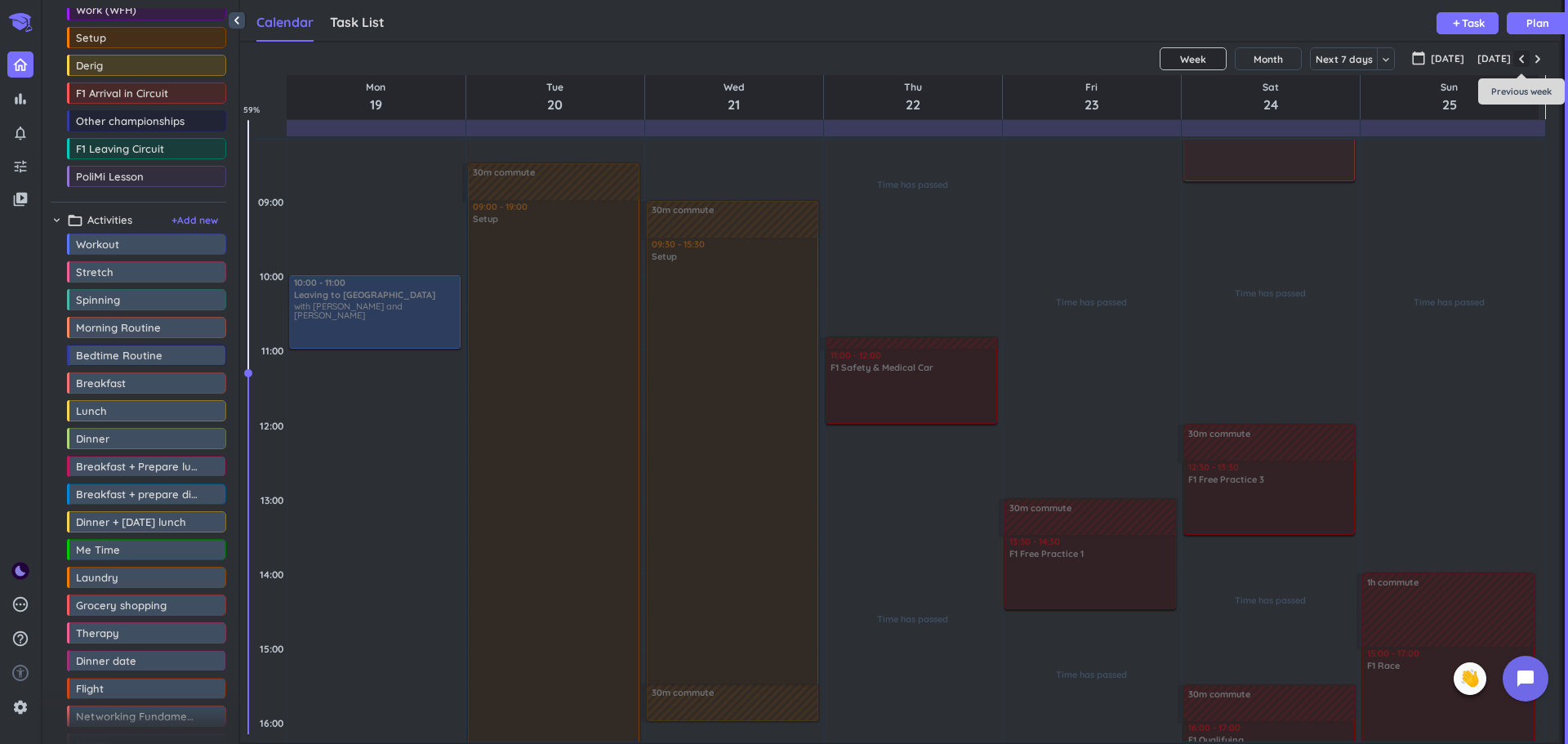 click at bounding box center (1521, 59) 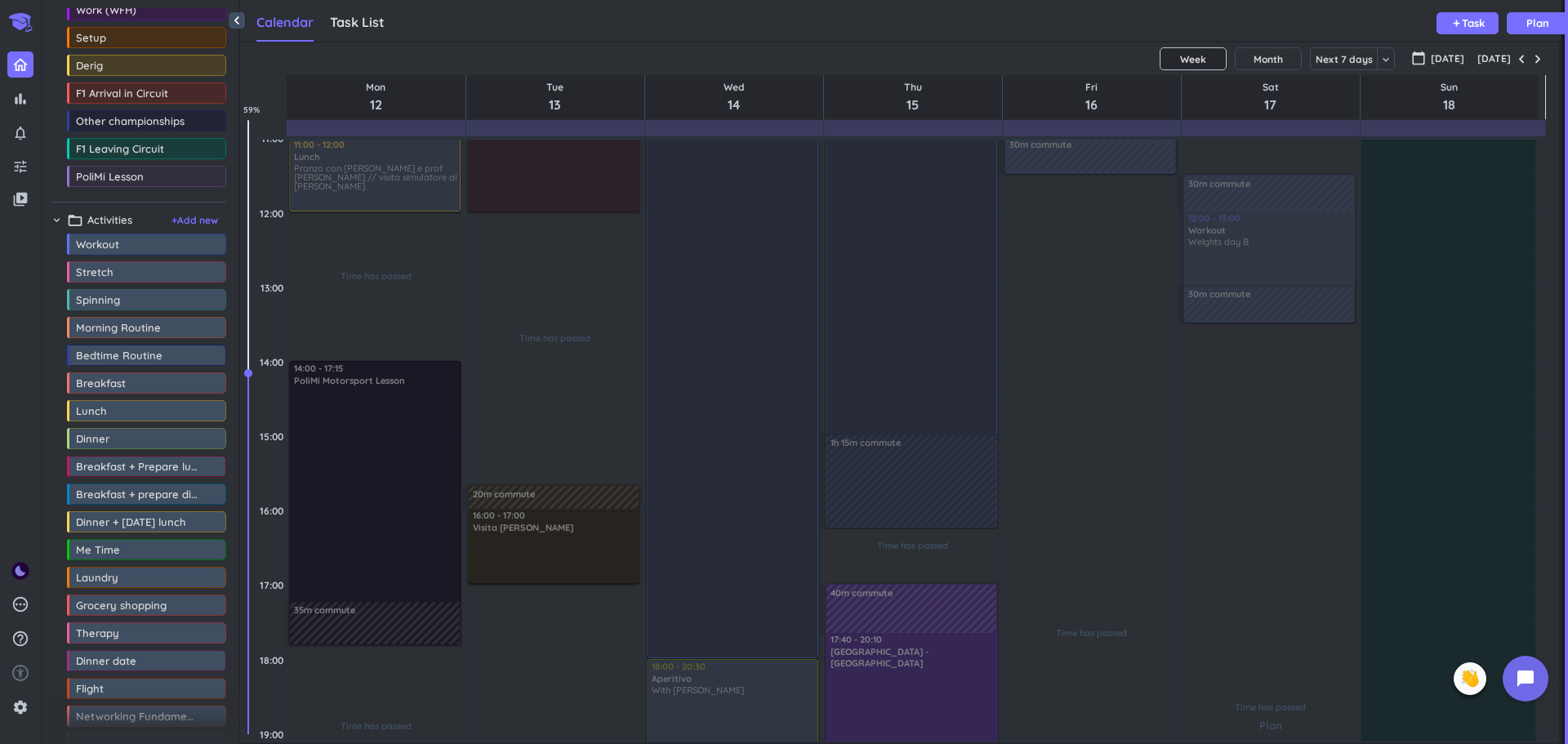 scroll, scrollTop: 539, scrollLeft: 0, axis: vertical 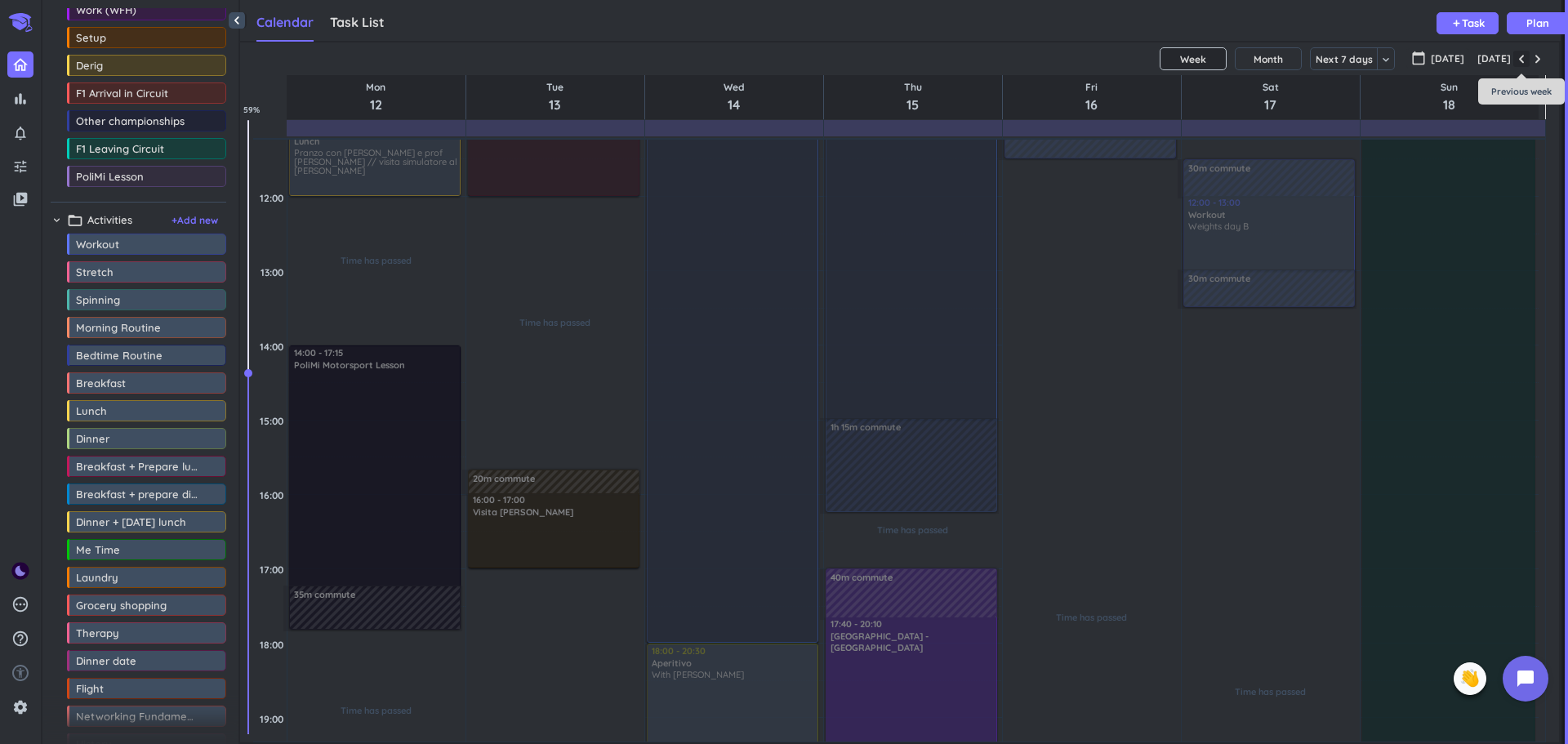 click at bounding box center [1521, 59] 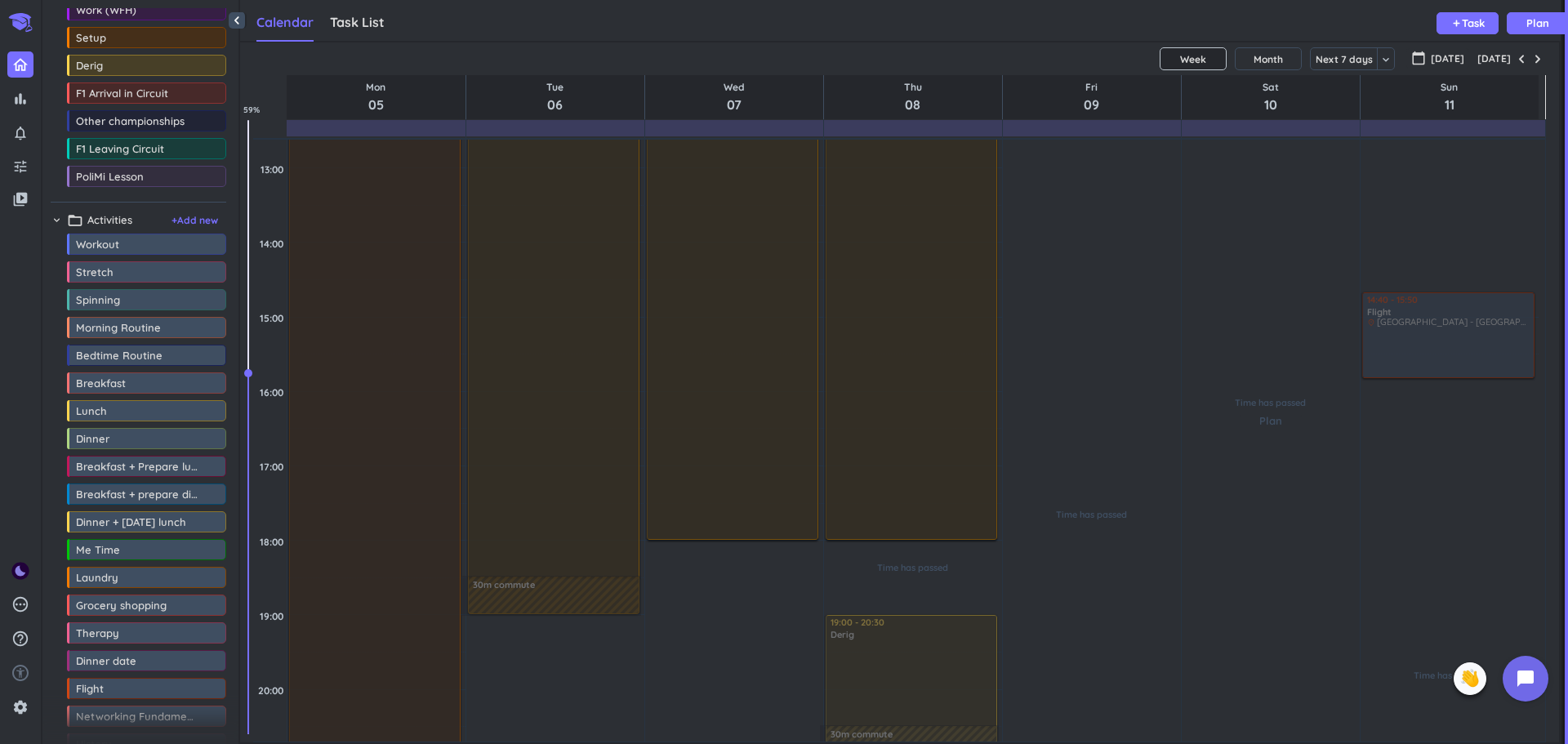 scroll, scrollTop: 659, scrollLeft: 0, axis: vertical 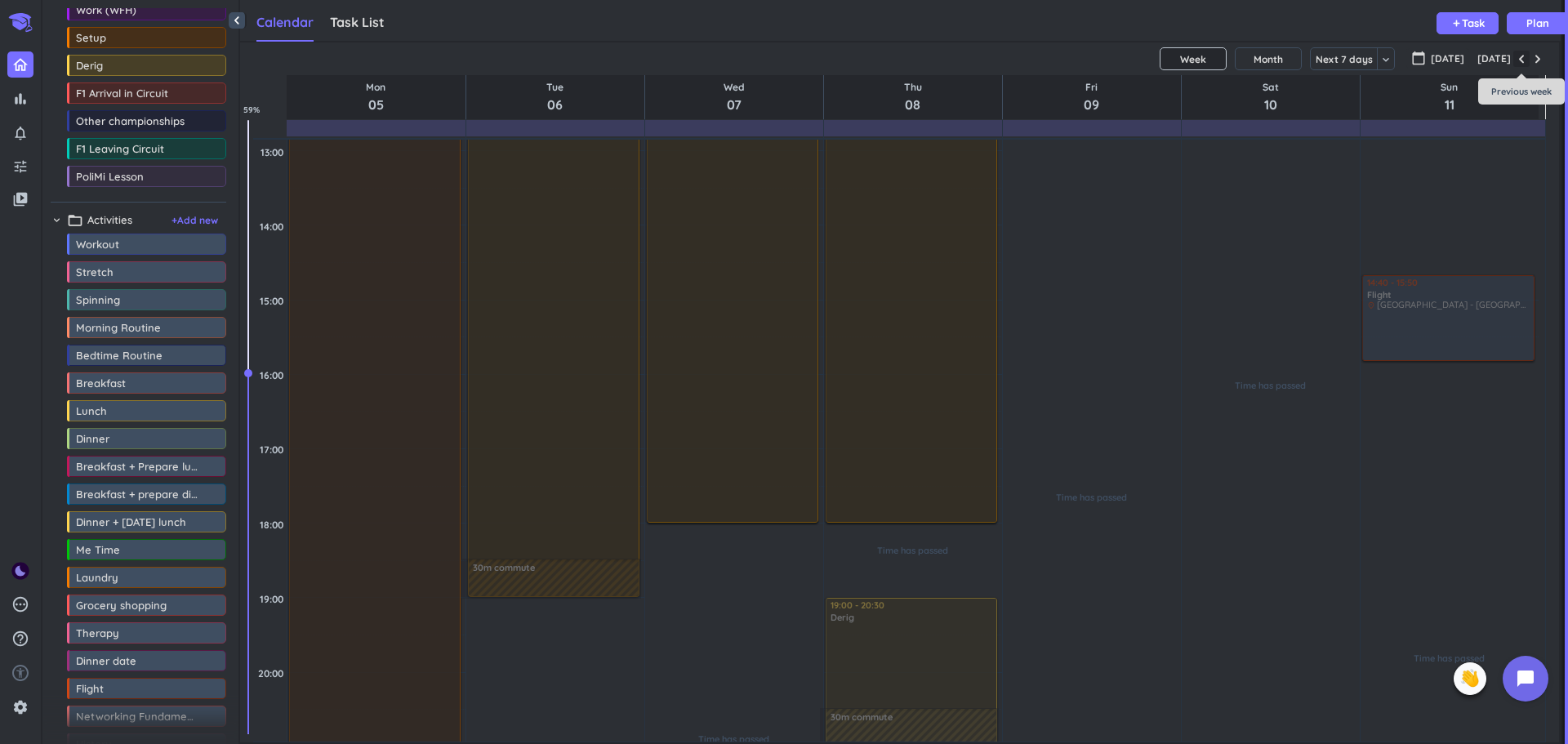 click at bounding box center (1521, 59) 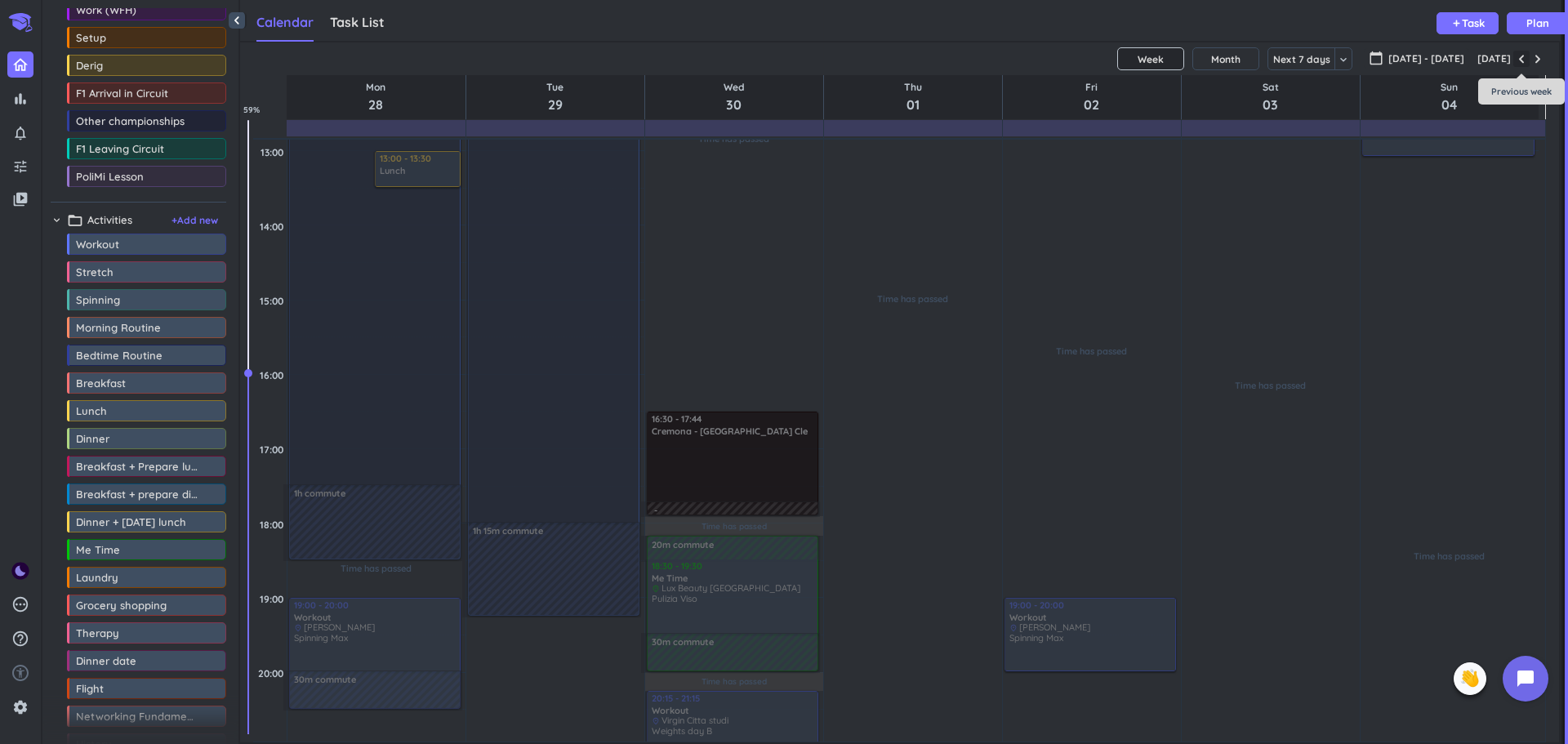 scroll, scrollTop: 150, scrollLeft: 0, axis: vertical 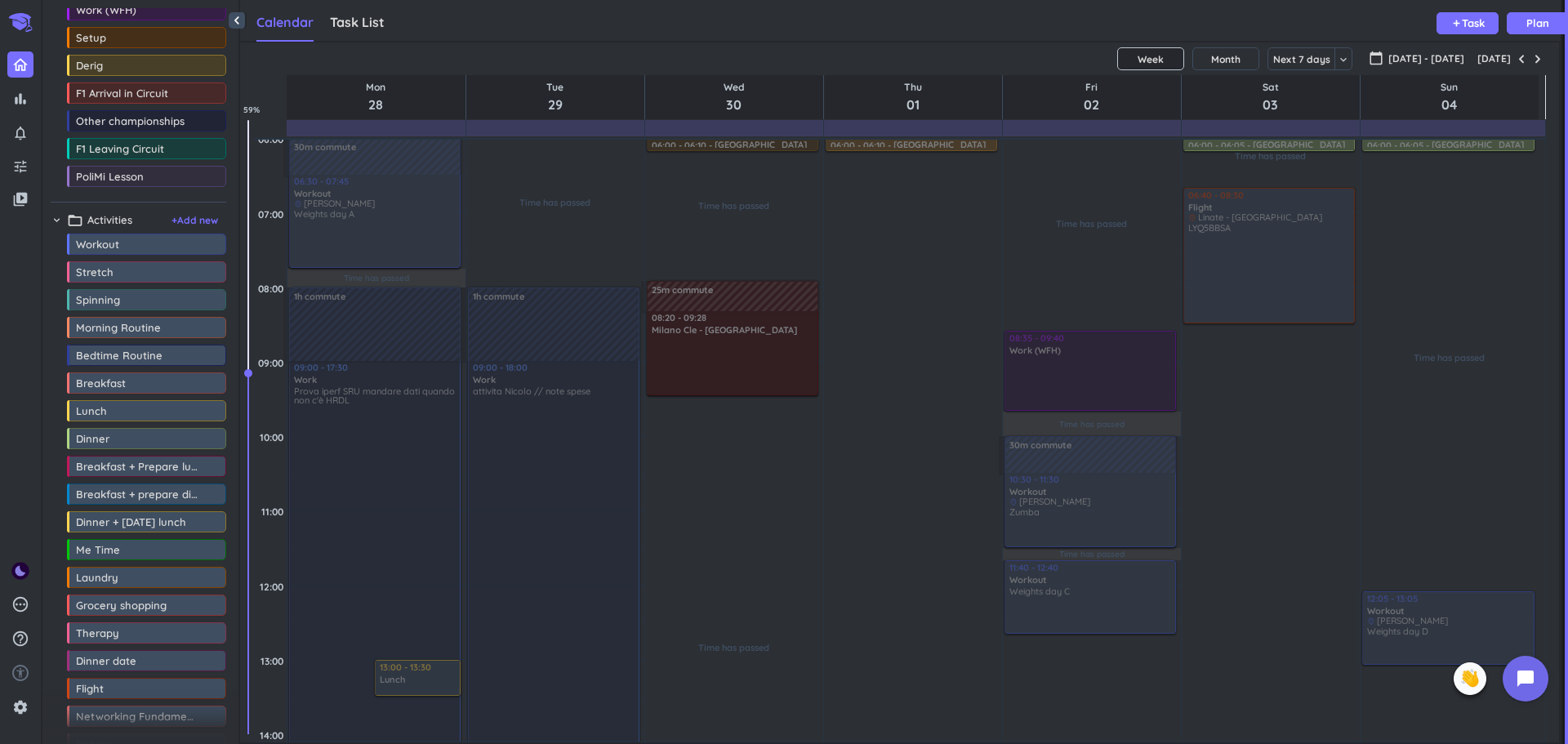 type 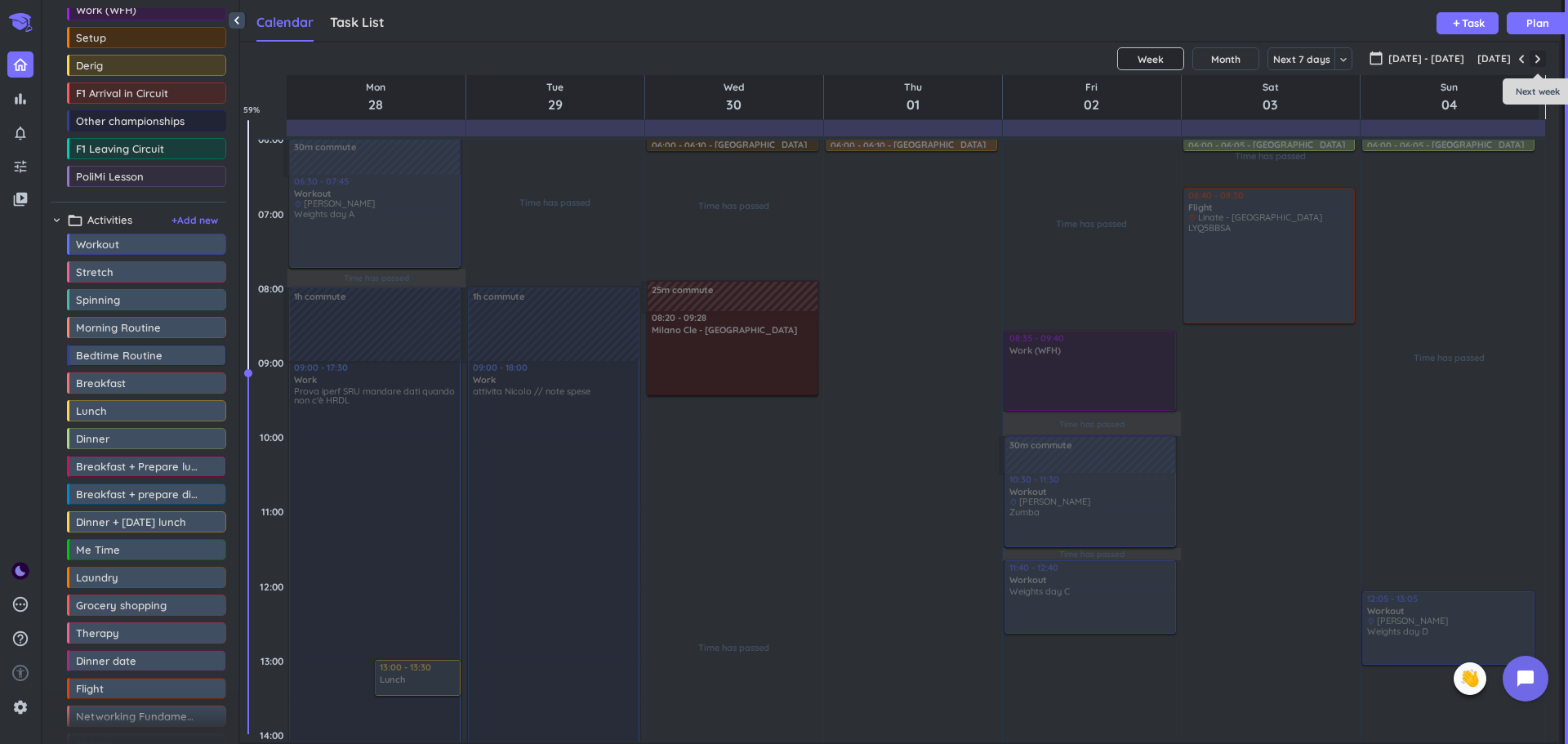 click at bounding box center [1538, 59] 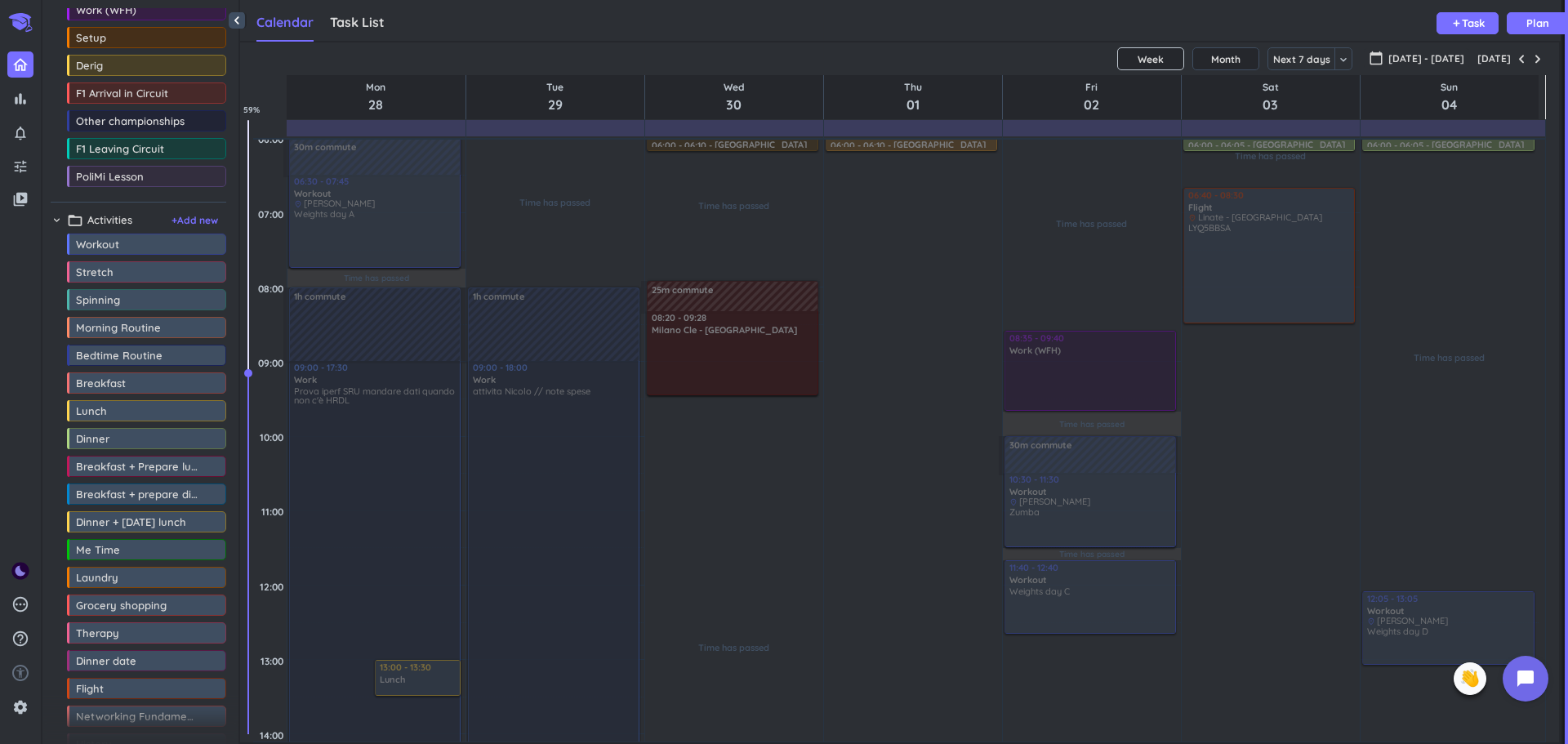 click at bounding box center [1538, 59] 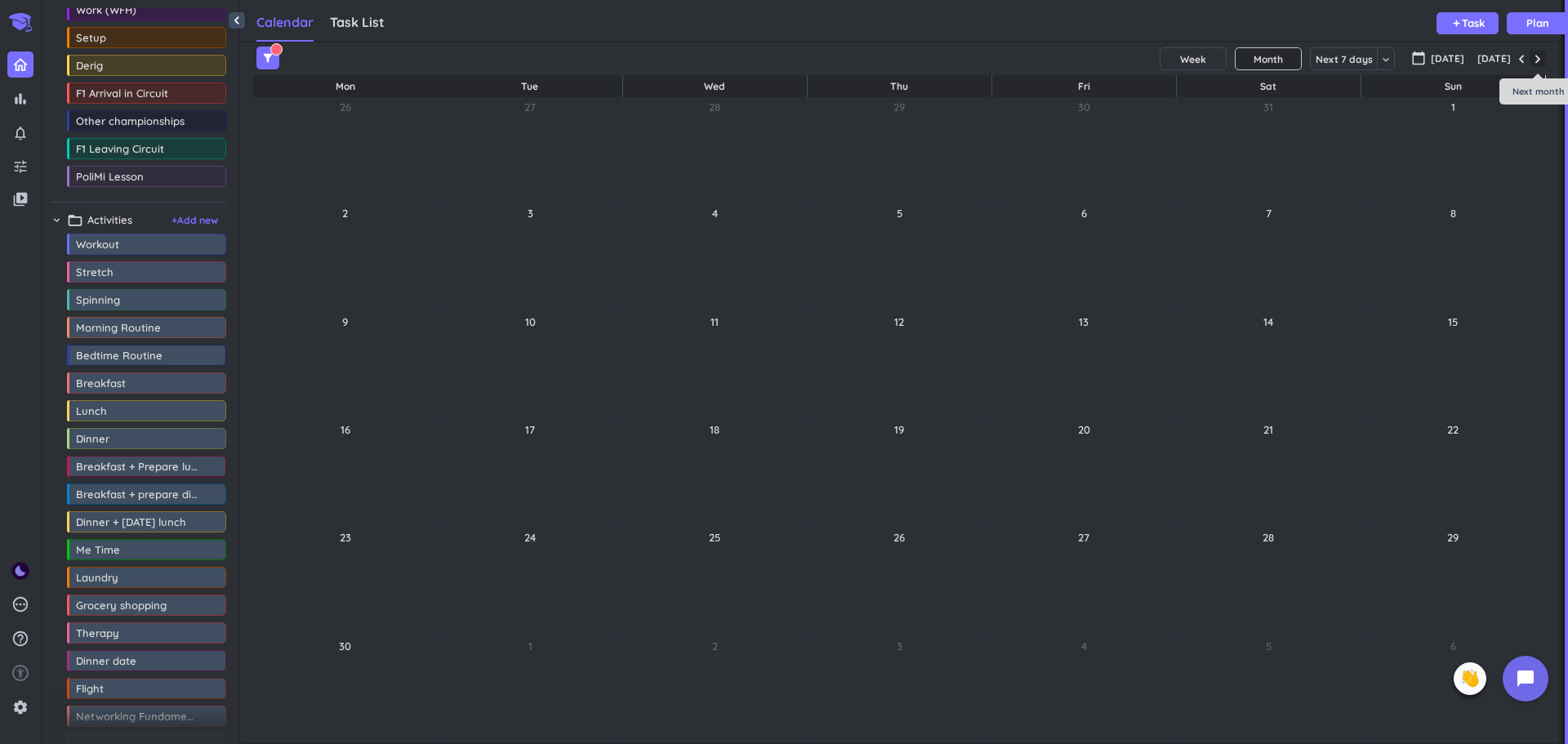 click at bounding box center [1538, 59] 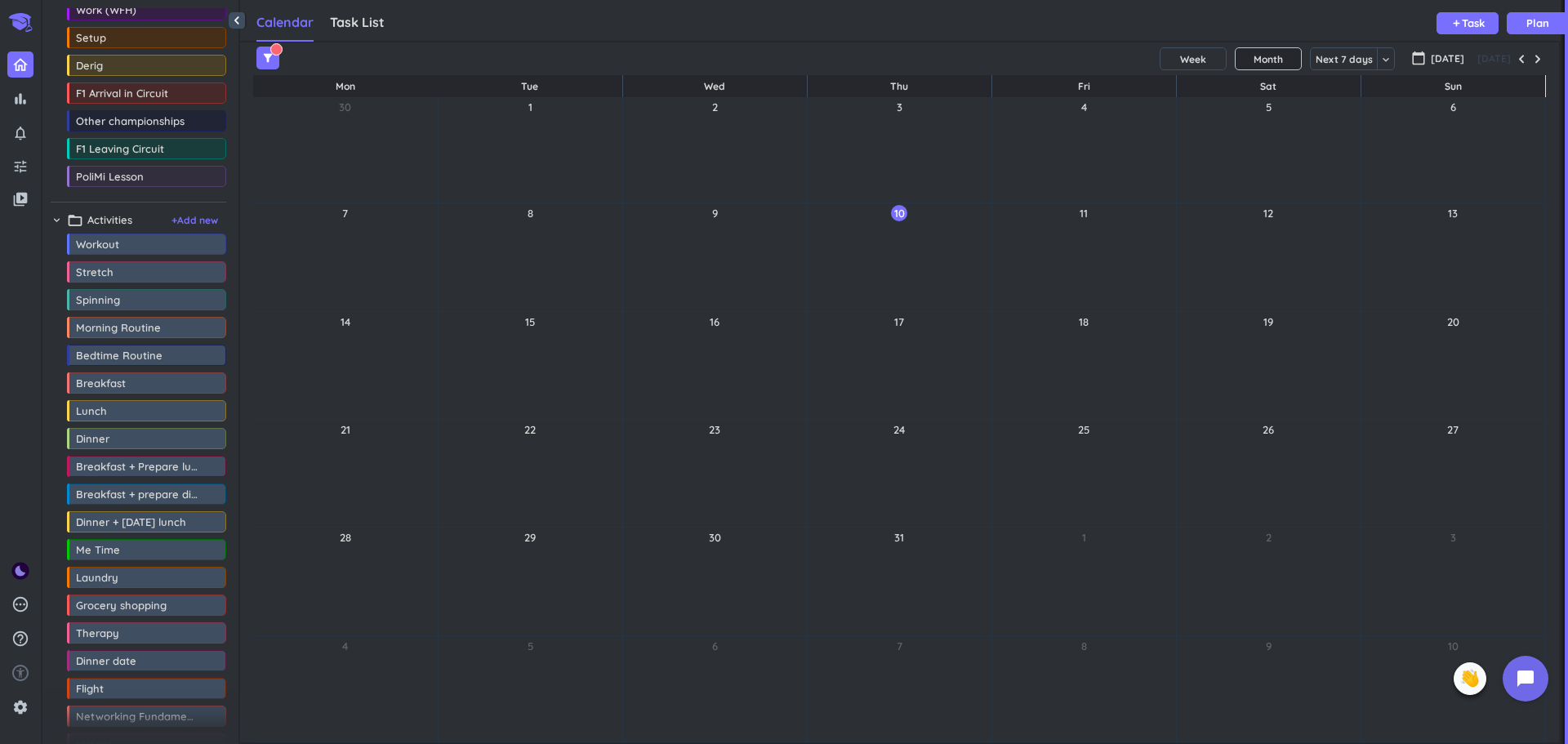 click on "10" at bounding box center (899, 213) 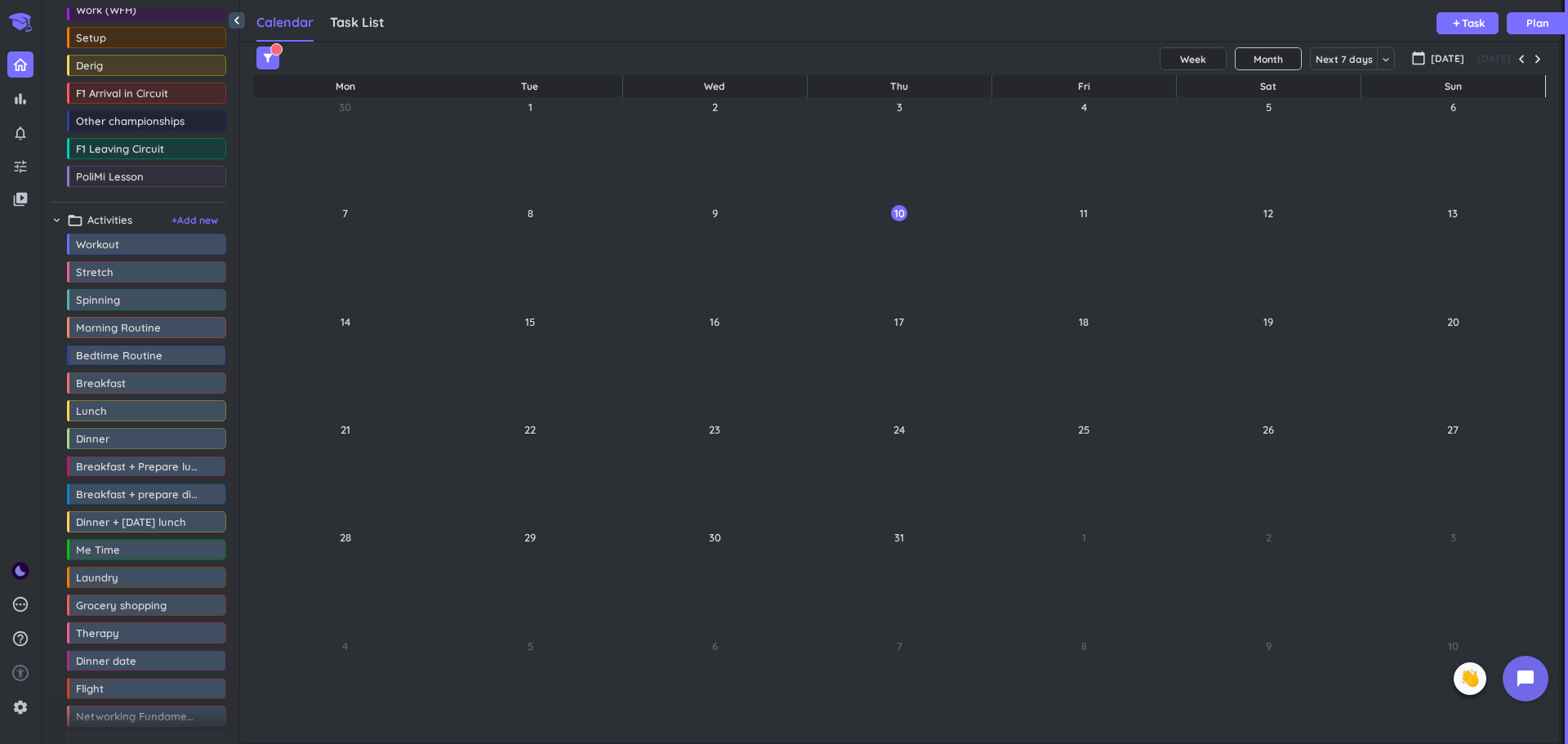 click on "Week" at bounding box center [1193, 59] 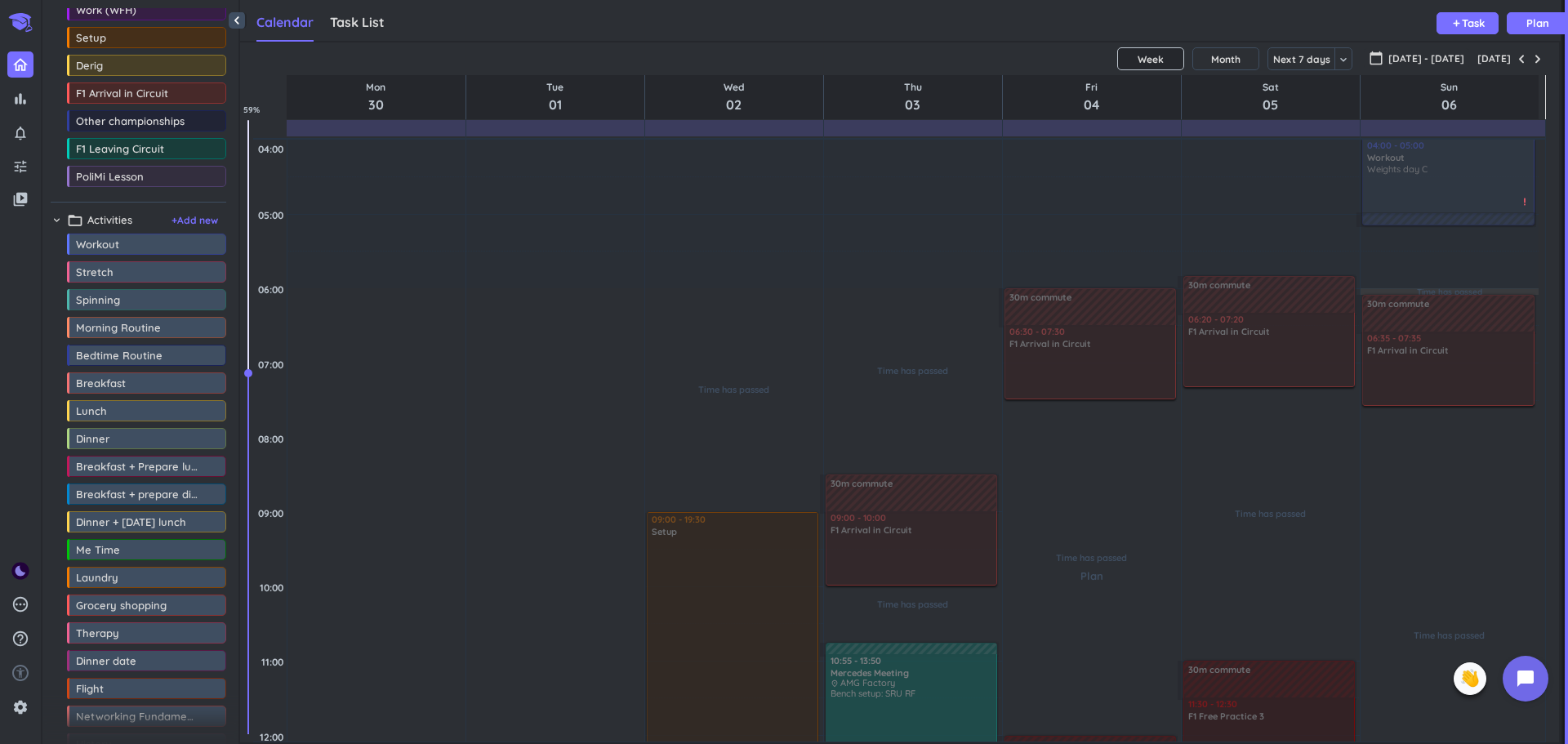 scroll, scrollTop: 79, scrollLeft: 0, axis: vertical 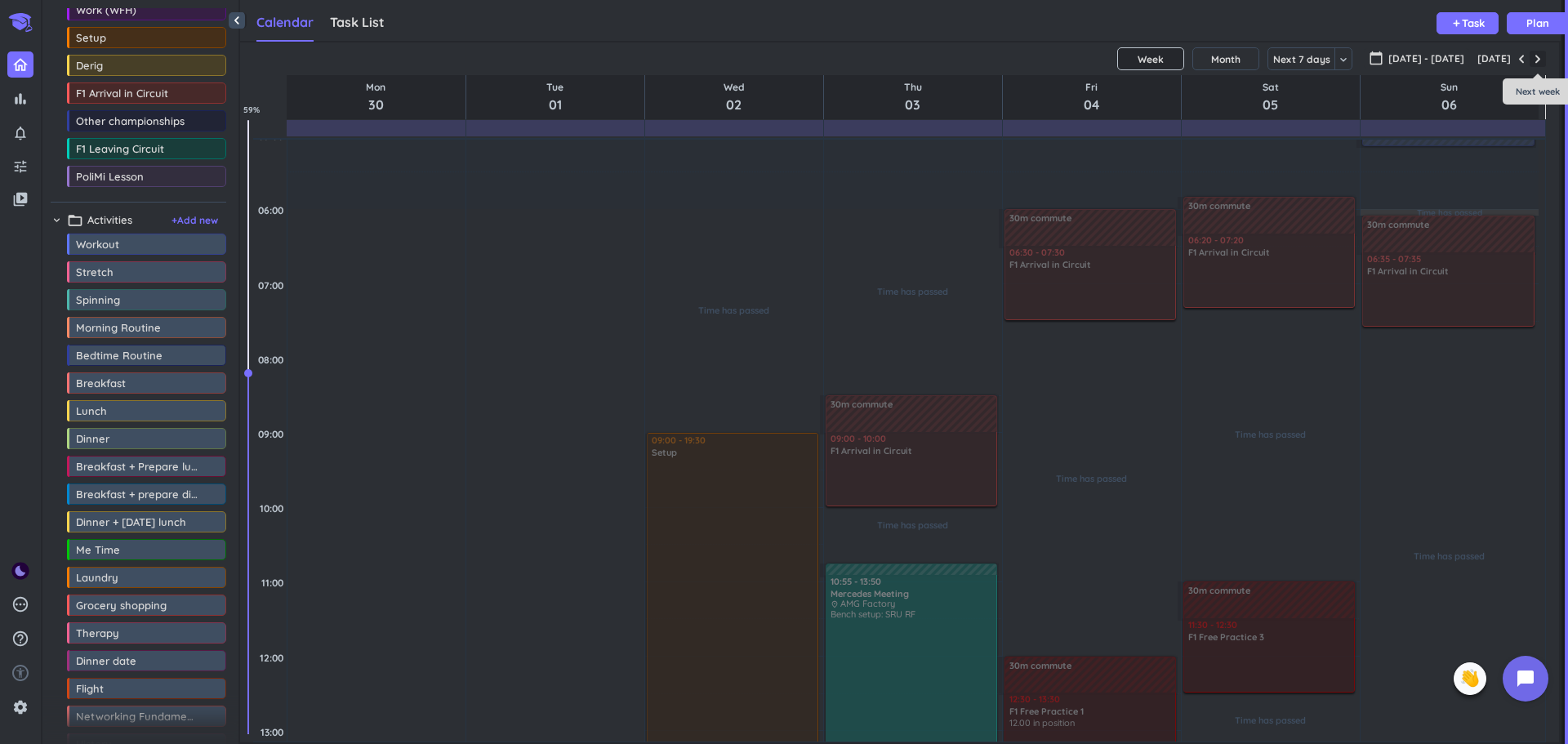 click at bounding box center (1538, 59) 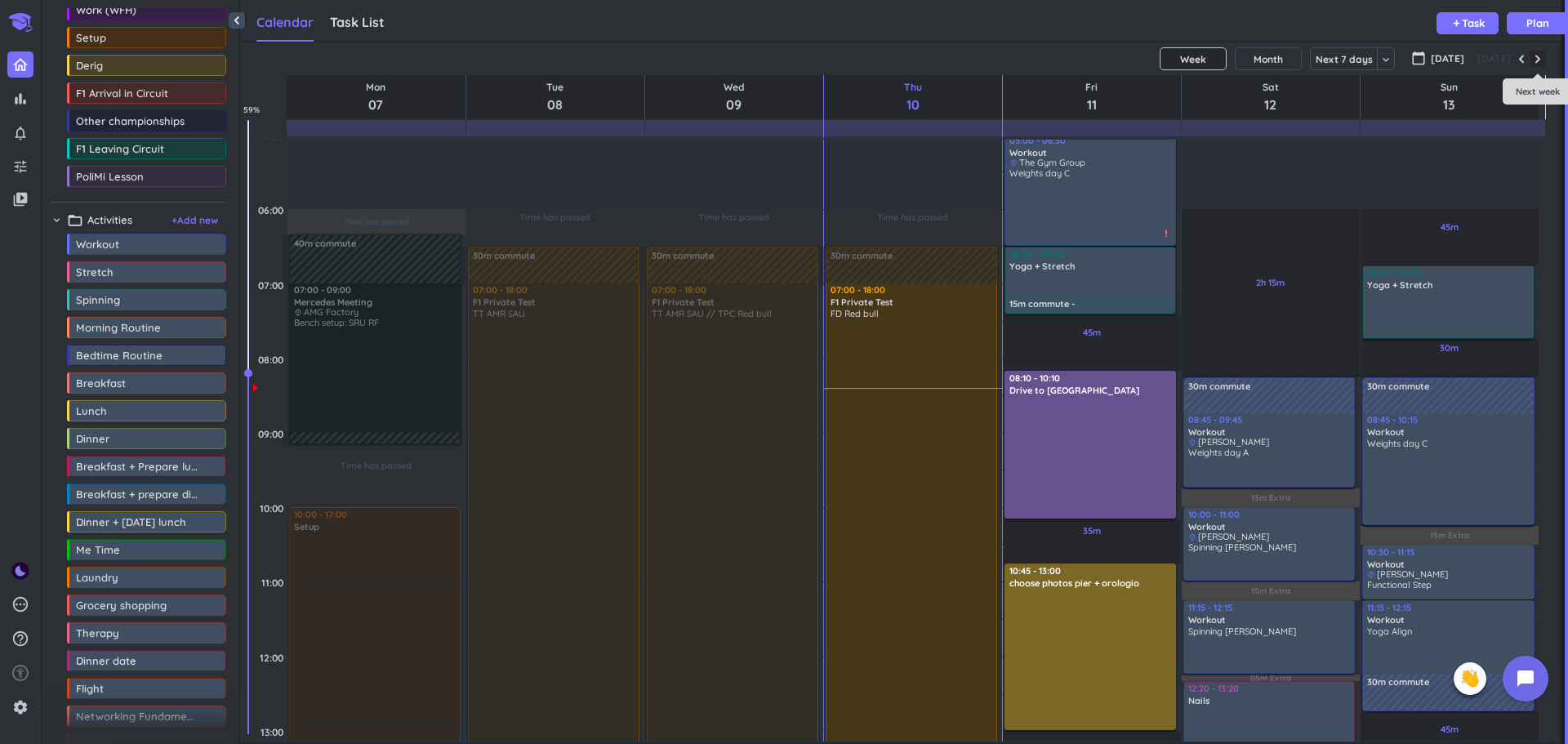 scroll, scrollTop: 150, scrollLeft: 0, axis: vertical 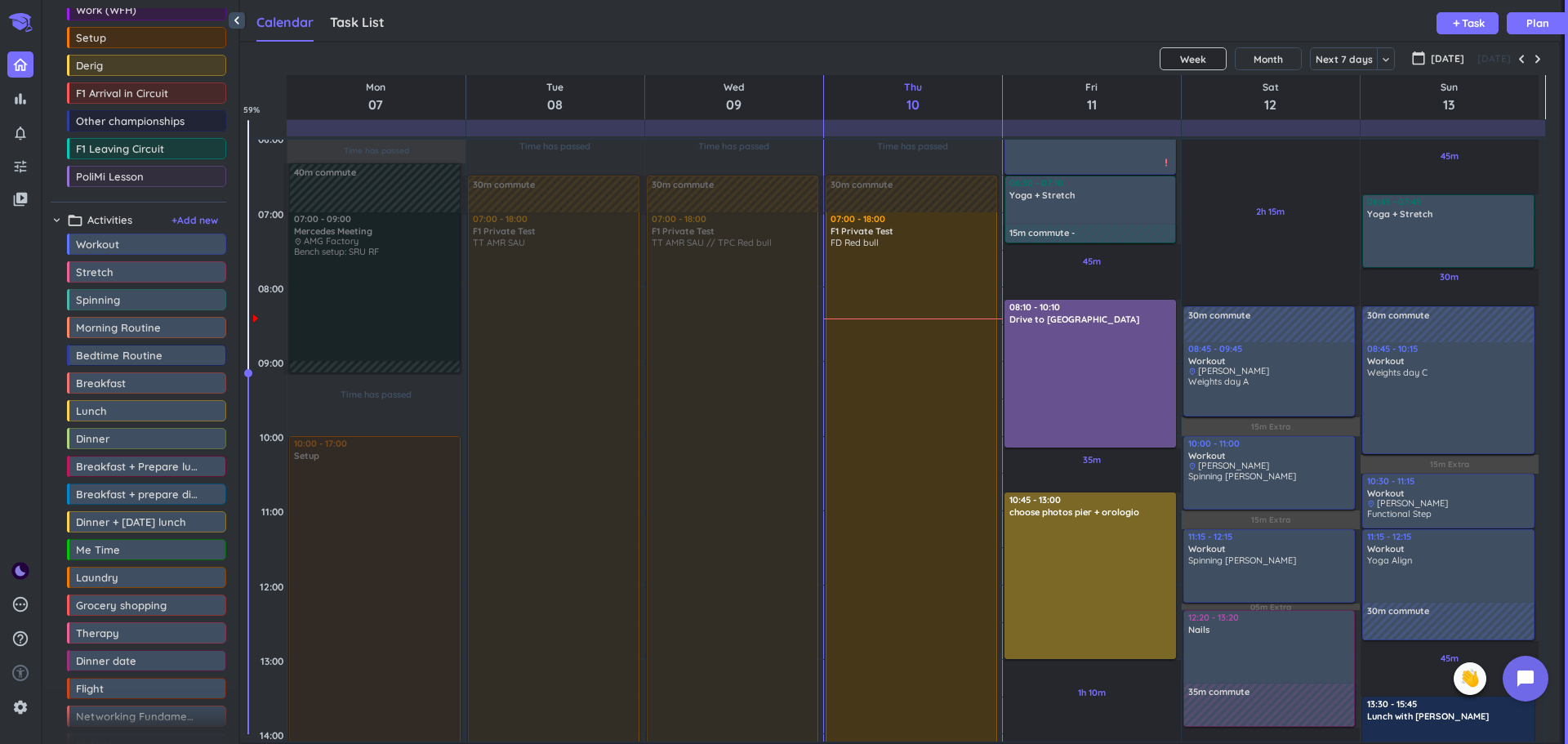 type 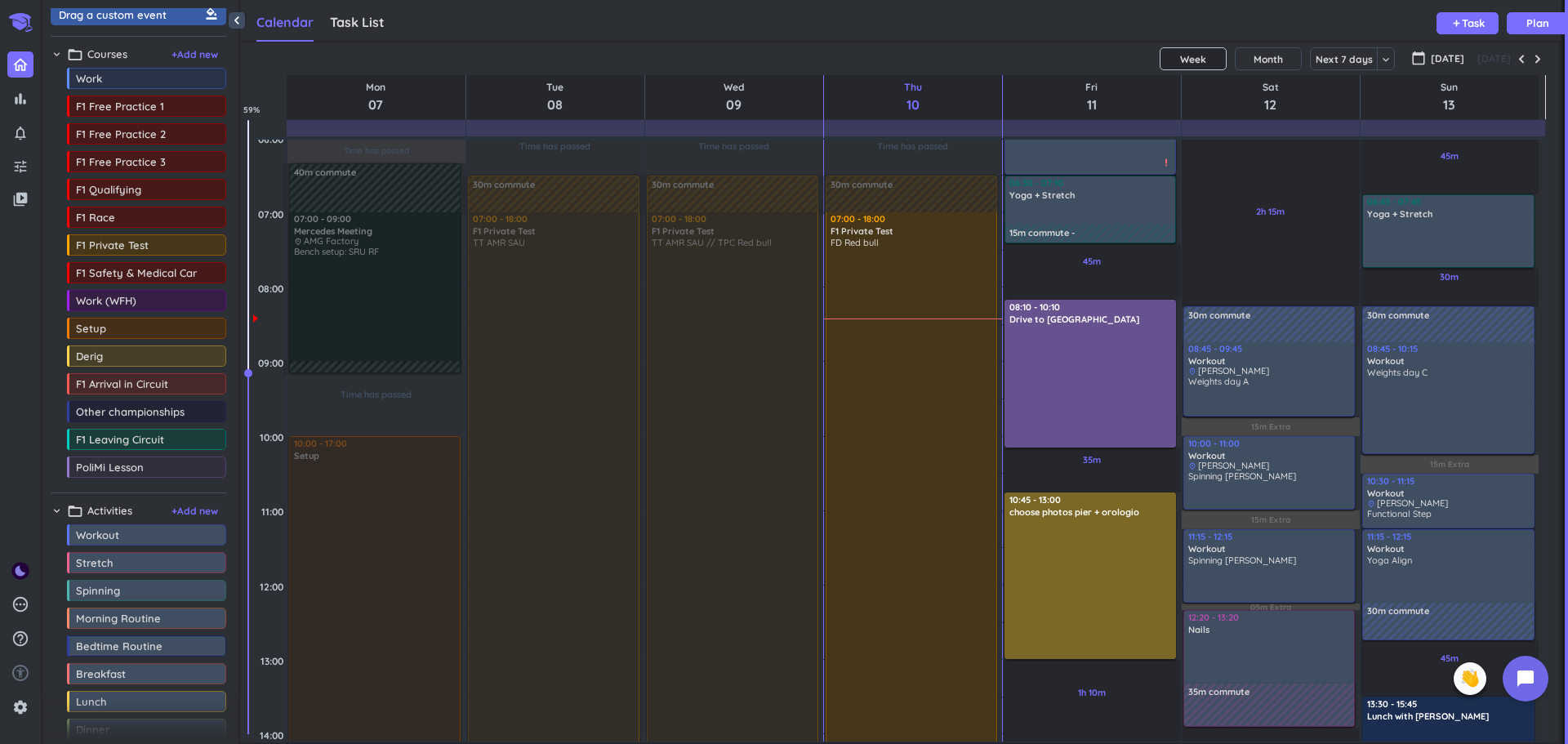 scroll, scrollTop: 0, scrollLeft: 0, axis: both 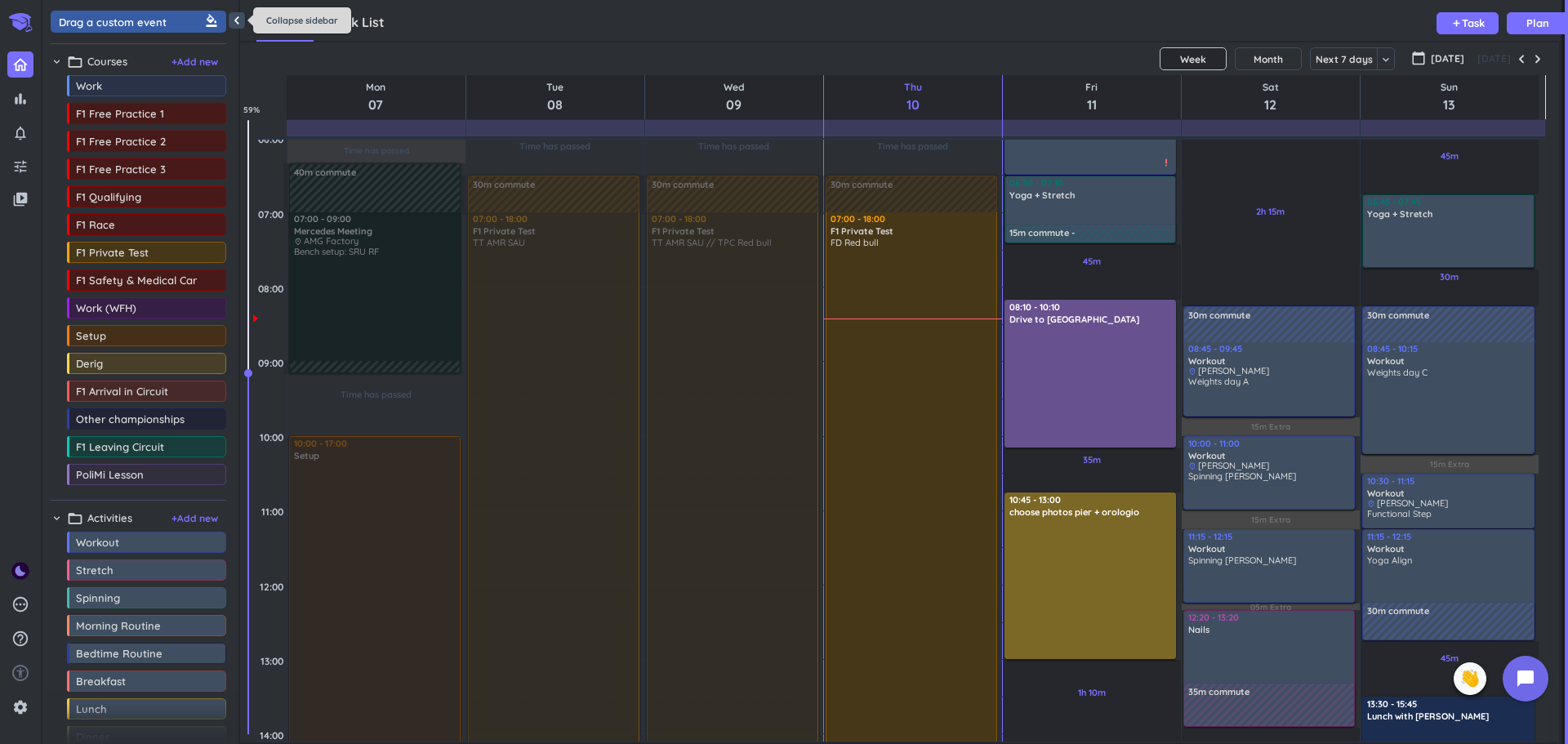click on "chevron_left" at bounding box center [237, 20] 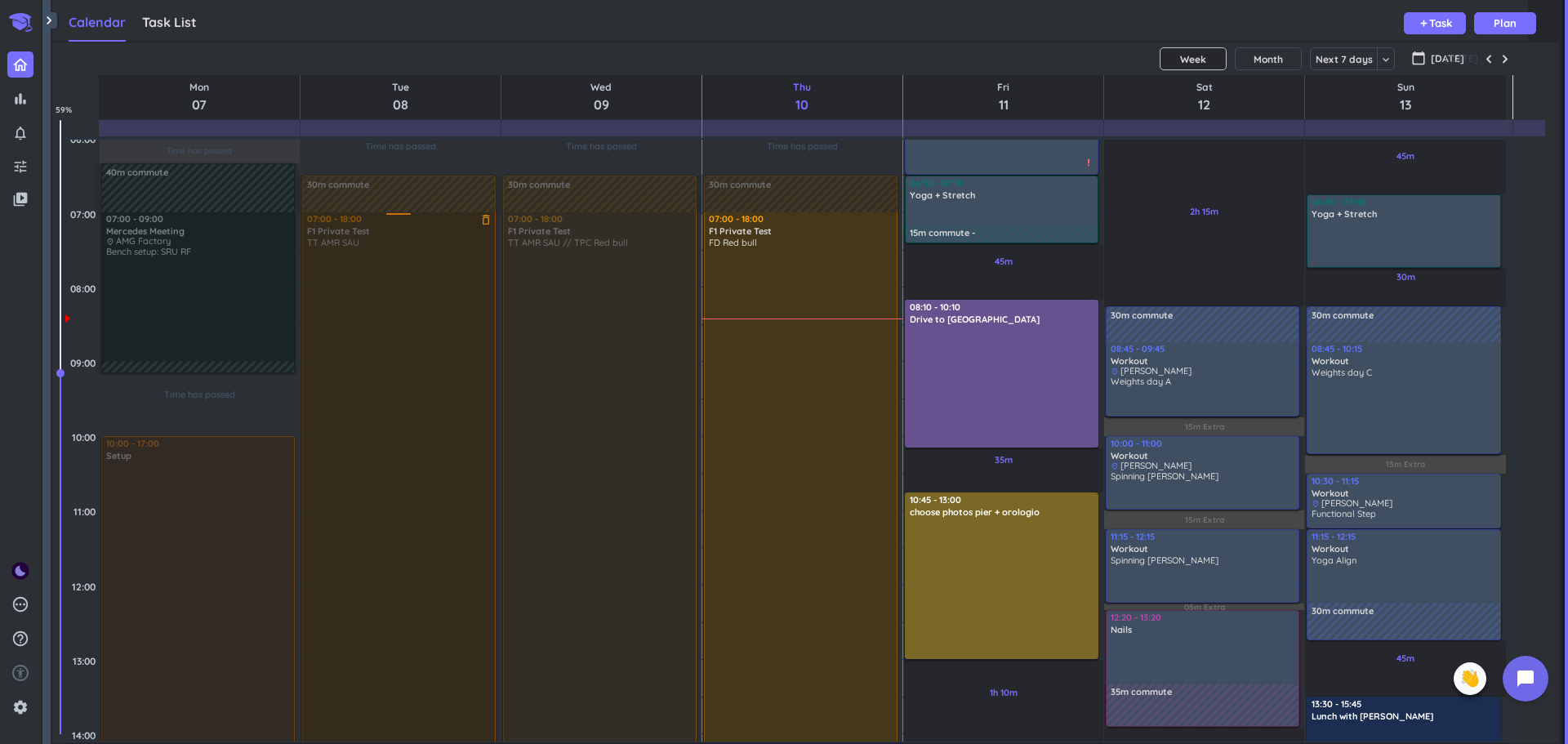 scroll, scrollTop: 7, scrollLeft: 7, axis: both 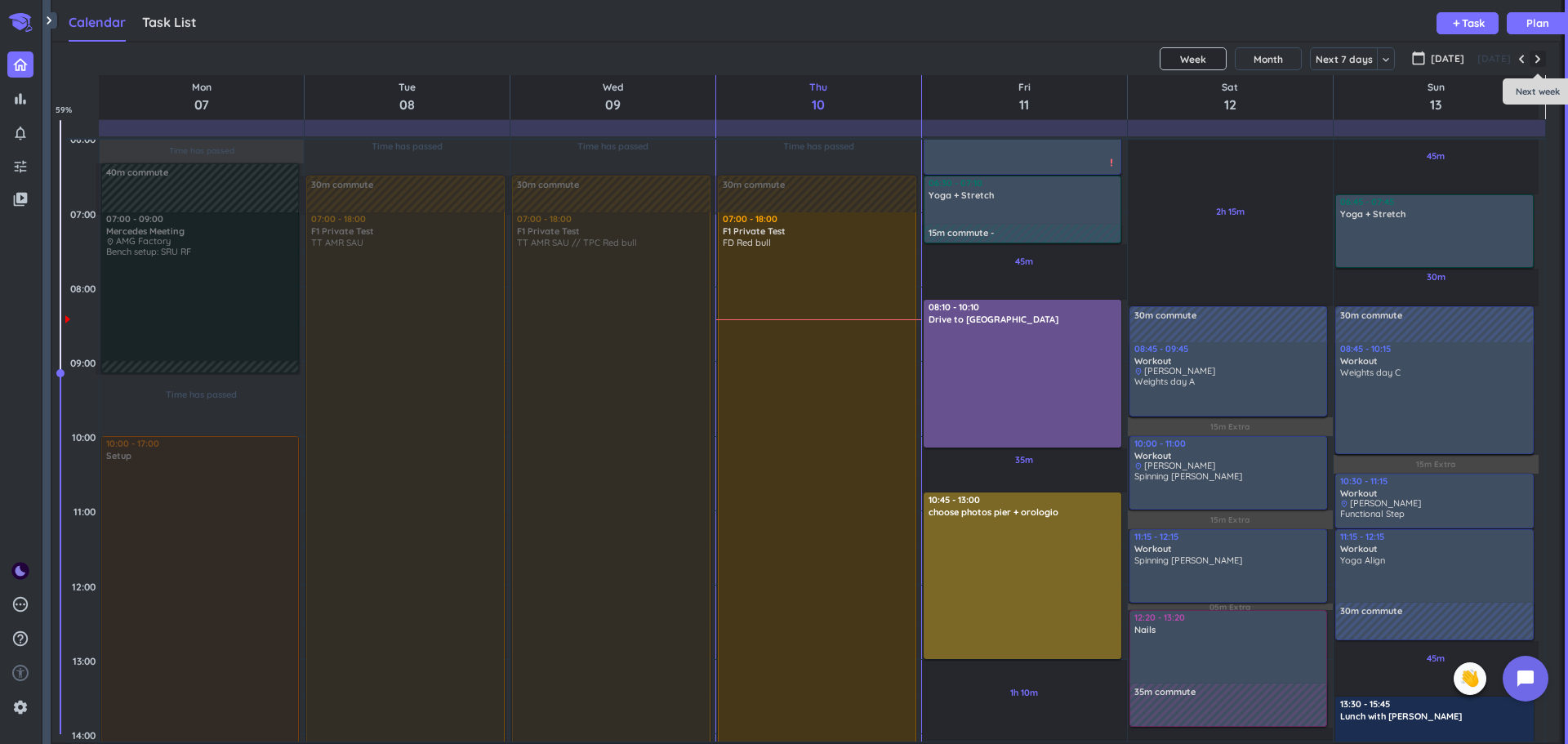 click at bounding box center [1538, 59] 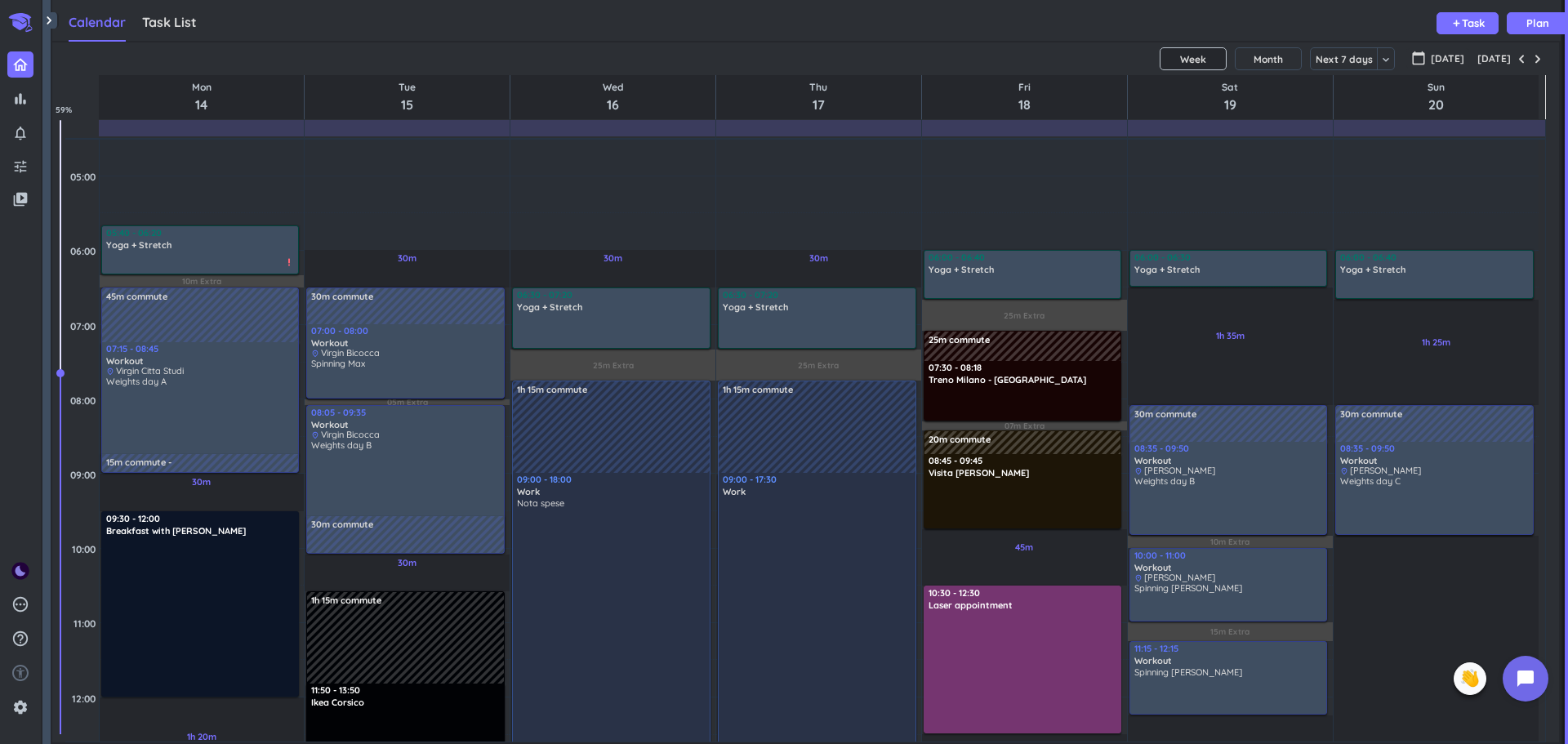 scroll, scrollTop: 38, scrollLeft: 0, axis: vertical 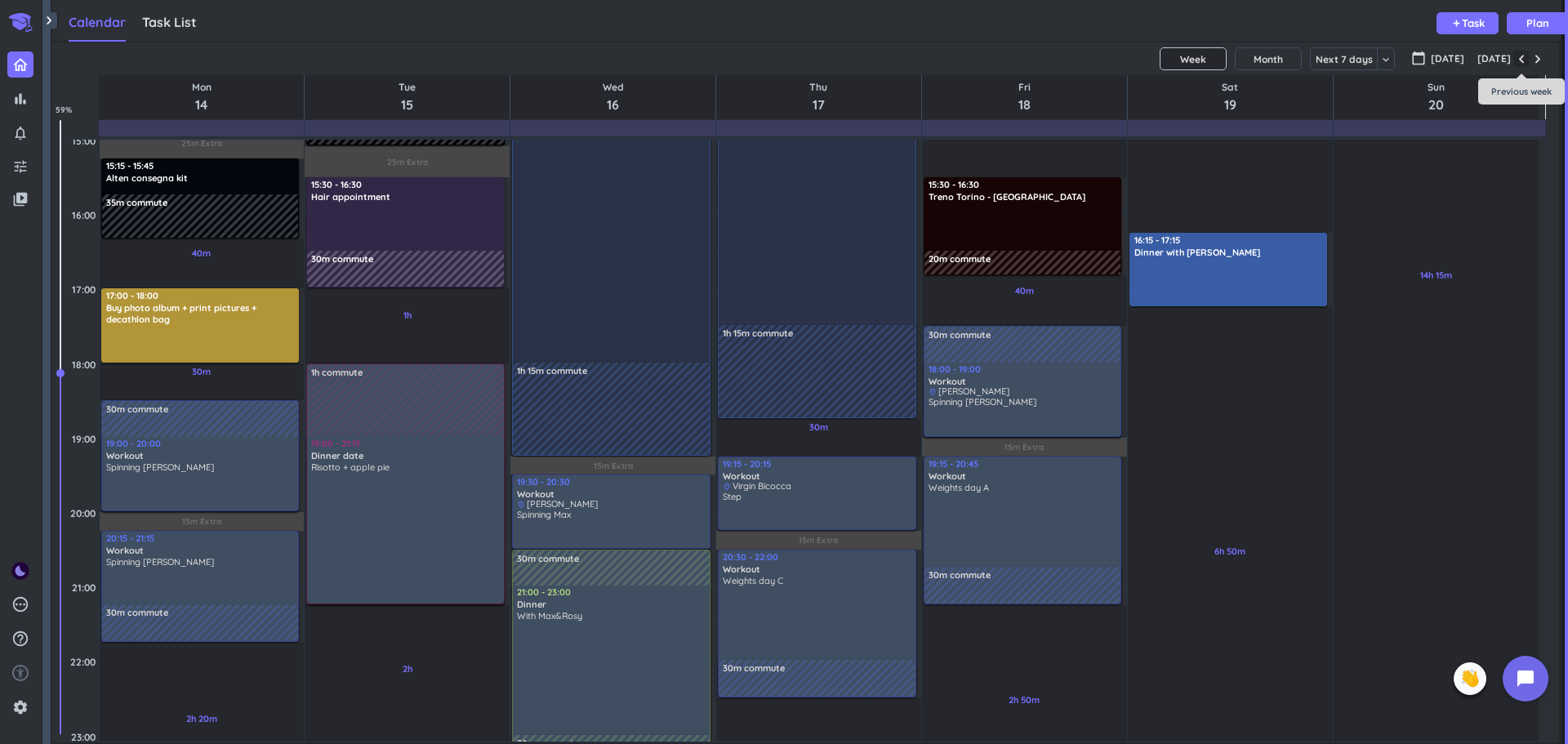 click at bounding box center (1521, 59) 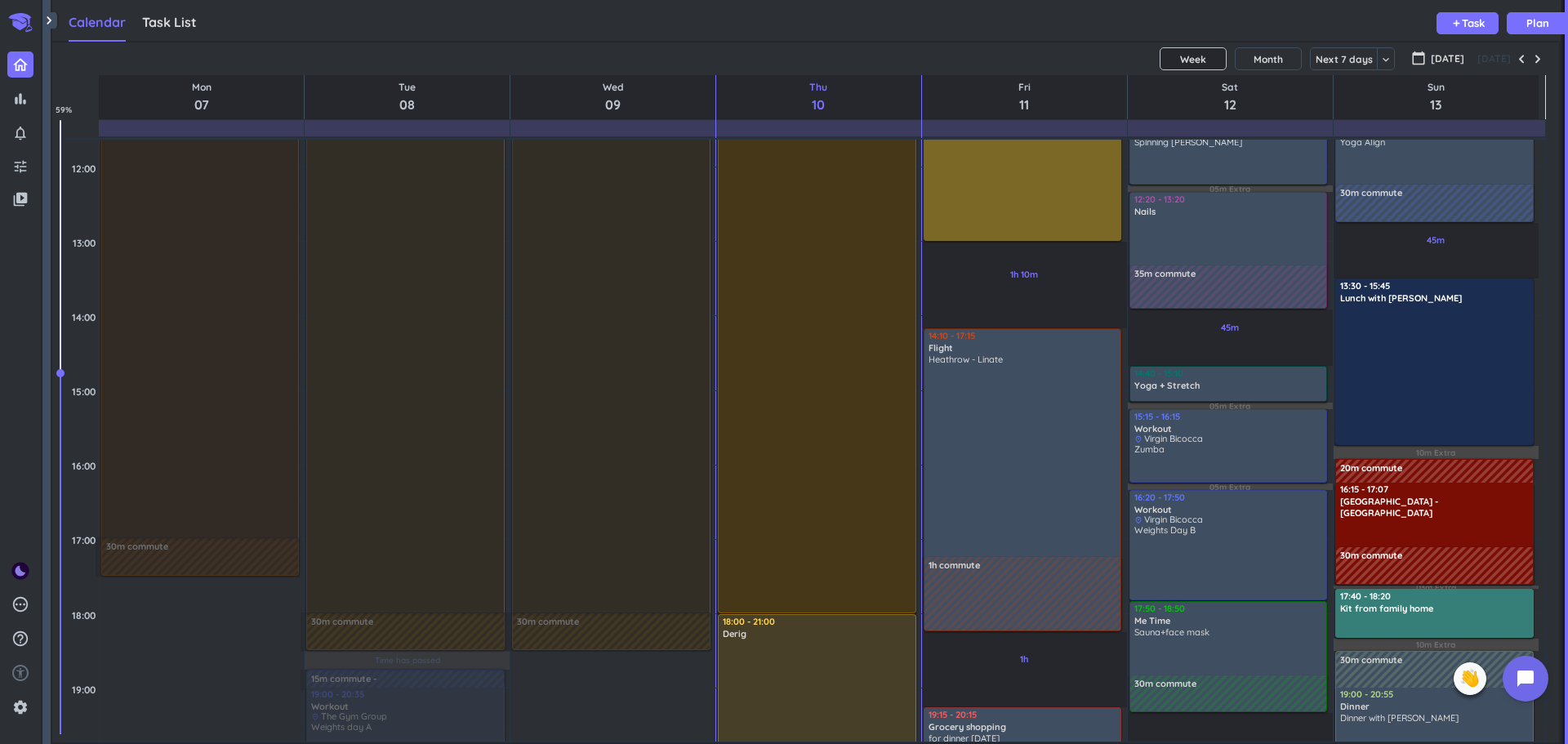 scroll, scrollTop: 684, scrollLeft: 0, axis: vertical 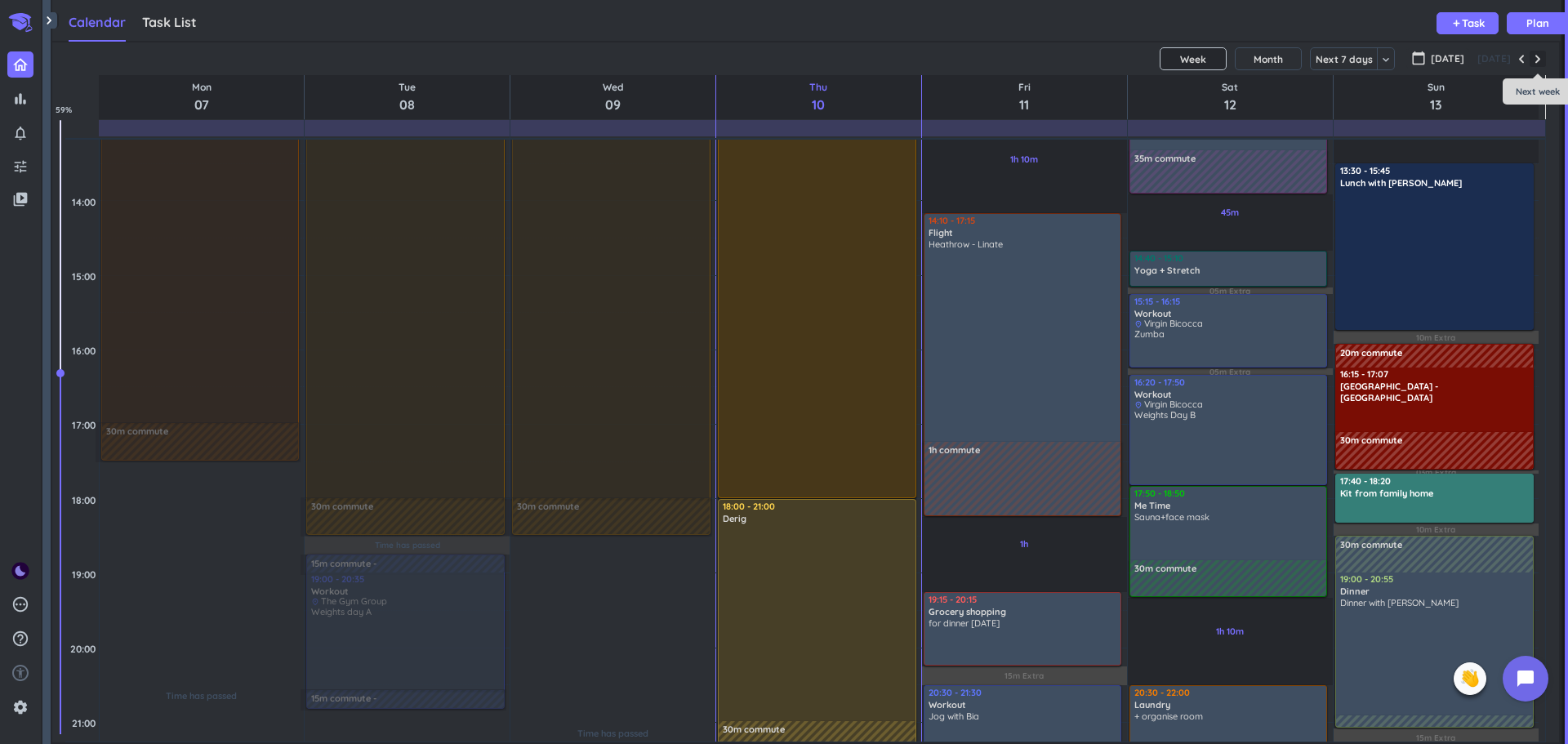 click at bounding box center [1538, 59] 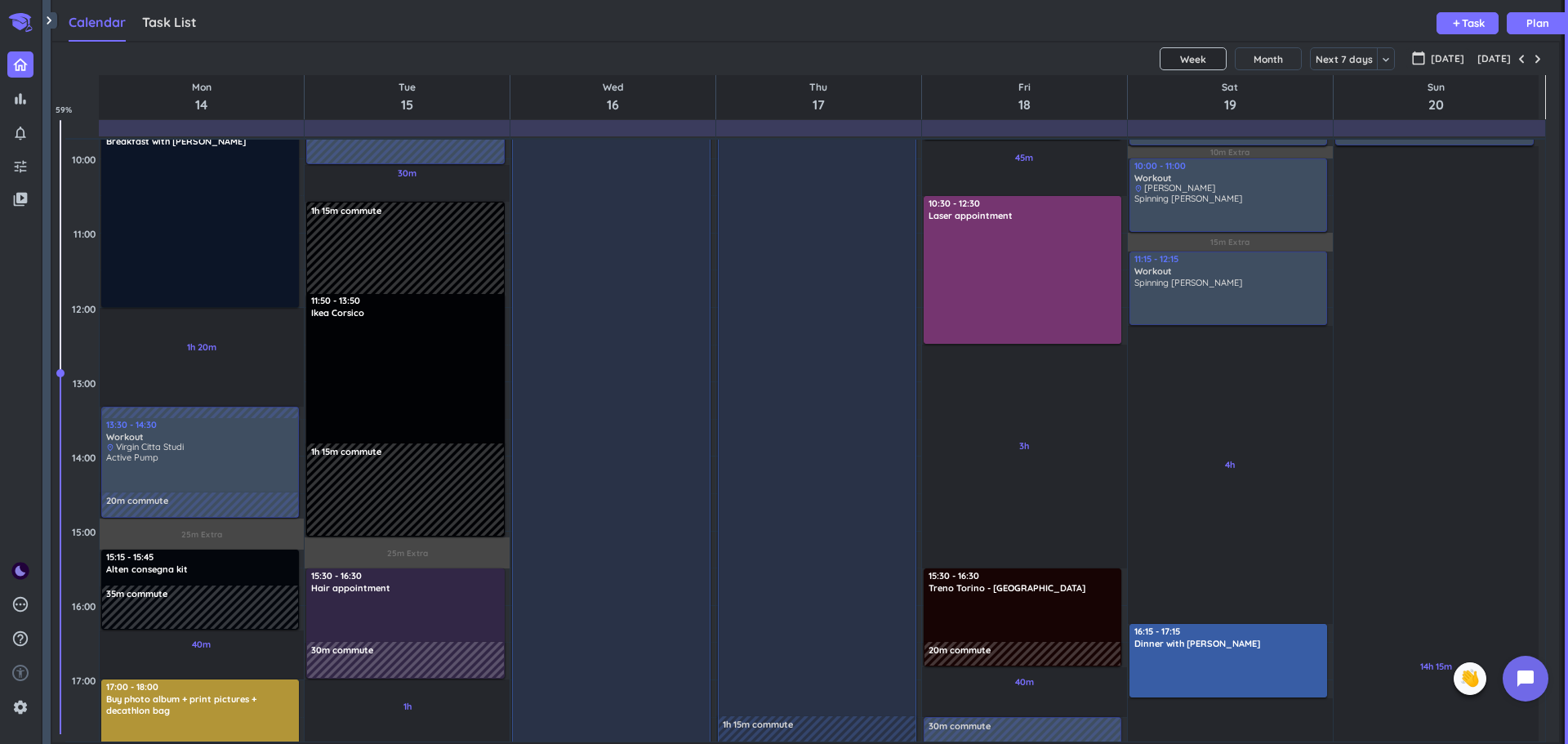 scroll, scrollTop: 429, scrollLeft: 0, axis: vertical 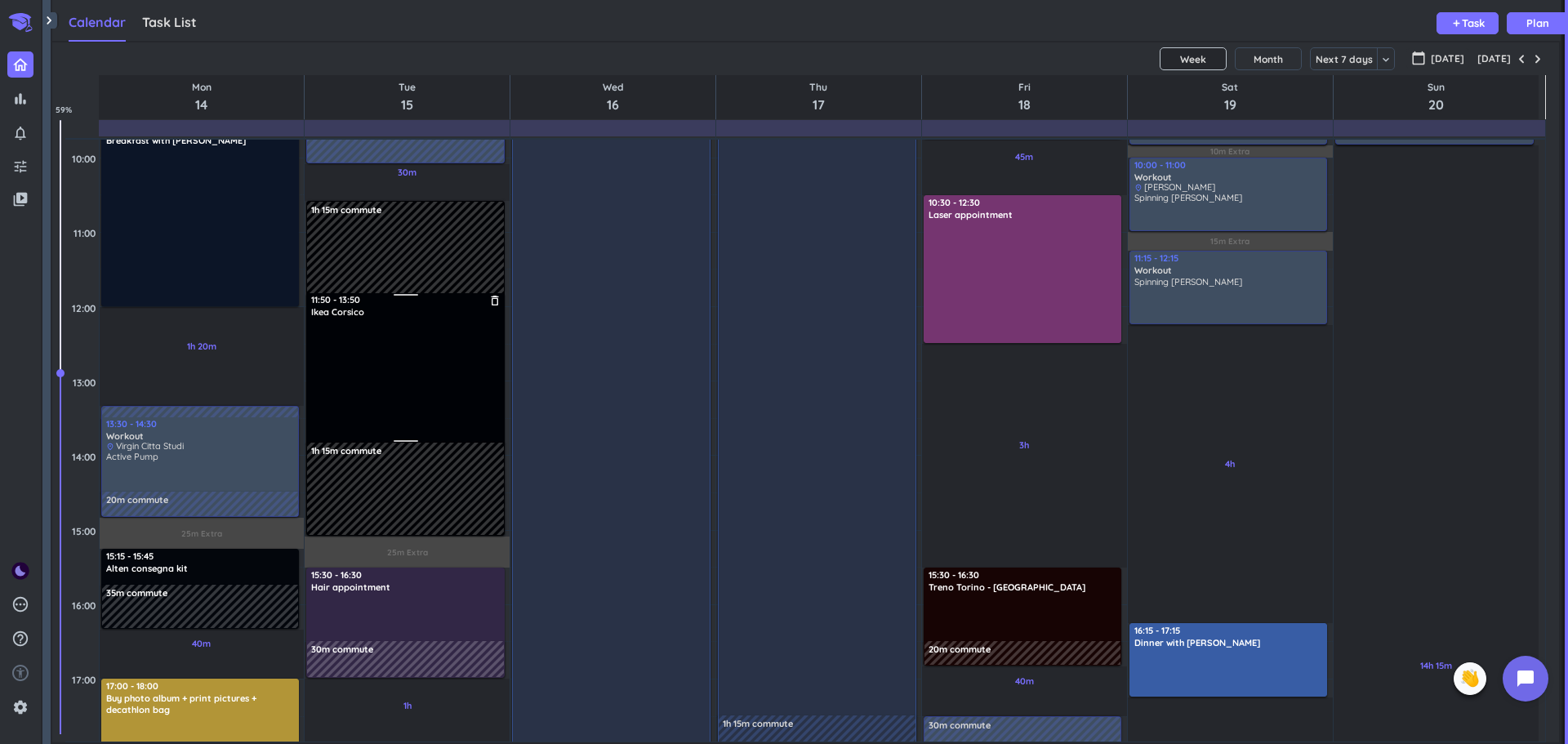 click at bounding box center (406, 380) 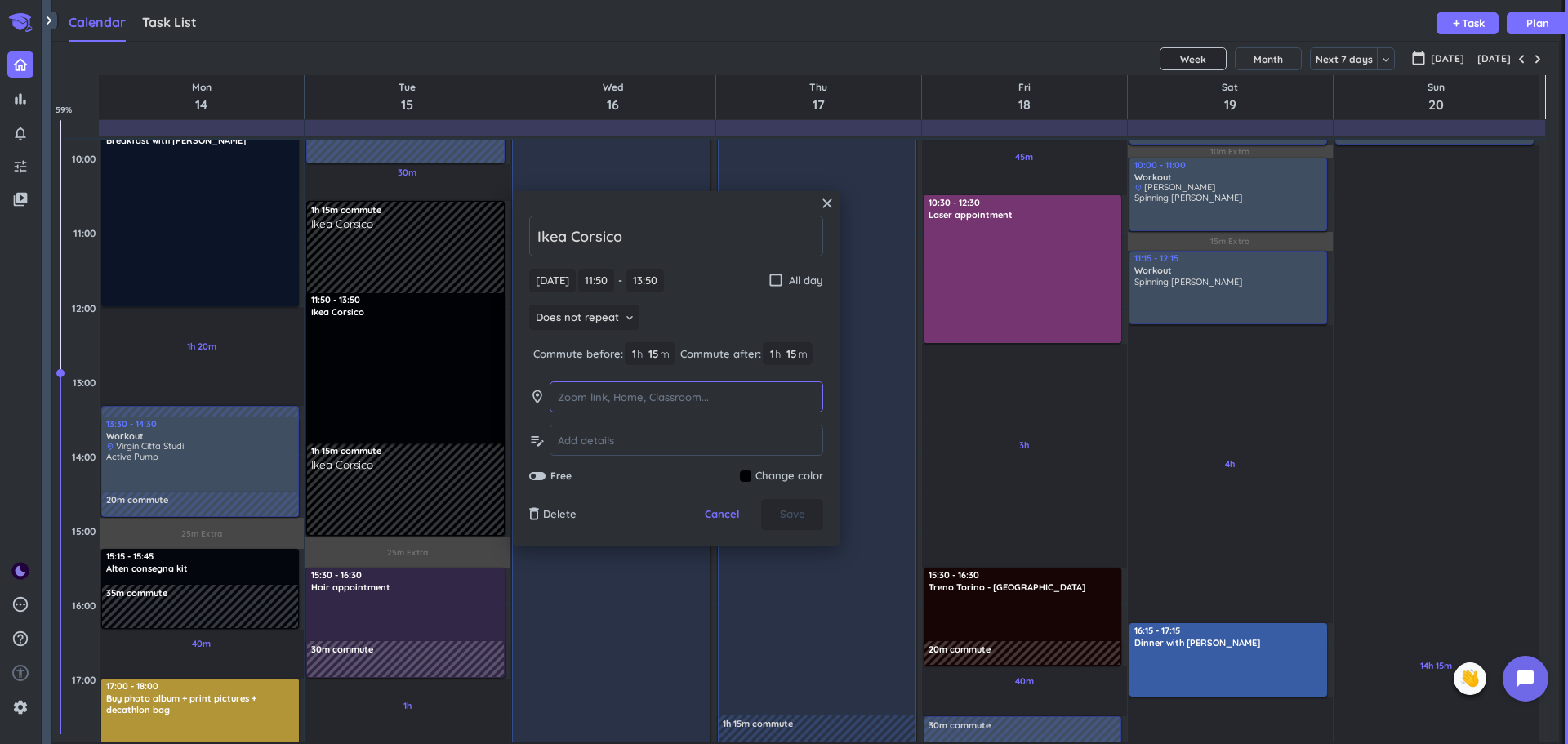 click at bounding box center [686, 397] 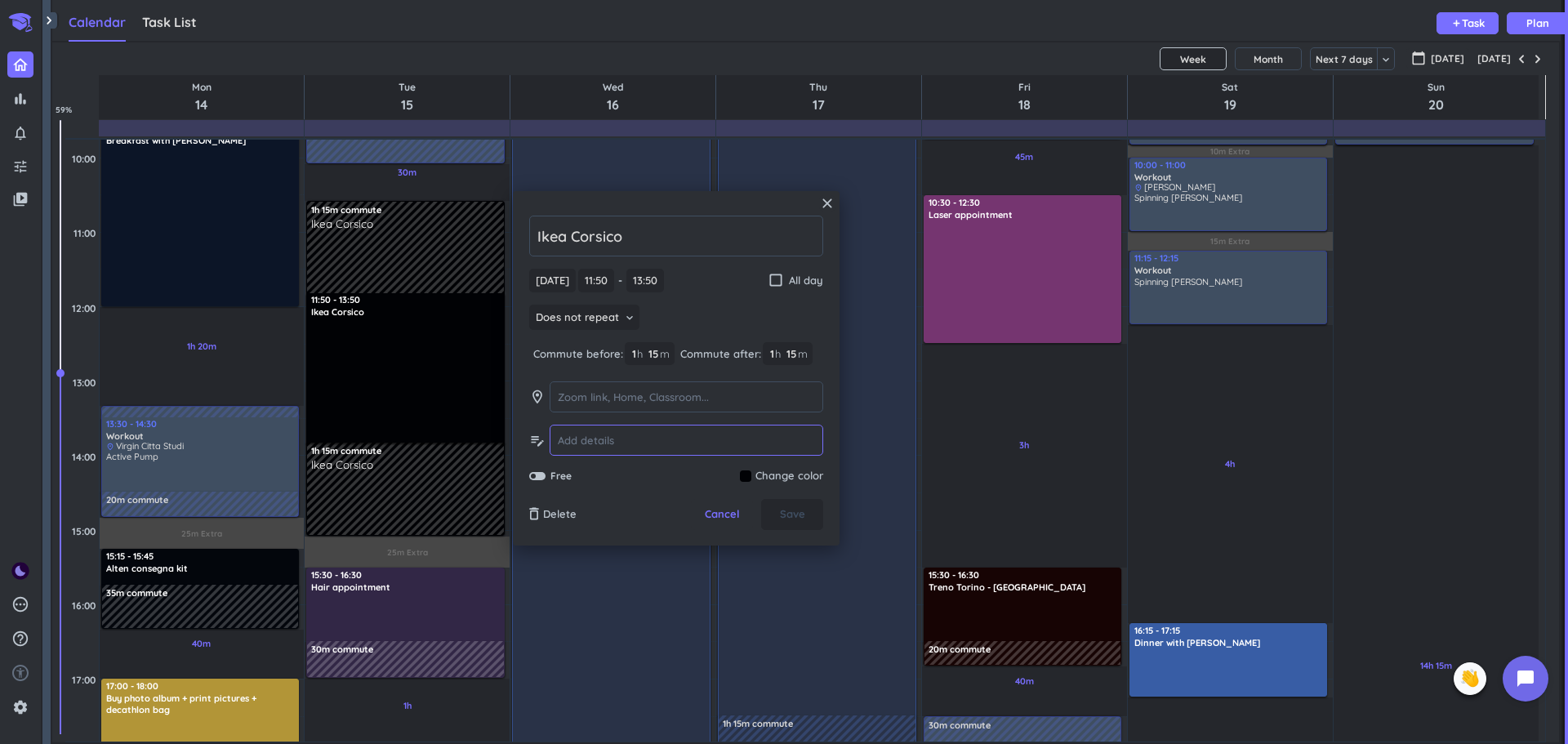 click at bounding box center [686, 440] 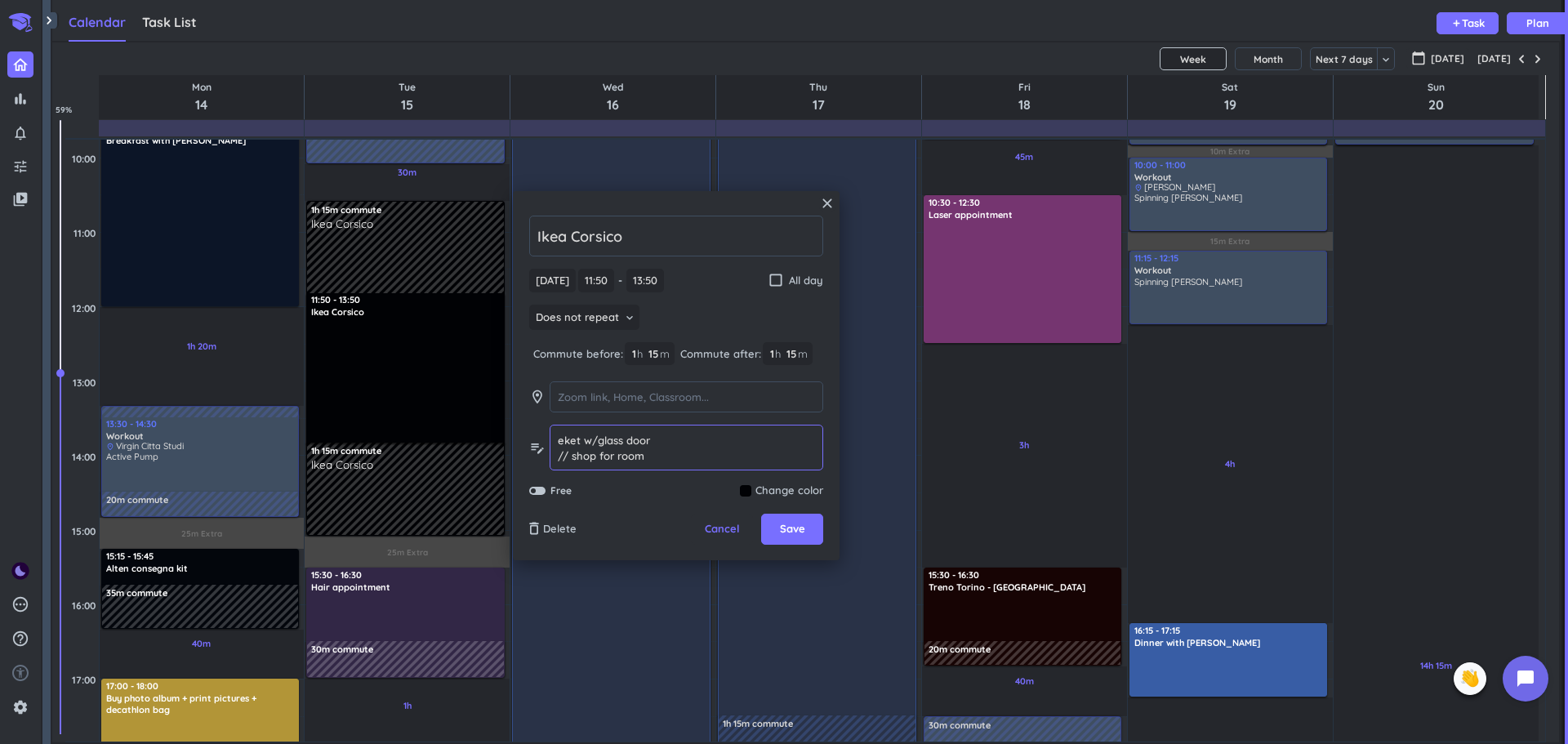 type on "eket w/glass door
// shop for room" 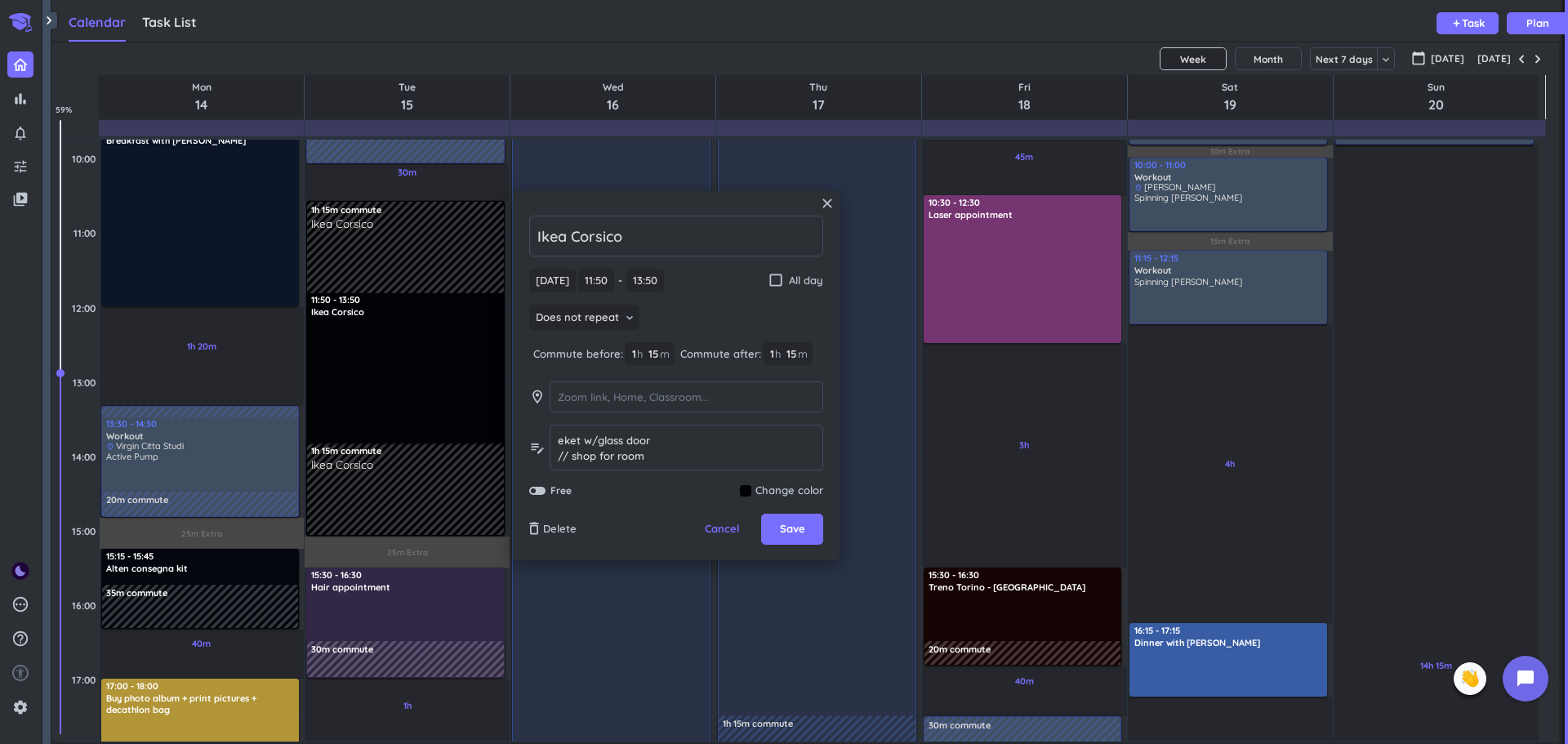 click at bounding box center (782, 491) 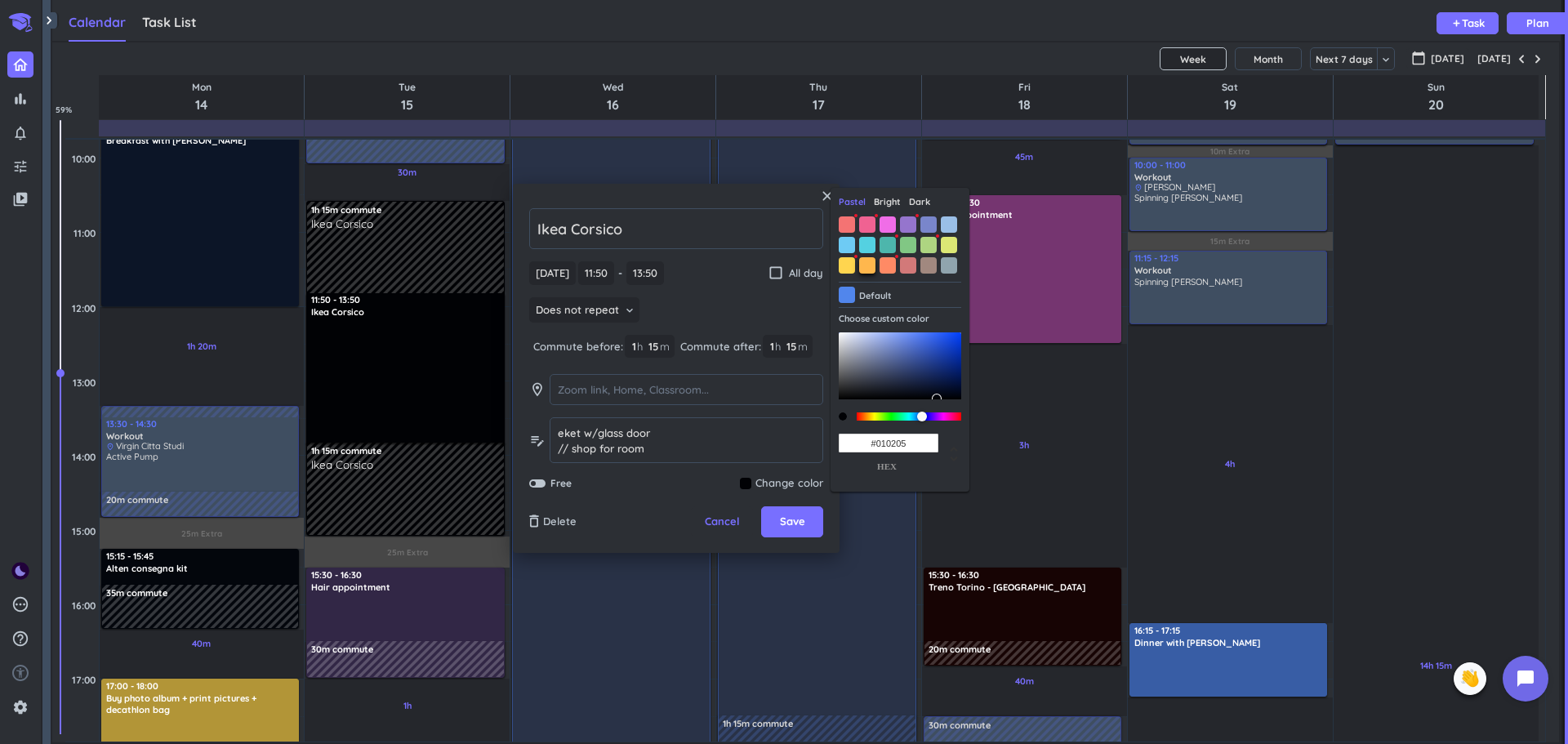 click at bounding box center (867, 265) 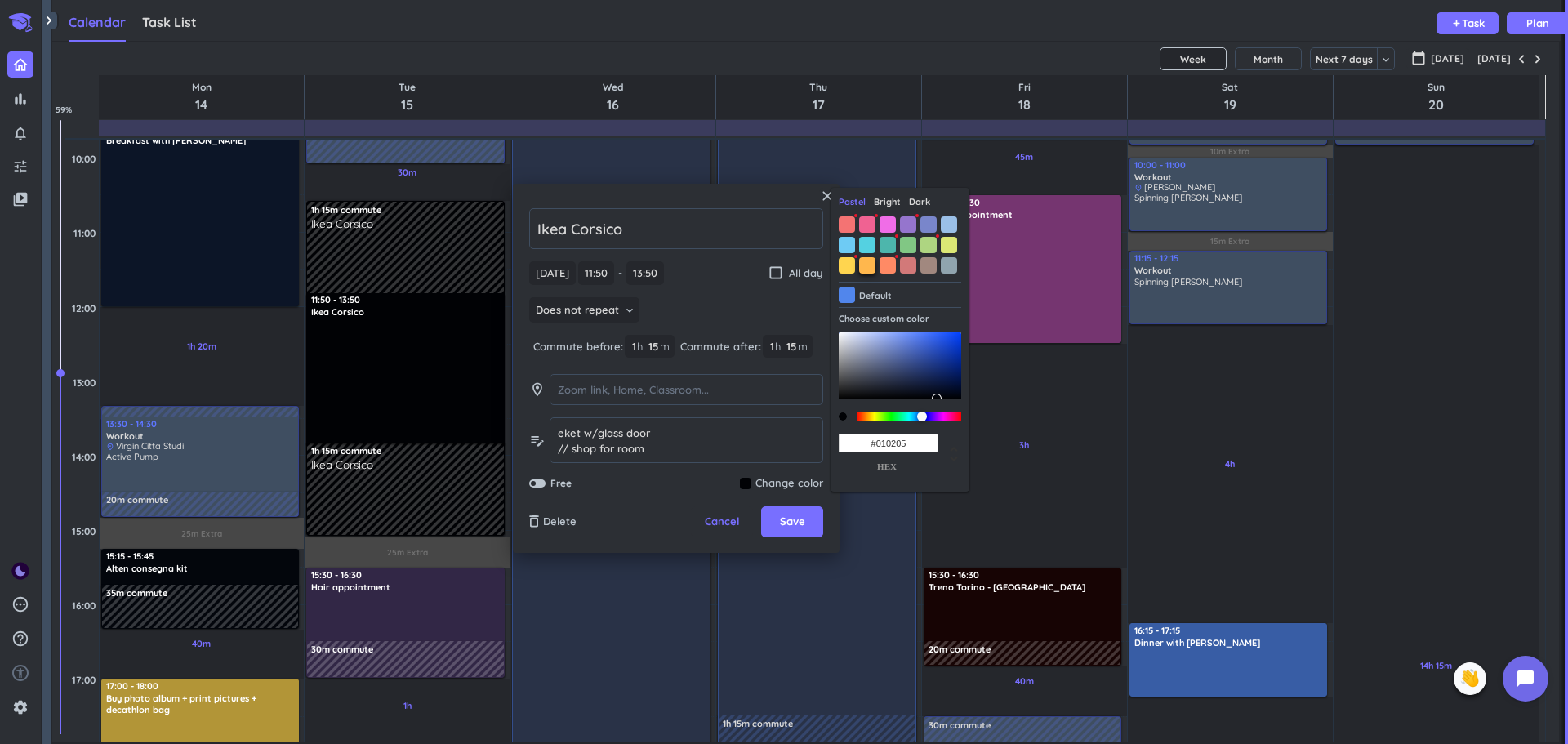 type on "#FFB74D" 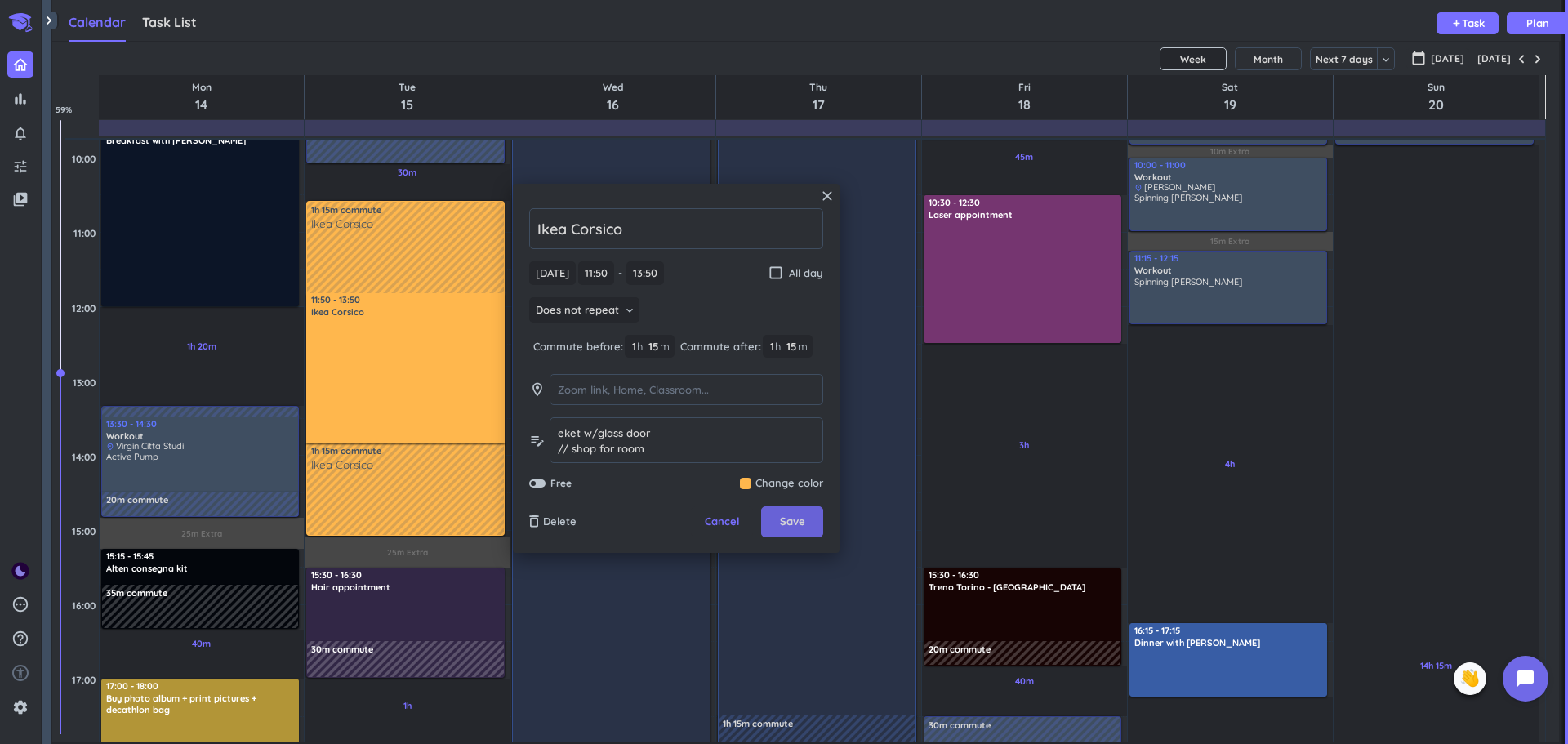 click on "Save" at bounding box center [792, 522] 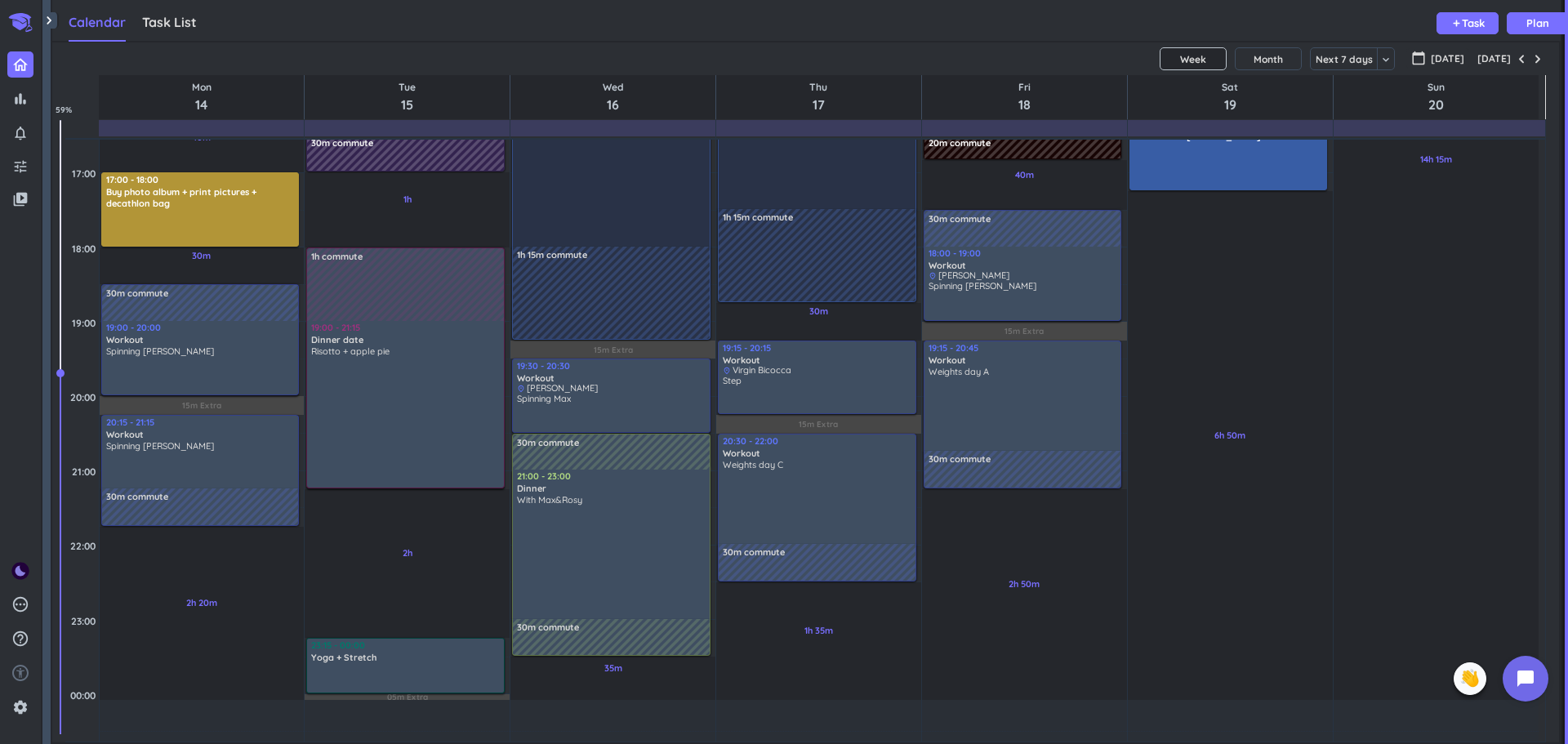 scroll, scrollTop: 936, scrollLeft: 0, axis: vertical 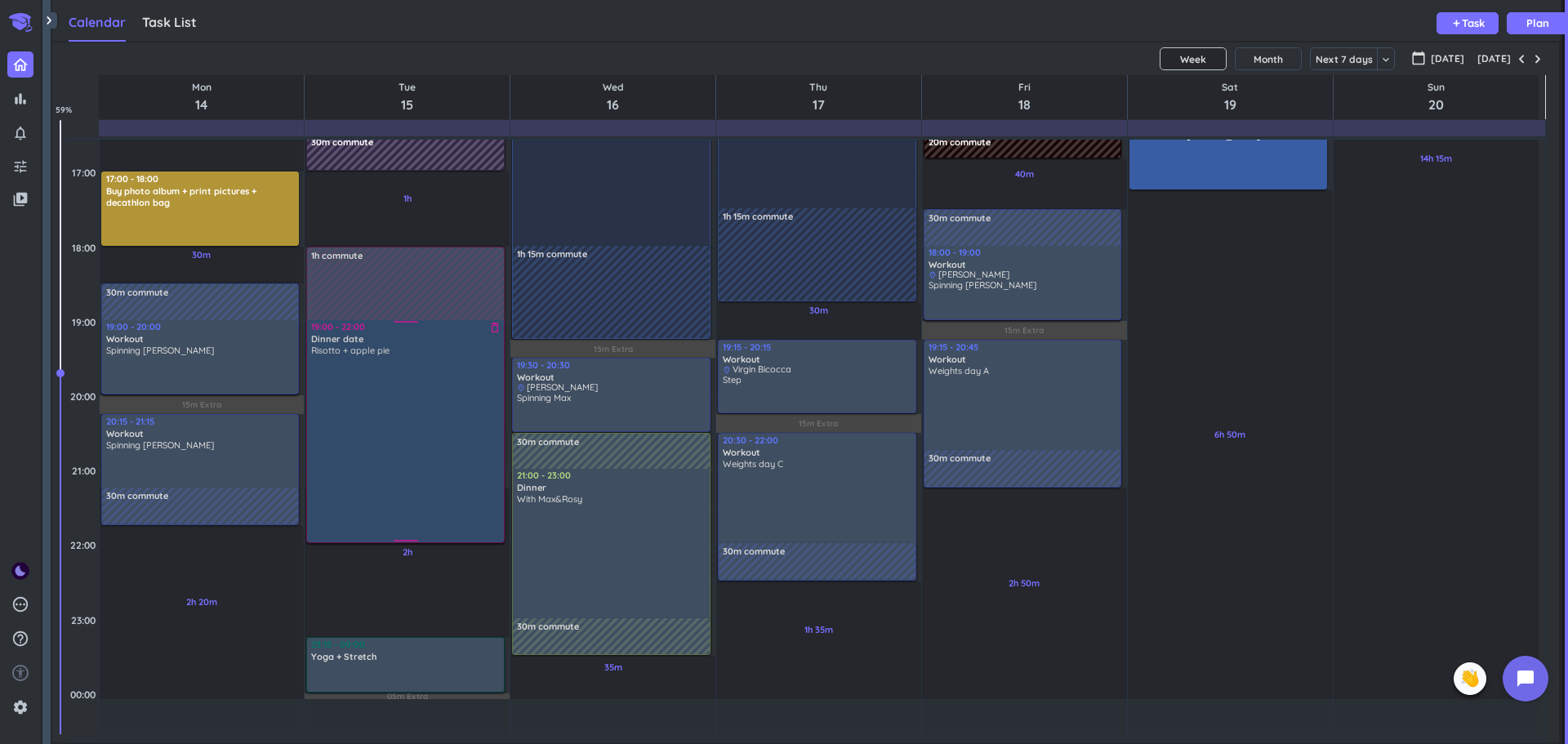 drag, startPoint x: 396, startPoint y: 484, endPoint x: 397, endPoint y: 541, distance: 57.00877 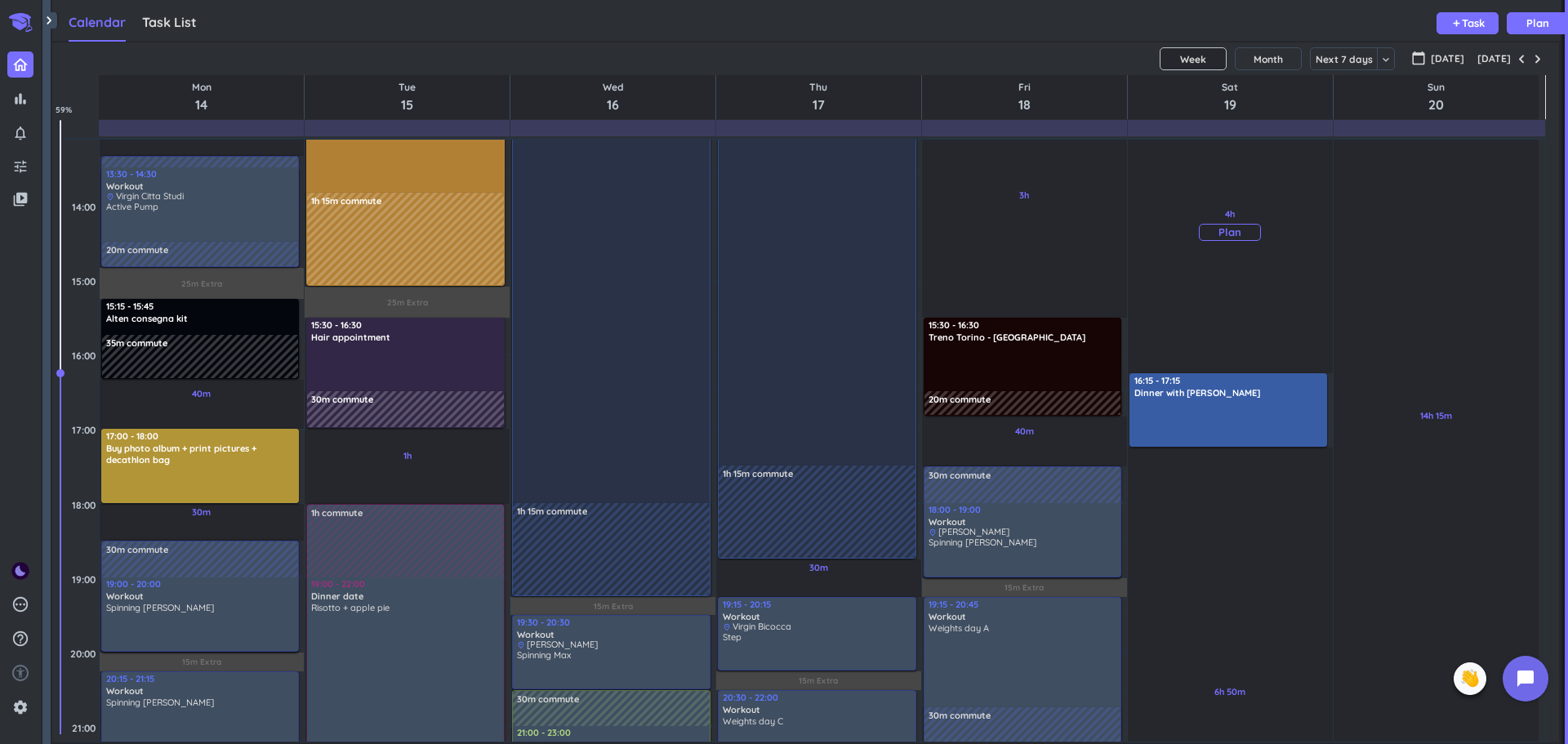 scroll, scrollTop: 679, scrollLeft: 0, axis: vertical 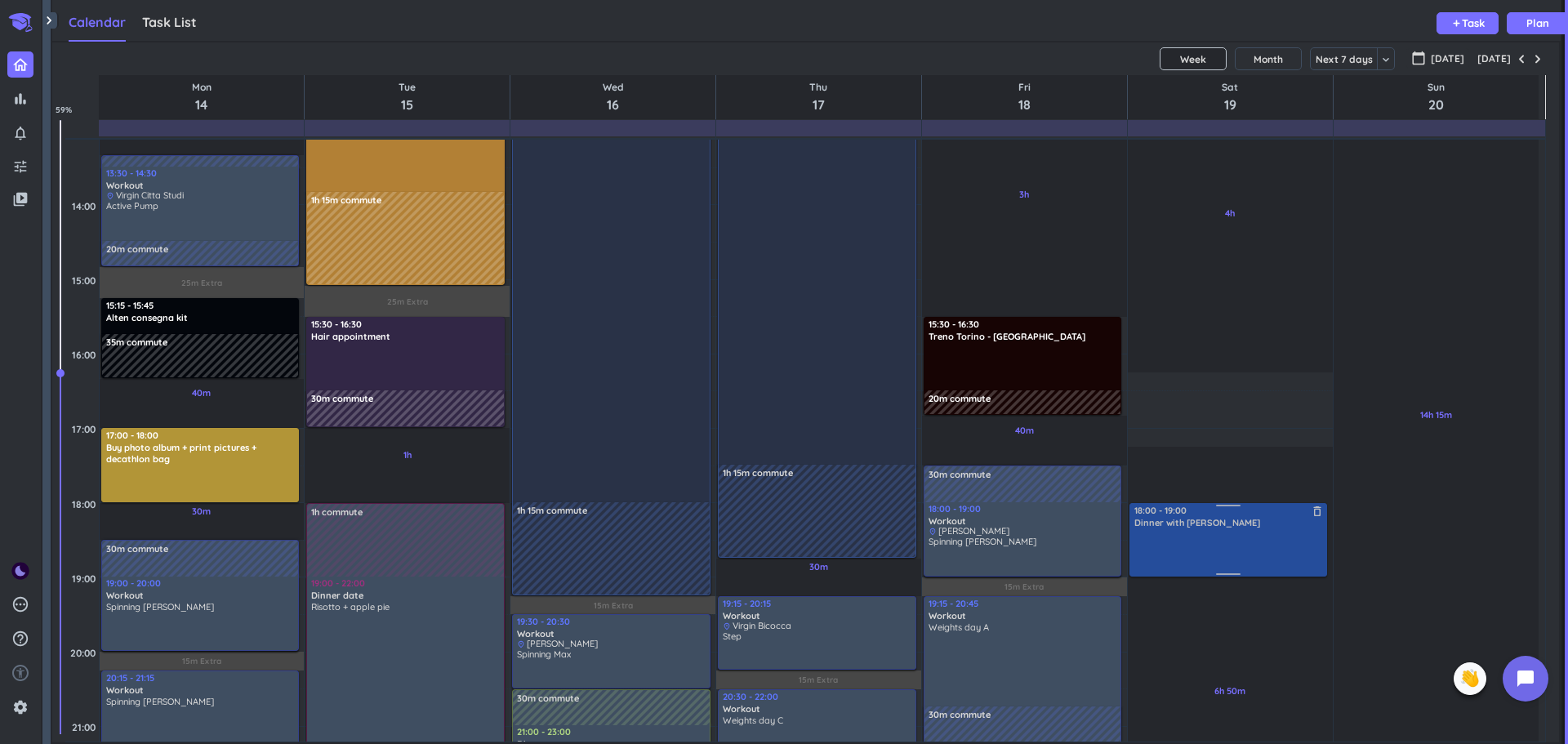 drag, startPoint x: 1220, startPoint y: 399, endPoint x: 1238, endPoint y: 519, distance: 121.3425 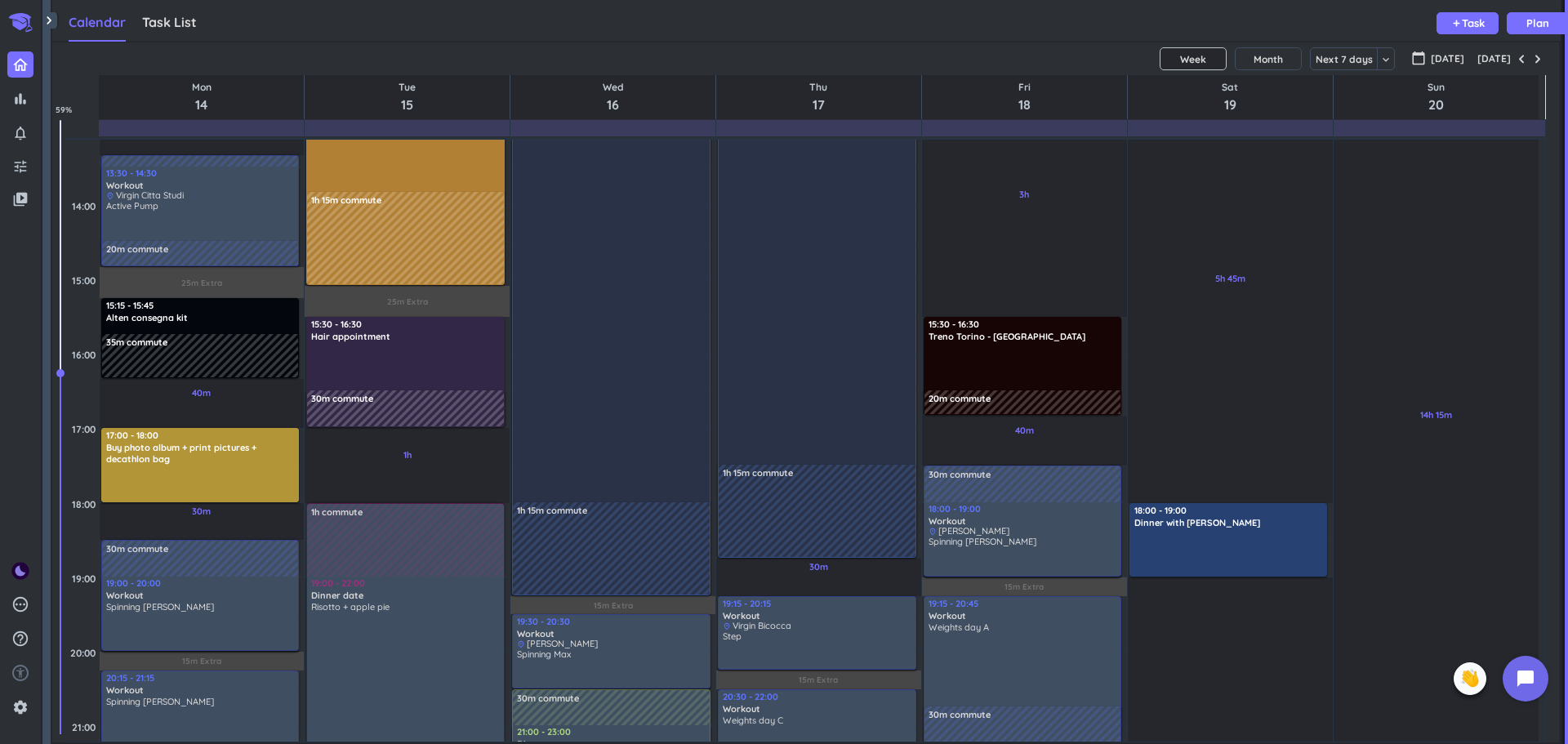 scroll, scrollTop: 905, scrollLeft: 0, axis: vertical 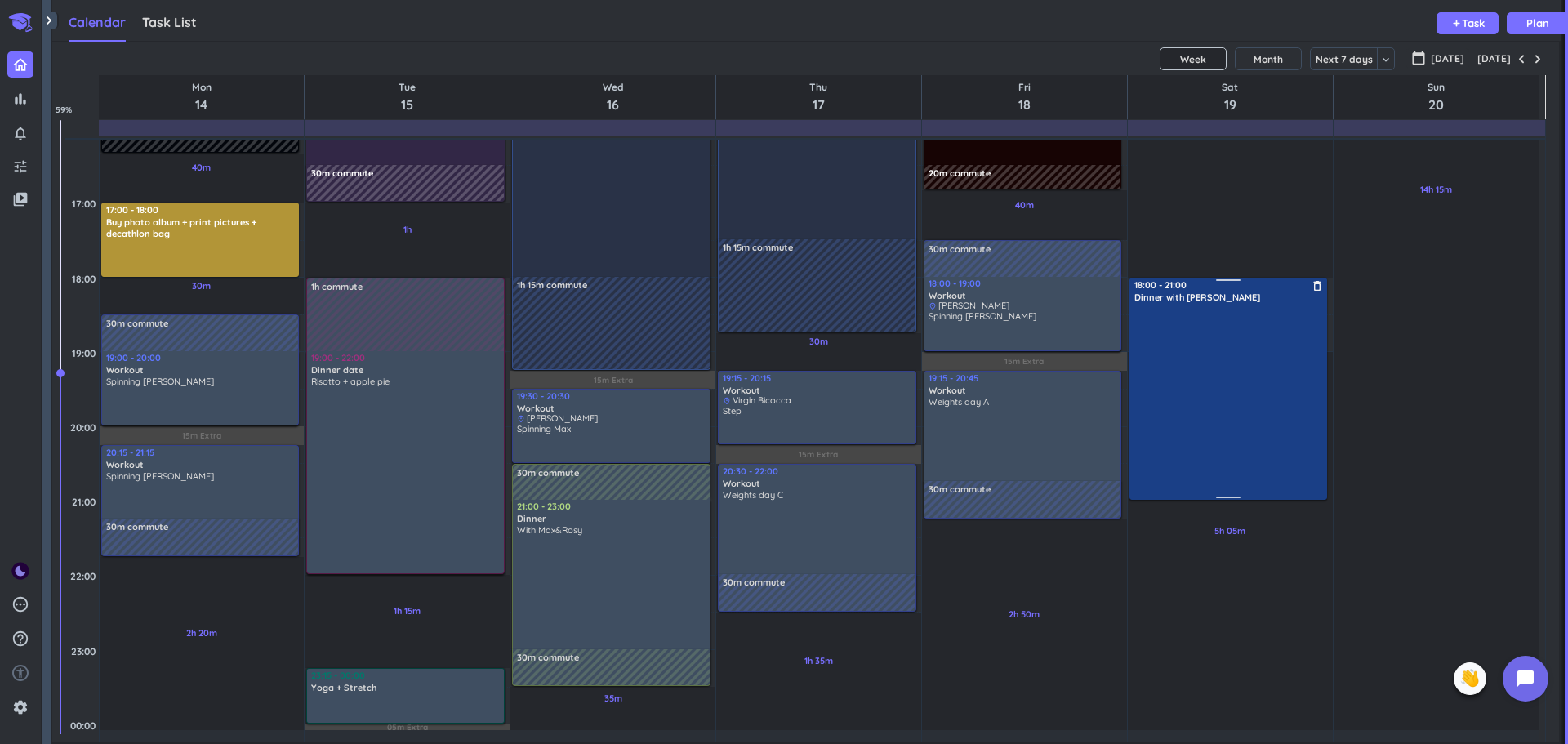 drag, startPoint x: 1221, startPoint y: 349, endPoint x: 1231, endPoint y: 501, distance: 152.32859 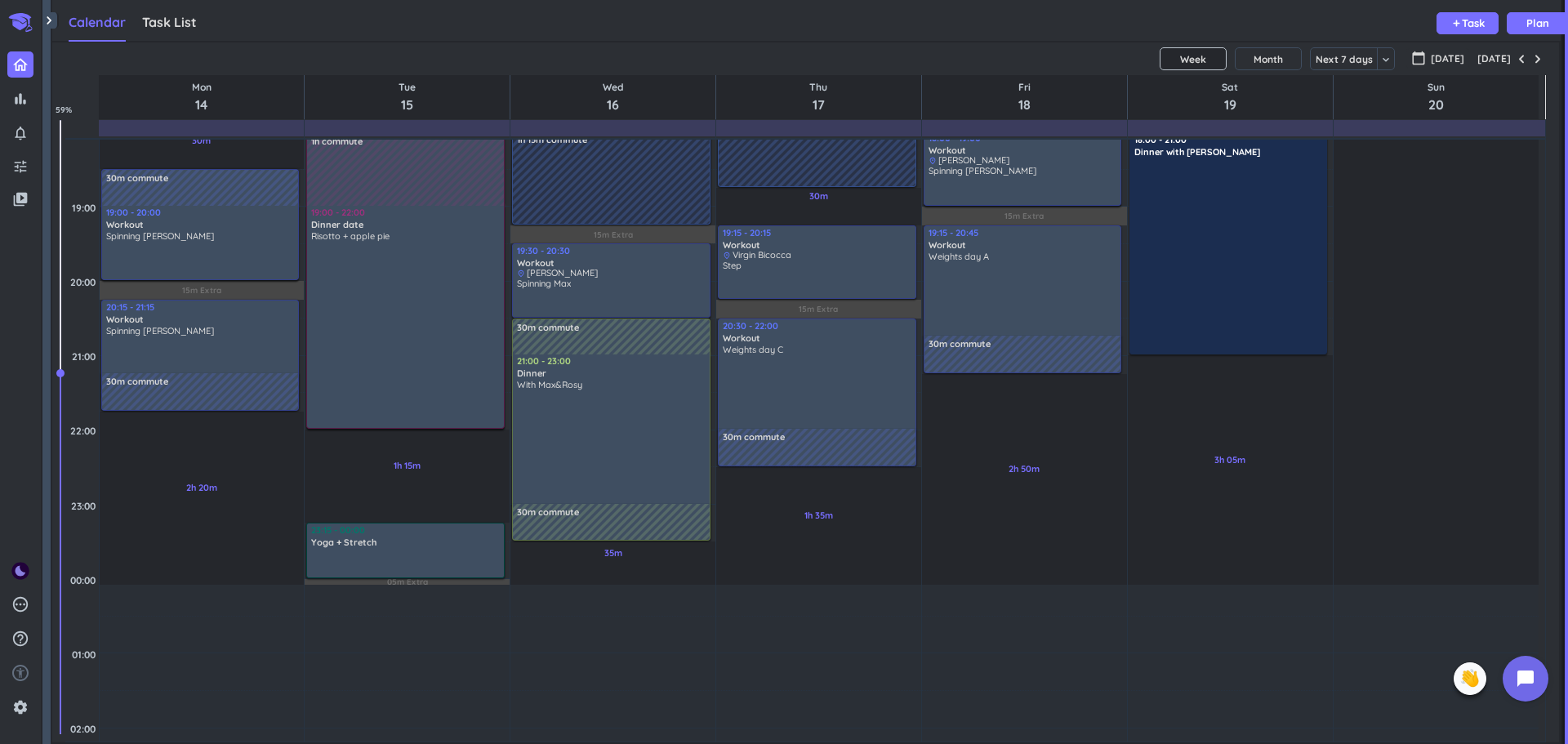 scroll, scrollTop: 1051, scrollLeft: 0, axis: vertical 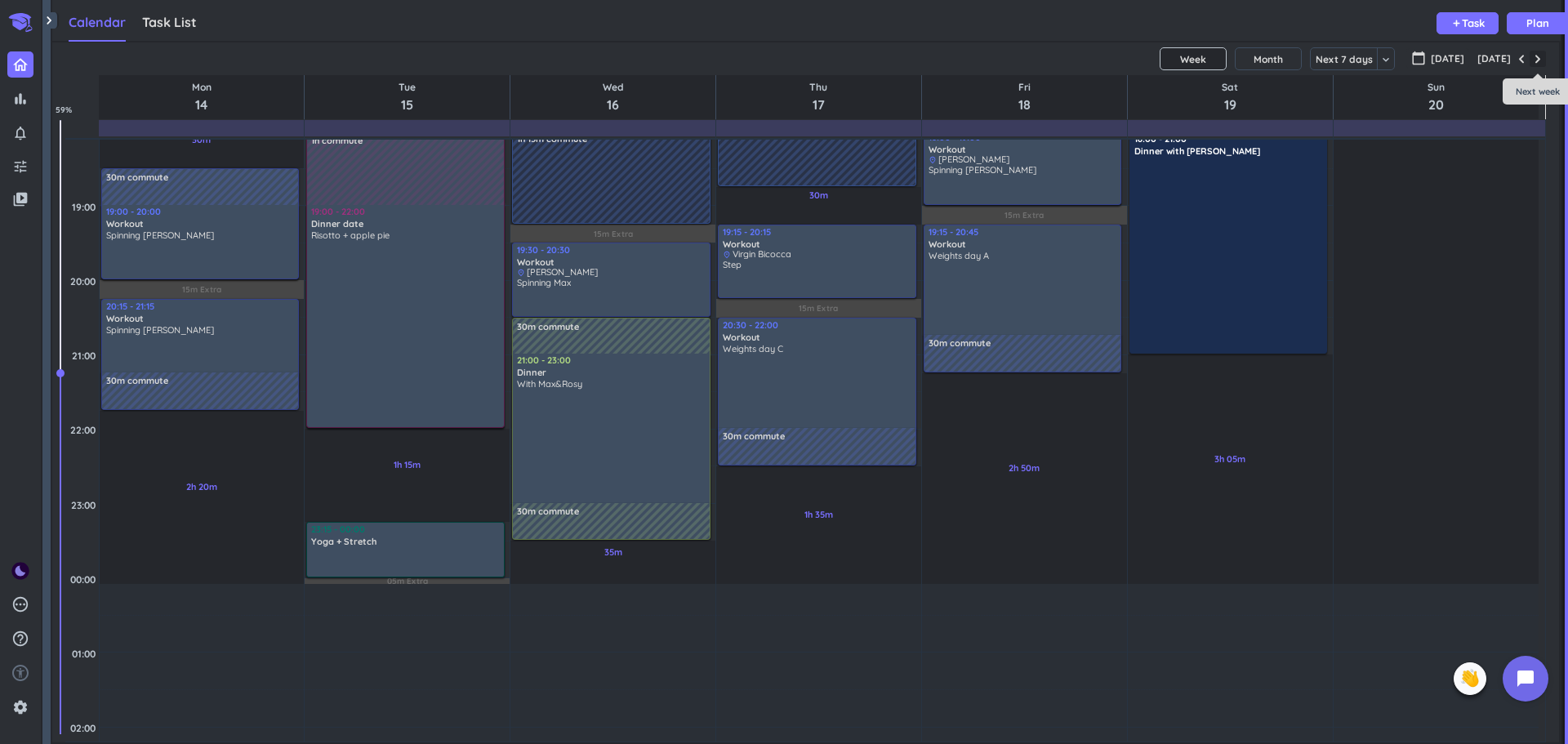 click at bounding box center [1538, 59] 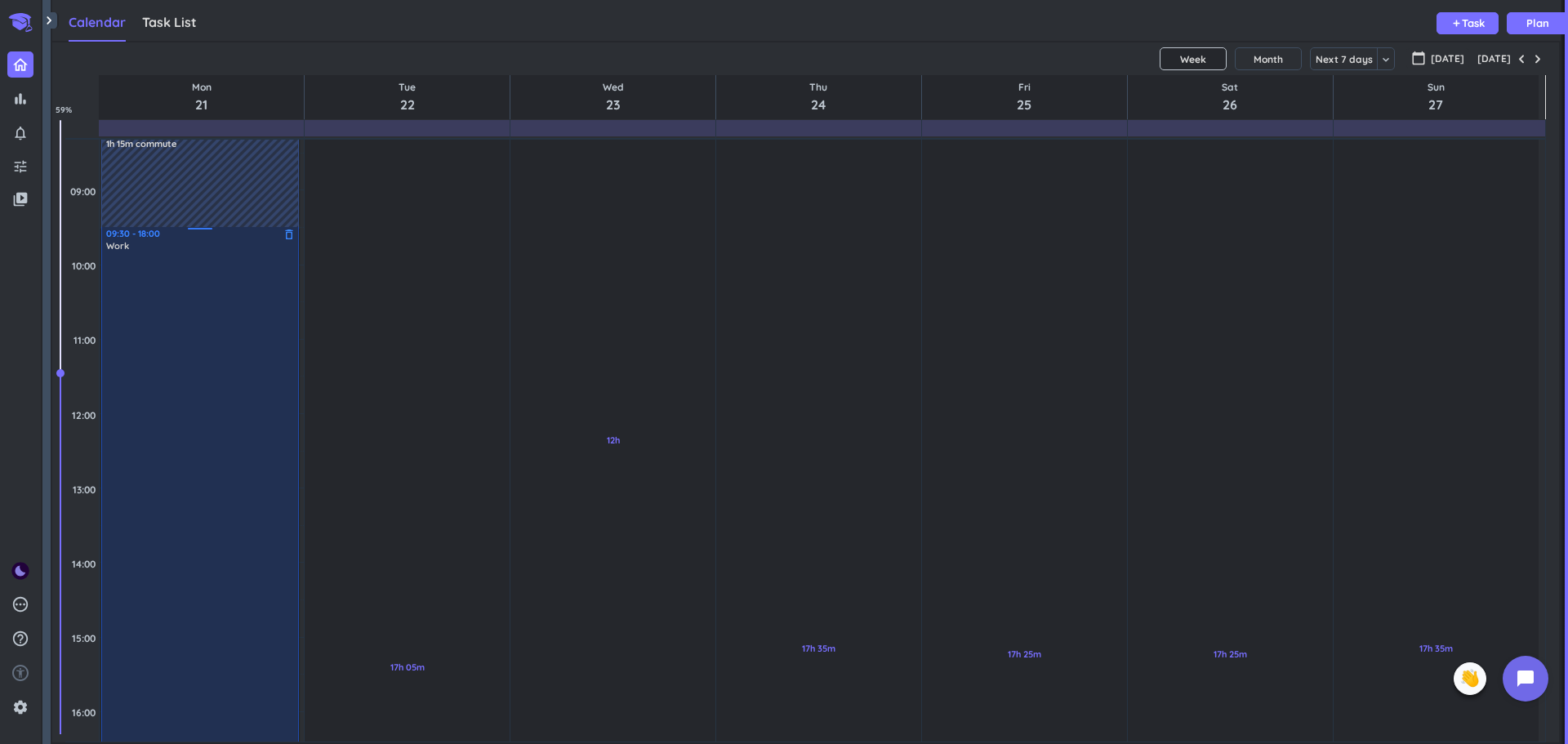 scroll, scrollTop: 311, scrollLeft: 0, axis: vertical 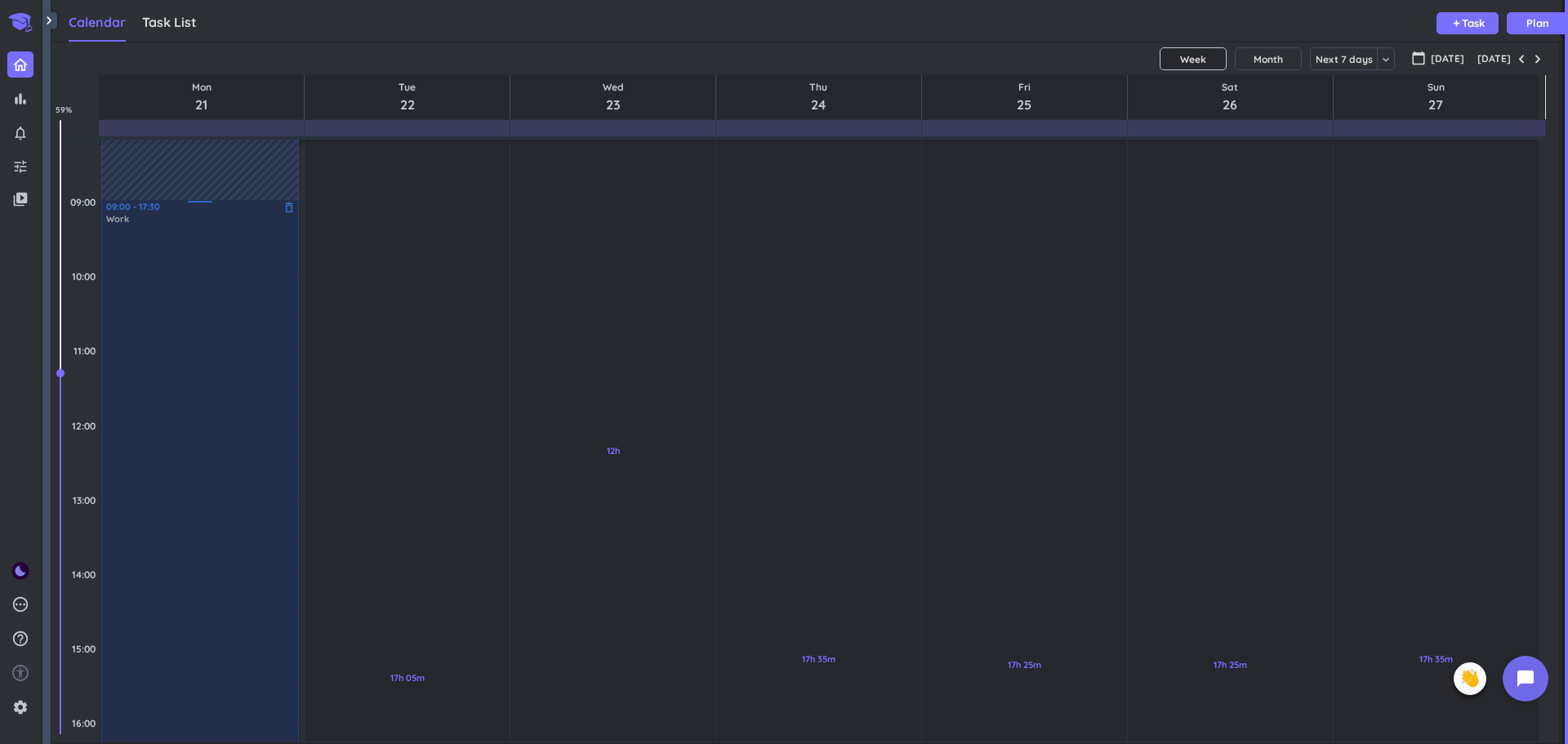 drag, startPoint x: 209, startPoint y: 336, endPoint x: 212, endPoint y: 303, distance: 33.1361 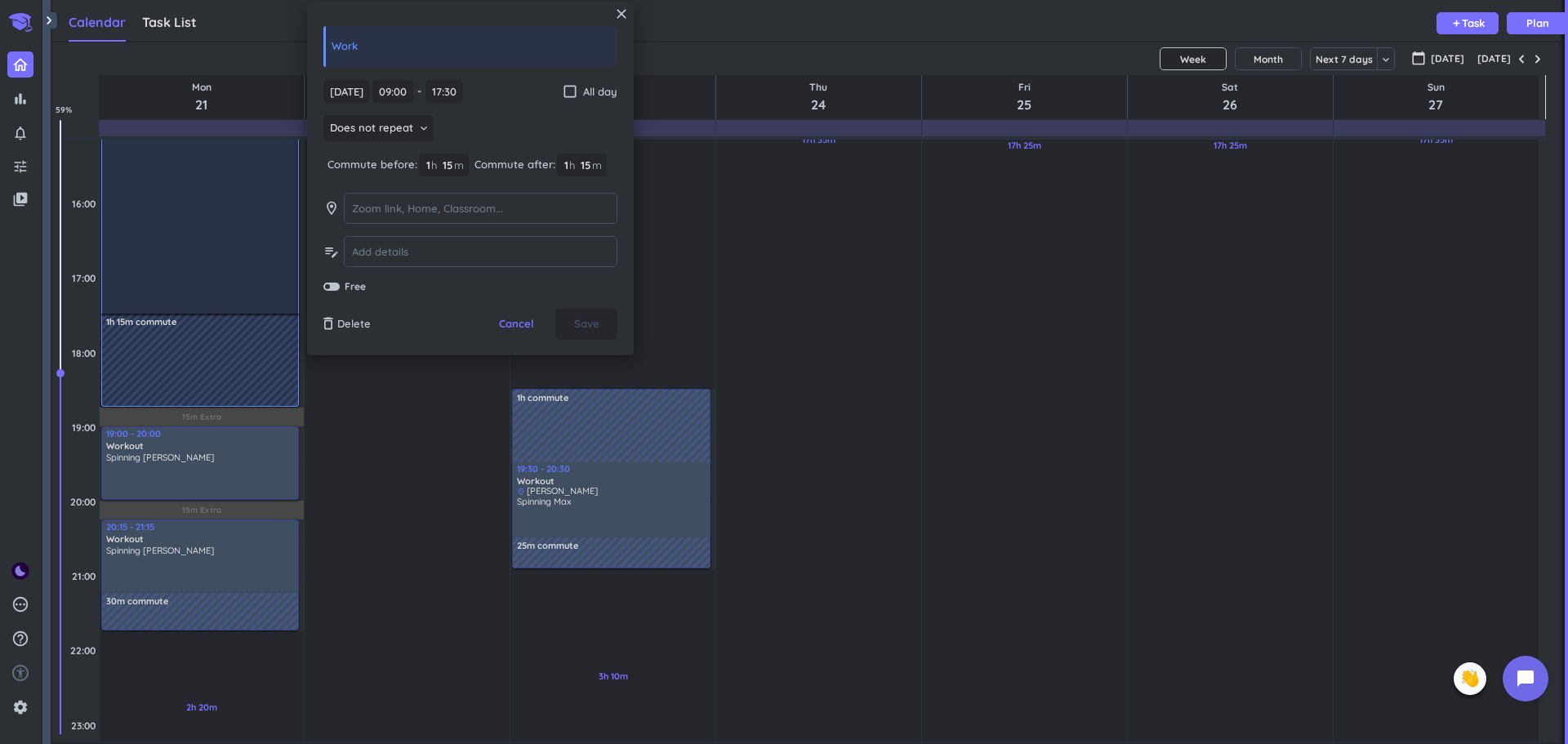 scroll, scrollTop: 831, scrollLeft: 0, axis: vertical 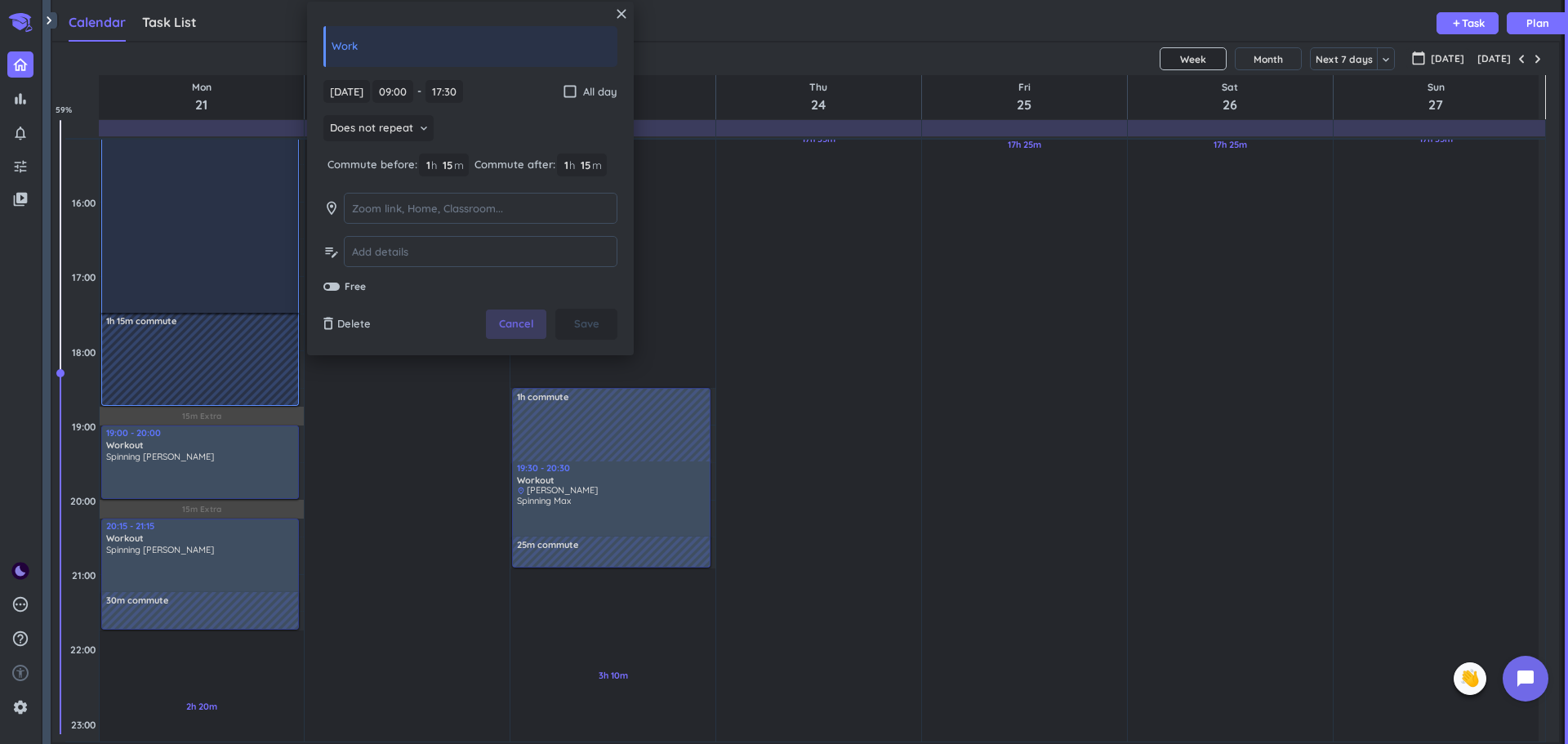 click on "Cancel" at bounding box center [516, 324] 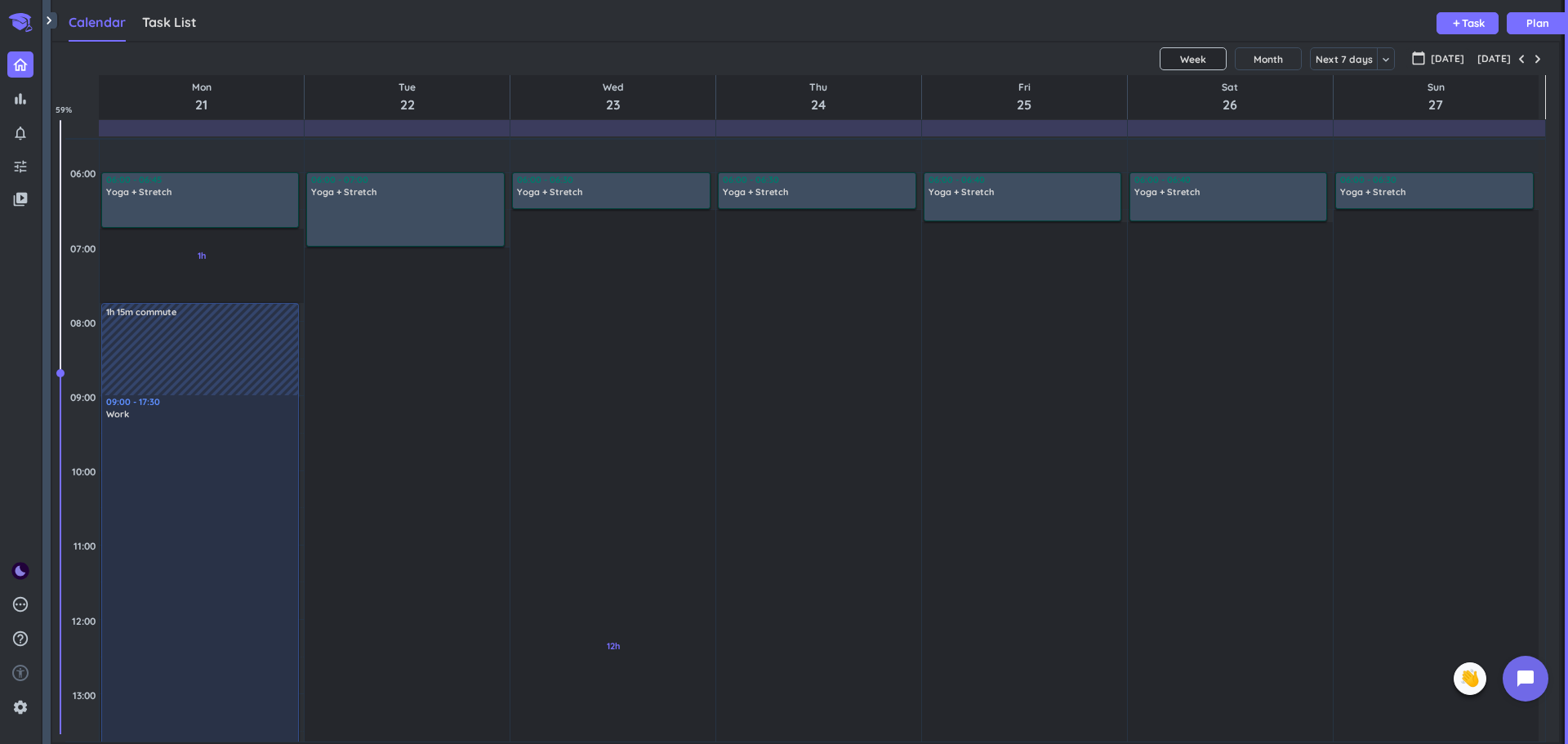 scroll, scrollTop: 149, scrollLeft: 0, axis: vertical 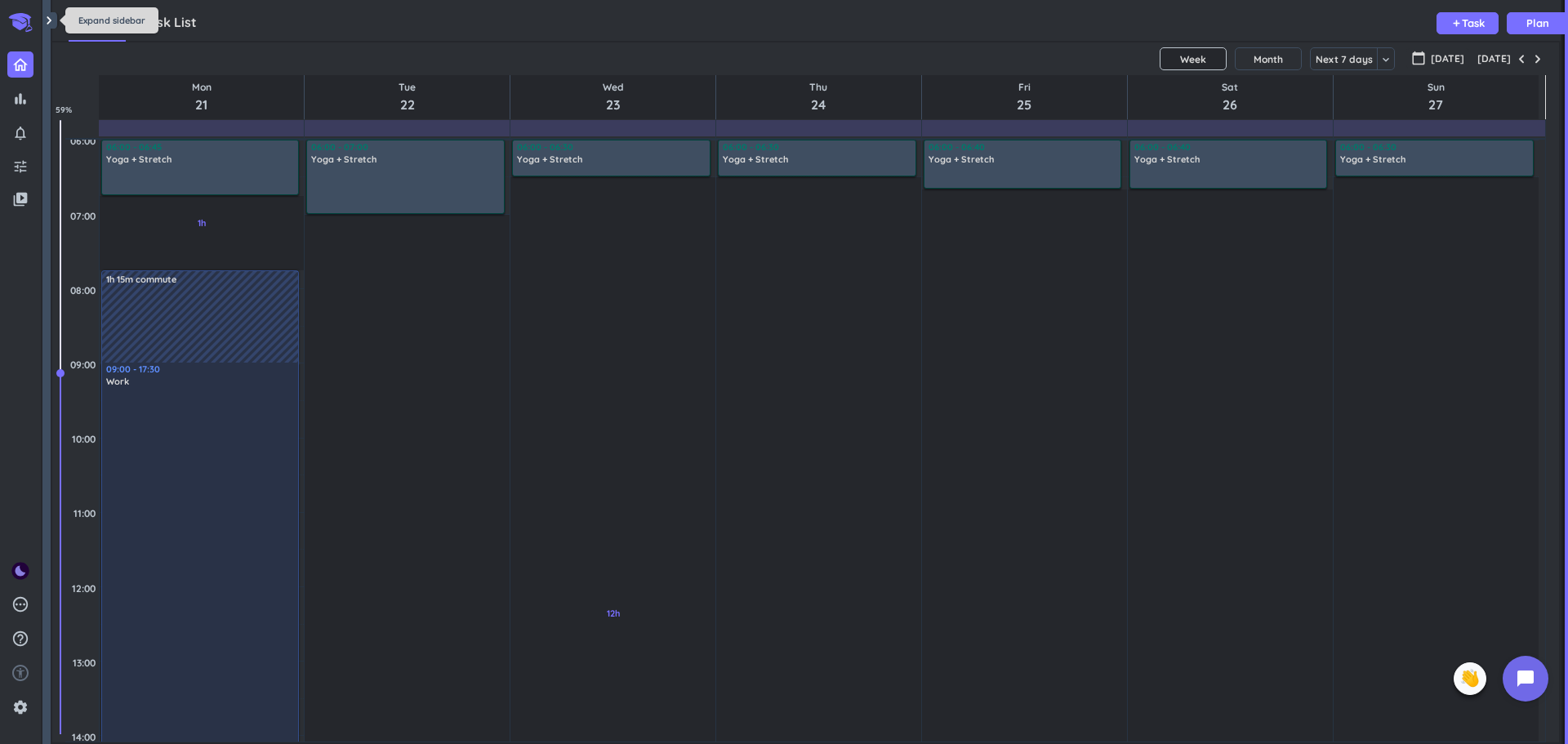 click on "chevron_right" at bounding box center [49, 20] 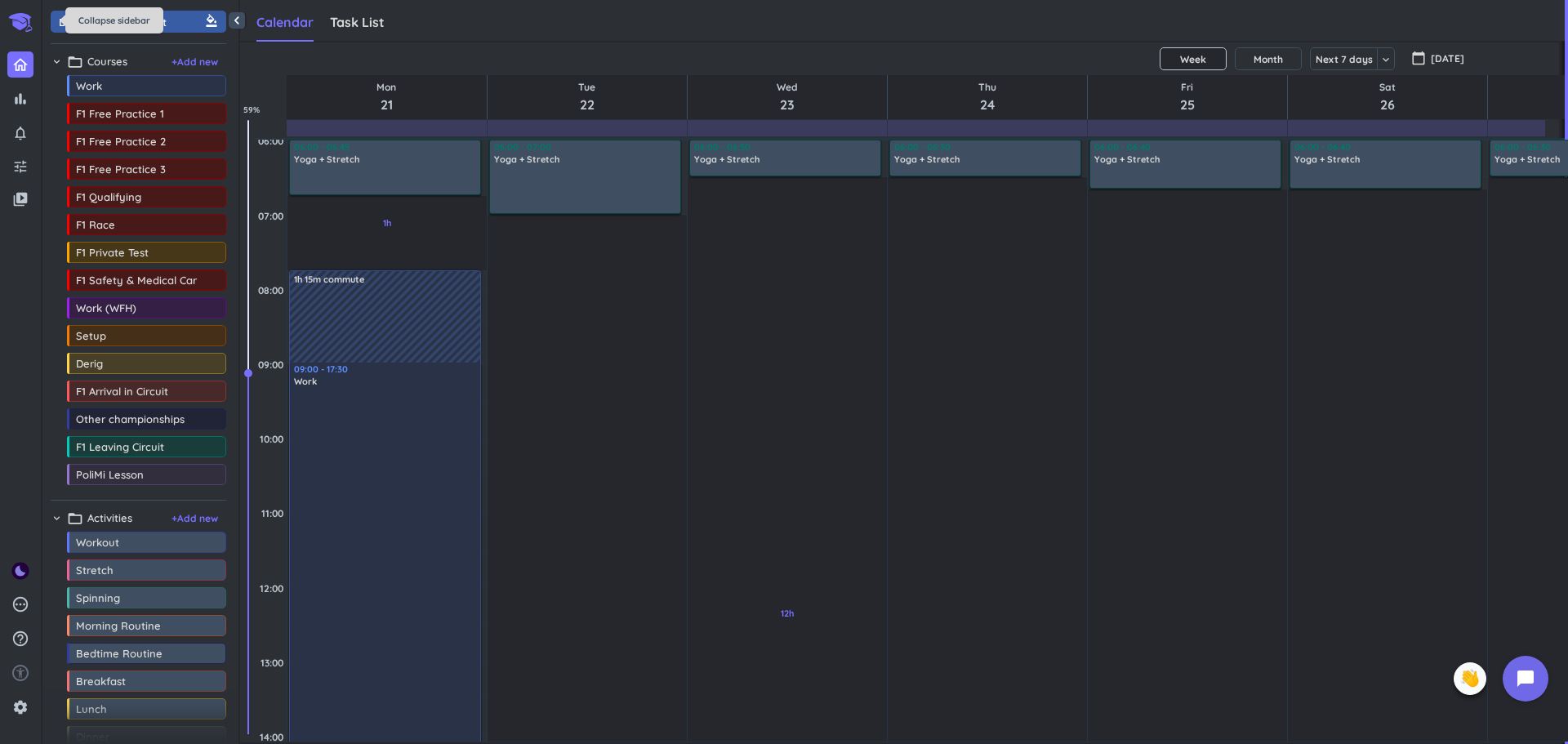 scroll, scrollTop: 34, scrollLeft: 1326, axis: both 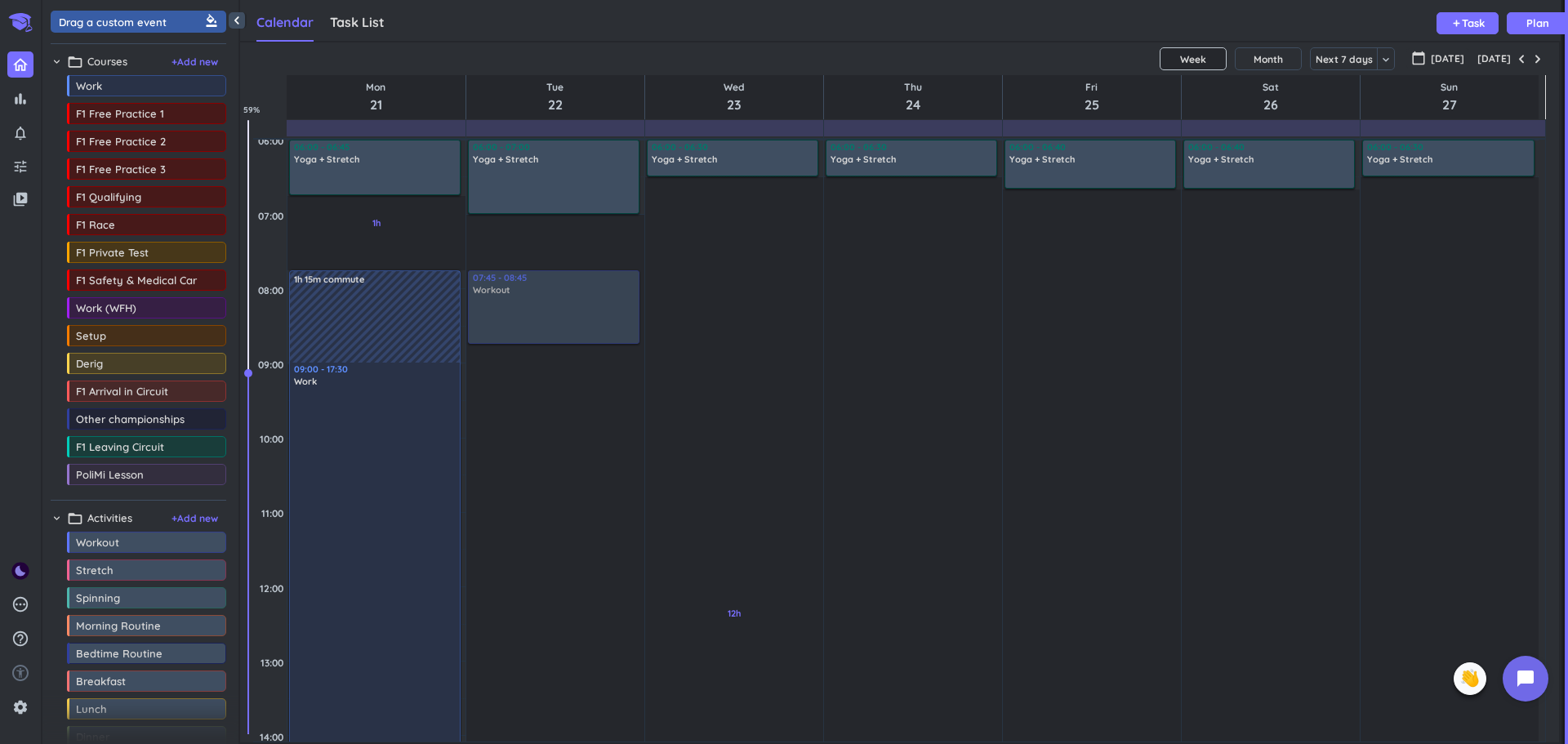 click on "chevron_left Drag a custom event format_color_fill chevron_right folder_open Courses   +  Add new drag_indicator Work more_horiz drag_indicator F1 Free Practice 1 more_horiz drag_indicator F1 Free Practice 2 more_horiz drag_indicator F1 Free Practice 3 more_horiz drag_indicator F1 Qualifying more_horiz drag_indicator F1 Race more_horiz drag_indicator F1 Private Test more_horiz drag_indicator F1 Safety & Medical Car more_horiz drag_indicator Work (WFH) more_horiz drag_indicator Setup more_horiz drag_indicator Derig more_horiz drag_indicator F1 Arrival in Circuit more_horiz drag_indicator Other championships  more_horiz drag_indicator F1 Leaving Circuit more_horiz drag_indicator PoliMi Lesson more_horiz chevron_right folder_open Activities   +  Add new drag_indicator Workout more_horiz drag_indicator Stretch more_horiz drag_indicator Spinning more_horiz drag_indicator Morning Routine more_horiz drag_indicator Bedtime Routine more_horiz drag_indicator Breakfast more_horiz drag_indicator Lunch more_horiz Dinner %" at bounding box center [805, 372] 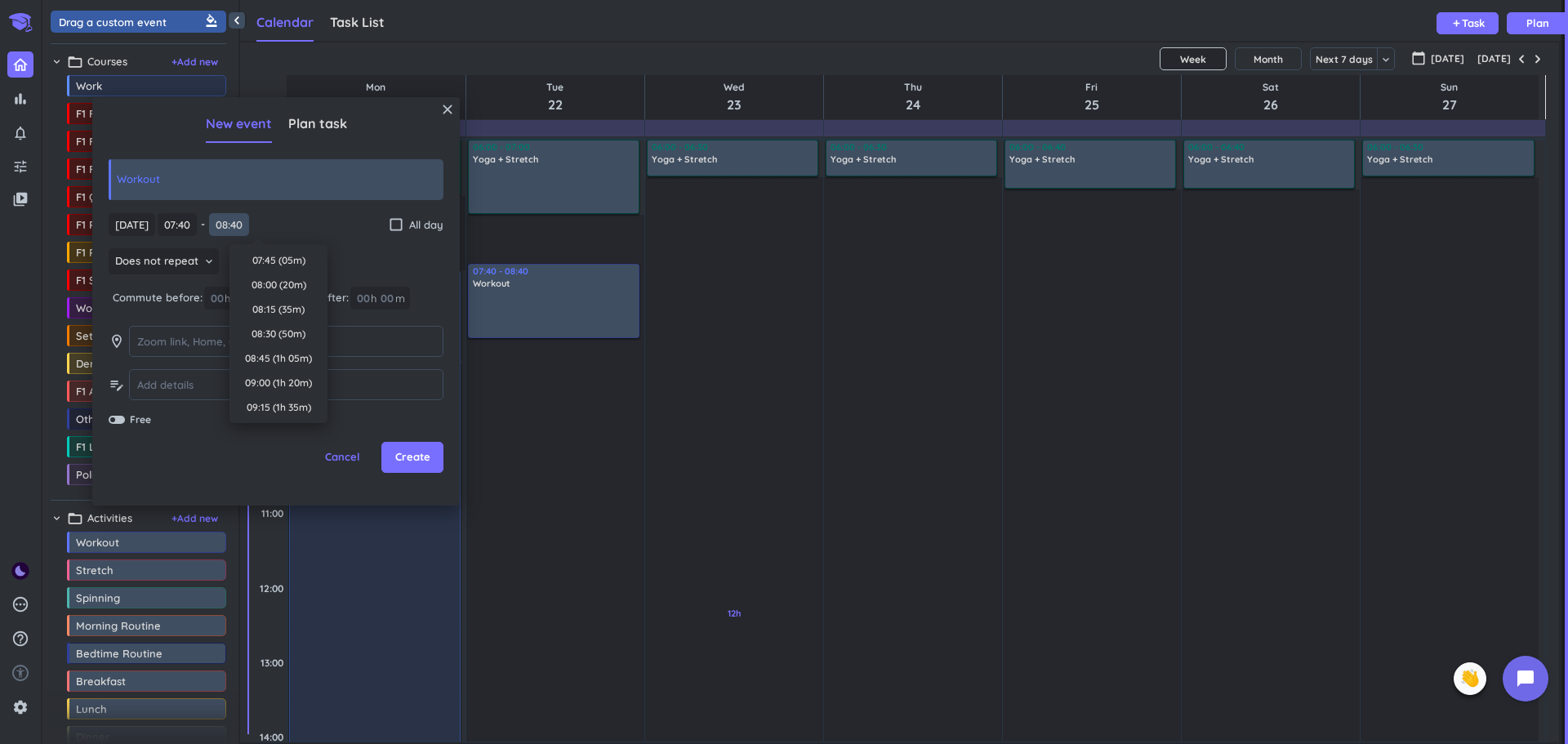 click on "08:40" at bounding box center [229, 225] 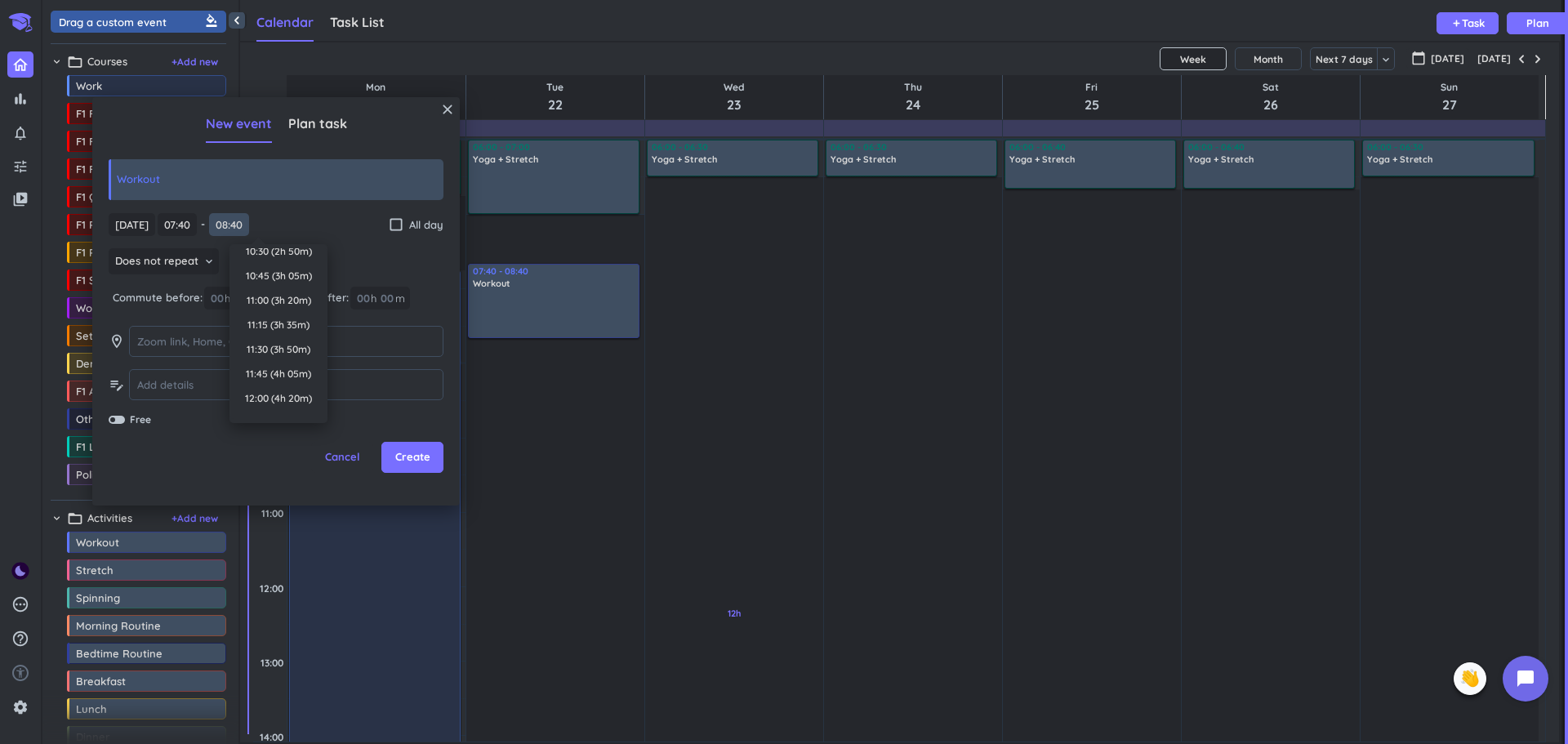 scroll, scrollTop: 0, scrollLeft: 0, axis: both 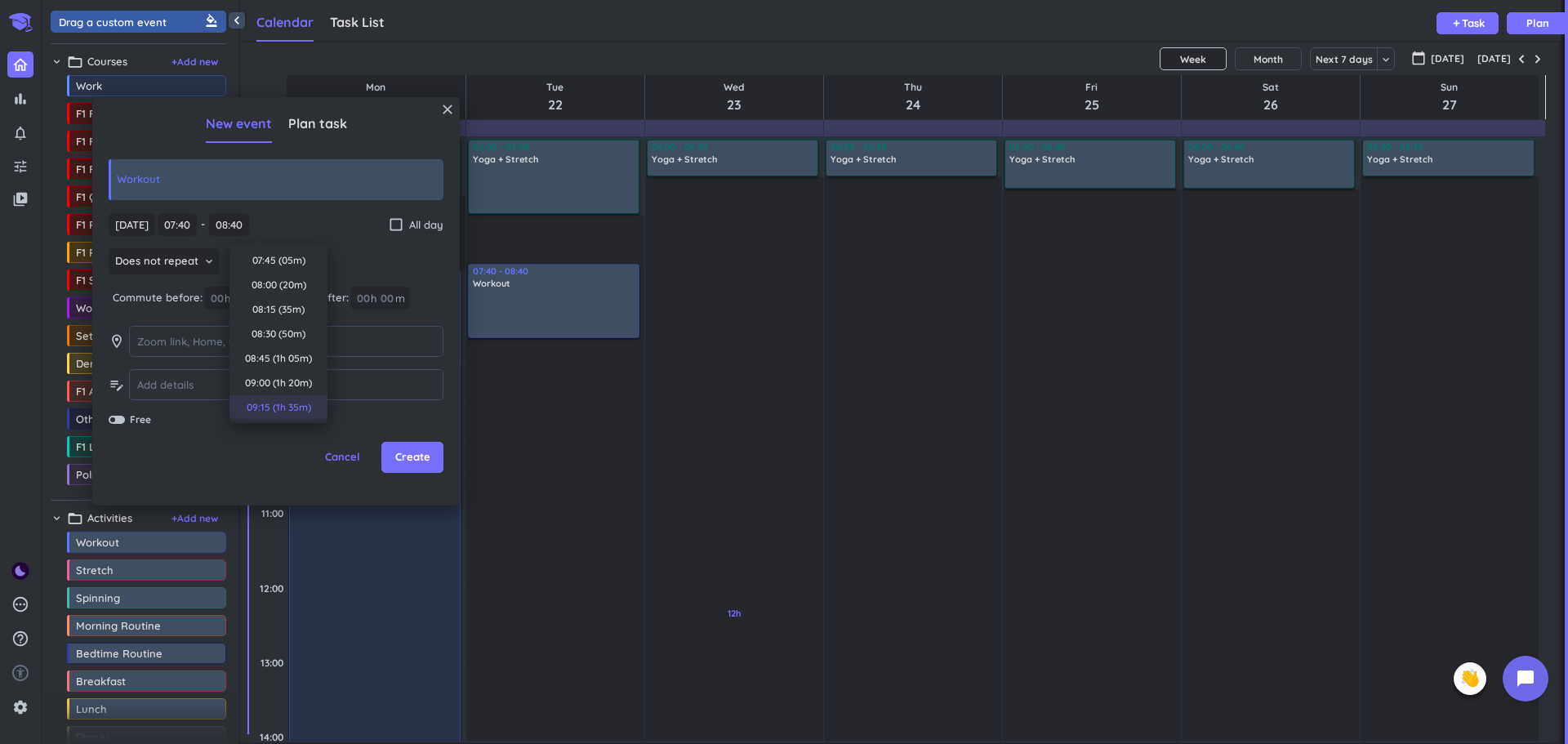 click on "09:15 (1h 35m)" at bounding box center (278, 408) 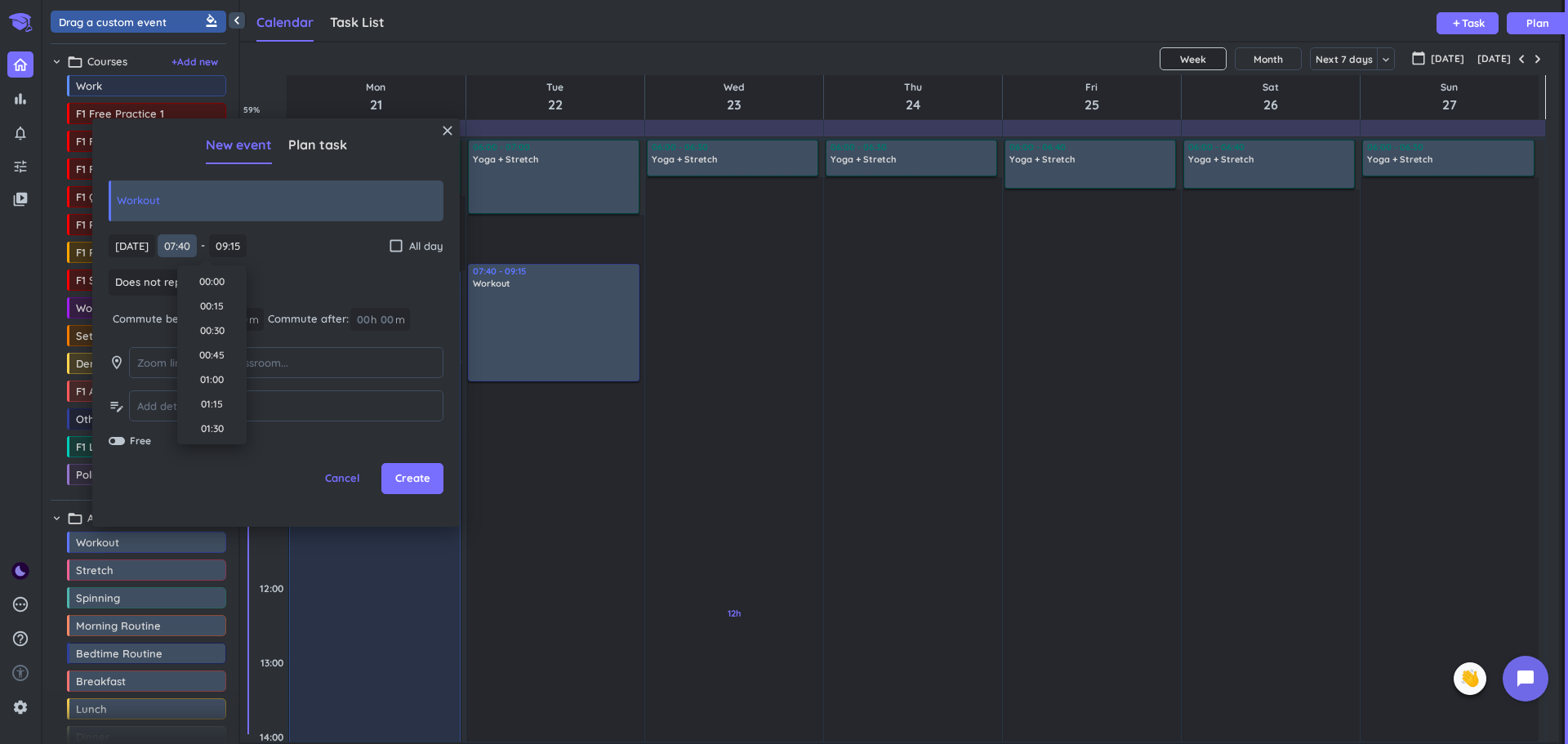 scroll, scrollTop: 662, scrollLeft: 0, axis: vertical 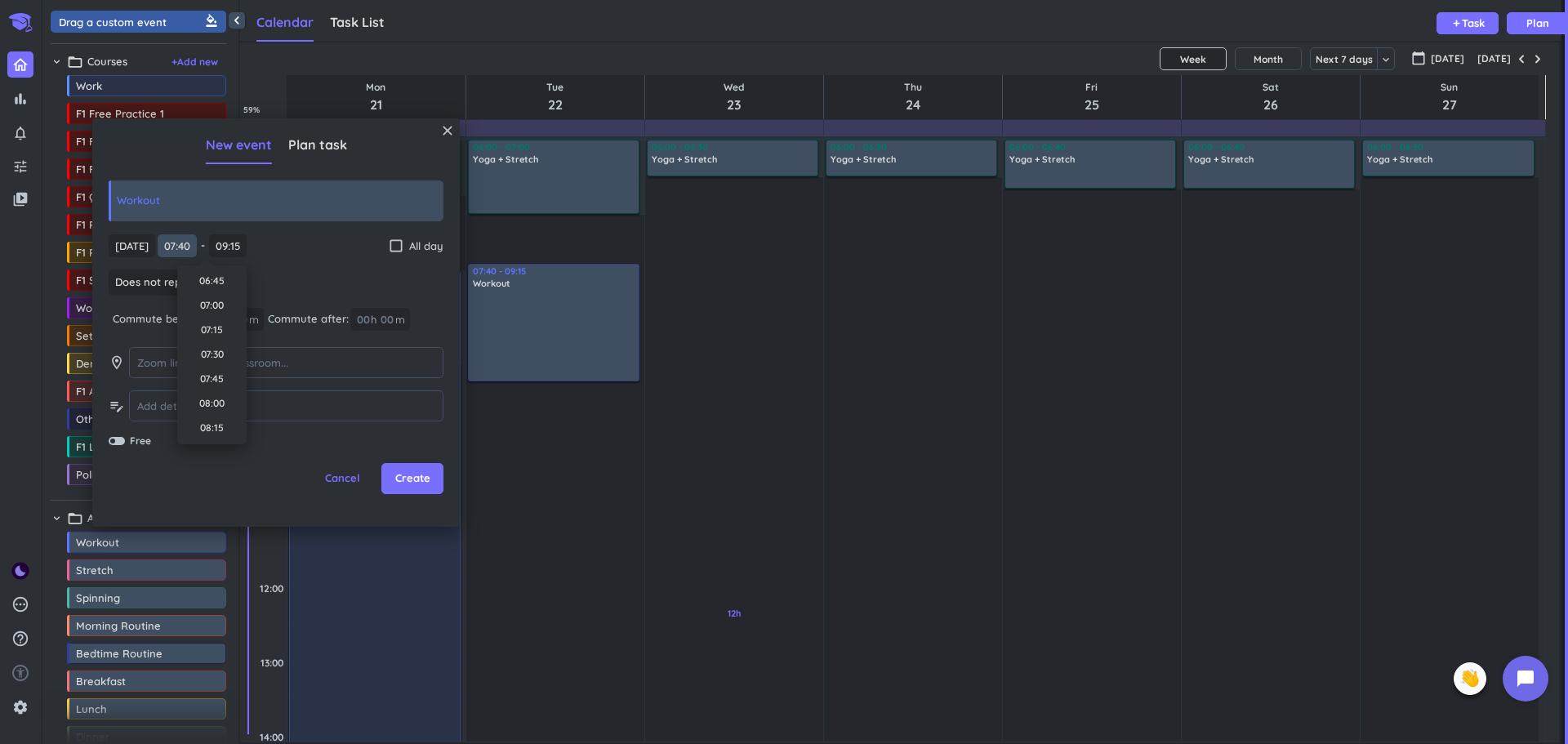 click on "07:40" at bounding box center (177, 246) 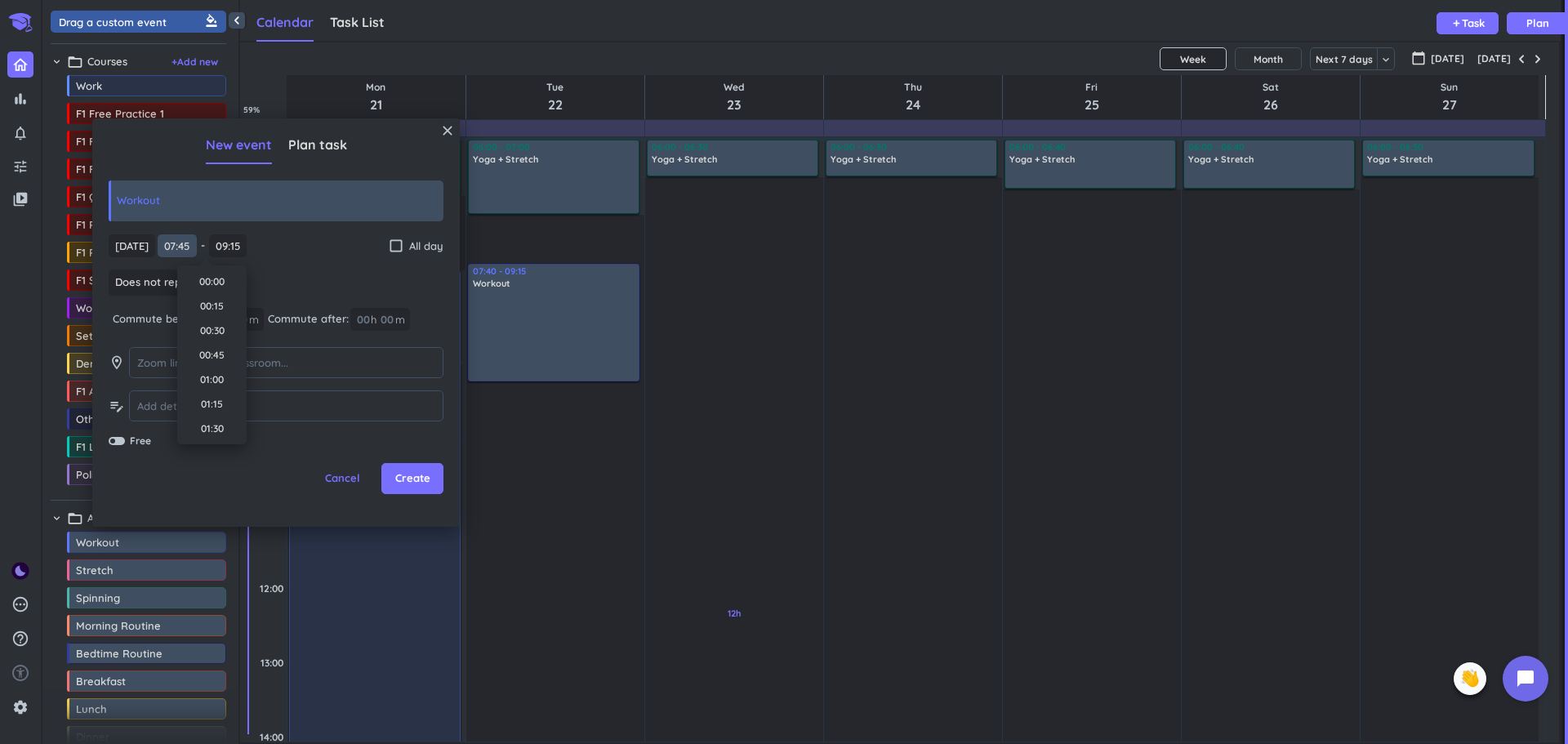 scroll, scrollTop: 687, scrollLeft: 0, axis: vertical 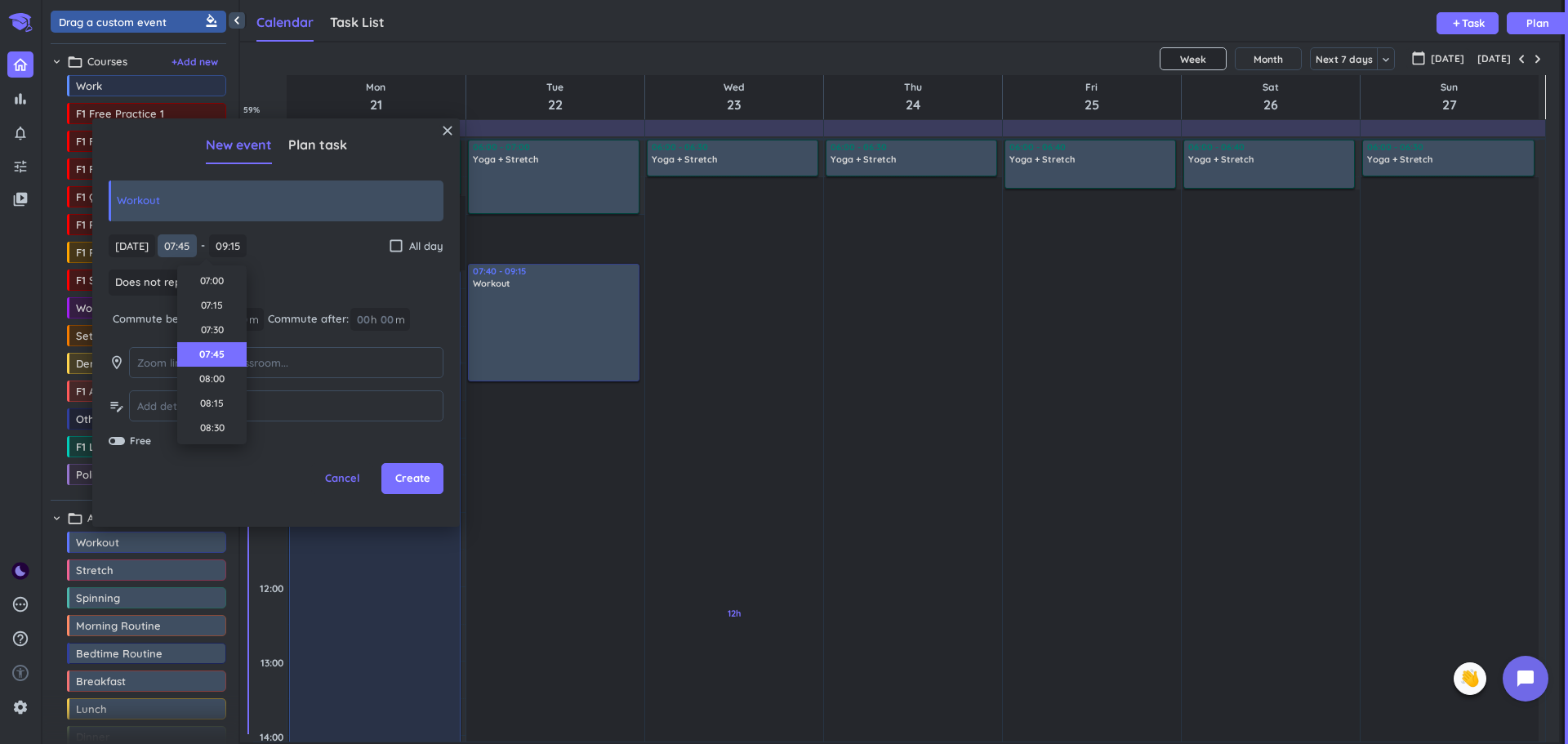 type on "07:45" 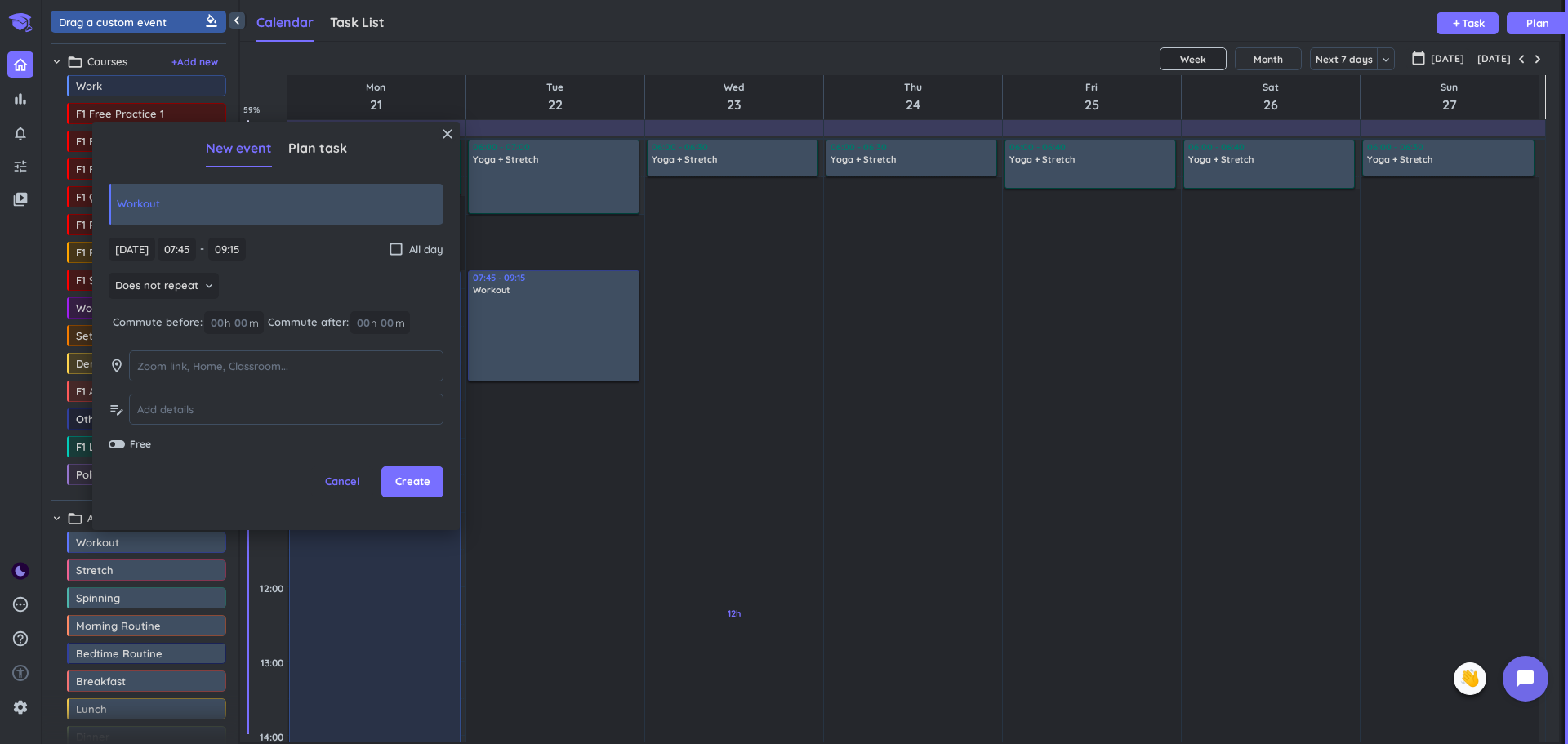 click on "Tue, Jul 22 Tue, Jul 22   07:45 07:45 - 09:15 09:15 check_box_outline_blank All day Does not repeat keyboard_arrow_down Commute before: 00 h 00 m Commute after: 00 h 00 m room edit_note Free" at bounding box center (276, 345) 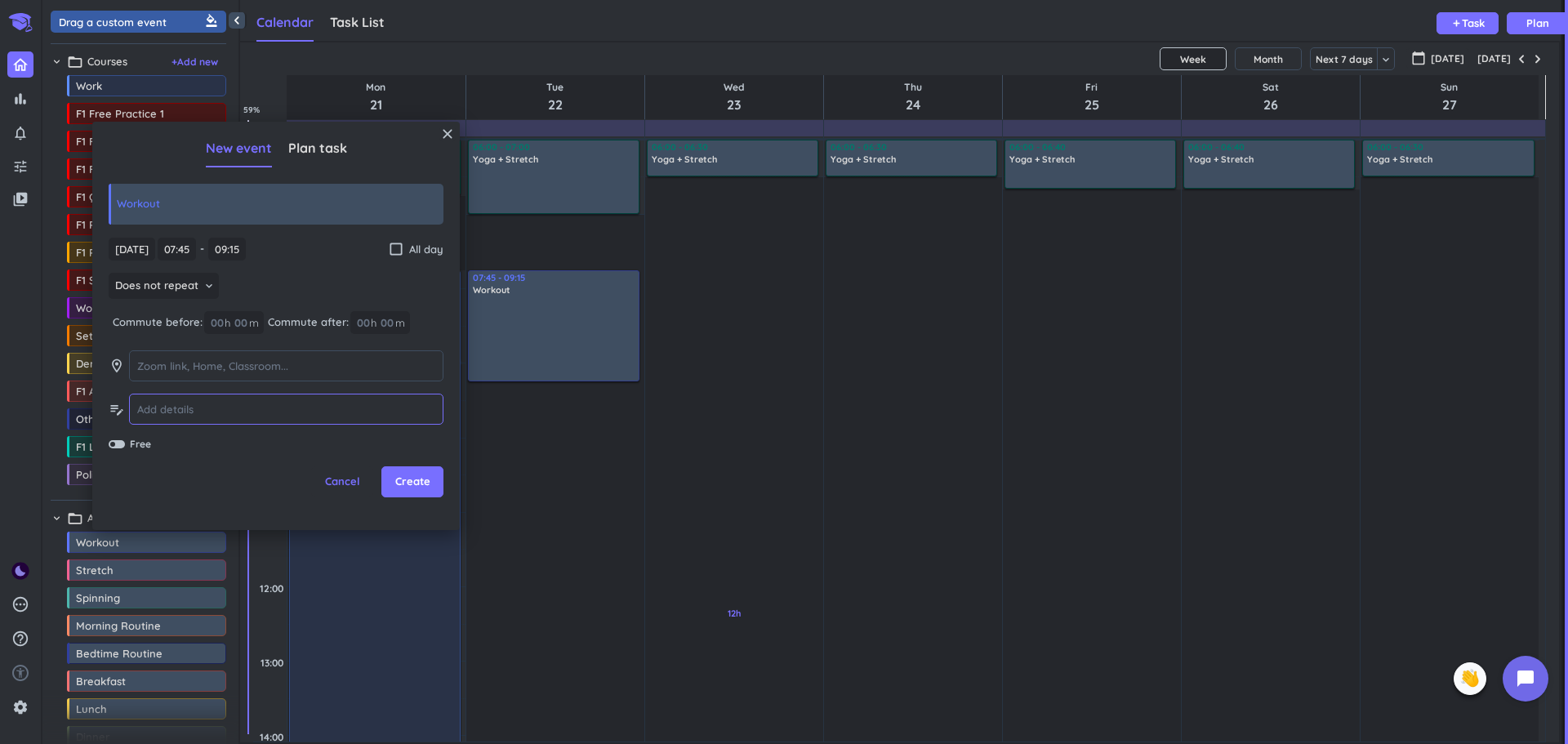 click at bounding box center (286, 409) 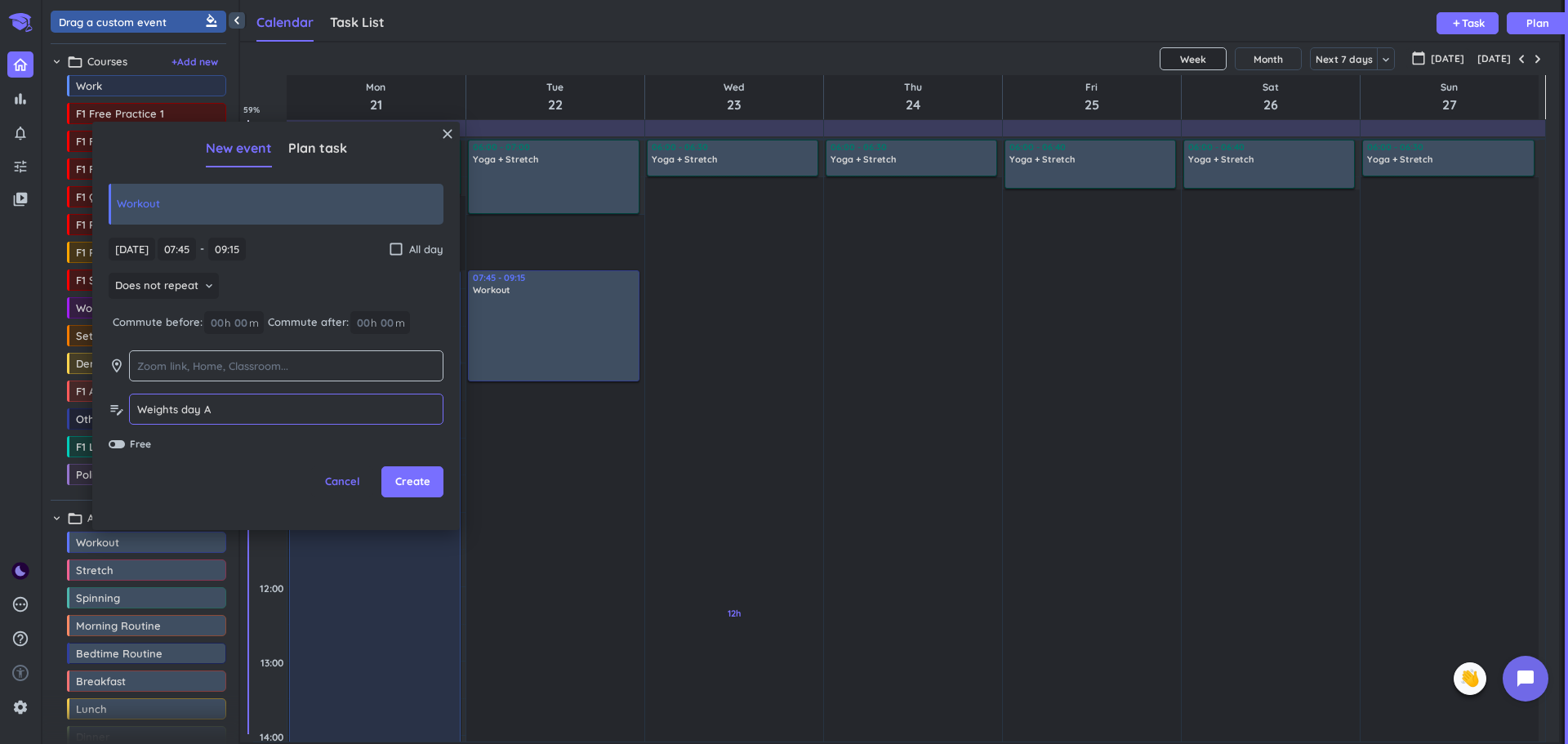 type on "Weights day A" 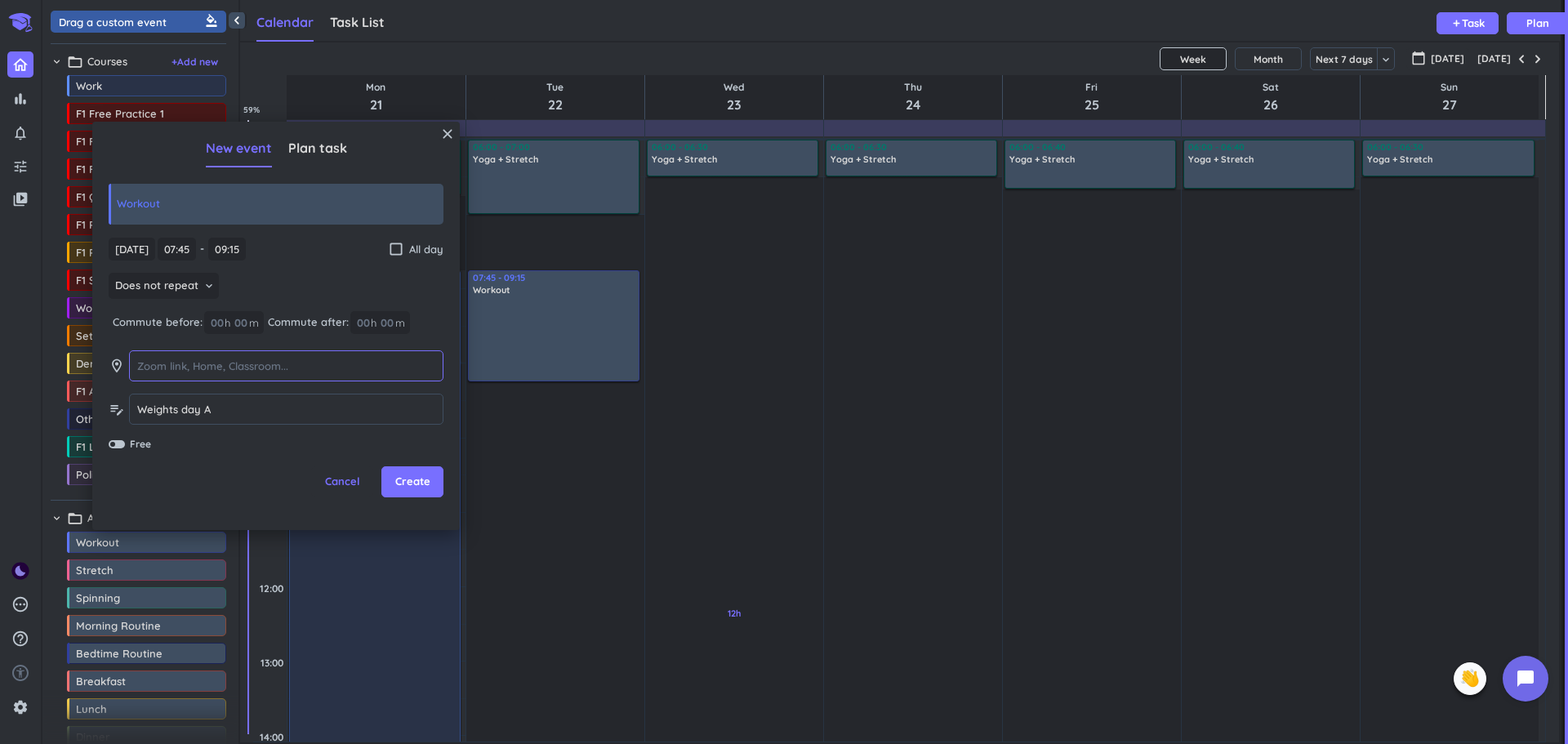 click at bounding box center (286, 366) 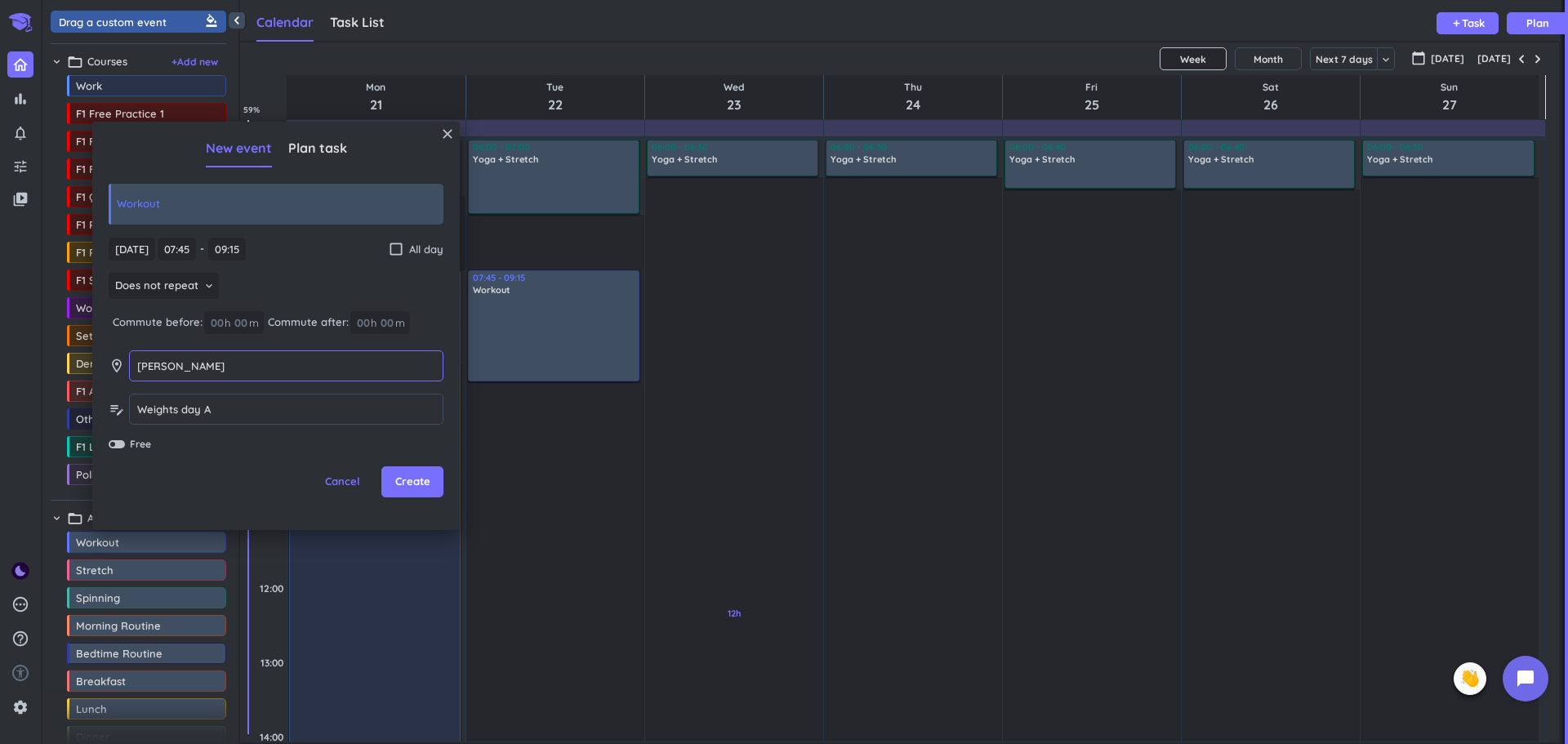 type on "[PERSON_NAME]" 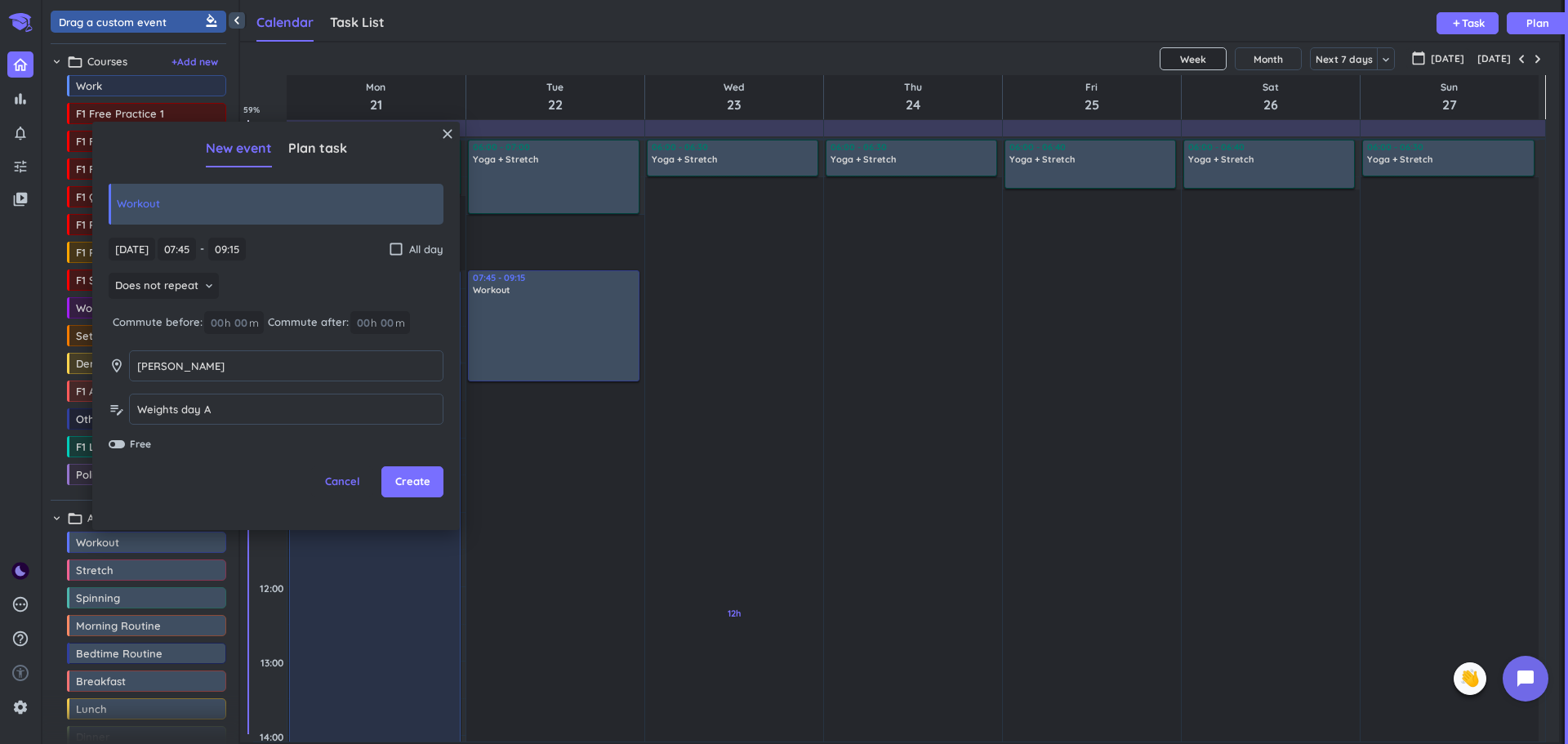 click on "close New event Plan task Workout Tue, Jul 22 Tue, Jul 22   07:45 07:45 - 09:15 09:15 check_box_outline_blank All day Does not repeat keyboard_arrow_down Commute before: 00 h 00 m Commute after: 00 h 00 m room Virgin Maciachini Virgin Maciachini edit_note Weights day A Weights day A Free Cancel Create" at bounding box center (276, 326) 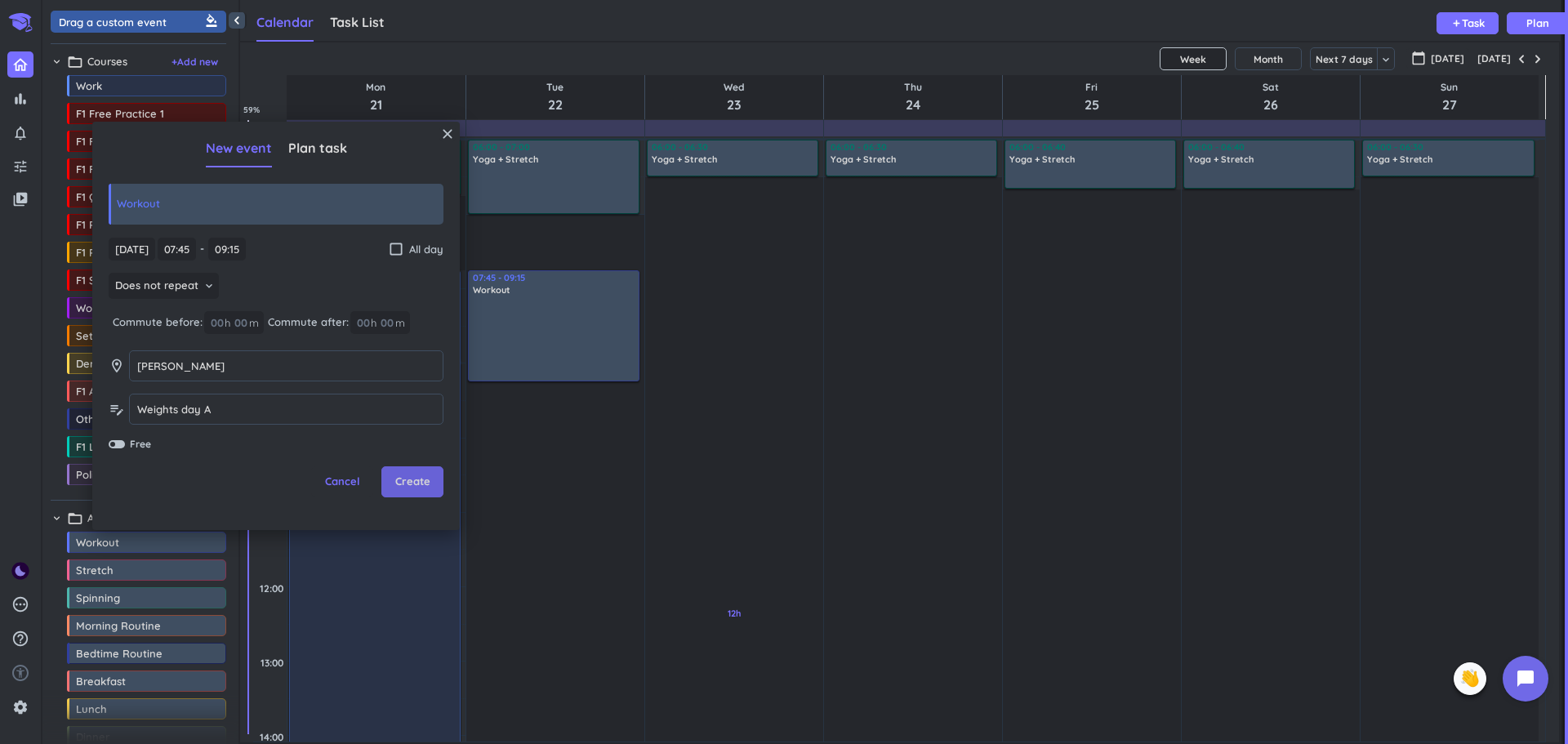 click on "Create" at bounding box center [412, 482] 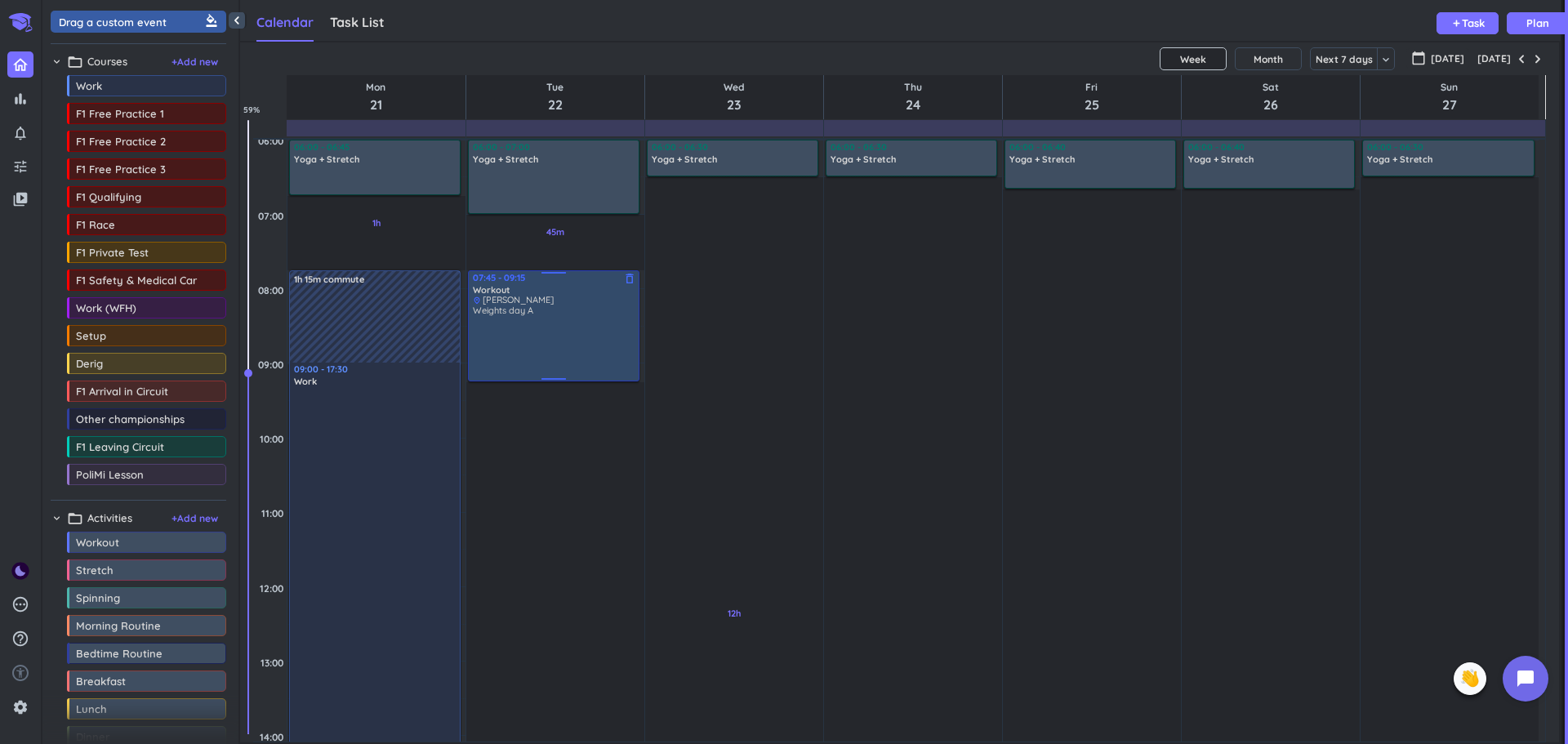 click on "Weights day A" at bounding box center [555, 342] 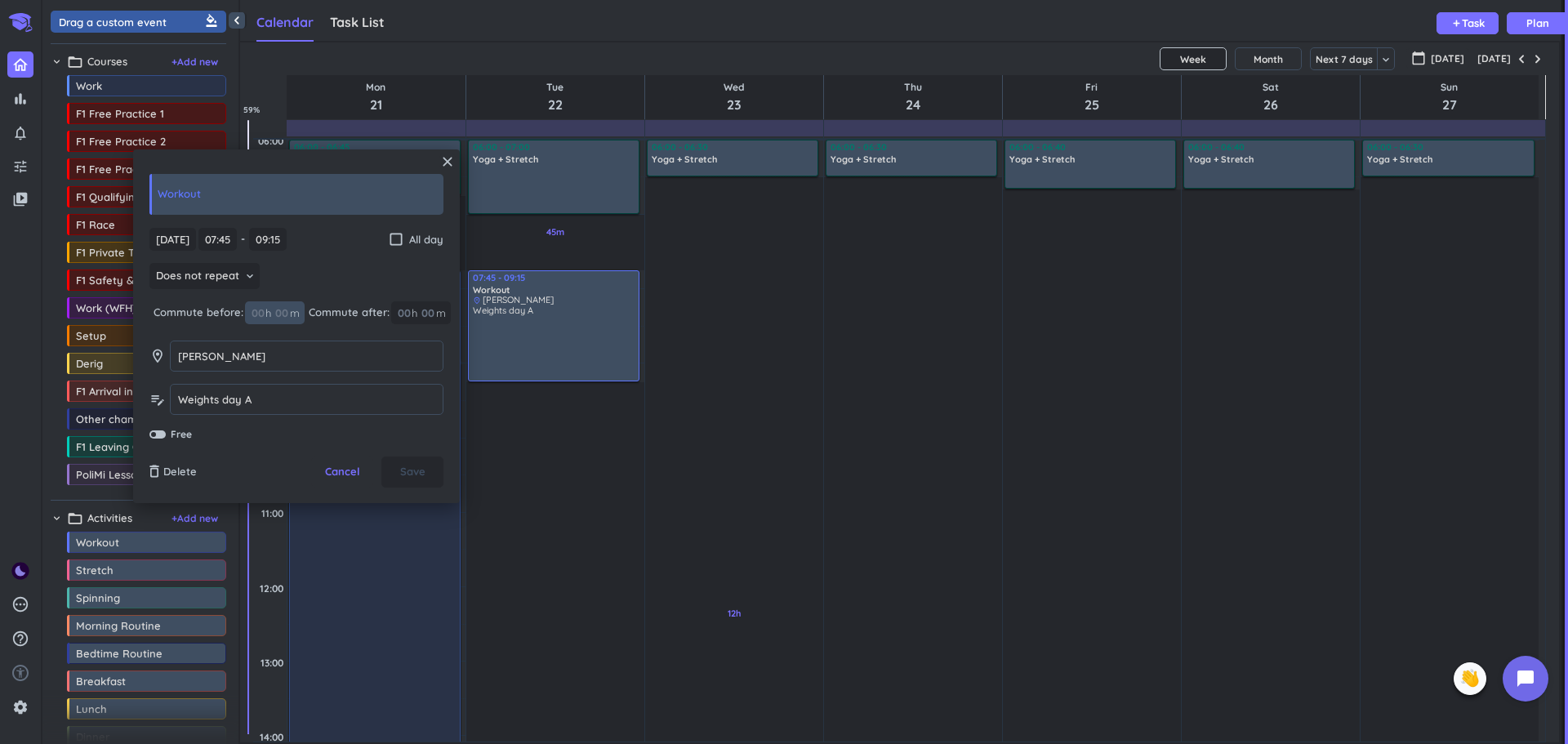 click at bounding box center (281, 313) 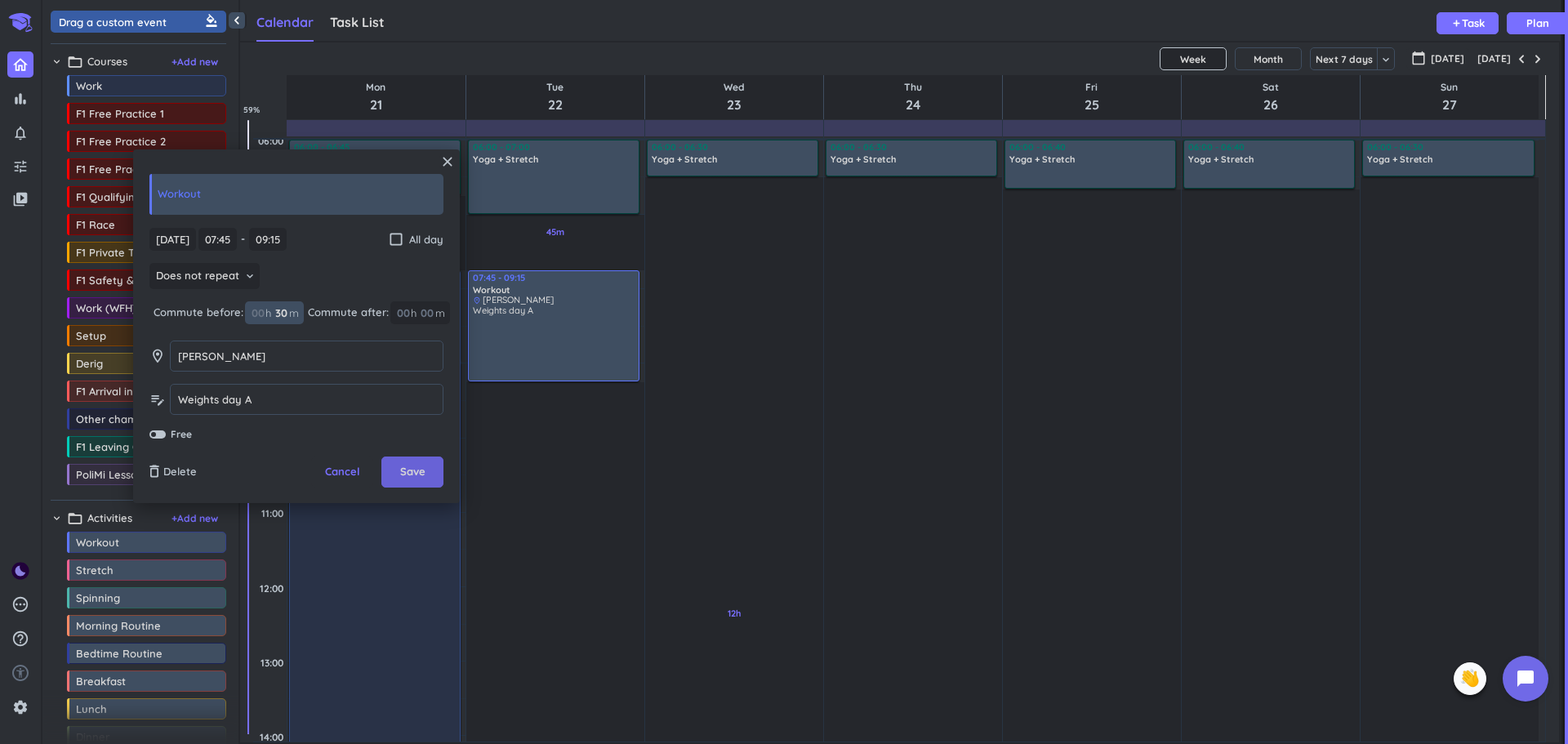type on "30" 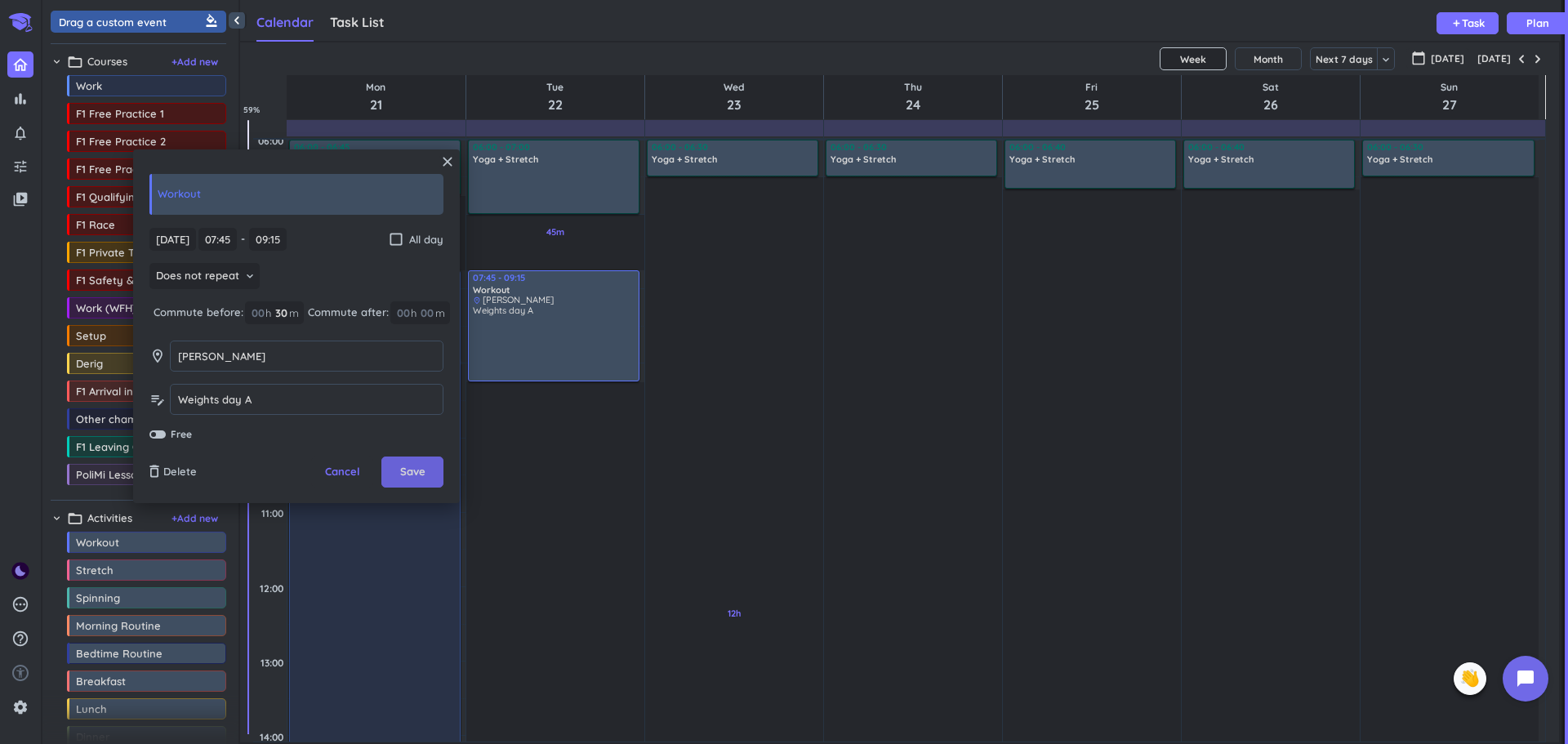 click on "Save" at bounding box center (412, 472) 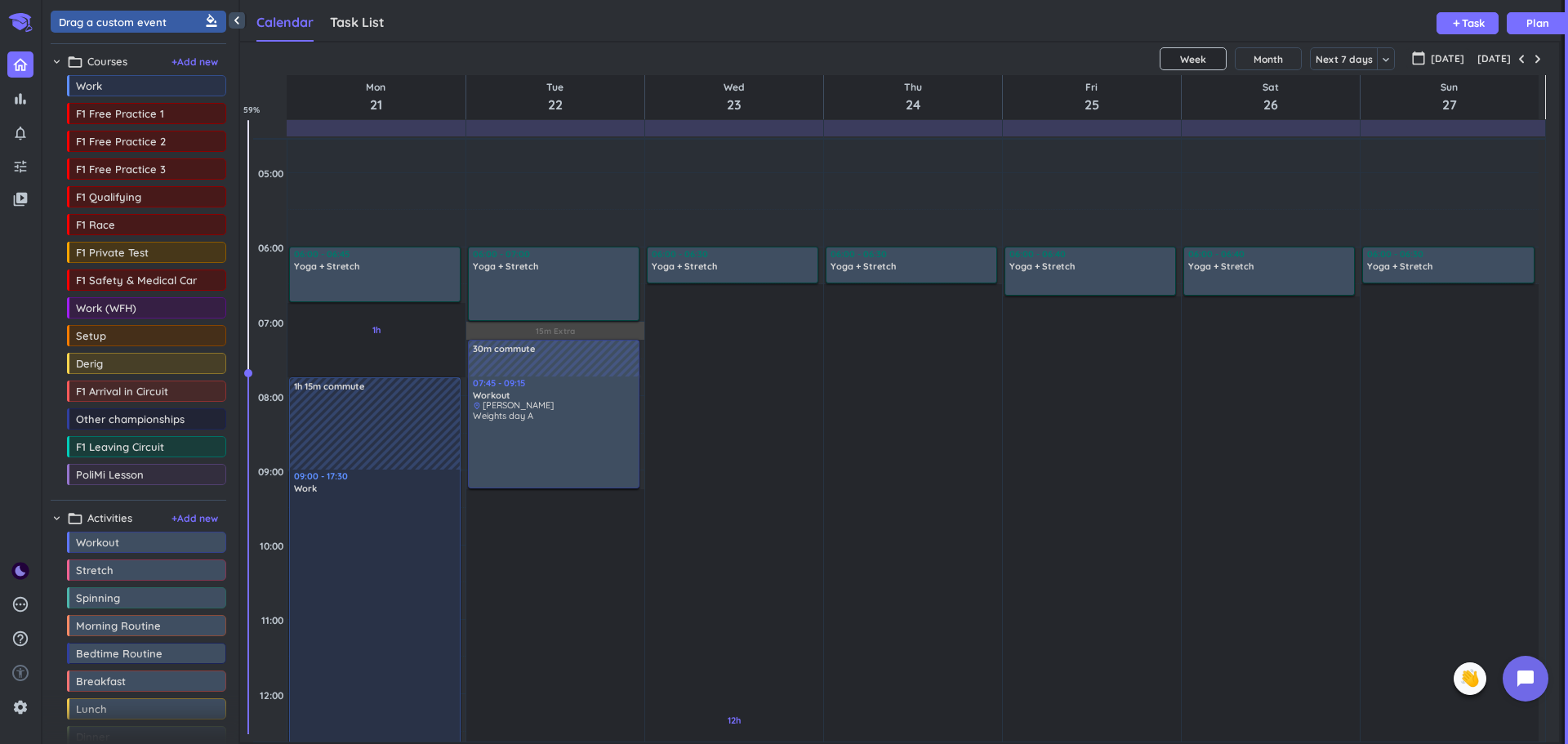 scroll, scrollTop: 38, scrollLeft: 0, axis: vertical 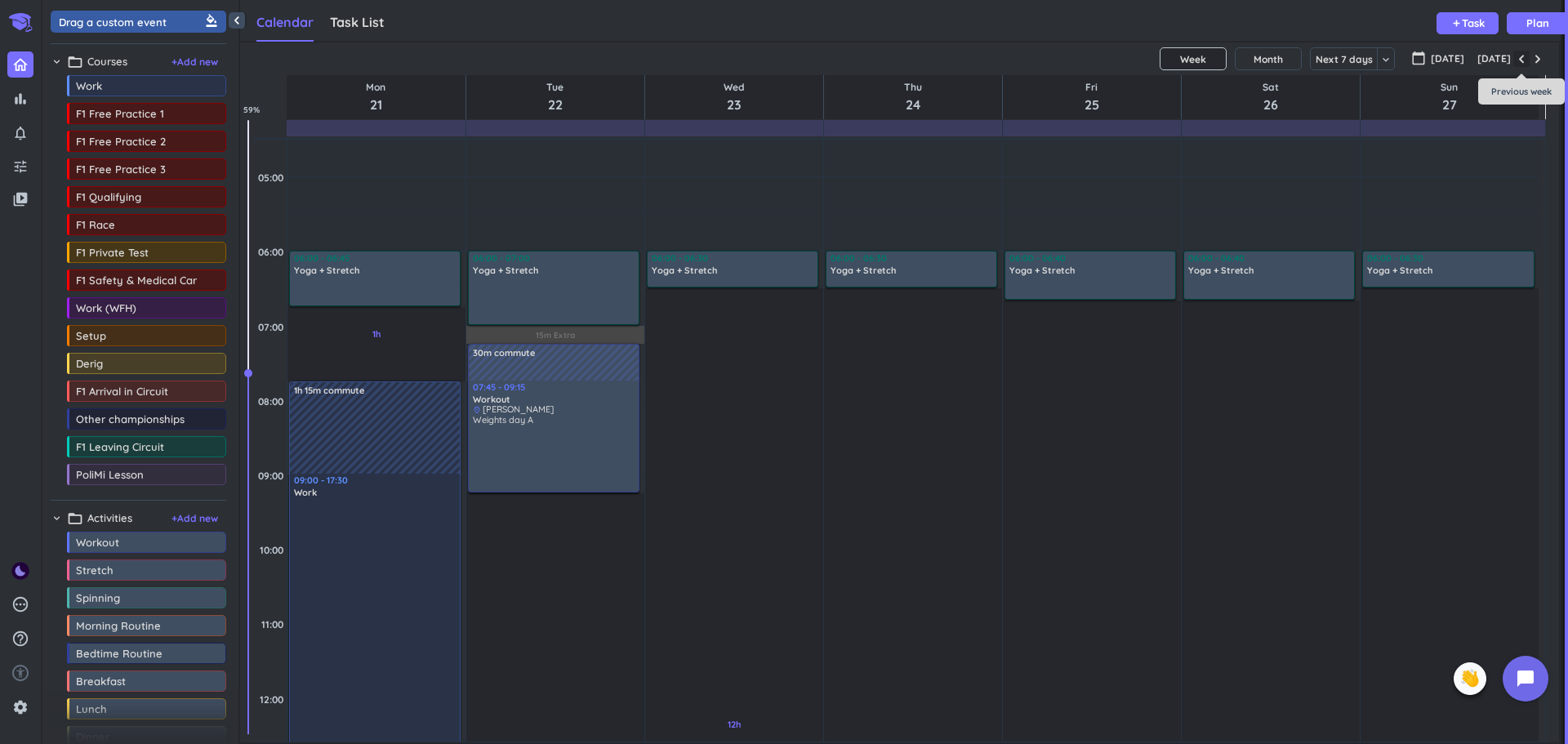 click at bounding box center (1521, 59) 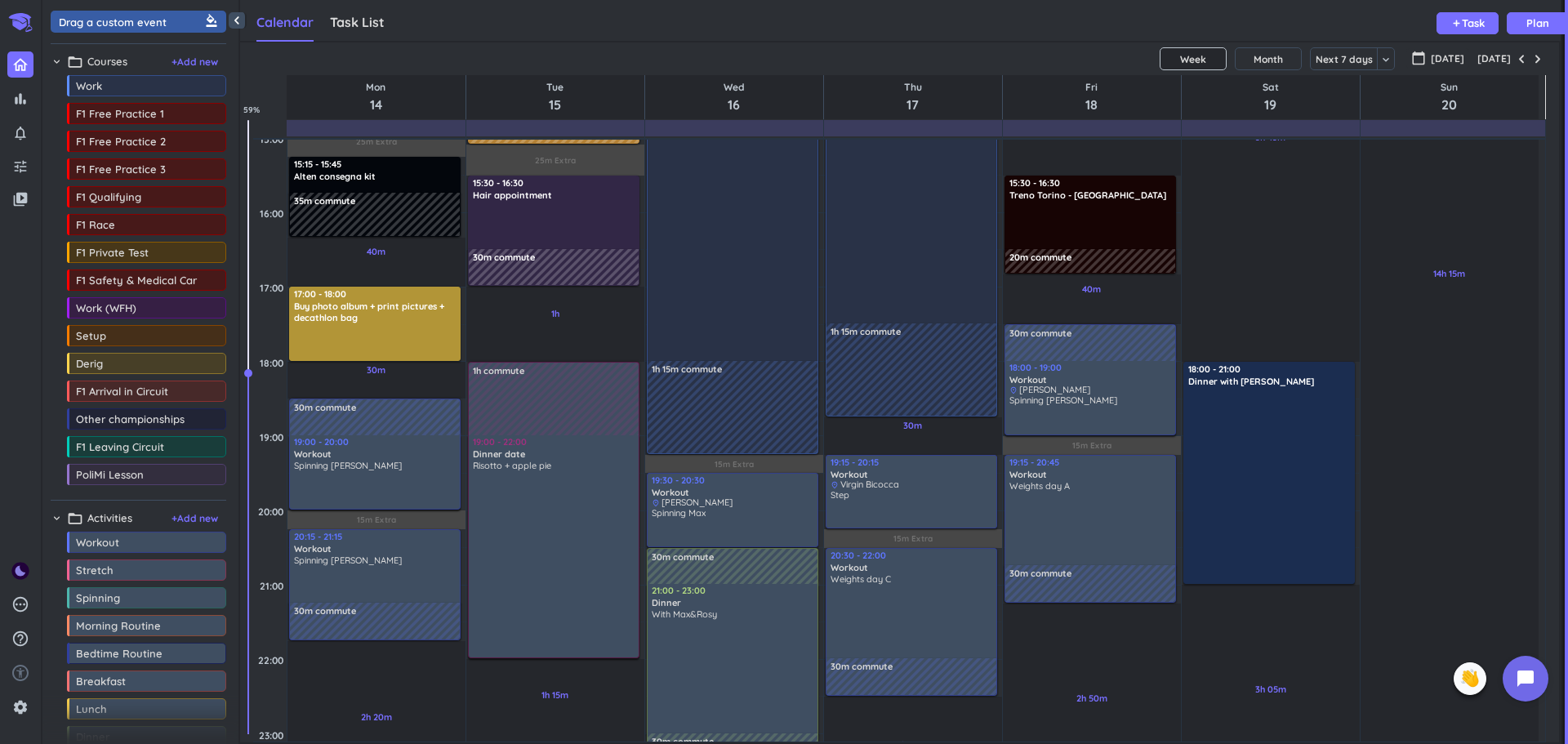 scroll, scrollTop: 853, scrollLeft: 0, axis: vertical 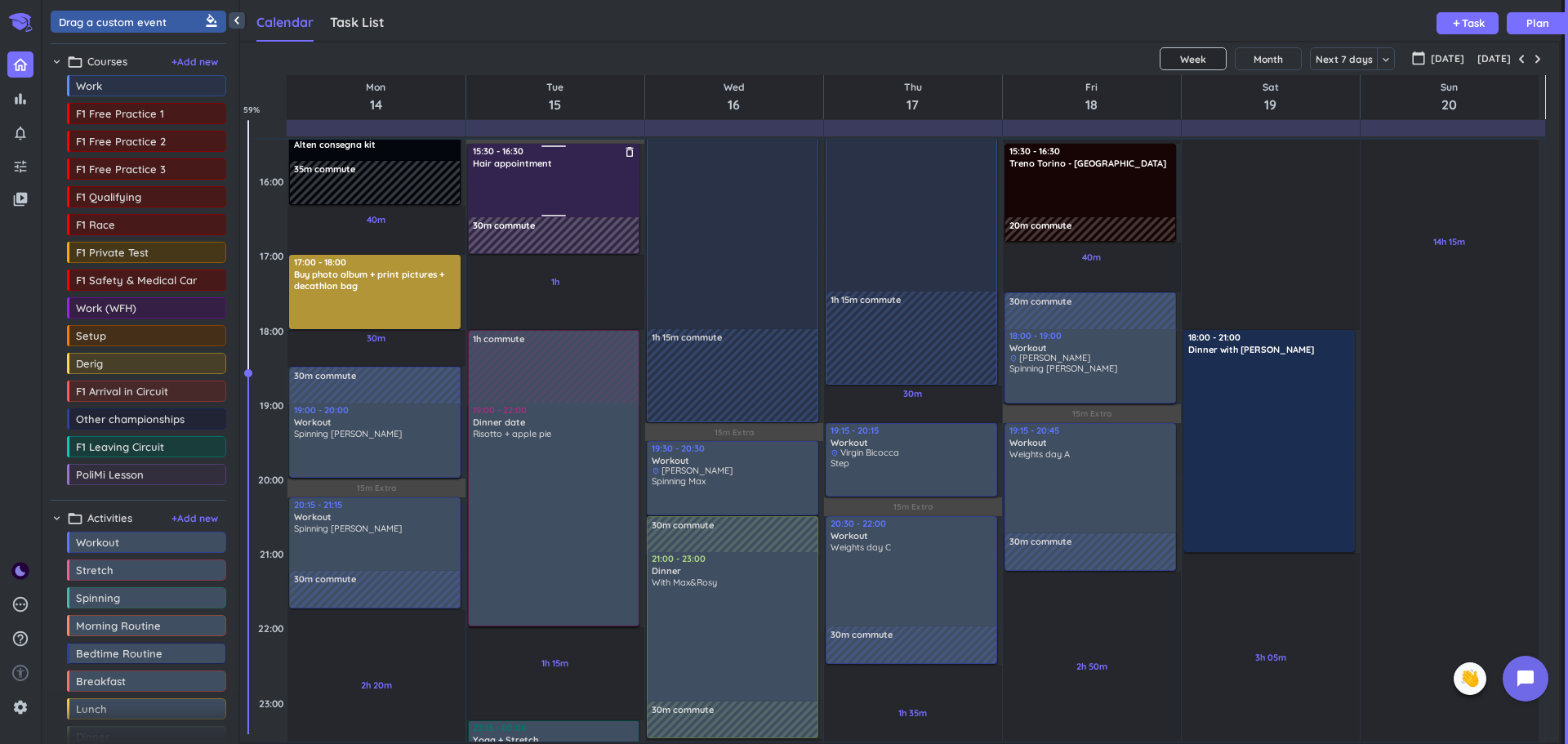 click on "Hair appointment" at bounding box center [512, 163] 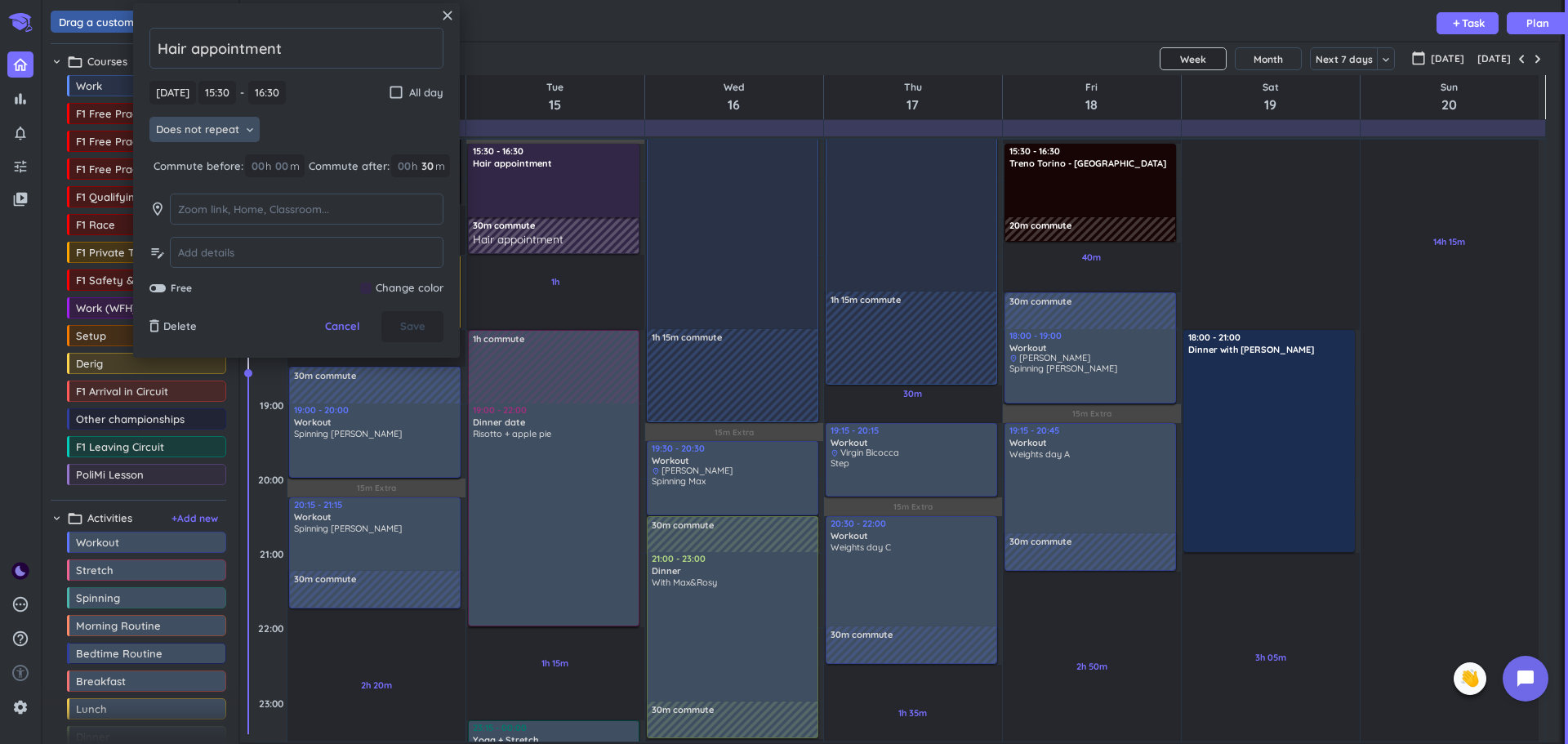 click on "Does not repeat keyboard_arrow_down" at bounding box center (204, 130) 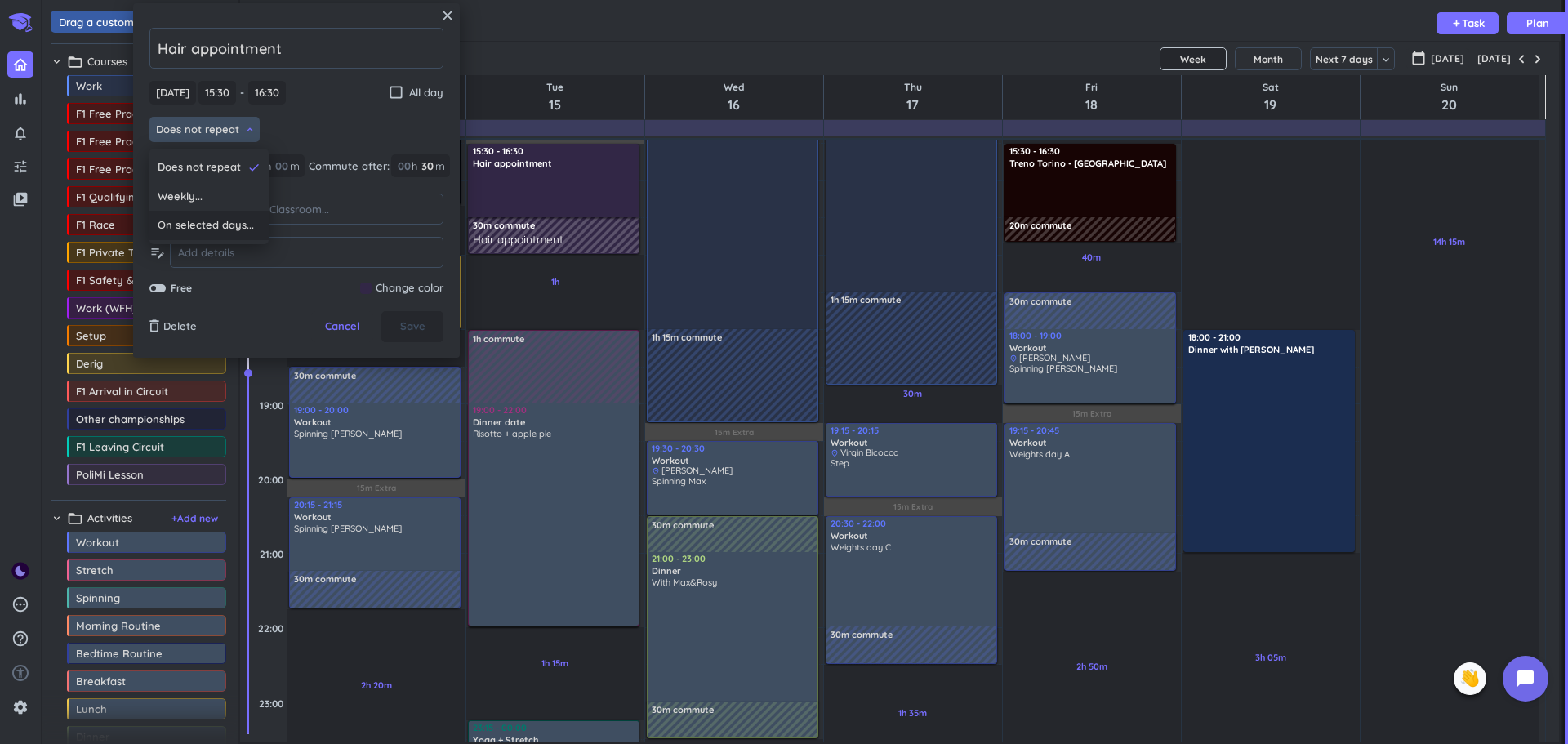 click on "On selected days..." at bounding box center (206, 225) 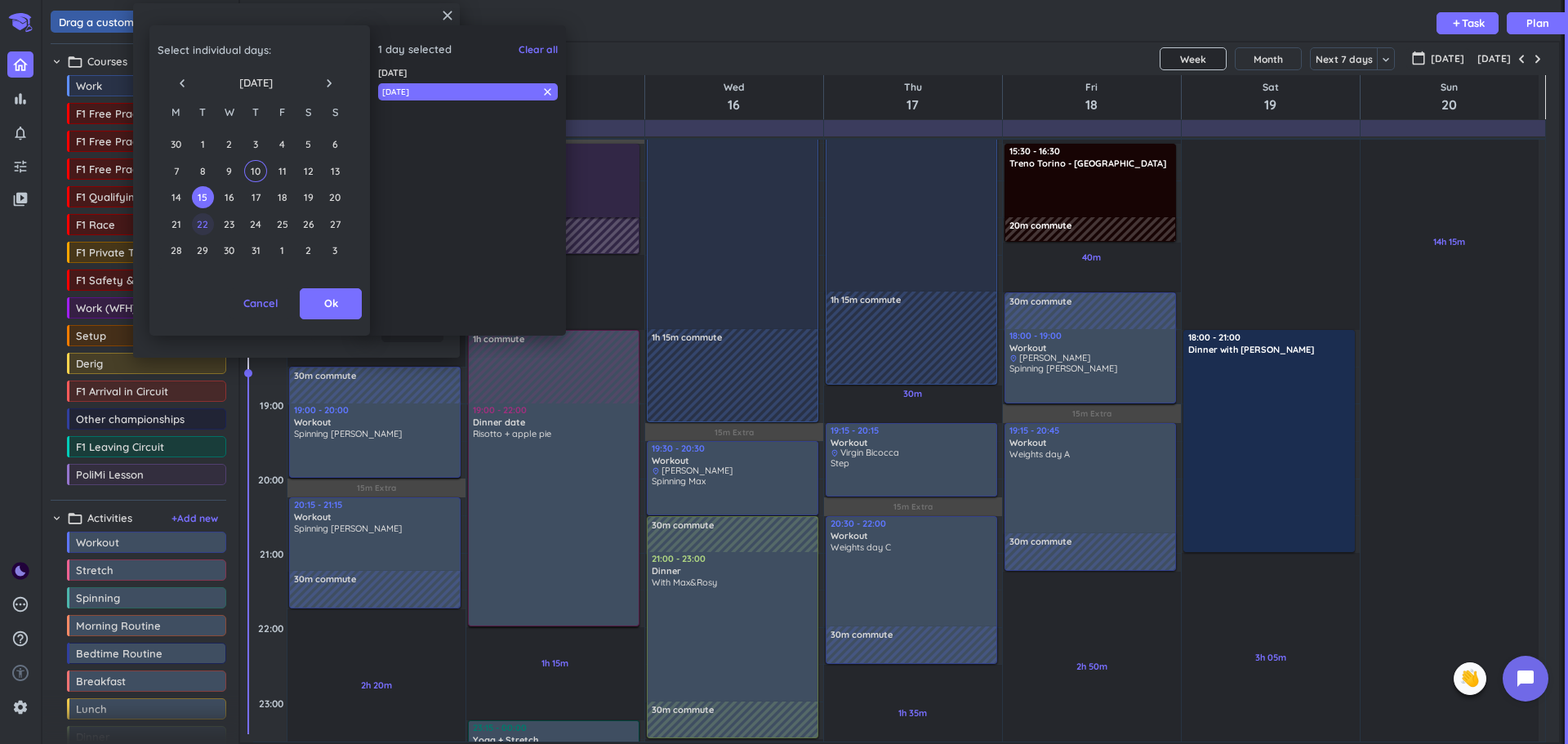 click on "22" at bounding box center [203, 224] 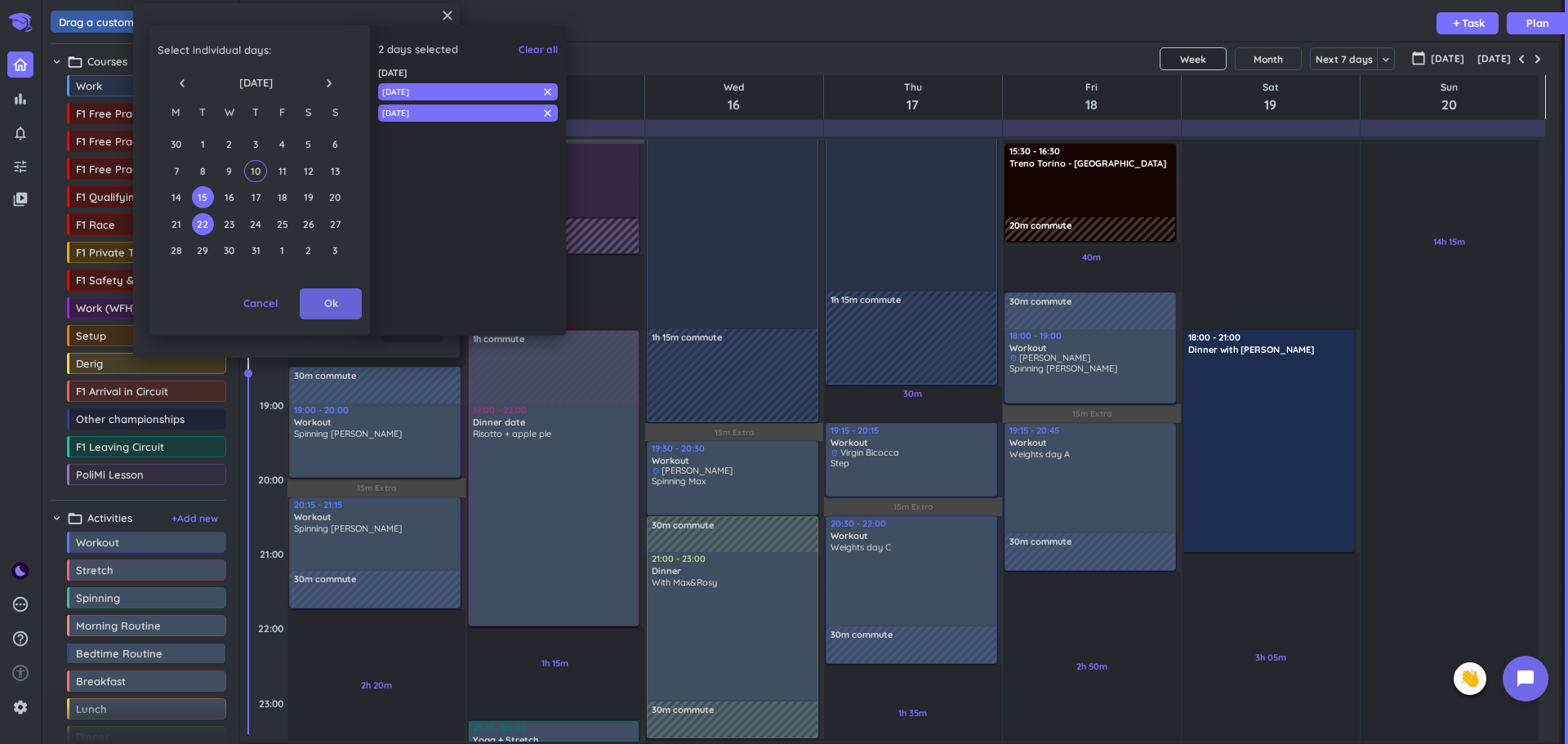 click on "Ok" at bounding box center [331, 304] 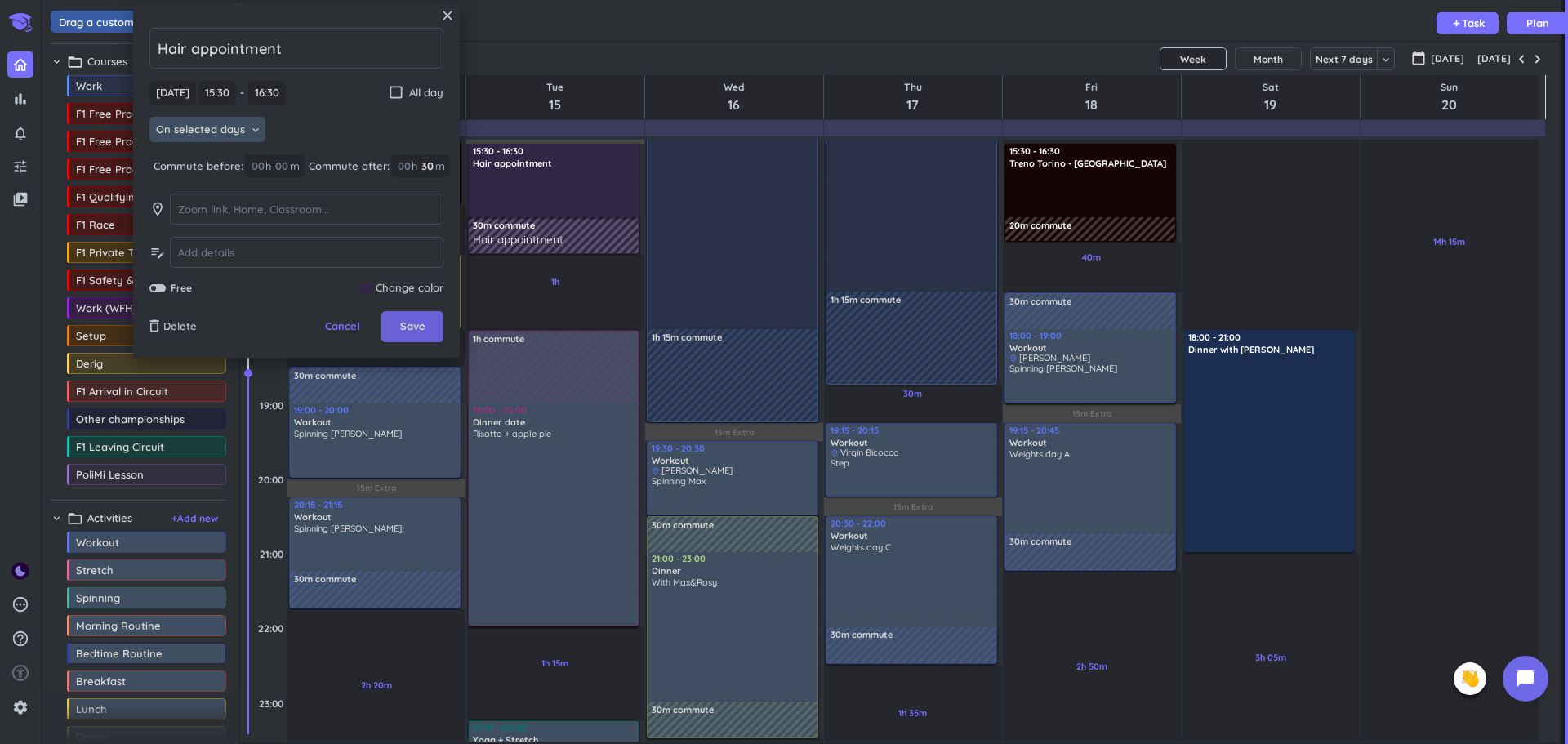 click on "Save" at bounding box center (412, 327) 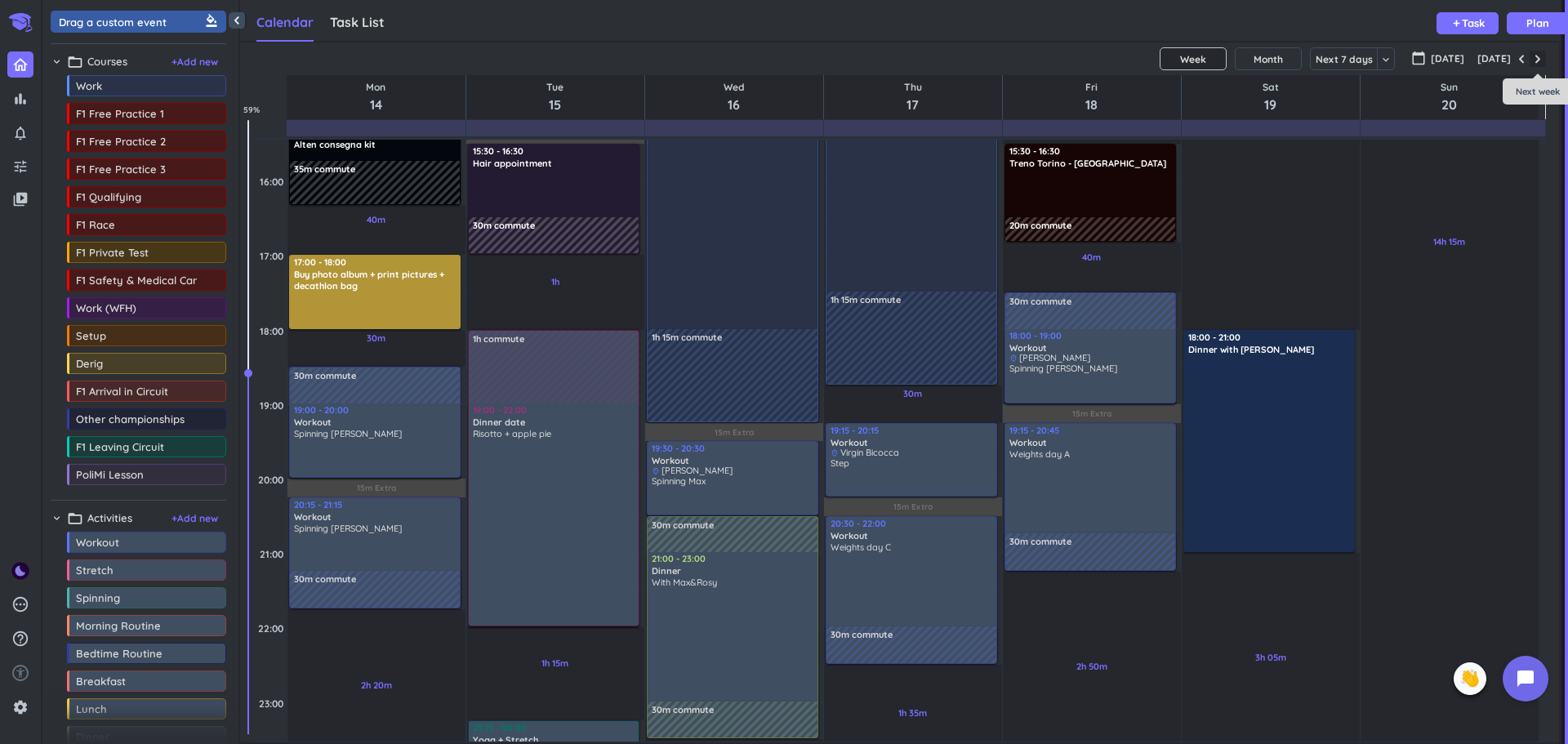 click at bounding box center [1538, 59] 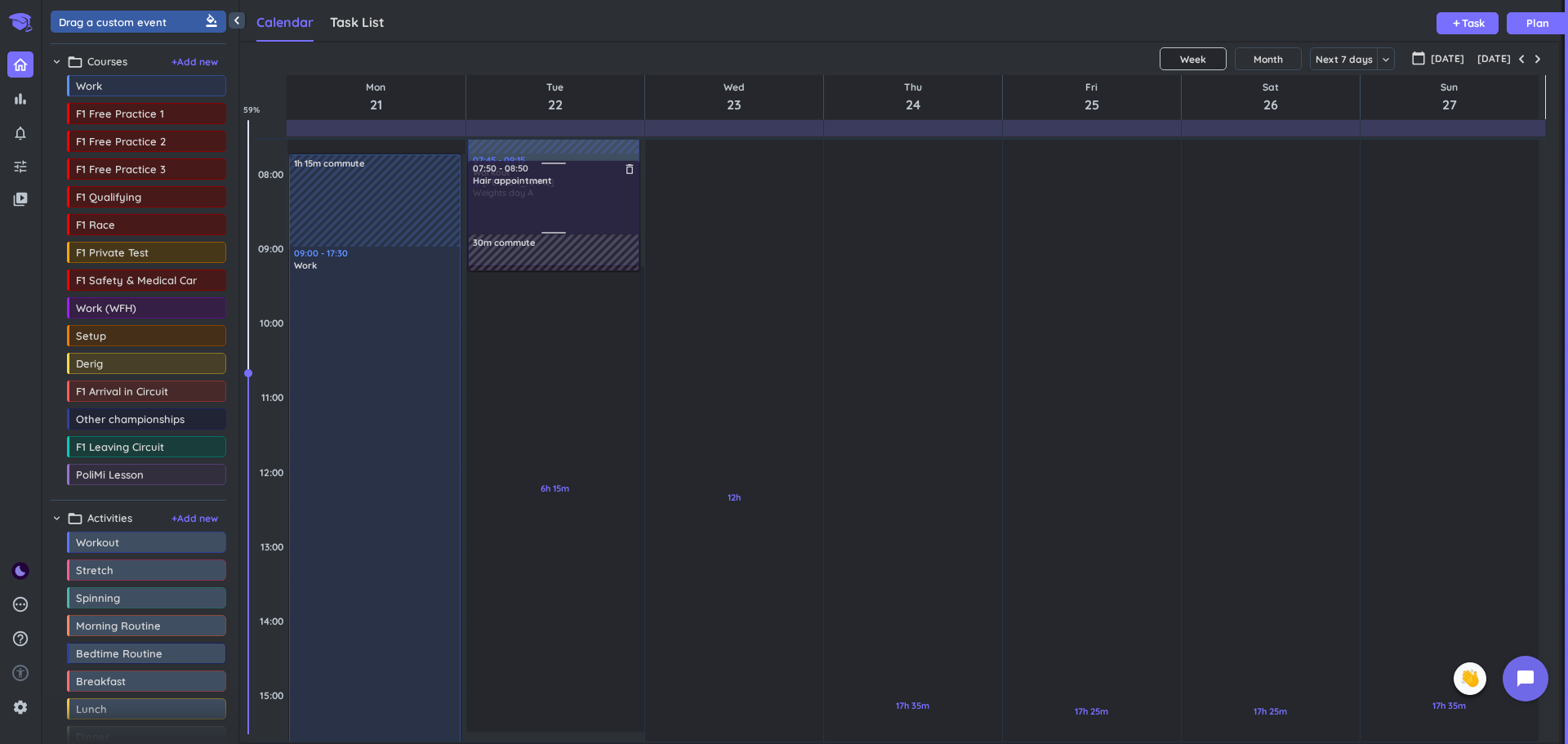 scroll, scrollTop: 238, scrollLeft: 0, axis: vertical 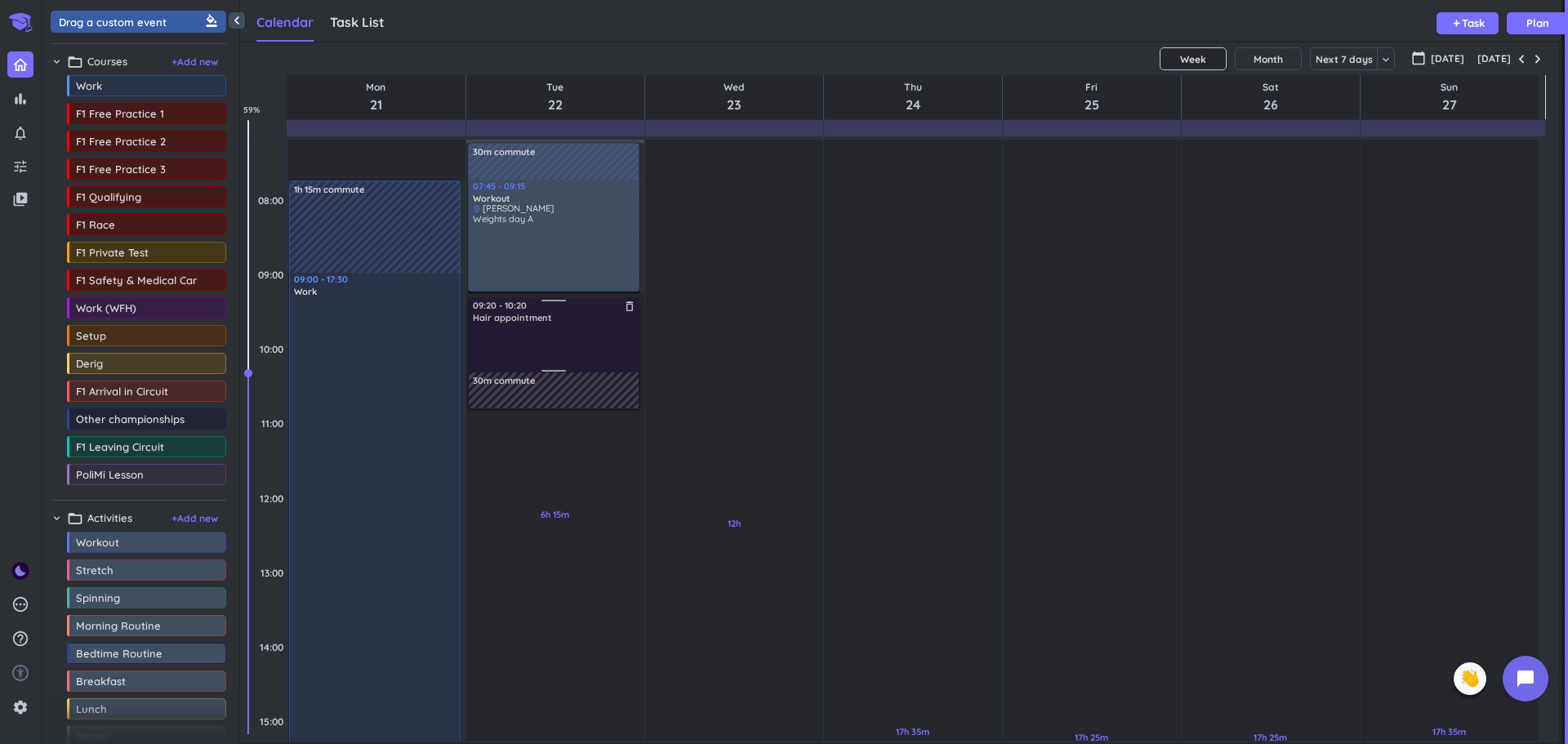drag, startPoint x: 525, startPoint y: 506, endPoint x: 523, endPoint y: 351, distance: 155.0129 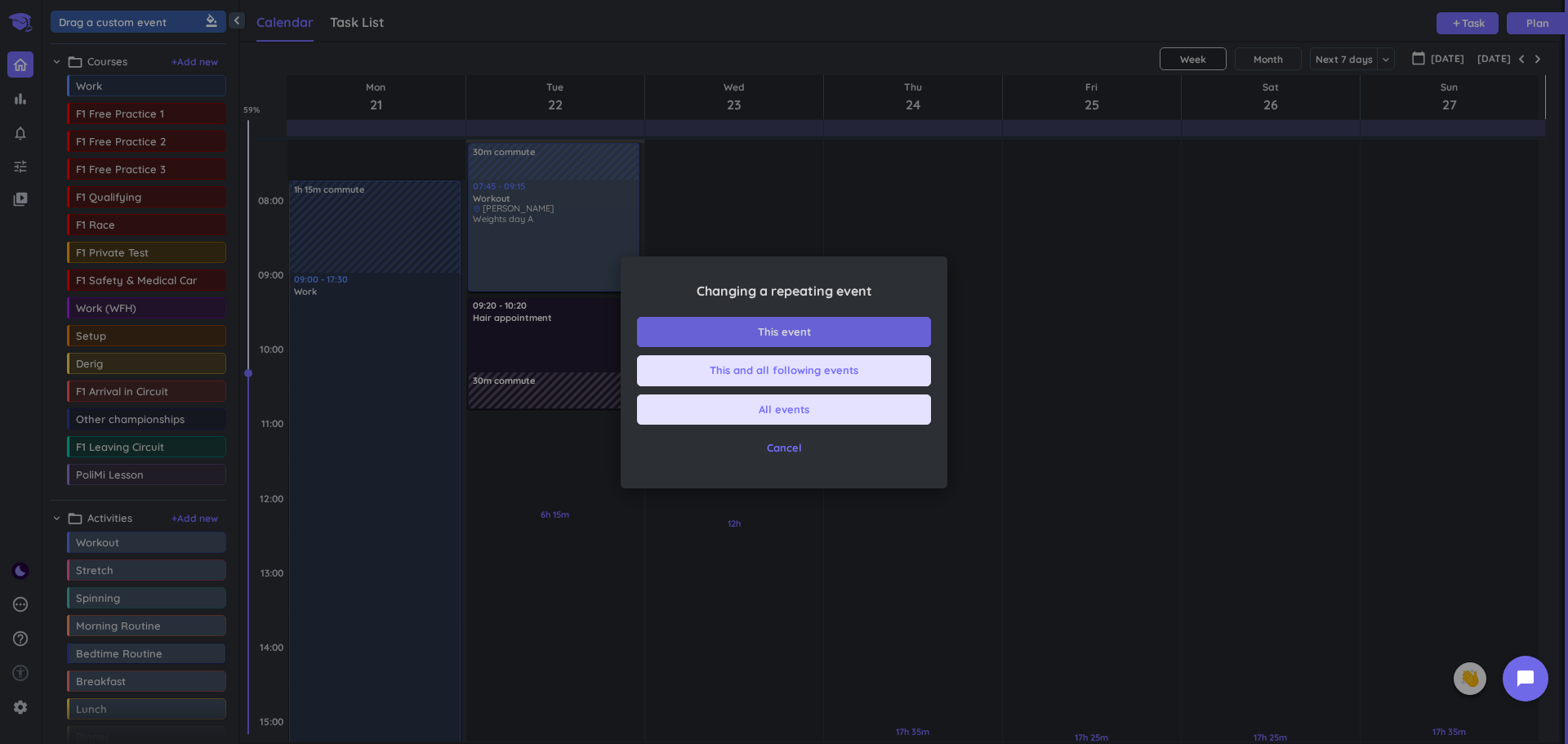 click on "This event" at bounding box center [784, 332] 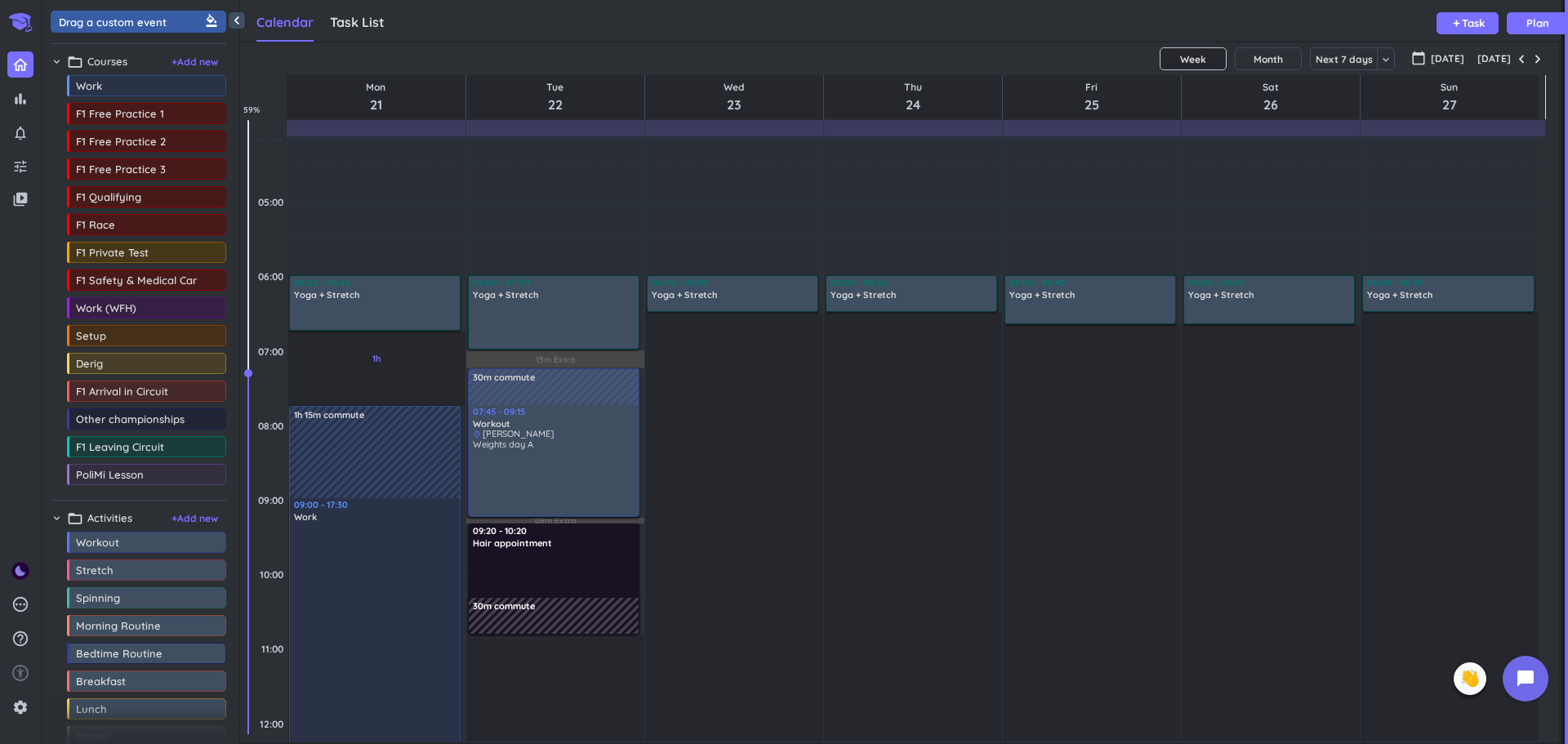 scroll, scrollTop: 12, scrollLeft: 0, axis: vertical 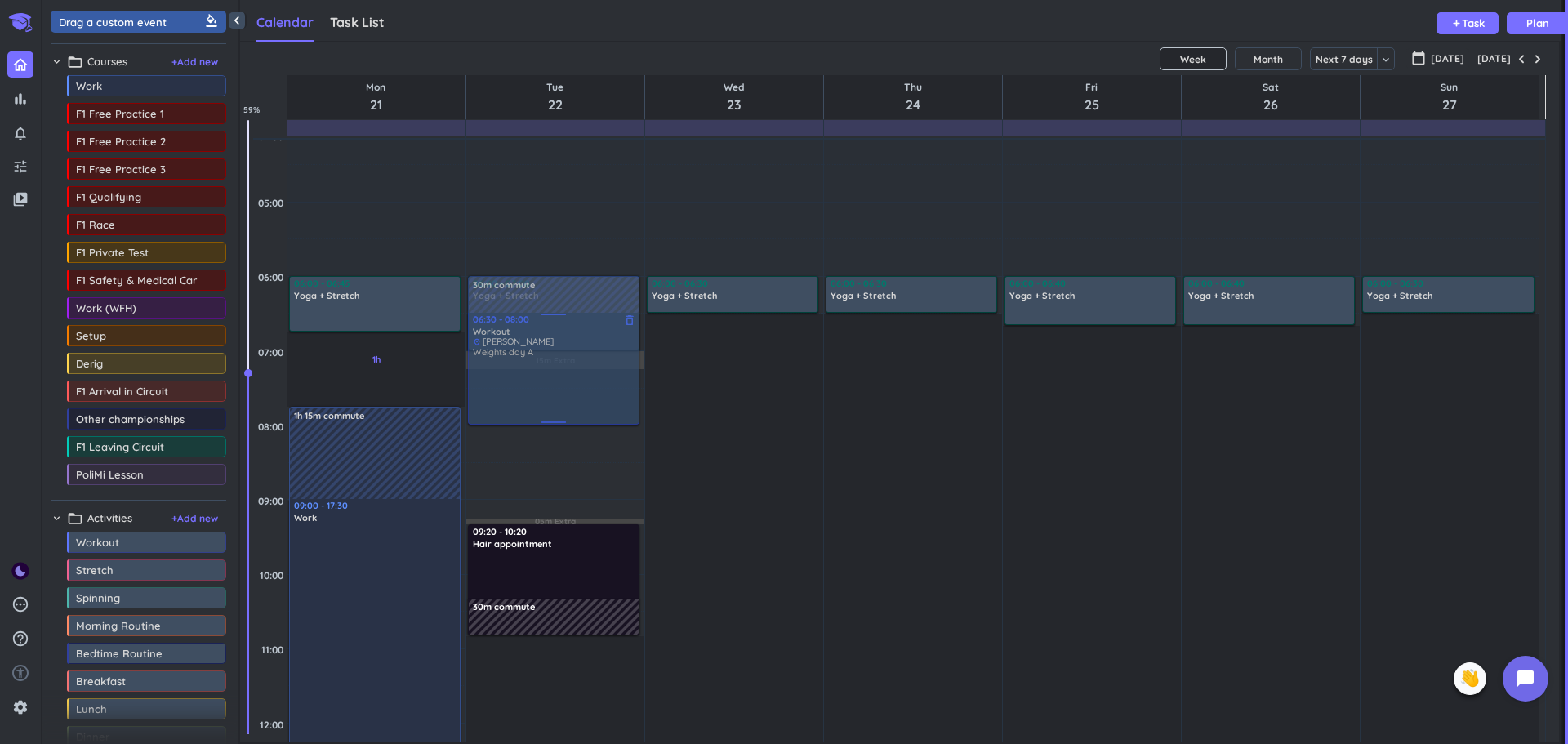 drag, startPoint x: 544, startPoint y: 450, endPoint x: 531, endPoint y: 362, distance: 88.95504 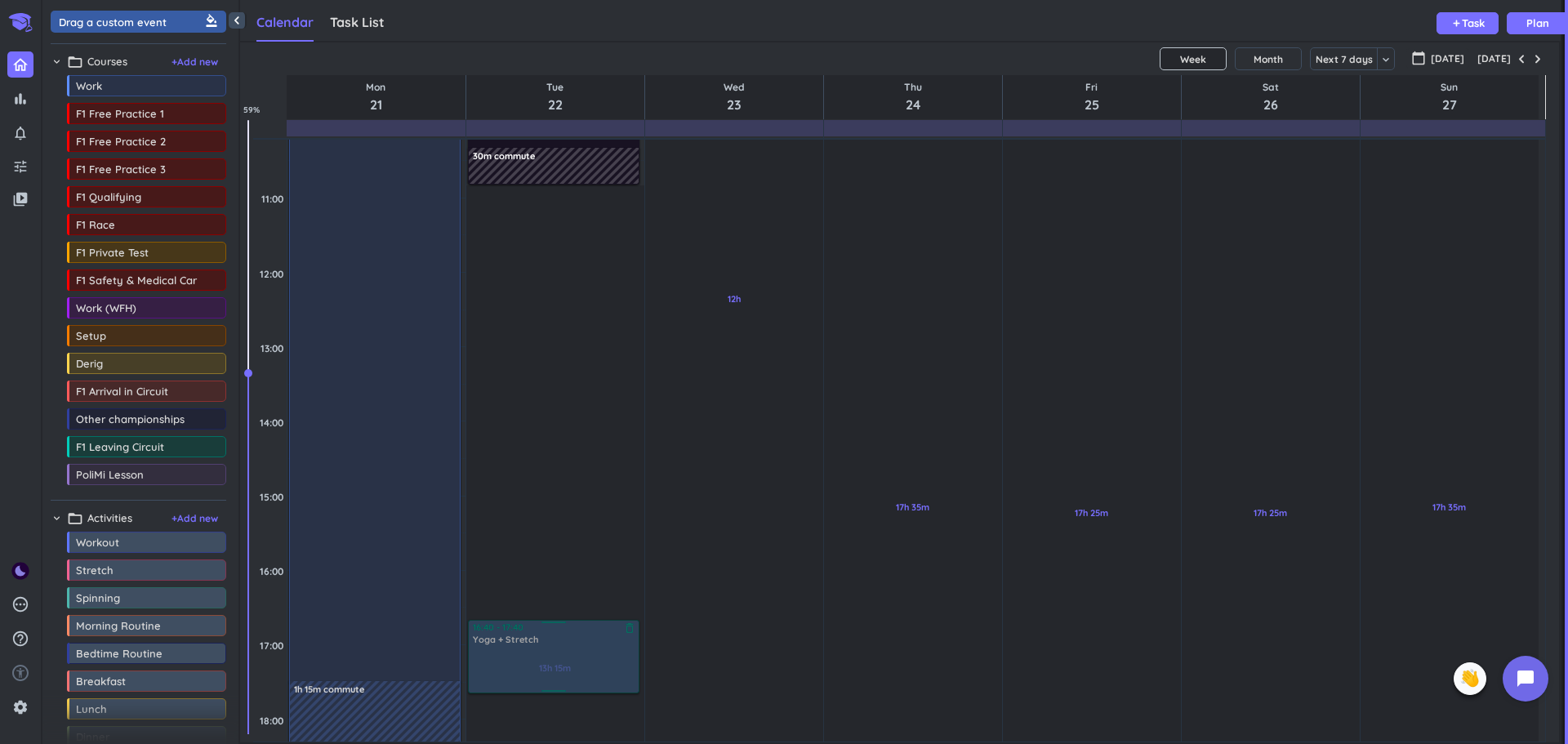 scroll, scrollTop: 464, scrollLeft: 0, axis: vertical 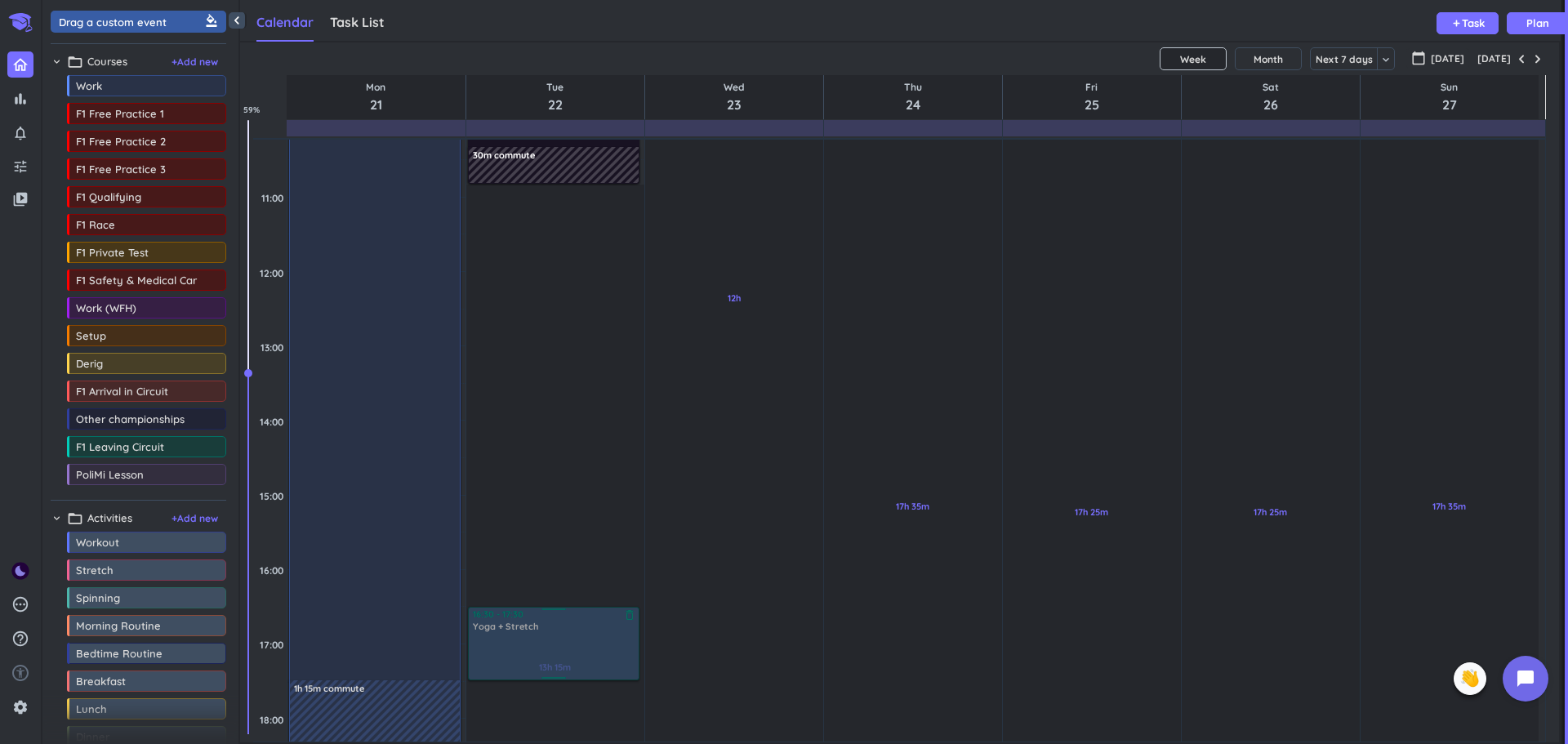drag, startPoint x: 515, startPoint y: 311, endPoint x: 548, endPoint y: 658, distance: 348.5656 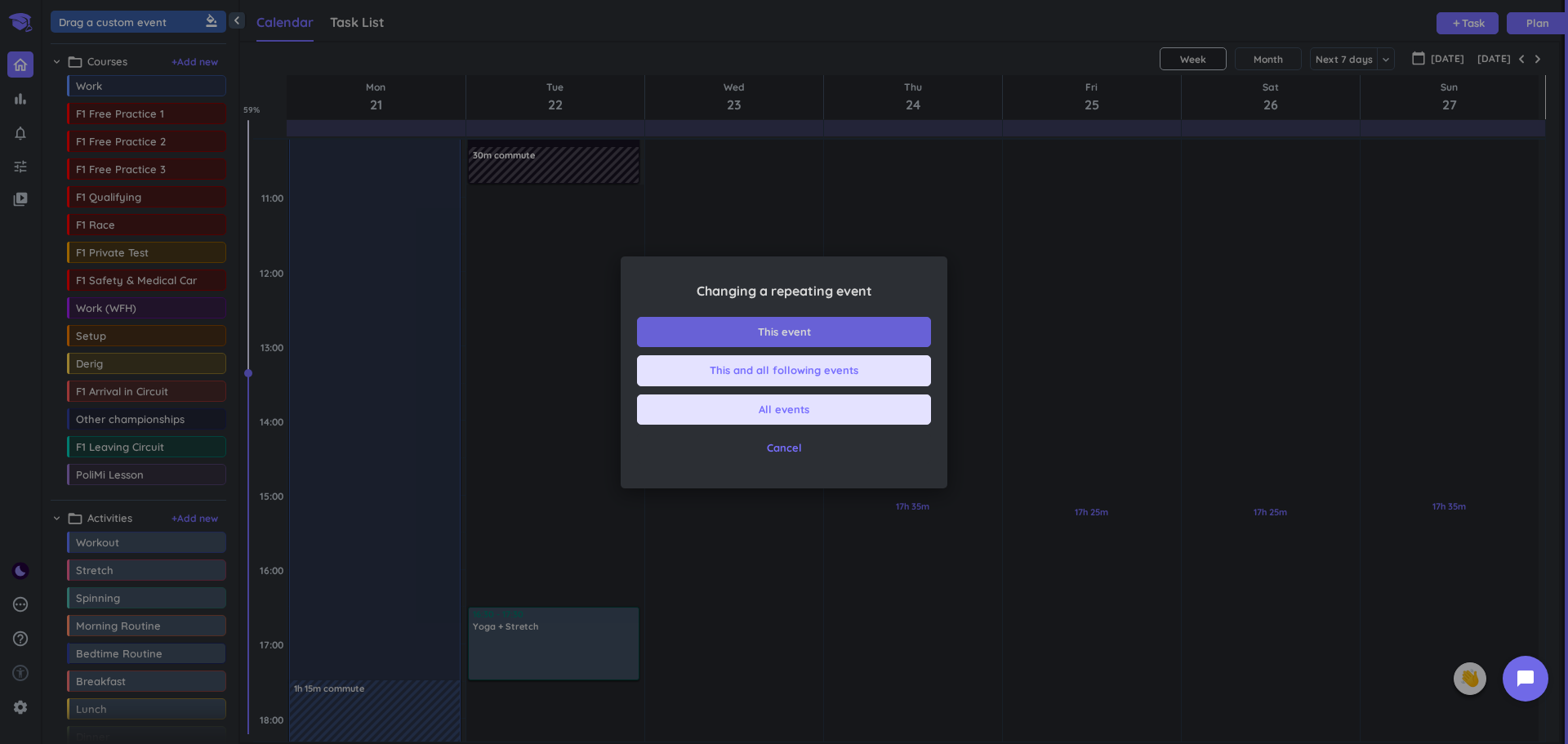click on "This event" at bounding box center [784, 332] 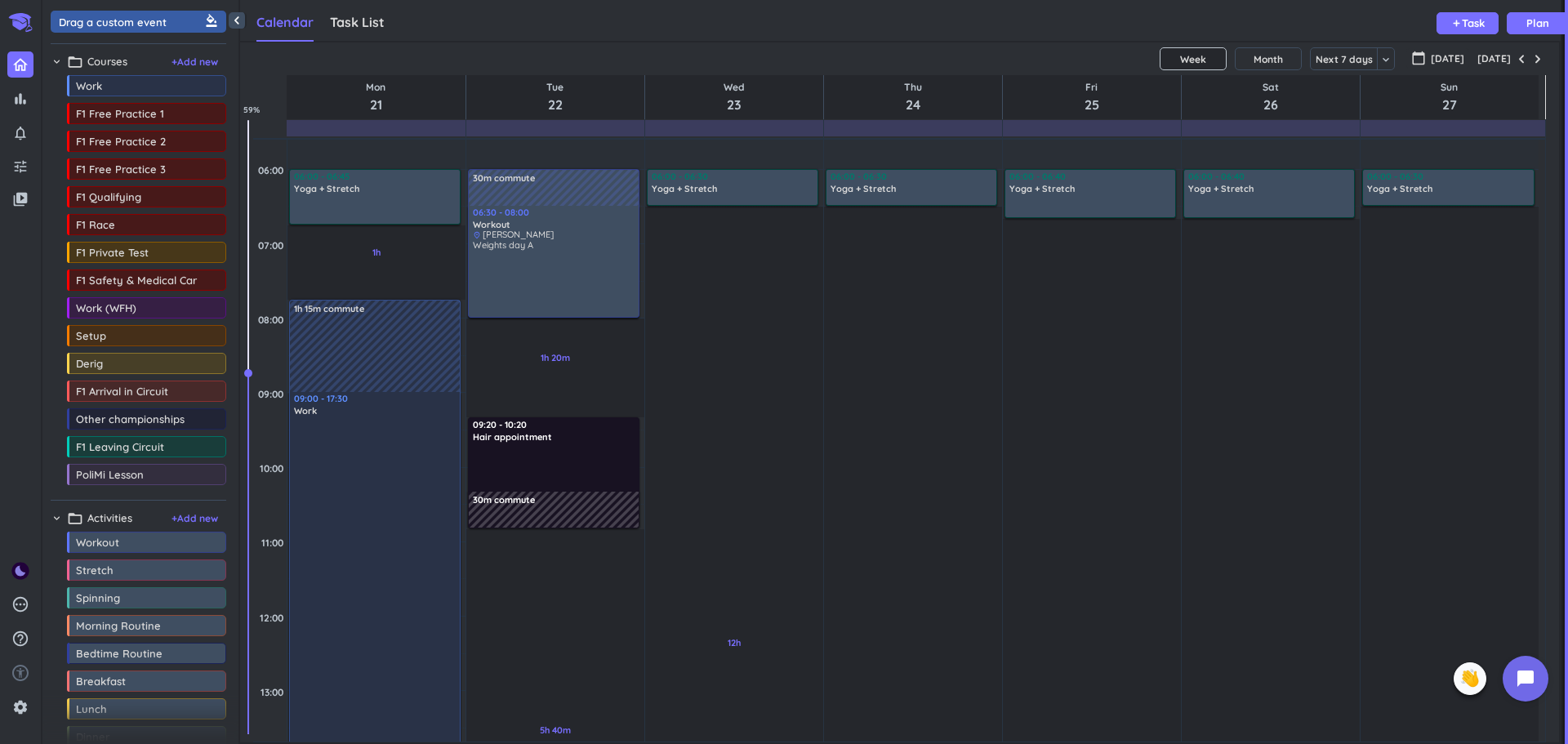 scroll, scrollTop: 0, scrollLeft: 0, axis: both 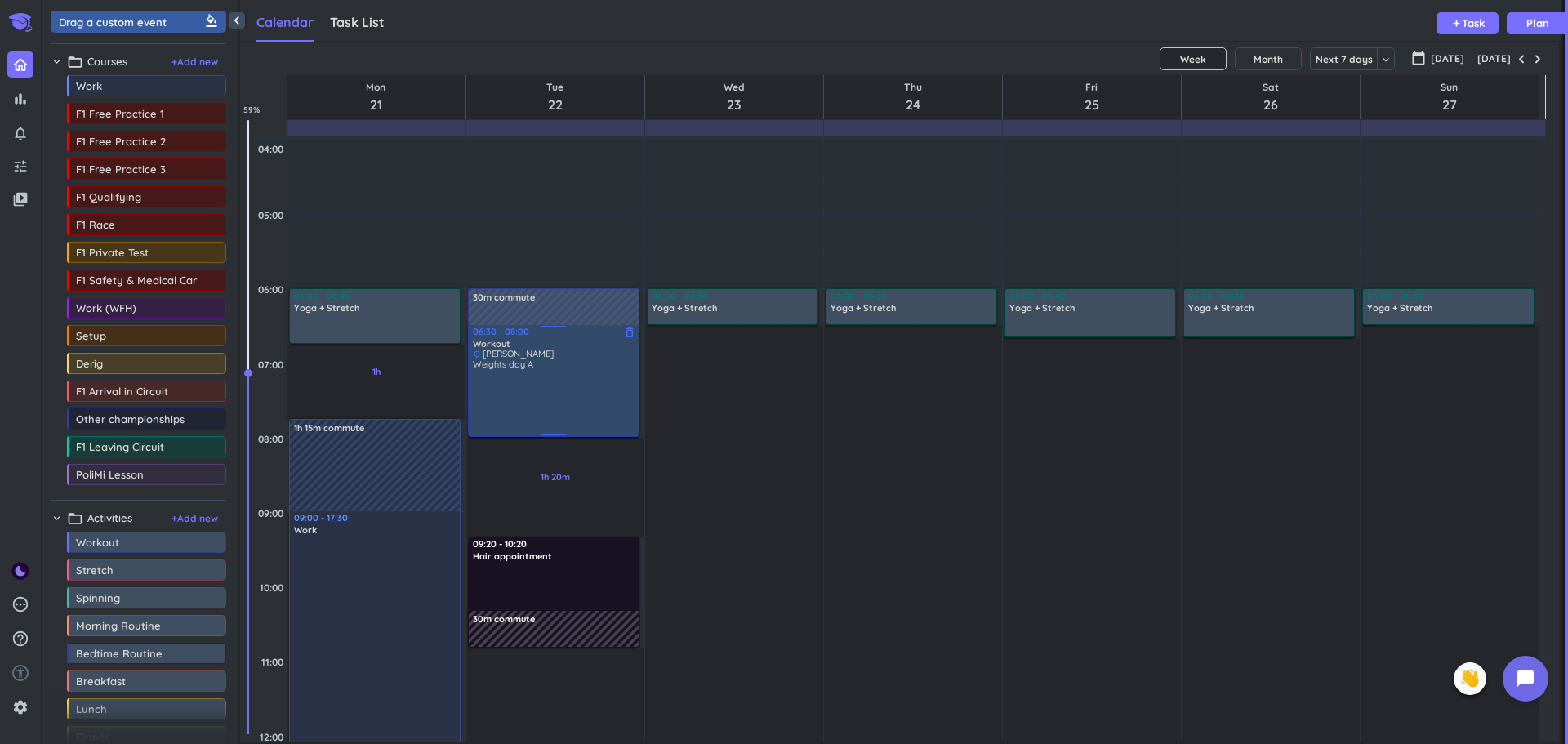 click on "Weights day A" at bounding box center [555, 397] 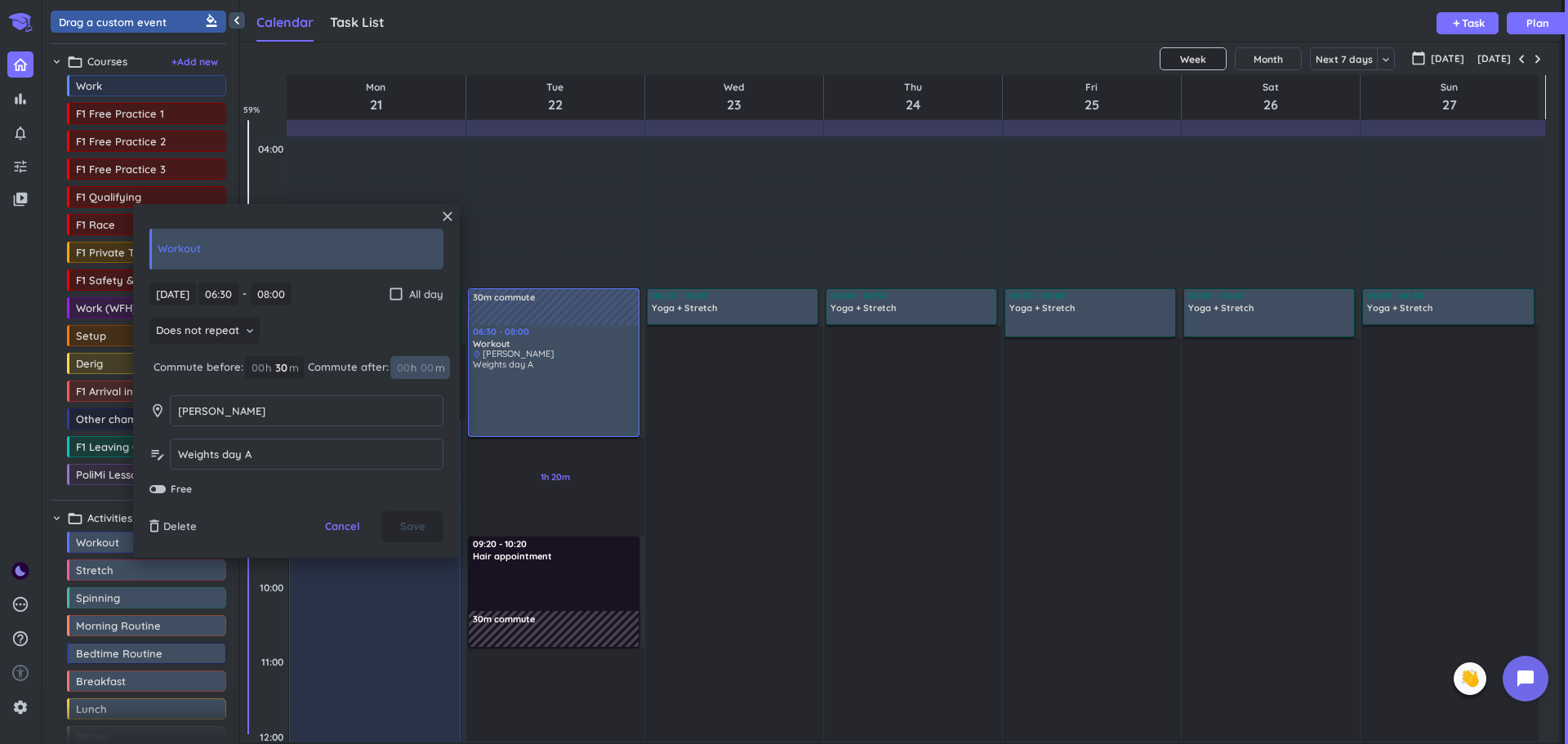 click at bounding box center [426, 368] 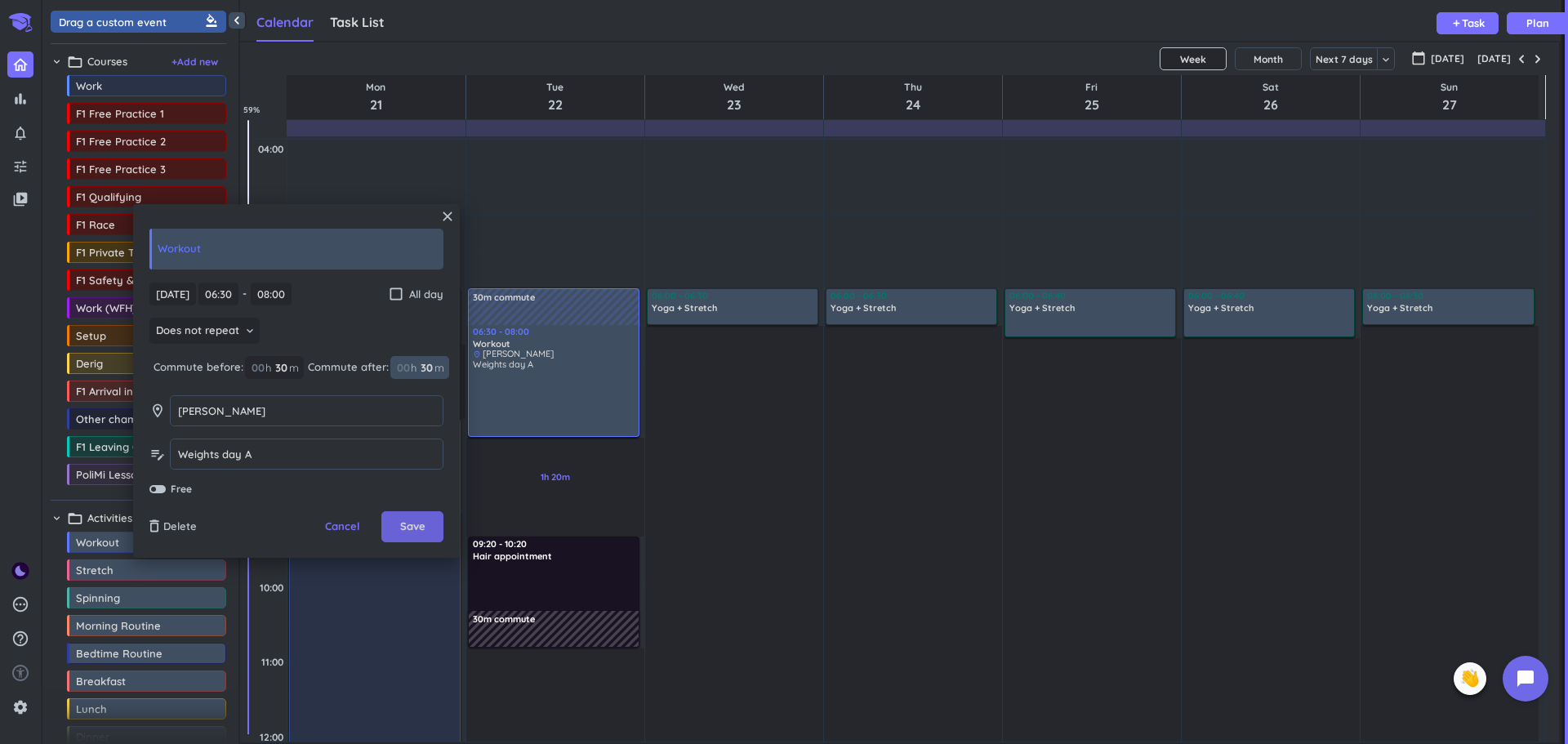 type on "30" 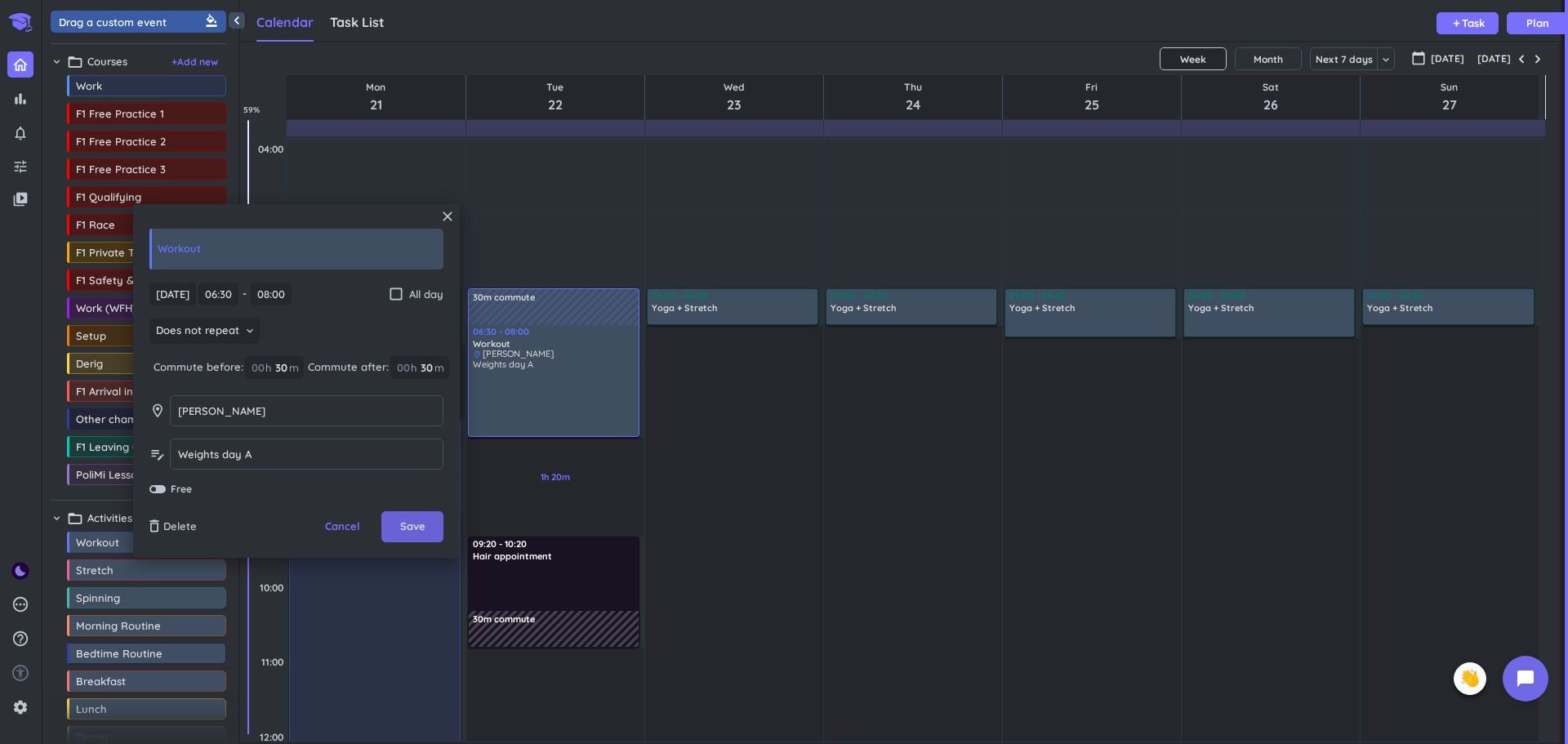 click on "Save" at bounding box center [412, 527] 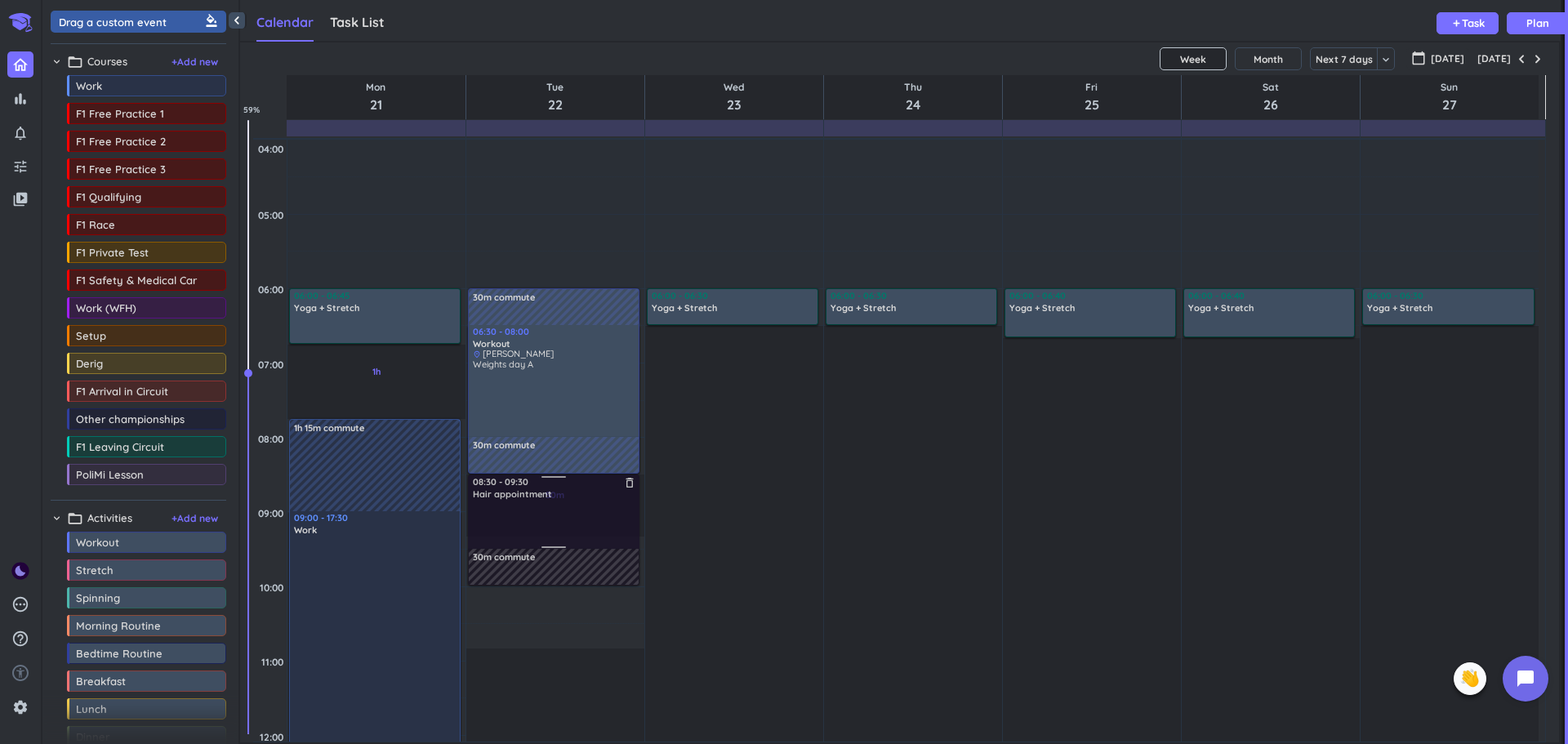 drag, startPoint x: 566, startPoint y: 568, endPoint x: 568, endPoint y: 504, distance: 64.03124 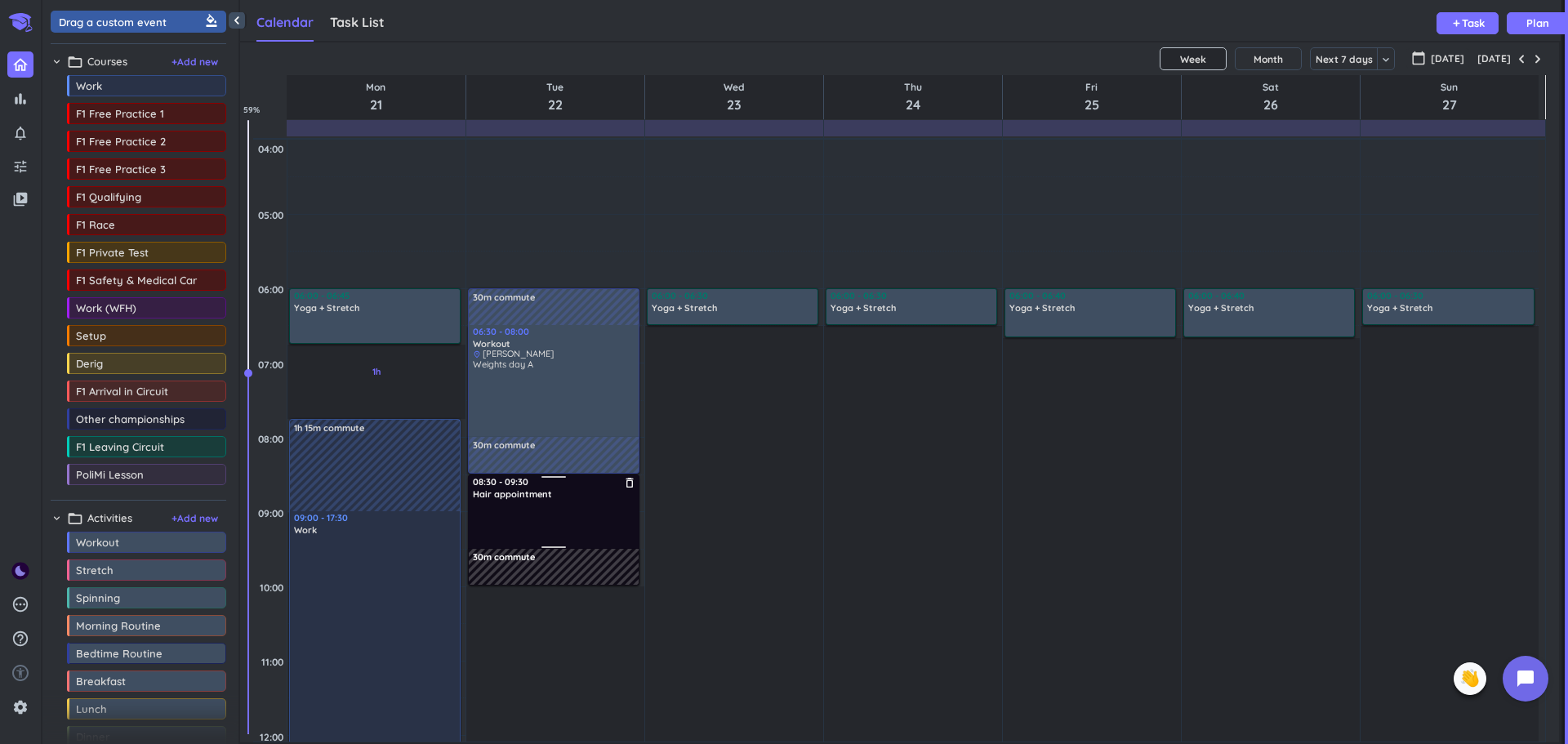 click at bounding box center (555, 523) 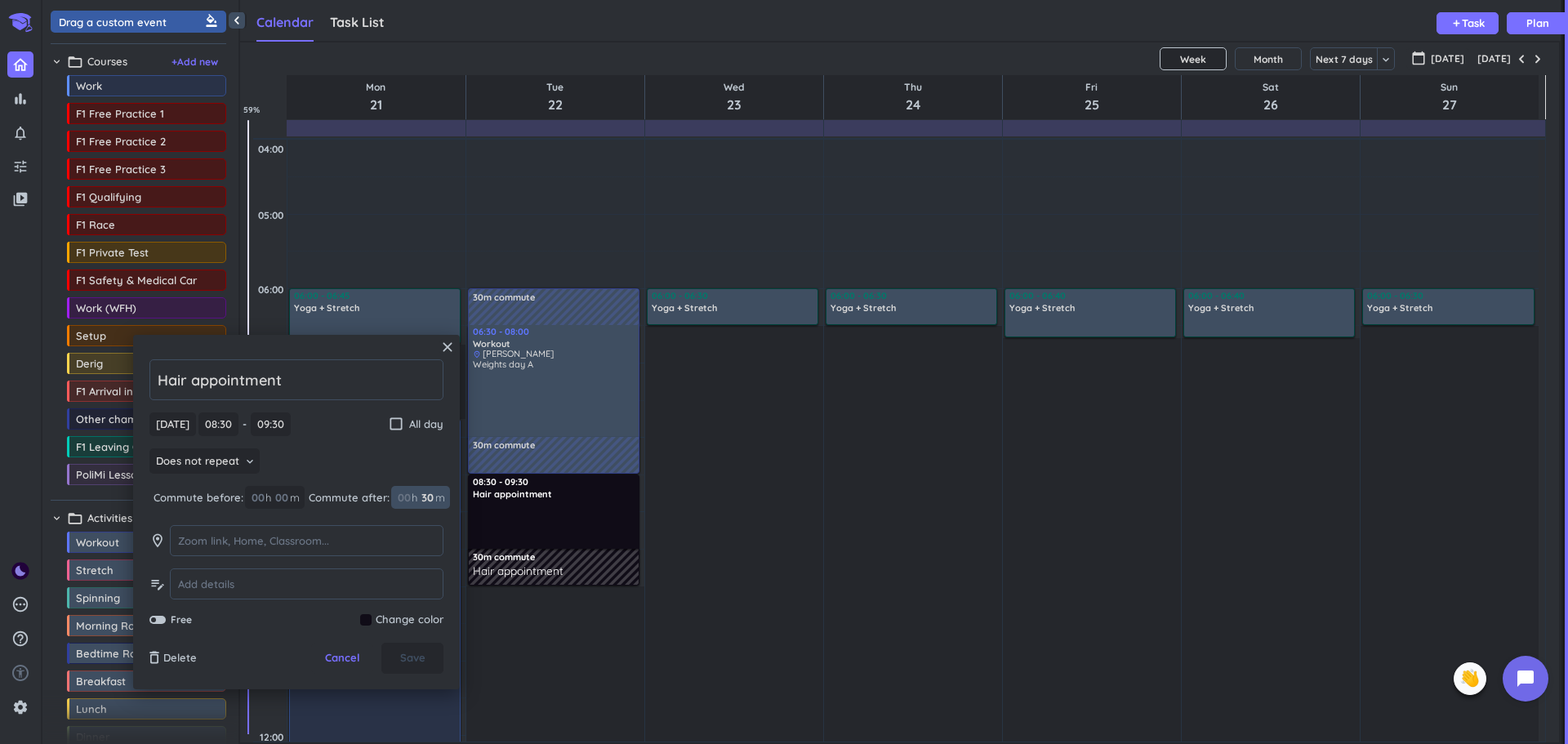 click on "30" at bounding box center (426, 497) 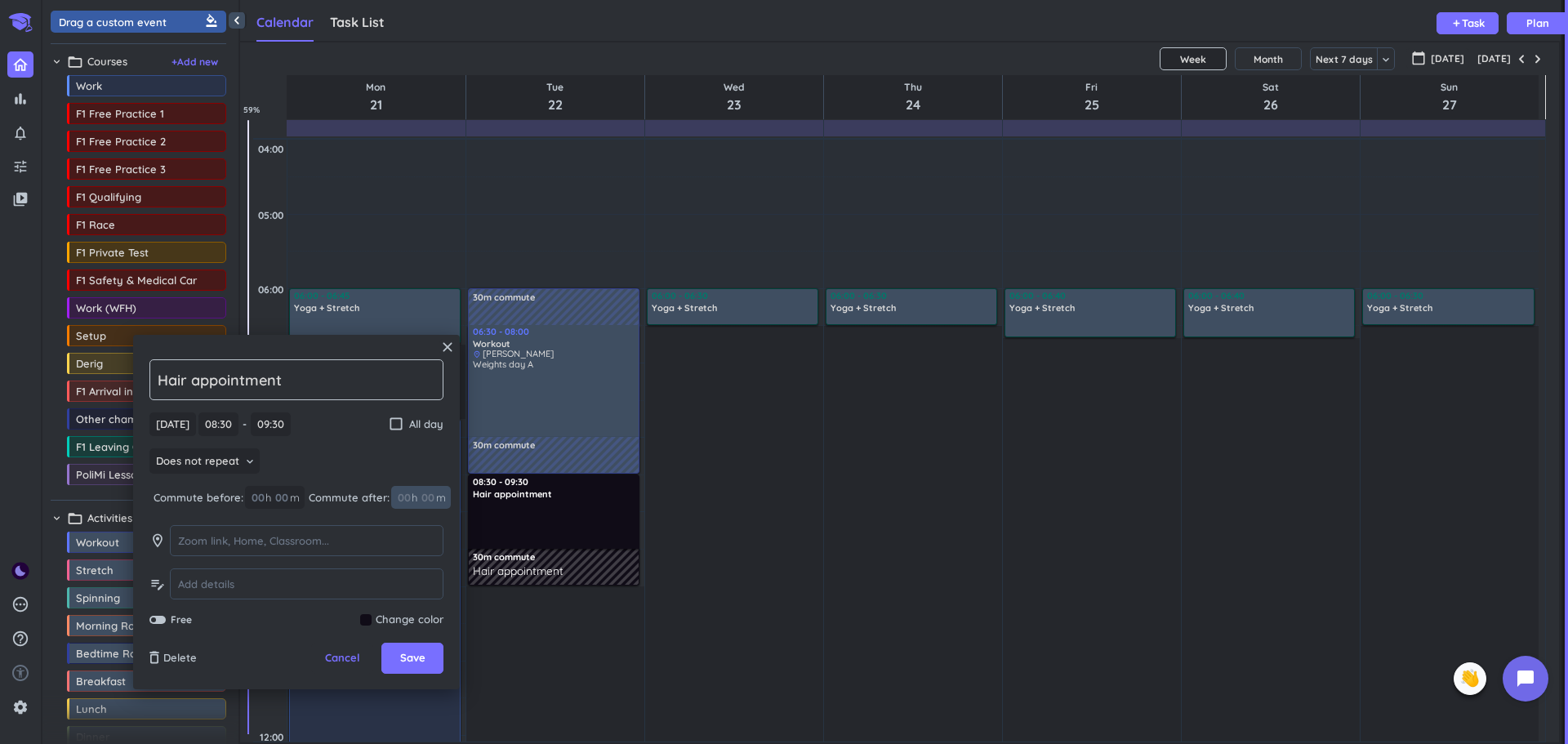 type 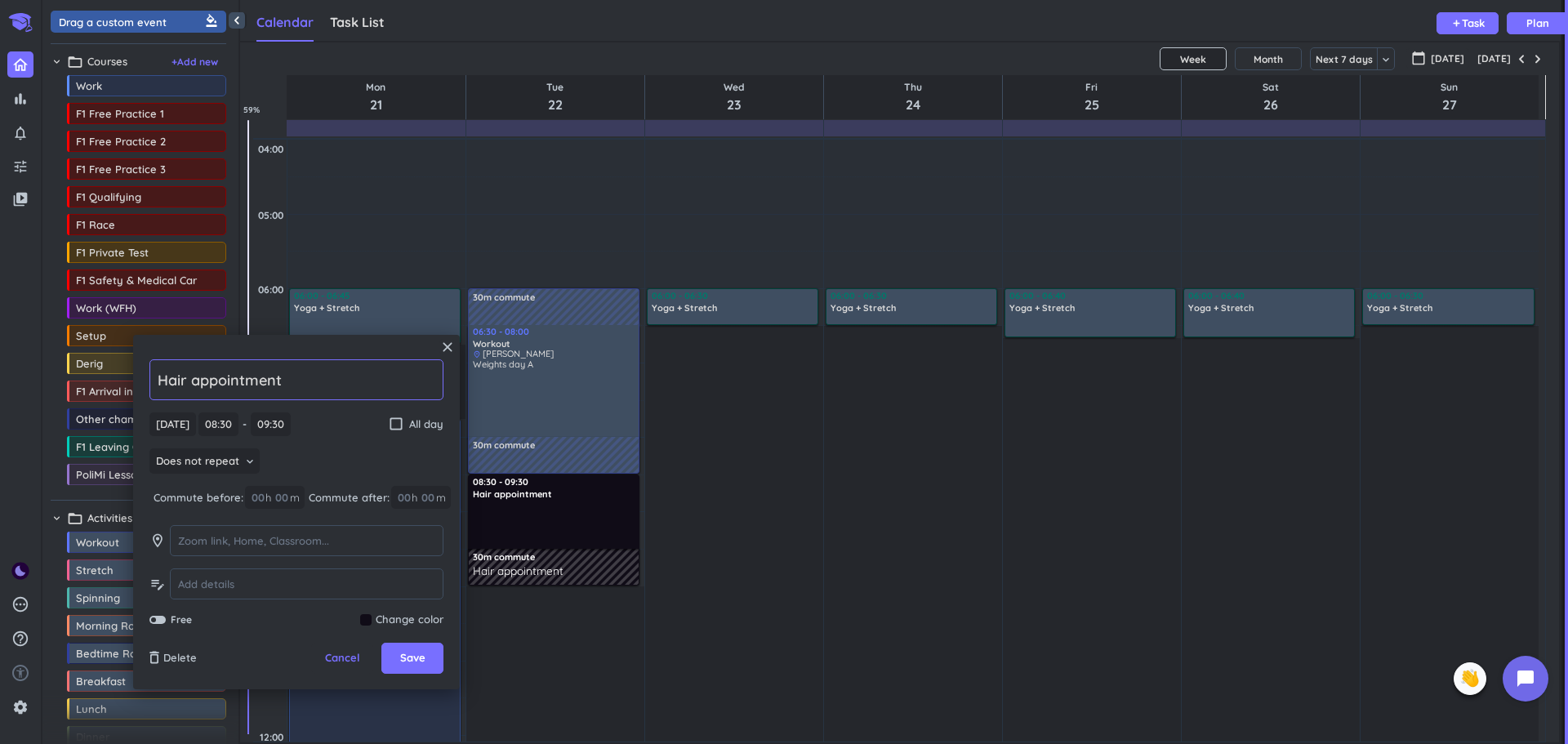 click on "Hair appointment" 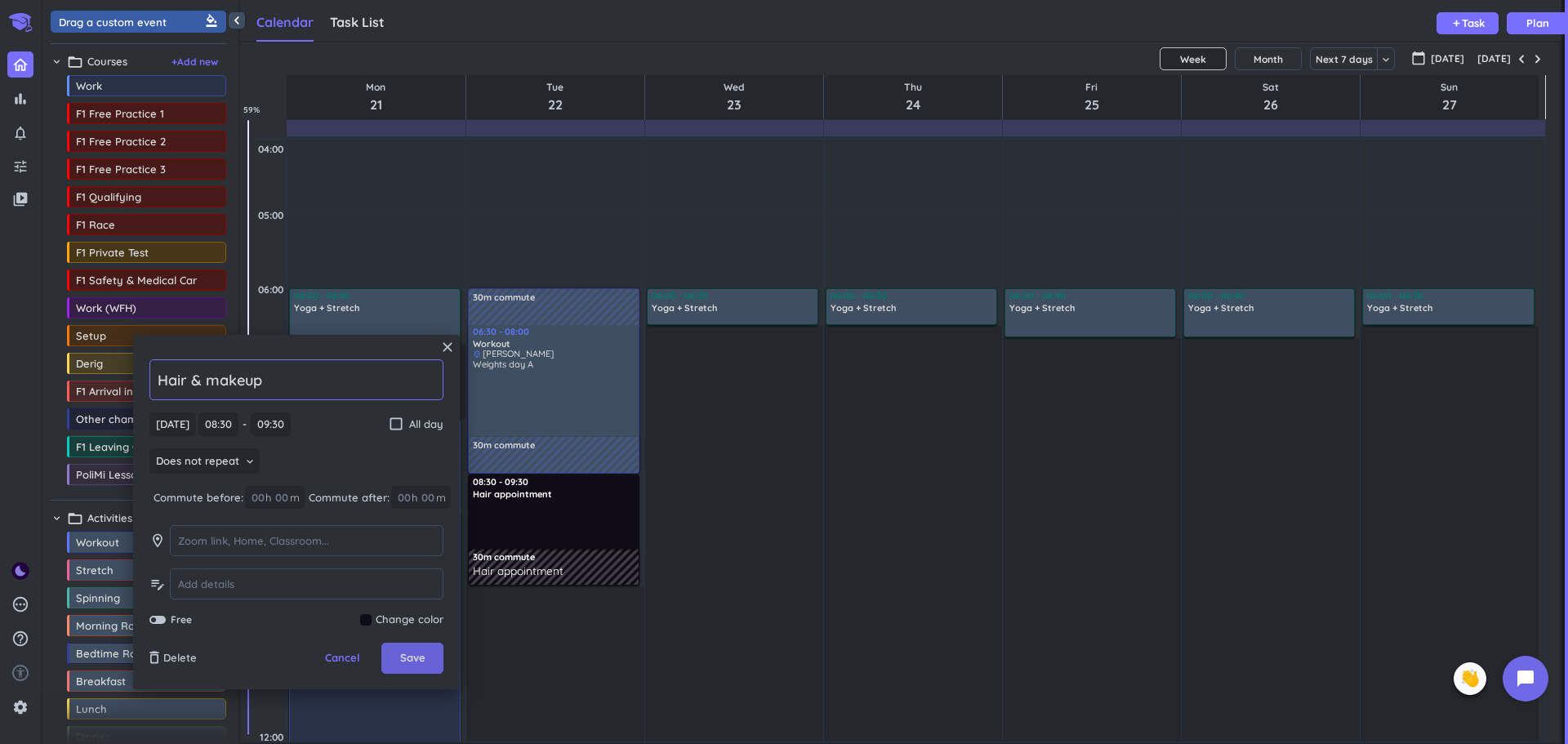 type on "Hair & makeup" 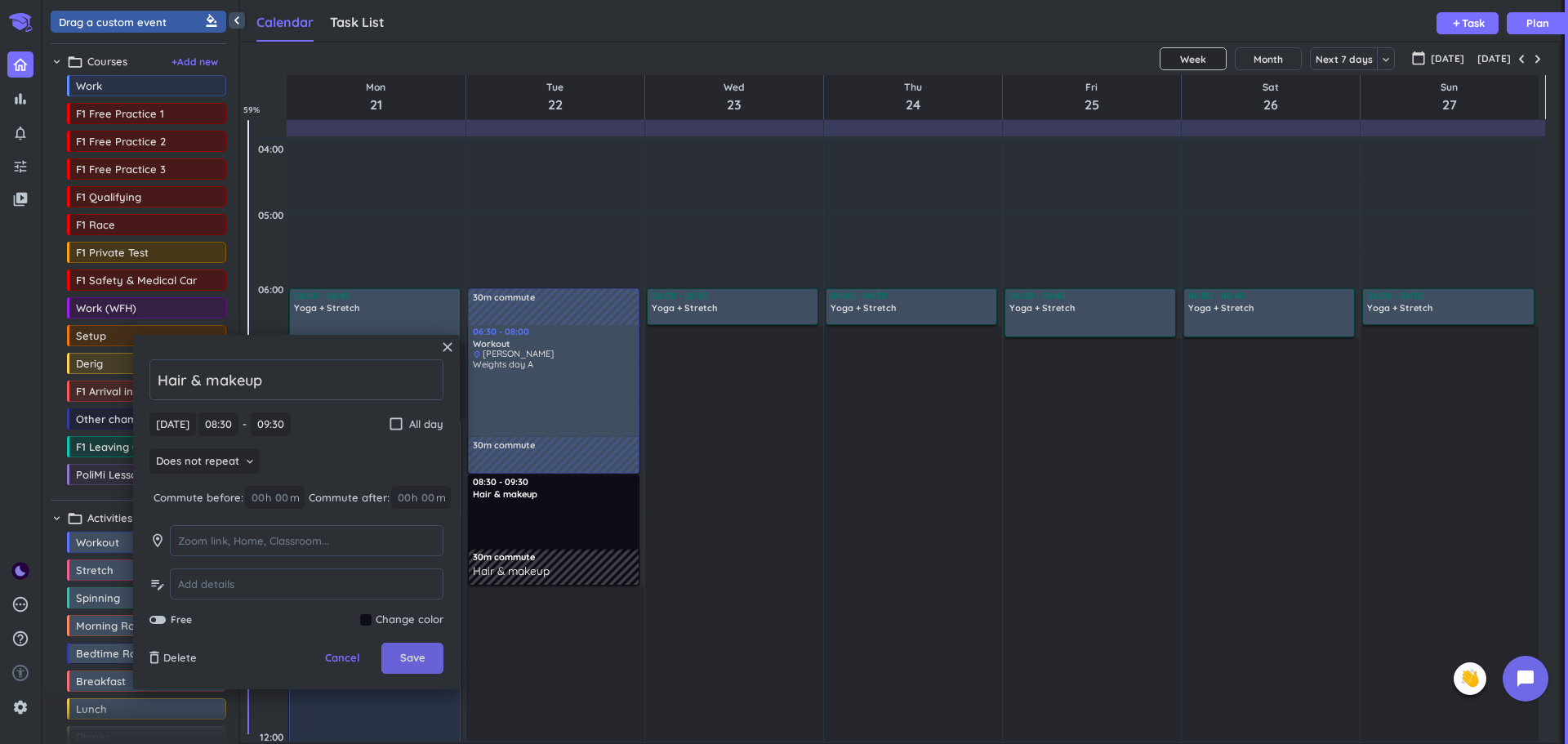 click on "Save" at bounding box center [412, 658] 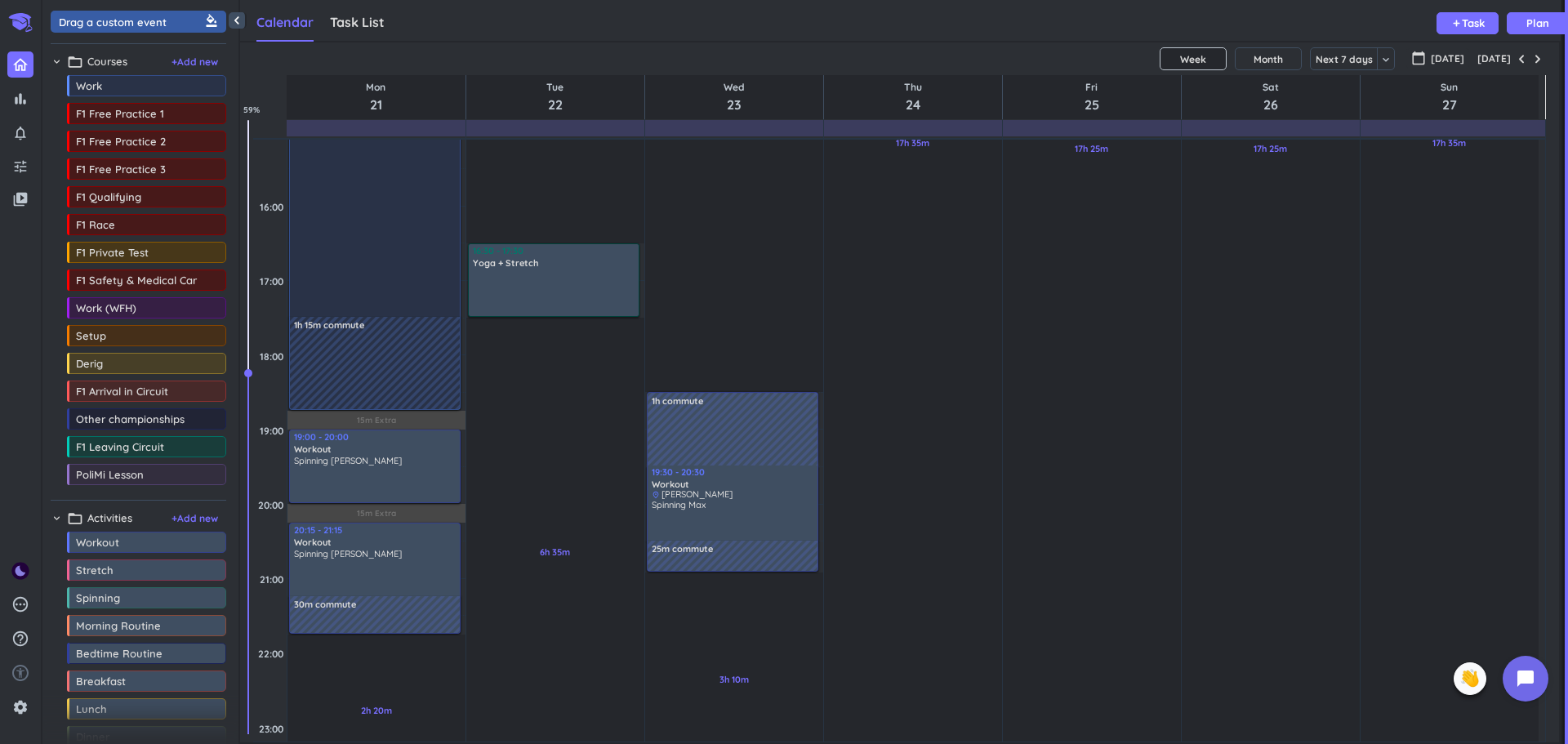 scroll, scrollTop: 834, scrollLeft: 0, axis: vertical 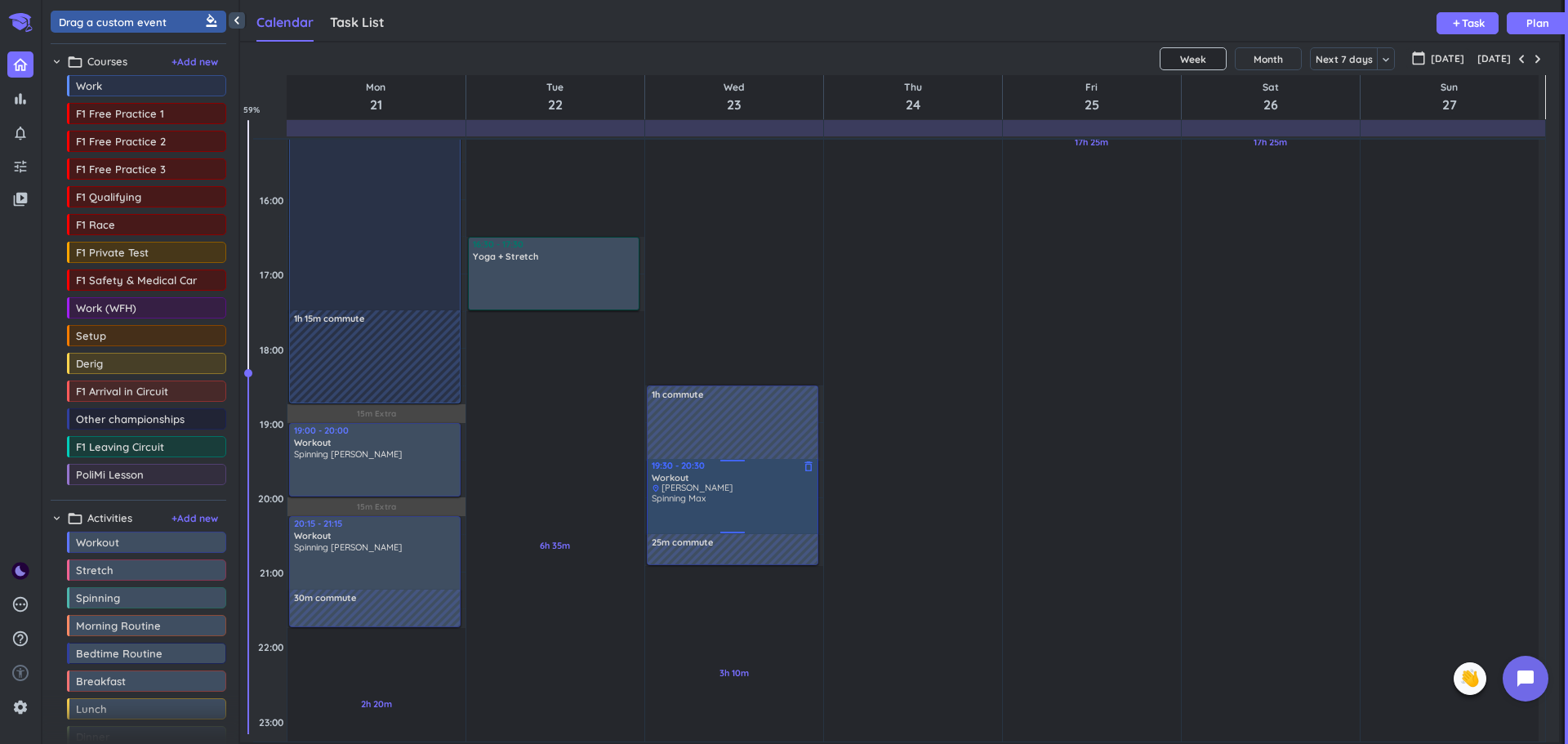 click on "Spinning Max" at bounding box center (733, 513) 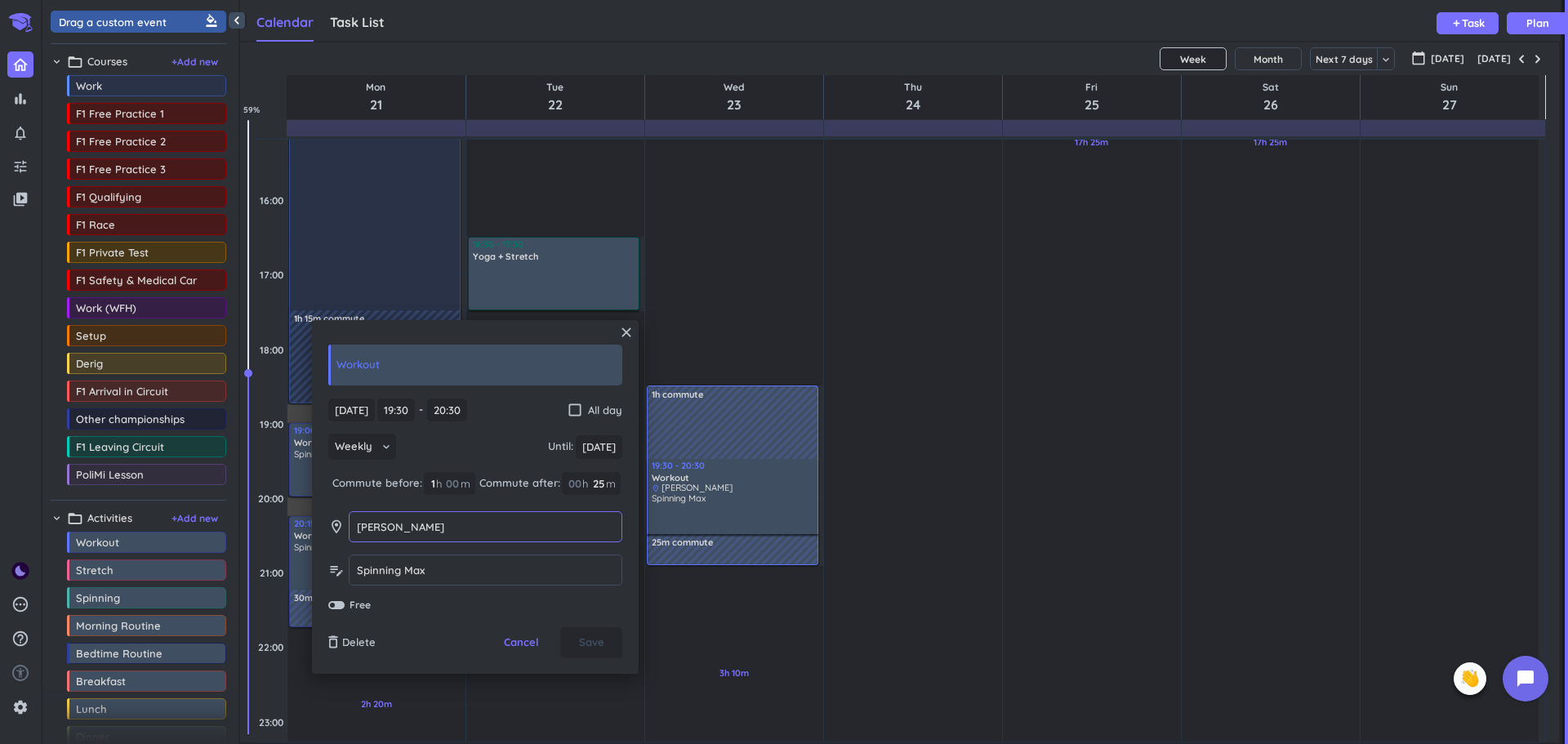 click on "[PERSON_NAME]" at bounding box center (485, 527) 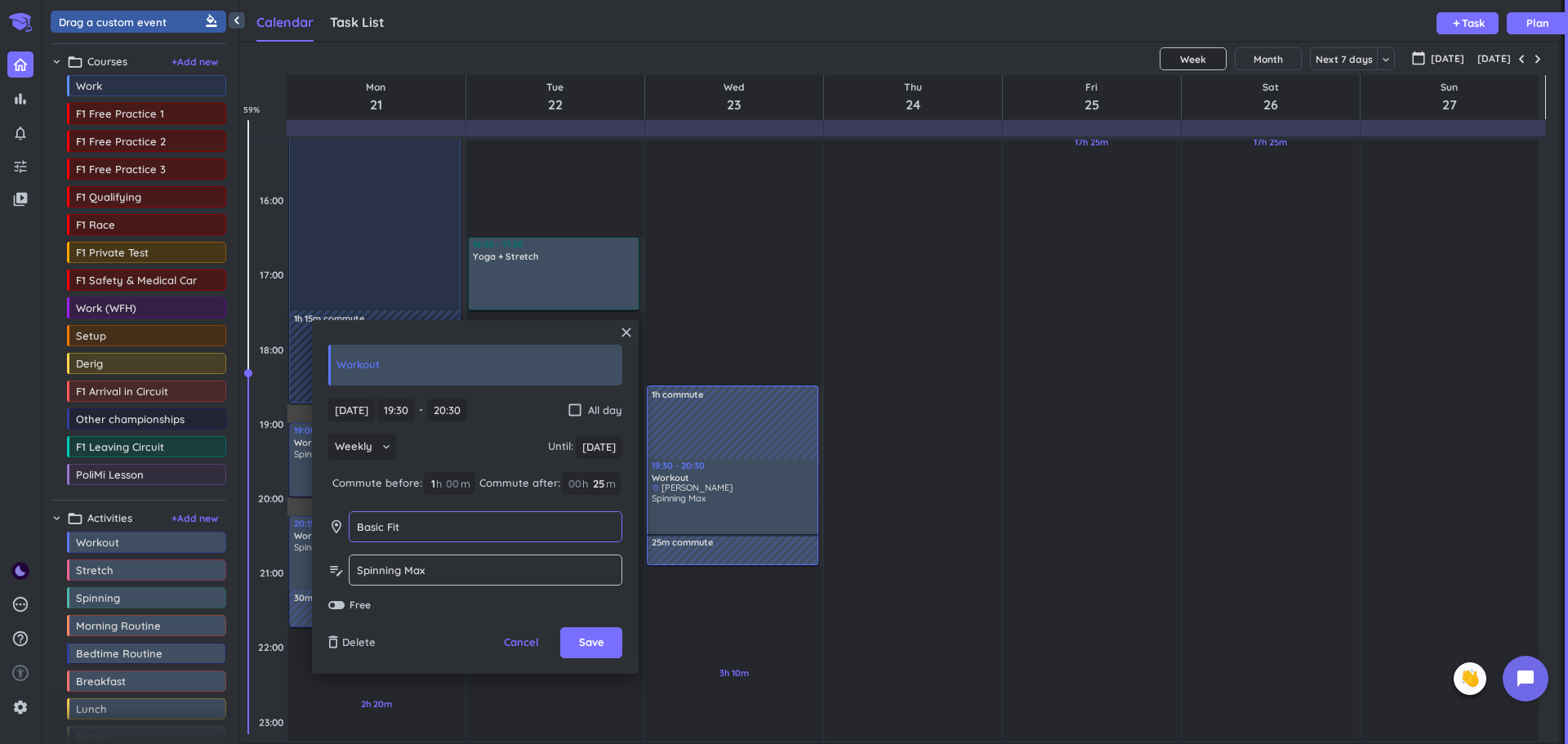 type on "Basic Fit" 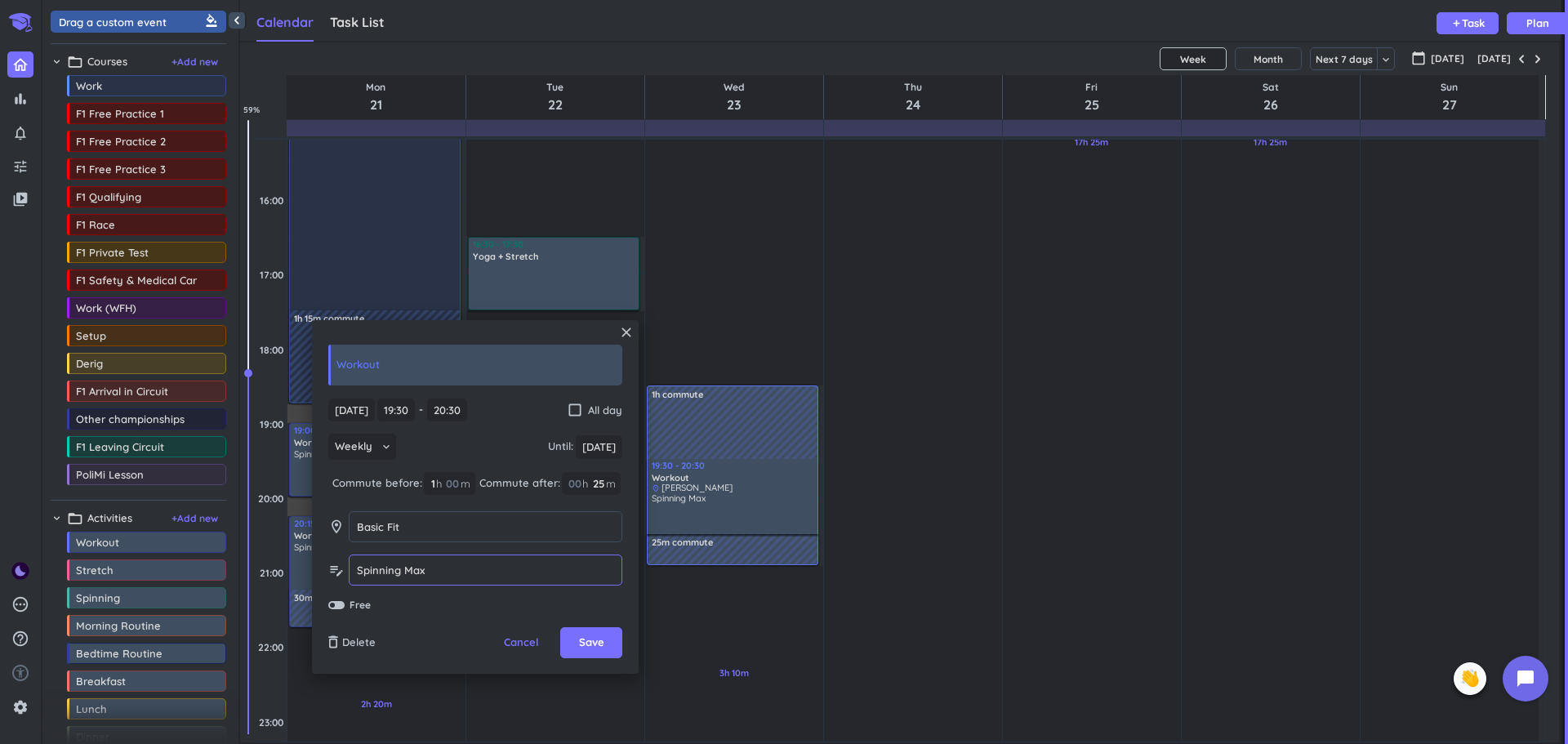 click on "Spinning Max" at bounding box center [485, 570] 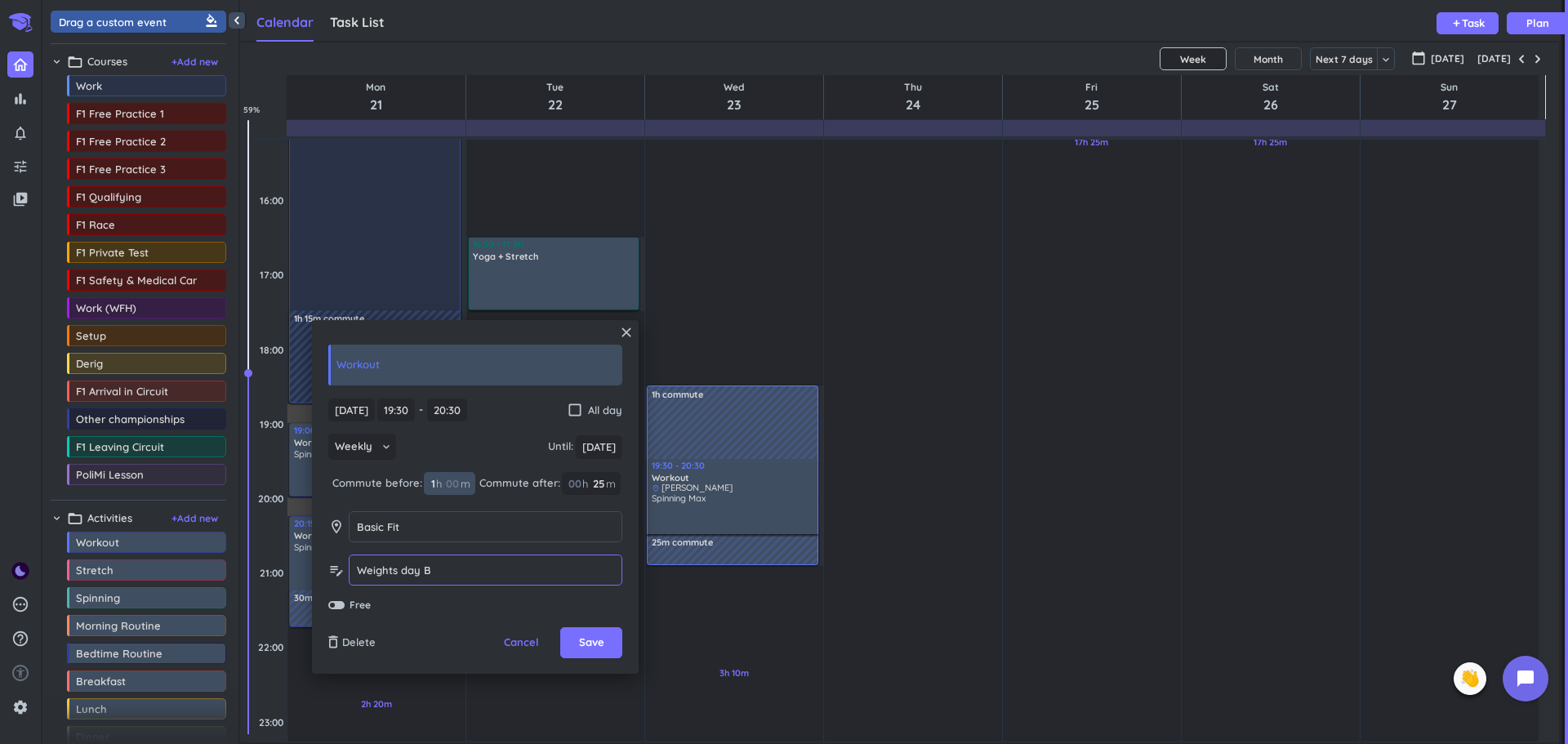 type on "Weights day B" 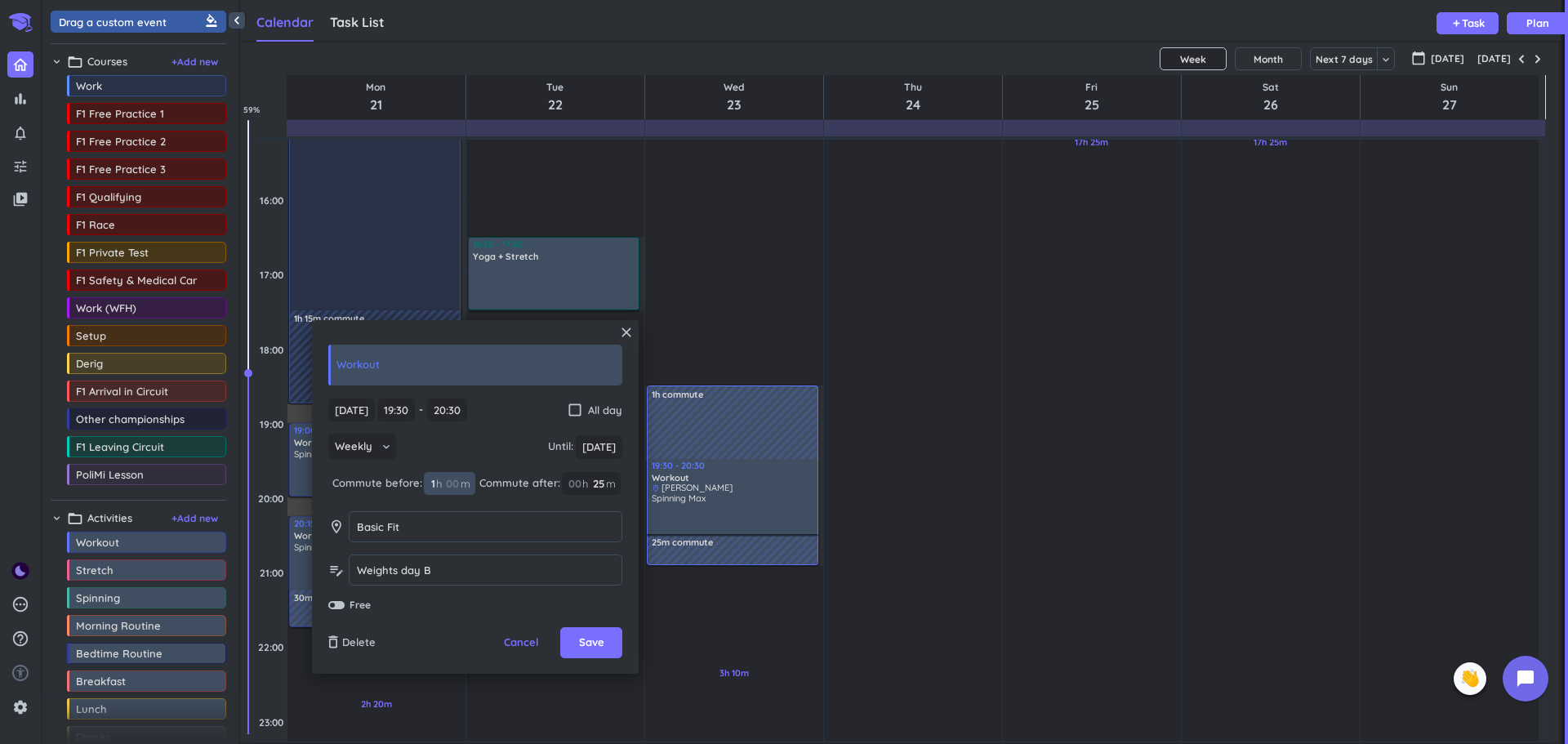 click on "1" at bounding box center (432, 483) 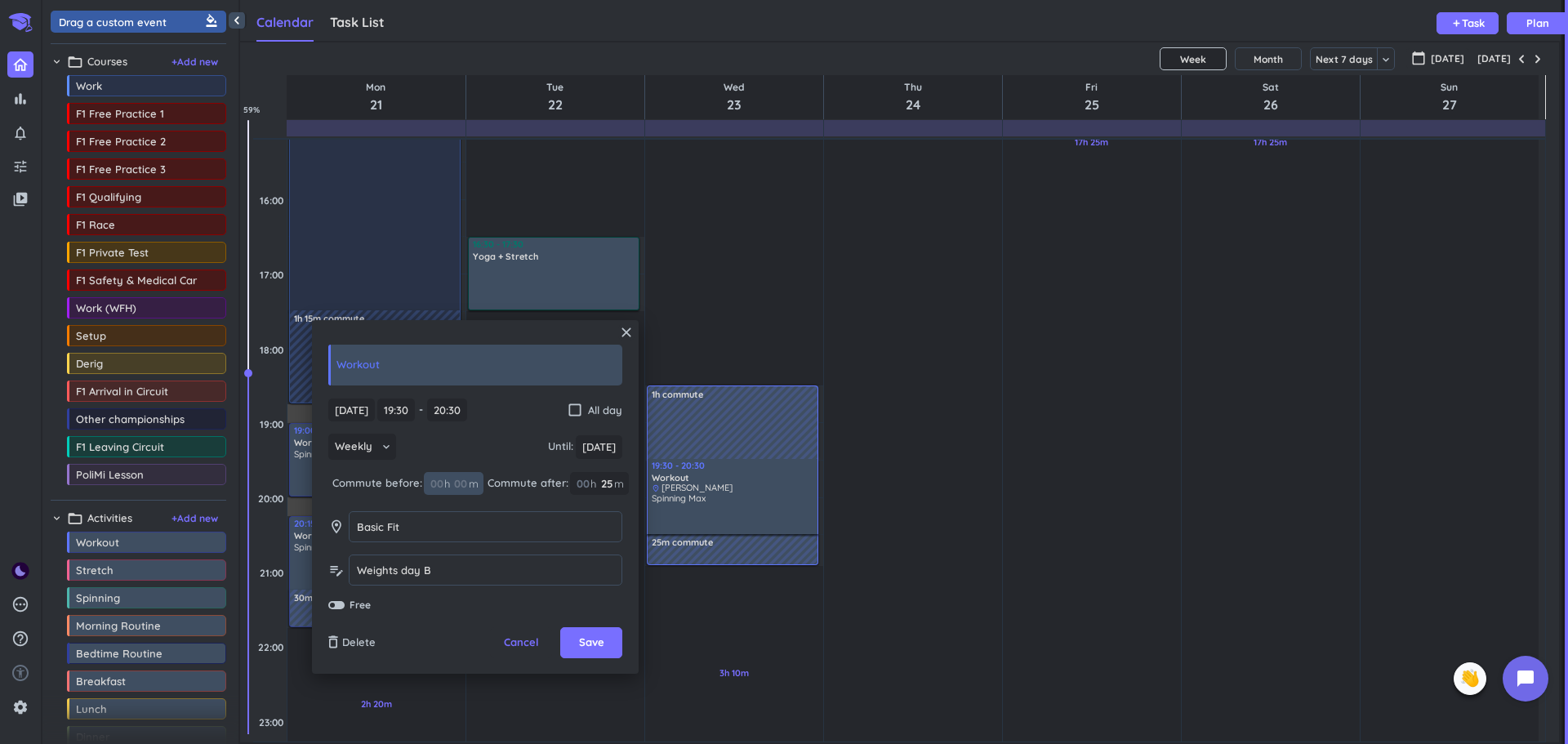 type 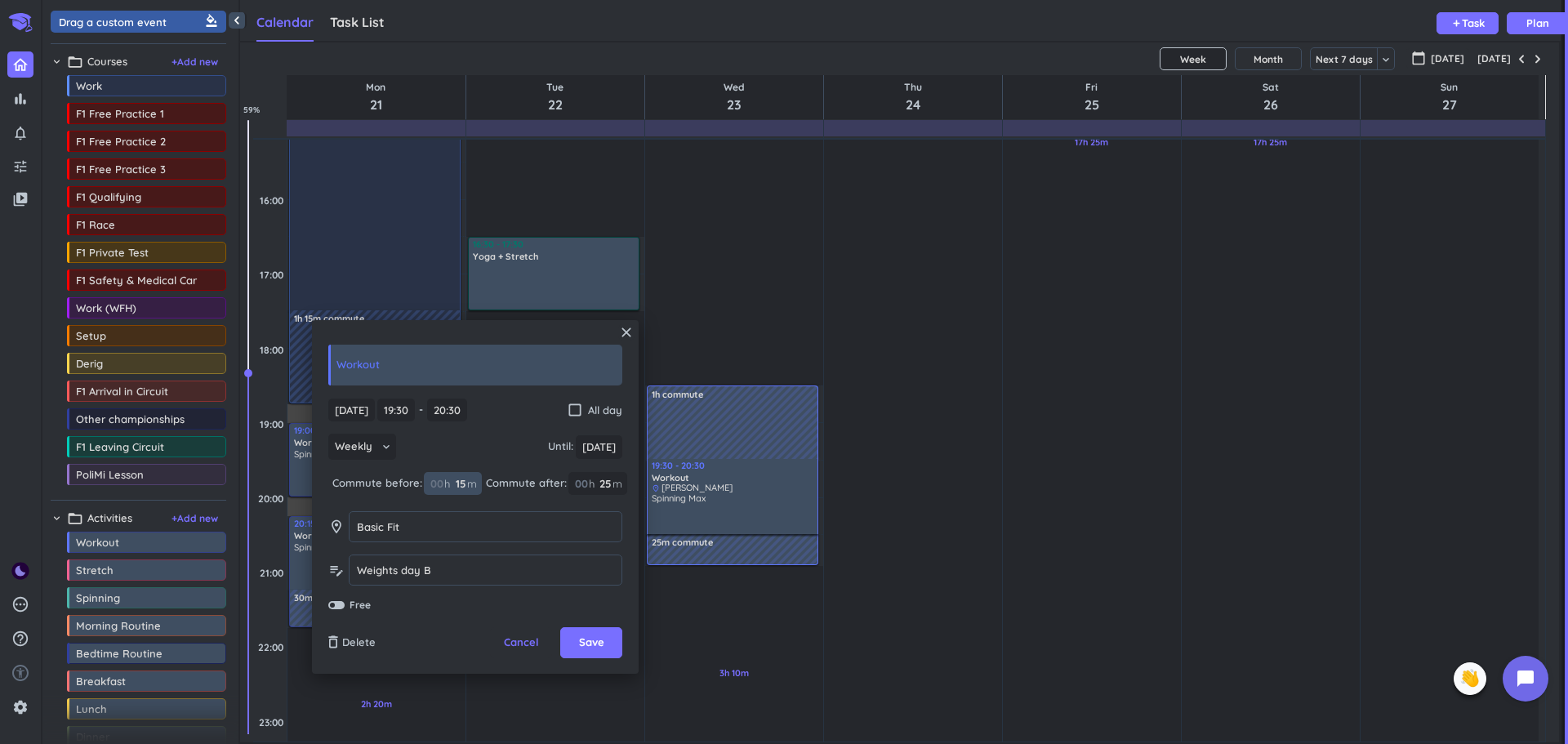 type on "1" 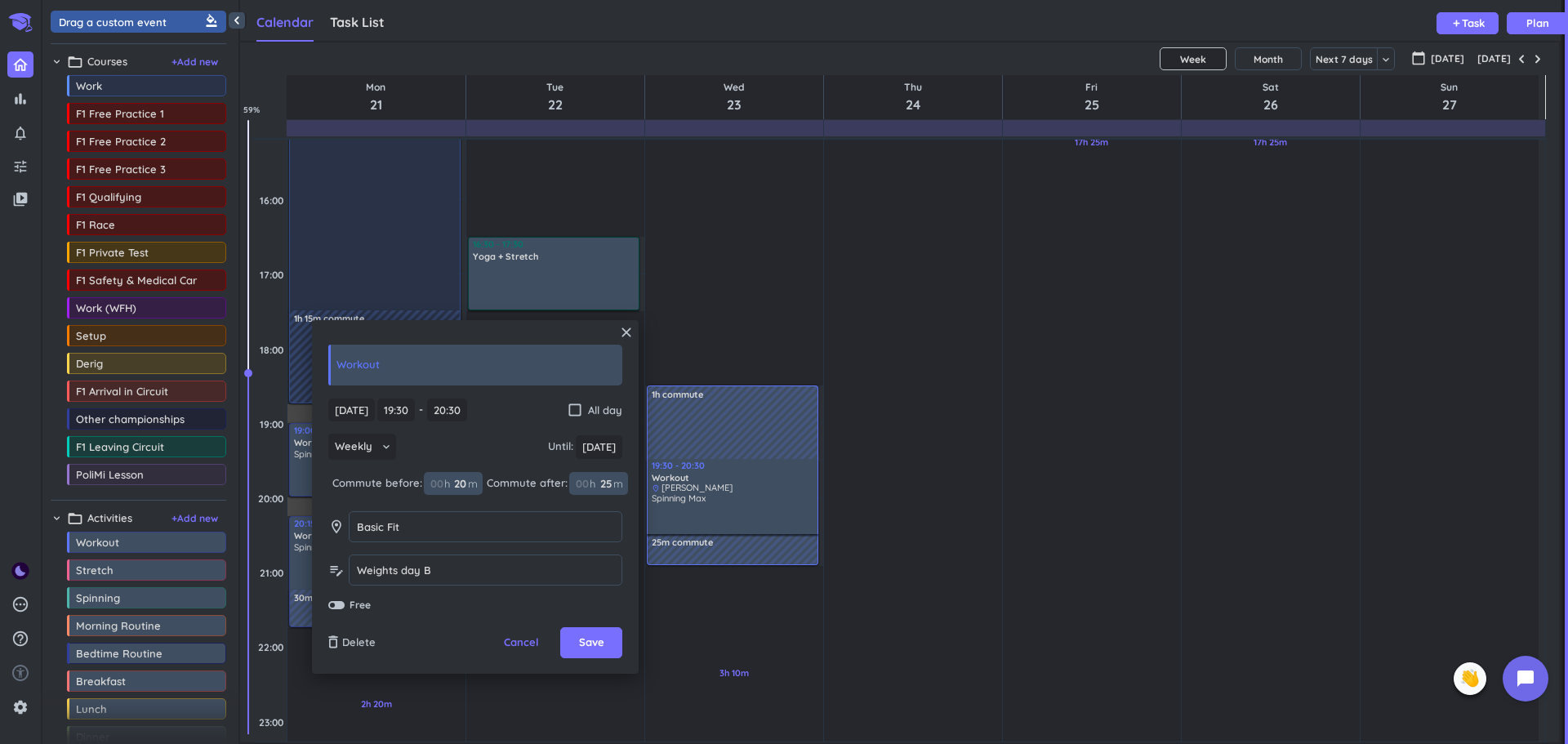 type on "20" 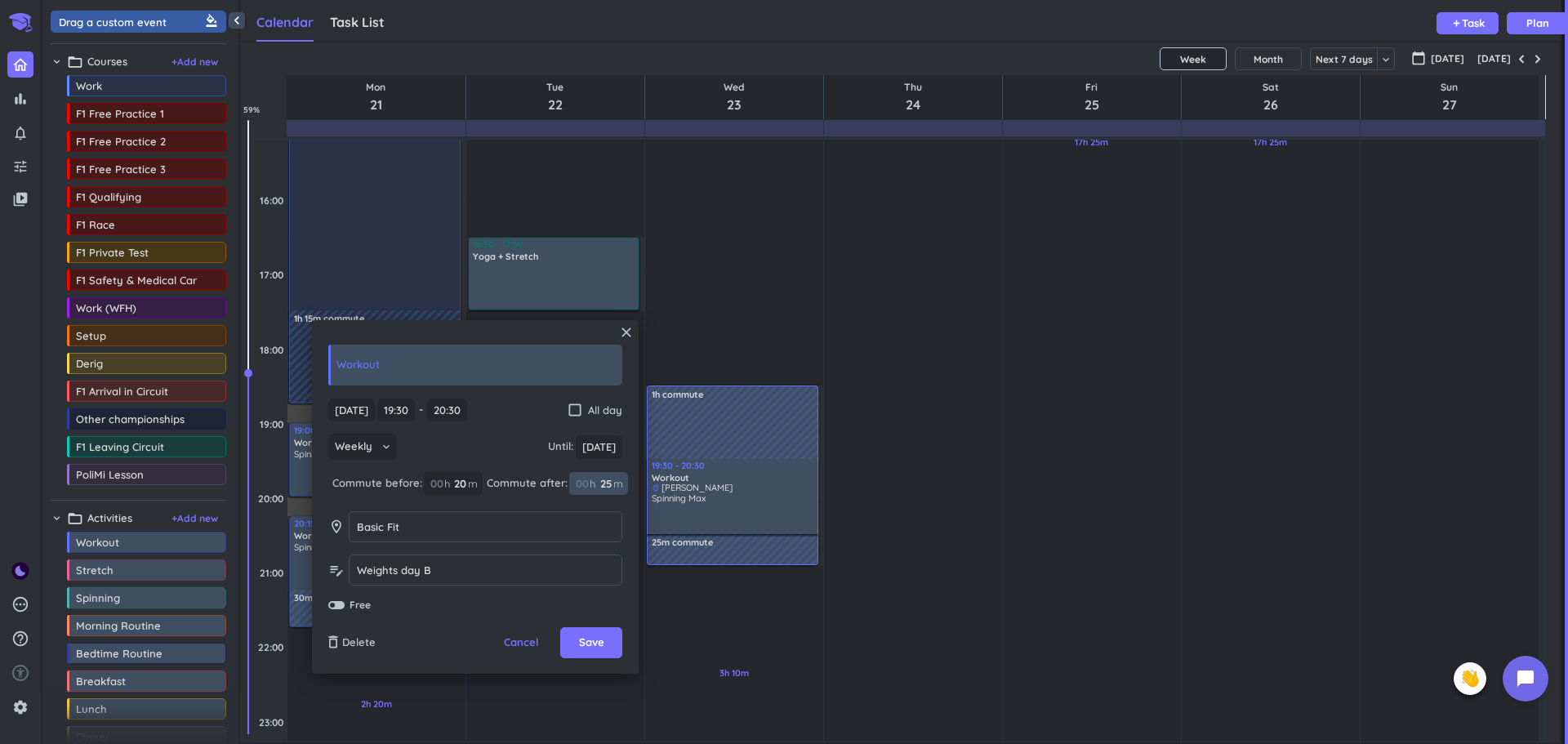 click on "25" at bounding box center [604, 483] 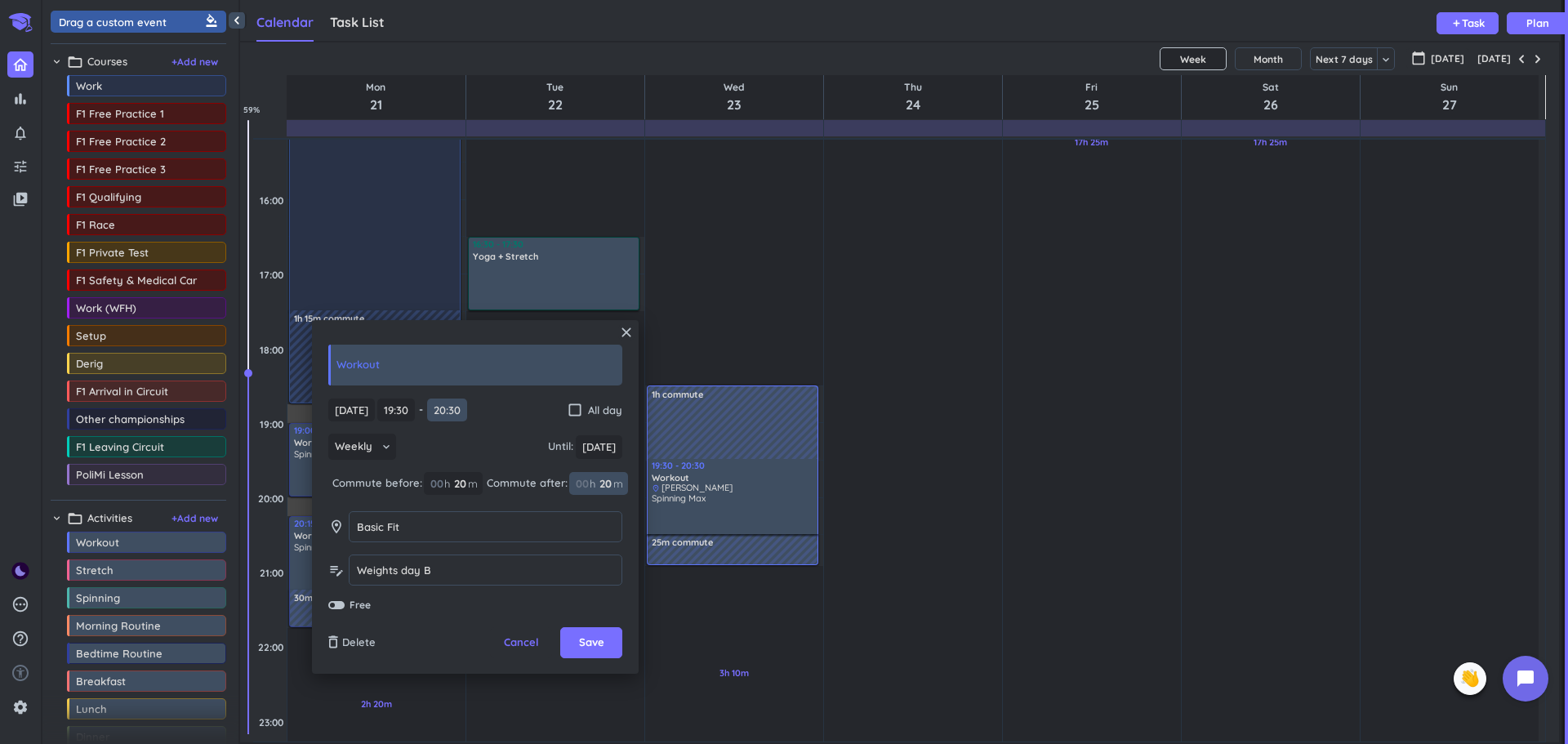 type on "20" 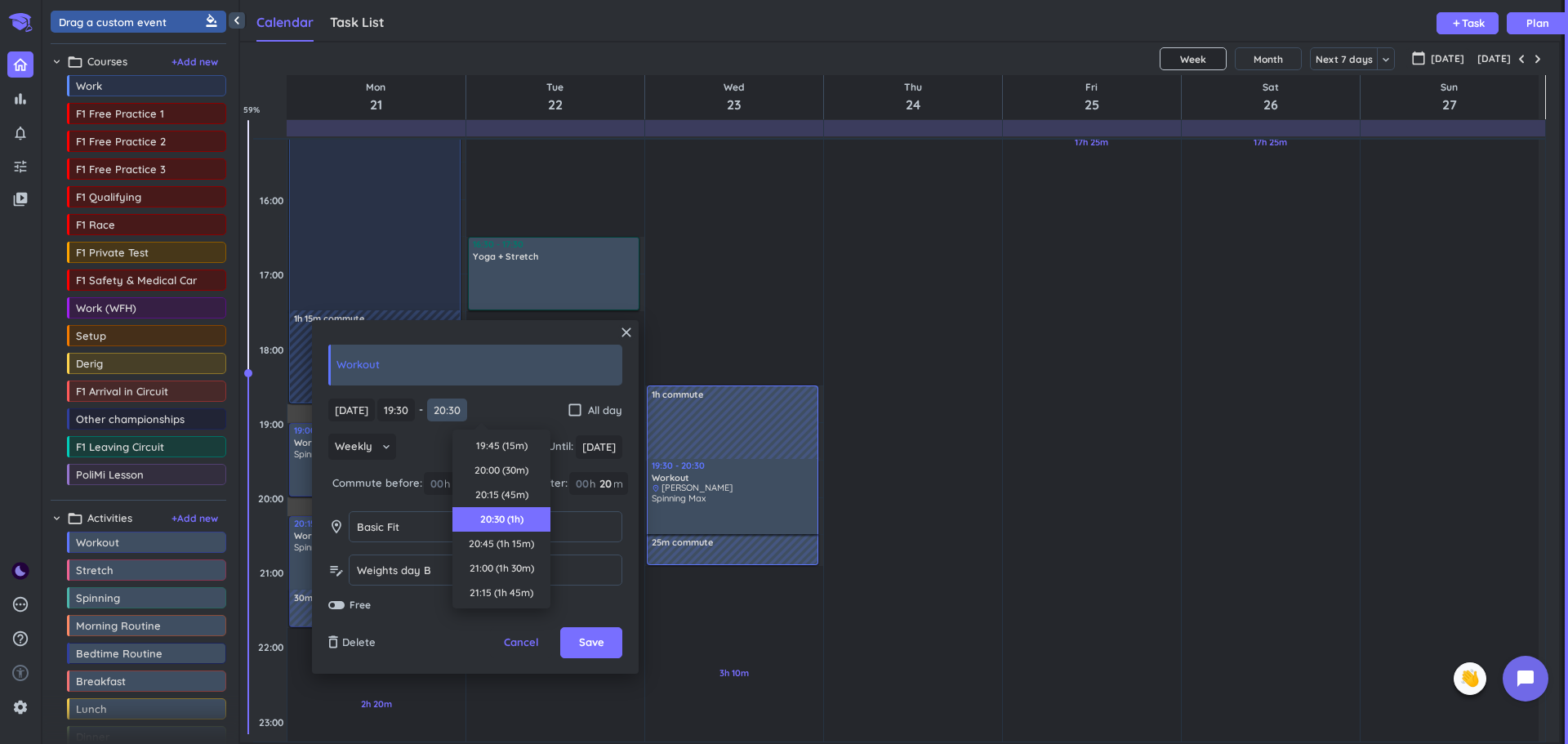 scroll, scrollTop: 74, scrollLeft: 0, axis: vertical 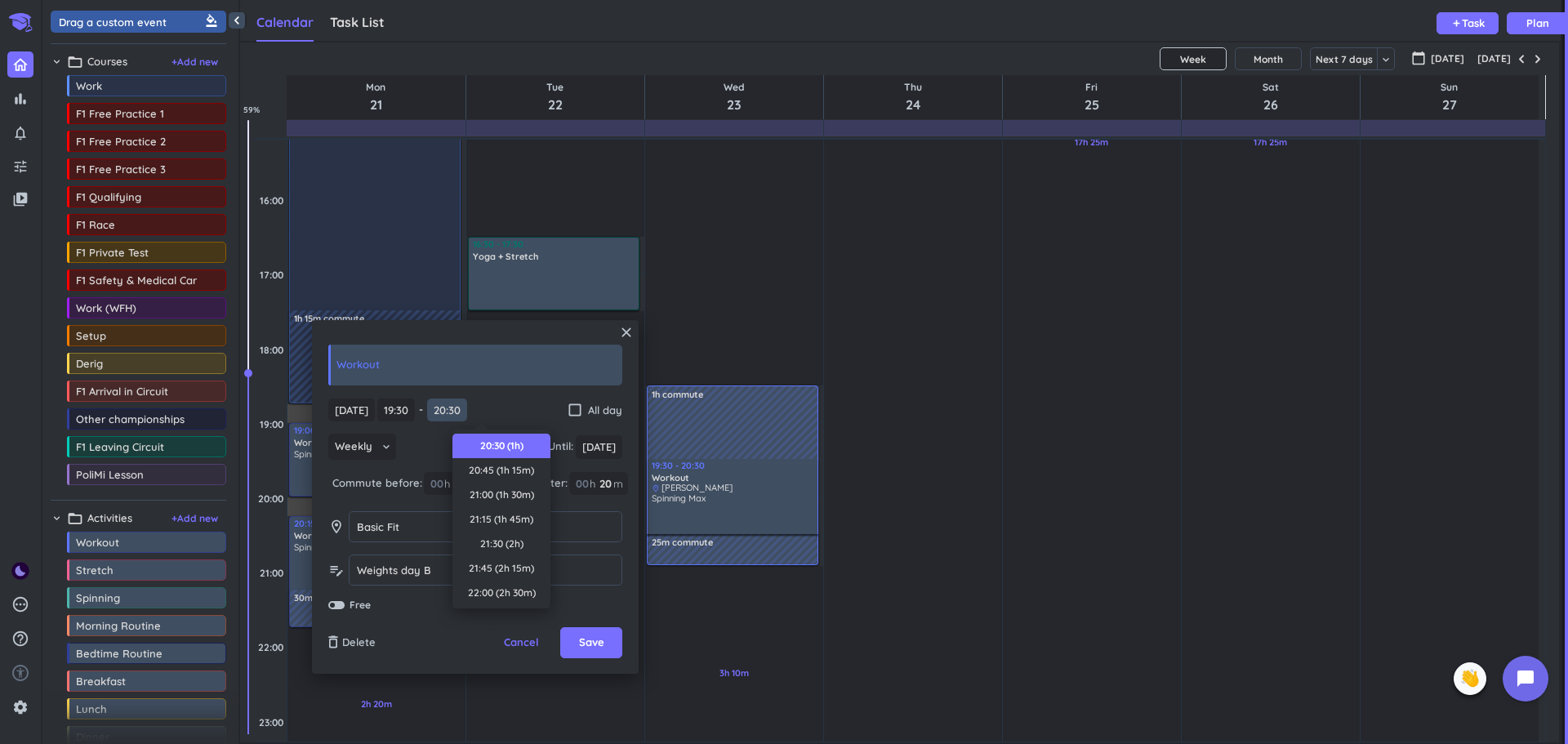 click on "20:30" at bounding box center (447, 410) 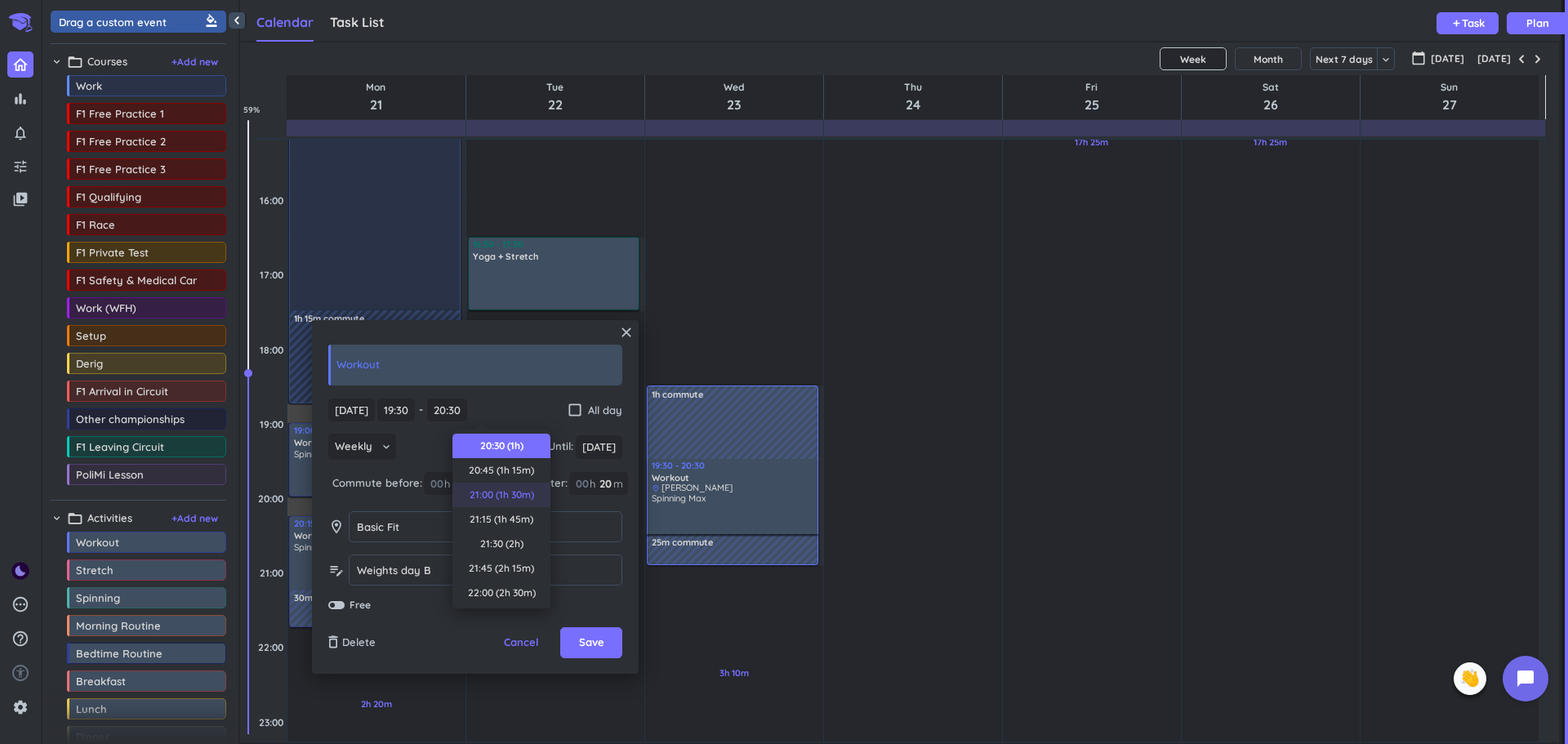 click on "21:00 (1h 30m)" at bounding box center (501, 495) 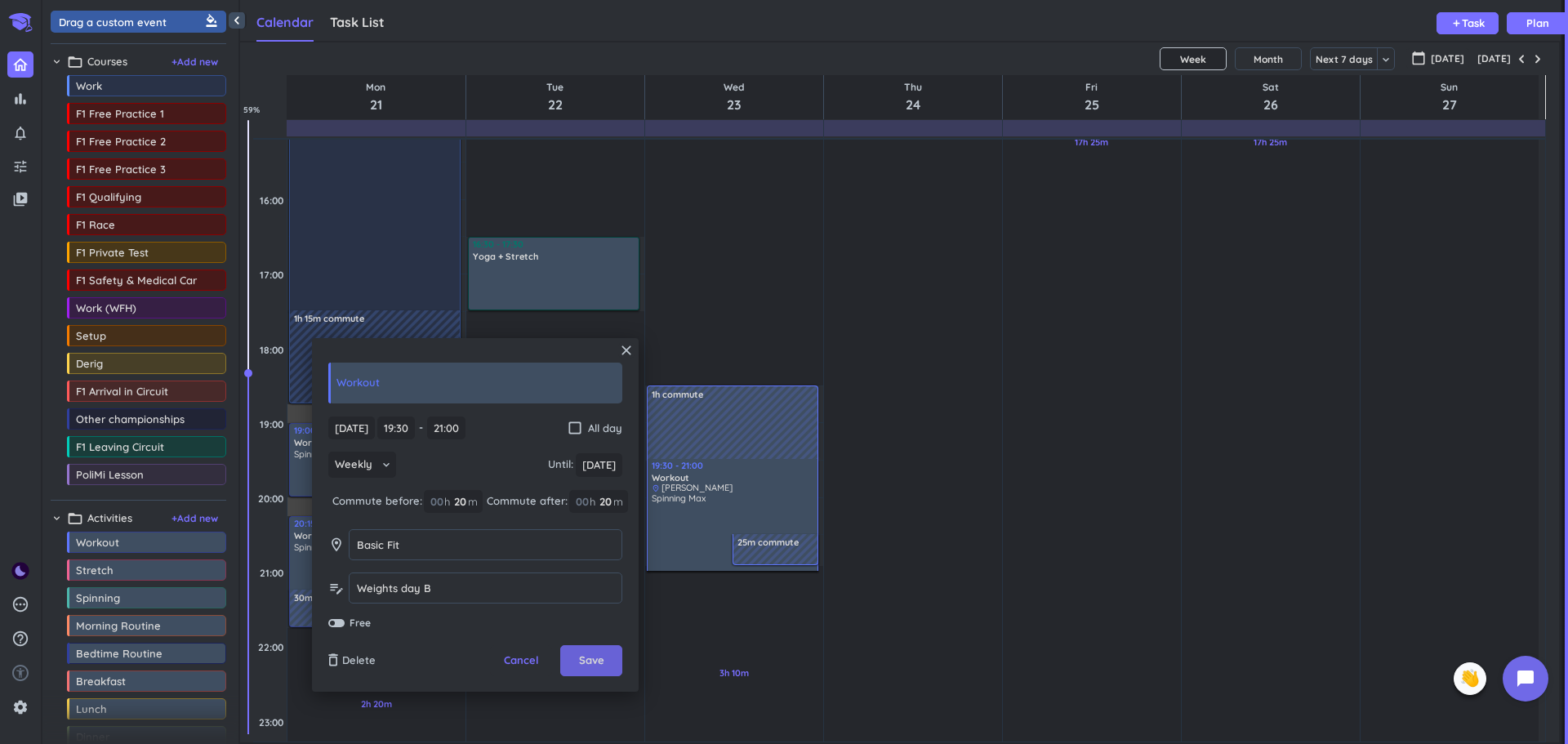 click on "Save" at bounding box center (591, 661) 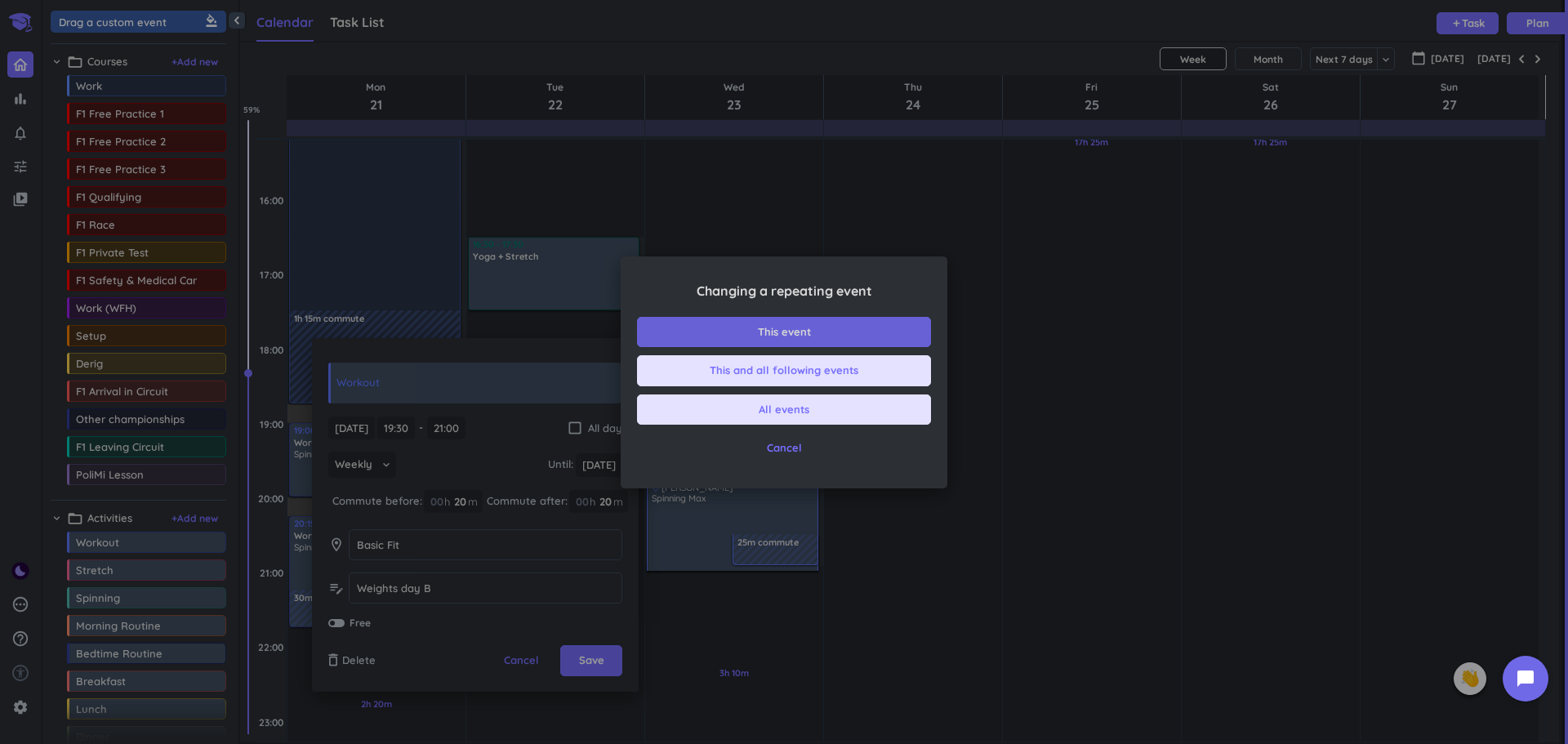 click on "This event" at bounding box center [784, 332] 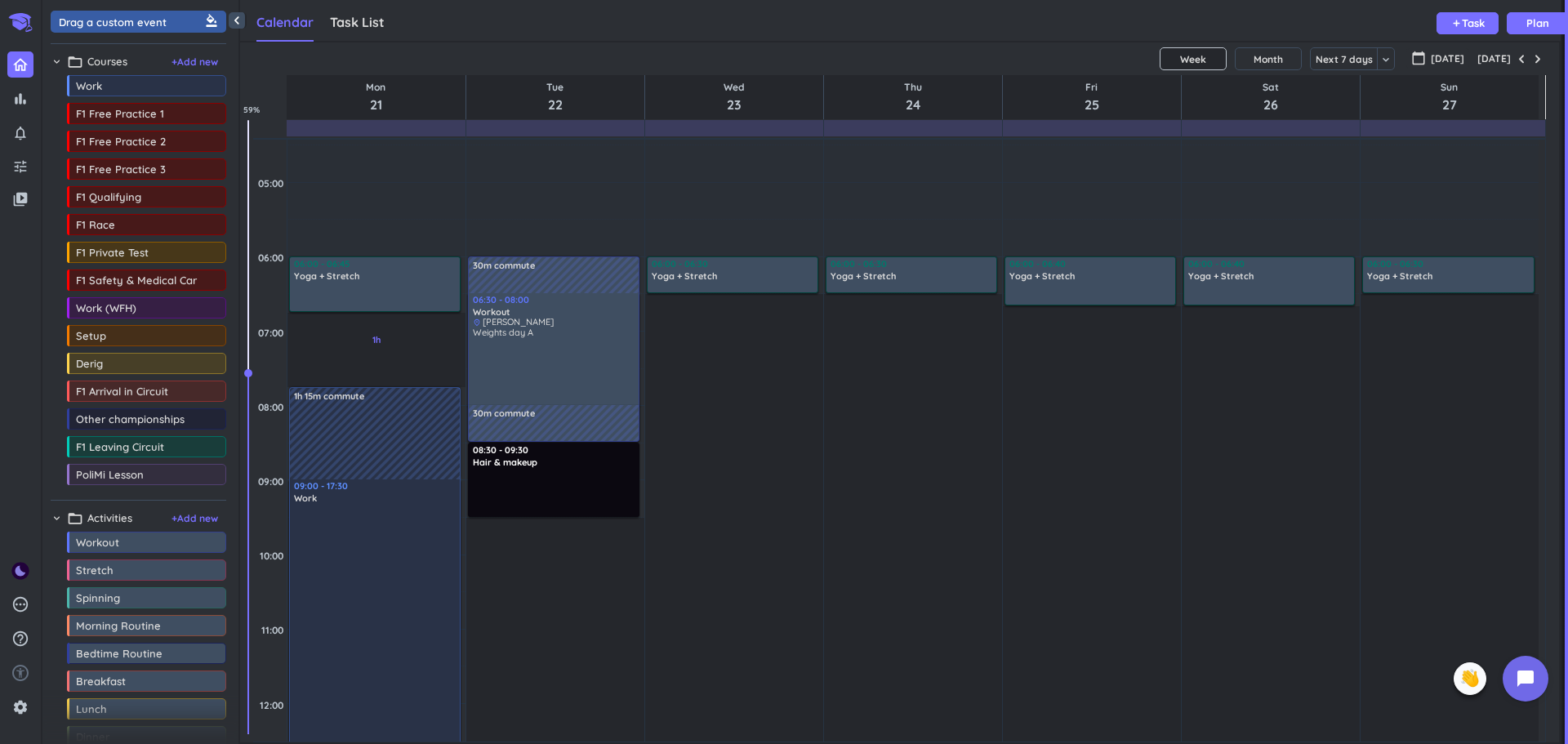 scroll, scrollTop: 30, scrollLeft: 0, axis: vertical 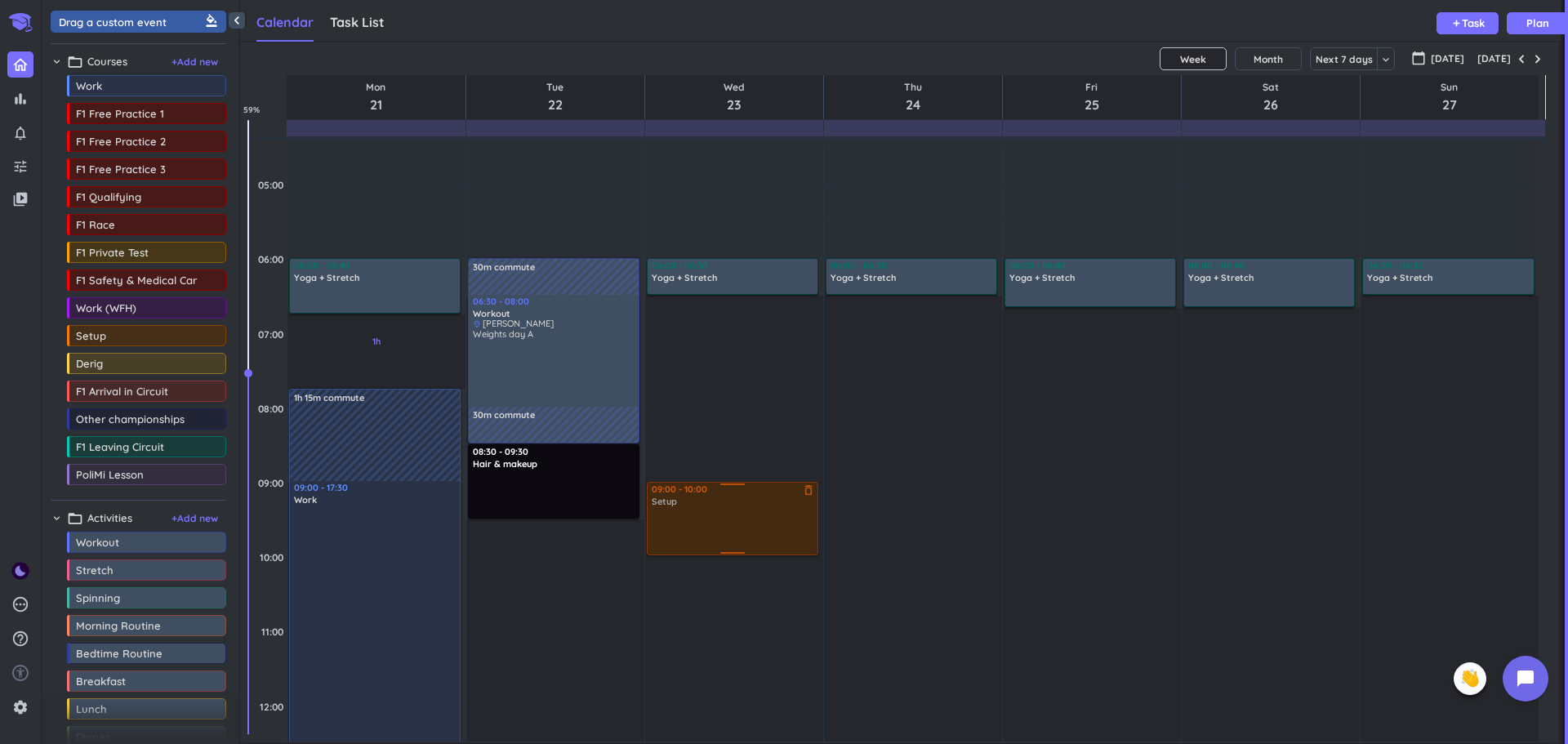 drag, startPoint x: 105, startPoint y: 342, endPoint x: 734, endPoint y: 483, distance: 644.60996 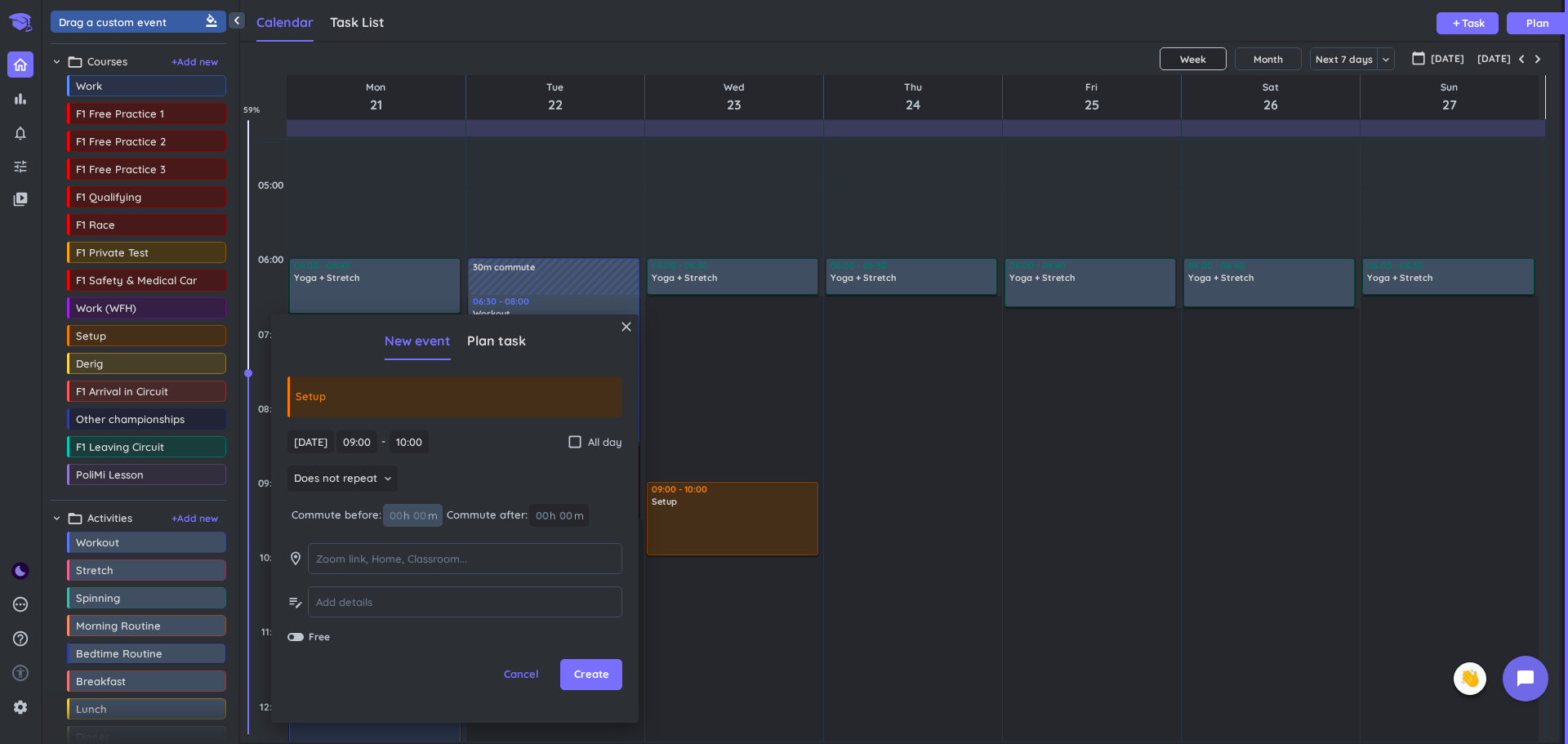 click at bounding box center (419, 515) 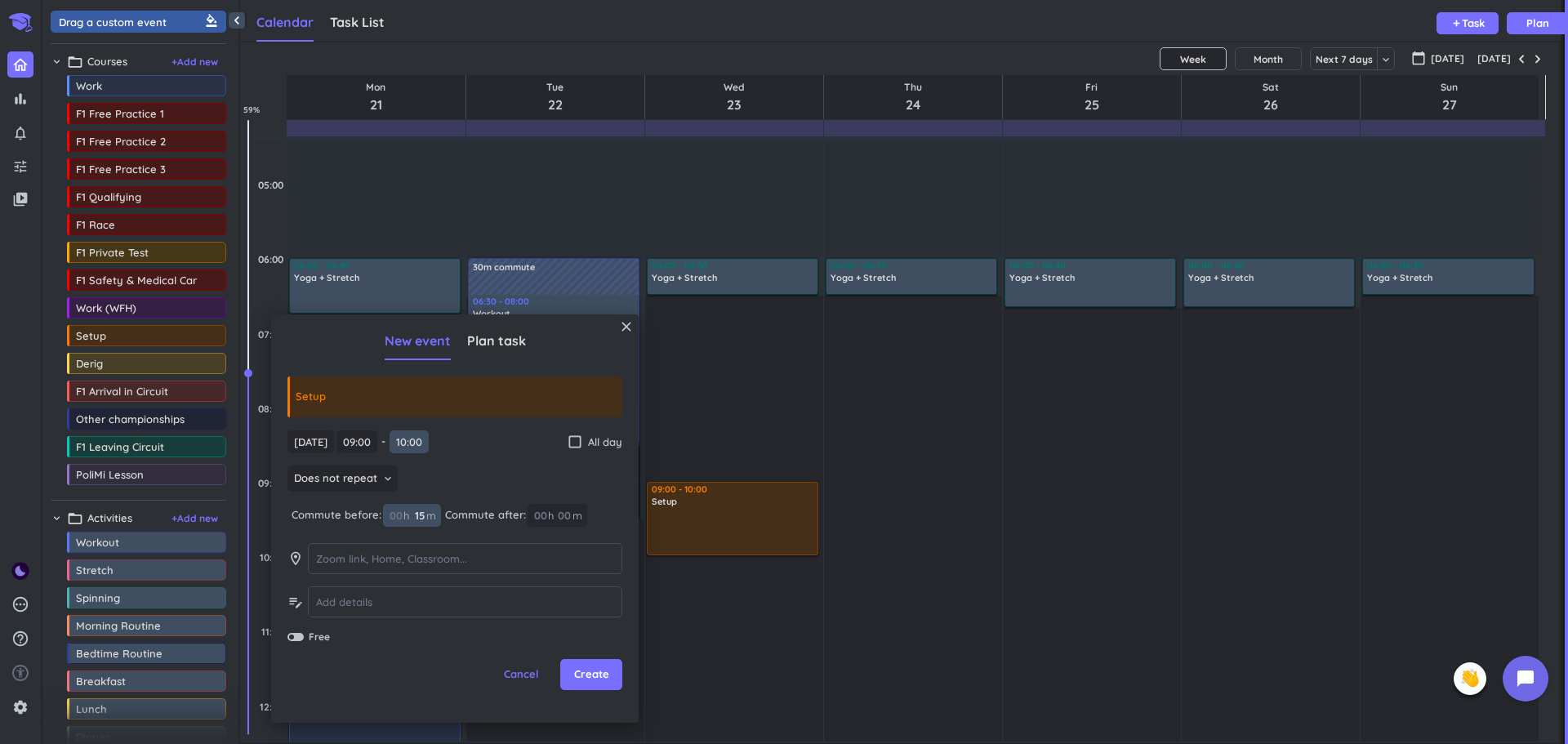 type on "15" 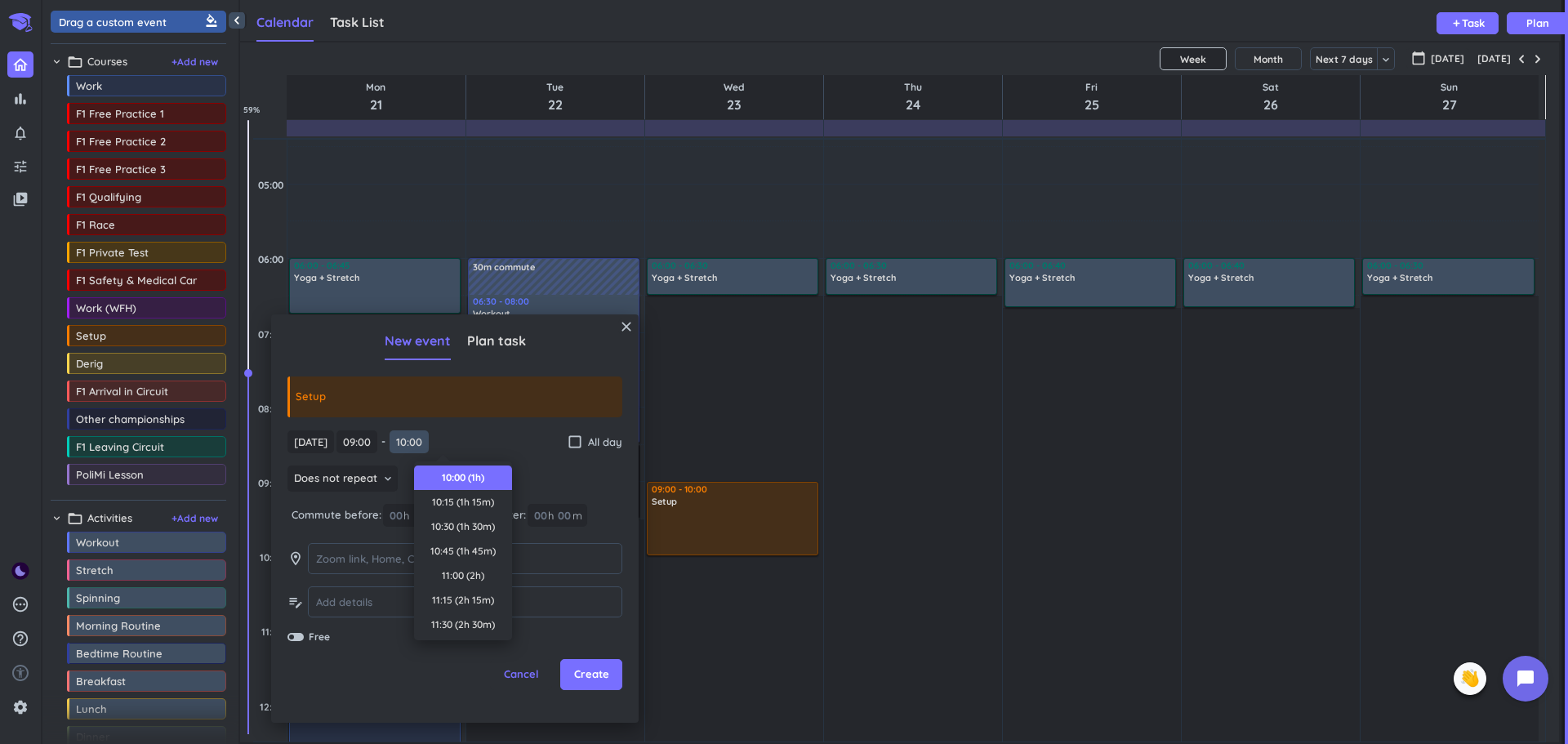 click on "10:00" at bounding box center (409, 442) 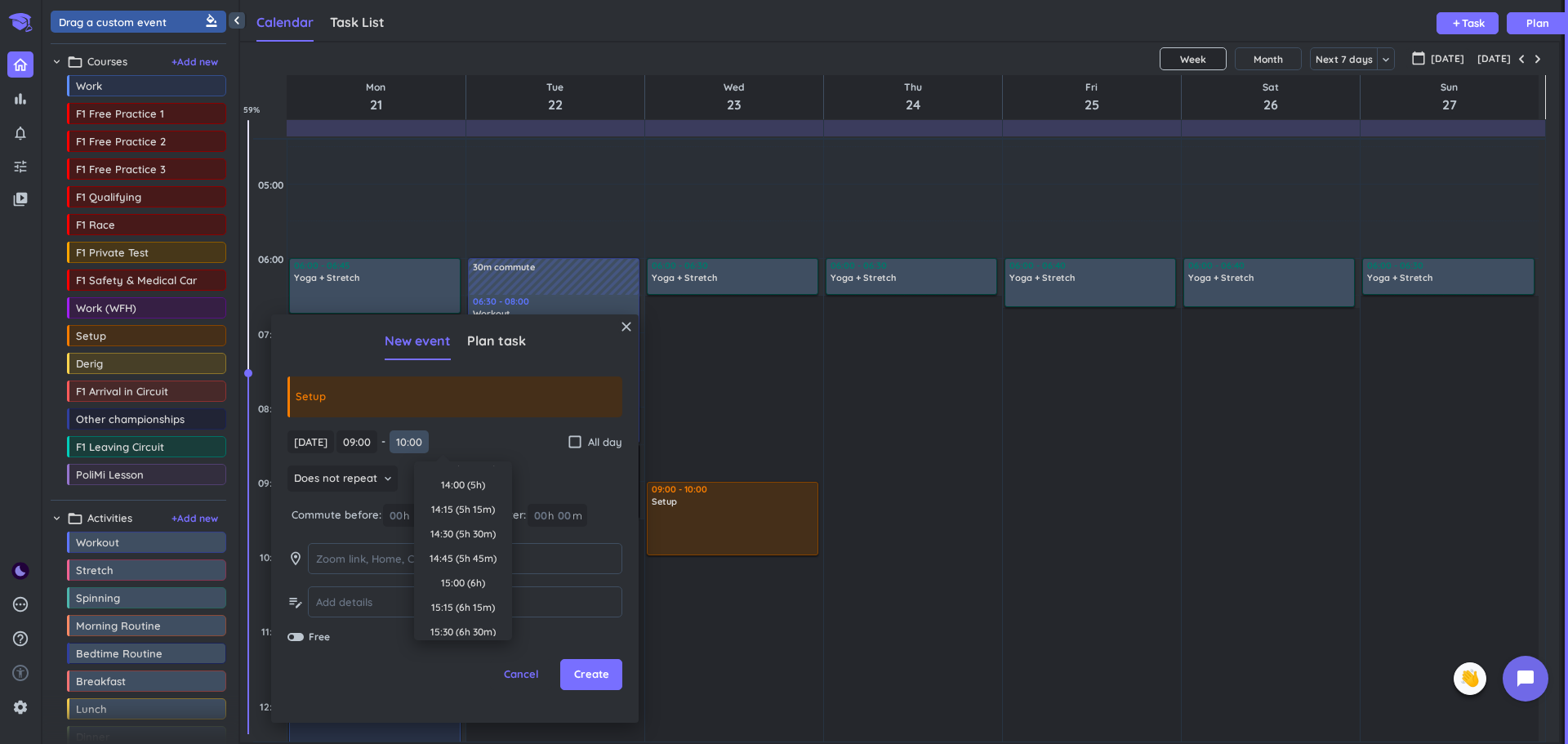 scroll, scrollTop: 514, scrollLeft: 0, axis: vertical 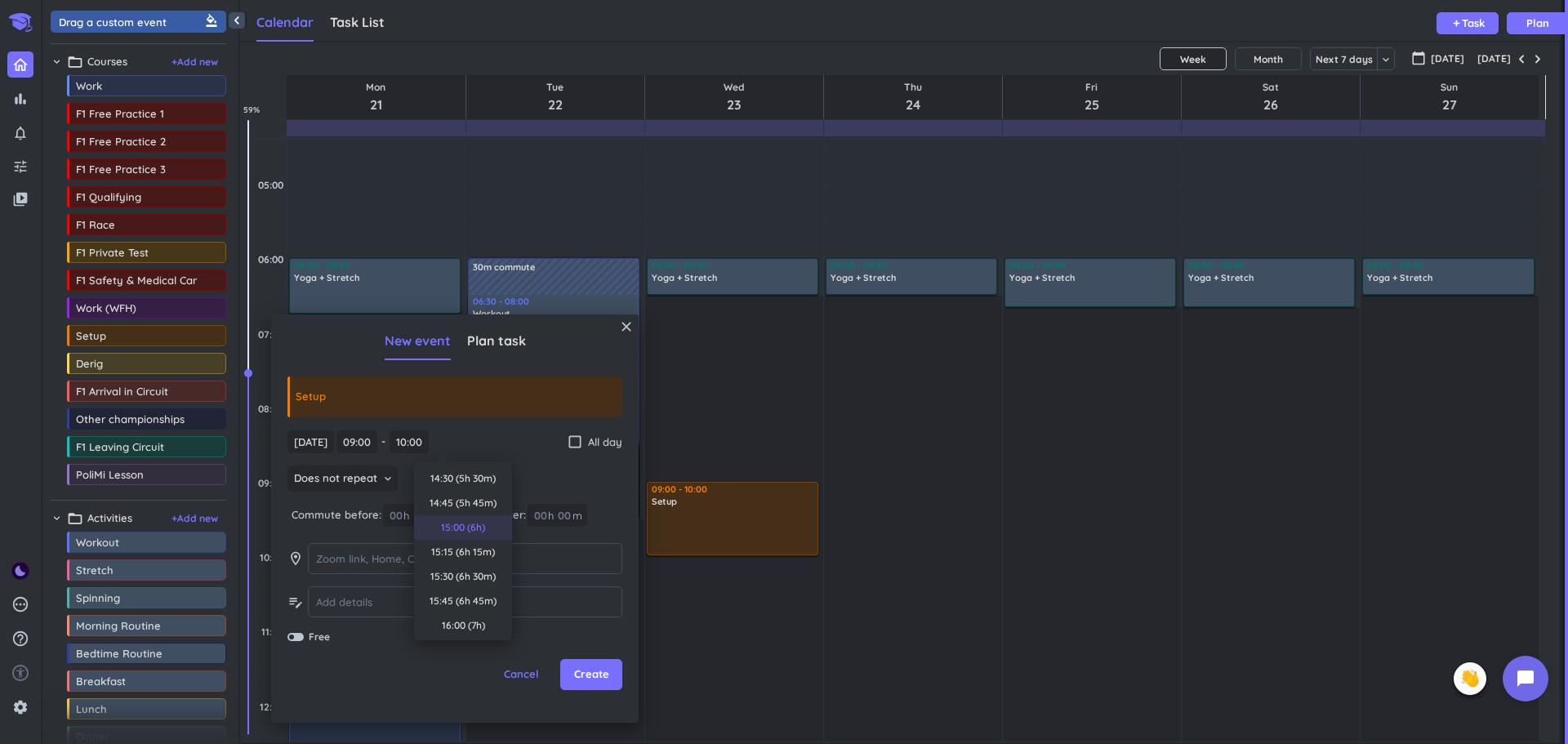 click on "15:00 (6h)" at bounding box center (463, 528) 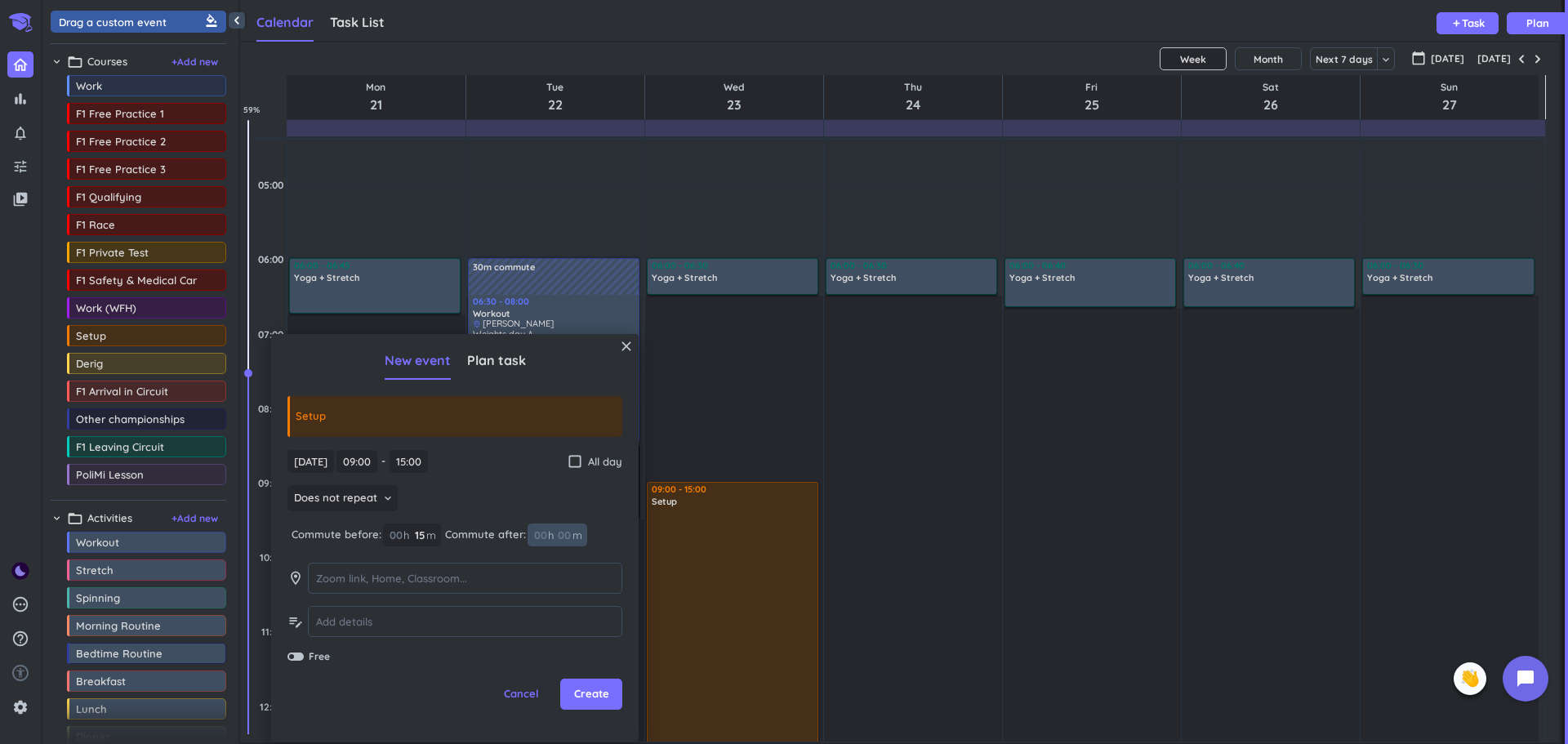 click at bounding box center (564, 535) 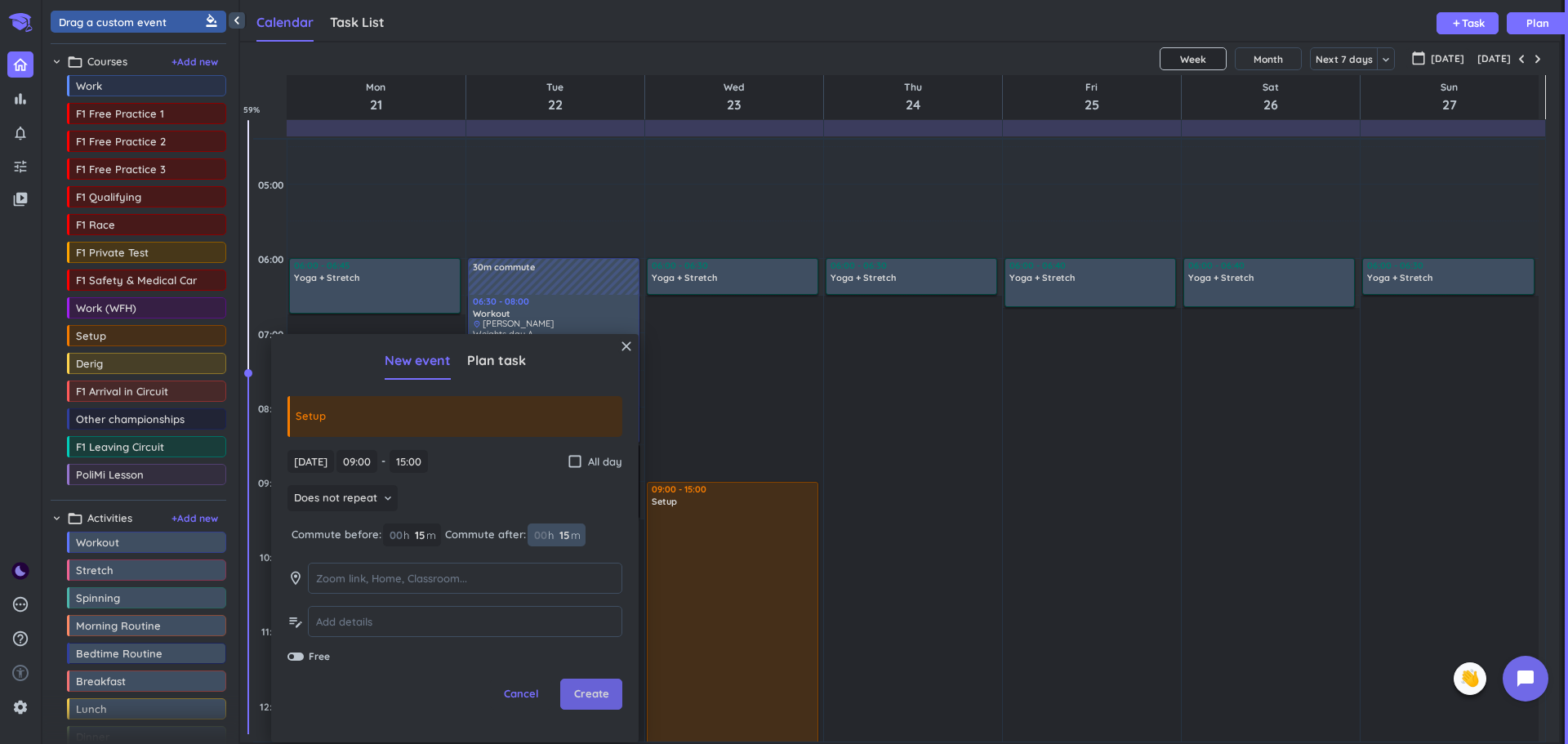 type on "15" 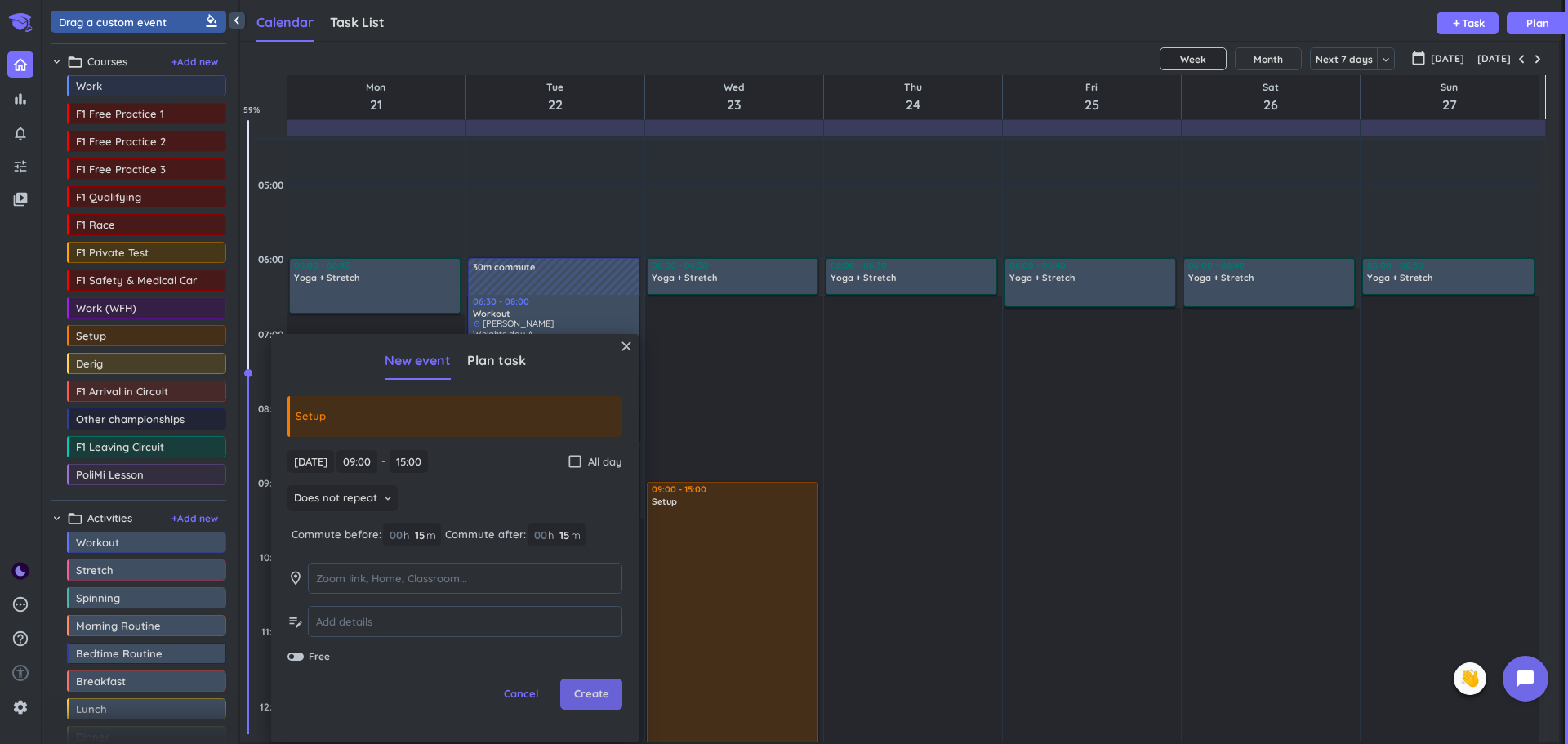 click on "Create" at bounding box center (591, 694) 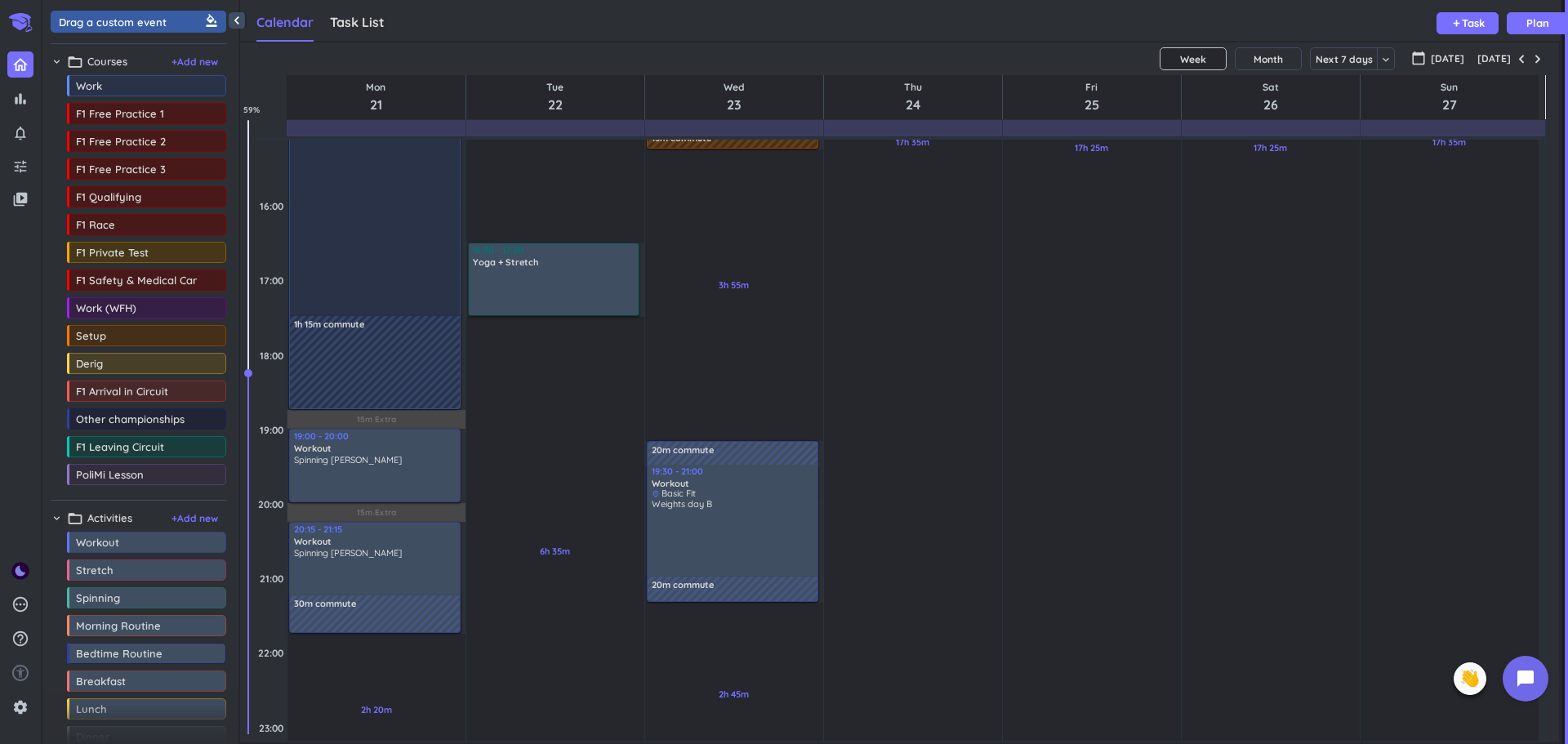 scroll, scrollTop: 829, scrollLeft: 0, axis: vertical 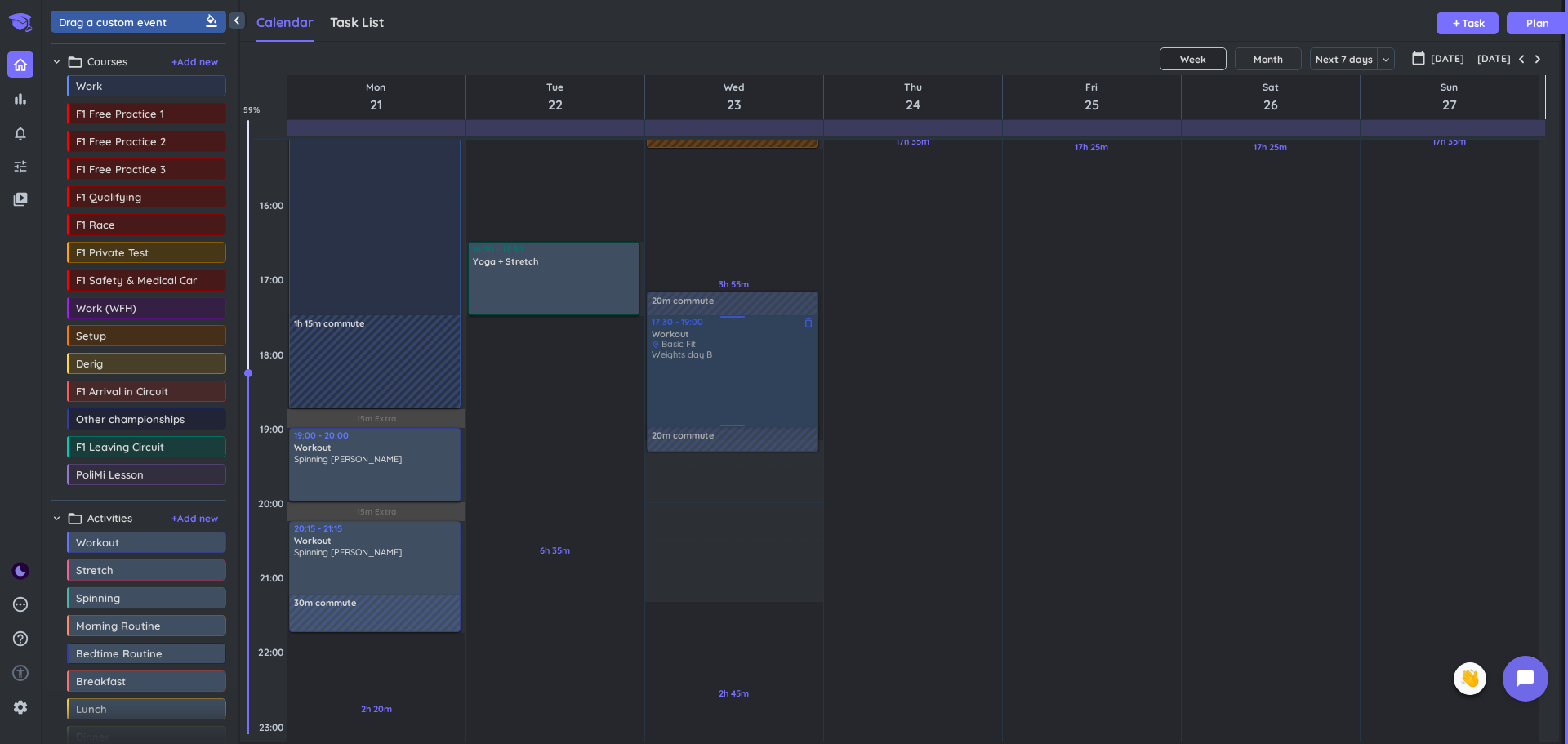 drag, startPoint x: 709, startPoint y: 532, endPoint x: 742, endPoint y: 394, distance: 141.8908 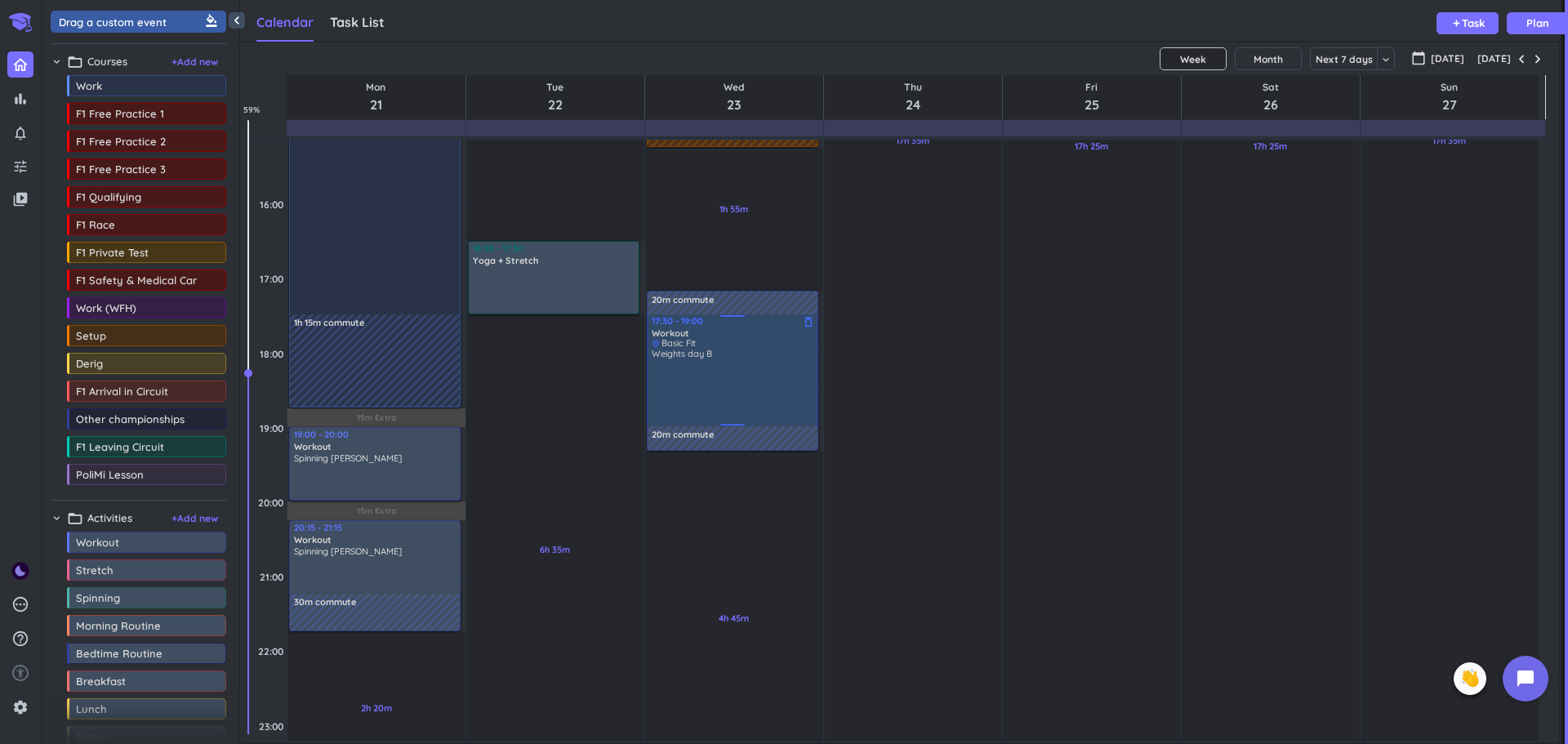 scroll, scrollTop: 841, scrollLeft: 0, axis: vertical 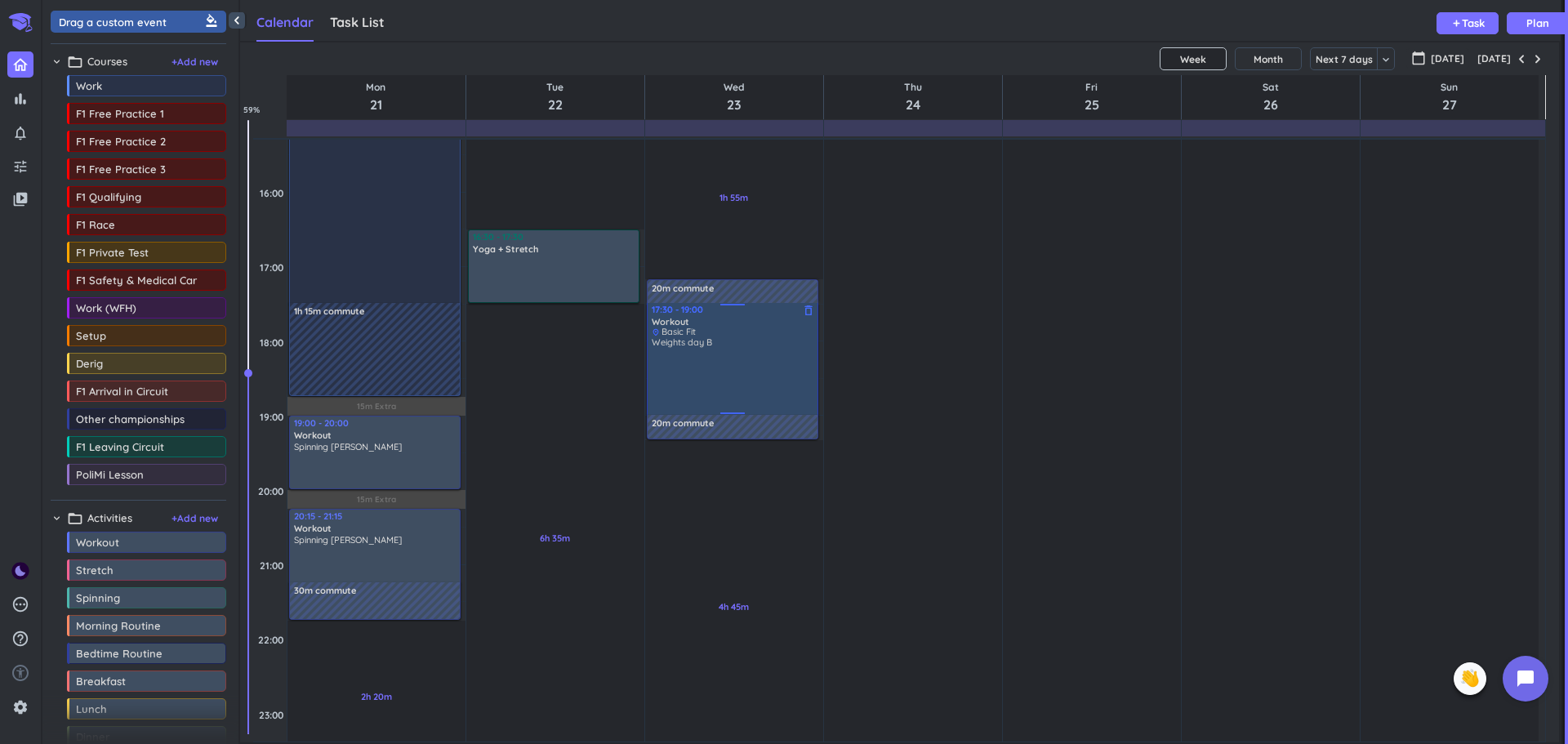 click on "Weights day B" at bounding box center (733, 375) 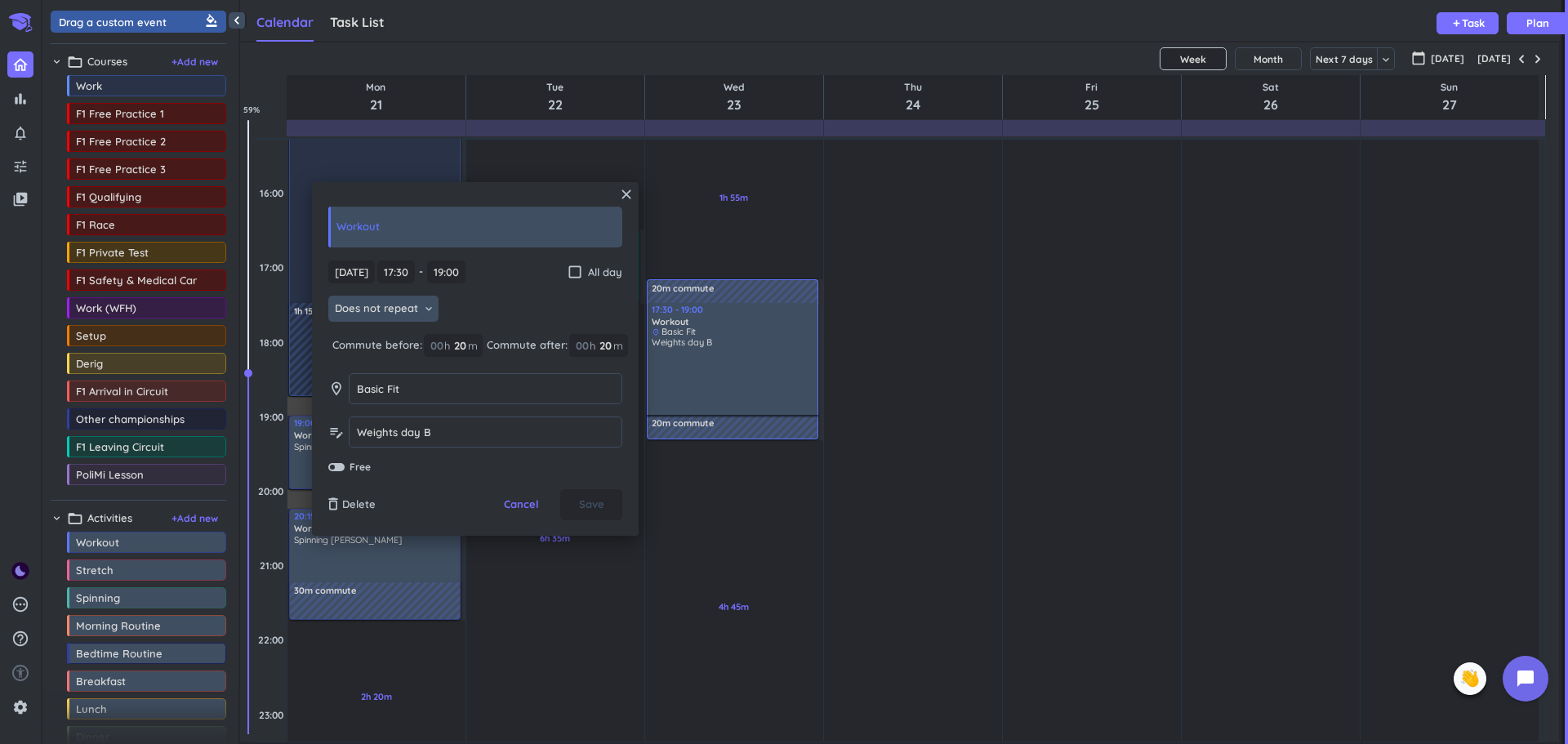 click on "Does not repeat" at bounding box center (376, 309) 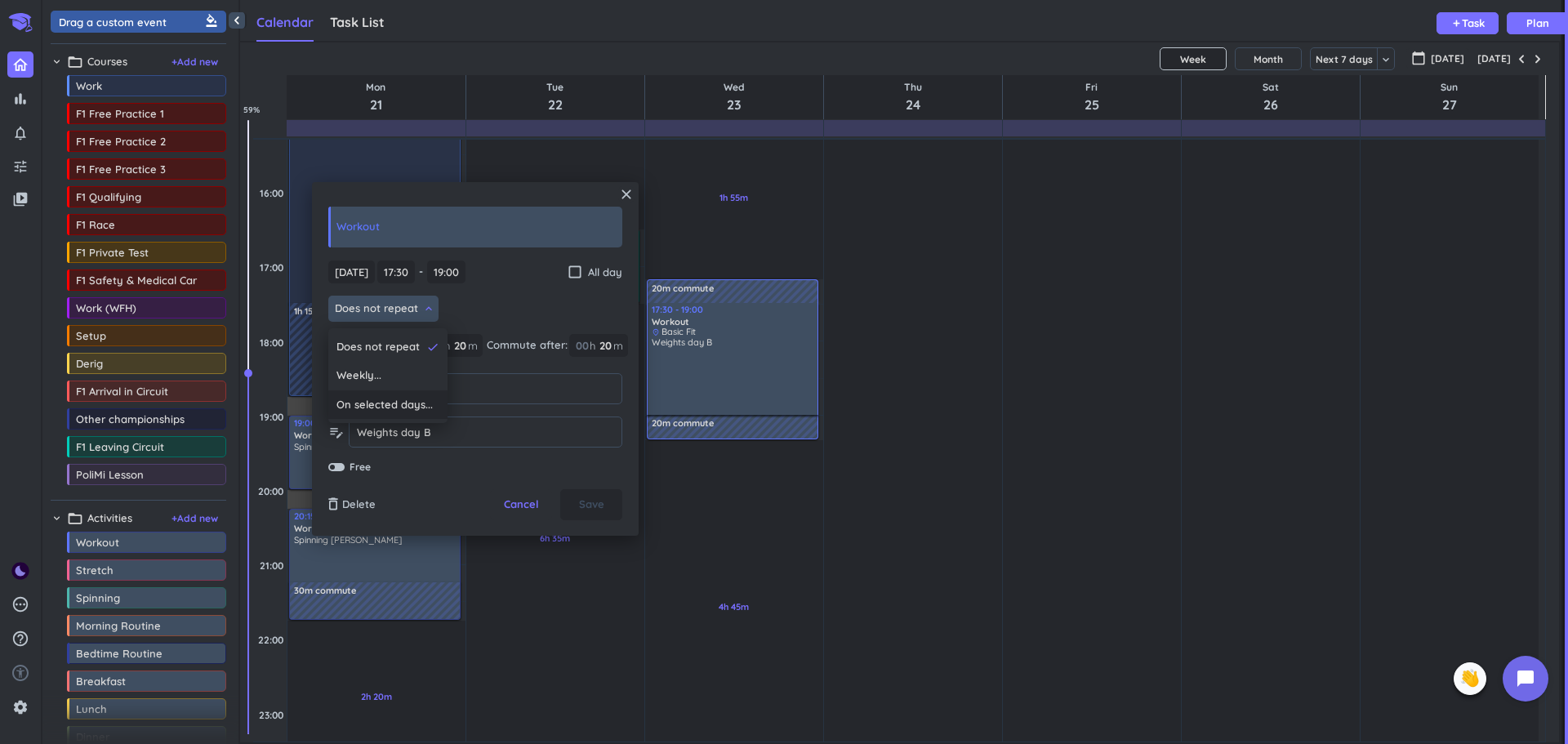 click on "On selected days..." at bounding box center [385, 405] 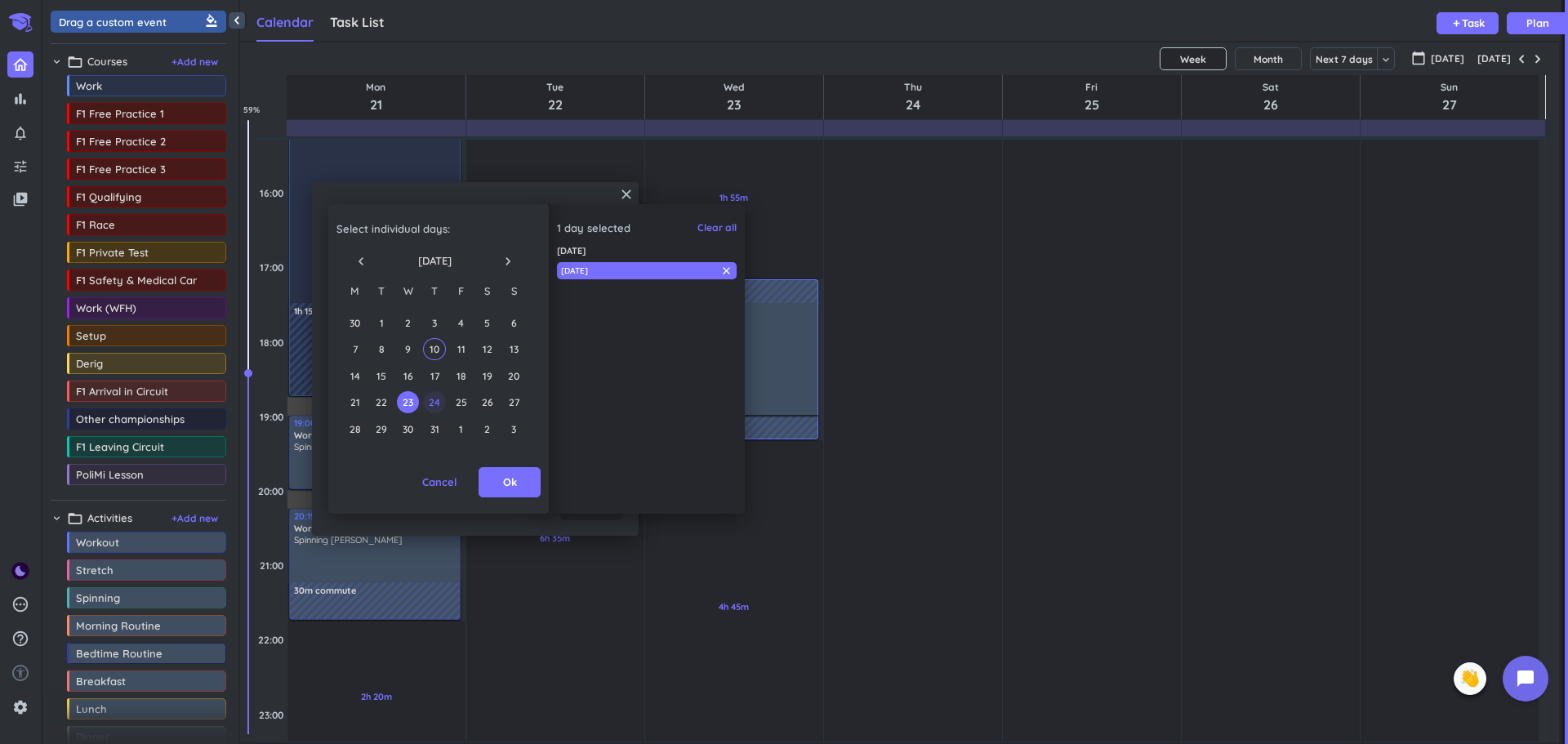click on "24" at bounding box center [434, 402] 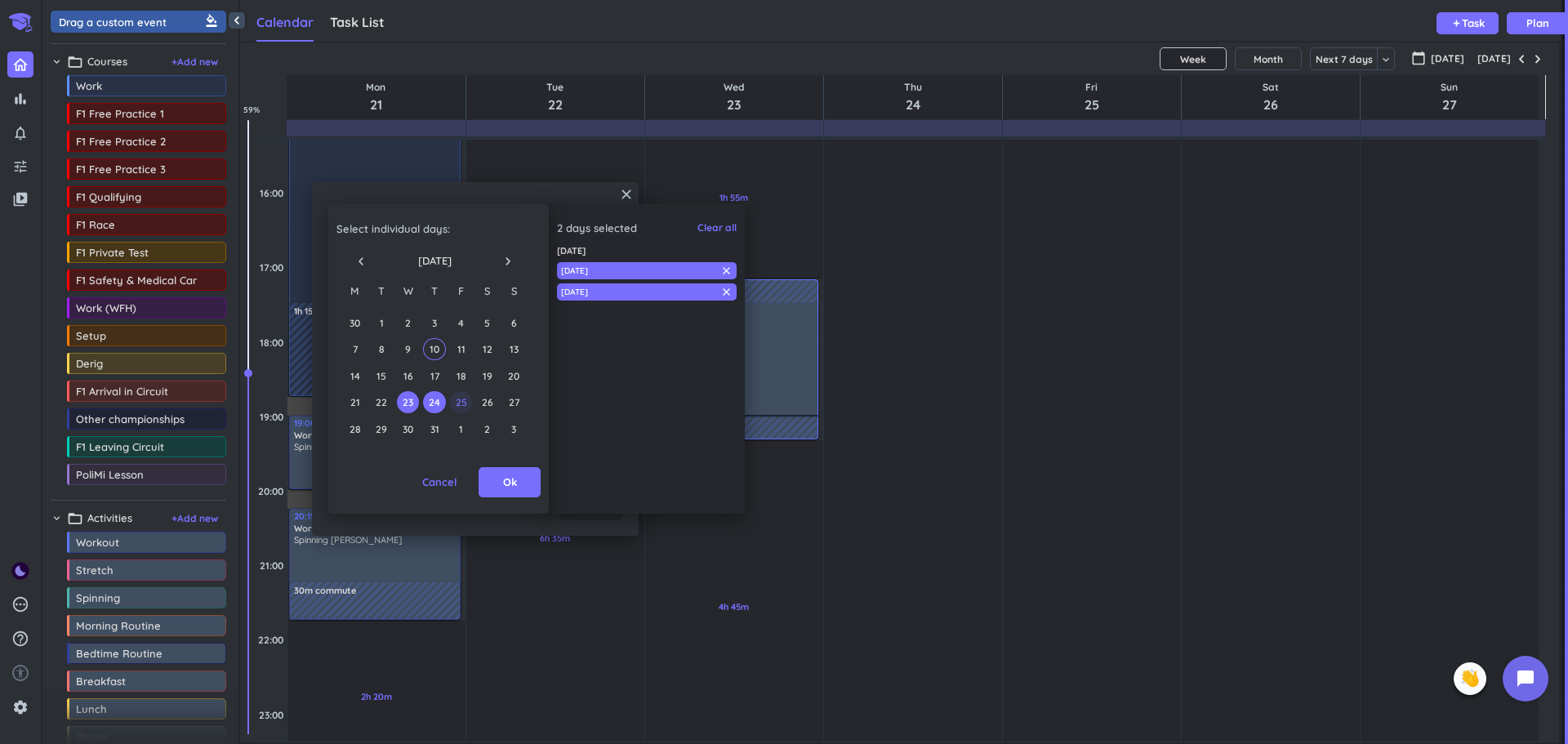 click on "25" at bounding box center (461, 402) 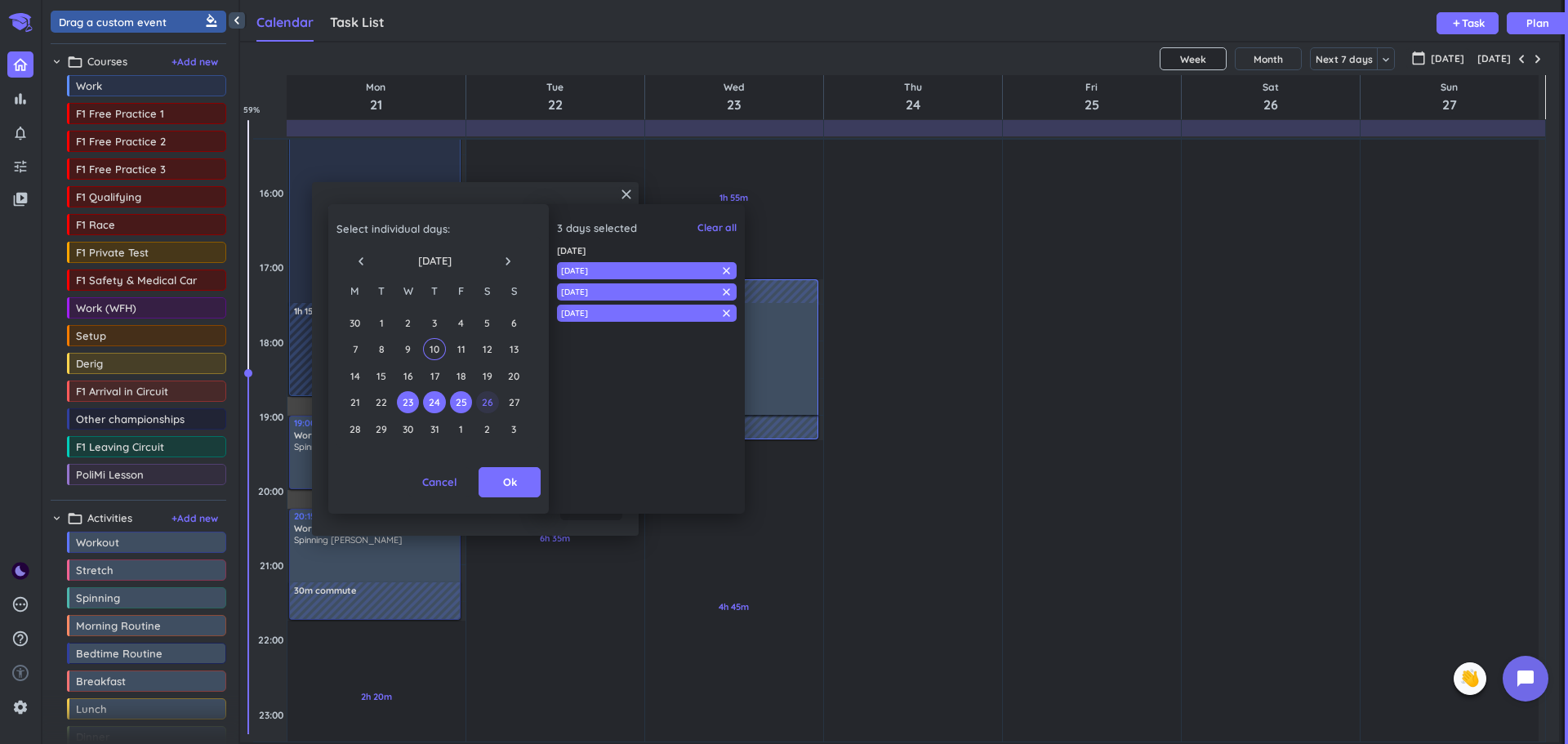 click on "26" at bounding box center [487, 402] 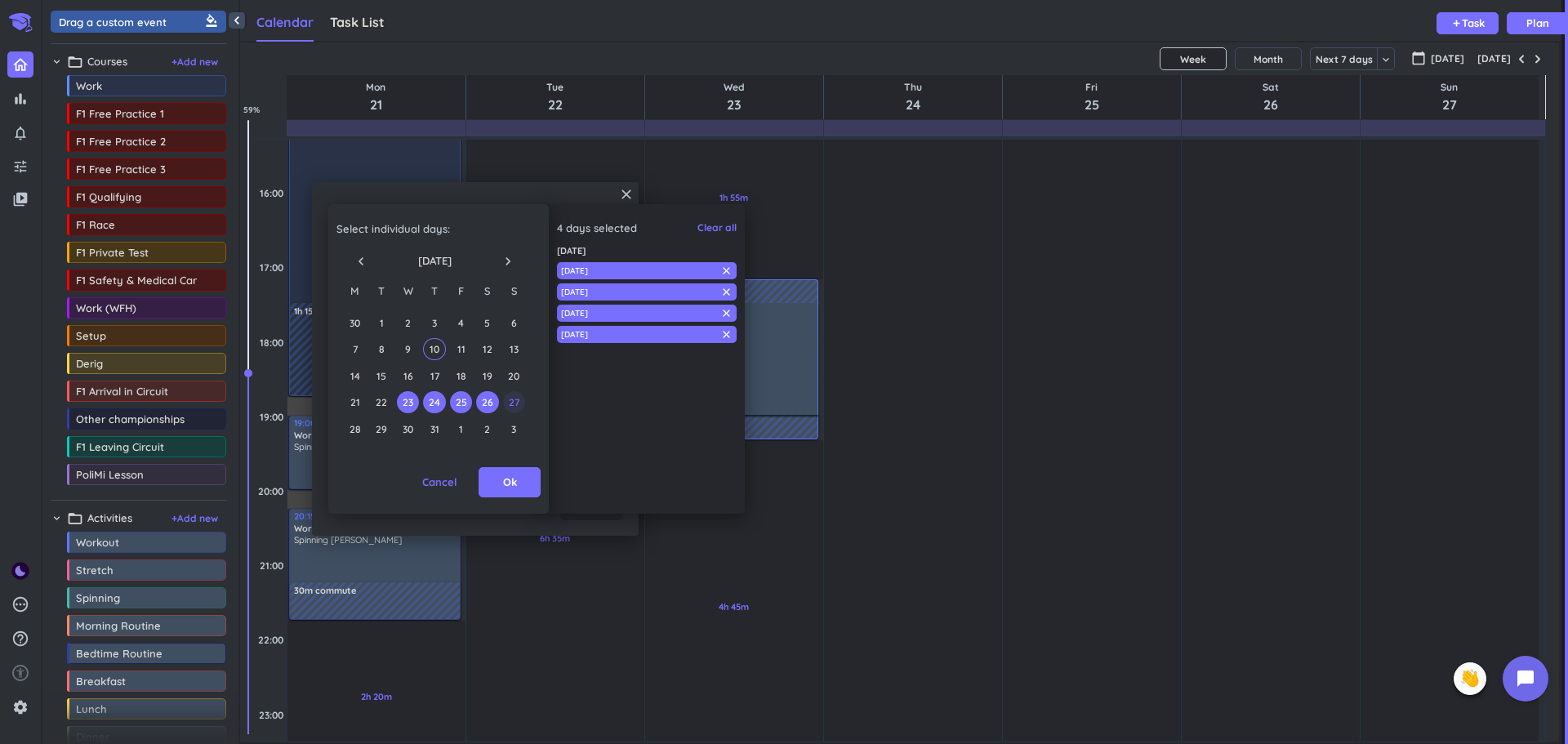 click on "27" at bounding box center (514, 402) 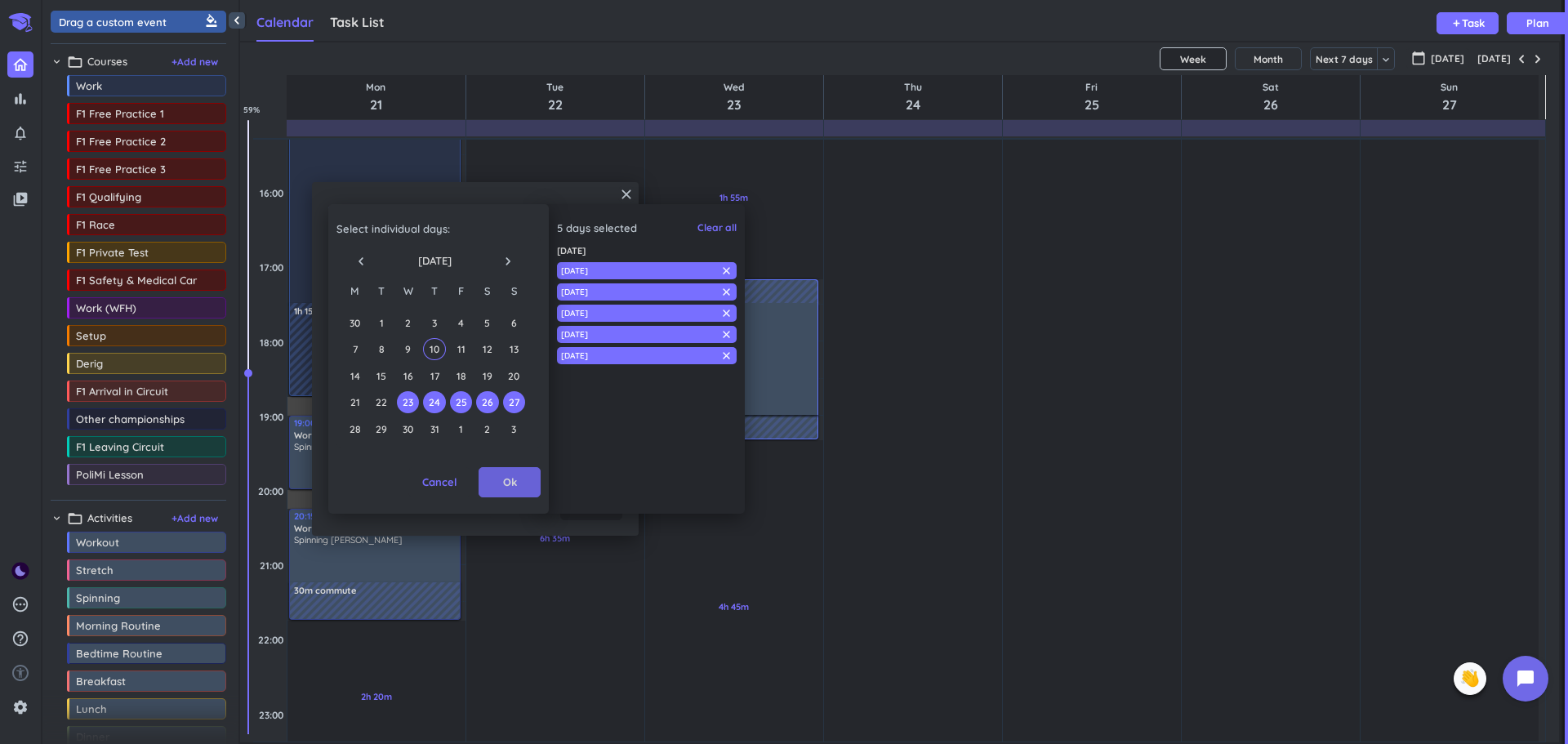 click on "Ok" at bounding box center (510, 483) 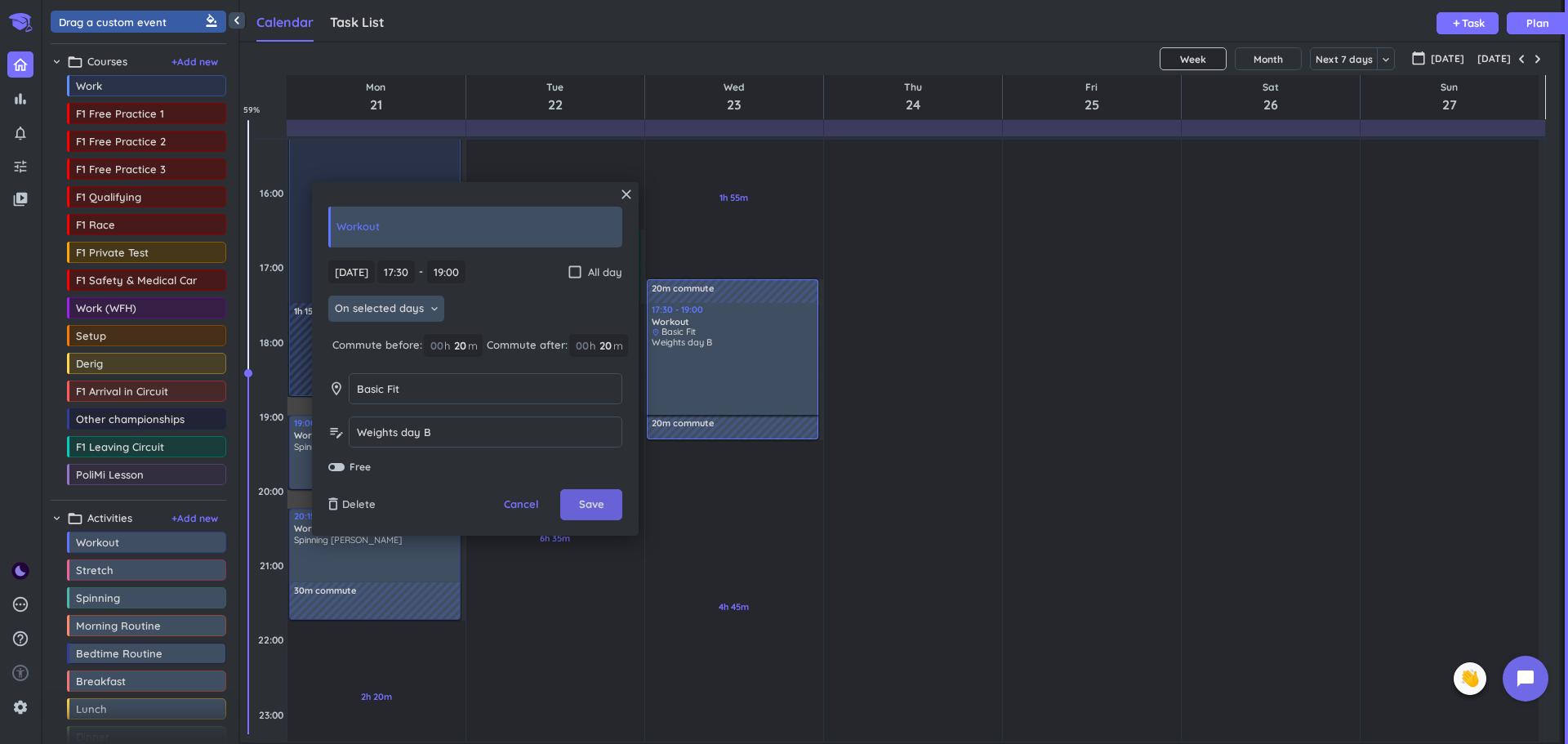 click on "Save" at bounding box center (591, 505) 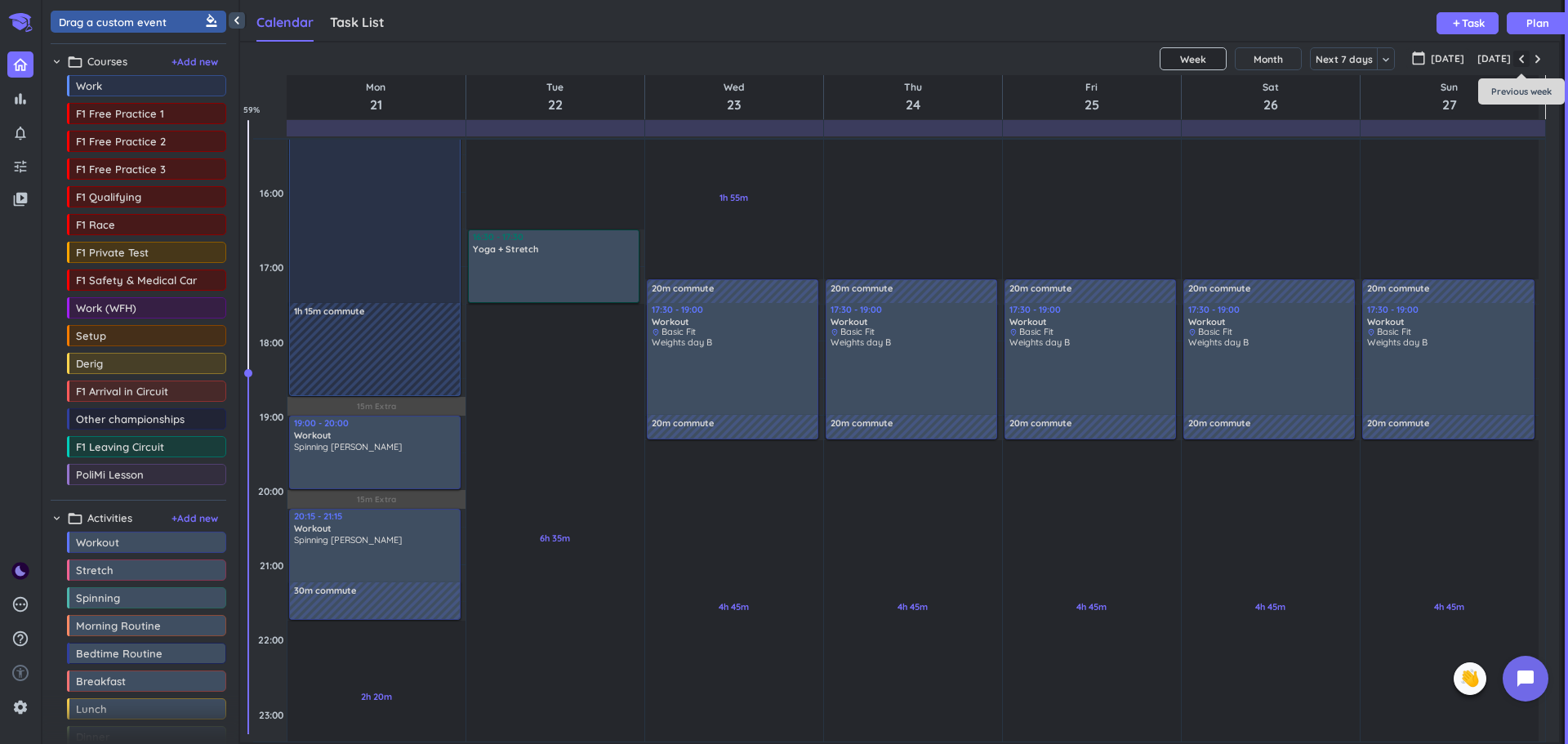 click at bounding box center [1521, 59] 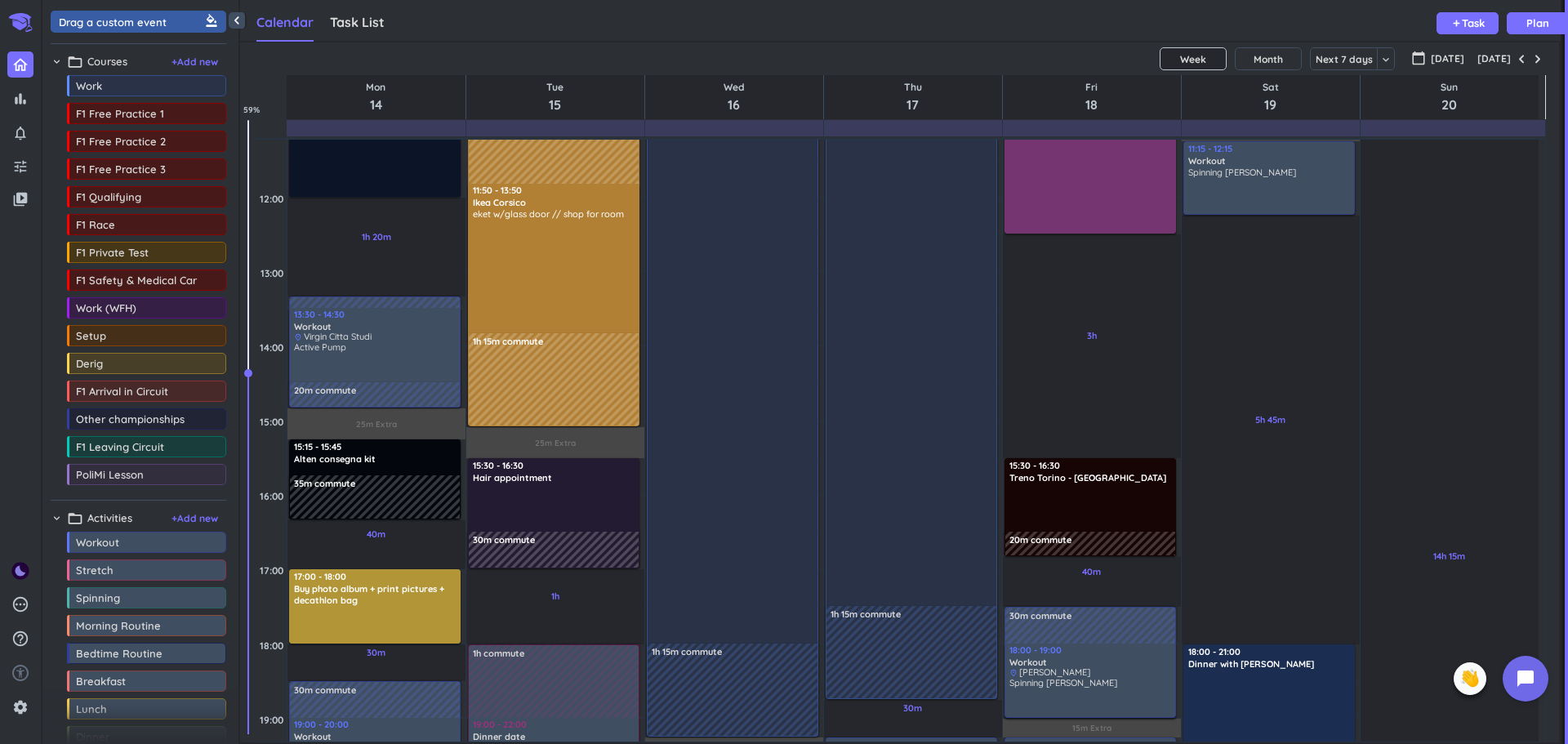 scroll, scrollTop: 626, scrollLeft: 0, axis: vertical 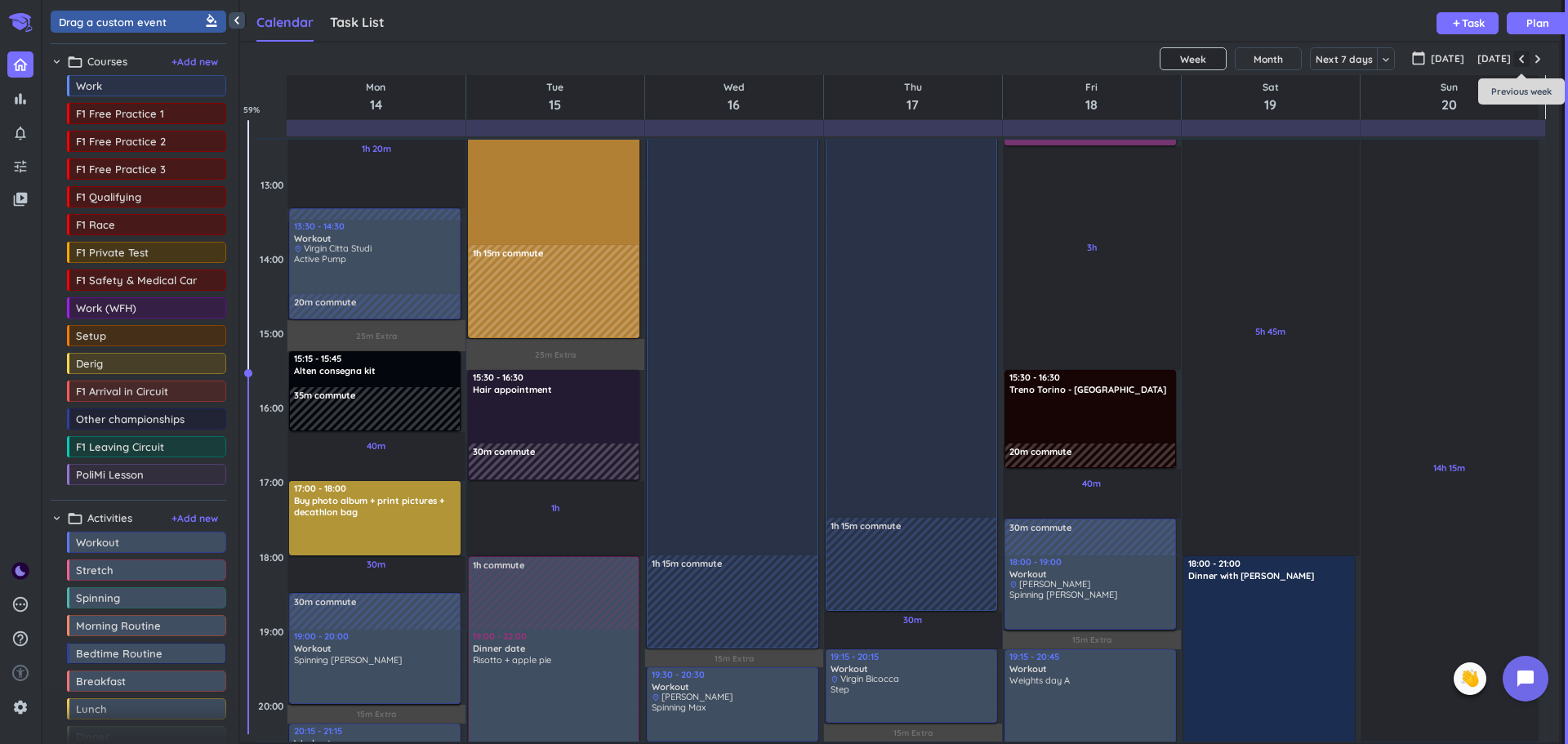click at bounding box center (1521, 59) 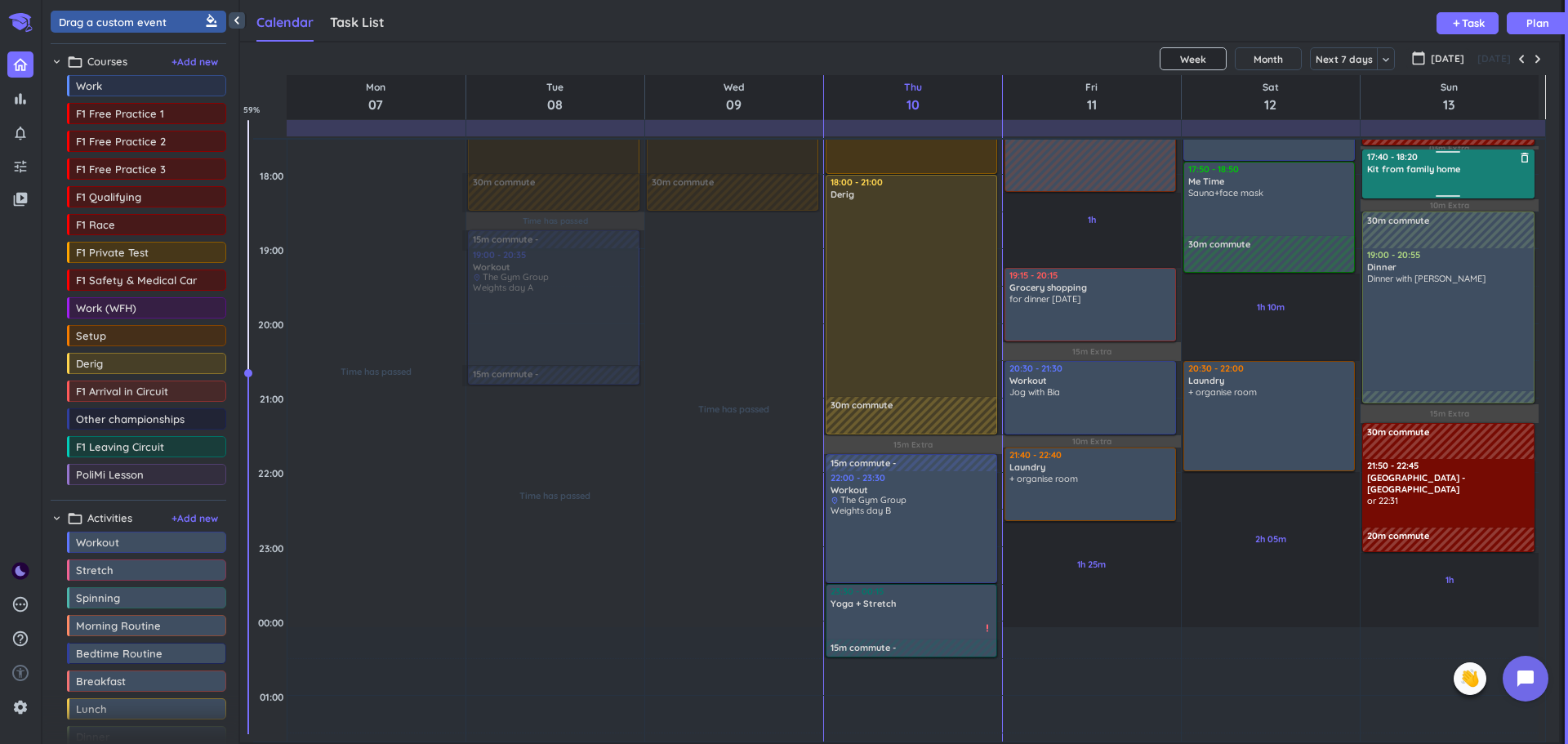 scroll, scrollTop: 1009, scrollLeft: 0, axis: vertical 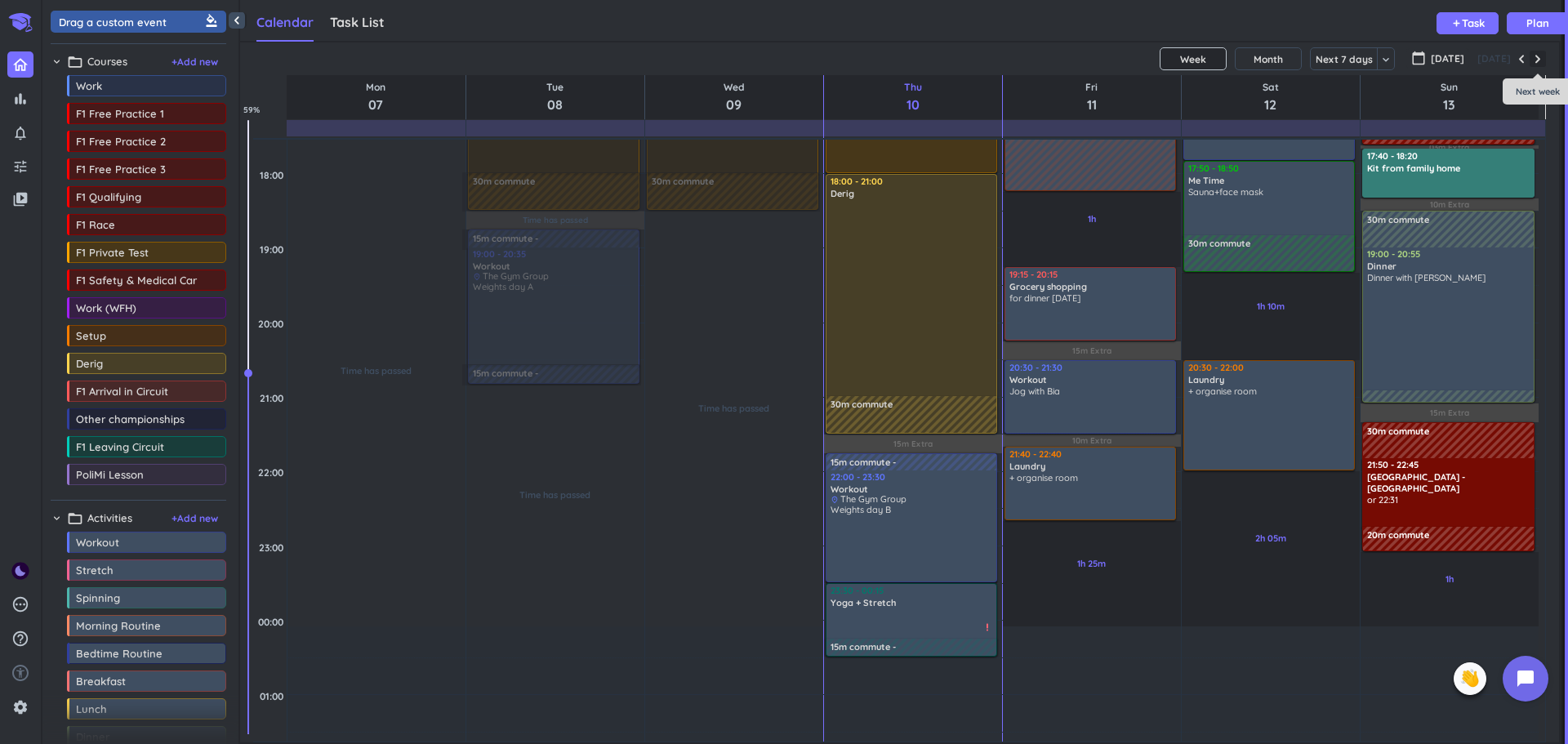 click at bounding box center [1538, 59] 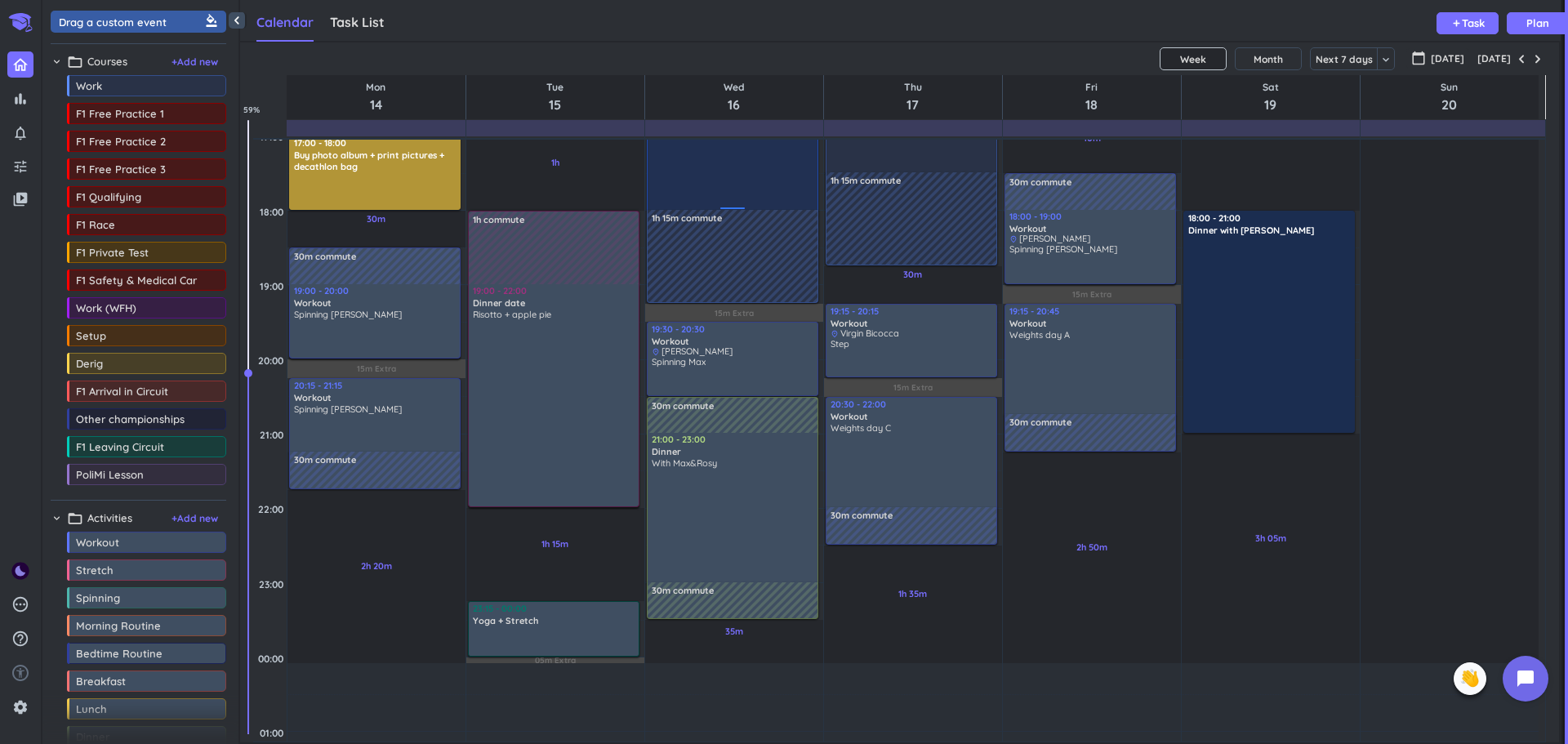 scroll, scrollTop: 973, scrollLeft: 0, axis: vertical 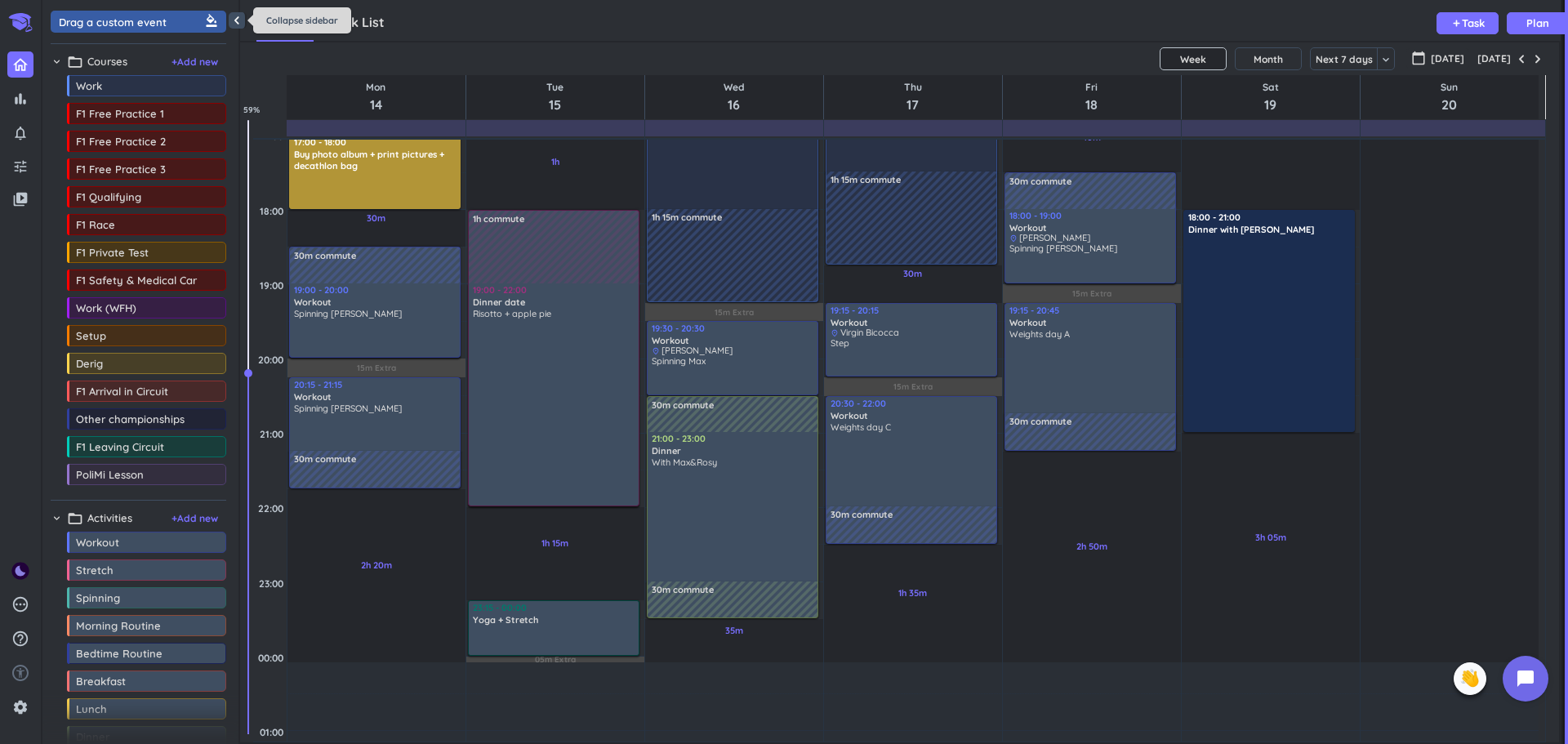 click on "chevron_left" at bounding box center (237, 20) 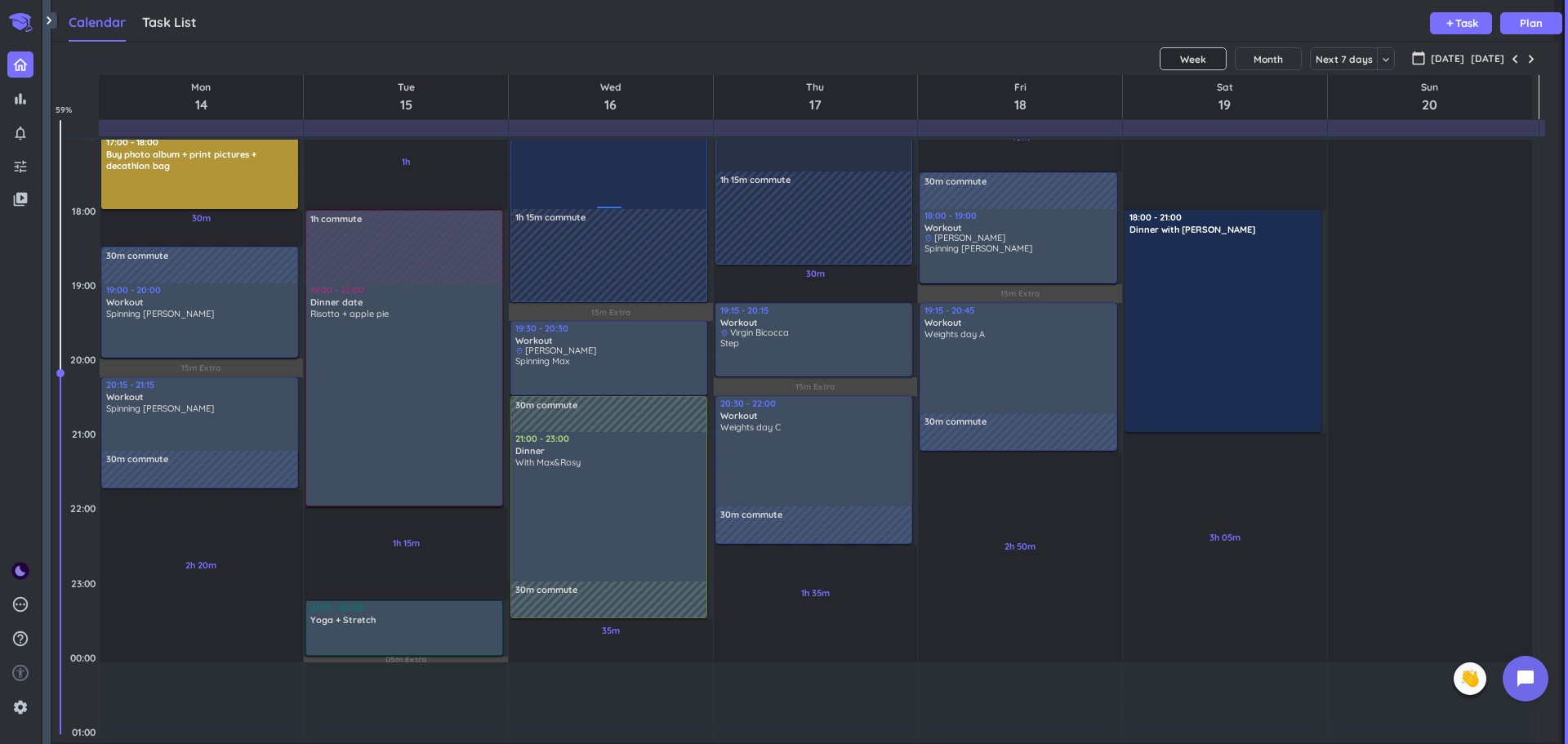 scroll, scrollTop: 7, scrollLeft: 1, axis: both 